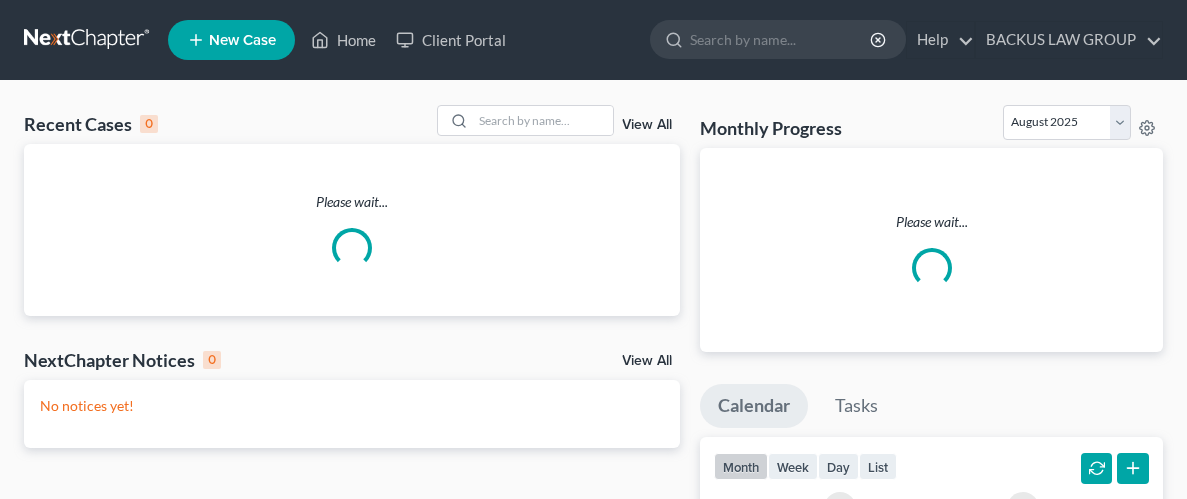 scroll, scrollTop: 0, scrollLeft: 0, axis: both 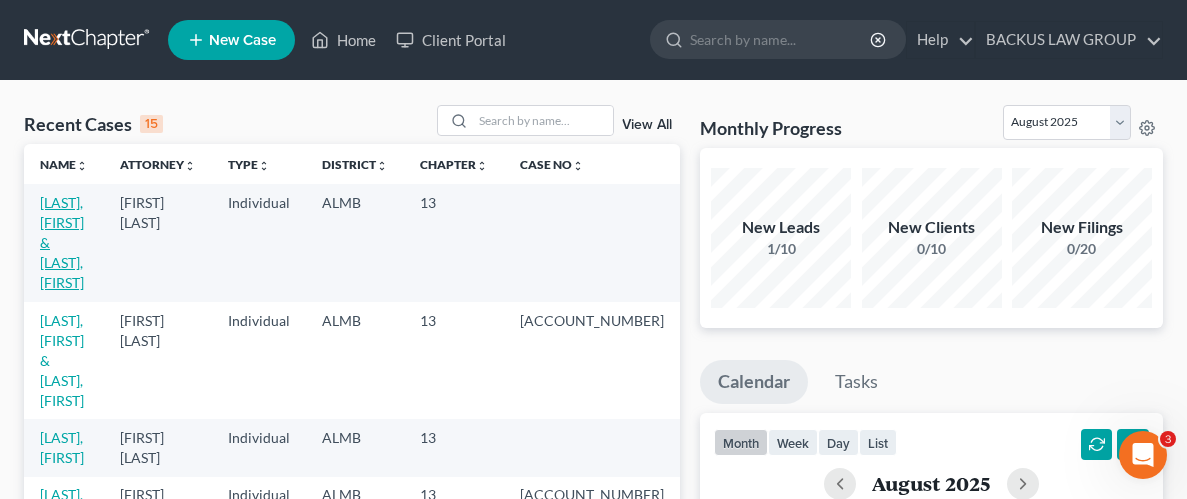 click on "[LAST], [FIRST] & [LAST], [FIRST]" at bounding box center (91, 212) 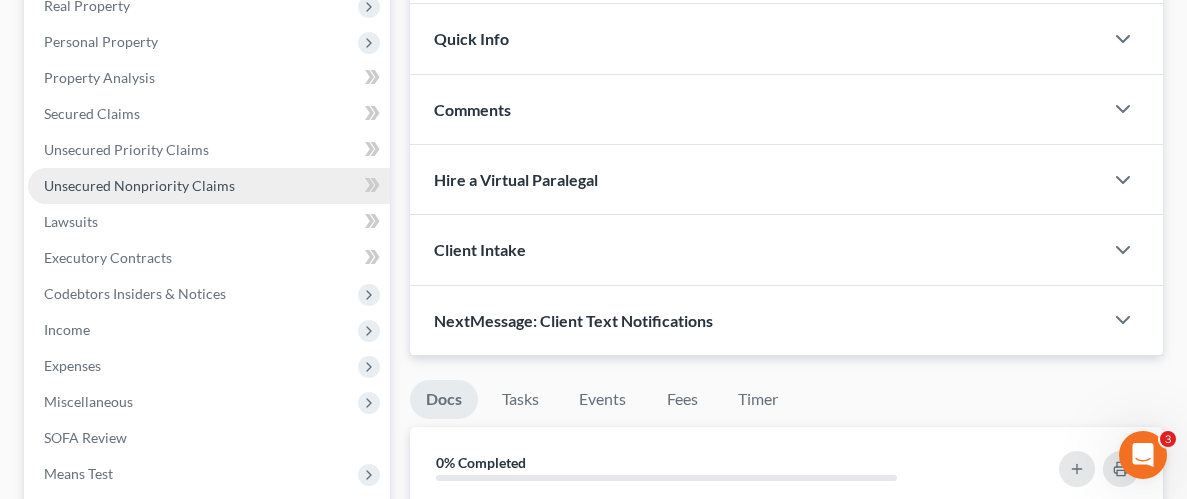 scroll, scrollTop: 327, scrollLeft: 0, axis: vertical 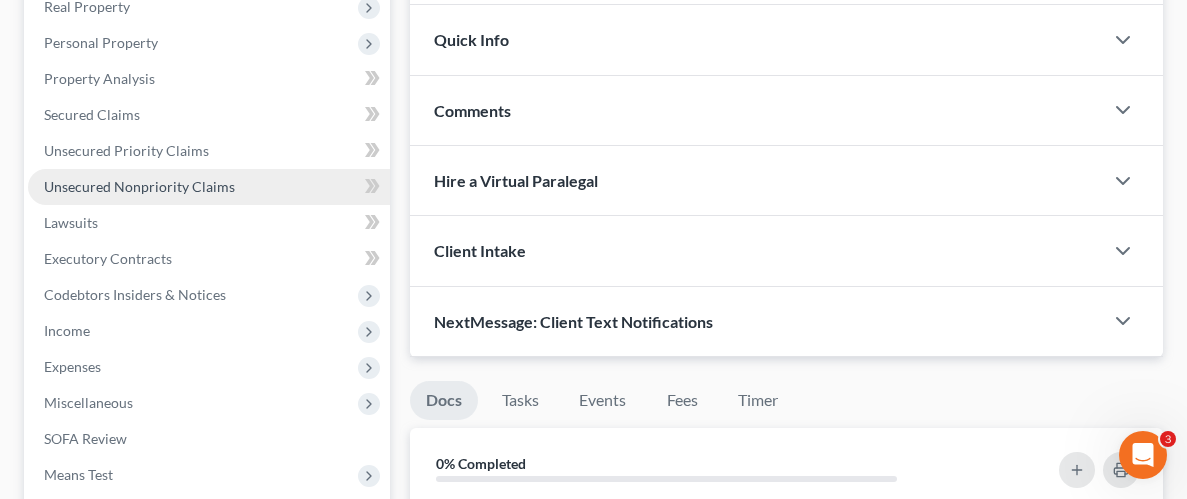 click on "Unsecured Nonpriority Claims" at bounding box center (139, 186) 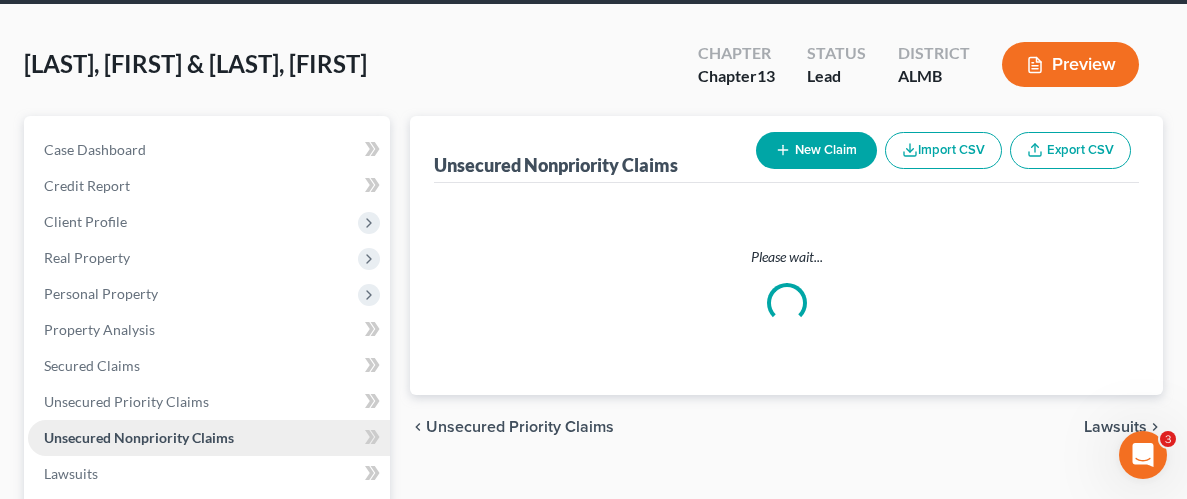 scroll, scrollTop: 0, scrollLeft: 0, axis: both 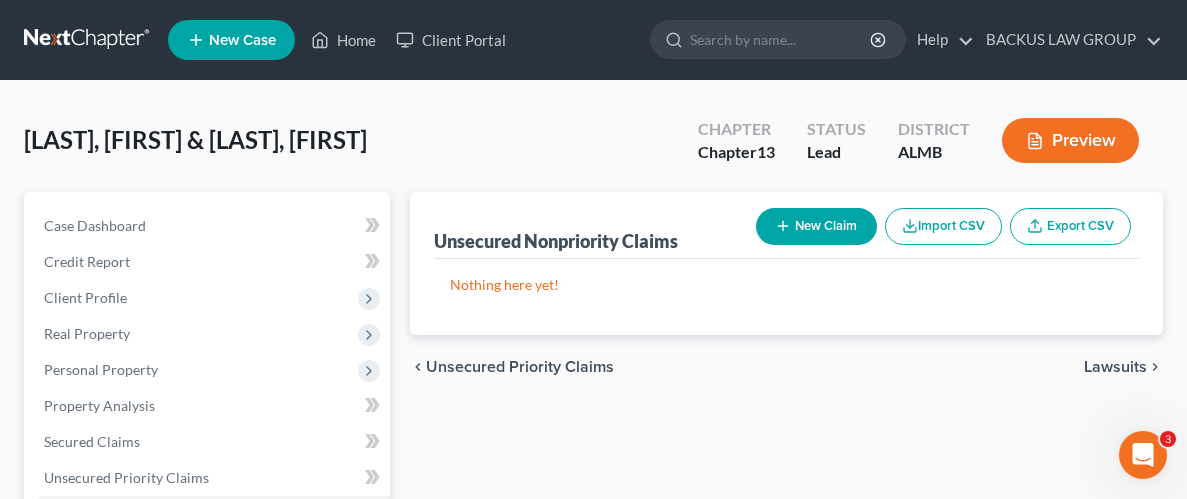 click on "New Claim" at bounding box center [816, 226] 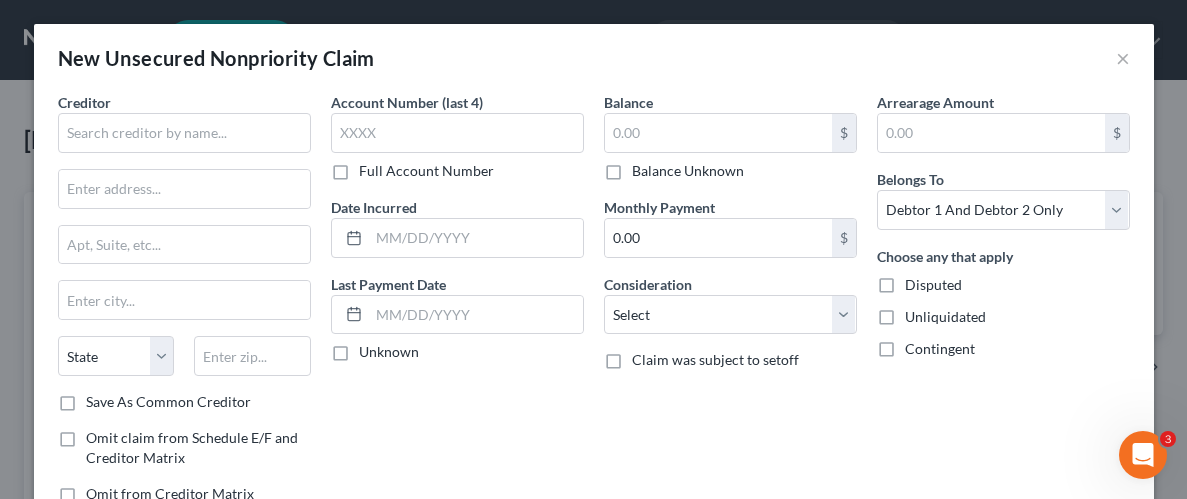 click on "Creditor *                         State AL AK AR AZ CA CO CT DE DC FL GA GU HI ID IL IN IA KS KY LA ME MD MA MI MN MS MO MT NC ND NE NV NH NJ NM NY OH OK OR PA PR RI SC SD TN TX UT VI VA VT WA WV WI WY" at bounding box center [184, 242] 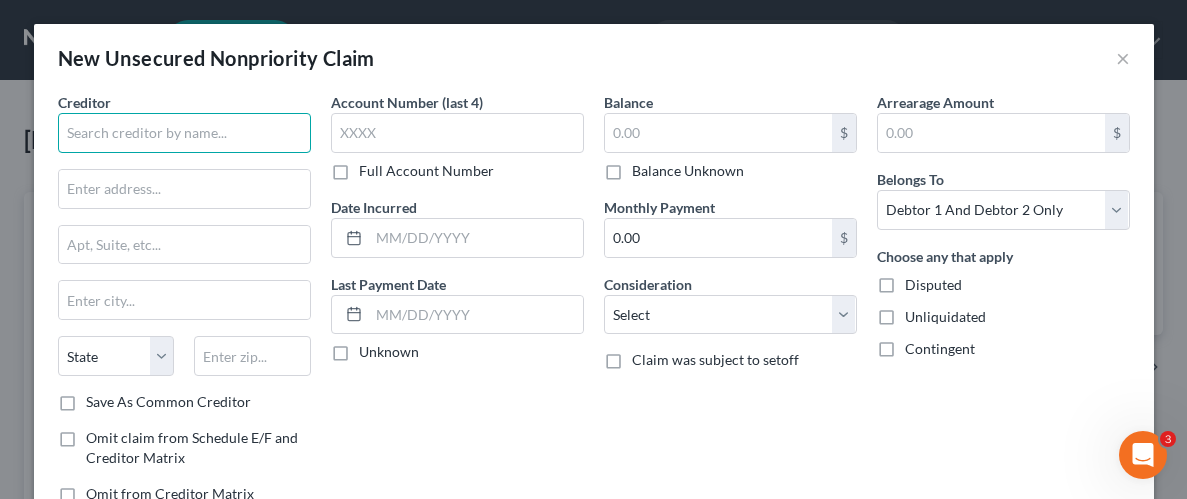 click at bounding box center [184, 133] 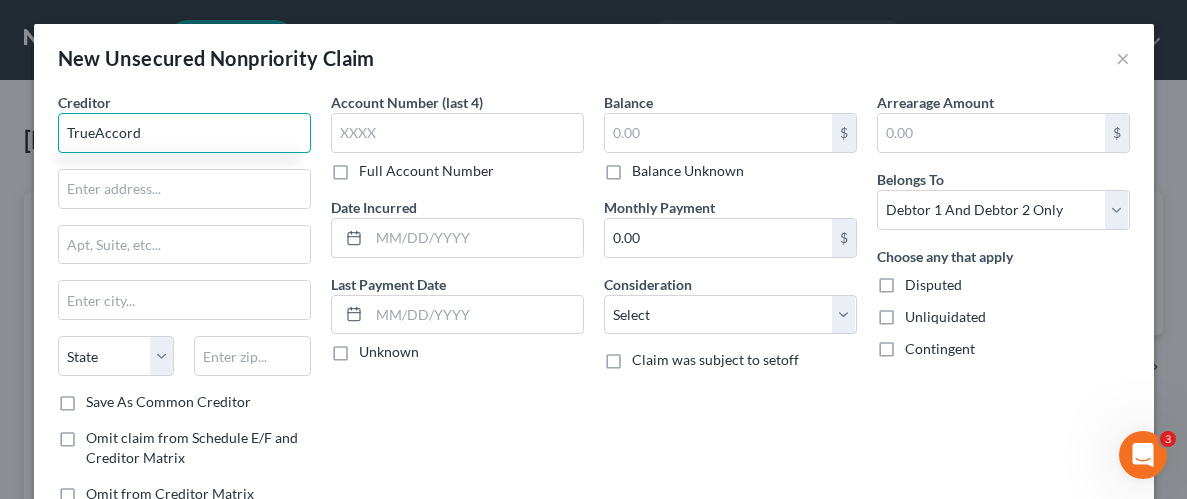click on "TrueAccord" at bounding box center [184, 133] 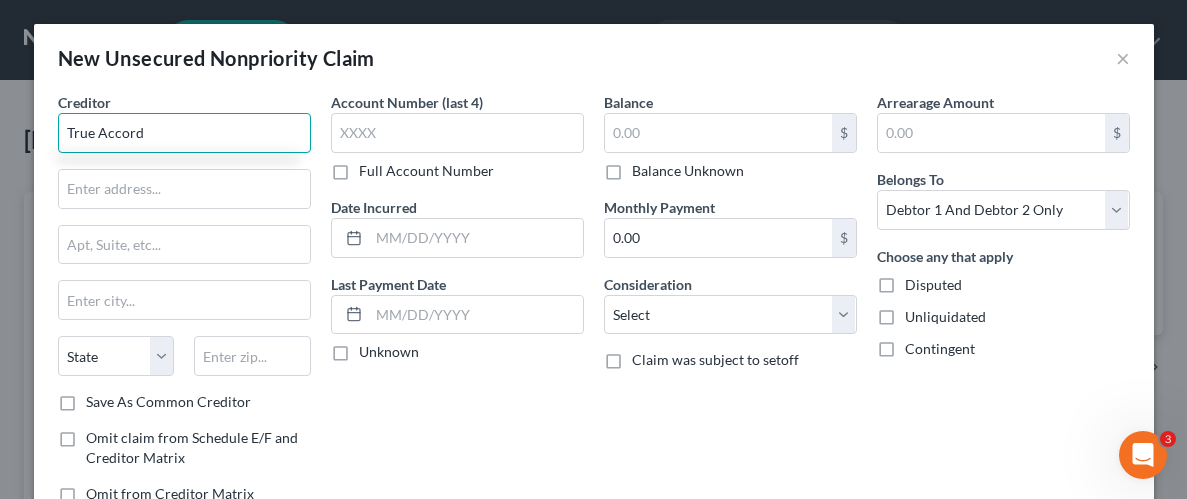 click on "True Accord" at bounding box center [184, 133] 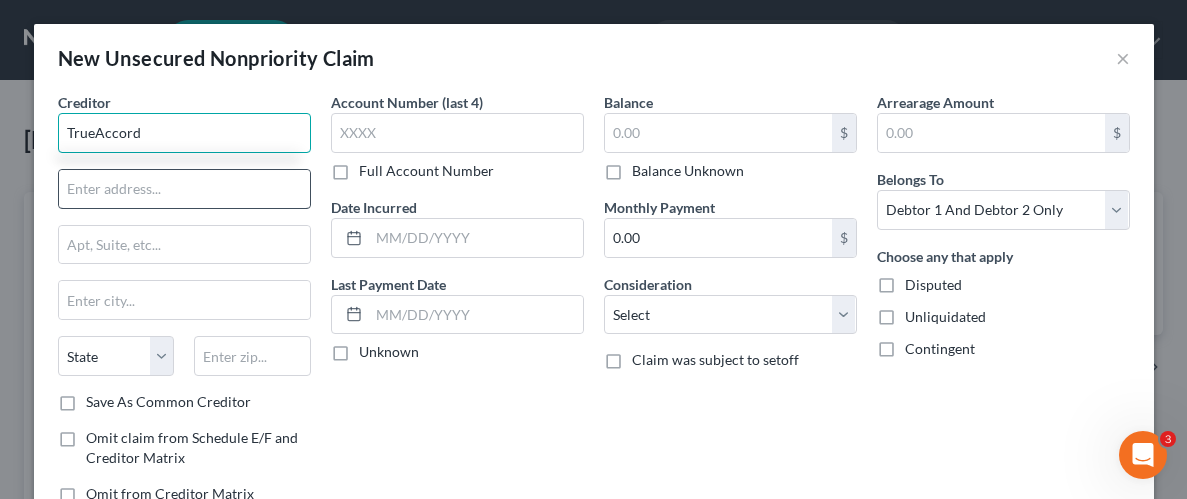type on "TrueAccord" 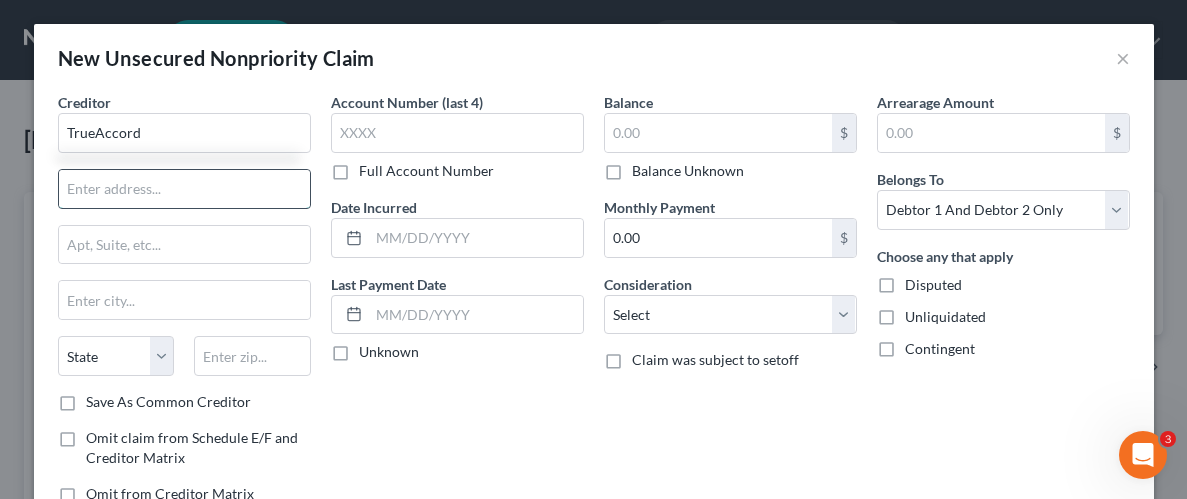 click at bounding box center (184, 189) 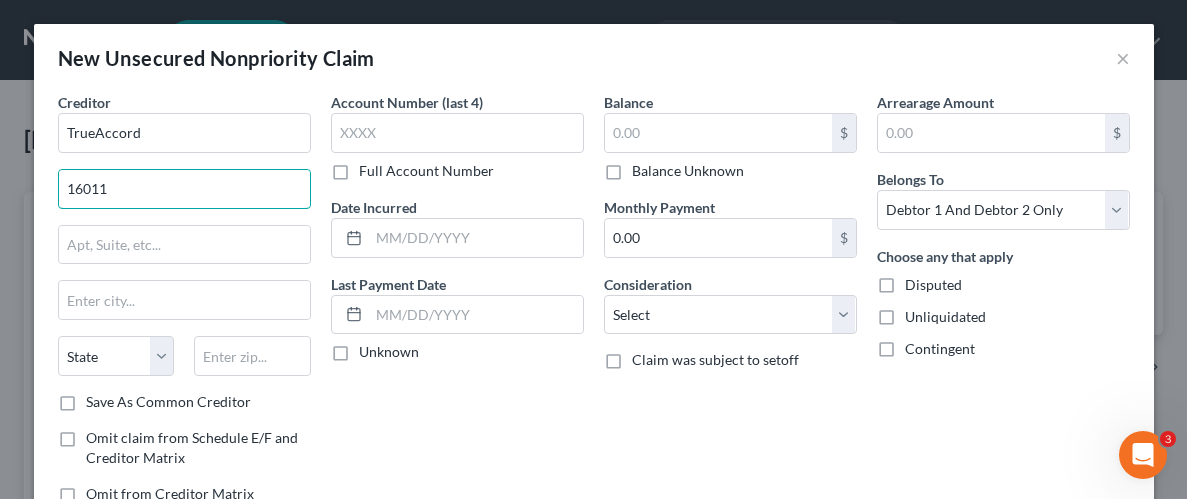 type on "16011 College Blvd" 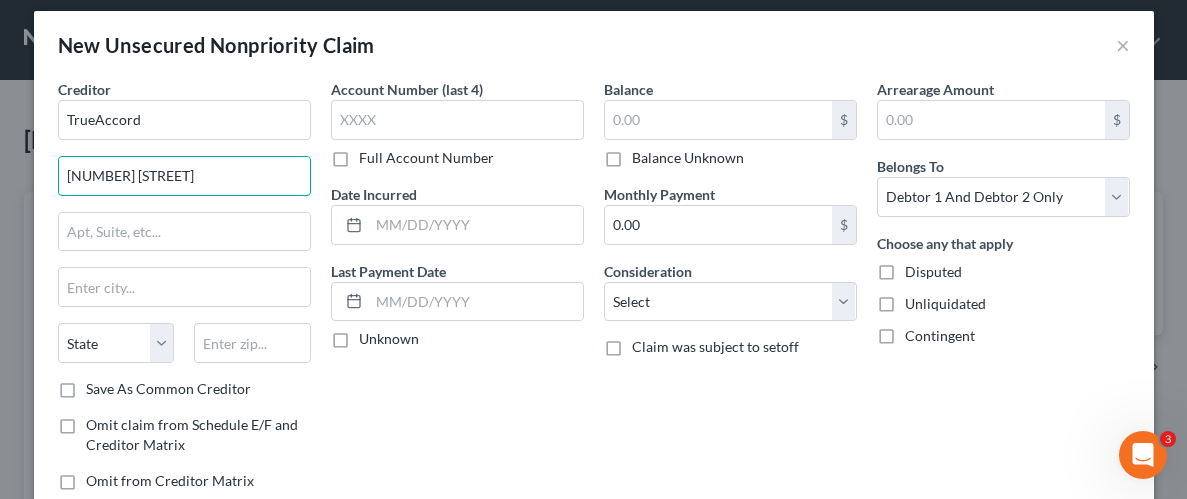 scroll, scrollTop: 19, scrollLeft: 0, axis: vertical 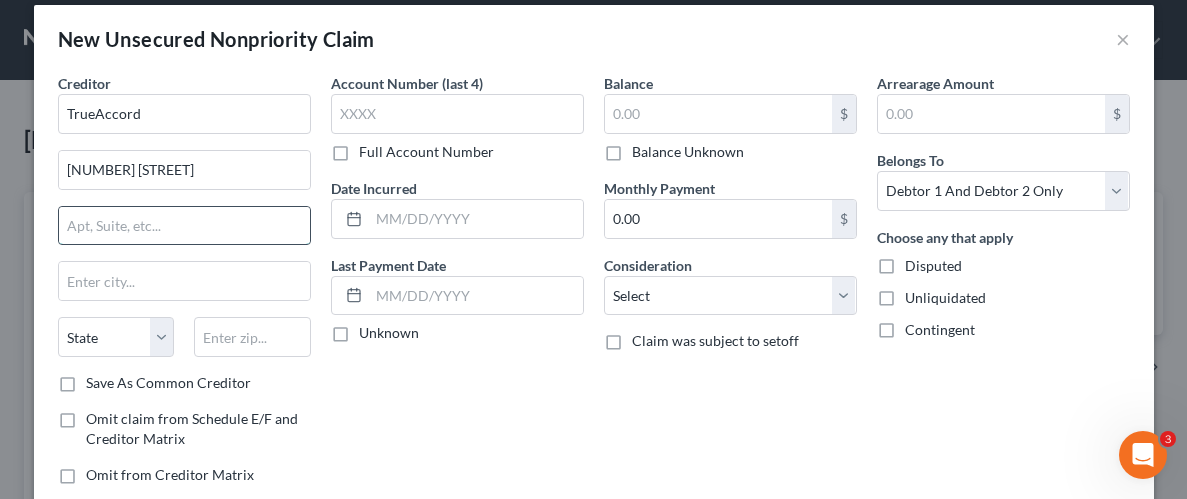 click at bounding box center [184, 226] 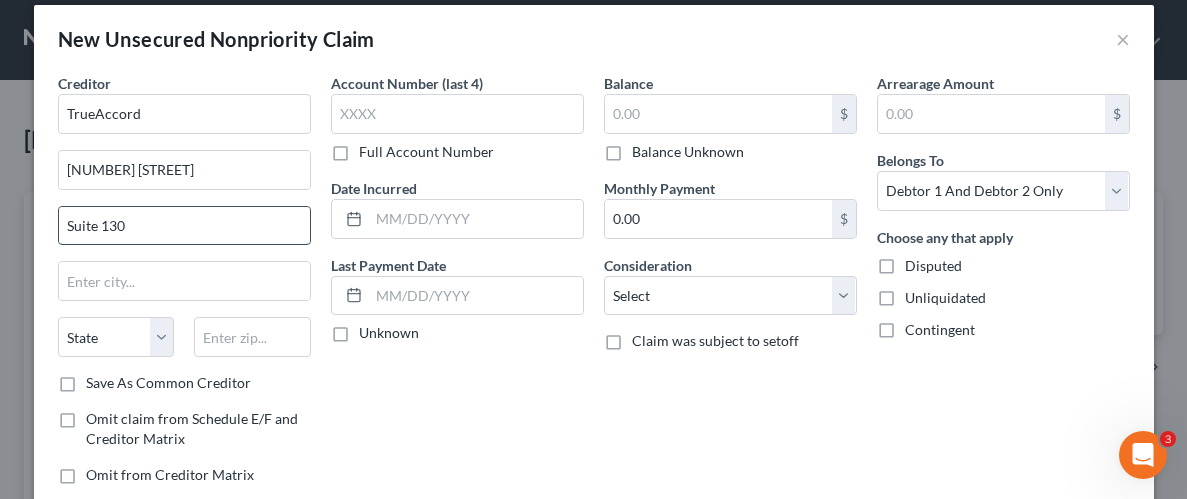 type on "Suite 130" 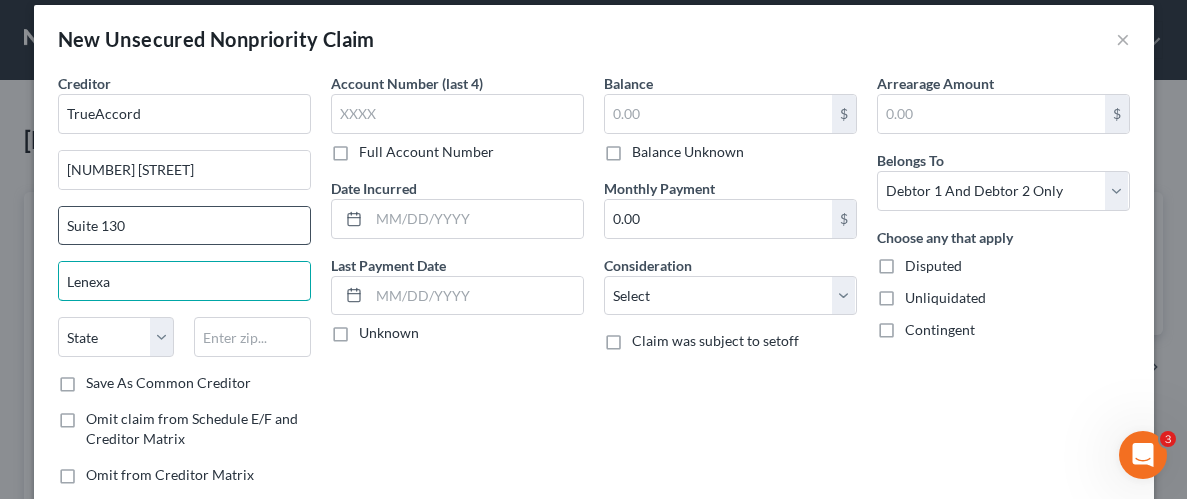 type on "Lenexa" 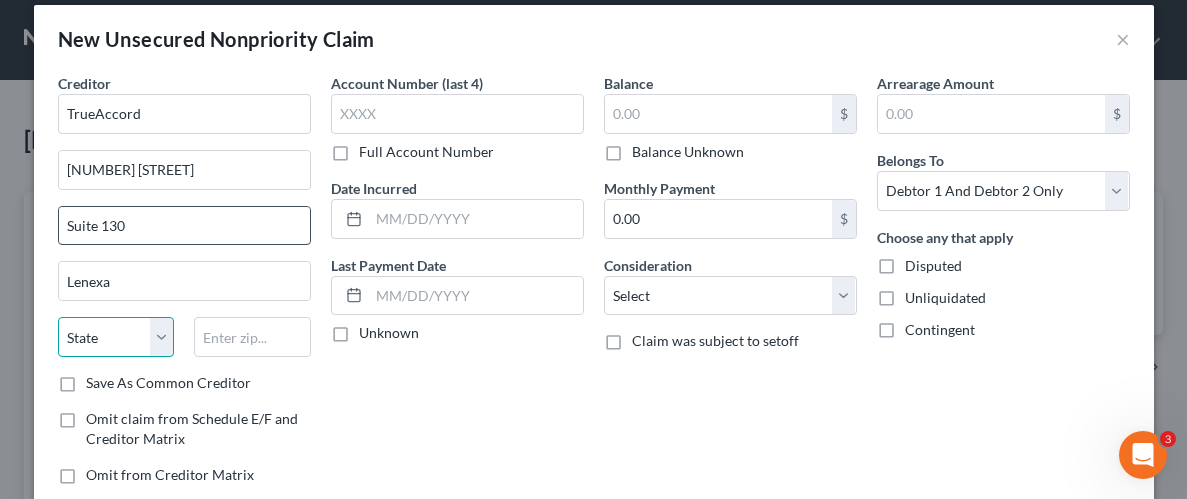 select on "17" 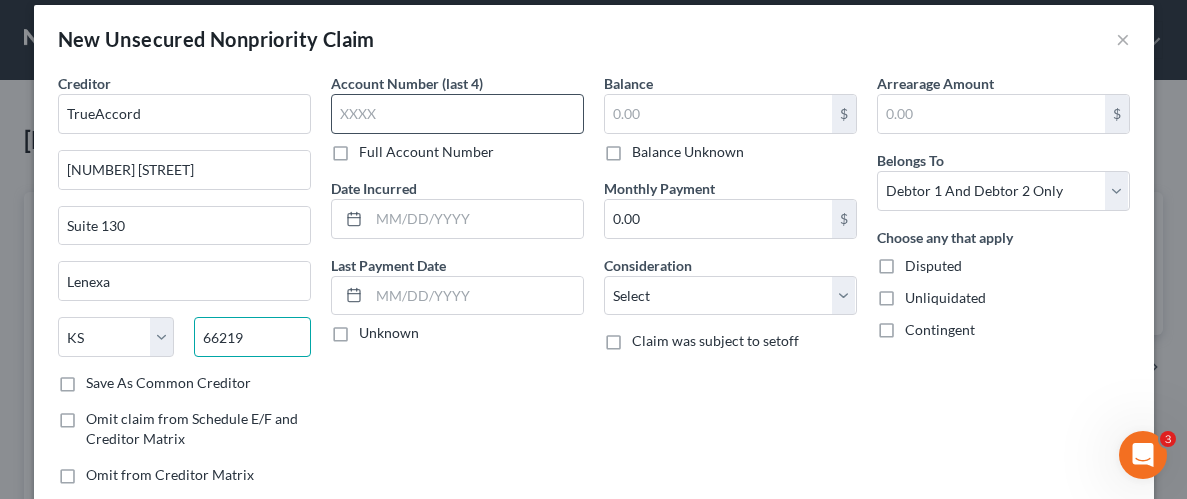 type on "66219" 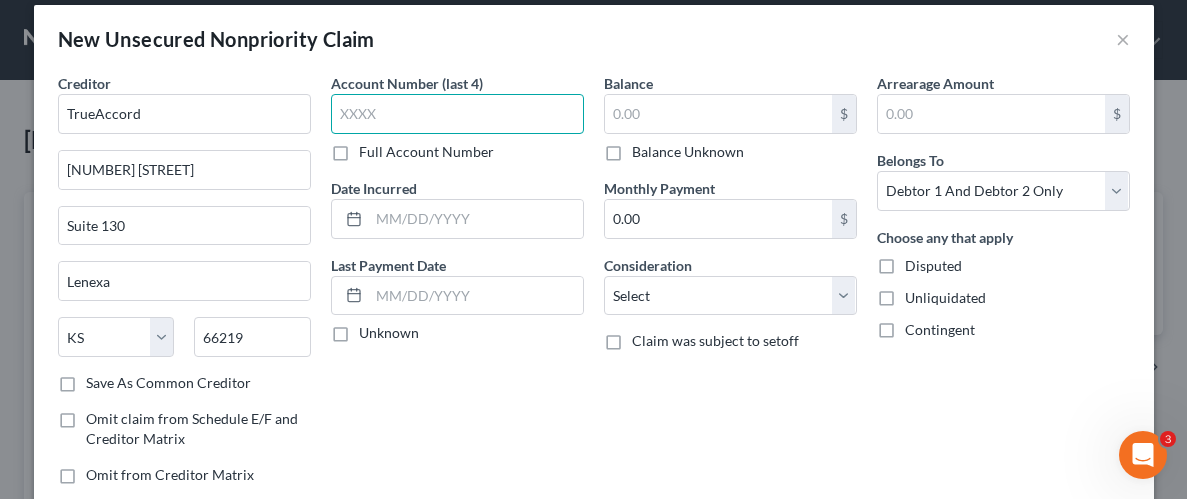 click at bounding box center [457, 114] 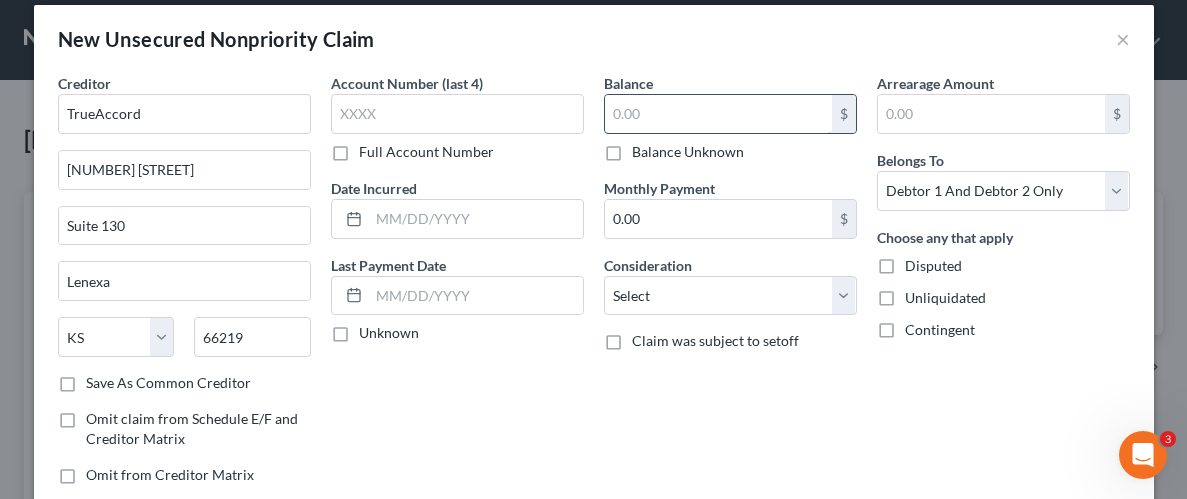 click at bounding box center [718, 114] 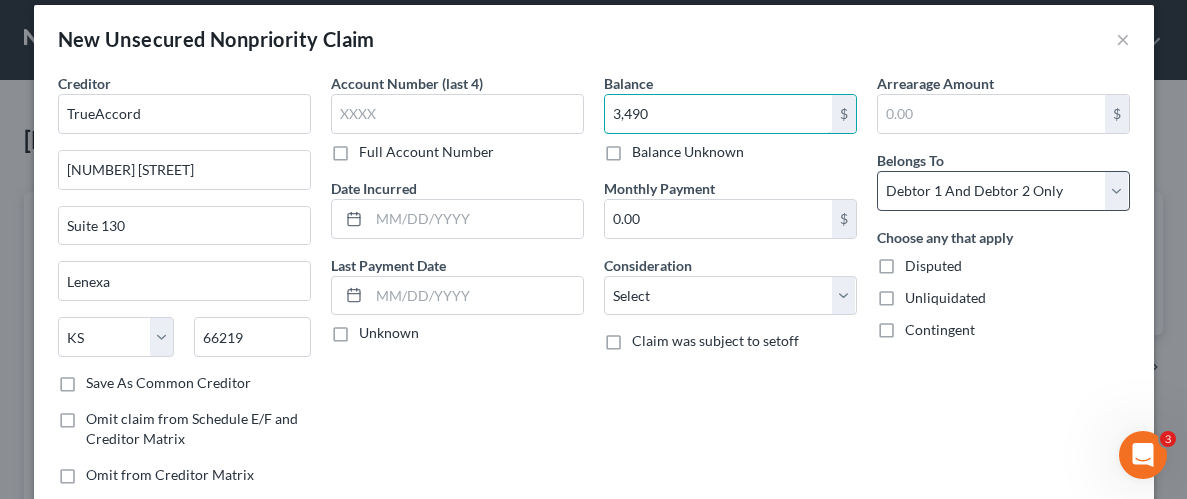 type on "3,490" 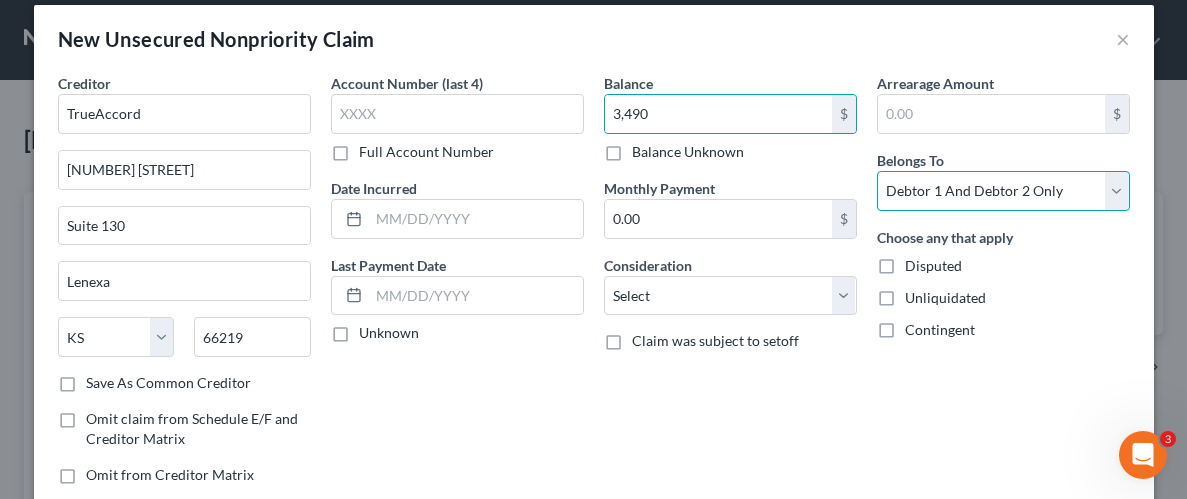 click on "Select Debtor 1 Only Debtor 2 Only Debtor 1 And Debtor 2 Only At Least One Of The Debtors And Another Community Property" at bounding box center (1003, 191) 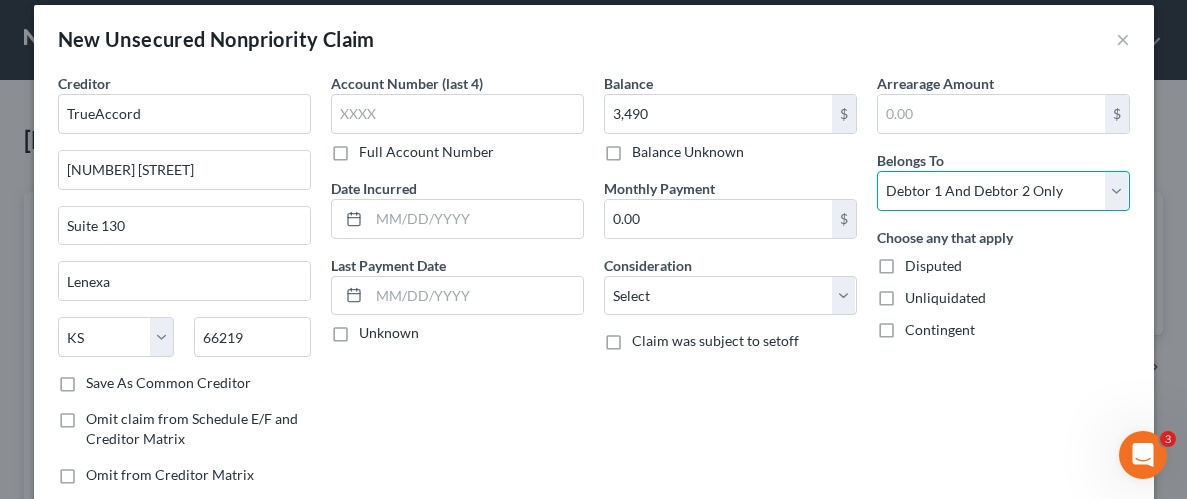select on "0" 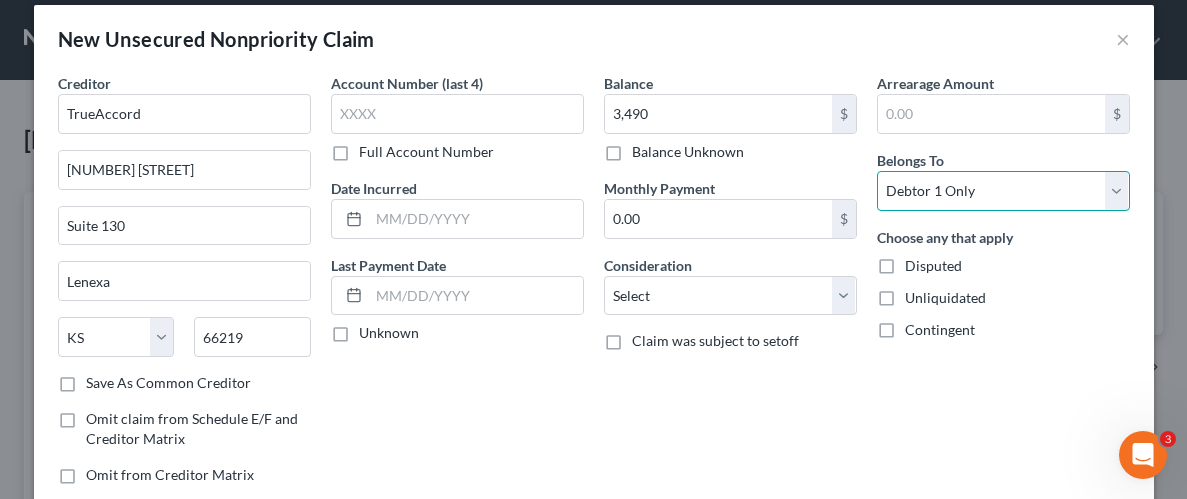 click on "Select Debtor 1 Only Debtor 2 Only Debtor 1 And Debtor 2 Only At Least One Of The Debtors And Another Community Property" at bounding box center (1003, 191) 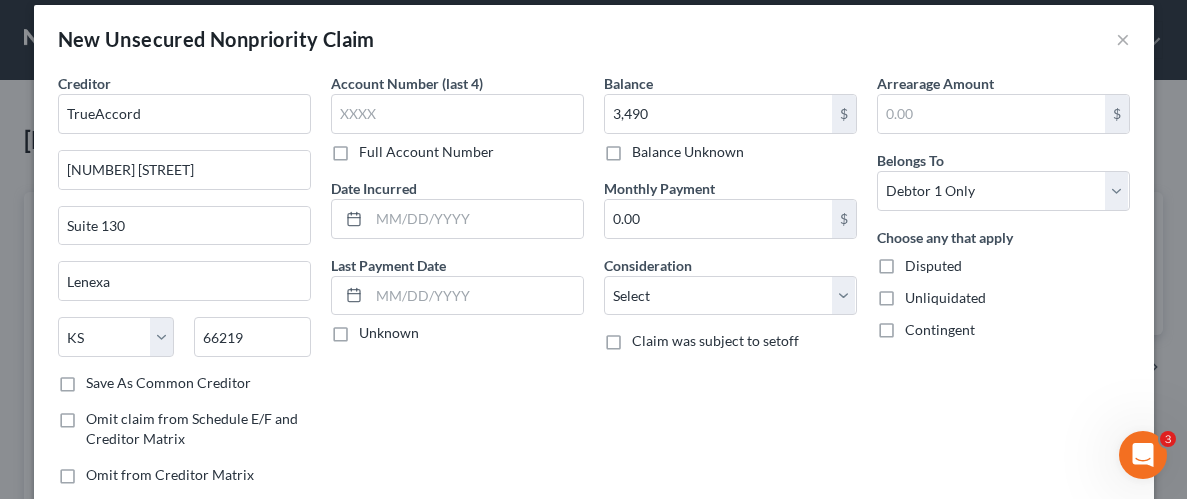 click on "Unliquidated" at bounding box center [945, 298] 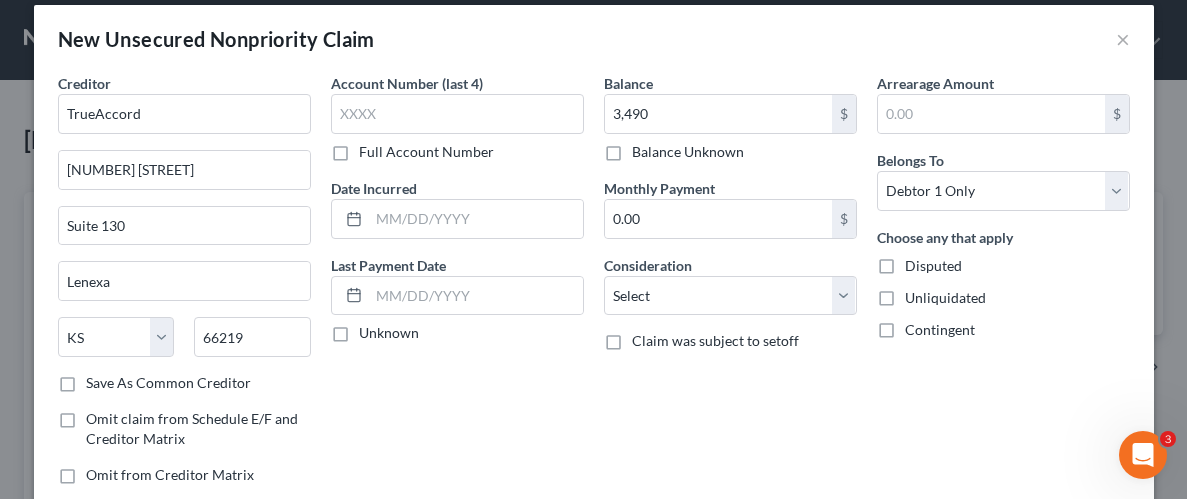 click on "Unliquidated" at bounding box center [919, 294] 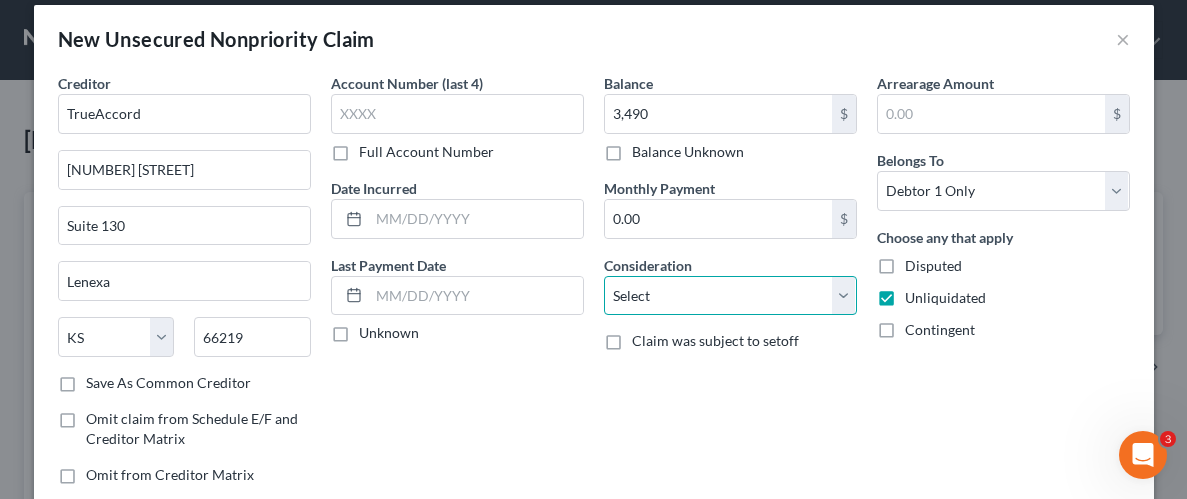 click on "Select Cable / Satellite Services Collection Agency Credit Card Debt Debt Counseling / Attorneys Deficiency Balance Domestic Support Obligations Home / Car Repairs Income Taxes Judgment Liens Medical Services Monies Loaned / Advanced Mortgage Obligation From Divorce Or Separation Obligation To Pensions Other Overdrawn Bank Account Promised To Help Pay Creditors Student Loans Suppliers And Vendors Telephone / Internet Services Utility Services" at bounding box center [730, 296] 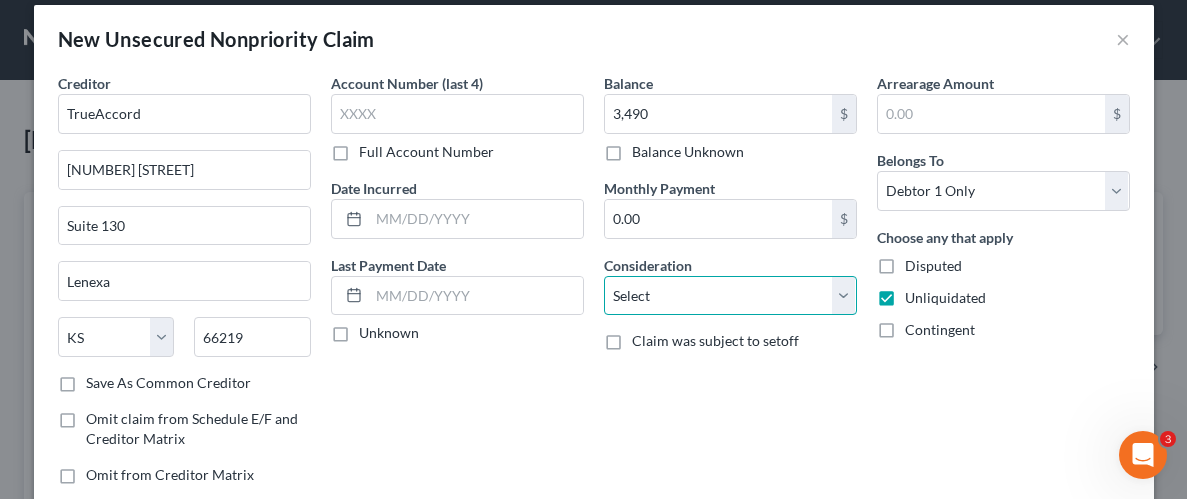select on "1" 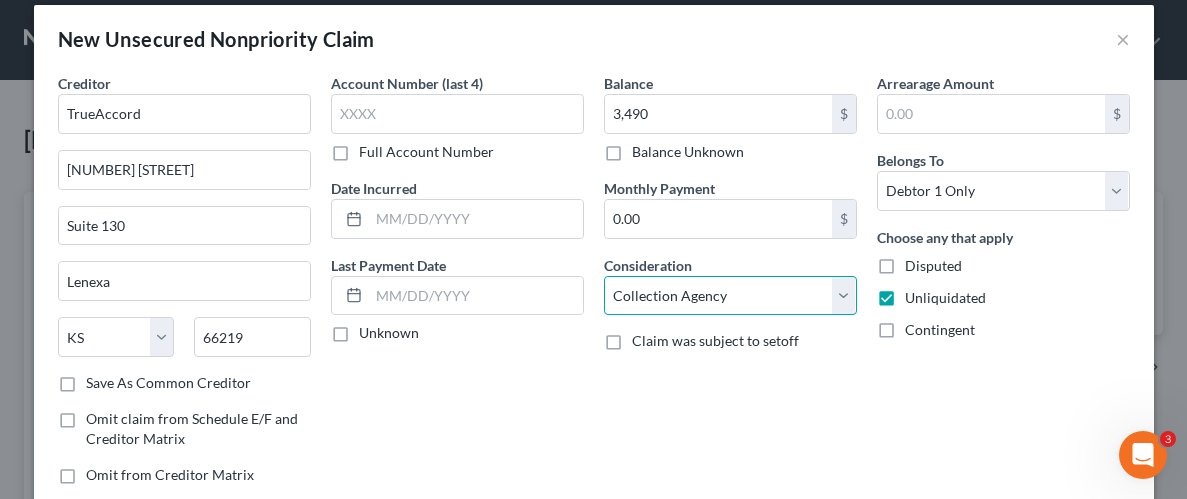 click on "Select Cable / Satellite Services Collection Agency Credit Card Debt Debt Counseling / Attorneys Deficiency Balance Domestic Support Obligations Home / Car Repairs Income Taxes Judgment Liens Medical Services Monies Loaned / Advanced Mortgage Obligation From Divorce Or Separation Obligation To Pensions Other Overdrawn Bank Account Promised To Help Pay Creditors Student Loans Suppliers And Vendors Telephone / Internet Services Utility Services" at bounding box center (730, 296) 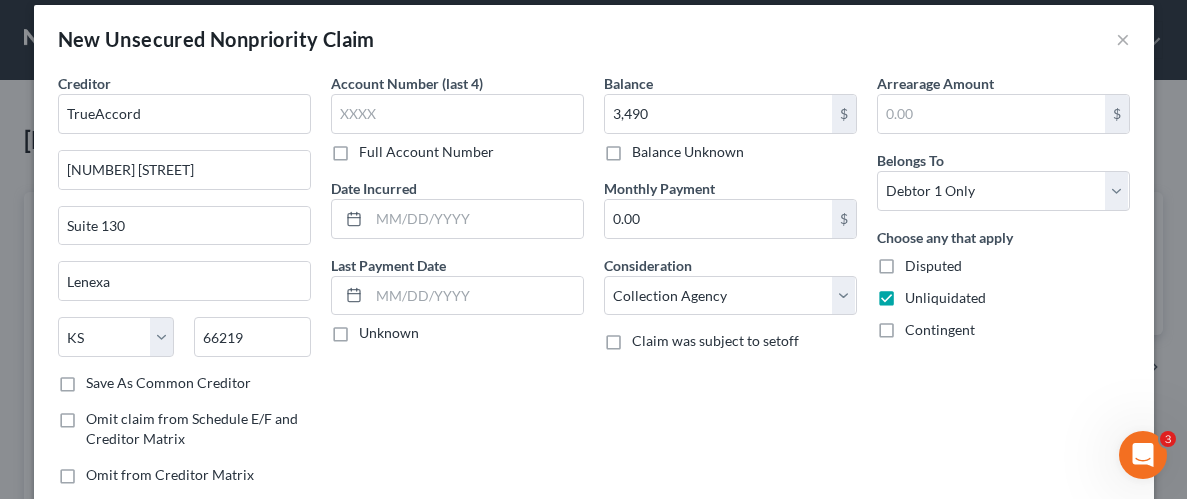 click on "Arrearage Amount $
Belongs To
*
Select Debtor 1 Only Debtor 2 Only Debtor 1 And Debtor 2 Only At Least One Of The Debtors And Another Community Property Choose any that apply Disputed Unliquidated Contingent" at bounding box center (1003, 287) 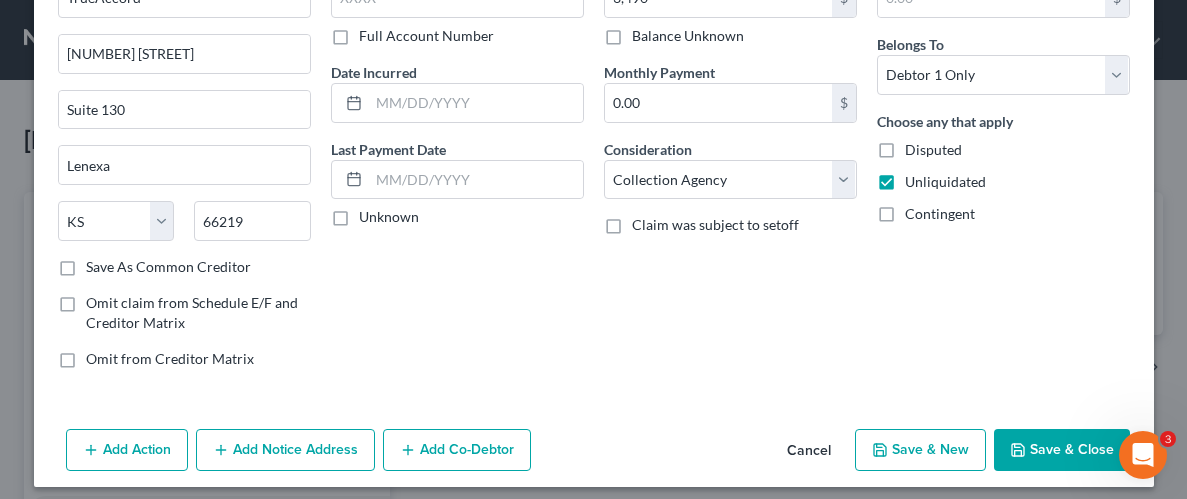 scroll, scrollTop: 145, scrollLeft: 0, axis: vertical 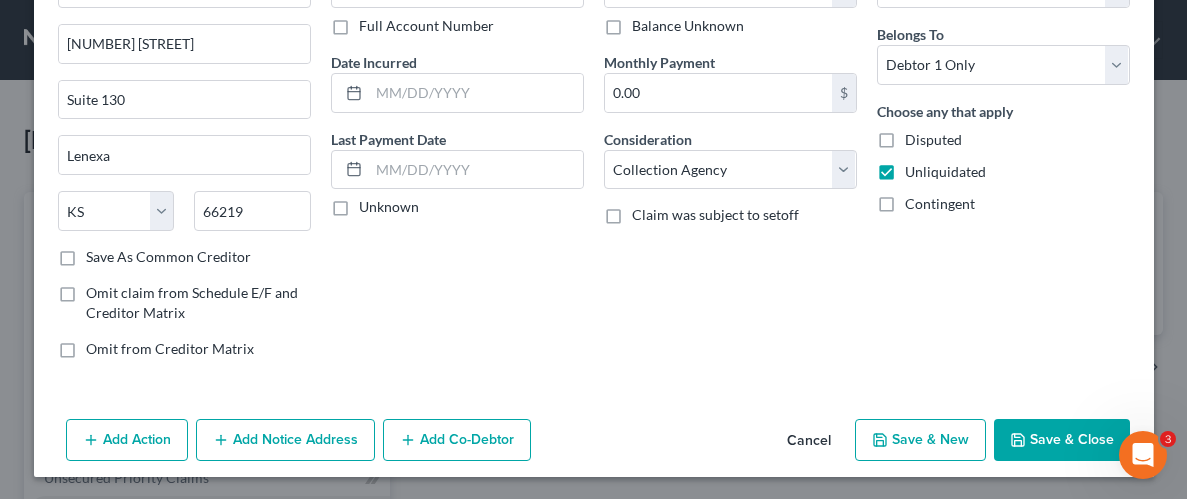 click on "Save & Close" at bounding box center [1062, 440] 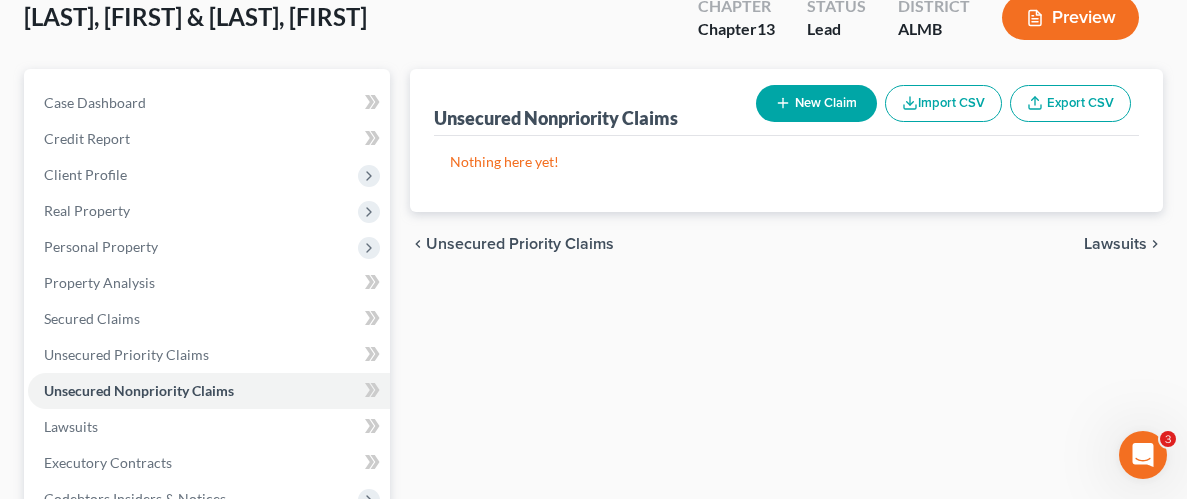 scroll, scrollTop: 0, scrollLeft: 0, axis: both 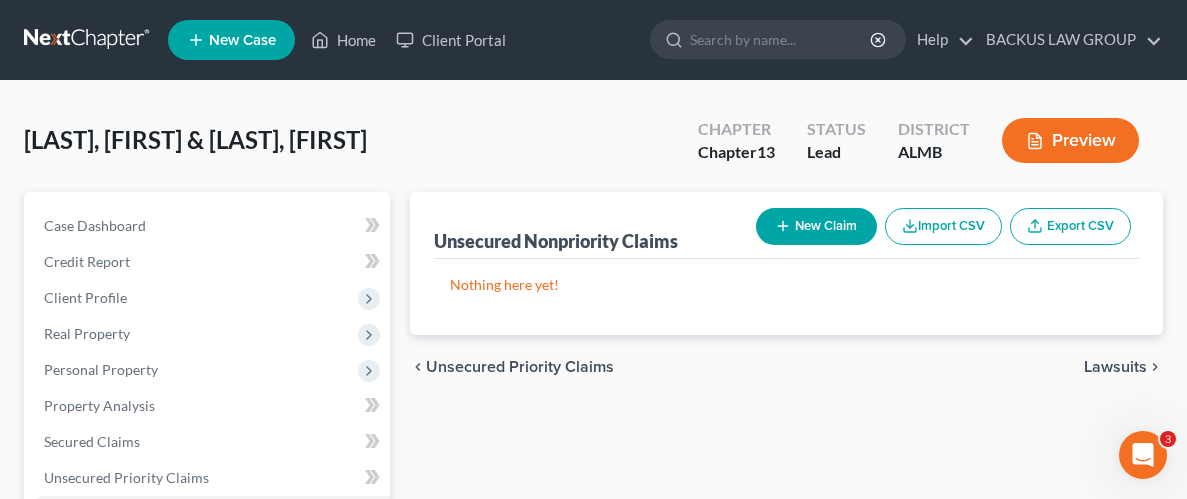 click on "New Claim" at bounding box center (816, 226) 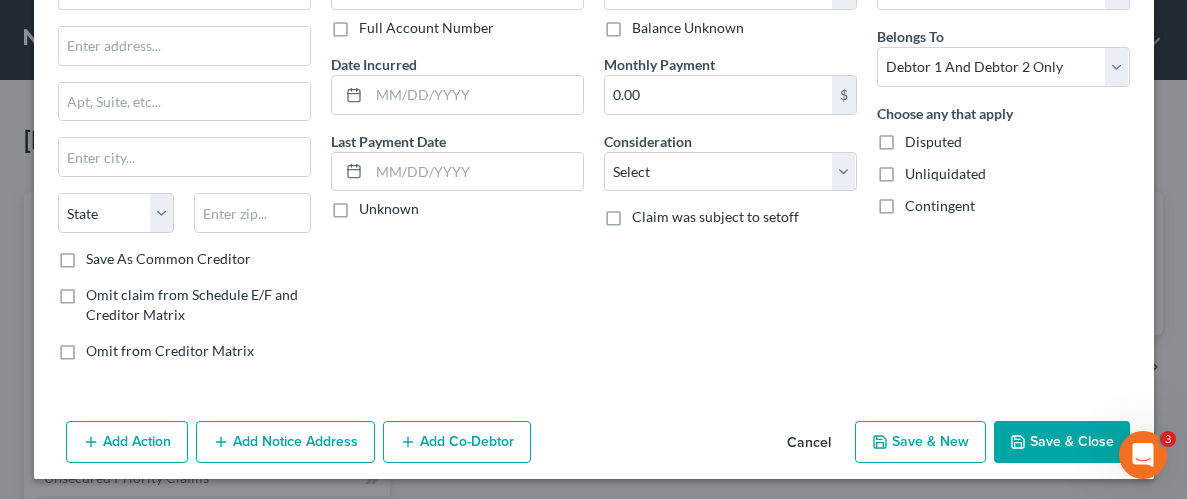 scroll, scrollTop: 145, scrollLeft: 0, axis: vertical 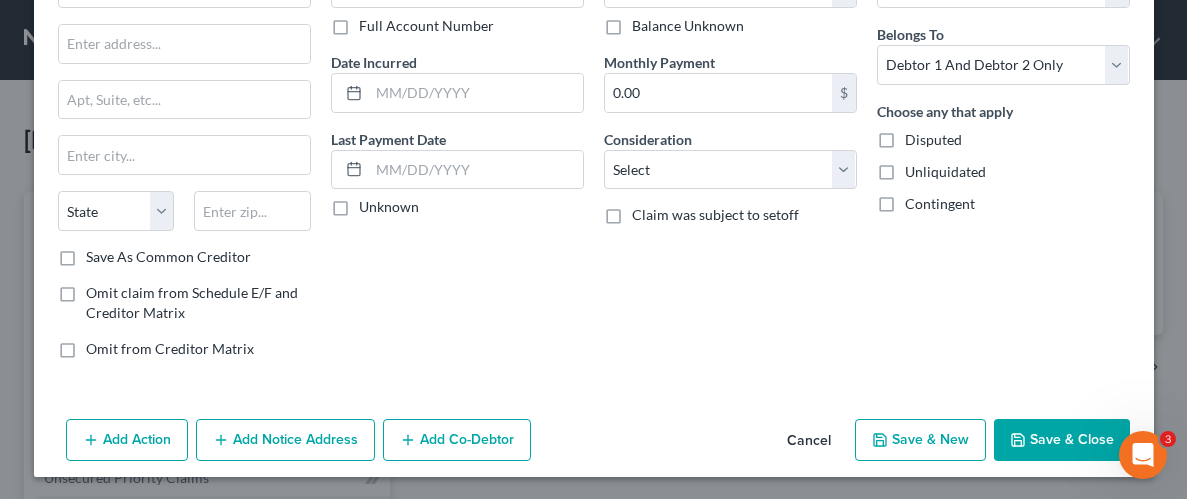 click on "Cancel" at bounding box center (809, 441) 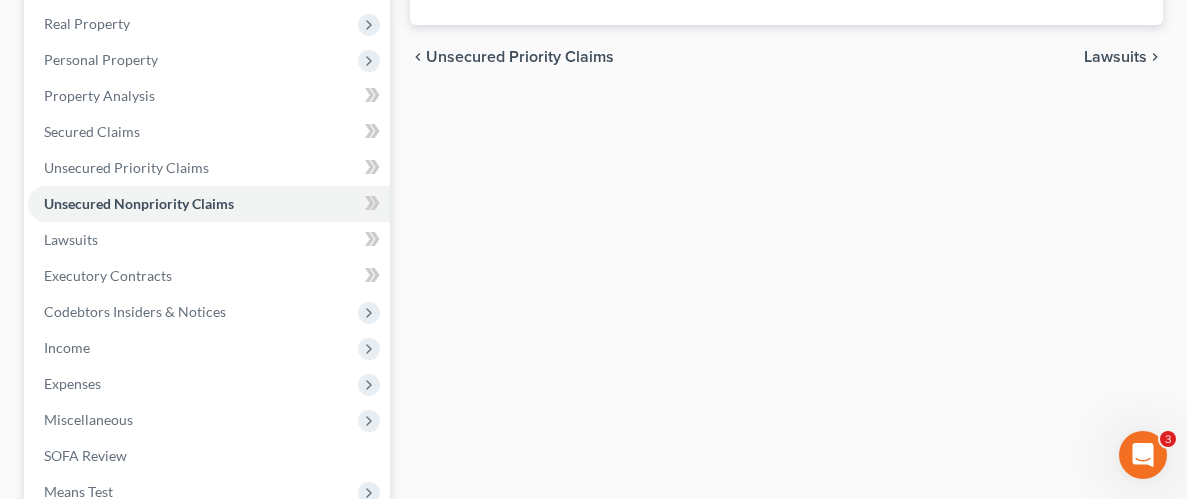 scroll, scrollTop: 0, scrollLeft: 0, axis: both 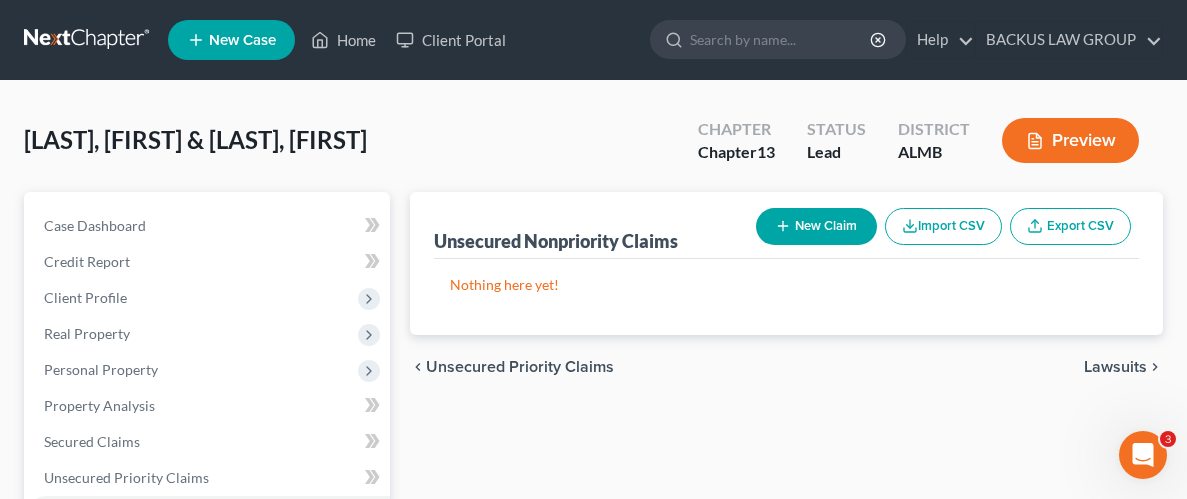 click on "New Claim" at bounding box center (816, 226) 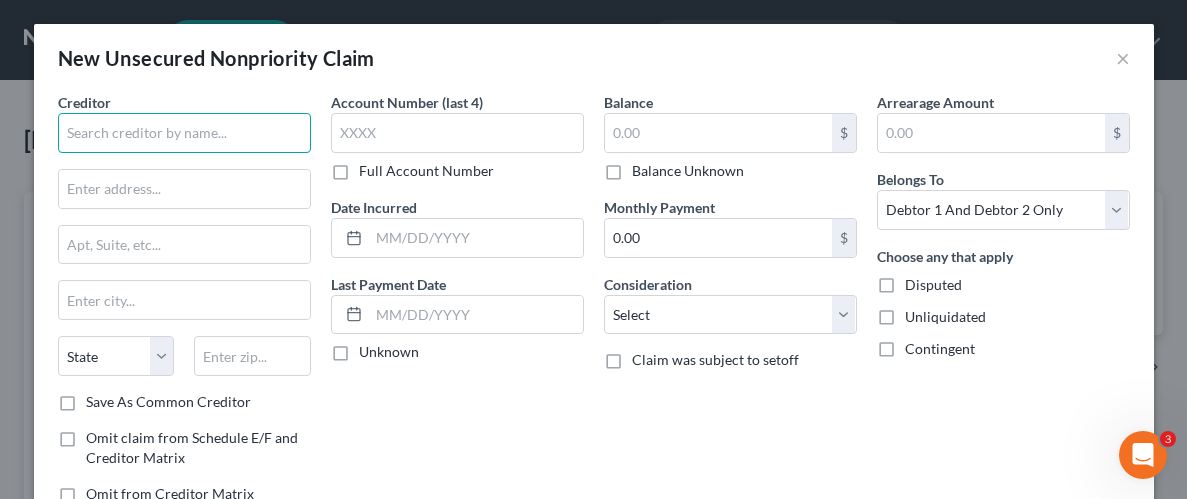 click at bounding box center [184, 133] 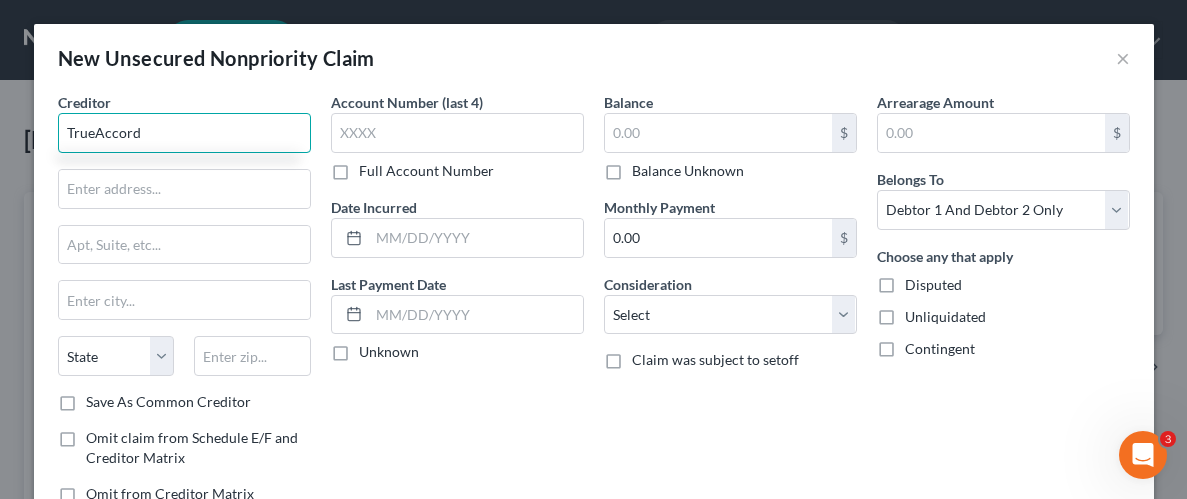 type on "TrueAccord" 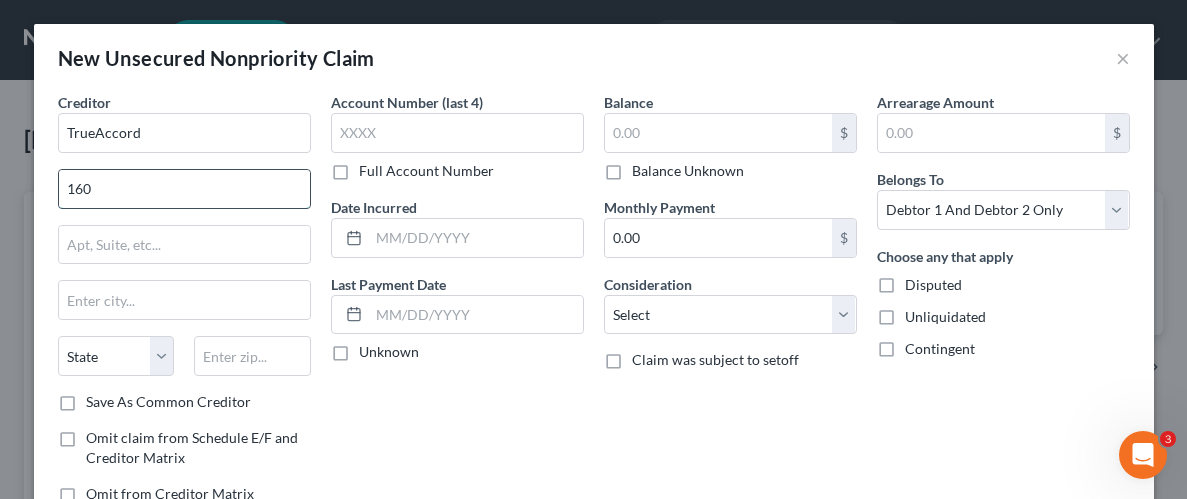 type on "16011 College Blvd" 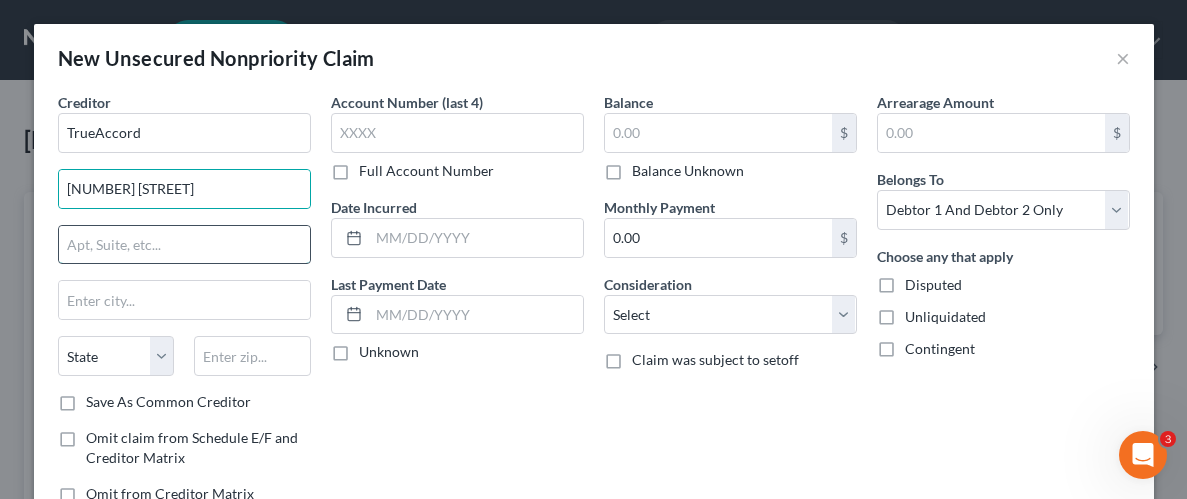 click at bounding box center [184, 245] 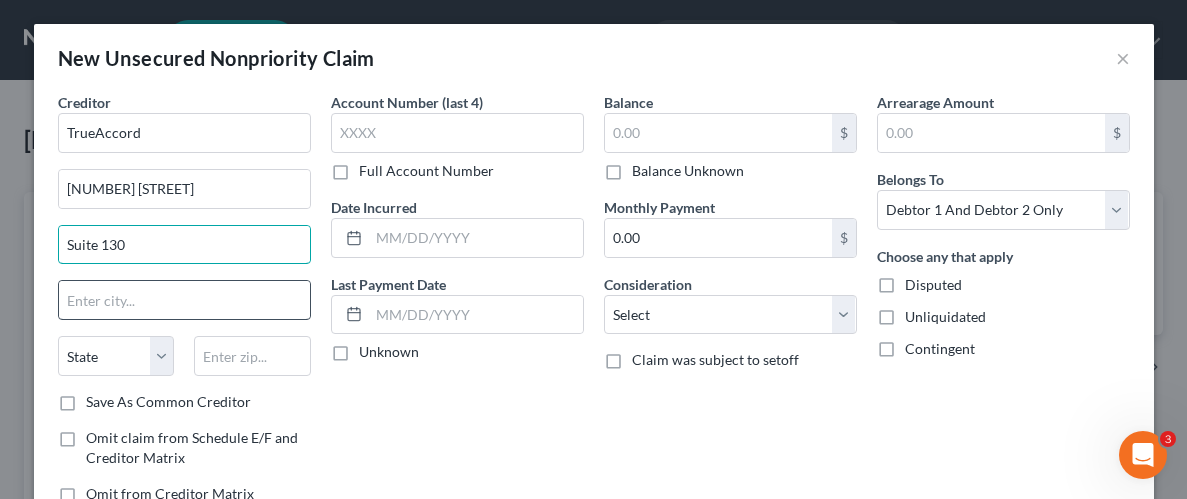 type on "Suite 130" 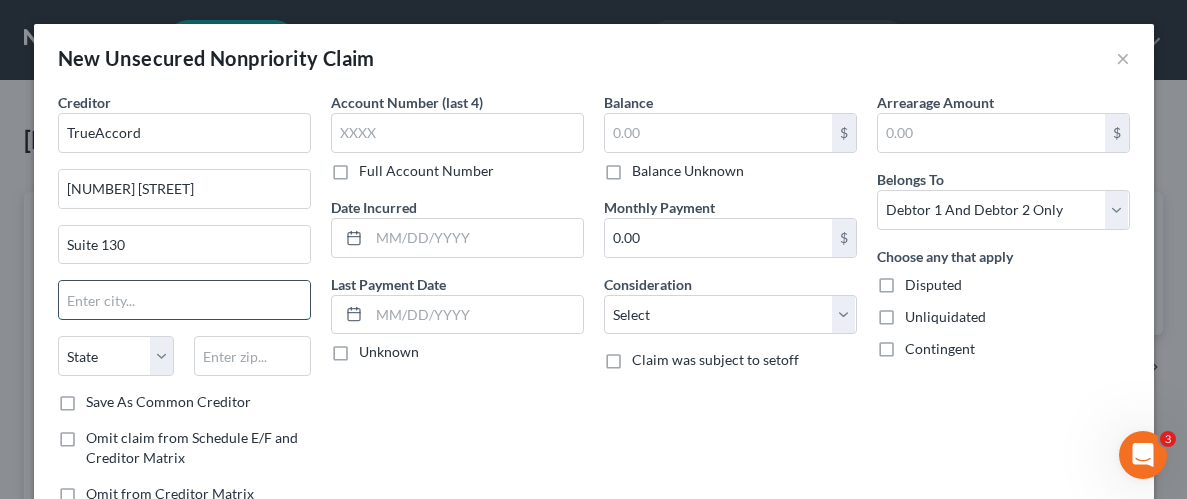click at bounding box center (184, 300) 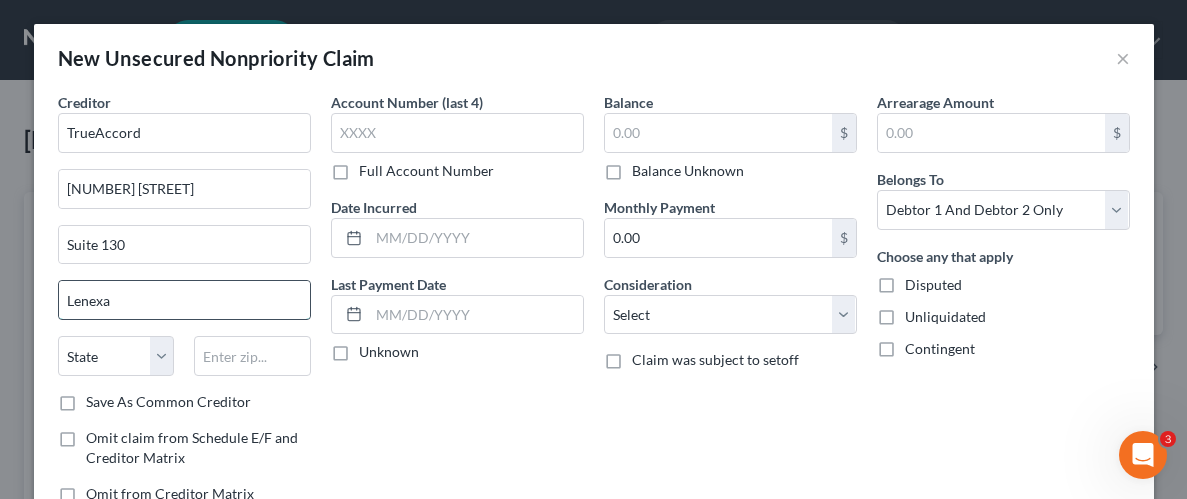 type on "Lenexa" 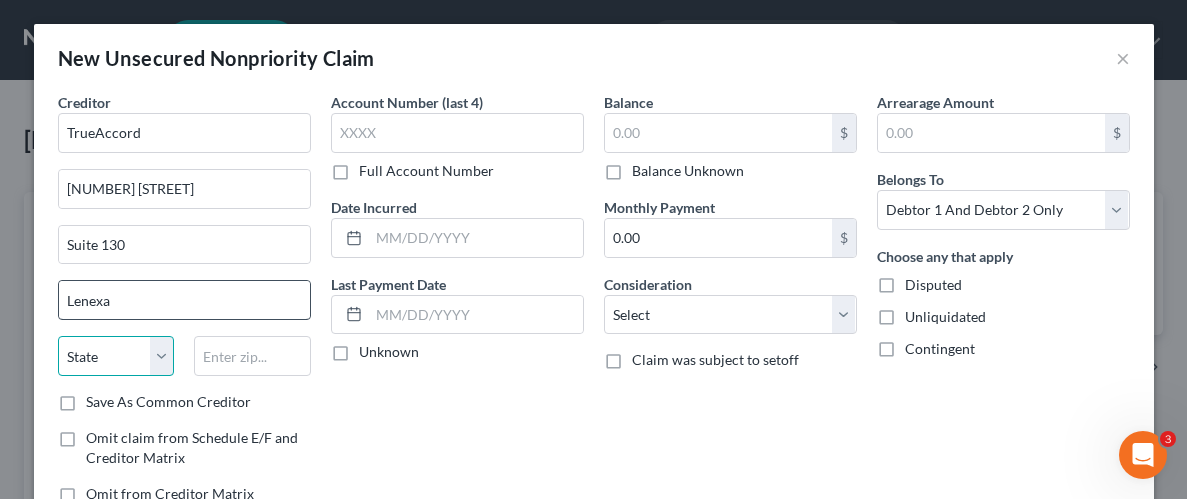 select on "17" 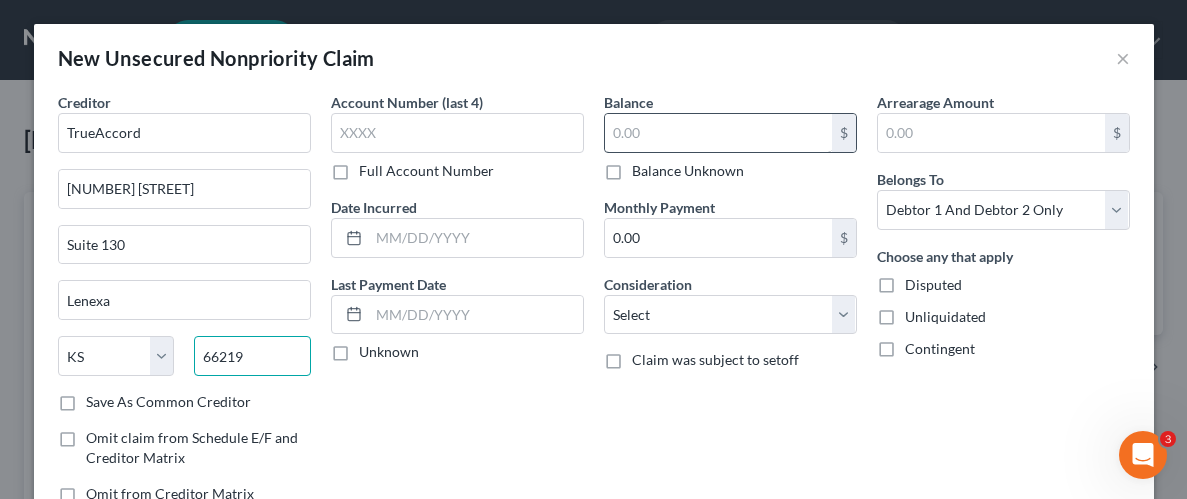 type on "66219" 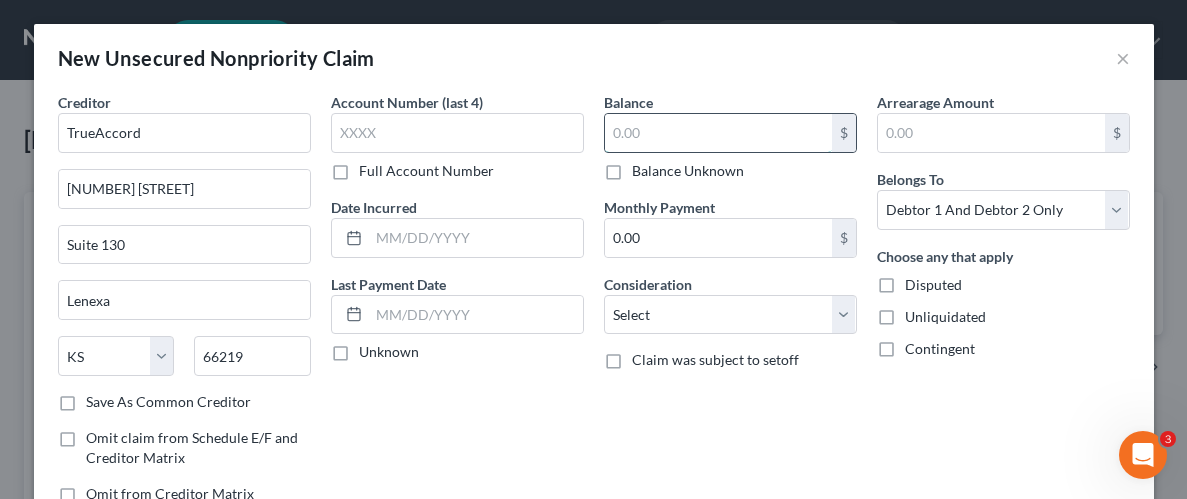 click at bounding box center [718, 133] 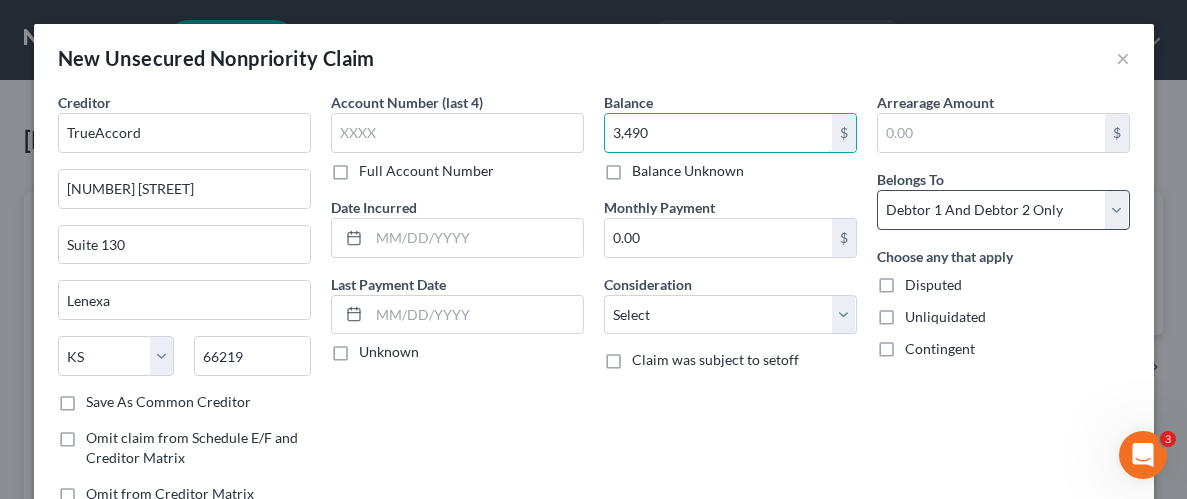 type on "3,490" 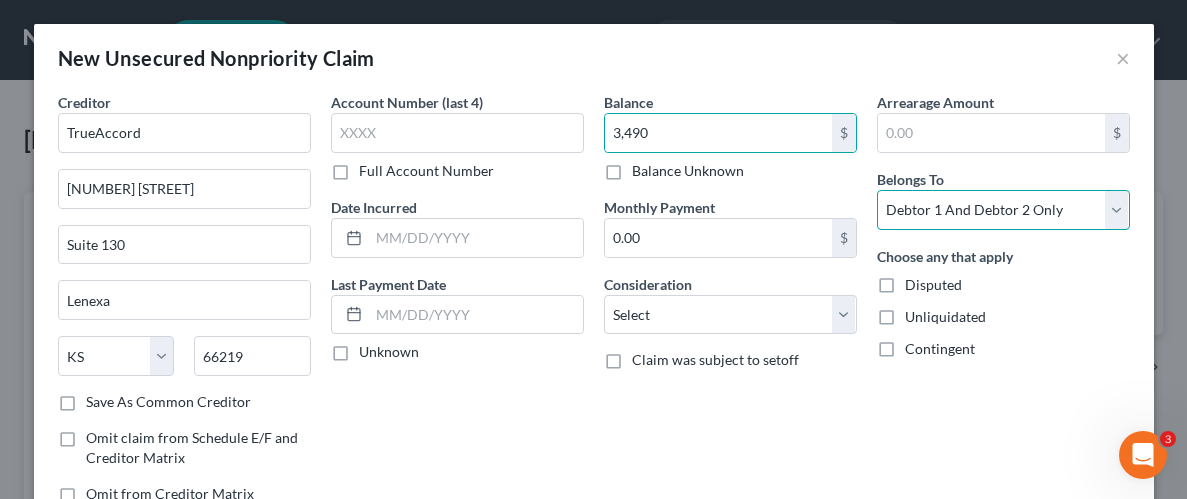 click on "Select Debtor 1 Only Debtor 2 Only Debtor 1 And Debtor 2 Only At Least One Of The Debtors And Another Community Property" at bounding box center [1003, 210] 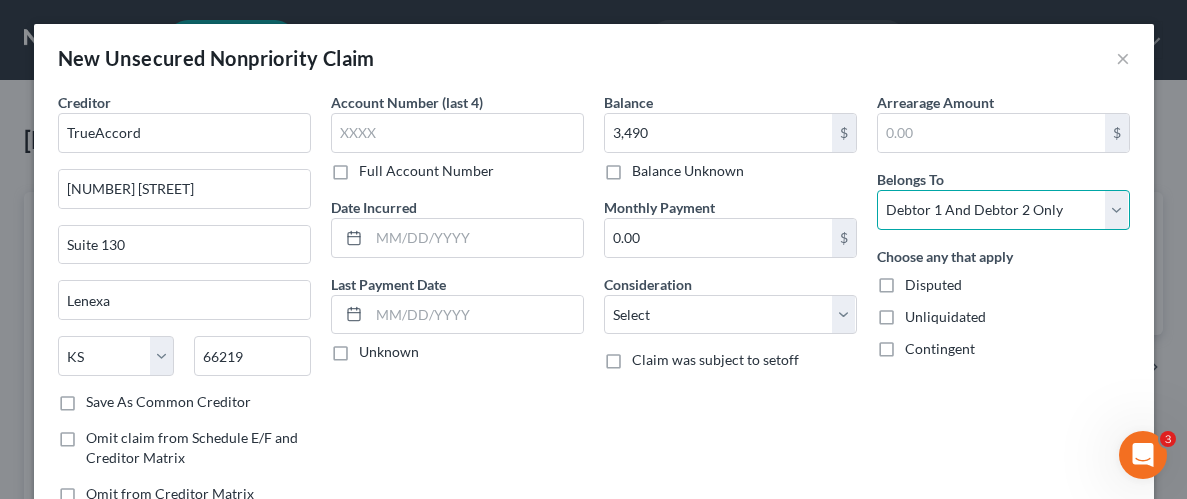 select on "0" 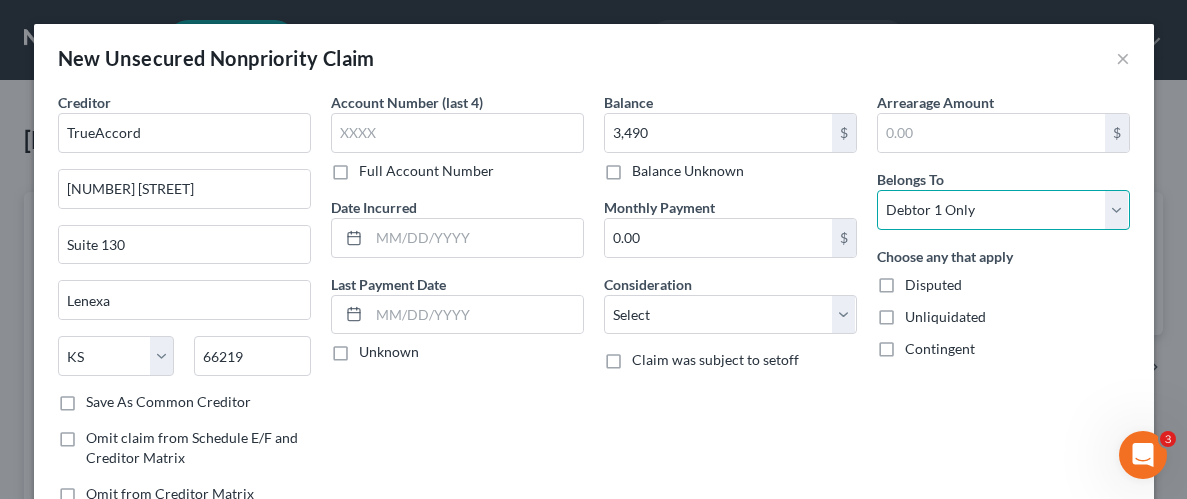 click on "Select Debtor 1 Only Debtor 2 Only Debtor 1 And Debtor 2 Only At Least One Of The Debtors And Another Community Property" at bounding box center [1003, 210] 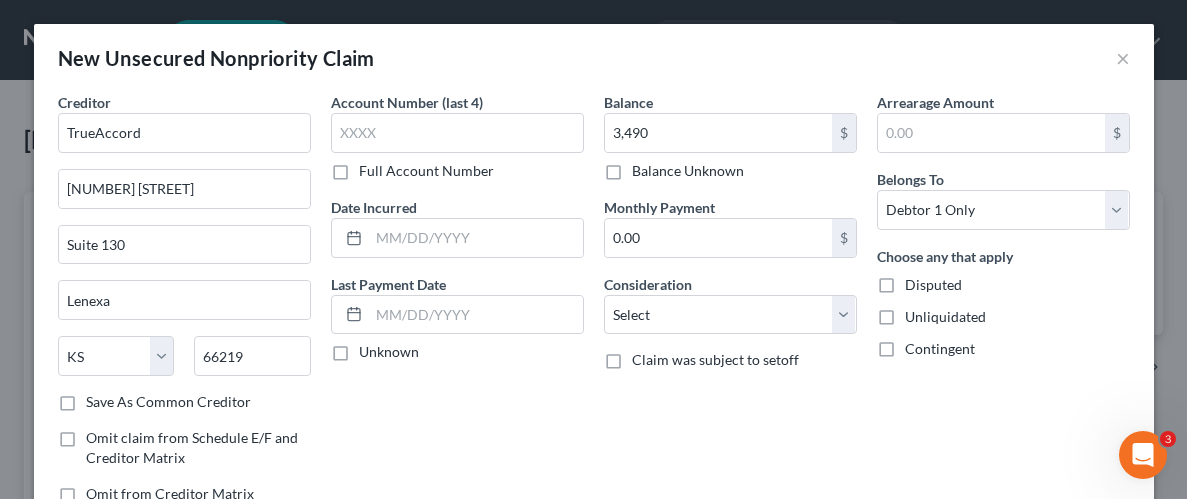 click on "Unliquidated" at bounding box center (945, 317) 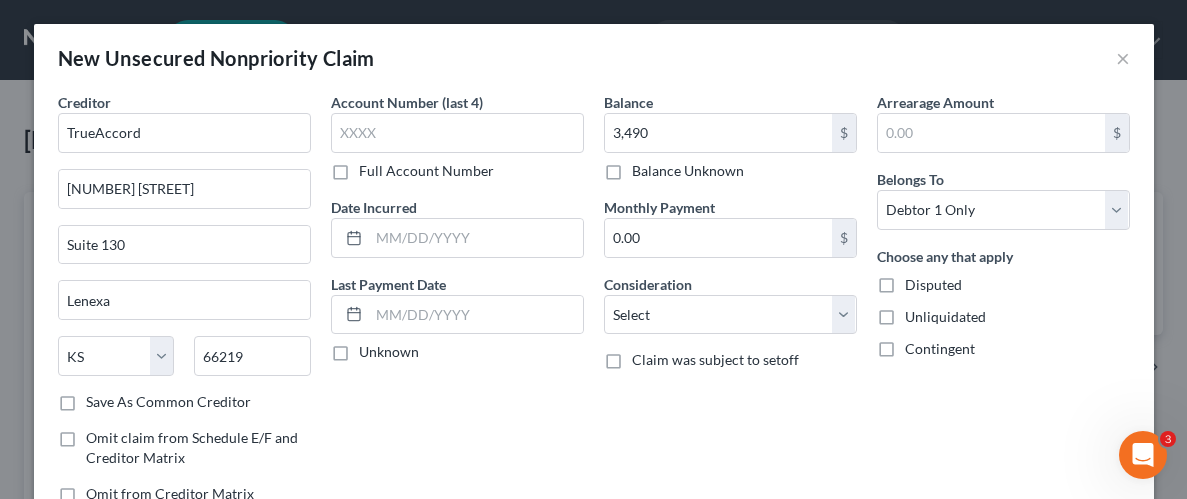 click on "Unliquidated" at bounding box center [919, 313] 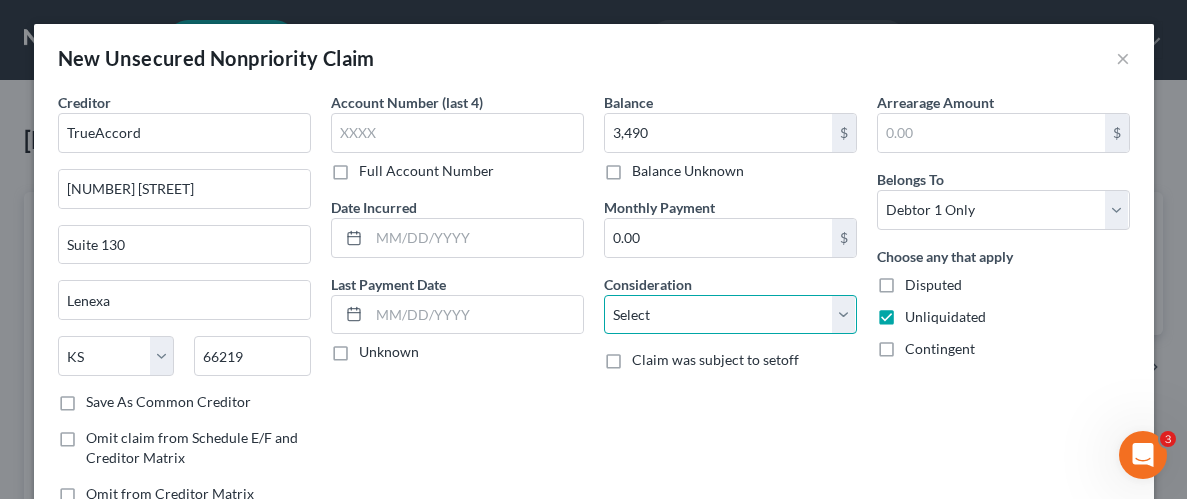 click on "Select Cable / Satellite Services Collection Agency Credit Card Debt Debt Counseling / Attorneys Deficiency Balance Domestic Support Obligations Home / Car Repairs Income Taxes Judgment Liens Medical Services Monies Loaned / Advanced Mortgage Obligation From Divorce Or Separation Obligation To Pensions Other Overdrawn Bank Account Promised To Help Pay Creditors Student Loans Suppliers And Vendors Telephone / Internet Services Utility Services" at bounding box center (730, 315) 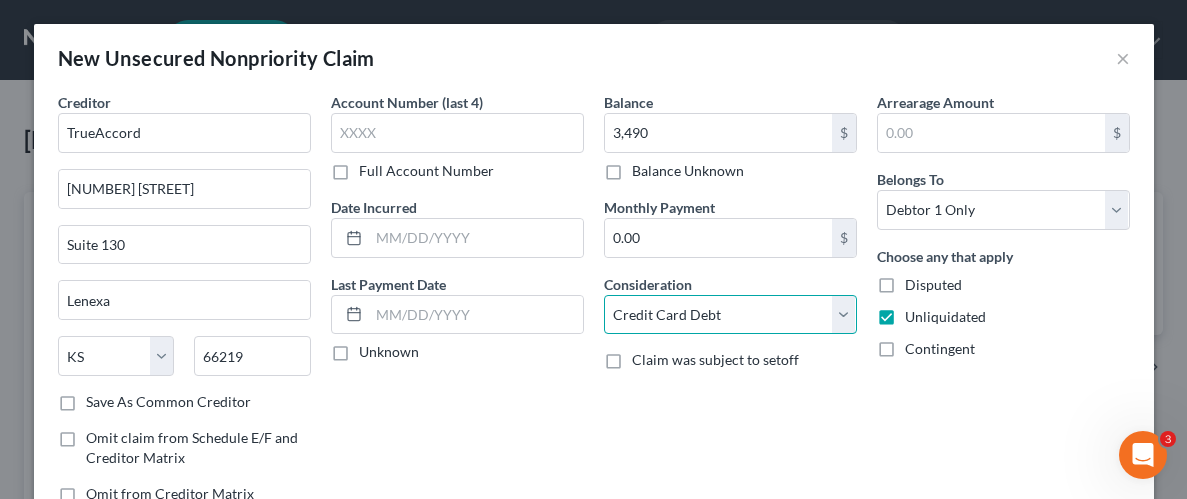 click on "Select Cable / Satellite Services Collection Agency Credit Card Debt Debt Counseling / Attorneys Deficiency Balance Domestic Support Obligations Home / Car Repairs Income Taxes Judgment Liens Medical Services Monies Loaned / Advanced Mortgage Obligation From Divorce Or Separation Obligation To Pensions Other Overdrawn Bank Account Promised To Help Pay Creditors Student Loans Suppliers And Vendors Telephone / Internet Services Utility Services" at bounding box center (730, 315) 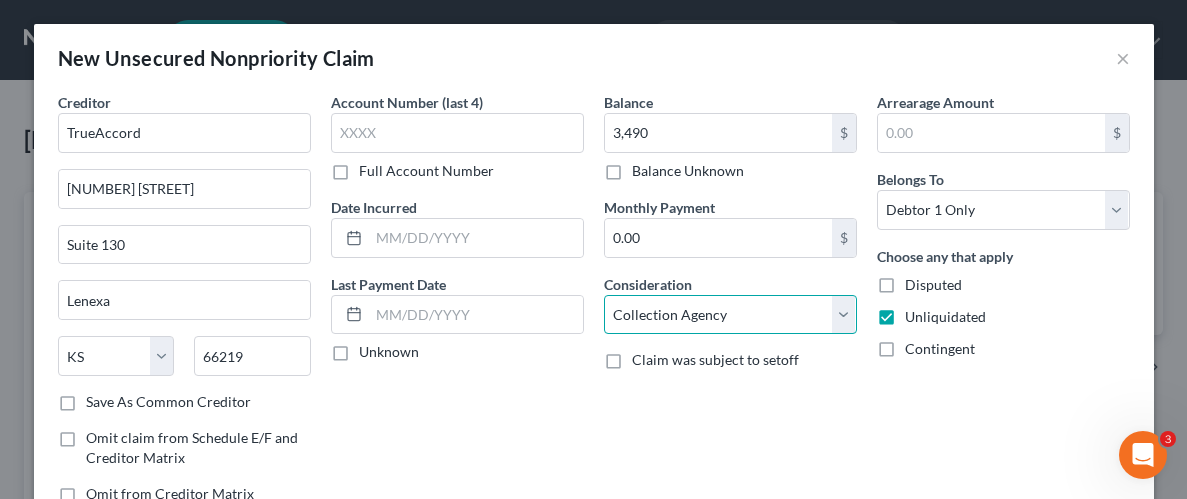 click on "Select Cable / Satellite Services Collection Agency Credit Card Debt Debt Counseling / Attorneys Deficiency Balance Domestic Support Obligations Home / Car Repairs Income Taxes Judgment Liens Medical Services Monies Loaned / Advanced Mortgage Obligation From Divorce Or Separation Obligation To Pensions Other Overdrawn Bank Account Promised To Help Pay Creditors Student Loans Suppliers And Vendors Telephone / Internet Services Utility Services" at bounding box center (730, 315) 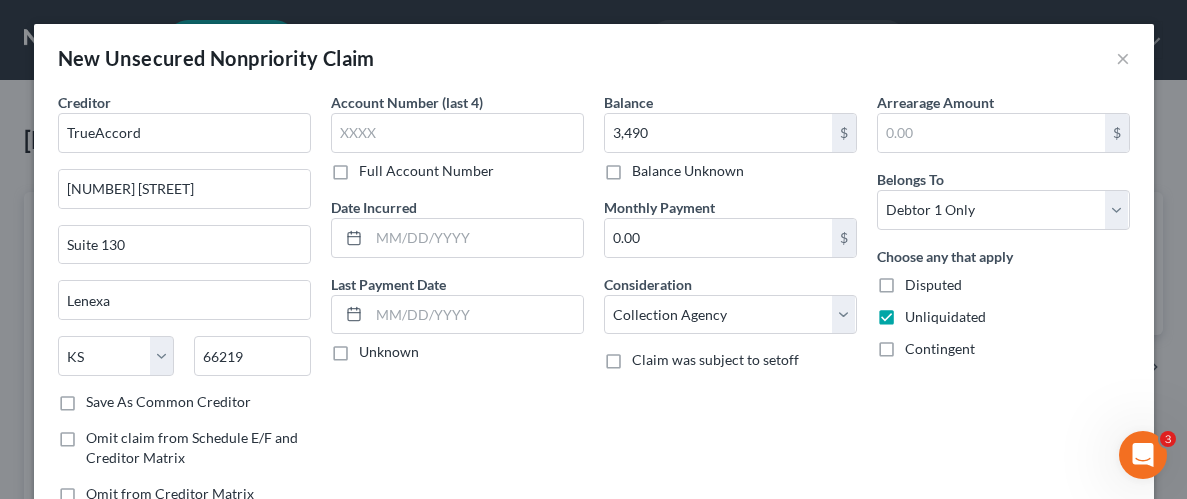 drag, startPoint x: 1060, startPoint y: 304, endPoint x: 1050, endPoint y: 311, distance: 12.206555 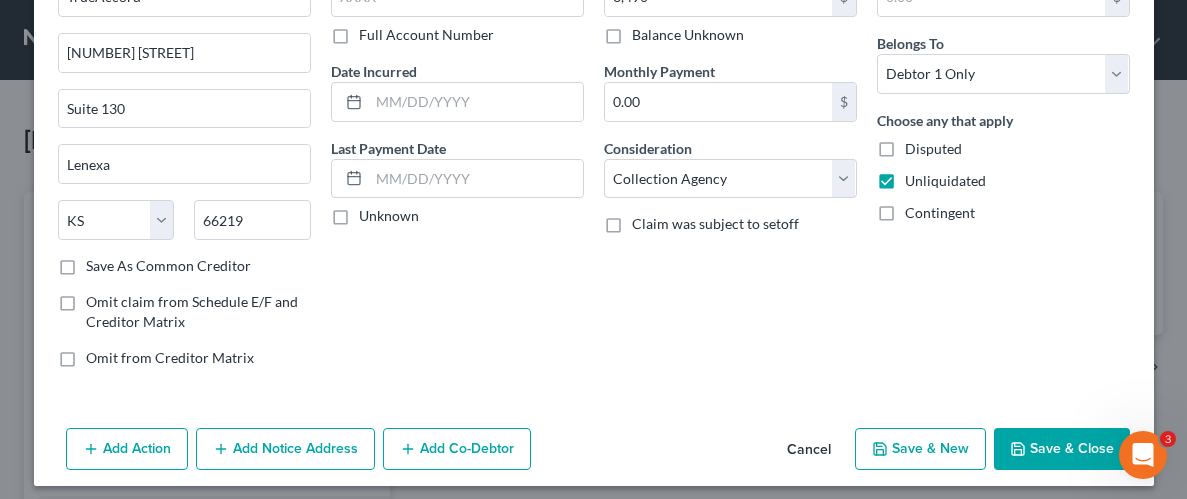 scroll, scrollTop: 145, scrollLeft: 0, axis: vertical 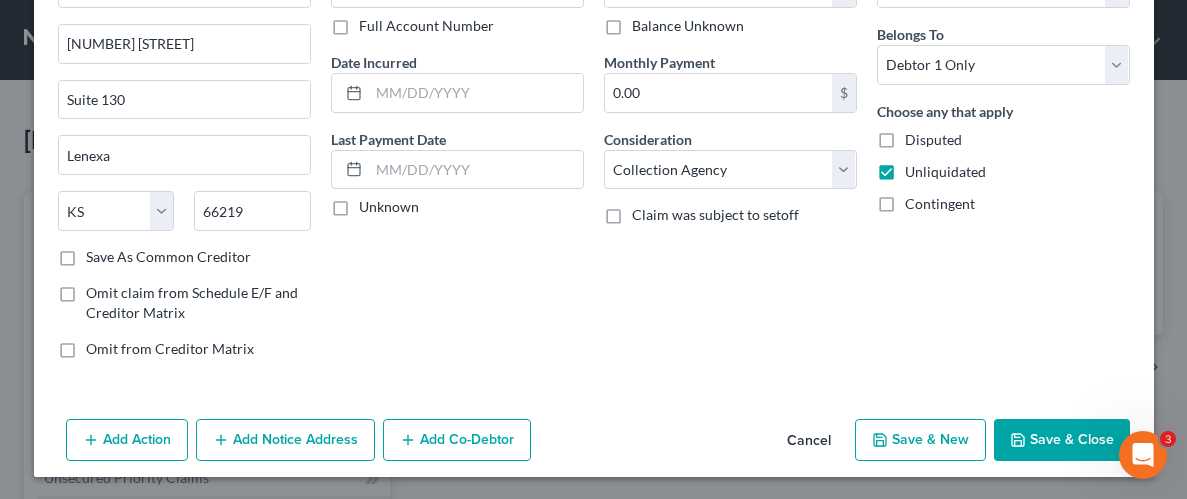 click on "Save & Close" at bounding box center [1062, 440] 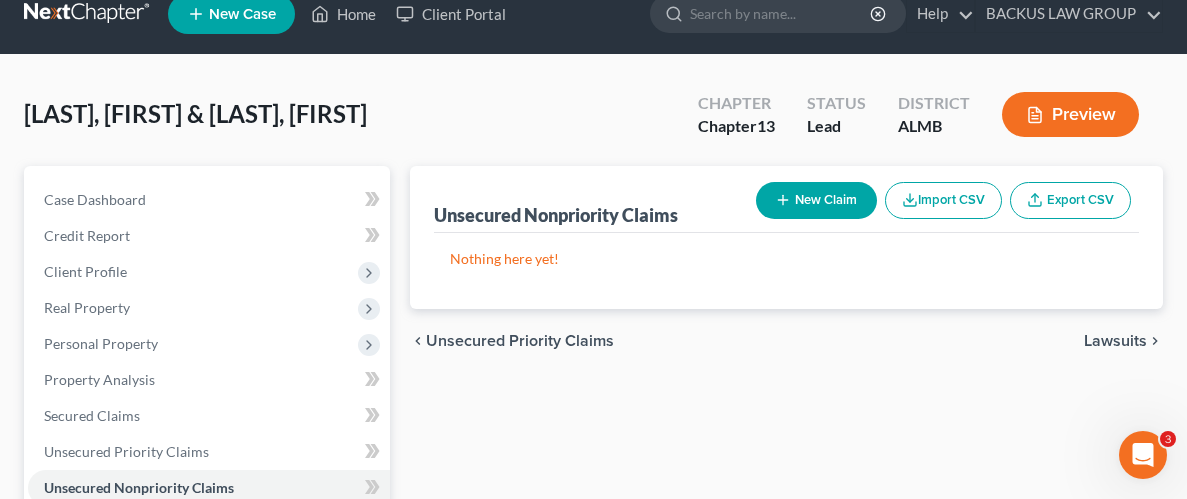 scroll, scrollTop: 0, scrollLeft: 0, axis: both 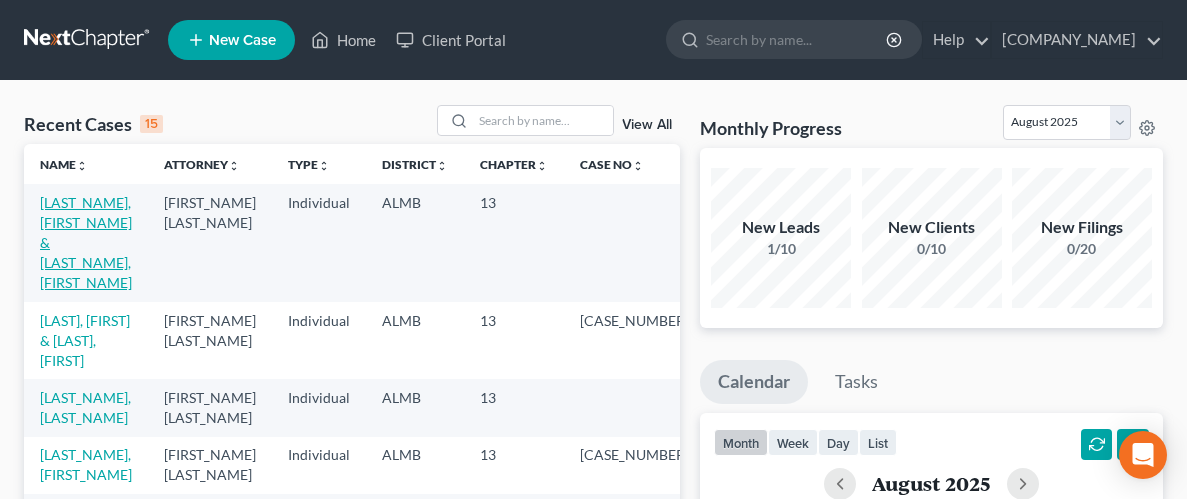 click on "[LAST_NAME], [FIRST_NAME] & [LAST_NAME], [FIRST_NAME]" at bounding box center [86, 242] 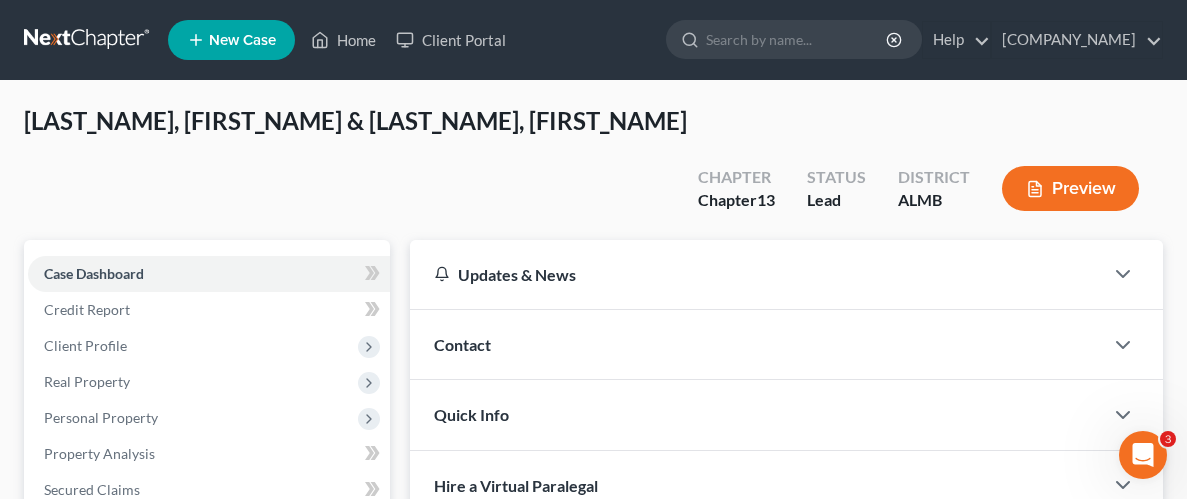 scroll, scrollTop: 0, scrollLeft: 0, axis: both 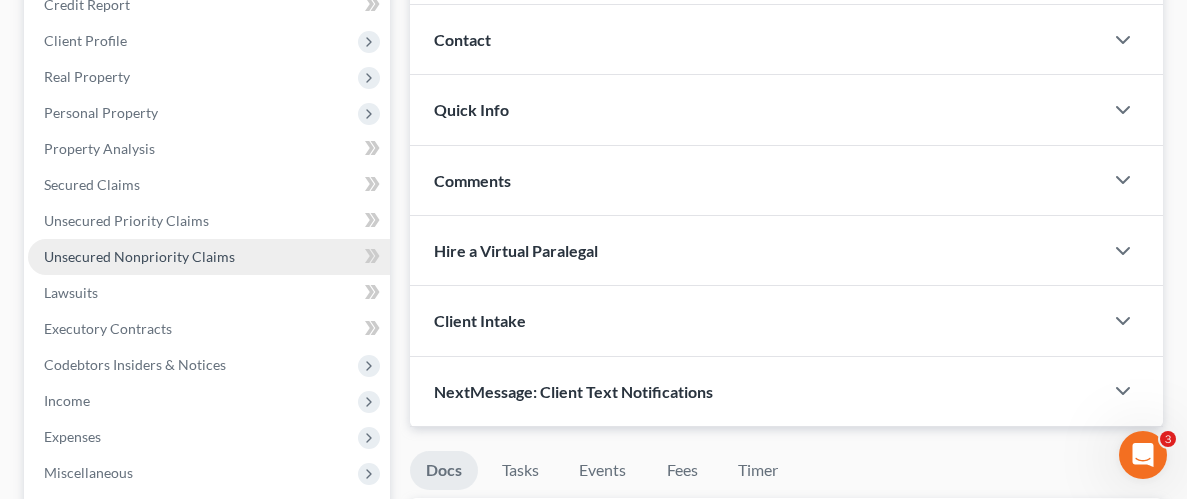 click on "Unsecured Nonpriority Claims" at bounding box center [139, 256] 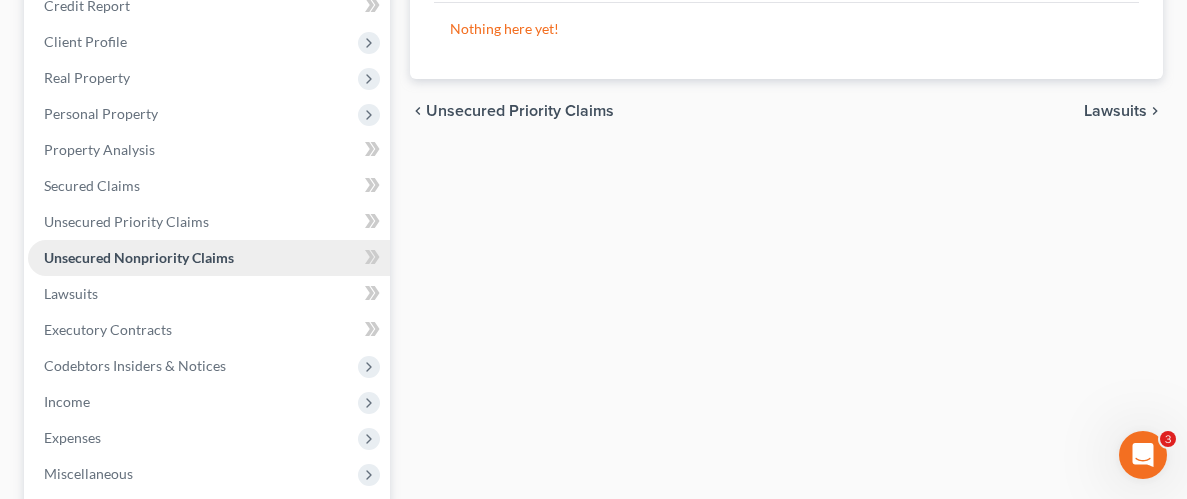 scroll, scrollTop: 0, scrollLeft: 0, axis: both 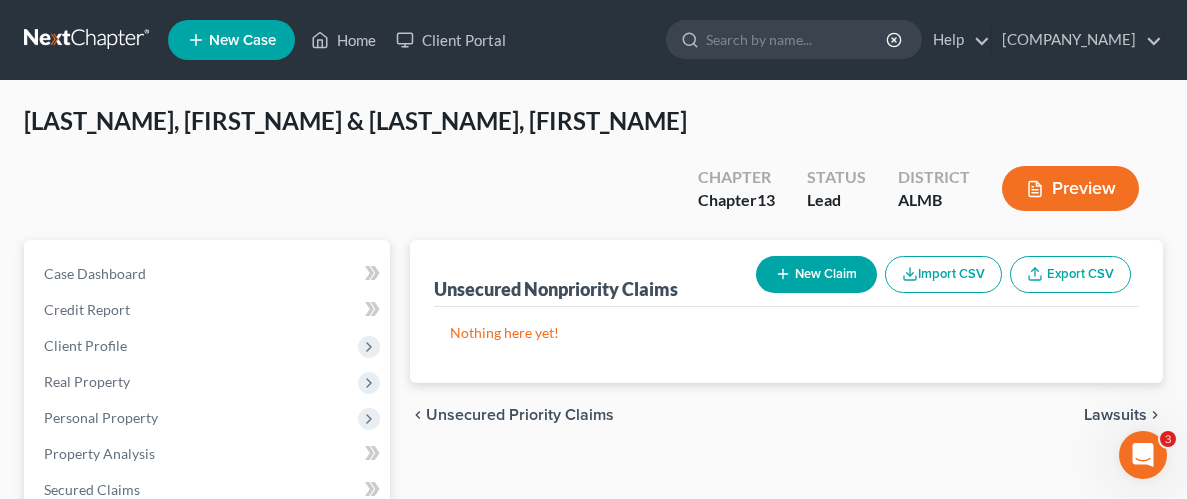 click on "New Claim" at bounding box center [816, 274] 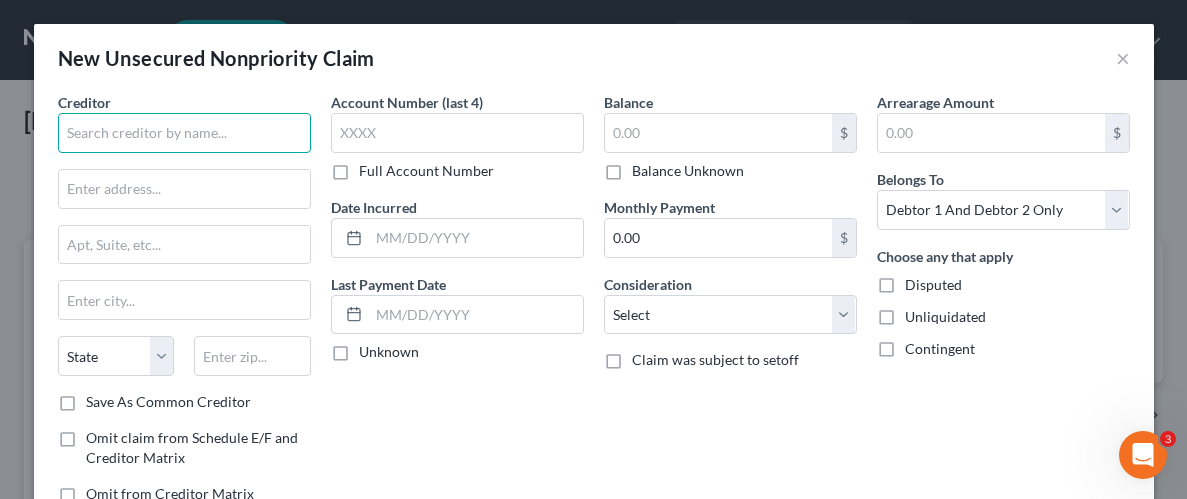 click at bounding box center [184, 133] 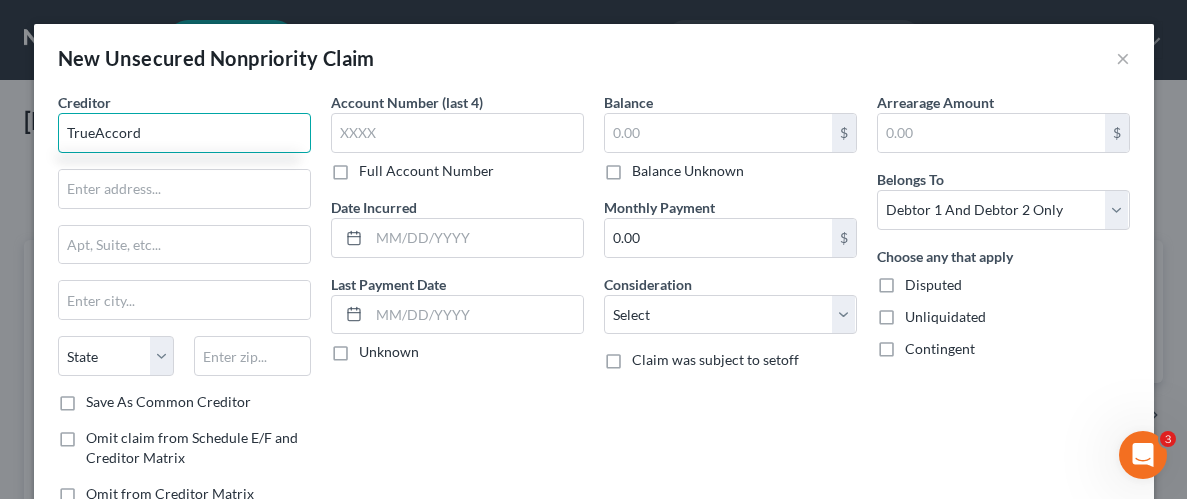 type on "TrueAccord" 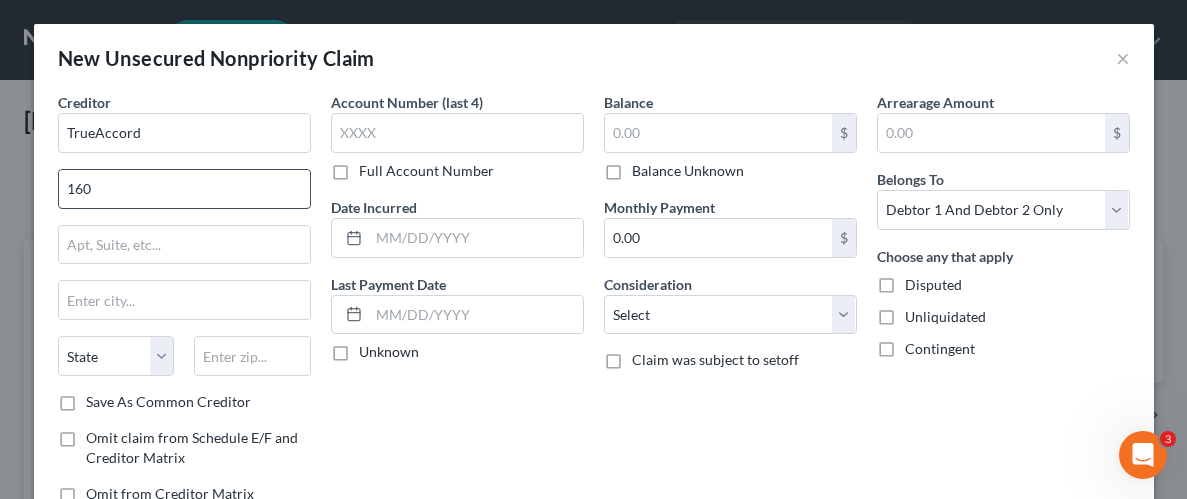 type on "[NUMBER] [STREET]" 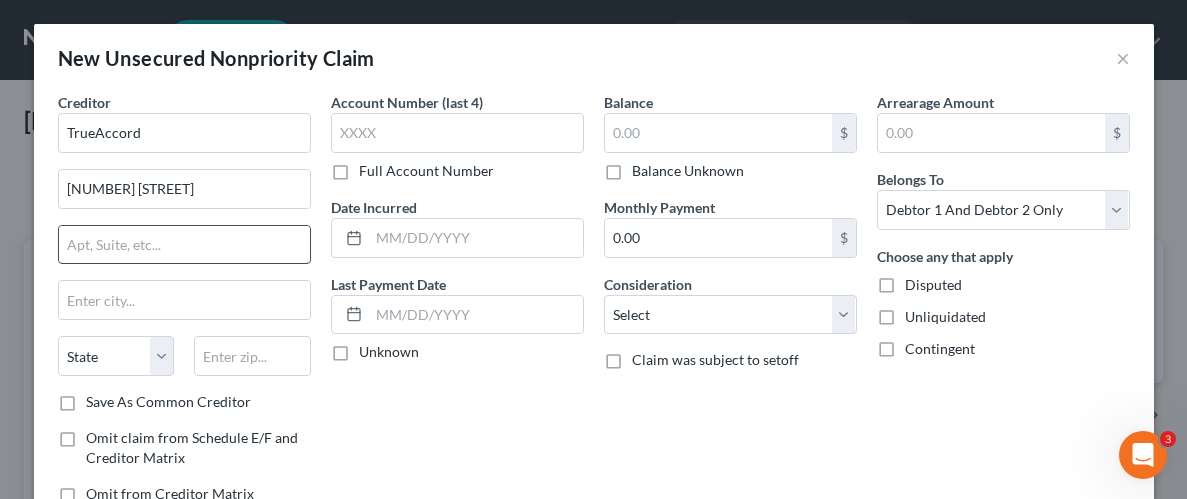 click at bounding box center [184, 245] 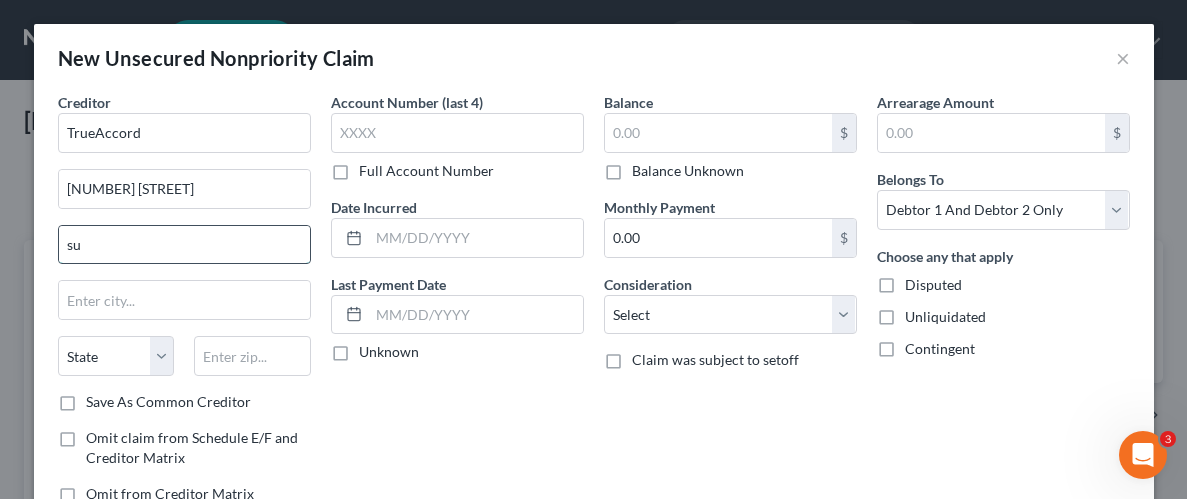 type on "s" 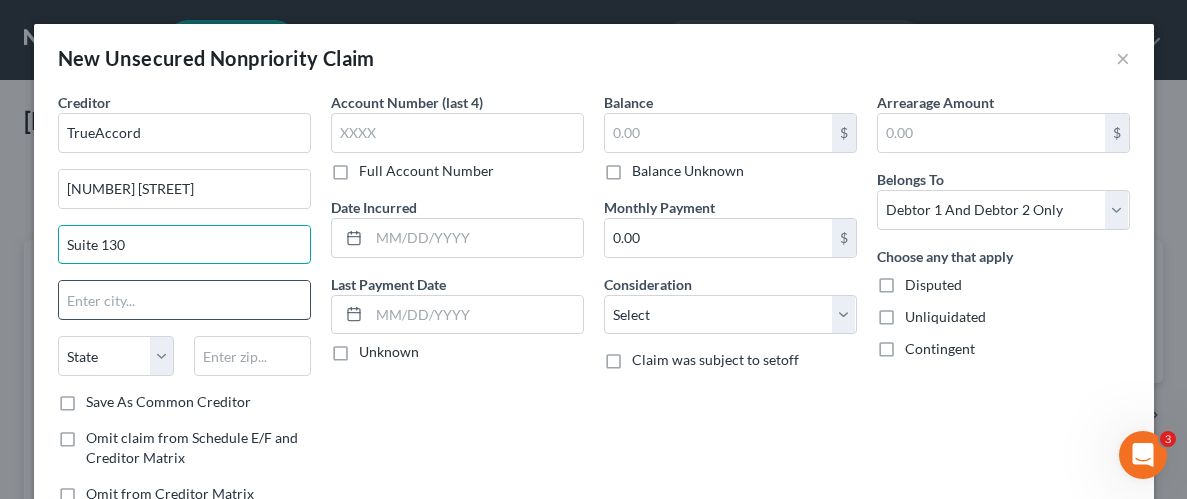 type on "Suite 130" 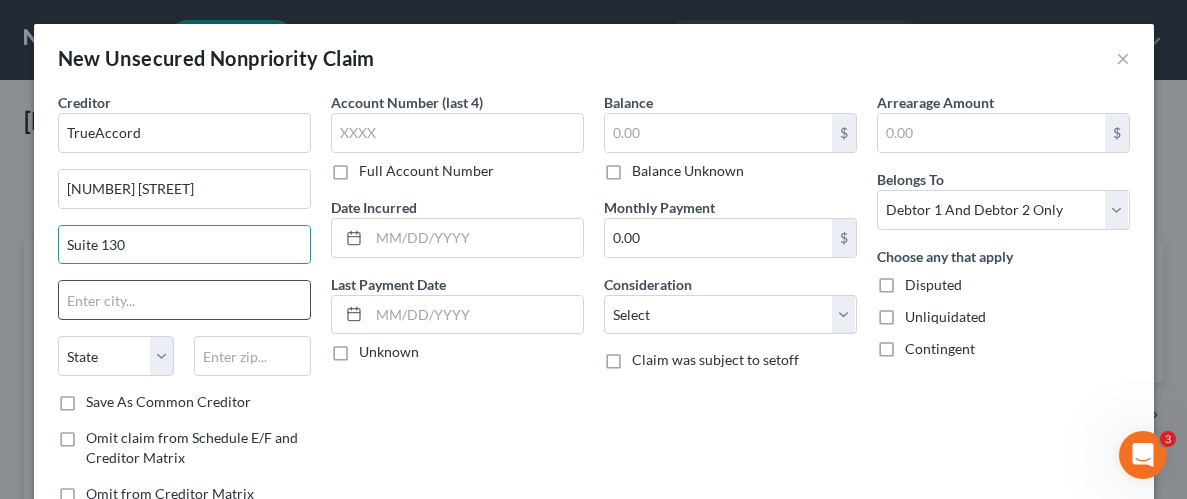 click at bounding box center (184, 300) 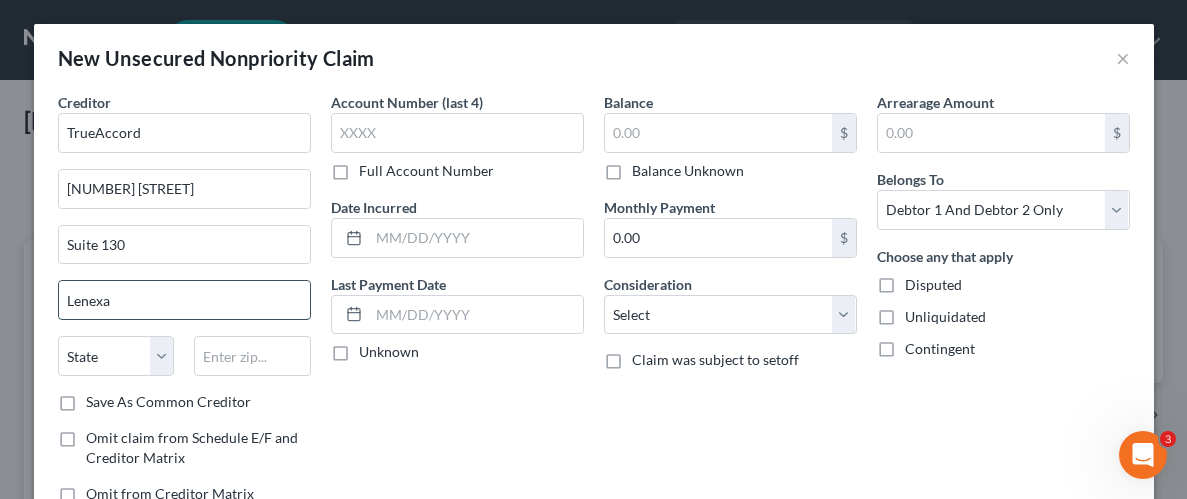 type on "Lenexa" 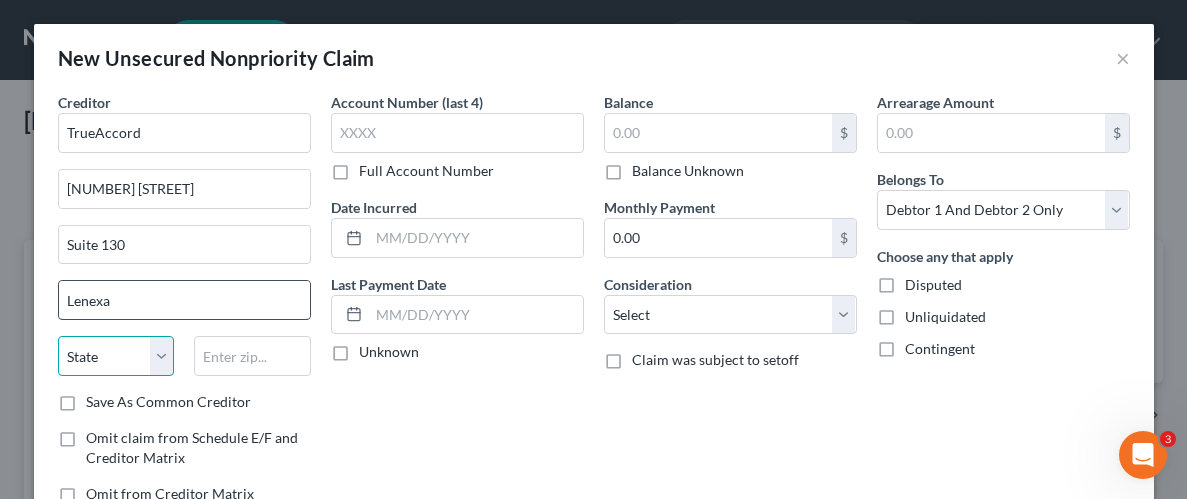 select on "17" 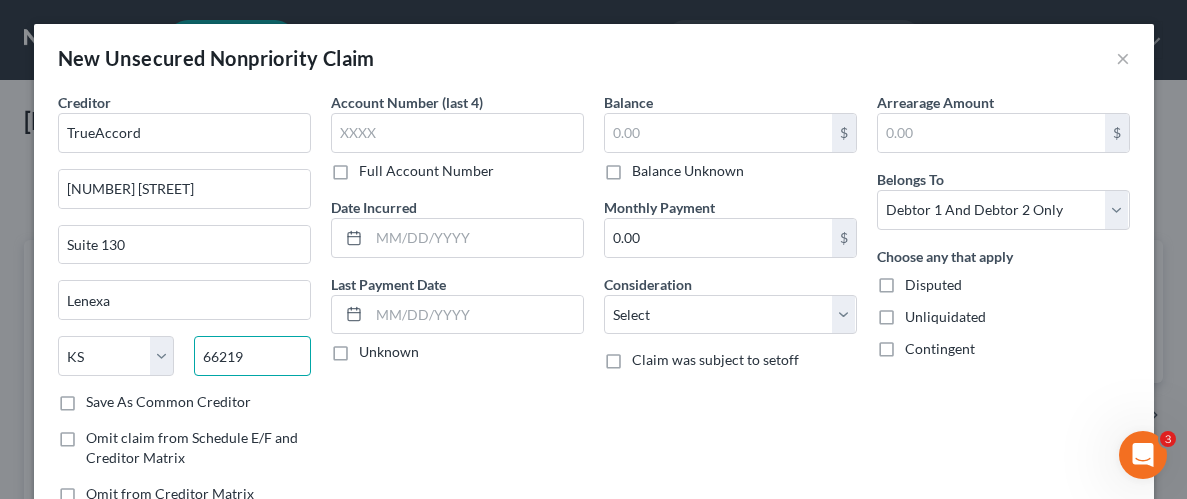 type on "66219" 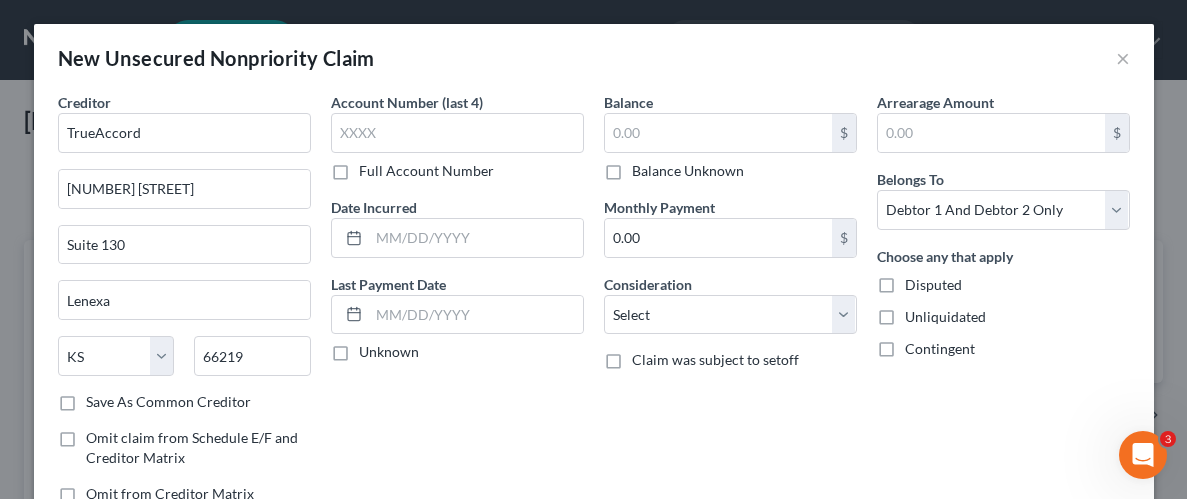 click on "Account Number (last 4)
Full Account Number
Date Incurred         Last Payment Date         Unknown" at bounding box center [457, 306] 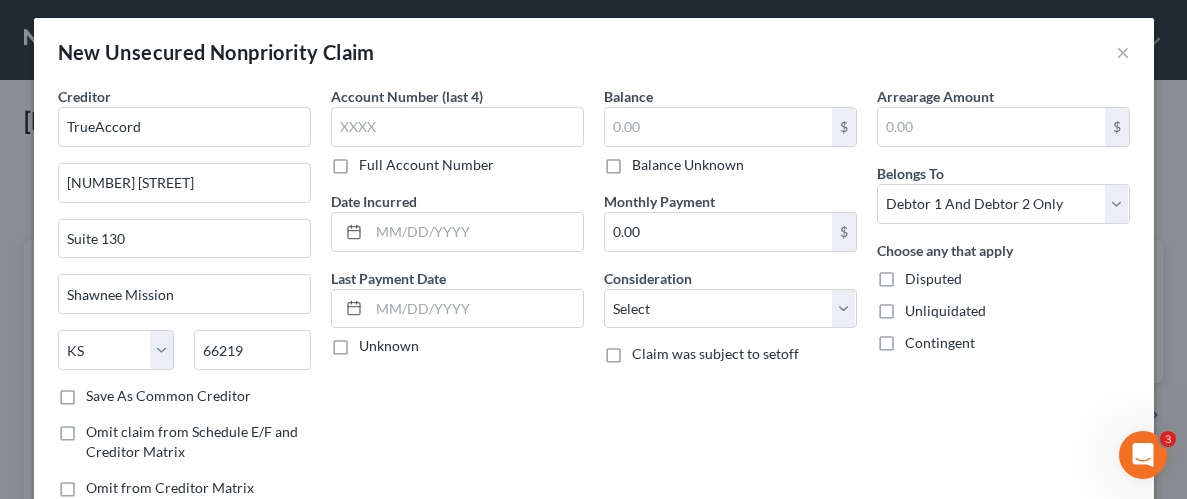 scroll, scrollTop: 0, scrollLeft: 0, axis: both 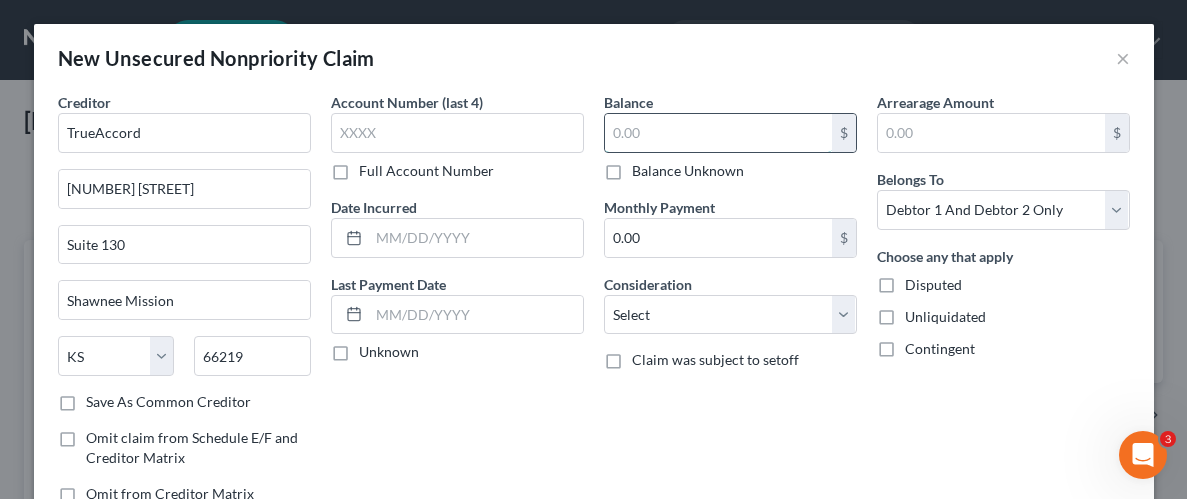 click at bounding box center [718, 133] 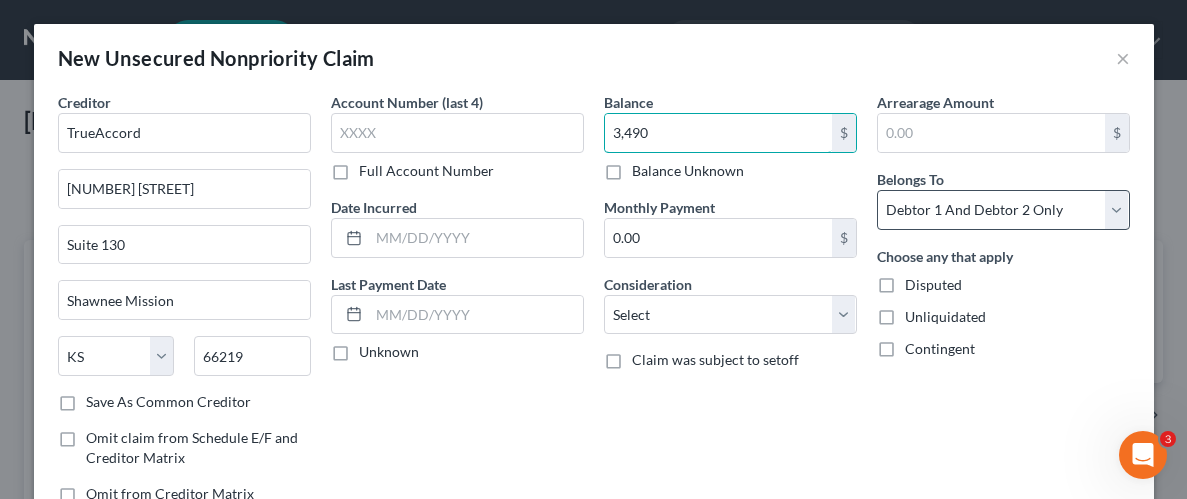 type on "3,490" 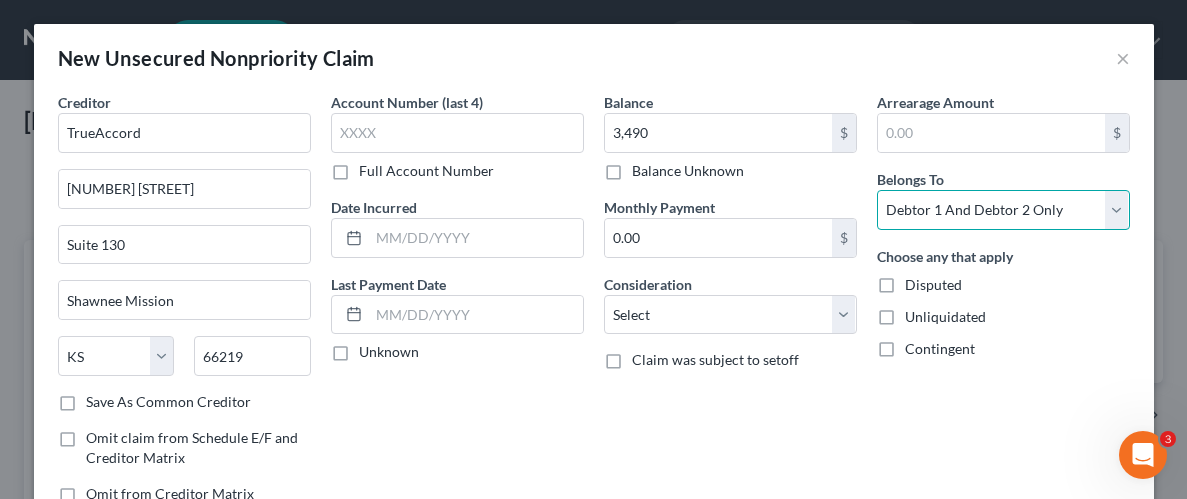 click on "Select Debtor 1 Only Debtor 2 Only Debtor 1 And Debtor 2 Only At Least One Of The Debtors And Another Community Property" at bounding box center [1003, 210] 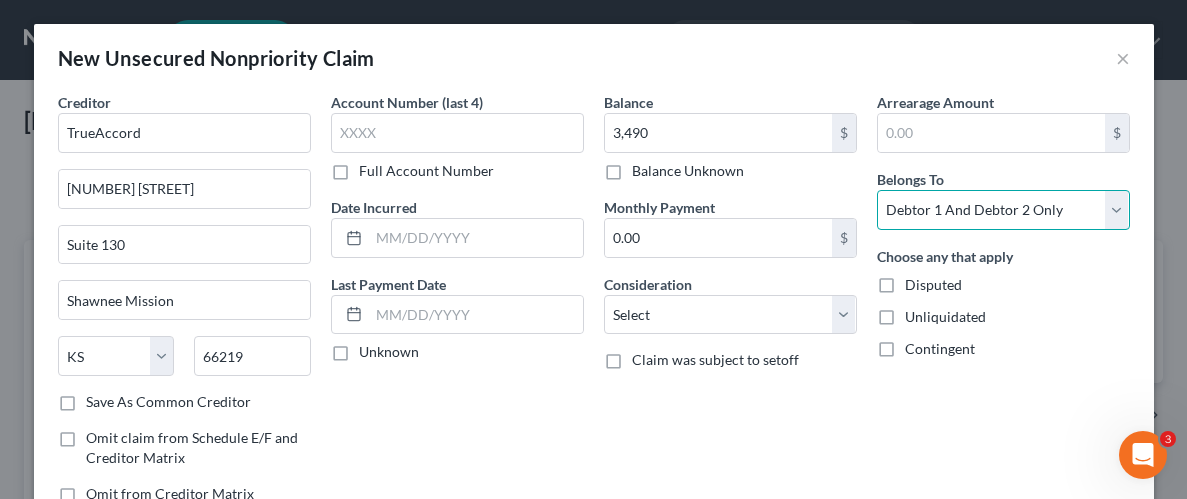 select on "0" 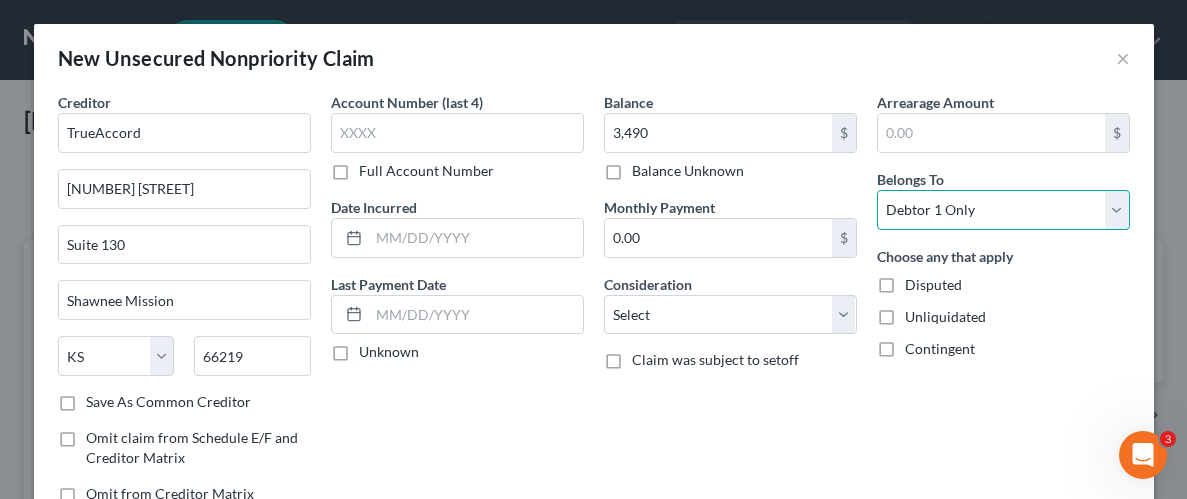 click on "Select Debtor 1 Only Debtor 2 Only Debtor 1 And Debtor 2 Only At Least One Of The Debtors And Another Community Property" at bounding box center (1003, 210) 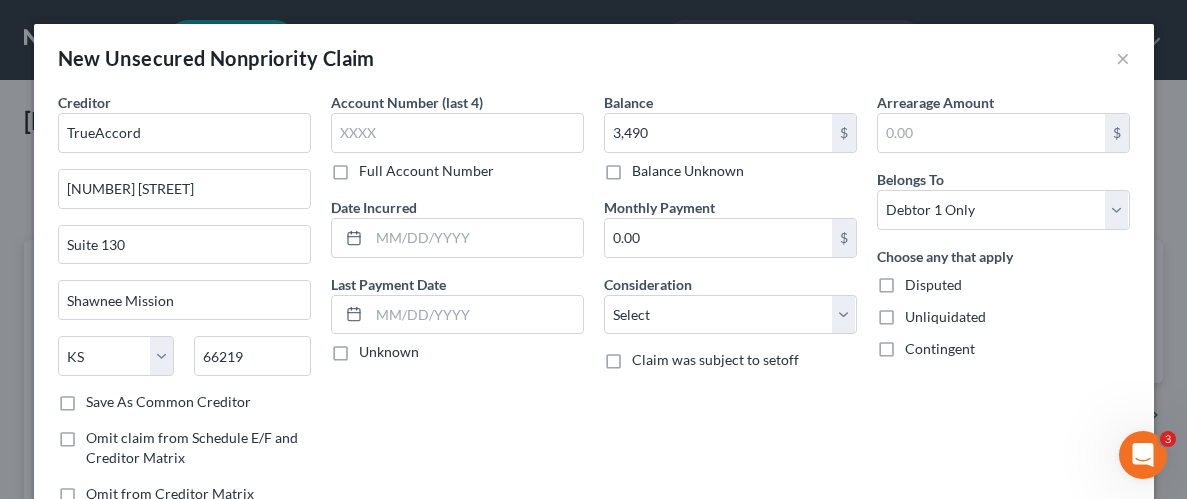 click on "Unliquidated" at bounding box center [945, 317] 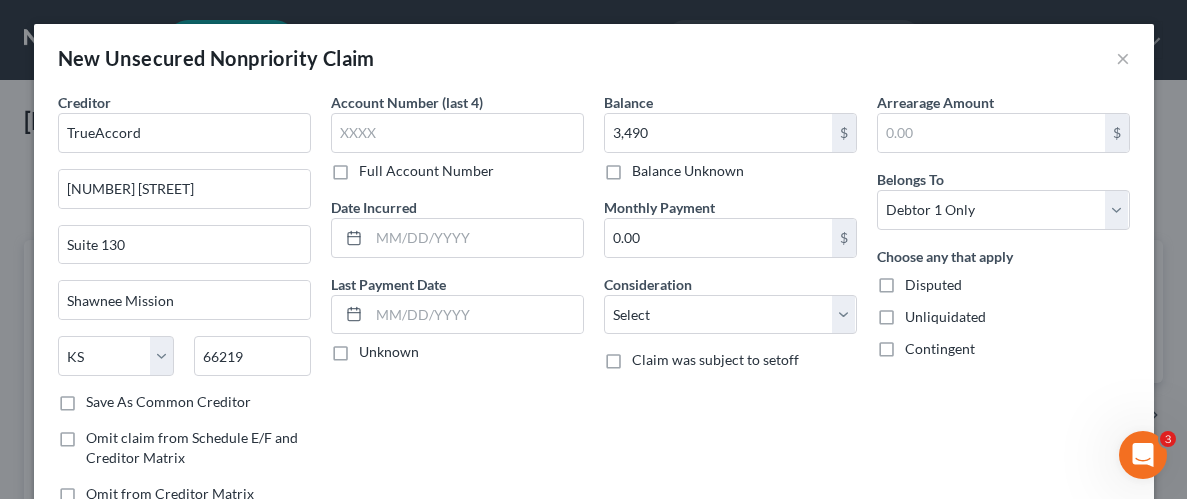 click on "Unliquidated" at bounding box center (919, 313) 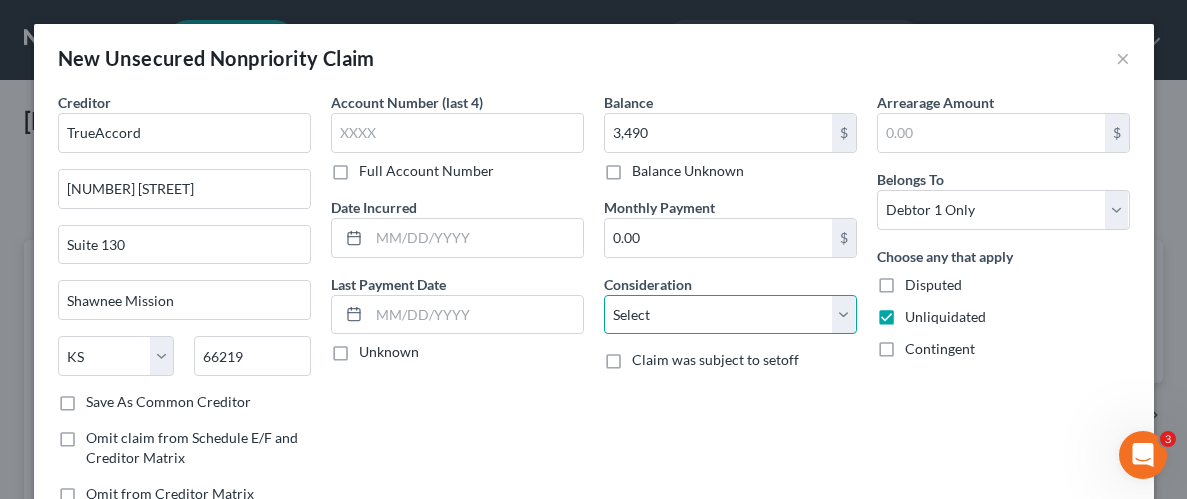 click on "Select Cable / Satellite Services Collection Agency Credit Card Debt Debt Counseling / Attorneys Deficiency Balance Domestic Support Obligations Home / Car Repairs Income Taxes Judgment Liens Medical Services Monies Loaned / Advanced Mortgage Obligation From Divorce Or Separation Obligation To Pensions Other Overdrawn Bank Account Promised To Help Pay Creditors Student Loans Suppliers And Vendors Telephone / Internet Services Utility Services" at bounding box center (730, 315) 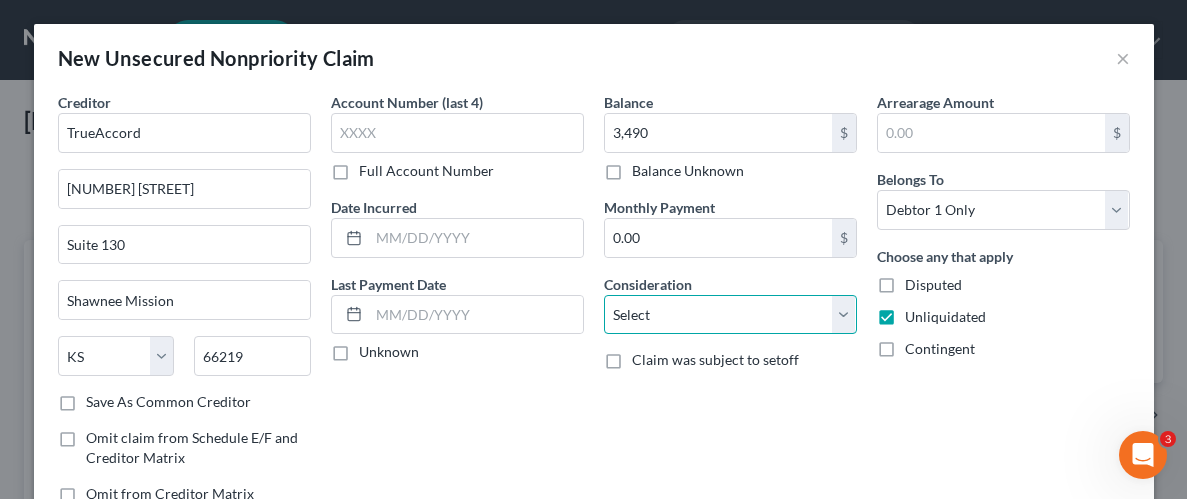 select on "1" 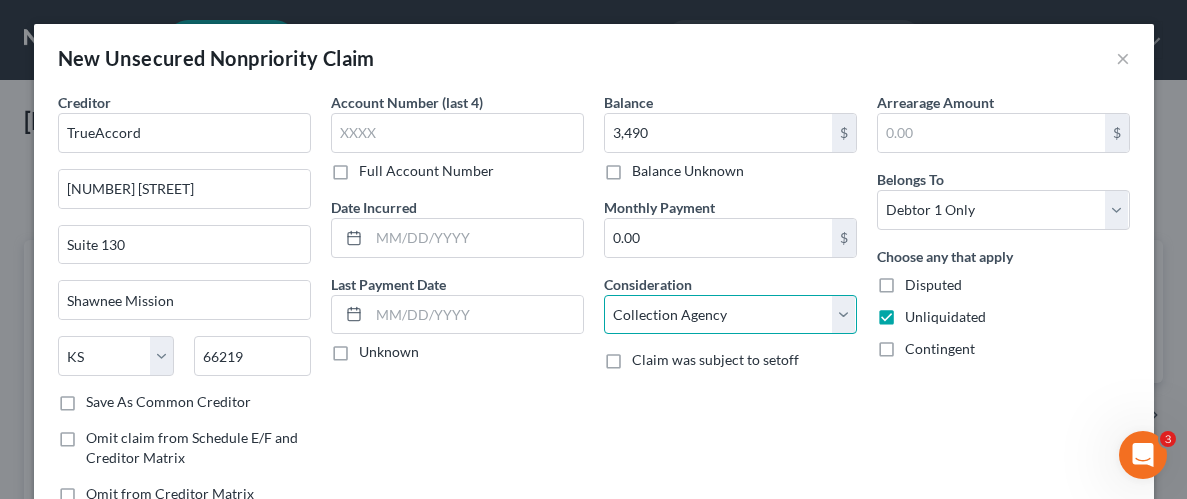 click on "Select Cable / Satellite Services Collection Agency Credit Card Debt Debt Counseling / Attorneys Deficiency Balance Domestic Support Obligations Home / Car Repairs Income Taxes Judgment Liens Medical Services Monies Loaned / Advanced Mortgage Obligation From Divorce Or Separation Obligation To Pensions Other Overdrawn Bank Account Promised To Help Pay Creditors Student Loans Suppliers And Vendors Telephone / Internet Services Utility Services" at bounding box center [730, 315] 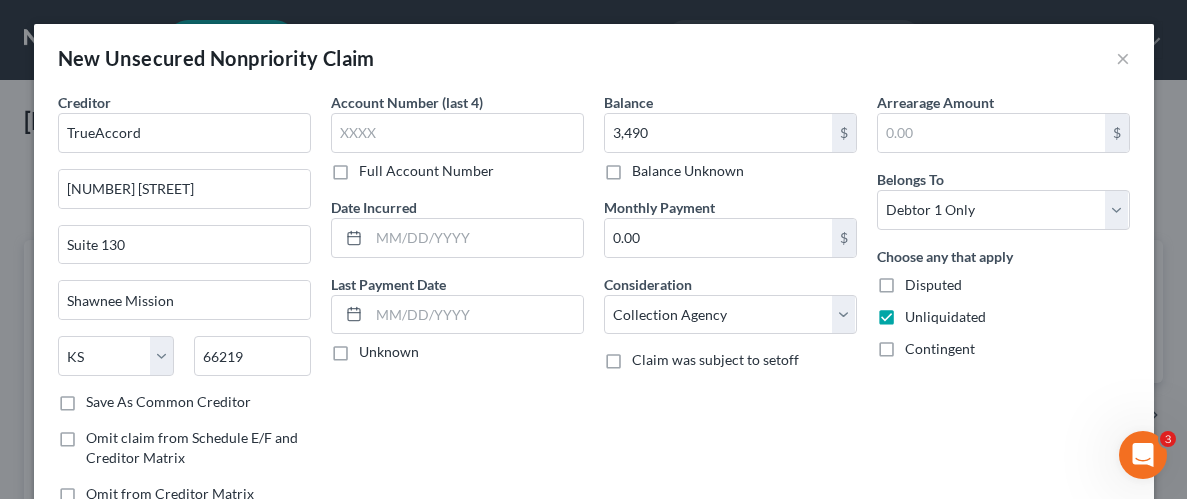 click on "Arrearage Amount $
Belongs To
*
Select Debtor 1 Only Debtor 2 Only Debtor 1 And Debtor 2 Only At Least One Of The Debtors And Another Community Property Choose any that apply Disputed Unliquidated Contingent" at bounding box center (1003, 306) 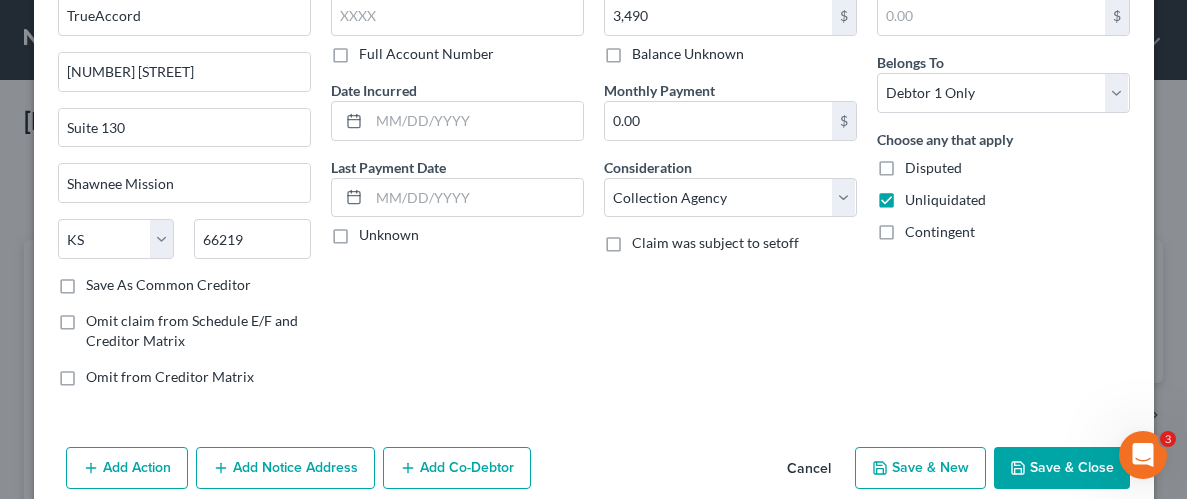 scroll, scrollTop: 145, scrollLeft: 0, axis: vertical 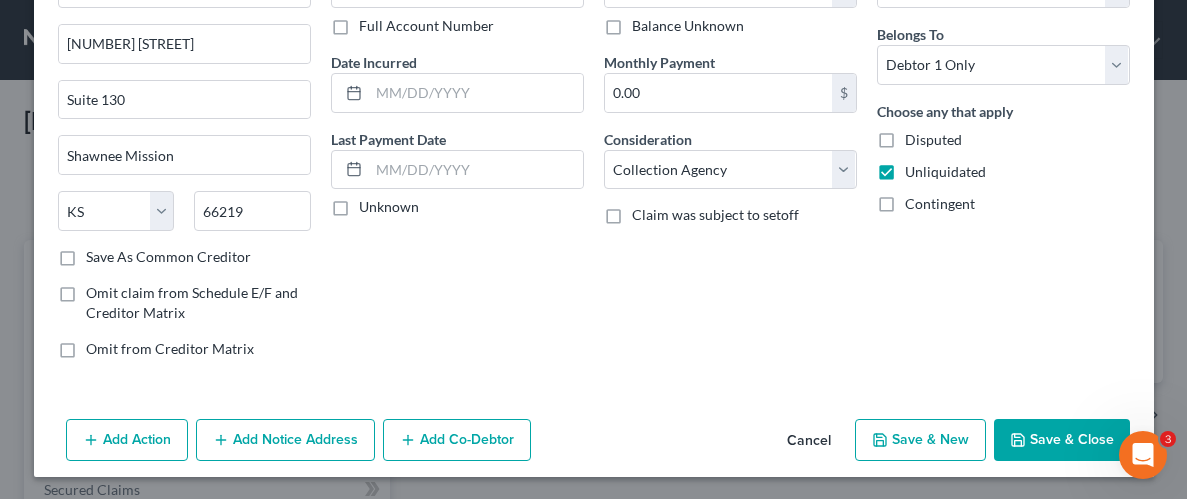 click on "Save & Close" at bounding box center (1062, 440) 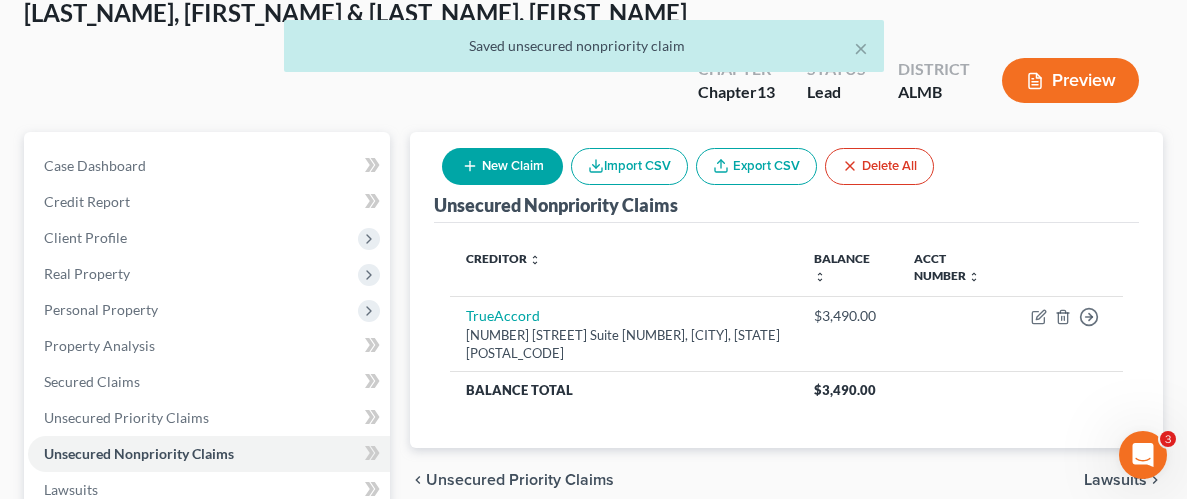 scroll, scrollTop: 125, scrollLeft: 0, axis: vertical 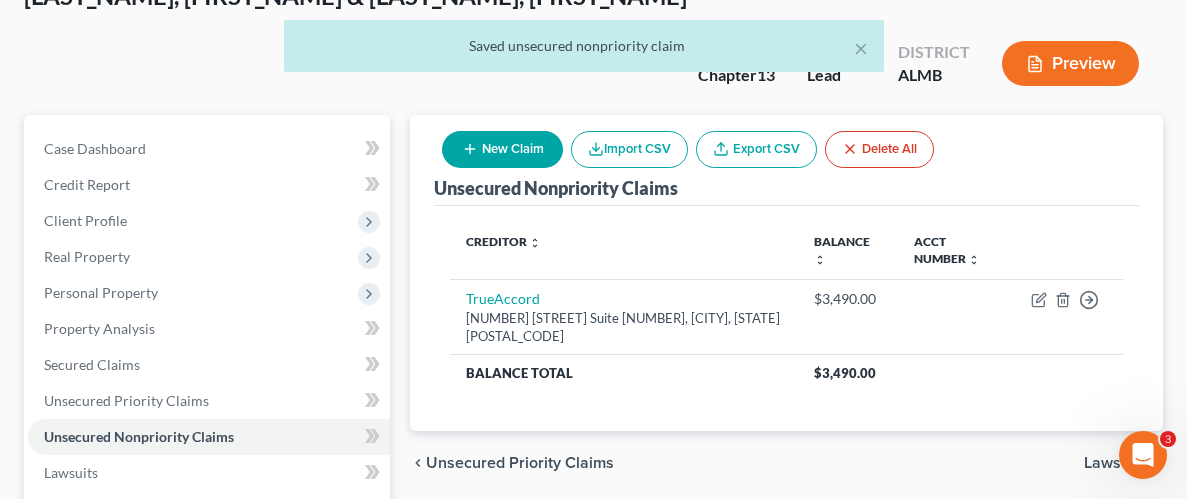 click on "New Claim" at bounding box center [502, 149] 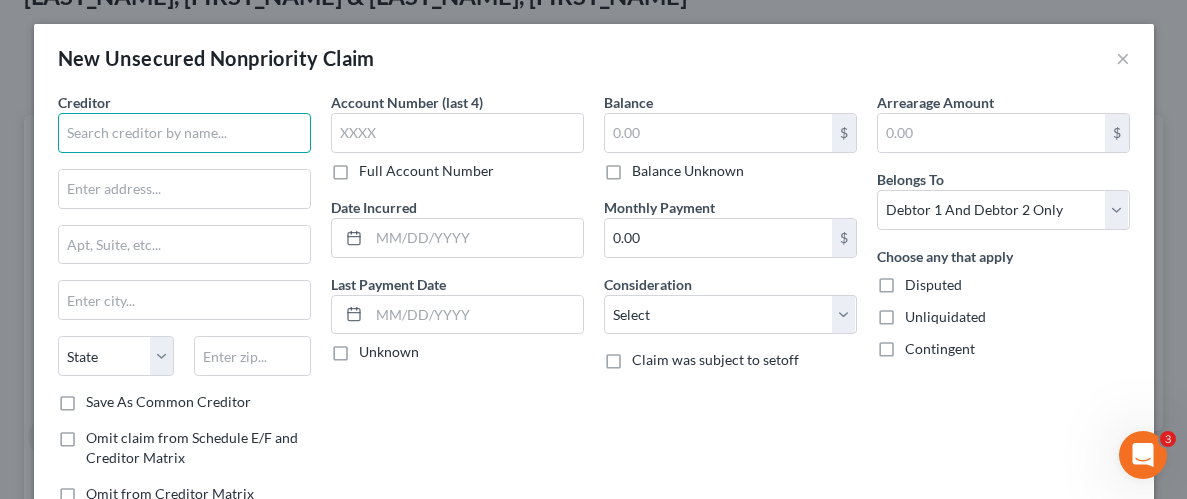 click at bounding box center [184, 133] 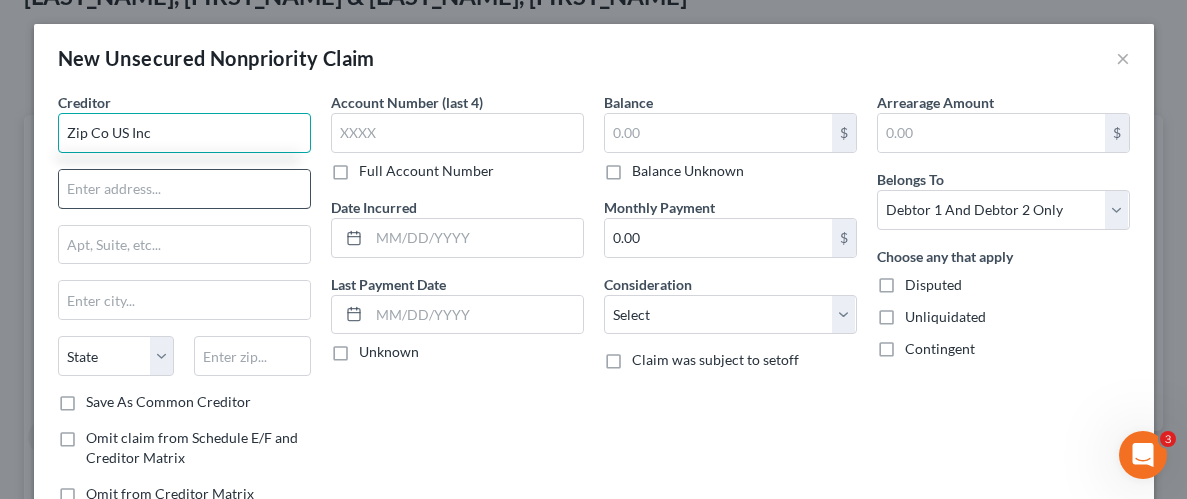 type on "Zip Co US Inc" 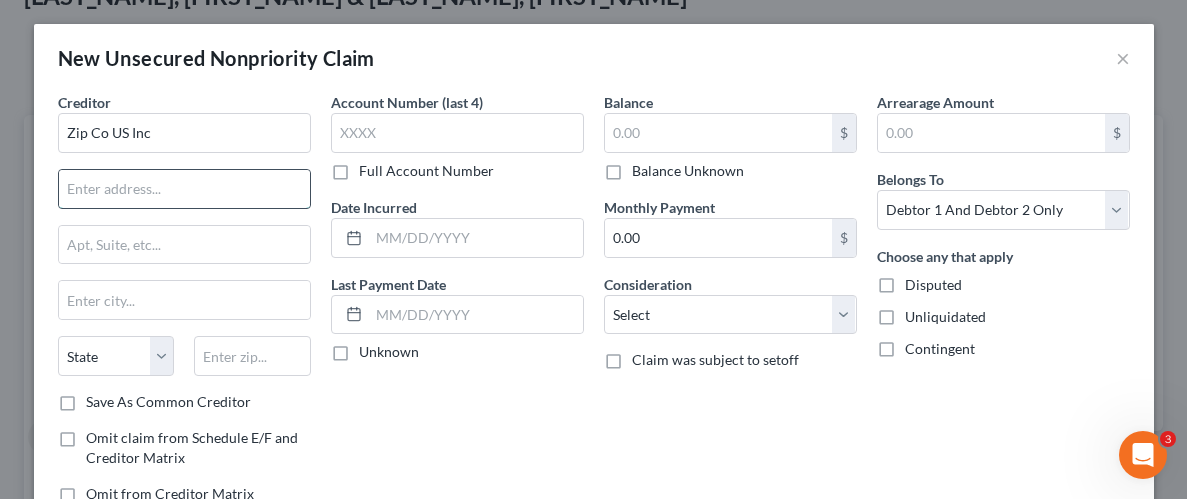 click at bounding box center (184, 189) 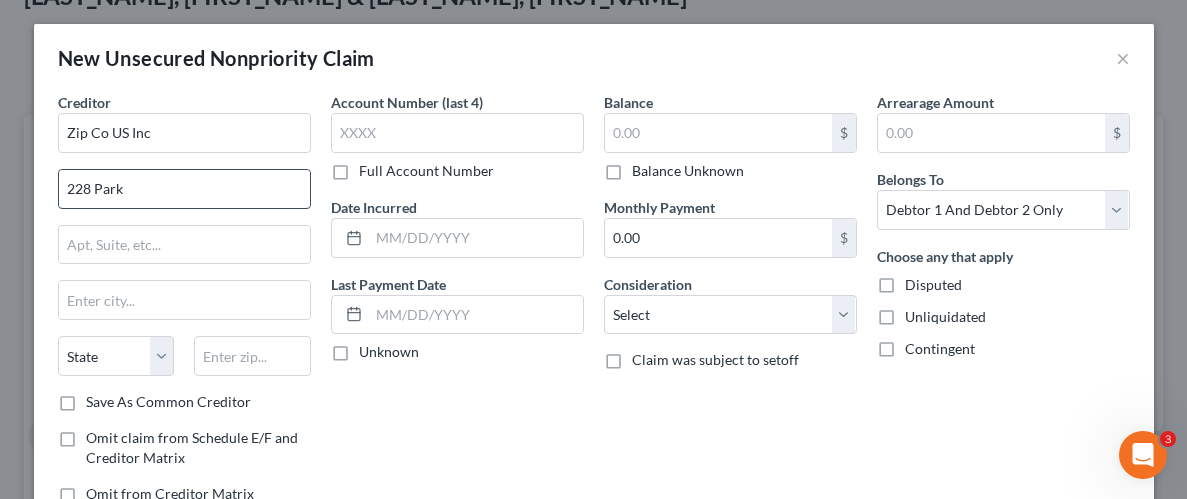 type on "[NUMBER] [STREET]" 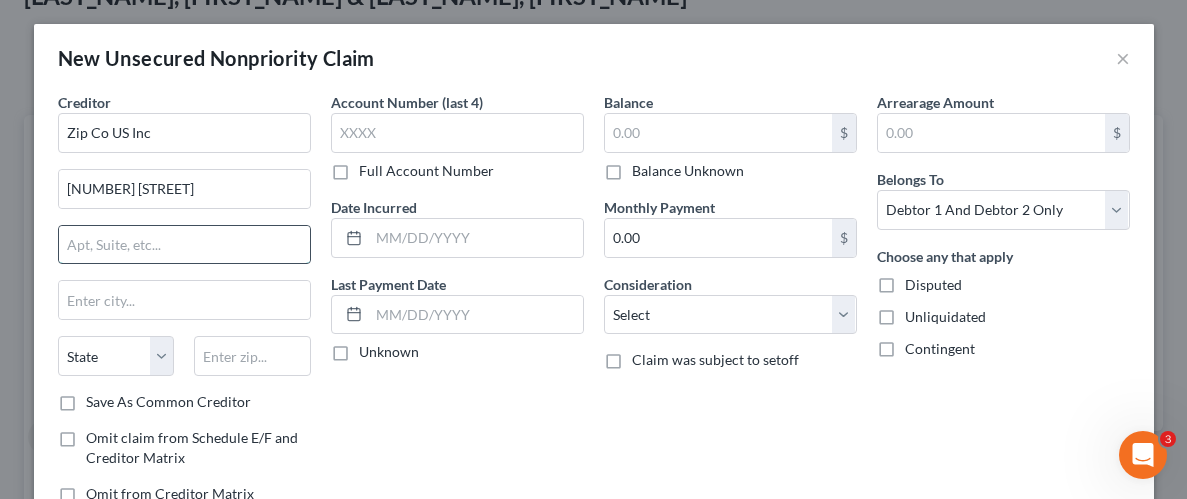 click at bounding box center (184, 245) 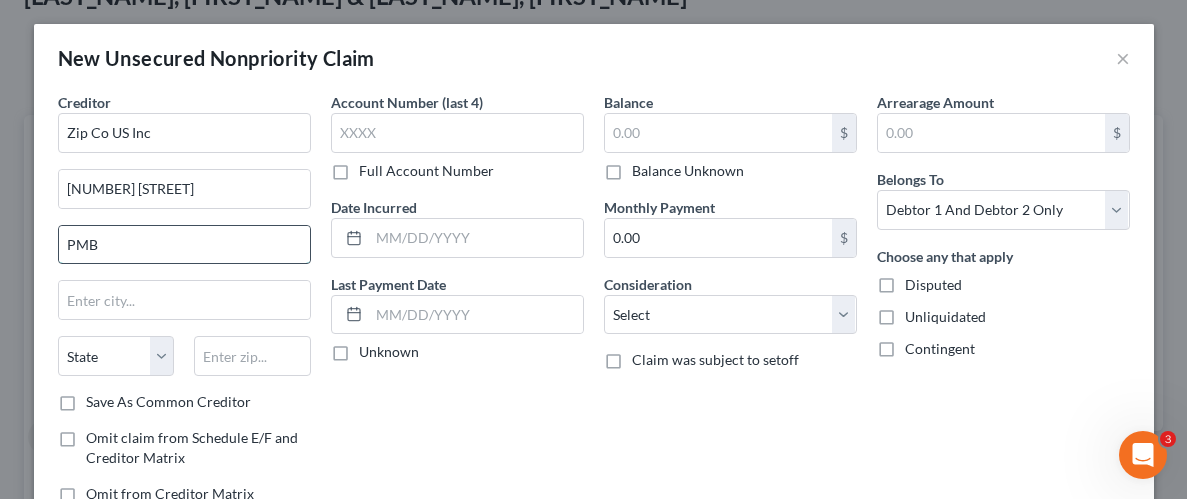 type on "PMB [NUMBER]" 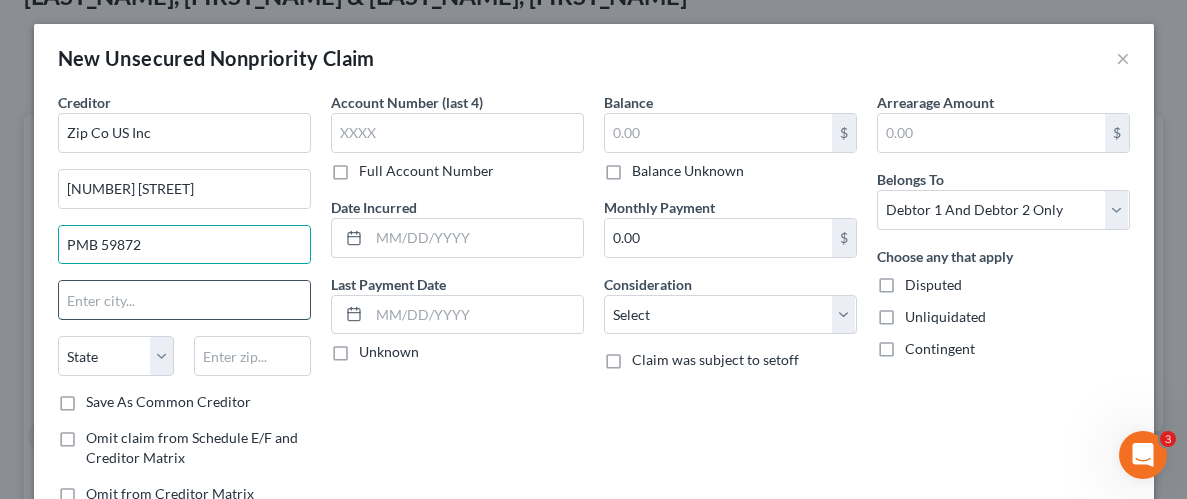 click at bounding box center [184, 300] 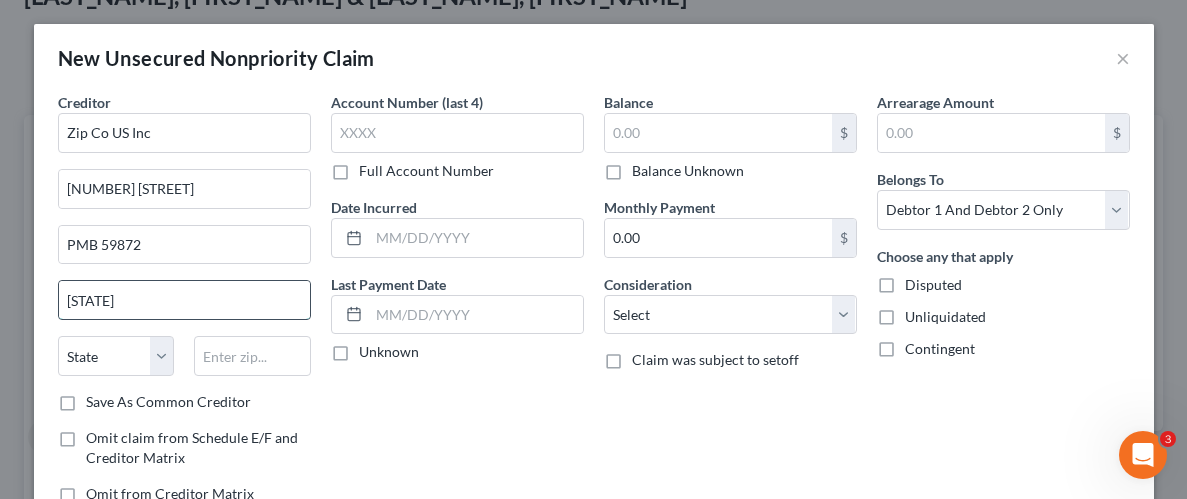 type on "New York" 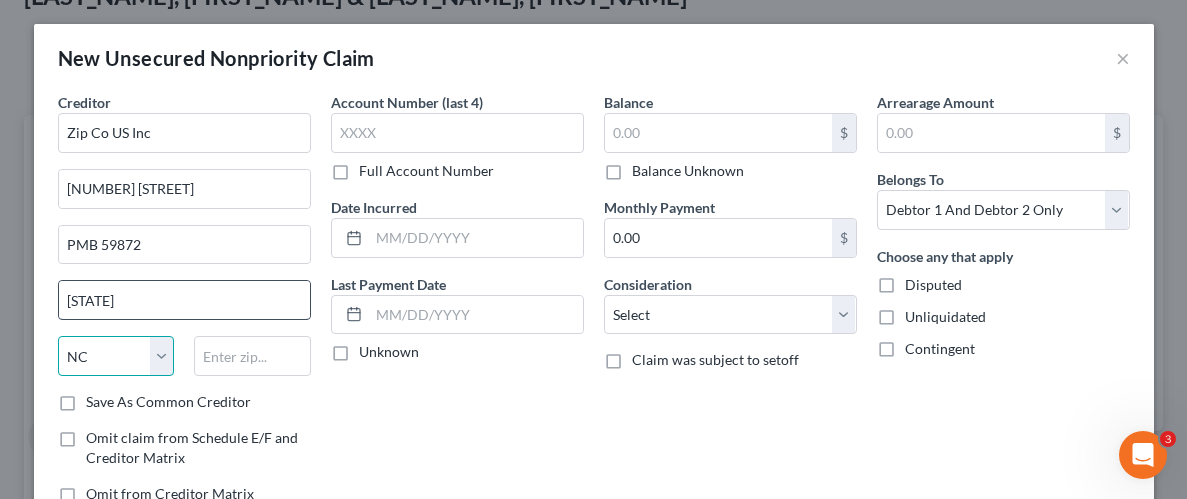 select on "35" 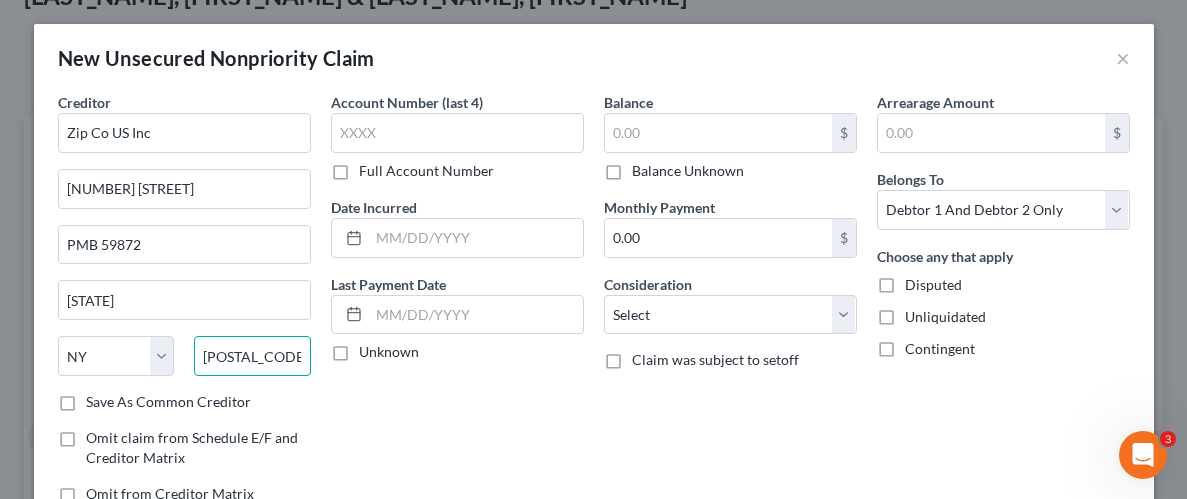 type on "[POSTAL_CODE]-[POSTAL_CODE_SUFFIX]" 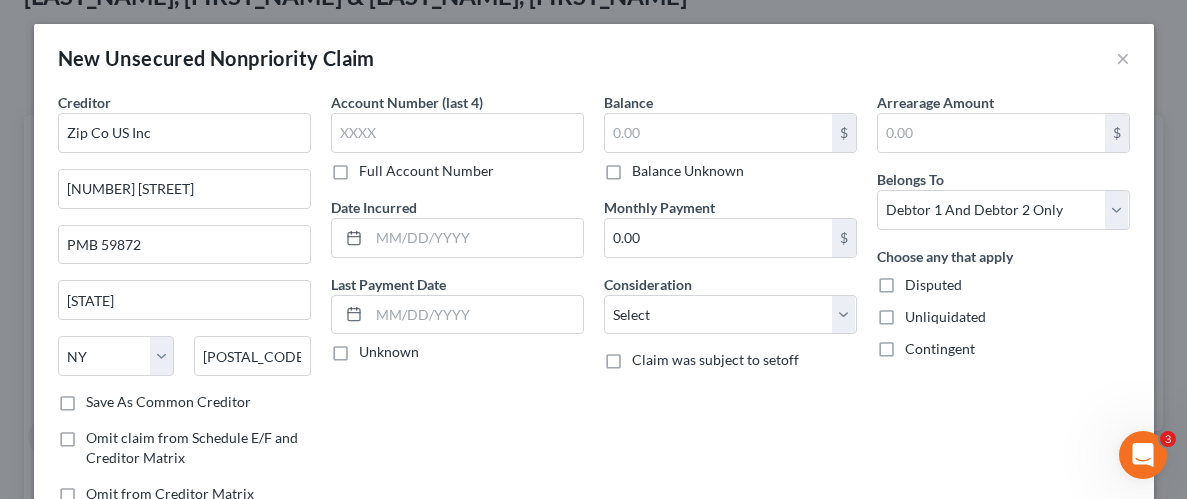 click on "Save As Common Creditor" at bounding box center (168, 402) 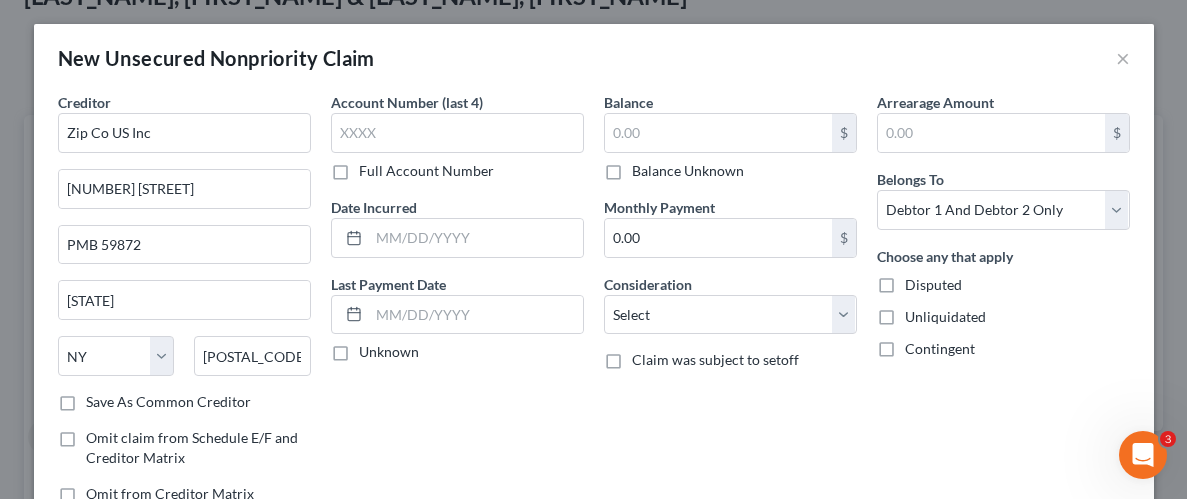 click on "Save As Common Creditor" at bounding box center (100, 398) 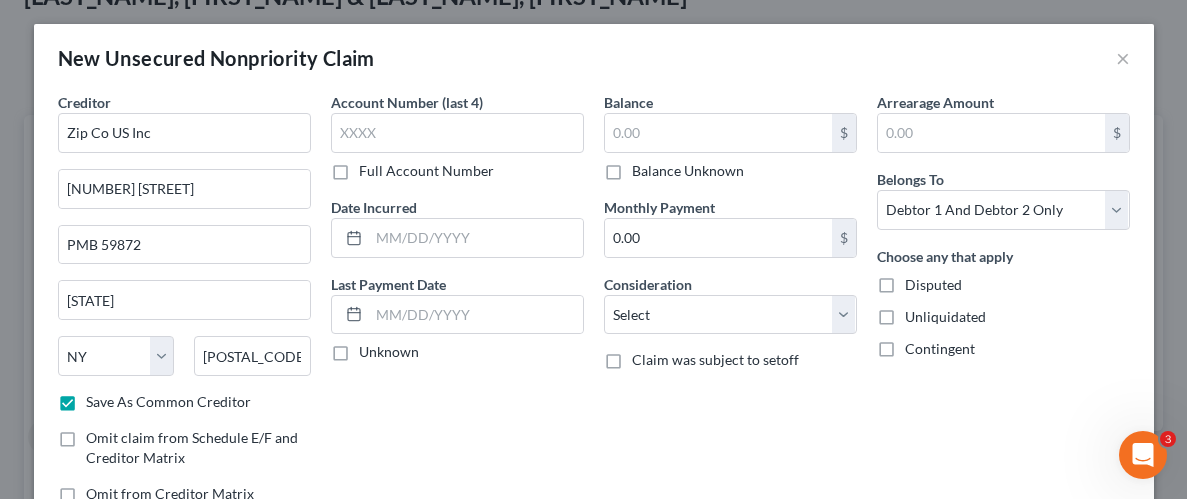 click on "Account Number (last 4)
Full Account Number
Date Incurred         Last Payment Date         Unknown" at bounding box center [457, 306] 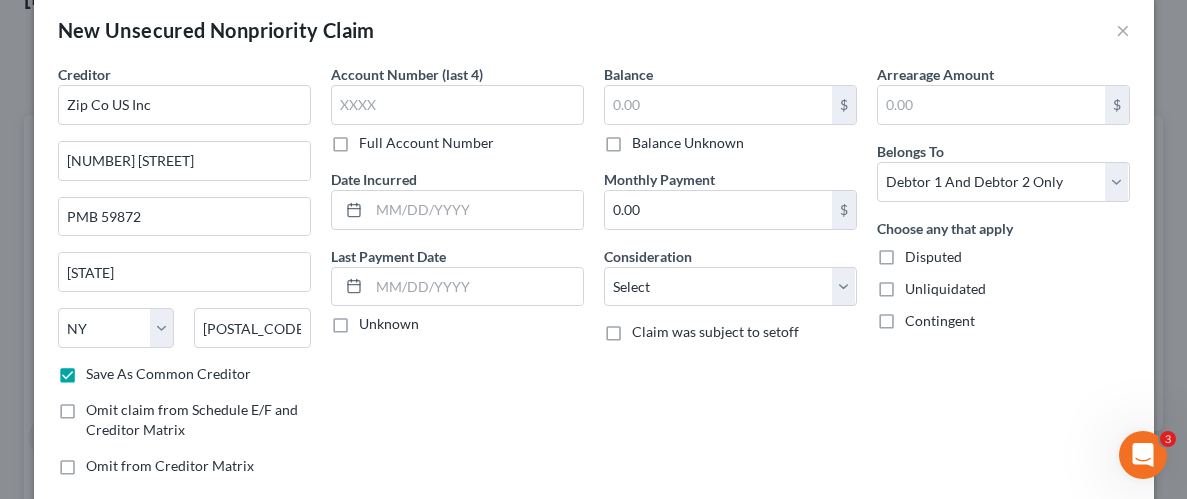 scroll, scrollTop: 7, scrollLeft: 0, axis: vertical 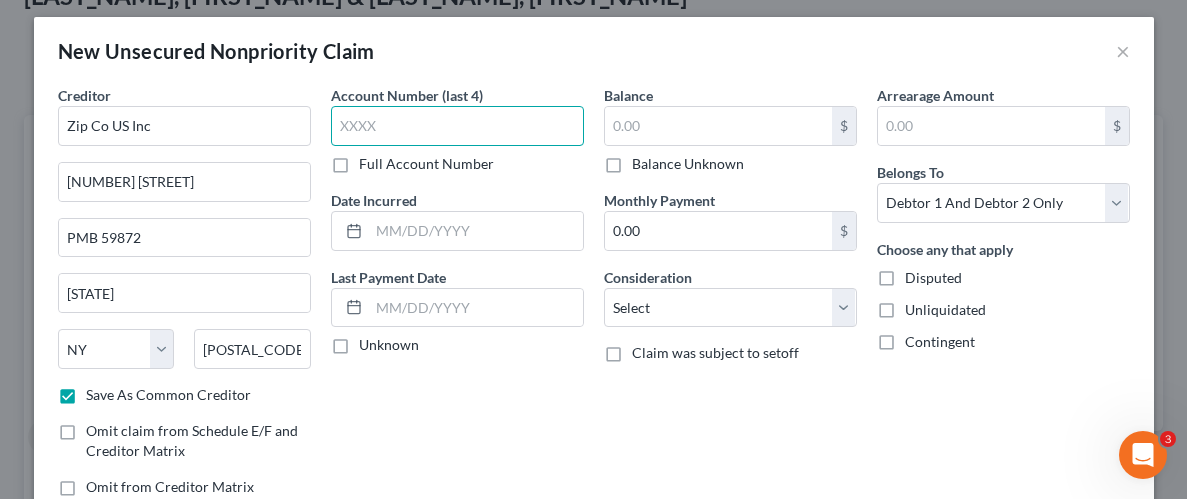 click at bounding box center (457, 126) 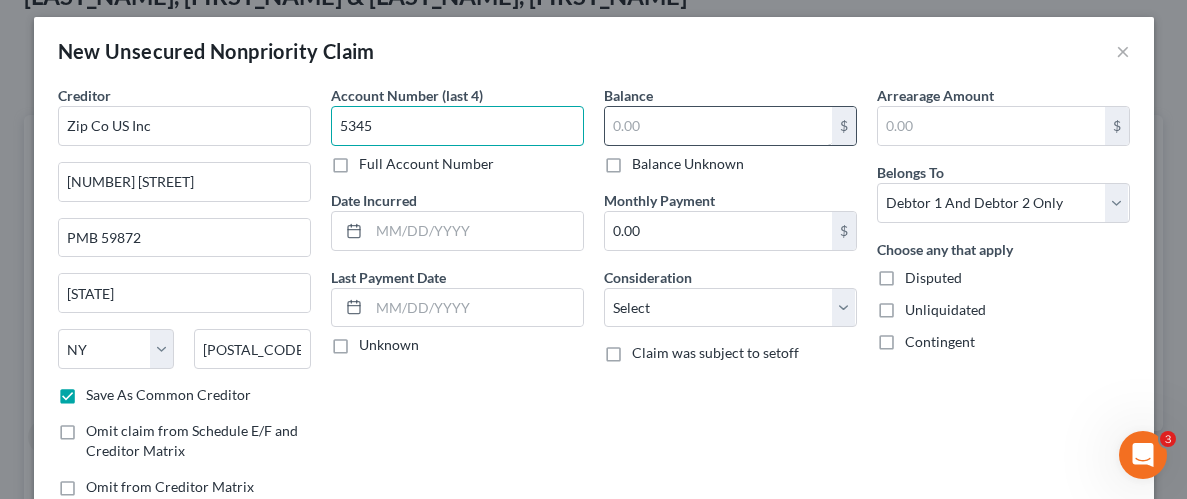 type on "5345" 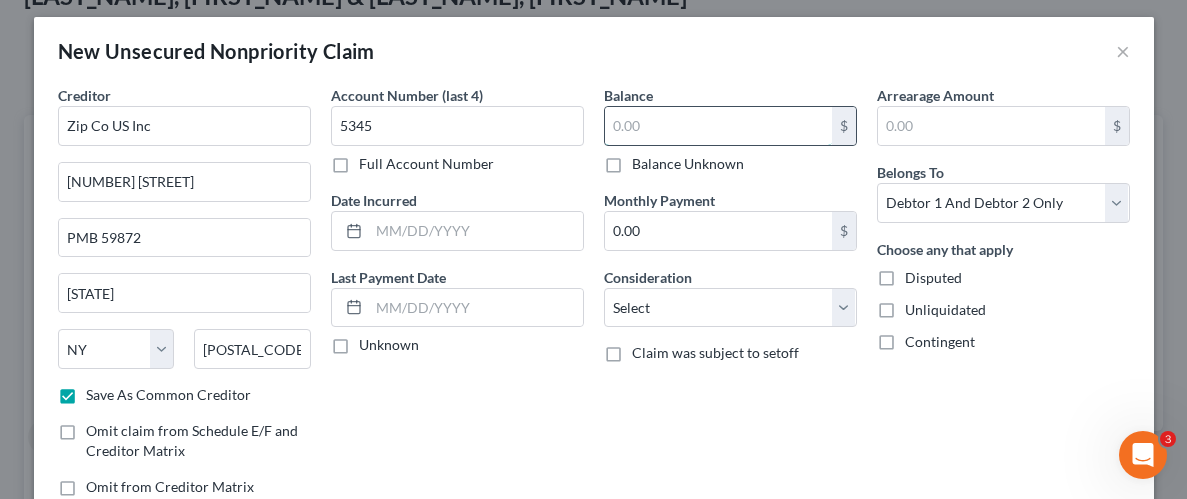 click at bounding box center (718, 126) 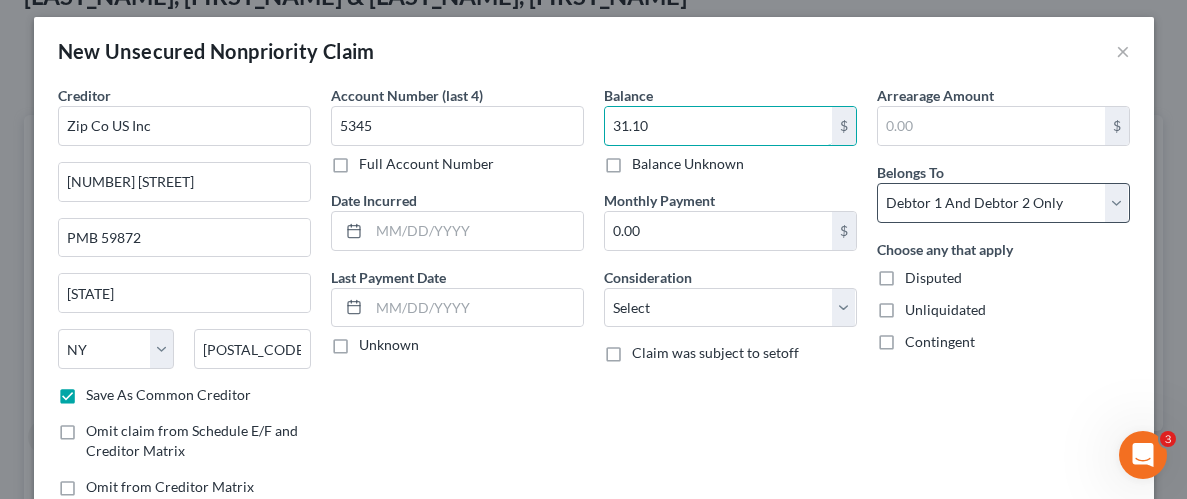 type on "31.10" 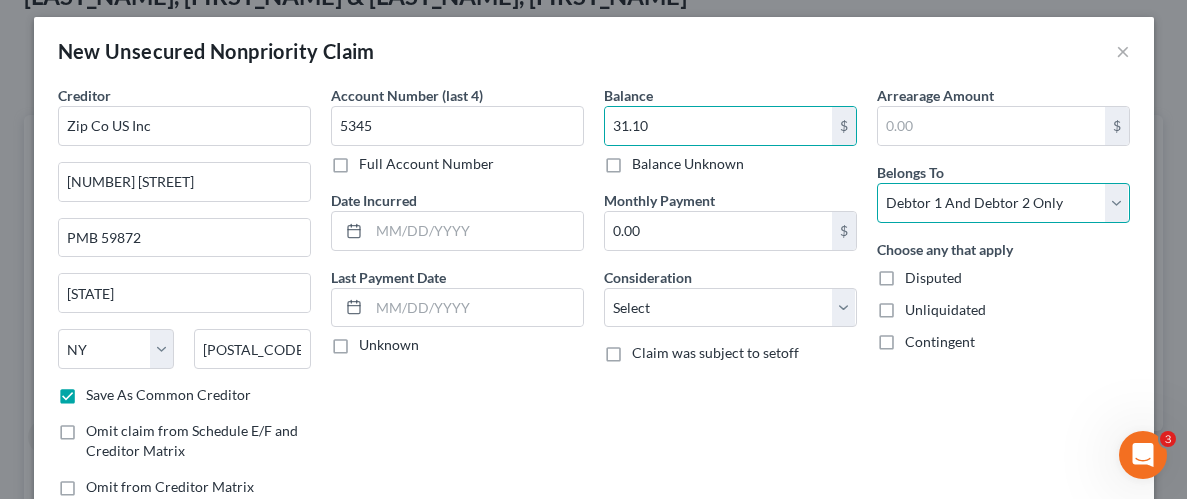 click on "Select Debtor 1 Only Debtor 2 Only Debtor 1 And Debtor 2 Only At Least One Of The Debtors And Another Community Property" at bounding box center (1003, 203) 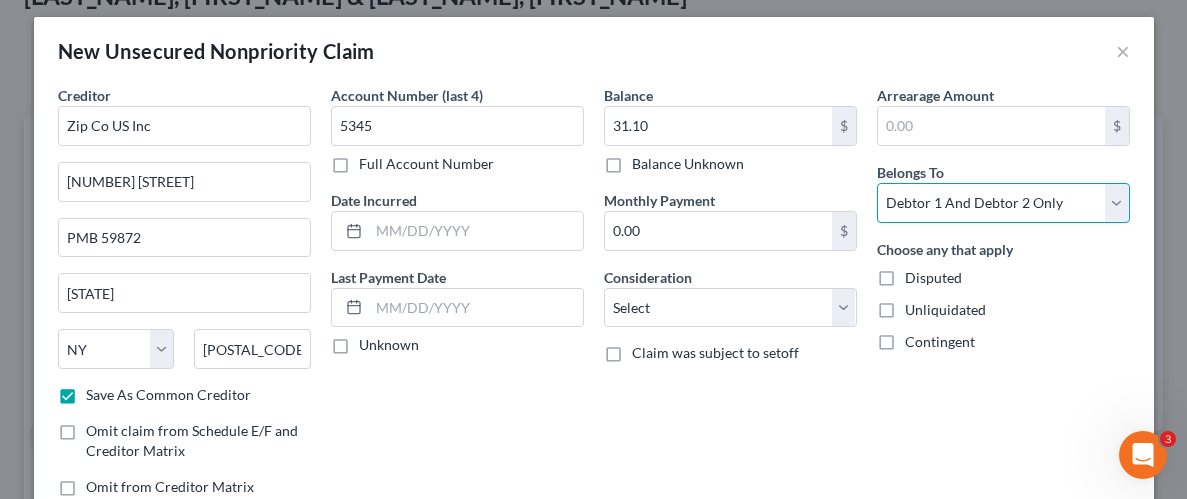 select on "0" 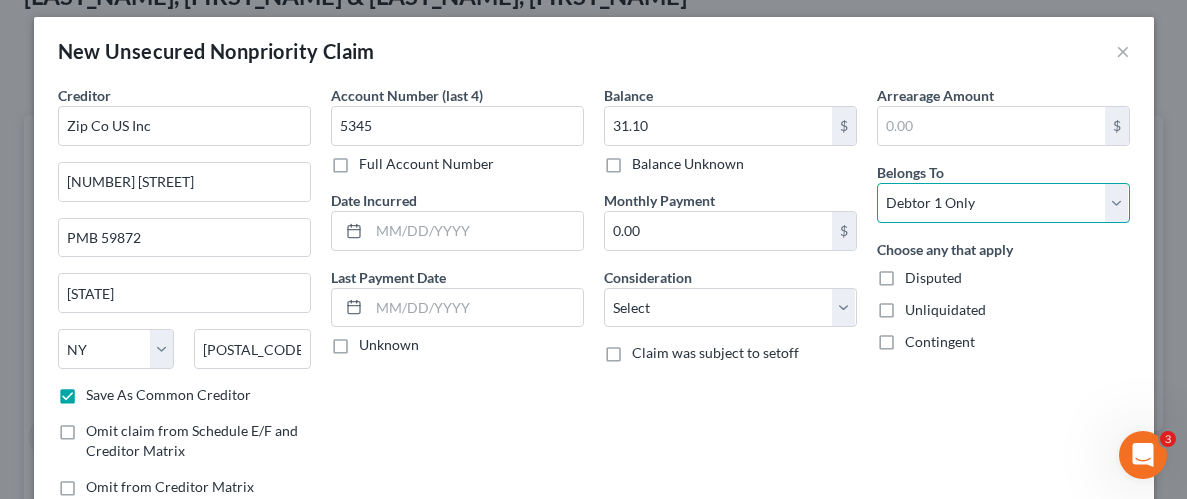 click on "Select Debtor 1 Only Debtor 2 Only Debtor 1 And Debtor 2 Only At Least One Of The Debtors And Another Community Property" at bounding box center (1003, 203) 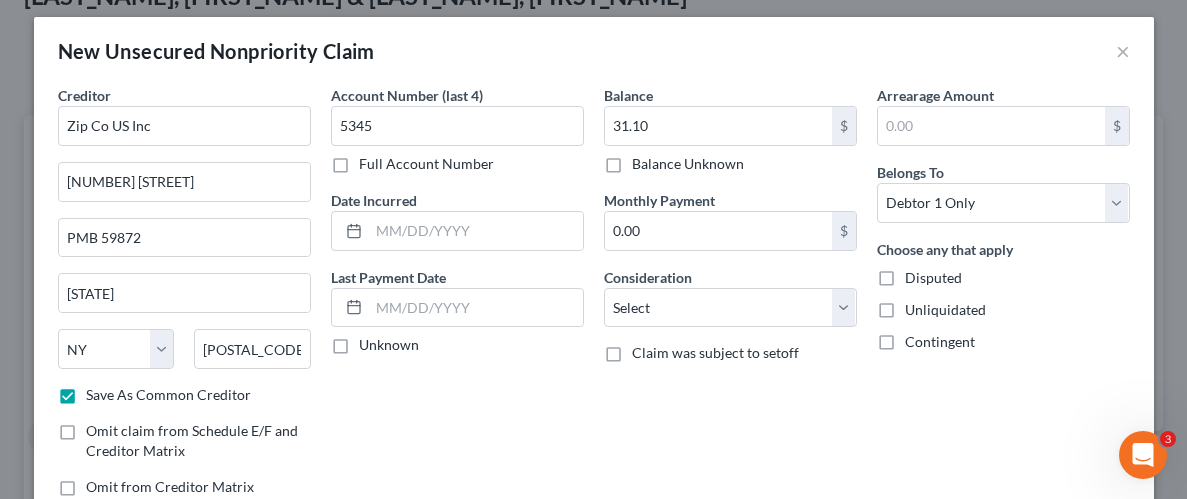 click on "Unliquidated" at bounding box center [945, 310] 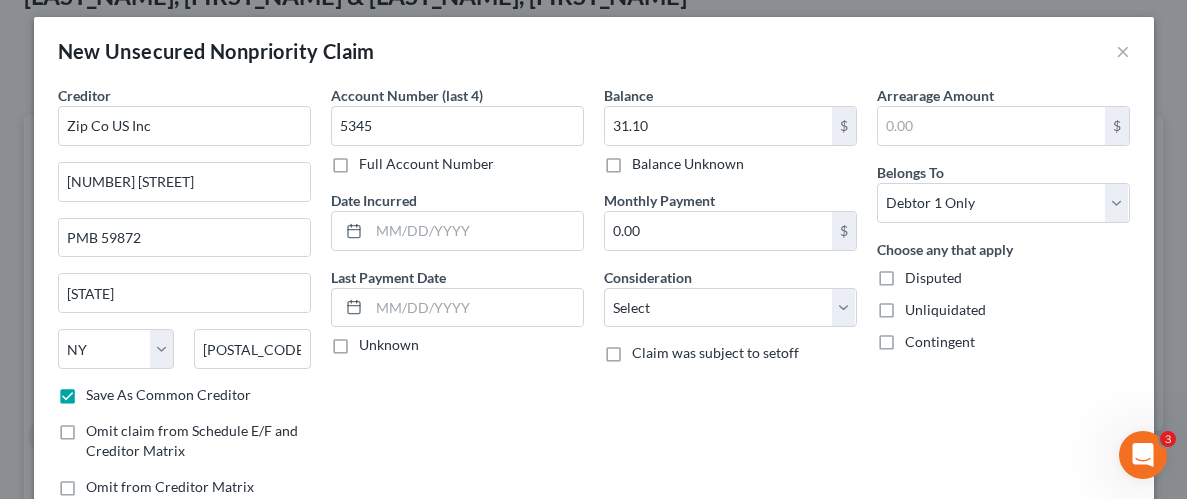 click on "Unliquidated" at bounding box center [919, 306] 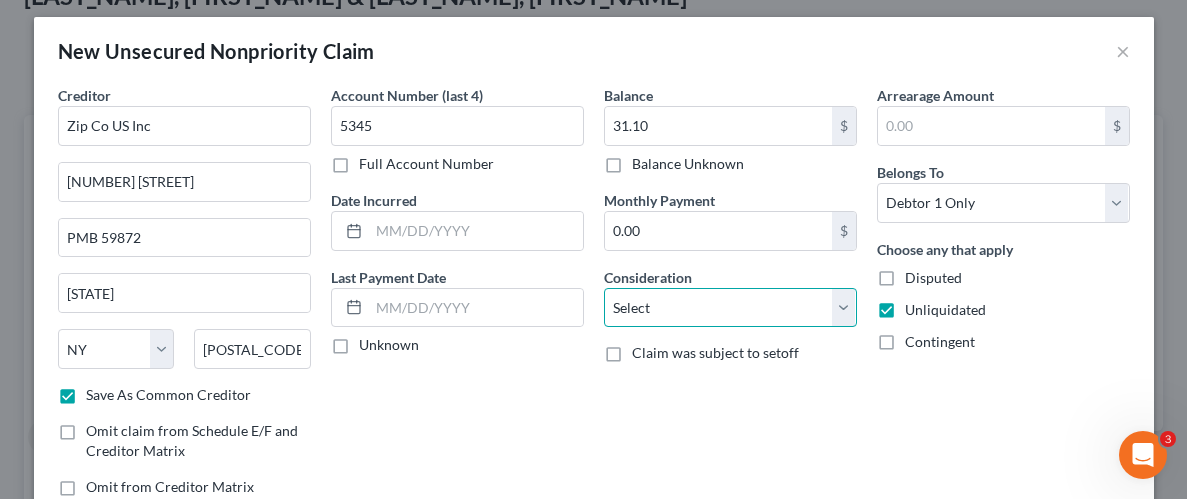 click on "Select Cable / Satellite Services Collection Agency Credit Card Debt Debt Counseling / Attorneys Deficiency Balance Domestic Support Obligations Home / Car Repairs Income Taxes Judgment Liens Medical Services Monies Loaned / Advanced Mortgage Obligation From Divorce Or Separation Obligation To Pensions Other Overdrawn Bank Account Promised To Help Pay Creditors Student Loans Suppliers And Vendors Telephone / Internet Services Utility Services" at bounding box center (730, 308) 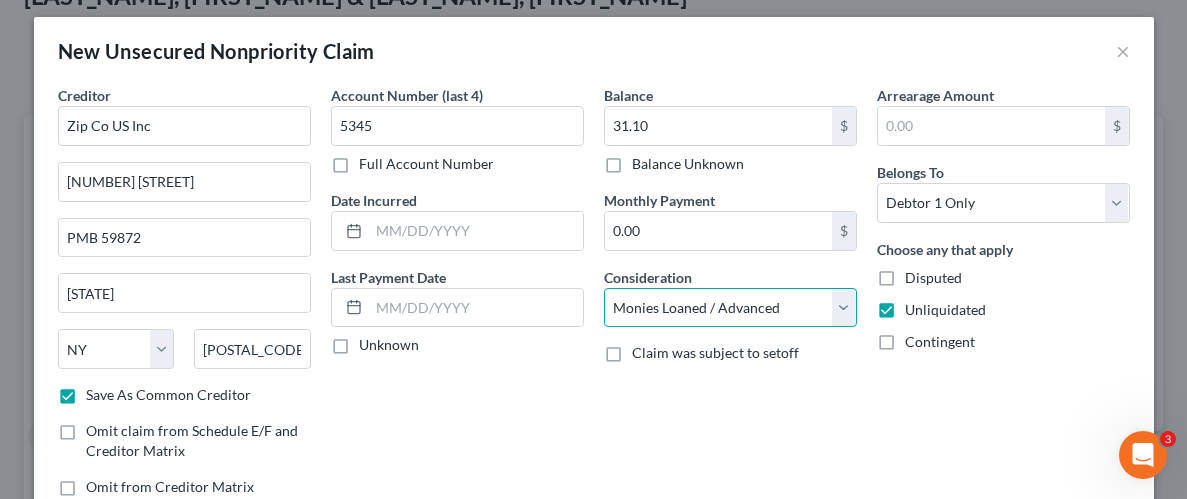 click on "Select Cable / Satellite Services Collection Agency Credit Card Debt Debt Counseling / Attorneys Deficiency Balance Domestic Support Obligations Home / Car Repairs Income Taxes Judgment Liens Medical Services Monies Loaned / Advanced Mortgage Obligation From Divorce Or Separation Obligation To Pensions Other Overdrawn Bank Account Promised To Help Pay Creditors Student Loans Suppliers And Vendors Telephone / Internet Services Utility Services" at bounding box center (730, 308) 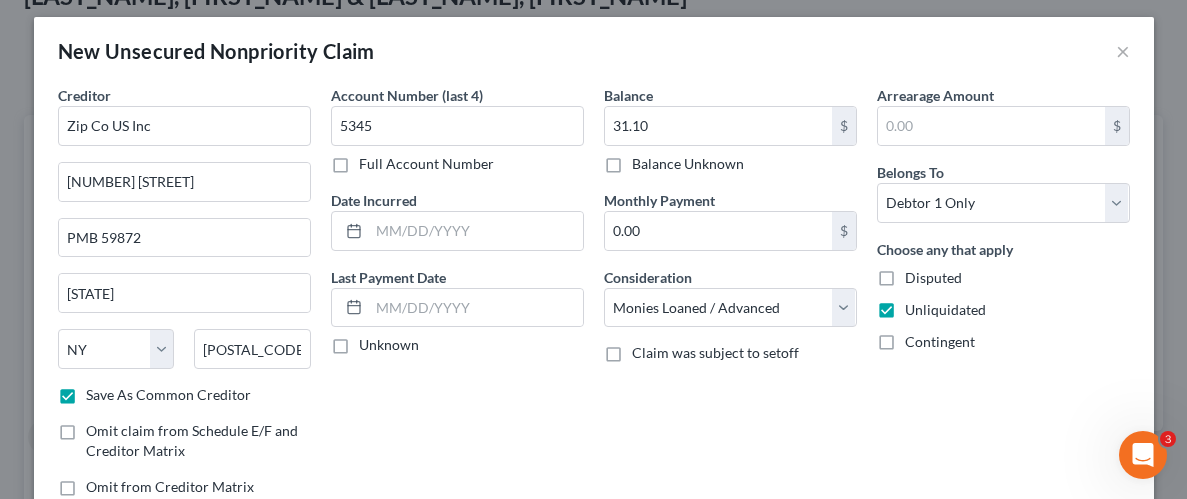 click on "Arrearage Amount $
Belongs To
*
Select Debtor 1 Only Debtor 2 Only Debtor 1 And Debtor 2 Only At Least One Of The Debtors And Another Community Property Choose any that apply Disputed Unliquidated Contingent" at bounding box center (1003, 299) 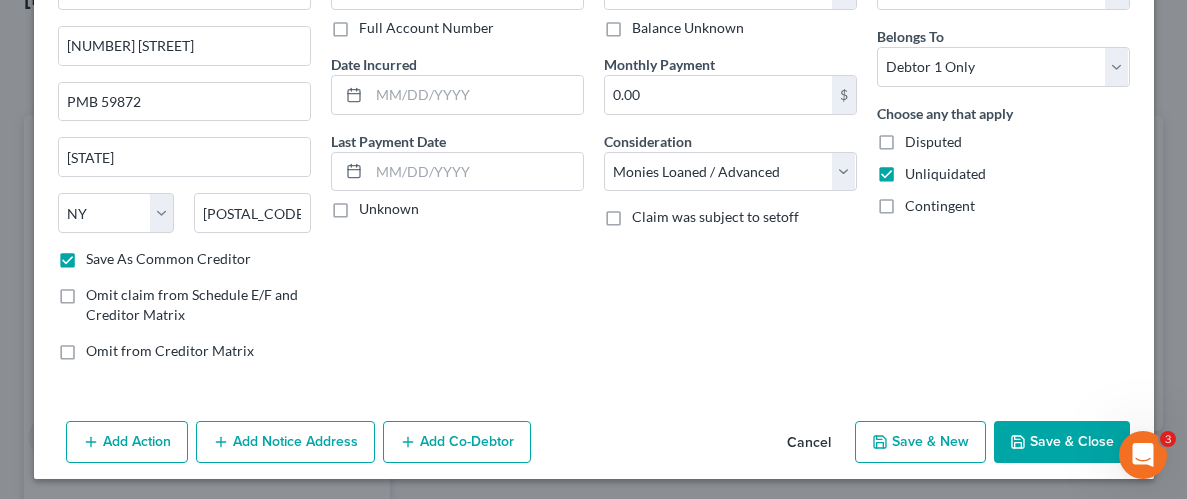 scroll, scrollTop: 145, scrollLeft: 0, axis: vertical 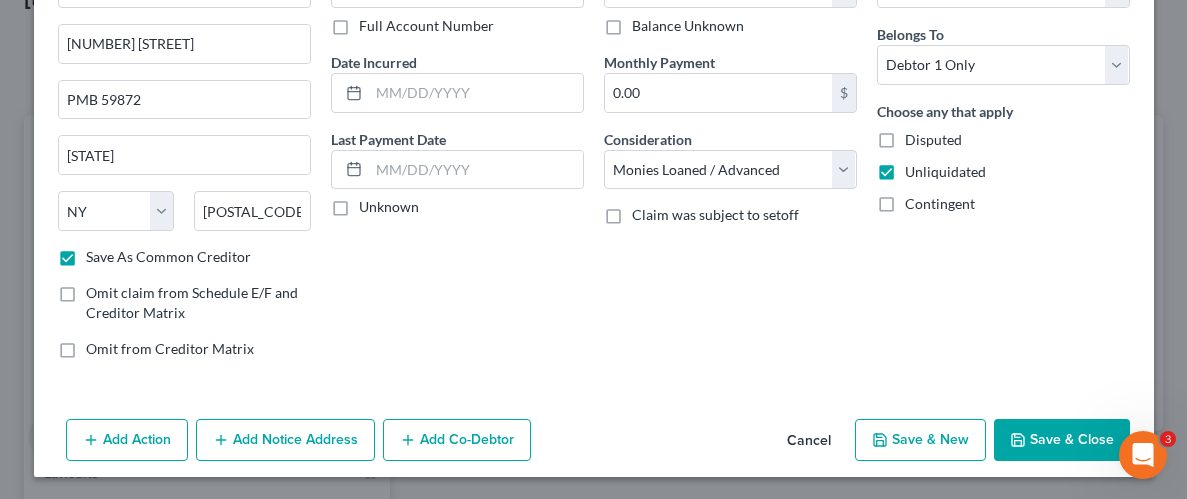 click on "Save & Close" at bounding box center (1062, 440) 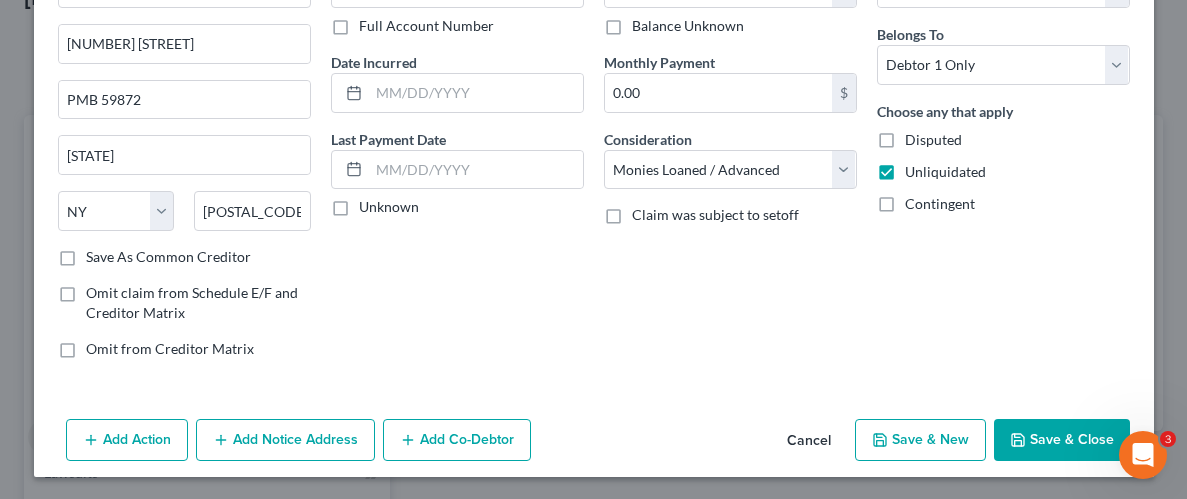 checkbox on "false" 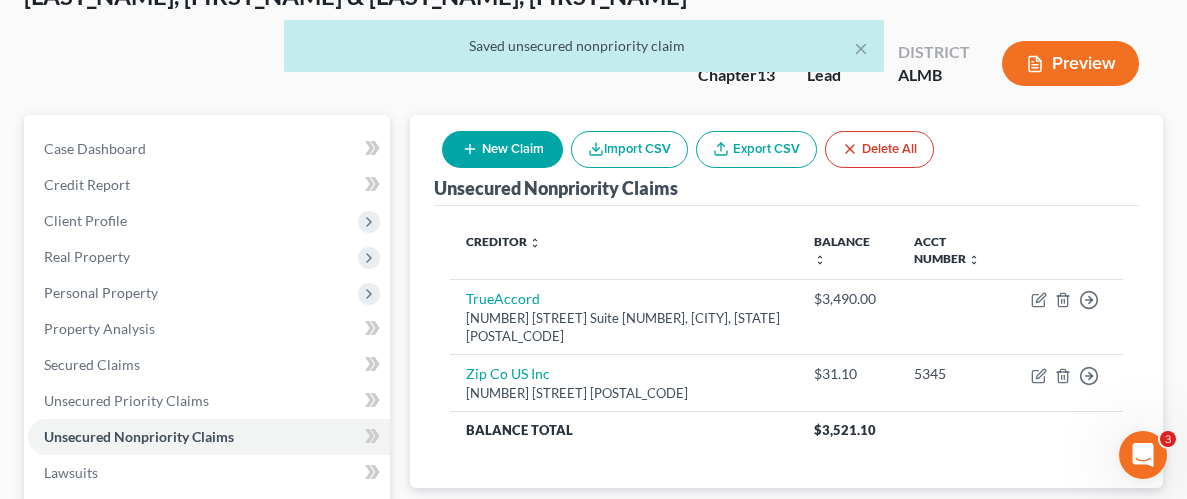 click on "New Claim" at bounding box center [502, 149] 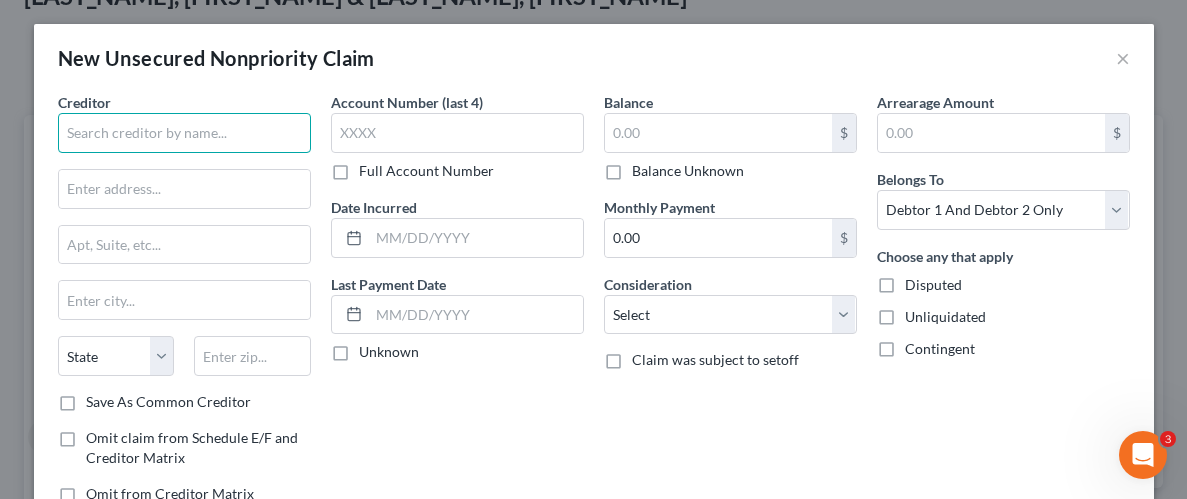 click at bounding box center [184, 133] 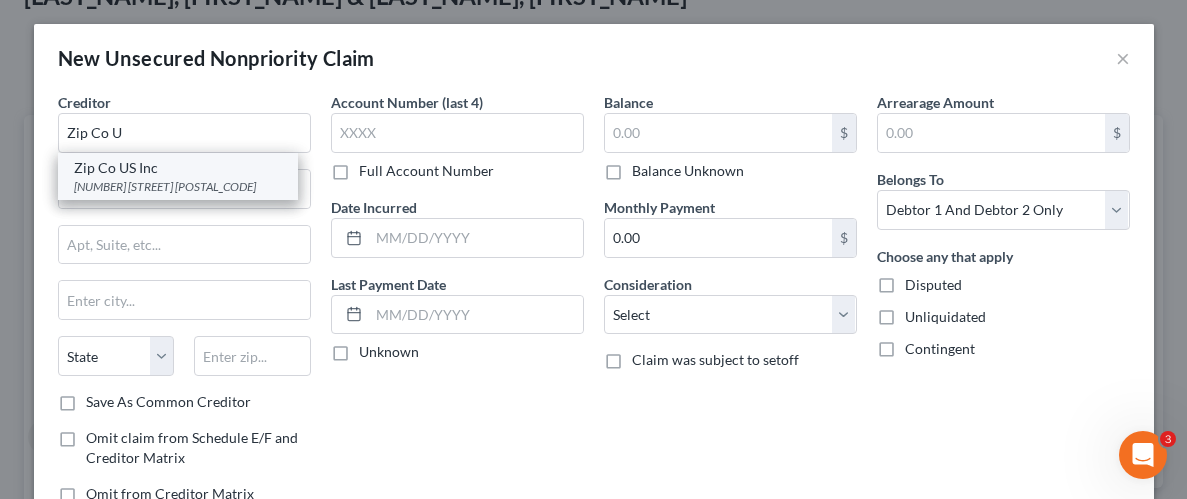 click on "[NUMBER] [STREET] PMB [NUMBER], [CITY], [STATE] [ZIP]" at bounding box center (189, 195) 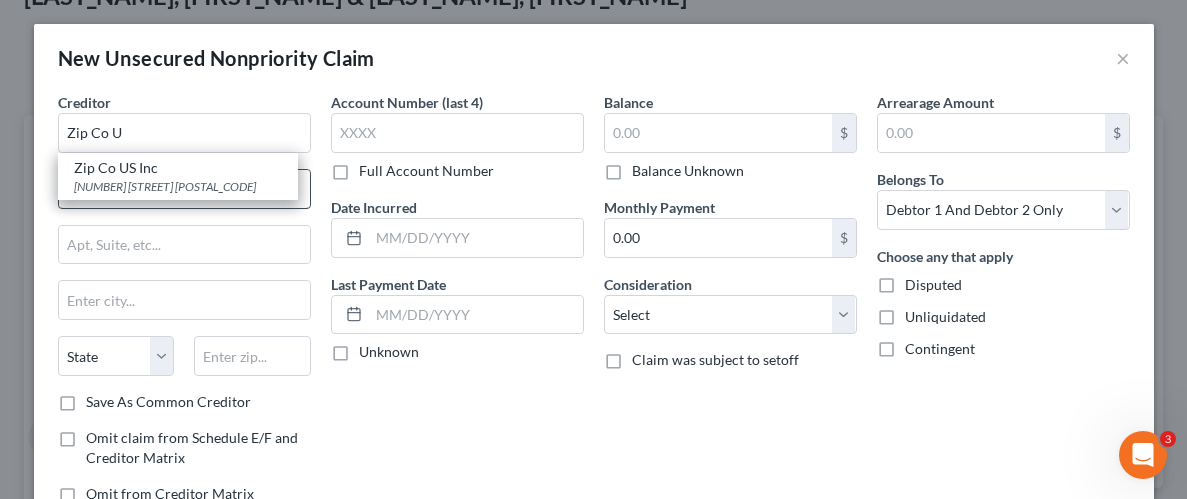 type on "Zip Co US Inc" 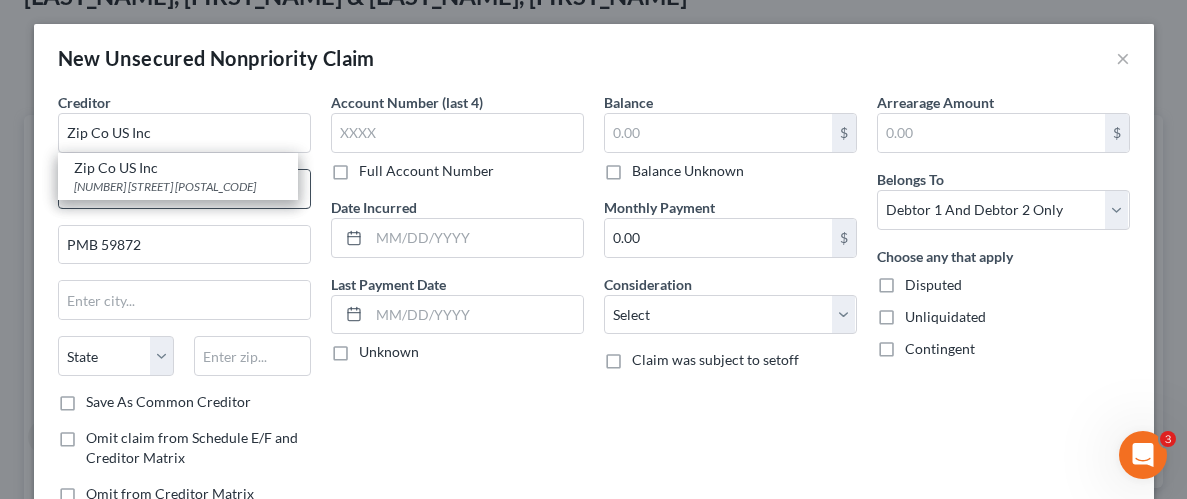 type on "New York" 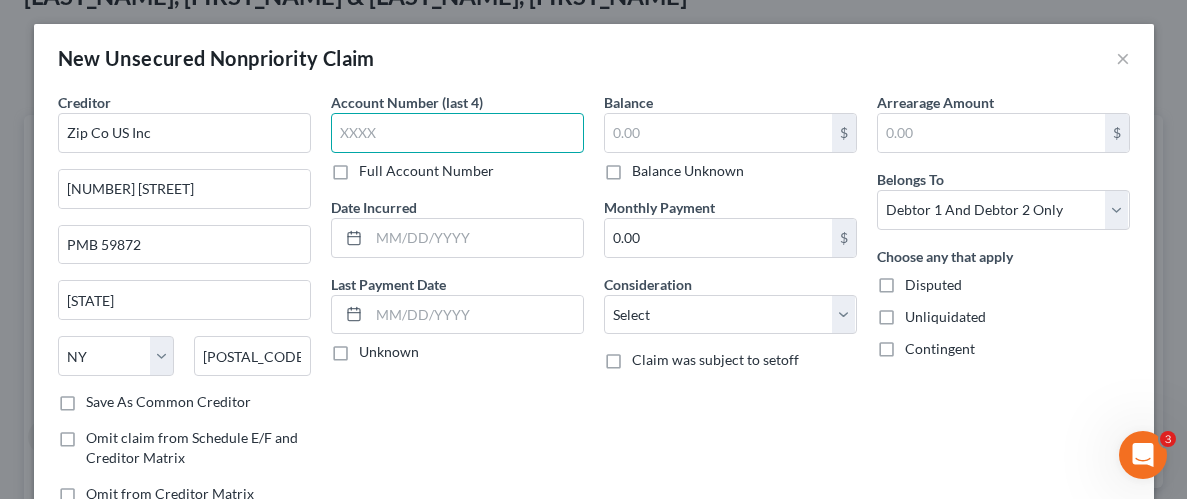 click at bounding box center [457, 133] 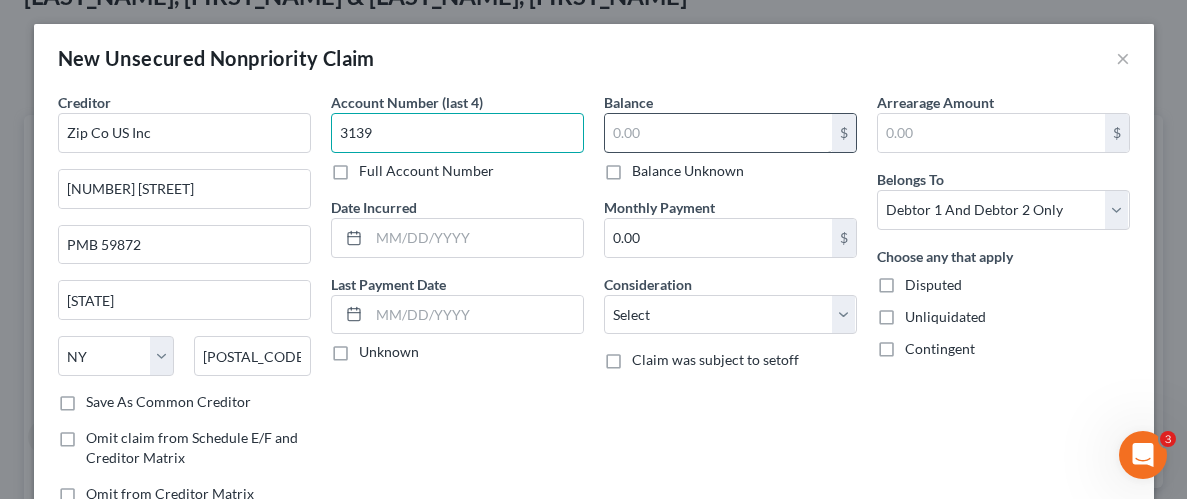 type on "3139" 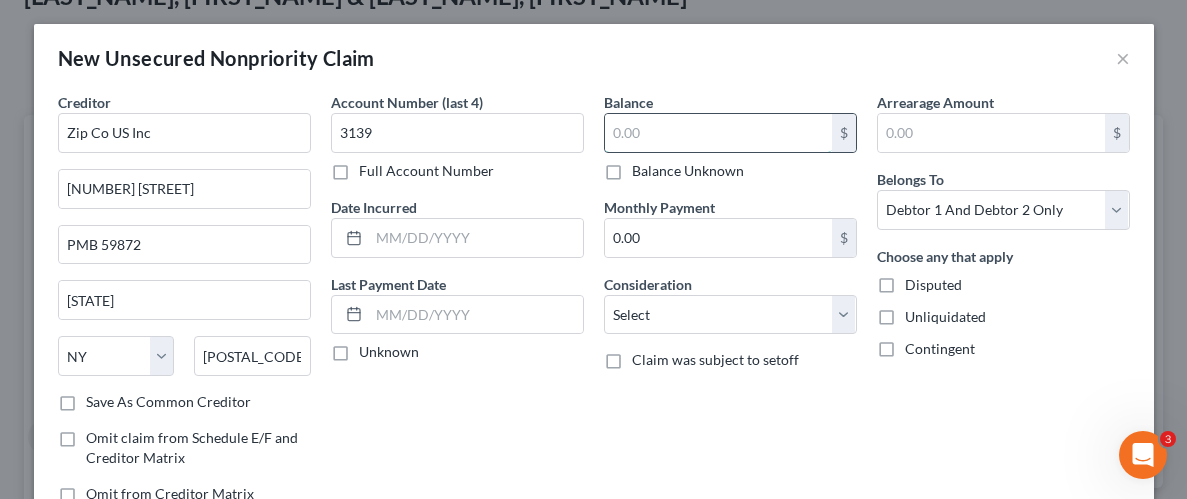 click at bounding box center (718, 133) 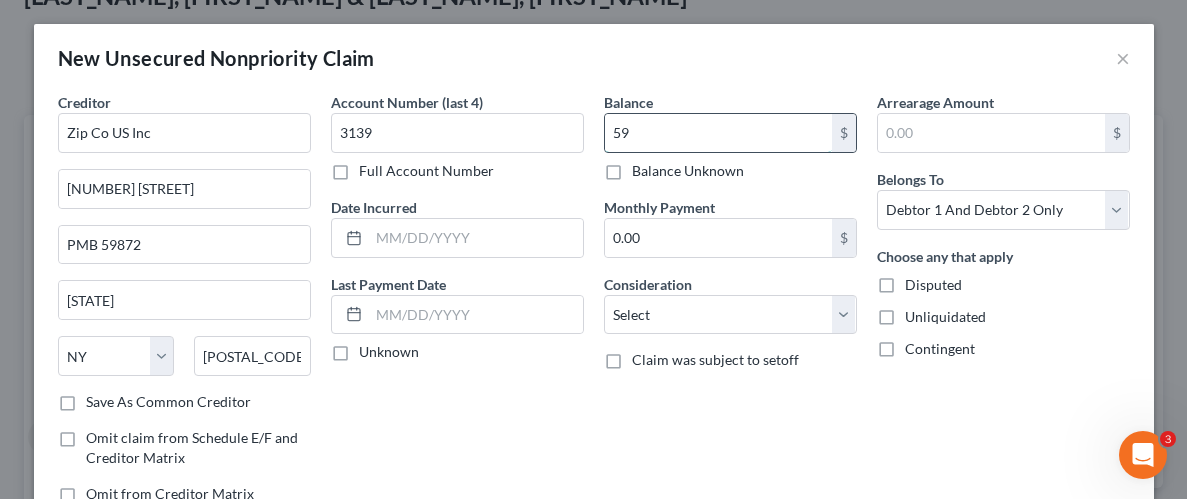 type on "5" 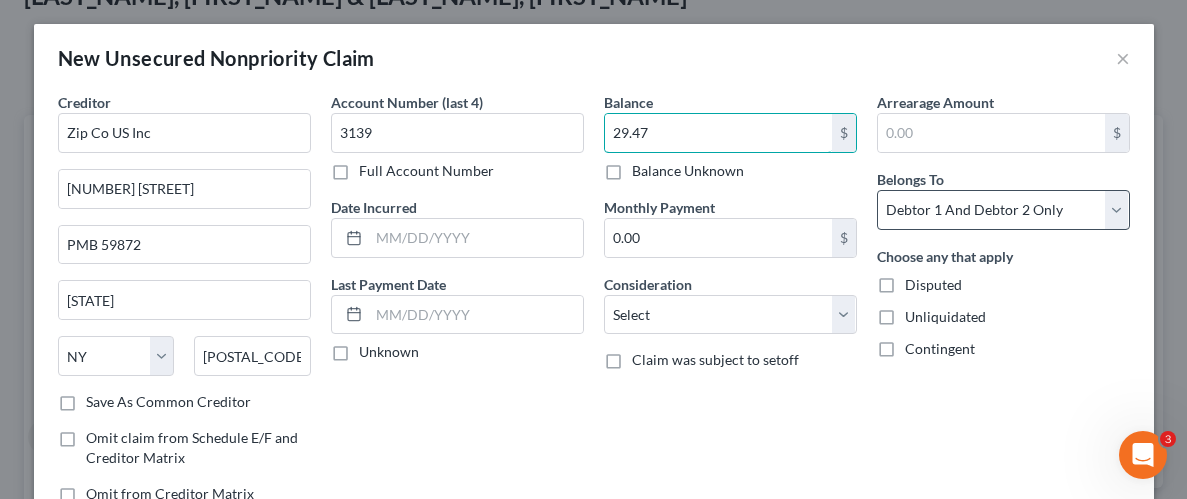 type on "29.47" 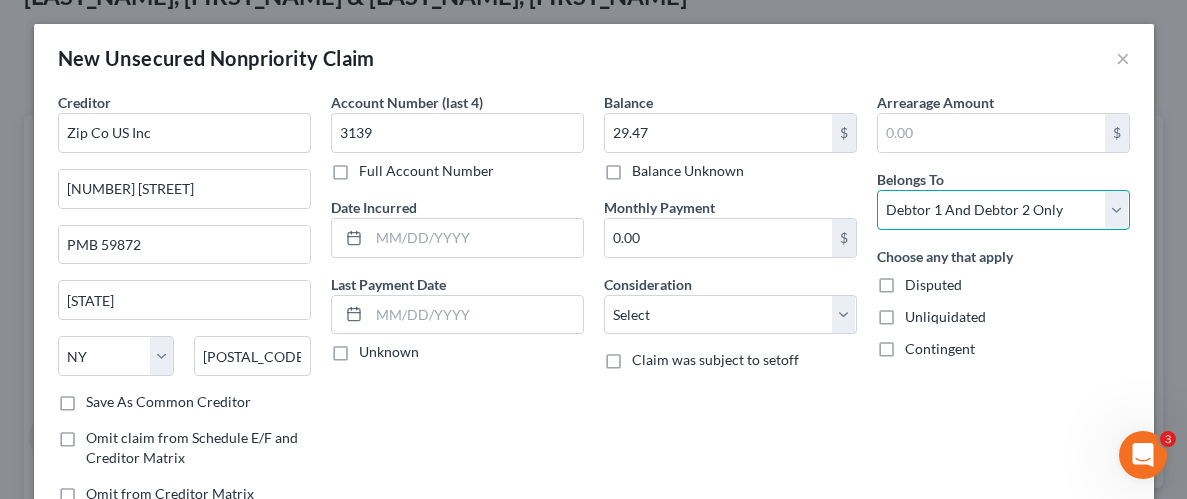 click on "Select Debtor 1 Only Debtor 2 Only Debtor 1 And Debtor 2 Only At Least One Of The Debtors And Another Community Property" at bounding box center [1003, 210] 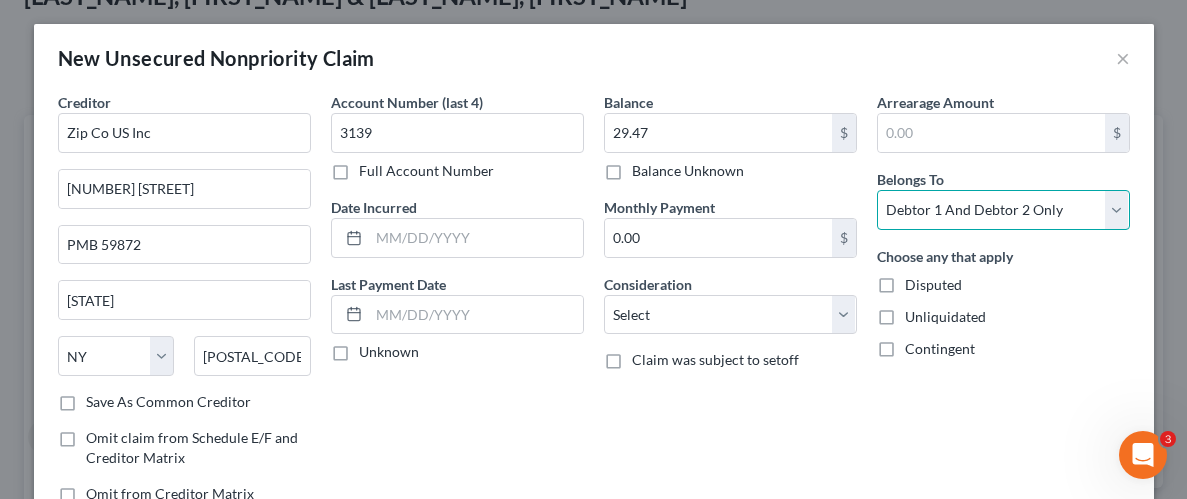 select on "0" 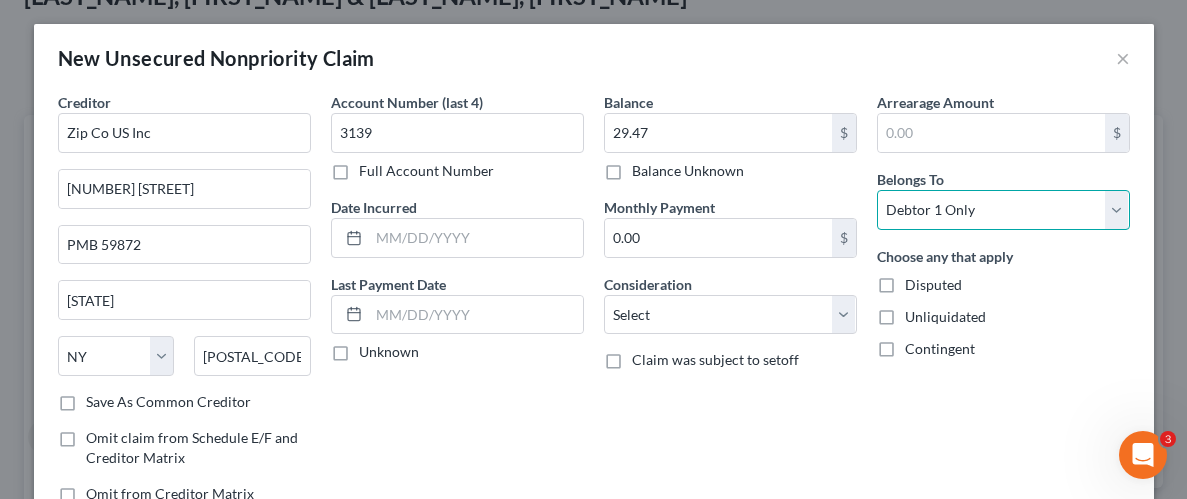 click on "Select Debtor 1 Only Debtor 2 Only Debtor 1 And Debtor 2 Only At Least One Of The Debtors And Another Community Property" at bounding box center [1003, 210] 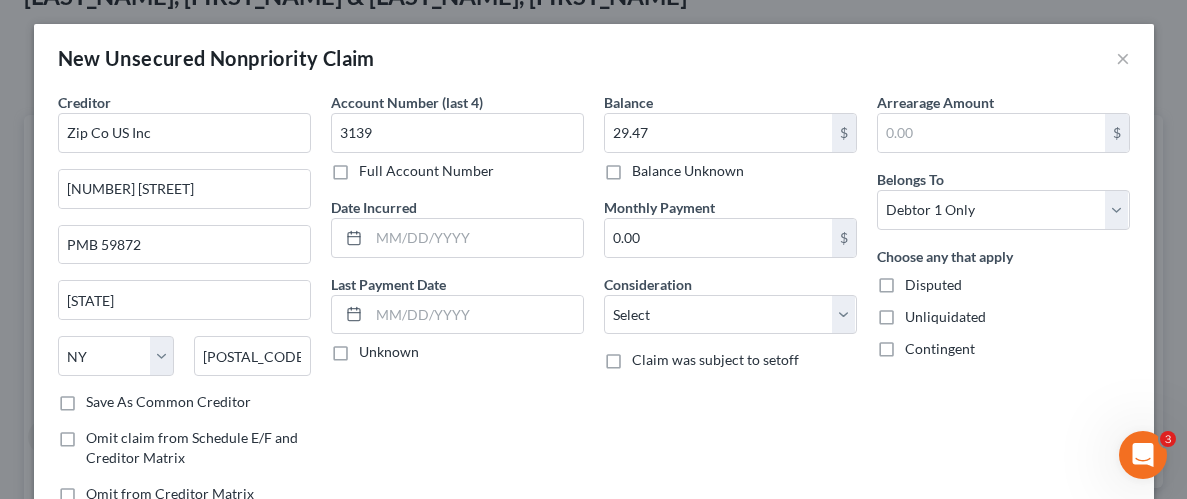 click on "Unliquidated" at bounding box center (945, 317) 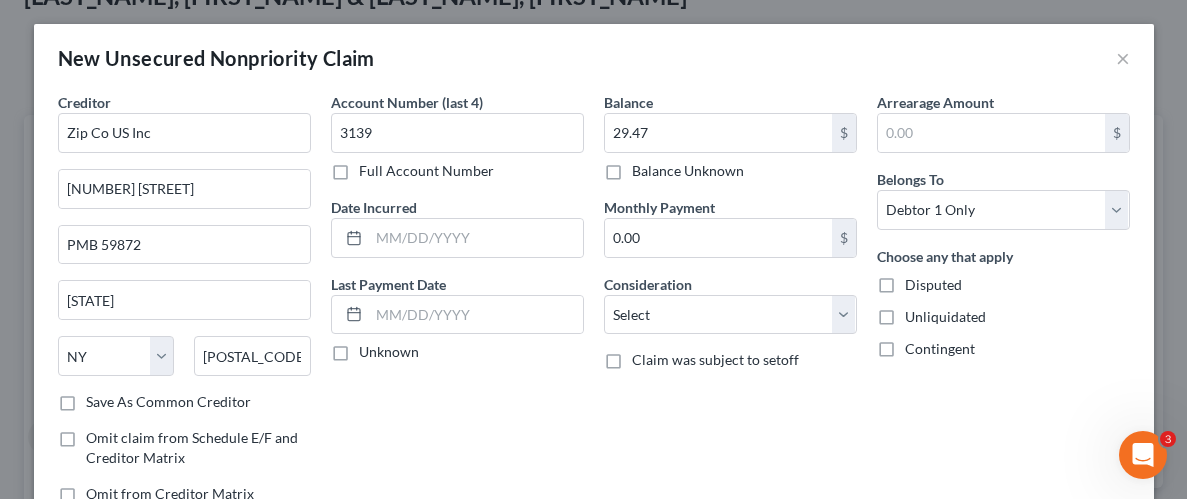 click on "Unliquidated" at bounding box center [919, 313] 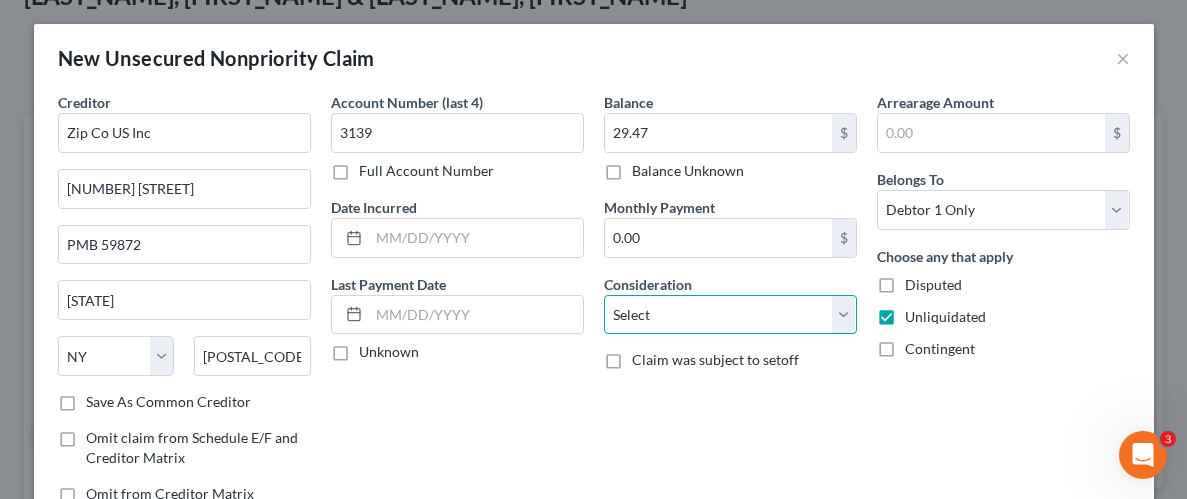 click on "Select Cable / Satellite Services Collection Agency Credit Card Debt Debt Counseling / Attorneys Deficiency Balance Domestic Support Obligations Home / Car Repairs Income Taxes Judgment Liens Medical Services Monies Loaned / Advanced Mortgage Obligation From Divorce Or Separation Obligation To Pensions Other Overdrawn Bank Account Promised To Help Pay Creditors Student Loans Suppliers And Vendors Telephone / Internet Services Utility Services" at bounding box center (730, 315) 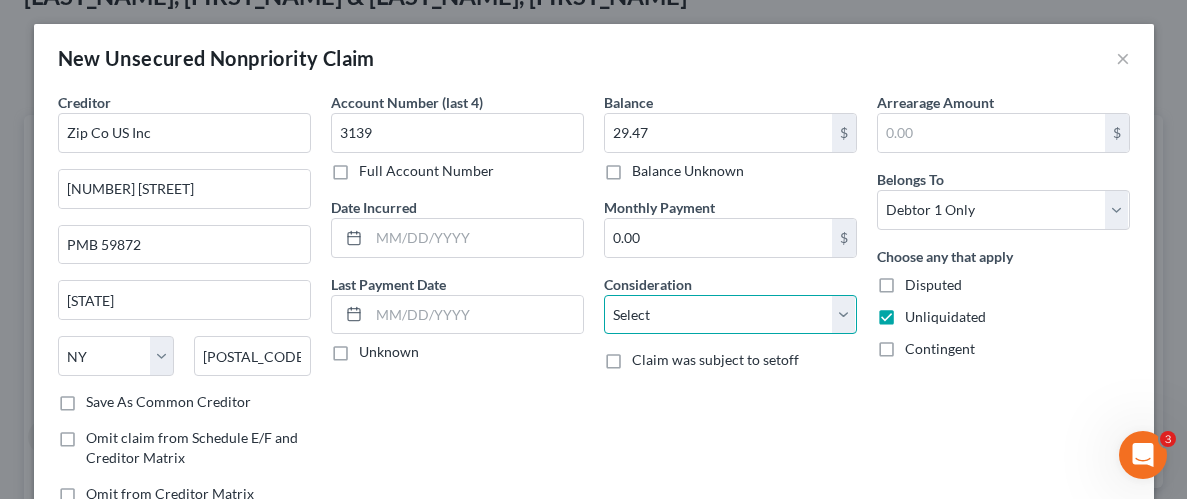 select on "10" 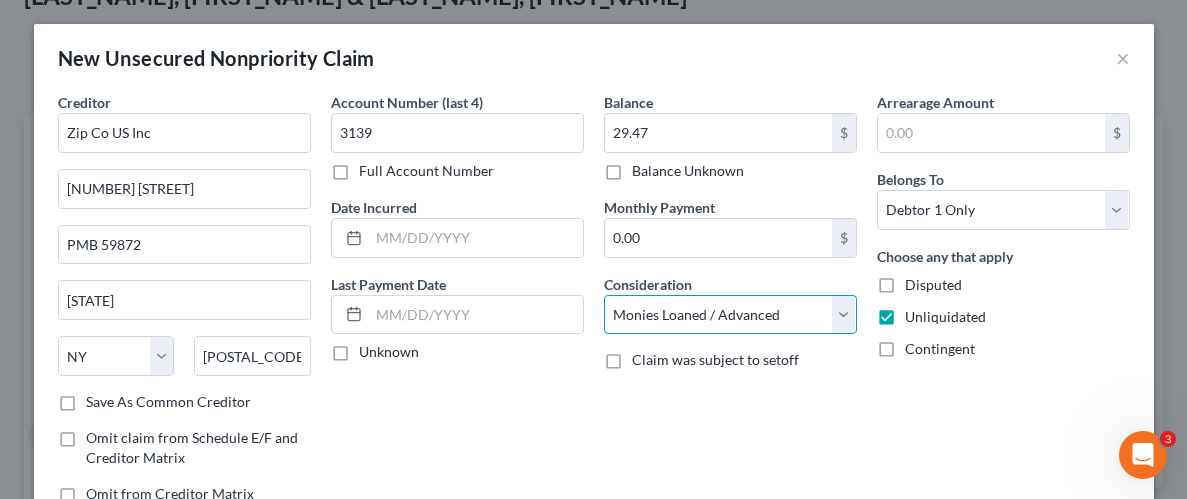 click on "Select Cable / Satellite Services Collection Agency Credit Card Debt Debt Counseling / Attorneys Deficiency Balance Domestic Support Obligations Home / Car Repairs Income Taxes Judgment Liens Medical Services Monies Loaned / Advanced Mortgage Obligation From Divorce Or Separation Obligation To Pensions Other Overdrawn Bank Account Promised To Help Pay Creditors Student Loans Suppliers And Vendors Telephone / Internet Services Utility Services" at bounding box center (730, 315) 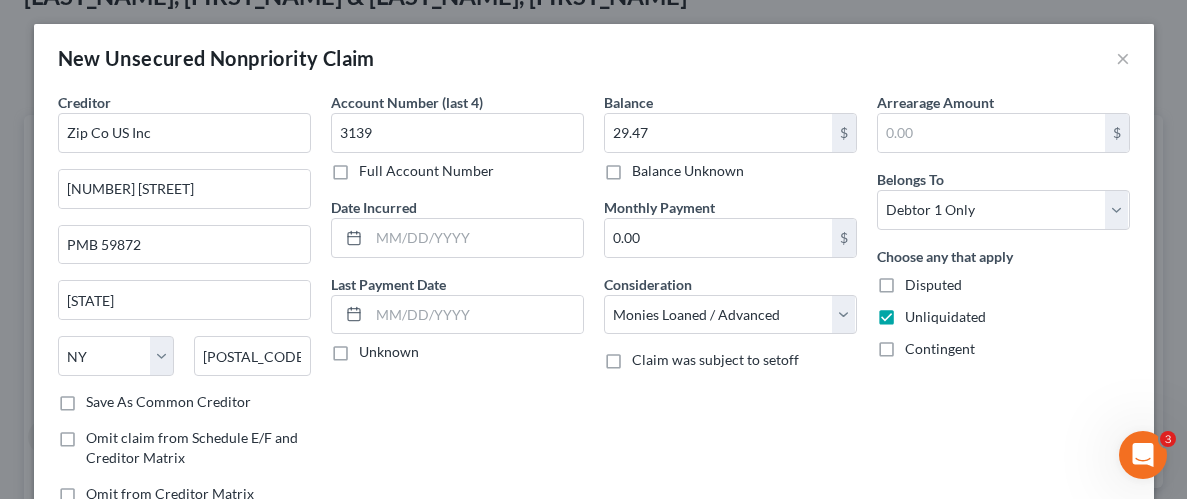 click on "Arrearage Amount $
Belongs To
*
Select Debtor 1 Only Debtor 2 Only Debtor 1 And Debtor 2 Only At Least One Of The Debtors And Another Community Property Choose any that apply Disputed Unliquidated Contingent" at bounding box center (1003, 306) 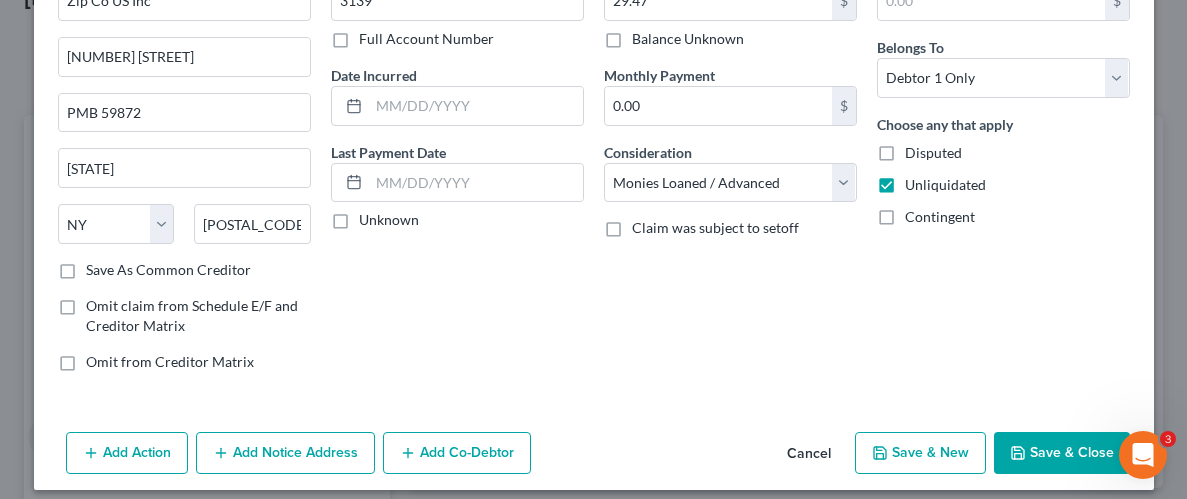 scroll, scrollTop: 145, scrollLeft: 0, axis: vertical 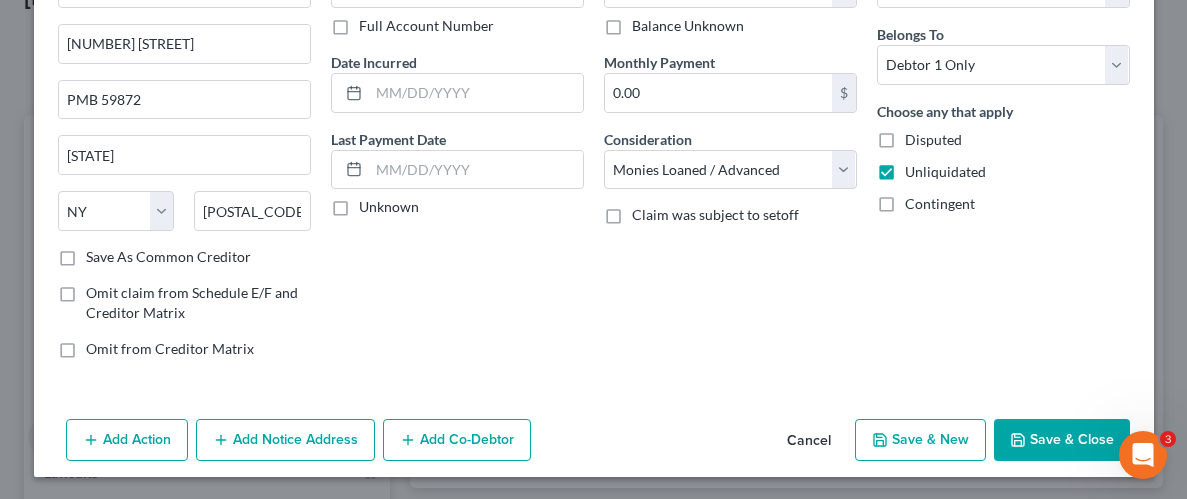 click on "Save & Close" at bounding box center [1062, 440] 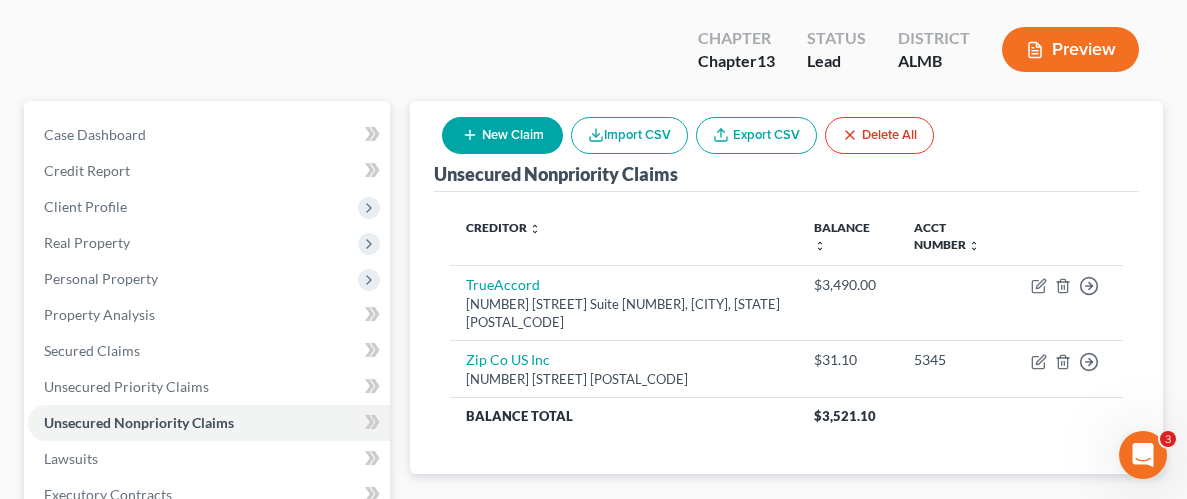 scroll, scrollTop: 90, scrollLeft: 0, axis: vertical 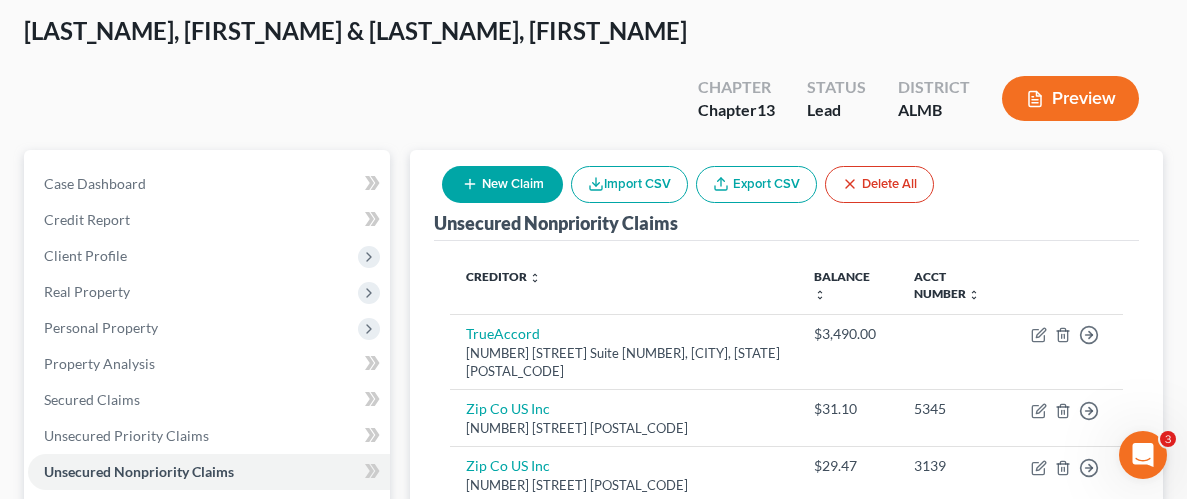 click on "Gordon, Jasmyn & Jason, Joah Upgraded Chapter Chapter  13 Status Lead District ALMB Preview Petition Navigation
Case Dashboard
Payments
Invoices
Payments
Payments
Credit Report" at bounding box center [593, 506] 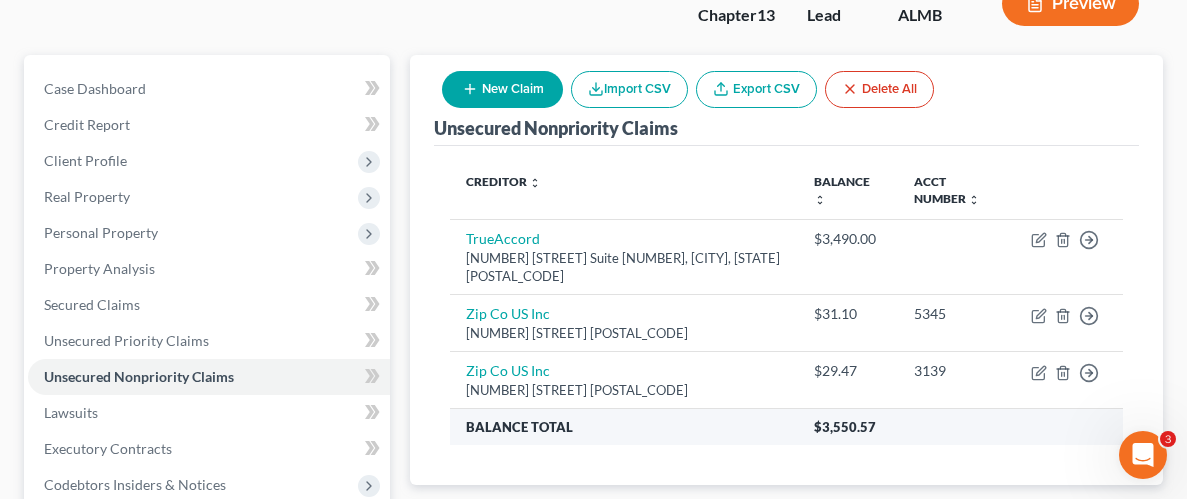scroll, scrollTop: 194, scrollLeft: 0, axis: vertical 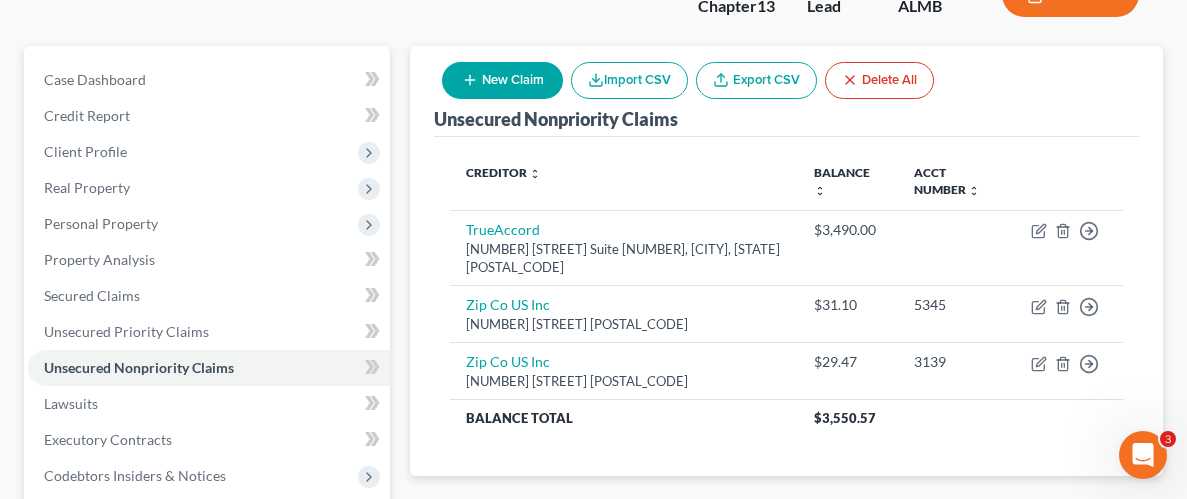 click on "New Claim" at bounding box center [502, 80] 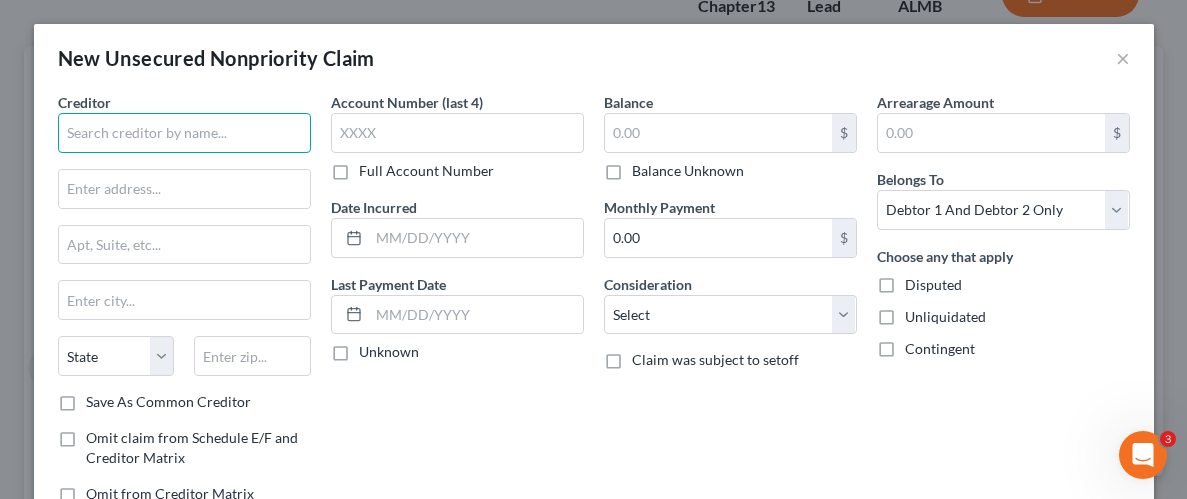 click at bounding box center (184, 133) 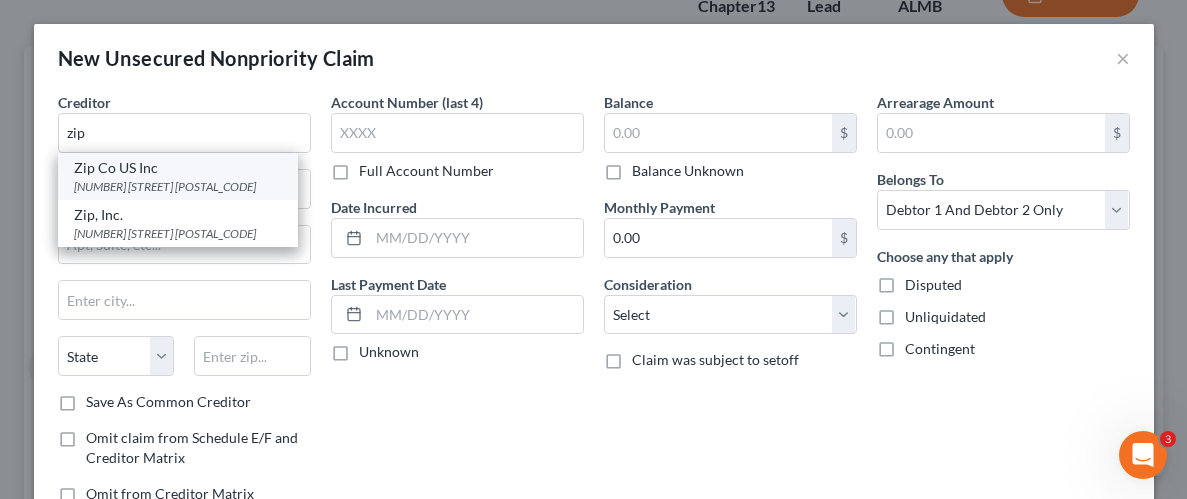 click on "[NUMBER] [STREET] PMB [NUMBER], [CITY], [STATE] [ZIP]" at bounding box center [189, 195] 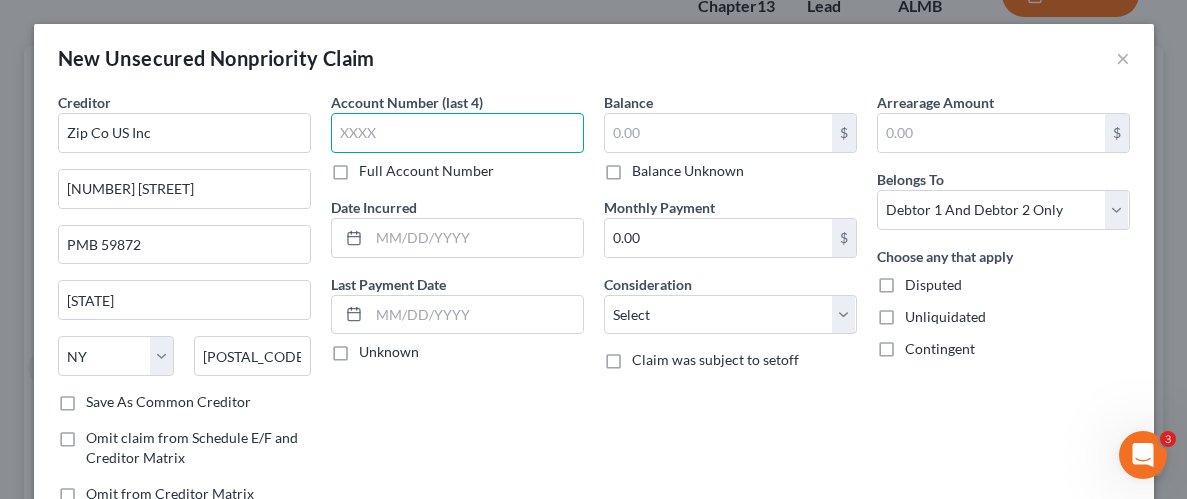 click at bounding box center (457, 133) 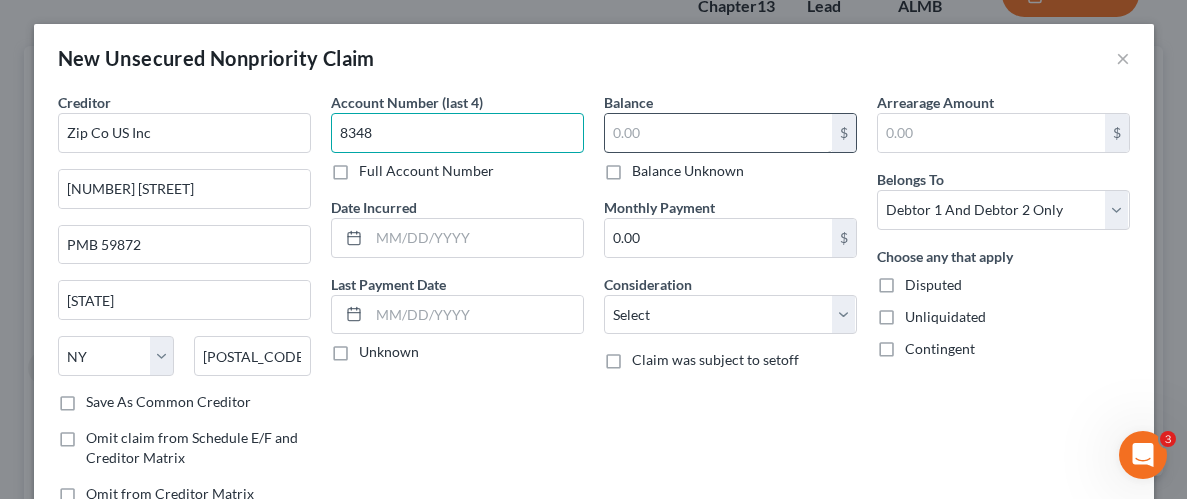 type on "8348" 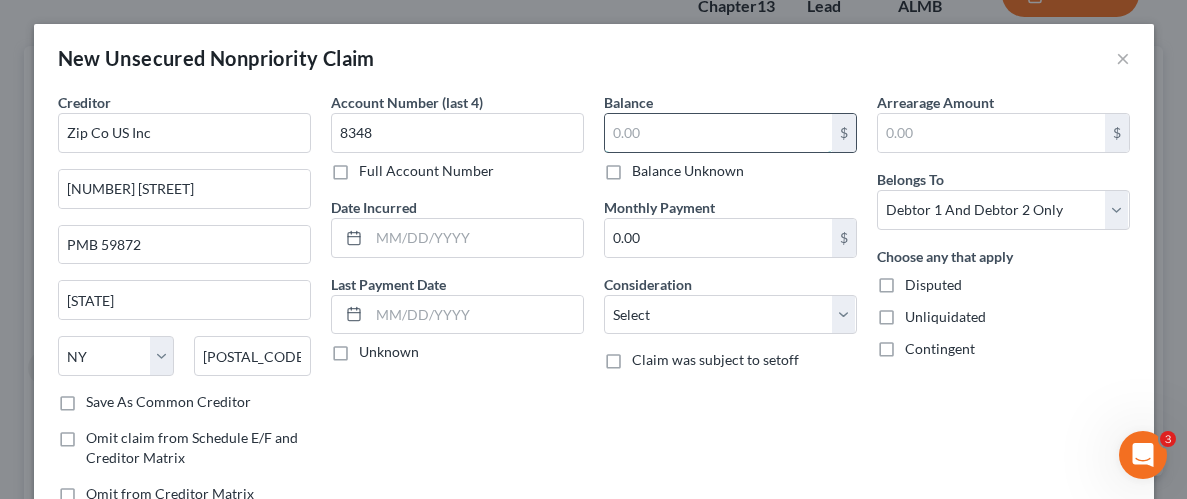 click at bounding box center (718, 133) 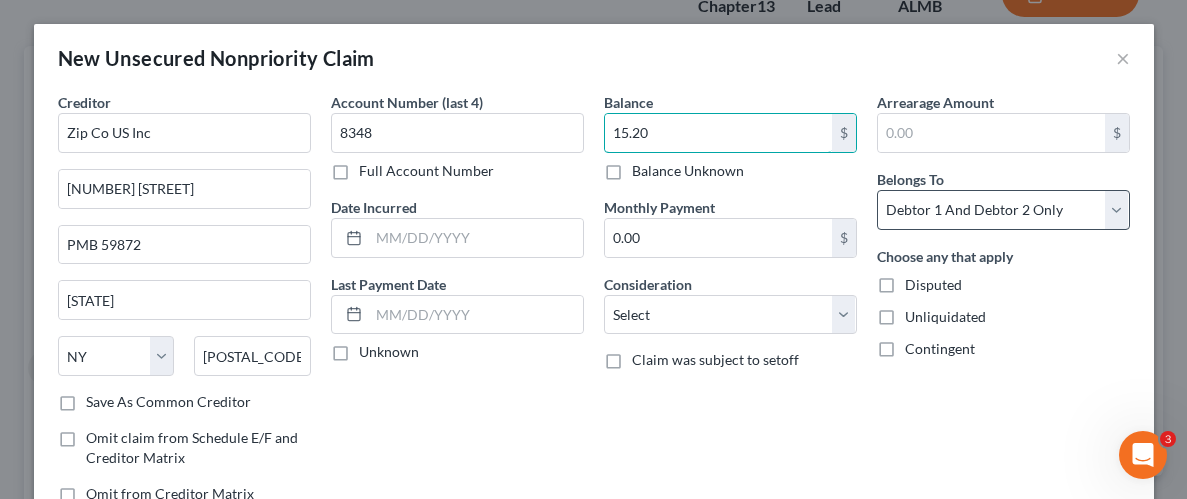 type on "15.20" 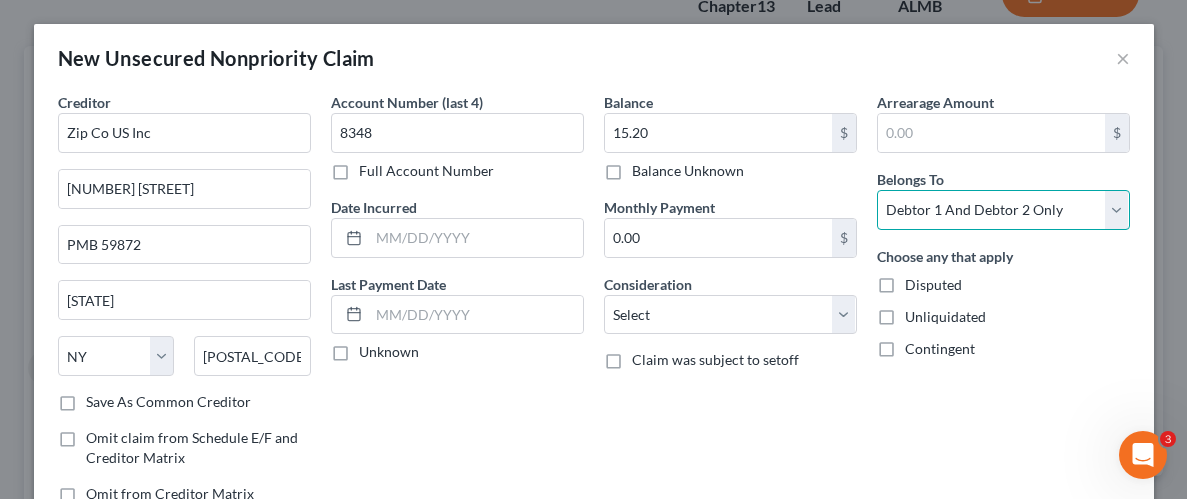 click on "Select Debtor 1 Only Debtor 2 Only Debtor 1 And Debtor 2 Only At Least One Of The Debtors And Another Community Property" at bounding box center (1003, 210) 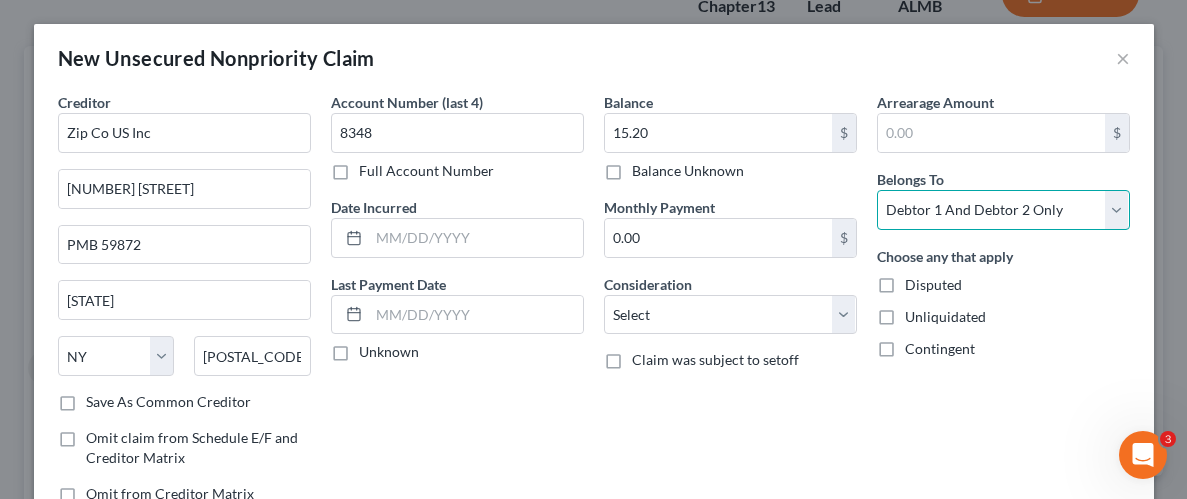 select on "0" 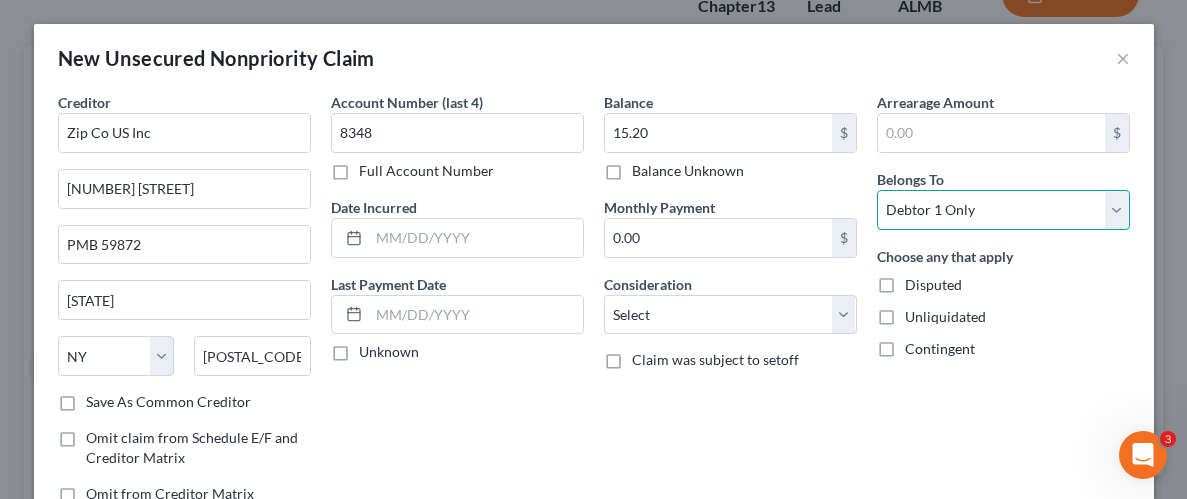 click on "Select Debtor 1 Only Debtor 2 Only Debtor 1 And Debtor 2 Only At Least One Of The Debtors And Another Community Property" at bounding box center (1003, 210) 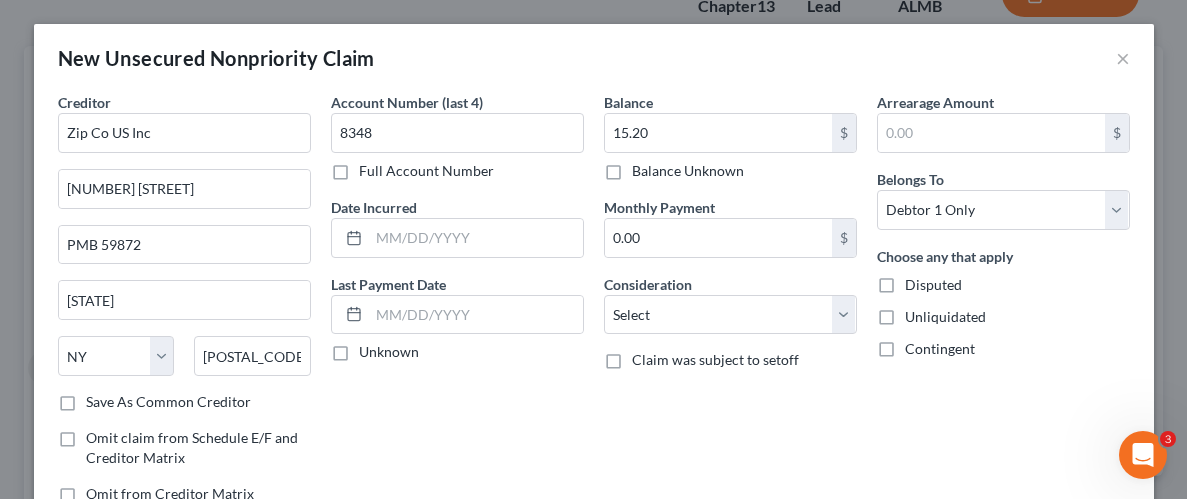 click on "Unliquidated" at bounding box center (945, 317) 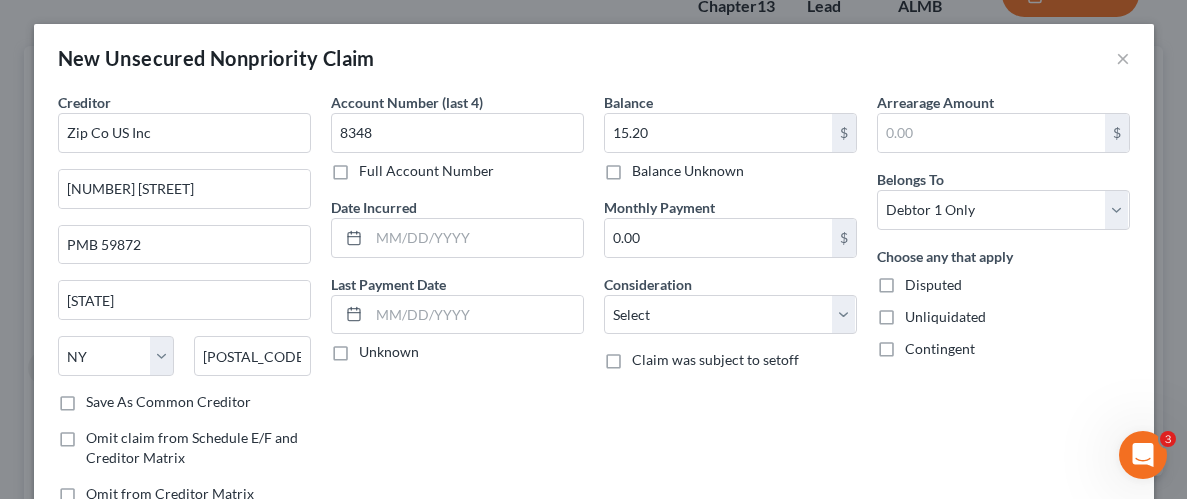 click on "Unliquidated" at bounding box center (919, 313) 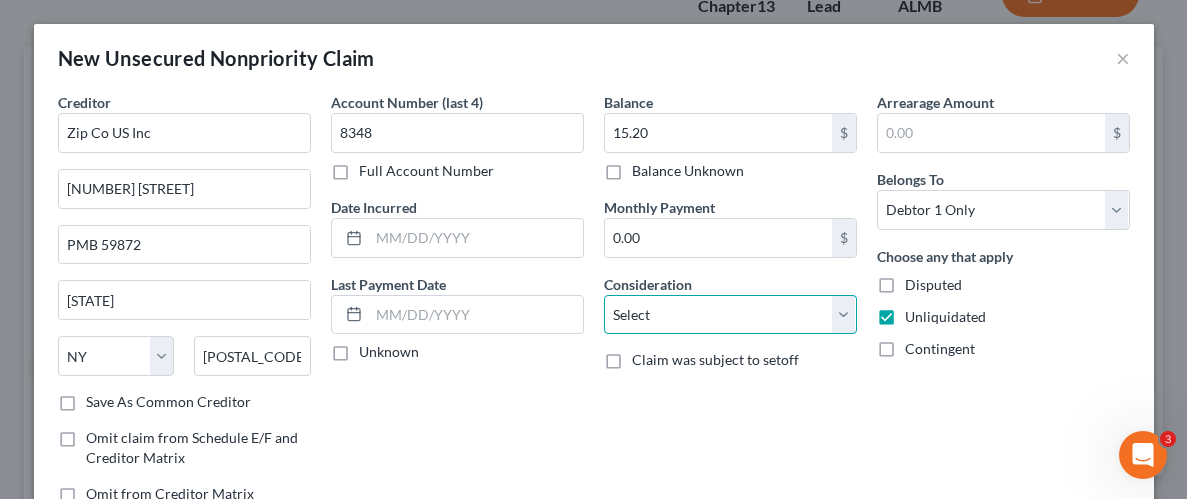 click on "Select Cable / Satellite Services Collection Agency Credit Card Debt Debt Counseling / Attorneys Deficiency Balance Domestic Support Obligations Home / Car Repairs Income Taxes Judgment Liens Medical Services Monies Loaned / Advanced Mortgage Obligation From Divorce Or Separation Obligation To Pensions Other Overdrawn Bank Account Promised To Help Pay Creditors Student Loans Suppliers And Vendors Telephone / Internet Services Utility Services" at bounding box center (730, 315) 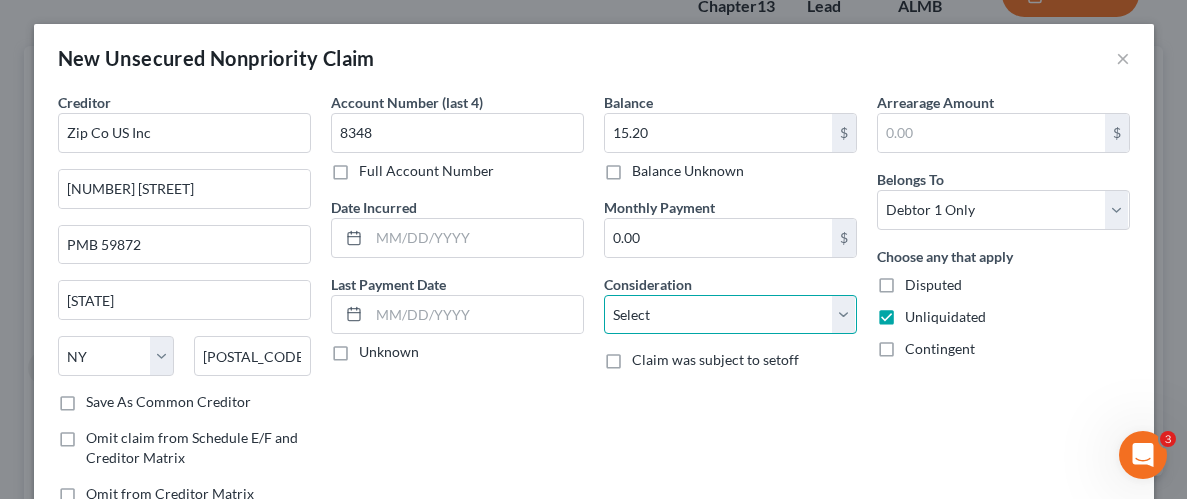select on "10" 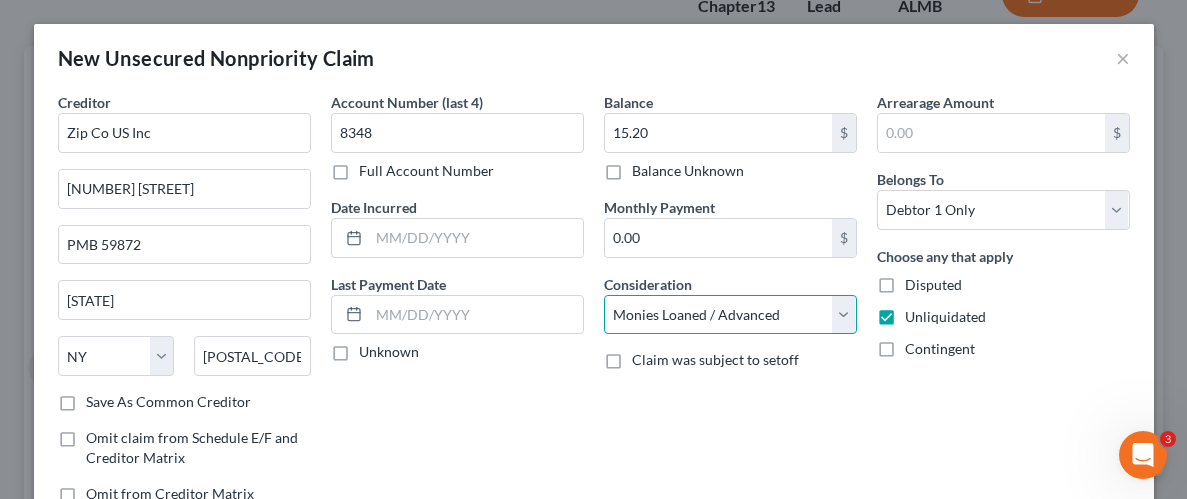 click on "Select Cable / Satellite Services Collection Agency Credit Card Debt Debt Counseling / Attorneys Deficiency Balance Domestic Support Obligations Home / Car Repairs Income Taxes Judgment Liens Medical Services Monies Loaned / Advanced Mortgage Obligation From Divorce Or Separation Obligation To Pensions Other Overdrawn Bank Account Promised To Help Pay Creditors Student Loans Suppliers And Vendors Telephone / Internet Services Utility Services" at bounding box center (730, 315) 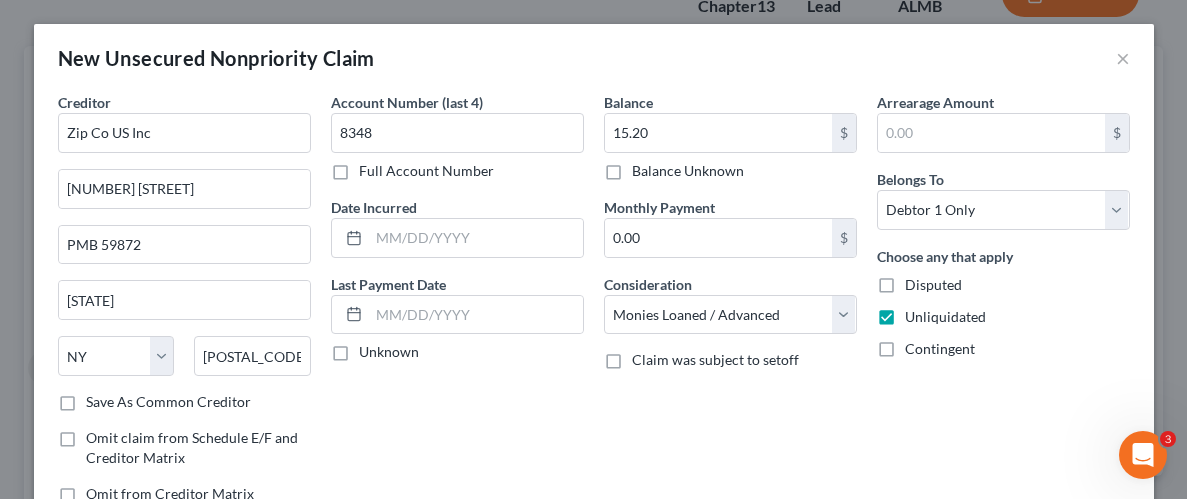 click on "Arrearage Amount $
Belongs To
*
Select Debtor 1 Only Debtor 2 Only Debtor 1 And Debtor 2 Only At Least One Of The Debtors And Another Community Property Choose any that apply Disputed Unliquidated Contingent" at bounding box center (1003, 306) 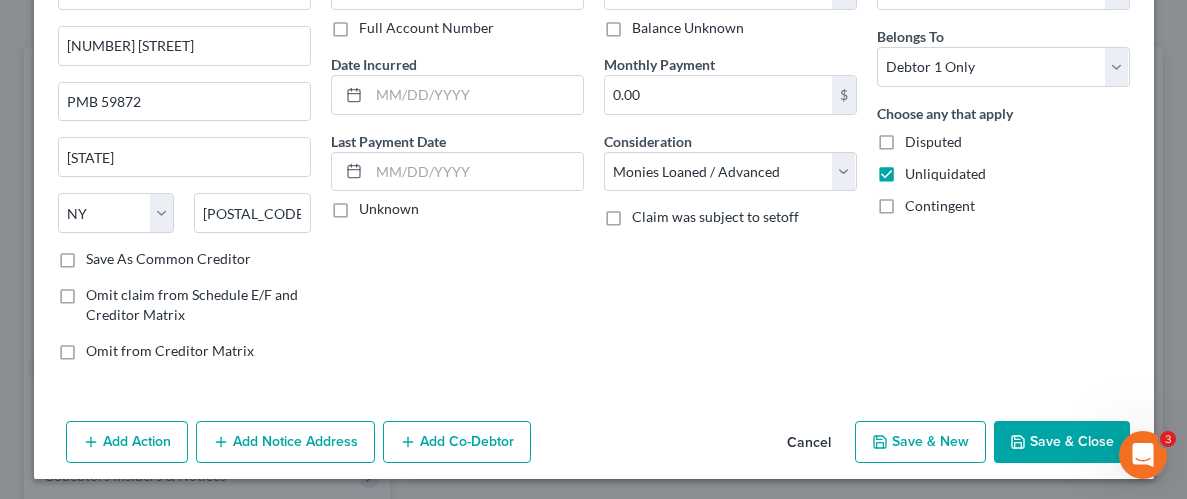 scroll, scrollTop: 145, scrollLeft: 0, axis: vertical 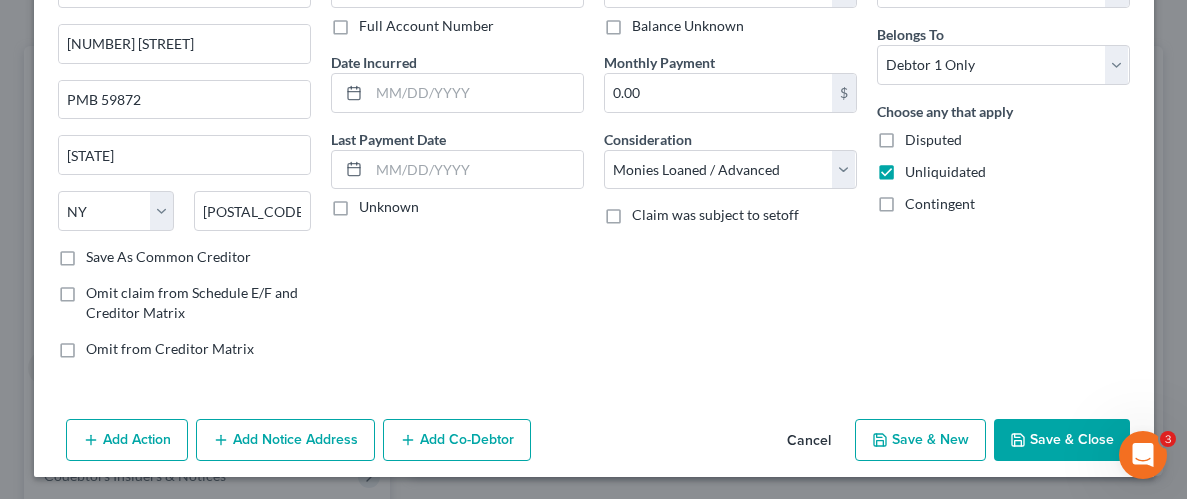 click on "Save & Close" at bounding box center (1062, 440) 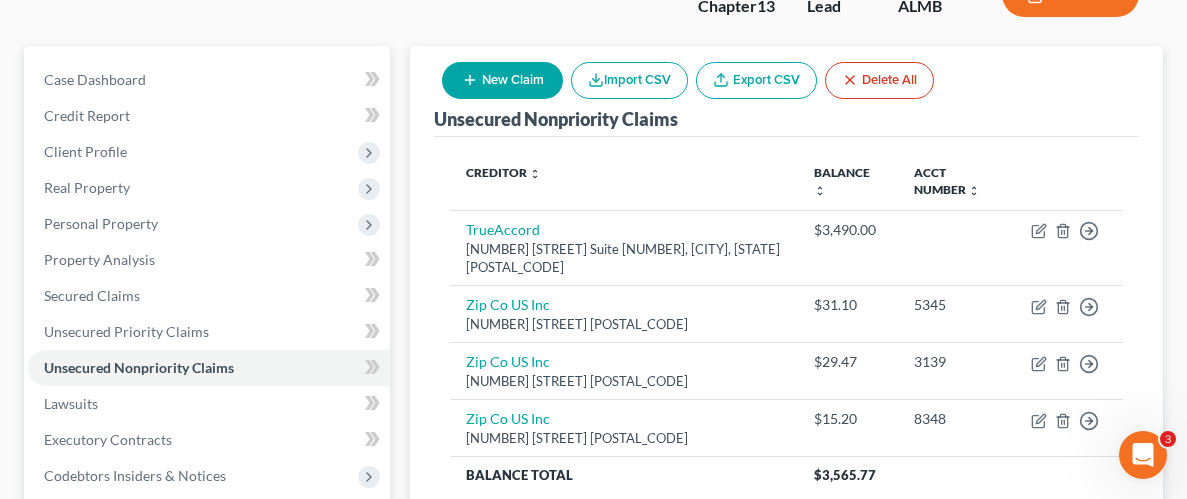 click on "New Claim" at bounding box center (502, 80) 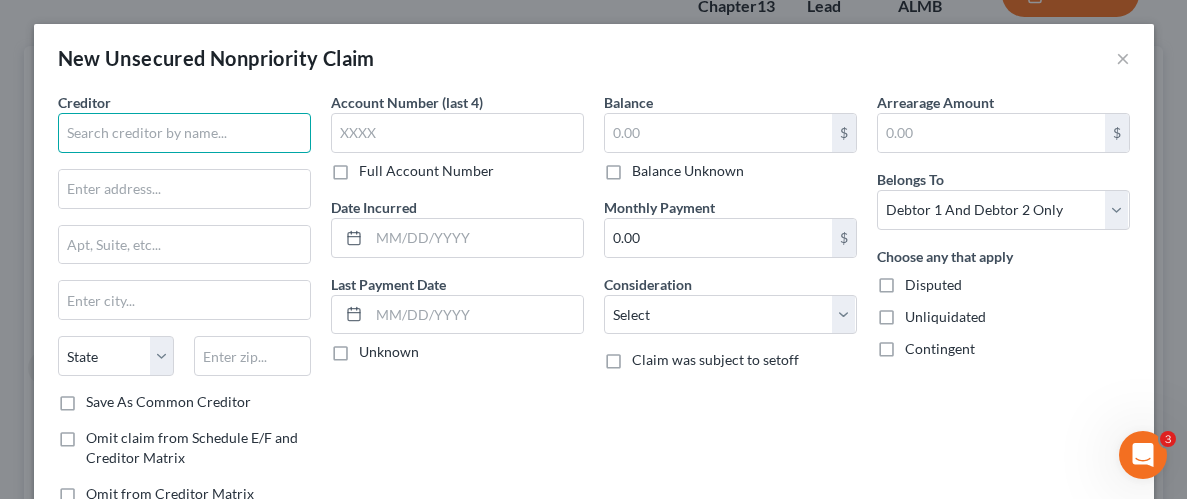 click at bounding box center (184, 133) 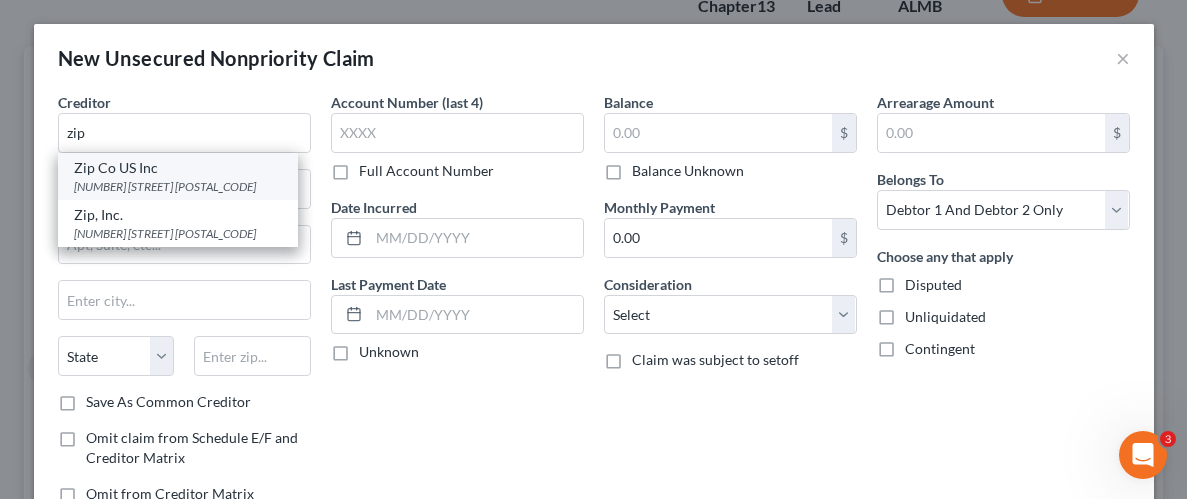 click on "Zip Co US Inc" at bounding box center [189, 168] 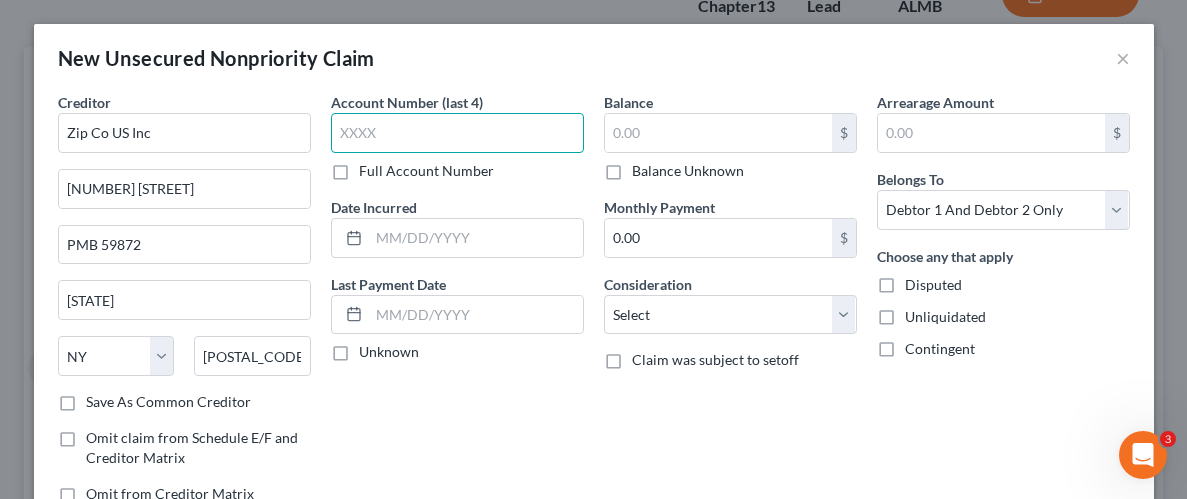 click at bounding box center [457, 133] 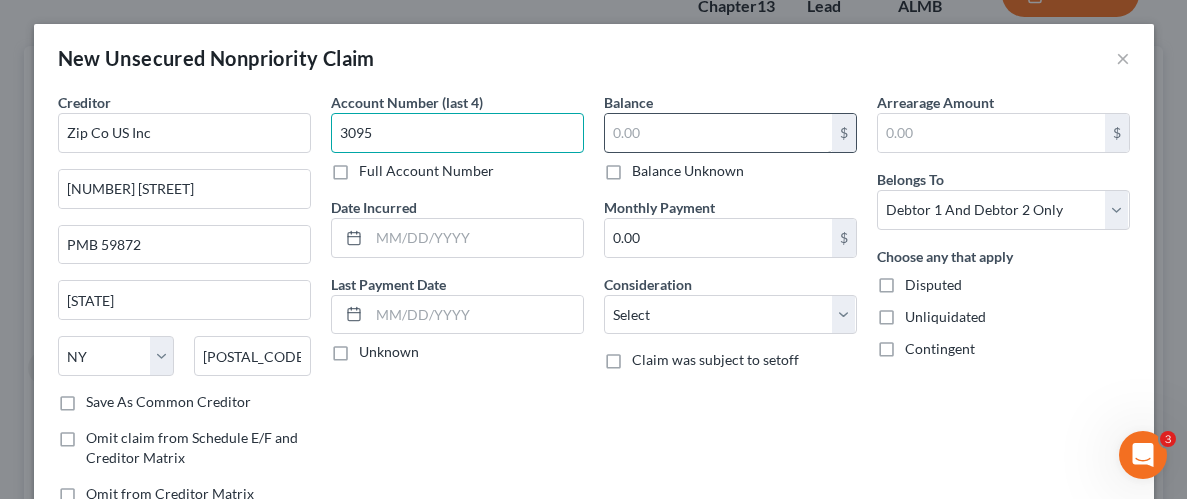 type on "3095" 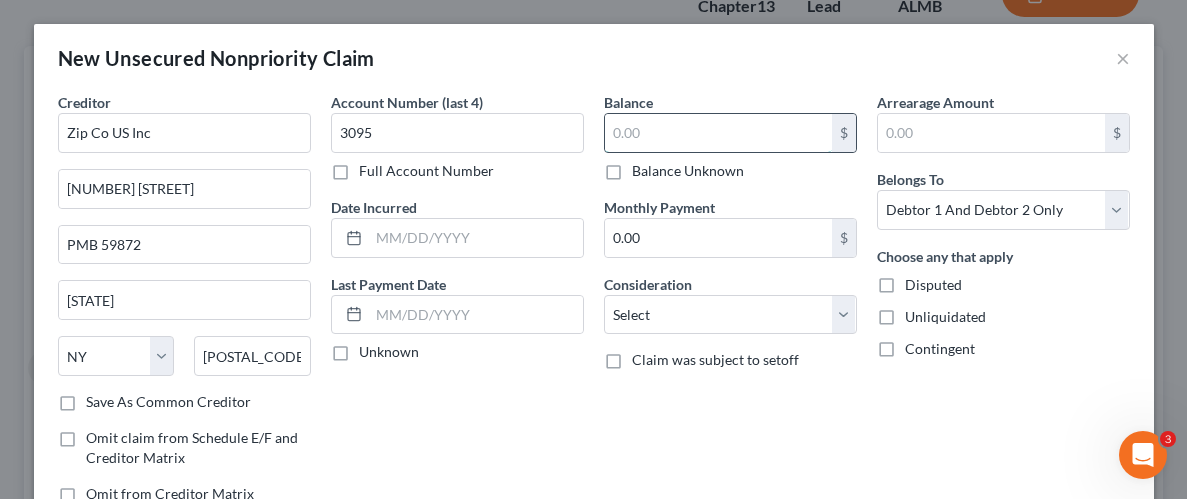 click at bounding box center [718, 133] 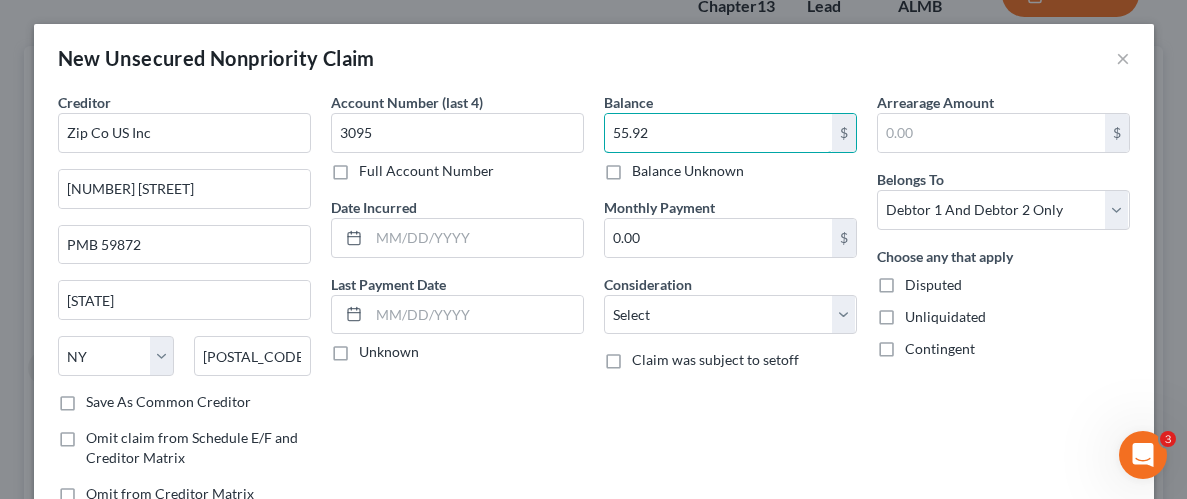type on "55.92" 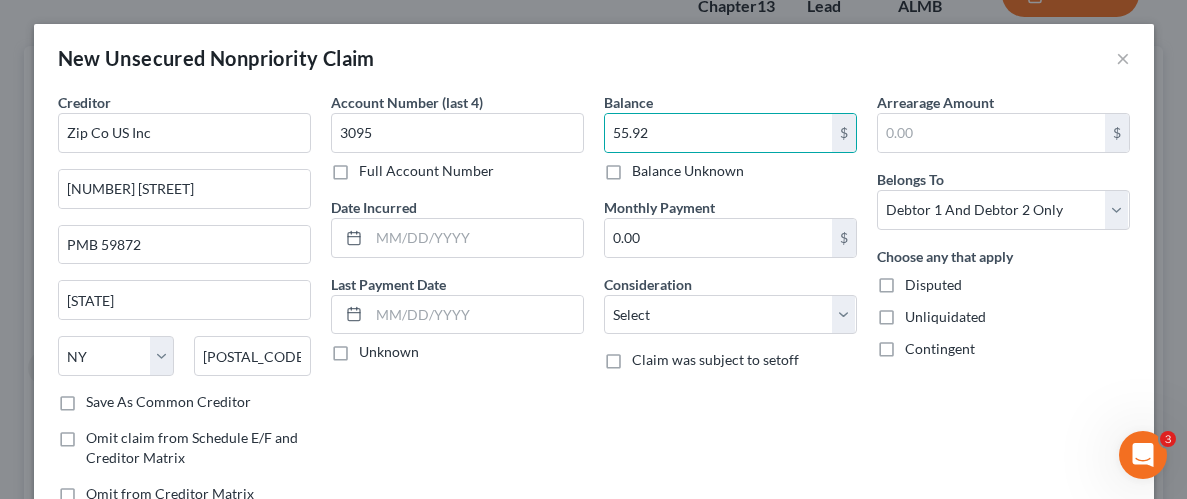 click on "Unliquidated" at bounding box center [945, 317] 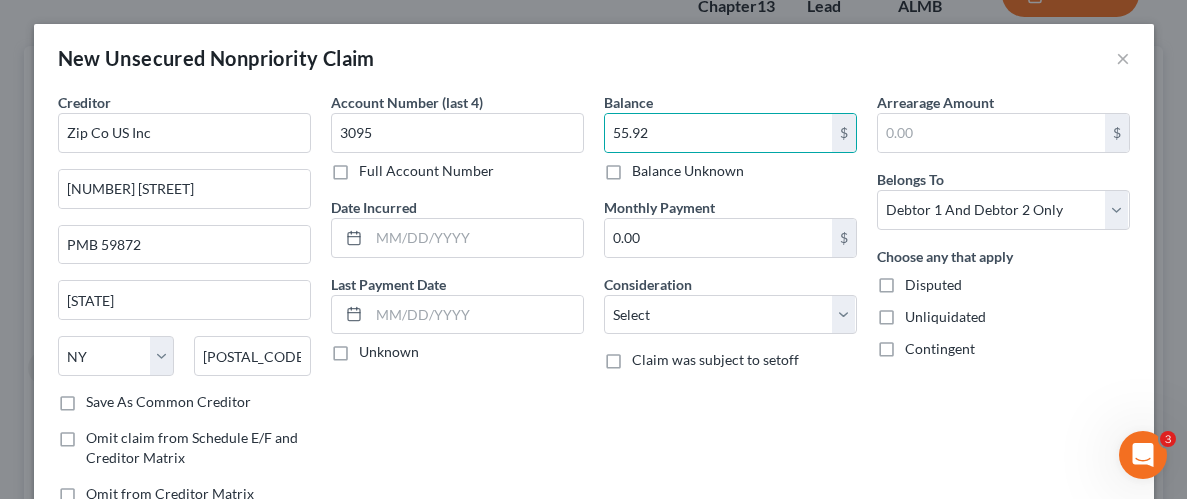click on "Unliquidated" at bounding box center [919, 313] 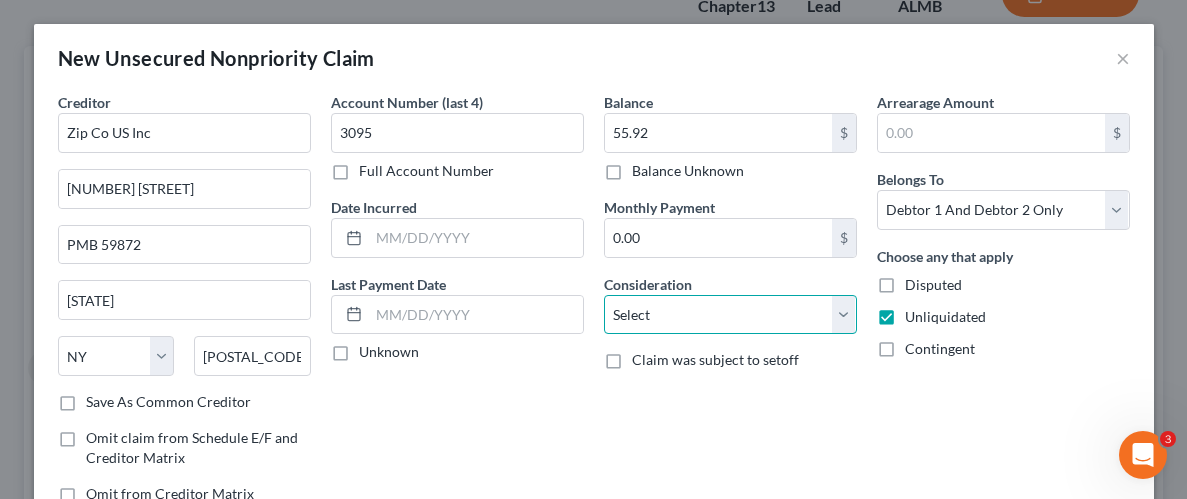 click on "Select Cable / Satellite Services Collection Agency Credit Card Debt Debt Counseling / Attorneys Deficiency Balance Domestic Support Obligations Home / Car Repairs Income Taxes Judgment Liens Medical Services Monies Loaned / Advanced Mortgage Obligation From Divorce Or Separation Obligation To Pensions Other Overdrawn Bank Account Promised To Help Pay Creditors Student Loans Suppliers And Vendors Telephone / Internet Services Utility Services" at bounding box center (730, 315) 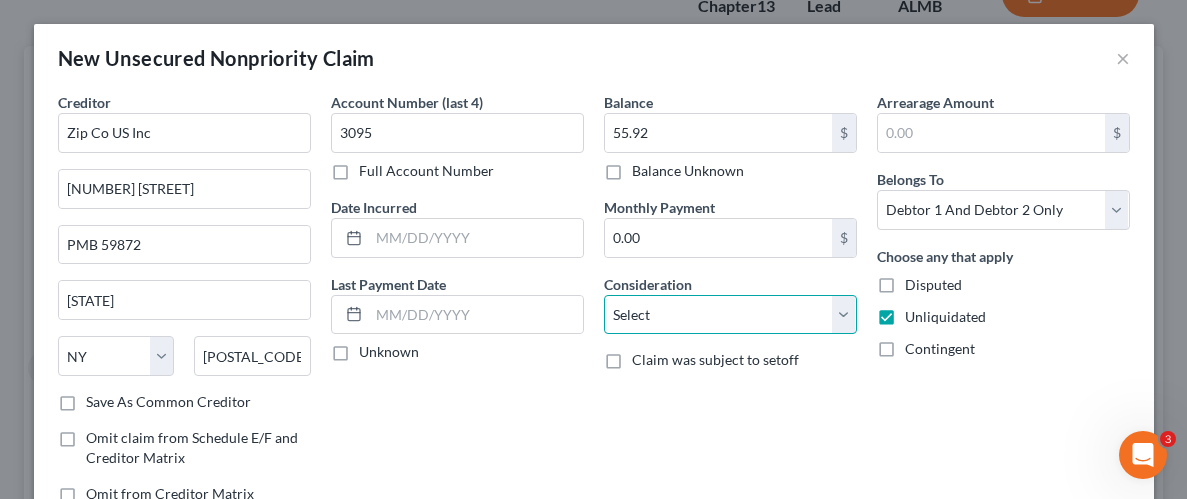 select on "10" 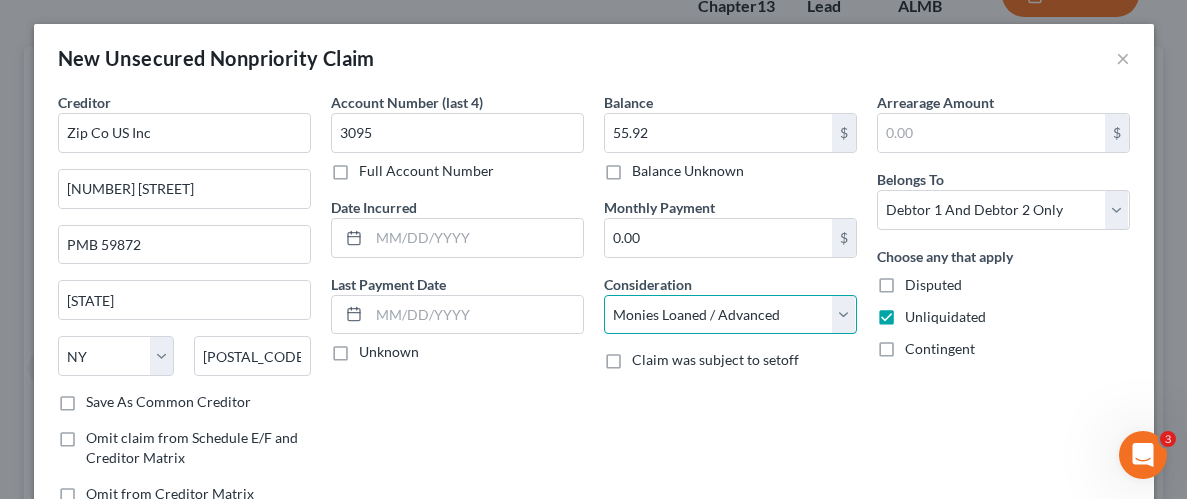 click on "Select Cable / Satellite Services Collection Agency Credit Card Debt Debt Counseling / Attorneys Deficiency Balance Domestic Support Obligations Home / Car Repairs Income Taxes Judgment Liens Medical Services Monies Loaned / Advanced Mortgage Obligation From Divorce Or Separation Obligation To Pensions Other Overdrawn Bank Account Promised To Help Pay Creditors Student Loans Suppliers And Vendors Telephone / Internet Services Utility Services" at bounding box center [730, 315] 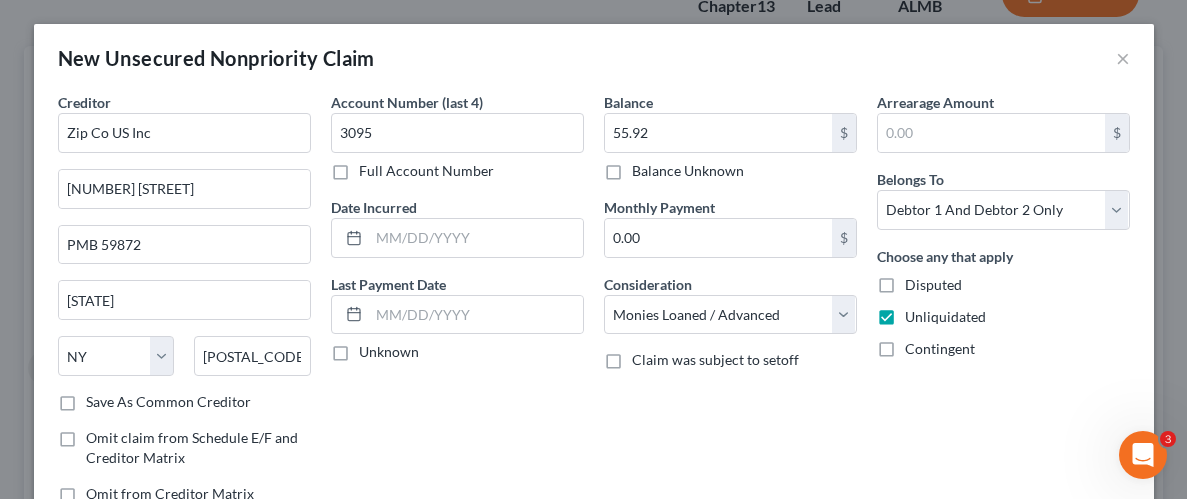click on "Arrearage Amount $
Belongs To
*
Select Debtor 1 Only Debtor 2 Only Debtor 1 And Debtor 2 Only At Least One Of The Debtors And Another Community Property Choose any that apply Disputed Unliquidated Contingent" at bounding box center (1003, 306) 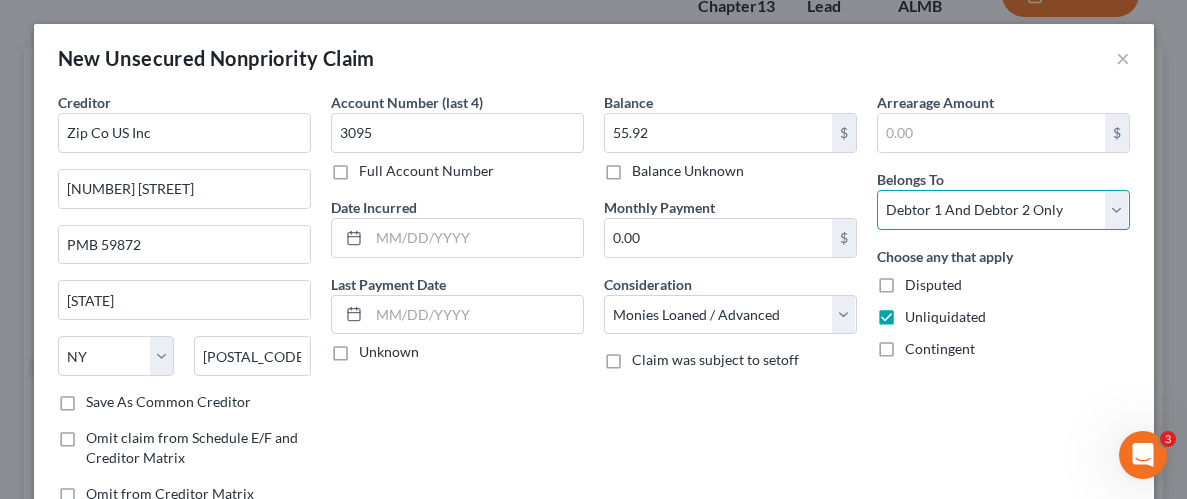 click on "Select Debtor 1 Only Debtor 2 Only Debtor 1 And Debtor 2 Only At Least One Of The Debtors And Another Community Property" at bounding box center [1003, 210] 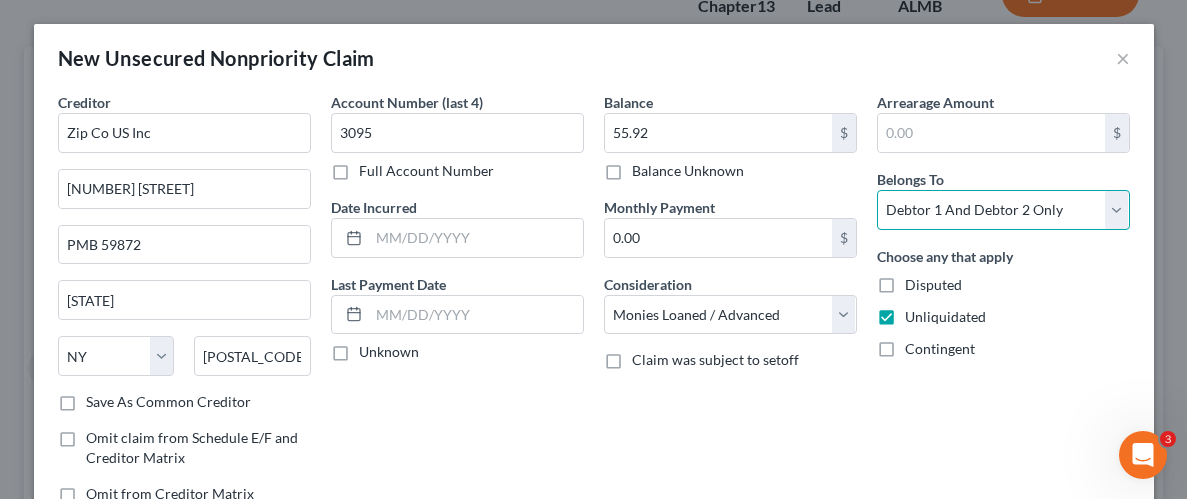 select on "0" 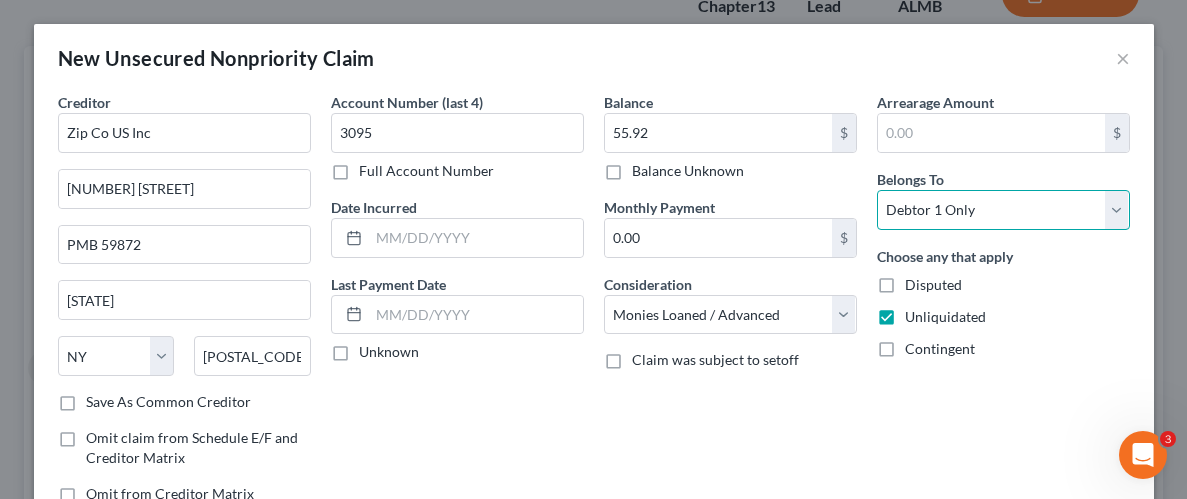 click on "Select Debtor 1 Only Debtor 2 Only Debtor 1 And Debtor 2 Only At Least One Of The Debtors And Another Community Property" at bounding box center [1003, 210] 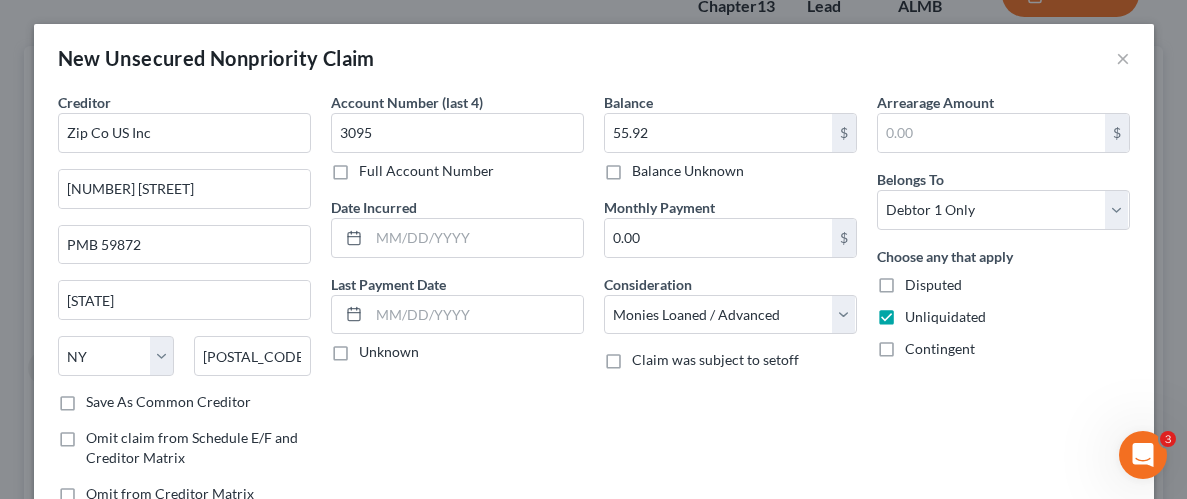 click on "Arrearage Amount $
Belongs To
*
Select Debtor 1 Only Debtor 2 Only Debtor 1 And Debtor 2 Only At Least One Of The Debtors And Another Community Property Choose any that apply Disputed Unliquidated Contingent" at bounding box center (1003, 306) 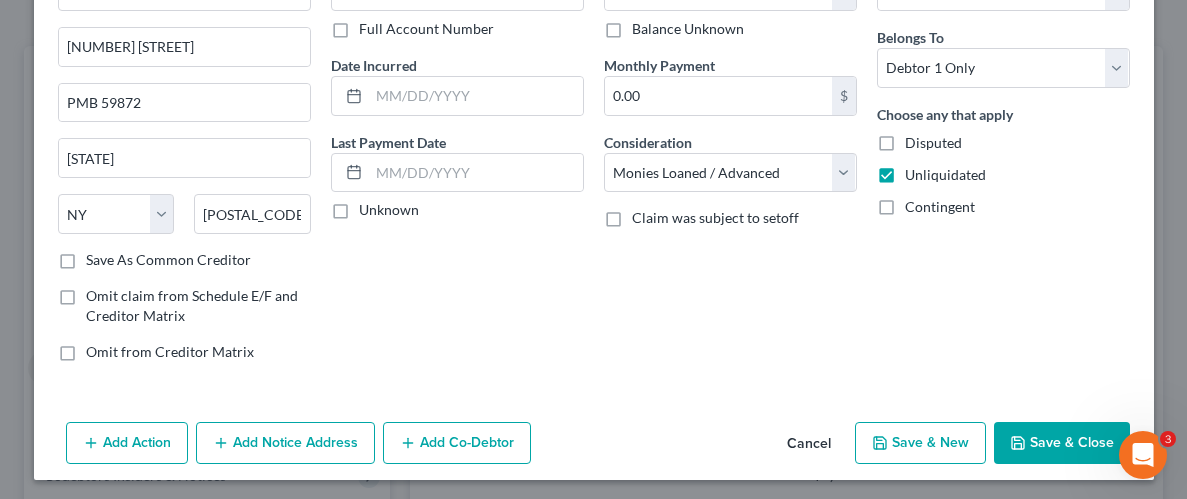 scroll, scrollTop: 145, scrollLeft: 0, axis: vertical 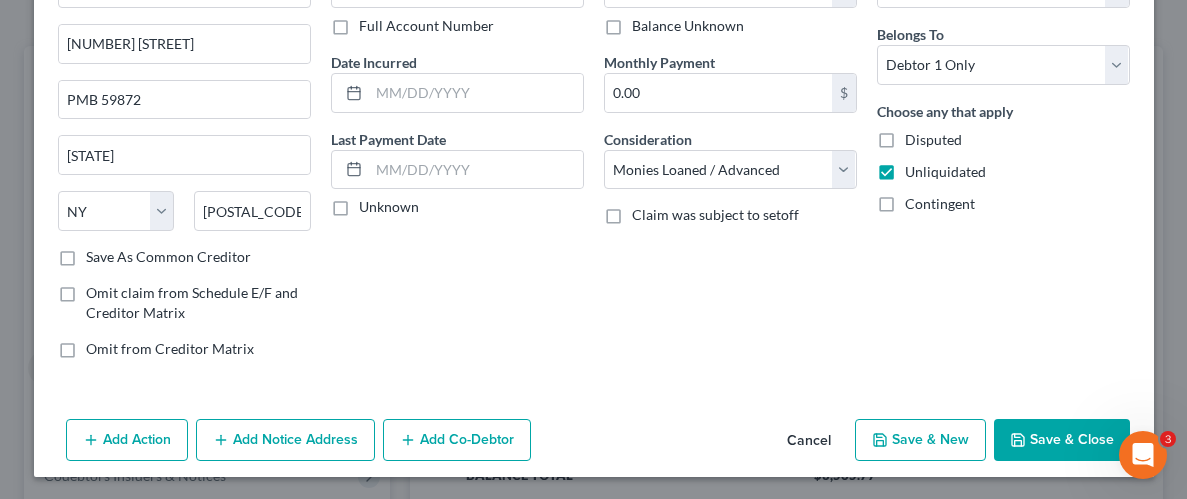 click on "Save & Close" at bounding box center [1062, 440] 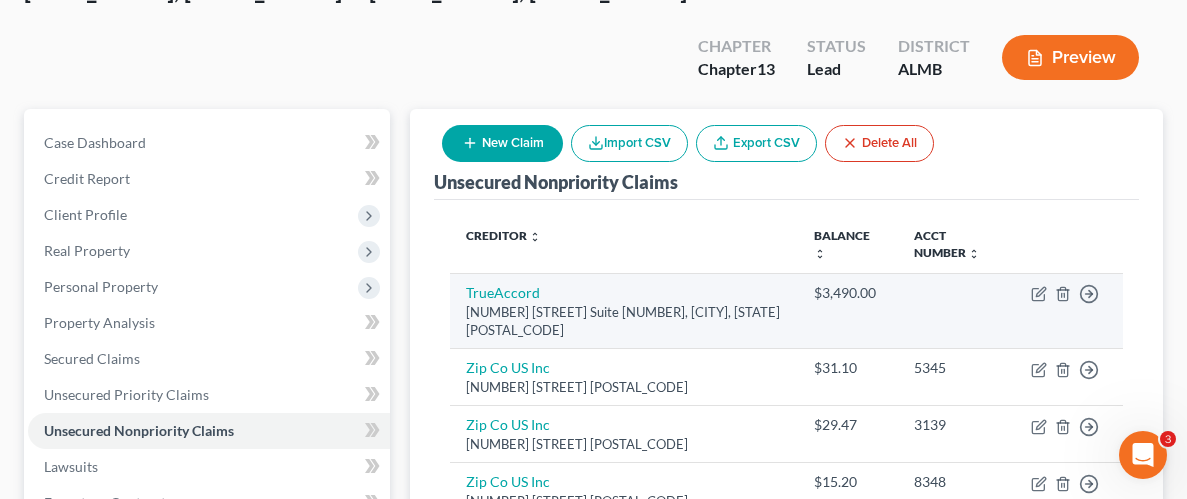 scroll, scrollTop: 51, scrollLeft: 0, axis: vertical 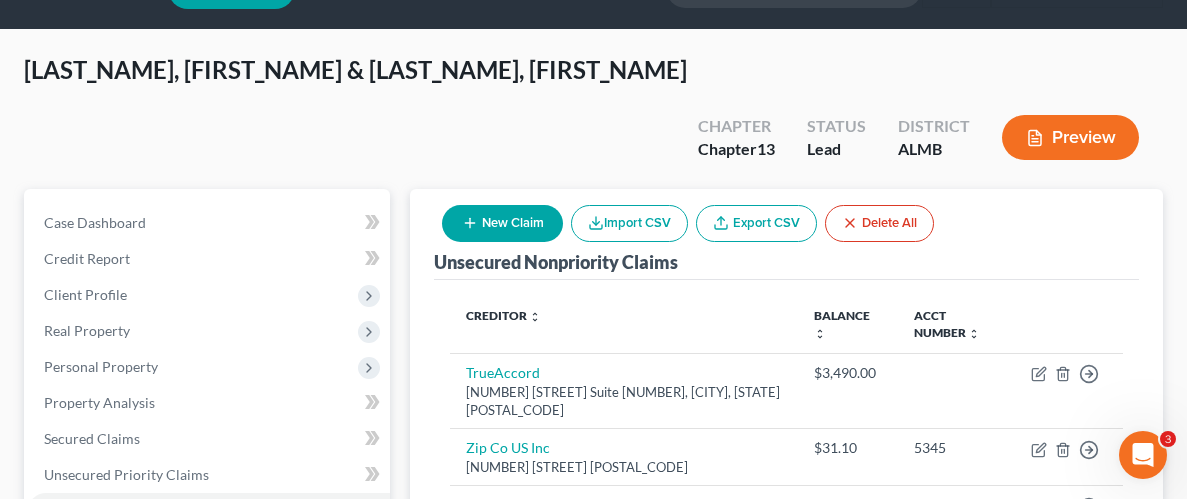 click on "New Claim" at bounding box center [502, 223] 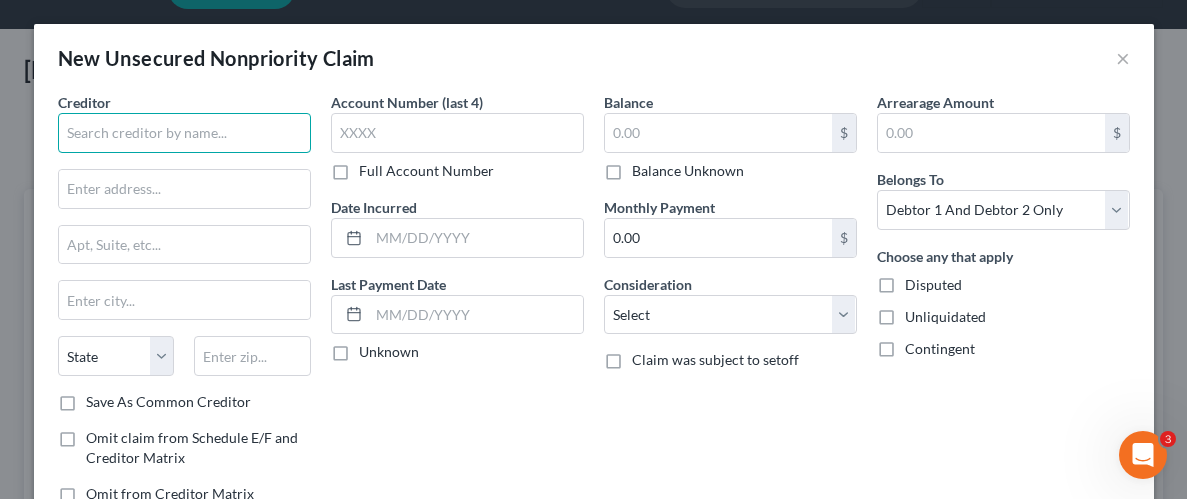 click at bounding box center [184, 133] 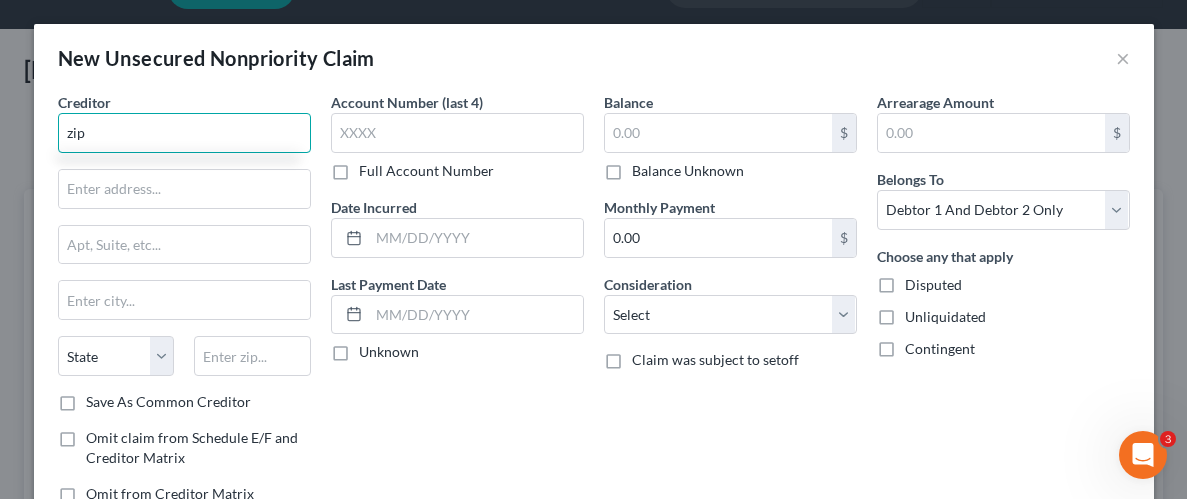 click on "zip" at bounding box center [184, 133] 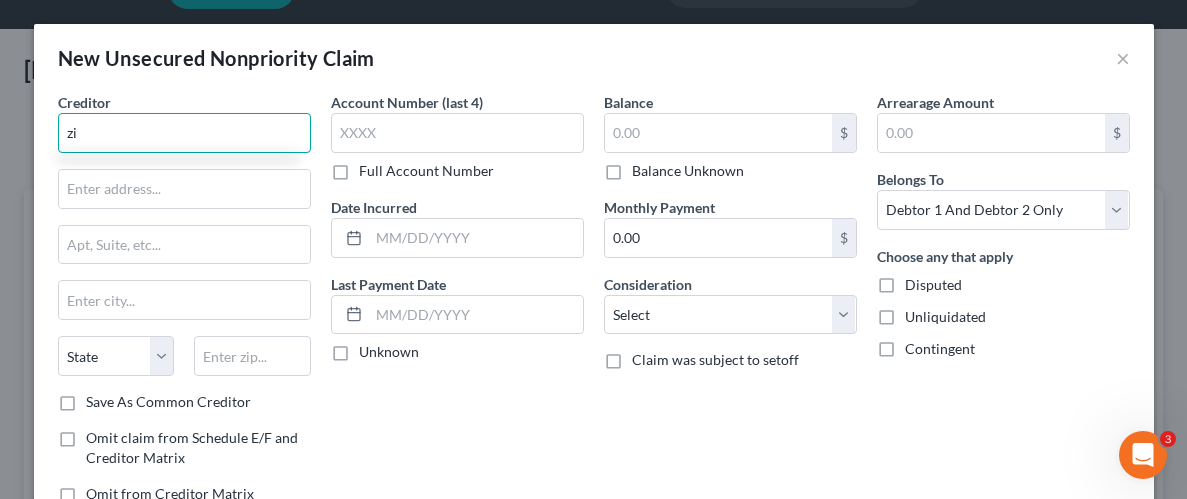 type on "z" 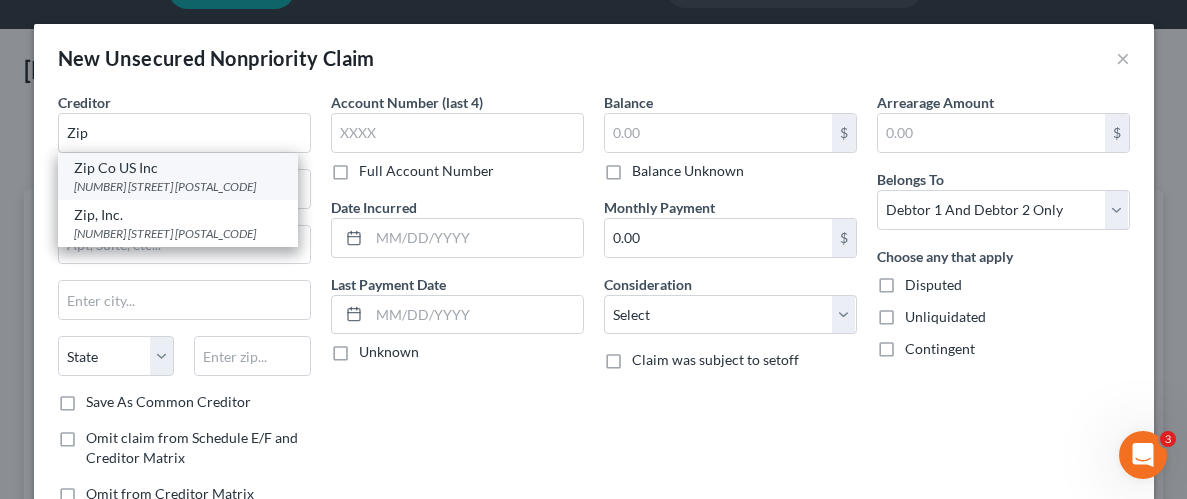 click on "Zip Co US Inc" at bounding box center (189, 168) 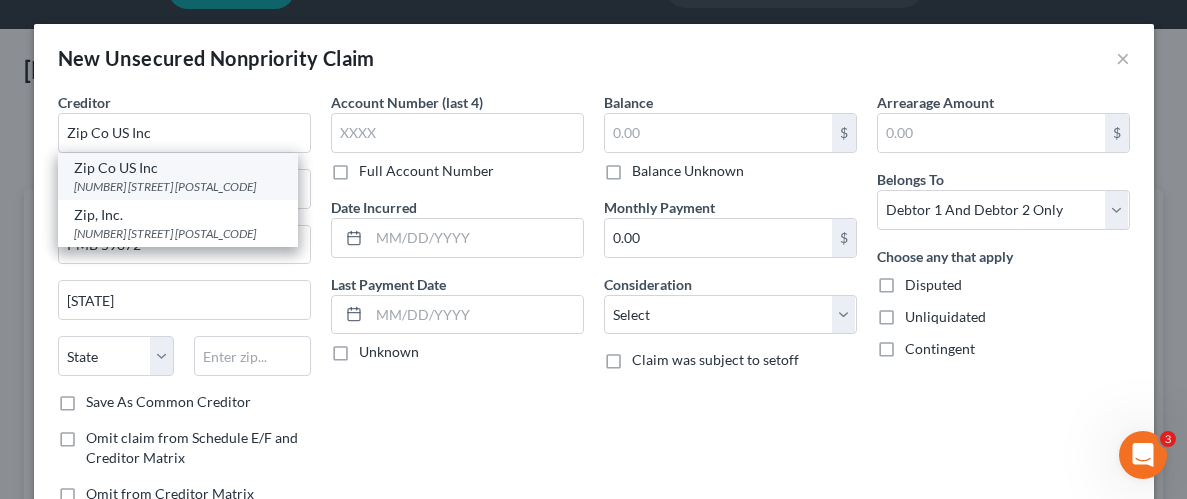 select on "35" 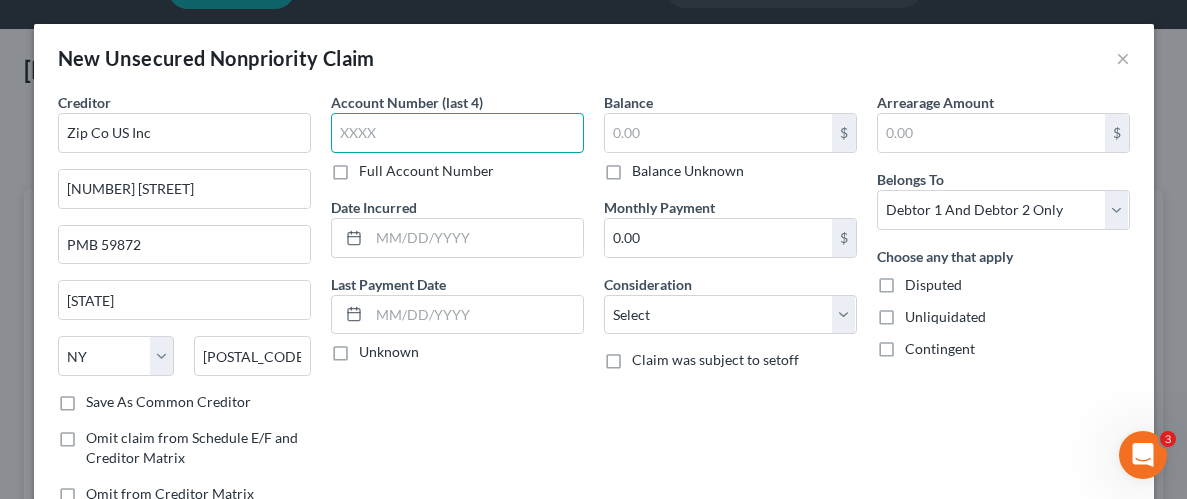 click at bounding box center (457, 133) 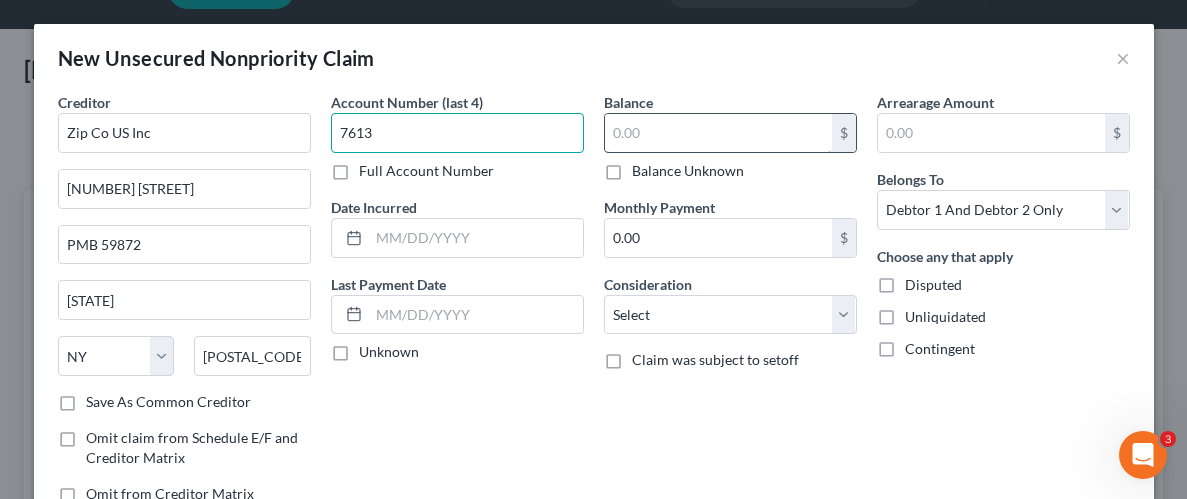 type on "7613" 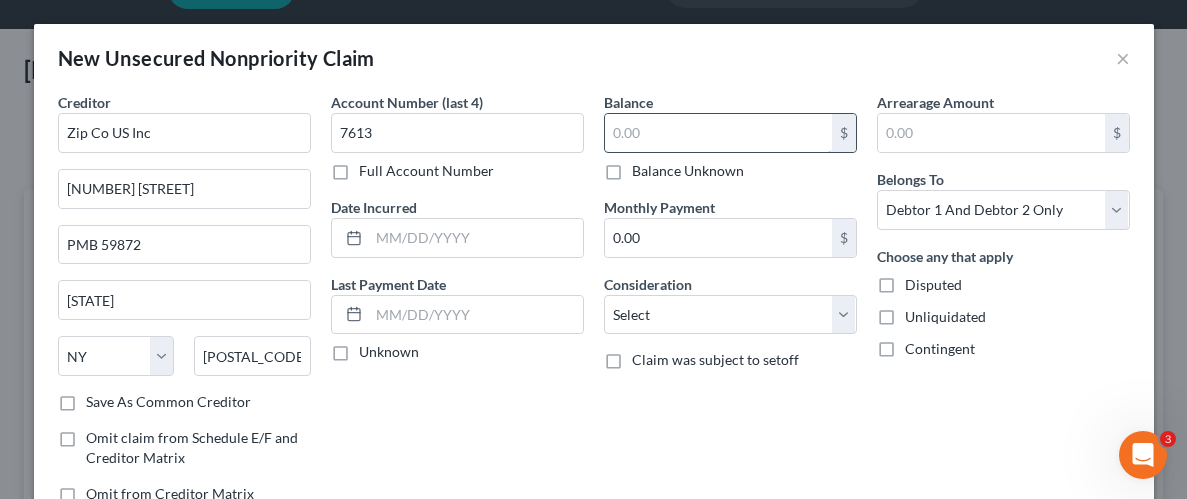 click at bounding box center [718, 133] 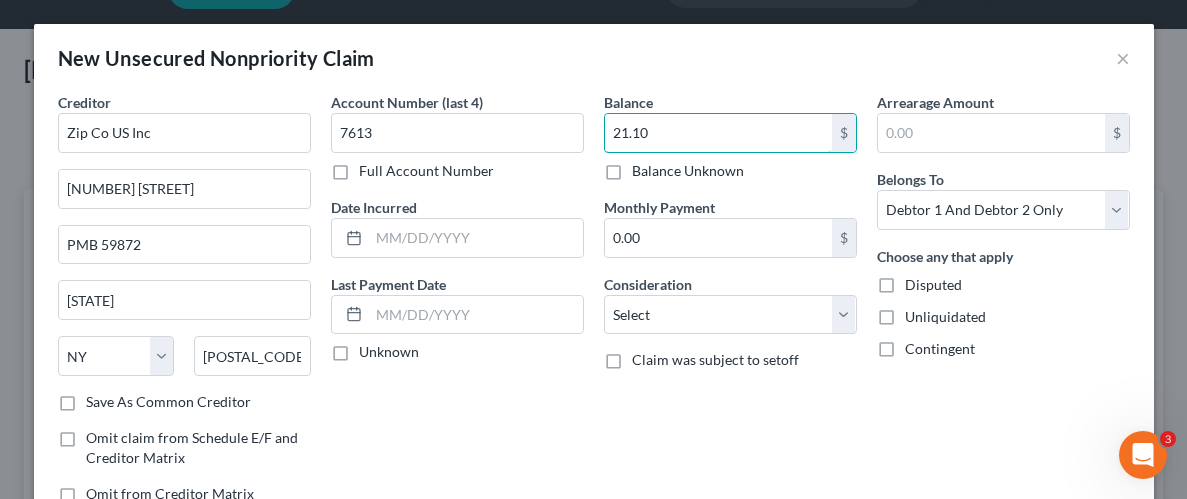 type on "21.10" 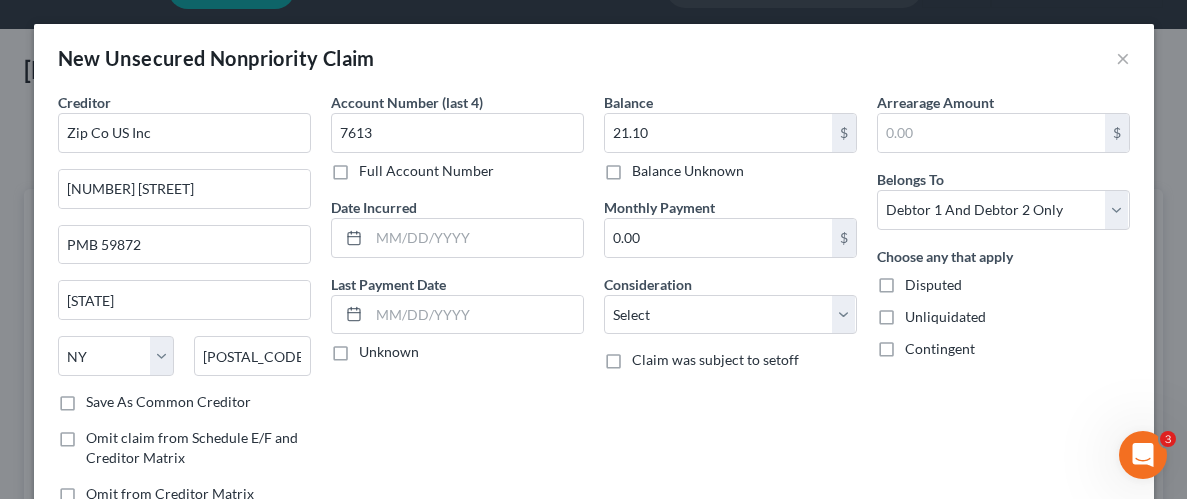 click on "Unliquidated" at bounding box center [945, 317] 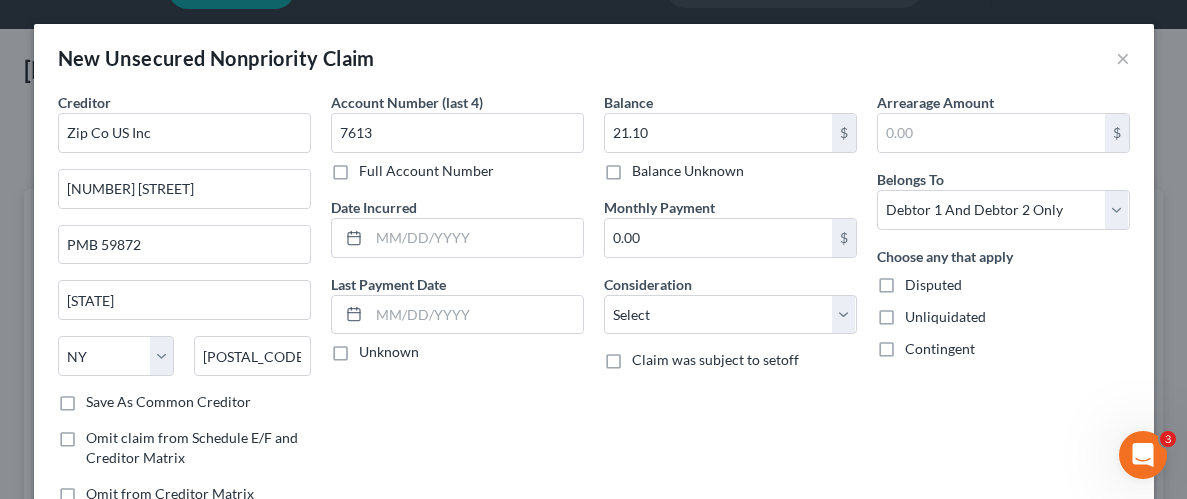 click on "Unliquidated" at bounding box center [919, 313] 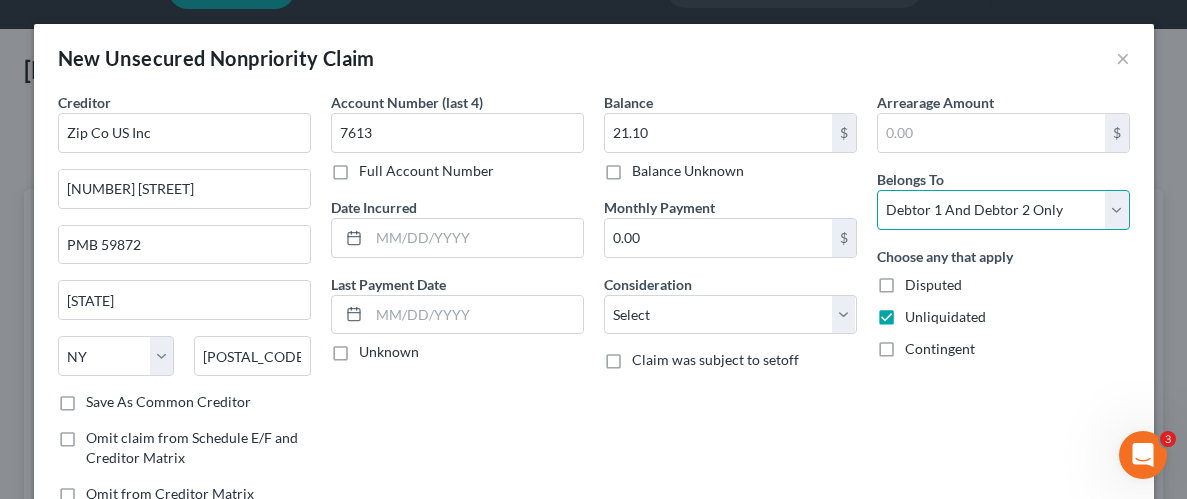 click on "Select Debtor 1 Only Debtor 2 Only Debtor 1 And Debtor 2 Only At Least One Of The Debtors And Another Community Property" at bounding box center (1003, 210) 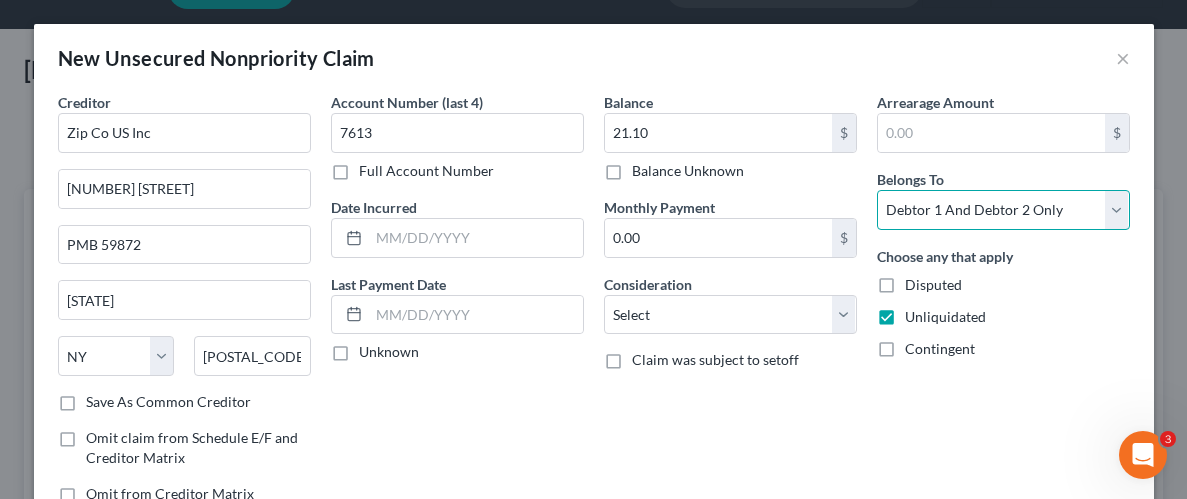 select on "0" 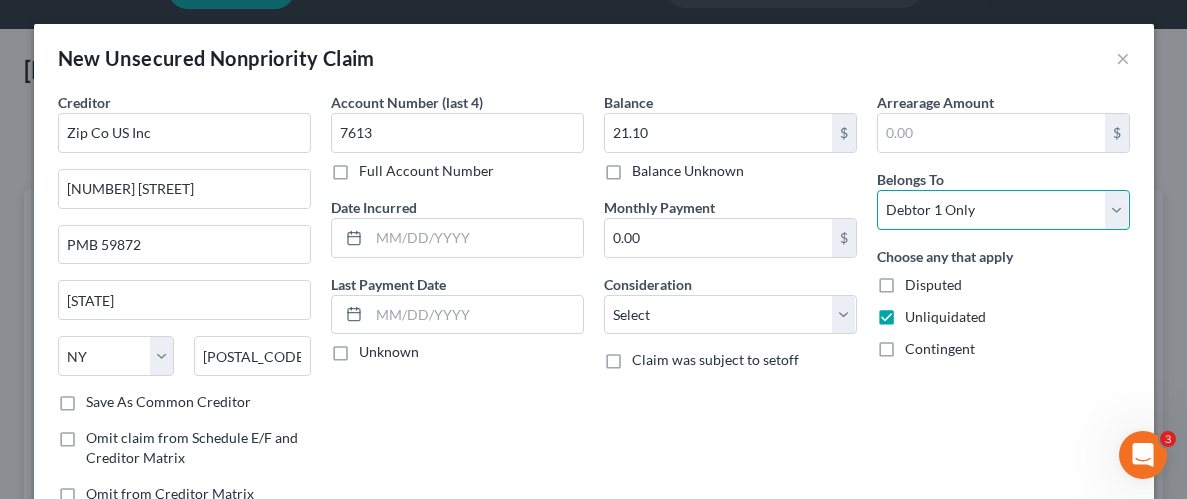 click on "Select Debtor 1 Only Debtor 2 Only Debtor 1 And Debtor 2 Only At Least One Of The Debtors And Another Community Property" at bounding box center (1003, 210) 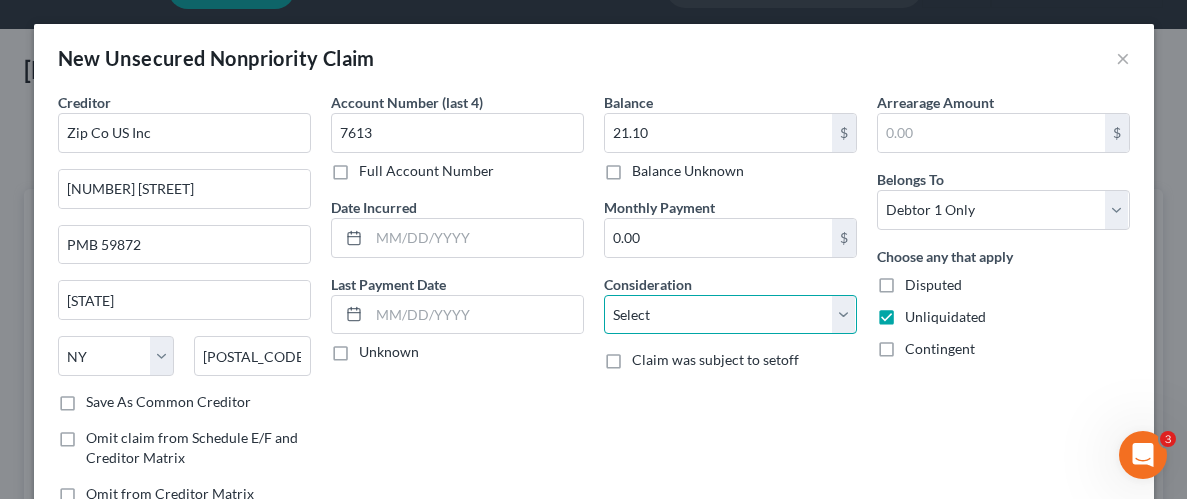 click on "Select Cable / Satellite Services Collection Agency Credit Card Debt Debt Counseling / Attorneys Deficiency Balance Domestic Support Obligations Home / Car Repairs Income Taxes Judgment Liens Medical Services Monies Loaned / Advanced Mortgage Obligation From Divorce Or Separation Obligation To Pensions Other Overdrawn Bank Account Promised To Help Pay Creditors Student Loans Suppliers And Vendors Telephone / Internet Services Utility Services" at bounding box center [730, 315] 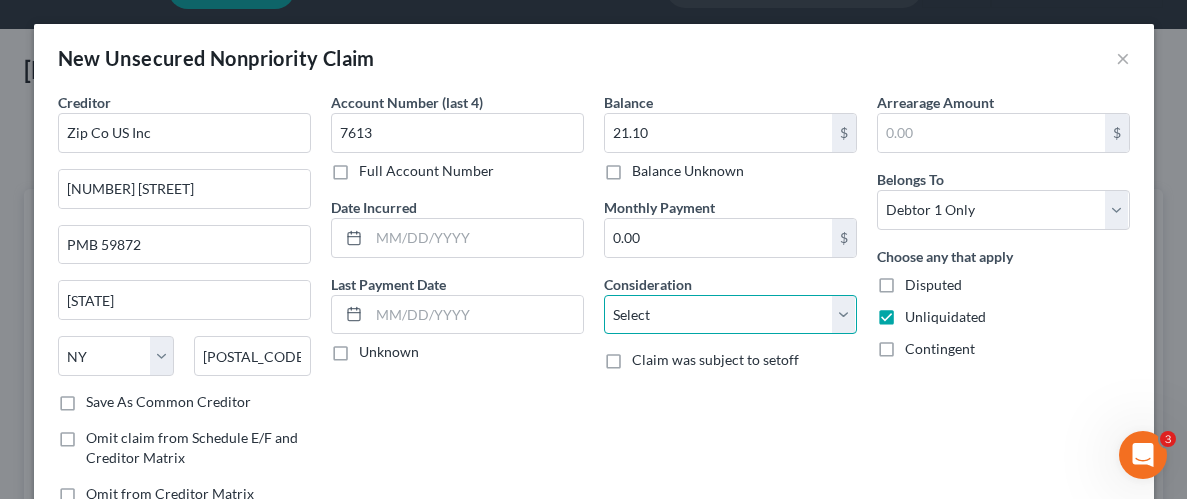 select on "10" 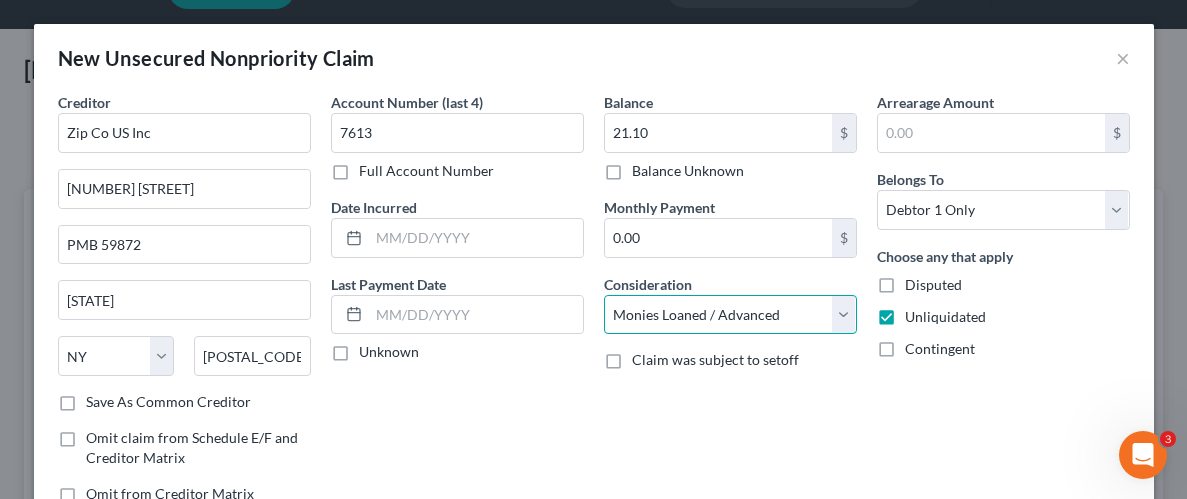 click on "Select Cable / Satellite Services Collection Agency Credit Card Debt Debt Counseling / Attorneys Deficiency Balance Domestic Support Obligations Home / Car Repairs Income Taxes Judgment Liens Medical Services Monies Loaned / Advanced Mortgage Obligation From Divorce Or Separation Obligation To Pensions Other Overdrawn Bank Account Promised To Help Pay Creditors Student Loans Suppliers And Vendors Telephone / Internet Services Utility Services" at bounding box center [730, 315] 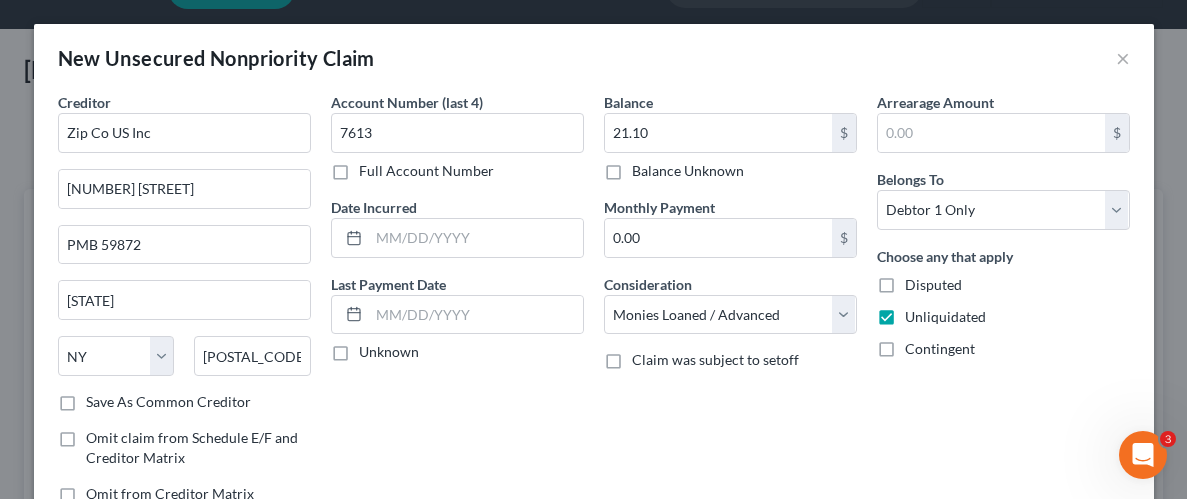 click on "Balance
21.10 $
Balance Unknown
Balance Undetermined
21.10 $
Balance Unknown
Monthly Payment 0.00 $ Consideration Select Cable / Satellite Services Collection Agency Credit Card Debt Debt Counseling / Attorneys Deficiency Balance Domestic Support Obligations Home / Car Repairs Income Taxes Judgment Liens Medical Services Monies Loaned / Advanced Mortgage Obligation From Divorce Or Separation Obligation To Pensions Other Overdrawn Bank Account Promised To Help Pay Creditors Student Loans Suppliers And Vendors Telephone / Internet Services Utility Services Claim was subject to setoff" at bounding box center [730, 306] 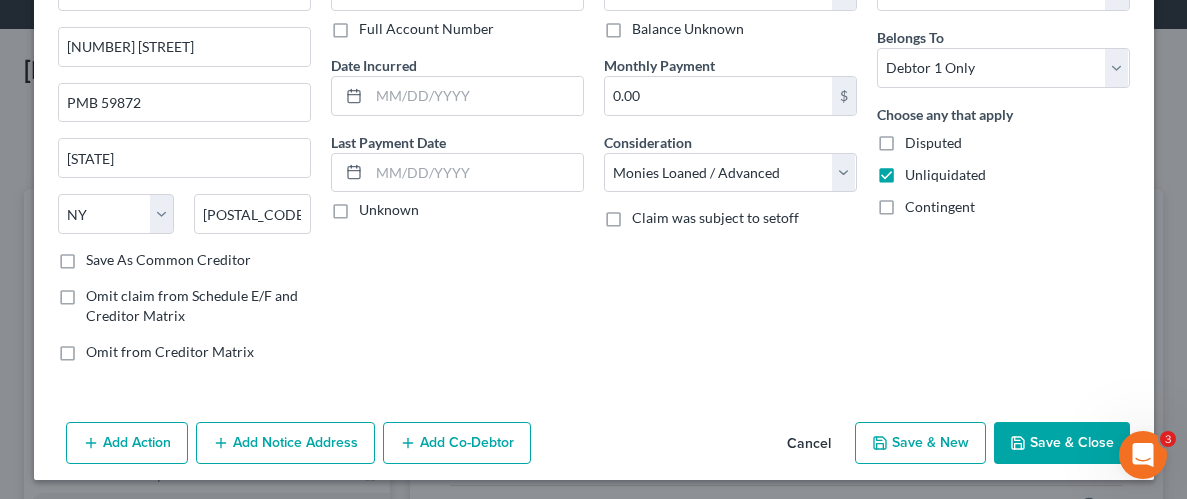 scroll, scrollTop: 145, scrollLeft: 0, axis: vertical 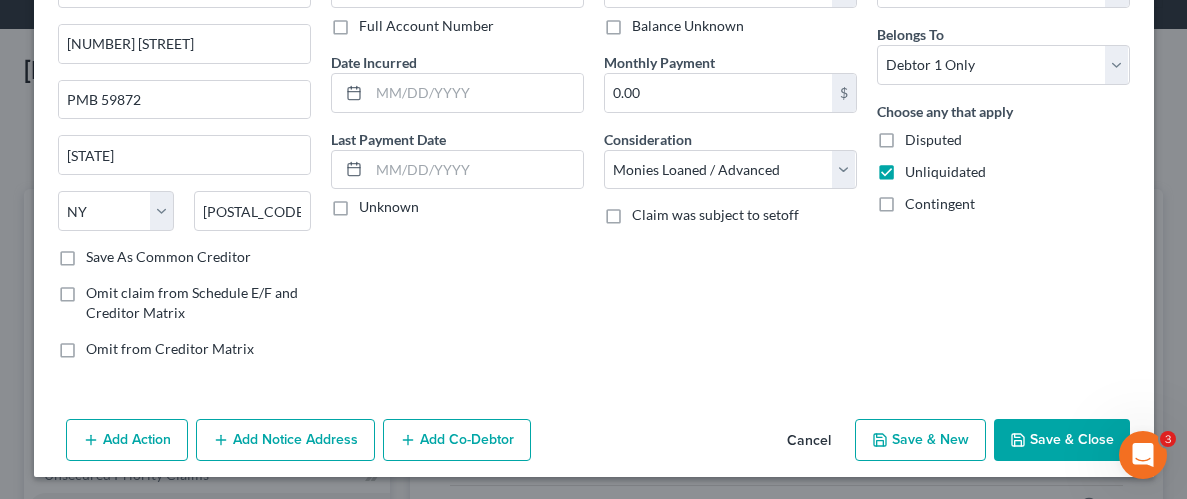 click on "Save & Close" at bounding box center [1062, 440] 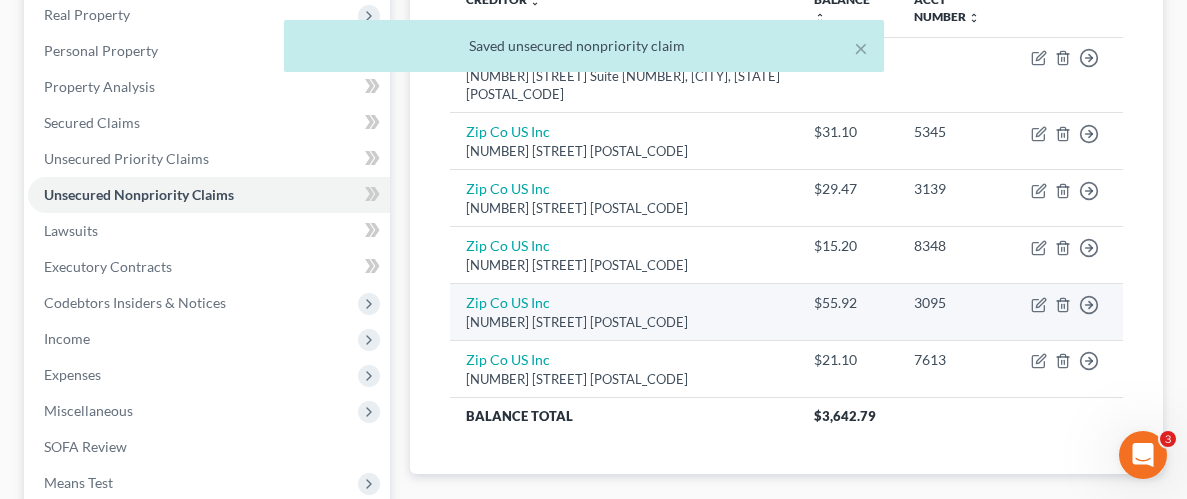 scroll, scrollTop: 478, scrollLeft: 0, axis: vertical 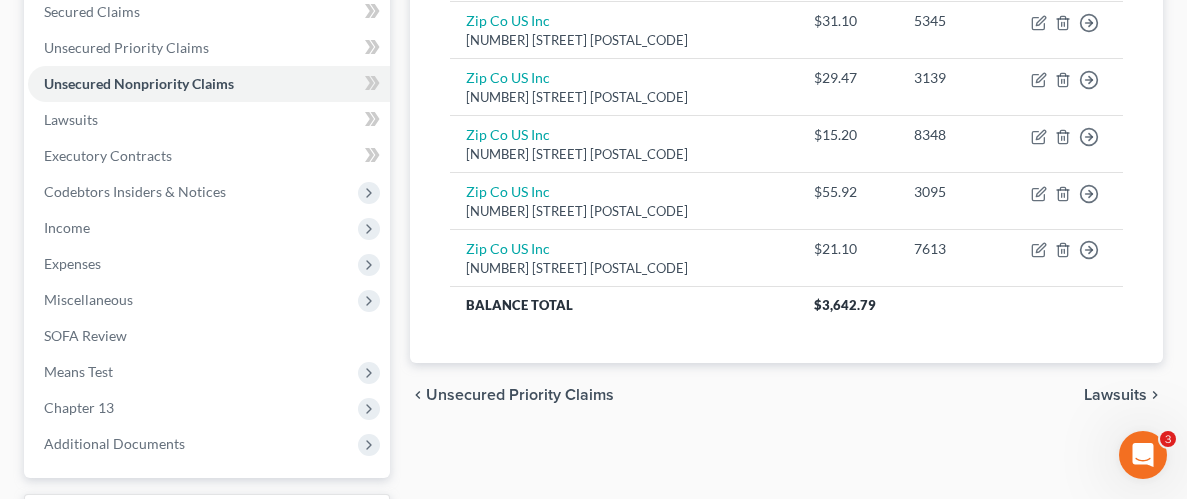 click on "chevron_left
Unsecured Priority Claims
Lawsuits
chevron_right" at bounding box center [786, 488] 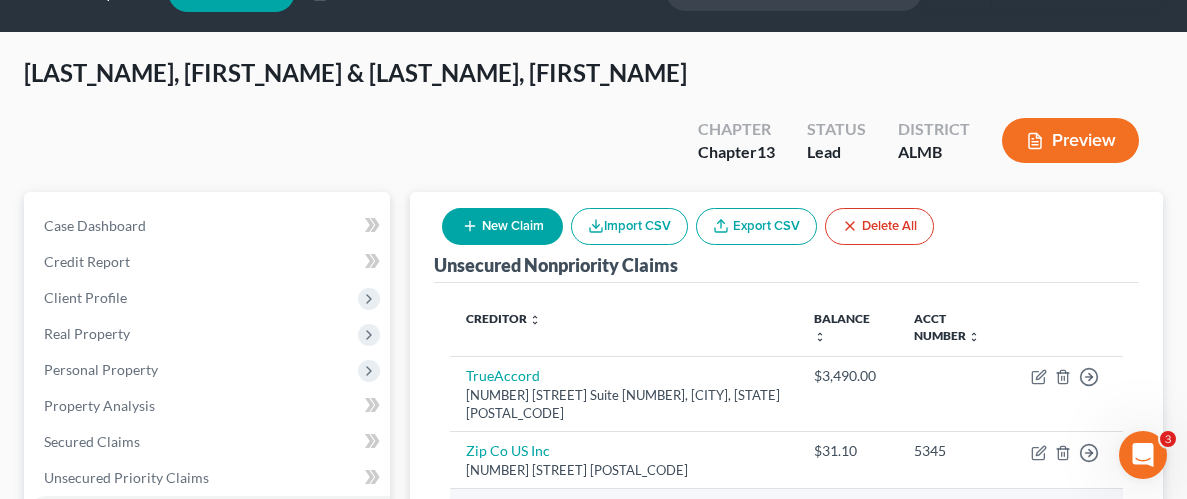 scroll, scrollTop: 0, scrollLeft: 0, axis: both 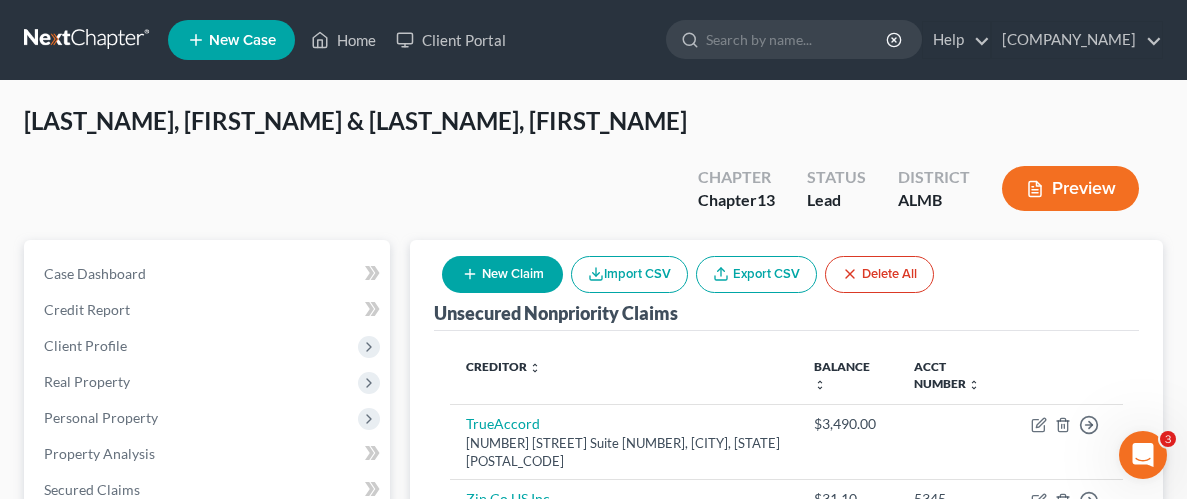 click on "New Claim" at bounding box center [502, 274] 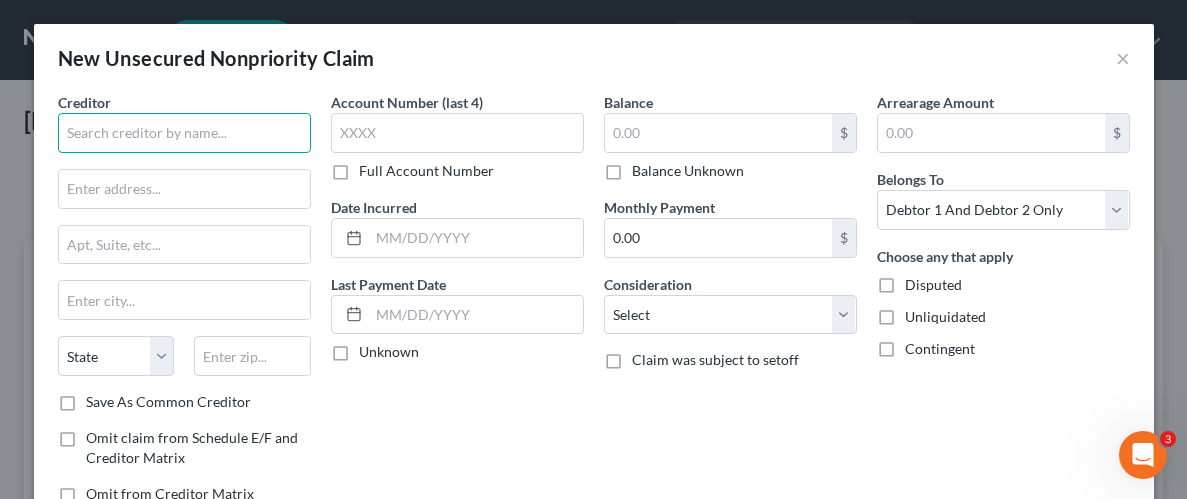 click at bounding box center [184, 133] 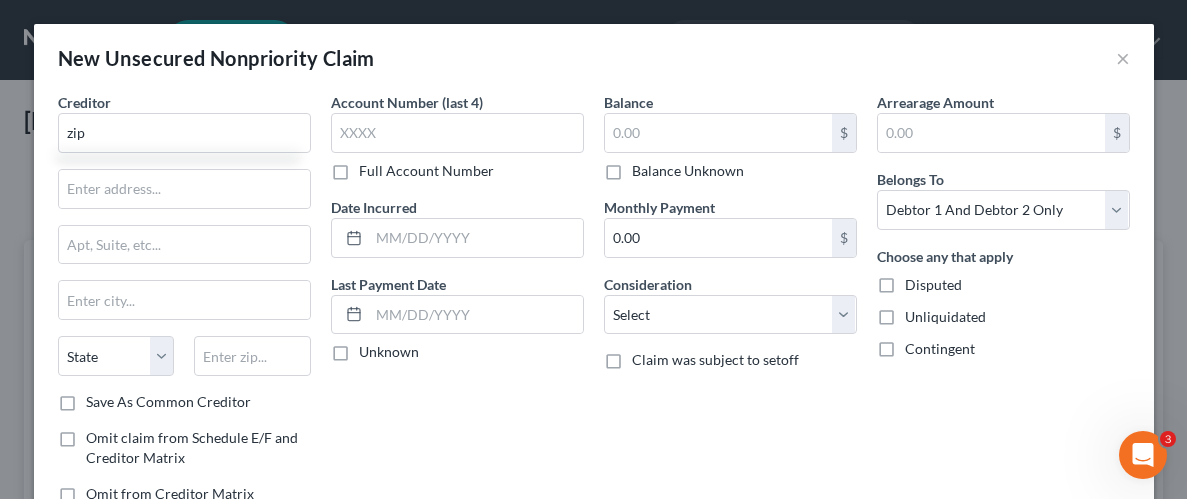 click on "New Unsecured Nonpriority Claim  ×" at bounding box center (594, 58) 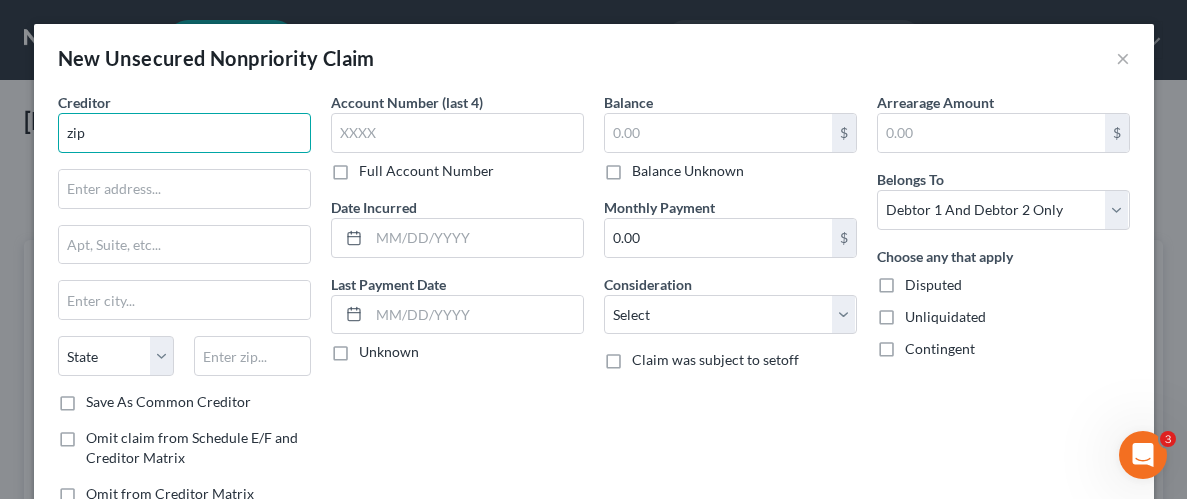 click on "zip" at bounding box center [184, 133] 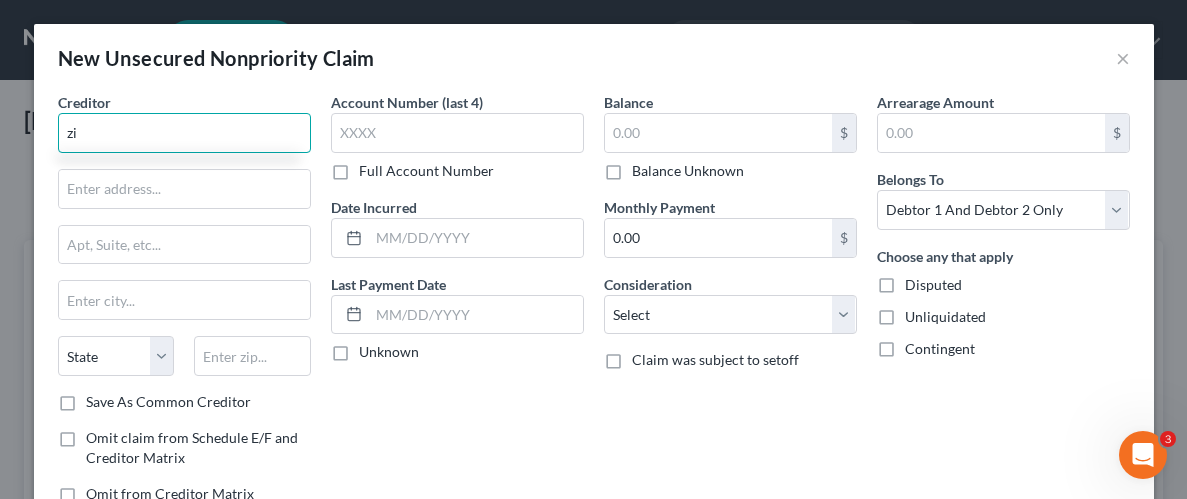 type on "z" 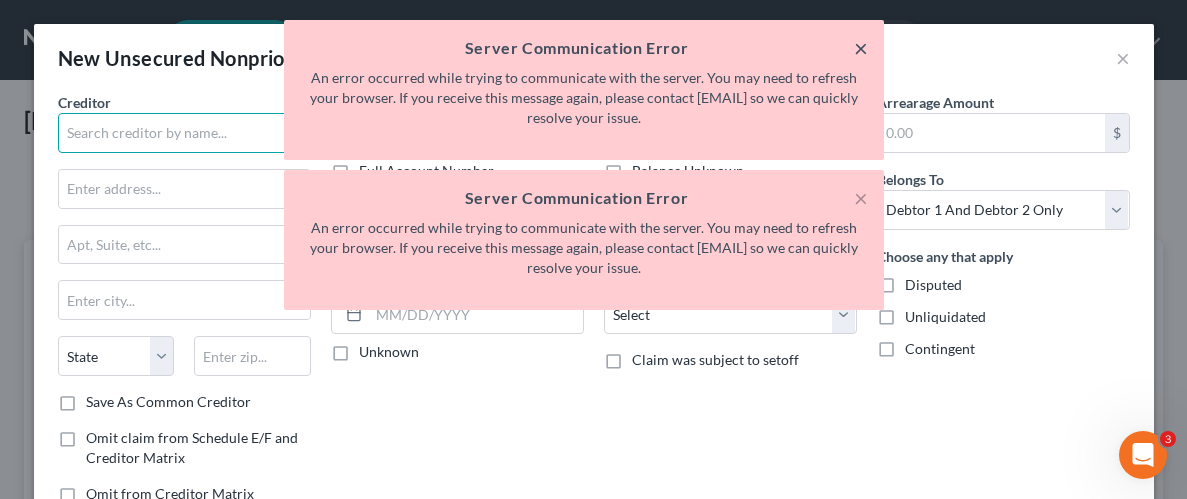 type 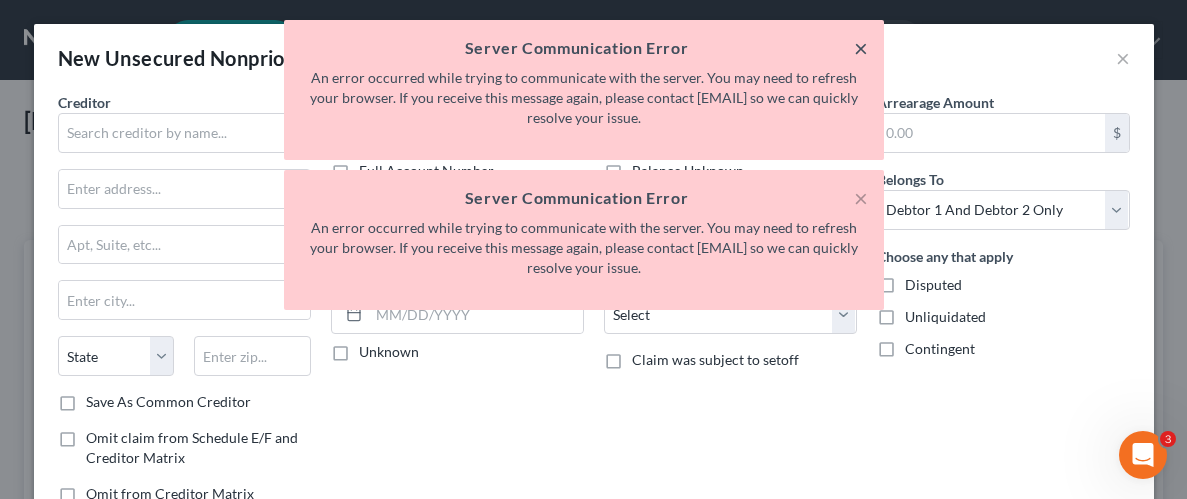 click on "×" at bounding box center [861, 48] 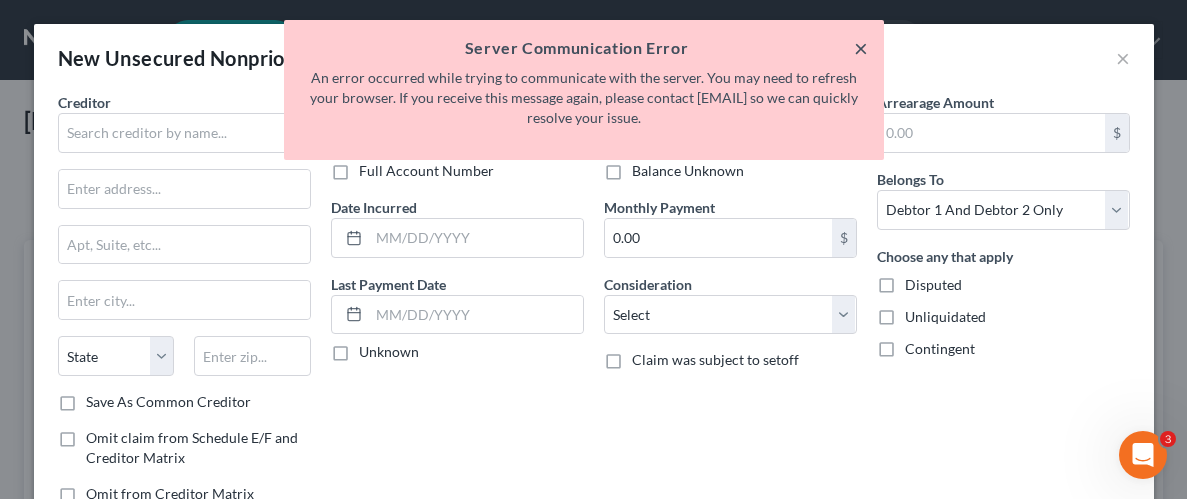 click on "×" at bounding box center (861, 48) 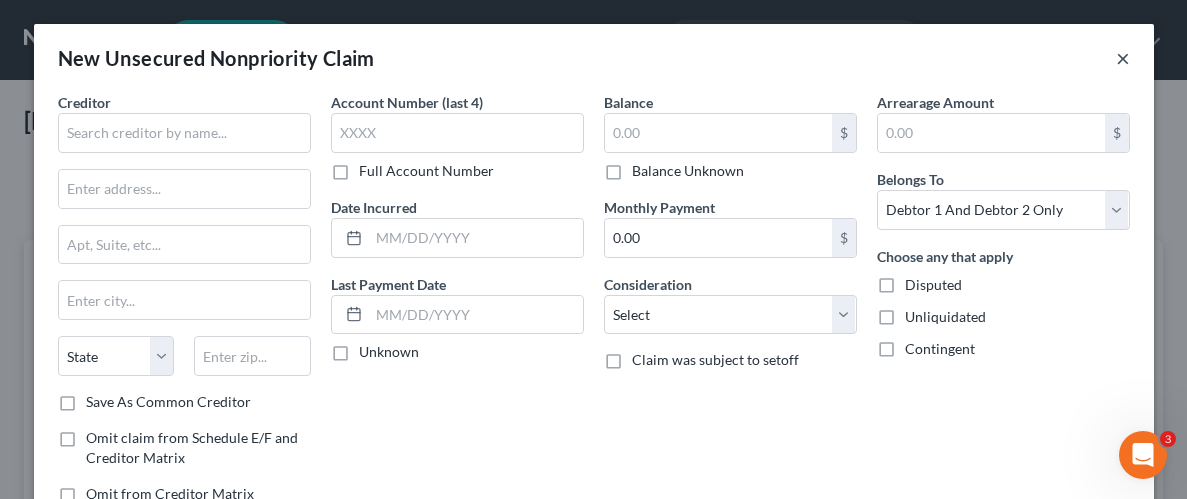 click on "×" at bounding box center [1123, 58] 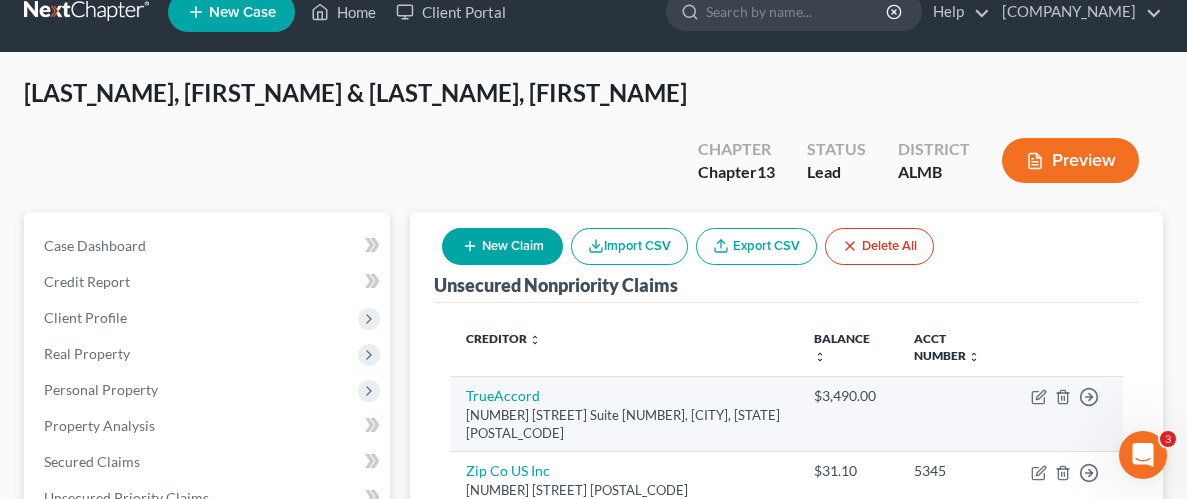 scroll, scrollTop: 85, scrollLeft: 0, axis: vertical 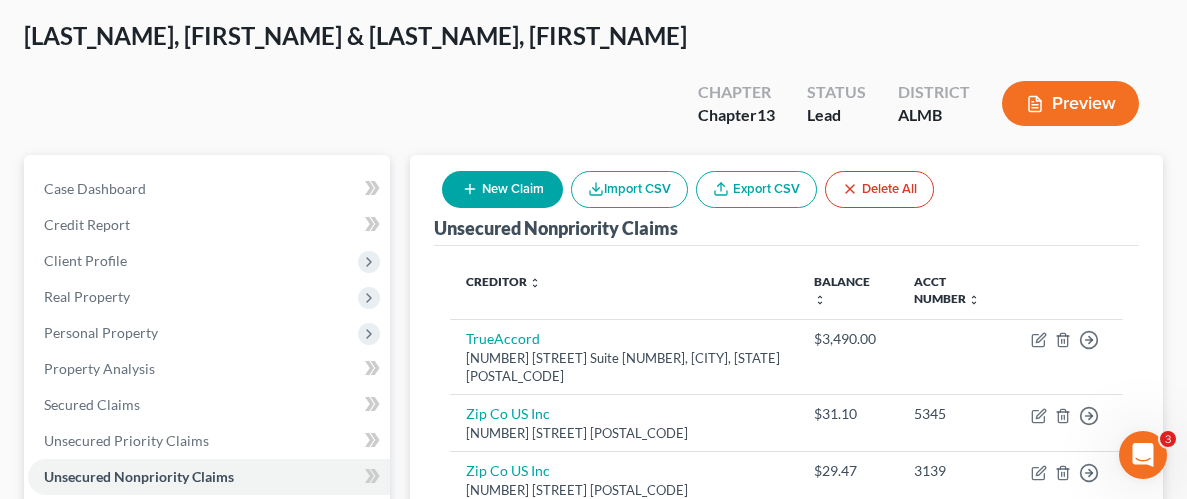 click on "New Claim" at bounding box center (502, 189) 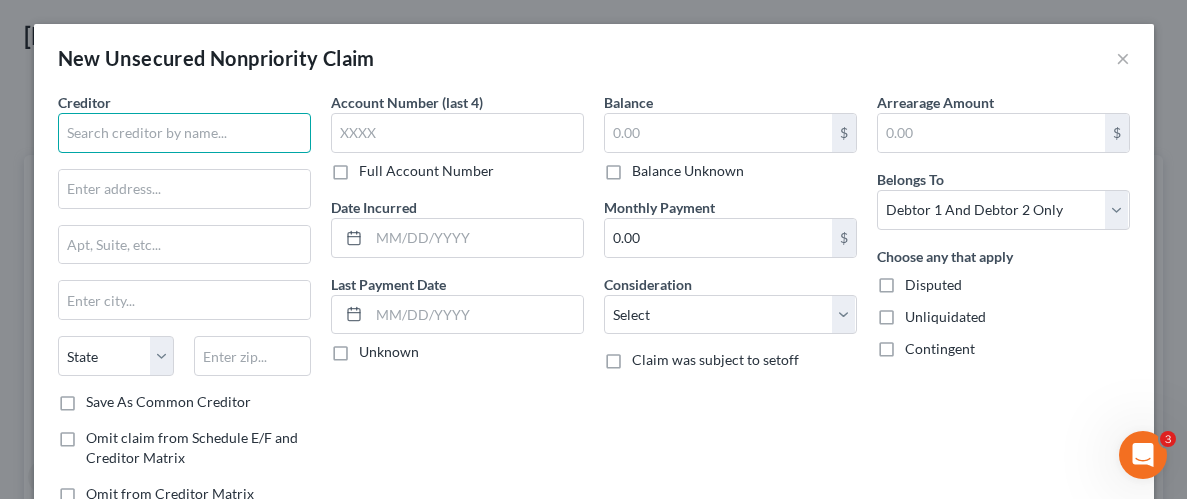 click at bounding box center [184, 133] 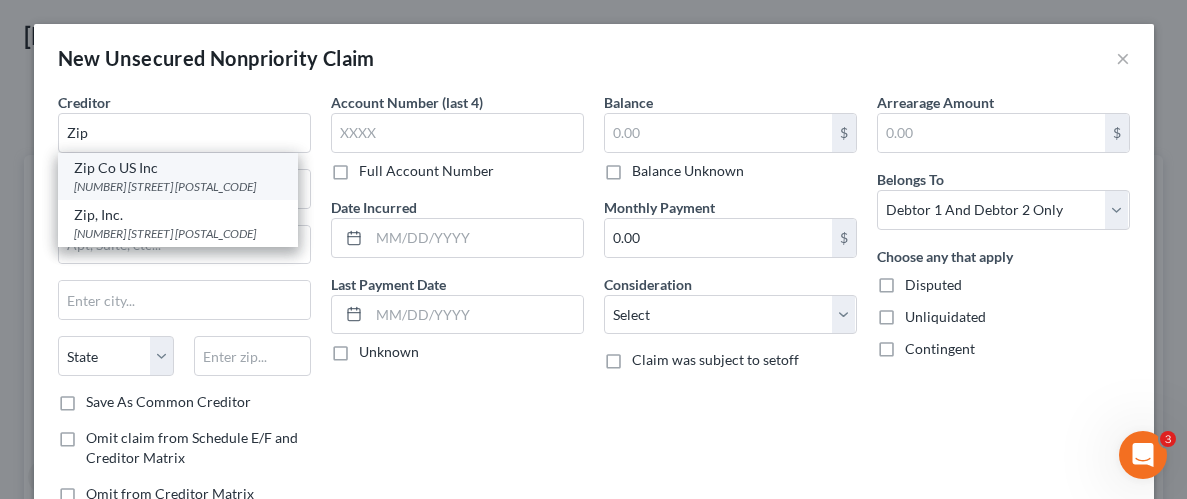 click on "[NUMBER] [STREET] PMB [NUMBER], [CITY], [STATE] [ZIP]" at bounding box center (189, 195) 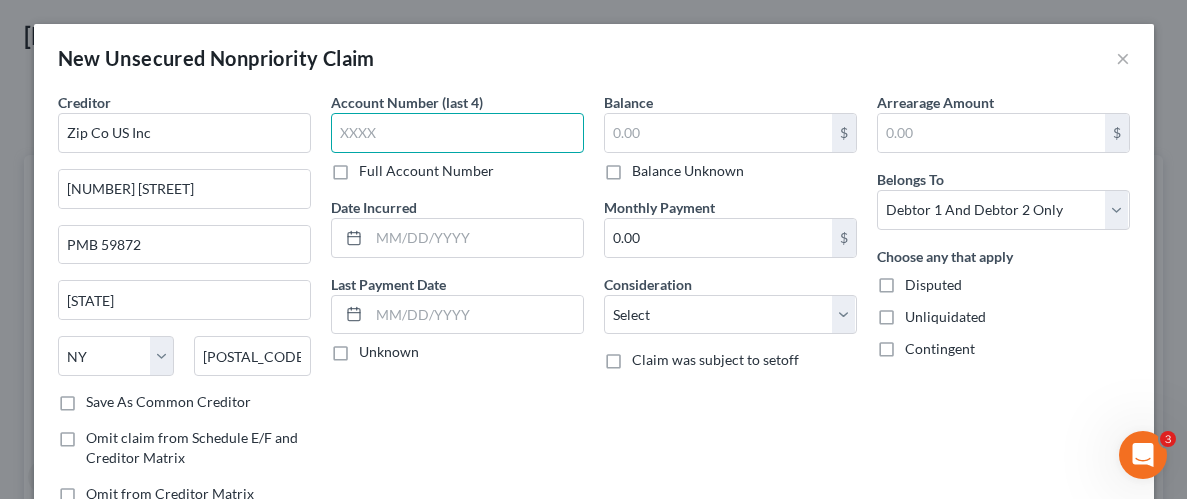 click at bounding box center [457, 133] 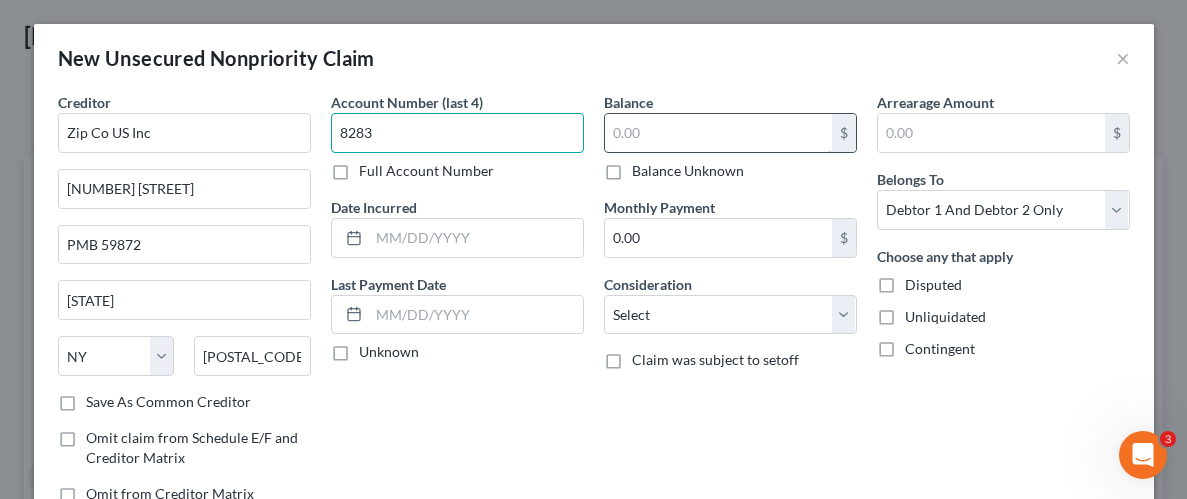 type on "8283" 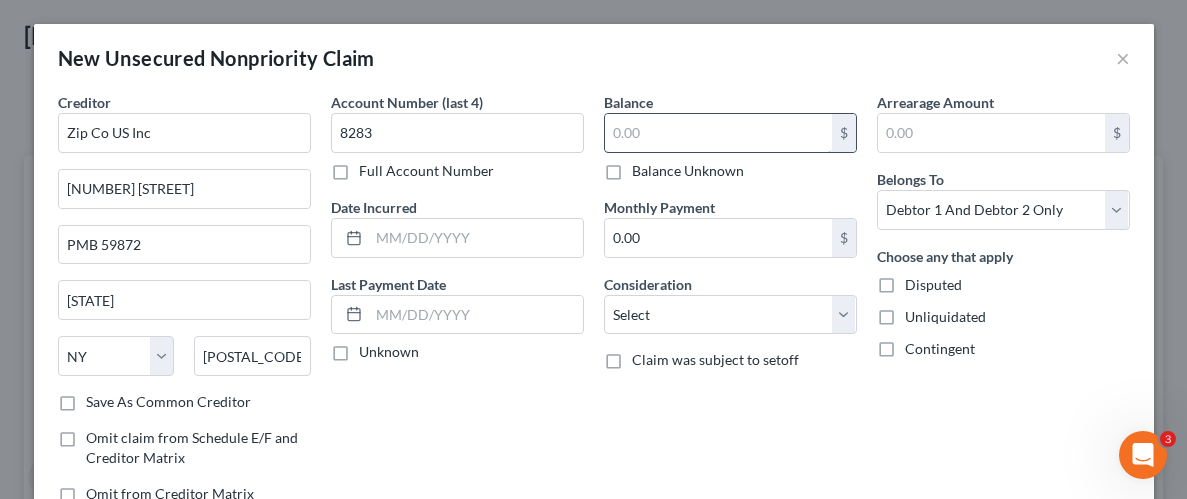 click at bounding box center (718, 133) 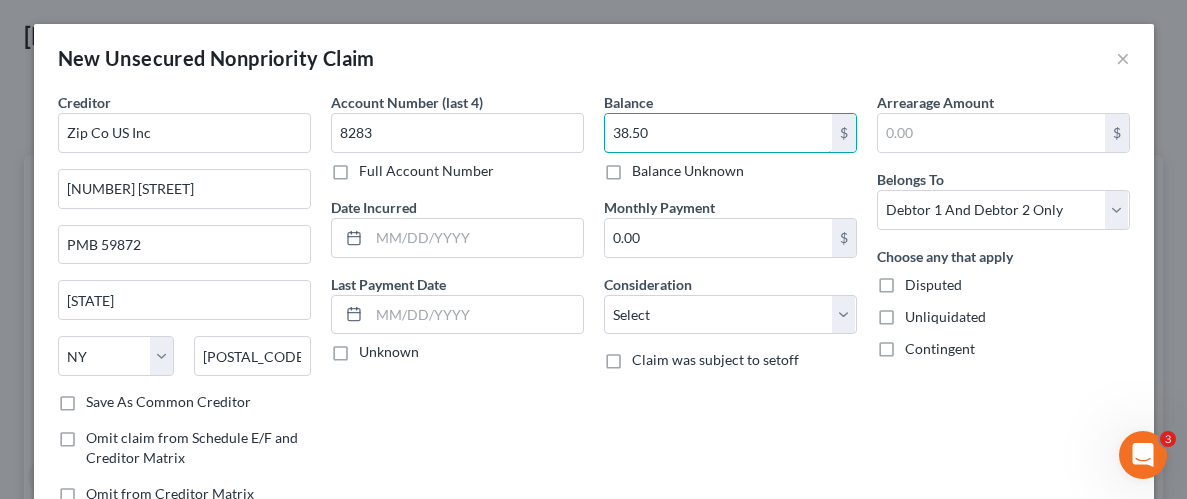 type on "38.50" 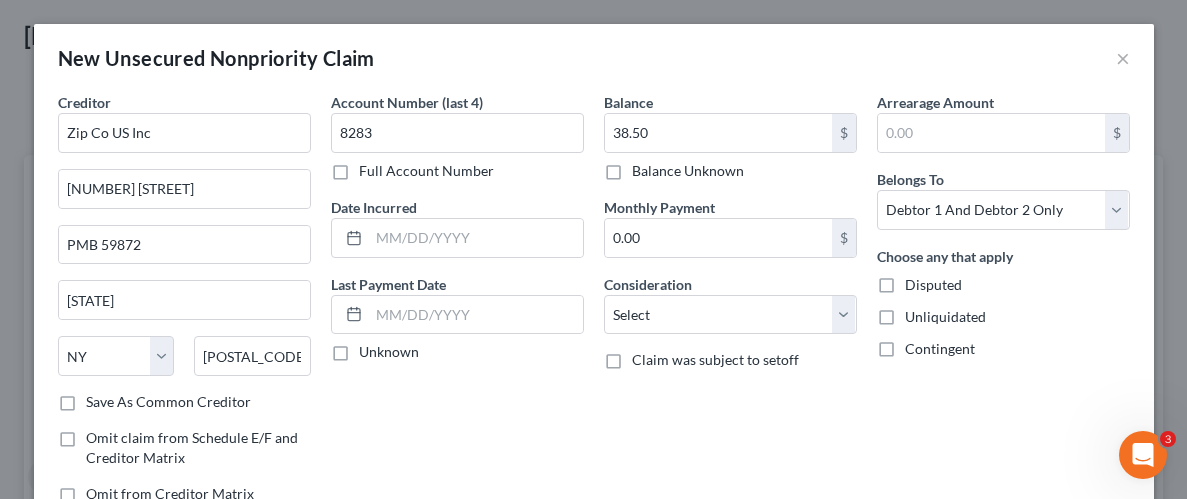 click on "Unliquidated" at bounding box center (945, 317) 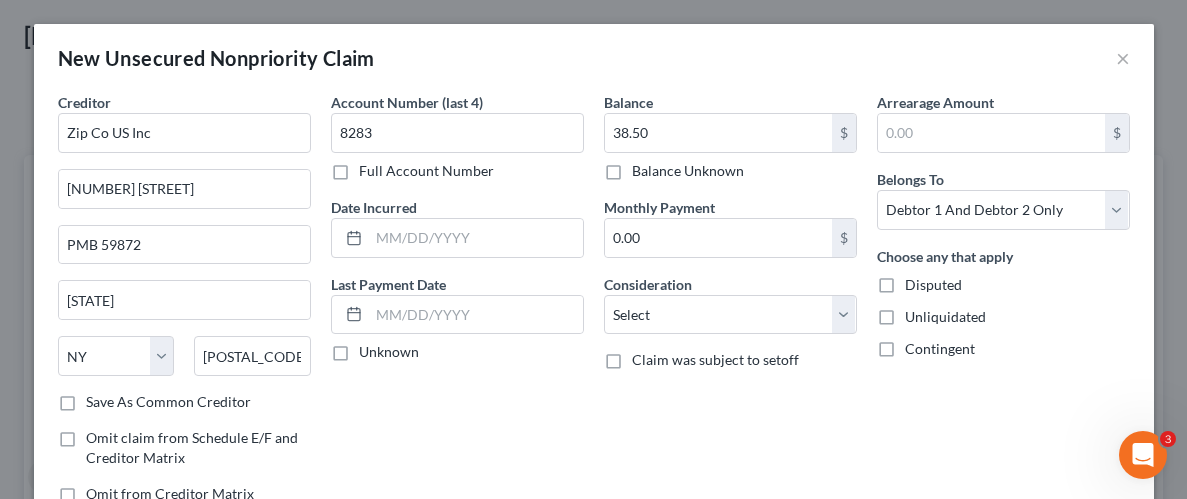 click on "Unliquidated" at bounding box center (919, 313) 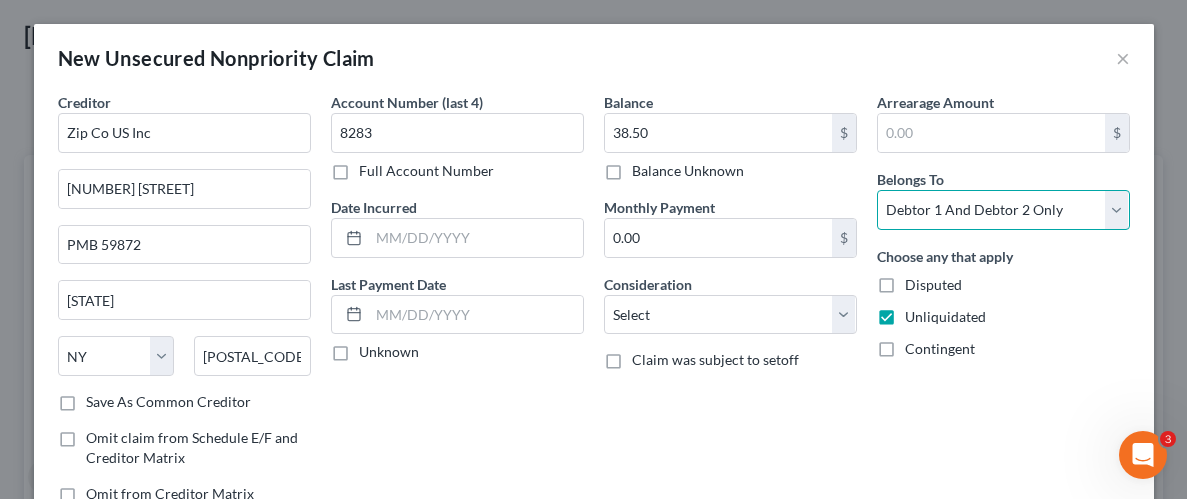 click on "Select Debtor 1 Only Debtor 2 Only Debtor 1 And Debtor 2 Only At Least One Of The Debtors And Another Community Property" at bounding box center (1003, 210) 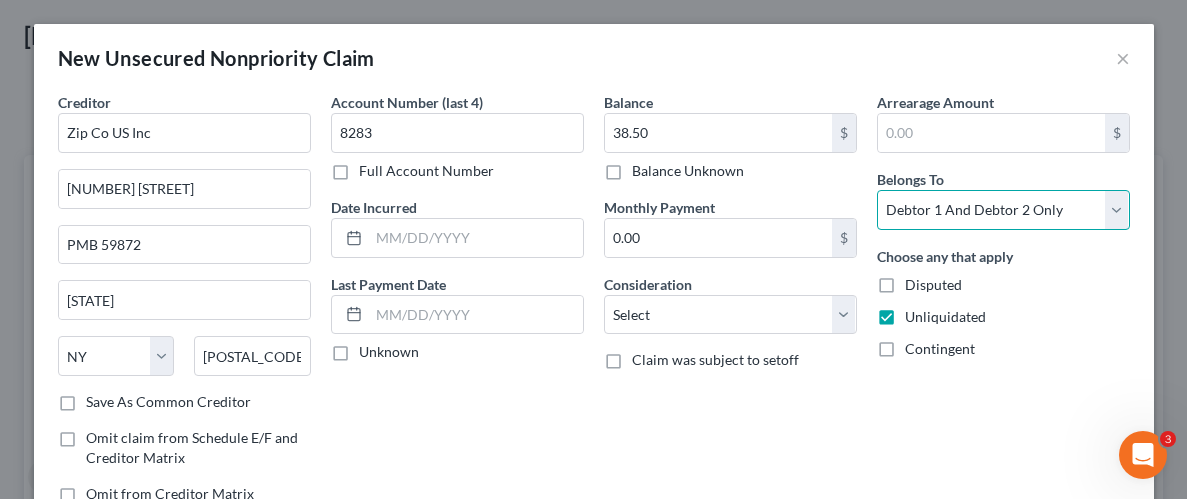 select on "0" 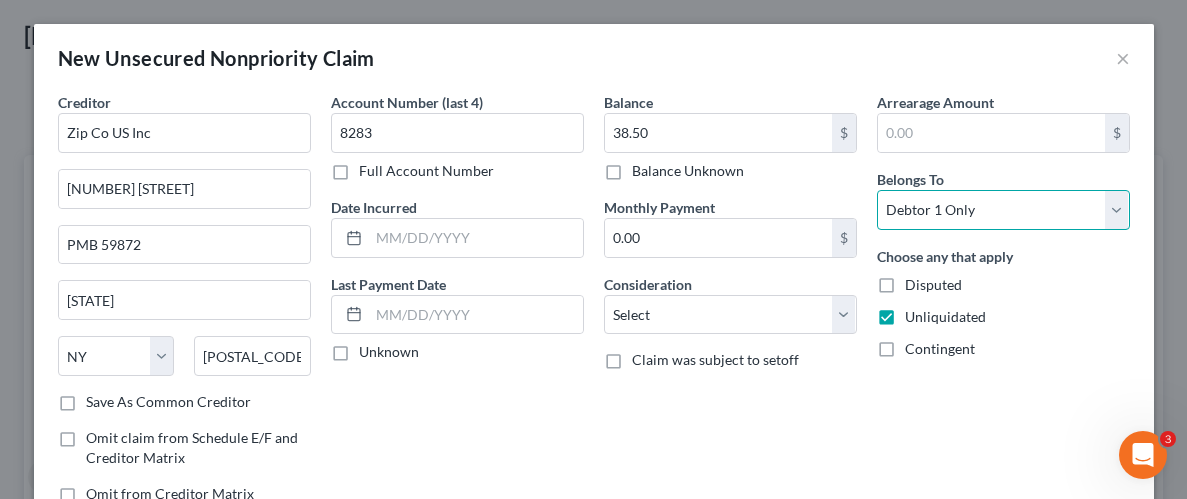 click on "Select Debtor 1 Only Debtor 2 Only Debtor 1 And Debtor 2 Only At Least One Of The Debtors And Another Community Property" at bounding box center (1003, 210) 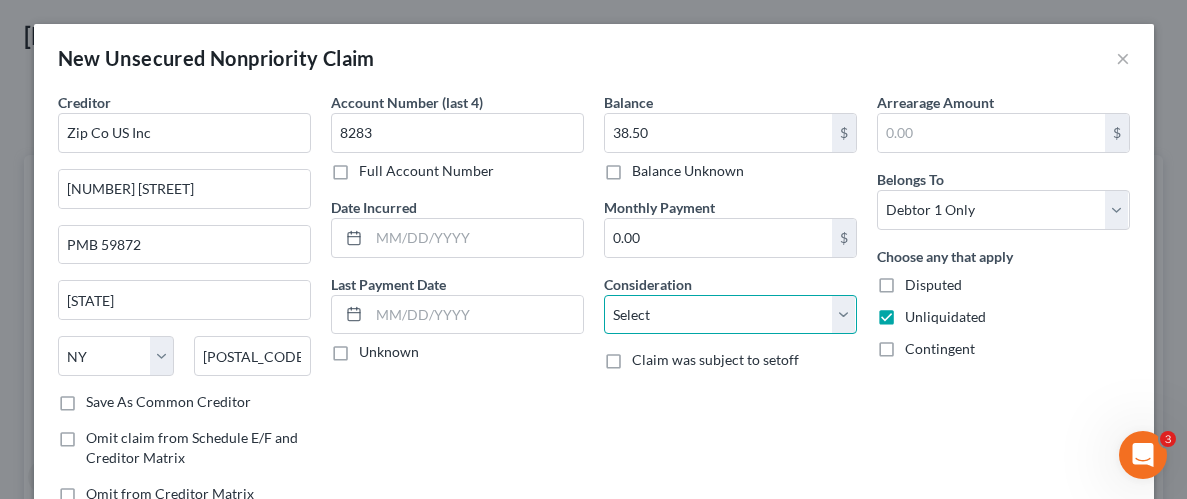 click on "Select Cable / Satellite Services Collection Agency Credit Card Debt Debt Counseling / Attorneys Deficiency Balance Domestic Support Obligations Home / Car Repairs Income Taxes Judgment Liens Medical Services Monies Loaned / Advanced Mortgage Obligation From Divorce Or Separation Obligation To Pensions Other Overdrawn Bank Account Promised To Help Pay Creditors Student Loans Suppliers And Vendors Telephone / Internet Services Utility Services" at bounding box center (730, 315) 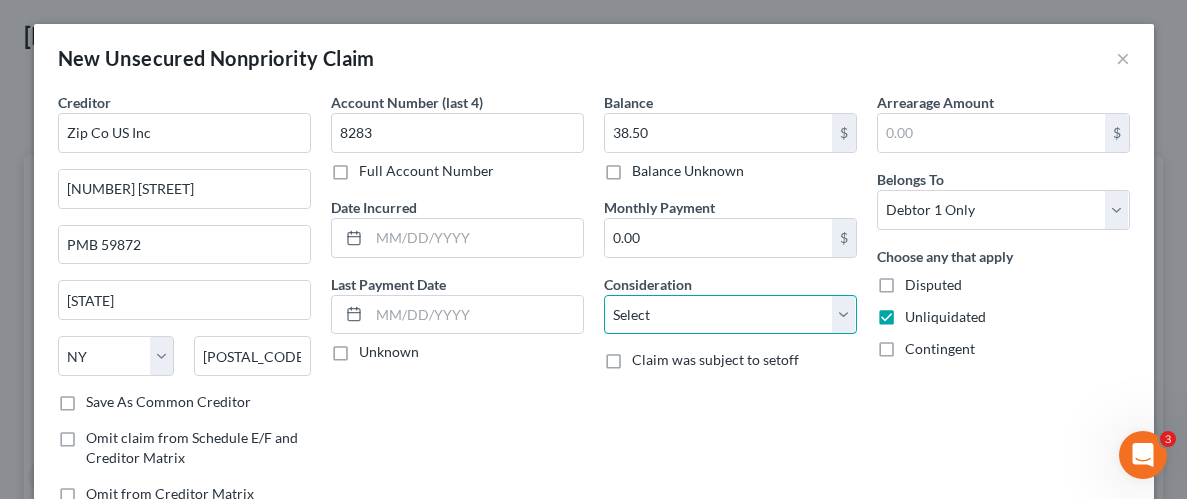 select on "10" 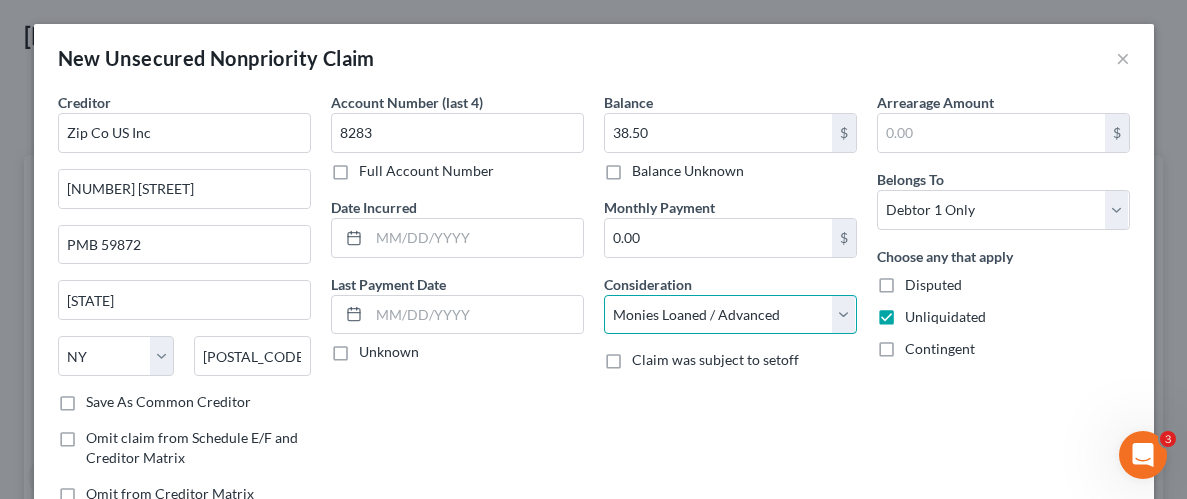 click on "Select Cable / Satellite Services Collection Agency Credit Card Debt Debt Counseling / Attorneys Deficiency Balance Domestic Support Obligations Home / Car Repairs Income Taxes Judgment Liens Medical Services Monies Loaned / Advanced Mortgage Obligation From Divorce Or Separation Obligation To Pensions Other Overdrawn Bank Account Promised To Help Pay Creditors Student Loans Suppliers And Vendors Telephone / Internet Services Utility Services" at bounding box center [730, 315] 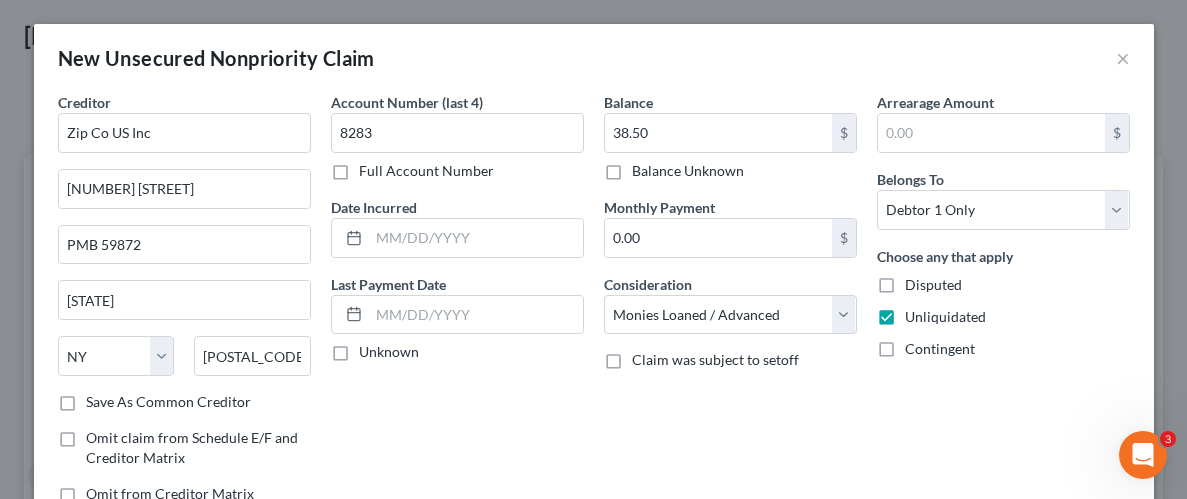 click on "Arrearage Amount $
Belongs To
*
Select Debtor 1 Only Debtor 2 Only Debtor 1 And Debtor 2 Only At Least One Of The Debtors And Another Community Property Choose any that apply Disputed Unliquidated Contingent" at bounding box center (1003, 306) 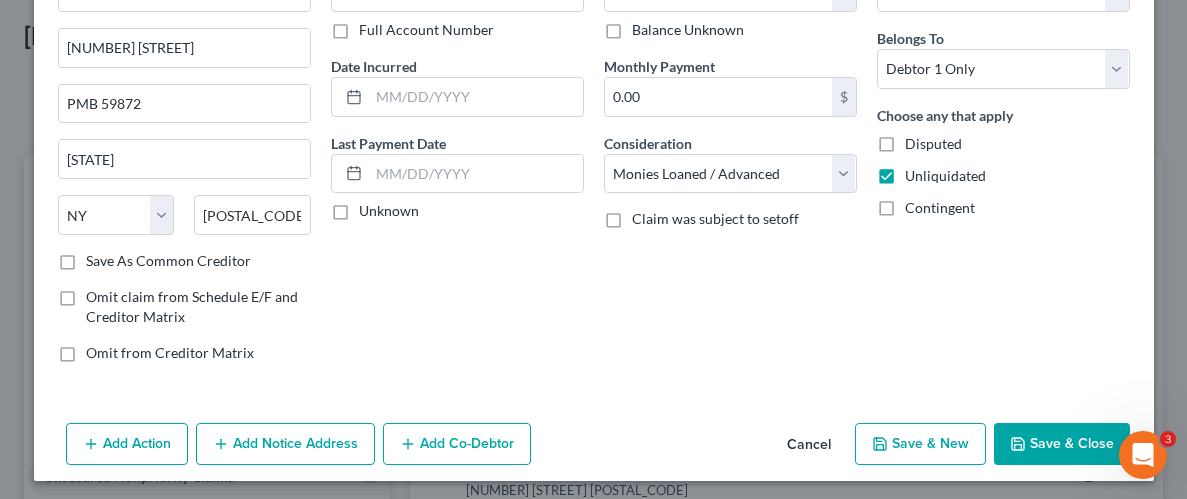 scroll, scrollTop: 145, scrollLeft: 0, axis: vertical 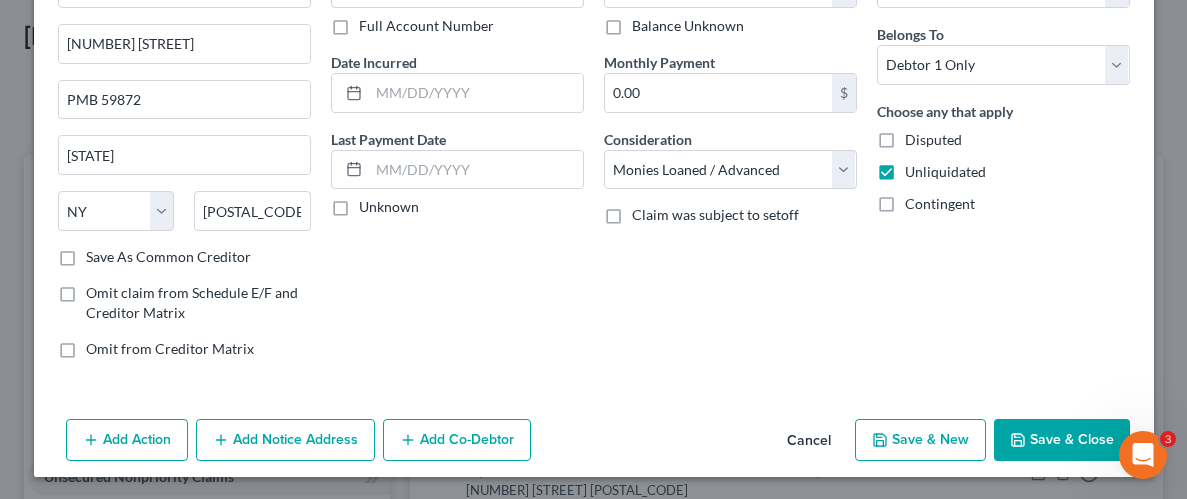 click on "Save & Close" at bounding box center [1062, 440] 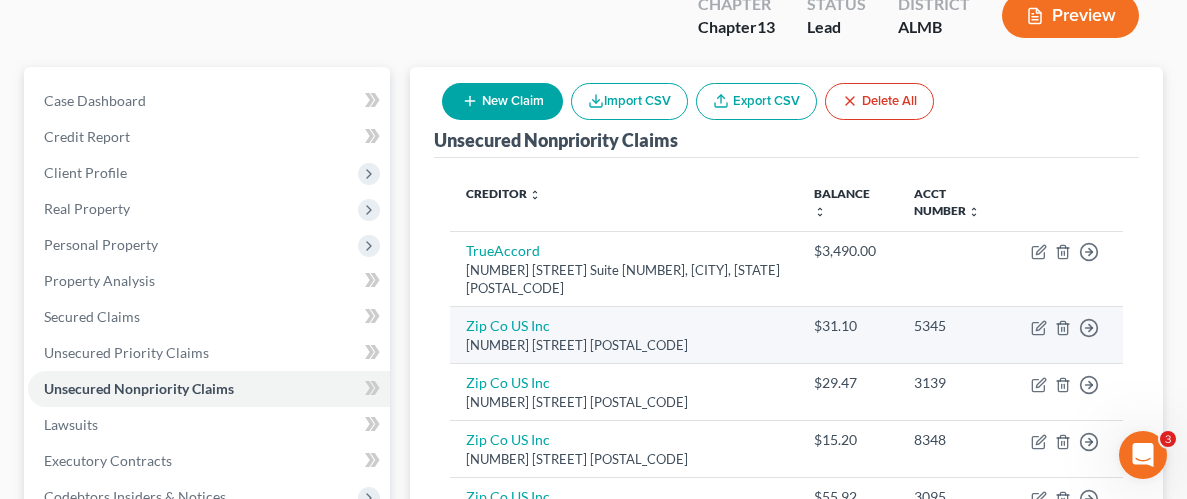 scroll, scrollTop: 158, scrollLeft: 0, axis: vertical 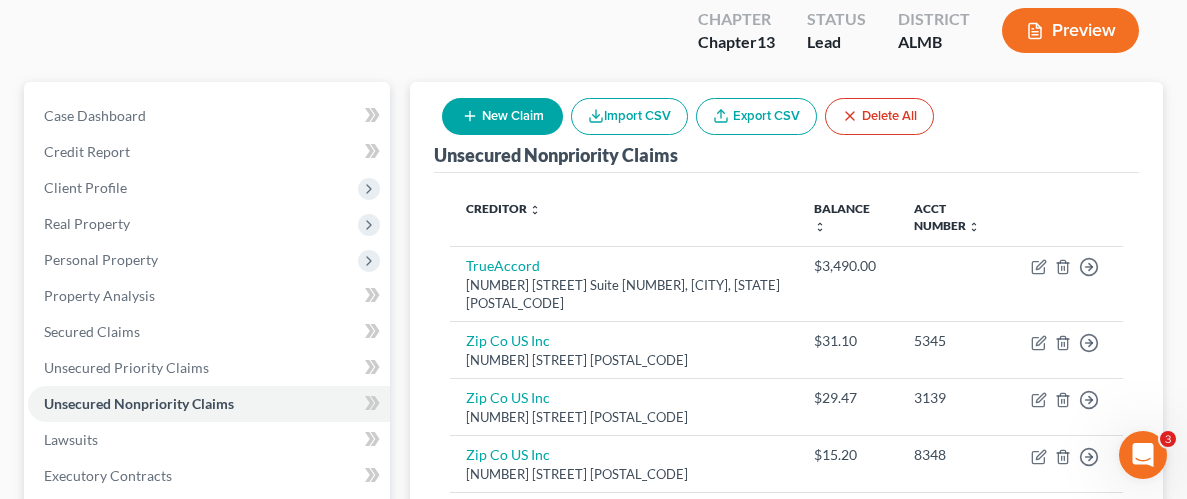click on "New Claim" at bounding box center [502, 116] 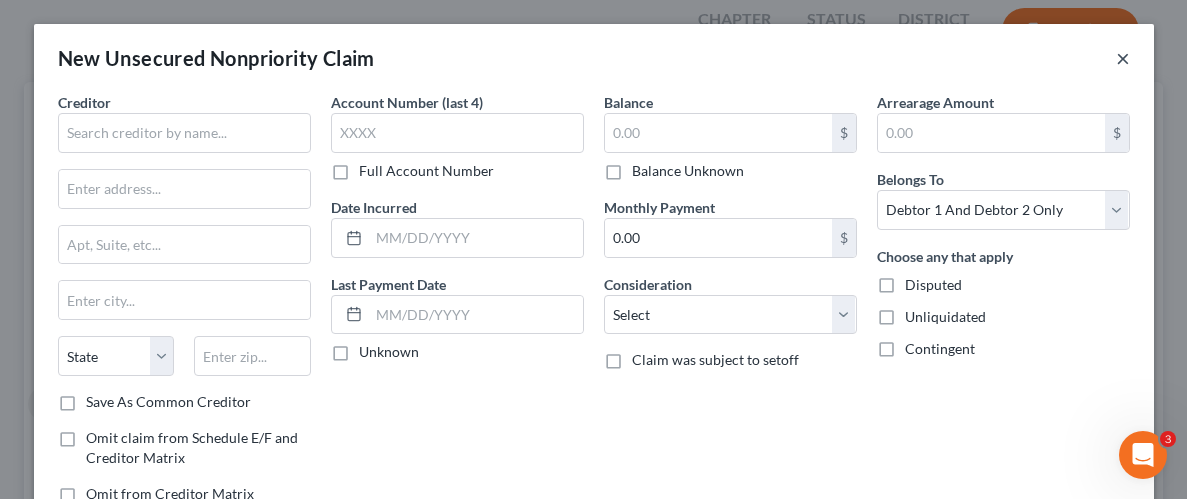 click on "×" at bounding box center (1123, 58) 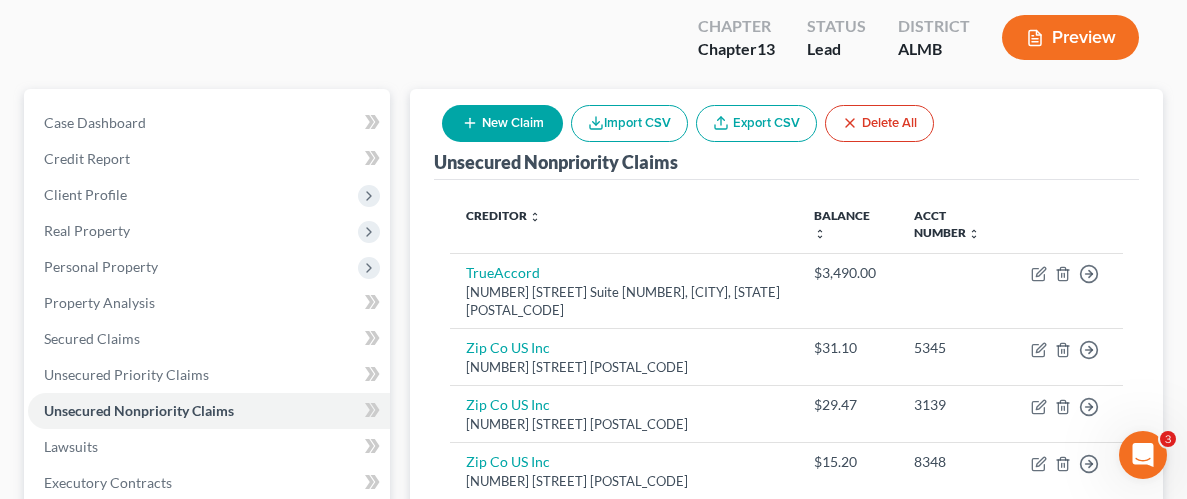 scroll, scrollTop: 145, scrollLeft: 0, axis: vertical 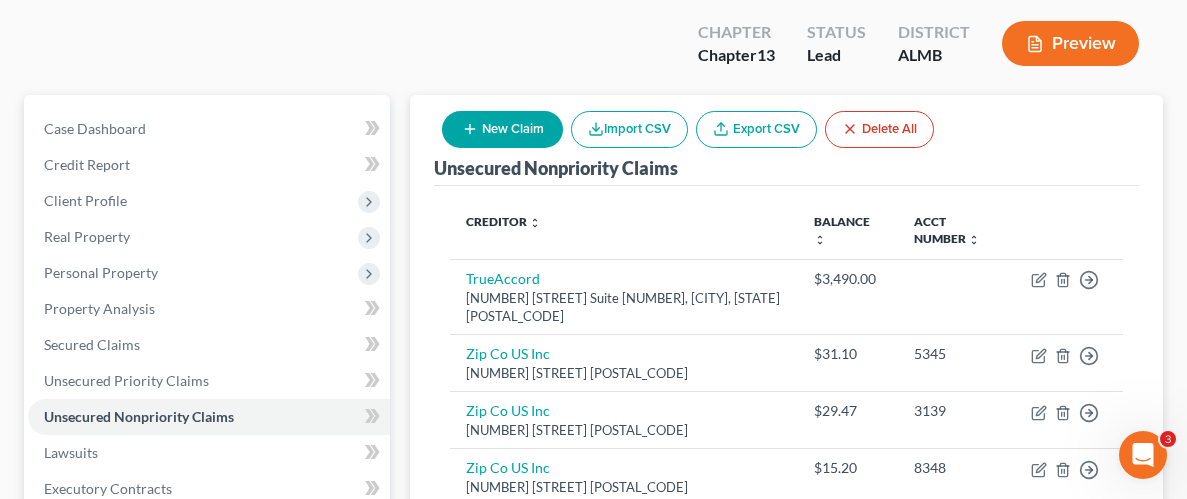 click on "New Claim" at bounding box center [502, 129] 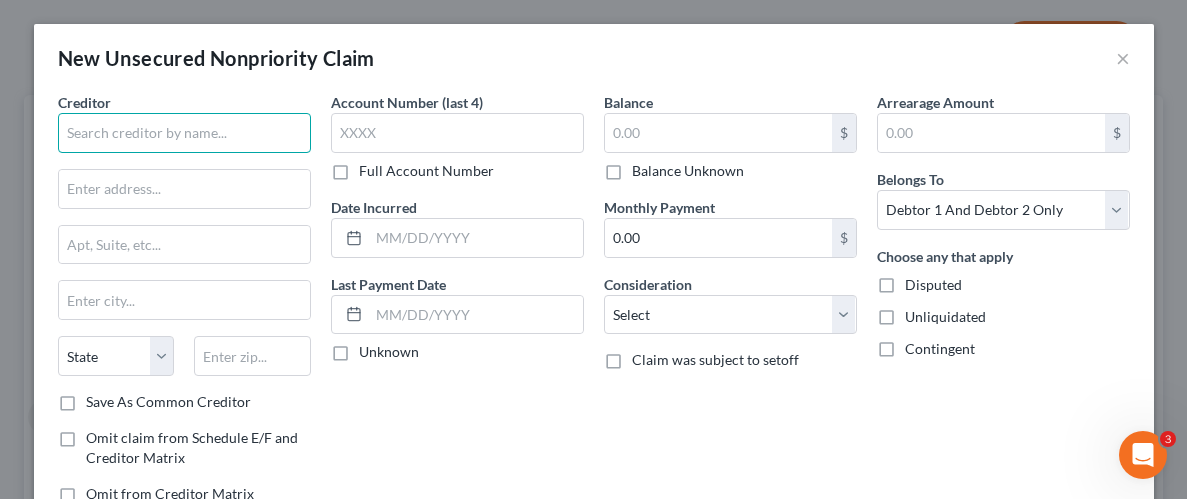 click at bounding box center (184, 133) 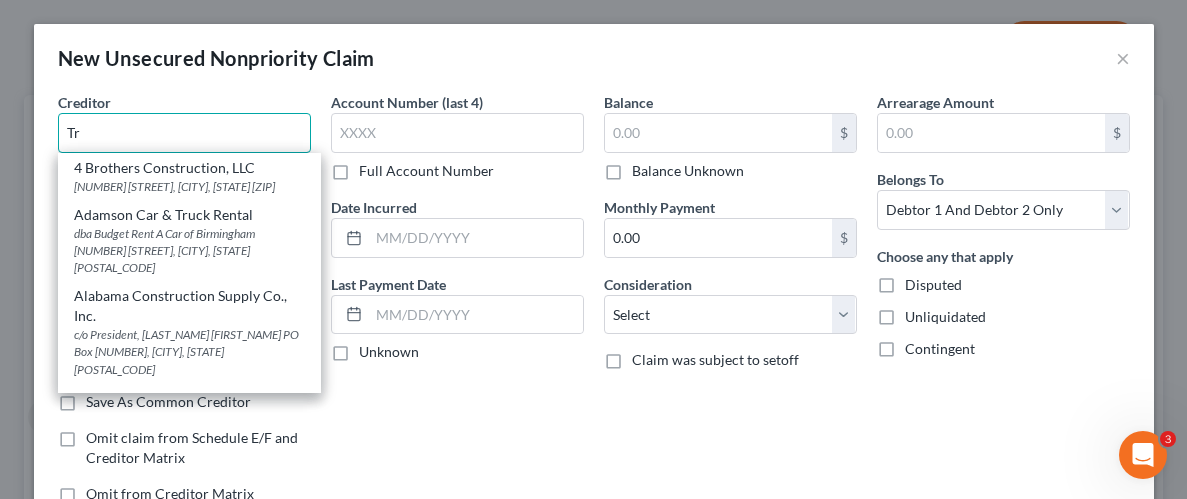 type on "T" 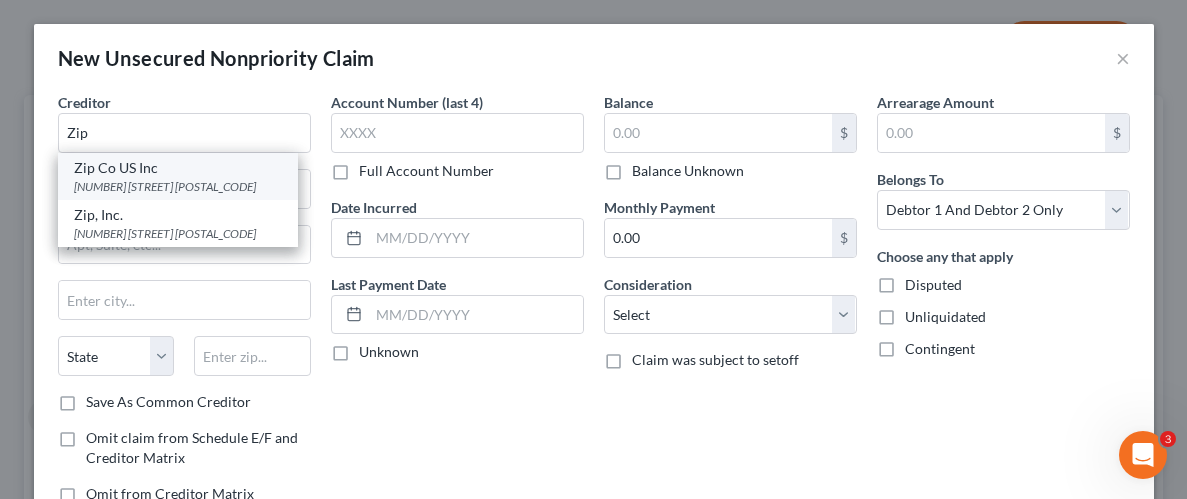 click on "[NUMBER] [STREET] PMB [NUMBER], [CITY], [STATE] [ZIP]" at bounding box center (189, 195) 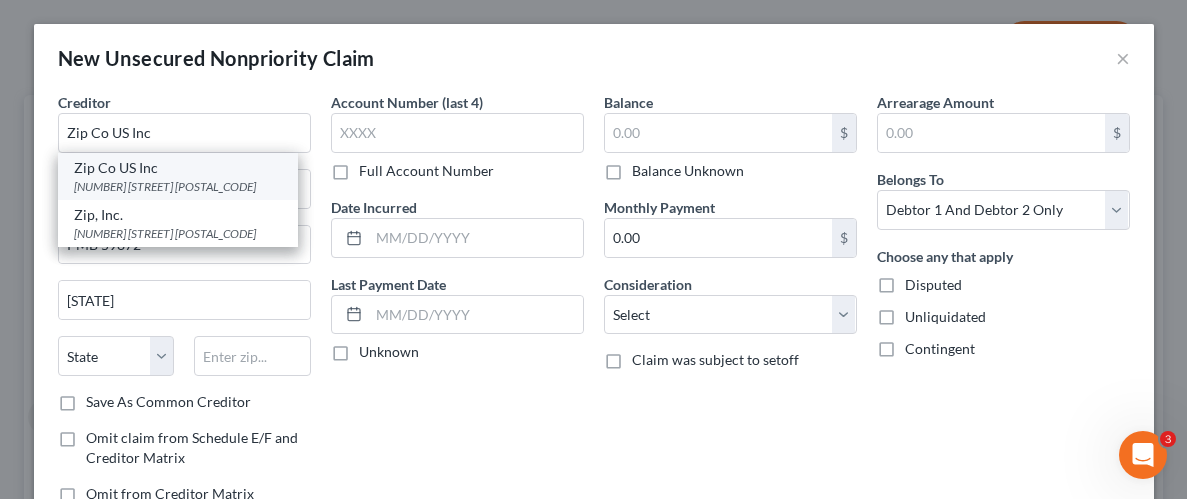 select on "35" 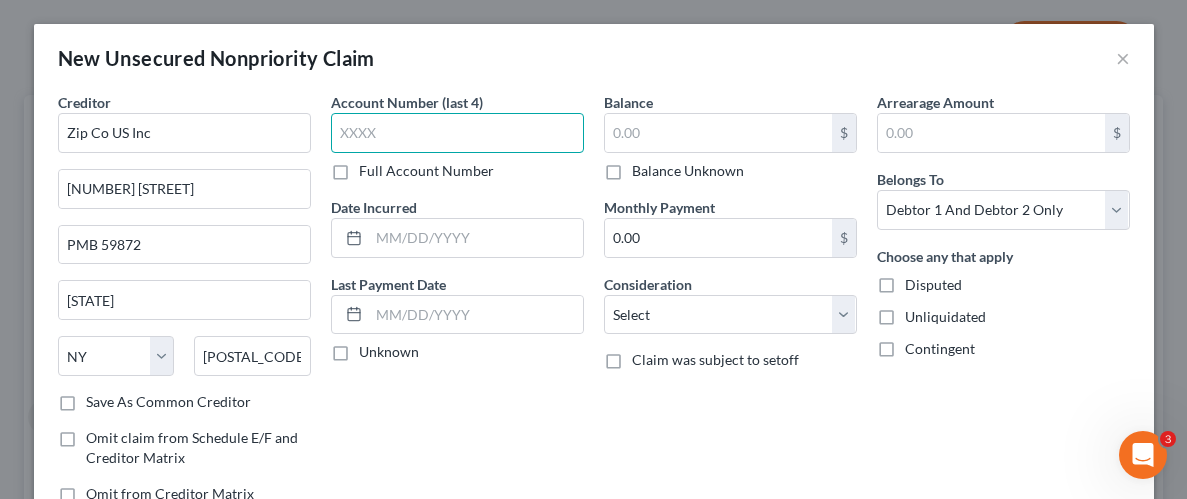 click at bounding box center (457, 133) 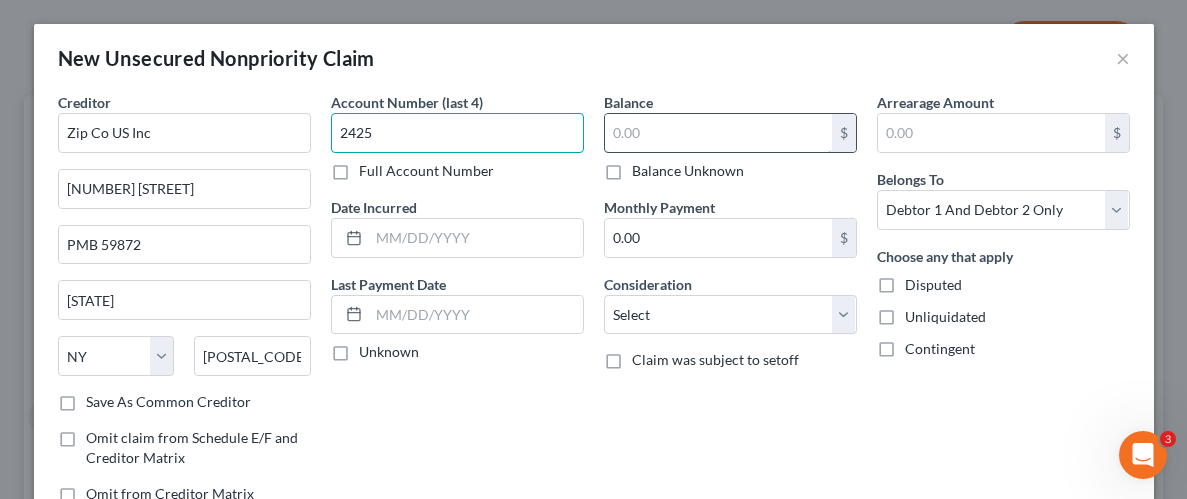 type on "2425" 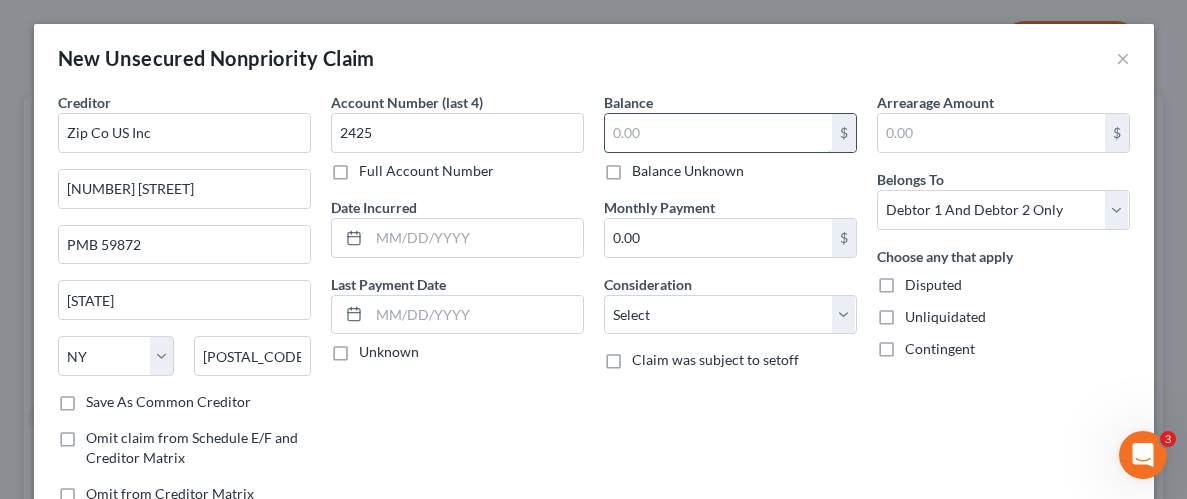 click at bounding box center (718, 133) 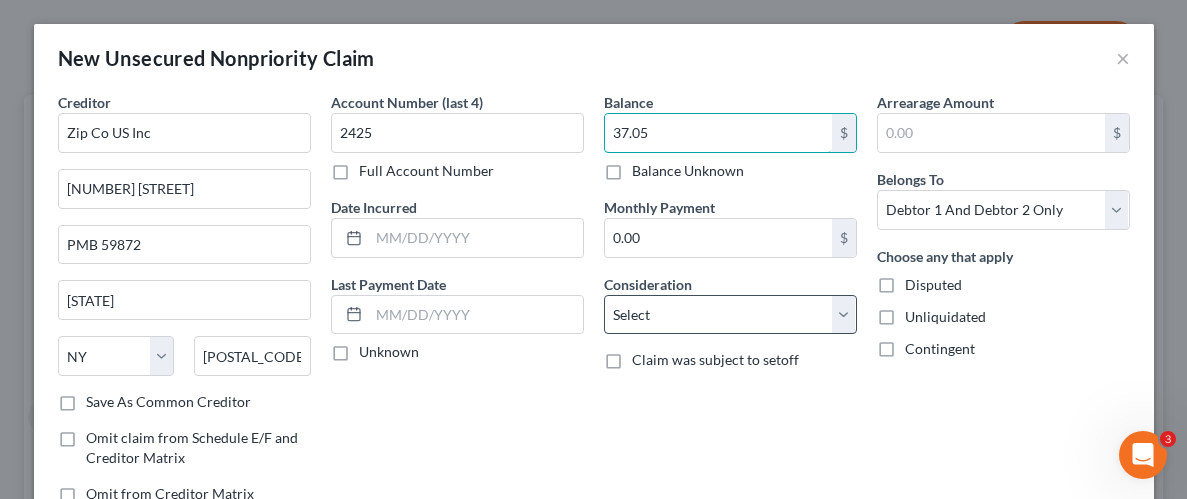 type on "37.05" 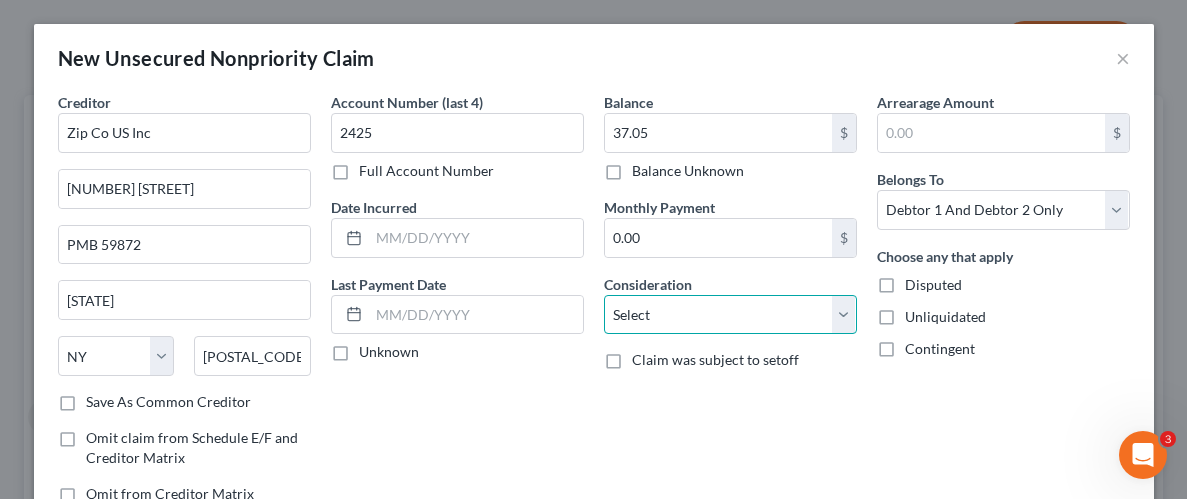 click on "Select Cable / Satellite Services Collection Agency Credit Card Debt Debt Counseling / Attorneys Deficiency Balance Domestic Support Obligations Home / Car Repairs Income Taxes Judgment Liens Medical Services Monies Loaned / Advanced Mortgage Obligation From Divorce Or Separation Obligation To Pensions Other Overdrawn Bank Account Promised To Help Pay Creditors Student Loans Suppliers And Vendors Telephone / Internet Services Utility Services" at bounding box center [730, 315] 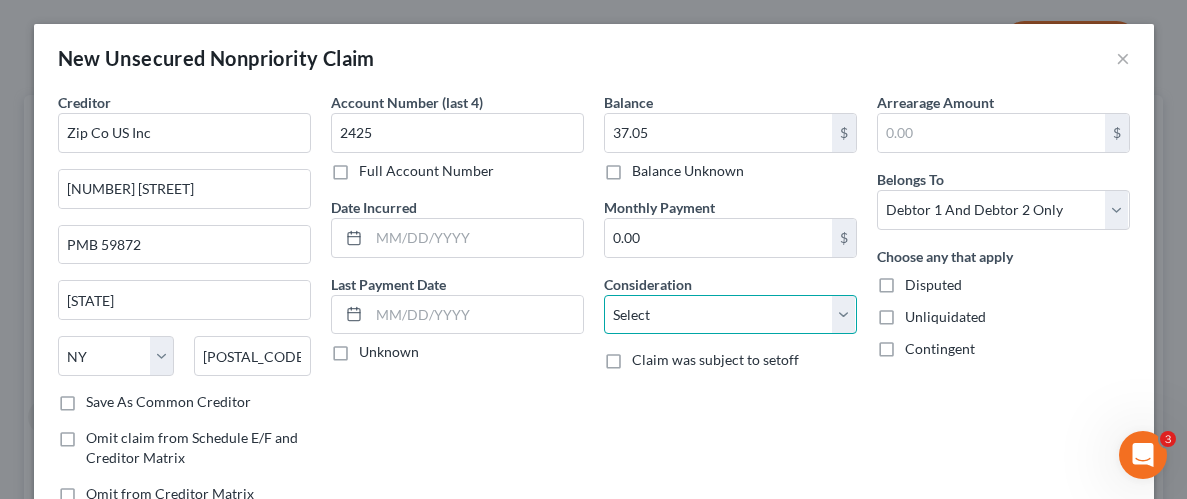 select on "10" 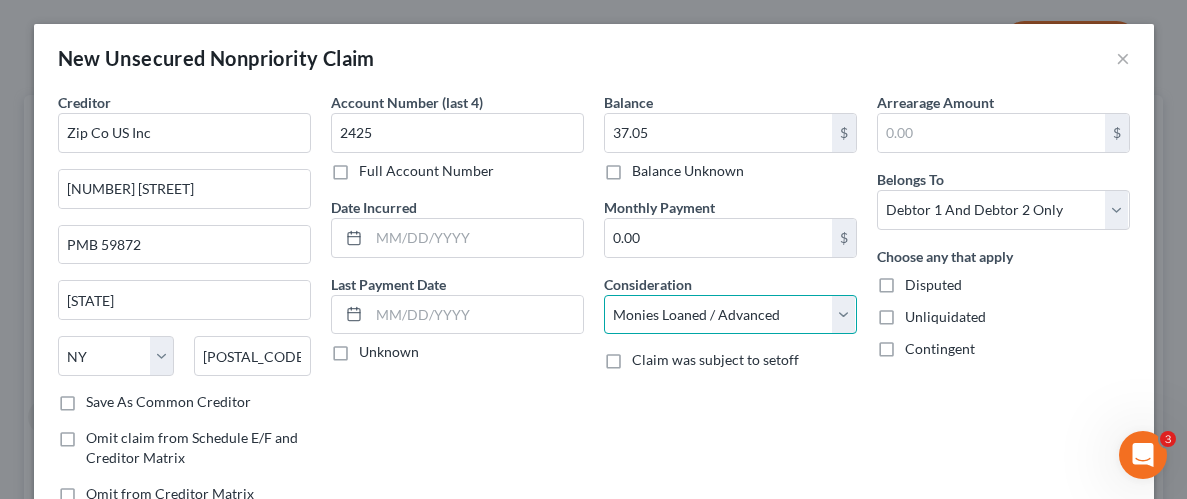 click on "Select Cable / Satellite Services Collection Agency Credit Card Debt Debt Counseling / Attorneys Deficiency Balance Domestic Support Obligations Home / Car Repairs Income Taxes Judgment Liens Medical Services Monies Loaned / Advanced Mortgage Obligation From Divorce Or Separation Obligation To Pensions Other Overdrawn Bank Account Promised To Help Pay Creditors Student Loans Suppliers And Vendors Telephone / Internet Services Utility Services" at bounding box center (730, 315) 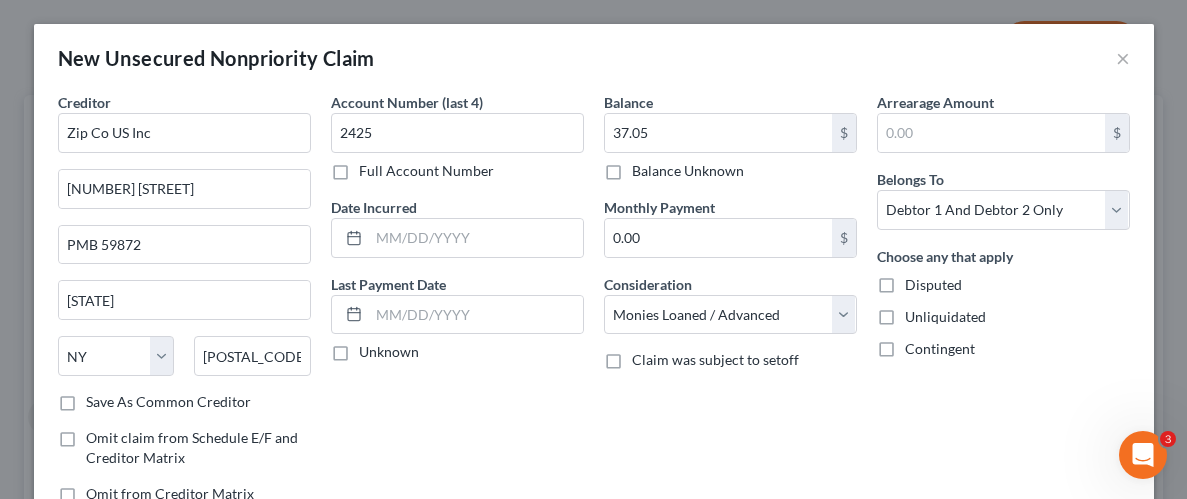 click on "Unliquidated" at bounding box center [945, 317] 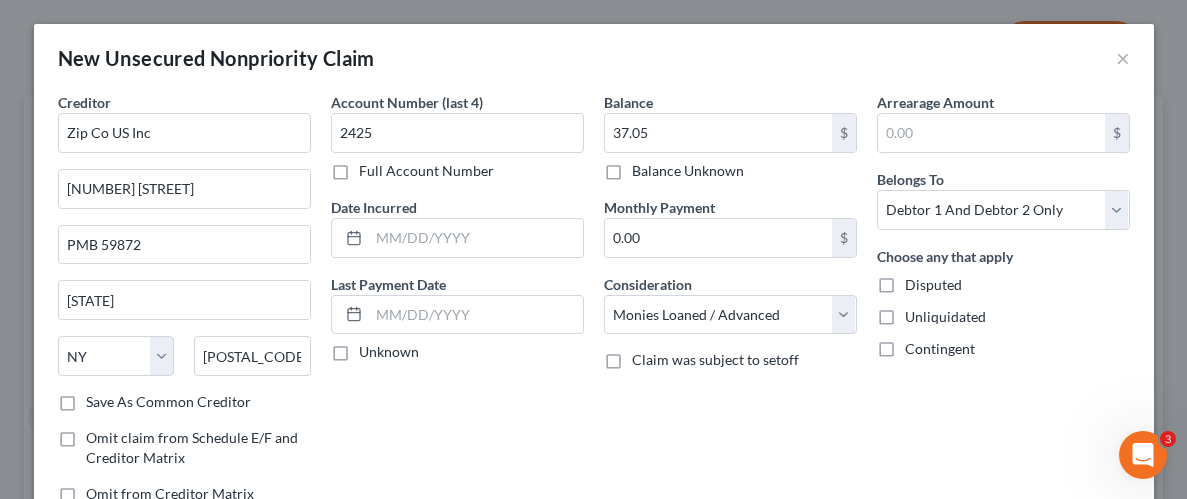 click on "Unliquidated" at bounding box center [919, 313] 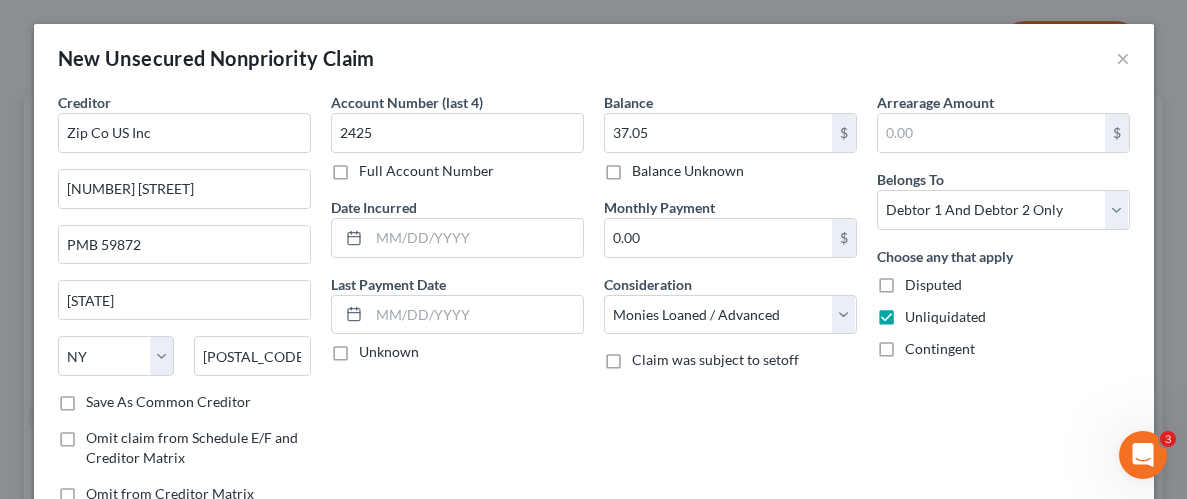 click on "Balance
37.05 $
Balance Unknown
Balance Undetermined
37.05 $
Balance Unknown
Monthly Payment 0.00 $ Consideration Select Cable / Satellite Services Collection Agency Credit Card Debt Debt Counseling / Attorneys Deficiency Balance Domestic Support Obligations Home / Car Repairs Income Taxes Judgment Liens Medical Services Monies Loaned / Advanced Mortgage Obligation From Divorce Or Separation Obligation To Pensions Other Overdrawn Bank Account Promised To Help Pay Creditors Student Loans Suppliers And Vendors Telephone / Internet Services Utility Services Claim was subject to setoff" at bounding box center [730, 306] 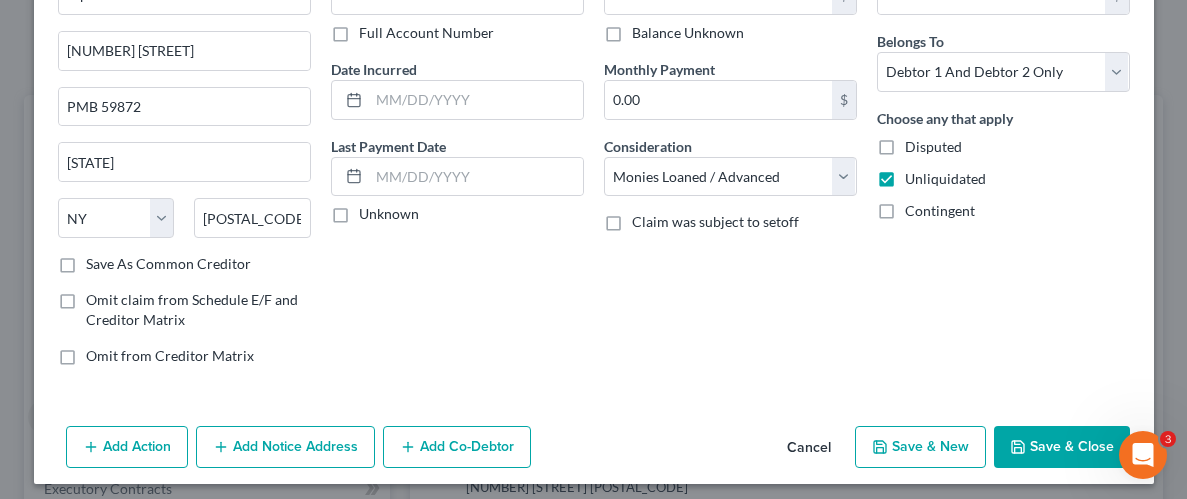scroll, scrollTop: 145, scrollLeft: 0, axis: vertical 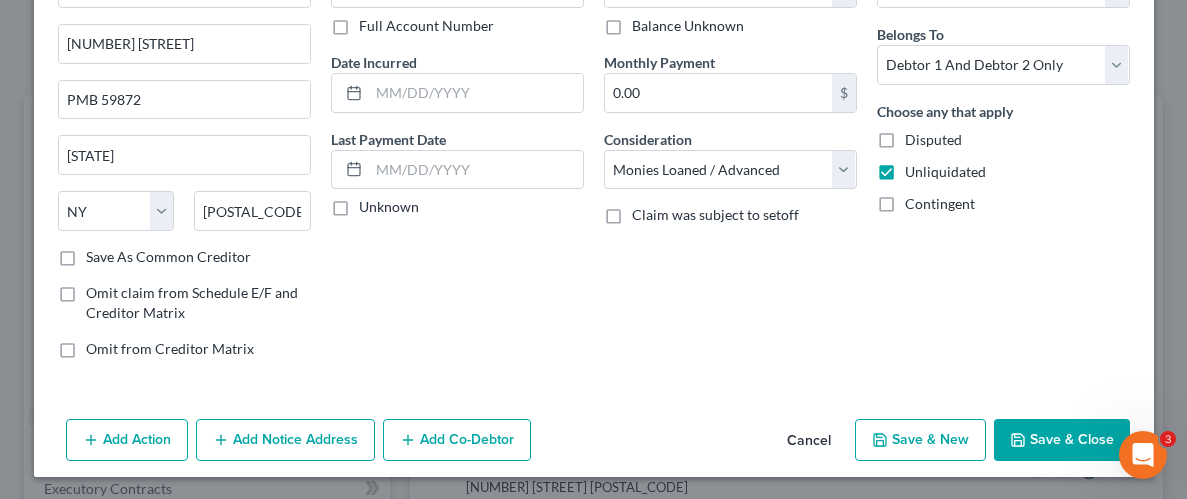click on "Save & Close" at bounding box center [1062, 440] 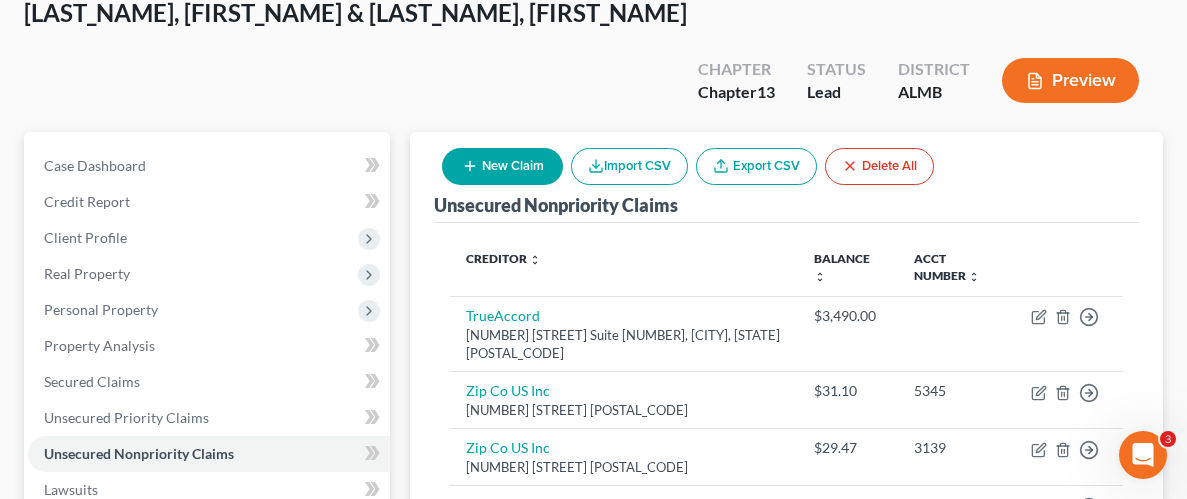 scroll, scrollTop: 9, scrollLeft: 0, axis: vertical 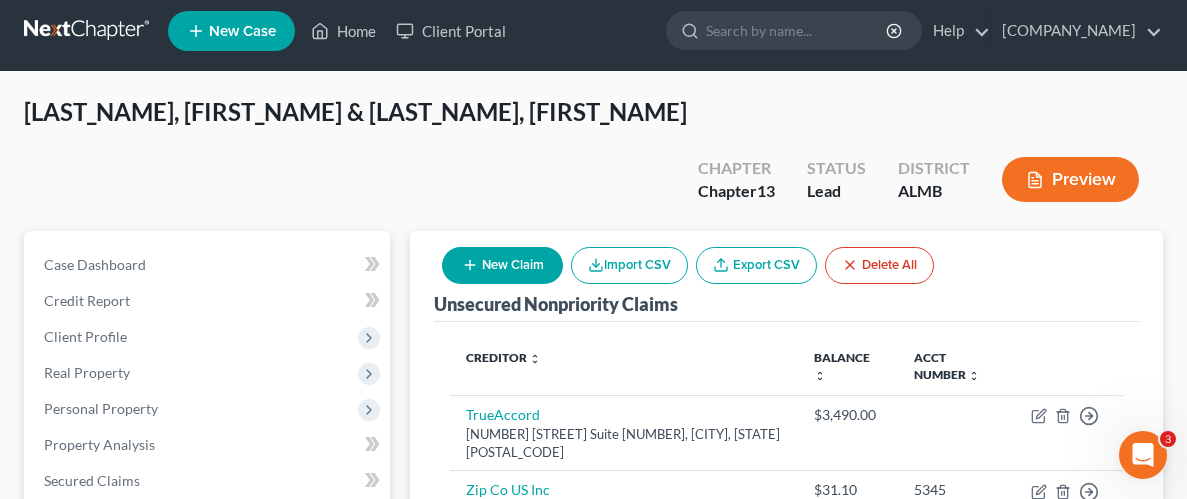 click on "New Claim" at bounding box center (502, 265) 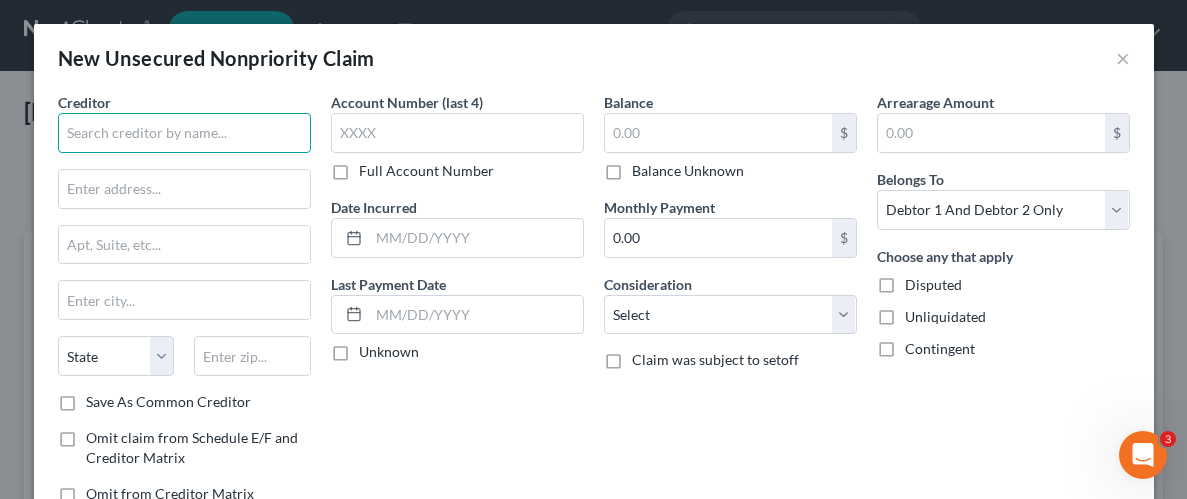 click at bounding box center [184, 133] 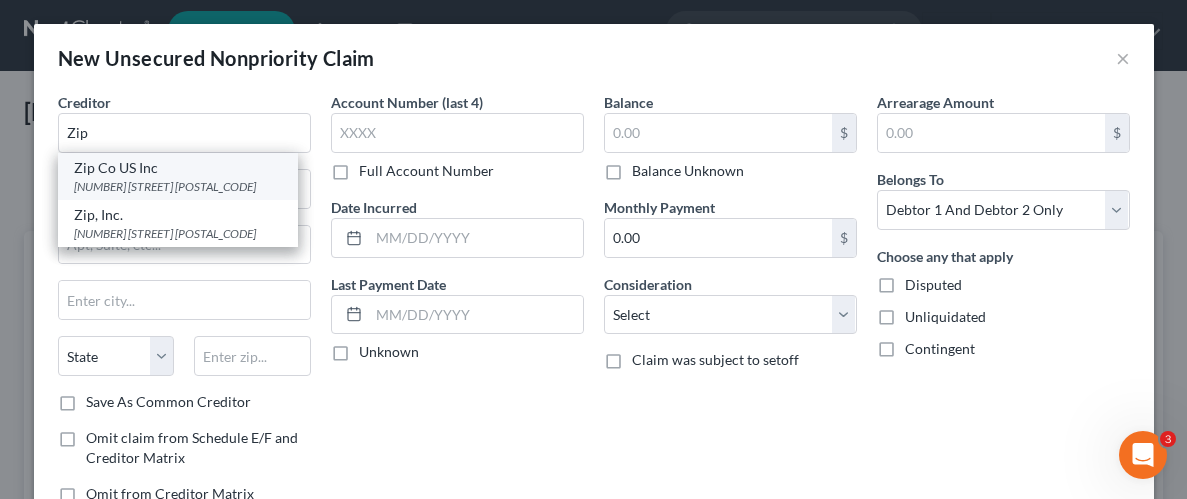 click on "[NUMBER] [STREET] PMB [NUMBER], [CITY], [STATE] [ZIP]" at bounding box center [189, 195] 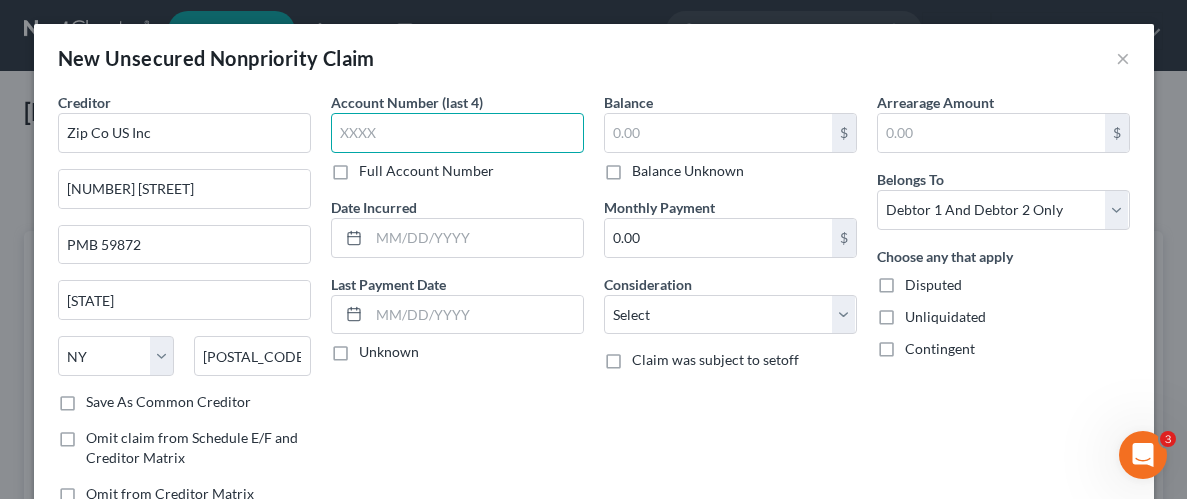 click at bounding box center (457, 133) 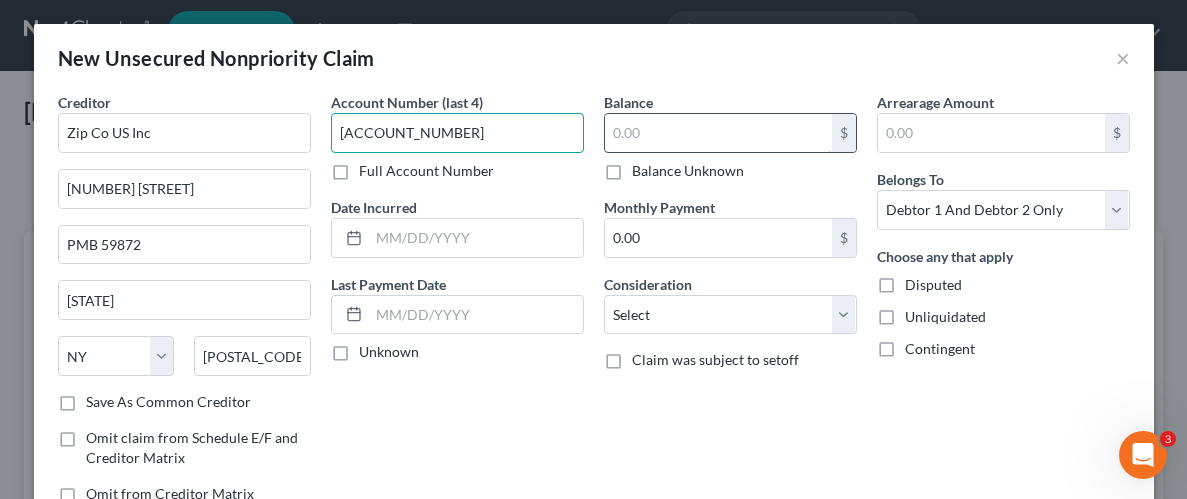 type on "1031" 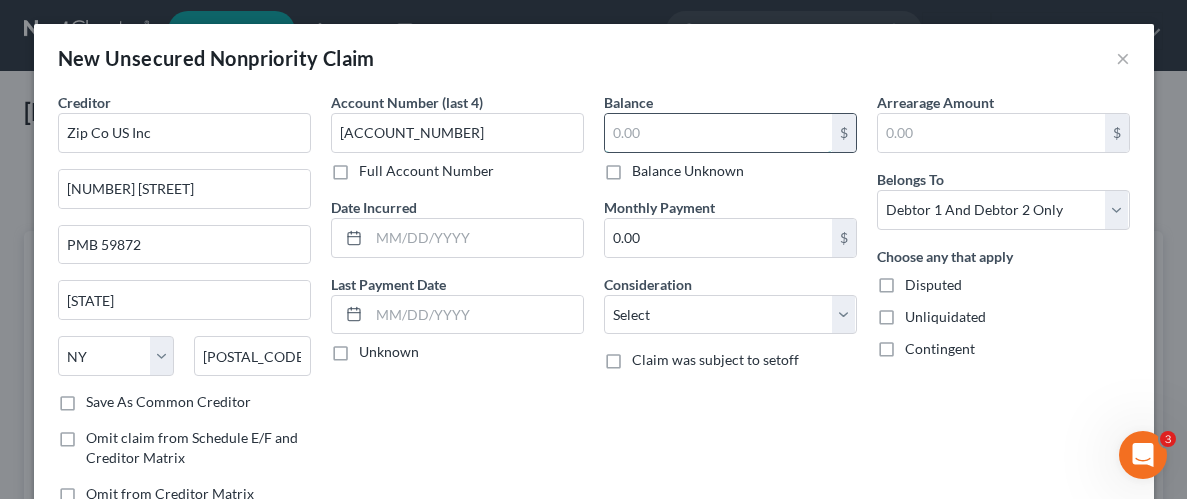 click at bounding box center [718, 133] 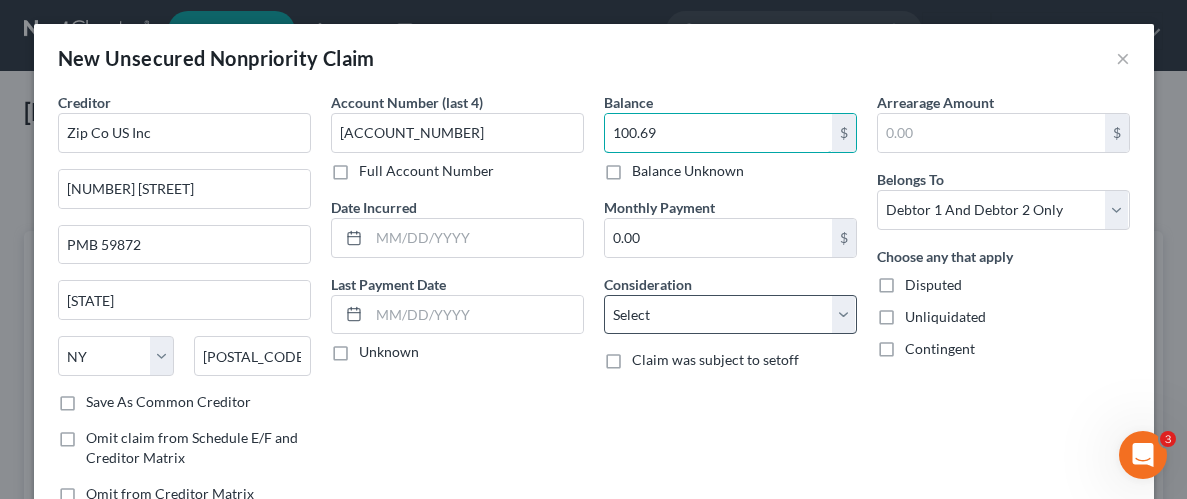 type on "100.69" 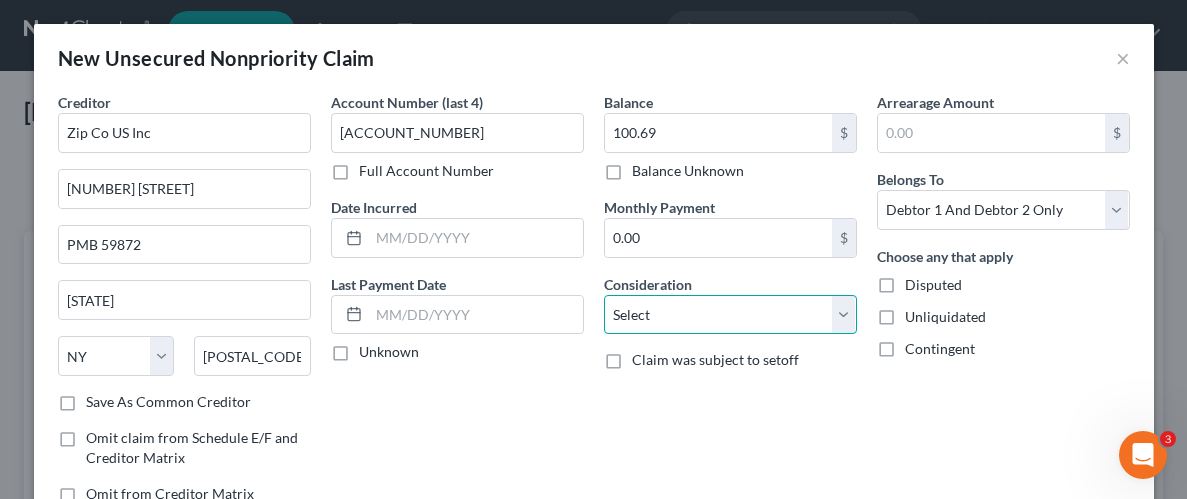 click on "Select Cable / Satellite Services Collection Agency Credit Card Debt Debt Counseling / Attorneys Deficiency Balance Domestic Support Obligations Home / Car Repairs Income Taxes Judgment Liens Medical Services Monies Loaned / Advanced Mortgage Obligation From Divorce Or Separation Obligation To Pensions Other Overdrawn Bank Account Promised To Help Pay Creditors Student Loans Suppliers And Vendors Telephone / Internet Services Utility Services" at bounding box center [730, 315] 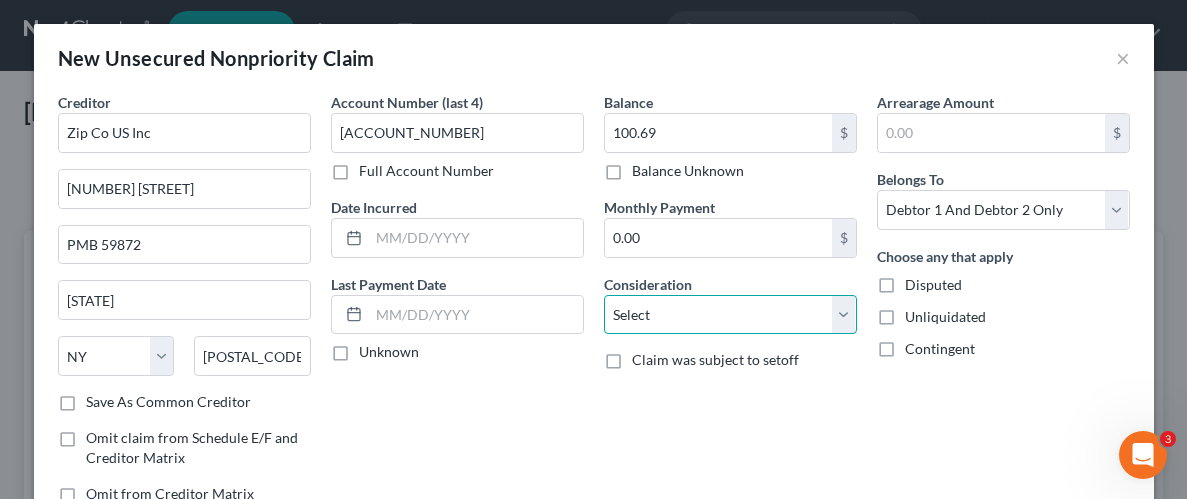 select on "10" 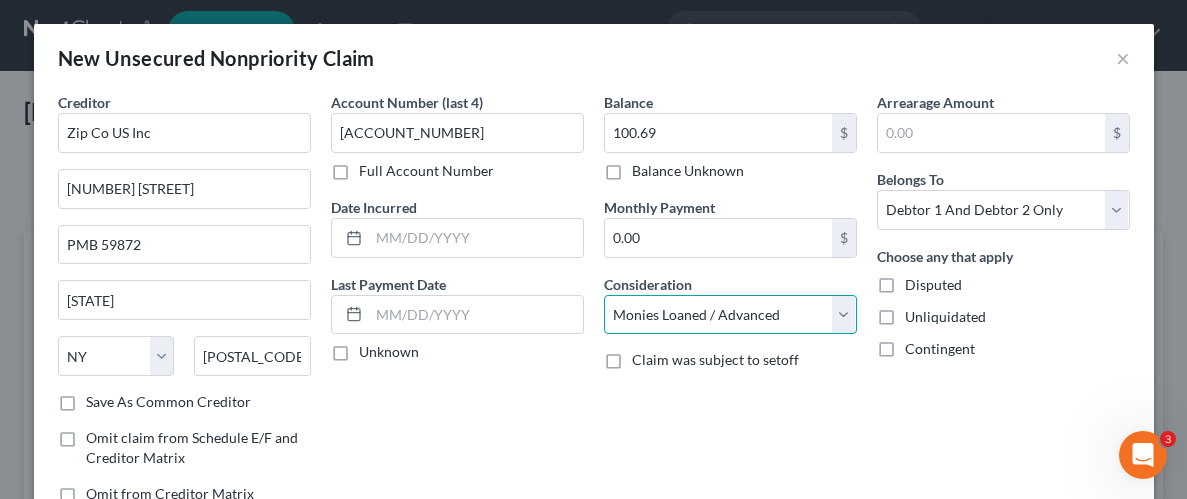 click on "Select Cable / Satellite Services Collection Agency Credit Card Debt Debt Counseling / Attorneys Deficiency Balance Domestic Support Obligations Home / Car Repairs Income Taxes Judgment Liens Medical Services Monies Loaned / Advanced Mortgage Obligation From Divorce Or Separation Obligation To Pensions Other Overdrawn Bank Account Promised To Help Pay Creditors Student Loans Suppliers And Vendors Telephone / Internet Services Utility Services" at bounding box center (730, 315) 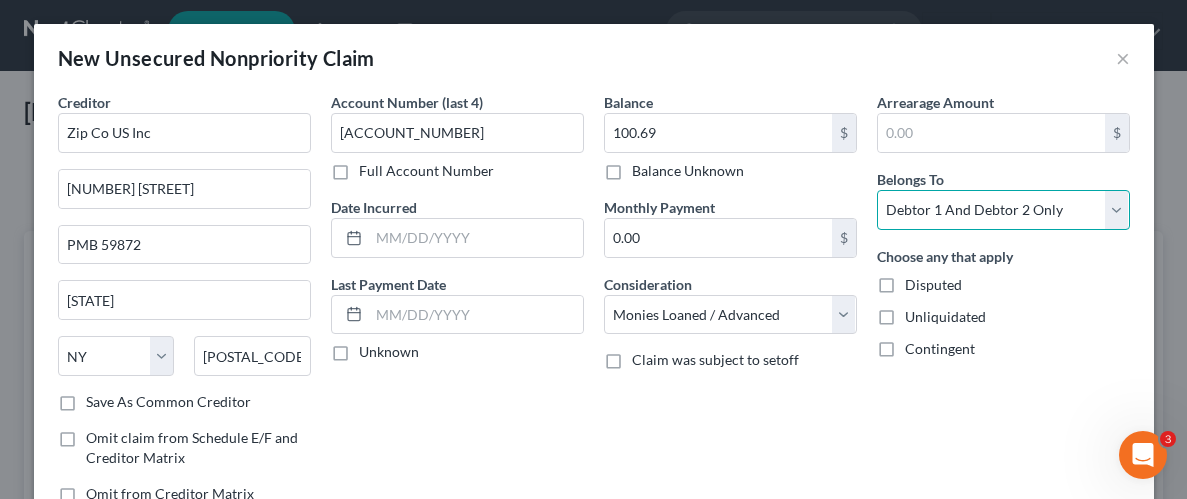 click on "Select Debtor 1 Only Debtor 2 Only Debtor 1 And Debtor 2 Only At Least One Of The Debtors And Another Community Property" at bounding box center [1003, 210] 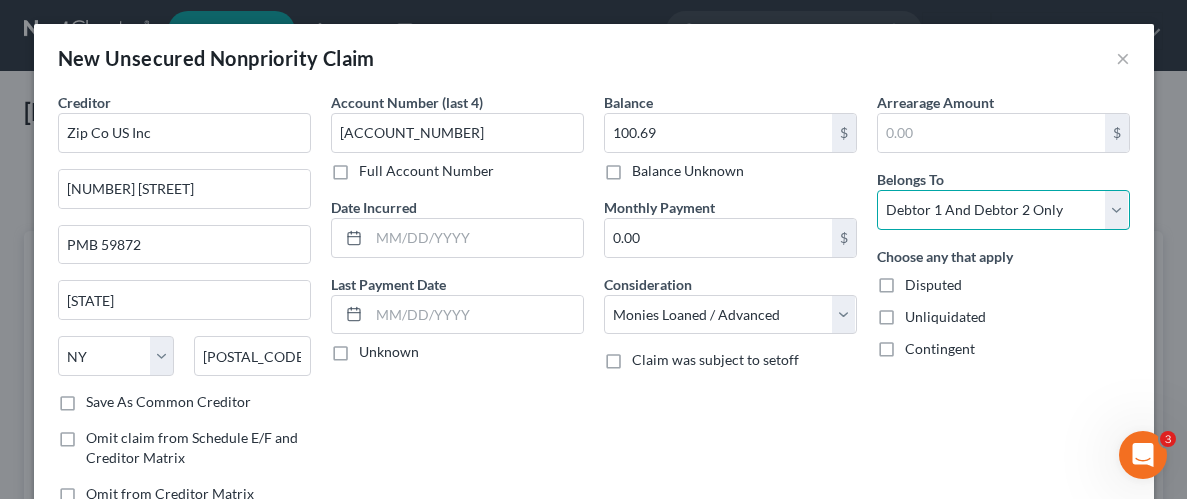select on "0" 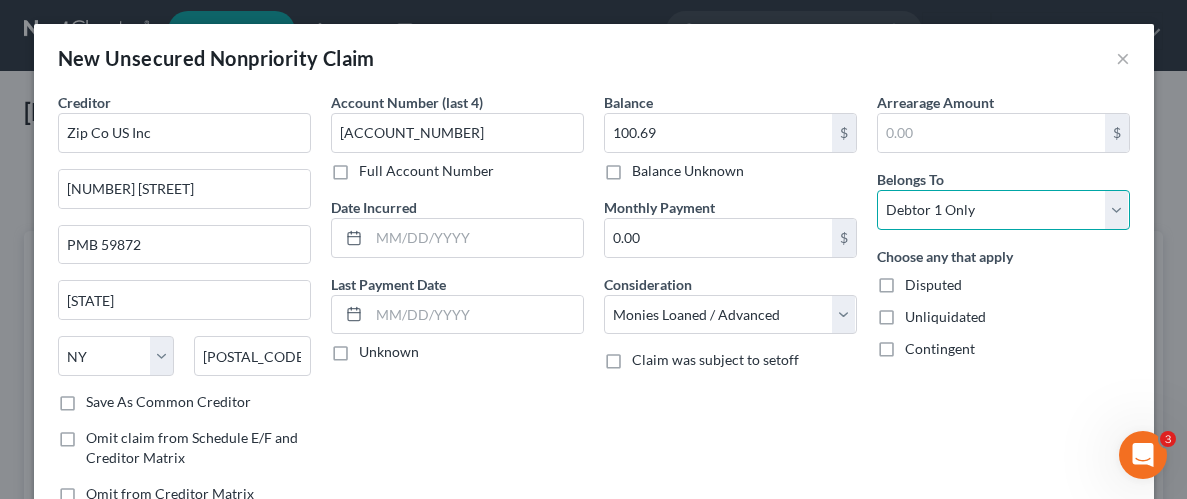 click on "Select Debtor 1 Only Debtor 2 Only Debtor 1 And Debtor 2 Only At Least One Of The Debtors And Another Community Property" at bounding box center [1003, 210] 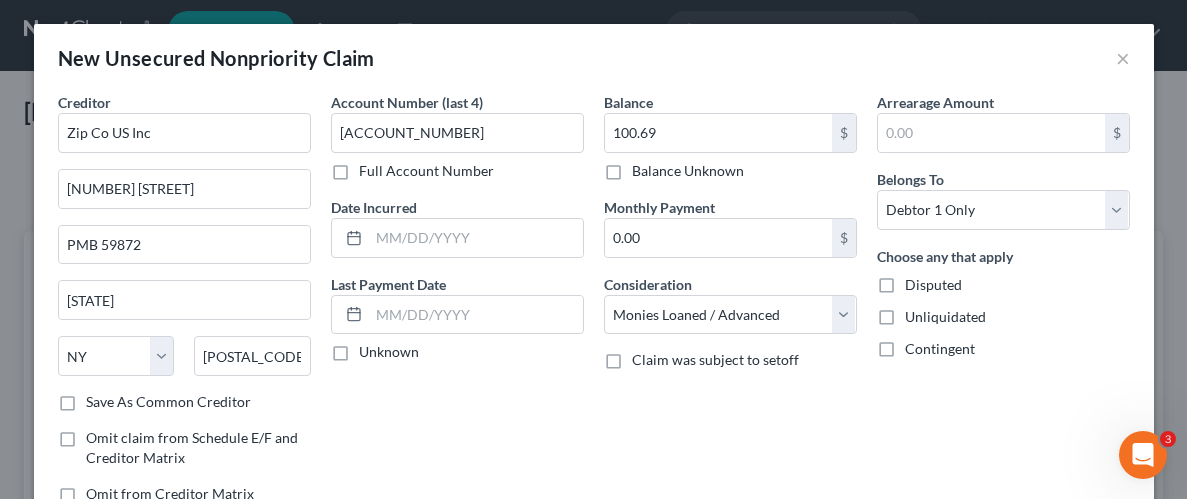 click on "Unliquidated" at bounding box center (945, 317) 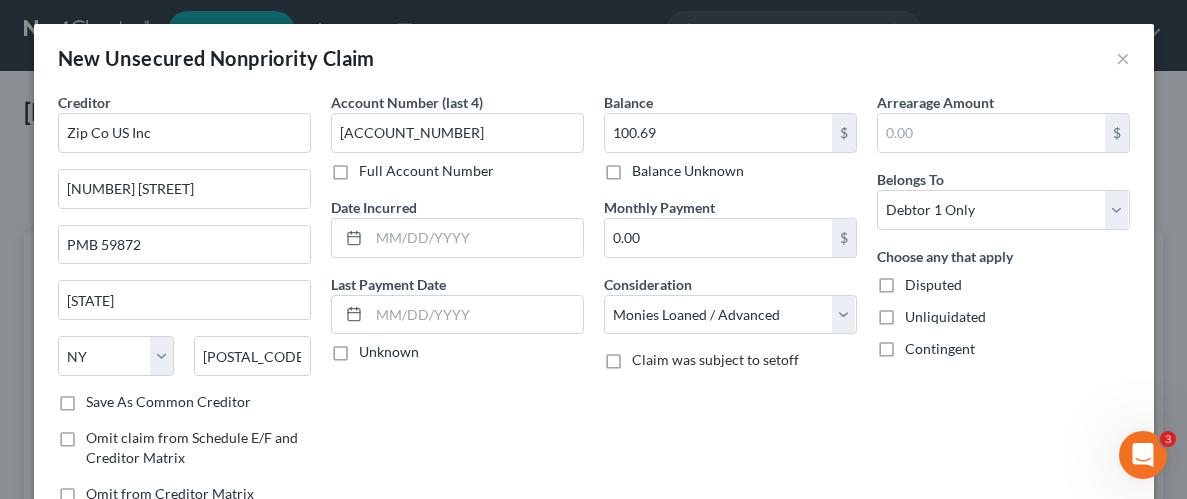 click on "Unliquidated" at bounding box center [919, 313] 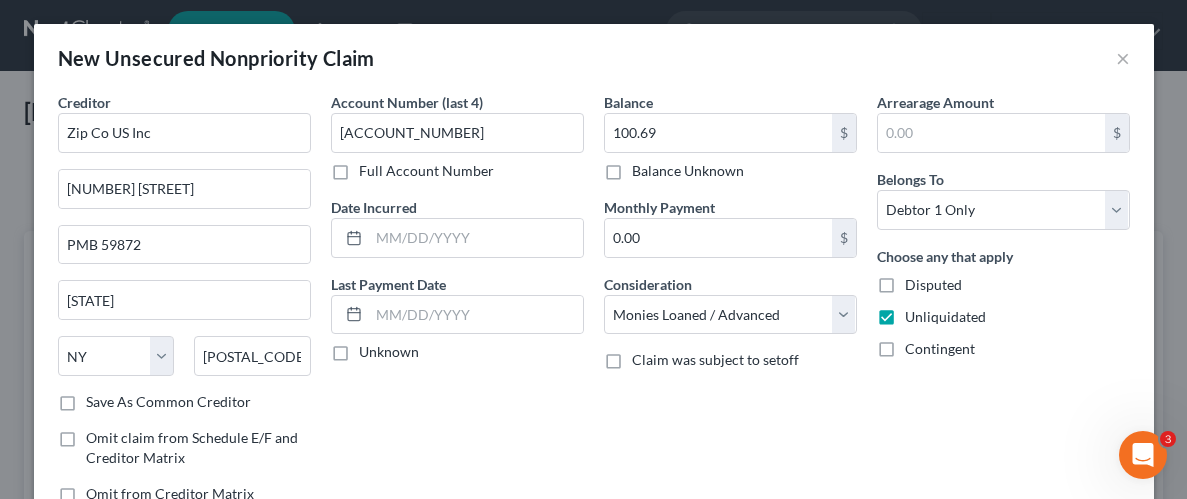 click on "Balance
100.69 $
Balance Unknown
Balance Undetermined
100.69 $
Balance Unknown
Monthly Payment 0.00 $ Consideration Select Cable / Satellite Services Collection Agency Credit Card Debt Debt Counseling / Attorneys Deficiency Balance Domestic Support Obligations Home / Car Repairs Income Taxes Judgment Liens Medical Services Monies Loaned / Advanced Mortgage Obligation From Divorce Or Separation Obligation To Pensions Other Overdrawn Bank Account Promised To Help Pay Creditors Student Loans Suppliers And Vendors Telephone / Internet Services Utility Services Claim was subject to setoff" at bounding box center (730, 306) 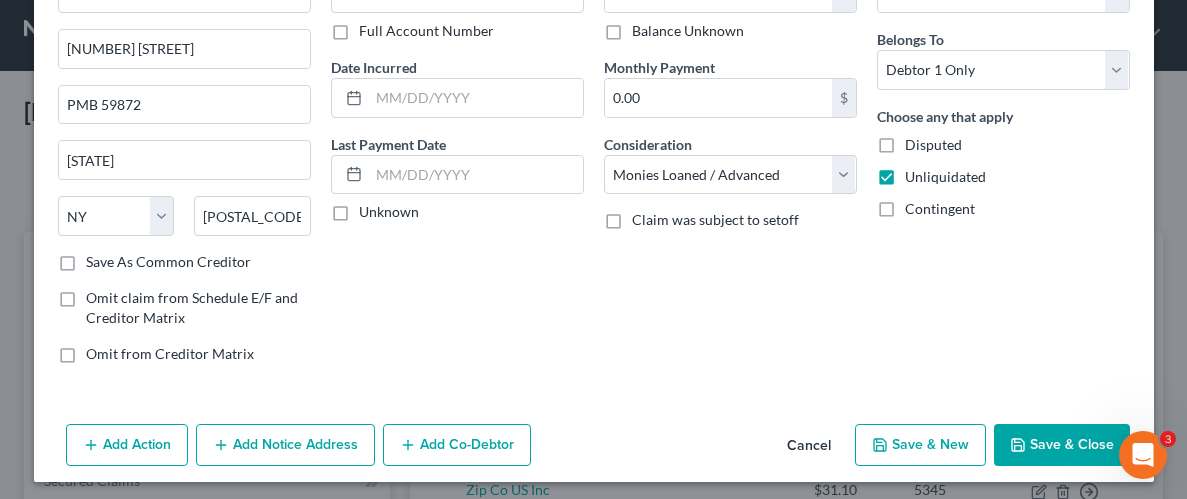 scroll, scrollTop: 145, scrollLeft: 0, axis: vertical 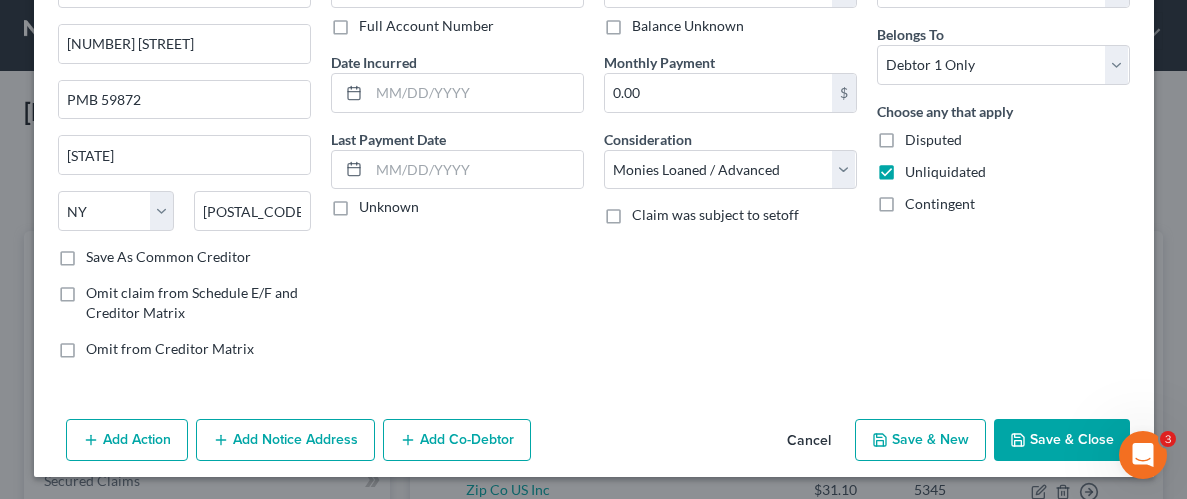 click on "Save & Close" at bounding box center (1062, 440) 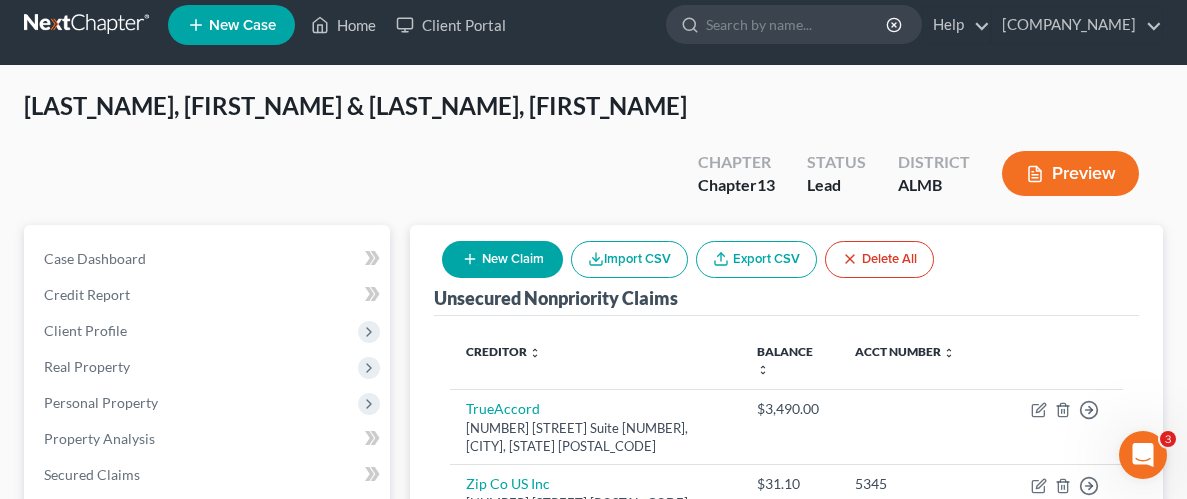 scroll, scrollTop: 14, scrollLeft: 0, axis: vertical 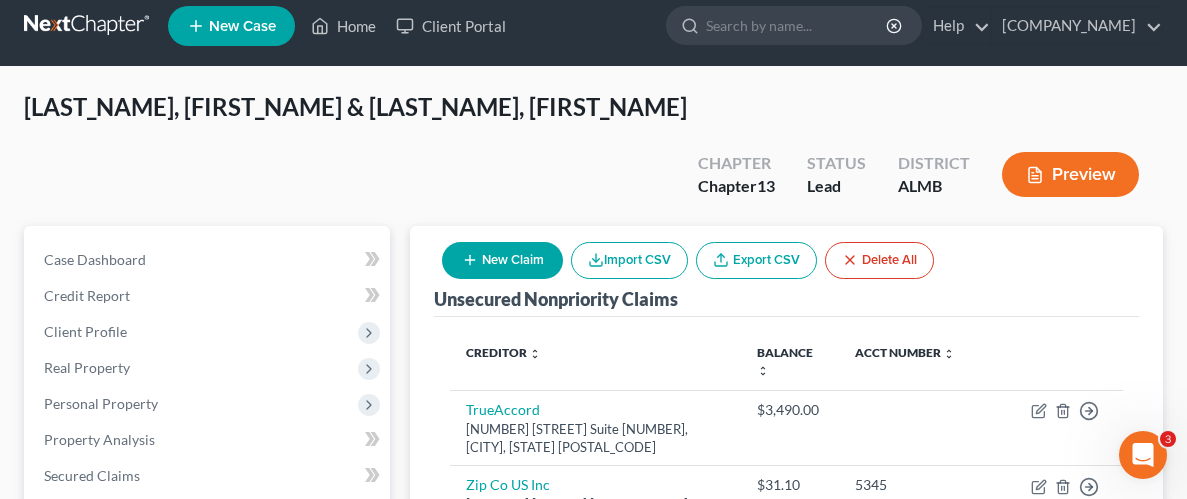 click 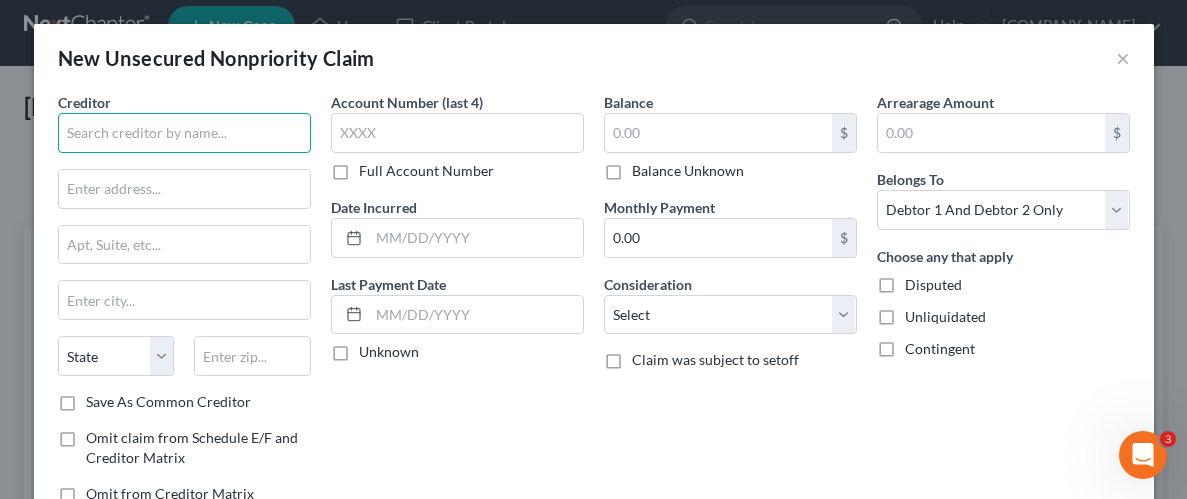click at bounding box center (184, 133) 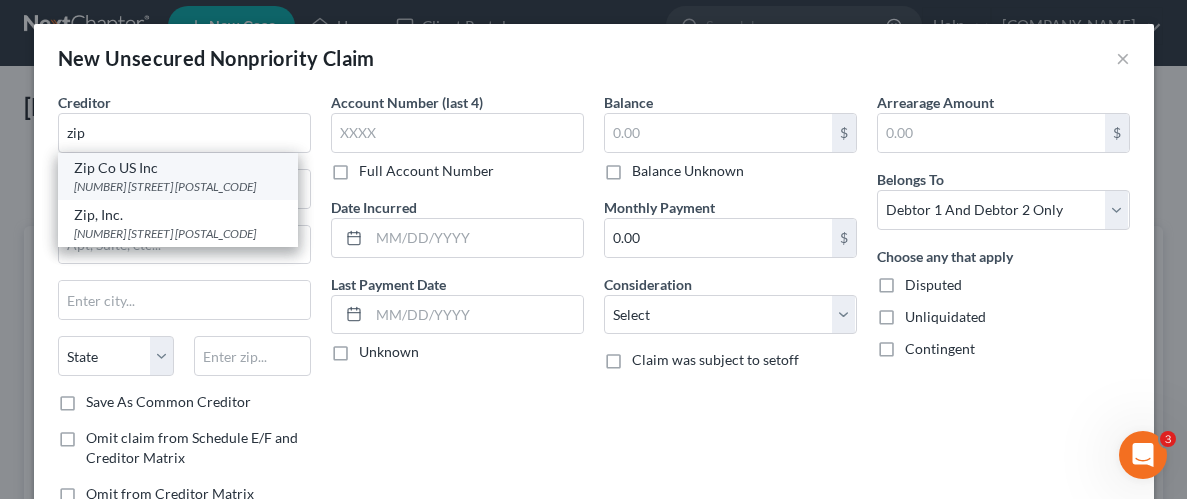 click on "Zip Co US Inc" at bounding box center [189, 168] 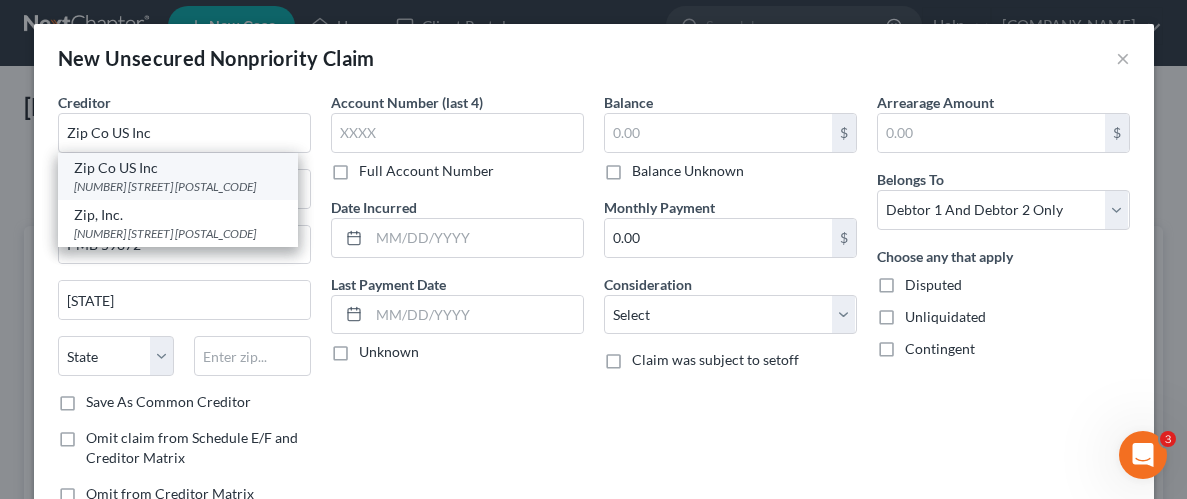 select on "35" 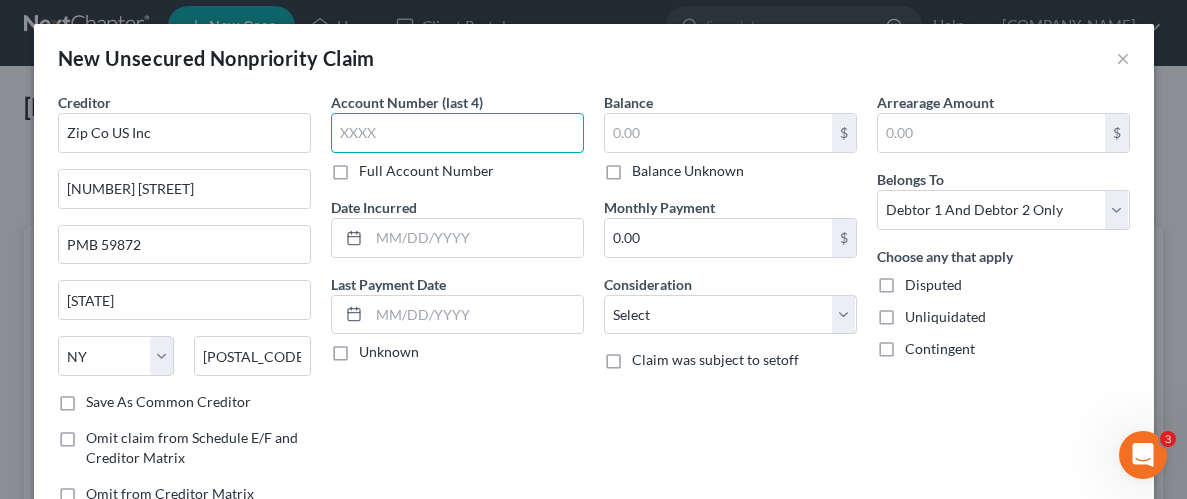 click at bounding box center (457, 133) 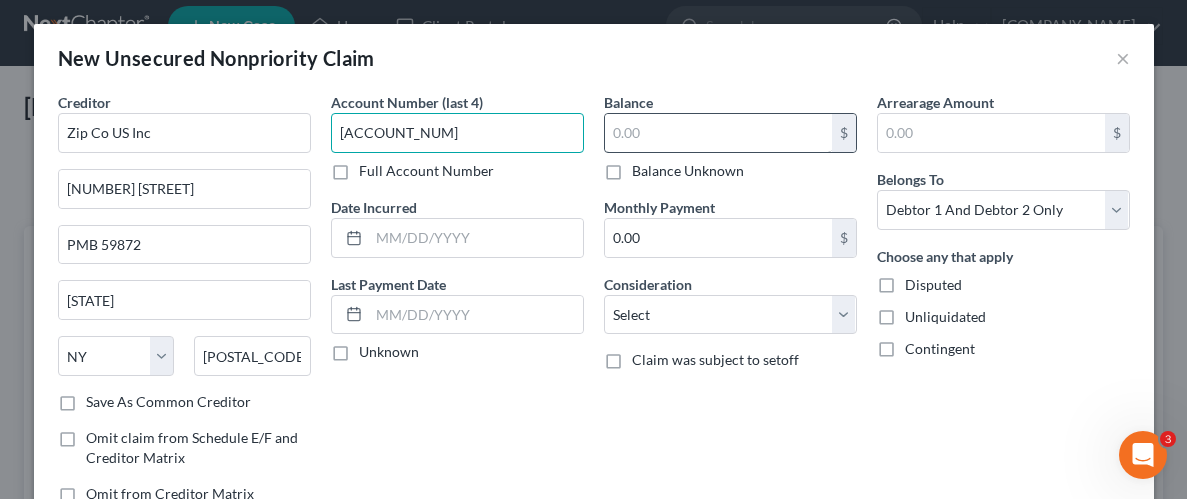 type on "8601" 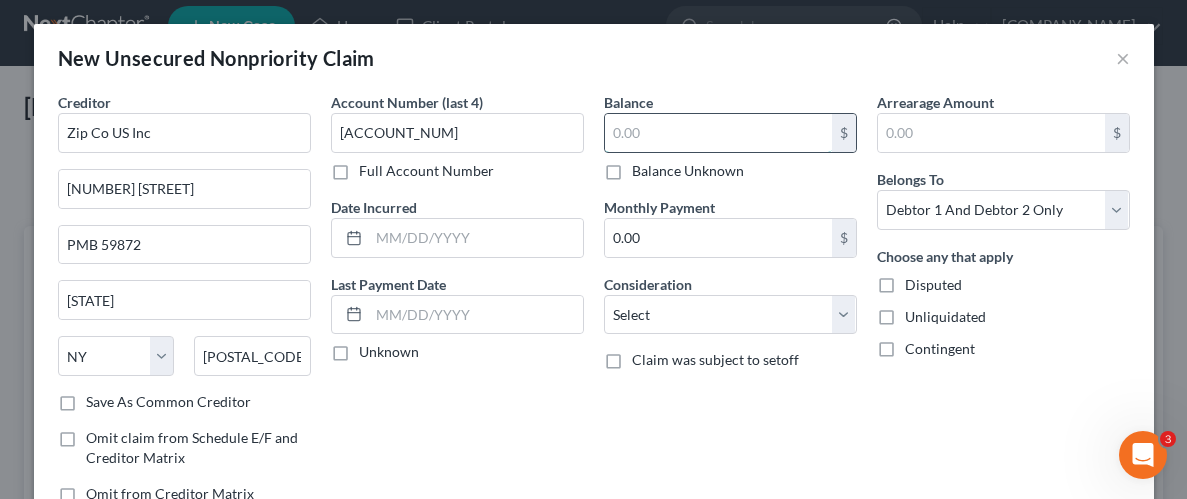 click at bounding box center (718, 133) 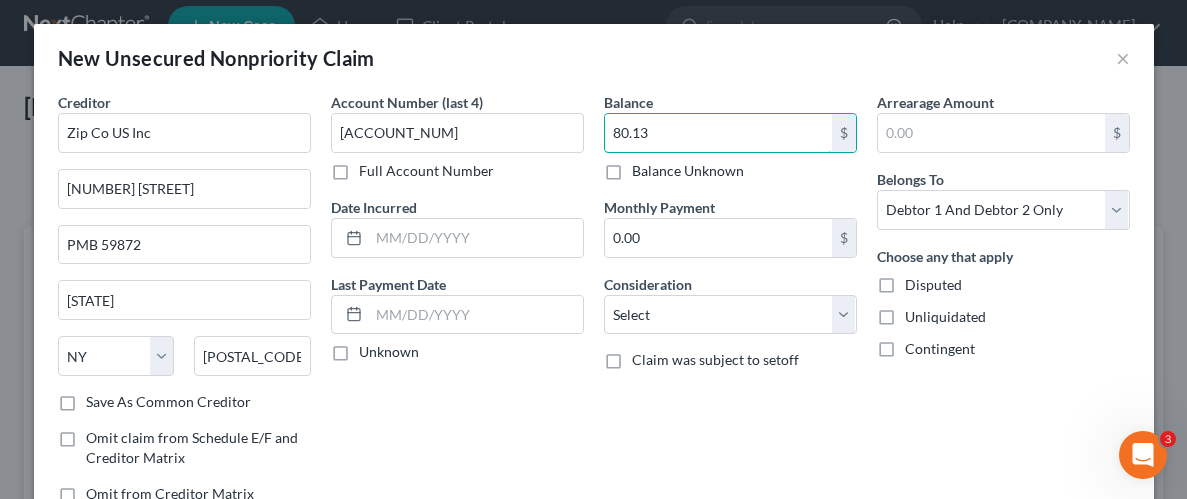 type on "80.13" 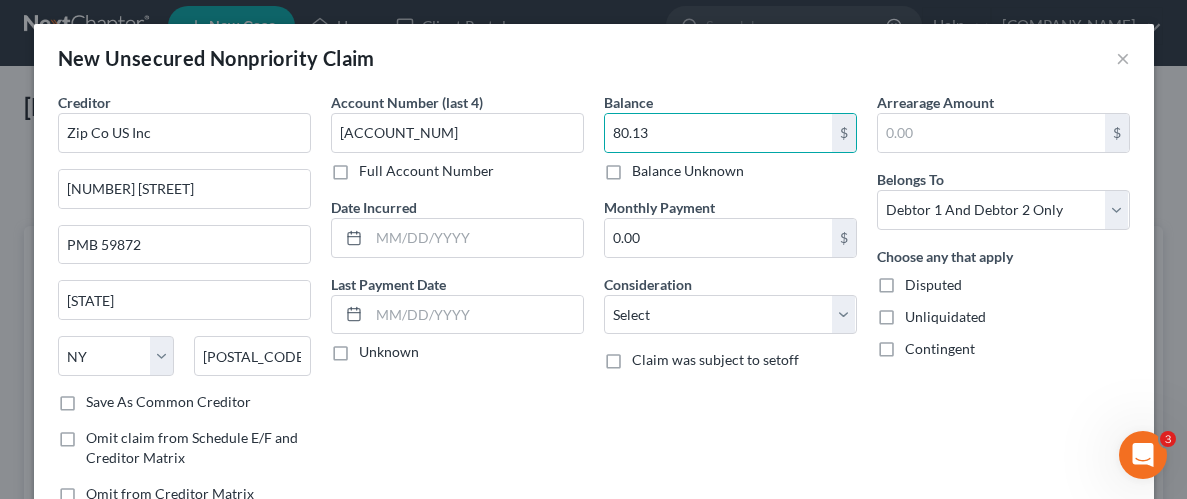 click on "Unliquidated" at bounding box center [945, 317] 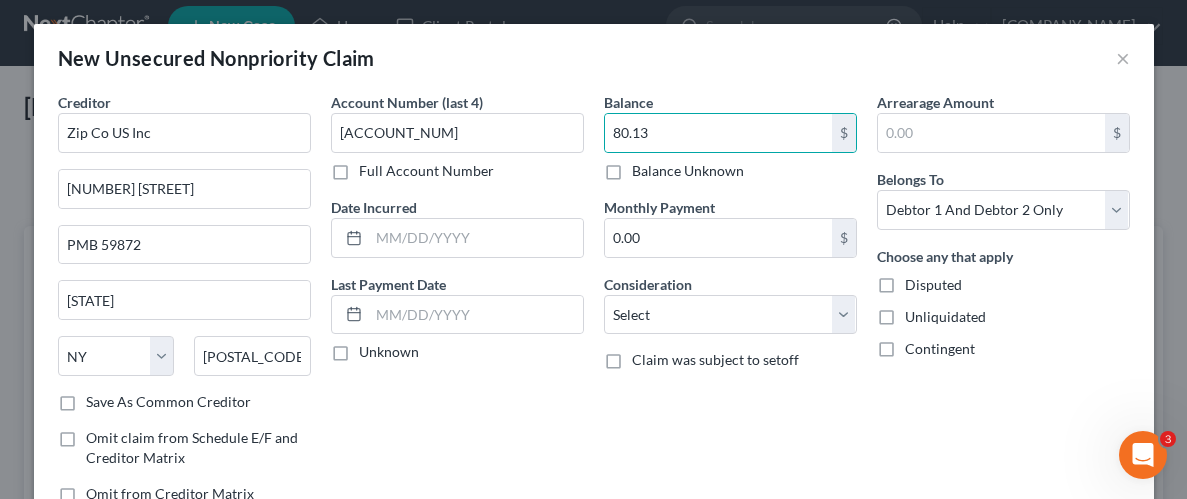 click on "Unliquidated" at bounding box center (919, 313) 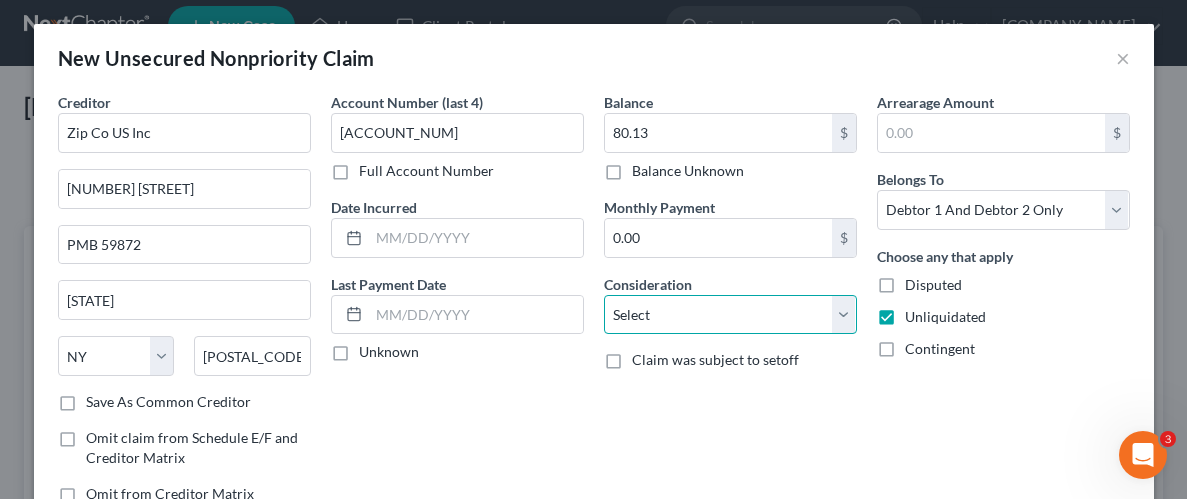 click on "Select Cable / Satellite Services Collection Agency Credit Card Debt Debt Counseling / Attorneys Deficiency Balance Domestic Support Obligations Home / Car Repairs Income Taxes Judgment Liens Medical Services Monies Loaned / Advanced Mortgage Obligation From Divorce Or Separation Obligation To Pensions Other Overdrawn Bank Account Promised To Help Pay Creditors Student Loans Suppliers And Vendors Telephone / Internet Services Utility Services" at bounding box center (730, 315) 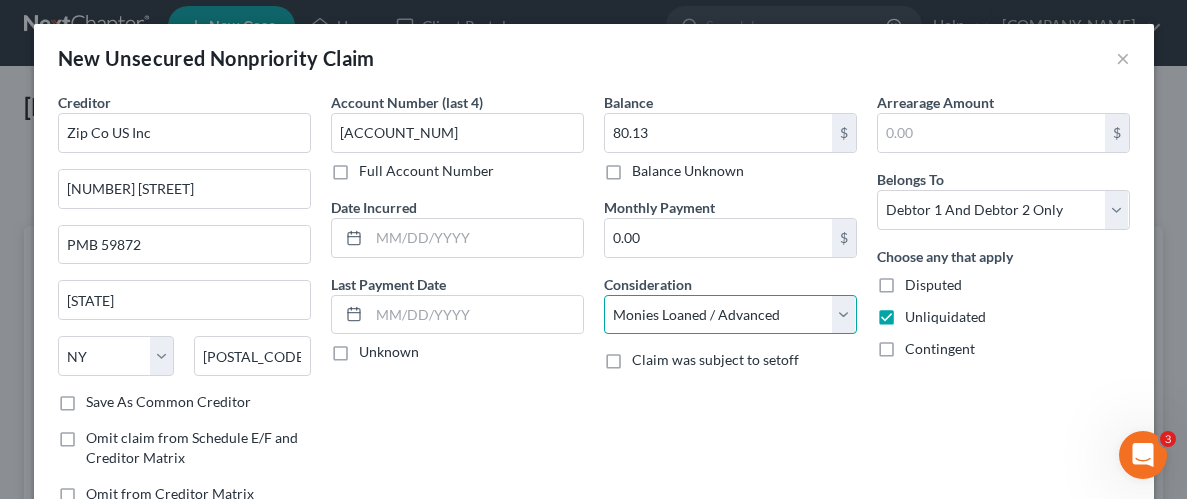 click on "Select Cable / Satellite Services Collection Agency Credit Card Debt Debt Counseling / Attorneys Deficiency Balance Domestic Support Obligations Home / Car Repairs Income Taxes Judgment Liens Medical Services Monies Loaned / Advanced Mortgage Obligation From Divorce Or Separation Obligation To Pensions Other Overdrawn Bank Account Promised To Help Pay Creditors Student Loans Suppliers And Vendors Telephone / Internet Services Utility Services" at bounding box center [730, 315] 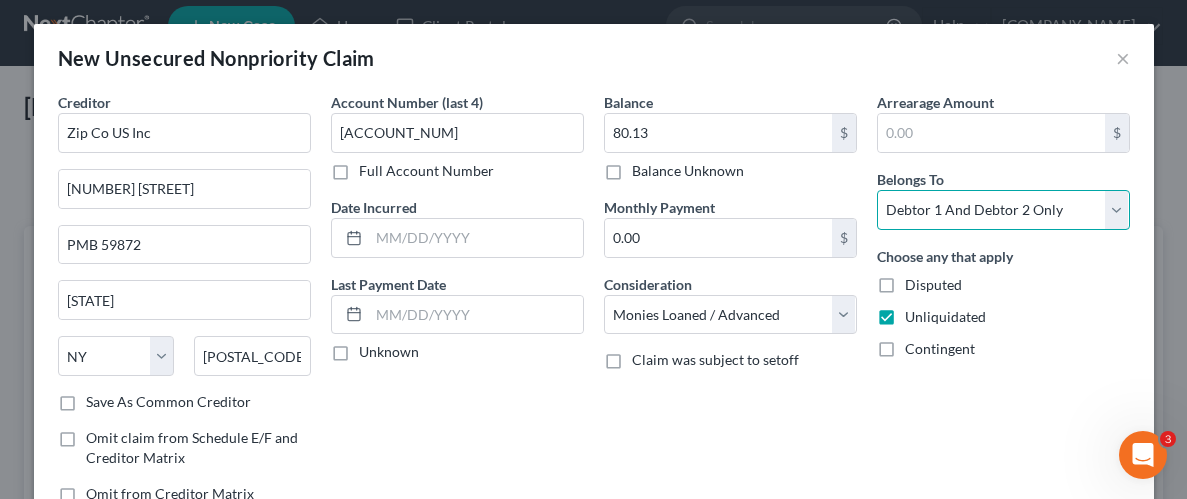 click on "Select Debtor 1 Only Debtor 2 Only Debtor 1 And Debtor 2 Only At Least One Of The Debtors And Another Community Property" at bounding box center (1003, 210) 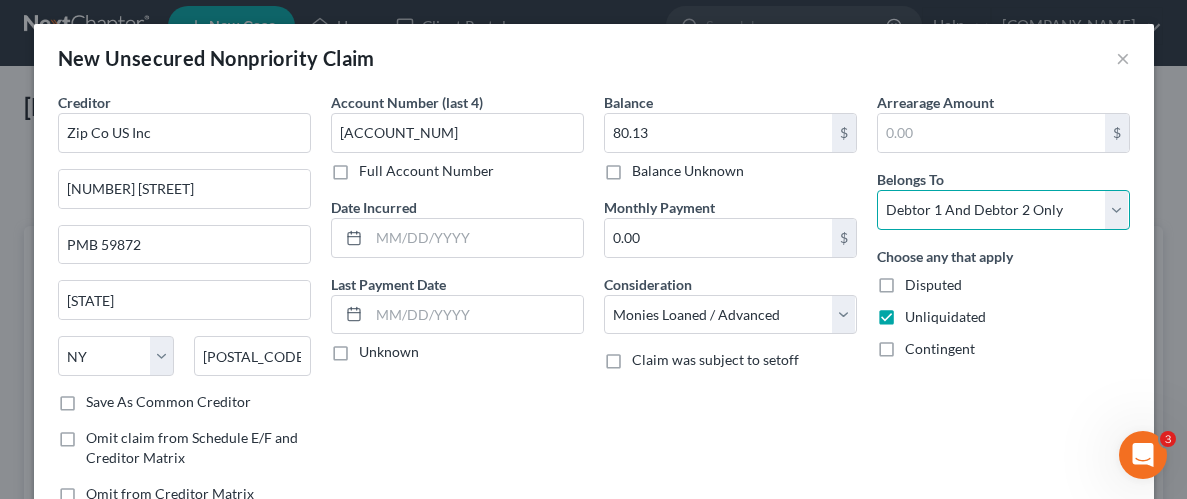 select on "0" 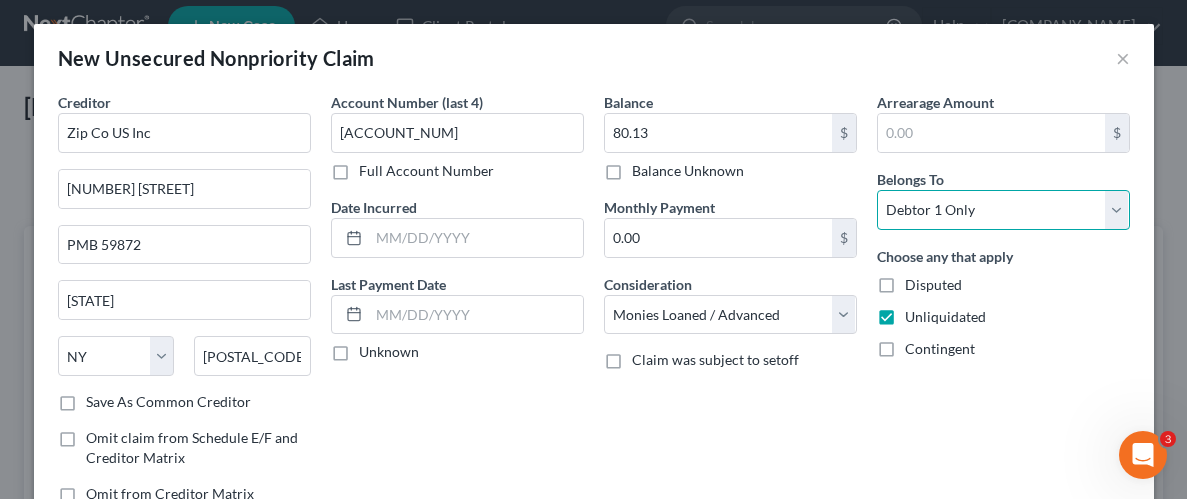 click on "Select Debtor 1 Only Debtor 2 Only Debtor 1 And Debtor 2 Only At Least One Of The Debtors And Another Community Property" at bounding box center (1003, 210) 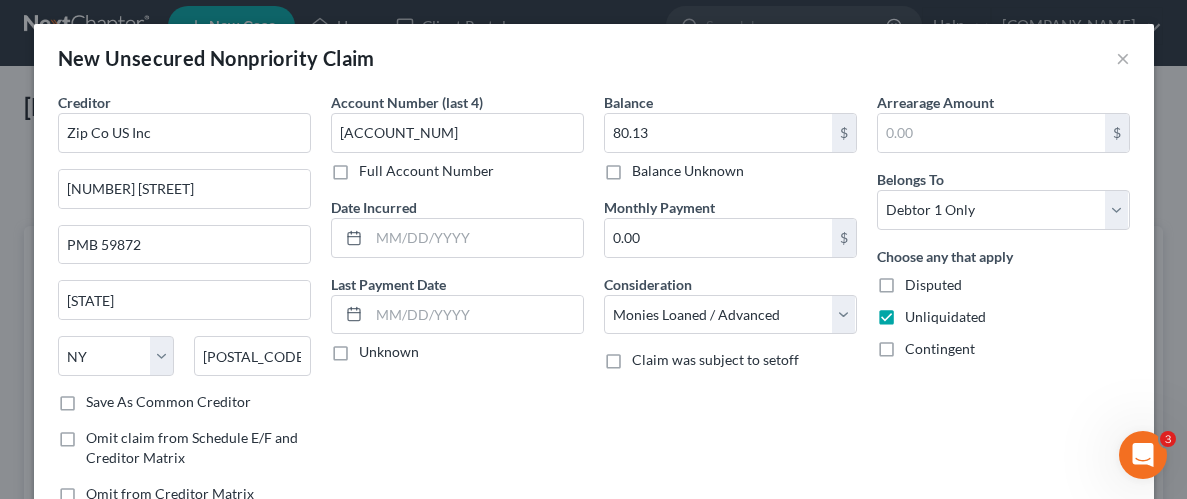 click on "Arrearage Amount $
Belongs To
*
Select Debtor 1 Only Debtor 2 Only Debtor 1 And Debtor 2 Only At Least One Of The Debtors And Another Community Property Choose any that apply Disputed Unliquidated Contingent" at bounding box center (1003, 306) 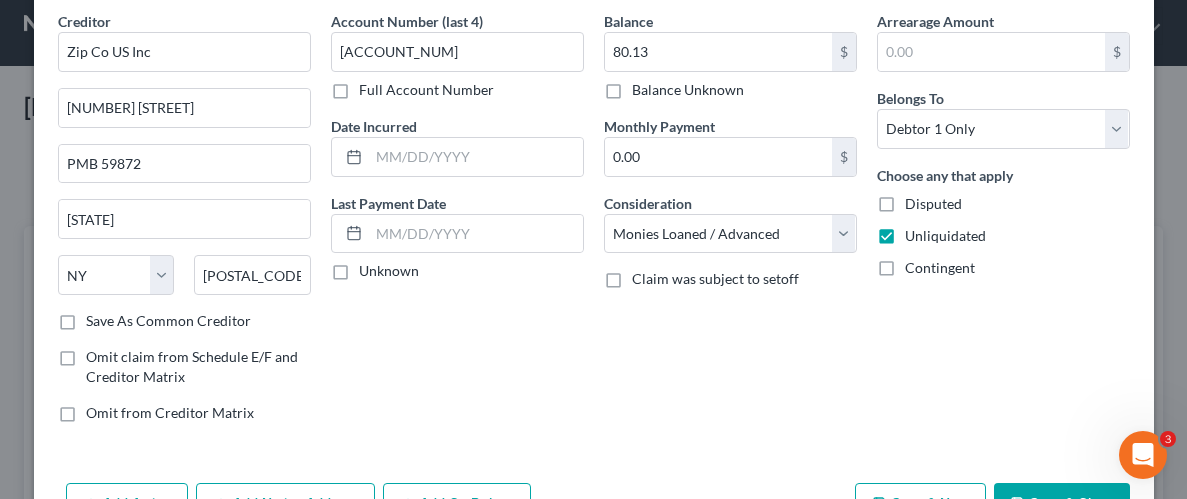 scroll, scrollTop: 145, scrollLeft: 0, axis: vertical 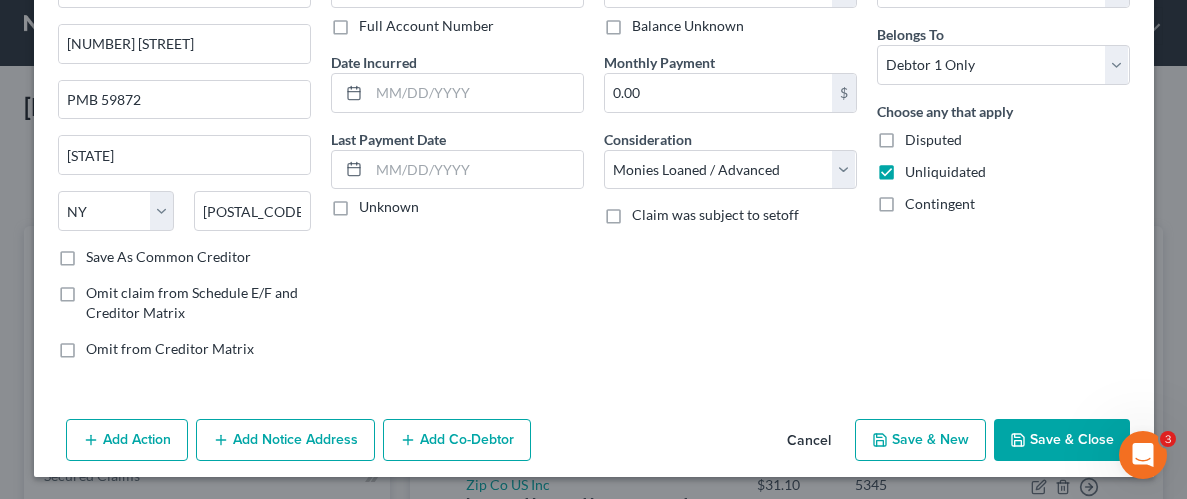 click on "Save & Close" at bounding box center [1062, 440] 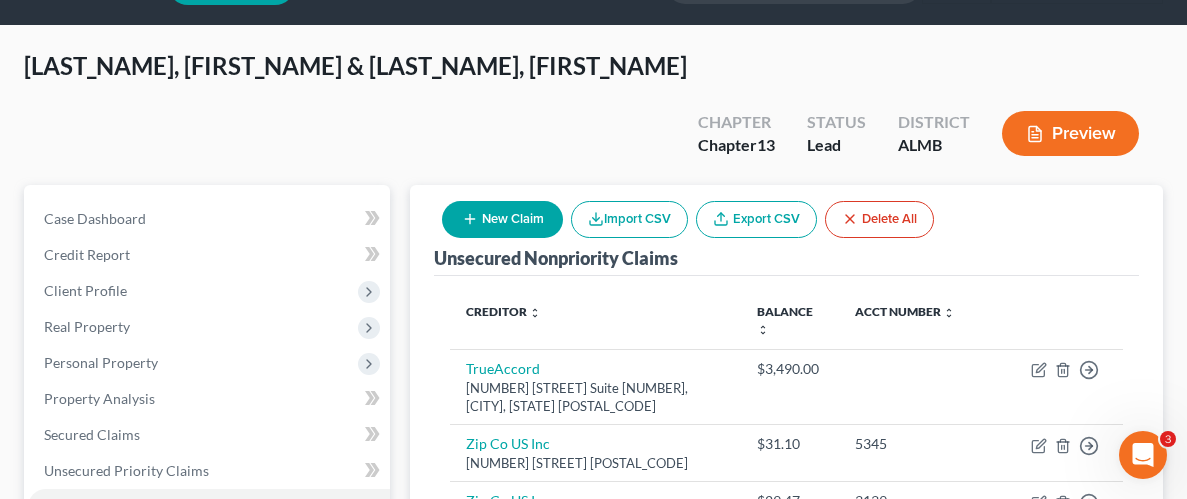 scroll, scrollTop: 0, scrollLeft: 0, axis: both 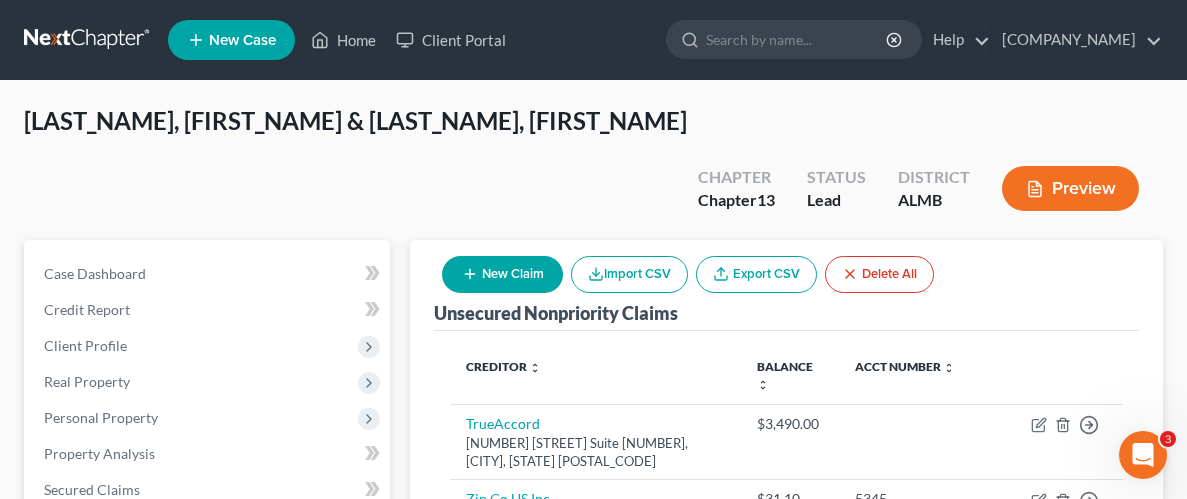 click on "New Claim" at bounding box center (502, 274) 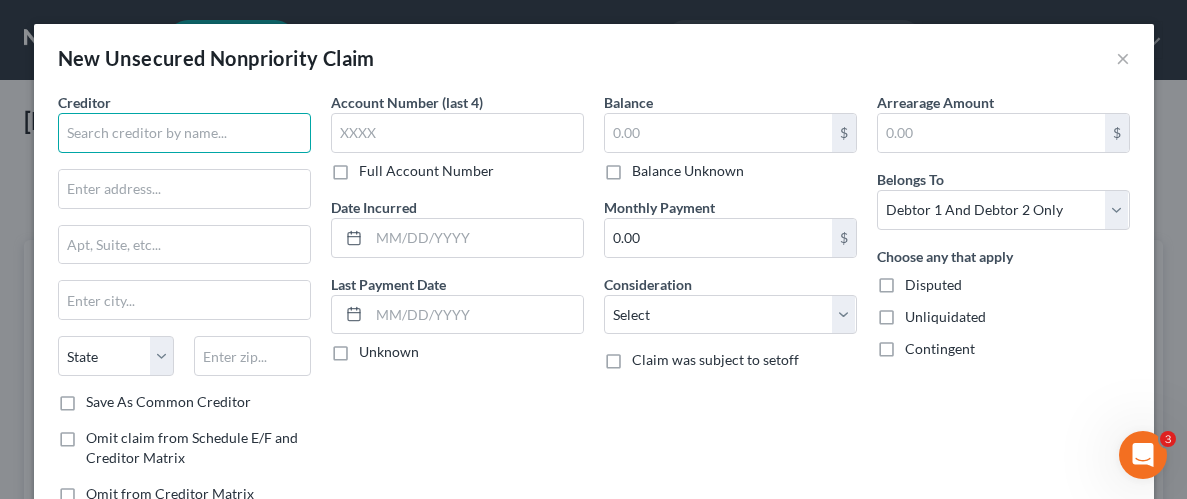 click at bounding box center [184, 133] 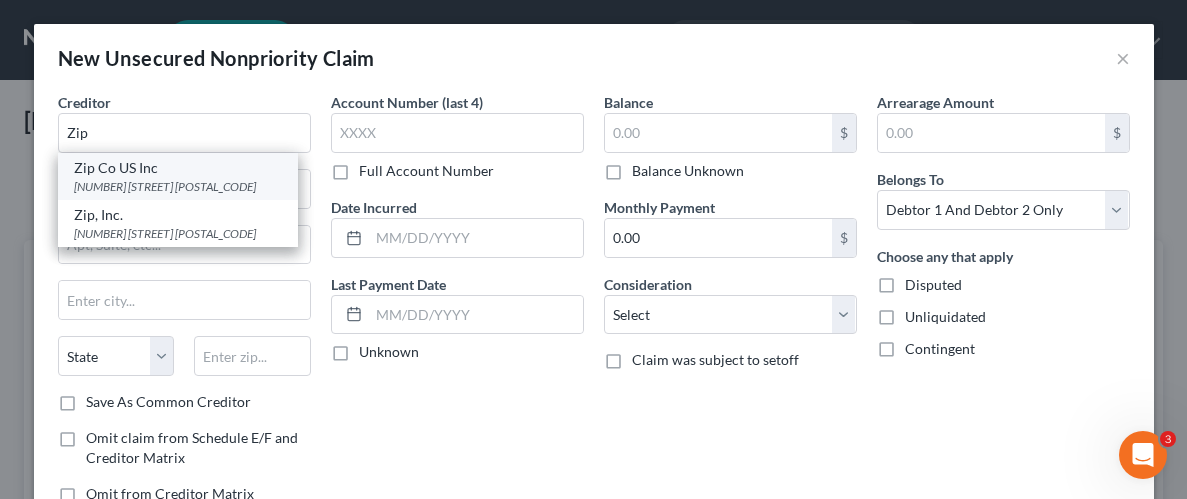 click on "[NUMBER] [STREET] PMB [NUMBER], [CITY], [STATE] [ZIP]" at bounding box center (189, 195) 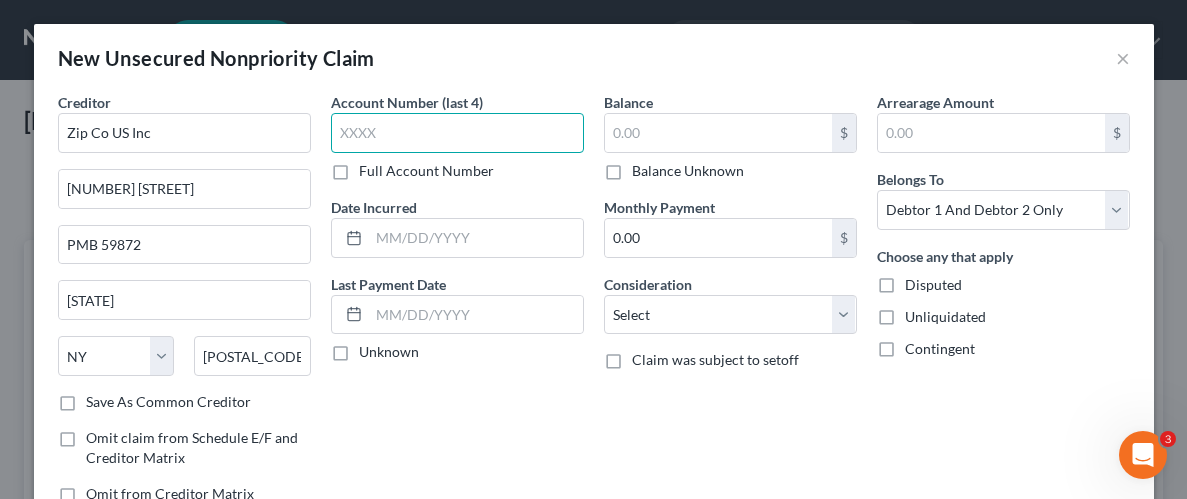 click at bounding box center (457, 133) 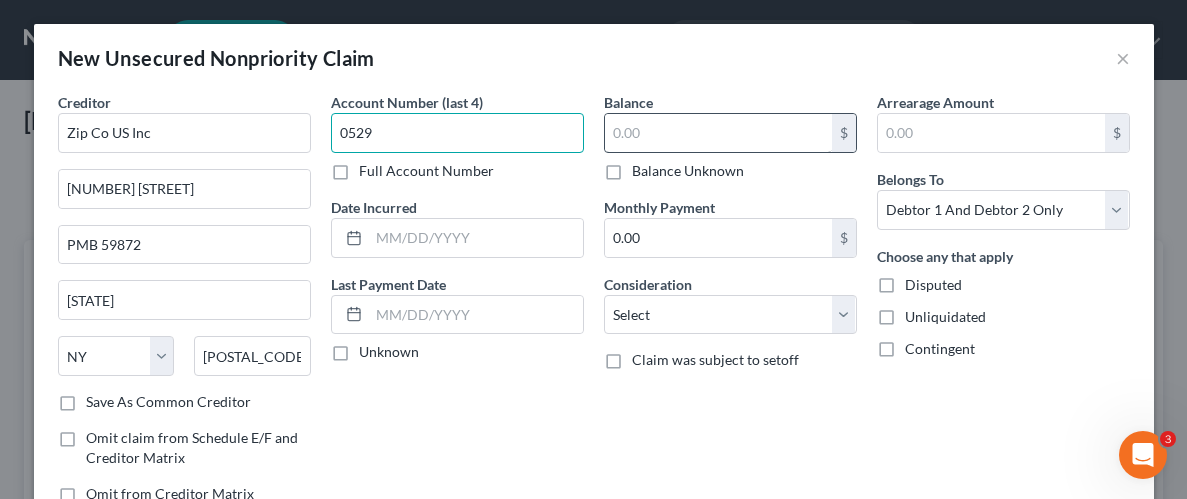 type on "0529" 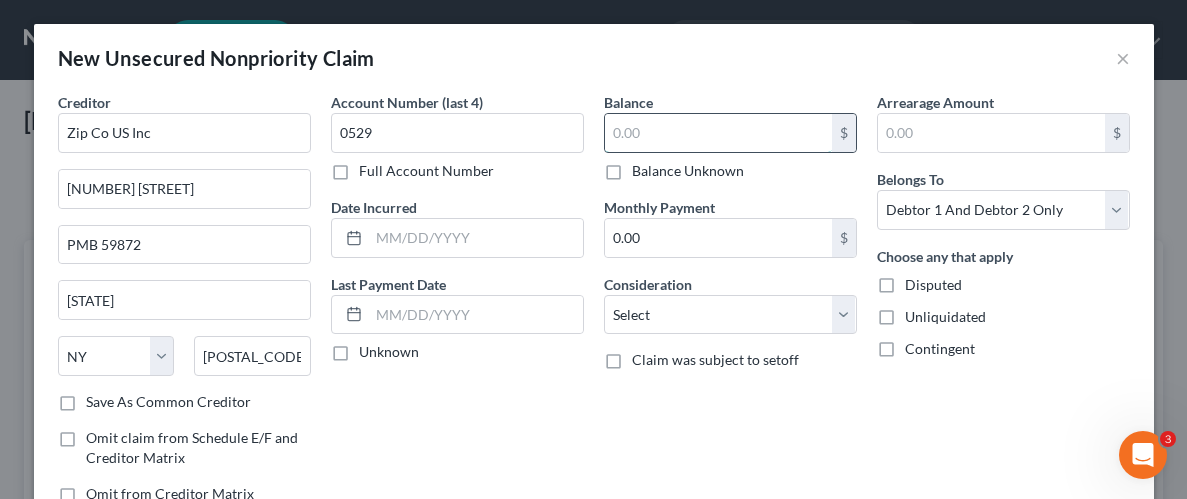 click at bounding box center [718, 133] 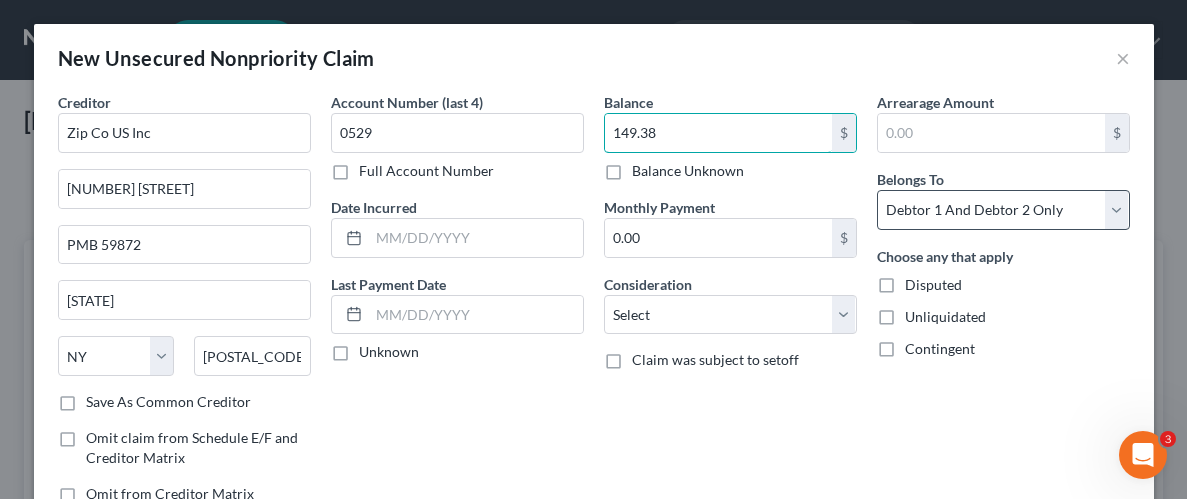 type on "149.38" 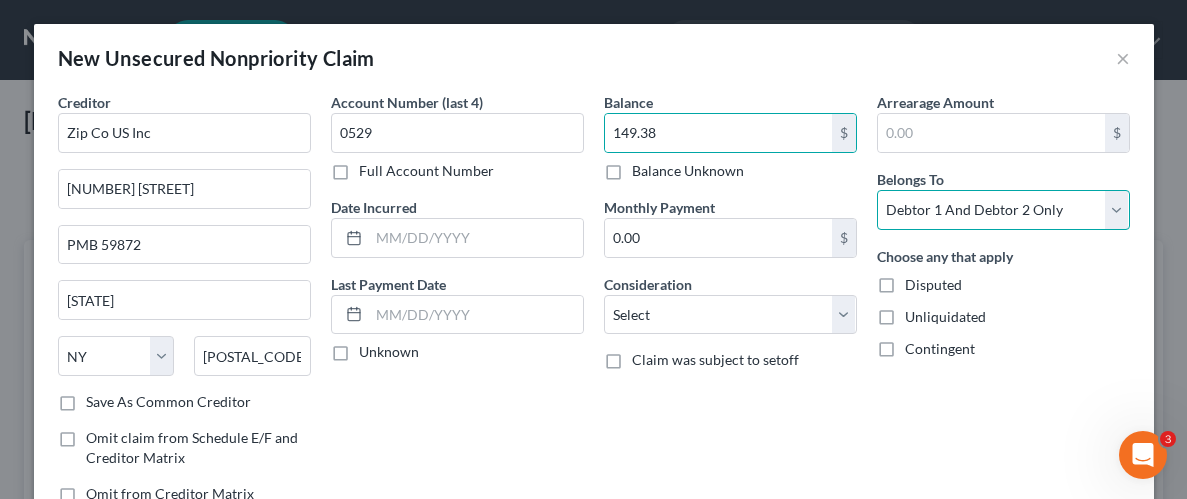 click on "Select Debtor 1 Only Debtor 2 Only Debtor 1 And Debtor 2 Only At Least One Of The Debtors And Another Community Property" at bounding box center (1003, 210) 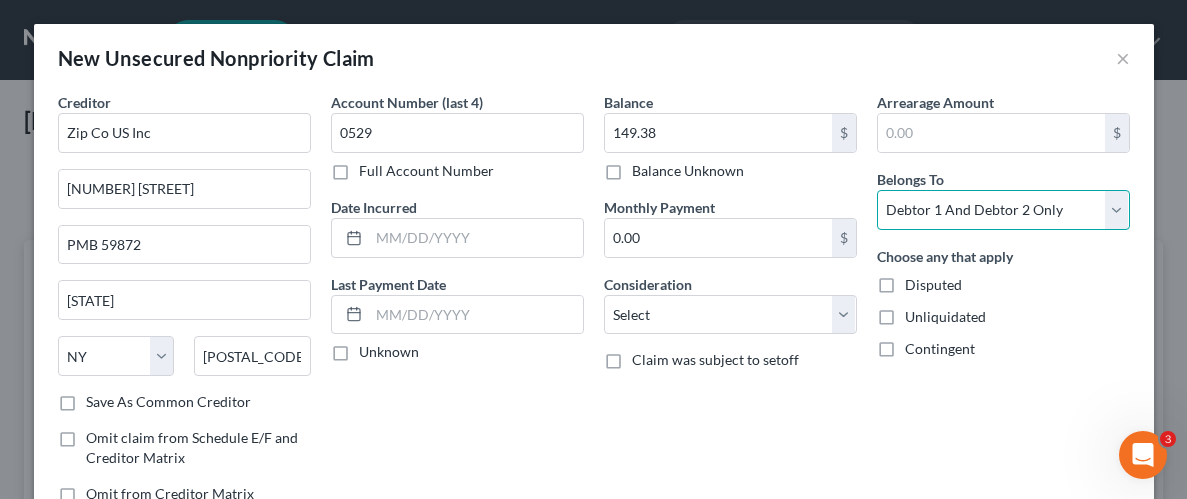 select on "0" 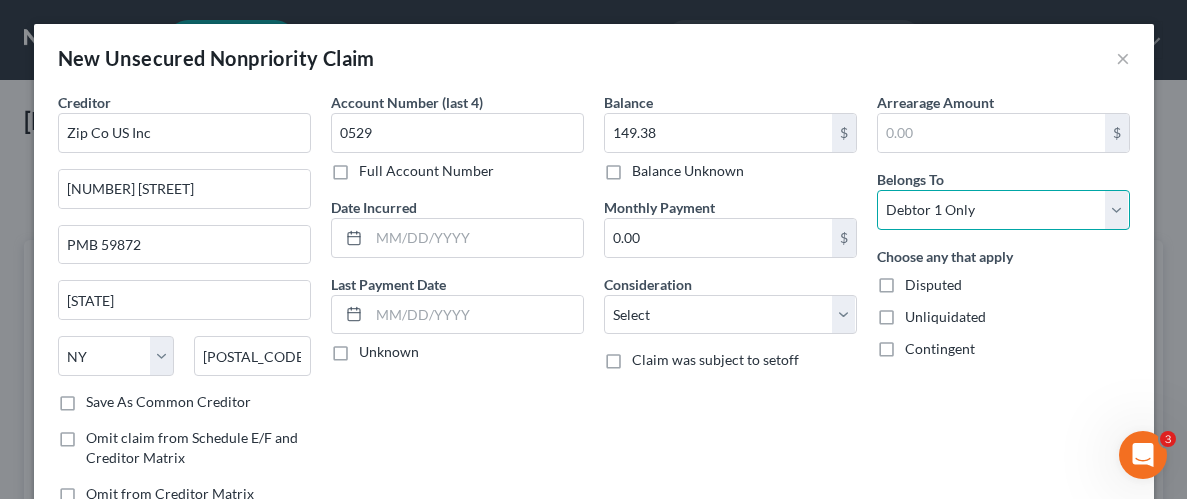 click on "Select Debtor 1 Only Debtor 2 Only Debtor 1 And Debtor 2 Only At Least One Of The Debtors And Another Community Property" at bounding box center (1003, 210) 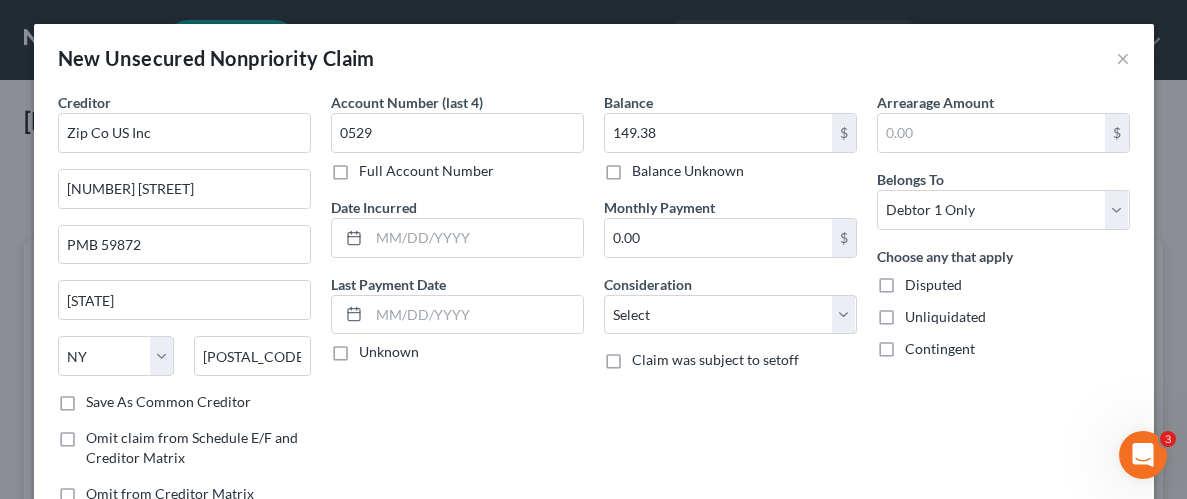 click on "Unliquidated" at bounding box center (945, 317) 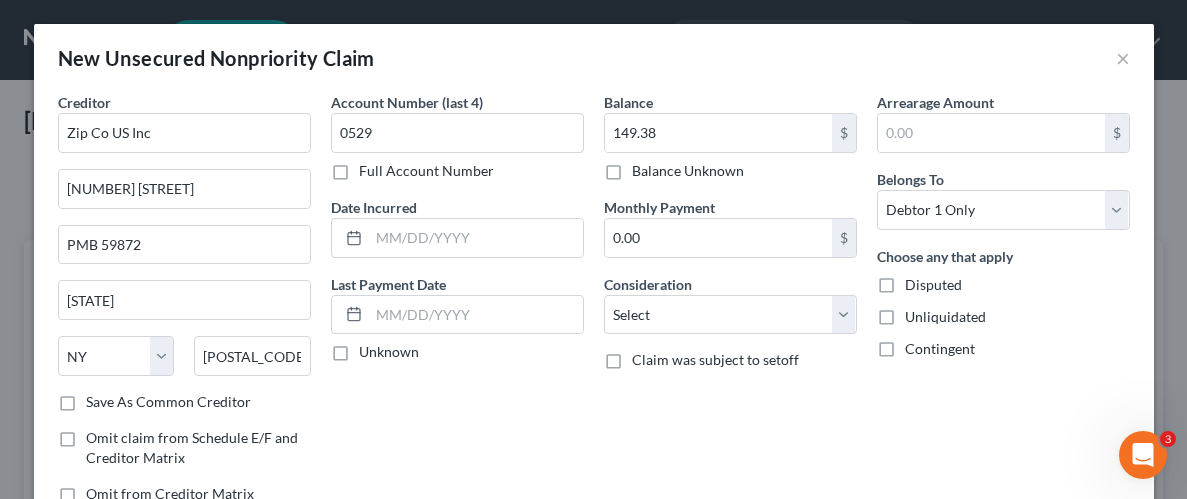 click on "Unliquidated" at bounding box center (919, 313) 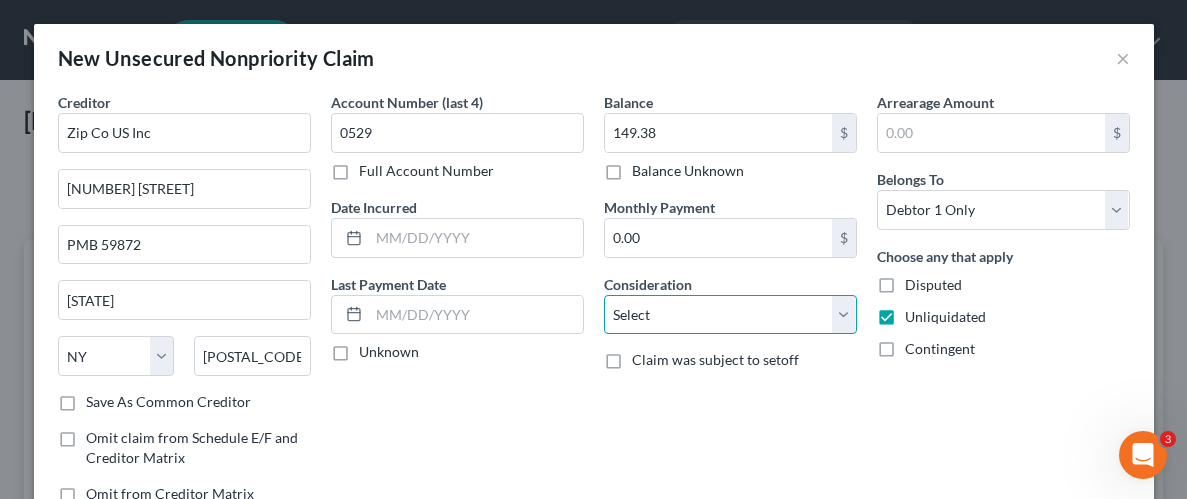 click on "Select Cable / Satellite Services Collection Agency Credit Card Debt Debt Counseling / Attorneys Deficiency Balance Domestic Support Obligations Home / Car Repairs Income Taxes Judgment Liens Medical Services Monies Loaned / Advanced Mortgage Obligation From Divorce Or Separation Obligation To Pensions Other Overdrawn Bank Account Promised To Help Pay Creditors Student Loans Suppliers And Vendors Telephone / Internet Services Utility Services" at bounding box center [730, 315] 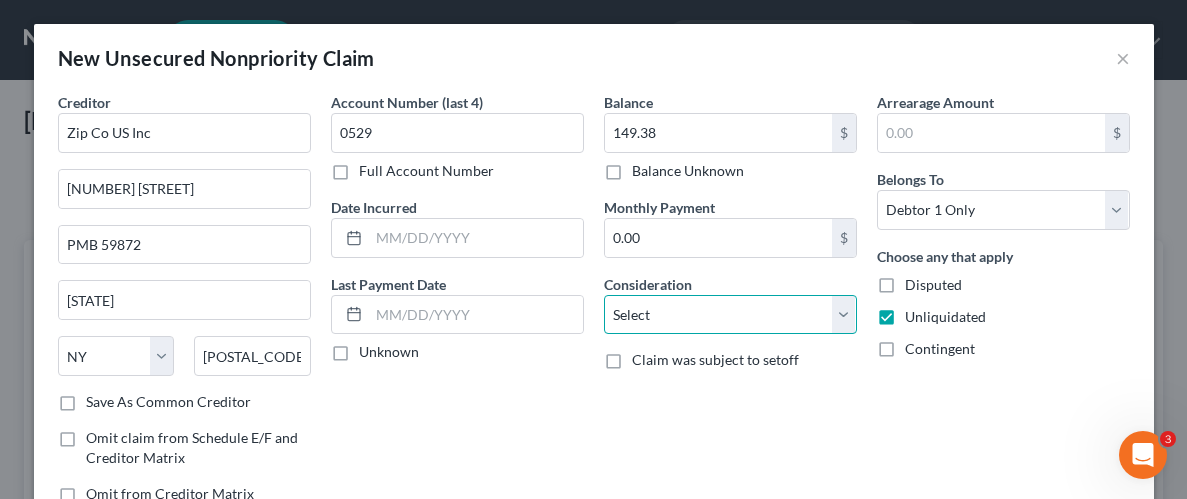 select on "10" 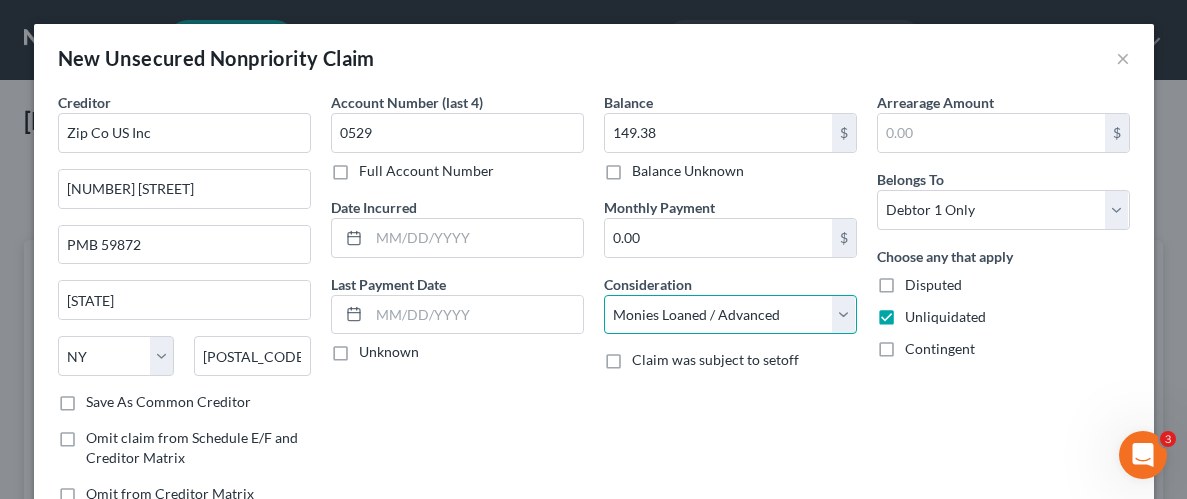 click on "Select Cable / Satellite Services Collection Agency Credit Card Debt Debt Counseling / Attorneys Deficiency Balance Domestic Support Obligations Home / Car Repairs Income Taxes Judgment Liens Medical Services Monies Loaned / Advanced Mortgage Obligation From Divorce Or Separation Obligation To Pensions Other Overdrawn Bank Account Promised To Help Pay Creditors Student Loans Suppliers And Vendors Telephone / Internet Services Utility Services" at bounding box center [730, 315] 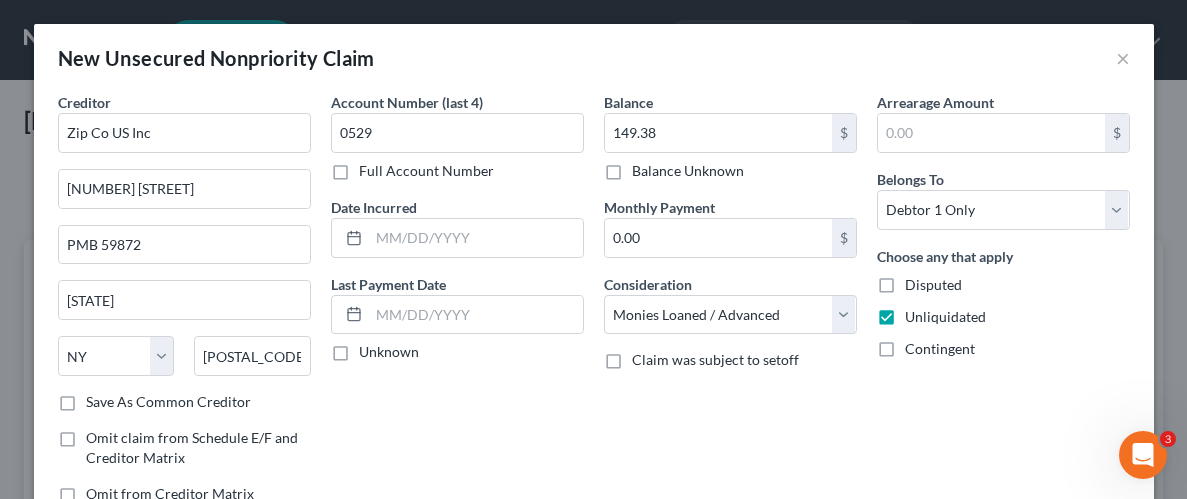 click on "Arrearage Amount $
Belongs To
*
Select Debtor 1 Only Debtor 2 Only Debtor 1 And Debtor 2 Only At Least One Of The Debtors And Another Community Property Choose any that apply Disputed Unliquidated Contingent" at bounding box center [1003, 306] 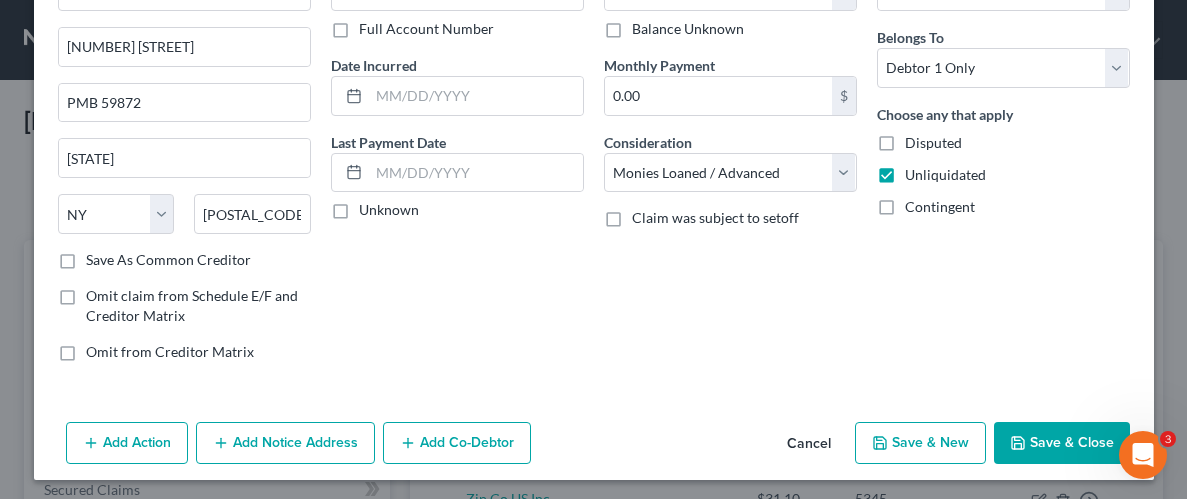 scroll, scrollTop: 145, scrollLeft: 0, axis: vertical 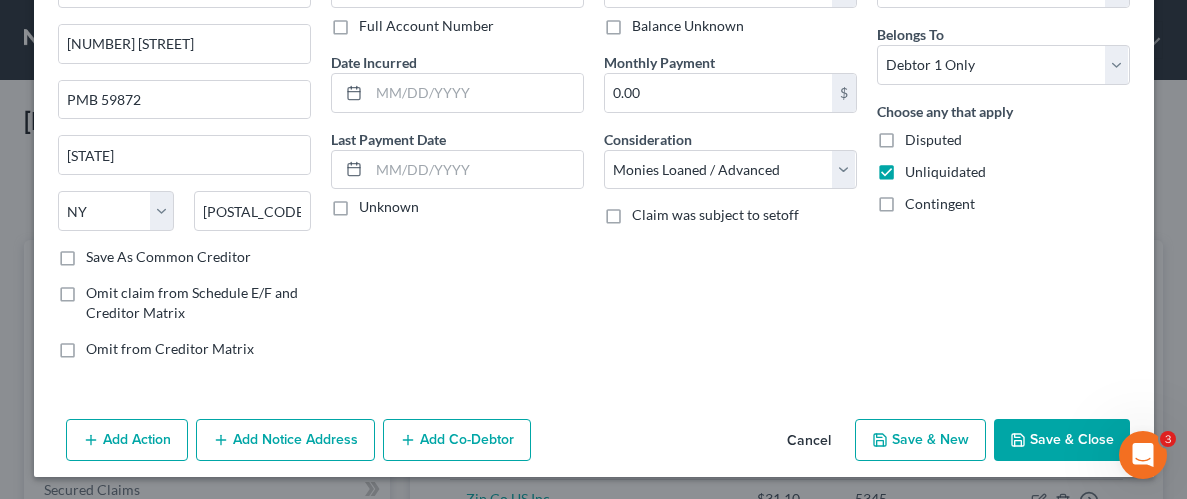 click on "Save & Close" at bounding box center (1062, 440) 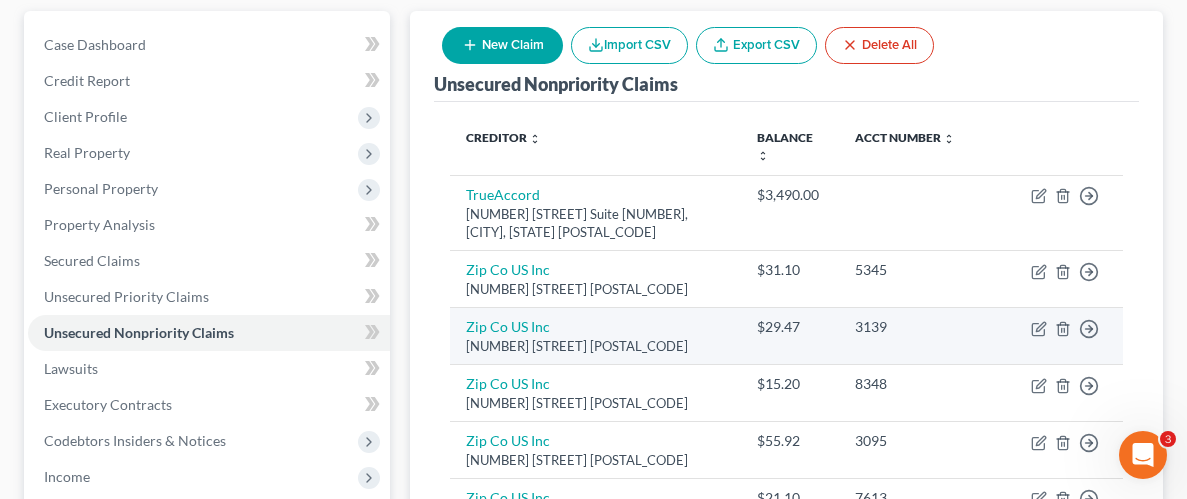 scroll, scrollTop: 156, scrollLeft: 0, axis: vertical 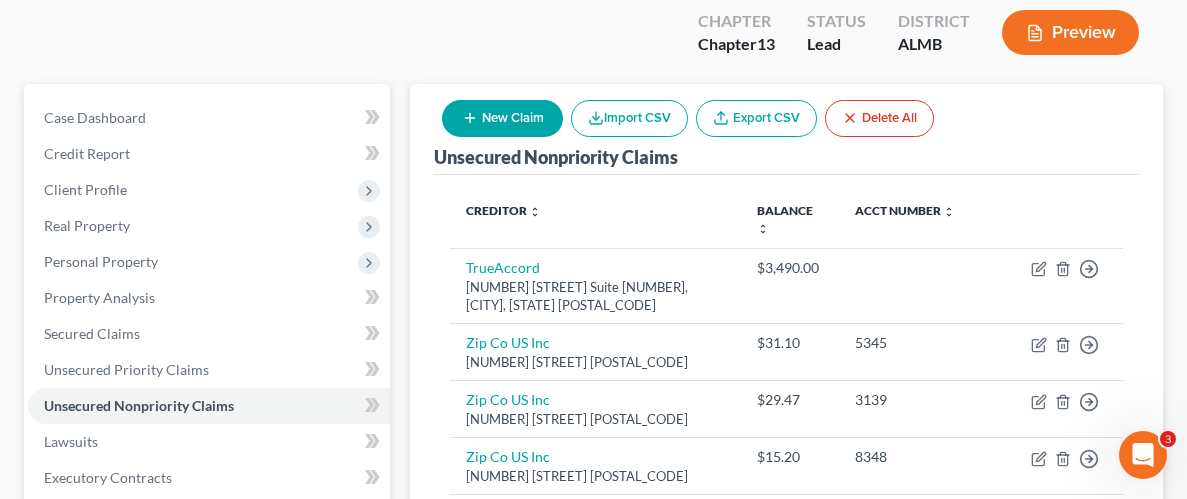 click on "New Claim" at bounding box center [502, 118] 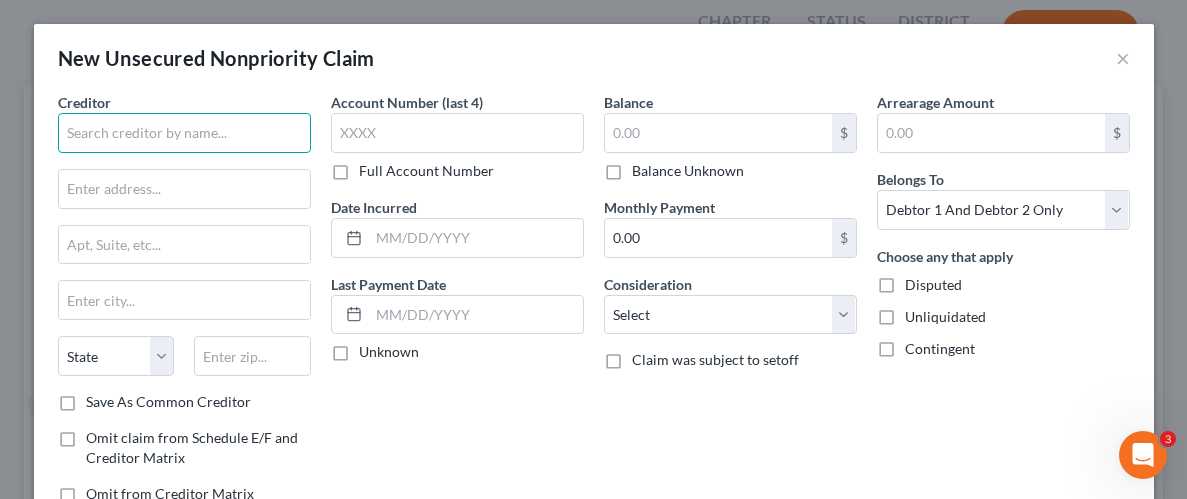 click at bounding box center (184, 133) 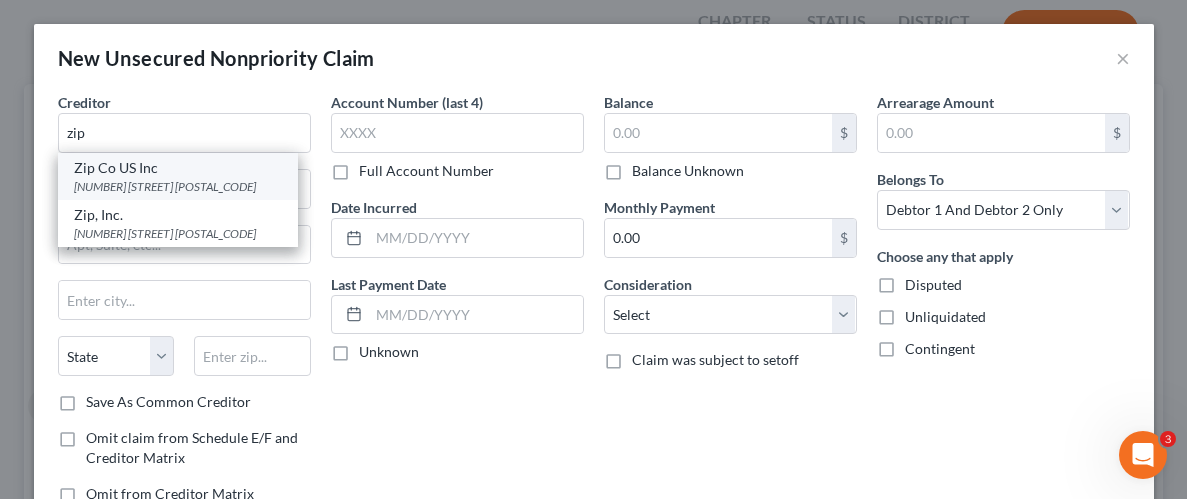 click on "[NUMBER] [STREET] PMB [NUMBER], [CITY], [STATE] [ZIP]" at bounding box center [189, 195] 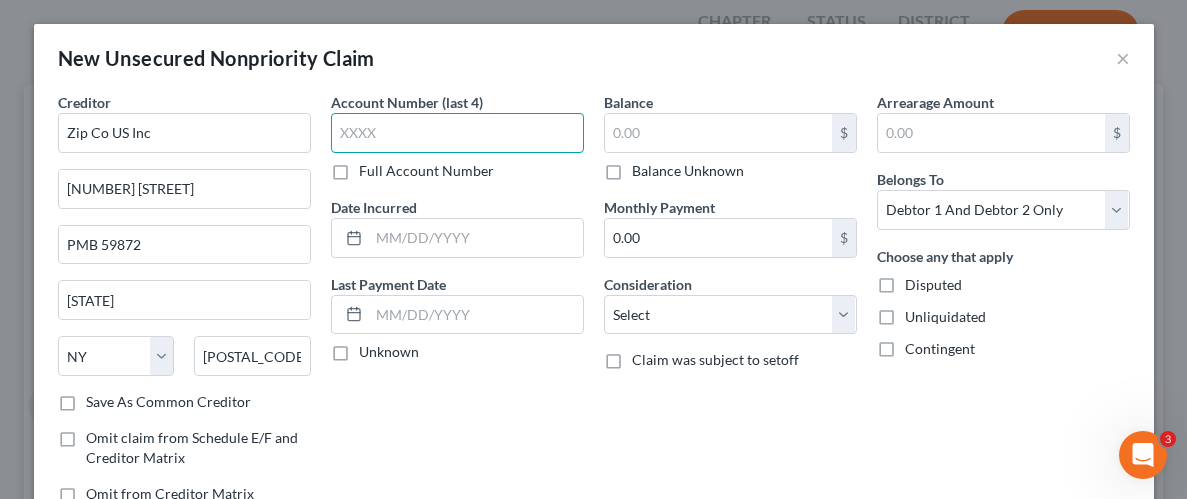 click at bounding box center [457, 133] 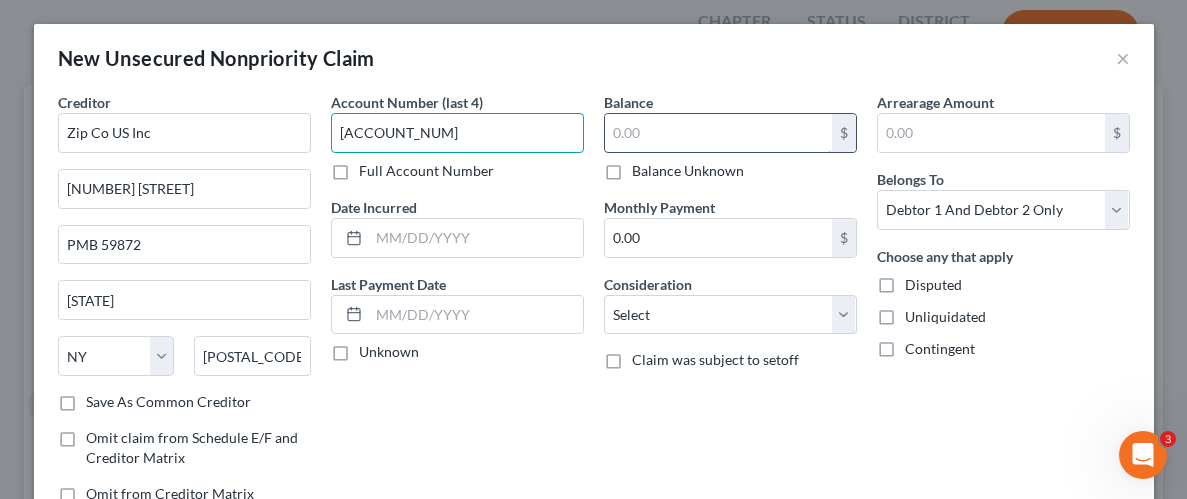 type on "8649" 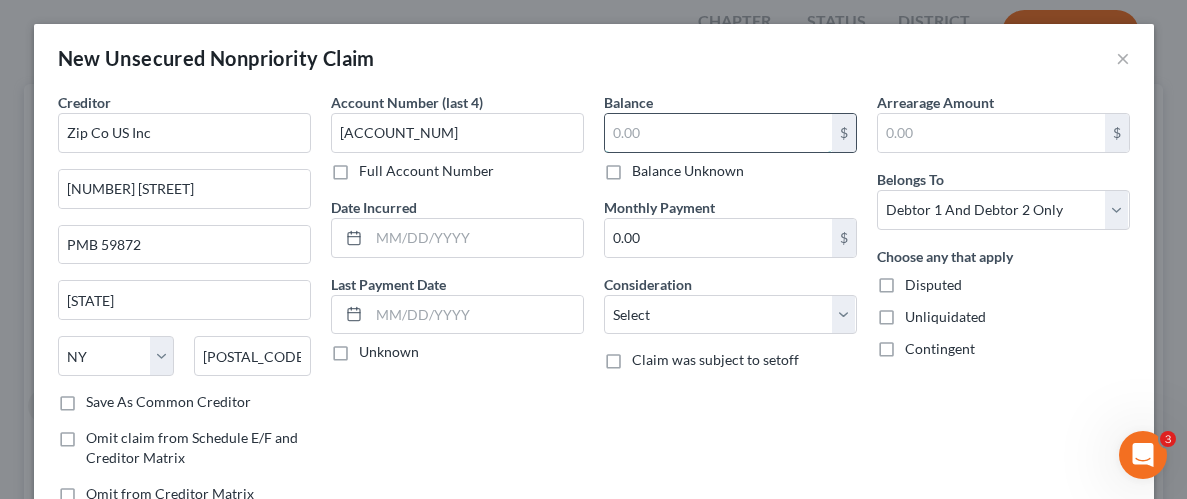 click at bounding box center (718, 133) 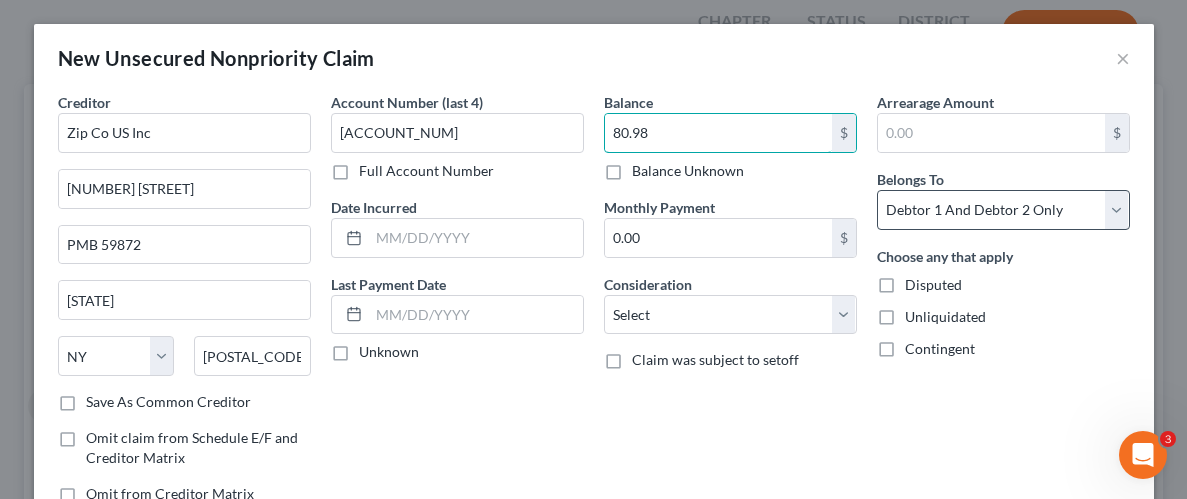 type on "80.98" 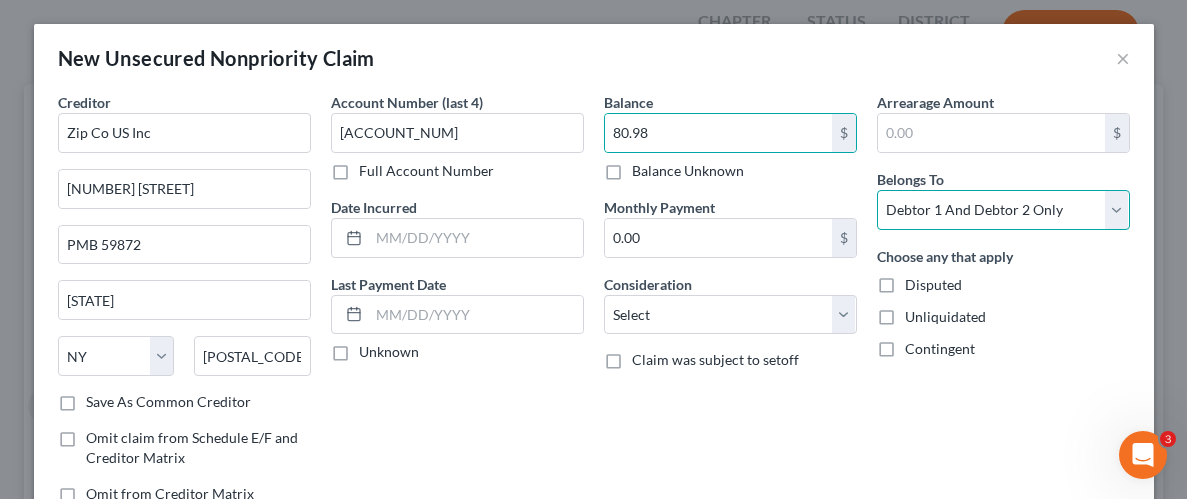 click on "Select Debtor 1 Only Debtor 2 Only Debtor 1 And Debtor 2 Only At Least One Of The Debtors And Another Community Property" at bounding box center (1003, 210) 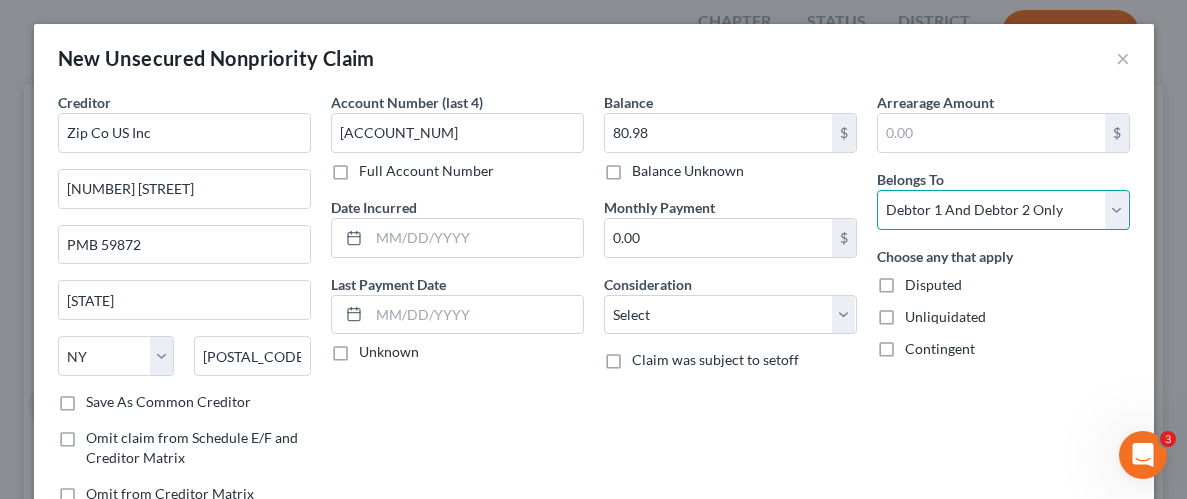 select on "0" 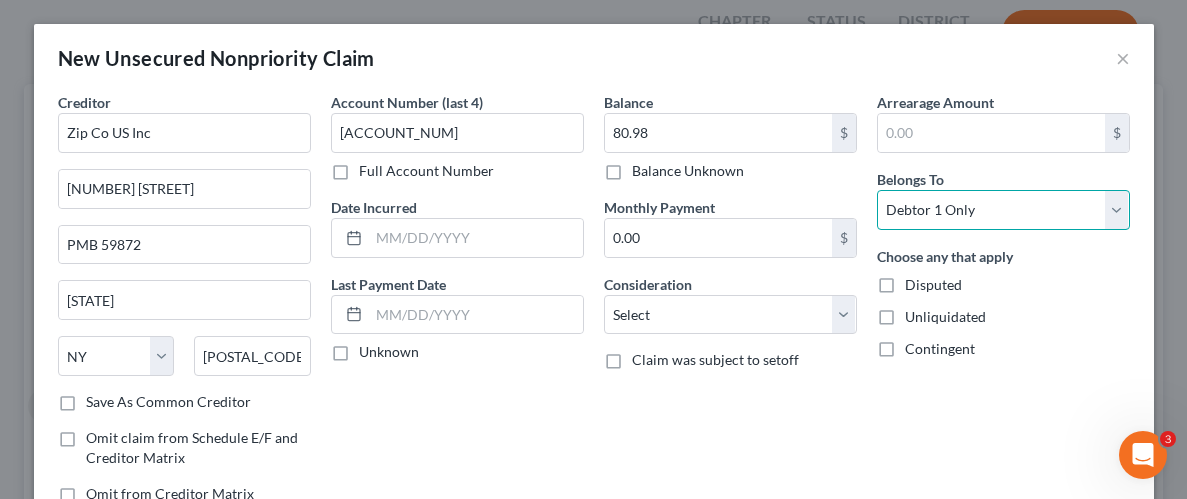 click on "Select Debtor 1 Only Debtor 2 Only Debtor 1 And Debtor 2 Only At Least One Of The Debtors And Another Community Property" at bounding box center (1003, 210) 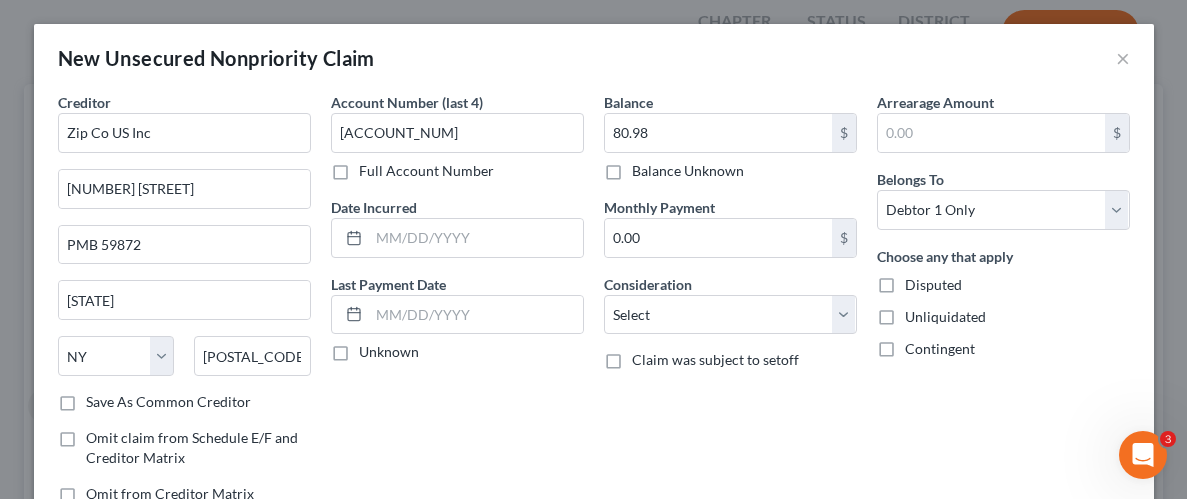 click on "Unliquidated" at bounding box center (945, 317) 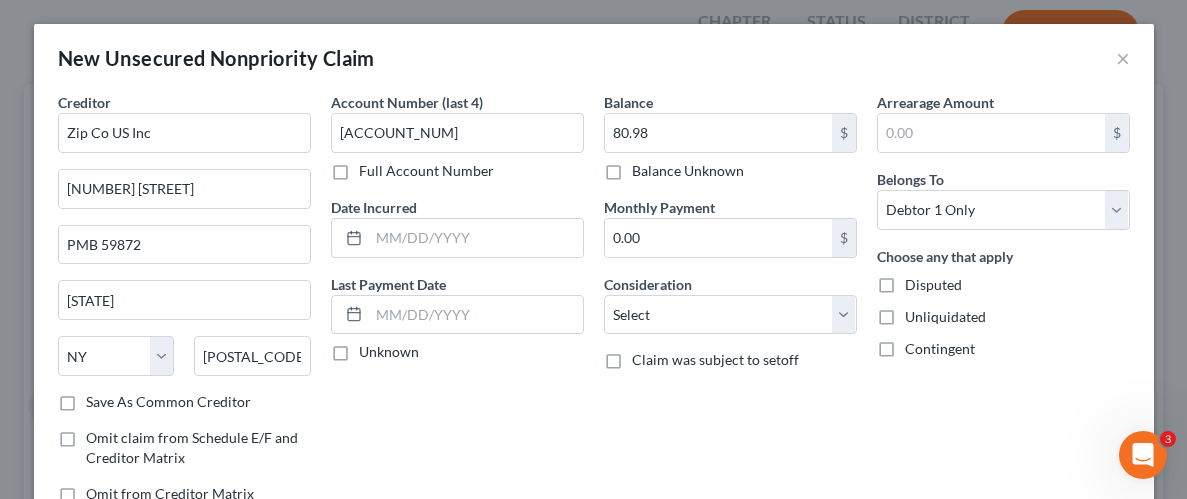 click on "Unliquidated" at bounding box center (919, 313) 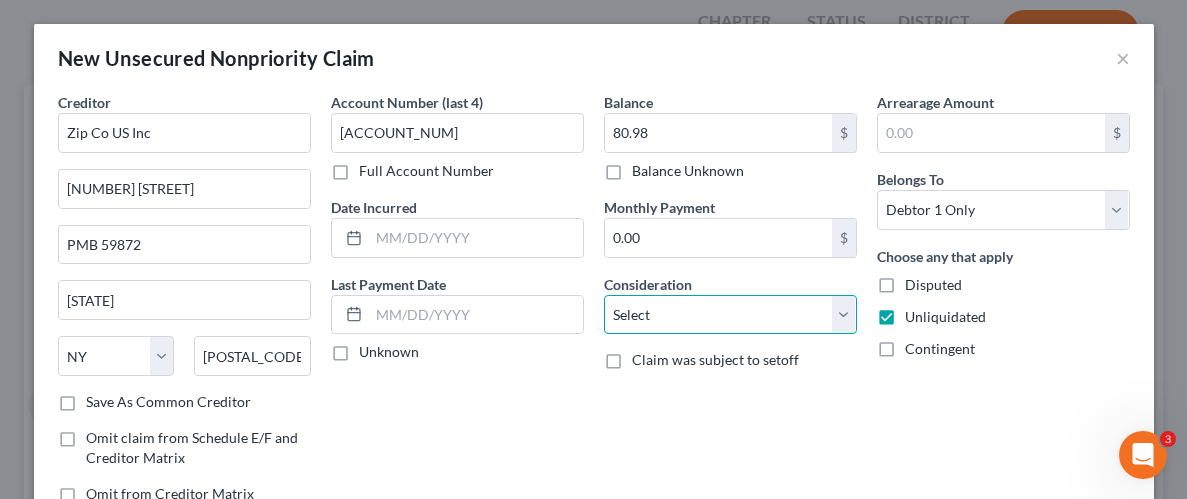 click on "Select Cable / Satellite Services Collection Agency Credit Card Debt Debt Counseling / Attorneys Deficiency Balance Domestic Support Obligations Home / Car Repairs Income Taxes Judgment Liens Medical Services Monies Loaned / Advanced Mortgage Obligation From Divorce Or Separation Obligation To Pensions Other Overdrawn Bank Account Promised To Help Pay Creditors Student Loans Suppliers And Vendors Telephone / Internet Services Utility Services" at bounding box center [730, 315] 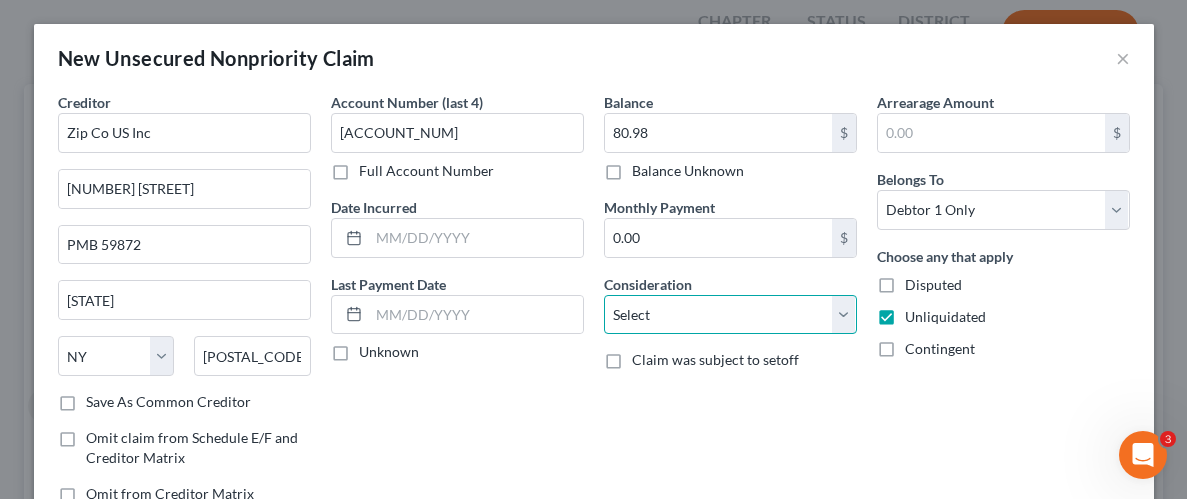 select on "10" 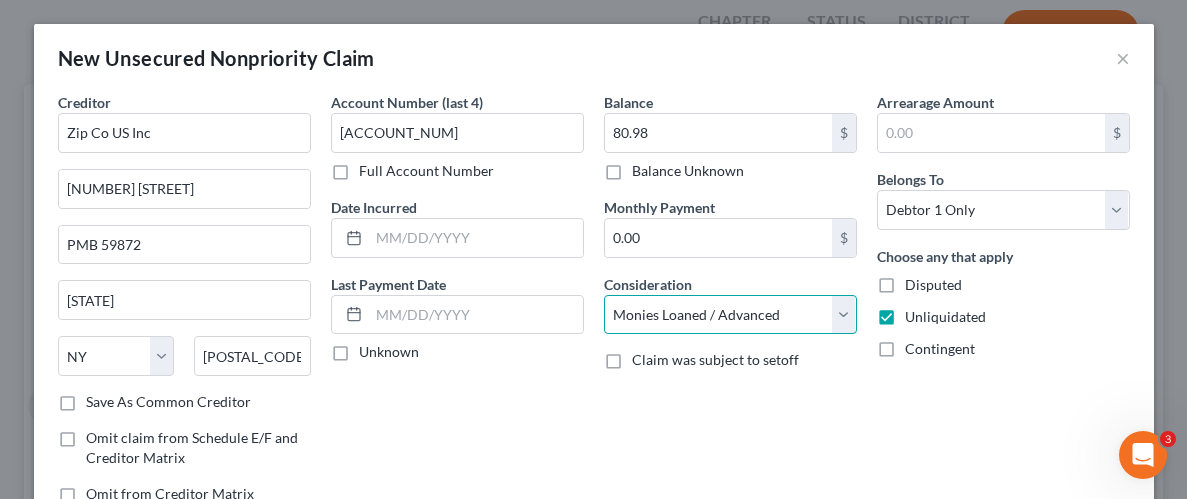 click on "Select Cable / Satellite Services Collection Agency Credit Card Debt Debt Counseling / Attorneys Deficiency Balance Domestic Support Obligations Home / Car Repairs Income Taxes Judgment Liens Medical Services Monies Loaned / Advanced Mortgage Obligation From Divorce Or Separation Obligation To Pensions Other Overdrawn Bank Account Promised To Help Pay Creditors Student Loans Suppliers And Vendors Telephone / Internet Services Utility Services" at bounding box center (730, 315) 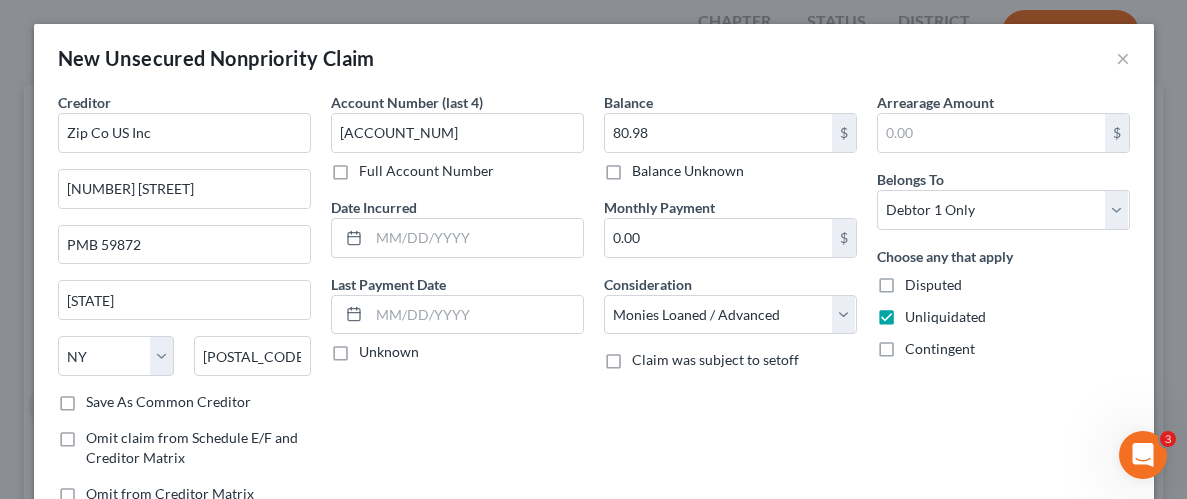 click on "Arrearage Amount $
Belongs To
*
Select Debtor 1 Only Debtor 2 Only Debtor 1 And Debtor 2 Only At Least One Of The Debtors And Another Community Property Choose any that apply Disputed Unliquidated Contingent" at bounding box center (1003, 306) 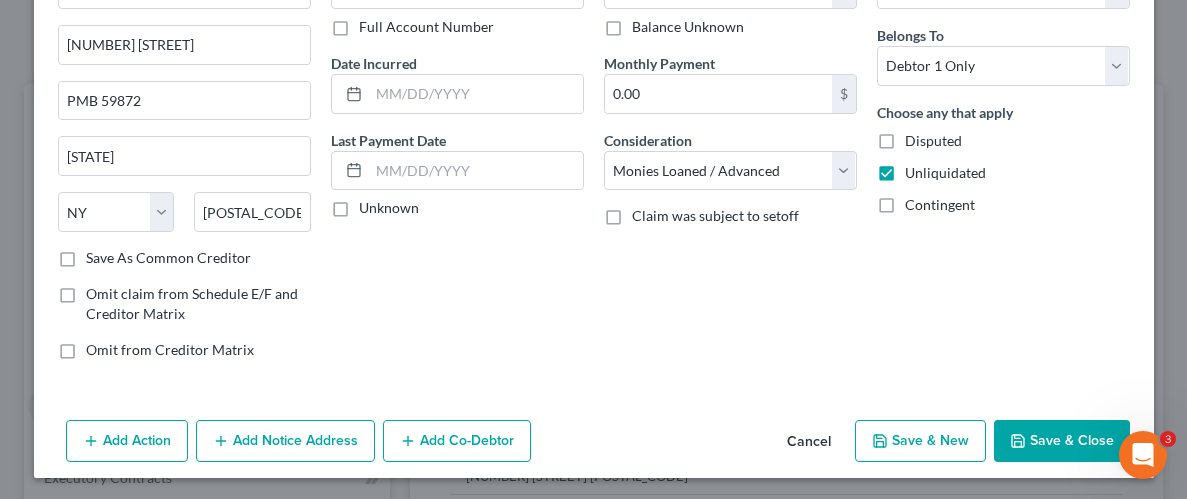 scroll, scrollTop: 145, scrollLeft: 0, axis: vertical 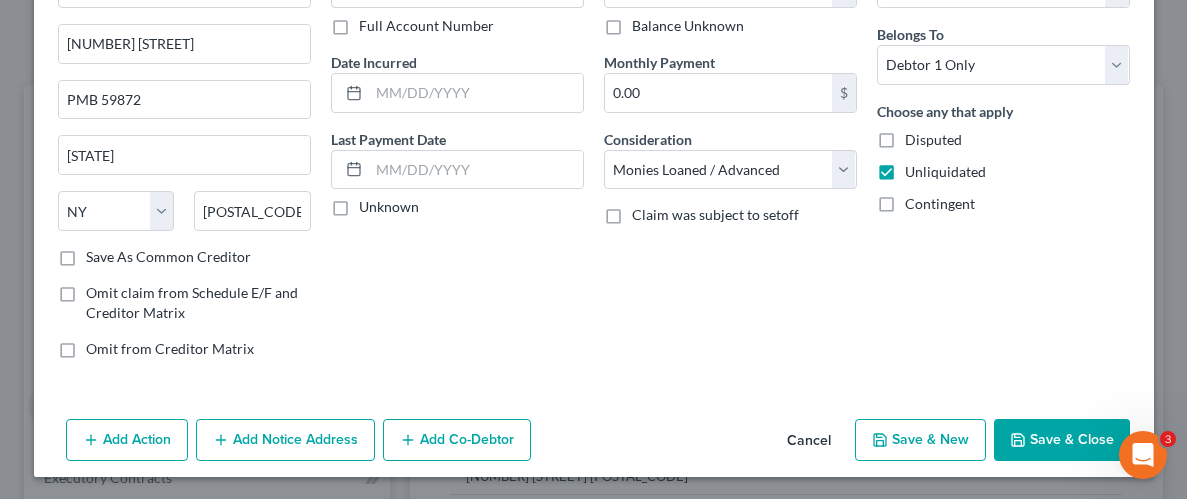 click 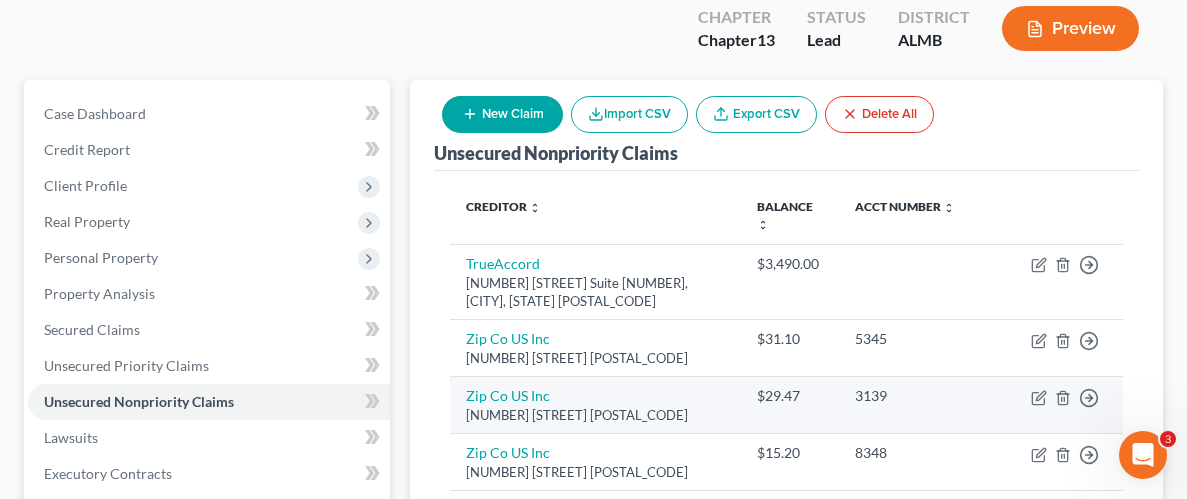 scroll, scrollTop: 0, scrollLeft: 0, axis: both 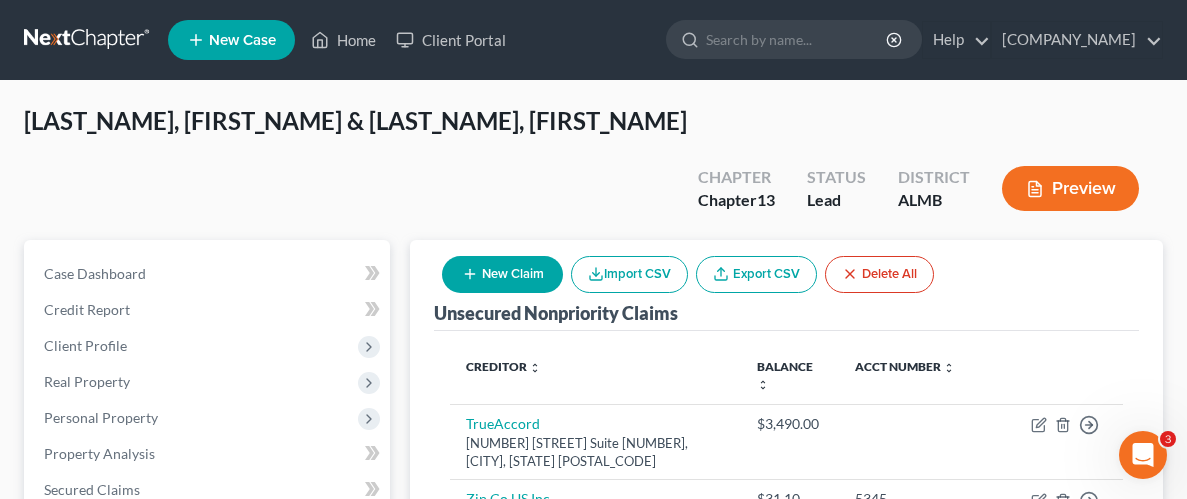 click on "New Claim" at bounding box center [502, 274] 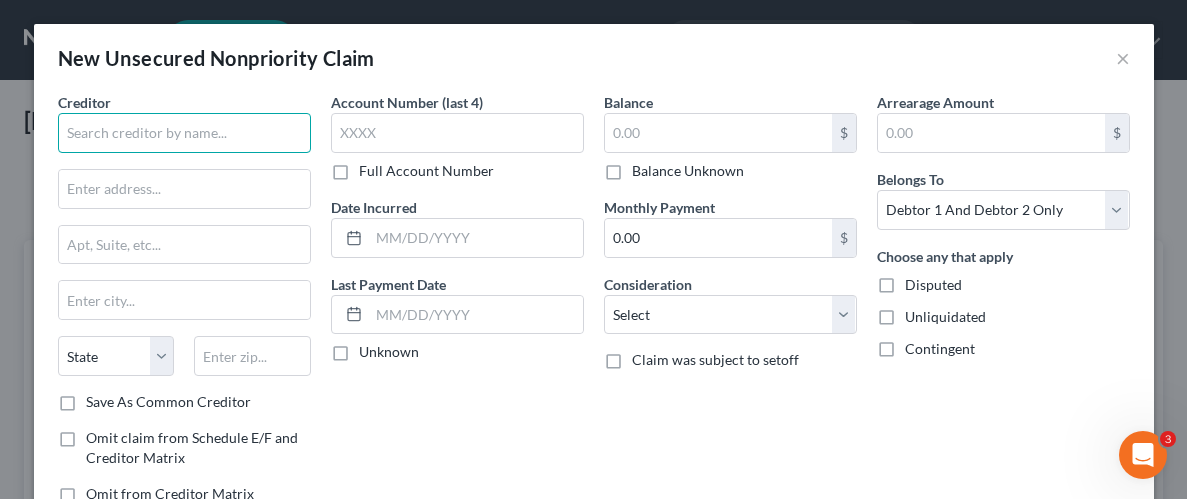 click at bounding box center (184, 133) 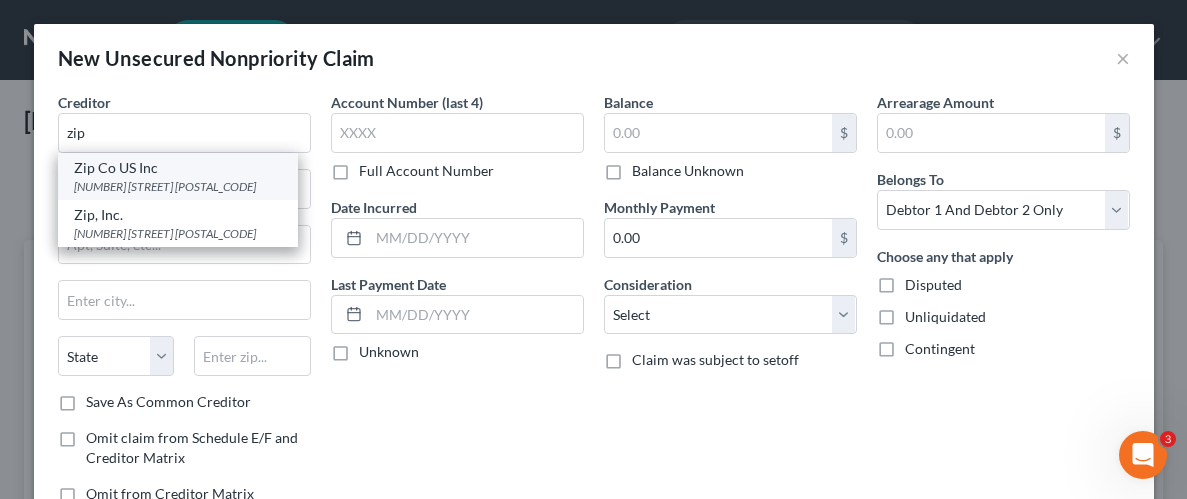 click on "Zip Co US Inc" at bounding box center [189, 168] 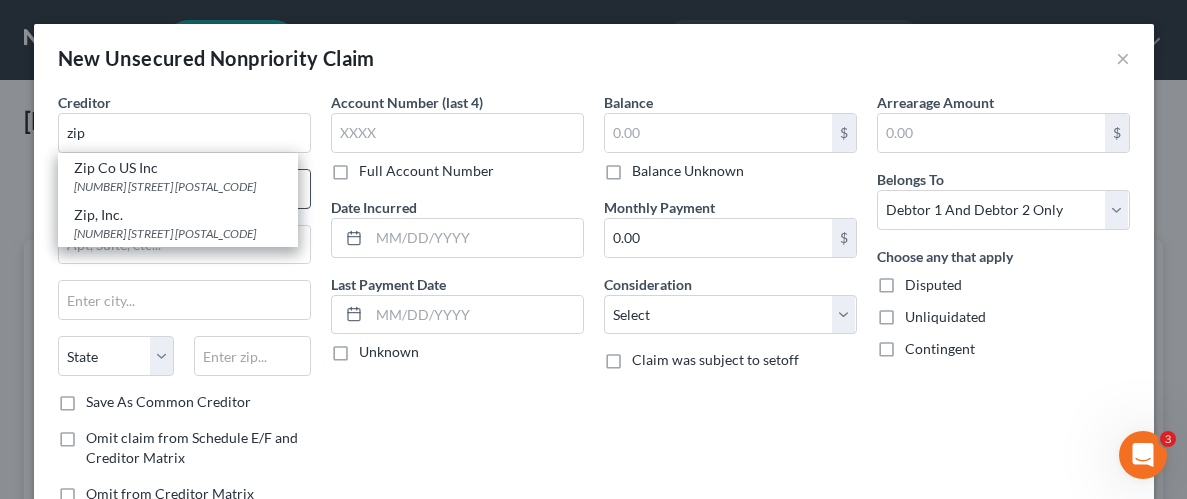 type on "Zip Co US Inc" 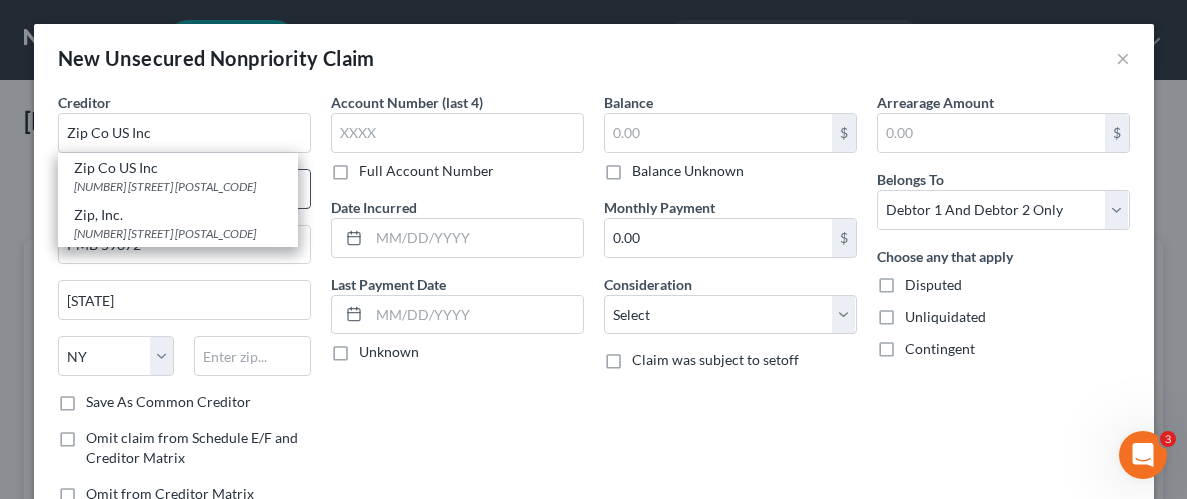 type on "[POSTAL_CODE]-[POSTAL_CODE_SUFFIX]" 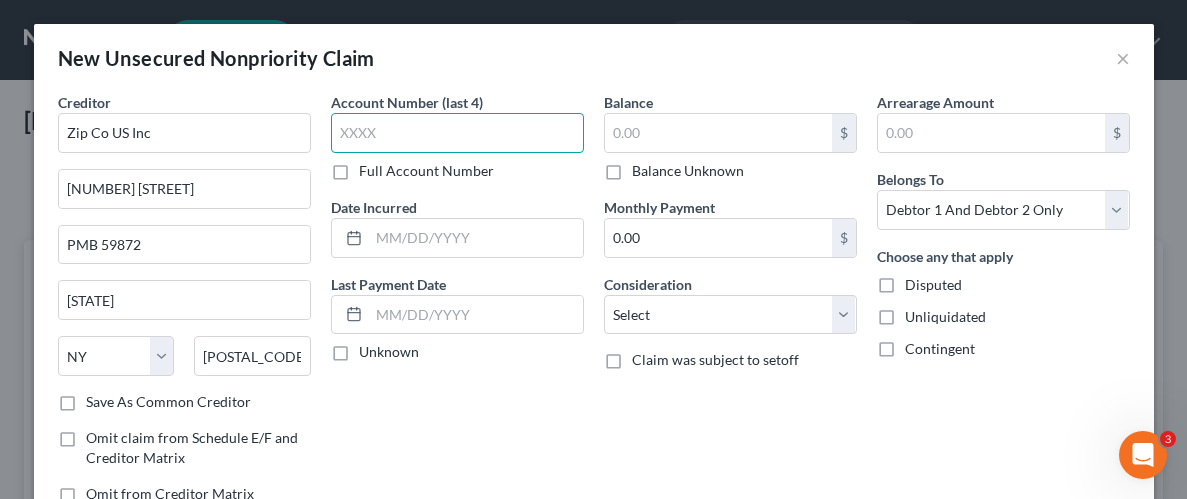 click at bounding box center [457, 133] 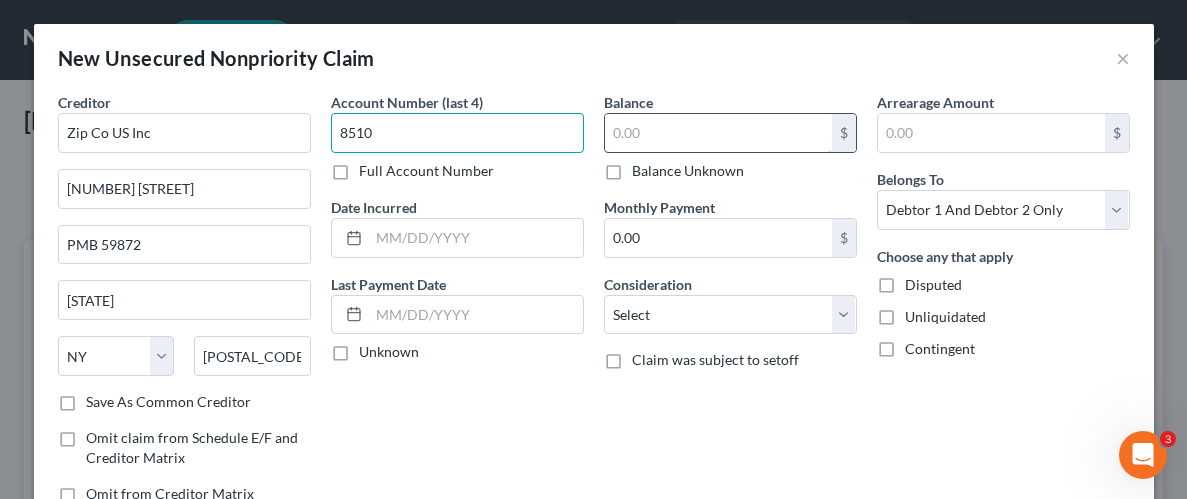type on "8510" 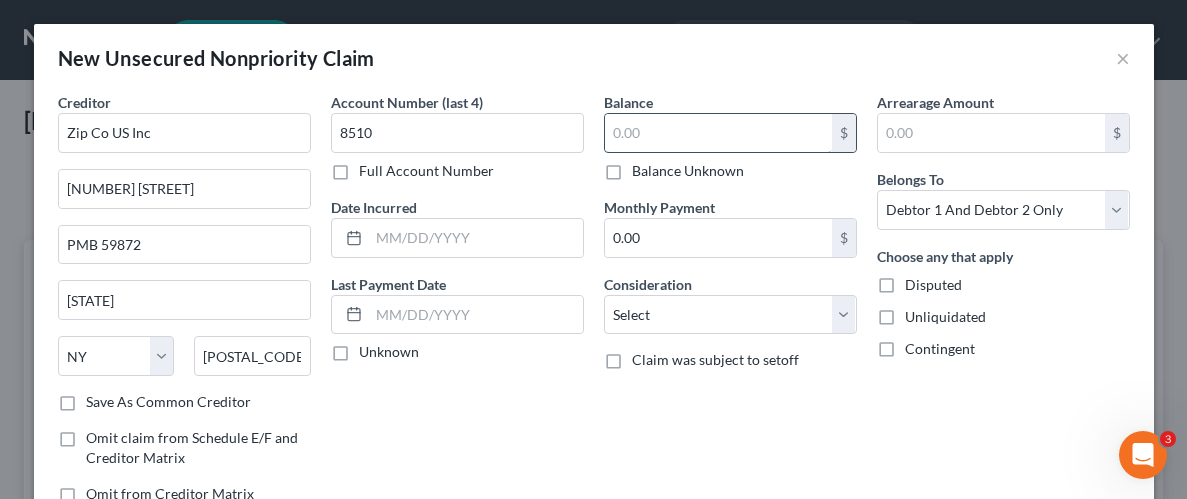 click at bounding box center [718, 133] 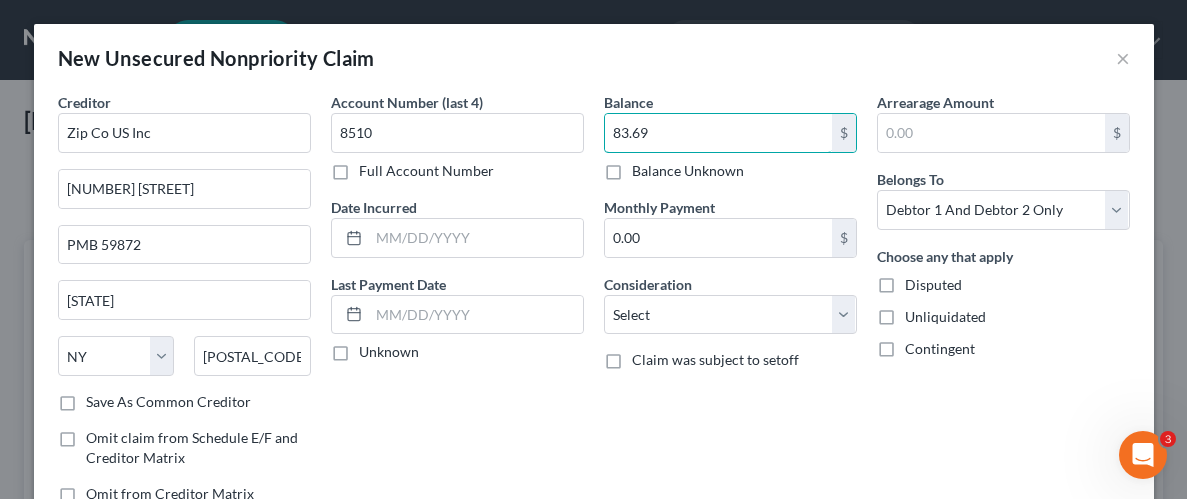 type on "83.69" 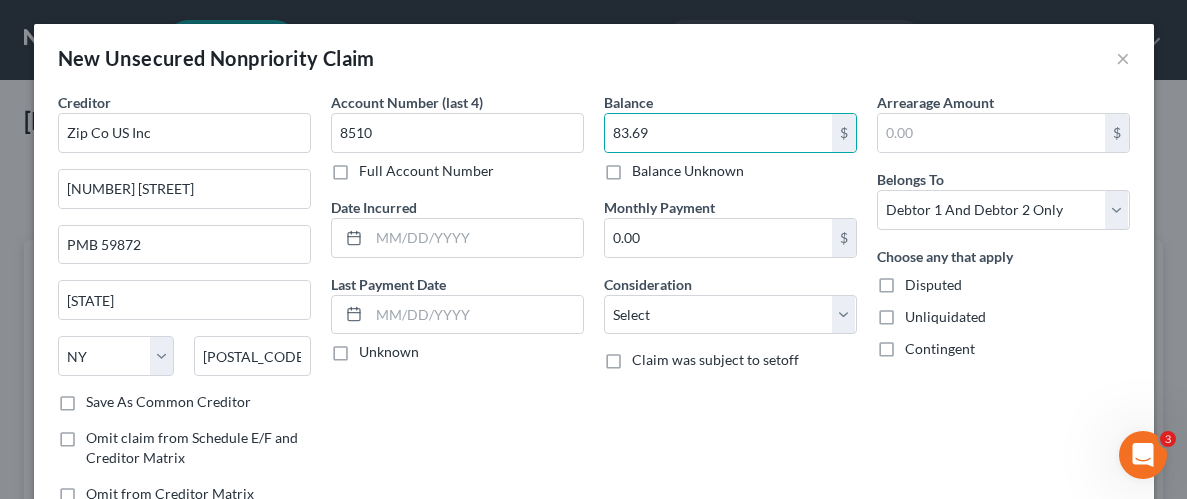 click on "Unliquidated" at bounding box center (945, 317) 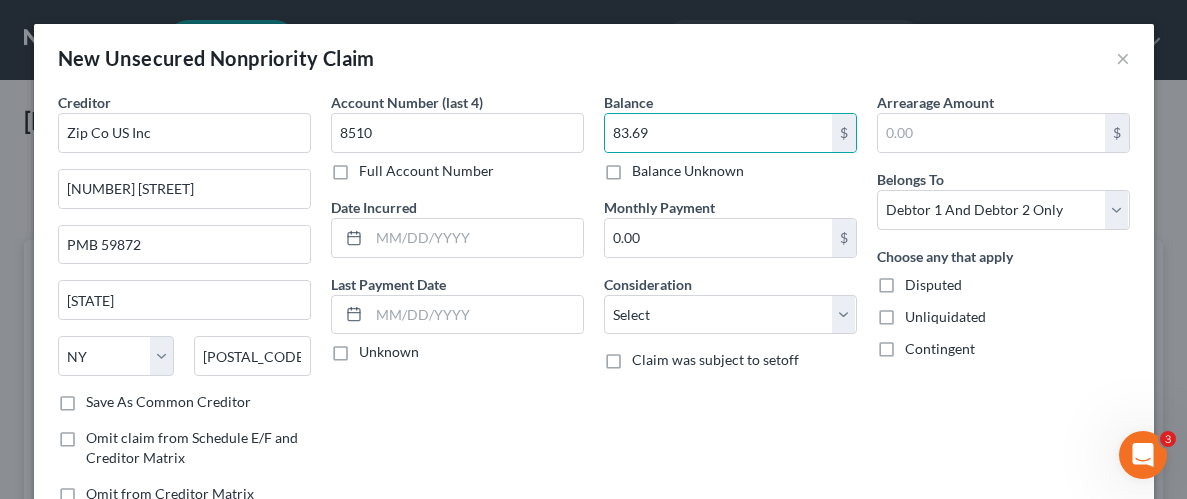 click on "Unliquidated" at bounding box center (919, 313) 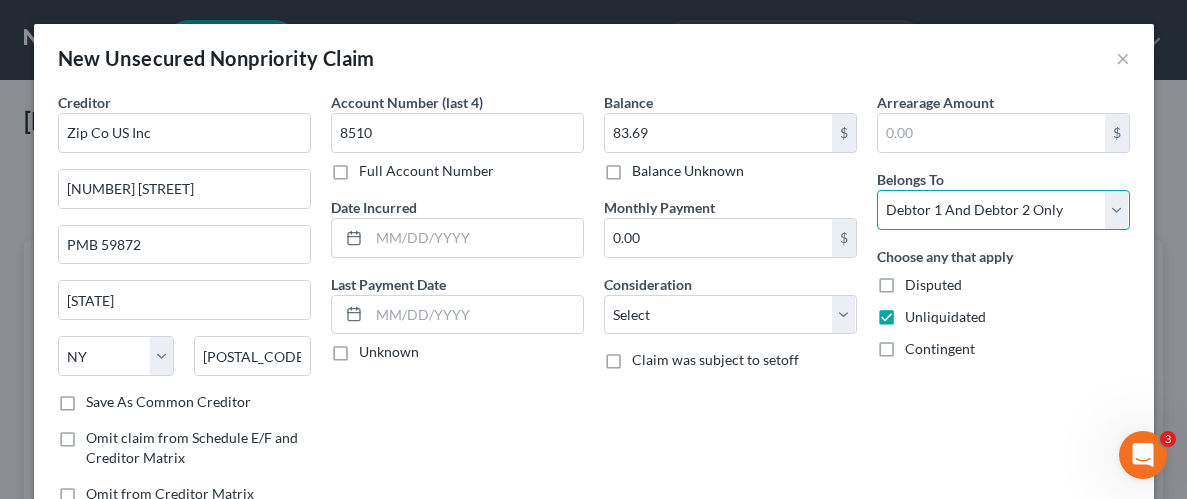 click on "Select Debtor 1 Only Debtor 2 Only Debtor 1 And Debtor 2 Only At Least One Of The Debtors And Another Community Property" at bounding box center [1003, 210] 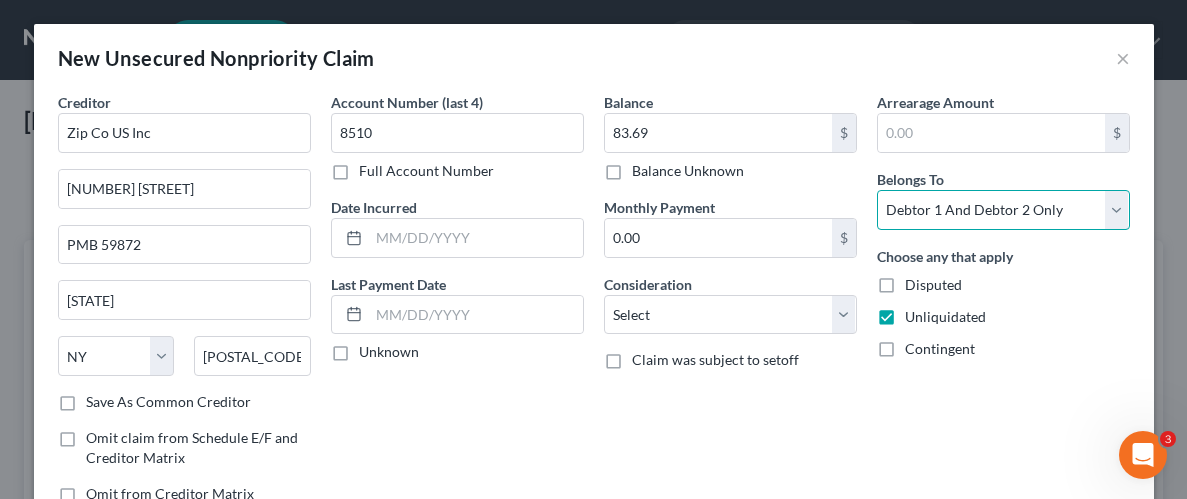 select on "0" 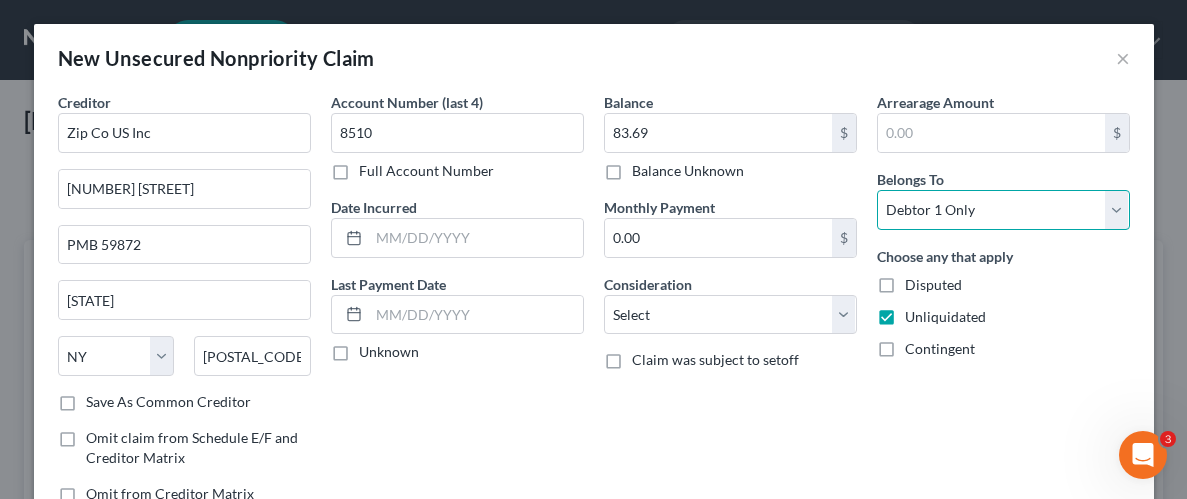 click on "Select Debtor 1 Only Debtor 2 Only Debtor 1 And Debtor 2 Only At Least One Of The Debtors And Another Community Property" at bounding box center [1003, 210] 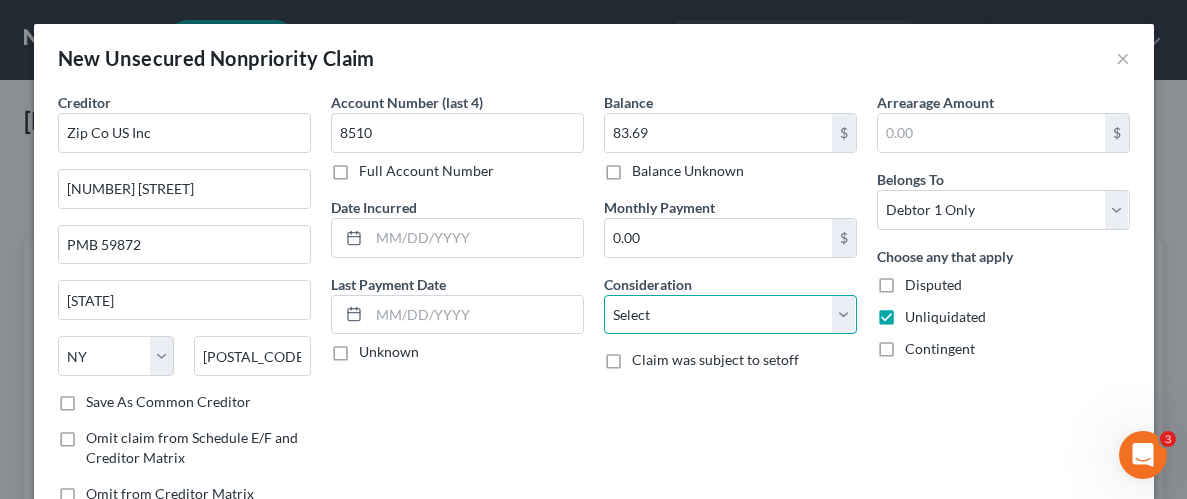 click on "Select Cable / Satellite Services Collection Agency Credit Card Debt Debt Counseling / Attorneys Deficiency Balance Domestic Support Obligations Home / Car Repairs Income Taxes Judgment Liens Medical Services Monies Loaned / Advanced Mortgage Obligation From Divorce Or Separation Obligation To Pensions Other Overdrawn Bank Account Promised To Help Pay Creditors Student Loans Suppliers And Vendors Telephone / Internet Services Utility Services" at bounding box center [730, 315] 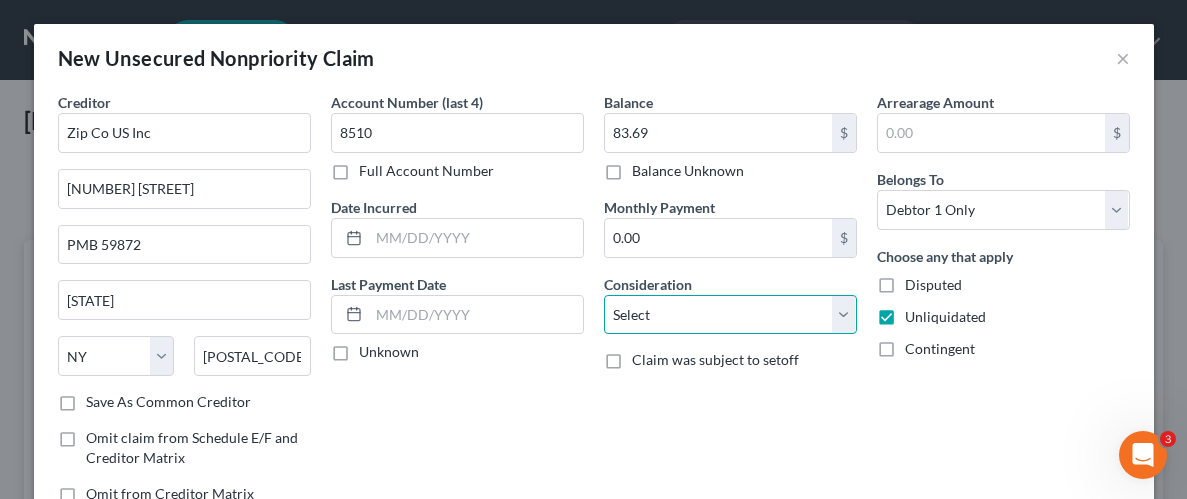 select on "10" 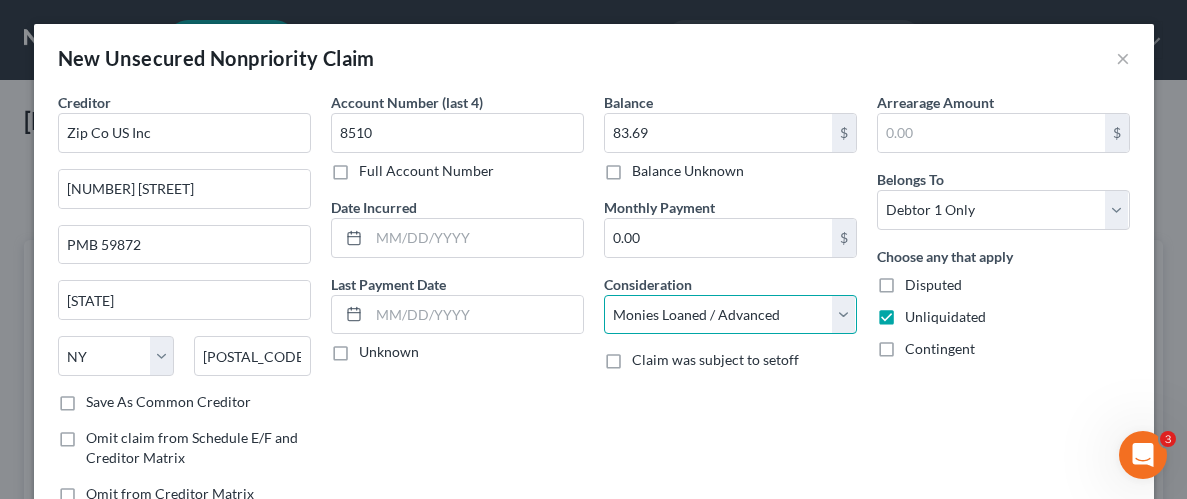 click on "Select Cable / Satellite Services Collection Agency Credit Card Debt Debt Counseling / Attorneys Deficiency Balance Domestic Support Obligations Home / Car Repairs Income Taxes Judgment Liens Medical Services Monies Loaned / Advanced Mortgage Obligation From Divorce Or Separation Obligation To Pensions Other Overdrawn Bank Account Promised To Help Pay Creditors Student Loans Suppliers And Vendors Telephone / Internet Services Utility Services" at bounding box center (730, 315) 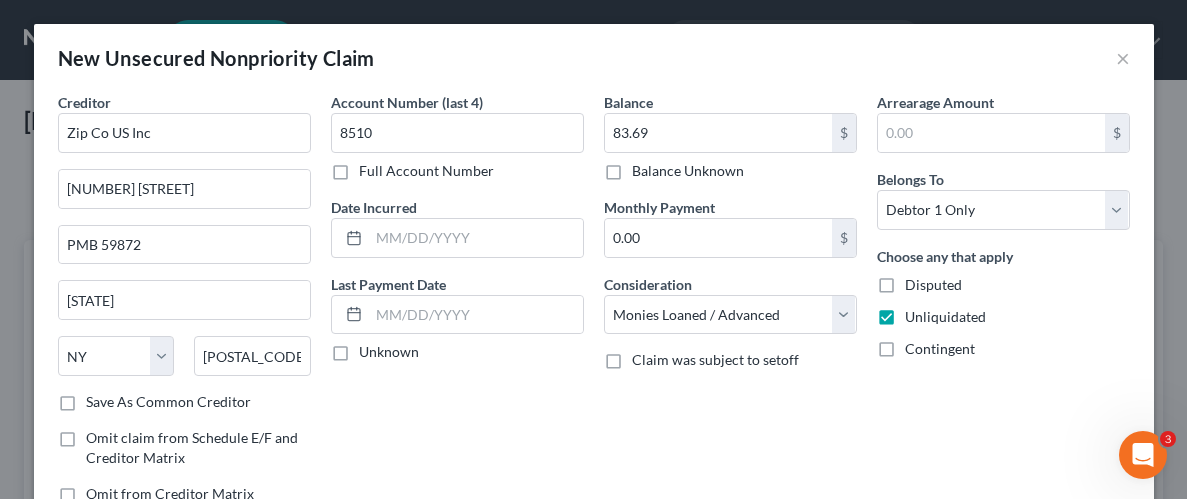 click on "Arrearage Amount $
Belongs To
*
Select Debtor 1 Only Debtor 2 Only Debtor 1 And Debtor 2 Only At Least One Of The Debtors And Another Community Property Choose any that apply Disputed Unliquidated Contingent" at bounding box center (1003, 306) 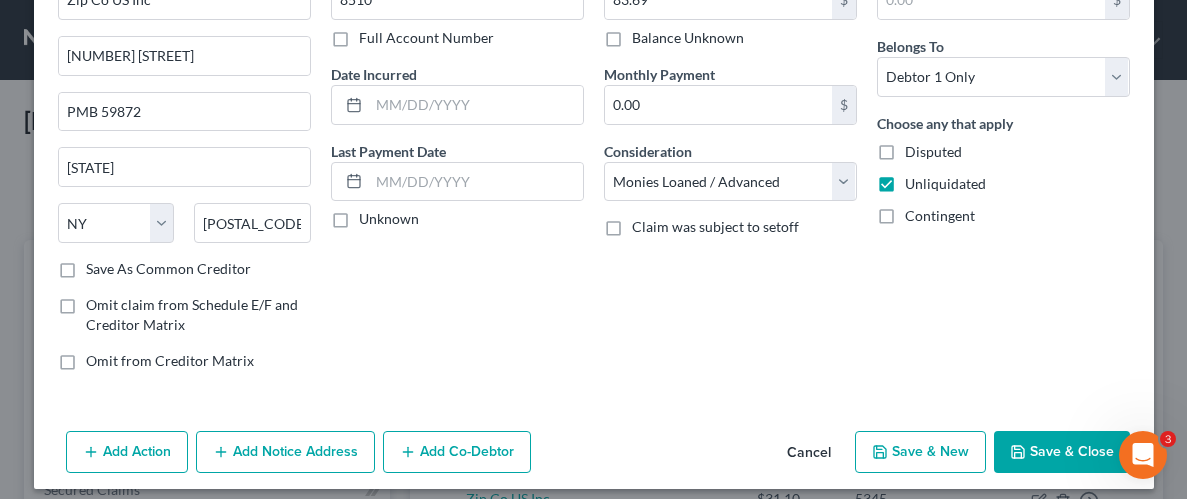 scroll, scrollTop: 145, scrollLeft: 0, axis: vertical 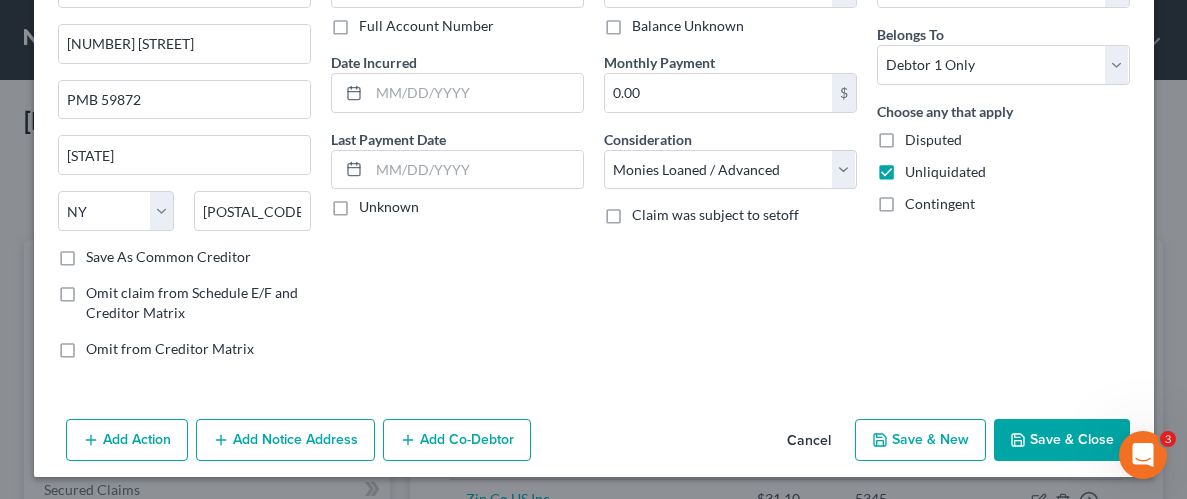 click on "Save & Close" at bounding box center [1062, 440] 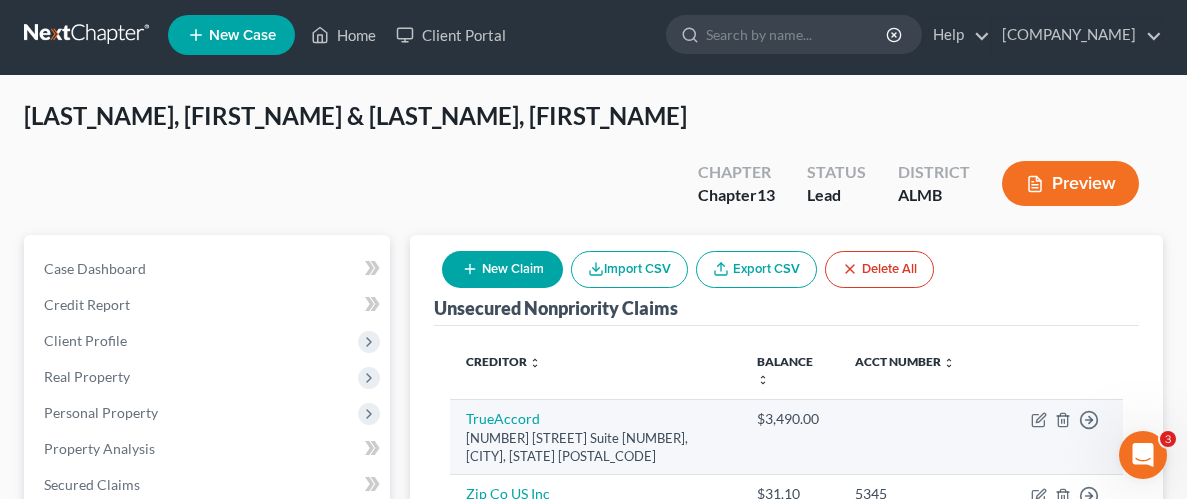 scroll, scrollTop: 0, scrollLeft: 0, axis: both 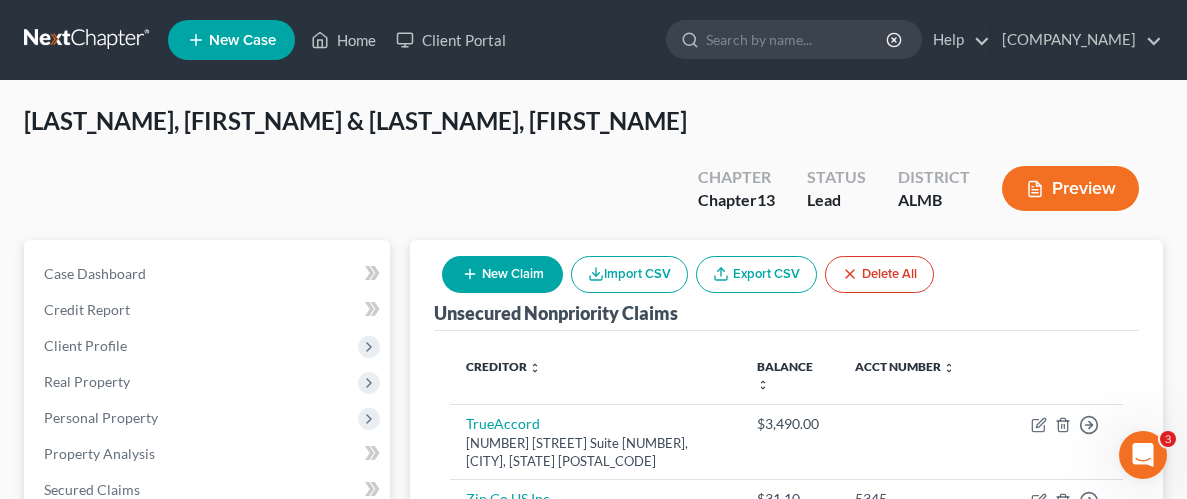 click 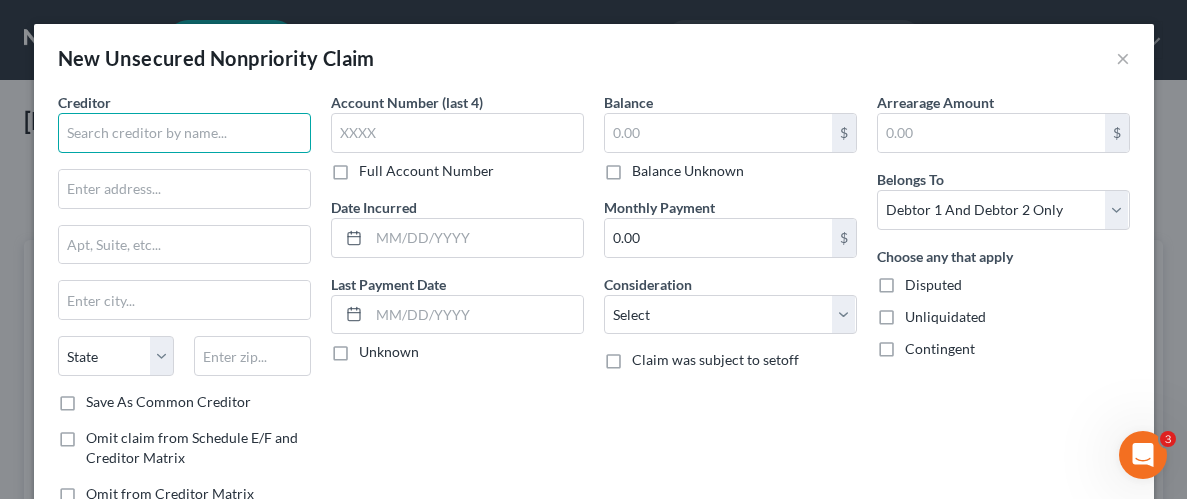 click at bounding box center [184, 133] 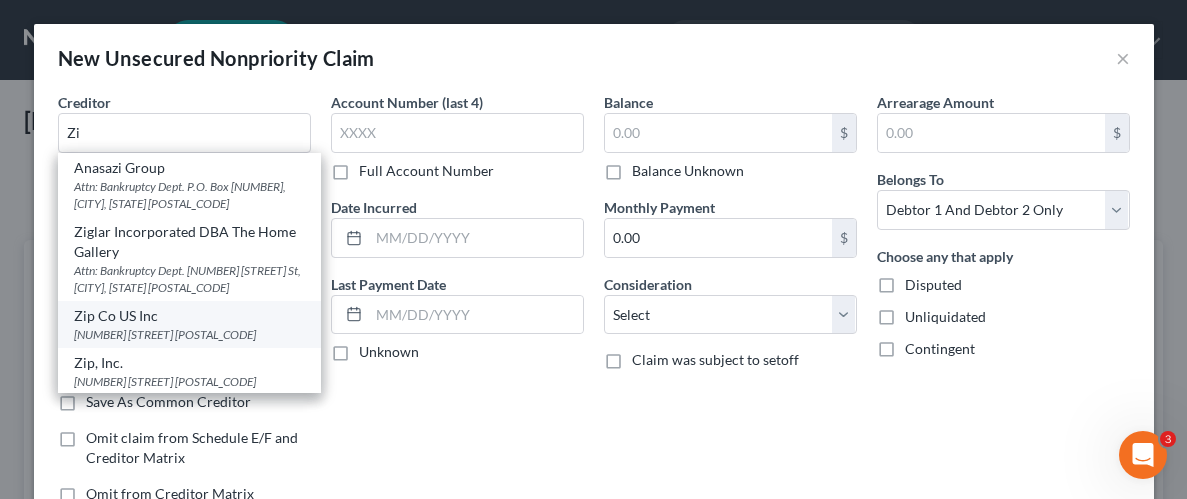 click on "Zip Co US Inc" at bounding box center [189, 316] 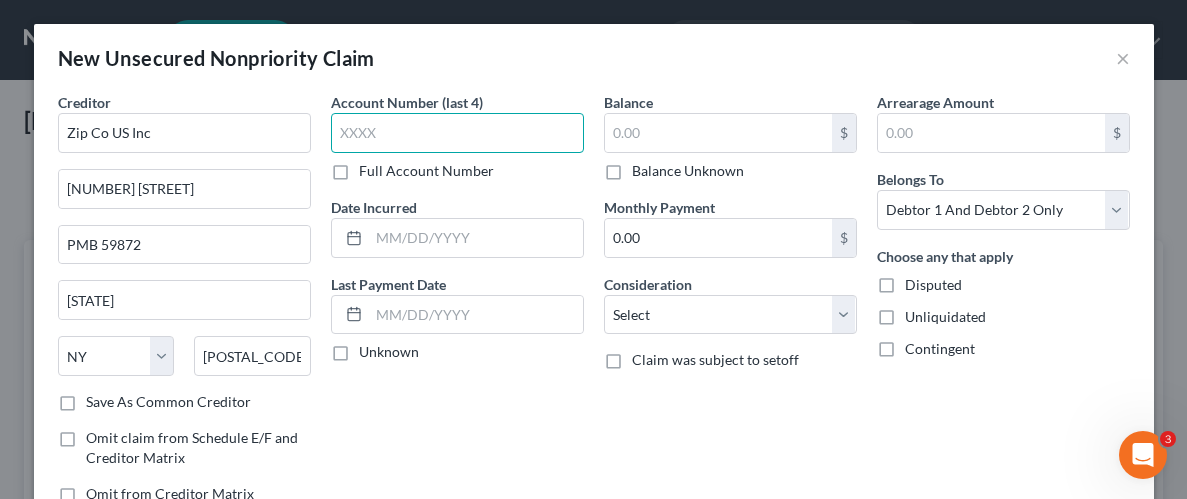 click at bounding box center [457, 133] 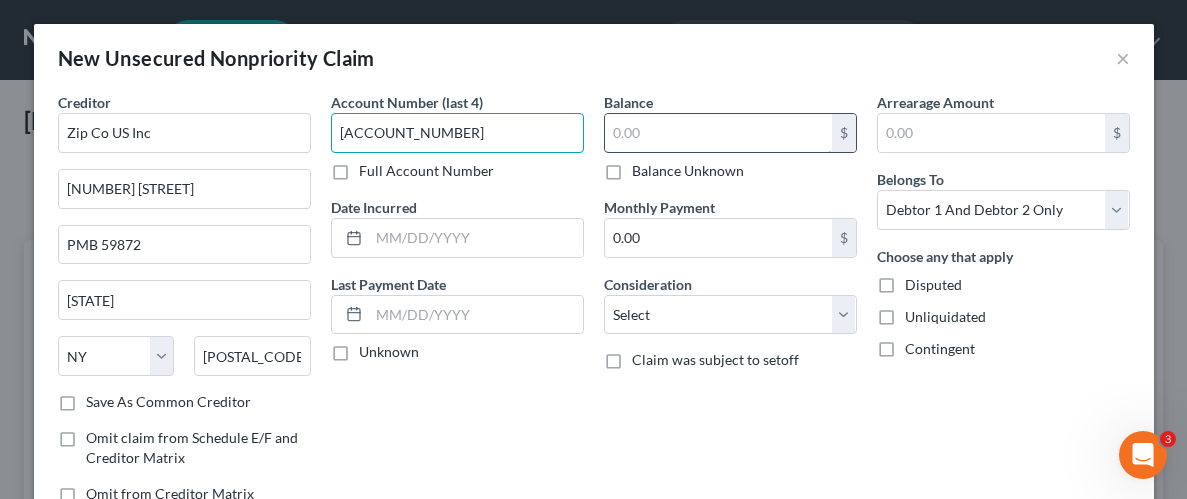 type on "8820" 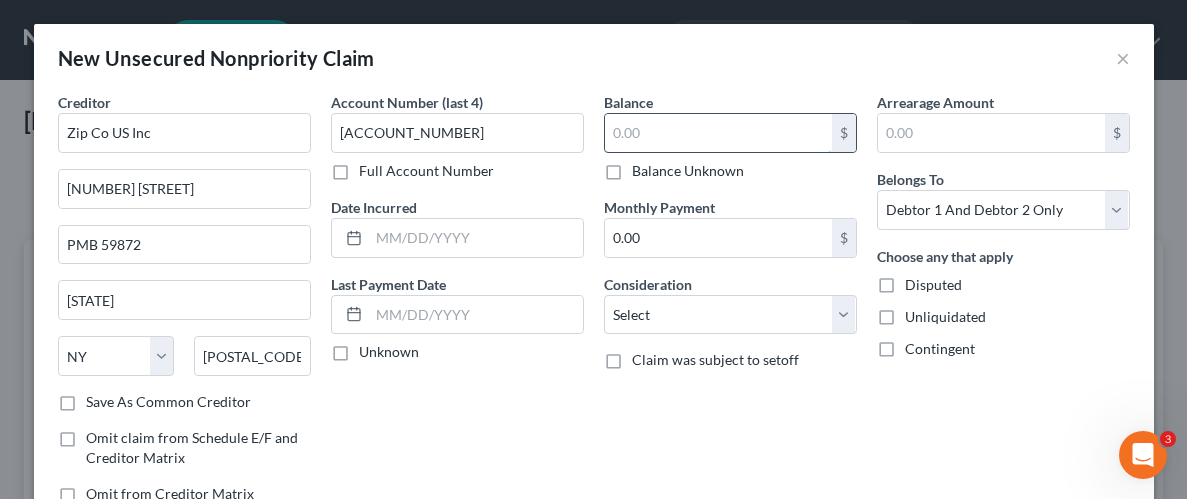 click at bounding box center [718, 133] 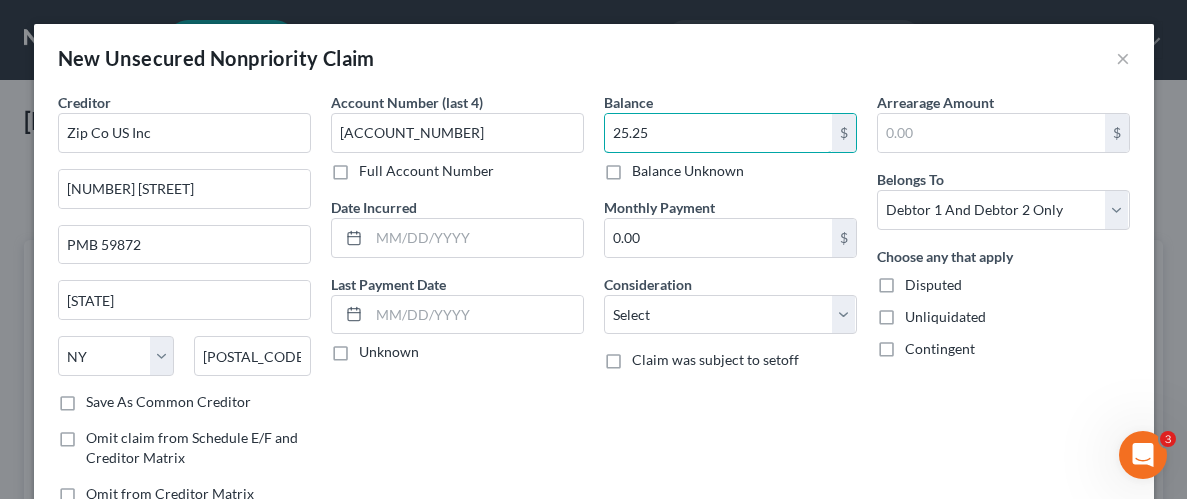 type on "25.25" 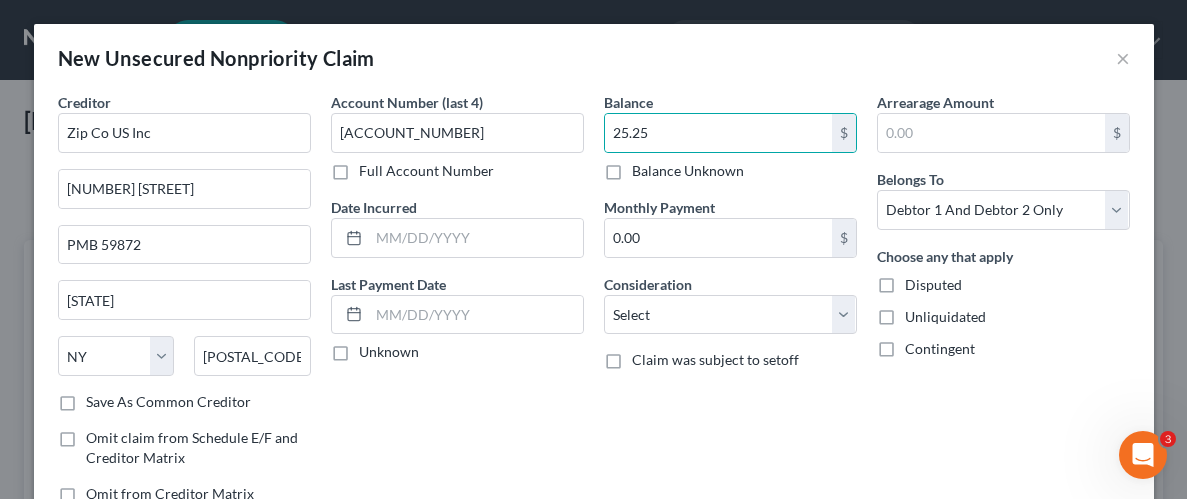click on "Unliquidated" at bounding box center [945, 317] 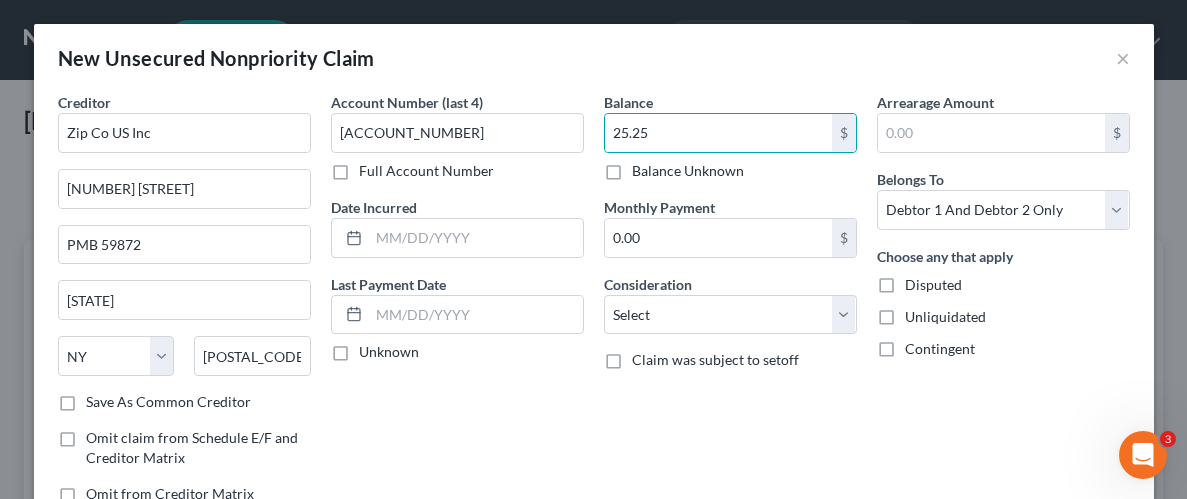 click on "Unliquidated" at bounding box center (919, 313) 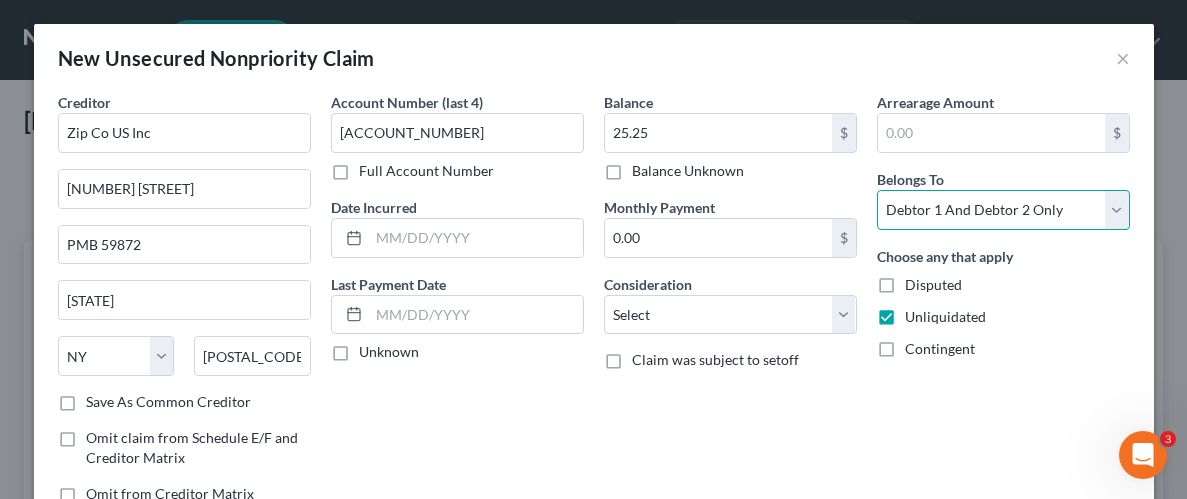 click on "Select Debtor 1 Only Debtor 2 Only Debtor 1 And Debtor 2 Only At Least One Of The Debtors And Another Community Property" at bounding box center (1003, 210) 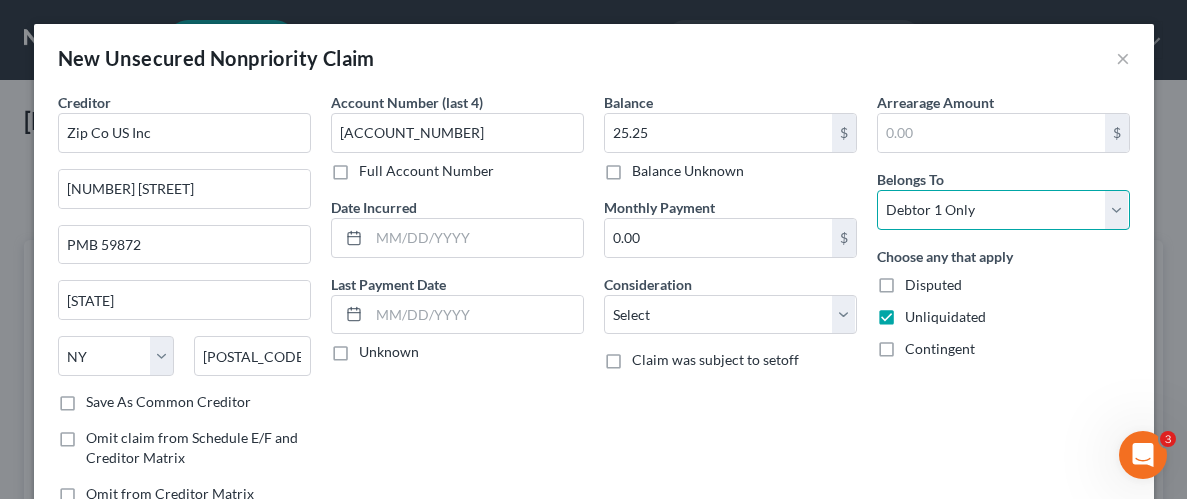 click on "Select Debtor 1 Only Debtor 2 Only Debtor 1 And Debtor 2 Only At Least One Of The Debtors And Another Community Property" at bounding box center [1003, 210] 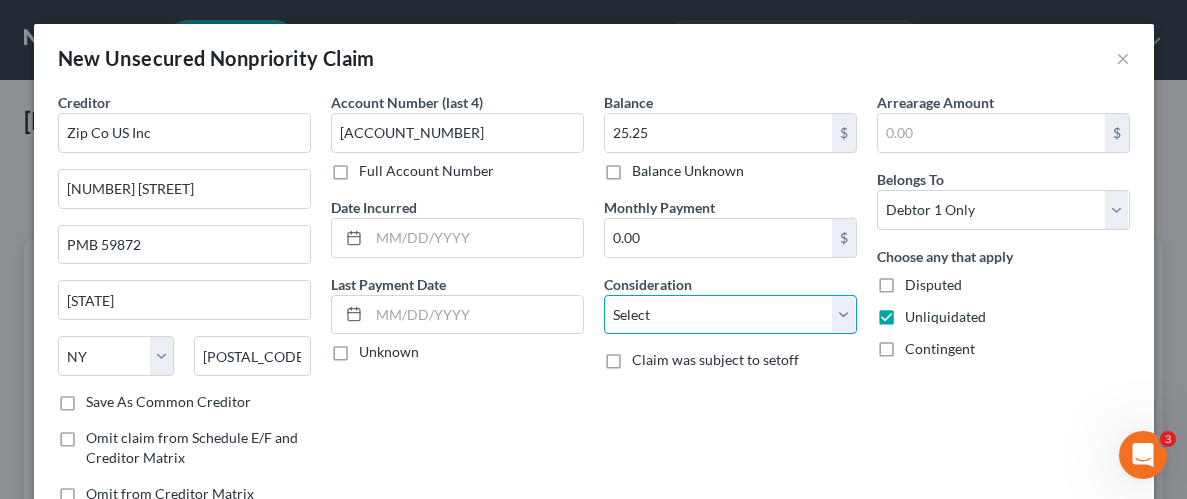 click on "Select Cable / Satellite Services Collection Agency Credit Card Debt Debt Counseling / Attorneys Deficiency Balance Domestic Support Obligations Home / Car Repairs Income Taxes Judgment Liens Medical Services Monies Loaned / Advanced Mortgage Obligation From Divorce Or Separation Obligation To Pensions Other Overdrawn Bank Account Promised To Help Pay Creditors Student Loans Suppliers And Vendors Telephone / Internet Services Utility Services" at bounding box center (730, 315) 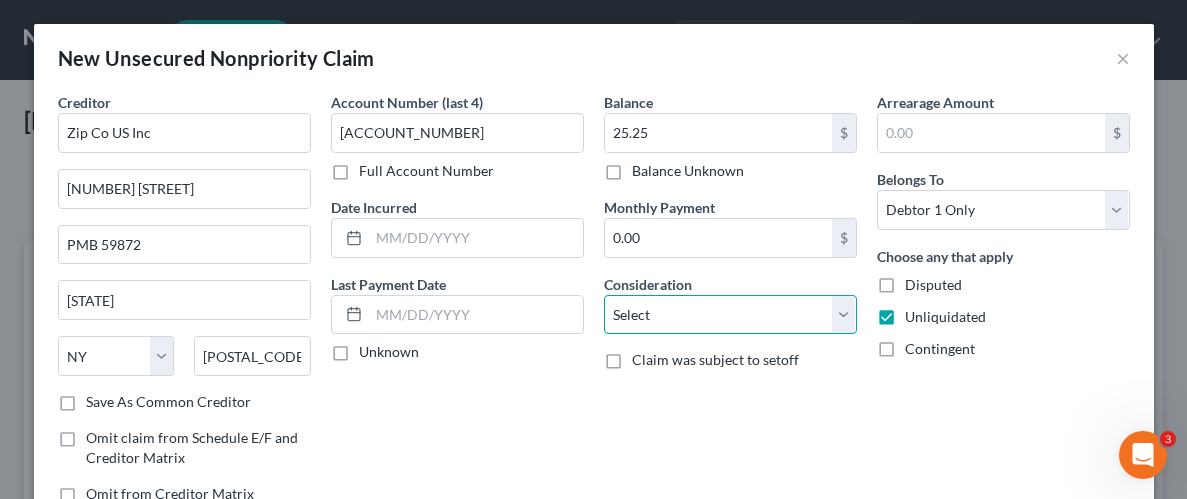 select on "10" 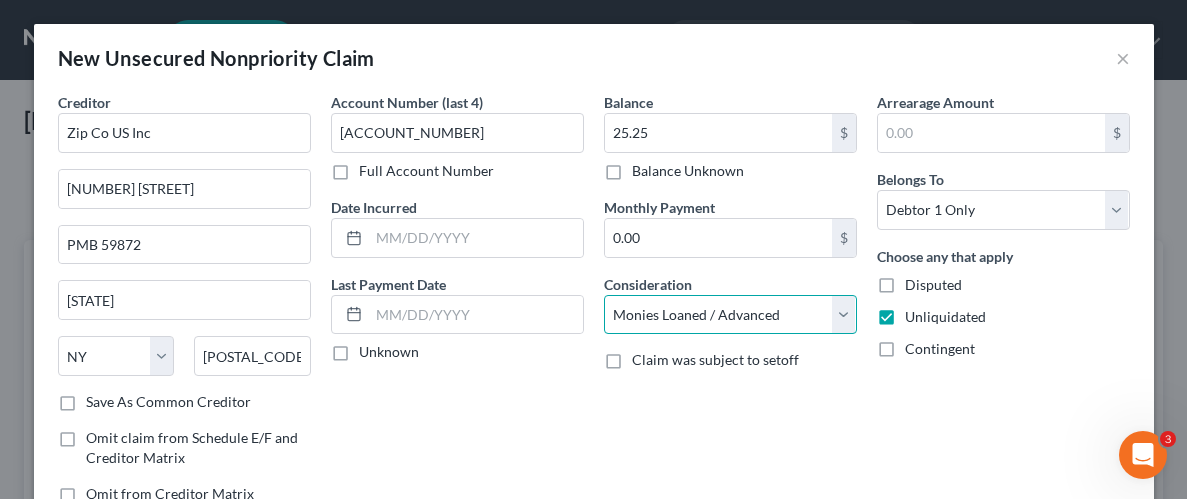 click on "Select Cable / Satellite Services Collection Agency Credit Card Debt Debt Counseling / Attorneys Deficiency Balance Domestic Support Obligations Home / Car Repairs Income Taxes Judgment Liens Medical Services Monies Loaned / Advanced Mortgage Obligation From Divorce Or Separation Obligation To Pensions Other Overdrawn Bank Account Promised To Help Pay Creditors Student Loans Suppliers And Vendors Telephone / Internet Services Utility Services" at bounding box center [730, 315] 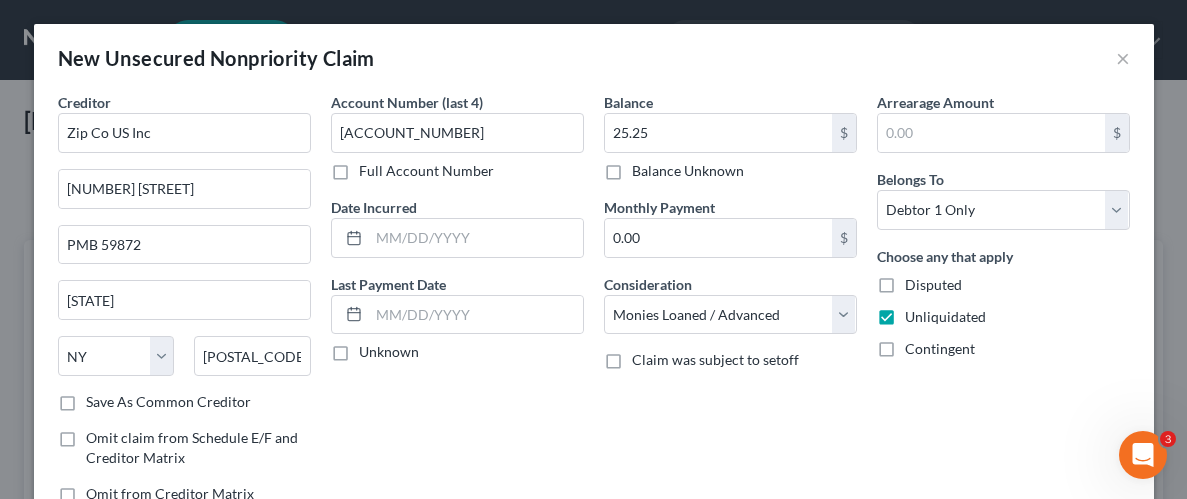 drag, startPoint x: 824, startPoint y: 416, endPoint x: 853, endPoint y: 427, distance: 31.016125 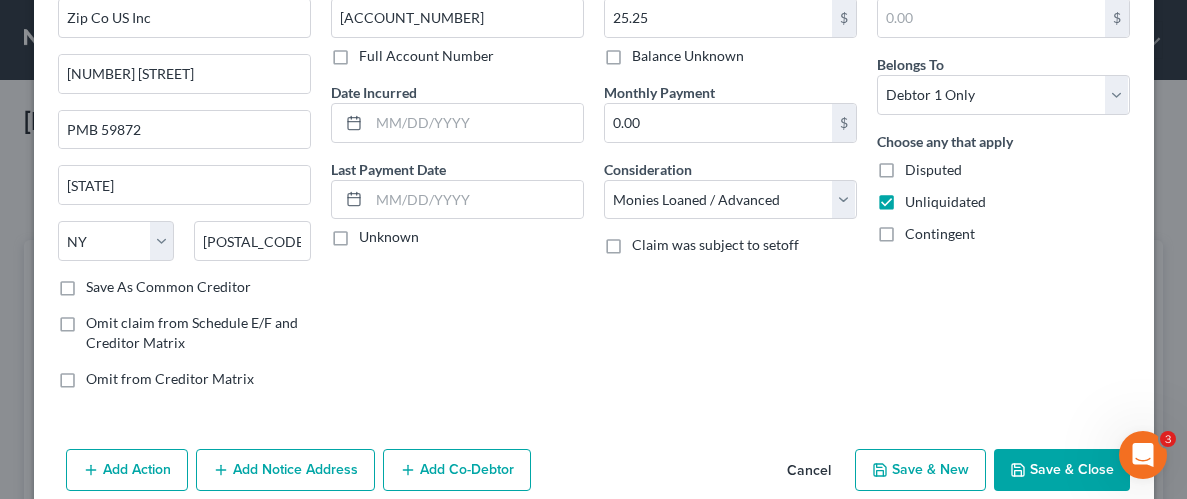 scroll, scrollTop: 145, scrollLeft: 0, axis: vertical 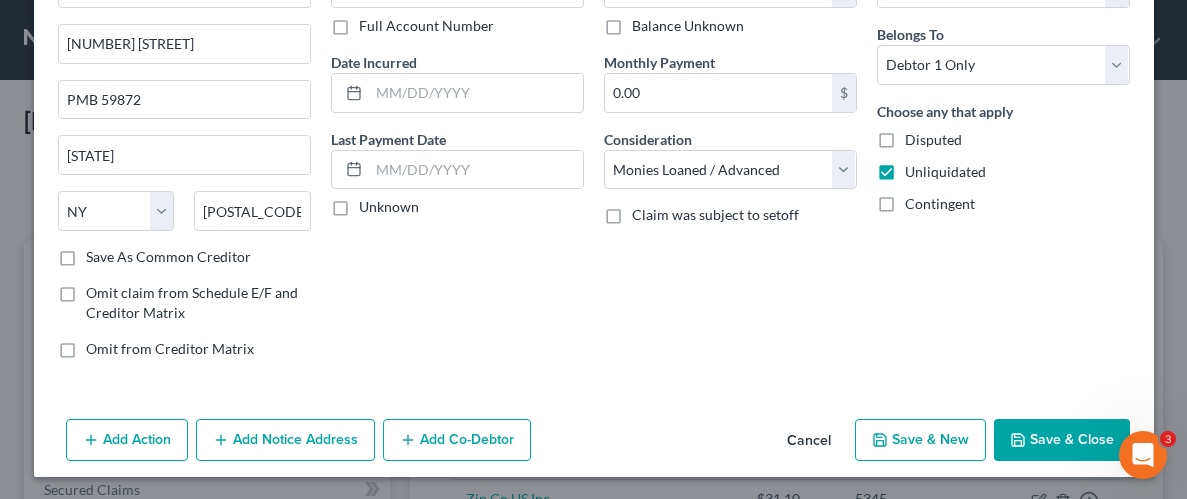click on "Save & Close" at bounding box center [1062, 440] 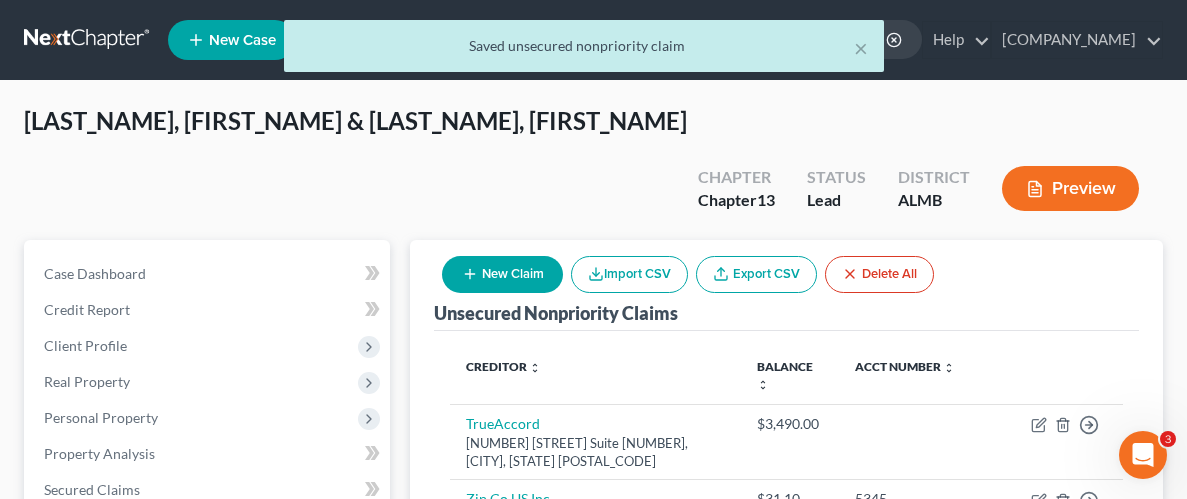 click on "New Claim" at bounding box center [502, 274] 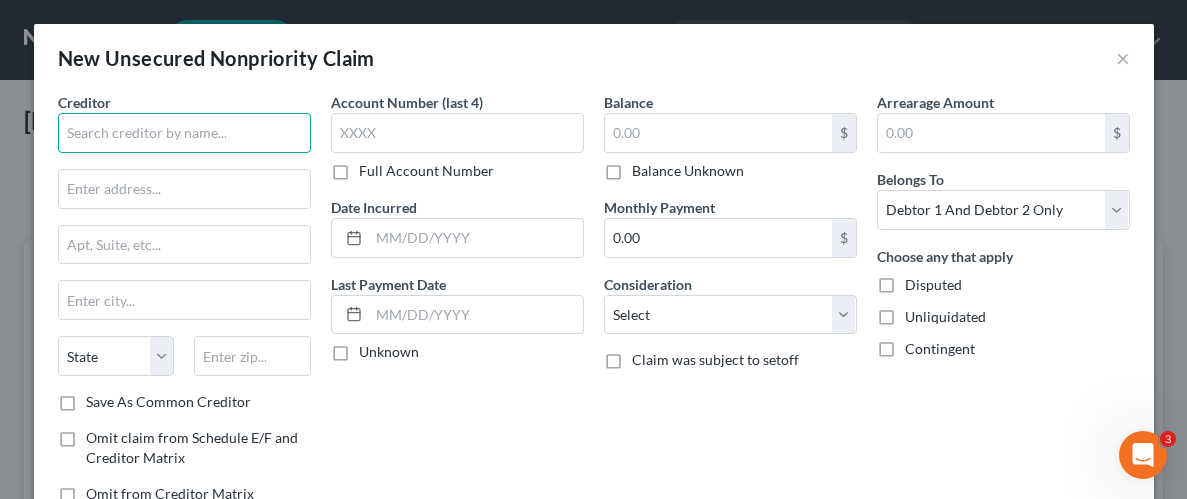 click at bounding box center [184, 133] 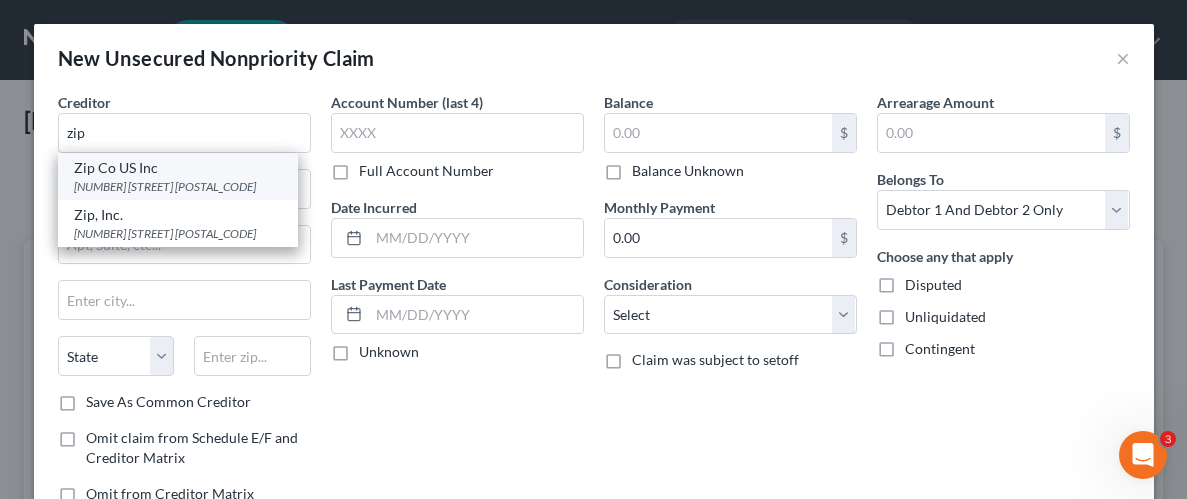 click on "Zip Co US Inc" at bounding box center (189, 168) 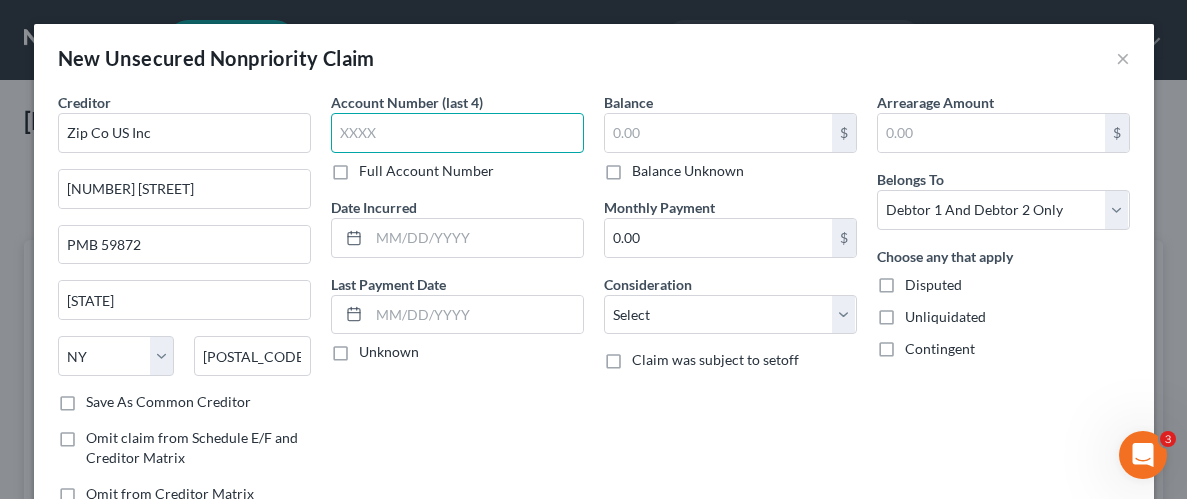 click at bounding box center (457, 133) 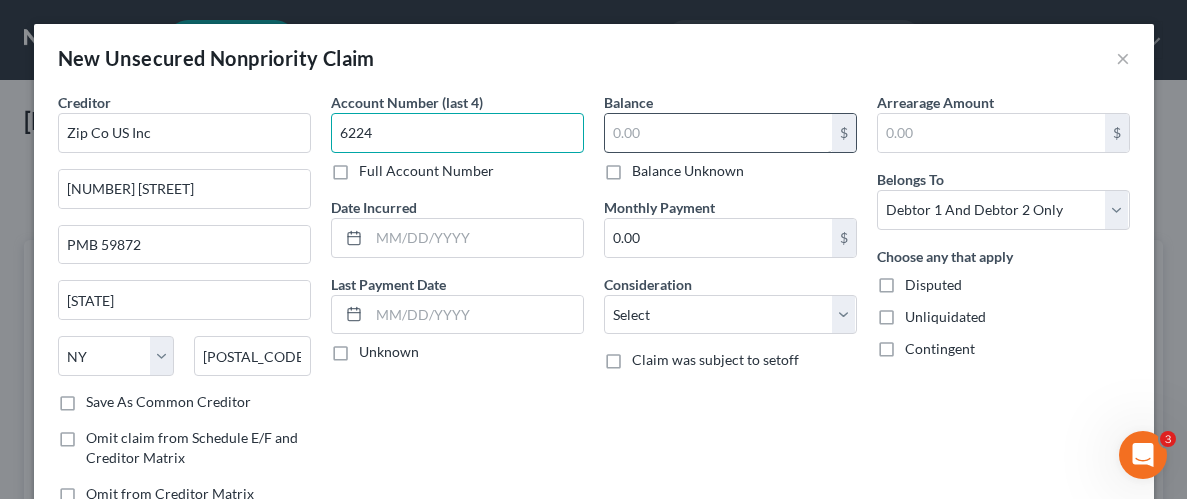 type on "6224" 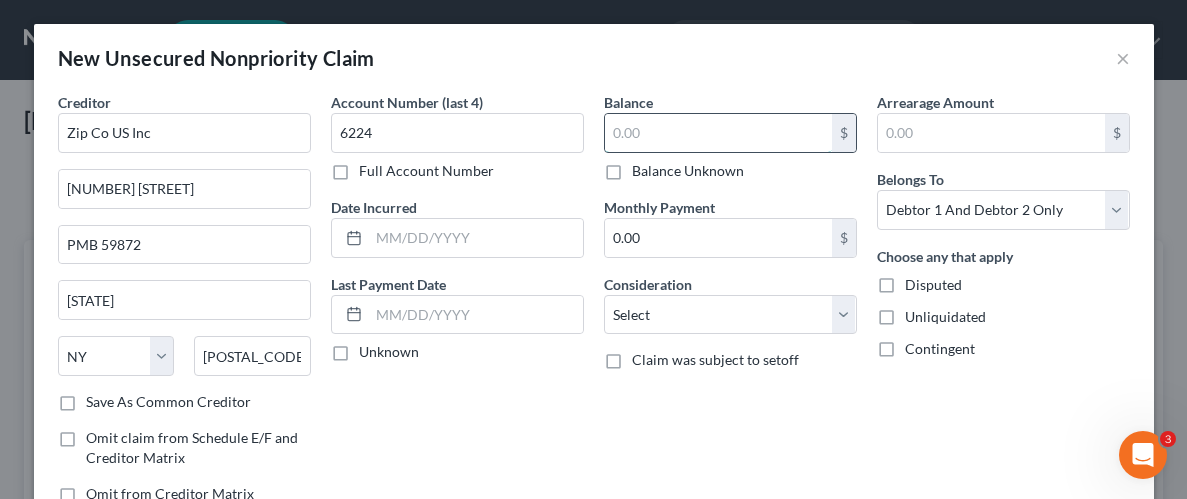 click at bounding box center [718, 133] 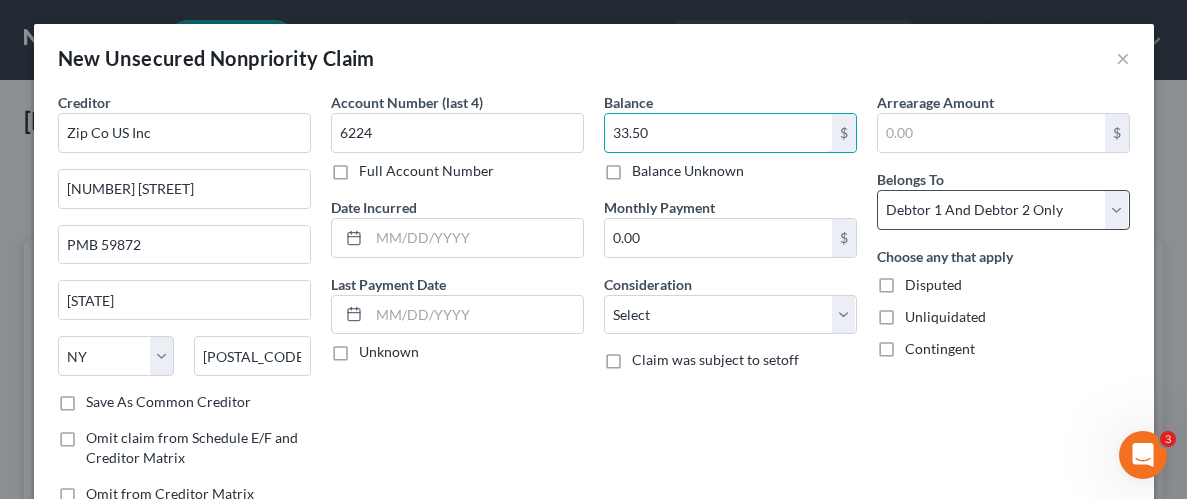 type on "33.50" 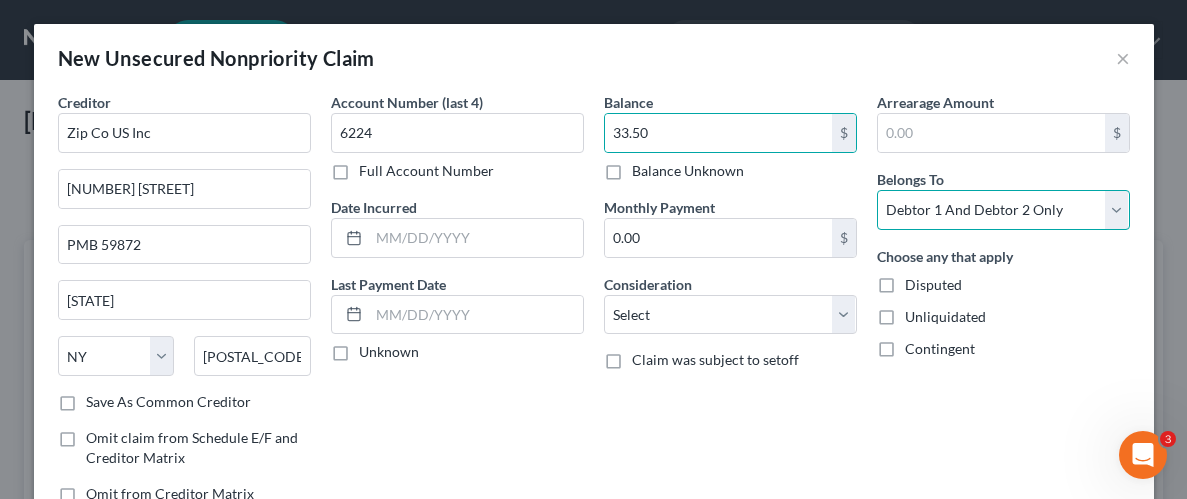 click on "Select Debtor 1 Only Debtor 2 Only Debtor 1 And Debtor 2 Only At Least One Of The Debtors And Another Community Property" at bounding box center [1003, 210] 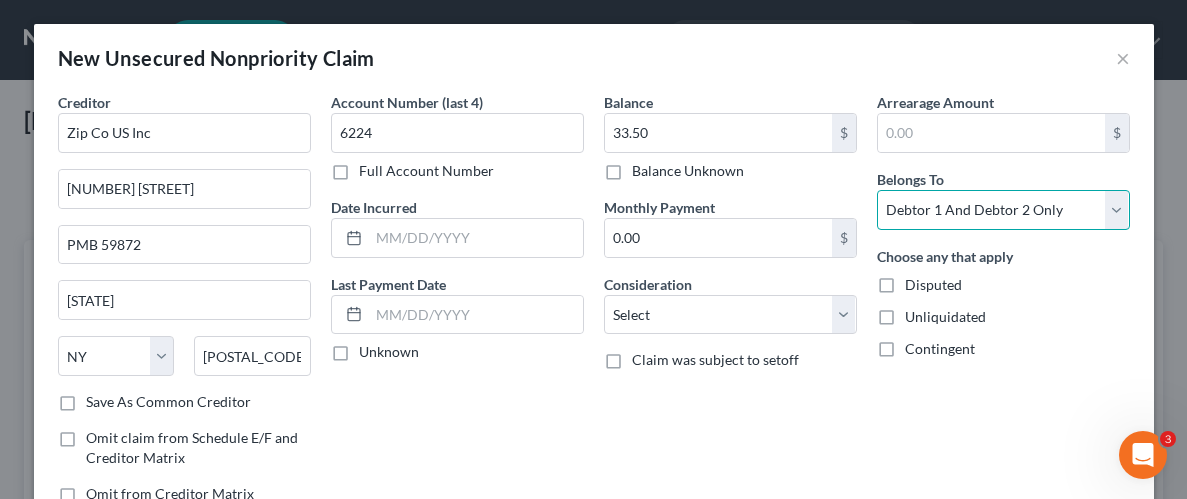 select on "0" 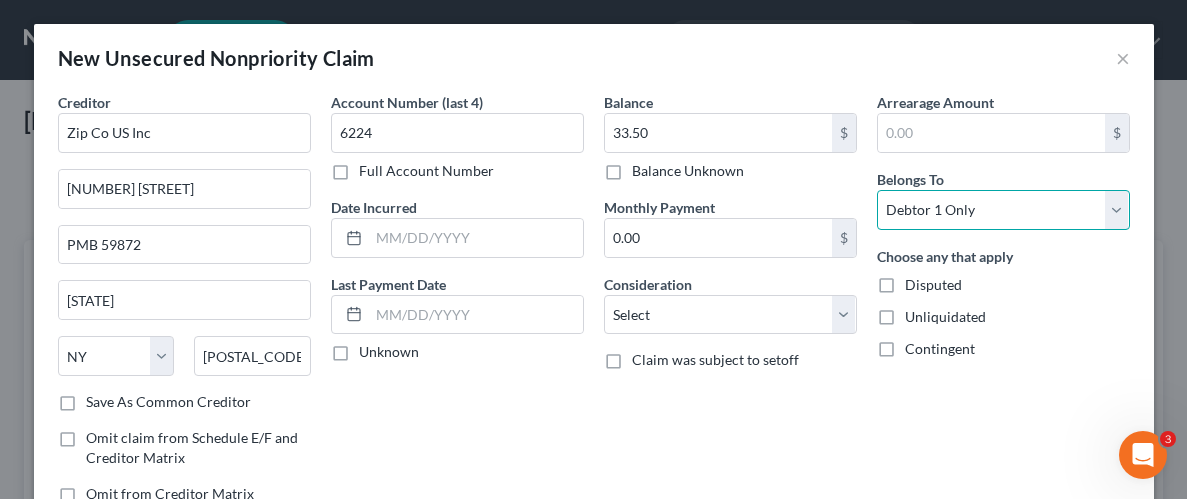 click on "Select Debtor 1 Only Debtor 2 Only Debtor 1 And Debtor 2 Only At Least One Of The Debtors And Another Community Property" at bounding box center [1003, 210] 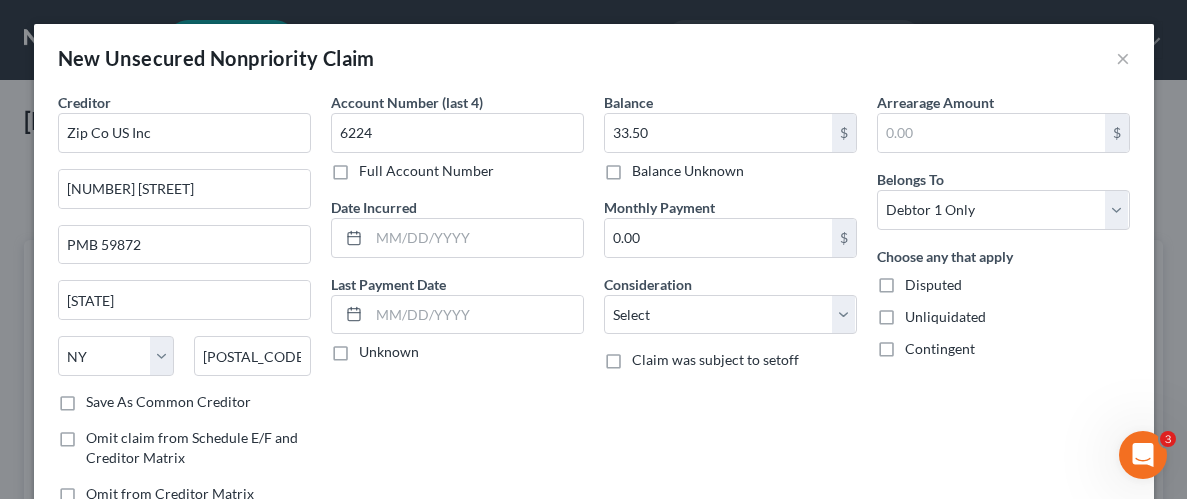 click on "Unliquidated" at bounding box center [945, 317] 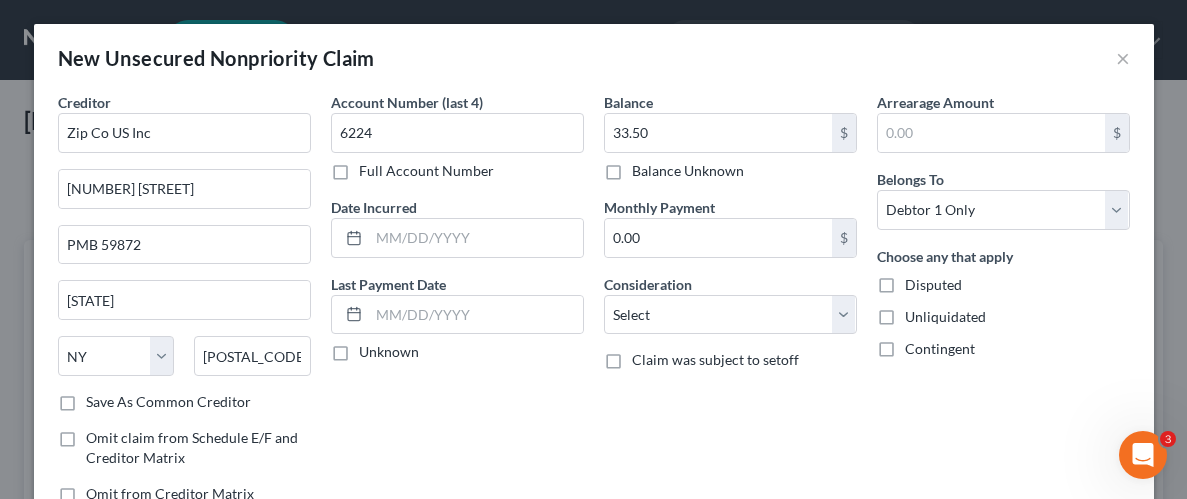 click on "Unliquidated" at bounding box center (919, 313) 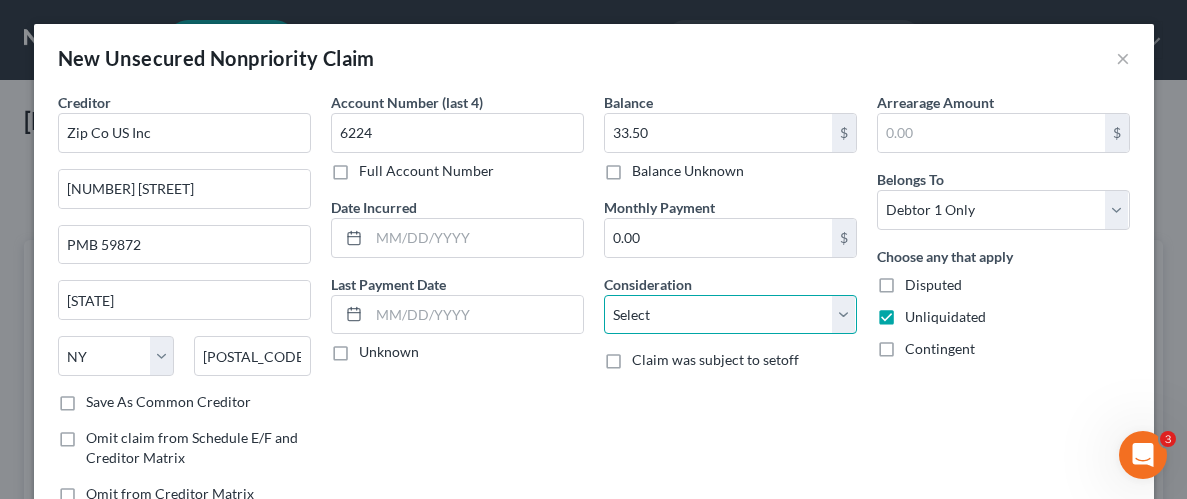 click on "Select Cable / Satellite Services Collection Agency Credit Card Debt Debt Counseling / Attorneys Deficiency Balance Domestic Support Obligations Home / Car Repairs Income Taxes Judgment Liens Medical Services Monies Loaned / Advanced Mortgage Obligation From Divorce Or Separation Obligation To Pensions Other Overdrawn Bank Account Promised To Help Pay Creditors Student Loans Suppliers And Vendors Telephone / Internet Services Utility Services" at bounding box center [730, 315] 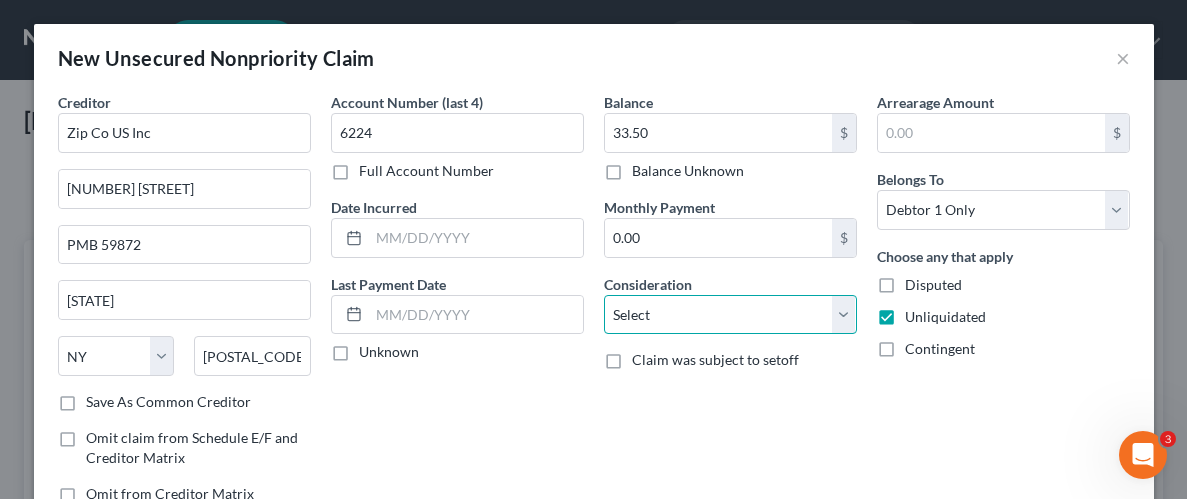 select on "10" 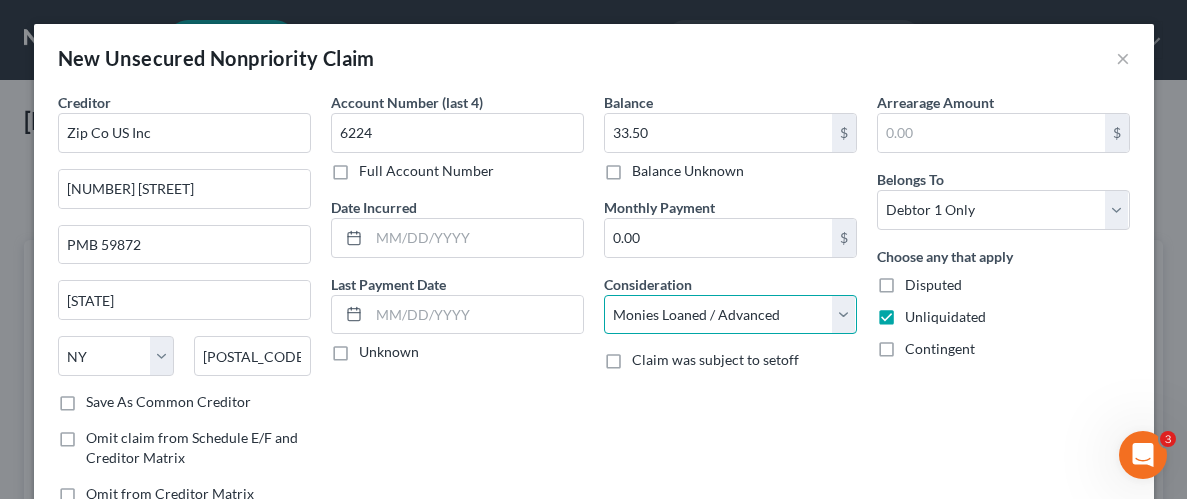 click on "Select Cable / Satellite Services Collection Agency Credit Card Debt Debt Counseling / Attorneys Deficiency Balance Domestic Support Obligations Home / Car Repairs Income Taxes Judgment Liens Medical Services Monies Loaned / Advanced Mortgage Obligation From Divorce Or Separation Obligation To Pensions Other Overdrawn Bank Account Promised To Help Pay Creditors Student Loans Suppliers And Vendors Telephone / Internet Services Utility Services" at bounding box center [730, 315] 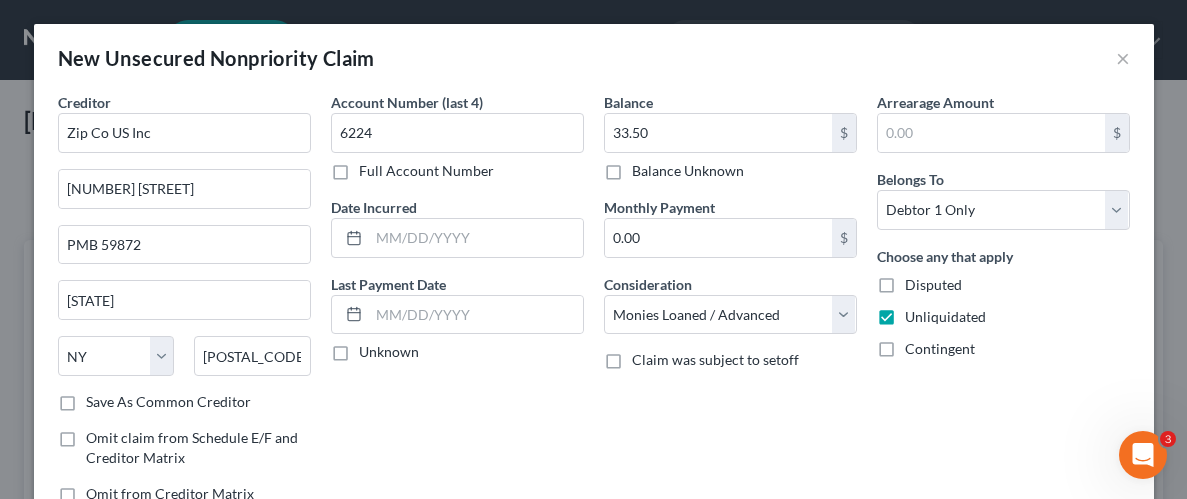 click on "Balance
33.50 $
Balance Unknown
Balance Undetermined
33.50 $
Balance Unknown
Monthly Payment 0.00 $ Consideration Select Cable / Satellite Services Collection Agency Credit Card Debt Debt Counseling / Attorneys Deficiency Balance Domestic Support Obligations Home / Car Repairs Income Taxes Judgment Liens Medical Services Monies Loaned / Advanced Mortgage Obligation From Divorce Or Separation Obligation To Pensions Other Overdrawn Bank Account Promised To Help Pay Creditors Student Loans Suppliers And Vendors Telephone / Internet Services Utility Services Claim was subject to setoff" at bounding box center [730, 306] 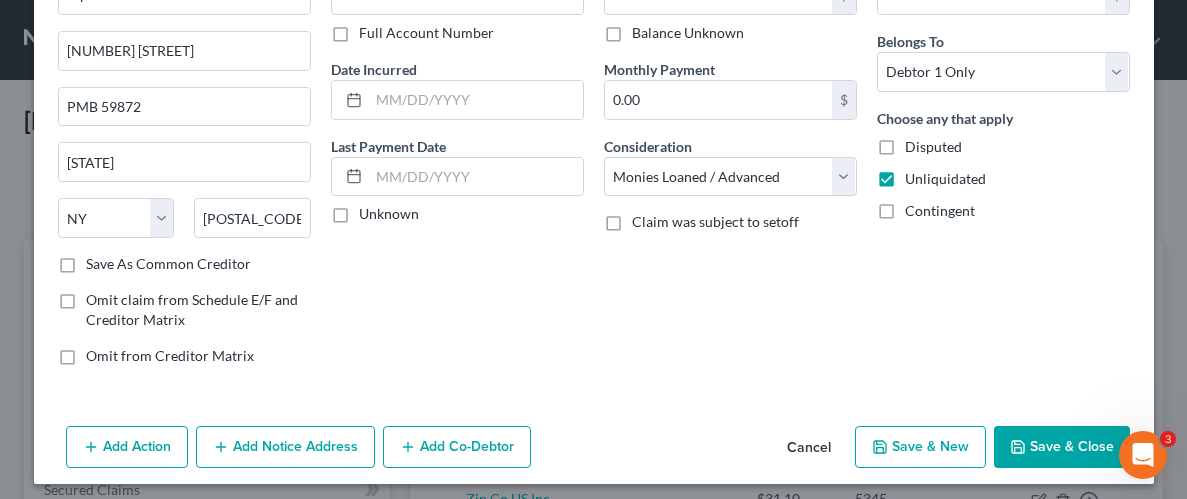 scroll, scrollTop: 145, scrollLeft: 0, axis: vertical 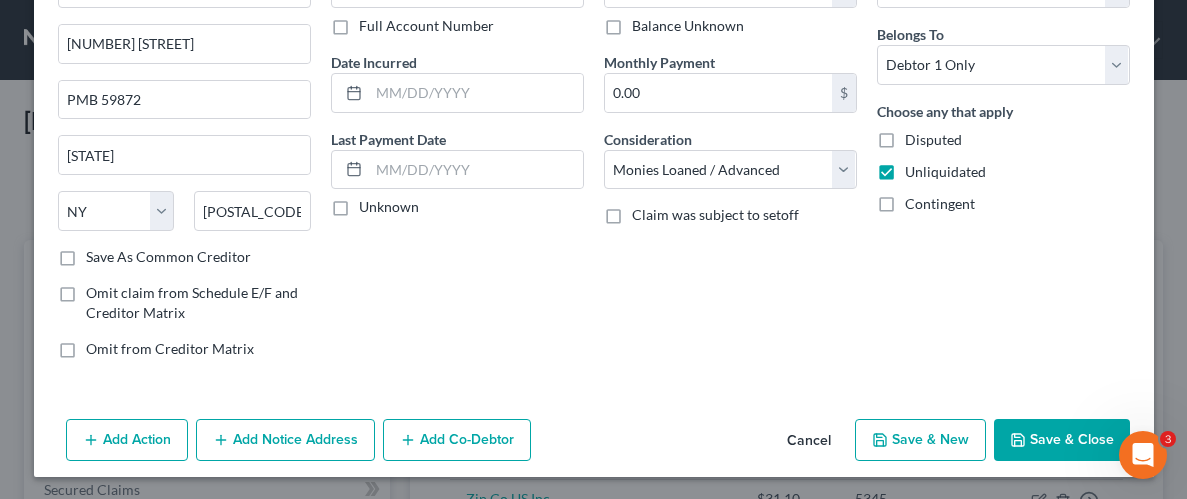 click on "Save & Close" at bounding box center (1062, 440) 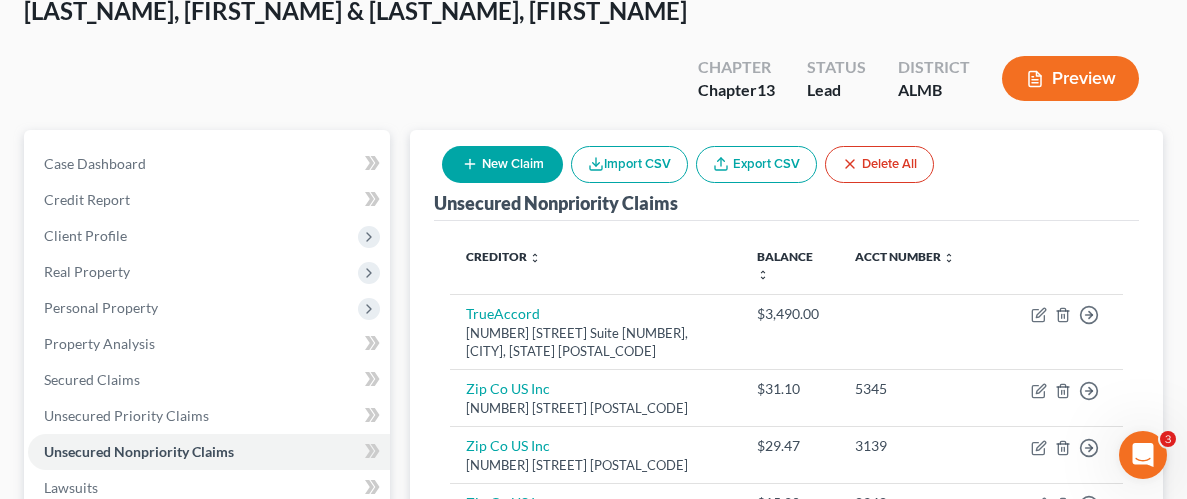 scroll, scrollTop: 103, scrollLeft: 0, axis: vertical 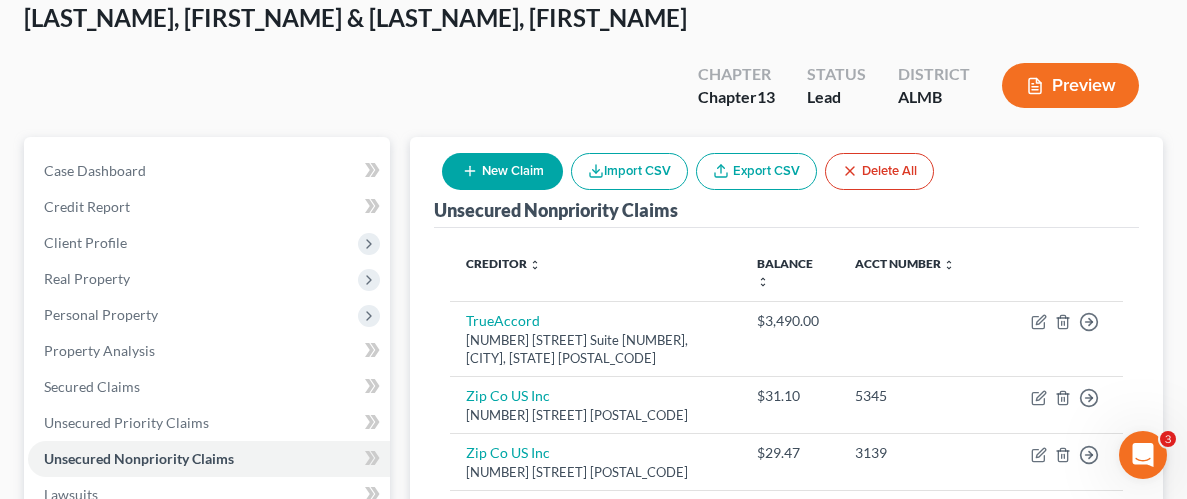 click on "New Claim" at bounding box center (502, 171) 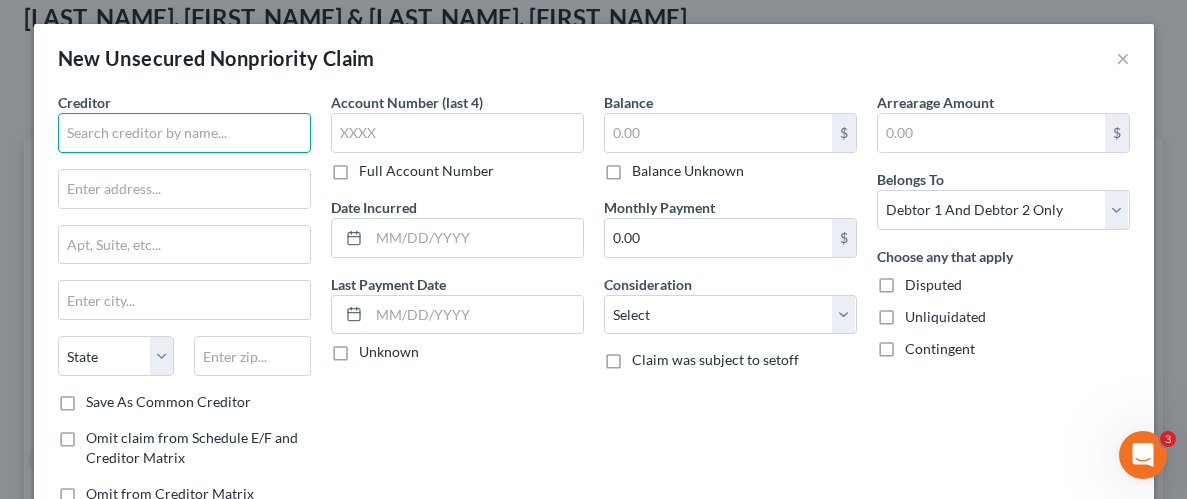 click at bounding box center [184, 133] 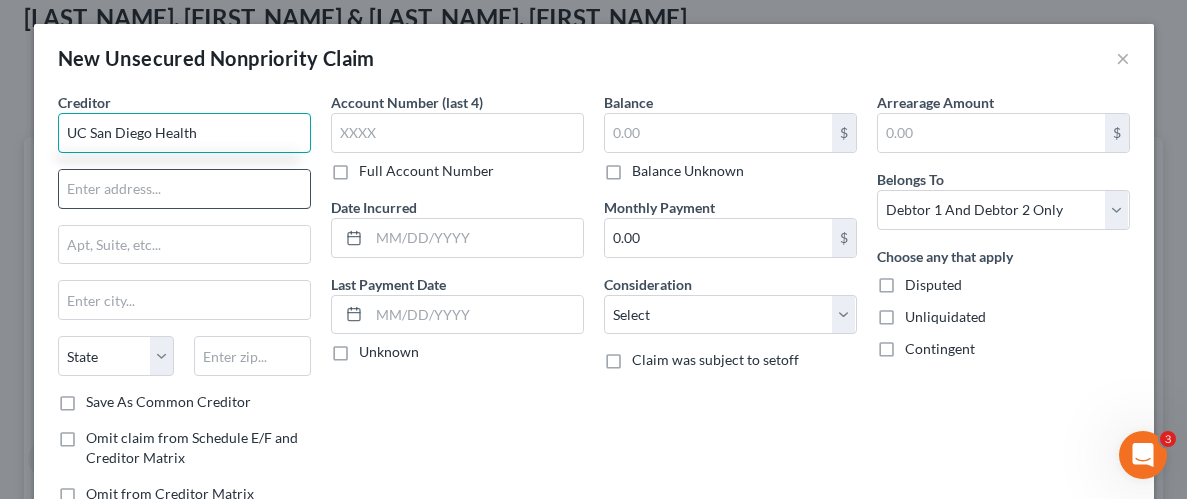 type on "UC San Diego Health" 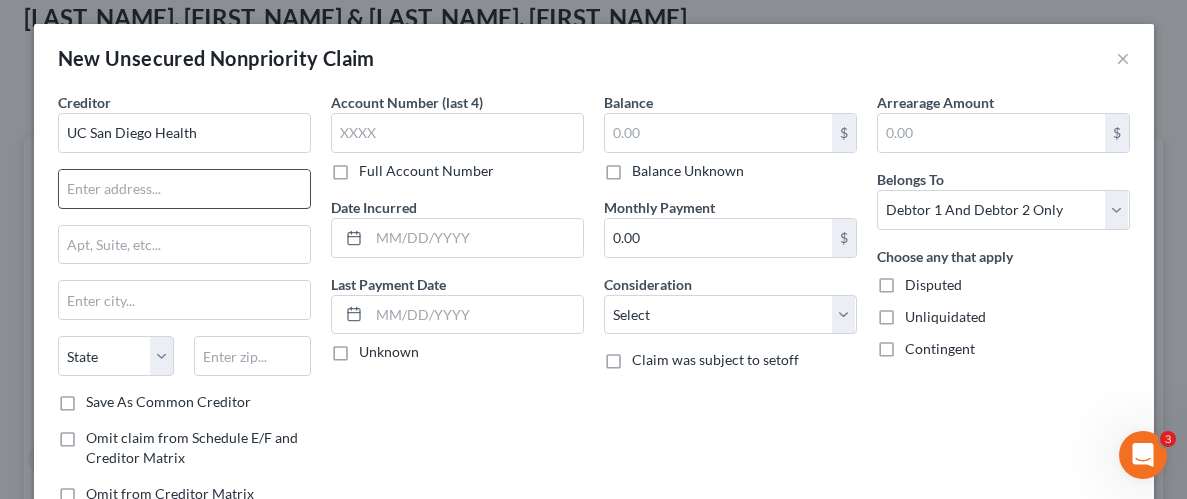 click at bounding box center [184, 189] 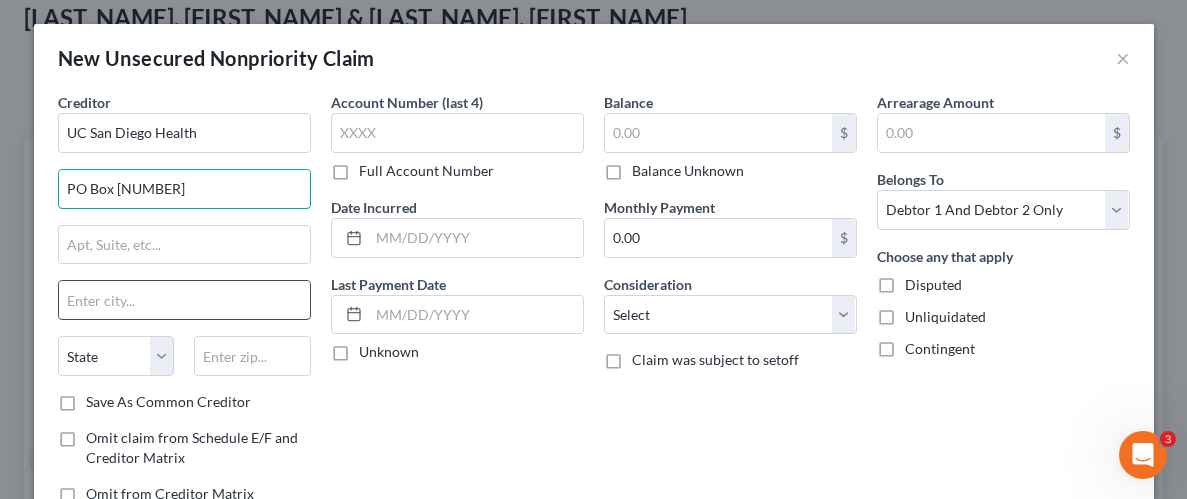 type on "PO Box [POSTAL_CODE]" 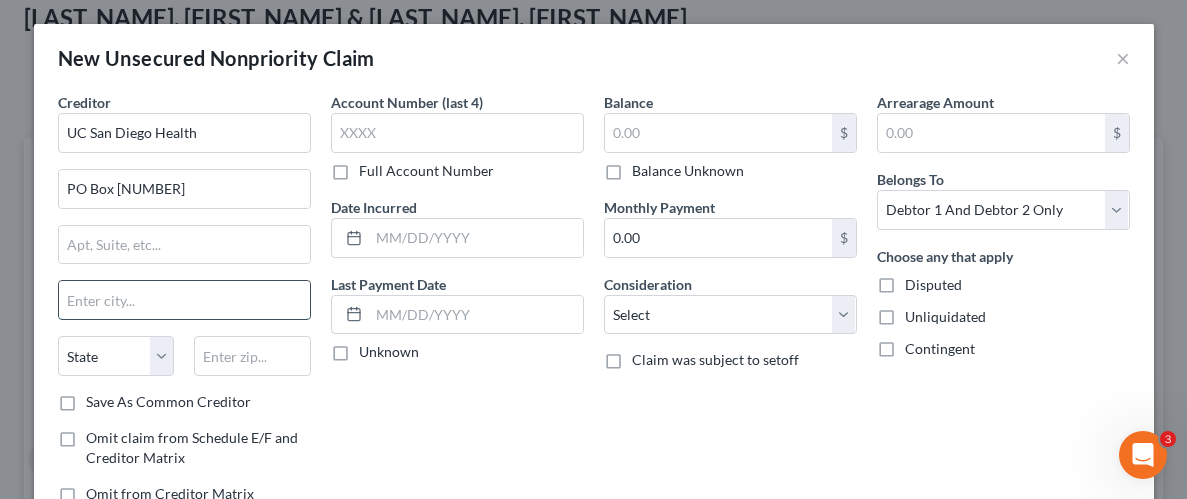 click at bounding box center (184, 300) 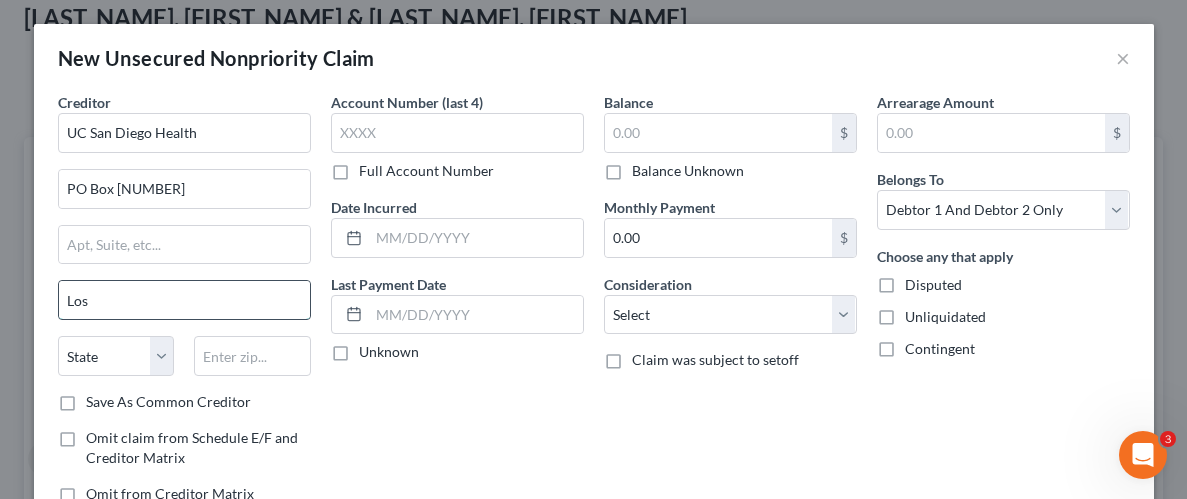 type on "Los Angeles" 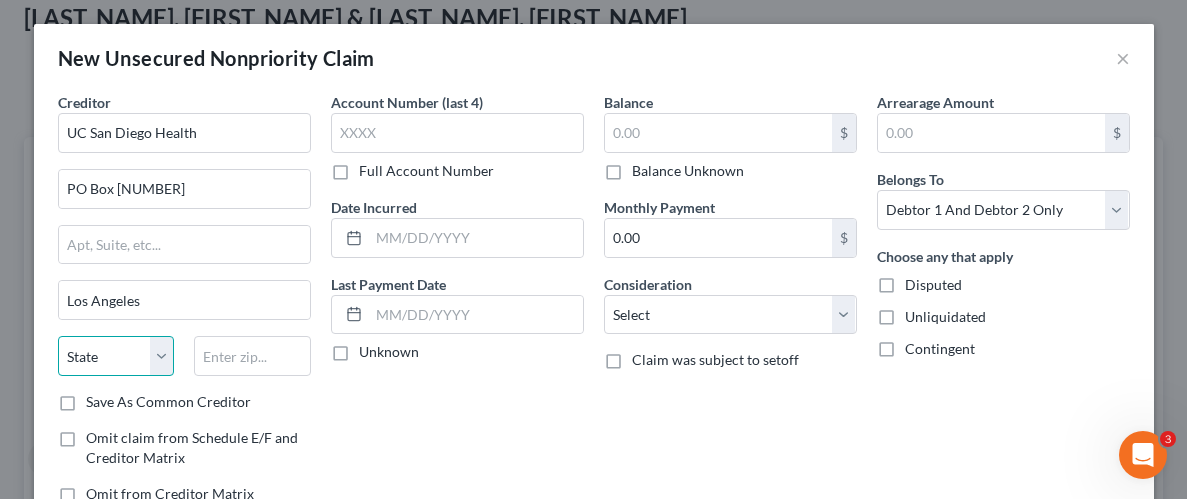 click on "State AL AK AR AZ CA CO CT DE DC FL GA GU HI ID IL IN IA KS KY LA ME MD MA MI MN MS MO MT NC ND NE NV NH NJ NM NY OH OK OR PA PR RI SC SD TN TX UT VI VA VT WA WV WI WY" at bounding box center [116, 356] 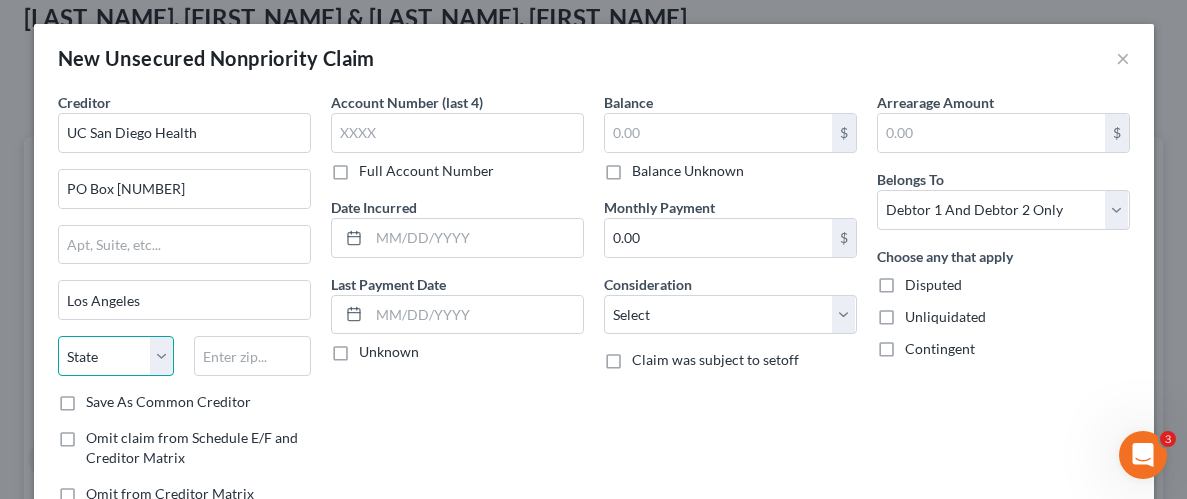 select on "4" 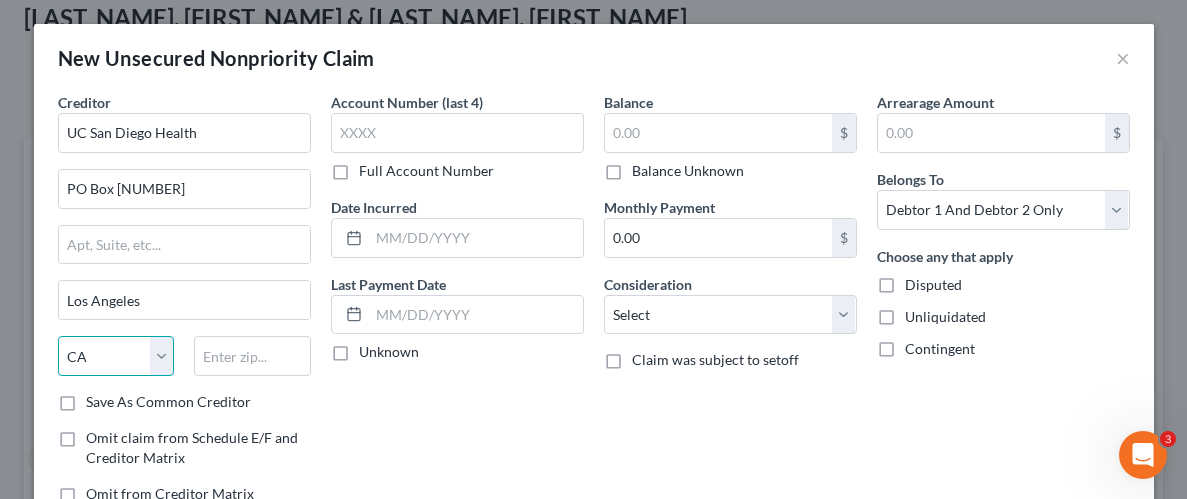click on "State AL AK AR AZ CA CO CT DE DC FL GA GU HI ID IL IN IA KS KY LA ME MD MA MI MN MS MO MT NC ND NE NV NH NJ NM NY OH OK OR PA PR RI SC SD TN TX UT VI VA VT WA WV WI WY" at bounding box center [116, 356] 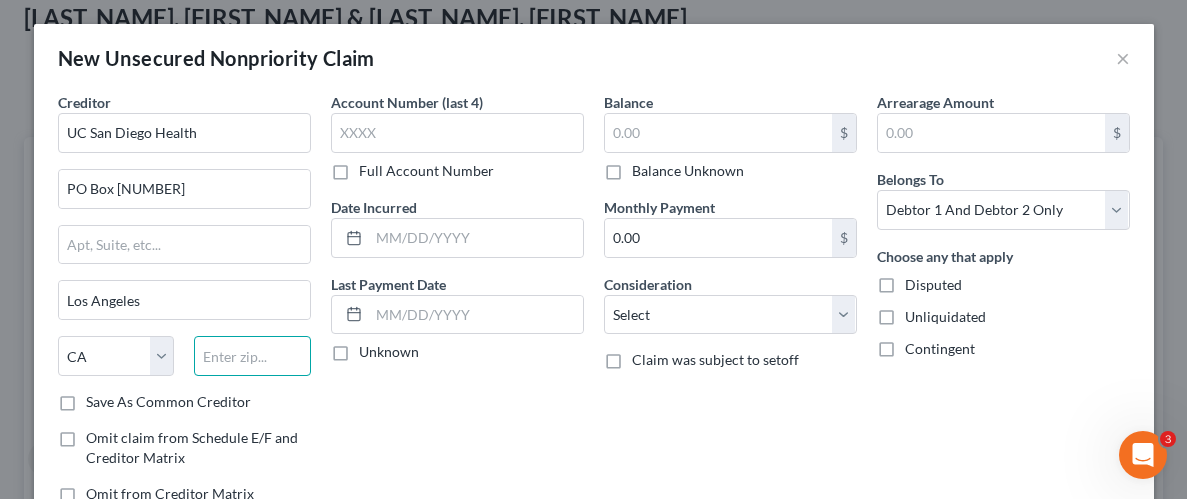 click at bounding box center (252, 356) 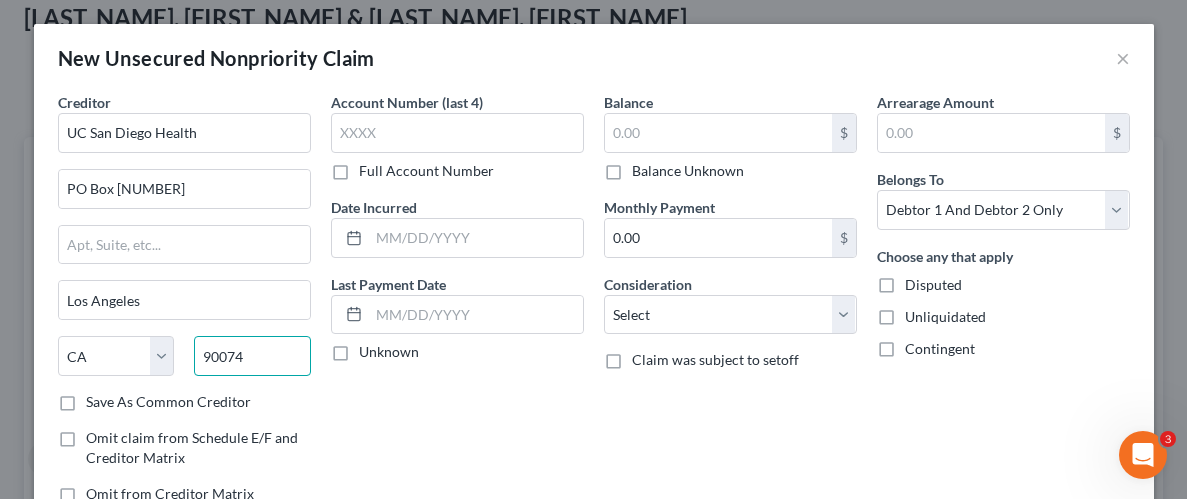 type on "90074" 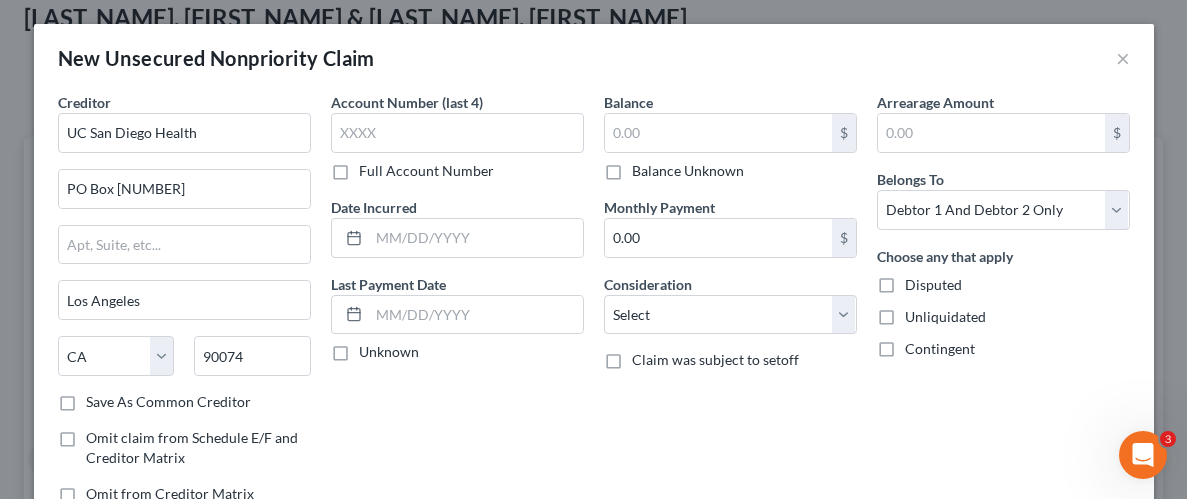 click on "Account Number (last 4)
Full Account Number
Date Incurred         Last Payment Date         Unknown" at bounding box center [457, 306] 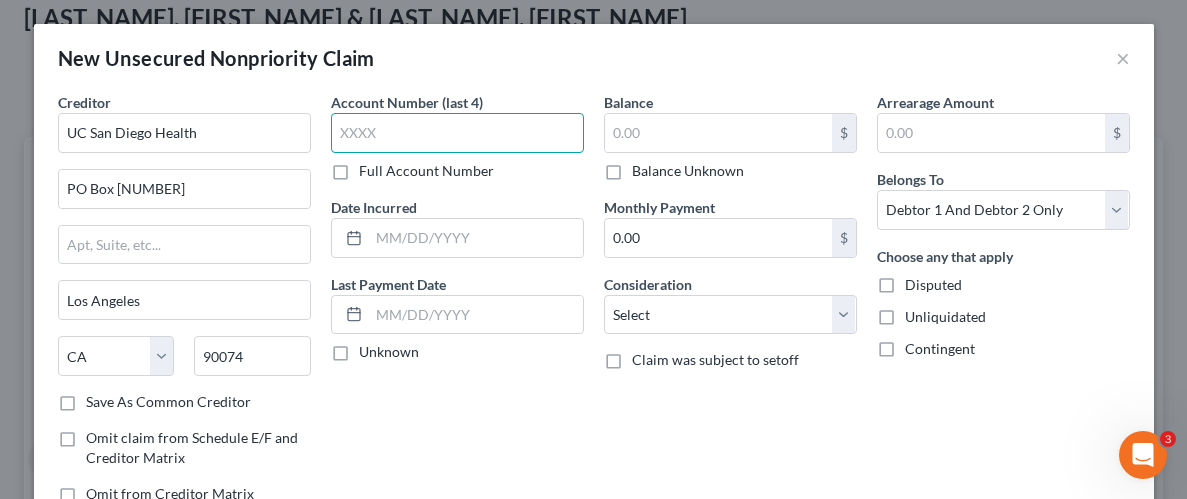 click at bounding box center (457, 133) 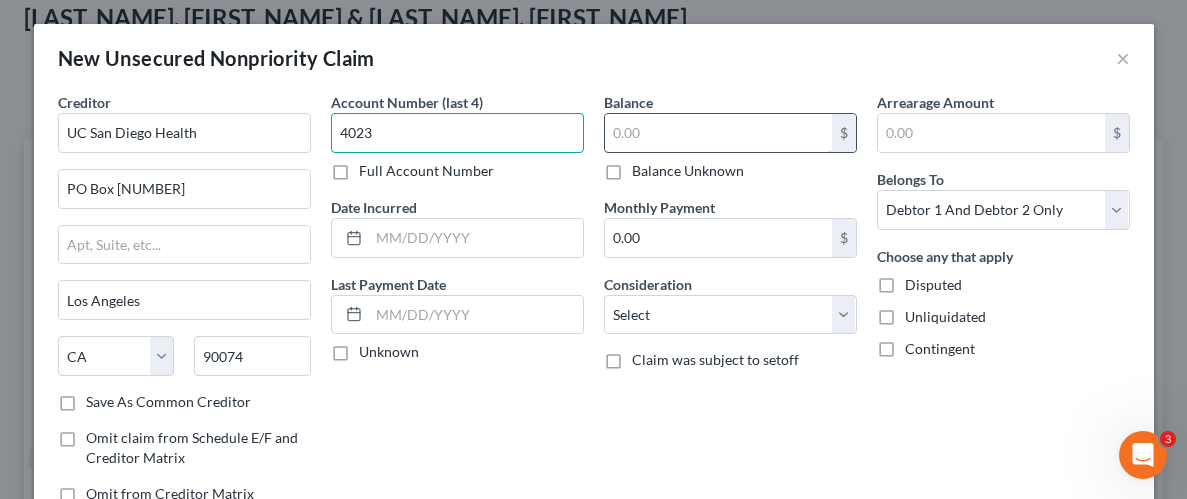 type on "4023" 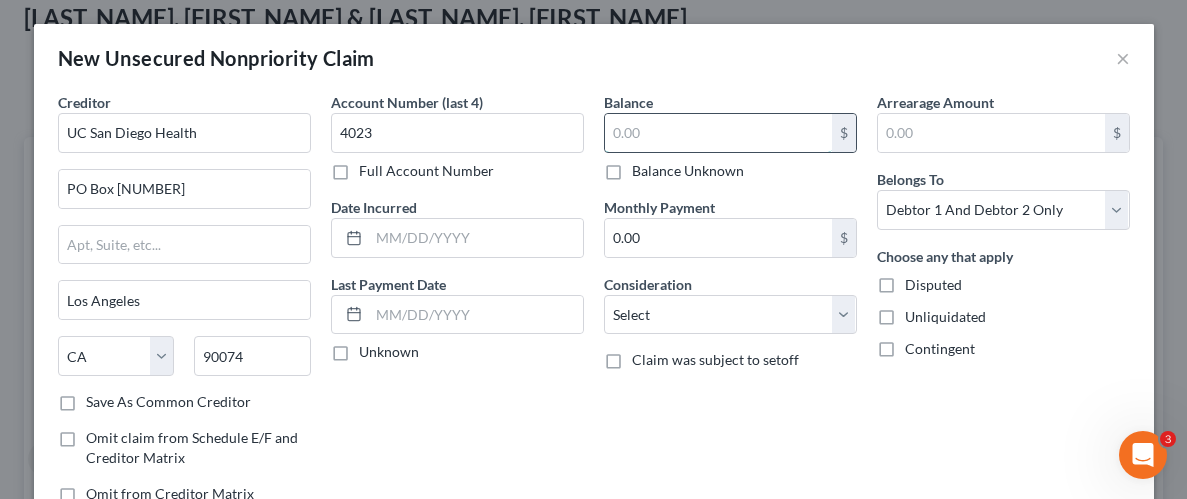 click at bounding box center [718, 133] 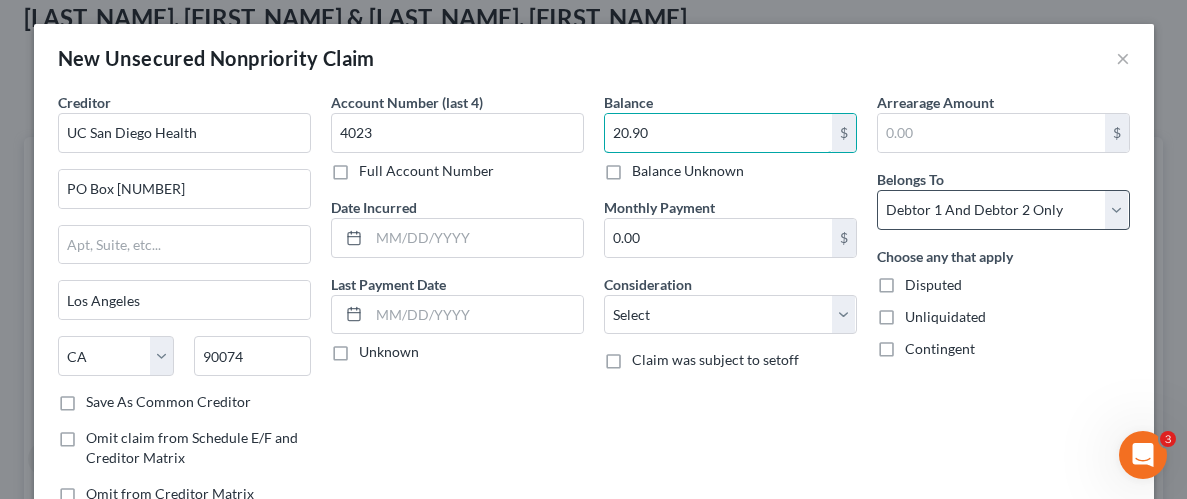 type on "20.90" 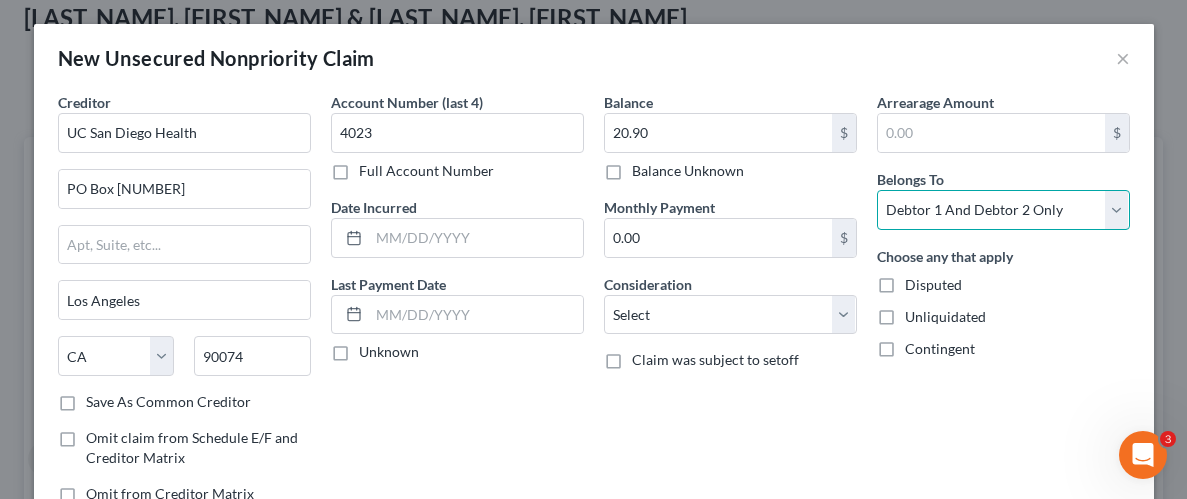 click on "Select Debtor 1 Only Debtor 2 Only Debtor 1 And Debtor 2 Only At Least One Of The Debtors And Another Community Property" at bounding box center (1003, 210) 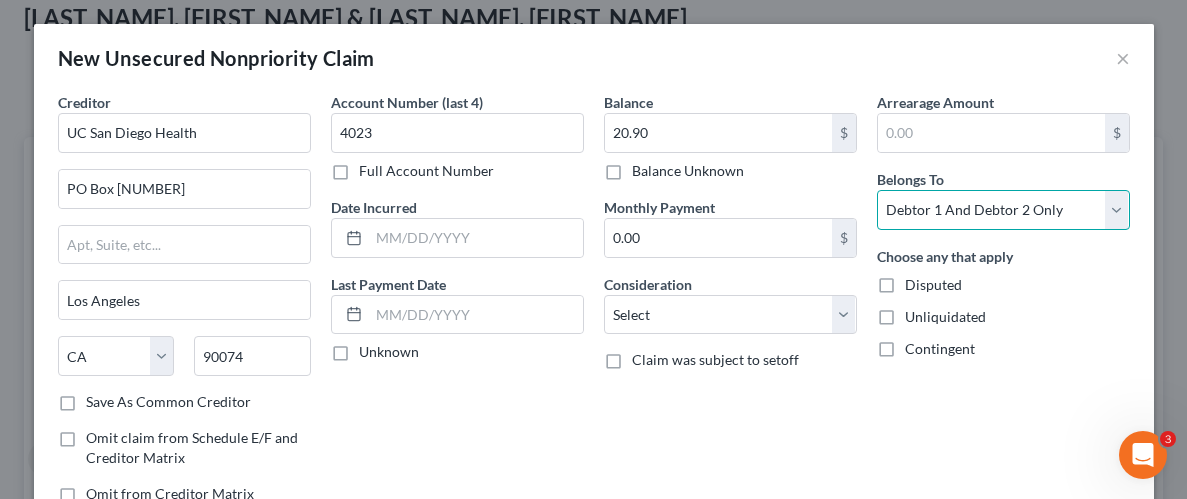 select on "0" 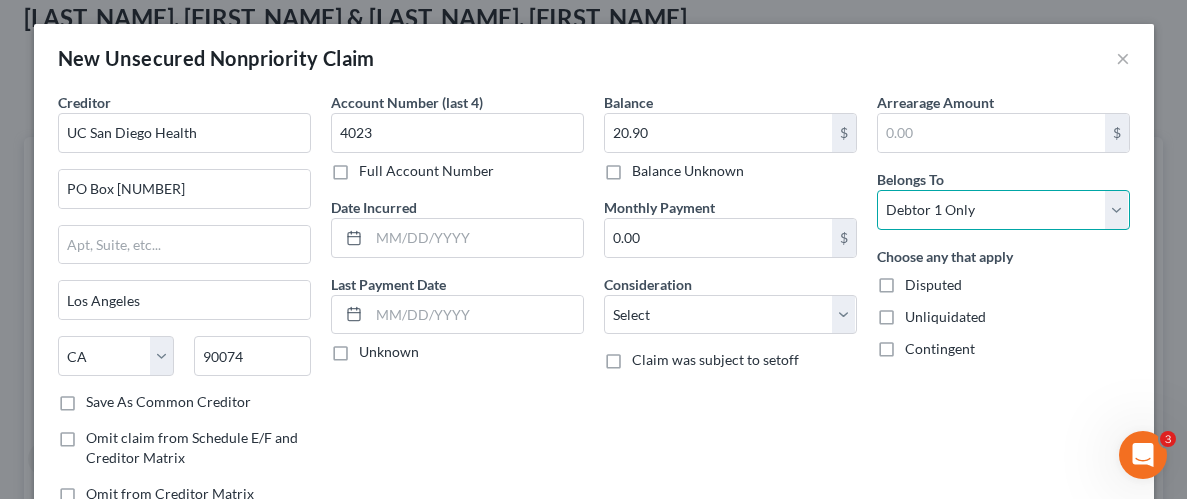click on "Select Debtor 1 Only Debtor 2 Only Debtor 1 And Debtor 2 Only At Least One Of The Debtors And Another Community Property" at bounding box center (1003, 210) 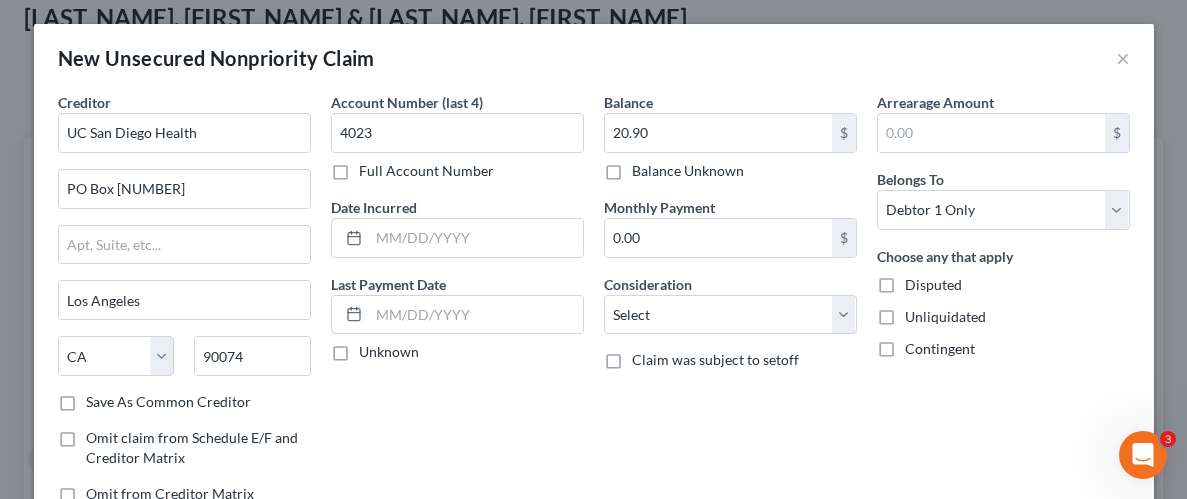 click on "Unliquidated" at bounding box center [945, 317] 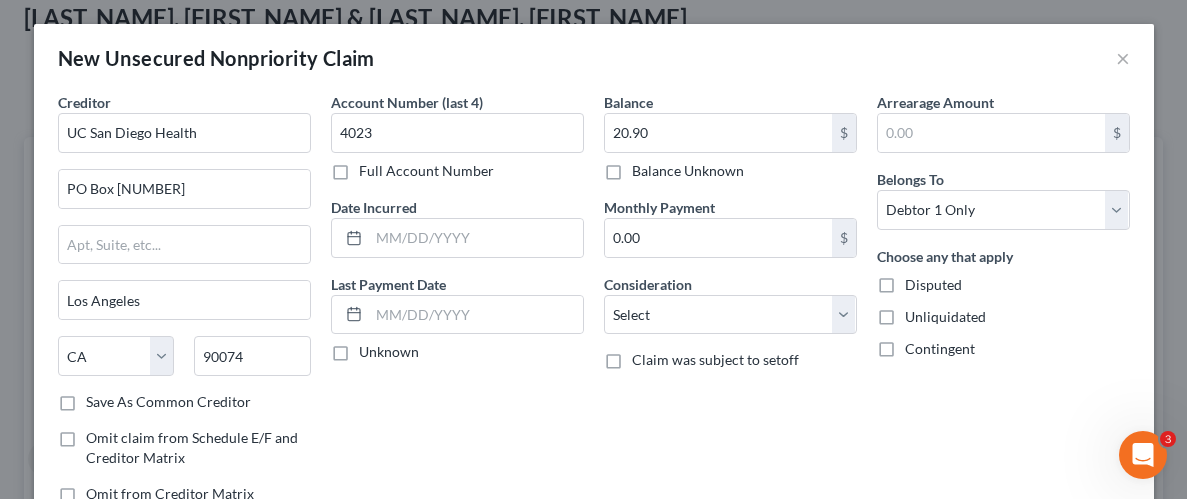 click on "Unliquidated" at bounding box center (919, 313) 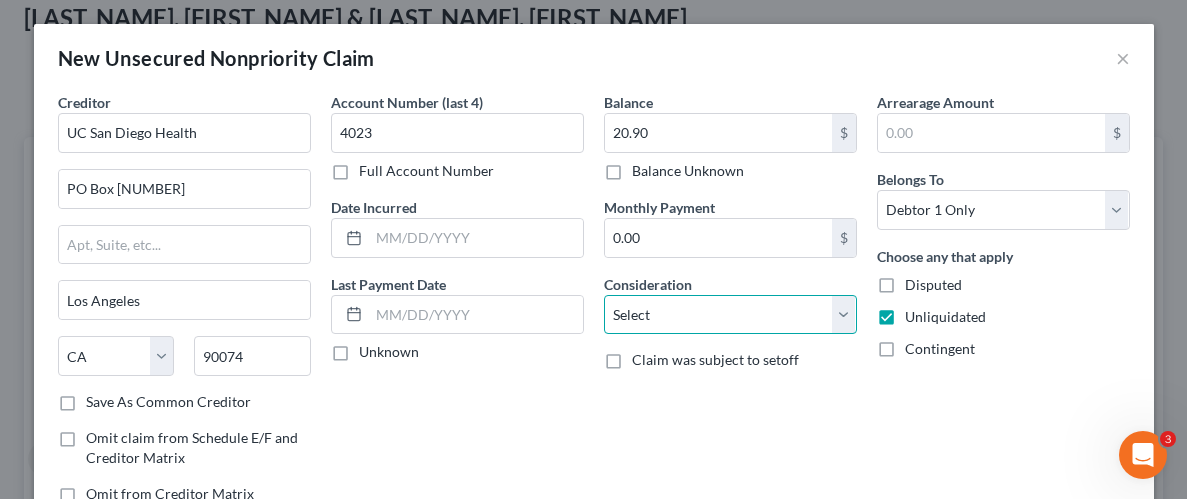 click on "Select Cable / Satellite Services Collection Agency Credit Card Debt Debt Counseling / Attorneys Deficiency Balance Domestic Support Obligations Home / Car Repairs Income Taxes Judgment Liens Medical Services Monies Loaned / Advanced Mortgage Obligation From Divorce Or Separation Obligation To Pensions Other Overdrawn Bank Account Promised To Help Pay Creditors Student Loans Suppliers And Vendors Telephone / Internet Services Utility Services" at bounding box center (730, 315) 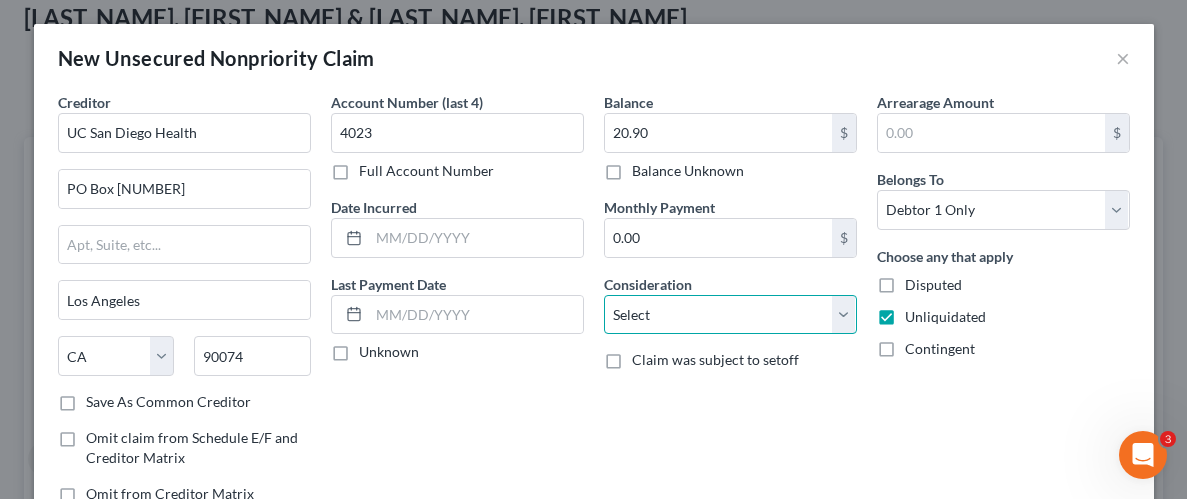 select on "9" 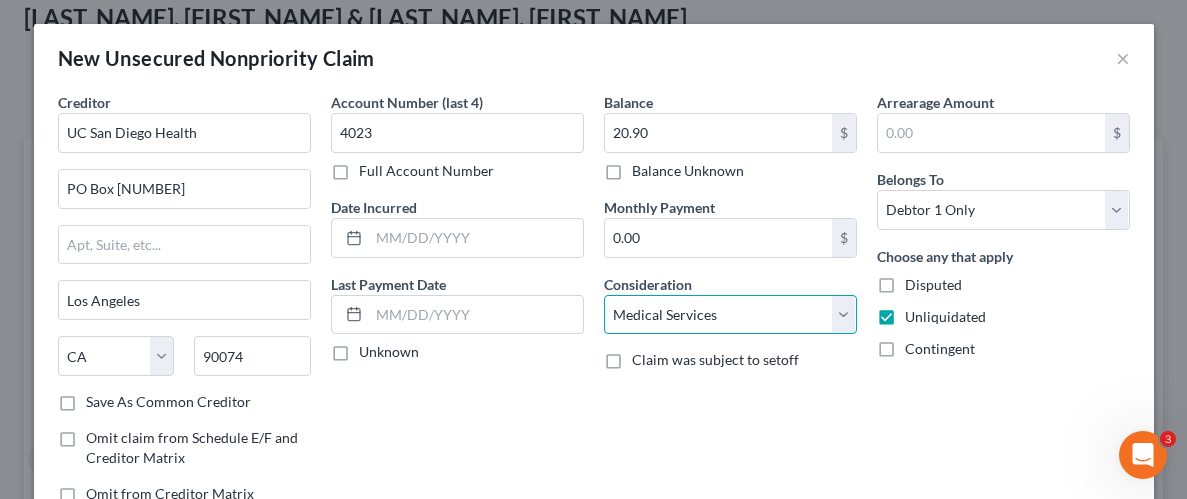 click on "Select Cable / Satellite Services Collection Agency Credit Card Debt Debt Counseling / Attorneys Deficiency Balance Domestic Support Obligations Home / Car Repairs Income Taxes Judgment Liens Medical Services Monies Loaned / Advanced Mortgage Obligation From Divorce Or Separation Obligation To Pensions Other Overdrawn Bank Account Promised To Help Pay Creditors Student Loans Suppliers And Vendors Telephone / Internet Services Utility Services" at bounding box center (730, 315) 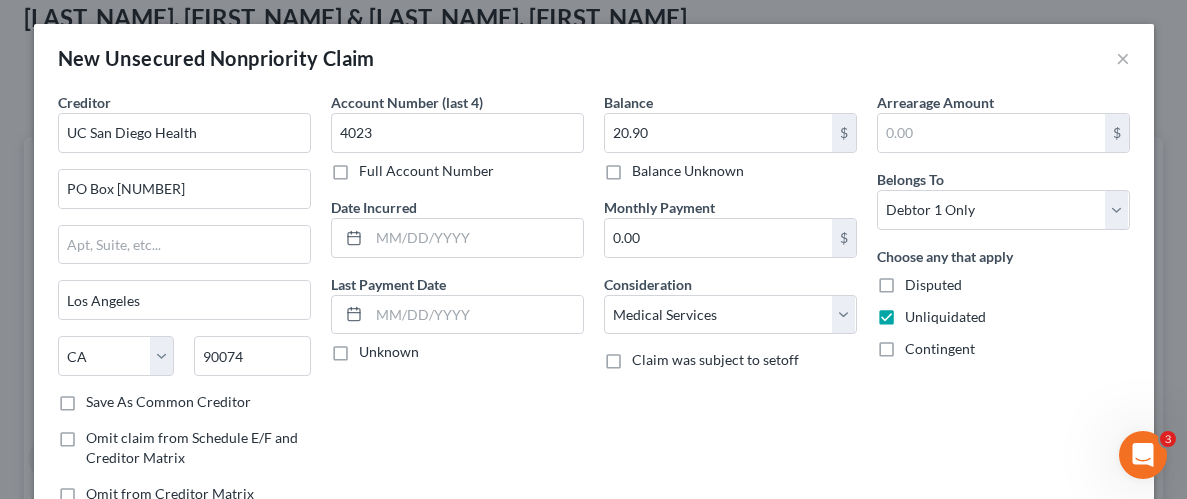 click on "Arrearage Amount $
Belongs To
*
Select Debtor 1 Only Debtor 2 Only Debtor 1 And Debtor 2 Only At Least One Of The Debtors And Another Community Property Choose any that apply Disputed Unliquidated Contingent" at bounding box center (1003, 306) 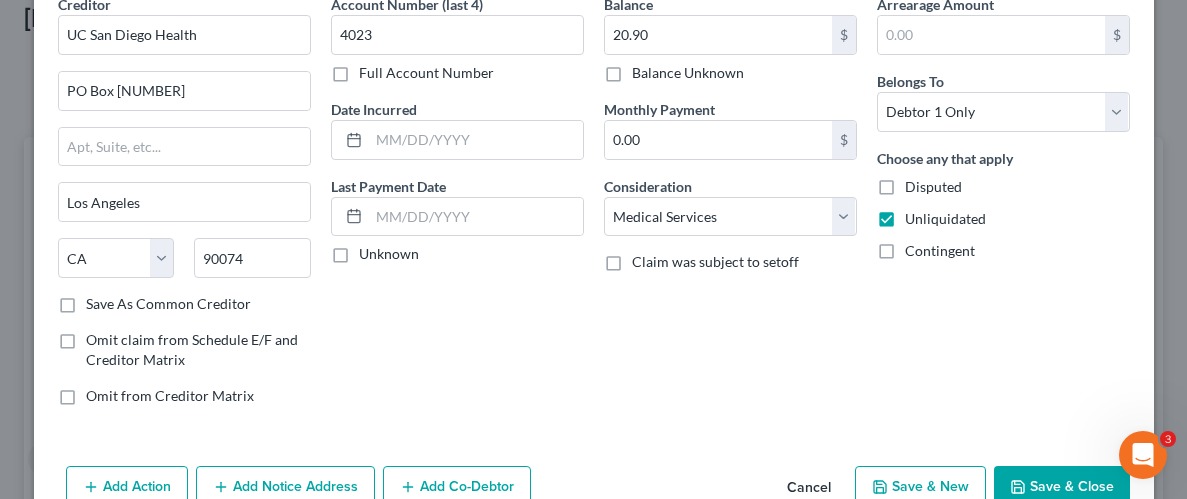 scroll, scrollTop: 124, scrollLeft: 0, axis: vertical 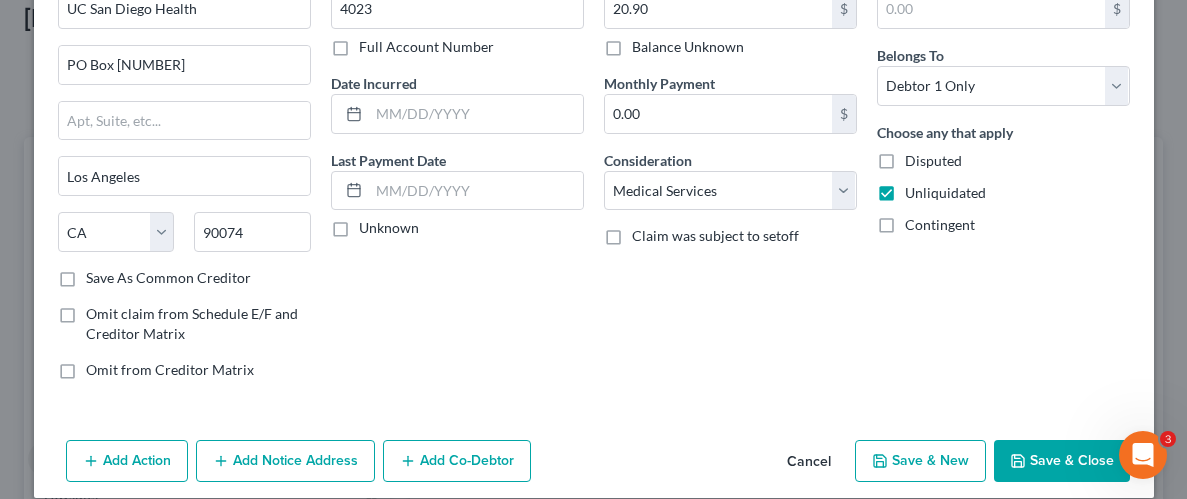 click on "Save & Close" at bounding box center [1062, 461] 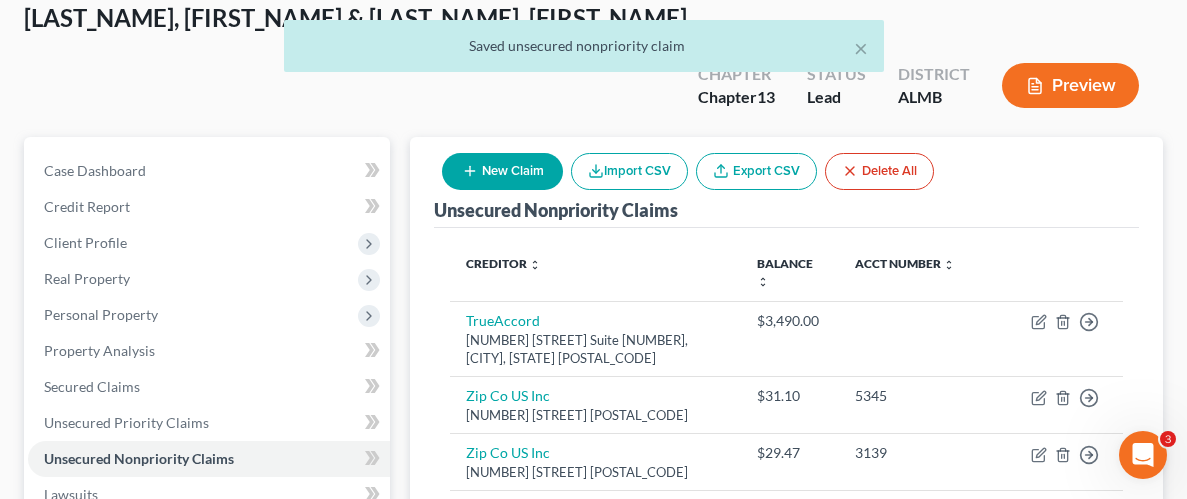 click on "New Claim" at bounding box center [502, 171] 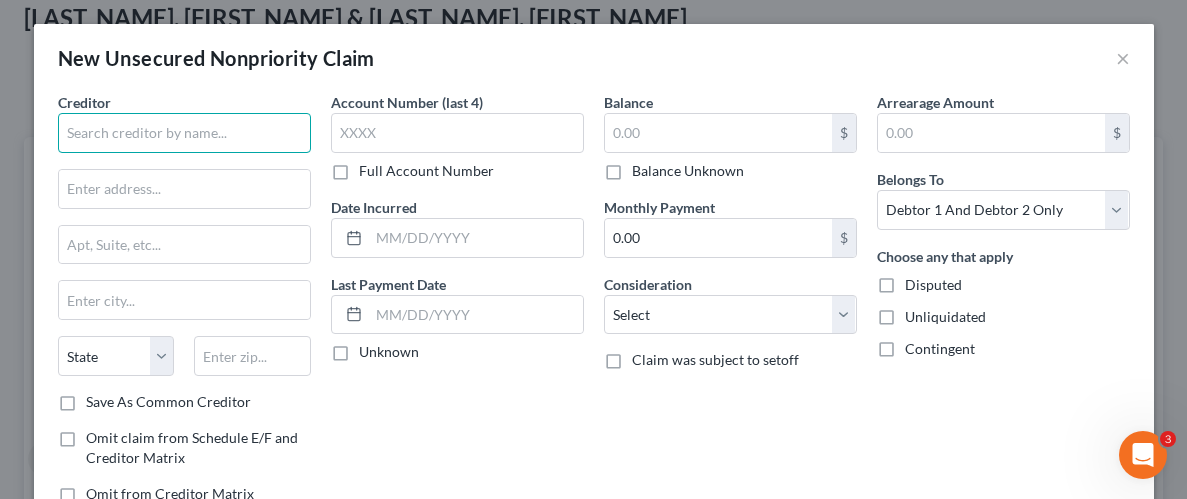 click at bounding box center [184, 133] 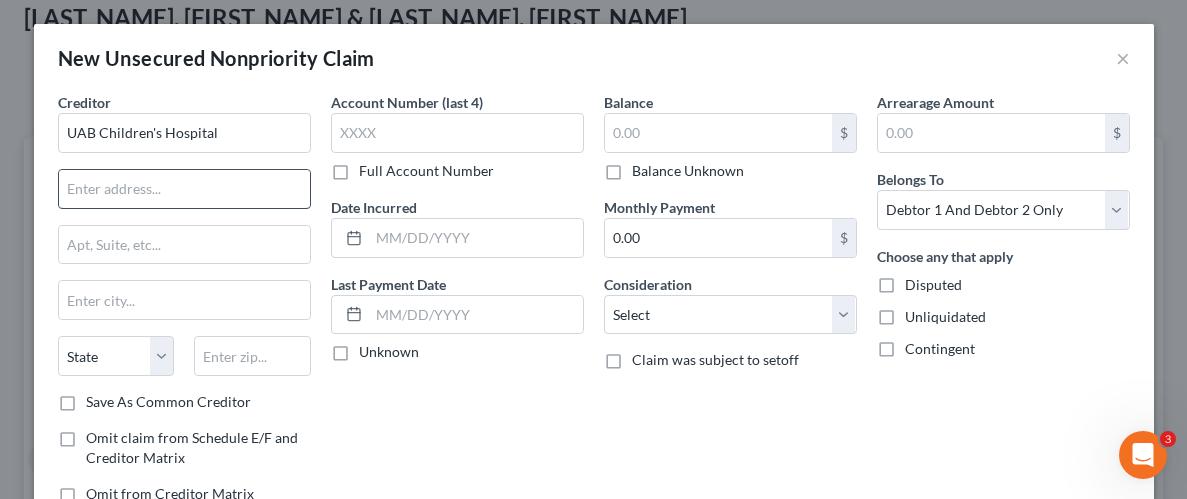 click at bounding box center (184, 189) 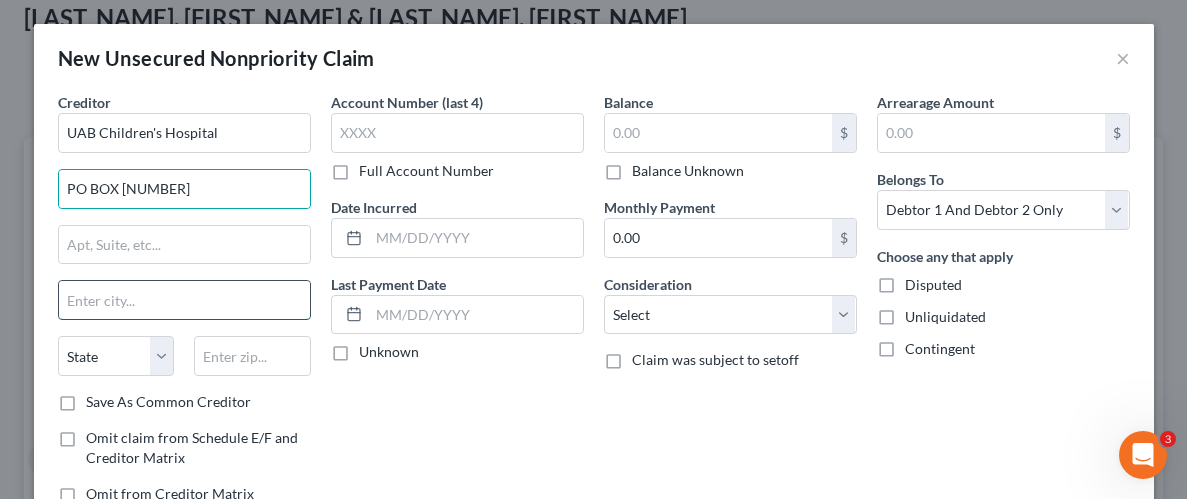 click at bounding box center (184, 300) 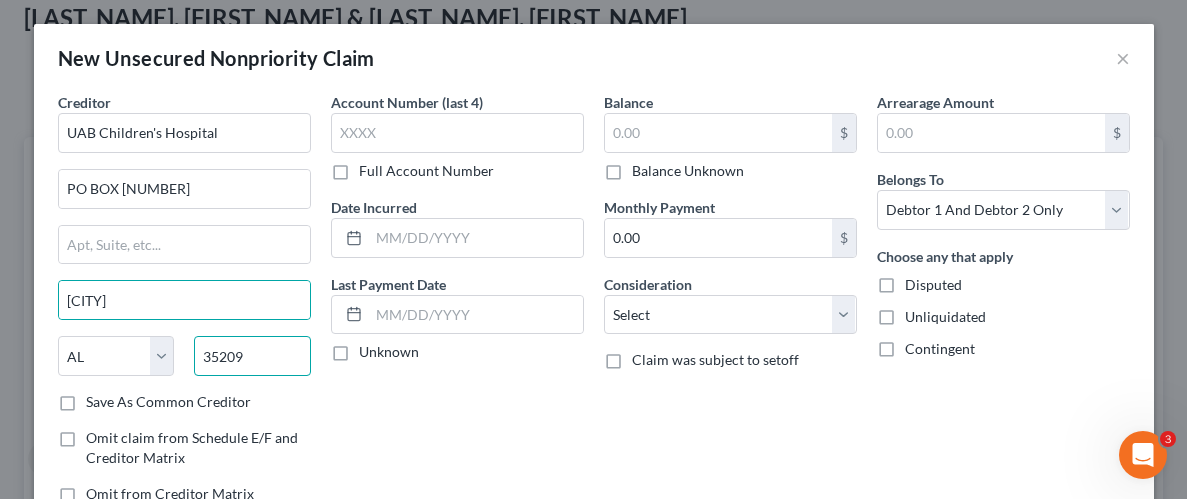 click on "35209" at bounding box center (252, 356) 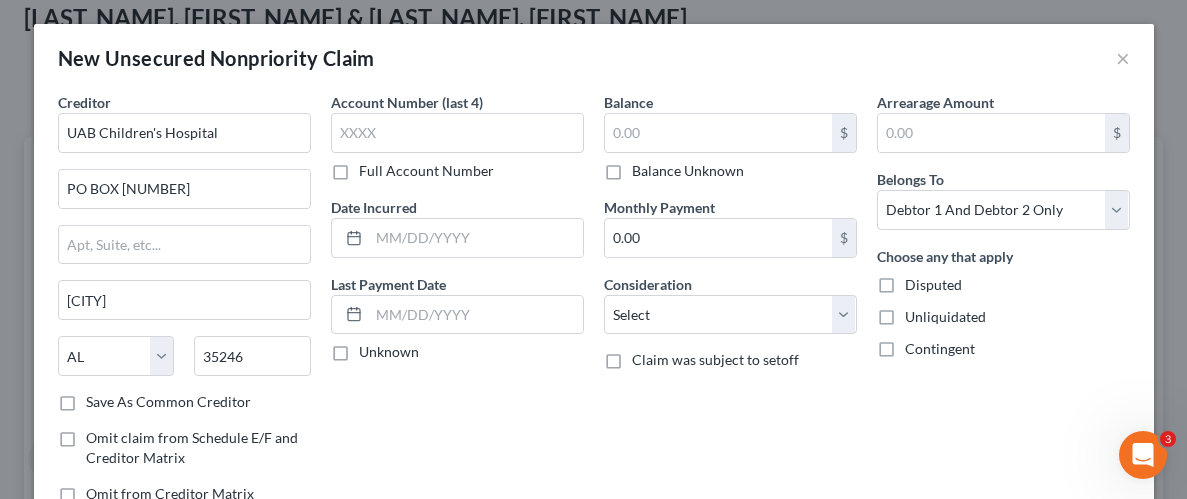 click on "Account Number (last 4)
Full Account Number
Date Incurred         Last Payment Date         Unknown" at bounding box center [457, 306] 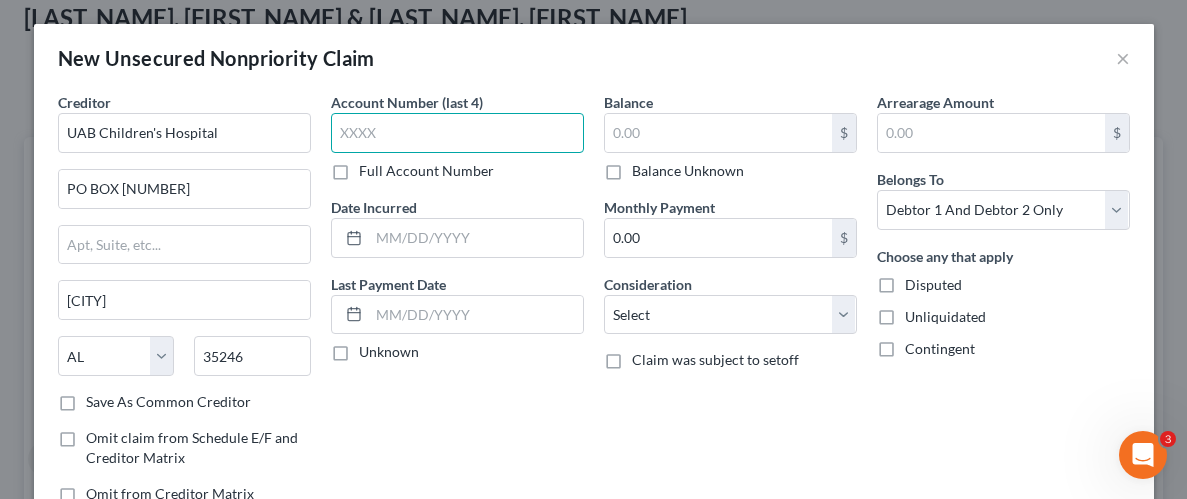 click at bounding box center (457, 133) 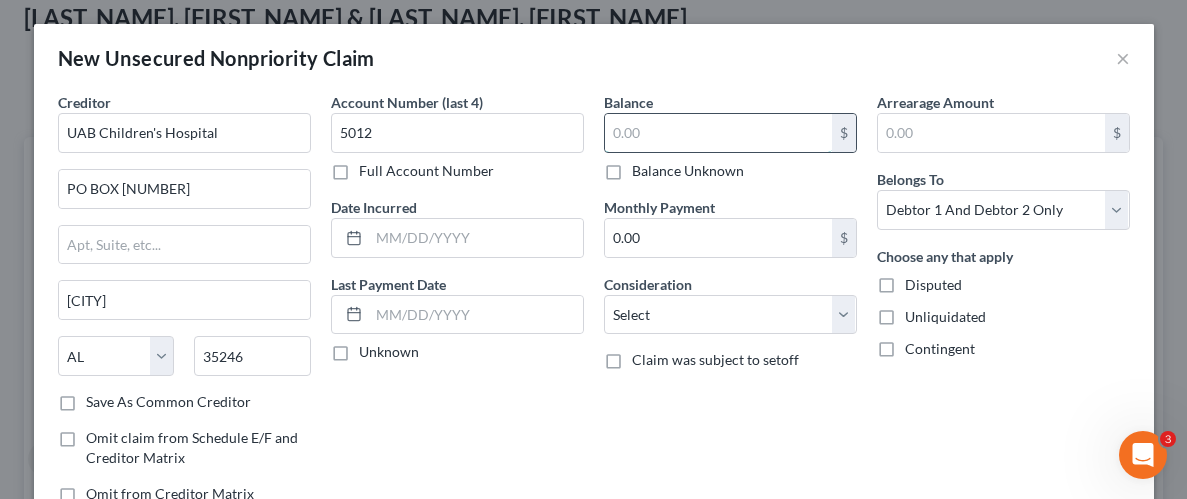 click at bounding box center (718, 133) 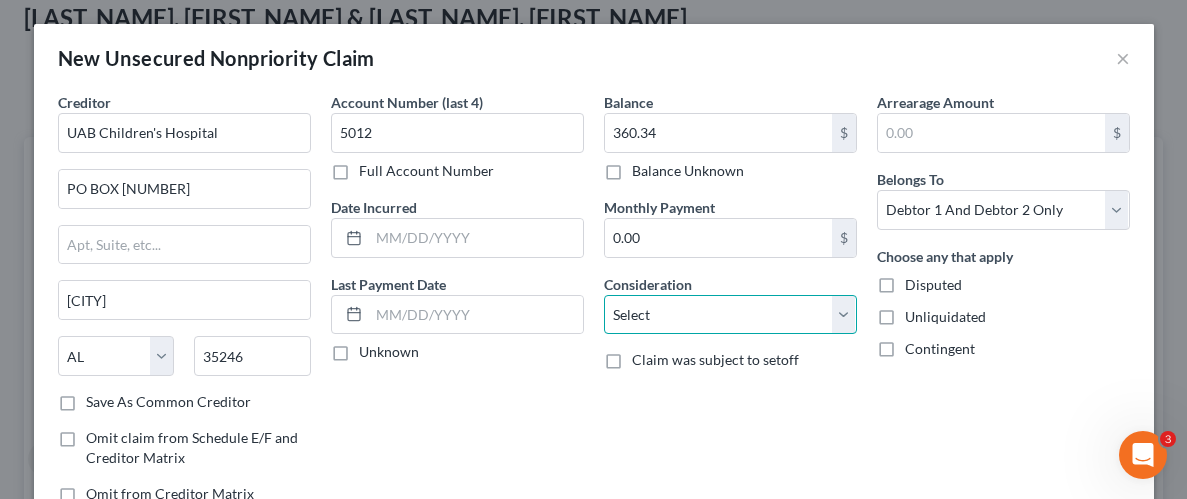 click on "Select Cable / Satellite Services Collection Agency Credit Card Debt Debt Counseling / Attorneys Deficiency Balance Domestic Support Obligations Home / Car Repairs Income Taxes Judgment Liens Medical Services Monies Loaned / Advanced Mortgage Obligation From Divorce Or Separation Obligation To Pensions Other Overdrawn Bank Account Promised To Help Pay Creditors Student Loans Suppliers And Vendors Telephone / Internet Services Utility Services" at bounding box center [730, 315] 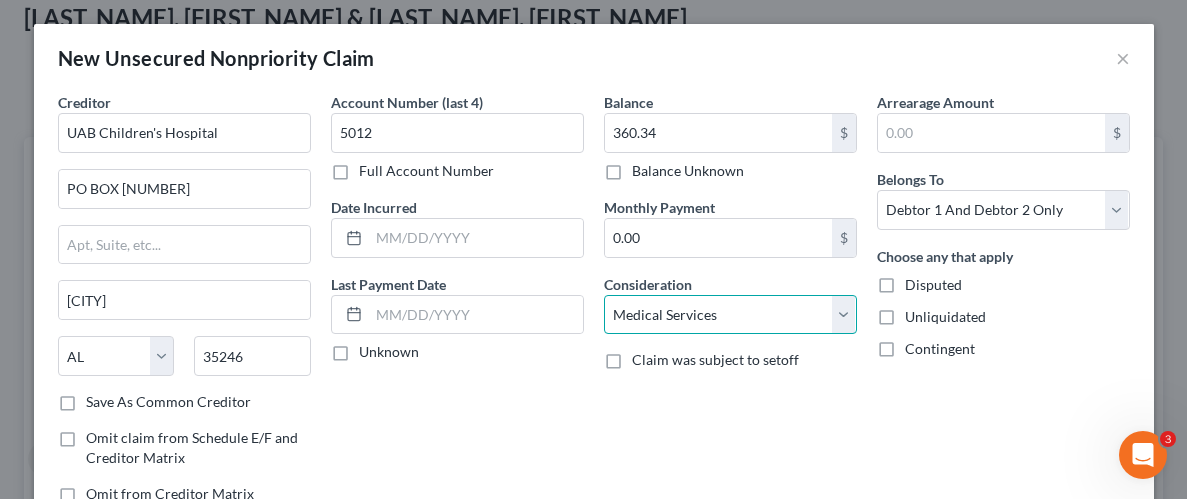 click on "Select Cable / Satellite Services Collection Agency Credit Card Debt Debt Counseling / Attorneys Deficiency Balance Domestic Support Obligations Home / Car Repairs Income Taxes Judgment Liens Medical Services Monies Loaned / Advanced Mortgage Obligation From Divorce Or Separation Obligation To Pensions Other Overdrawn Bank Account Promised To Help Pay Creditors Student Loans Suppliers And Vendors Telephone / Internet Services Utility Services" at bounding box center [730, 315] 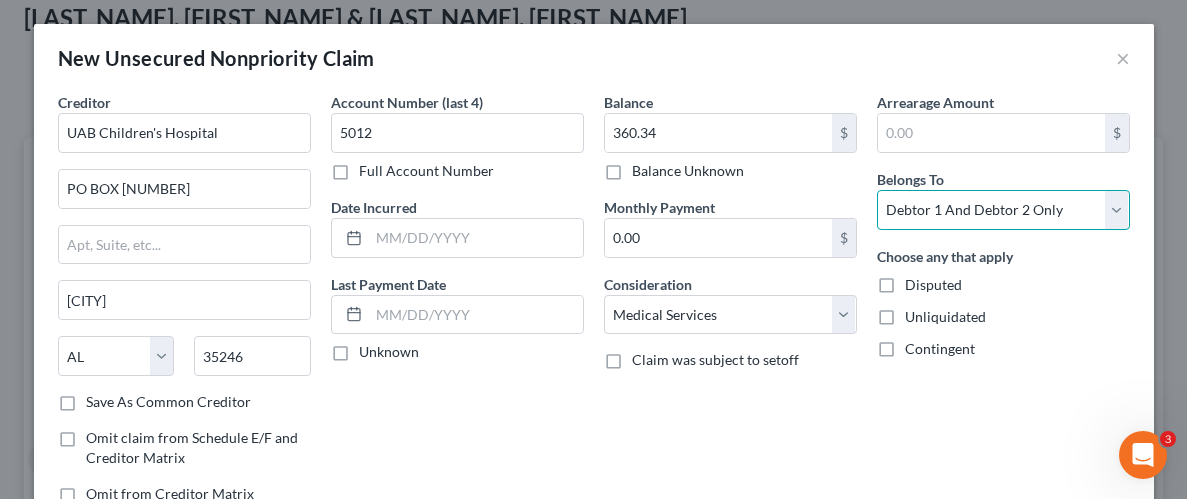 click on "Select Debtor 1 Only Debtor 2 Only Debtor 1 And Debtor 2 Only At Least One Of The Debtors And Another Community Property" at bounding box center (1003, 210) 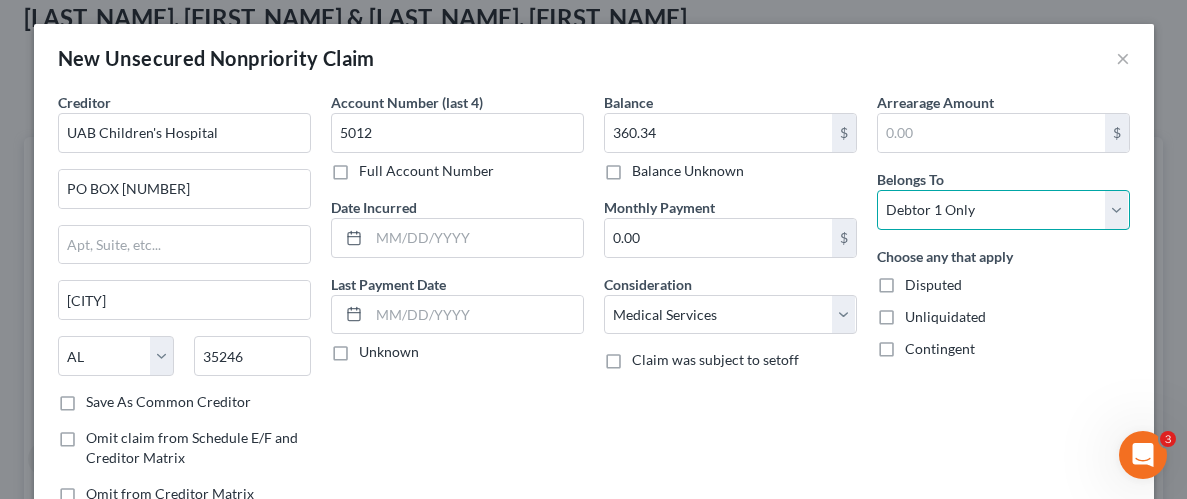 click on "Select Debtor 1 Only Debtor 2 Only Debtor 1 And Debtor 2 Only At Least One Of The Debtors And Another Community Property" at bounding box center [1003, 210] 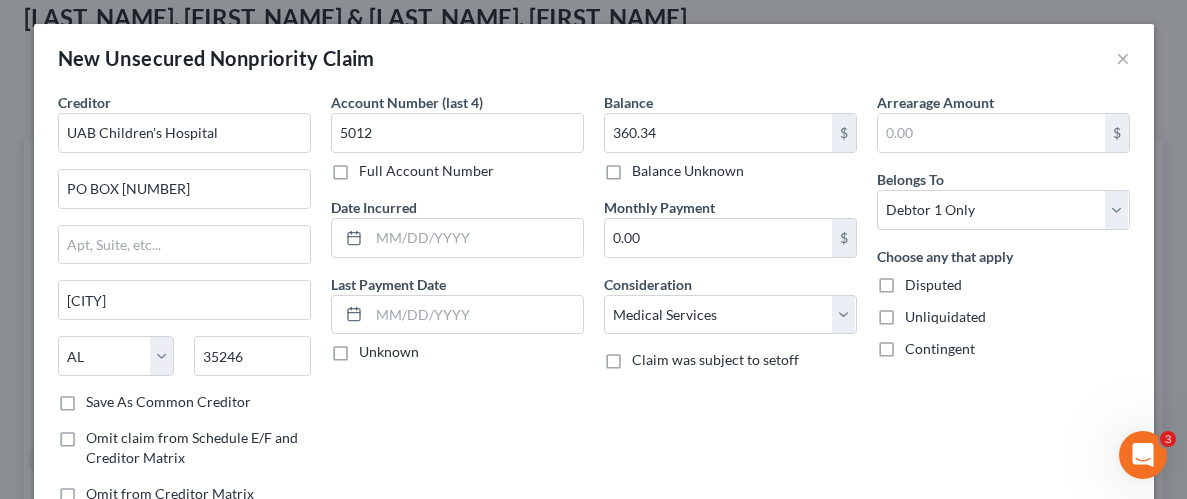 click on "Unliquidated" at bounding box center (945, 317) 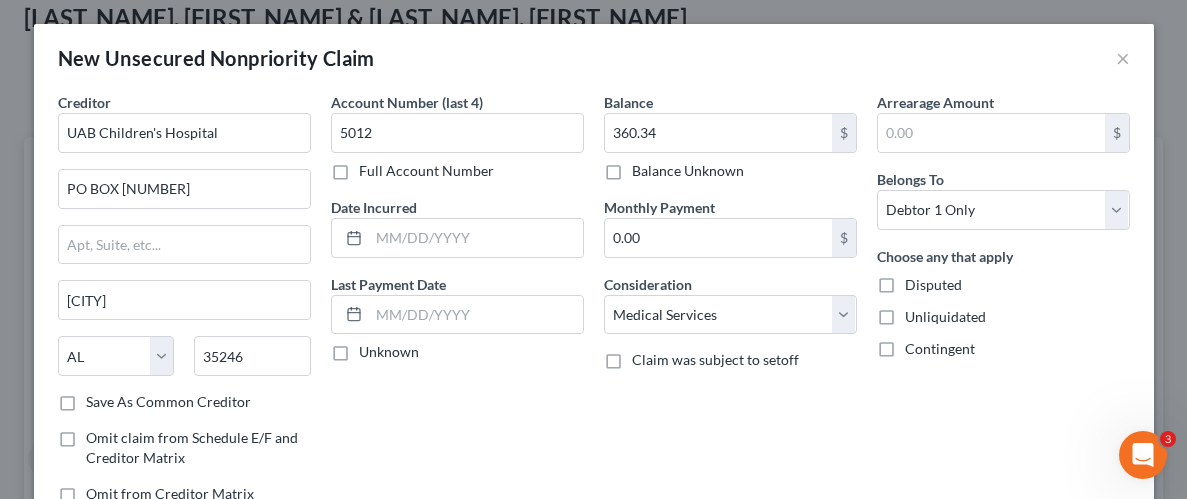 click on "Unliquidated" at bounding box center [919, 313] 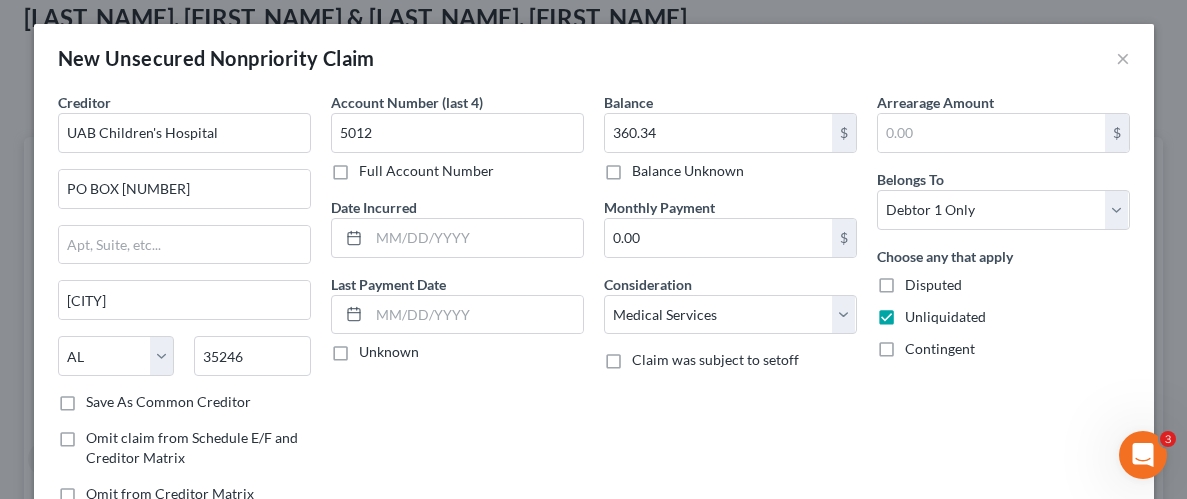 click on "Arrearage Amount $
Belongs To
*
Select Debtor 1 Only Debtor 2 Only Debtor 1 And Debtor 2 Only At Least One Of The Debtors And Another Community Property Choose any that apply Disputed Unliquidated Contingent" at bounding box center [1003, 306] 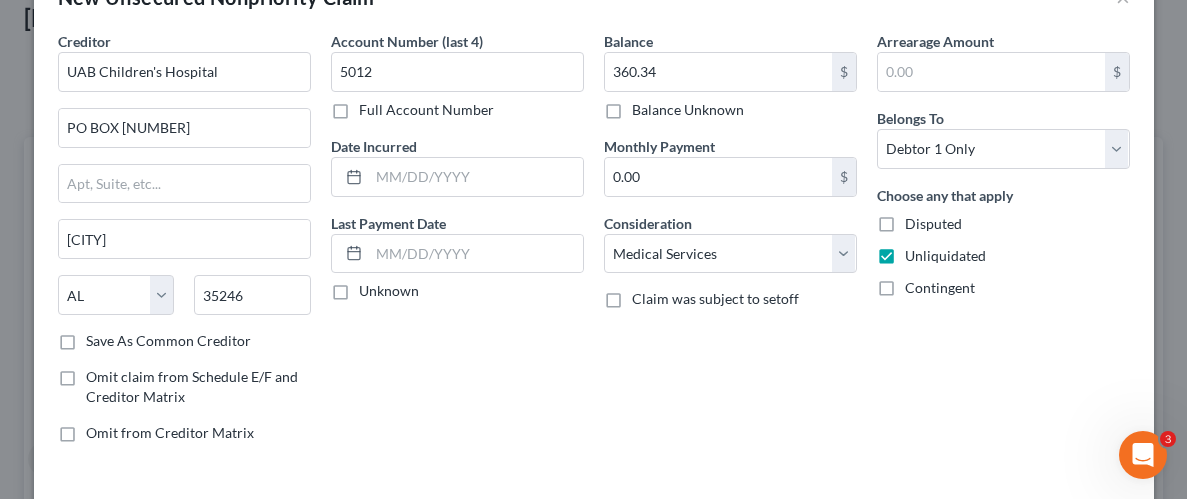 scroll, scrollTop: 145, scrollLeft: 0, axis: vertical 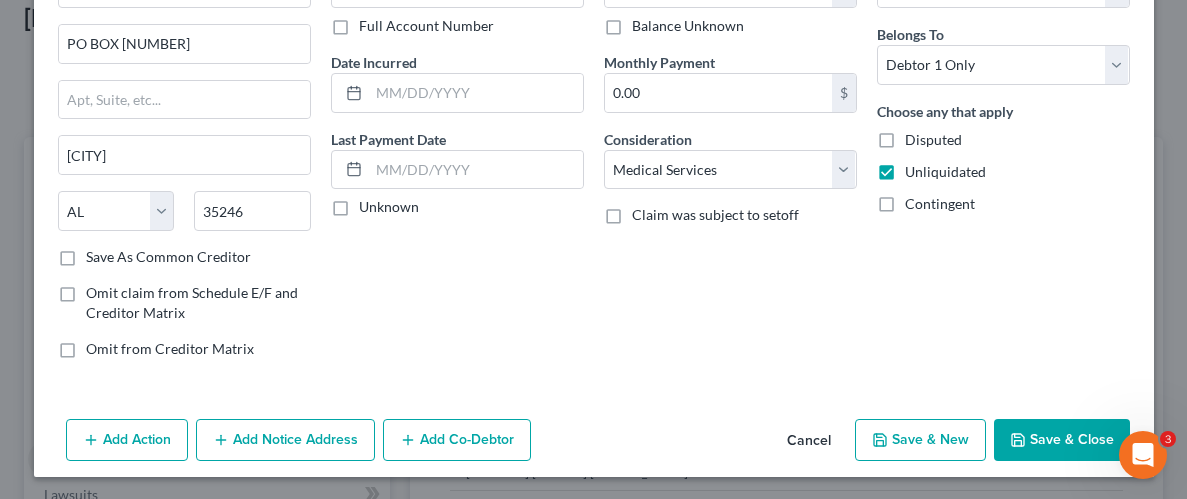 click on "Save & Close" at bounding box center (1062, 440) 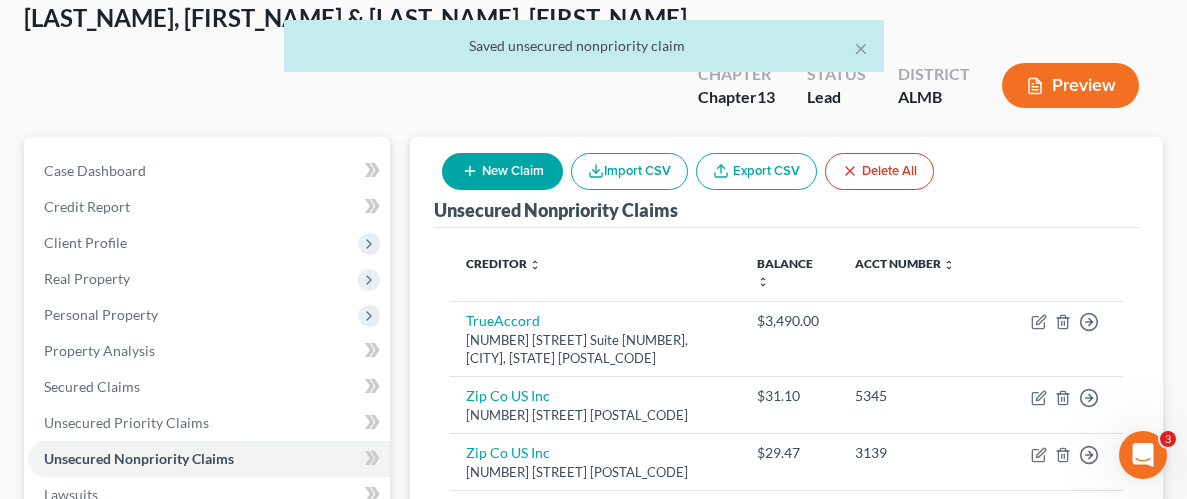 click on "New Claim" at bounding box center [502, 171] 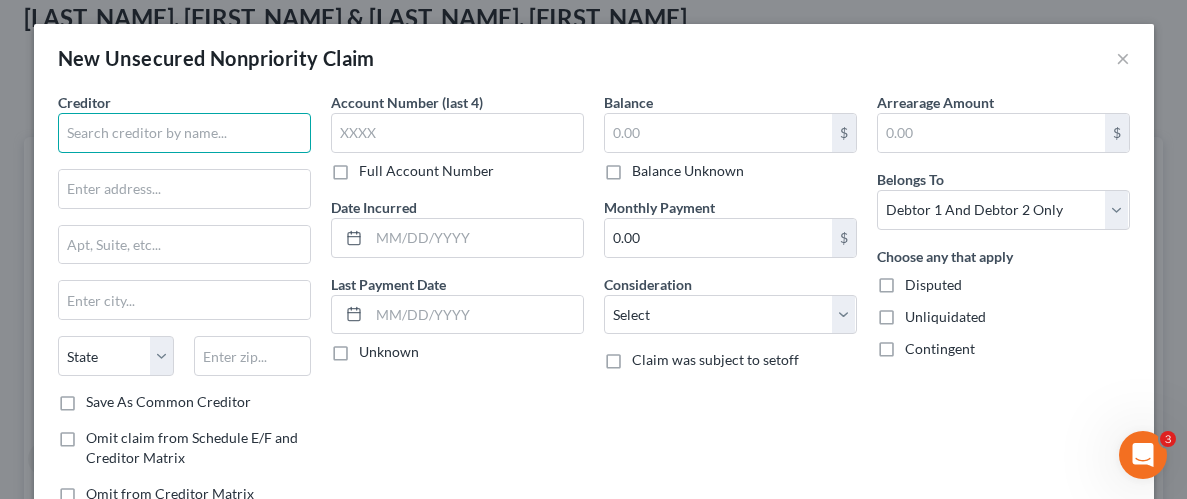 click at bounding box center (184, 133) 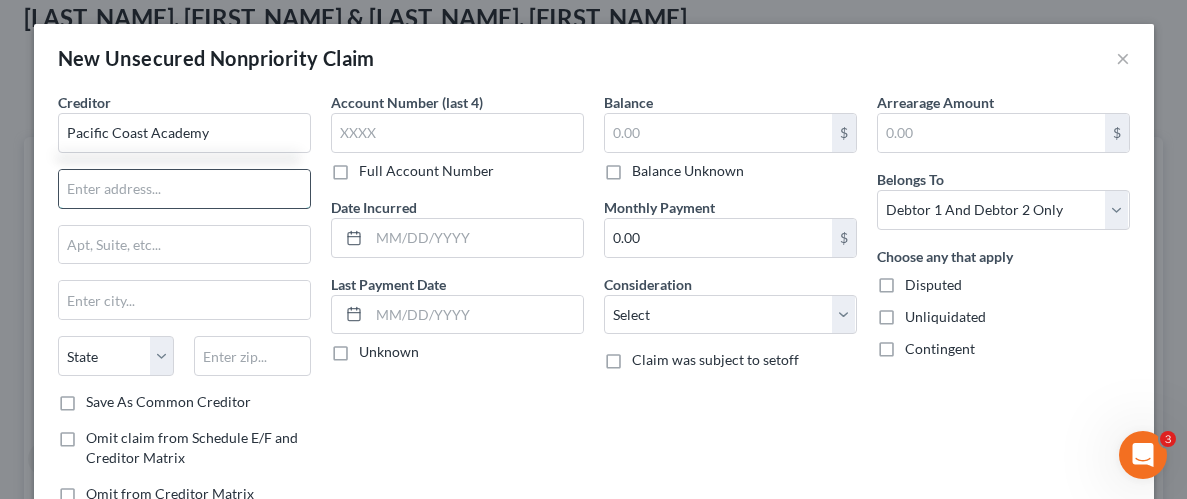 click at bounding box center (184, 189) 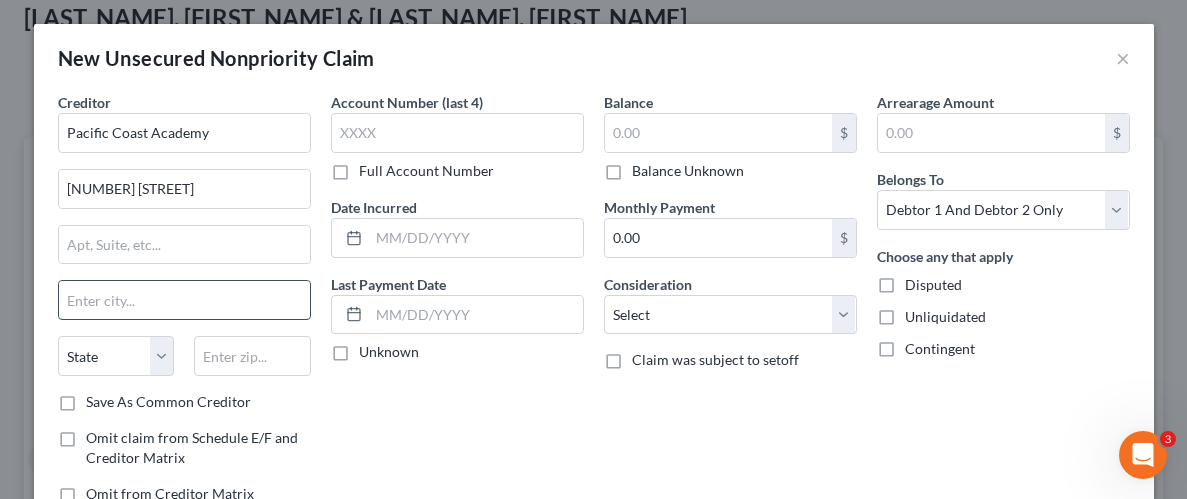 click at bounding box center [184, 300] 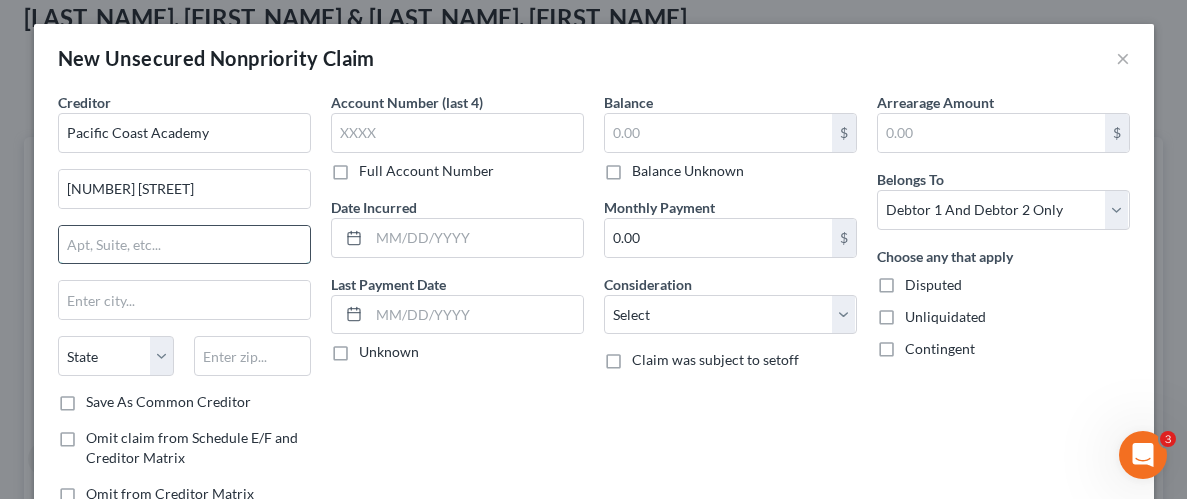 click at bounding box center (184, 245) 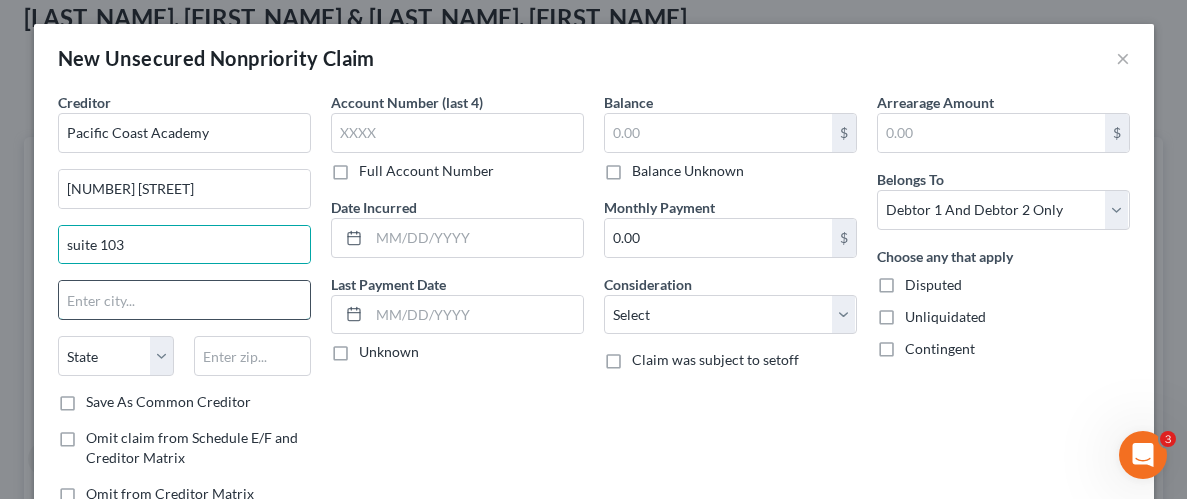 click at bounding box center [184, 300] 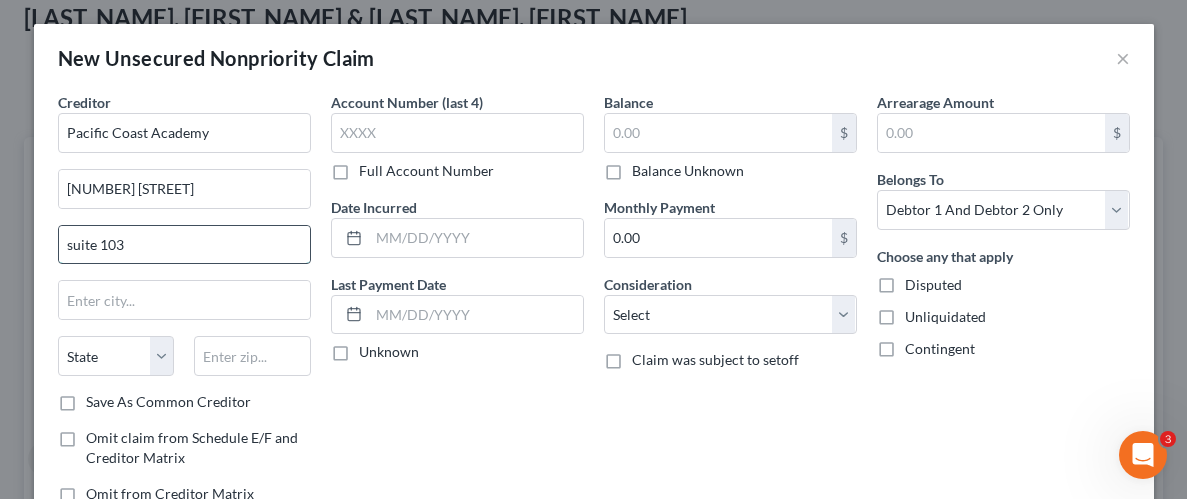 click on "suite [NUMBER]" at bounding box center [184, 245] 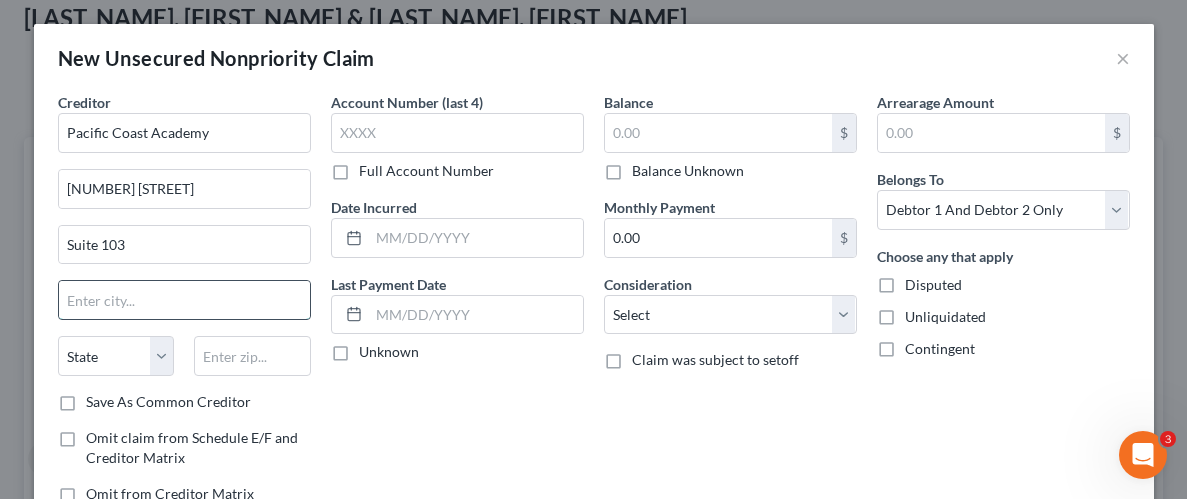 click at bounding box center [184, 300] 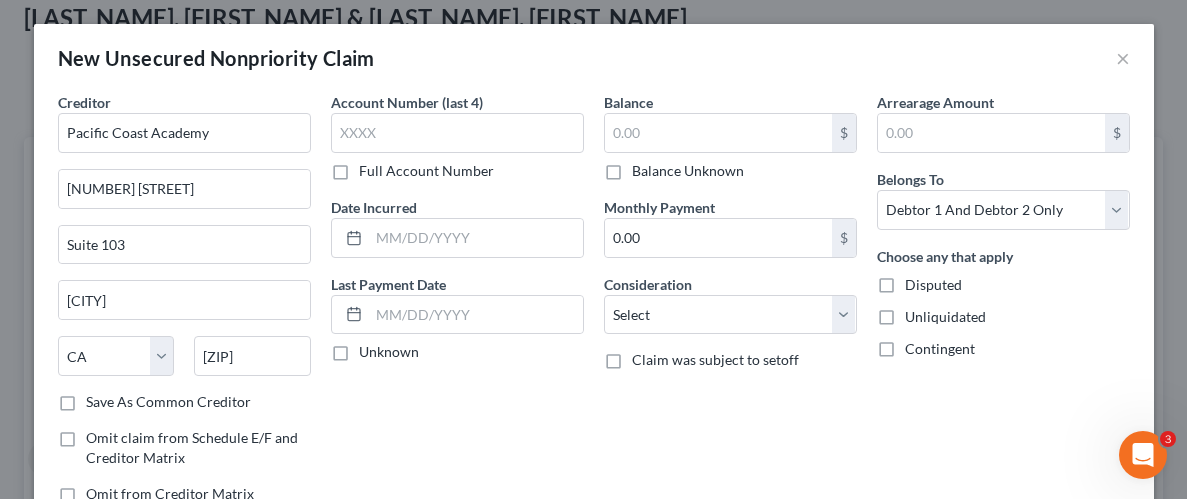 click on "Account Number (last 4)
Full Account Number
Date Incurred         Last Payment Date         Unknown" at bounding box center (457, 306) 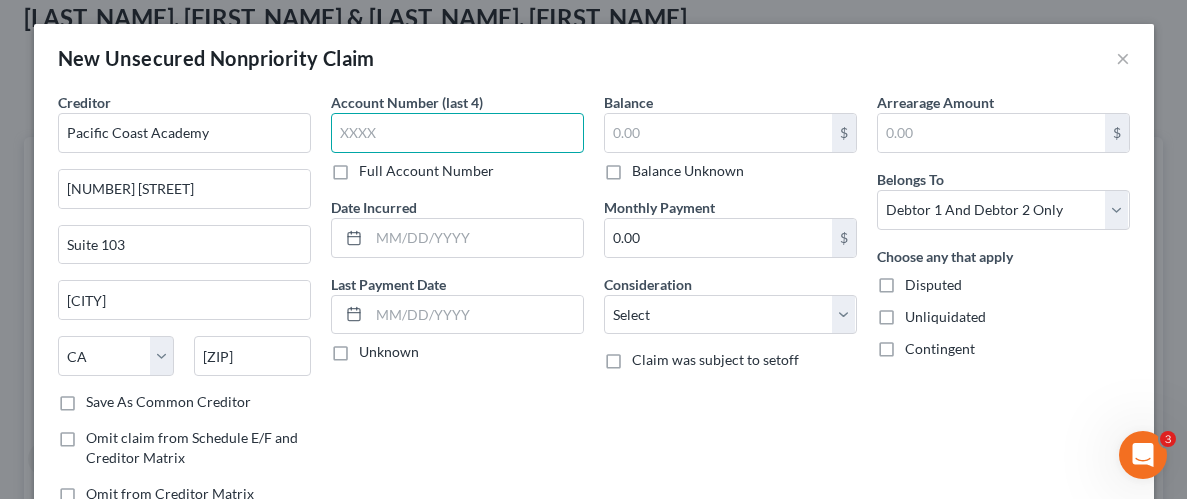 click at bounding box center (457, 133) 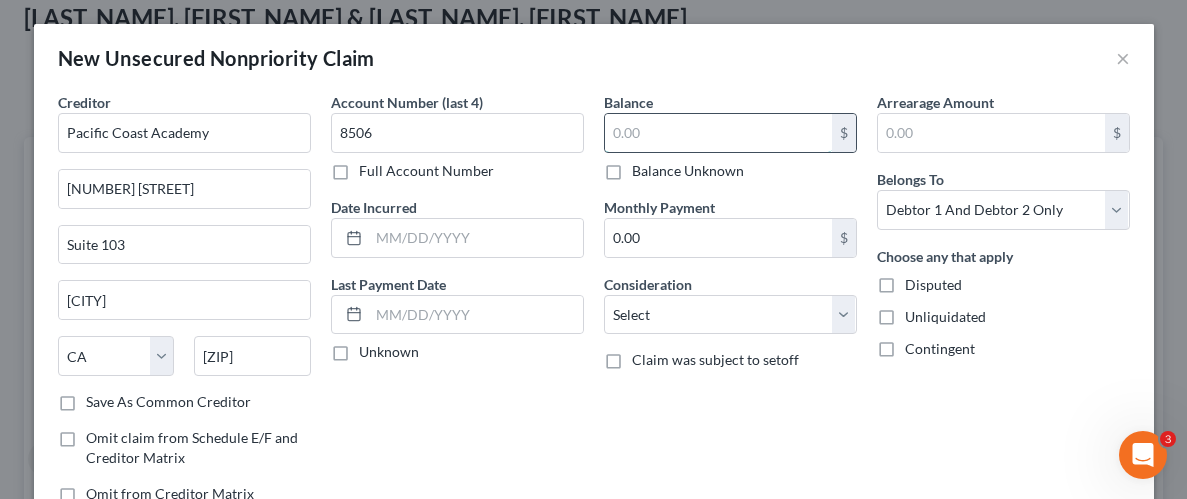click at bounding box center [718, 133] 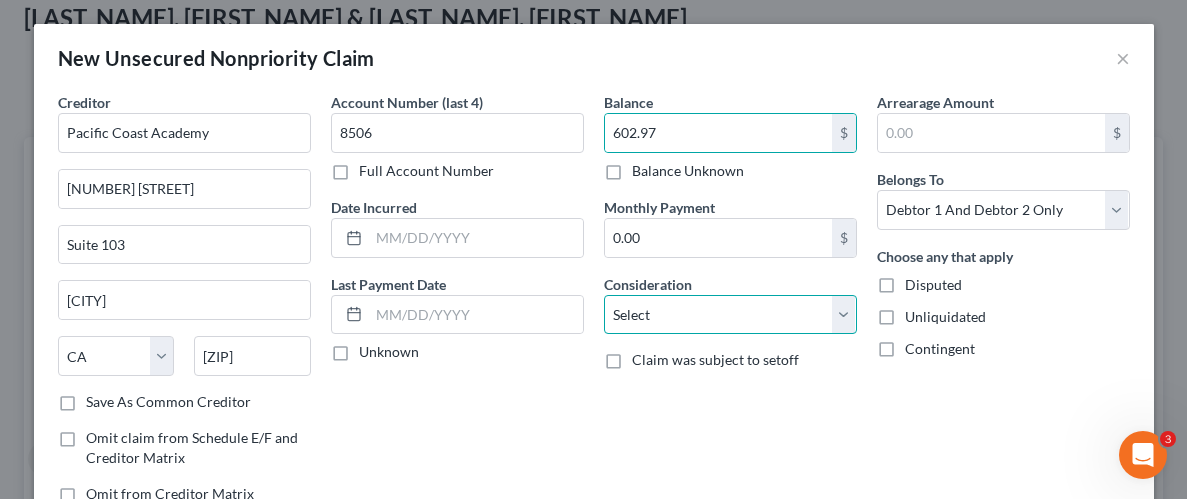 click on "Select Cable / Satellite Services Collection Agency Credit Card Debt Debt Counseling / Attorneys Deficiency Balance Domestic Support Obligations Home / Car Repairs Income Taxes Judgment Liens Medical Services Monies Loaned / Advanced Mortgage Obligation From Divorce Or Separation Obligation To Pensions Other Overdrawn Bank Account Promised To Help Pay Creditors Student Loans Suppliers And Vendors Telephone / Internet Services Utility Services" at bounding box center (730, 315) 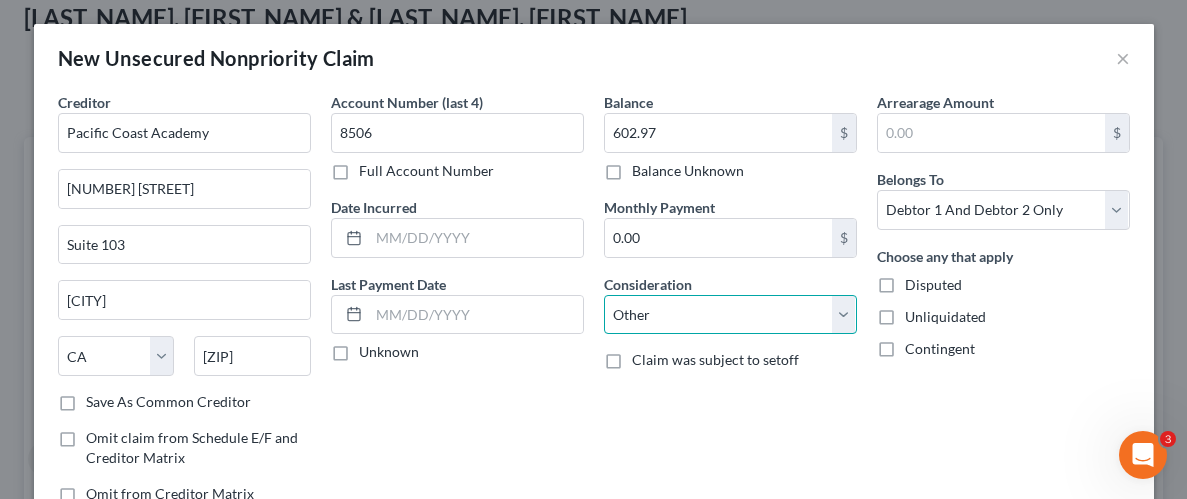 click on "Select Cable / Satellite Services Collection Agency Credit Card Debt Debt Counseling / Attorneys Deficiency Balance Domestic Support Obligations Home / Car Repairs Income Taxes Judgment Liens Medical Services Monies Loaned / Advanced Mortgage Obligation From Divorce Or Separation Obligation To Pensions Other Overdrawn Bank Account Promised To Help Pay Creditors Student Loans Suppliers And Vendors Telephone / Internet Services Utility Services" at bounding box center [730, 315] 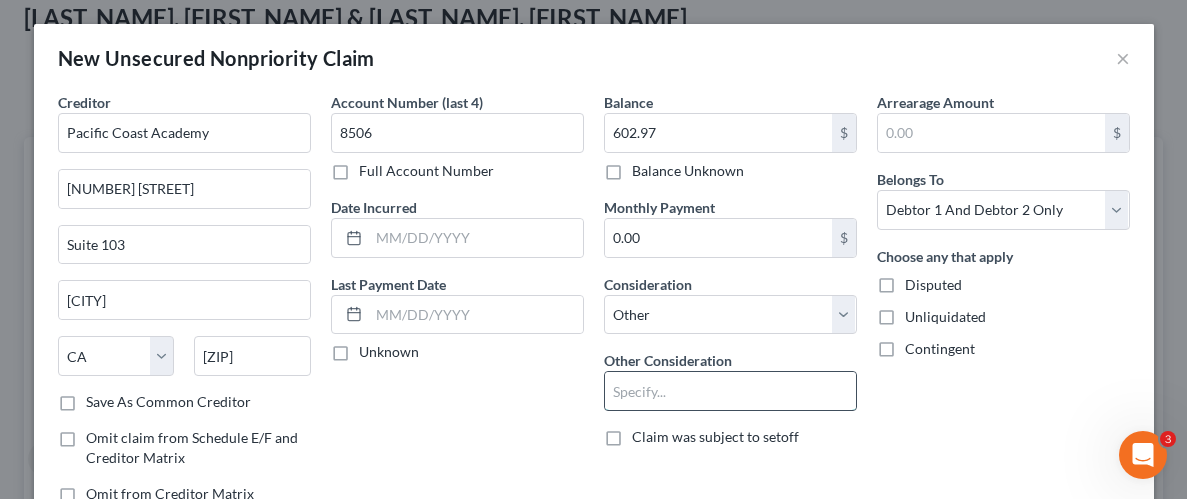 click at bounding box center [730, 391] 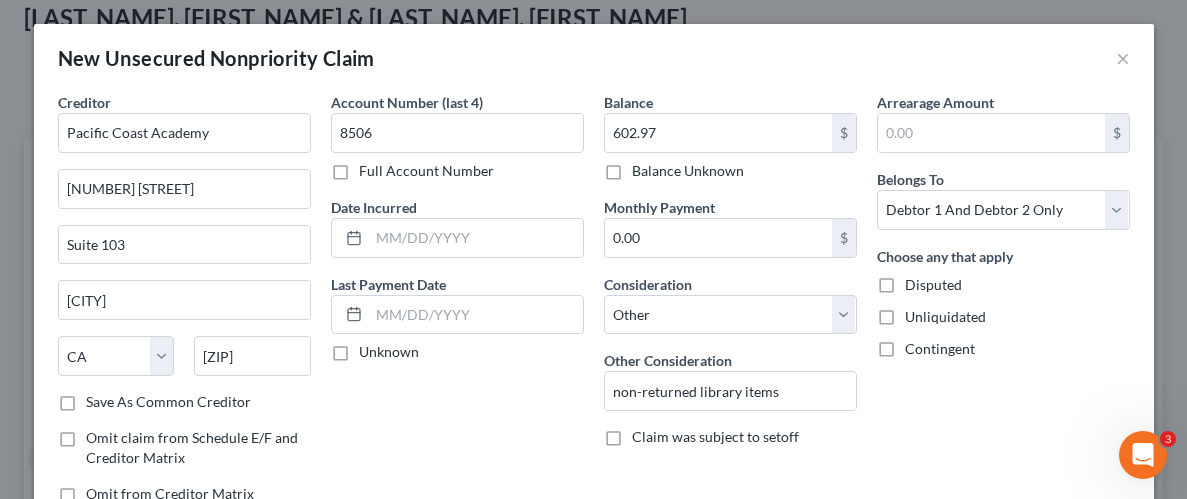 click on "Unliquidated" at bounding box center (945, 317) 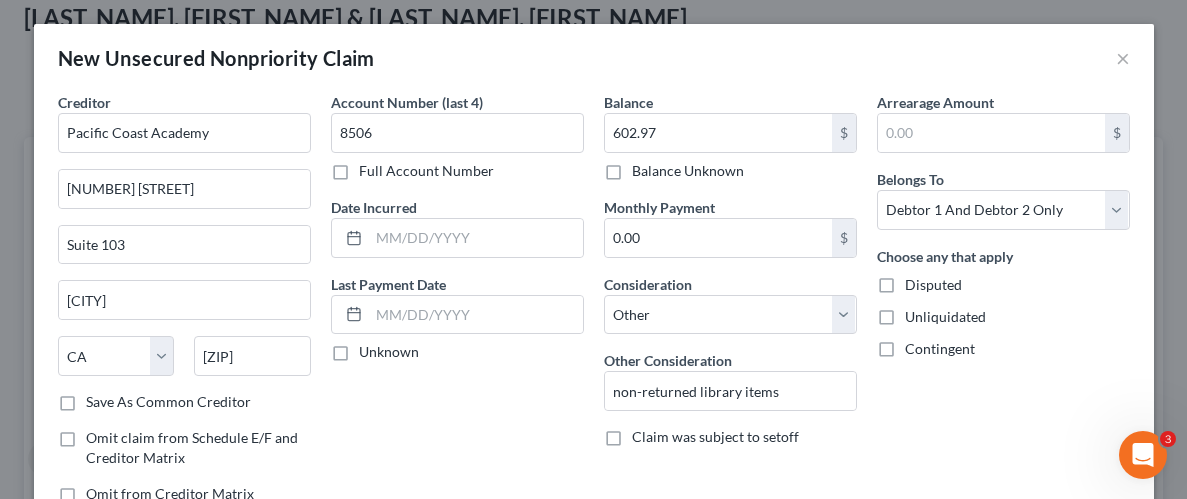 click on "Unliquidated" at bounding box center [919, 313] 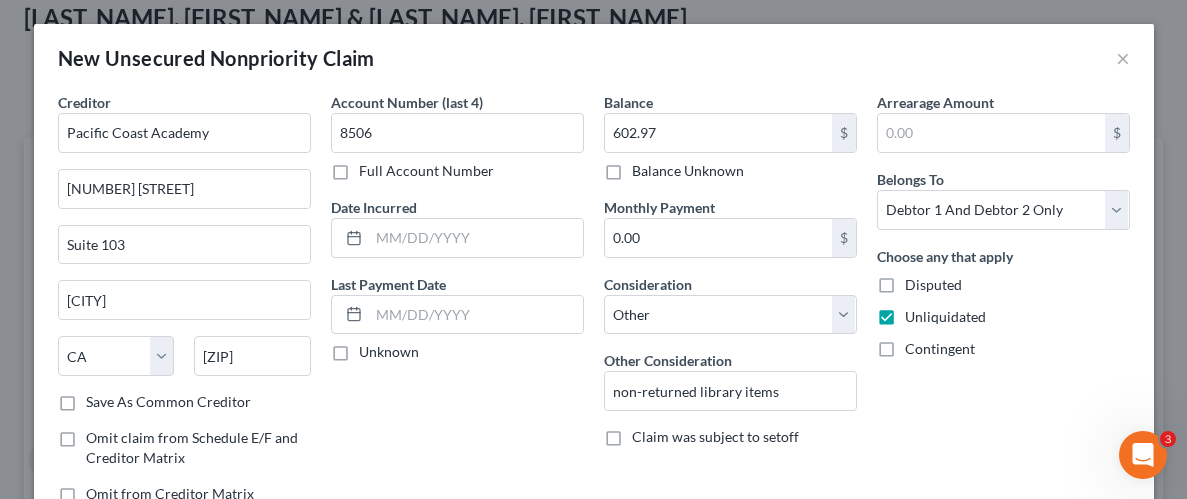 click on "Arrearage Amount $
Belongs To
*
Select Debtor 1 Only Debtor 2 Only Debtor 1 And Debtor 2 Only At Least One Of The Debtors And Another Community Property Choose any that apply Disputed Unliquidated Contingent" at bounding box center [1003, 306] 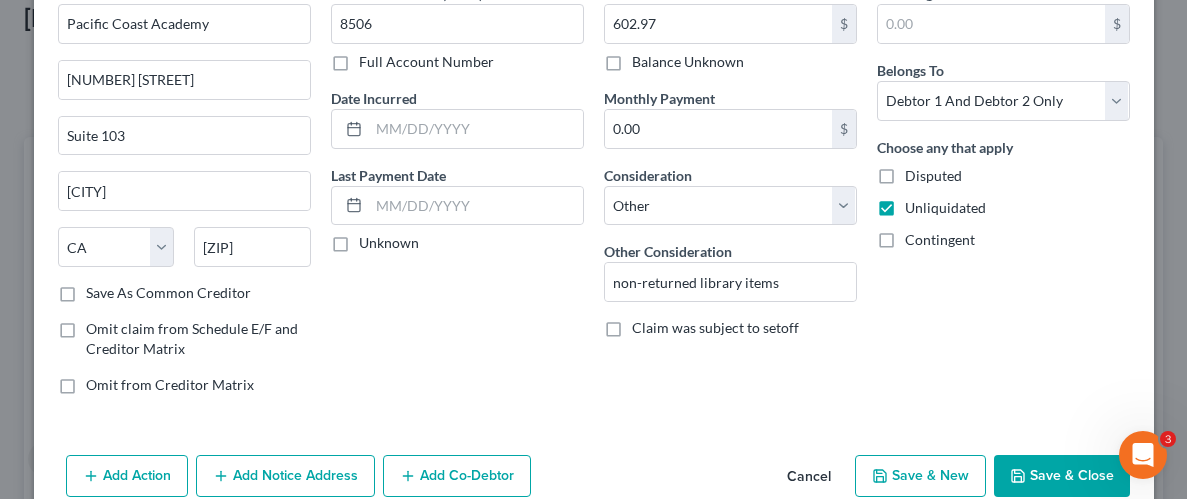 scroll, scrollTop: 145, scrollLeft: 0, axis: vertical 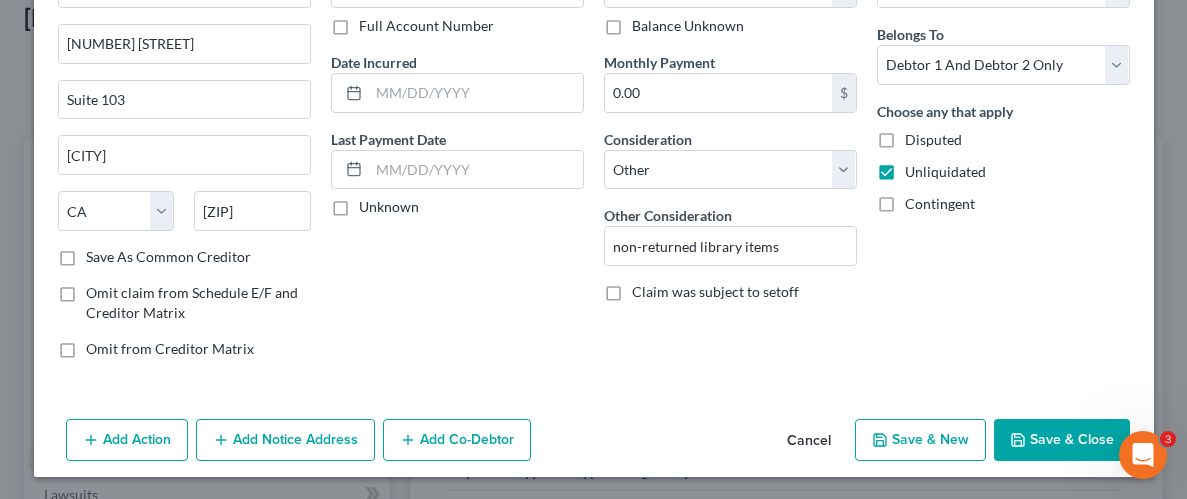 click on "Save & Close" at bounding box center [1062, 440] 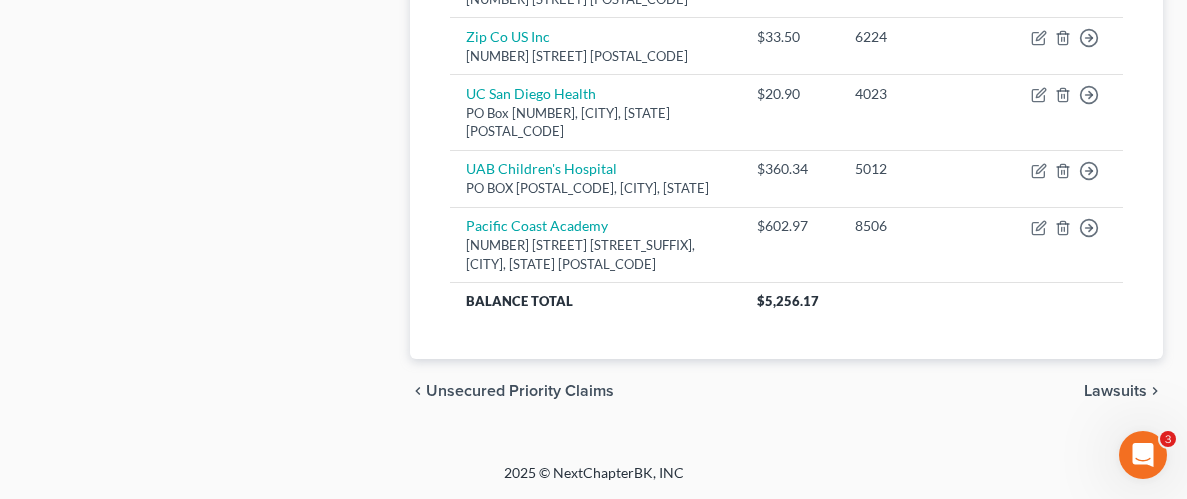 scroll, scrollTop: 1302, scrollLeft: 0, axis: vertical 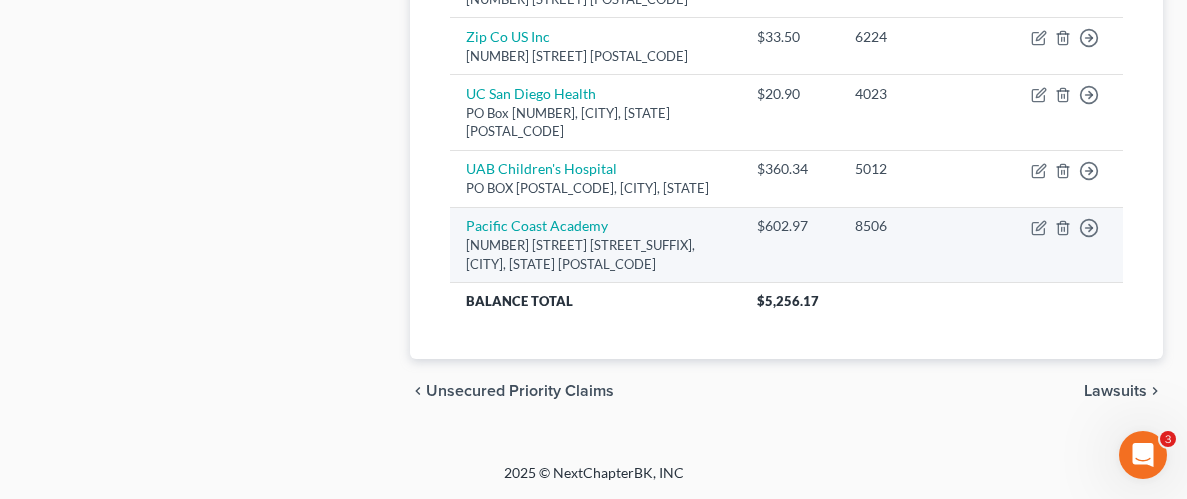 click on "[COMPANY_NAME] [NUMBER] [STREET] [SUITE], [CITY], [STATE] [POSTAL_CODE]" at bounding box center [625, 369] 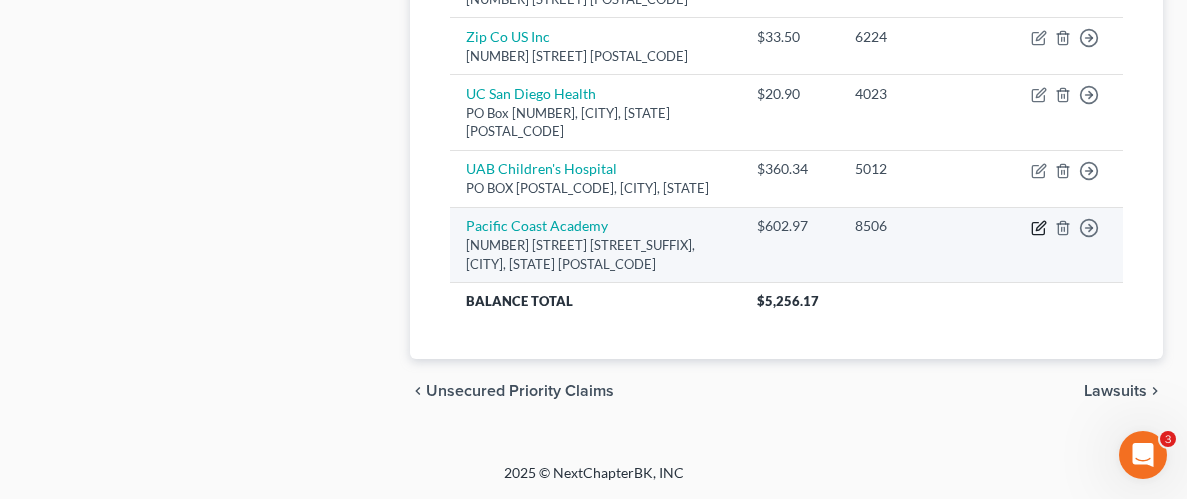 click 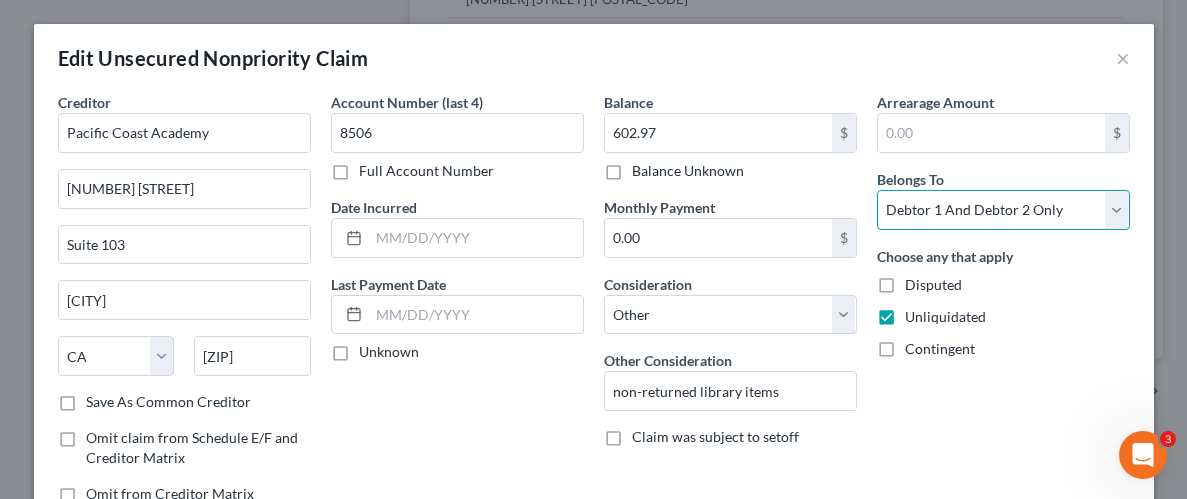 click on "Select Debtor 1 Only Debtor 2 Only Debtor 1 And Debtor 2 Only At Least One Of The Debtors And Another Community Property" at bounding box center (1003, 210) 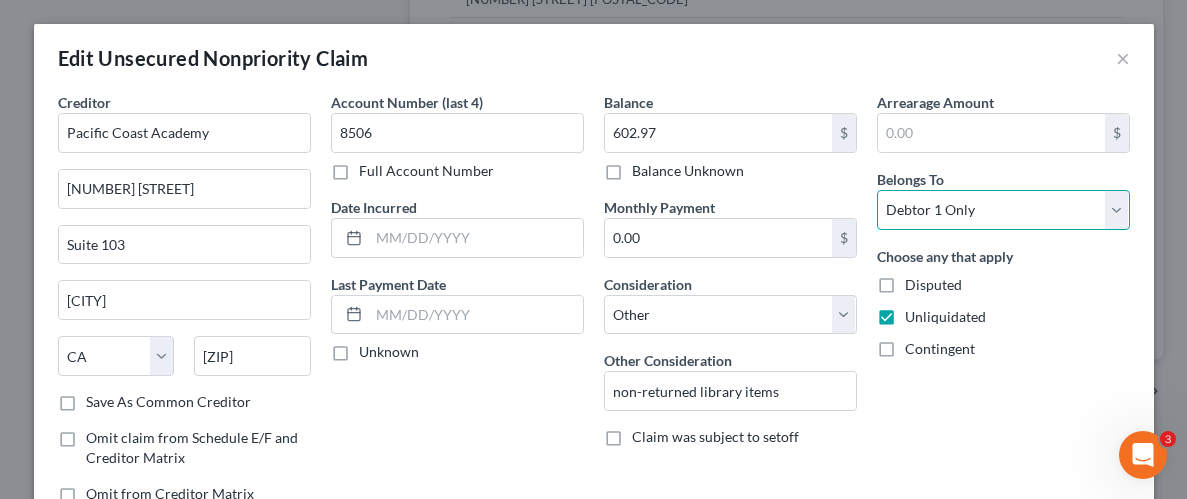 click on "Select Debtor 1 Only Debtor 2 Only Debtor 1 And Debtor 2 Only At Least One Of The Debtors And Another Community Property" at bounding box center [1003, 210] 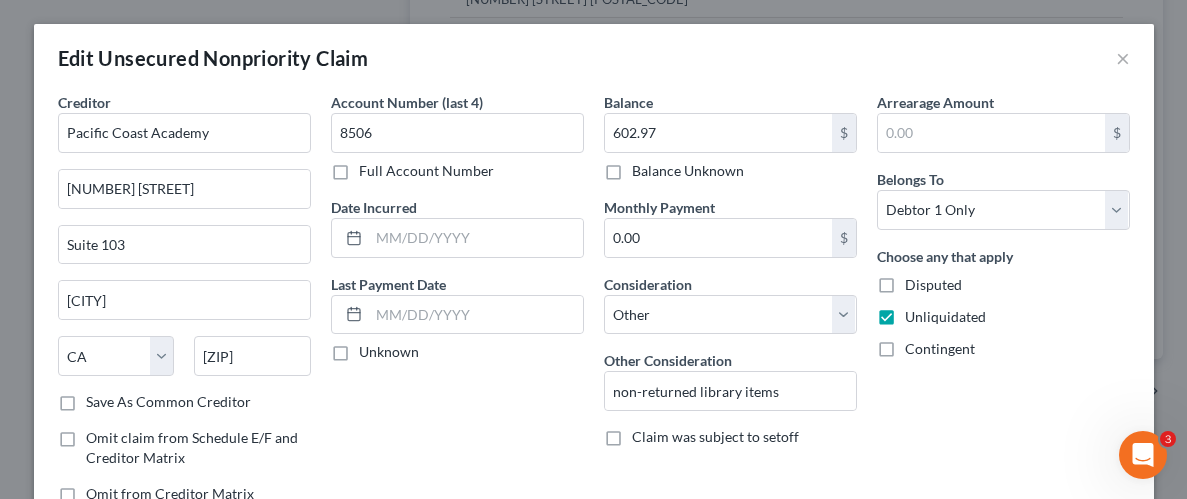 click on "Arrearage Amount $
Belongs To
*
Select Debtor 1 Only Debtor 2 Only Debtor 1 And Debtor 2 Only At Least One Of The Debtors And Another Community Property Choose any that apply Disputed Unliquidated Contingent" at bounding box center [1003, 306] 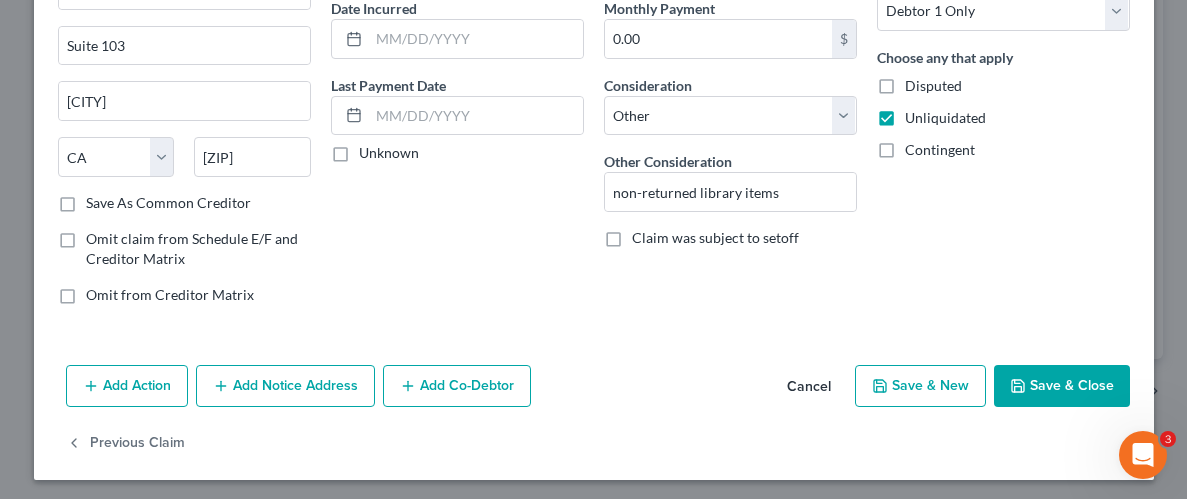 scroll, scrollTop: 202, scrollLeft: 0, axis: vertical 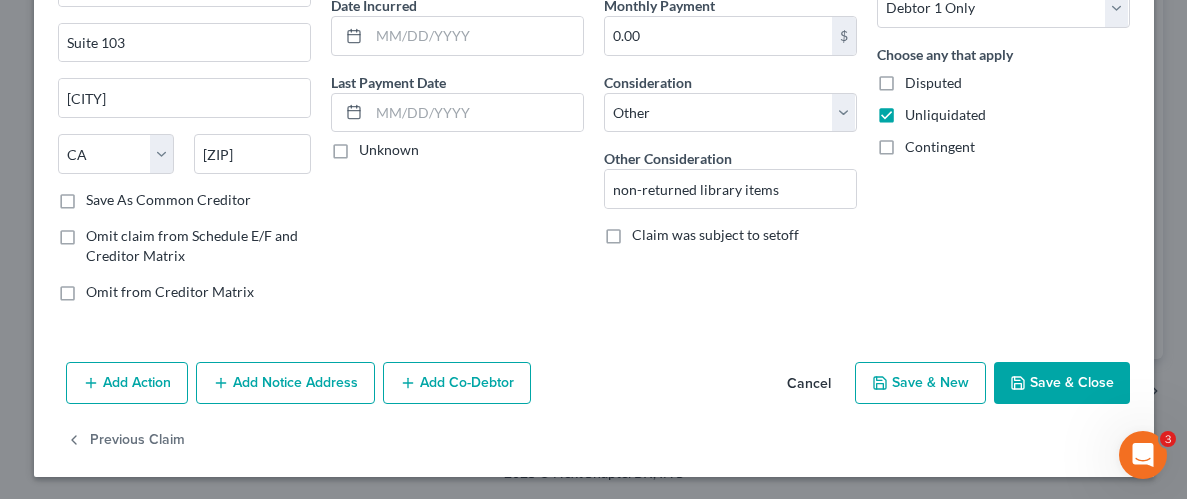 click on "Save & Close" at bounding box center (1062, 383) 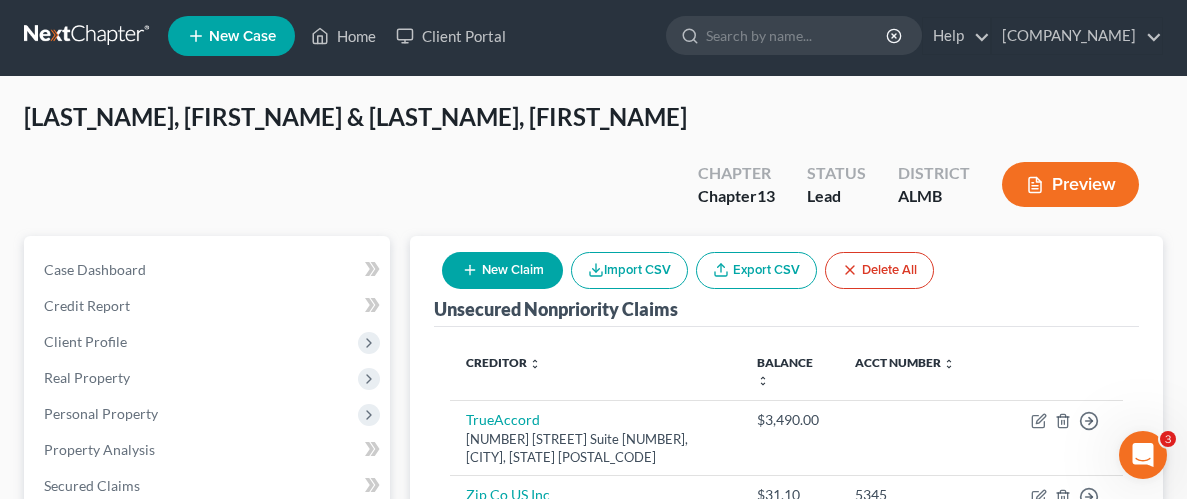 scroll, scrollTop: 0, scrollLeft: 0, axis: both 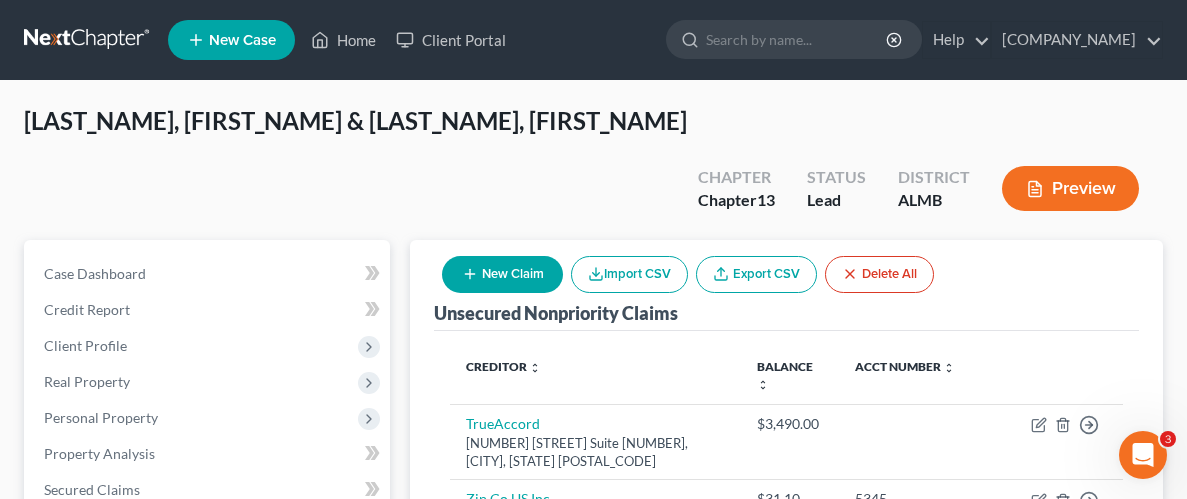 click on "New Claim" at bounding box center (502, 274) 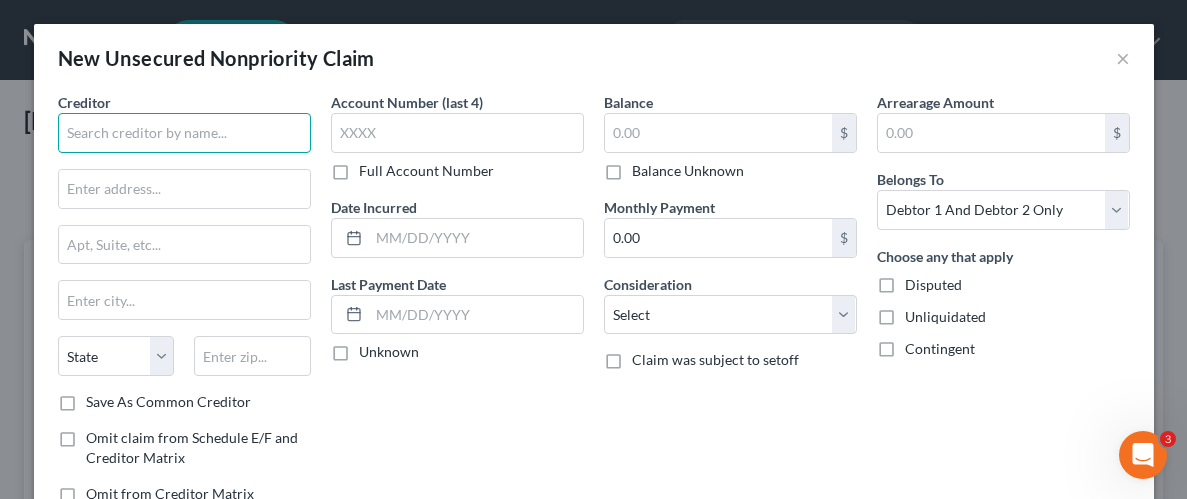 click at bounding box center [184, 133] 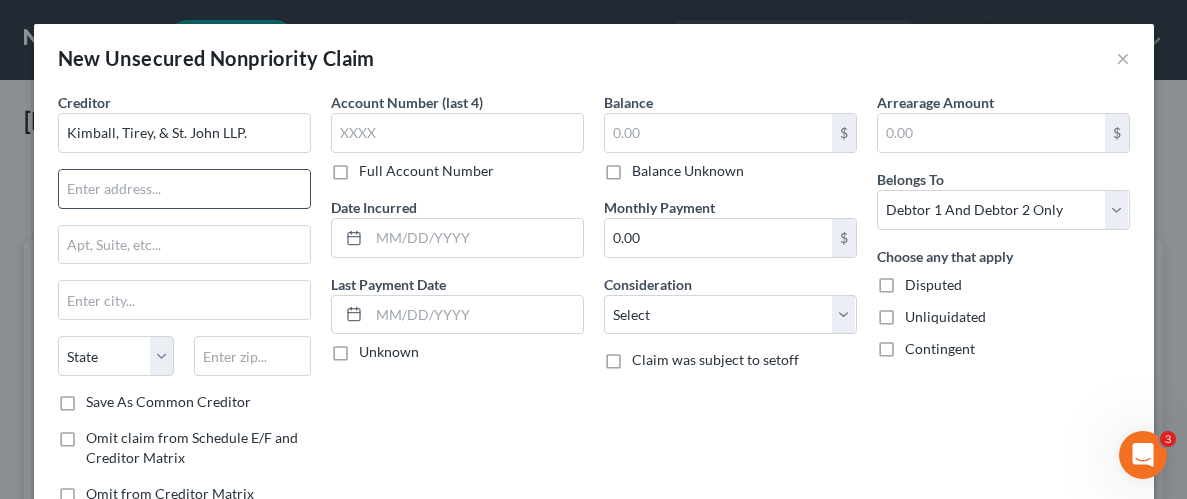 click at bounding box center (184, 189) 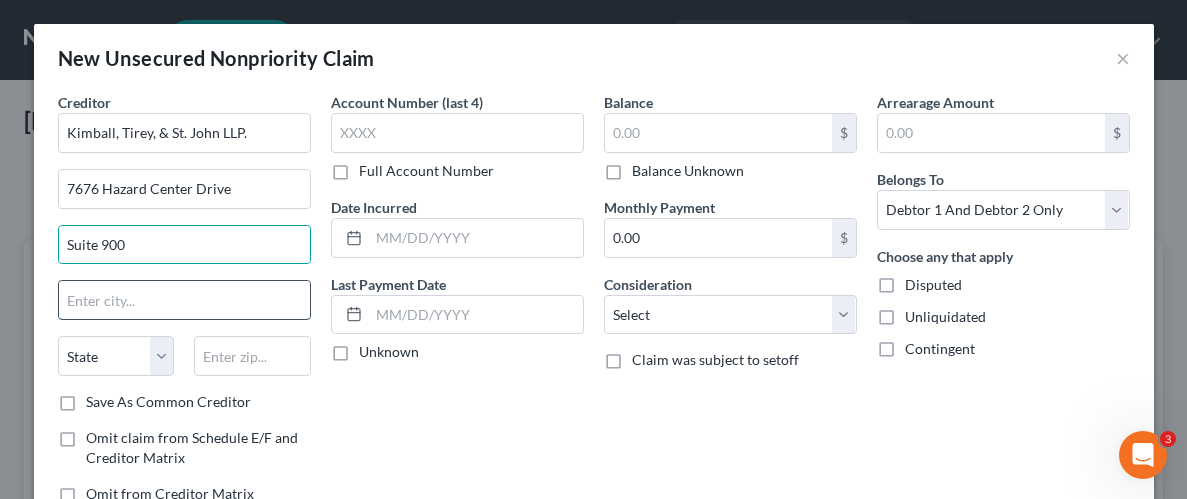click at bounding box center (184, 300) 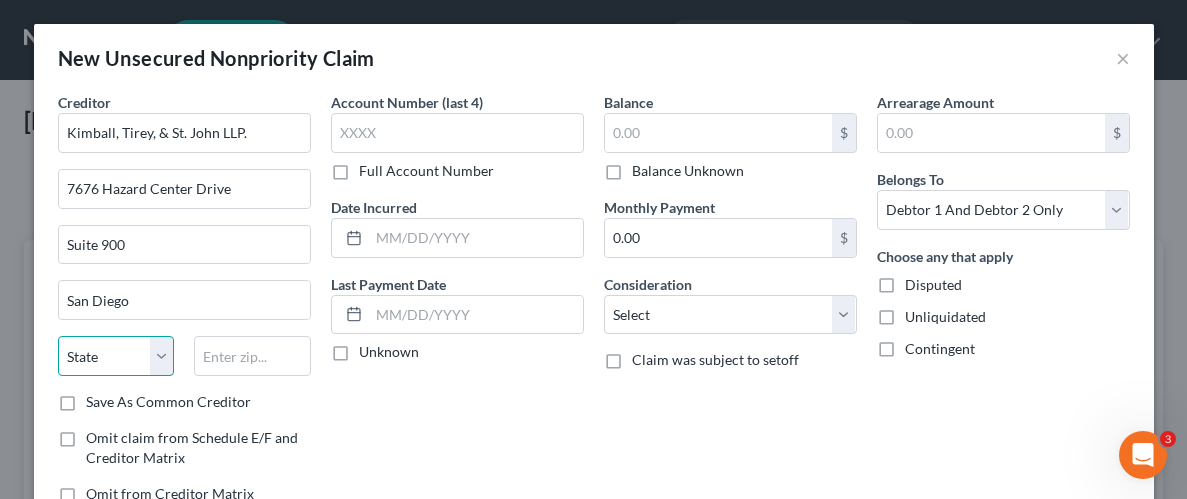 click on "State AL AK AR AZ CA CO CT DE DC FL GA GU HI ID IL IN IA KS KY LA ME MD MA MI MN MS MO MT NC ND NE NV NH NJ NM NY OH OK OR PA PR RI SC SD TN TX UT VI VA VT WA WV WI WY" at bounding box center [116, 356] 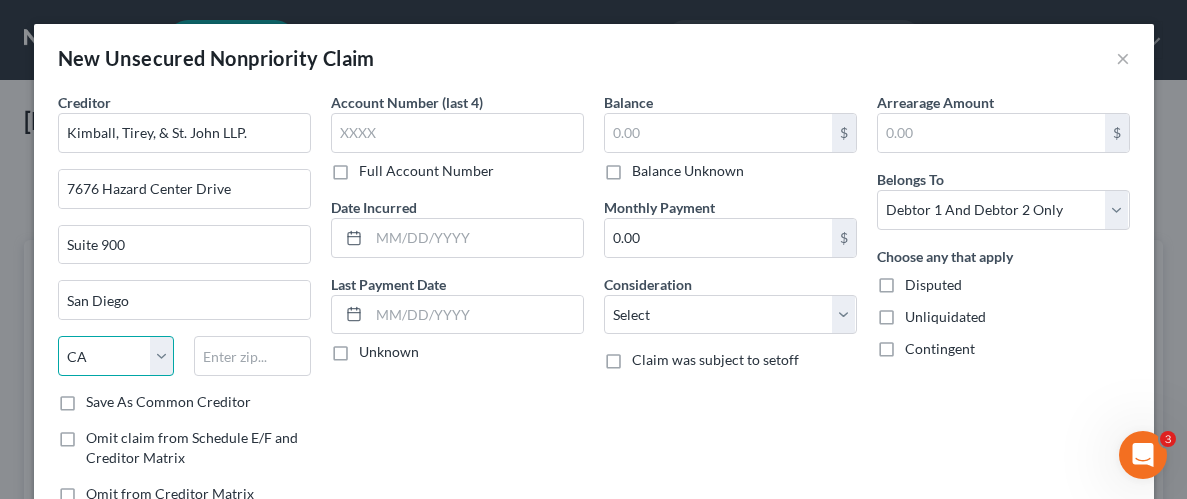 click on "State AL AK AR AZ CA CO CT DE DC FL GA GU HI ID IL IN IA KS KY LA ME MD MA MI MN MS MO MT NC ND NE NV NH NJ NM NY OH OK OR PA PR RI SC SD TN TX UT VI VA VT WA WV WI WY" at bounding box center (116, 356) 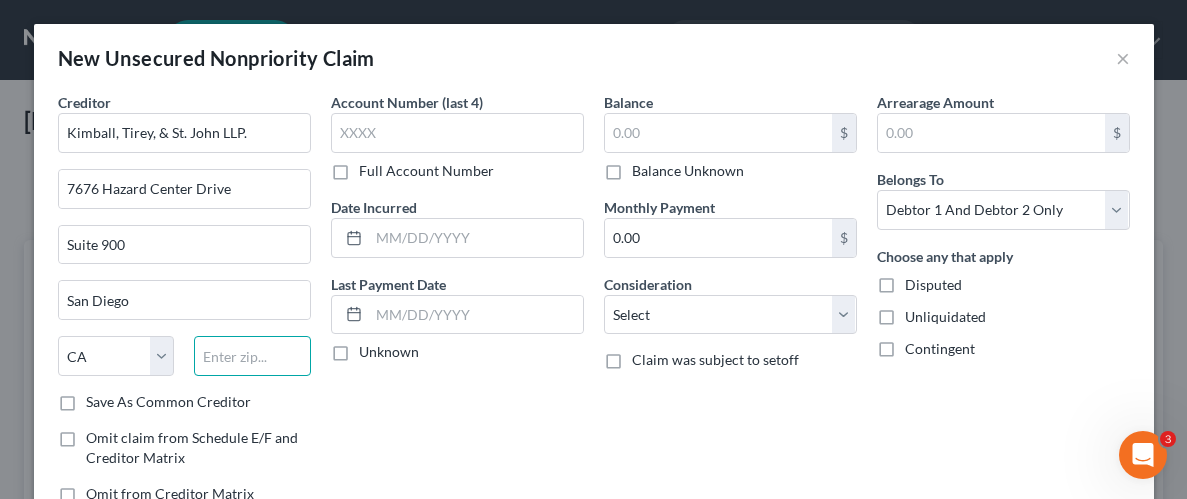 click at bounding box center [252, 356] 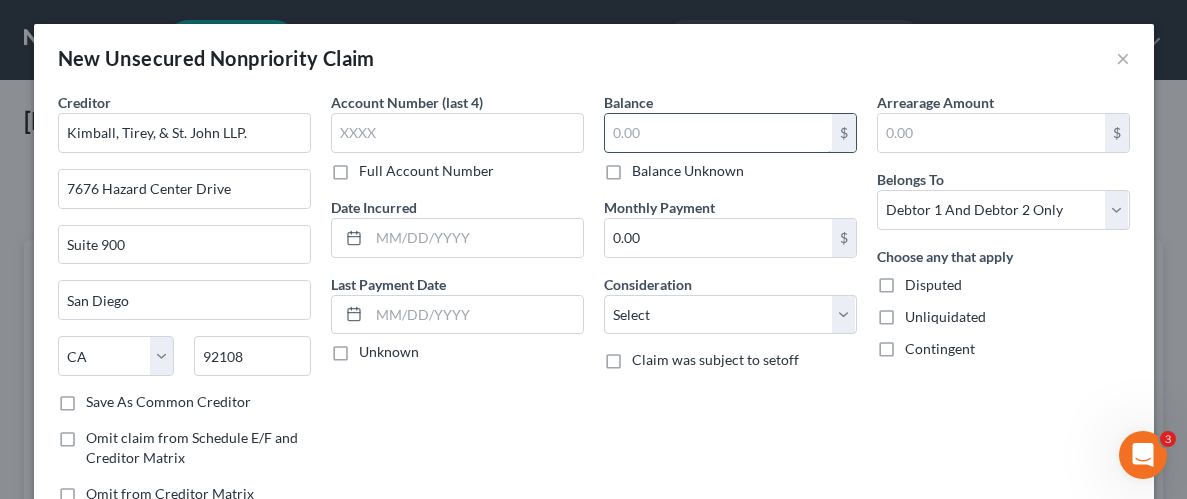 click at bounding box center (718, 133) 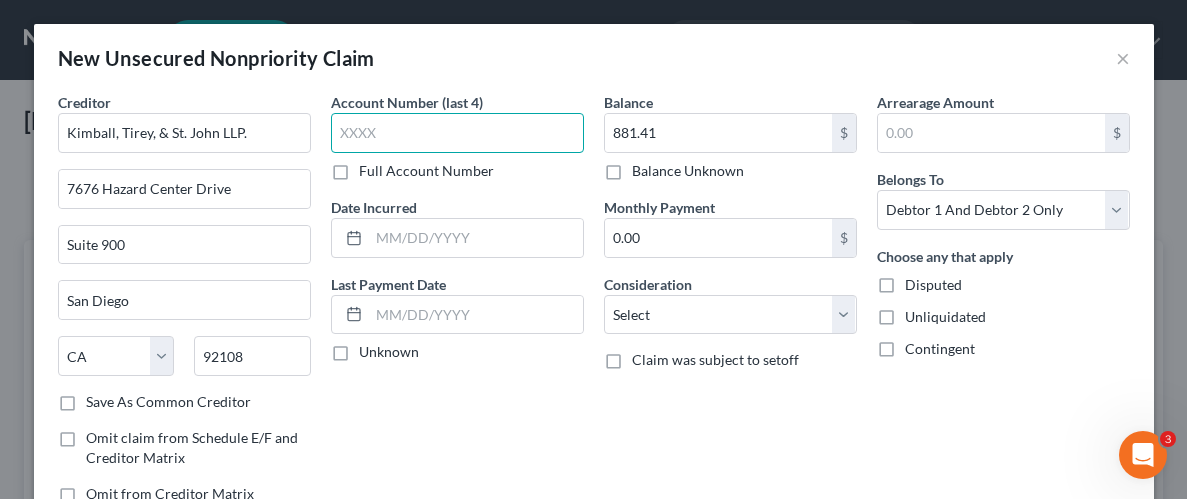 click at bounding box center [457, 133] 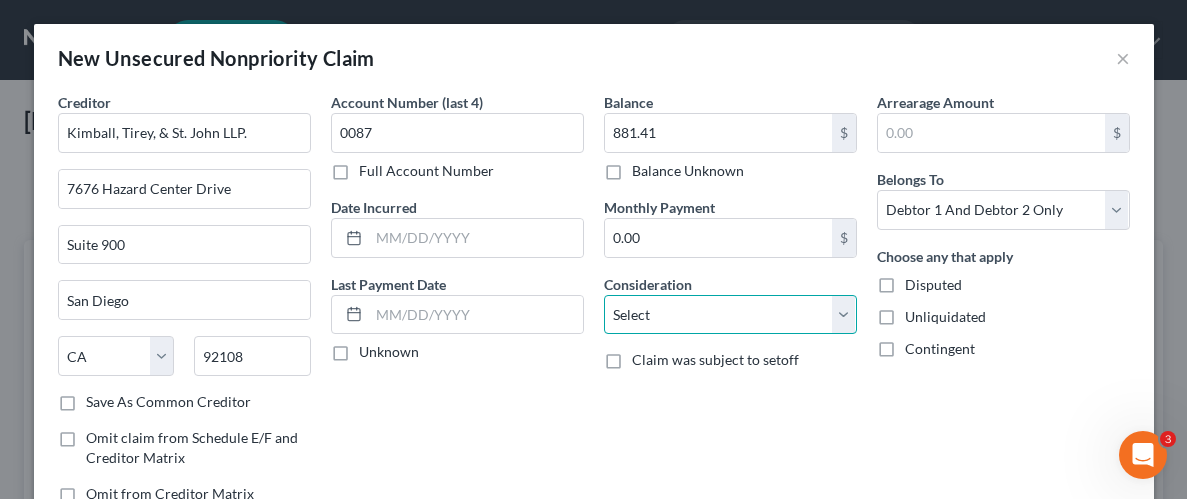 click on "Select Cable / Satellite Services Collection Agency Credit Card Debt Debt Counseling / Attorneys Deficiency Balance Domestic Support Obligations Home / Car Repairs Income Taxes Judgment Liens Medical Services Monies Loaned / Advanced Mortgage Obligation From Divorce Or Separation Obligation To Pensions Other Overdrawn Bank Account Promised To Help Pay Creditors Student Loans Suppliers And Vendors Telephone / Internet Services Utility Services" at bounding box center (730, 315) 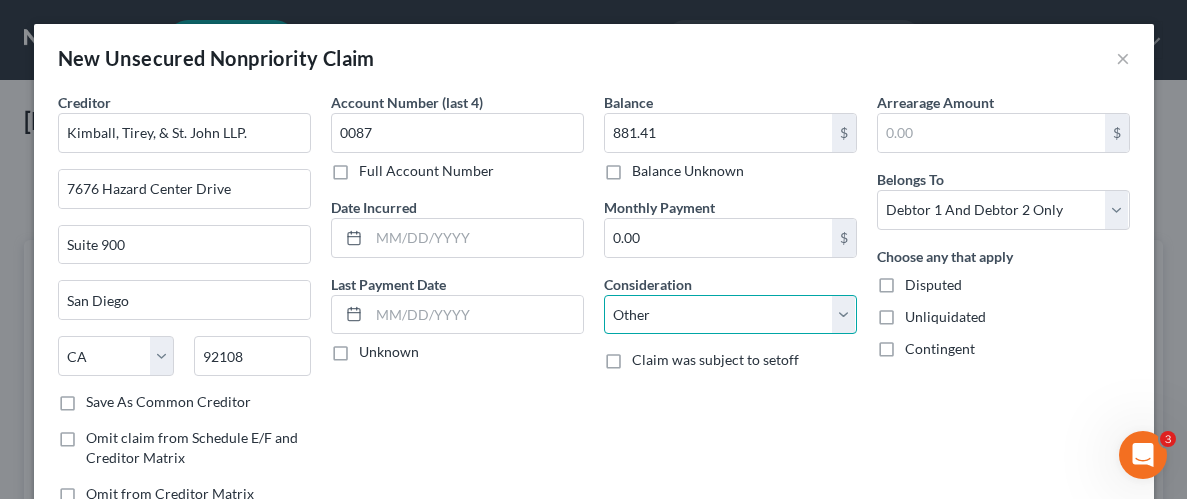 click on "Select Cable / Satellite Services Collection Agency Credit Card Debt Debt Counseling / Attorneys Deficiency Balance Domestic Support Obligations Home / Car Repairs Income Taxes Judgment Liens Medical Services Monies Loaned / Advanced Mortgage Obligation From Divorce Or Separation Obligation To Pensions Other Overdrawn Bank Account Promised To Help Pay Creditors Student Loans Suppliers And Vendors Telephone / Internet Services Utility Services" at bounding box center [730, 315] 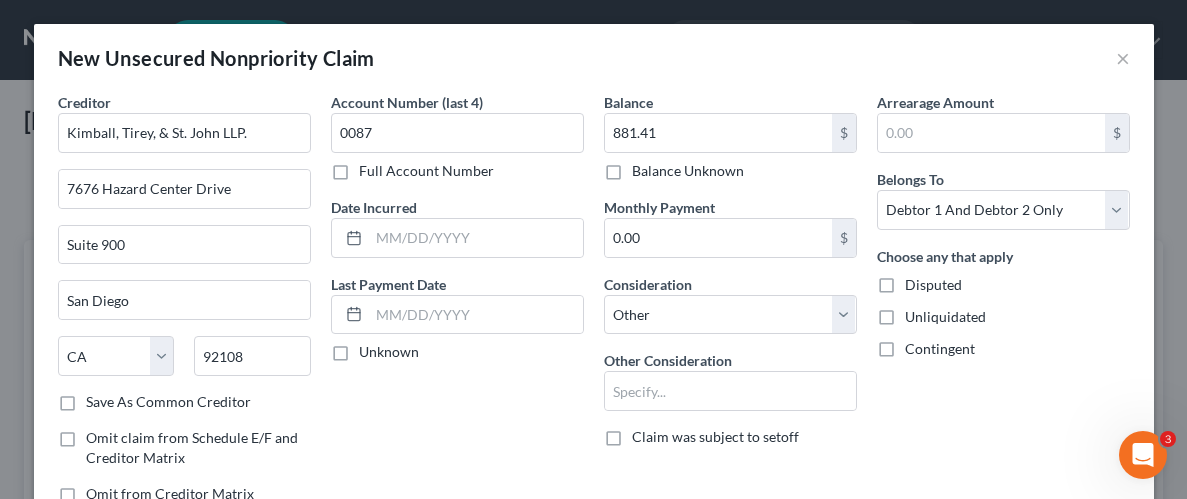 drag, startPoint x: 942, startPoint y: 395, endPoint x: 936, endPoint y: 368, distance: 27.658634 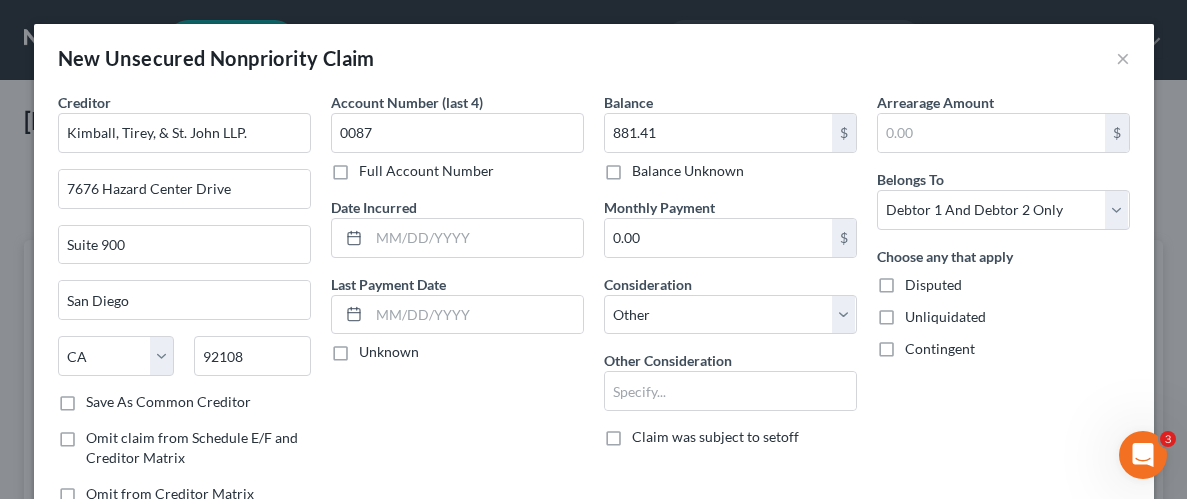 click on "Unliquidated" at bounding box center [945, 317] 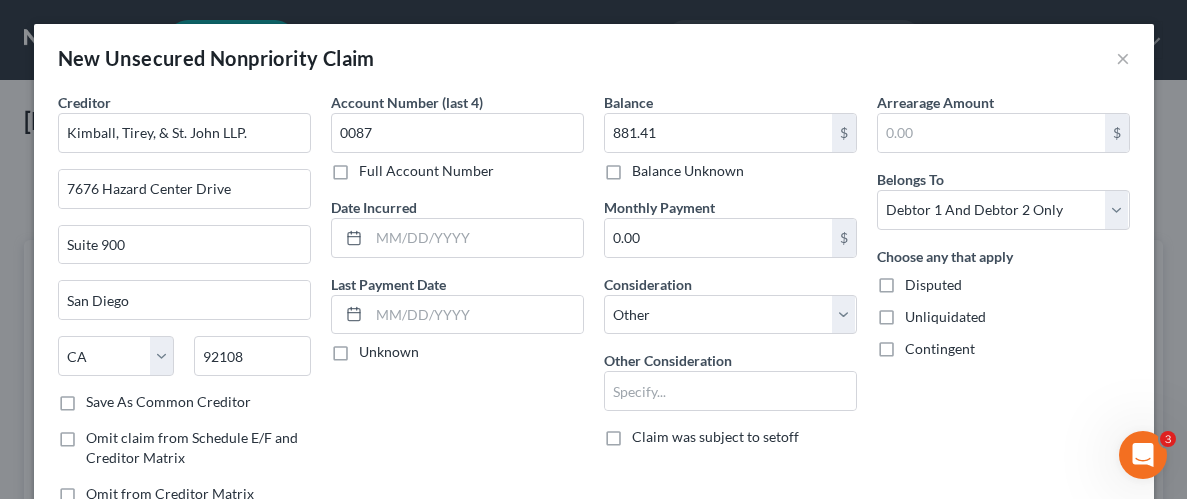 click on "Unliquidated" at bounding box center [919, 313] 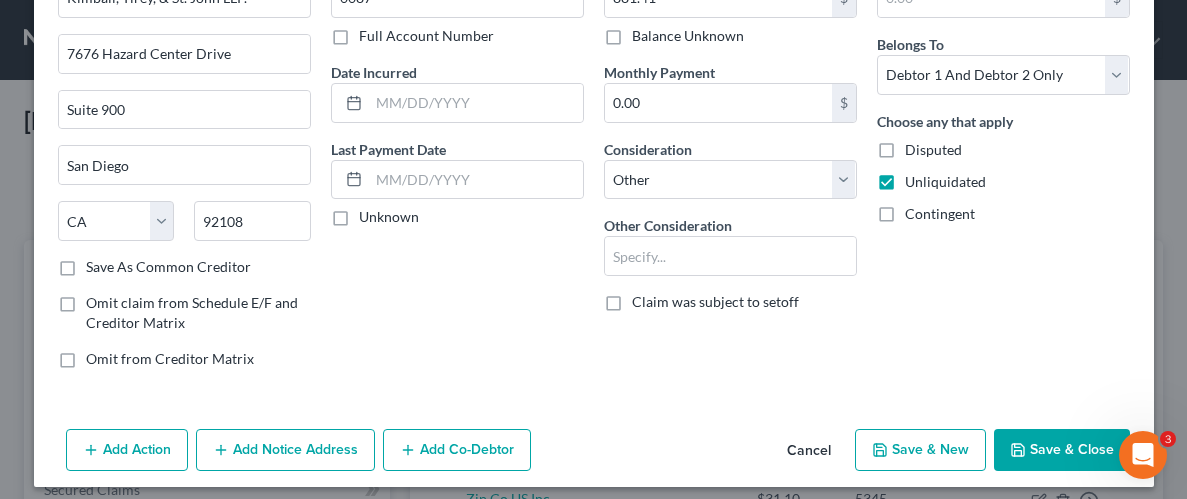 scroll, scrollTop: 141, scrollLeft: 0, axis: vertical 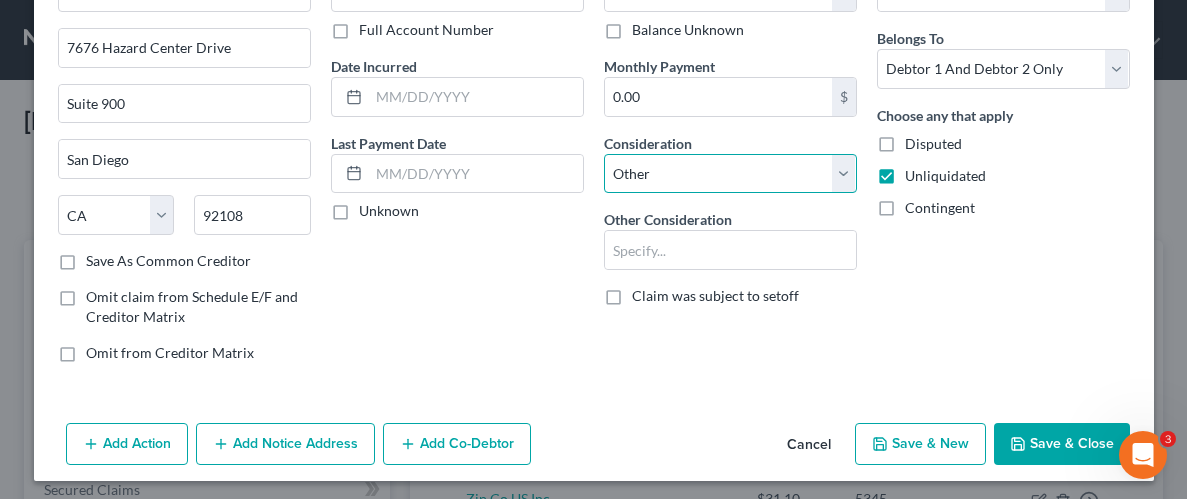 click on "Select Cable / Satellite Services Collection Agency Credit Card Debt Debt Counseling / Attorneys Deficiency Balance Domestic Support Obligations Home / Car Repairs Income Taxes Judgment Liens Medical Services Monies Loaned / Advanced Mortgage Obligation From Divorce Or Separation Obligation To Pensions Other Overdrawn Bank Account Promised To Help Pay Creditors Student Loans Suppliers And Vendors Telephone / Internet Services Utility Services" at bounding box center (730, 174) 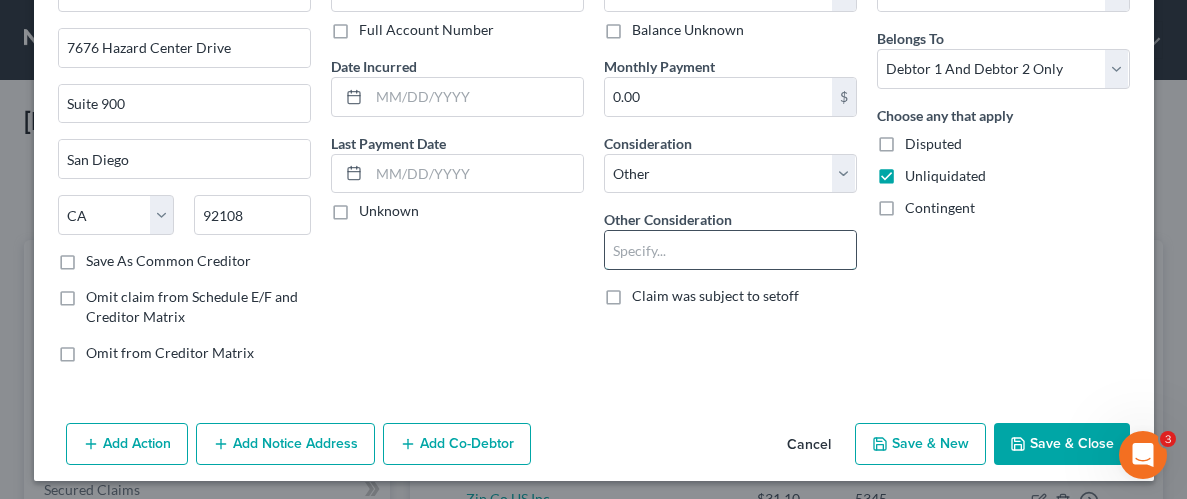 click at bounding box center (730, 250) 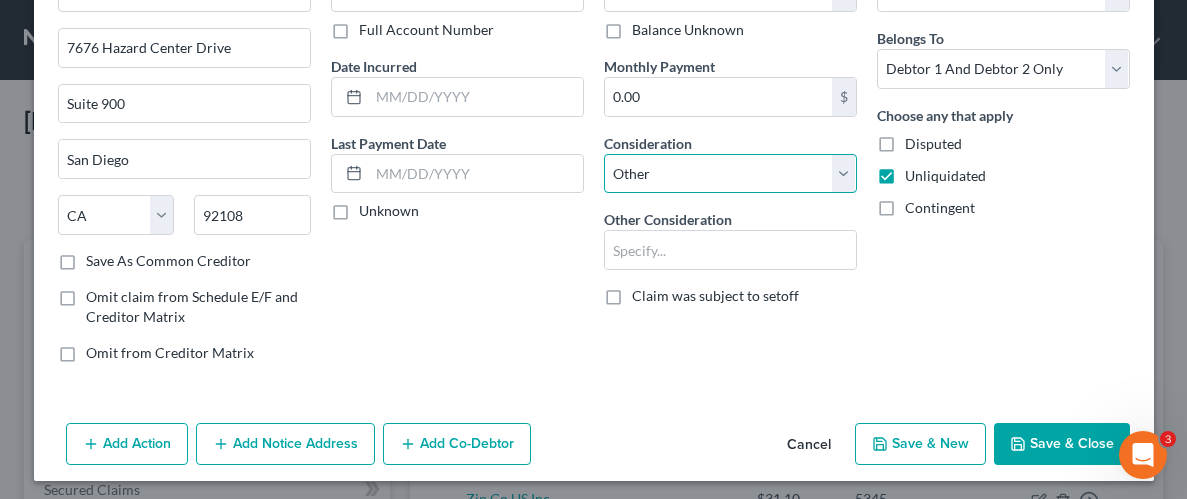 click on "Select Cable / Satellite Services Collection Agency Credit Card Debt Debt Counseling / Attorneys Deficiency Balance Domestic Support Obligations Home / Car Repairs Income Taxes Judgment Liens Medical Services Monies Loaned / Advanced Mortgage Obligation From Divorce Or Separation Obligation To Pensions Other Overdrawn Bank Account Promised To Help Pay Creditors Student Loans Suppliers And Vendors Telephone / Internet Services Utility Services" at bounding box center [730, 174] 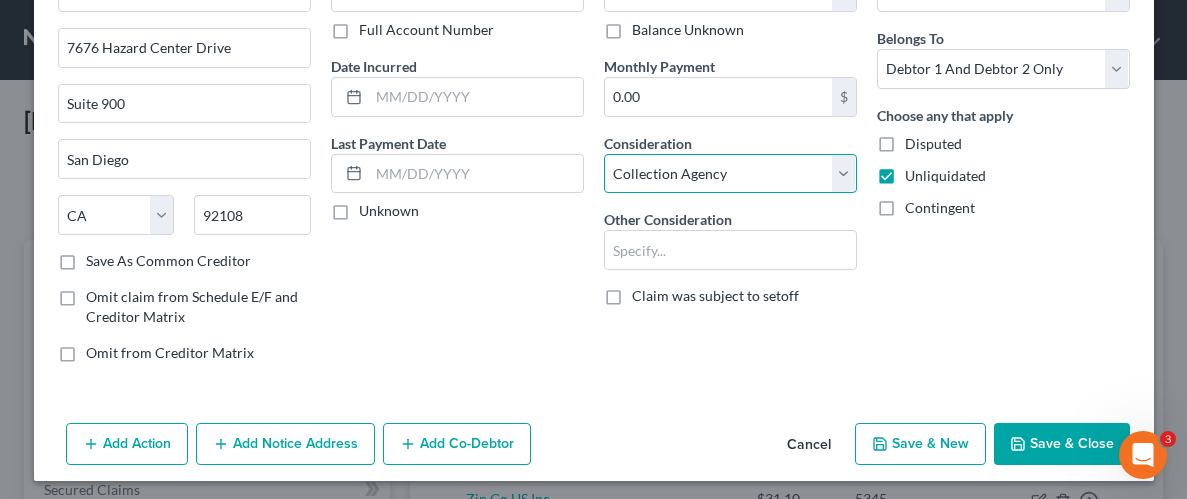 click on "Select Cable / Satellite Services Collection Agency Credit Card Debt Debt Counseling / Attorneys Deficiency Balance Domestic Support Obligations Home / Car Repairs Income Taxes Judgment Liens Medical Services Monies Loaned / Advanced Mortgage Obligation From Divorce Or Separation Obligation To Pensions Other Overdrawn Bank Account Promised To Help Pay Creditors Student Loans Suppliers And Vendors Telephone / Internet Services Utility Services" at bounding box center (730, 174) 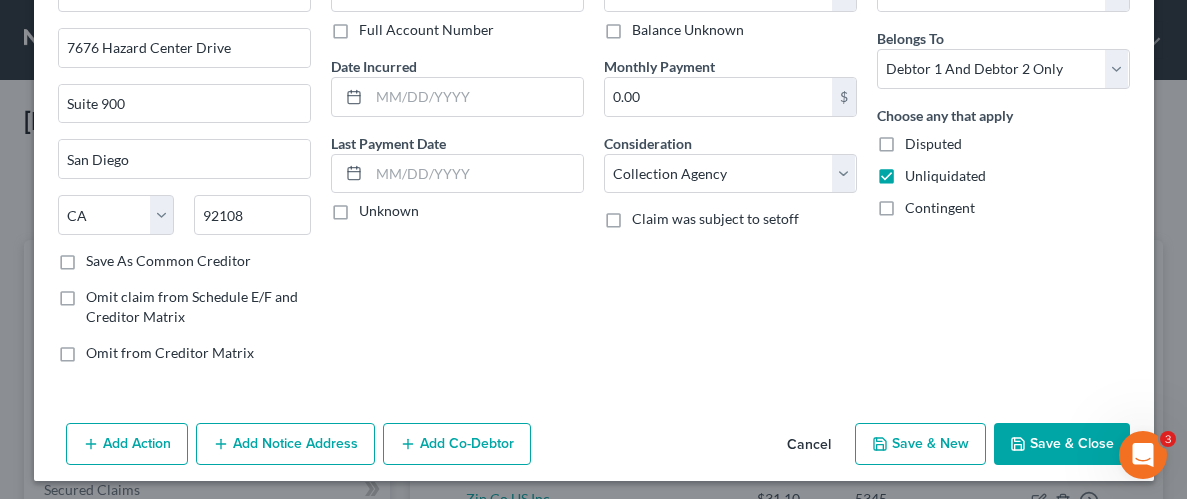 click on "Balance
881.41 $
Balance Unknown
Balance Undetermined
881.41 $
Balance Unknown
Monthly Payment 0.00 $ Consideration Select Cable / Satellite Services Collection Agency Credit Card Debt Debt Counseling / Attorneys Deficiency Balance Domestic Support Obligations Home / Car Repairs Income Taxes Judgment Liens Medical Services Monies Loaned / Advanced Mortgage Obligation From Divorce Or Separation Obligation To Pensions Other Overdrawn Bank Account Promised To Help Pay Creditors Student Loans Suppliers And Vendors Telephone / Internet Services Utility Services Claim was subject to setoff" at bounding box center [730, 165] 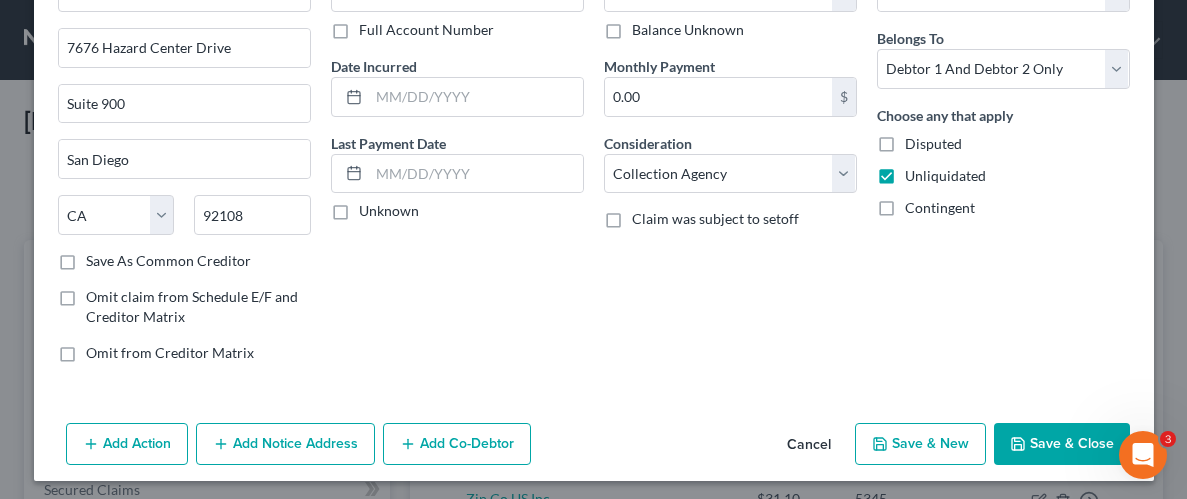 click on "Save & Close" at bounding box center (1062, 444) 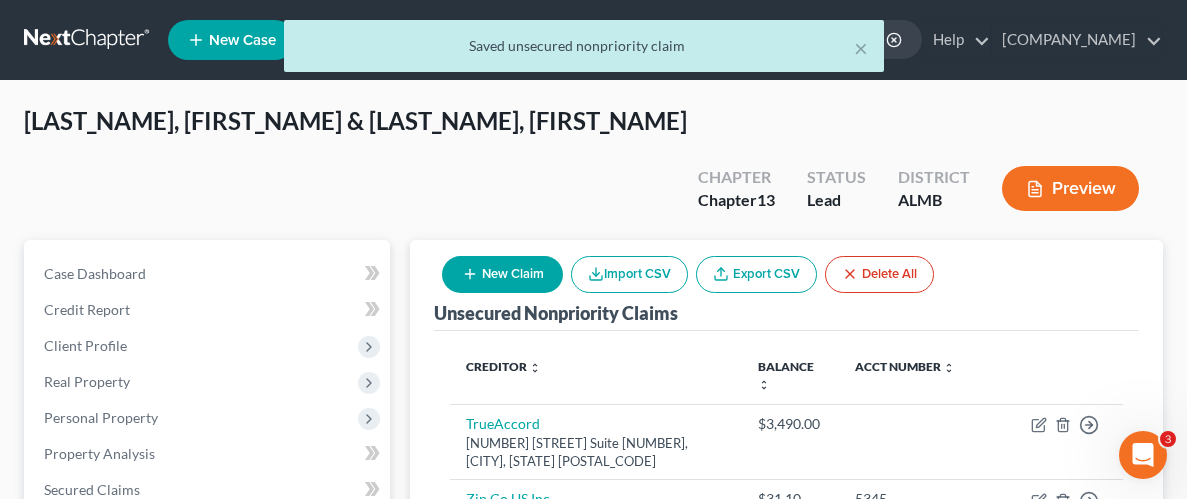 click on "New Claim" at bounding box center (502, 274) 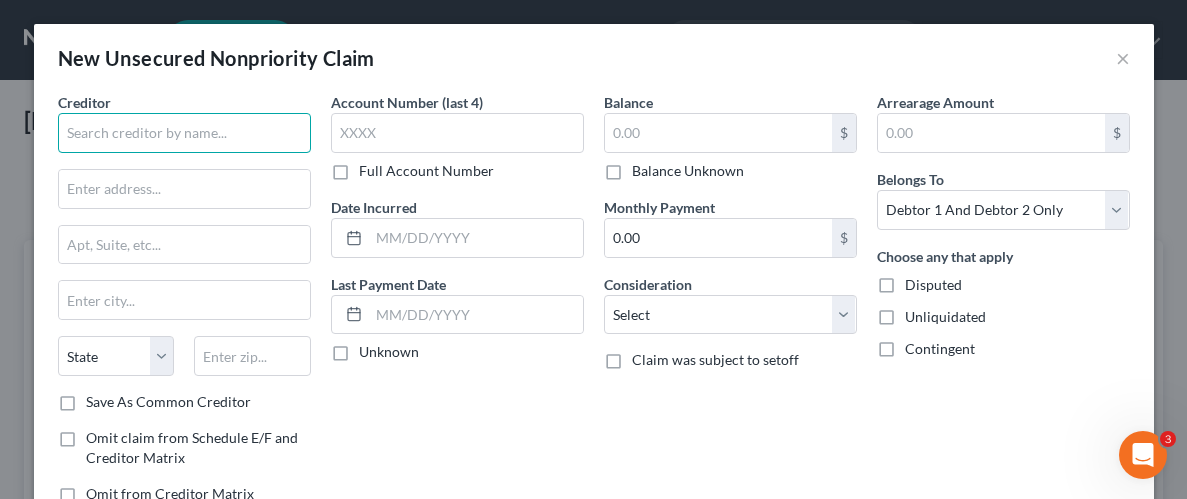 click at bounding box center (184, 133) 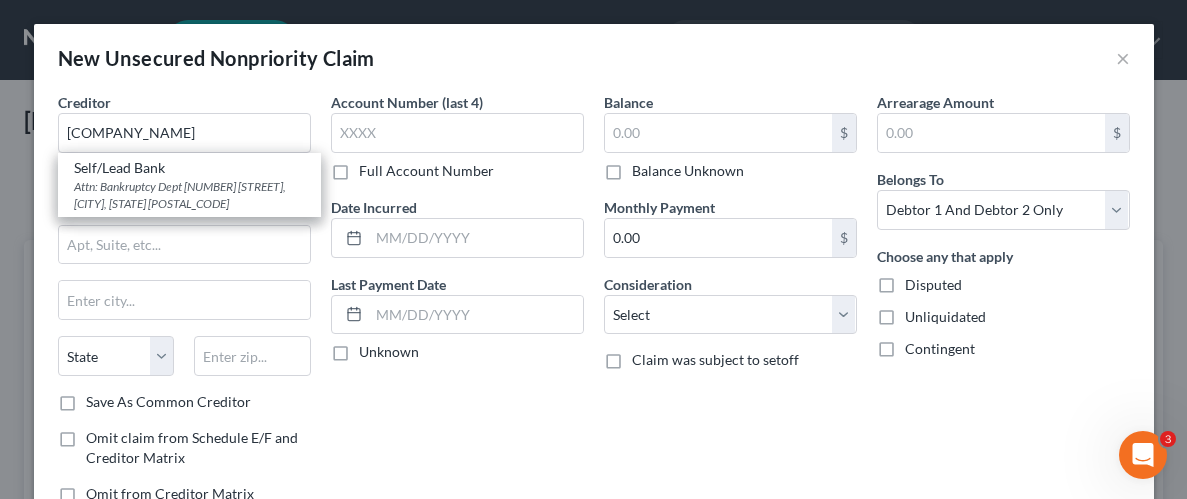 click on "Account Number (last 4)
Full Account Number
Date Incurred         Last Payment Date         Unknown" at bounding box center (457, 306) 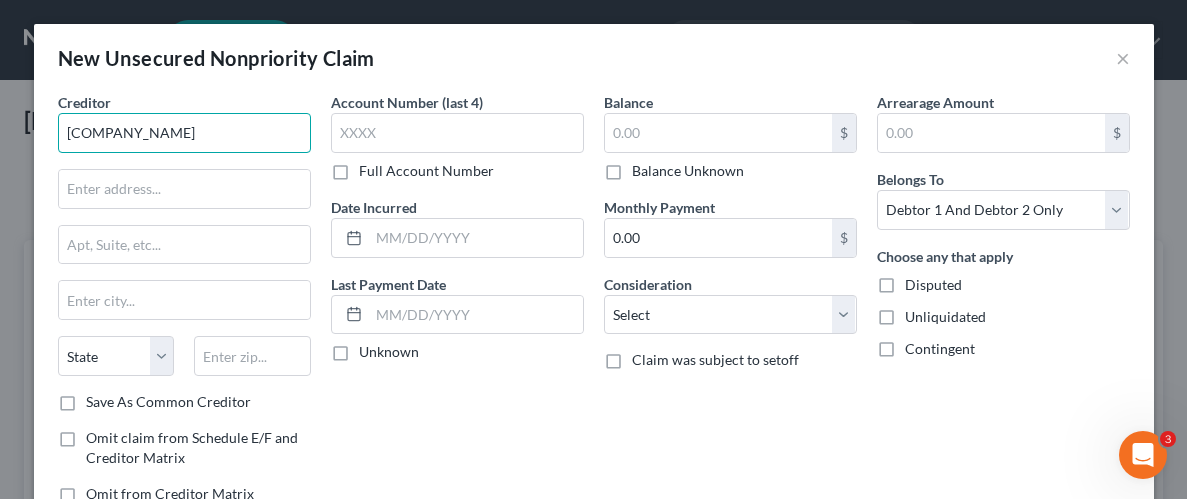 click on "Lead Bank" at bounding box center (184, 133) 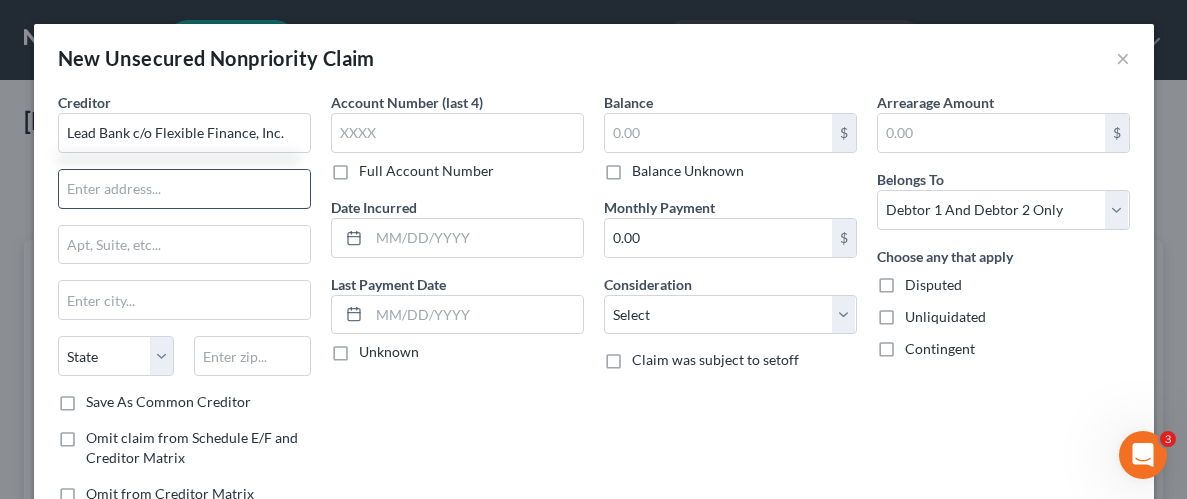 click at bounding box center [184, 189] 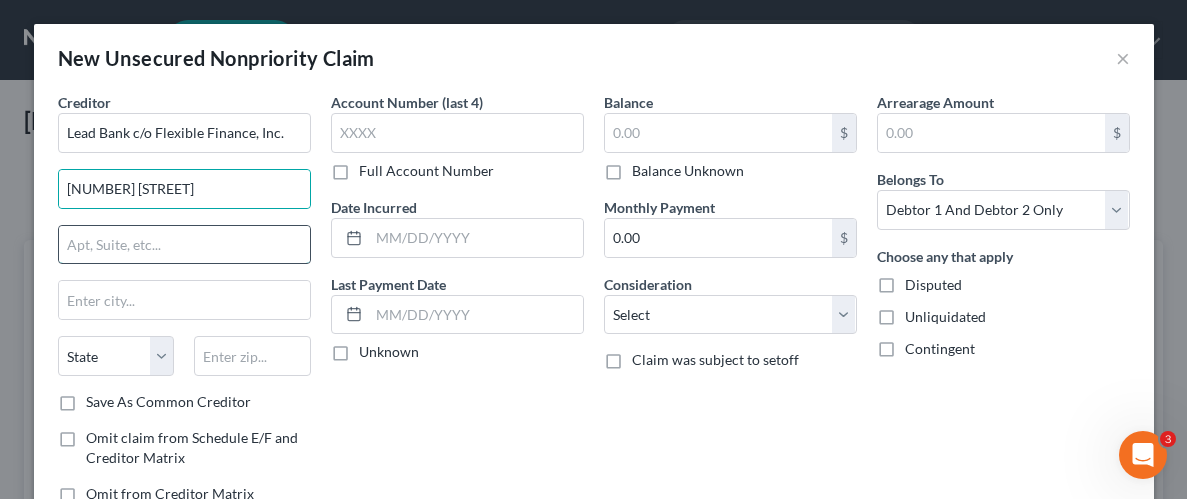 click at bounding box center (184, 245) 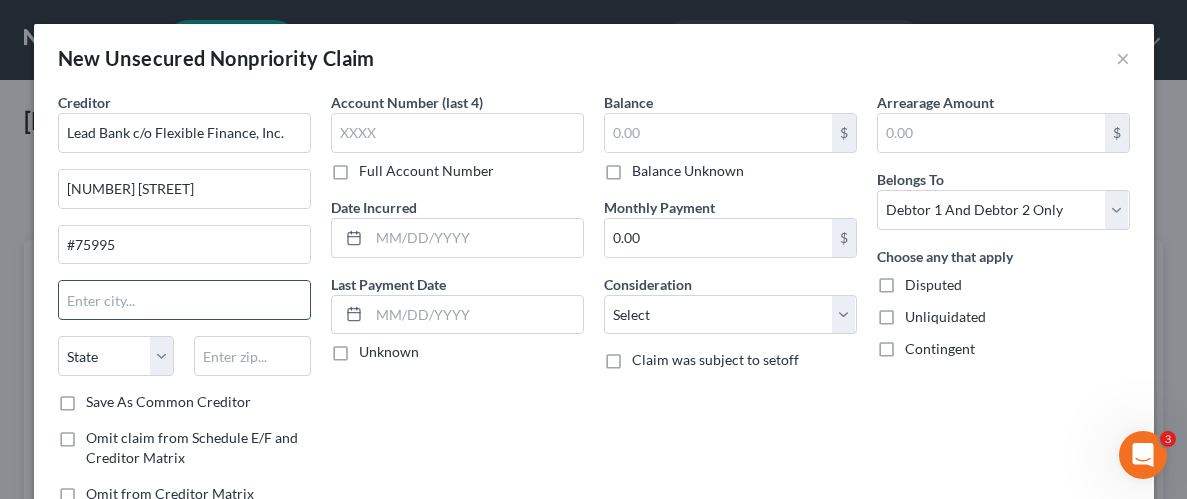 click at bounding box center [184, 300] 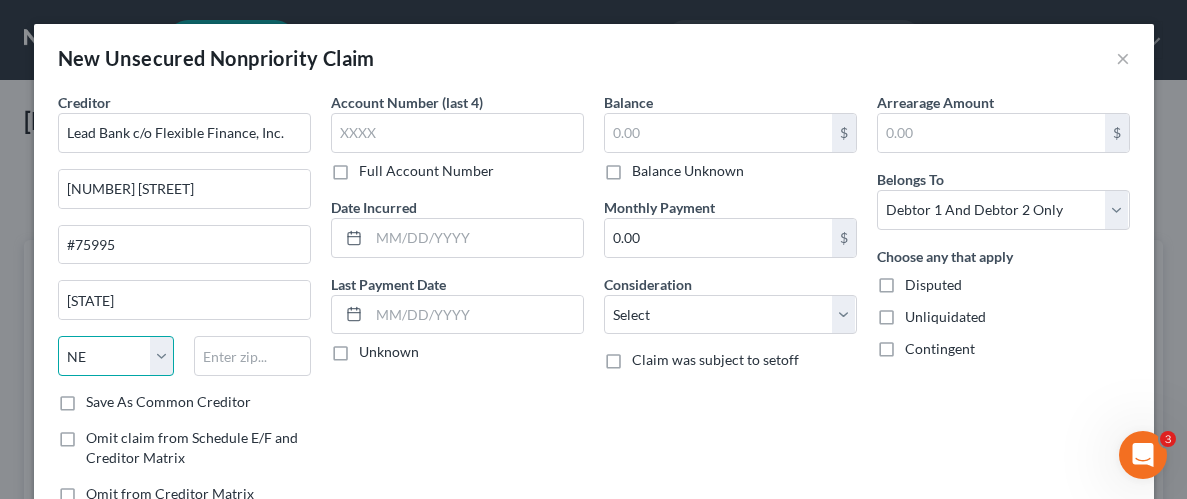 click on "State AL AK AR AZ CA CO CT DE DC FL GA GU HI ID IL IN IA KS KY LA ME MD MA MI MN MS MO MT NC ND NE NV NH NJ NM NY OH OK OR PA PR RI SC SD TN TX UT VI VA VT WA WV WI WY" at bounding box center [116, 356] 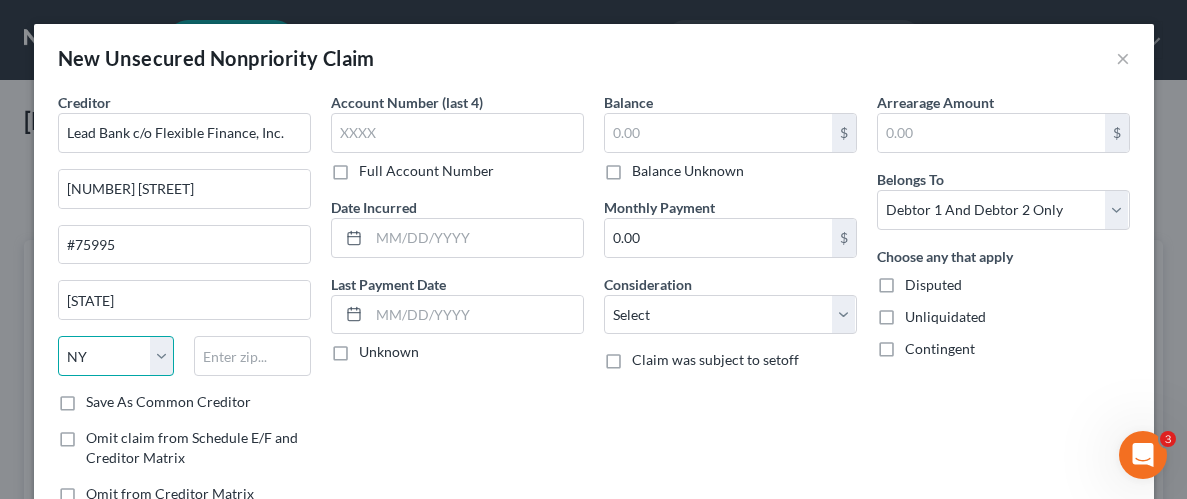 click on "State AL AK AR AZ CA CO CT DE DC FL GA GU HI ID IL IN IA KS KY LA ME MD MA MI MN MS MO MT NC ND NE NV NH NJ NM NY OH OK OR PA PR RI SC SD TN TX UT VI VA VT WA WV WI WY" at bounding box center (116, 356) 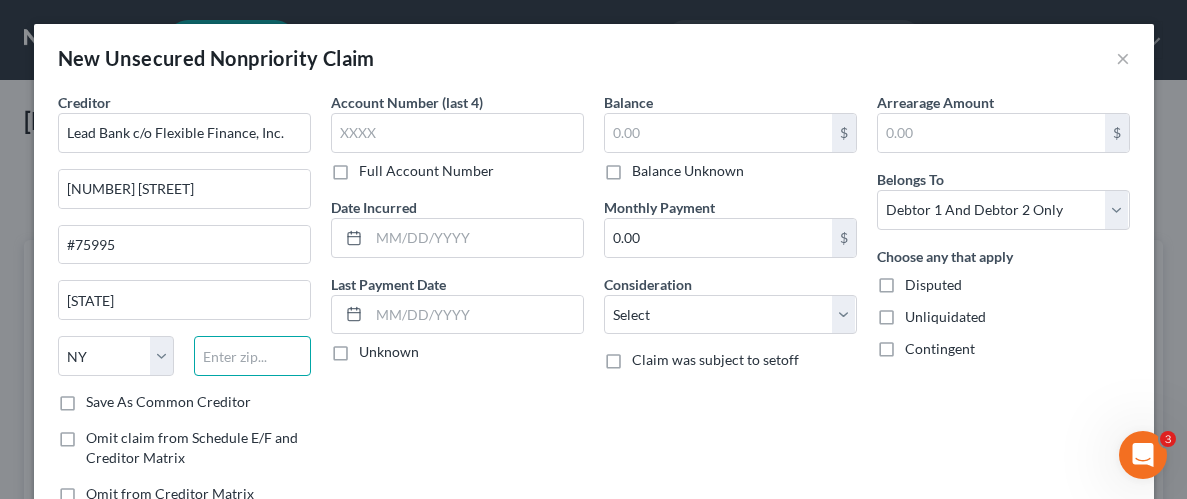 click at bounding box center [252, 356] 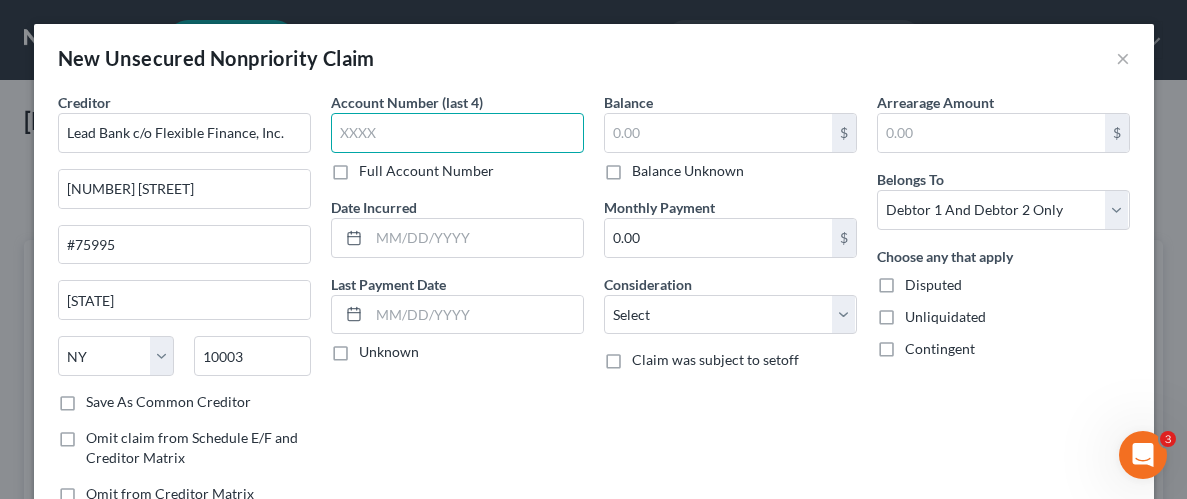 click at bounding box center [457, 133] 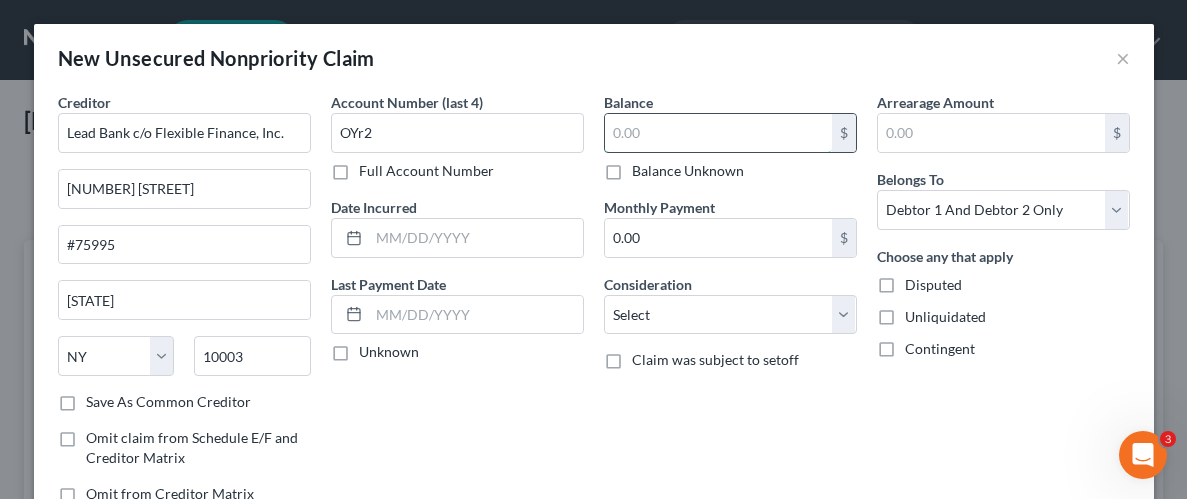 click at bounding box center [718, 133] 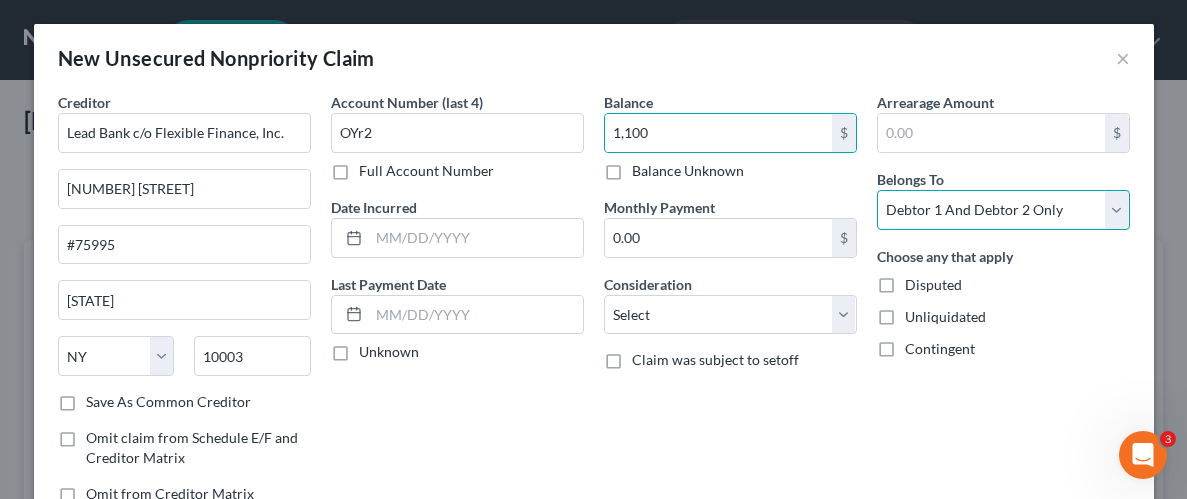 click on "Select Debtor 1 Only Debtor 2 Only Debtor 1 And Debtor 2 Only At Least One Of The Debtors And Another Community Property" at bounding box center [1003, 210] 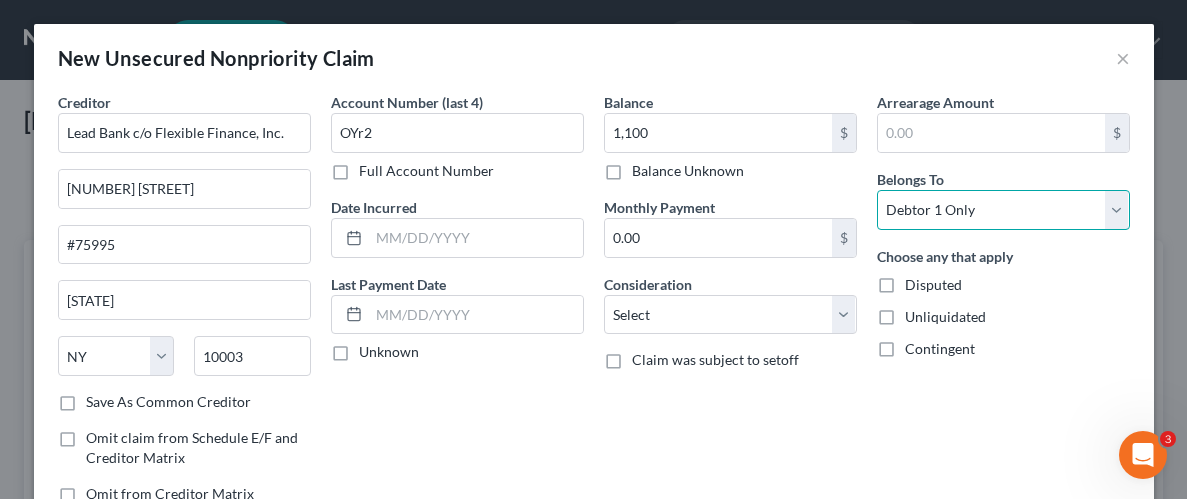 click on "Select Debtor 1 Only Debtor 2 Only Debtor 1 And Debtor 2 Only At Least One Of The Debtors And Another Community Property" at bounding box center [1003, 210] 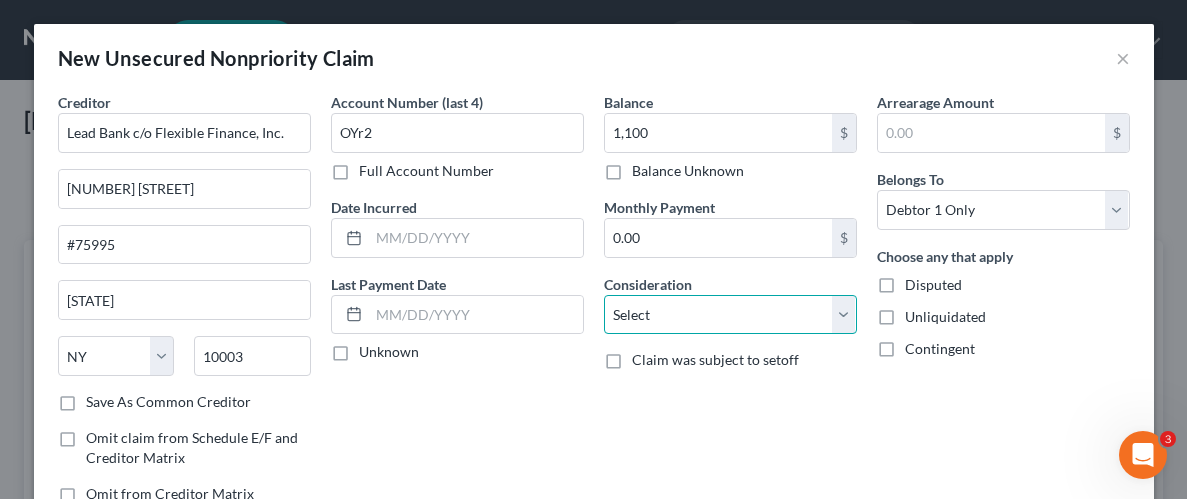 click on "Select Cable / Satellite Services Collection Agency Credit Card Debt Debt Counseling / Attorneys Deficiency Balance Domestic Support Obligations Home / Car Repairs Income Taxes Judgment Liens Medical Services Monies Loaned / Advanced Mortgage Obligation From Divorce Or Separation Obligation To Pensions Other Overdrawn Bank Account Promised To Help Pay Creditors Student Loans Suppliers And Vendors Telephone / Internet Services Utility Services" at bounding box center (730, 315) 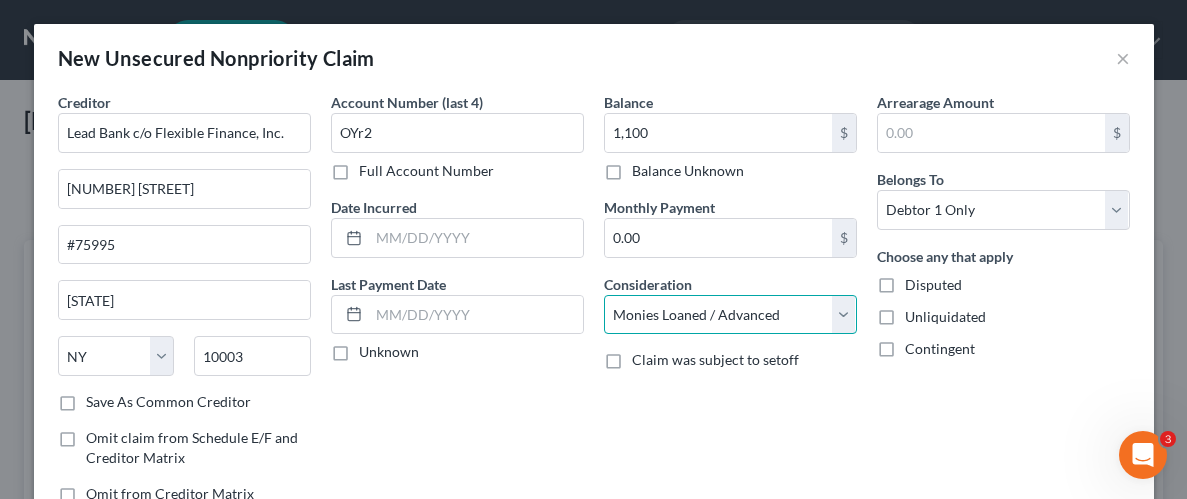 click on "Select Cable / Satellite Services Collection Agency Credit Card Debt Debt Counseling / Attorneys Deficiency Balance Domestic Support Obligations Home / Car Repairs Income Taxes Judgment Liens Medical Services Monies Loaned / Advanced Mortgage Obligation From Divorce Or Separation Obligation To Pensions Other Overdrawn Bank Account Promised To Help Pay Creditors Student Loans Suppliers And Vendors Telephone / Internet Services Utility Services" at bounding box center (730, 315) 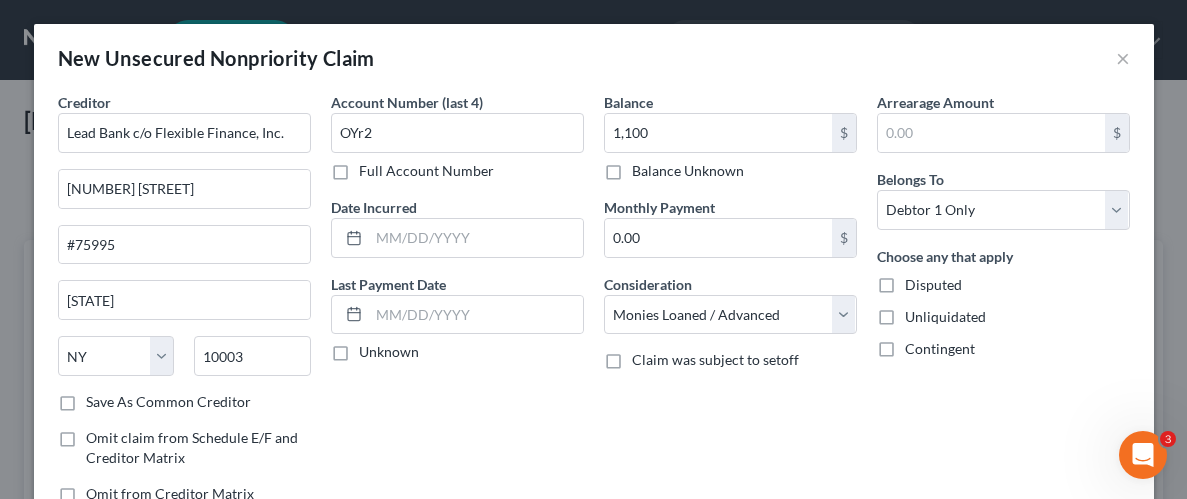 click on "Unliquidated" at bounding box center (945, 317) 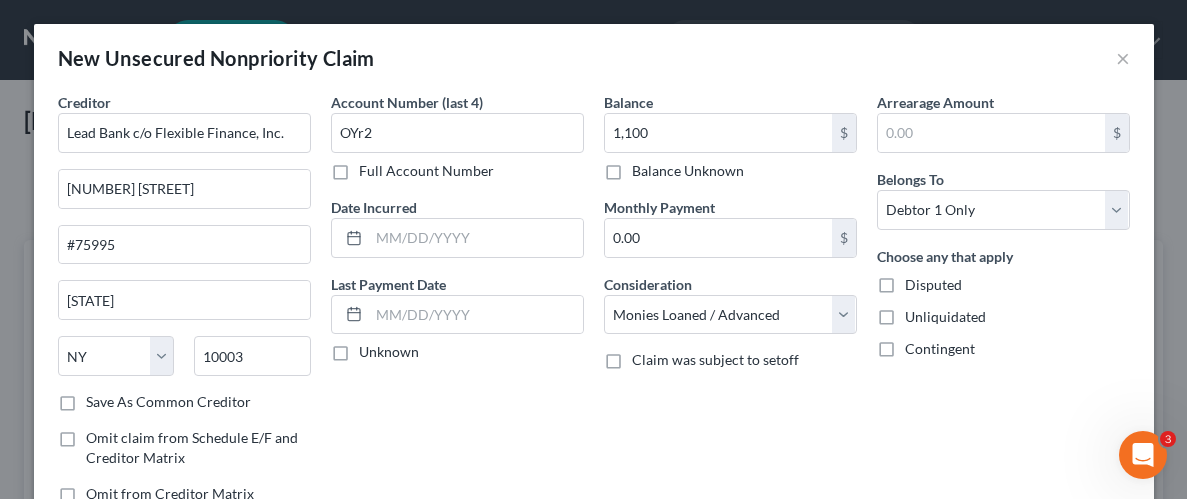 click on "Unliquidated" at bounding box center [919, 313] 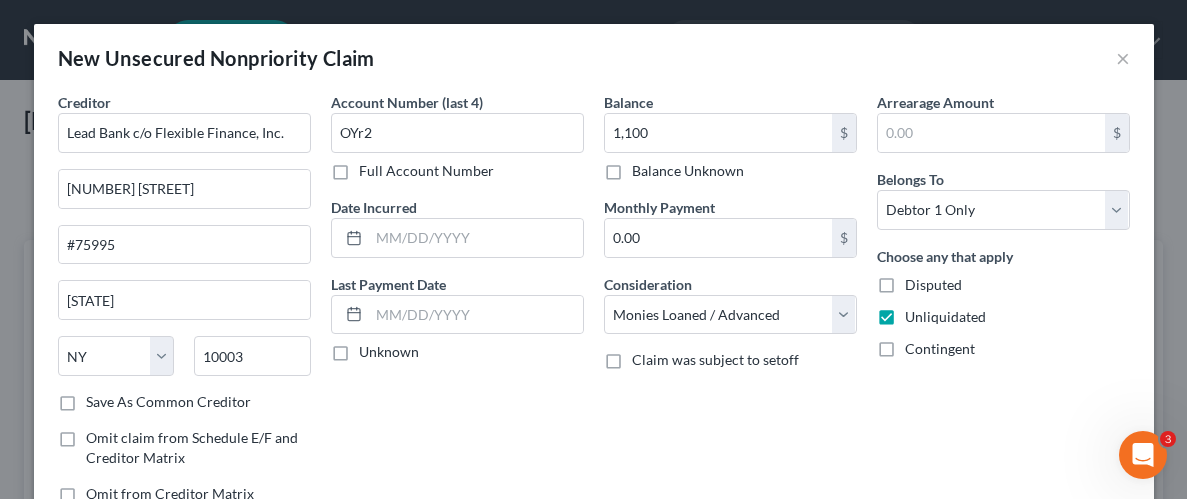 click on "Creditor *    Lead Bank c/o Flexible Finance, Inc.                      [NUMBER] [STREET] S #[NUMBER] [CITY] State [STATE] [POSTAL_CODE] Save As Common Creditor Omit claim from Schedule E/F and Creditor Matrix Omit from Creditor Matrix
Account Number (last 4)
OYr2
Full Account Number
Date Incurred         Last Payment Date         Unknown Balance
[PRICE]
Balance Unknown
Balance Undetermined
[PRICE]
Balance Unknown
Monthly Payment 0.00 $ Consideration Select Cable / Satellite Services Collection Agency Credit Card Debt Debt Counseling / Attorneys Deficiency Balance Domestic Support Obligations Home / Car Repairs Income Taxes Judgment Liens Medical Services Monies Loaned / Advanced Mortgage Obligation From Divorce Or Separation" at bounding box center [594, 306] 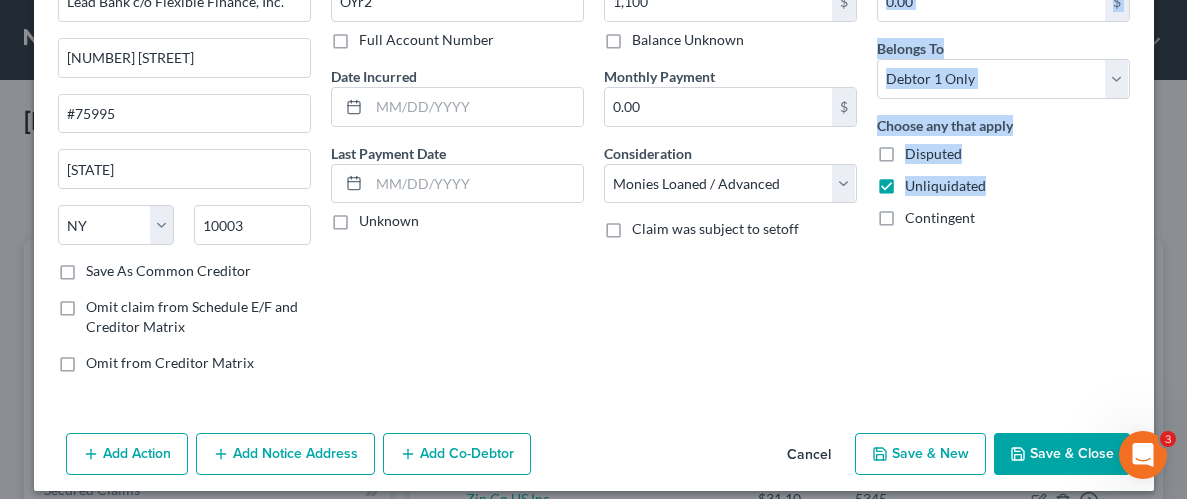 scroll, scrollTop: 145, scrollLeft: 0, axis: vertical 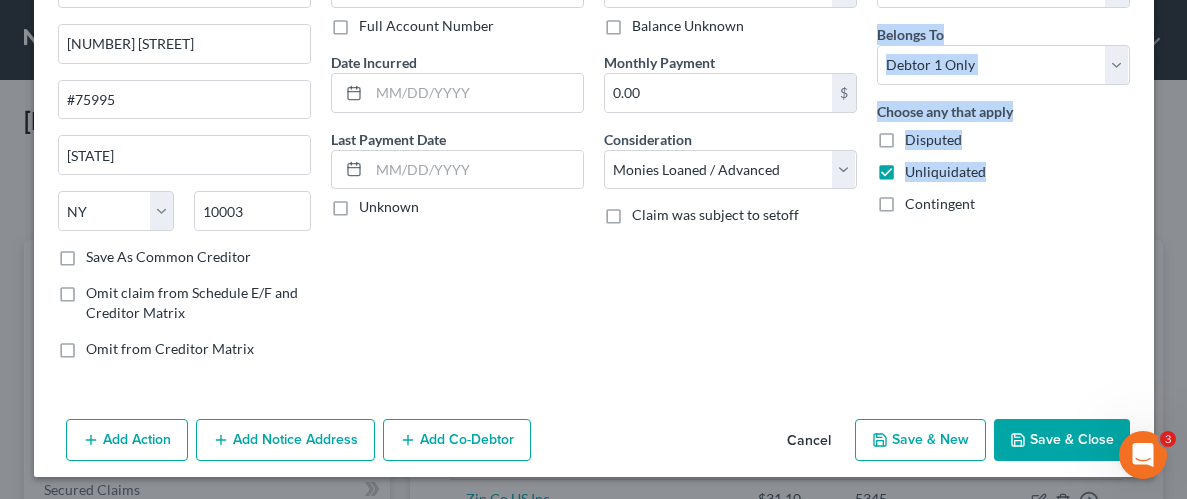 click on "Save & Close" at bounding box center (1062, 440) 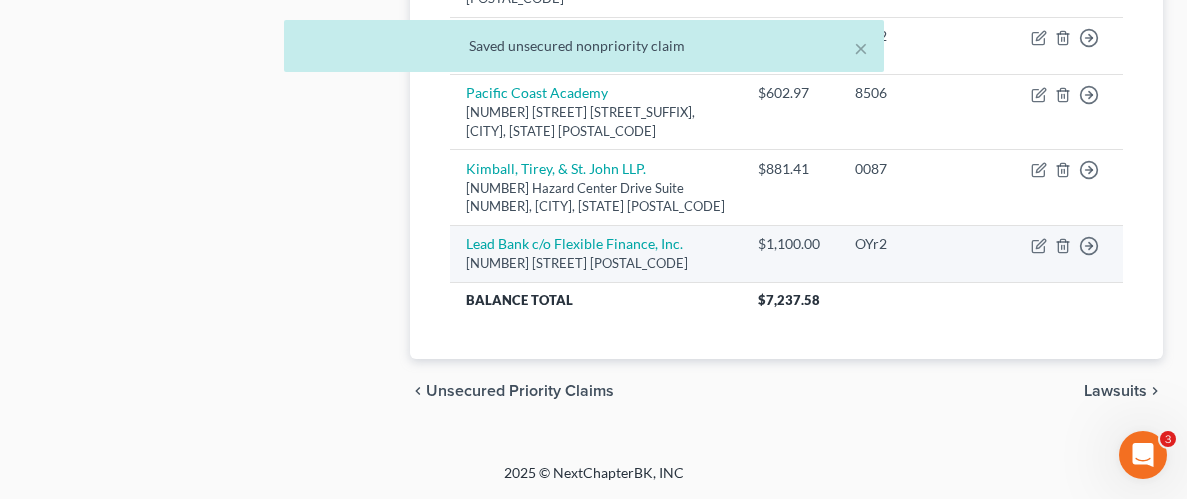 scroll, scrollTop: 1418, scrollLeft: 0, axis: vertical 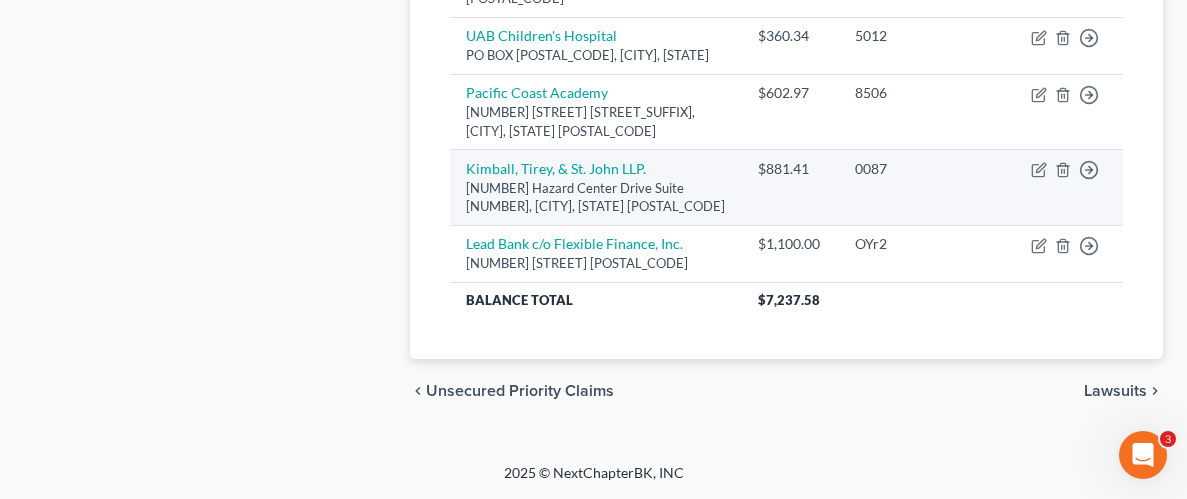 click on "Kimball, Tirey, & St. John LLP. [NUMBER] [STREET] Suite [NUMBER], [CITY], [STATE] [POSTAL_CODE]" at bounding box center [620, 337] 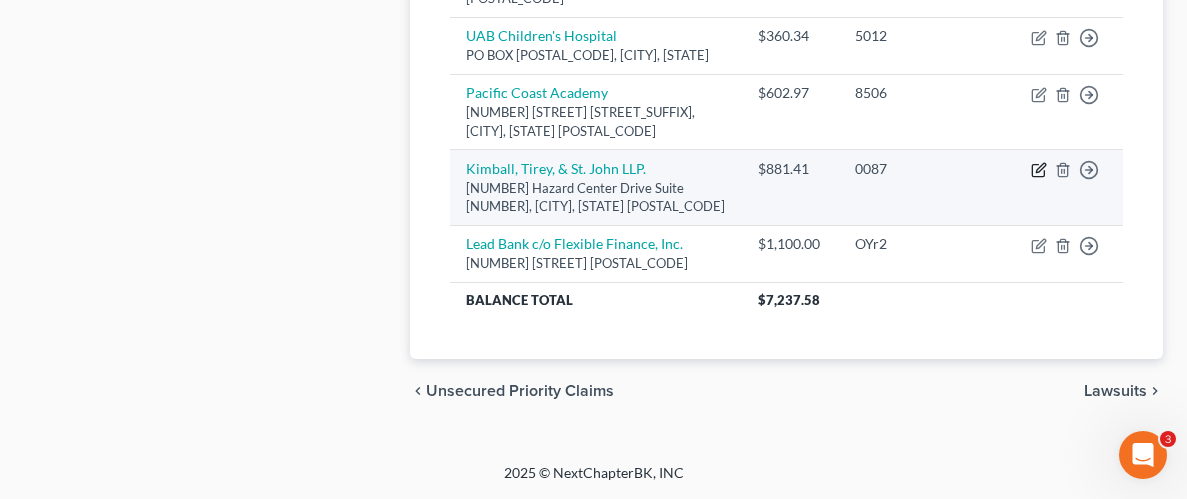 click 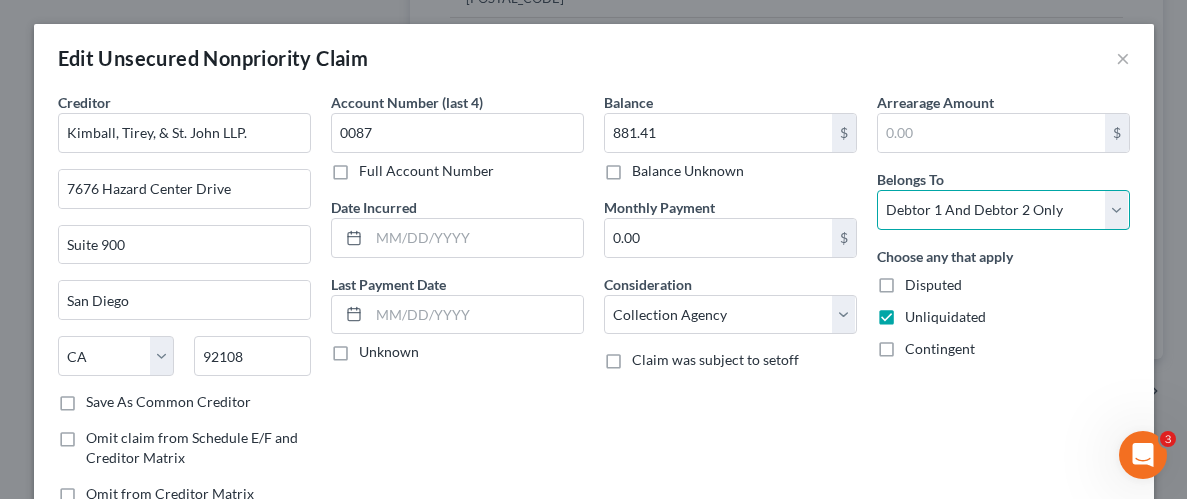 click on "Select Debtor 1 Only Debtor 2 Only Debtor 1 And Debtor 2 Only At Least One Of The Debtors And Another Community Property" at bounding box center (1003, 210) 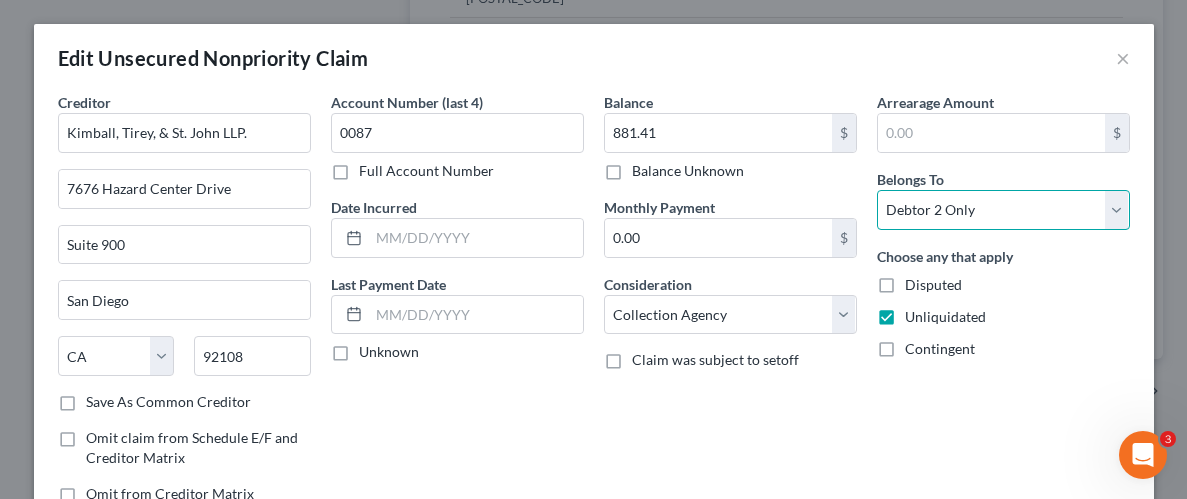 click on "Select Debtor 1 Only Debtor 2 Only Debtor 1 And Debtor 2 Only At Least One Of The Debtors And Another Community Property" at bounding box center (1003, 210) 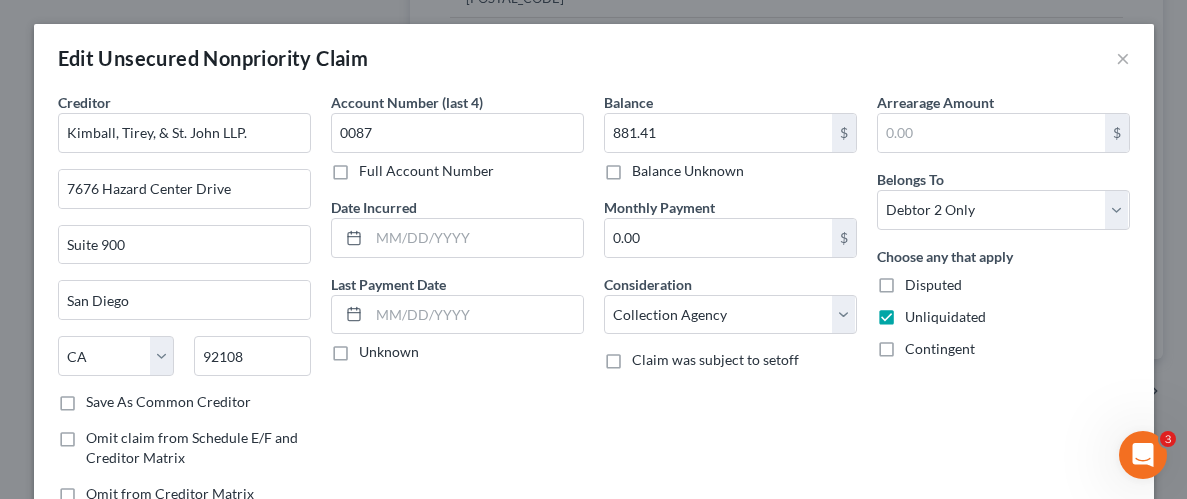 click on "Arrearage Amount $
Belongs To
*
Select Debtor 1 Only Debtor 2 Only Debtor 1 And Debtor 2 Only At Least One Of The Debtors And Another Community Property Choose any that apply Disputed Unliquidated Contingent" at bounding box center [1003, 306] 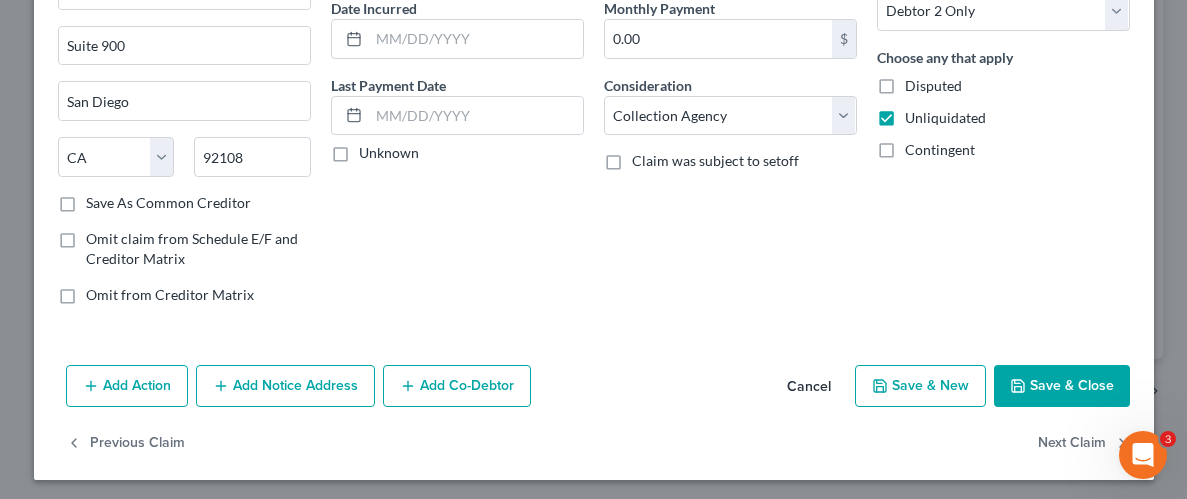 scroll, scrollTop: 202, scrollLeft: 0, axis: vertical 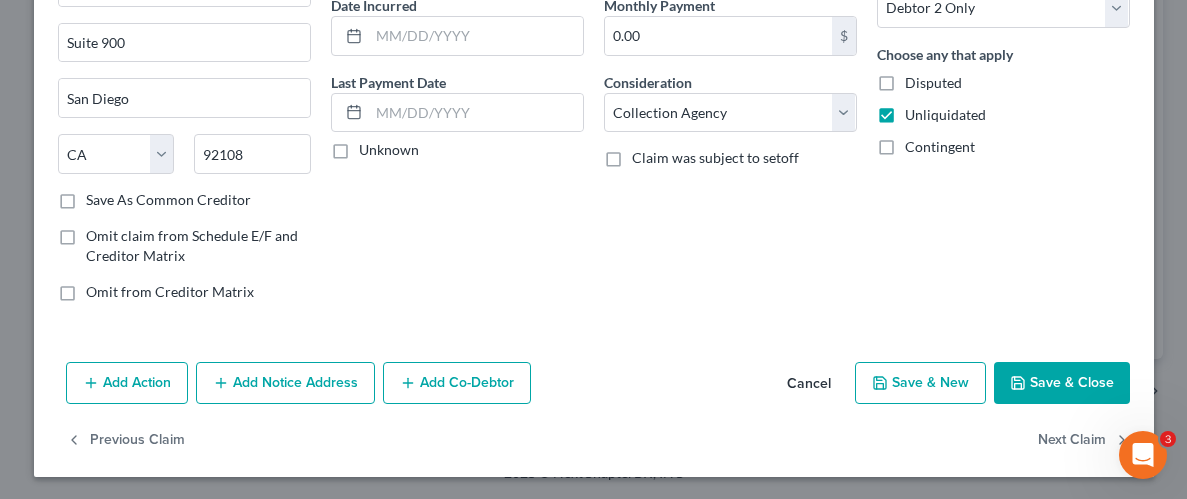 click on "Save & Close" at bounding box center [1062, 383] 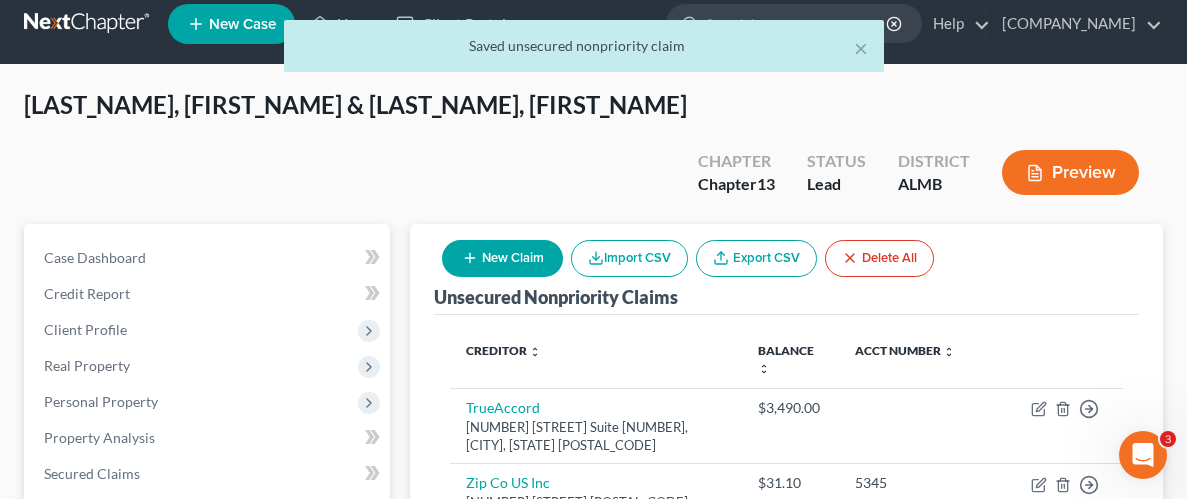 scroll, scrollTop: 0, scrollLeft: 0, axis: both 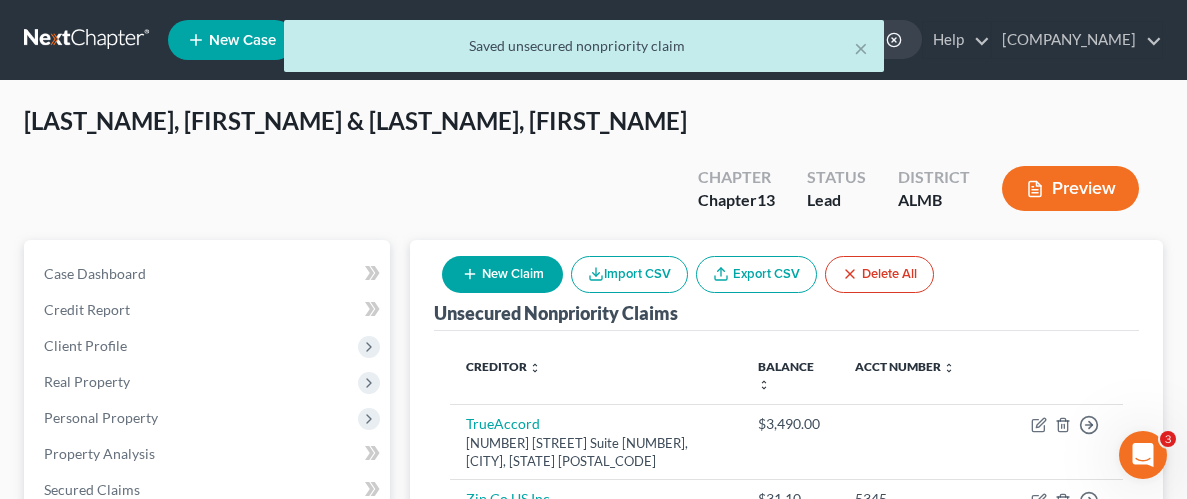 click on "New Claim" at bounding box center [502, 274] 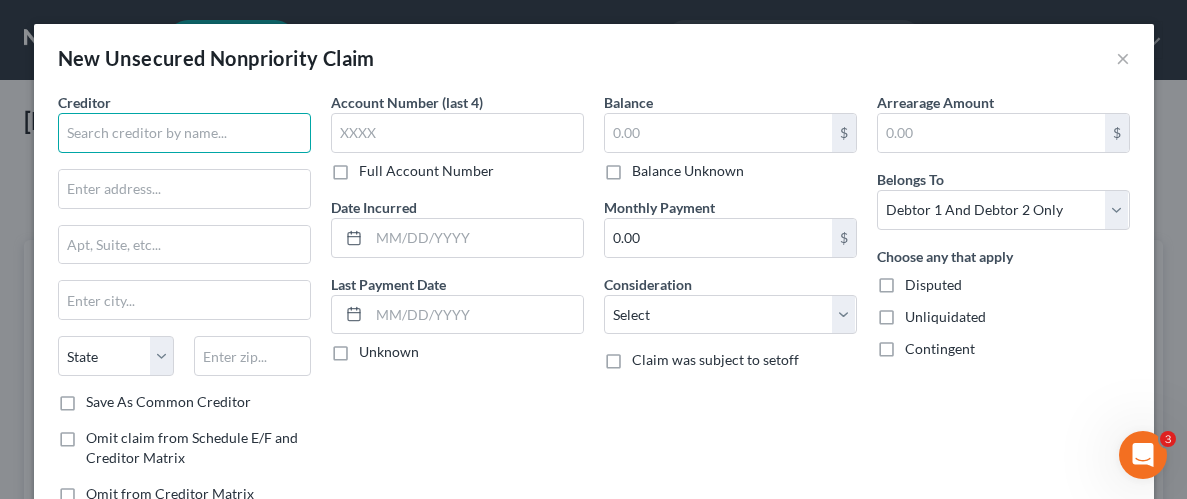 click at bounding box center (184, 133) 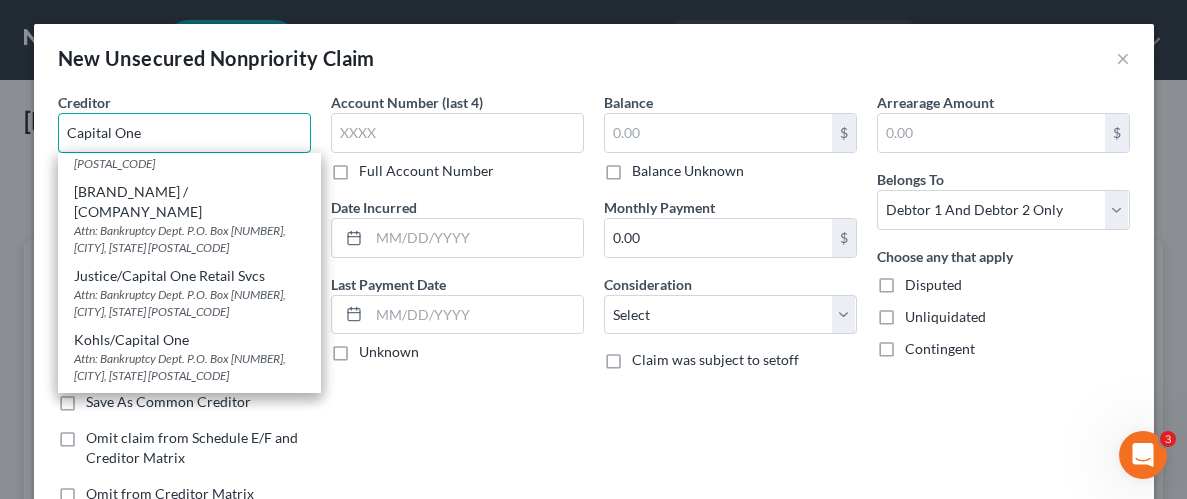 scroll, scrollTop: 707, scrollLeft: 0, axis: vertical 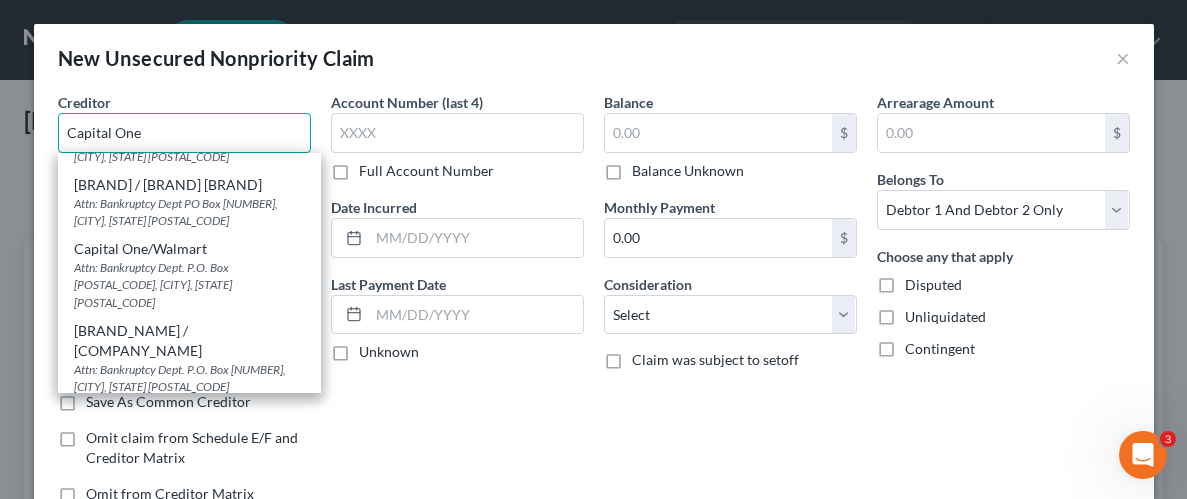 click on "Capital One" at bounding box center [184, 133] 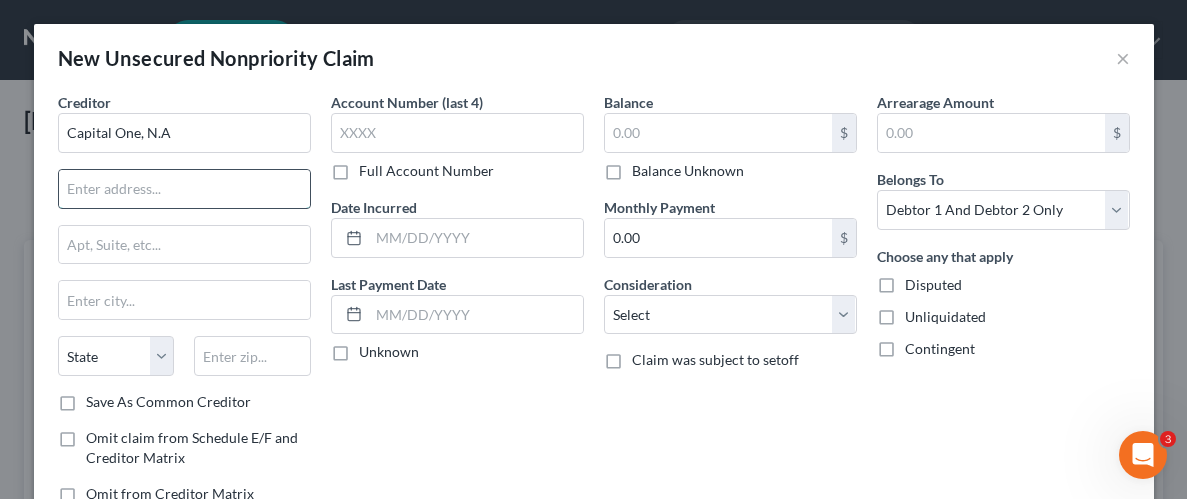 click at bounding box center (184, 189) 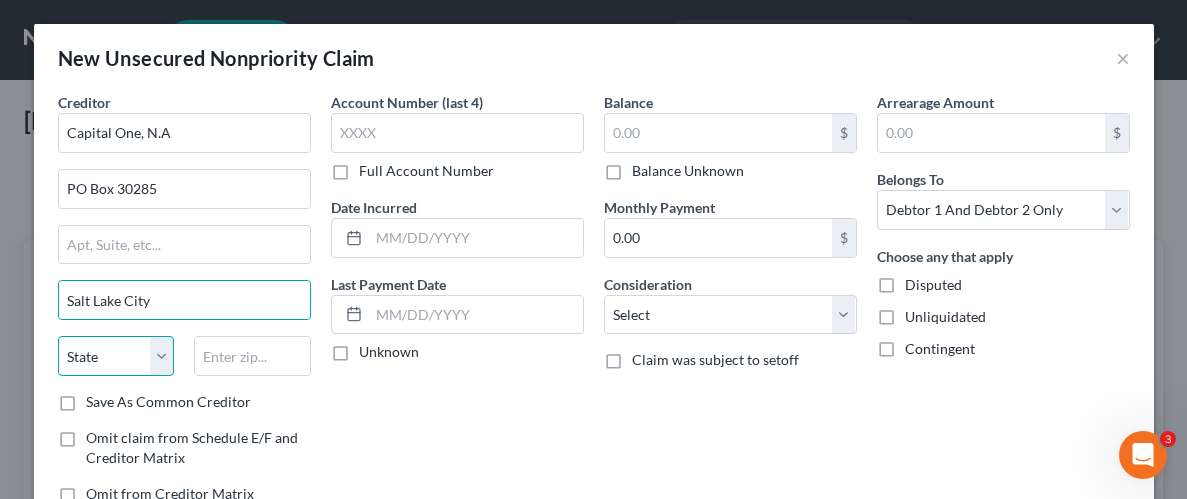 click on "State AL AK AR AZ CA CO CT DE DC FL GA GU HI ID IL IN IA KS KY LA ME MD MA MI MN MS MO MT NC ND NE NV NH NJ NM NY OH OK OR PA PR RI SC SD TN TX UT VI VA VT WA WV WI WY" at bounding box center [116, 356] 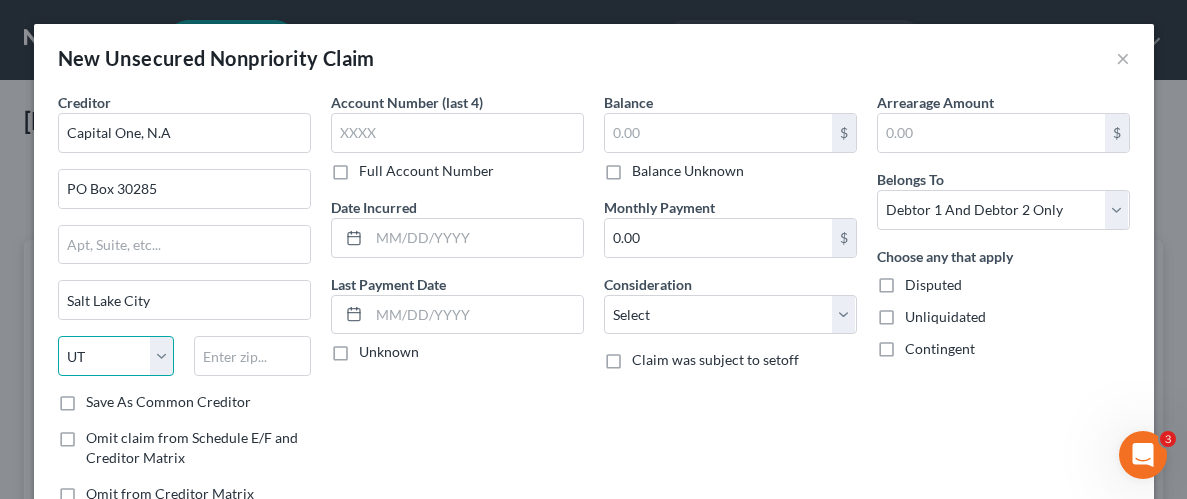 click on "State AL AK AR AZ CA CO CT DE DC FL GA GU HI ID IL IN IA KS KY LA ME MD MA MI MN MS MO MT NC ND NE NV NH NJ NM NY OH OK OR PA PR RI SC SD TN TX UT VI VA VT WA WV WI WY" at bounding box center [116, 356] 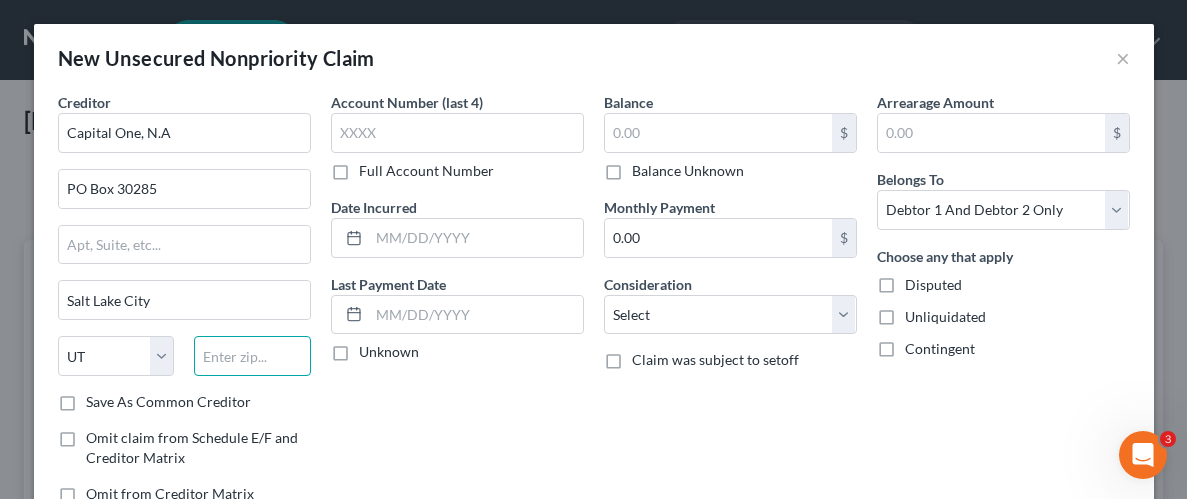 click at bounding box center (252, 356) 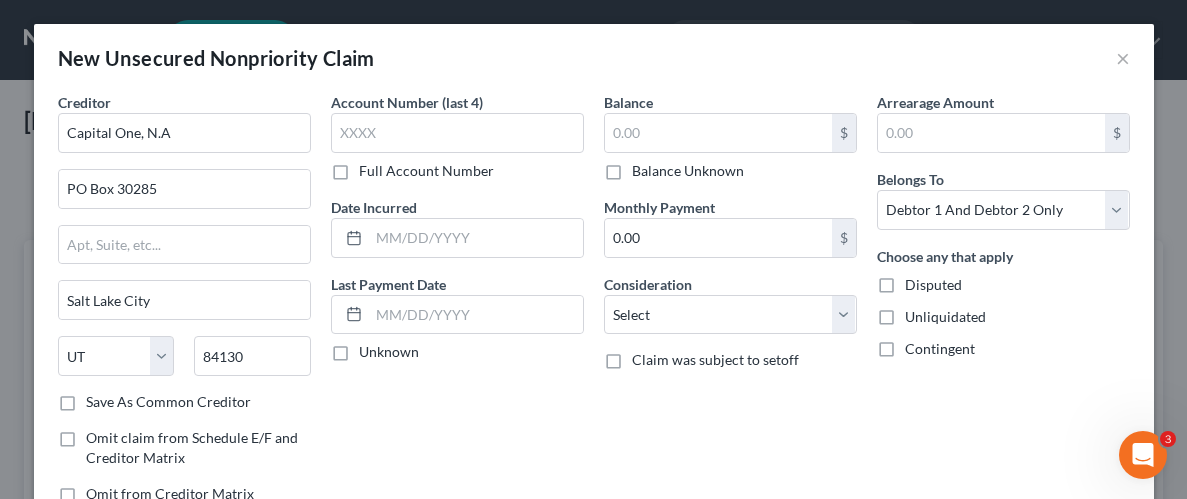 click on "Account Number (last 4)
Full Account Number
Date Incurred         Last Payment Date         Unknown" at bounding box center [457, 306] 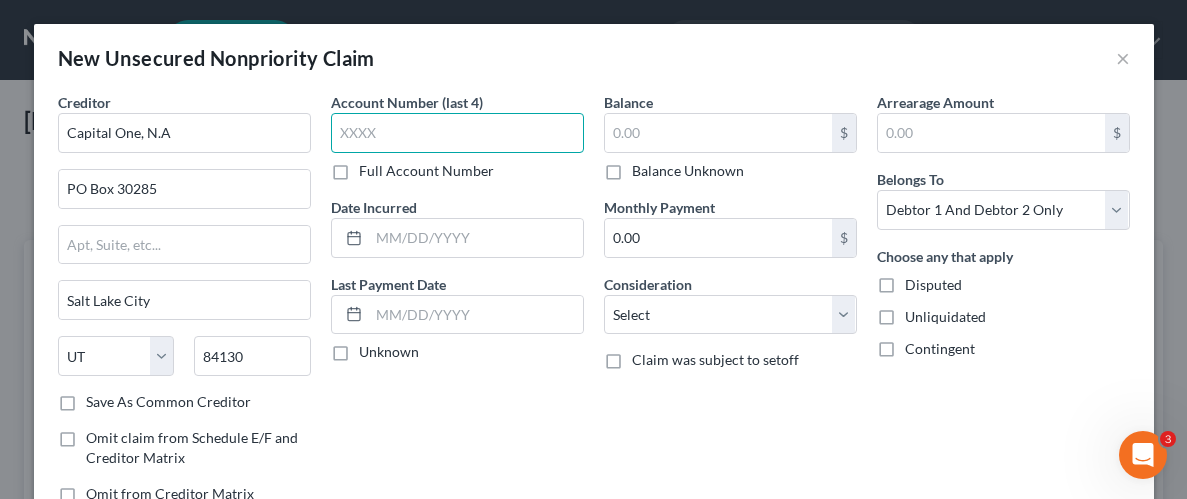 click at bounding box center (457, 133) 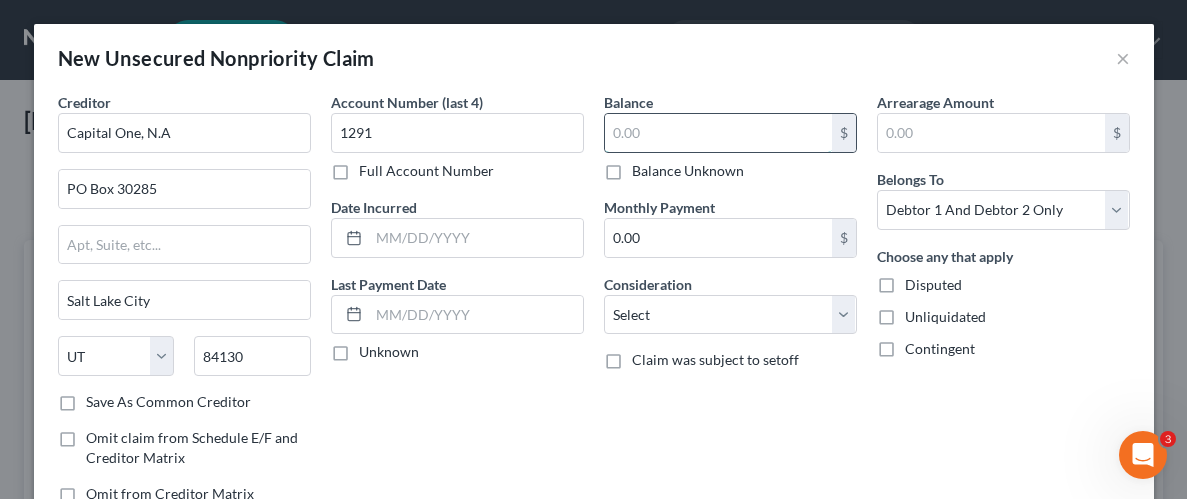 click at bounding box center (718, 133) 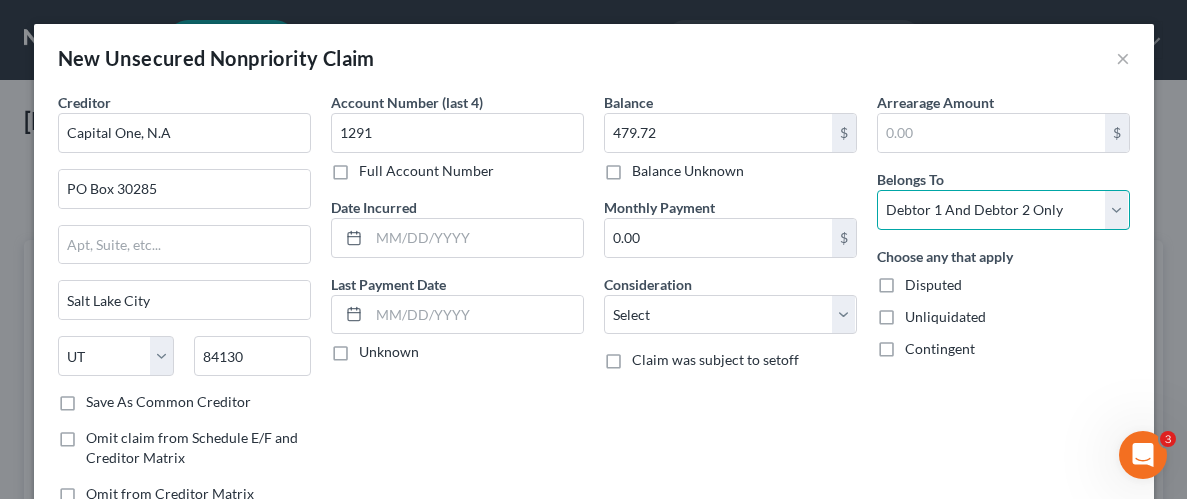 click on "Select Debtor 1 Only Debtor 2 Only Debtor 1 And Debtor 2 Only At Least One Of The Debtors And Another Community Property" at bounding box center [1003, 210] 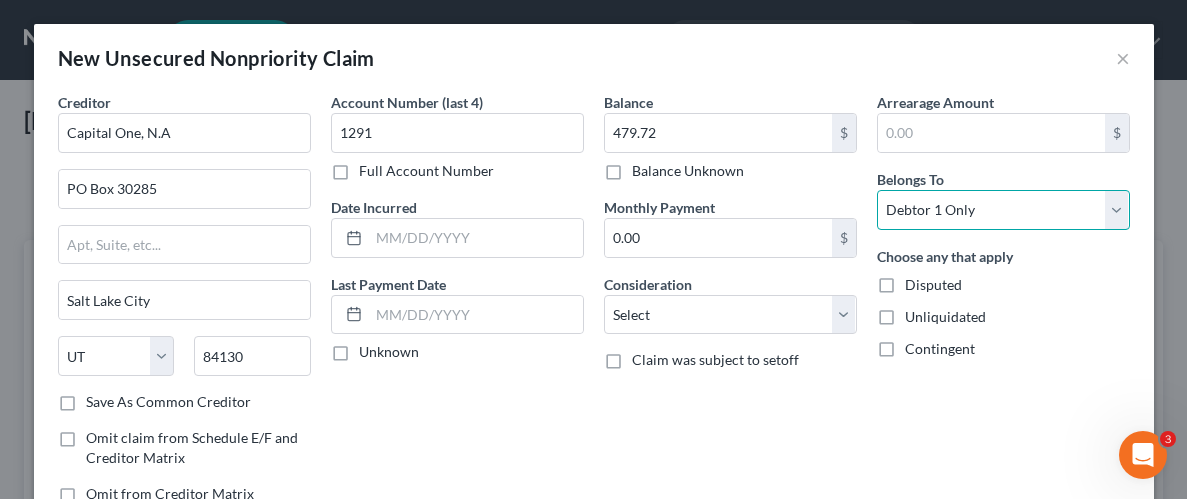 click on "Select Debtor 1 Only Debtor 2 Only Debtor 1 And Debtor 2 Only At Least One Of The Debtors And Another Community Property" at bounding box center (1003, 210) 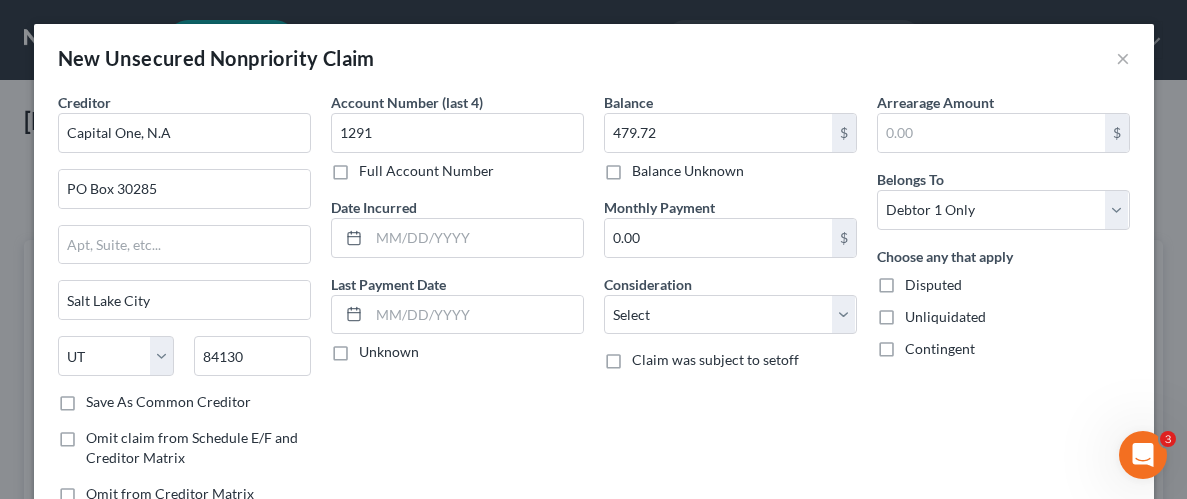 click on "Unliquidated" at bounding box center (945, 317) 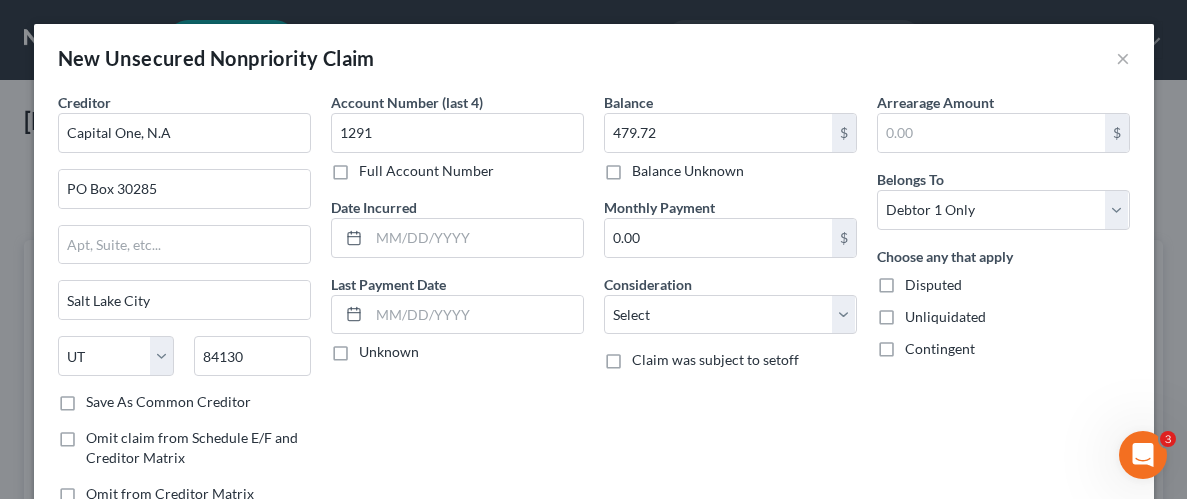 click on "Unliquidated" at bounding box center (919, 313) 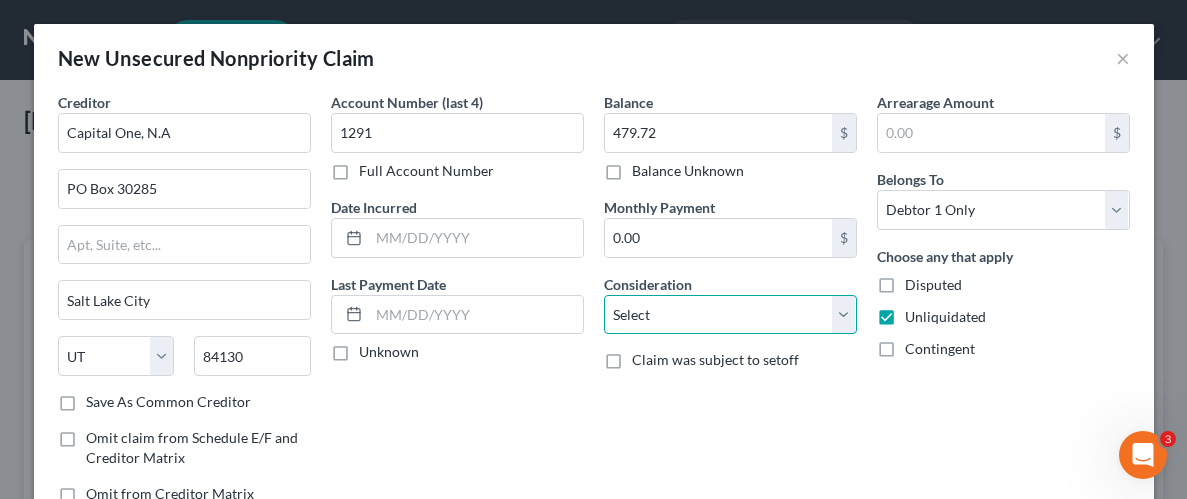 click on "Select Cable / Satellite Services Collection Agency Credit Card Debt Debt Counseling / Attorneys Deficiency Balance Domestic Support Obligations Home / Car Repairs Income Taxes Judgment Liens Medical Services Monies Loaned / Advanced Mortgage Obligation From Divorce Or Separation Obligation To Pensions Other Overdrawn Bank Account Promised To Help Pay Creditors Student Loans Suppliers And Vendors Telephone / Internet Services Utility Services" at bounding box center (730, 315) 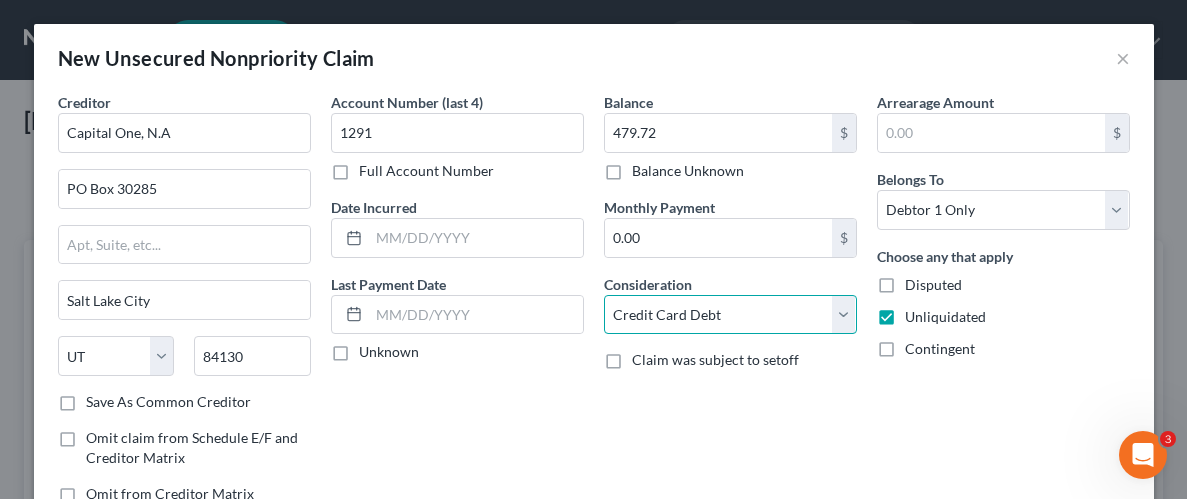 click on "Select Cable / Satellite Services Collection Agency Credit Card Debt Debt Counseling / Attorneys Deficiency Balance Domestic Support Obligations Home / Car Repairs Income Taxes Judgment Liens Medical Services Monies Loaned / Advanced Mortgage Obligation From Divorce Or Separation Obligation To Pensions Other Overdrawn Bank Account Promised To Help Pay Creditors Student Loans Suppliers And Vendors Telephone / Internet Services Utility Services" at bounding box center [730, 315] 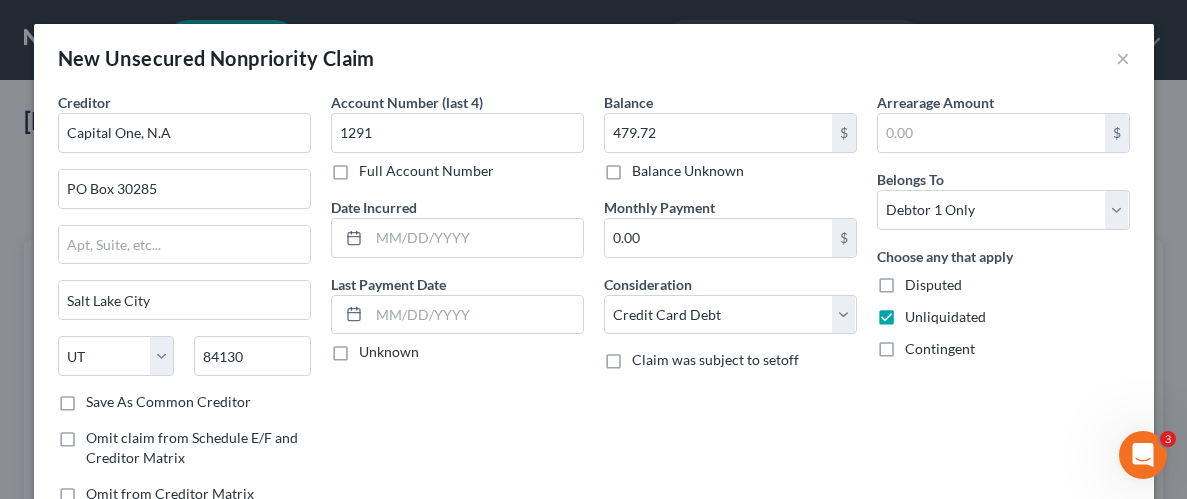 click on "Balance
[AMOUNT] $
Balance Unknown
Balance Undetermined
[AMOUNT] $
Balance Unknown
Monthly Payment 0.00 $ Consideration Select Cable / Satellite Services Collection Agency Credit Card Debt Debt Counseling / Attorneys Deficiency Balance Domestic Support Obligations Home / Car Repairs Income Taxes Judgment Liens Medical Services Monies Loaned / Advanced Mortgage Obligation From Divorce Or Separation Obligation To Pensions Other Overdrawn Bank Account Promised To Help Pay Creditors Student Loans Suppliers And Vendors Telephone / Internet Services Utility Services Claim was subject to setoff" at bounding box center (730, 306) 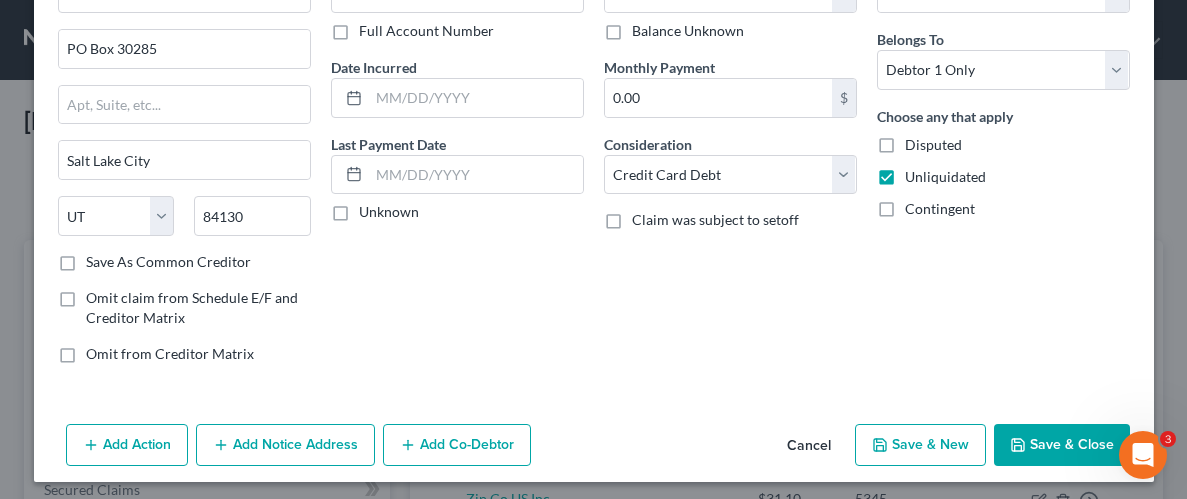 scroll, scrollTop: 145, scrollLeft: 0, axis: vertical 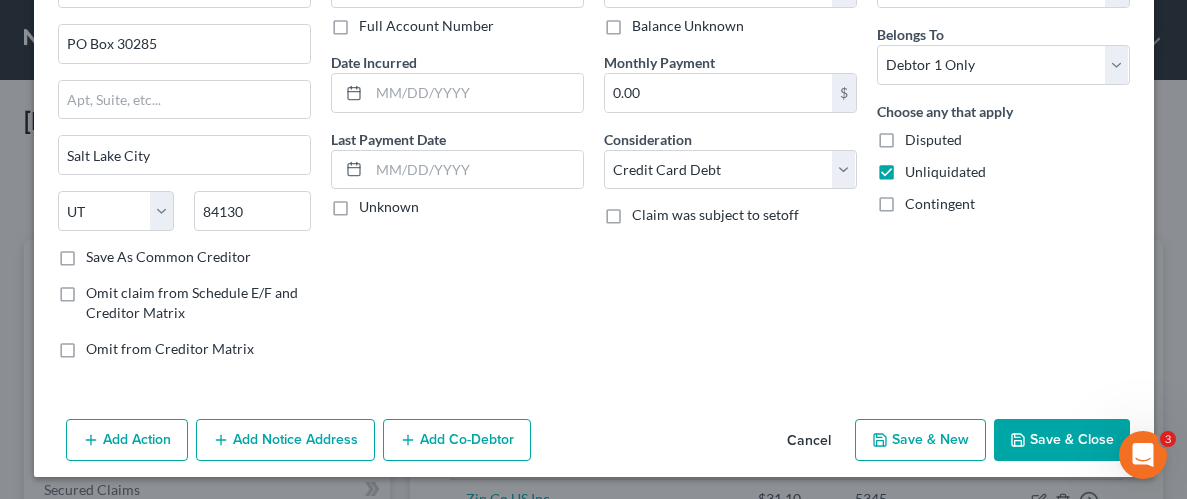 click on "Save & Close" at bounding box center (1062, 440) 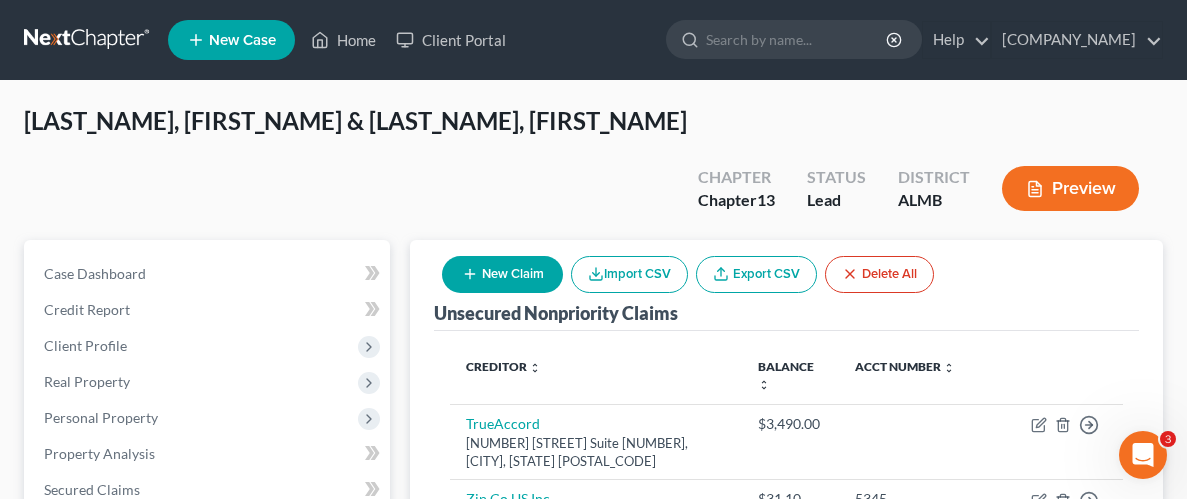 click on "New Claim" at bounding box center (502, 274) 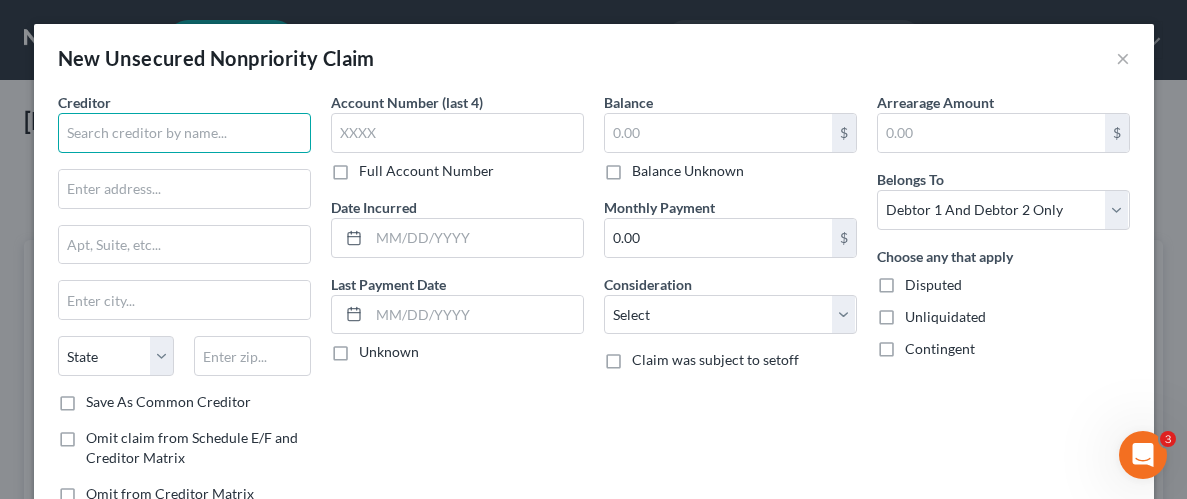 click at bounding box center [184, 133] 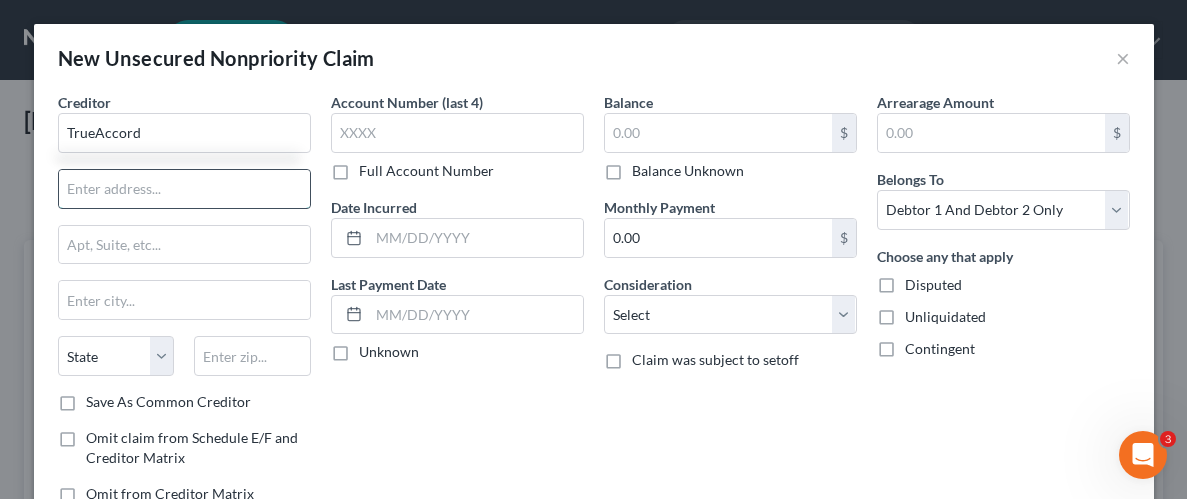 click at bounding box center [184, 189] 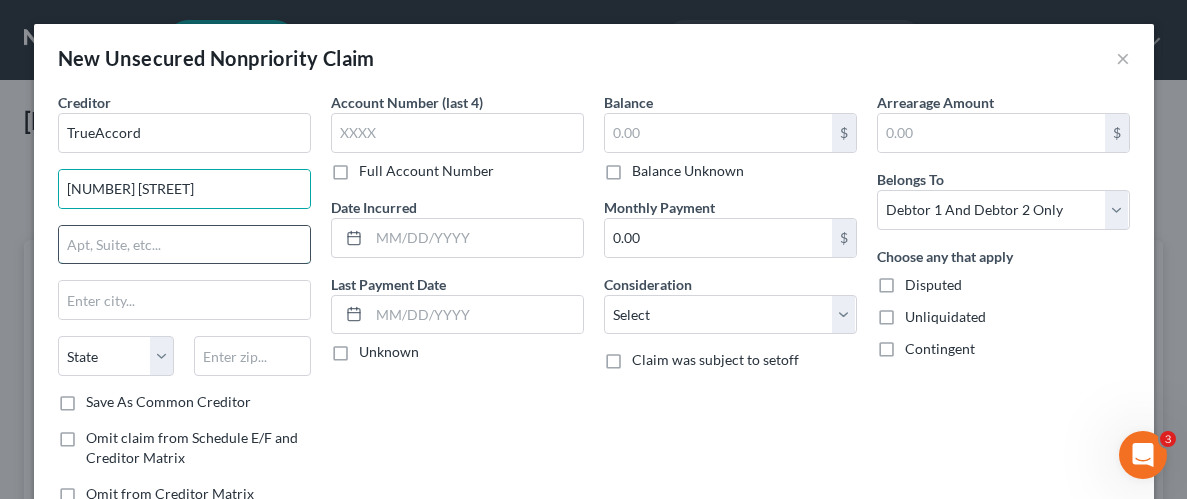 click at bounding box center (184, 245) 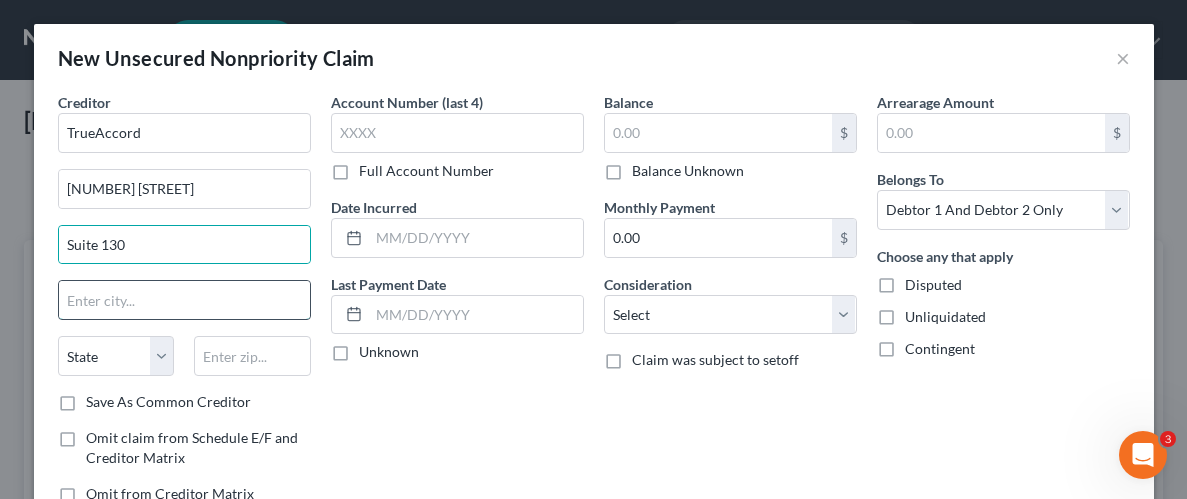 click at bounding box center [184, 300] 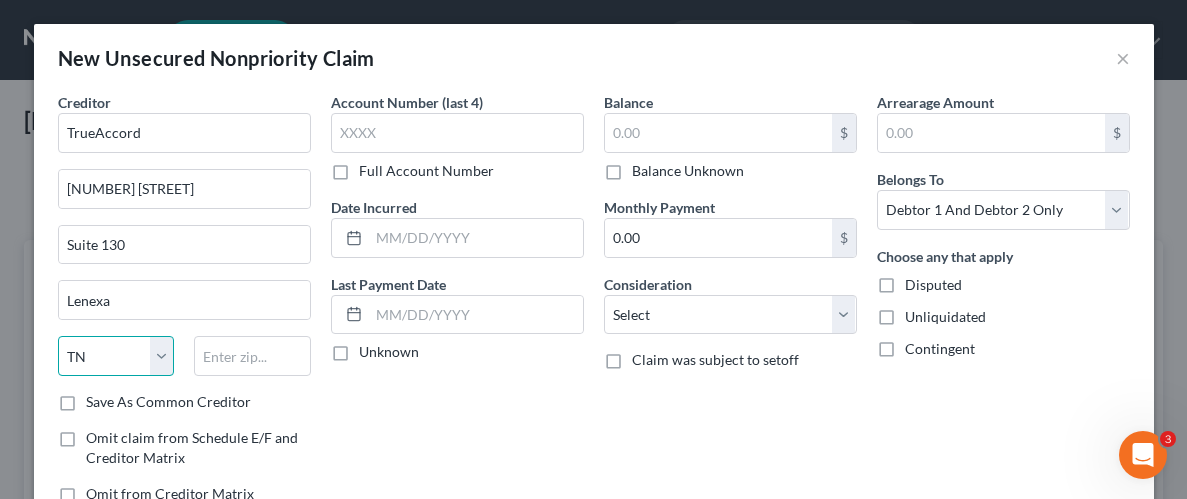 click on "State AL AK AR AZ CA CO CT DE DC FL GA GU HI ID IL IN IA KS KY LA ME MD MA MI MN MS MO MT NC ND NE NV NH NJ NM NY OH OK OR PA PR RI SC SD TN TX UT VI VA VT WA WV WI WY" at bounding box center (116, 356) 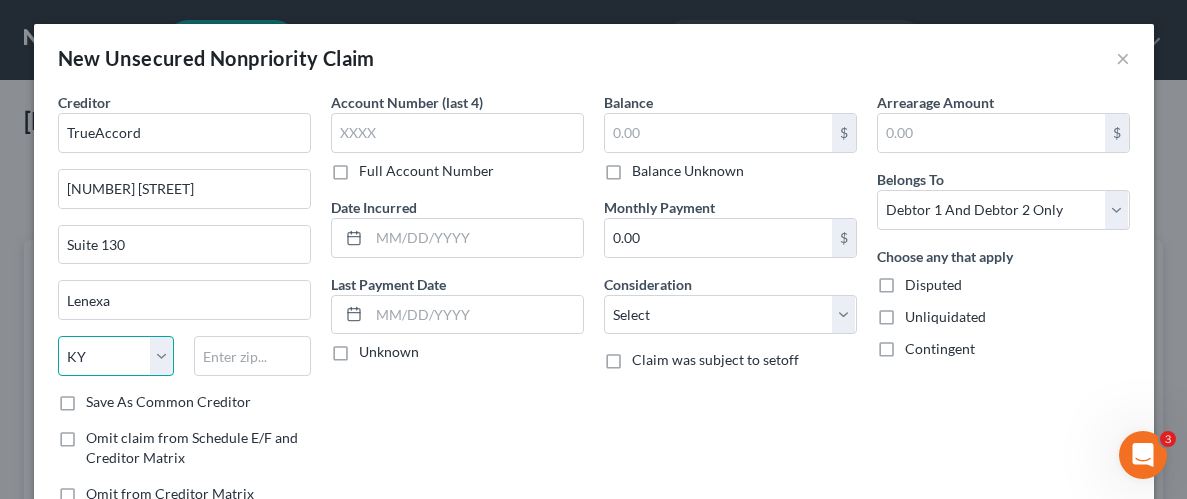 click on "State AL AK AR AZ CA CO CT DE DC FL GA GU HI ID IL IN IA KS KY LA ME MD MA MI MN MS MO MT NC ND NE NV NH NJ NM NY OH OK OR PA PR RI SC SD TN TX UT VI VA VT WA WV WI WY" at bounding box center [116, 356] 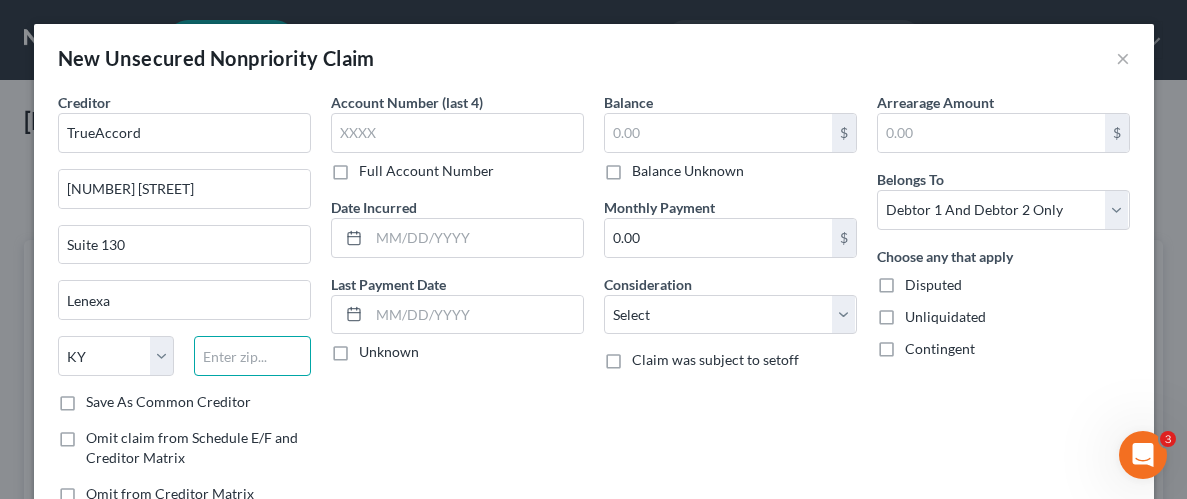 click at bounding box center [252, 356] 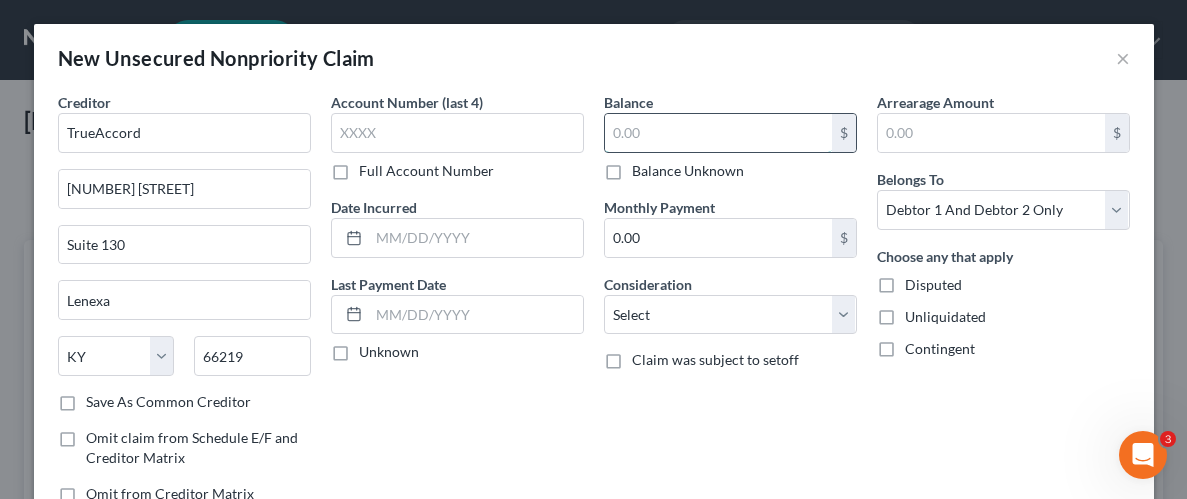 click at bounding box center (718, 133) 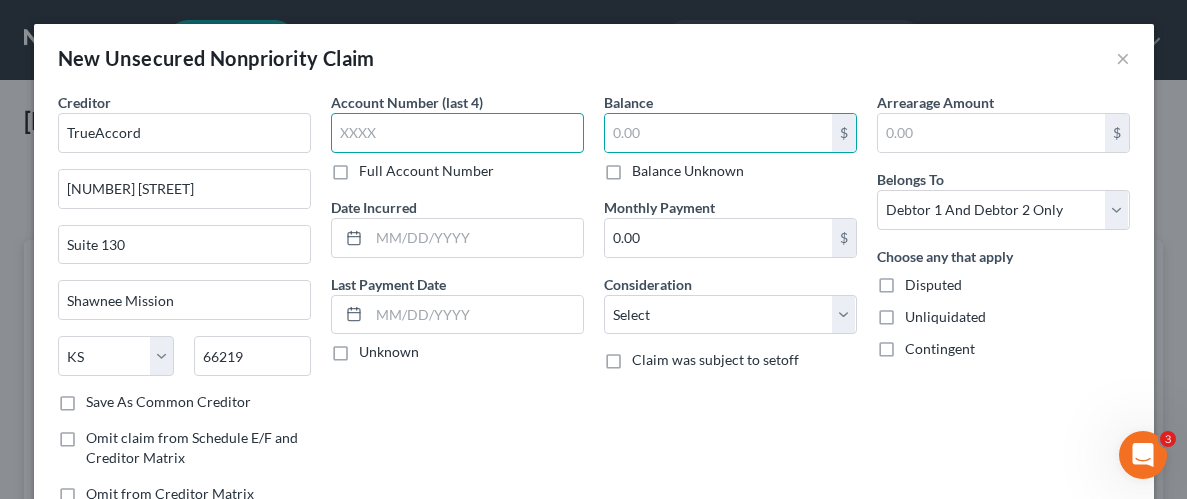 click at bounding box center (457, 133) 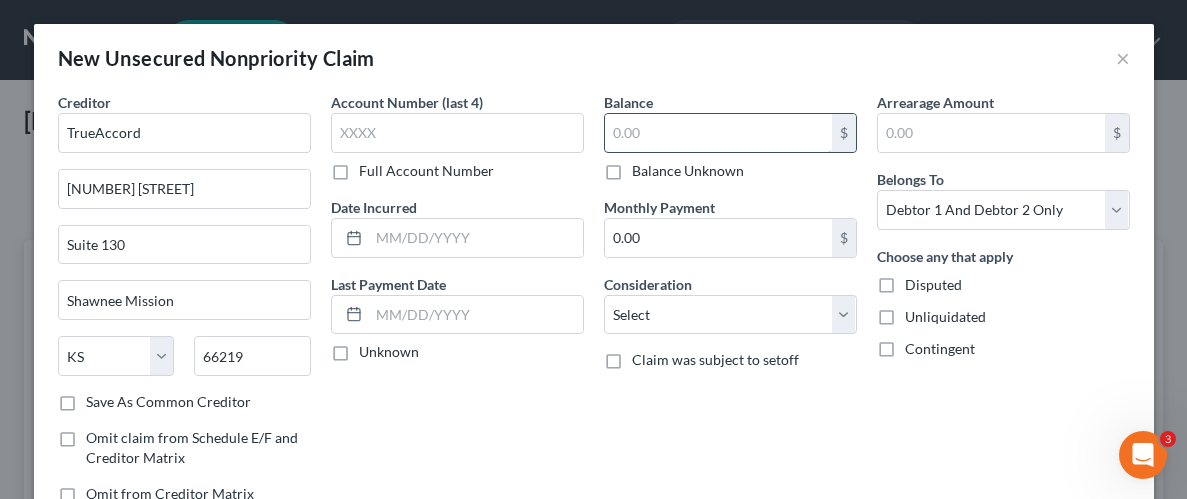 click at bounding box center (718, 133) 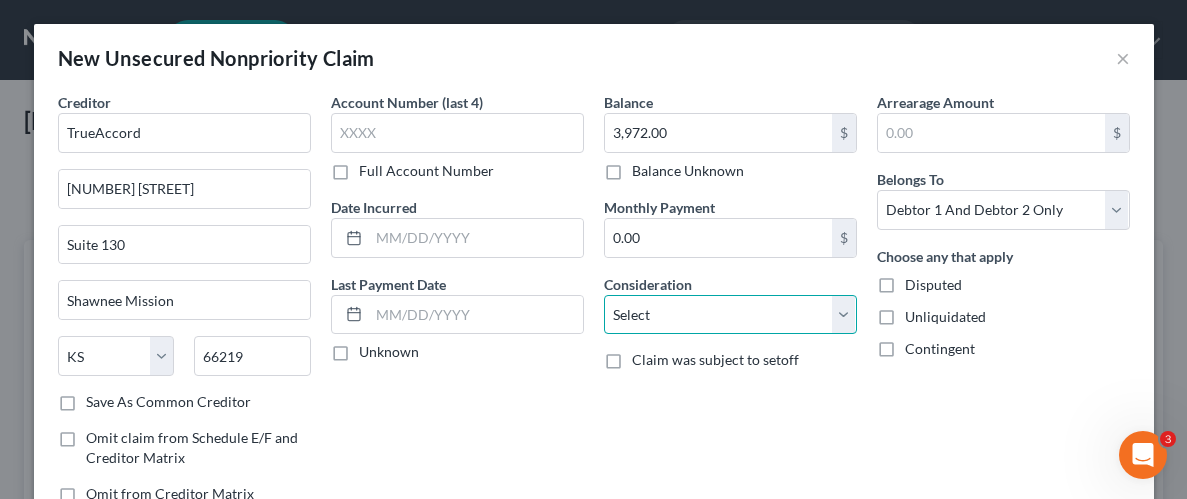 click on "Select Cable / Satellite Services Collection Agency Credit Card Debt Debt Counseling / Attorneys Deficiency Balance Domestic Support Obligations Home / Car Repairs Income Taxes Judgment Liens Medical Services Monies Loaned / Advanced Mortgage Obligation From Divorce Or Separation Obligation To Pensions Other Overdrawn Bank Account Promised To Help Pay Creditors Student Loans Suppliers And Vendors Telephone / Internet Services Utility Services" at bounding box center [730, 315] 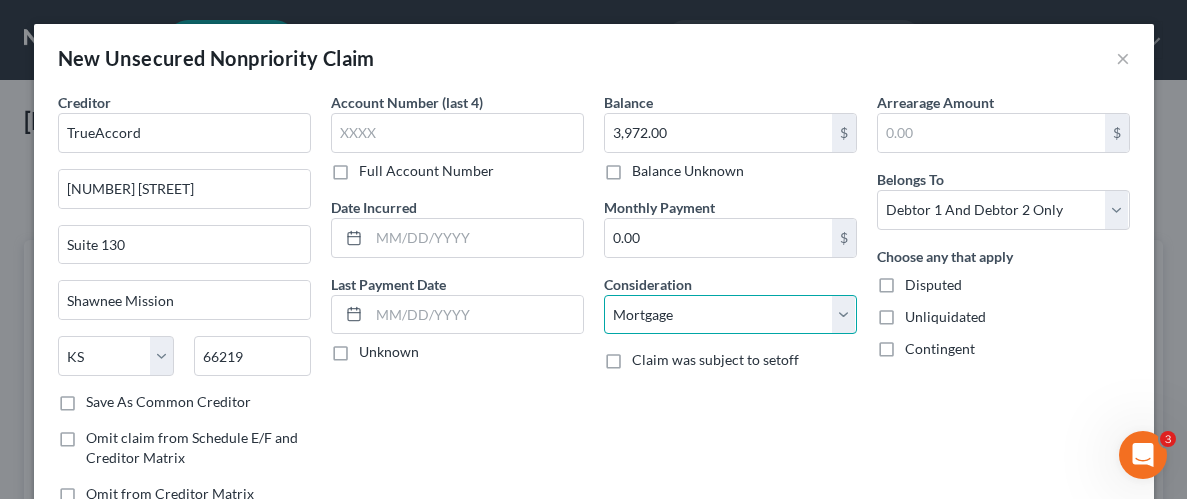 click on "Select Cable / Satellite Services Collection Agency Credit Card Debt Debt Counseling / Attorneys Deficiency Balance Domestic Support Obligations Home / Car Repairs Income Taxes Judgment Liens Medical Services Monies Loaned / Advanced Mortgage Obligation From Divorce Or Separation Obligation To Pensions Other Overdrawn Bank Account Promised To Help Pay Creditors Student Loans Suppliers And Vendors Telephone / Internet Services Utility Services" at bounding box center [730, 315] 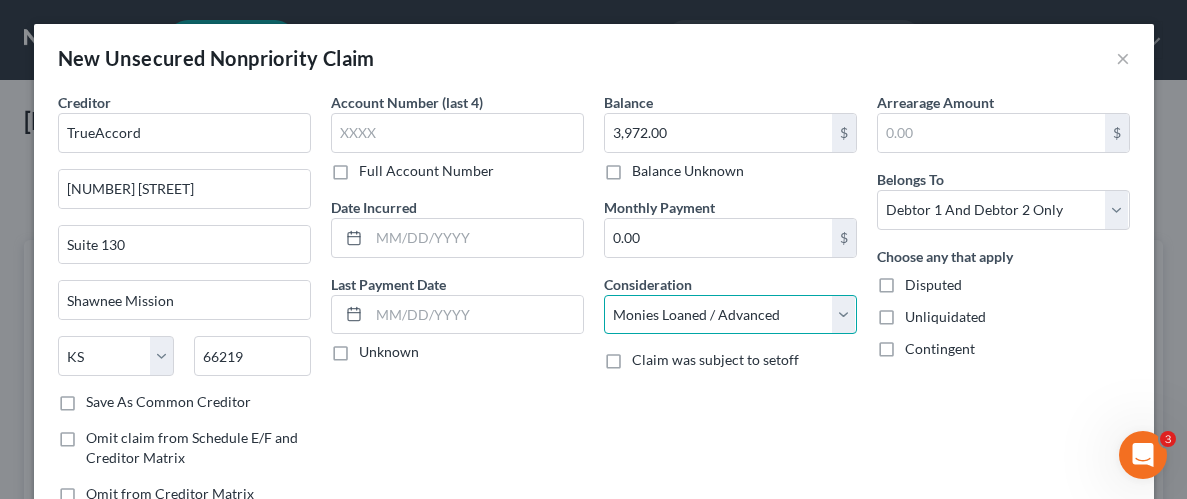 click on "Select Cable / Satellite Services Collection Agency Credit Card Debt Debt Counseling / Attorneys Deficiency Balance Domestic Support Obligations Home / Car Repairs Income Taxes Judgment Liens Medical Services Monies Loaned / Advanced Mortgage Obligation From Divorce Or Separation Obligation To Pensions Other Overdrawn Bank Account Promised To Help Pay Creditors Student Loans Suppliers And Vendors Telephone / Internet Services Utility Services" at bounding box center [730, 315] 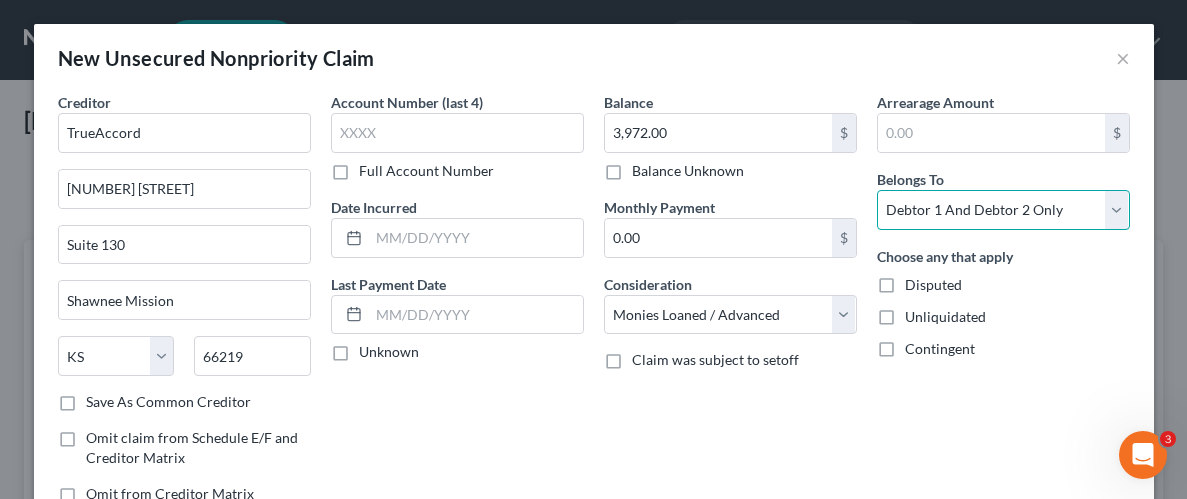 click on "Select Debtor 1 Only Debtor 2 Only Debtor 1 And Debtor 2 Only At Least One Of The Debtors And Another Community Property" at bounding box center [1003, 210] 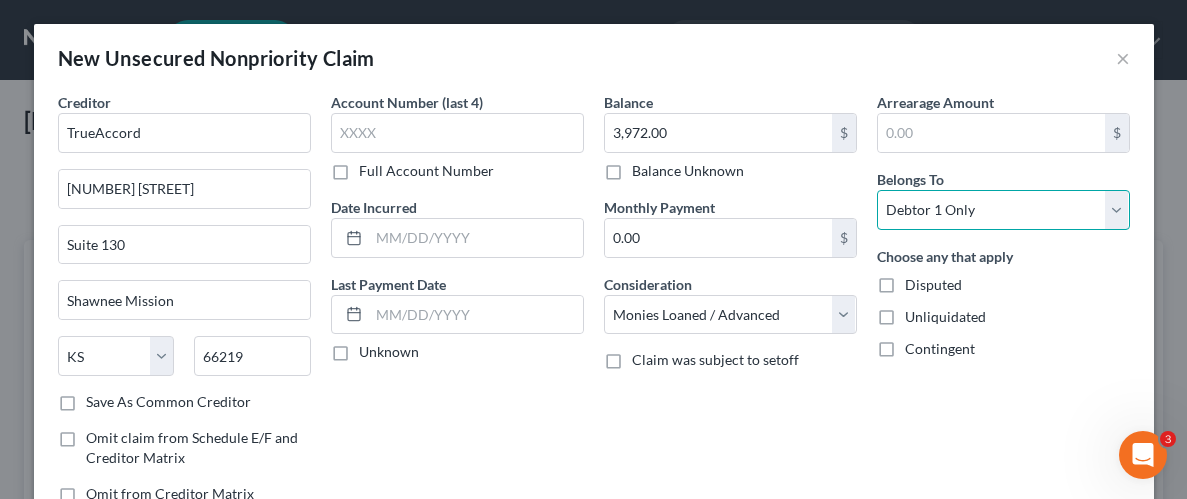 click on "Select Debtor 1 Only Debtor 2 Only Debtor 1 And Debtor 2 Only At Least One Of The Debtors And Another Community Property" at bounding box center (1003, 210) 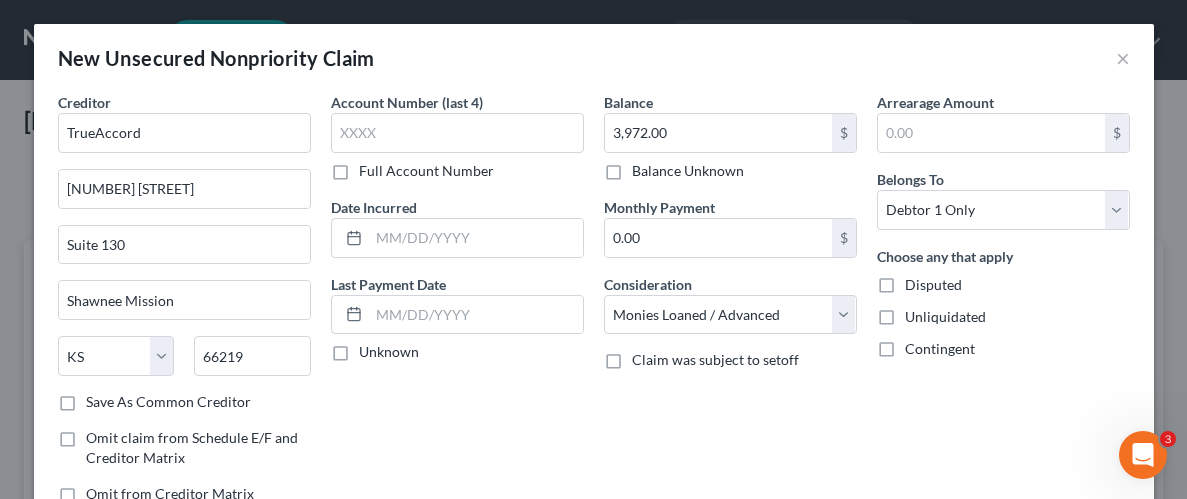 click on "Choose any that apply Disputed Unliquidated Contingent" at bounding box center [1003, 302] 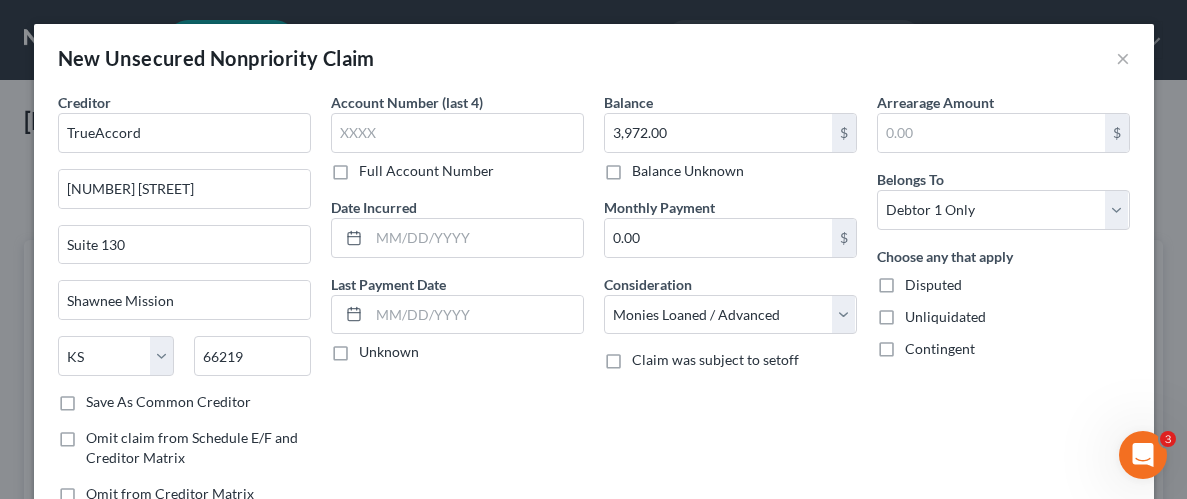 click on "Disputed" at bounding box center [933, 285] 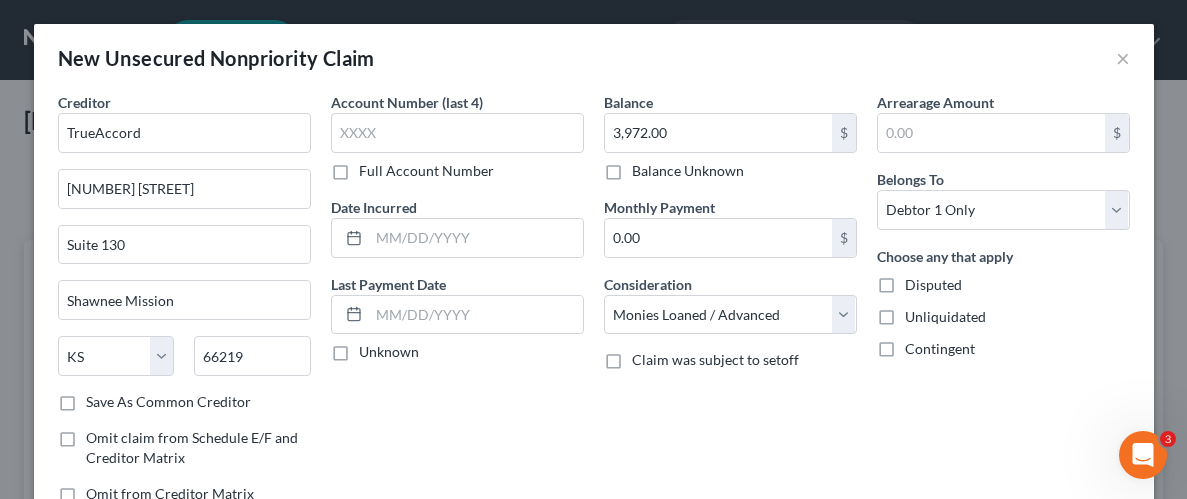 click on "Disputed" at bounding box center [919, 281] 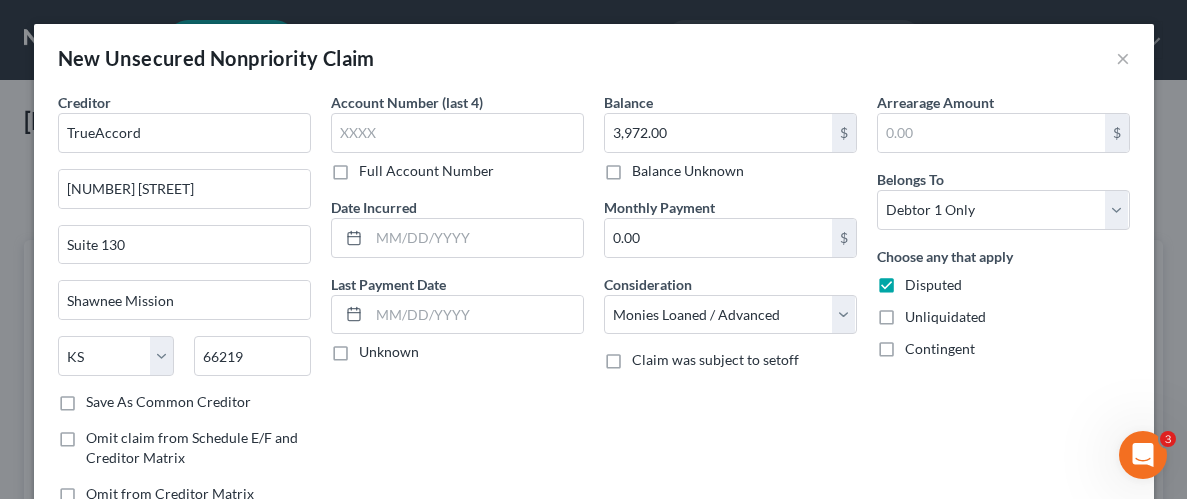 click on "Arrearage Amount $
Belongs To
*
Select Debtor 1 Only Debtor 2 Only Debtor 1 And Debtor 2 Only At Least One Of The Debtors And Another Community Property Choose any that apply Disputed Unliquidated Contingent" at bounding box center (1003, 306) 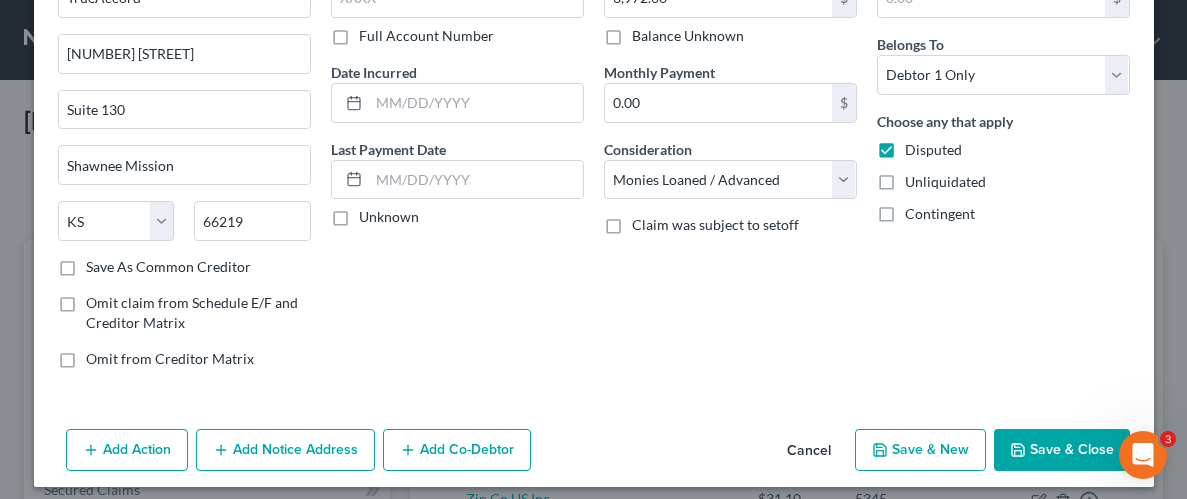 scroll, scrollTop: 145, scrollLeft: 0, axis: vertical 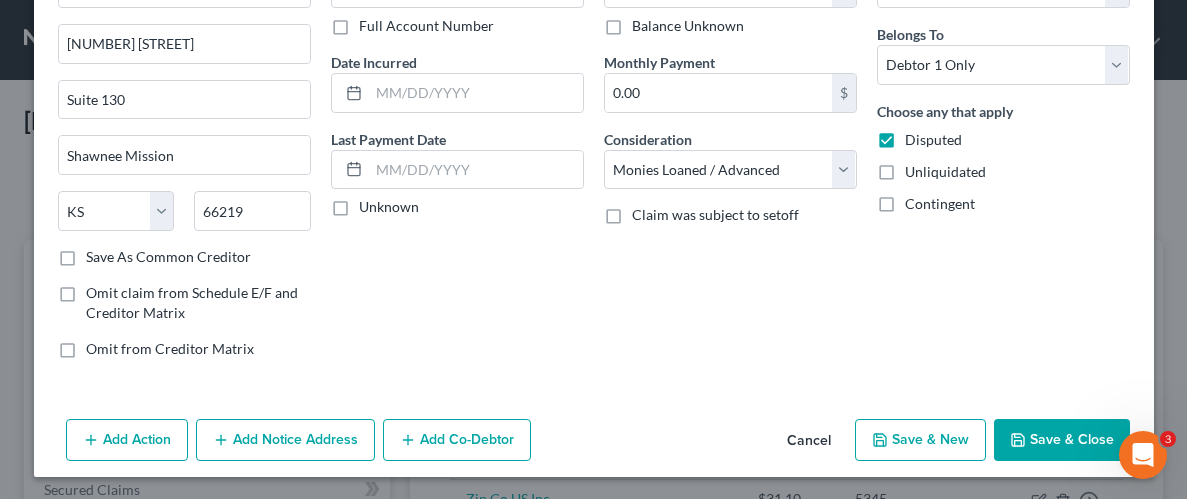 click on "Save & Close" at bounding box center (1062, 440) 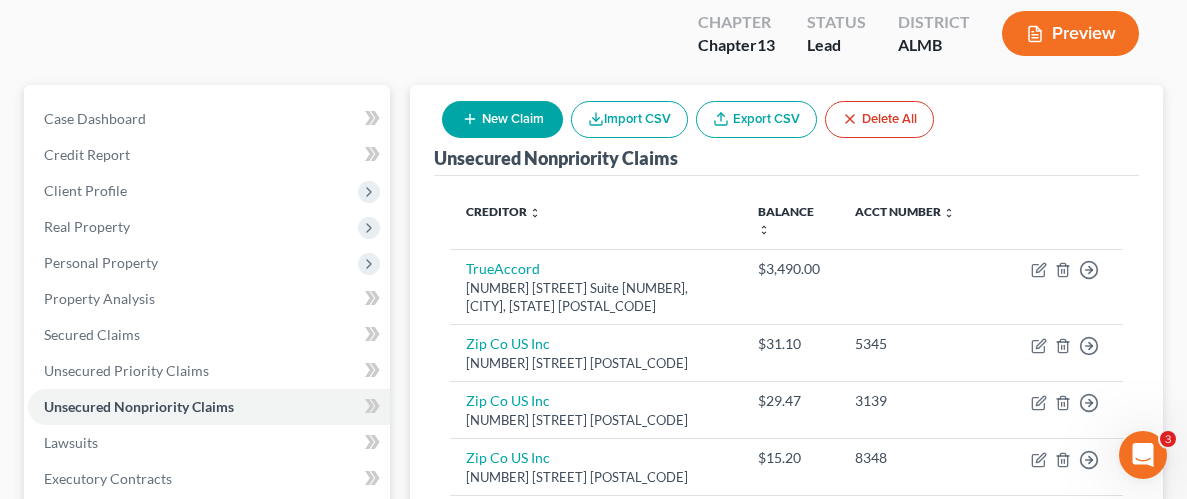 scroll, scrollTop: 94, scrollLeft: 0, axis: vertical 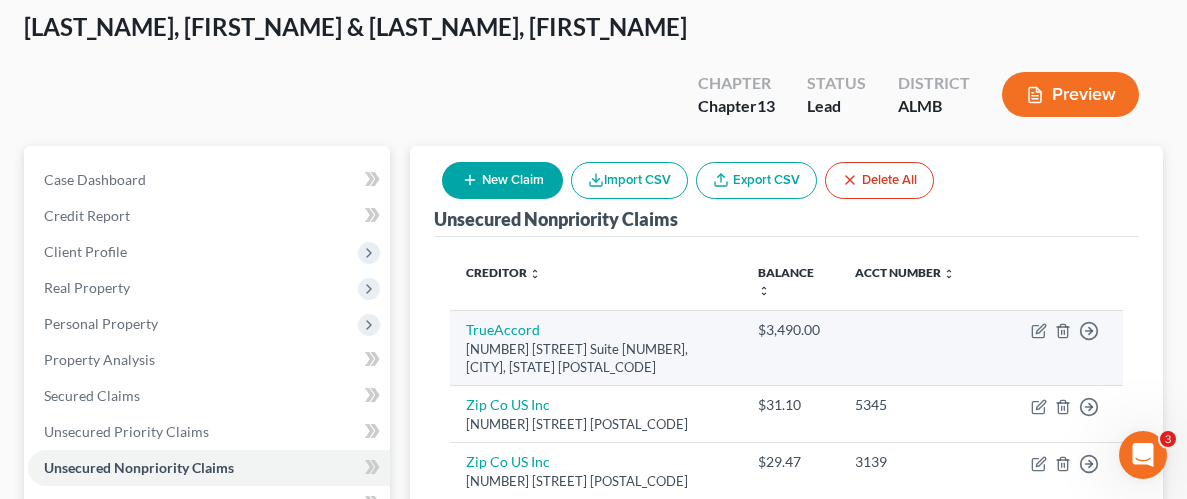 click on "Move to D Move to E Move to G Move to Notice Only" at bounding box center (1069, 348) 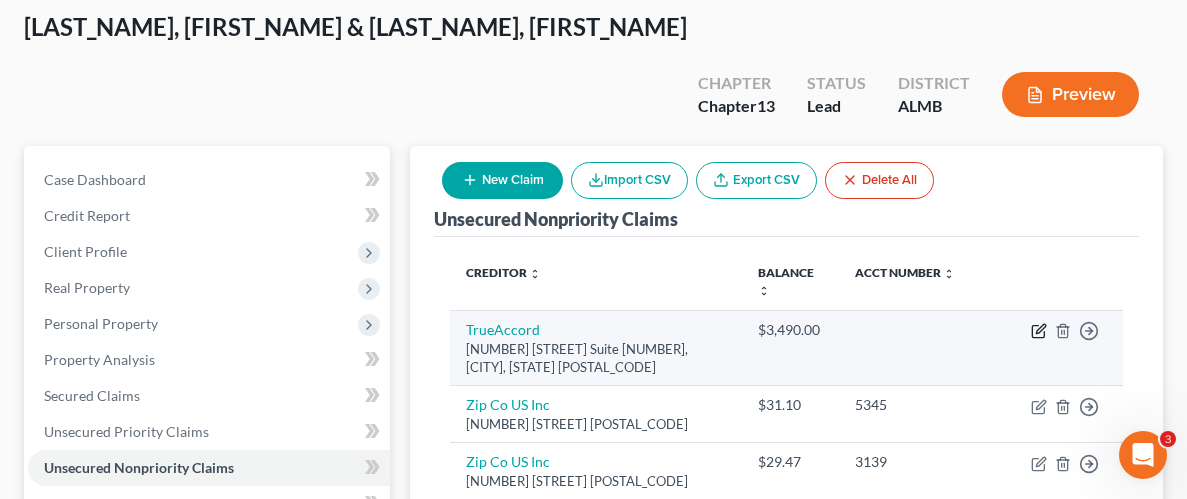 click 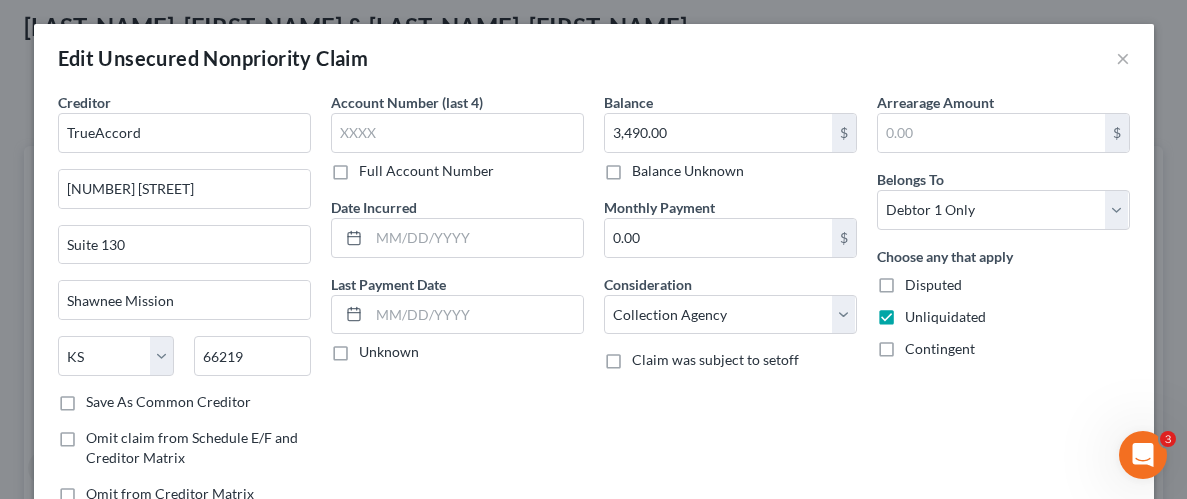 click on "Disputed" at bounding box center [933, 285] 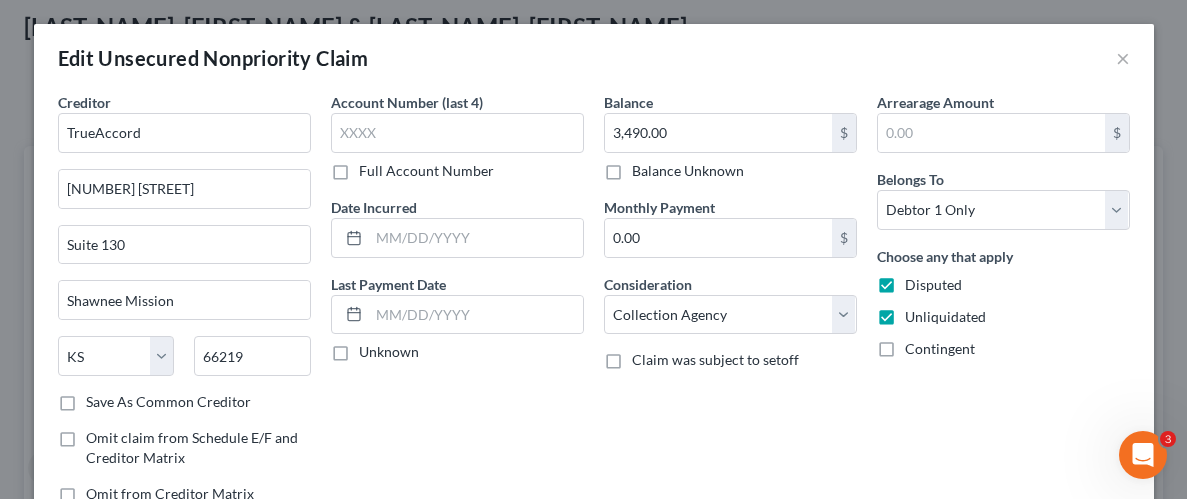 click on "Arrearage Amount $
Belongs To
*
Select Debtor 1 Only Debtor 2 Only Debtor 1 And Debtor 2 Only At Least One Of The Debtors And Another Community Property Choose any that apply Disputed Unliquidated Contingent" at bounding box center (1003, 306) 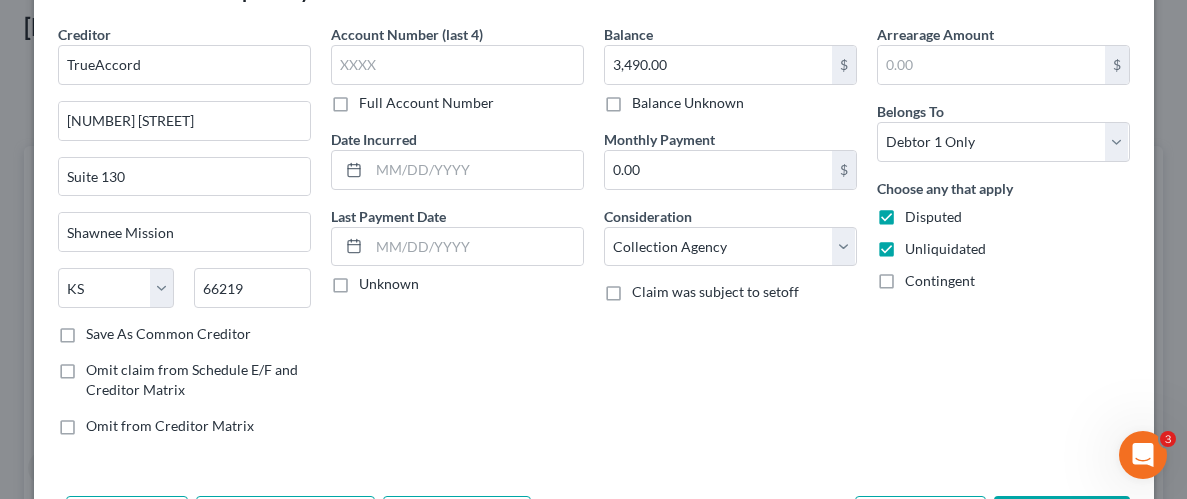 scroll, scrollTop: 166, scrollLeft: 0, axis: vertical 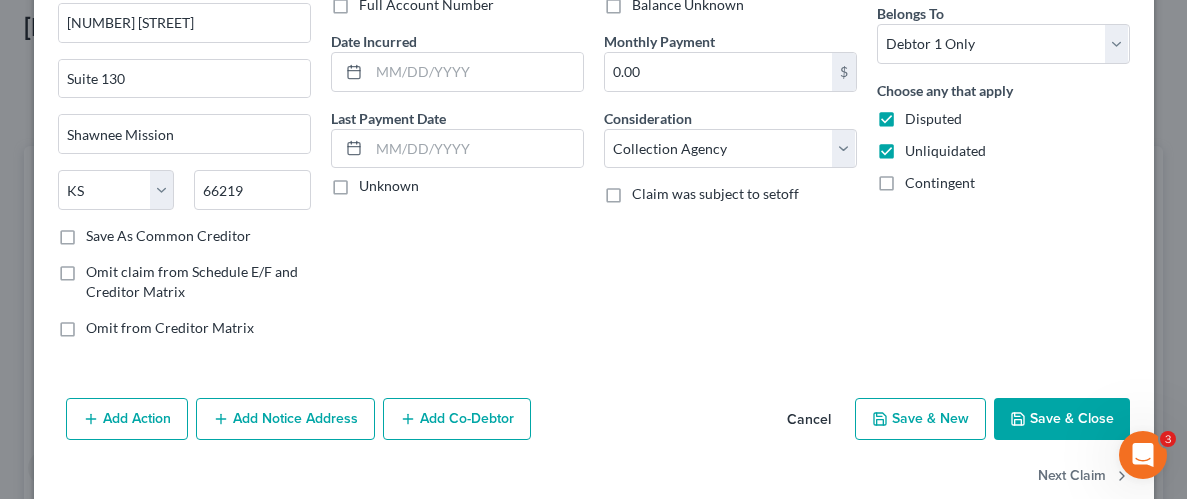 click on "Save & Close" at bounding box center (1062, 419) 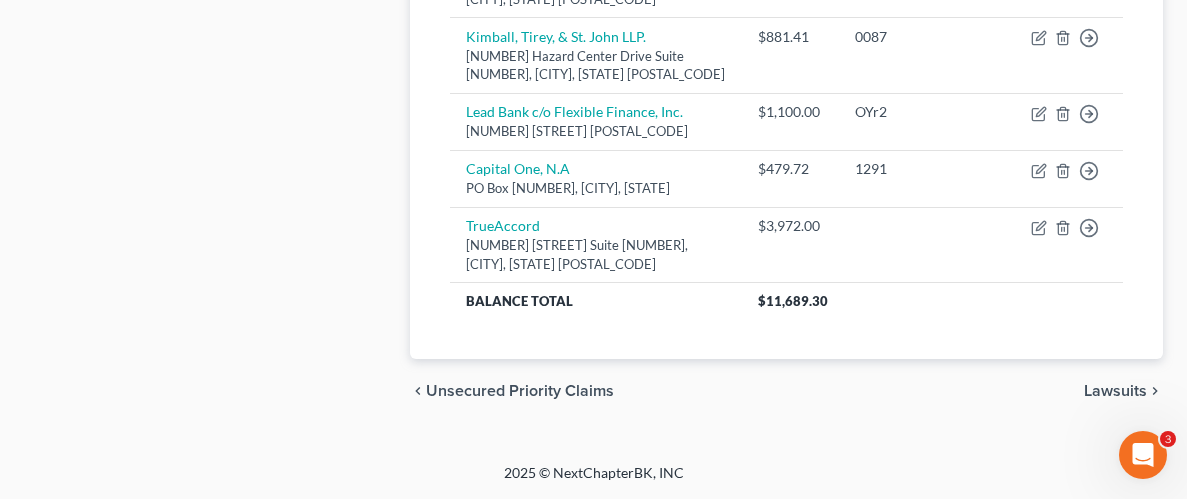 scroll, scrollTop: 1637, scrollLeft: 0, axis: vertical 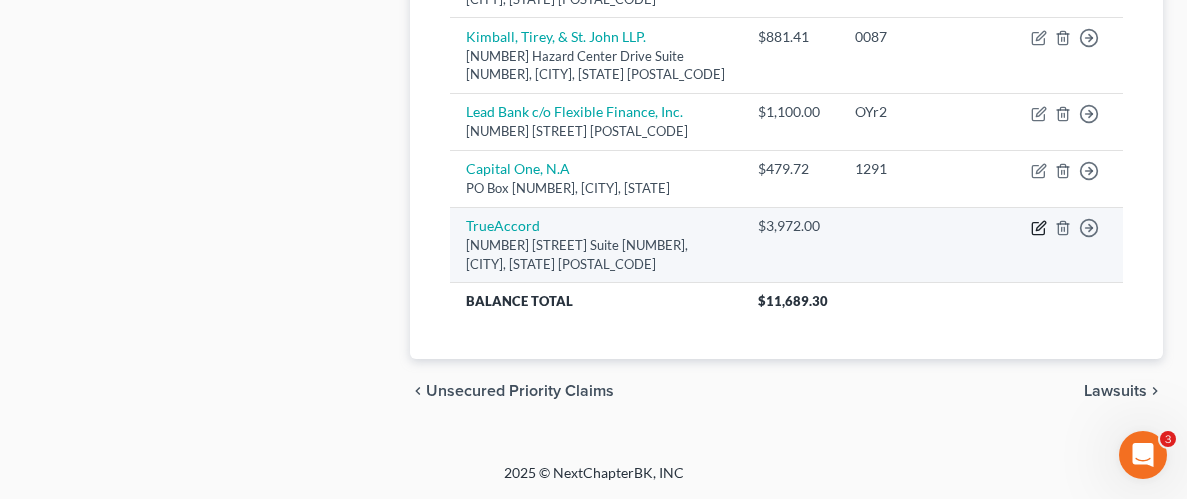 click 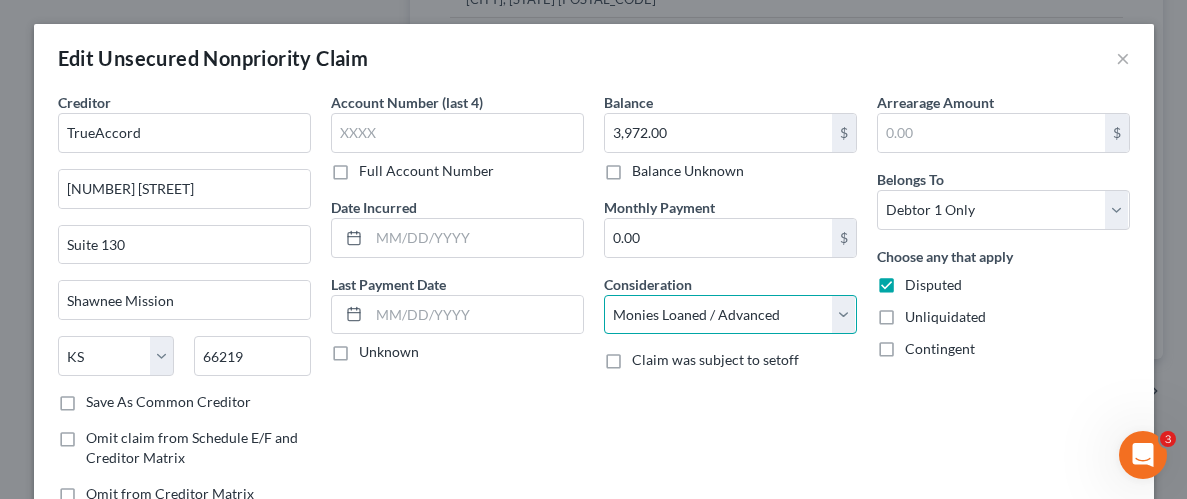 click on "Select Cable / Satellite Services Collection Agency Credit Card Debt Debt Counseling / Attorneys Deficiency Balance Domestic Support Obligations Home / Car Repairs Income Taxes Judgment Liens Medical Services Monies Loaned / Advanced Mortgage Obligation From Divorce Or Separation Obligation To Pensions Other Overdrawn Bank Account Promised To Help Pay Creditors Student Loans Suppliers And Vendors Telephone / Internet Services Utility Services" at bounding box center (730, 315) 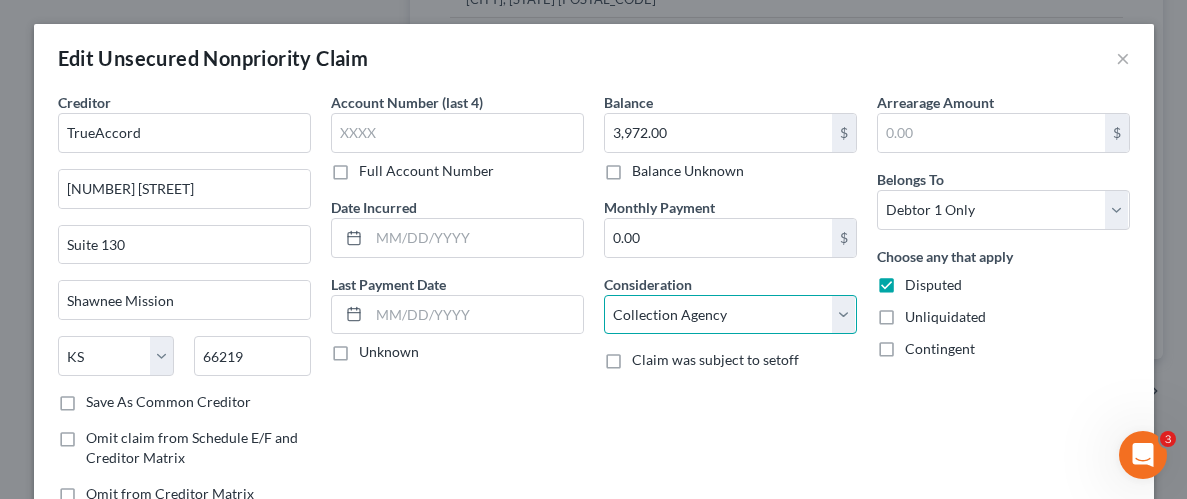 click on "Select Cable / Satellite Services Collection Agency Credit Card Debt Debt Counseling / Attorneys Deficiency Balance Domestic Support Obligations Home / Car Repairs Income Taxes Judgment Liens Medical Services Monies Loaned / Advanced Mortgage Obligation From Divorce Or Separation Obligation To Pensions Other Overdrawn Bank Account Promised To Help Pay Creditors Student Loans Suppliers And Vendors Telephone / Internet Services Utility Services" at bounding box center [730, 315] 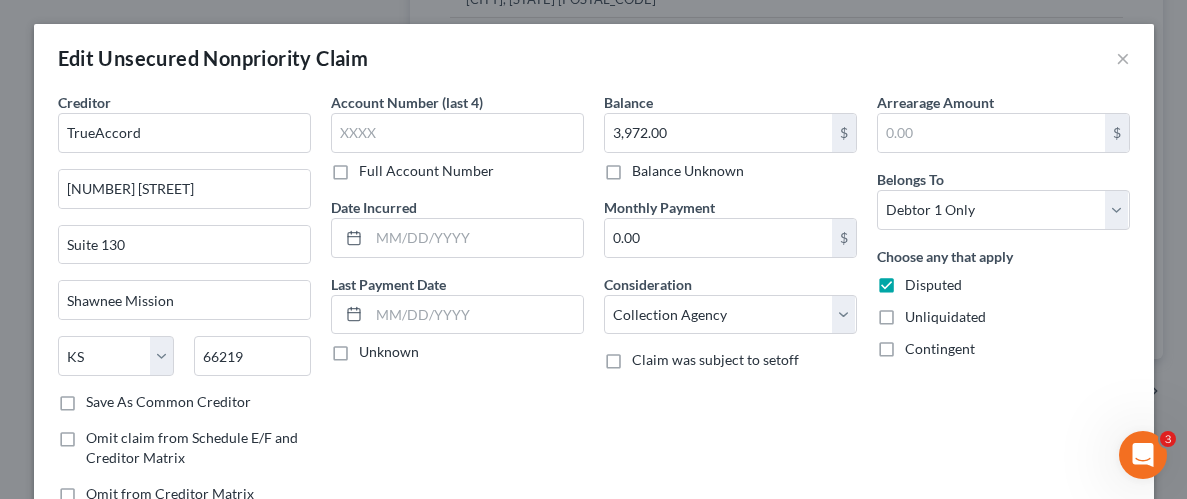 click on "Unliquidated" at bounding box center [945, 317] 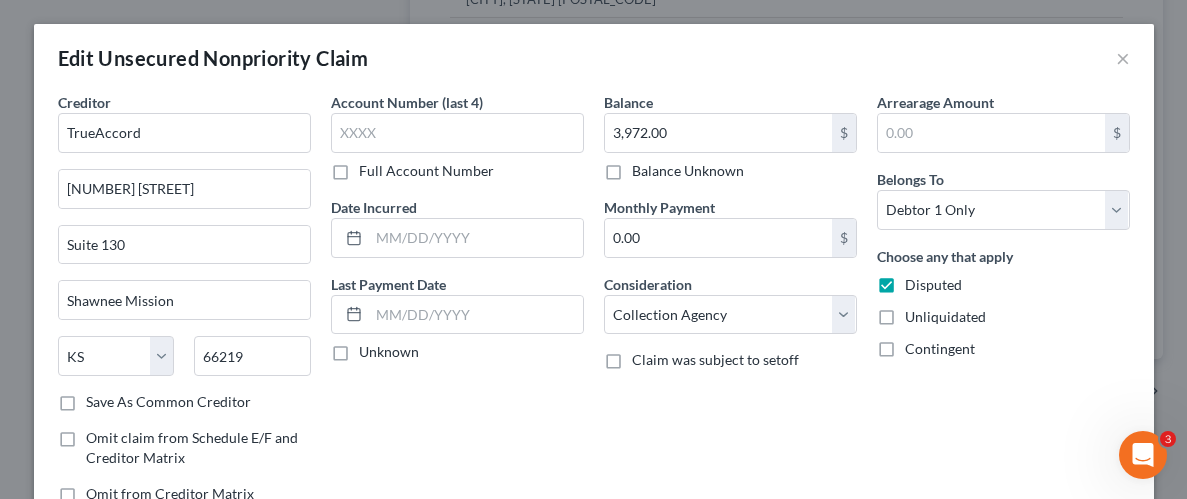 click on "Unliquidated" at bounding box center (919, 313) 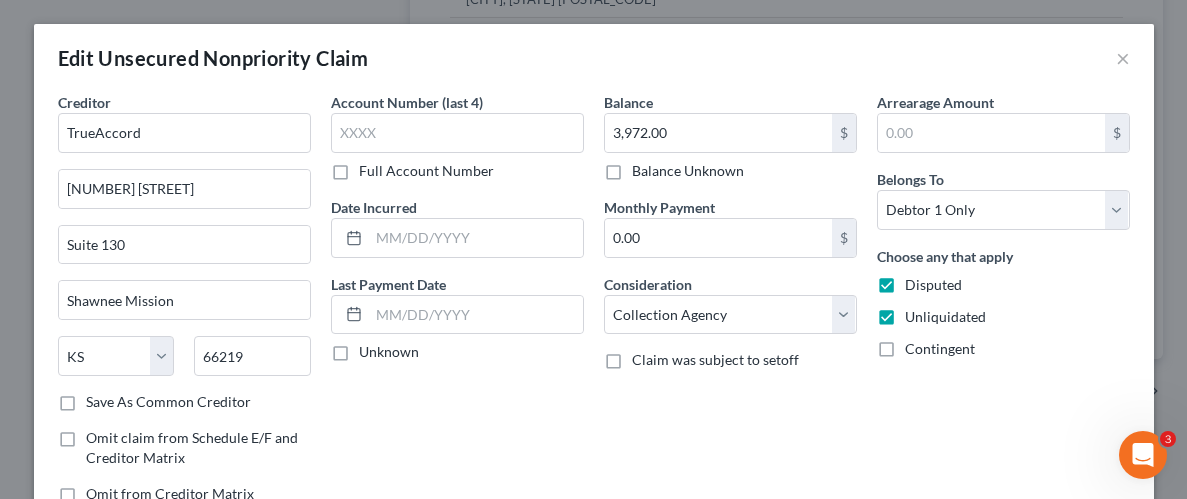 click on "Arrearage Amount $
Belongs To
*
Select Debtor 1 Only Debtor 2 Only Debtor 1 And Debtor 2 Only At Least One Of The Debtors And Another Community Property Choose any that apply Disputed Unliquidated Contingent" at bounding box center (1003, 306) 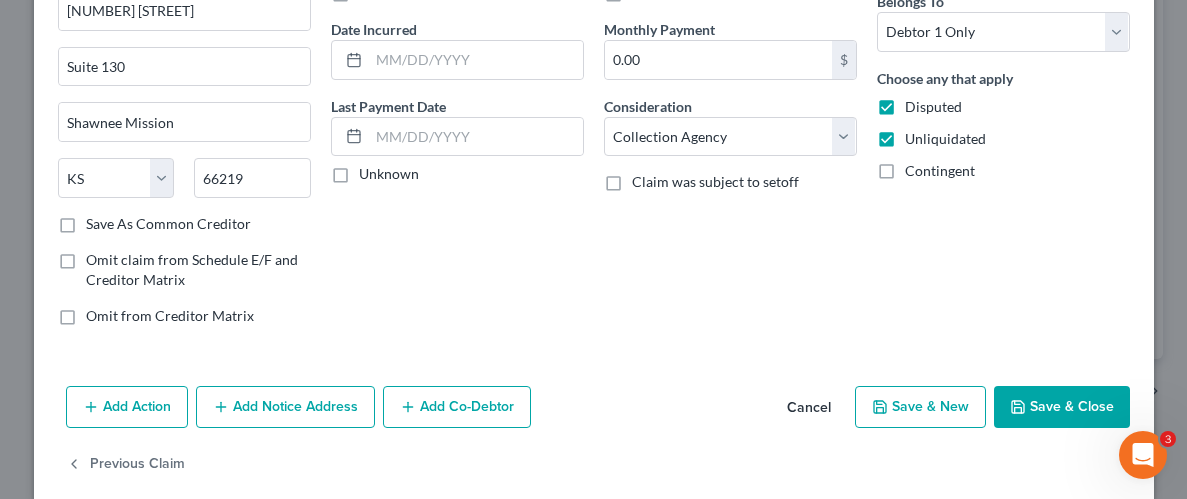 scroll, scrollTop: 202, scrollLeft: 0, axis: vertical 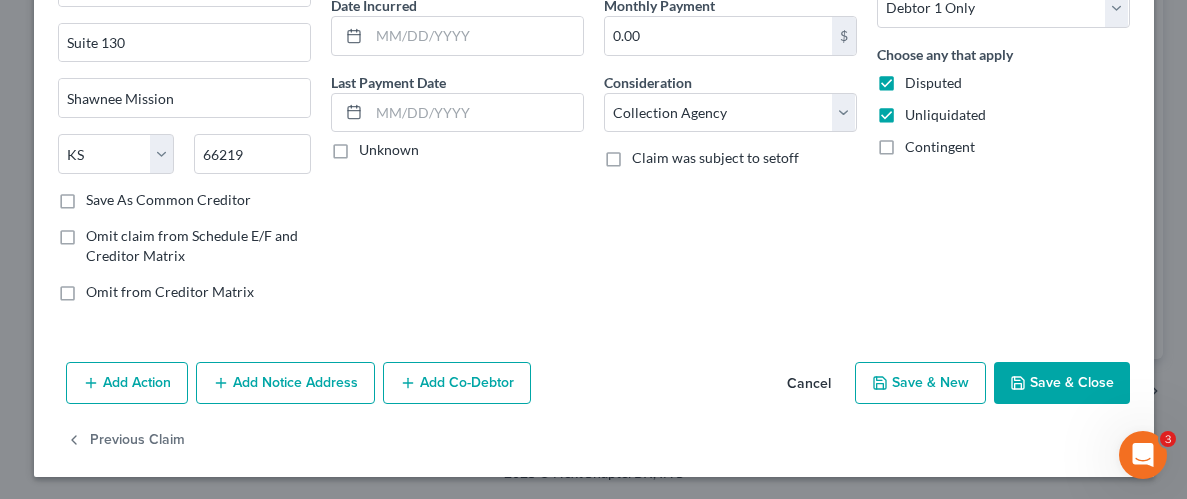 click on "Save & Close" at bounding box center [1062, 383] 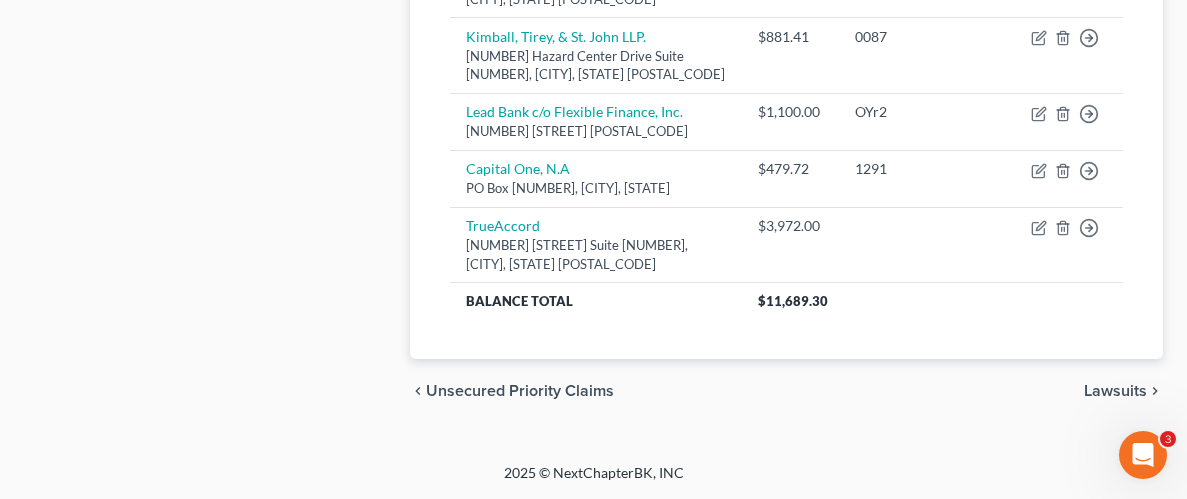 click on "Case Dashboard
Payments
Invoices
Payments
Payments
Credit Report
Client Profile" at bounding box center (207, -442) 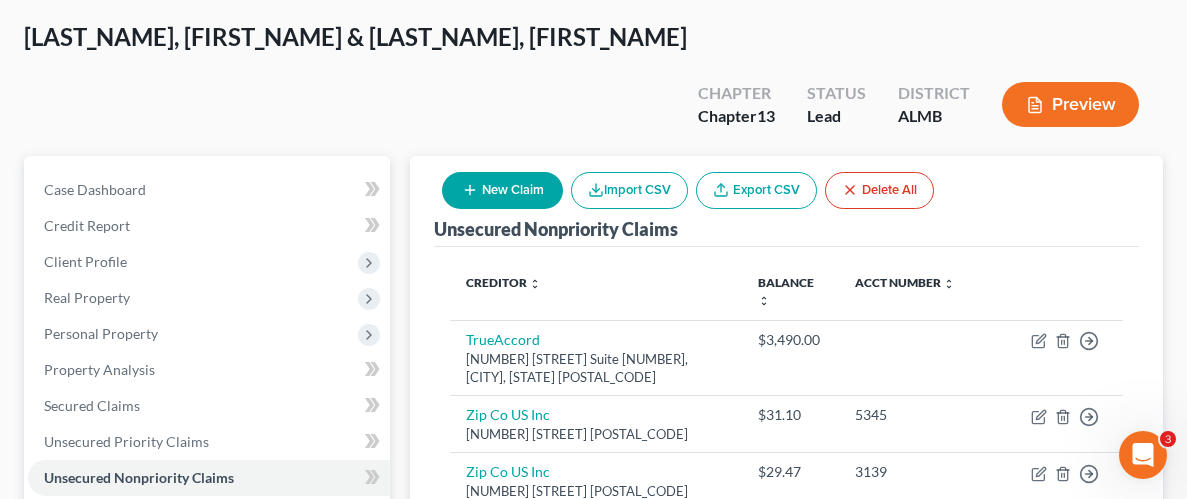 scroll, scrollTop: 68, scrollLeft: 0, axis: vertical 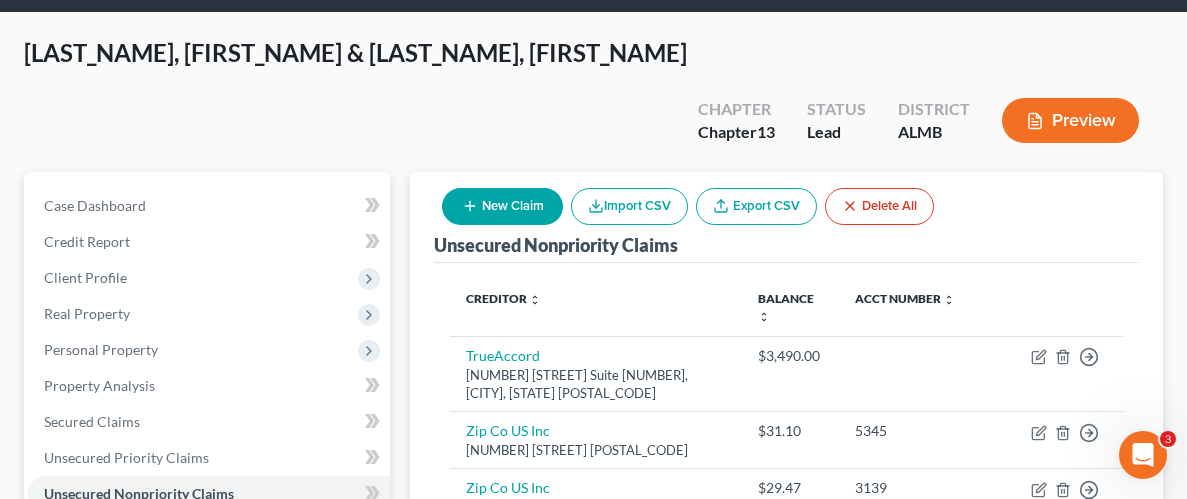 click on "New Claim" at bounding box center [502, 206] 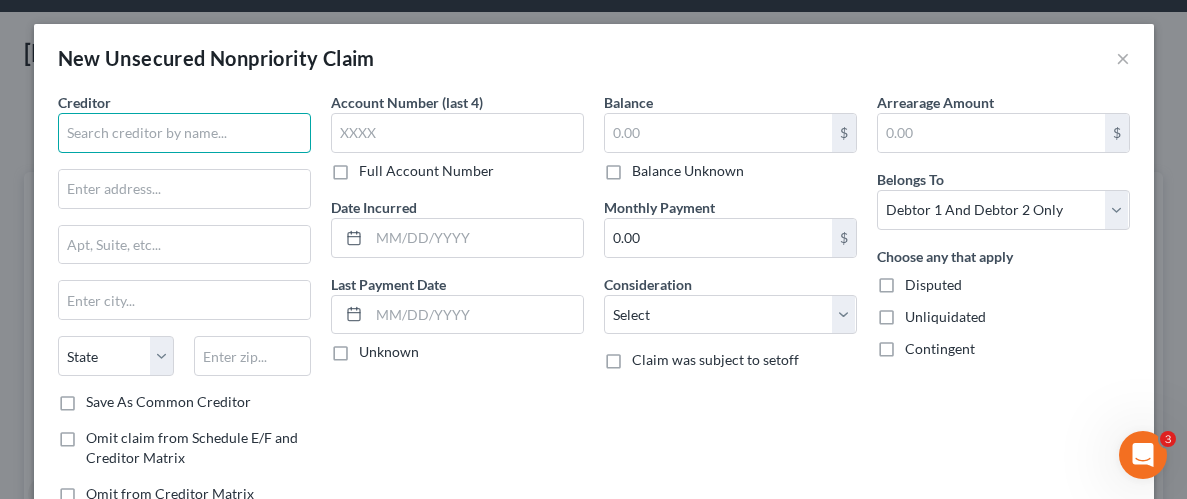 click at bounding box center (184, 133) 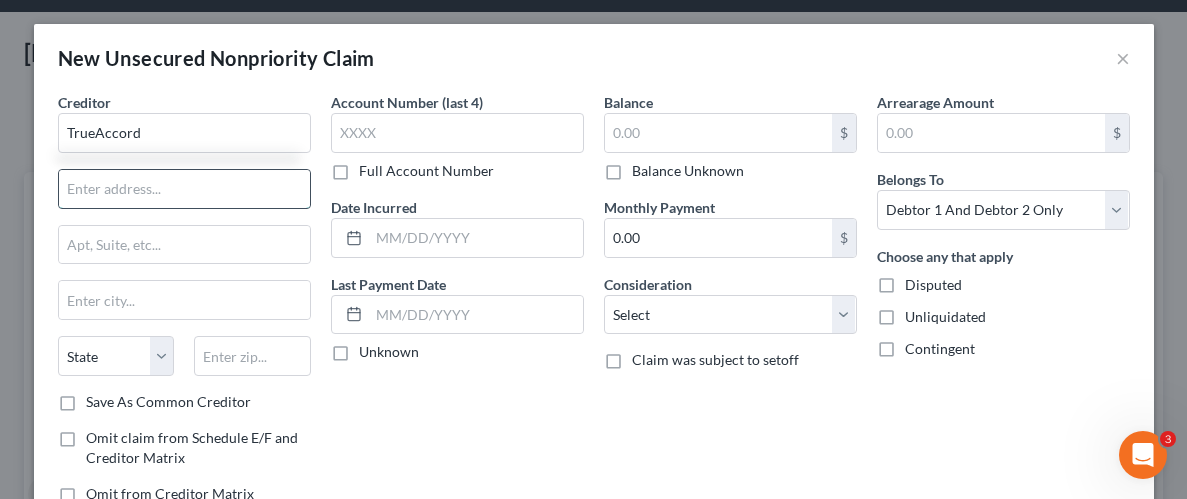 click at bounding box center (184, 189) 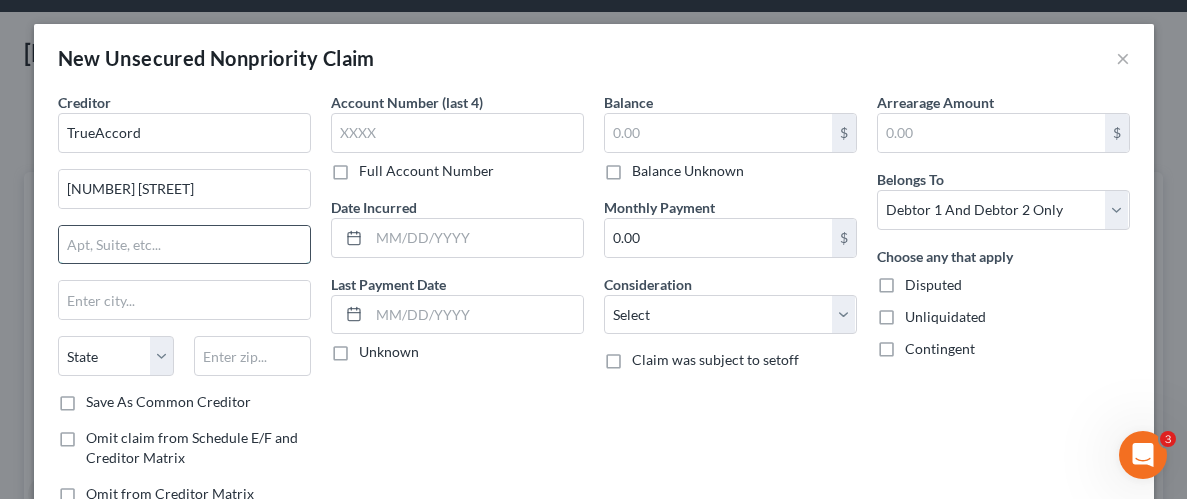 click at bounding box center [184, 245] 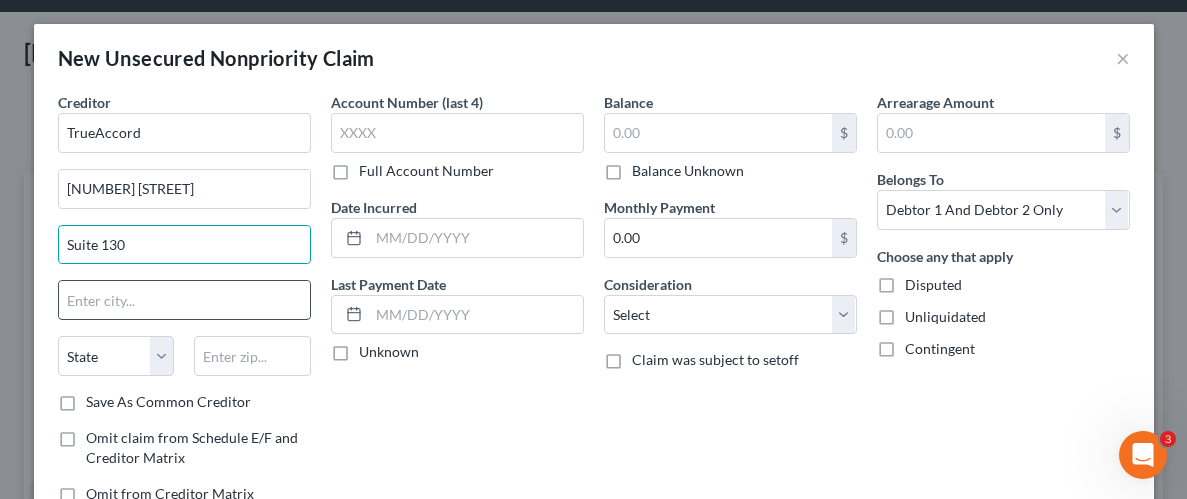click at bounding box center (184, 300) 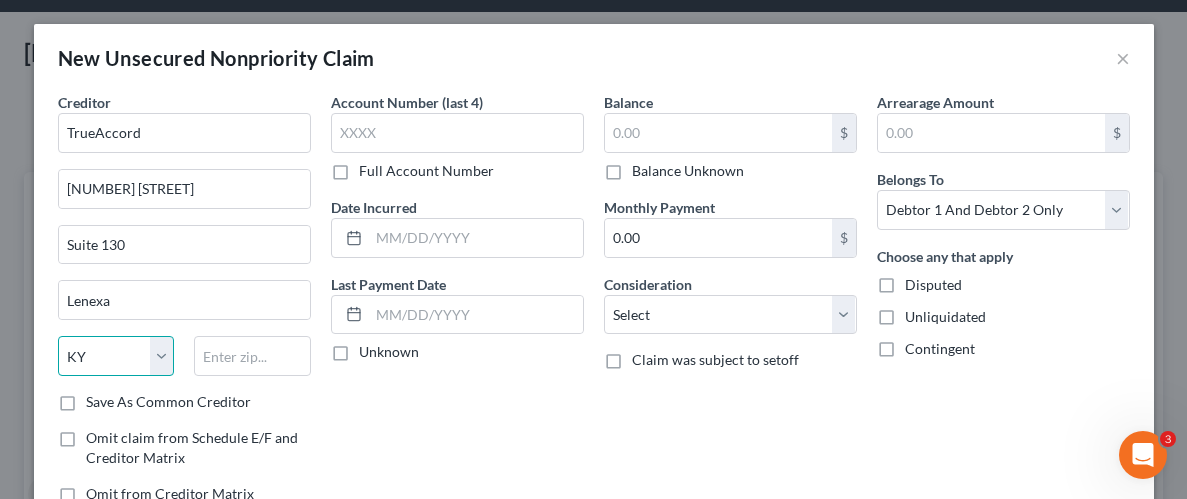 click on "State AL AK AR AZ CA CO CT DE DC FL GA GU HI ID IL IN IA KS KY LA ME MD MA MI MN MS MO MT NC ND NE NV NH NJ NM NY OH OK OR PA PR RI SC SD TN TX UT VI VA VT WA WV WI WY" at bounding box center (116, 356) 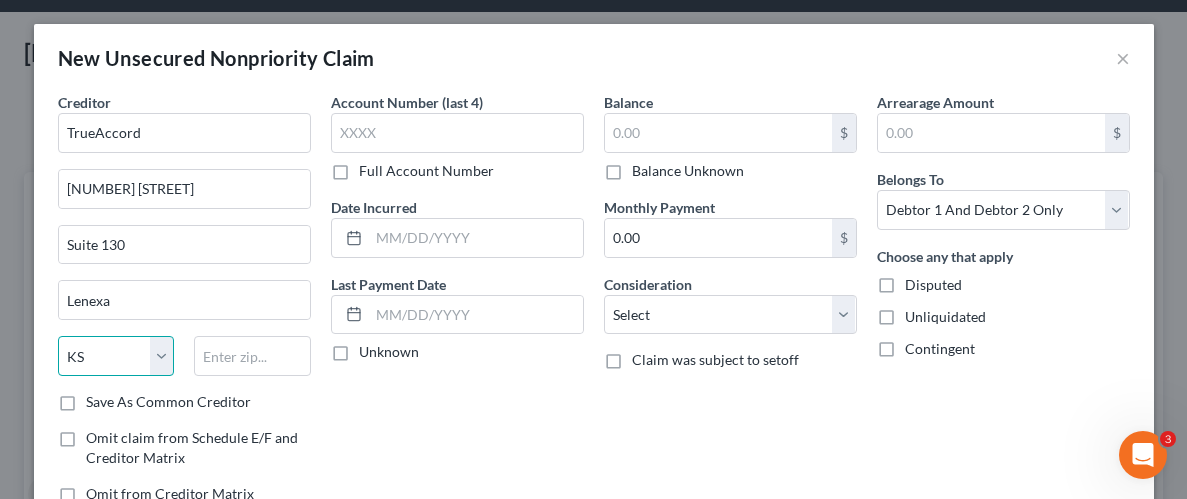 click on "State AL AK AR AZ CA CO CT DE DC FL GA GU HI ID IL IN IA KS KY LA ME MD MA MI MN MS MO MT NC ND NE NV NH NJ NM NY OH OK OR PA PR RI SC SD TN TX UT VI VA VT WA WV WI WY" at bounding box center (116, 356) 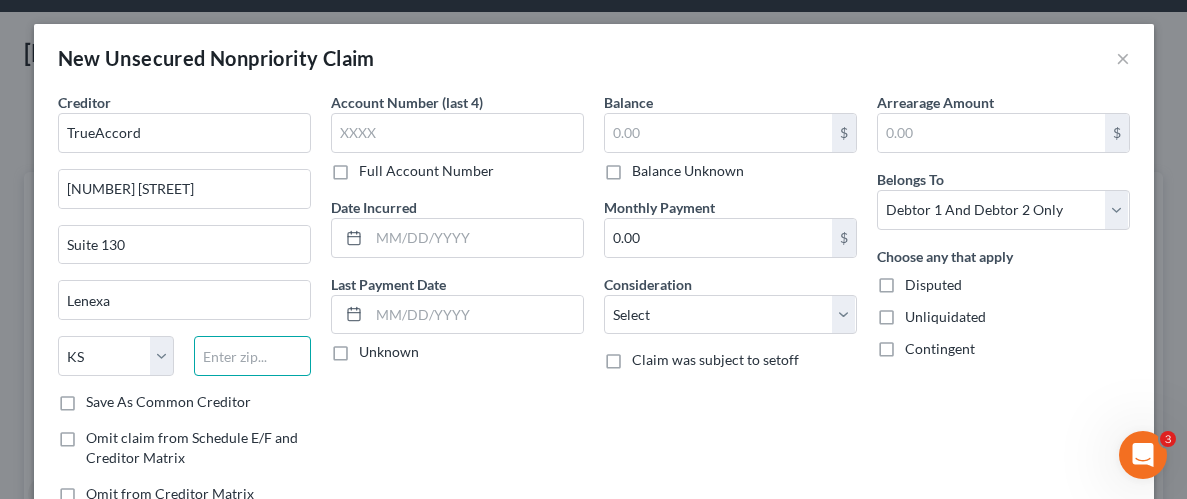 click at bounding box center [252, 356] 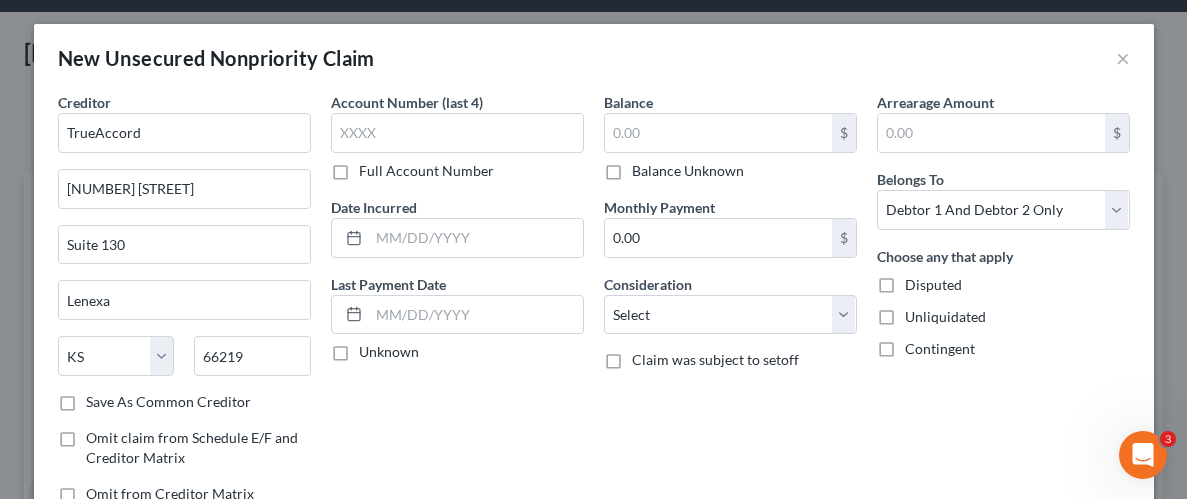 click on "Save As Common Creditor" at bounding box center (168, 402) 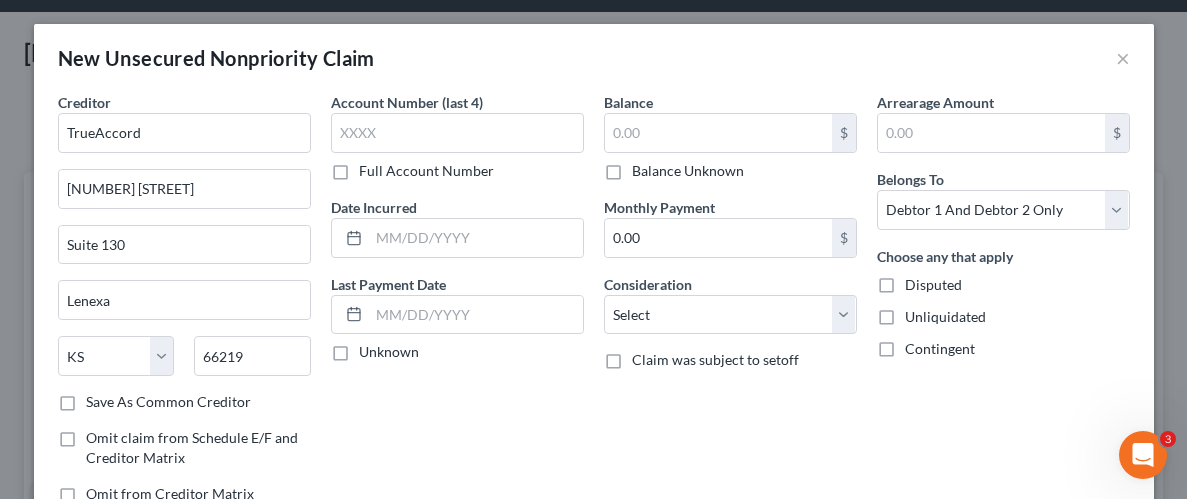 click on "Save As Common Creditor" at bounding box center [100, 398] 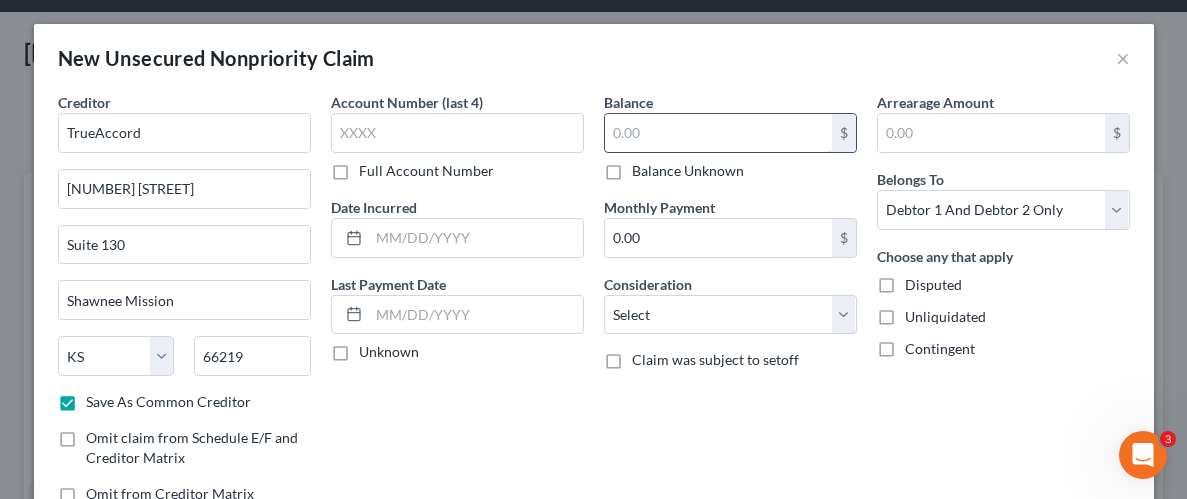 click at bounding box center [718, 133] 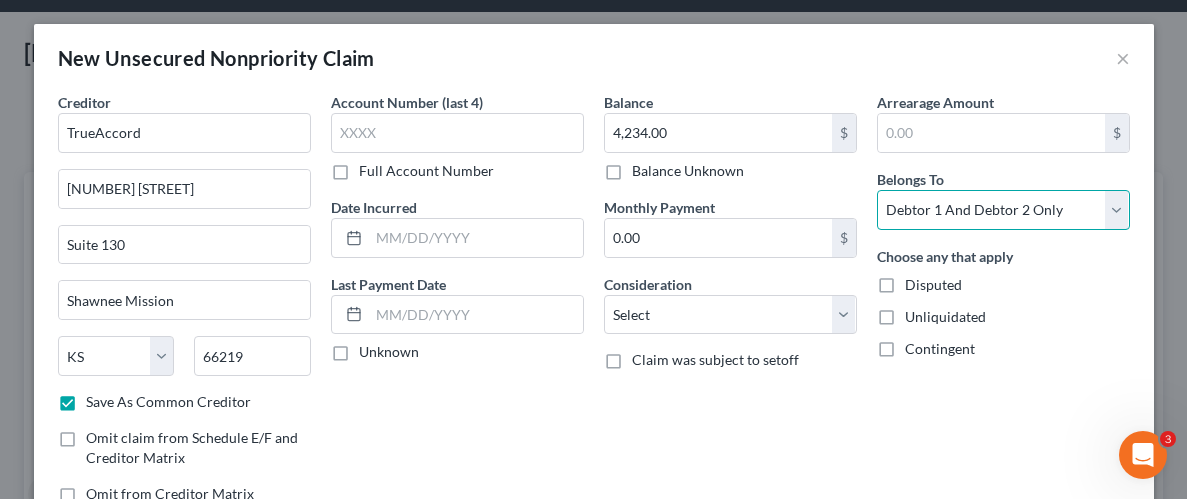 click on "Select Debtor 1 Only Debtor 2 Only Debtor 1 And Debtor 2 Only At Least One Of The Debtors And Another Community Property" at bounding box center (1003, 210) 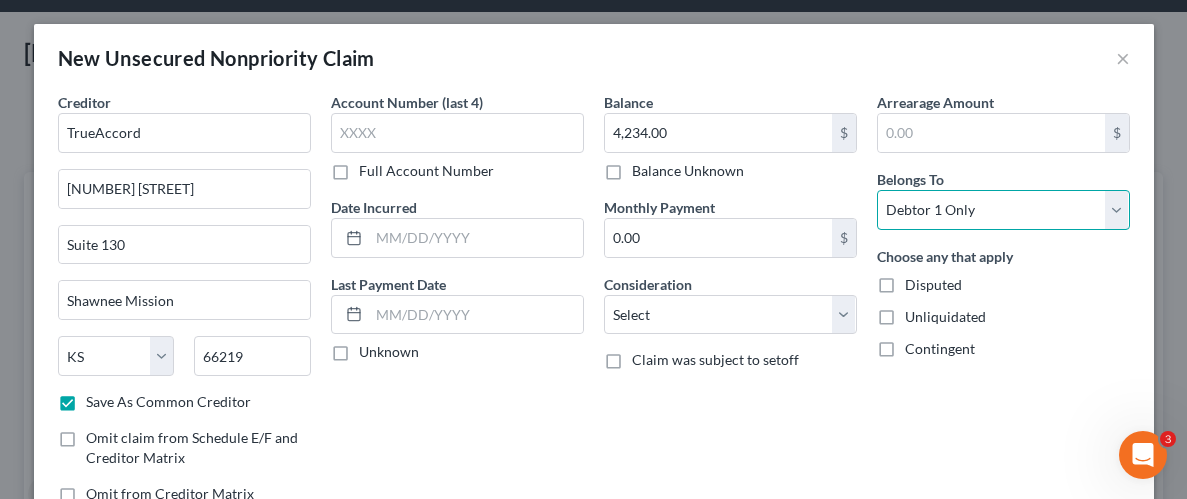 click on "Select Debtor 1 Only Debtor 2 Only Debtor 1 And Debtor 2 Only At Least One Of The Debtors And Another Community Property" at bounding box center (1003, 210) 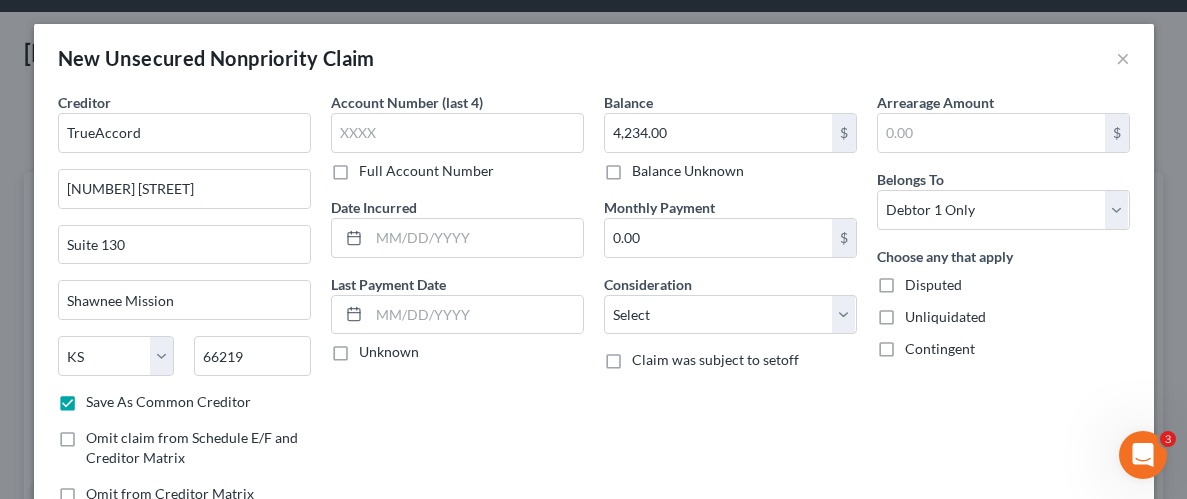 click on "Unliquidated" at bounding box center [945, 317] 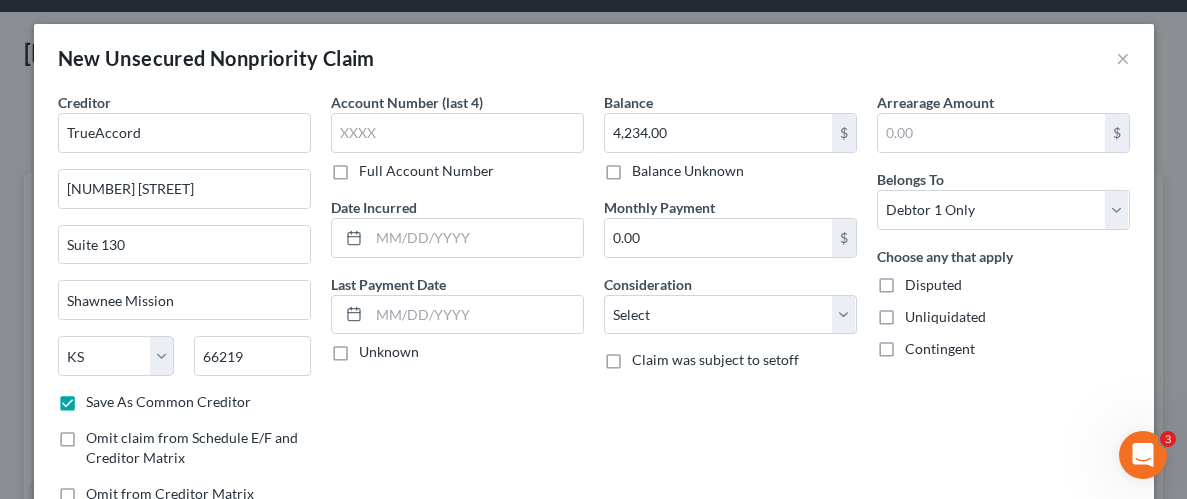 click on "Unliquidated" at bounding box center (919, 313) 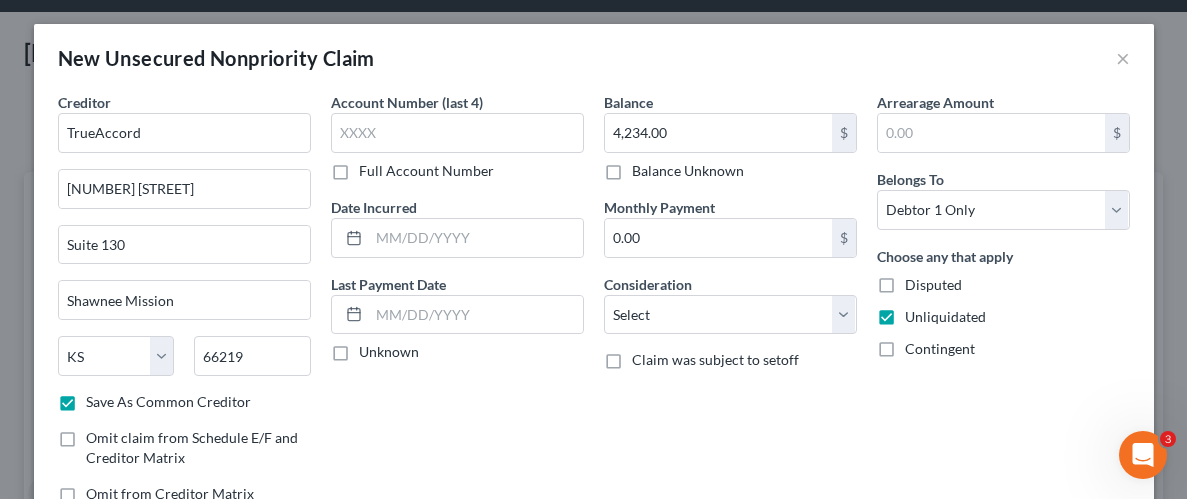 click on "Disputed" at bounding box center [933, 285] 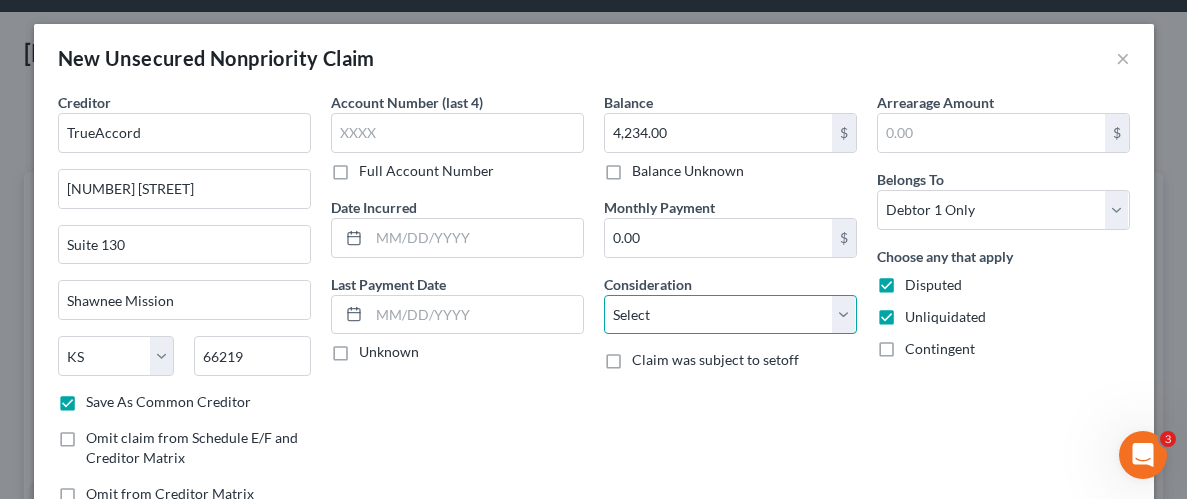 click on "Select Cable / Satellite Services Collection Agency Credit Card Debt Debt Counseling / Attorneys Deficiency Balance Domestic Support Obligations Home / Car Repairs Income Taxes Judgment Liens Medical Services Monies Loaned / Advanced Mortgage Obligation From Divorce Or Separation Obligation To Pensions Other Overdrawn Bank Account Promised To Help Pay Creditors Student Loans Suppliers And Vendors Telephone / Internet Services Utility Services" at bounding box center (730, 315) 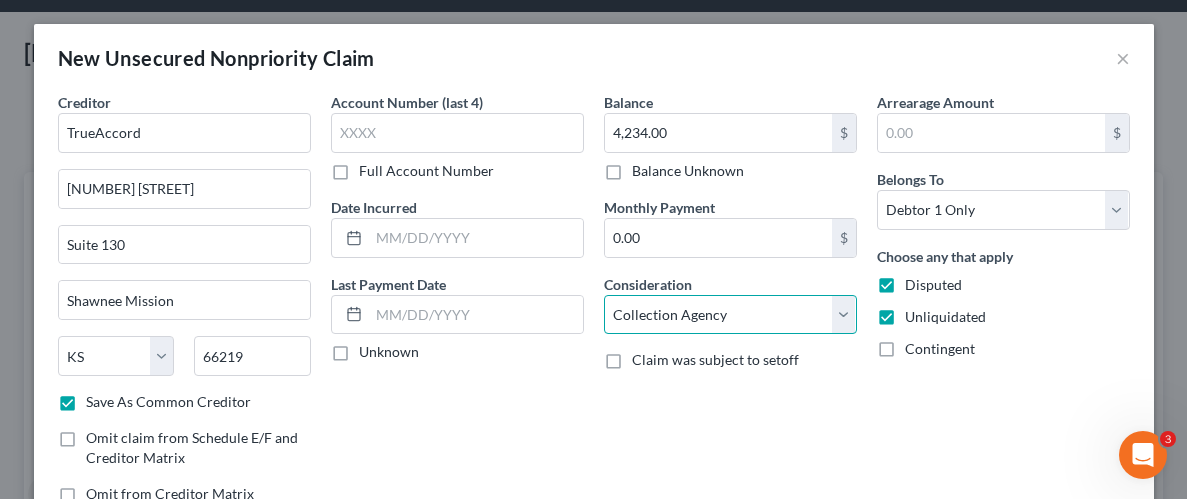 click on "Select Cable / Satellite Services Collection Agency Credit Card Debt Debt Counseling / Attorneys Deficiency Balance Domestic Support Obligations Home / Car Repairs Income Taxes Judgment Liens Medical Services Monies Loaned / Advanced Mortgage Obligation From Divorce Or Separation Obligation To Pensions Other Overdrawn Bank Account Promised To Help Pay Creditors Student Loans Suppliers And Vendors Telephone / Internet Services Utility Services" at bounding box center [730, 315] 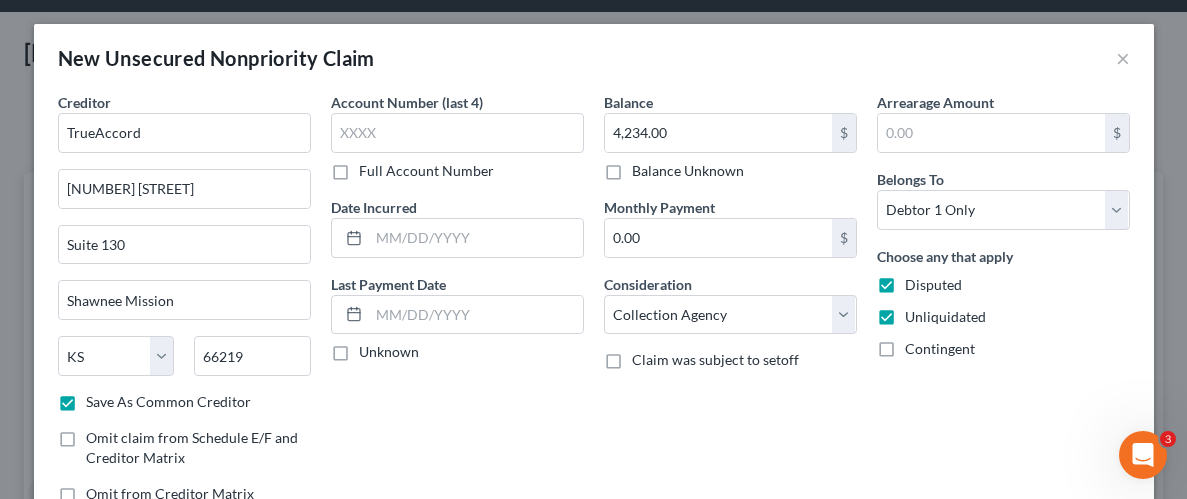 drag, startPoint x: 938, startPoint y: 394, endPoint x: 952, endPoint y: 409, distance: 20.518284 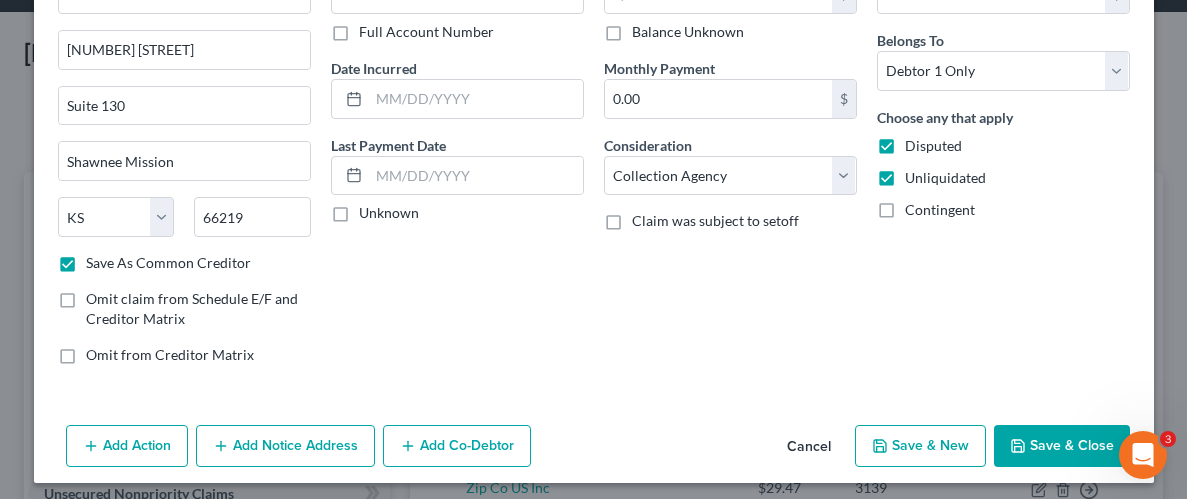 scroll, scrollTop: 145, scrollLeft: 0, axis: vertical 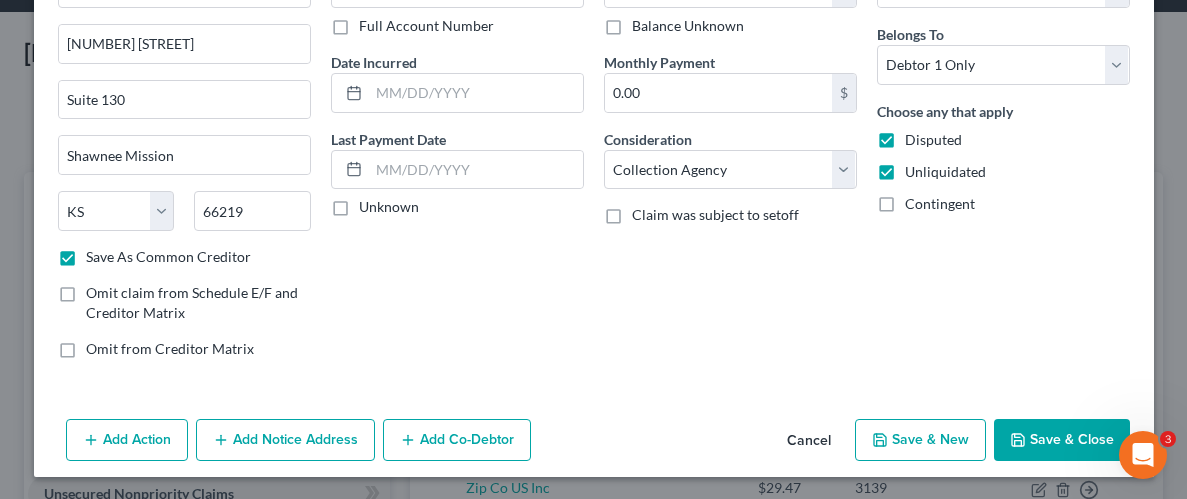 click on "Save & Close" at bounding box center [1062, 440] 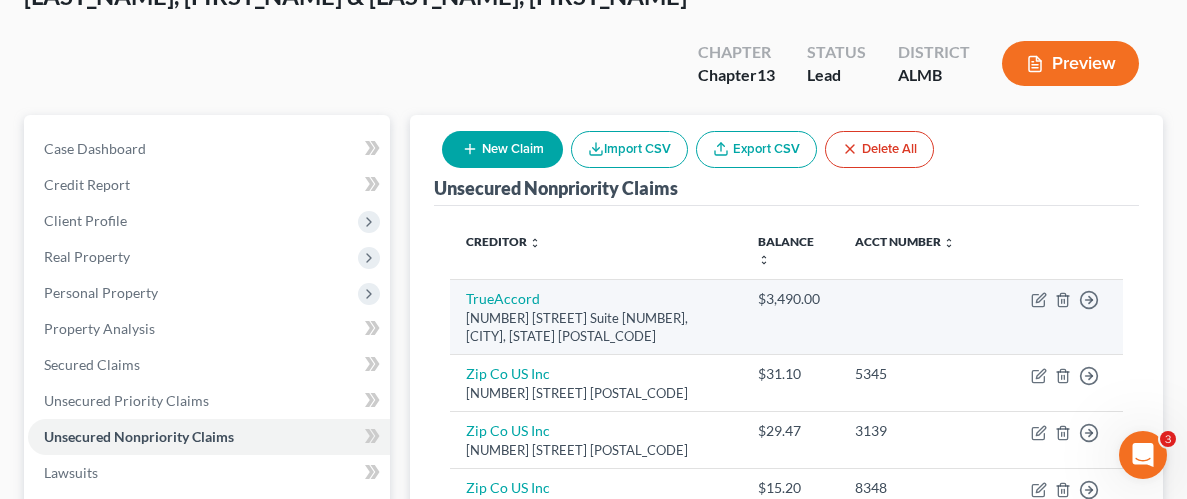 scroll, scrollTop: 234, scrollLeft: 0, axis: vertical 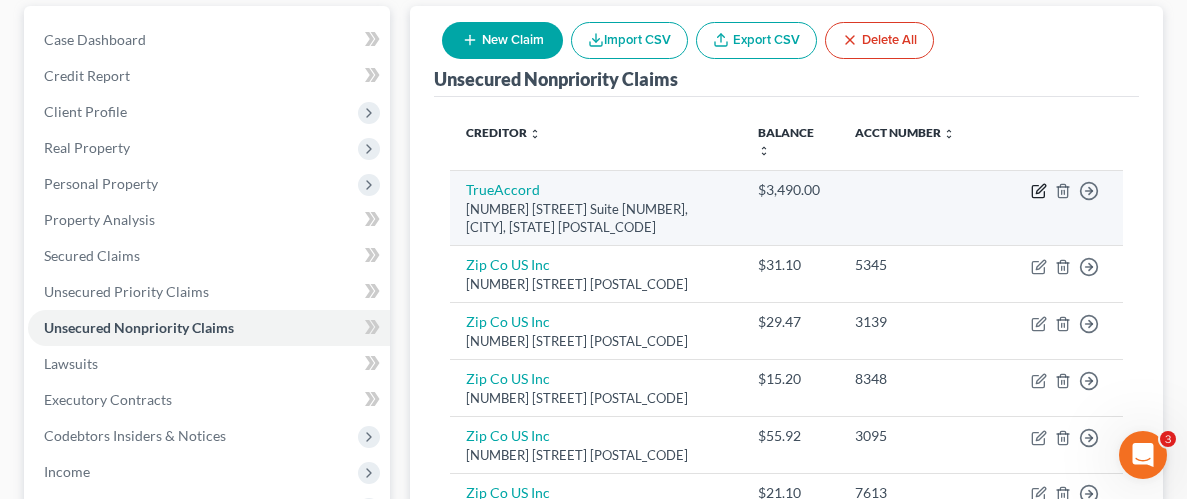 click 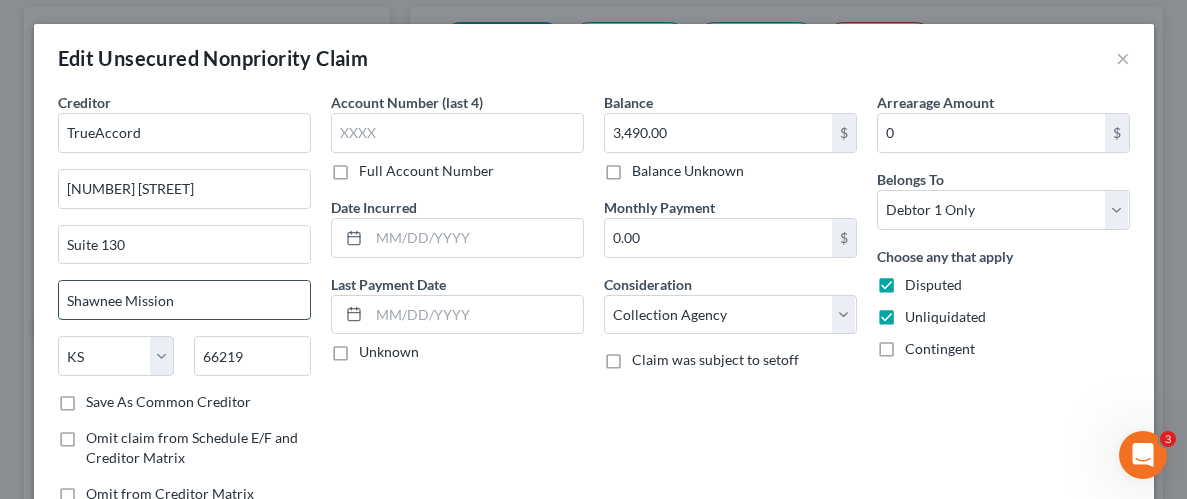 click on "Shawnee Mission" at bounding box center (184, 300) 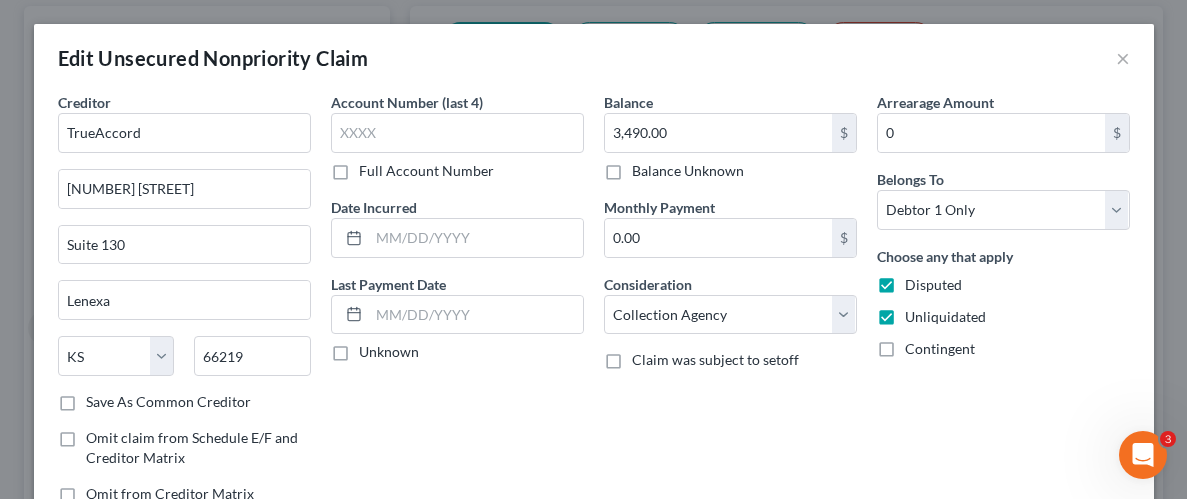 click on "Save As Common Creditor" at bounding box center [168, 402] 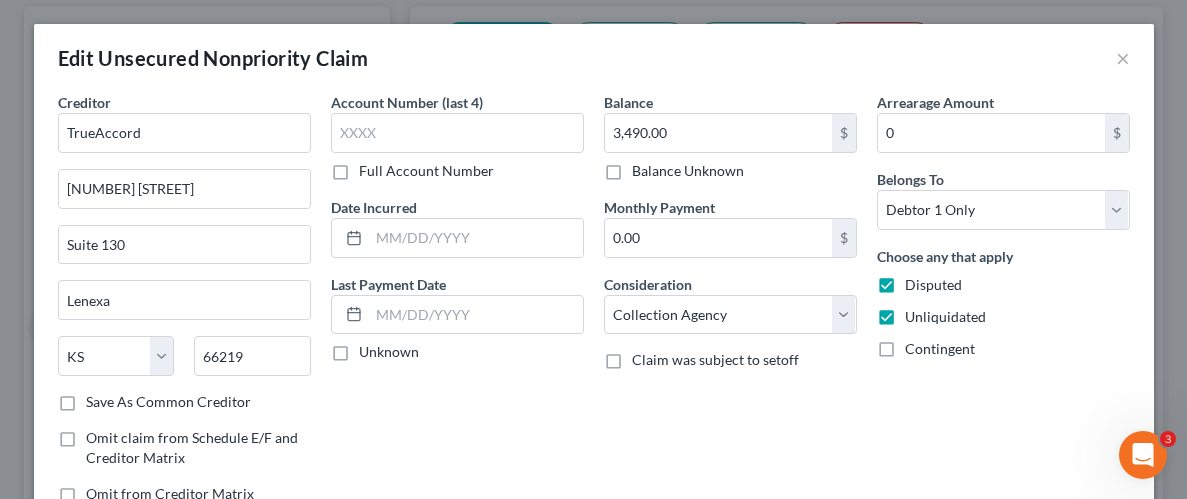 click on "Save As Common Creditor" at bounding box center [100, 398] 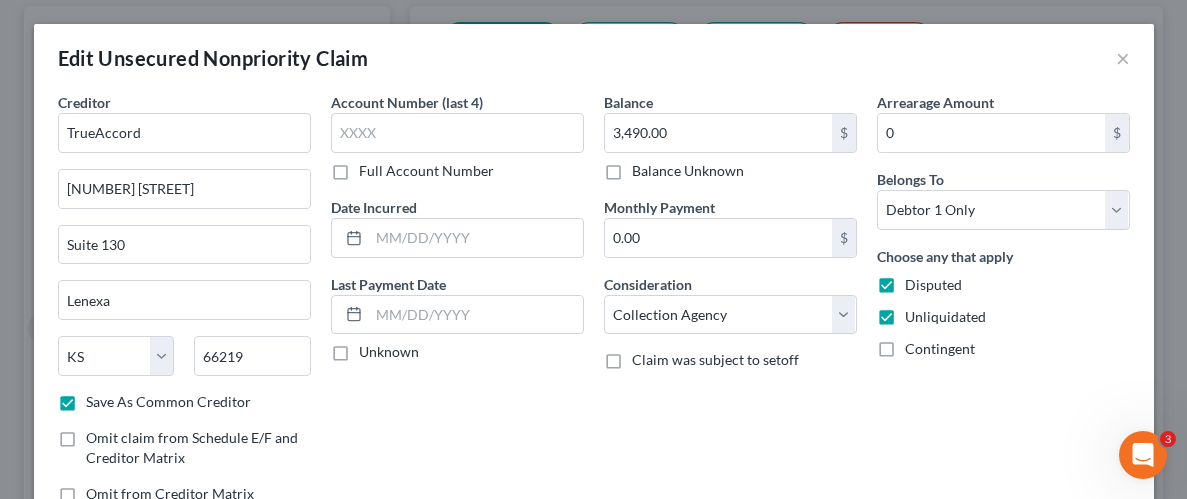 click on "Account Number (last 4)
Full Account Number
Date Incurred         Last Payment Date         Unknown" at bounding box center (457, 306) 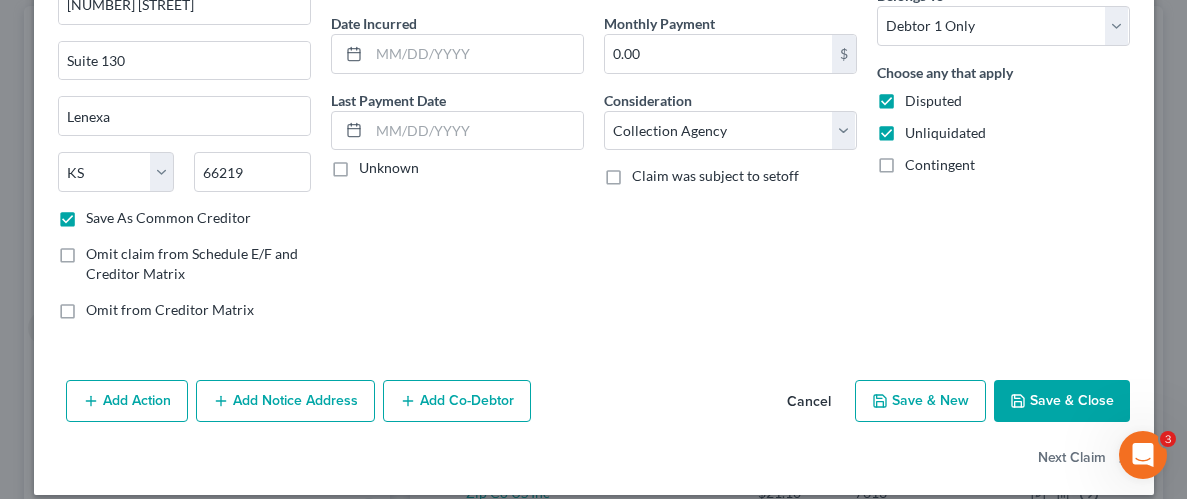 scroll, scrollTop: 202, scrollLeft: 0, axis: vertical 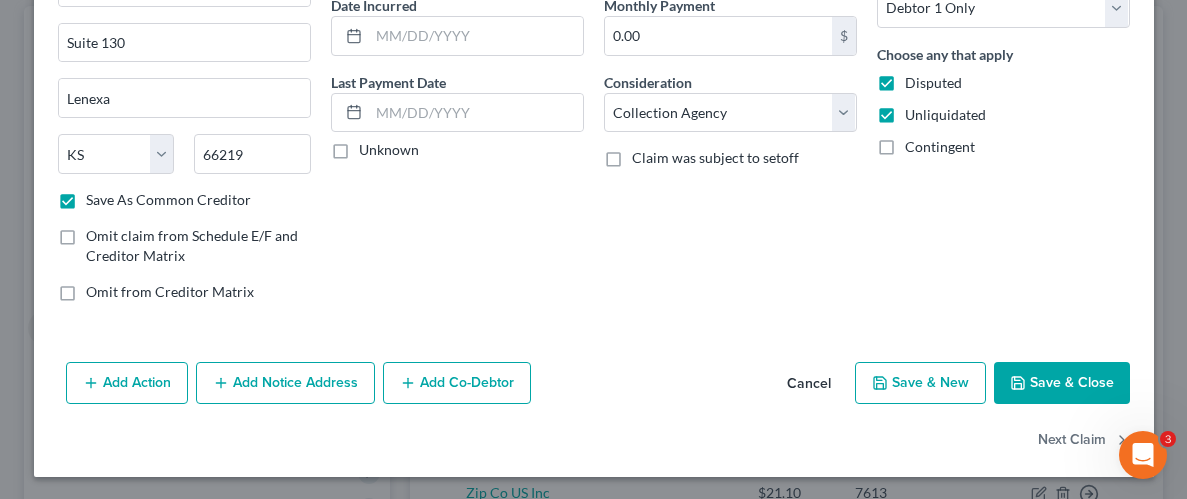 click on "Save & Close" at bounding box center (1062, 383) 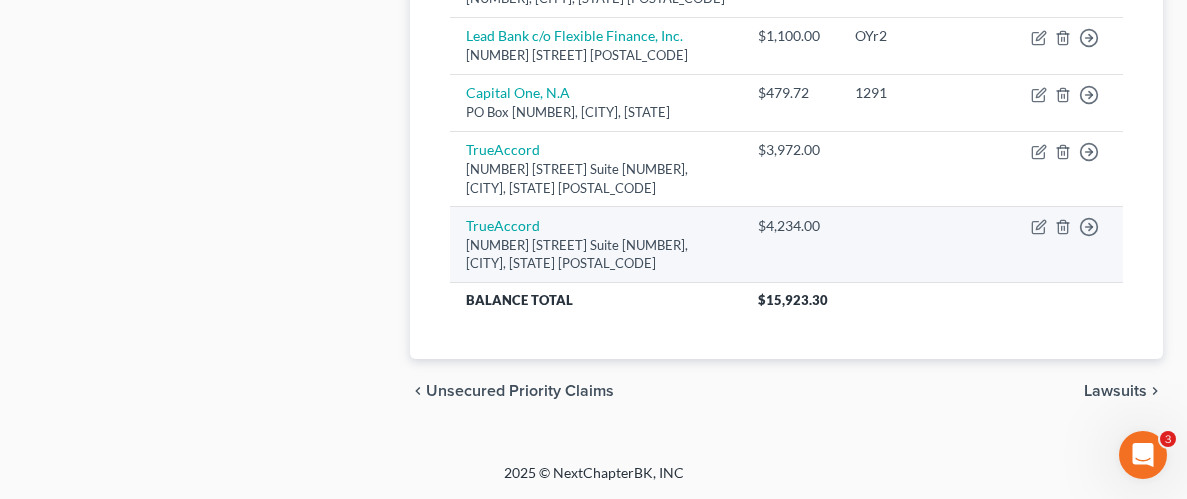 scroll, scrollTop: 1629, scrollLeft: 0, axis: vertical 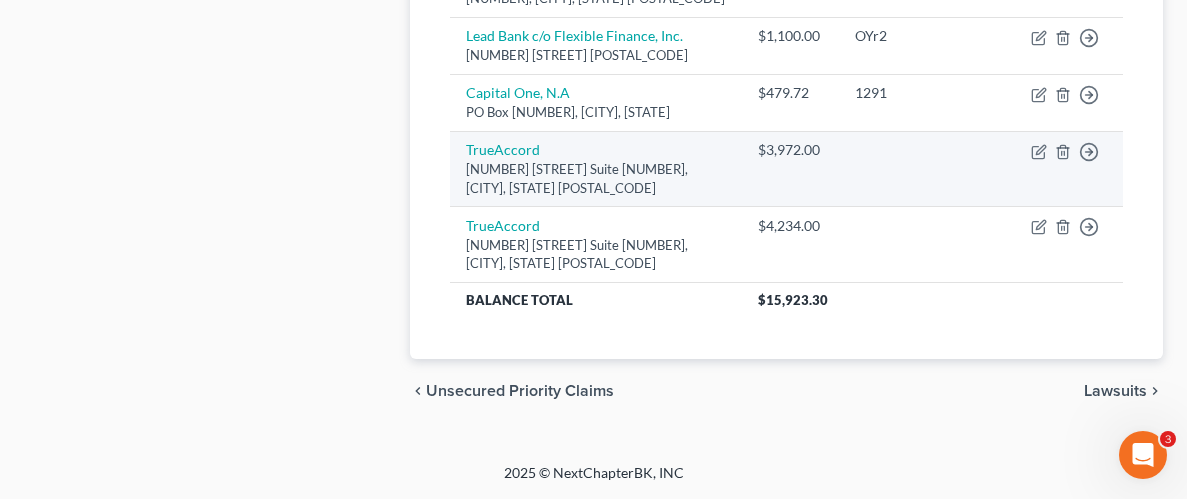 click on "Move to D Move to E Move to G Move to Notice Only" at bounding box center (1069, 344) 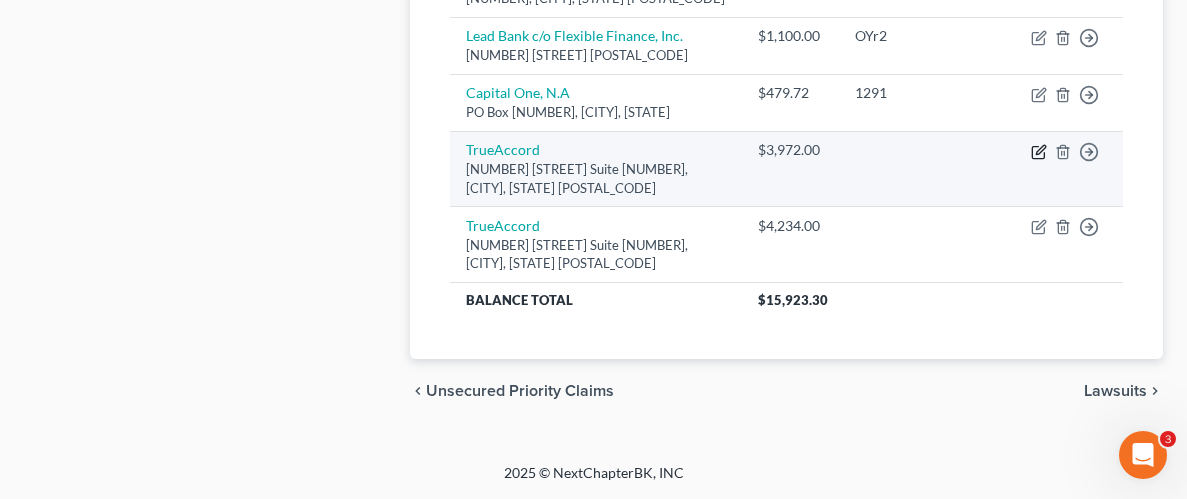 click 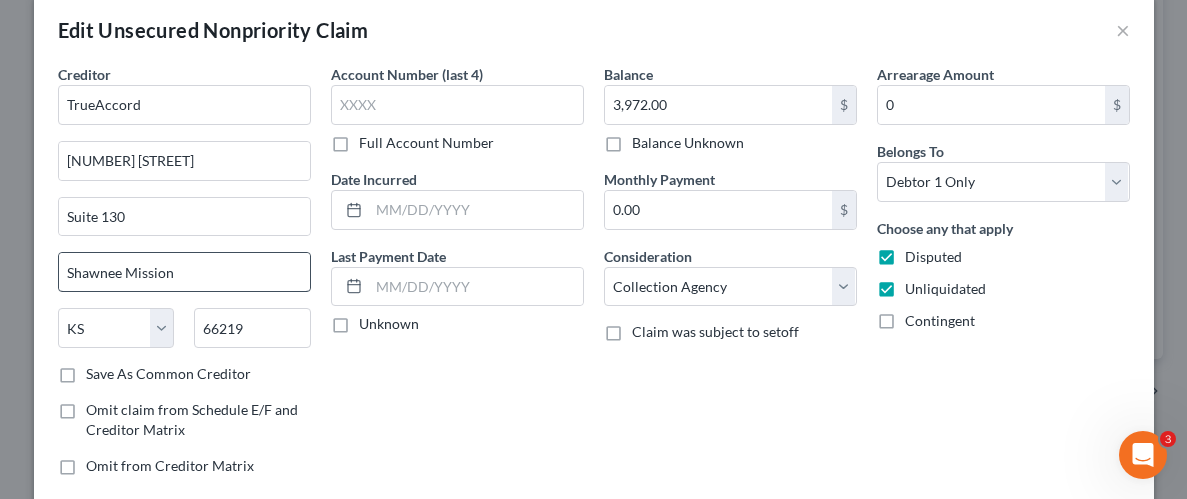 scroll, scrollTop: 31, scrollLeft: 0, axis: vertical 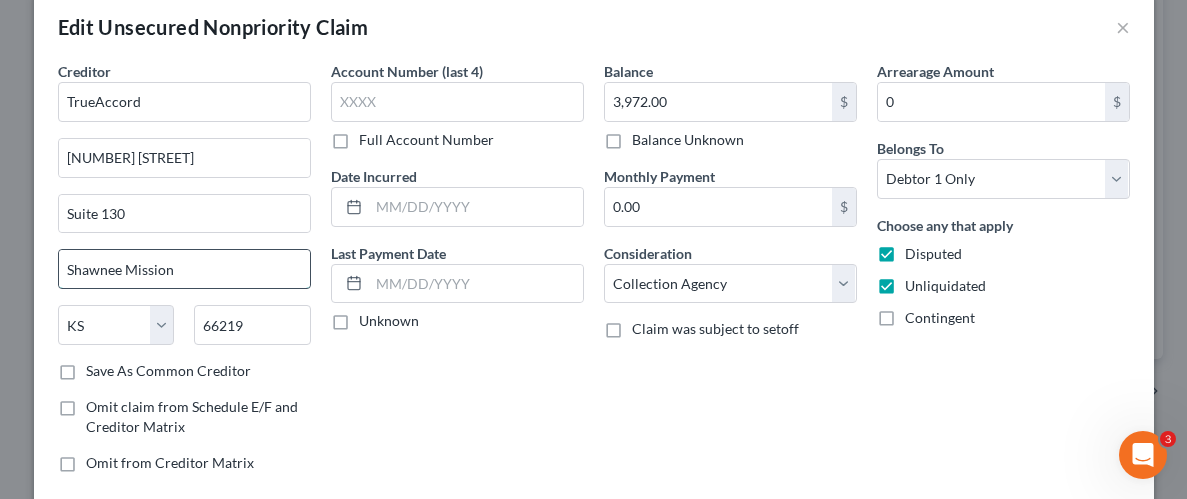 click on "Shawnee Mission" at bounding box center [184, 269] 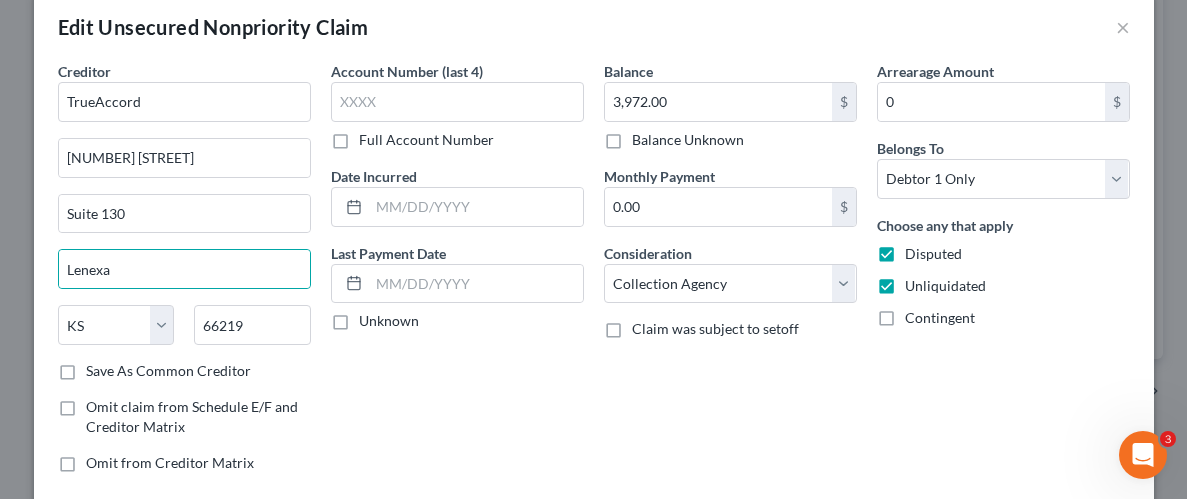 click on "Save As Common Creditor" at bounding box center [168, 371] 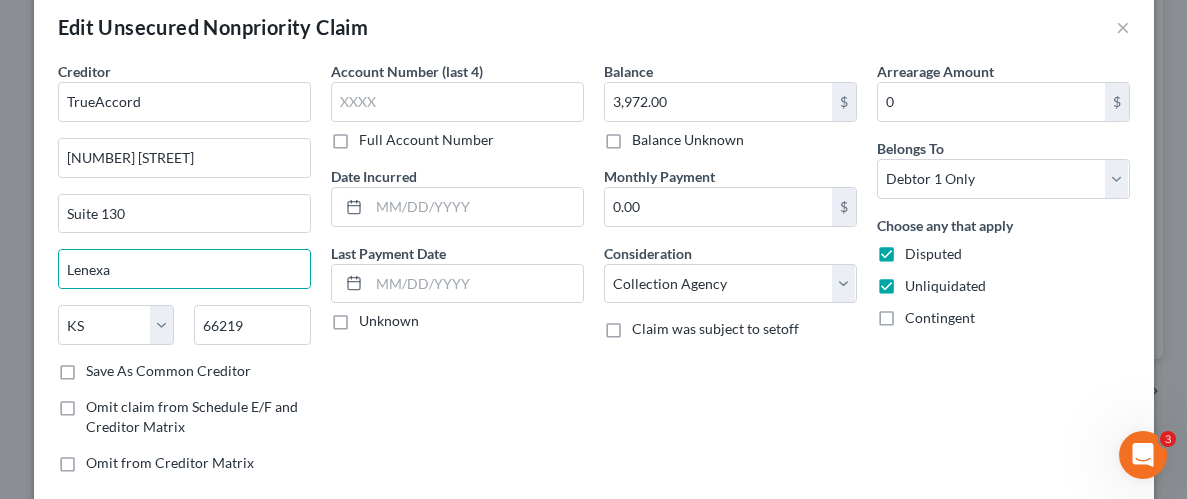 click on "Save As Common Creditor" at bounding box center [100, 367] 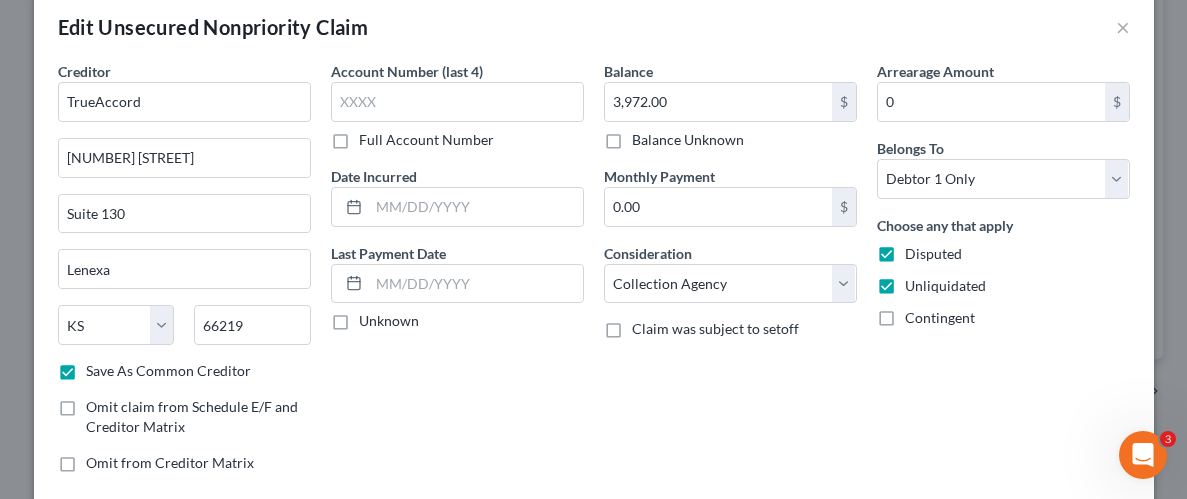click on "Arrearage Amount 0 $
Belongs To
*
Select Debtor 1 Only Debtor 2 Only Debtor 1 And Debtor 2 Only At Least One Of The Debtors And Another Community Property Choose any that apply Disputed Unliquidated Contingent" at bounding box center (1003, 275) 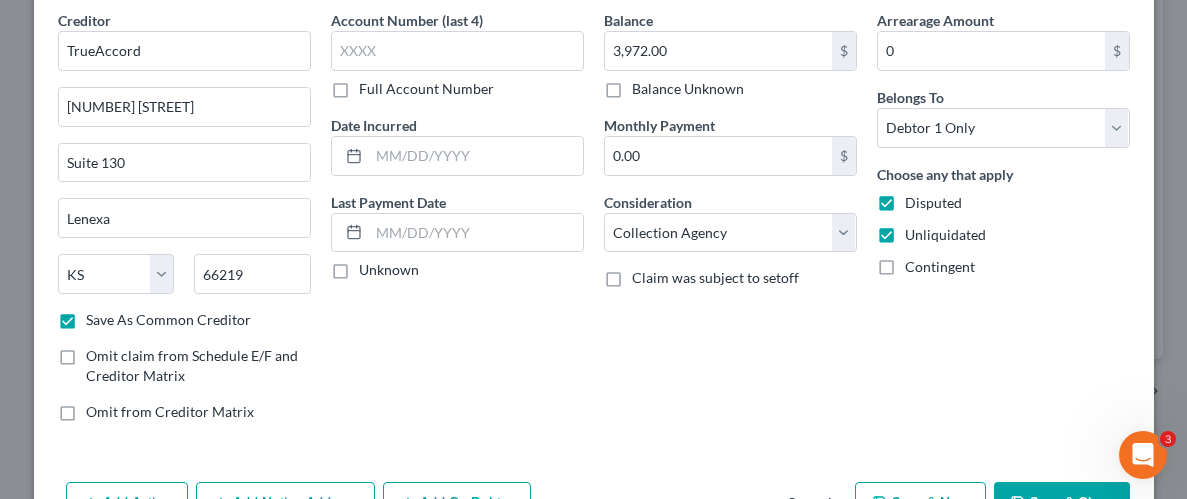 scroll, scrollTop: 202, scrollLeft: 0, axis: vertical 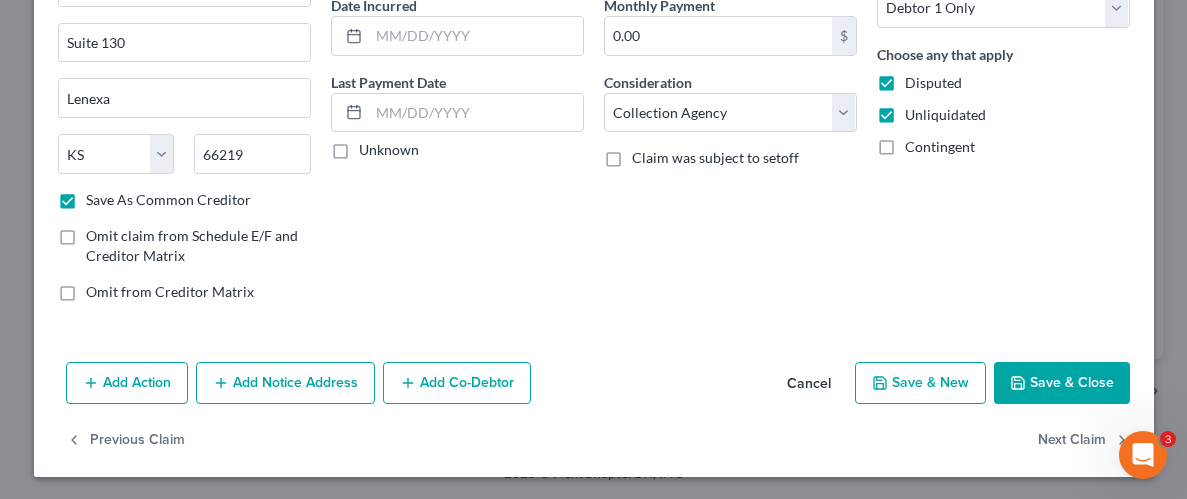 click on "Save & Close" at bounding box center [1062, 383] 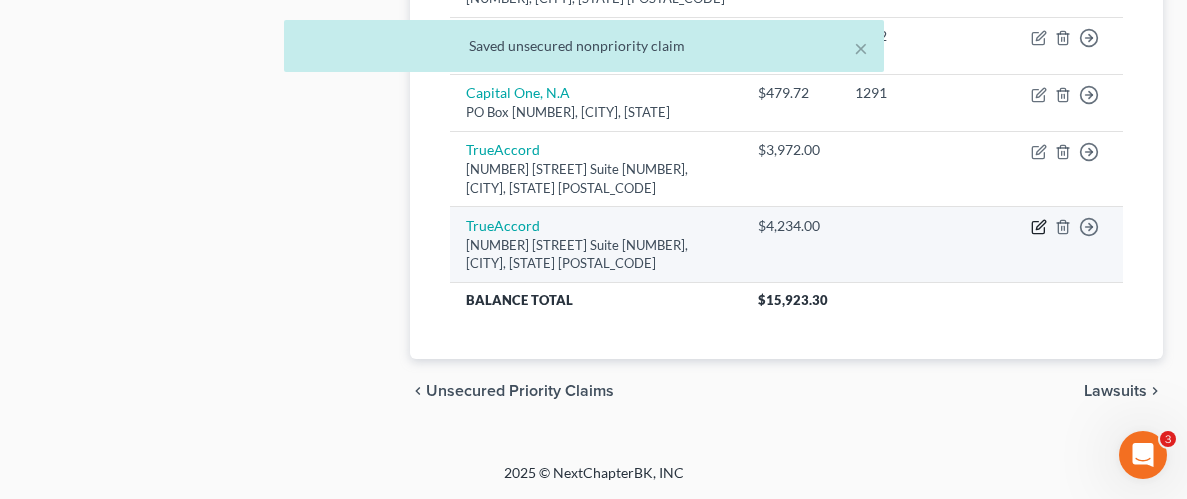 click 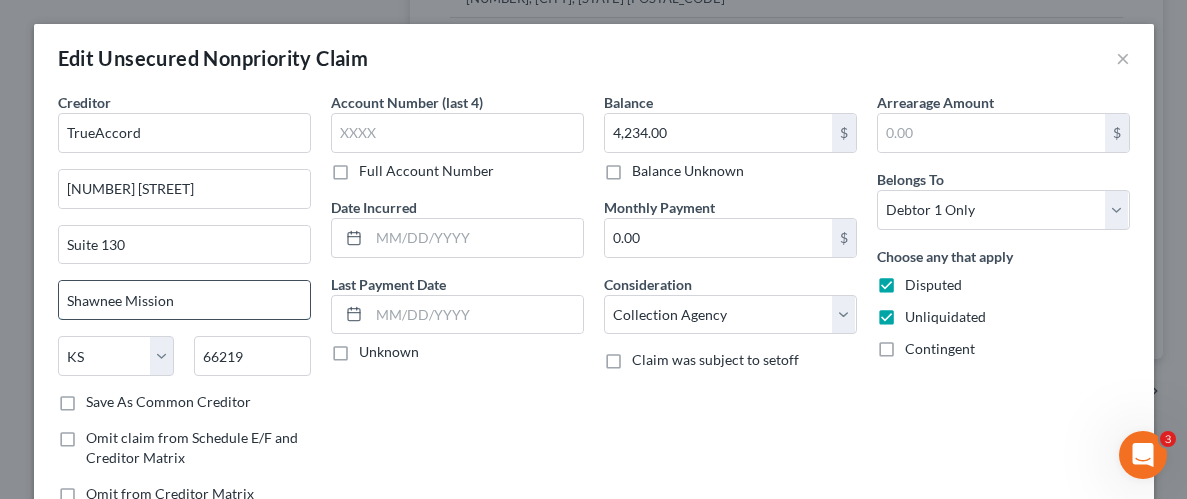 click on "Shawnee Mission" at bounding box center [184, 300] 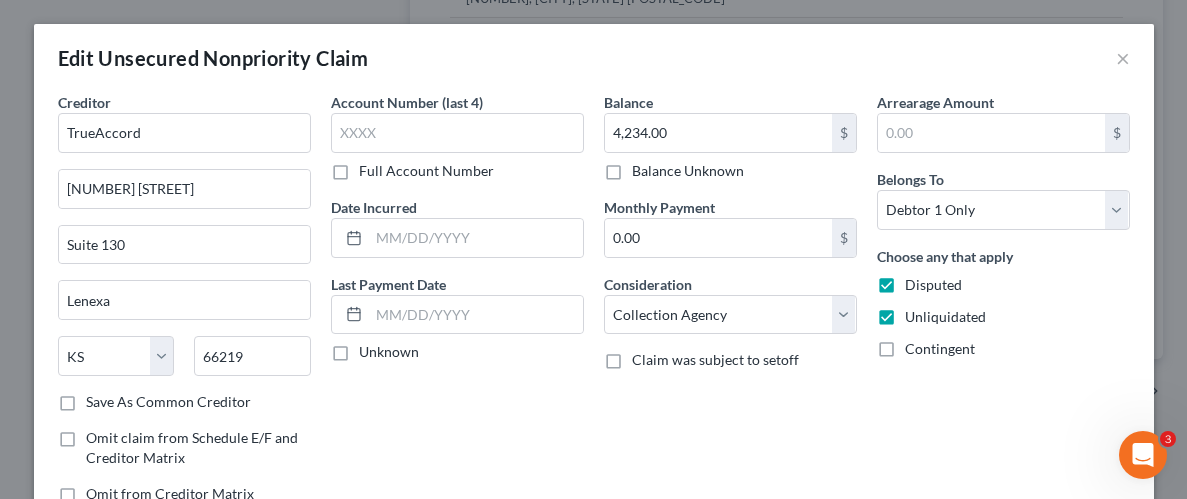 click on "Save As Common Creditor" at bounding box center [168, 402] 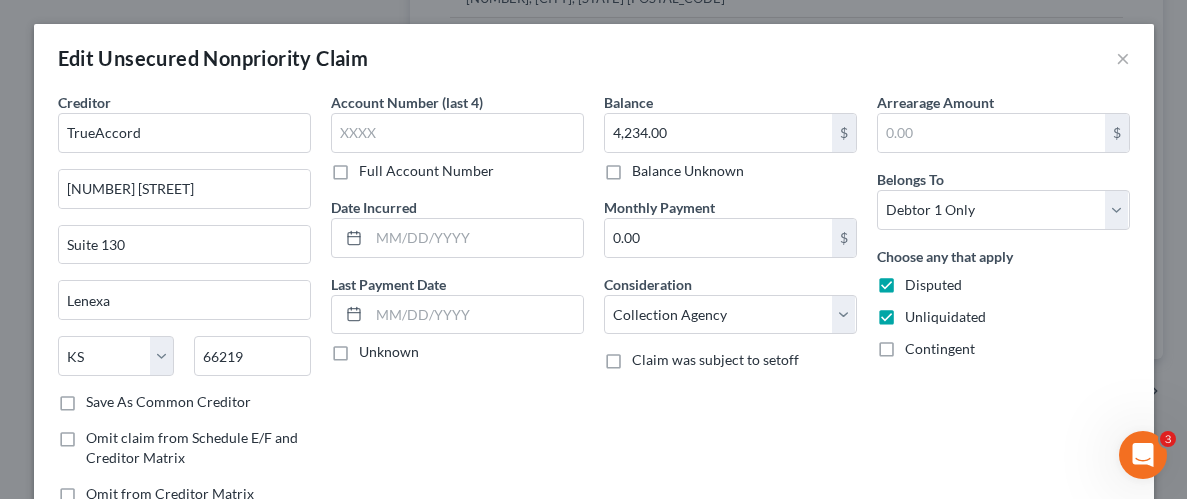 click on "Save As Common Creditor" at bounding box center [100, 398] 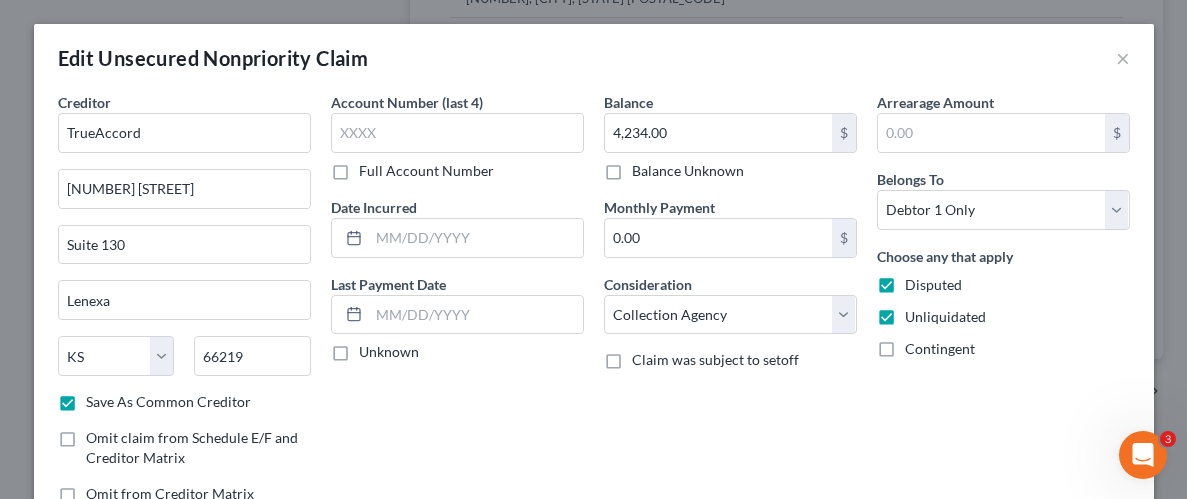 click on "Account Number (last 4)
Full Account Number
Date Incurred         Last Payment Date         Unknown" at bounding box center (457, 306) 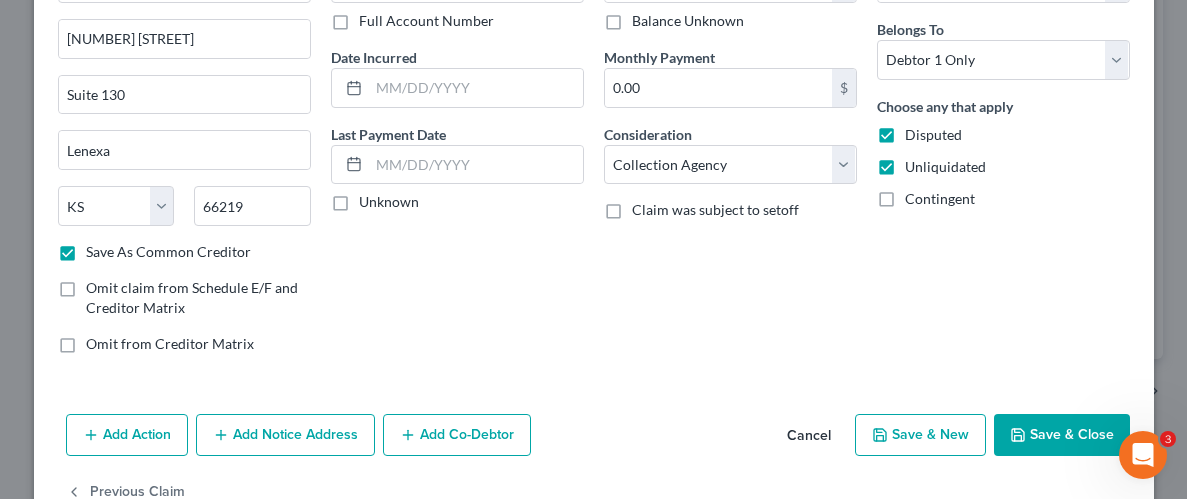 scroll, scrollTop: 202, scrollLeft: 0, axis: vertical 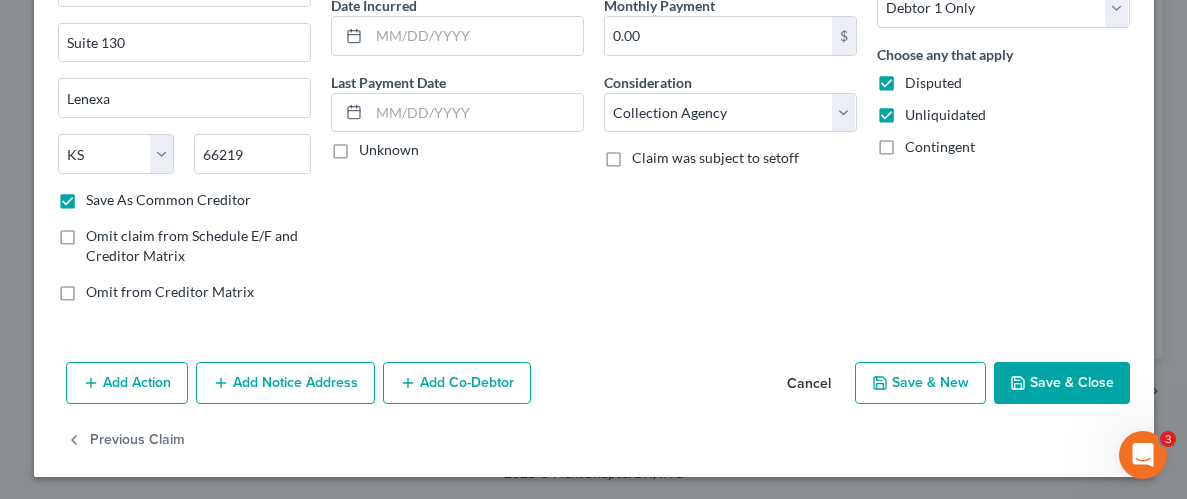 click on "Save & Close" at bounding box center [1062, 383] 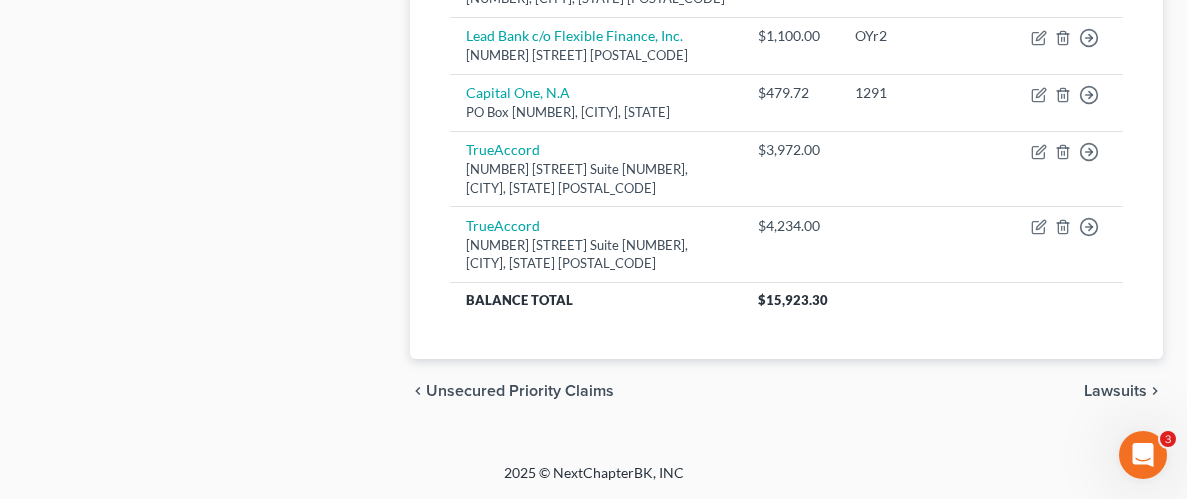 click on "Case Dashboard
Payments
Invoices
Payments
Payments
Credit Report
Client Profile" at bounding box center [207, -396] 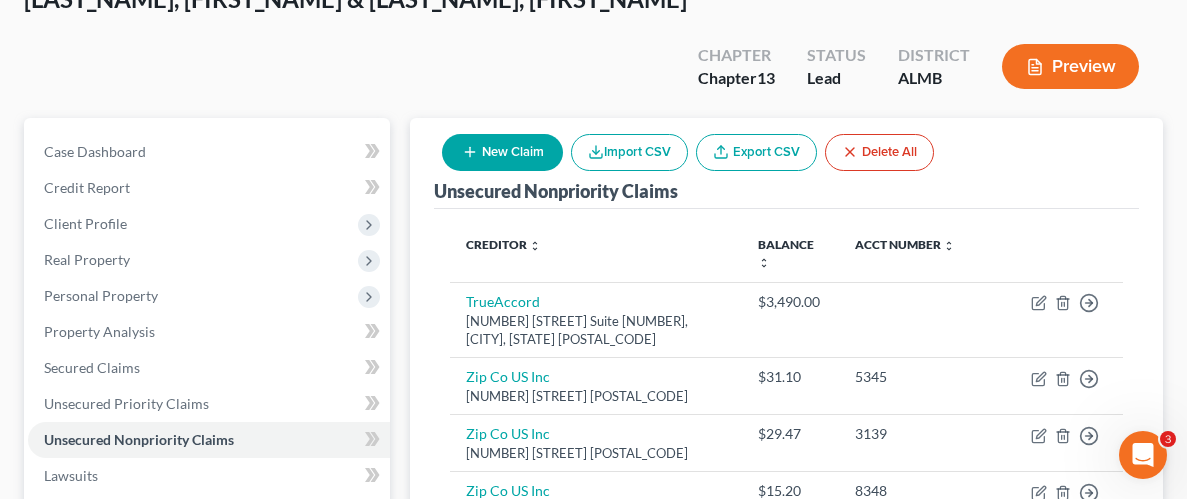 scroll, scrollTop: 0, scrollLeft: 0, axis: both 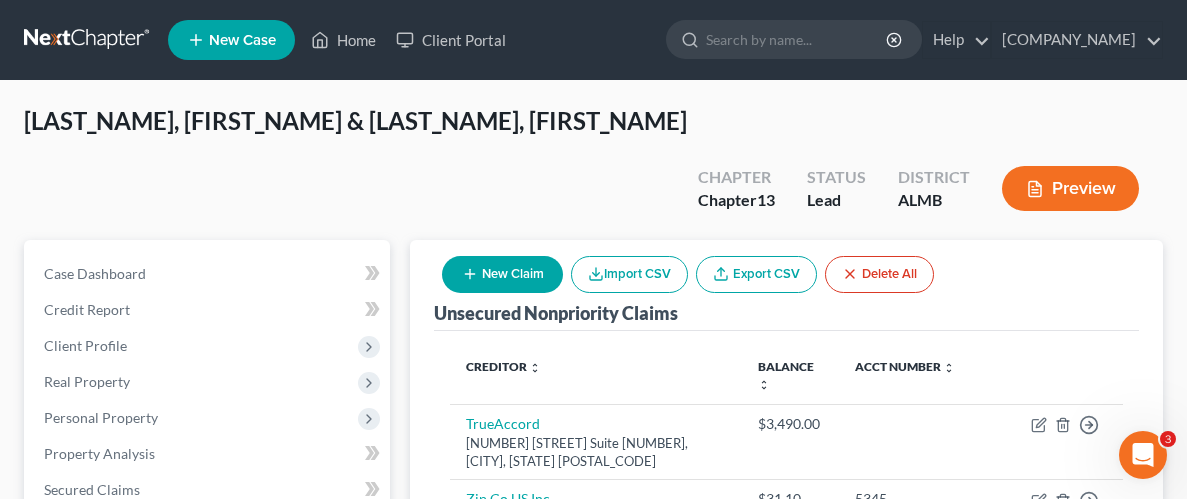 click on "New Claim" at bounding box center [502, 274] 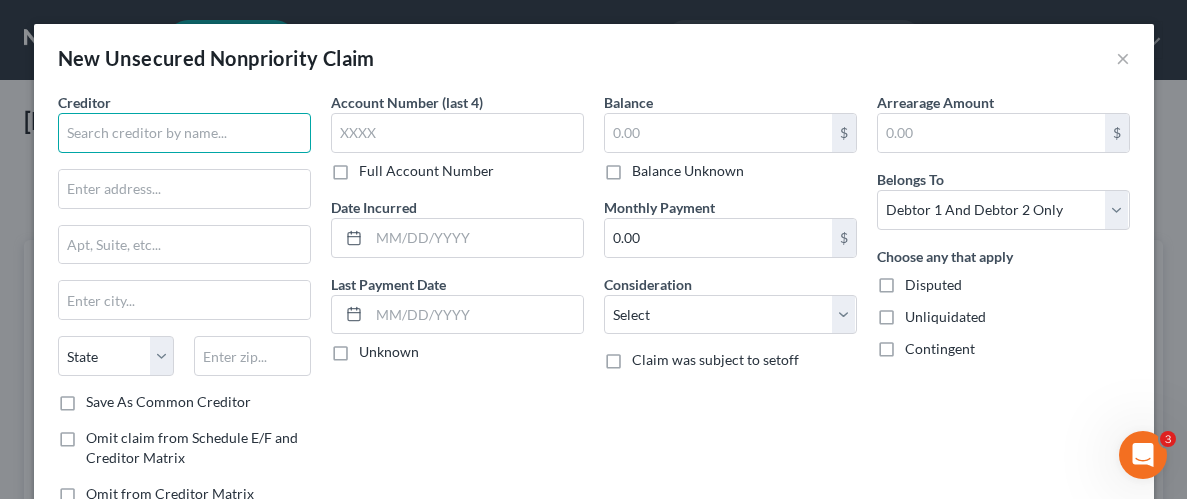 click at bounding box center [184, 133] 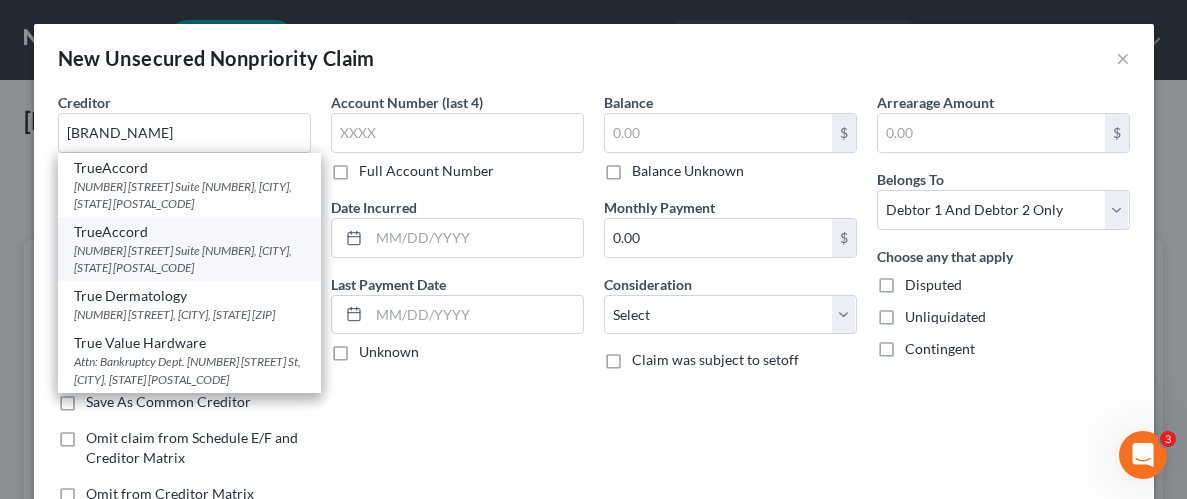 click on "TrueAccord" at bounding box center [189, 232] 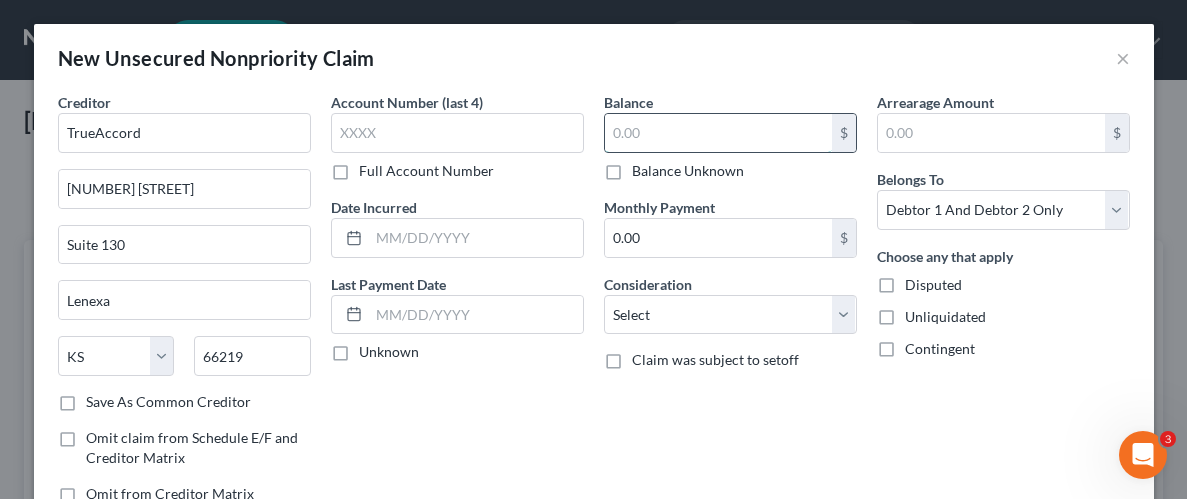 click at bounding box center [718, 133] 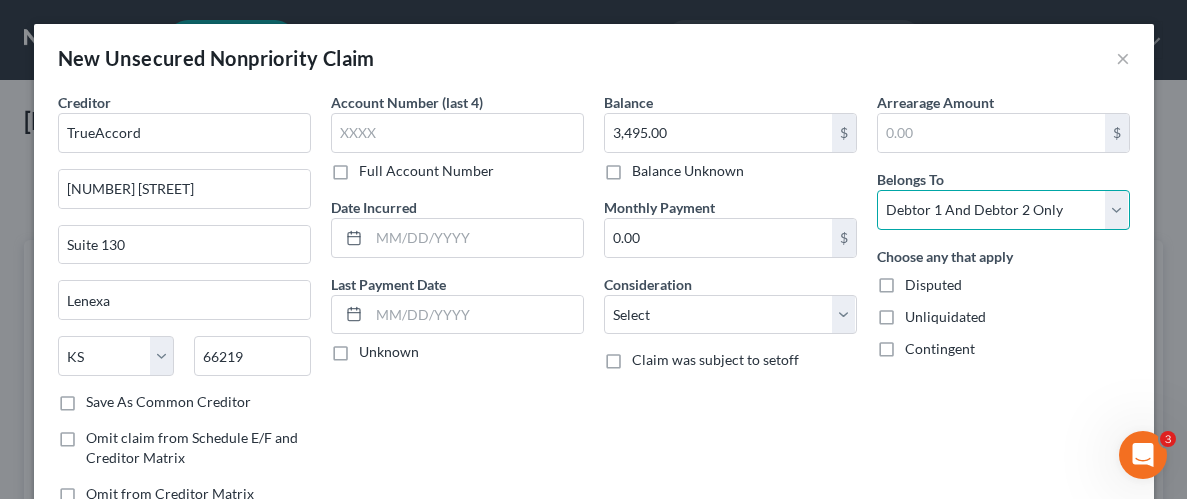 click on "Select Debtor 1 Only Debtor 2 Only Debtor 1 And Debtor 2 Only At Least One Of The Debtors And Another Community Property" at bounding box center [1003, 210] 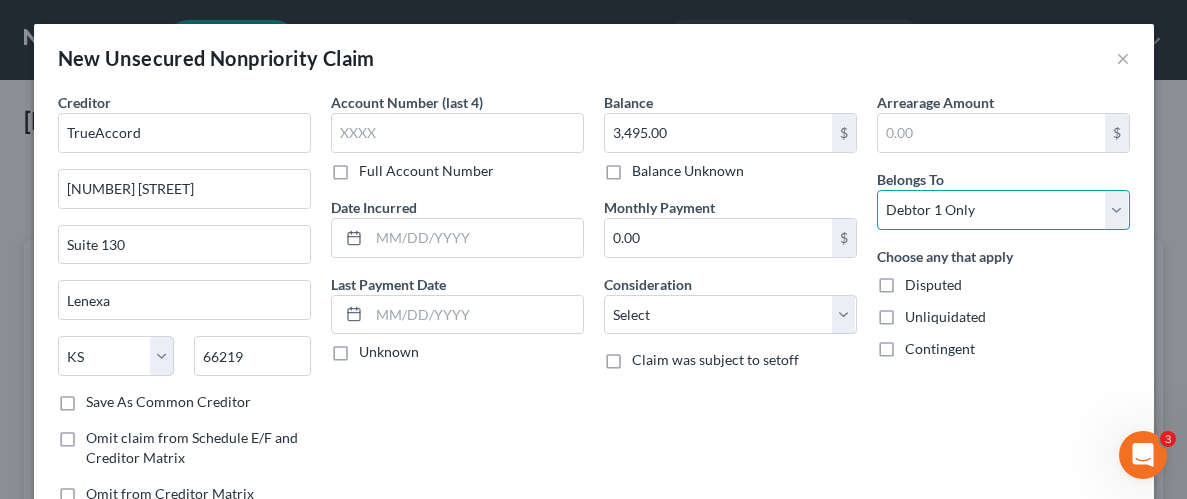 click on "Select Debtor 1 Only Debtor 2 Only Debtor 1 And Debtor 2 Only At Least One Of The Debtors And Another Community Property" at bounding box center [1003, 210] 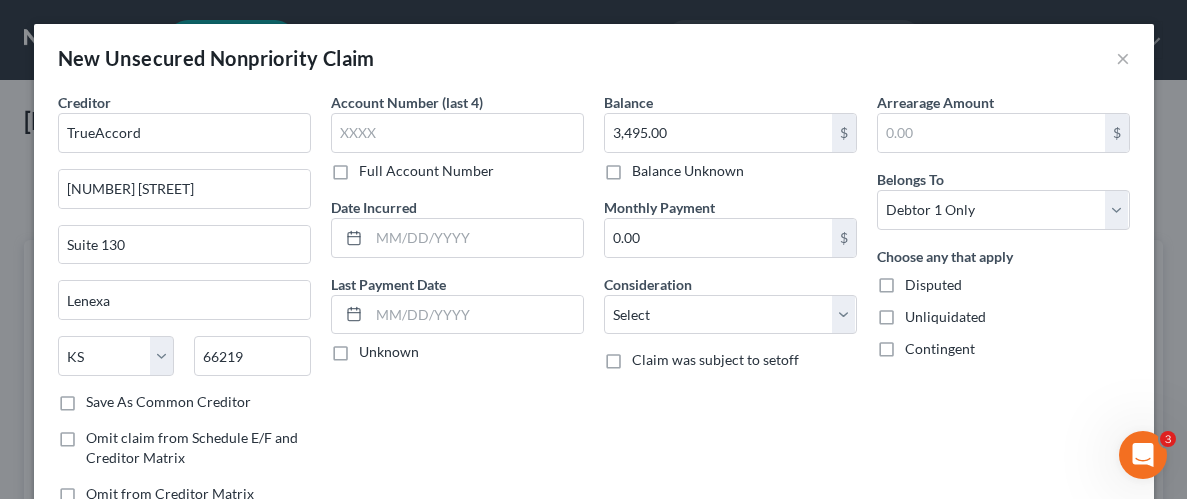 click on "Disputed" at bounding box center (933, 285) 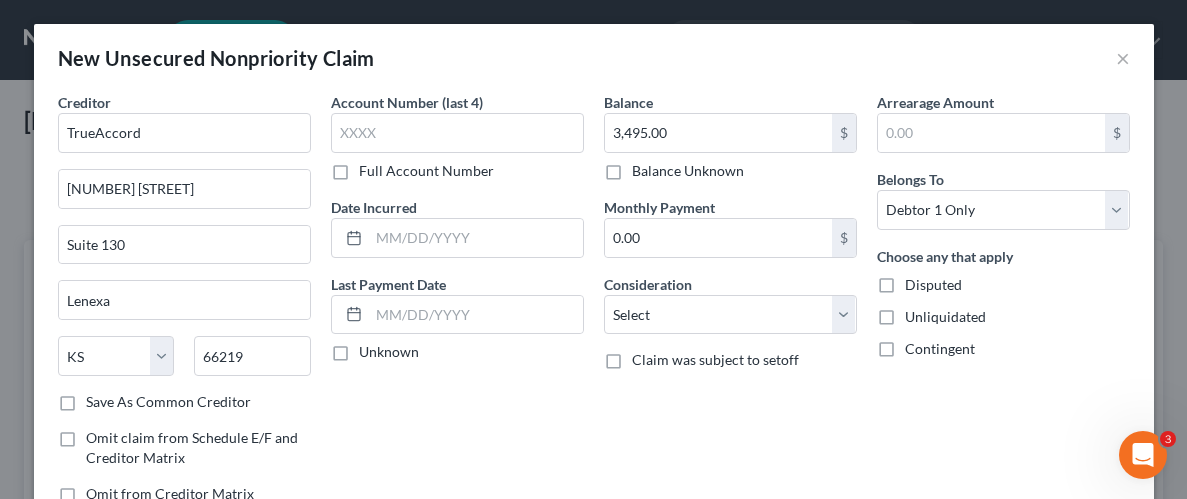 click on "Disputed" at bounding box center [919, 281] 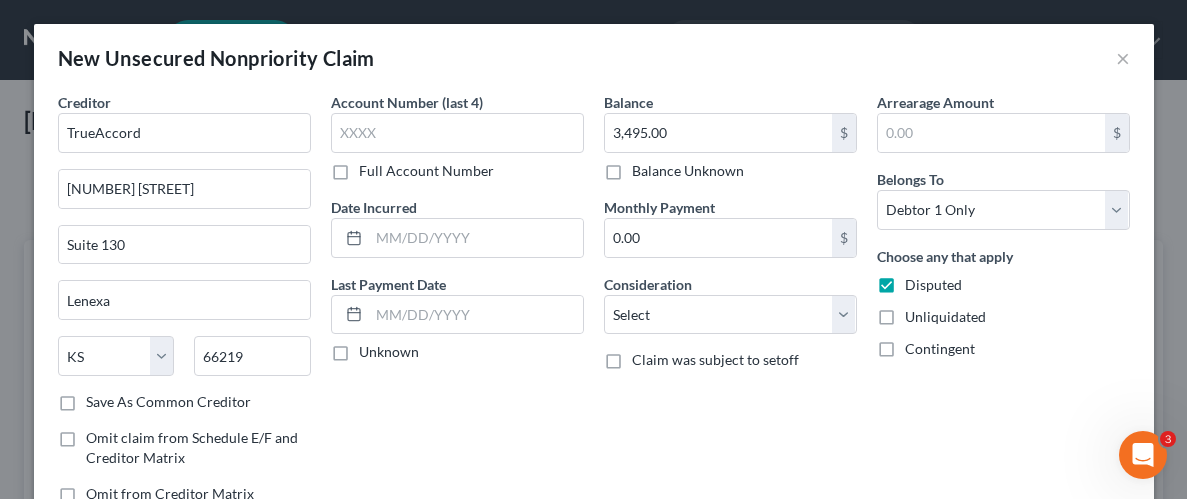 click on "Unliquidated" at bounding box center (945, 317) 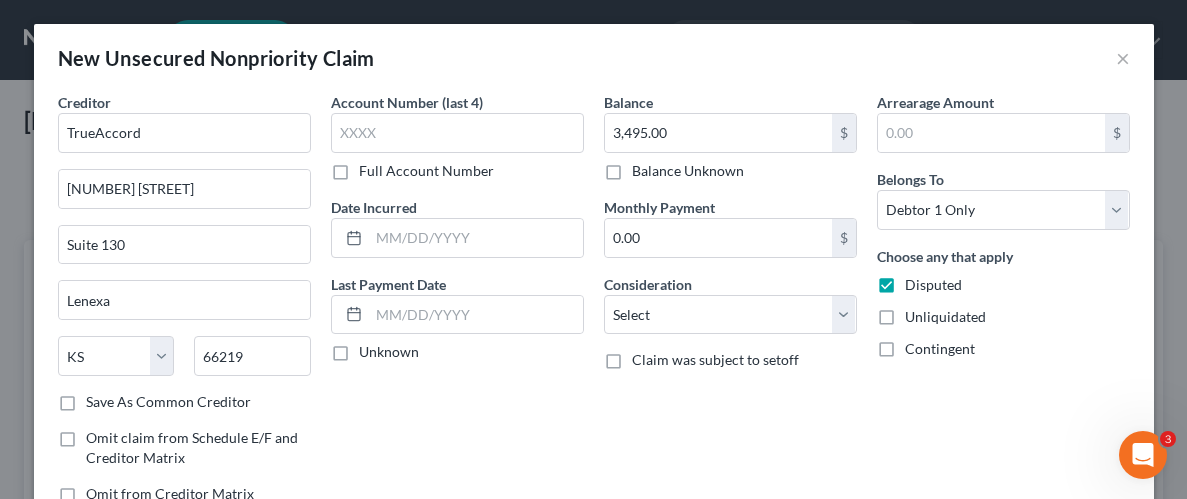 click on "Unliquidated" at bounding box center (919, 313) 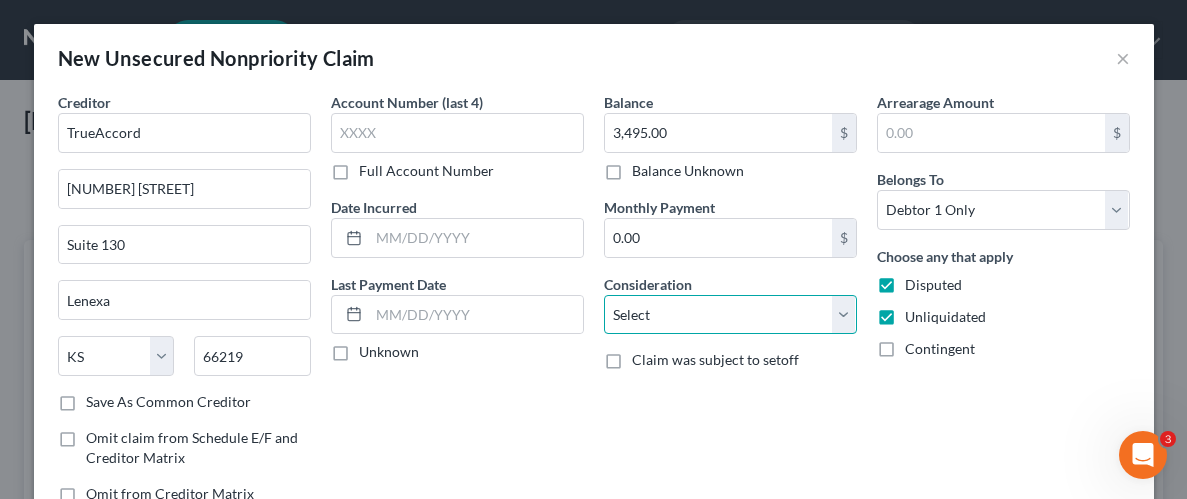 click on "Select Cable / Satellite Services Collection Agency Credit Card Debt Debt Counseling / Attorneys Deficiency Balance Domestic Support Obligations Home / Car Repairs Income Taxes Judgment Liens Medical Services Monies Loaned / Advanced Mortgage Obligation From Divorce Or Separation Obligation To Pensions Other Overdrawn Bank Account Promised To Help Pay Creditors Student Loans Suppliers And Vendors Telephone / Internet Services Utility Services" at bounding box center (730, 315) 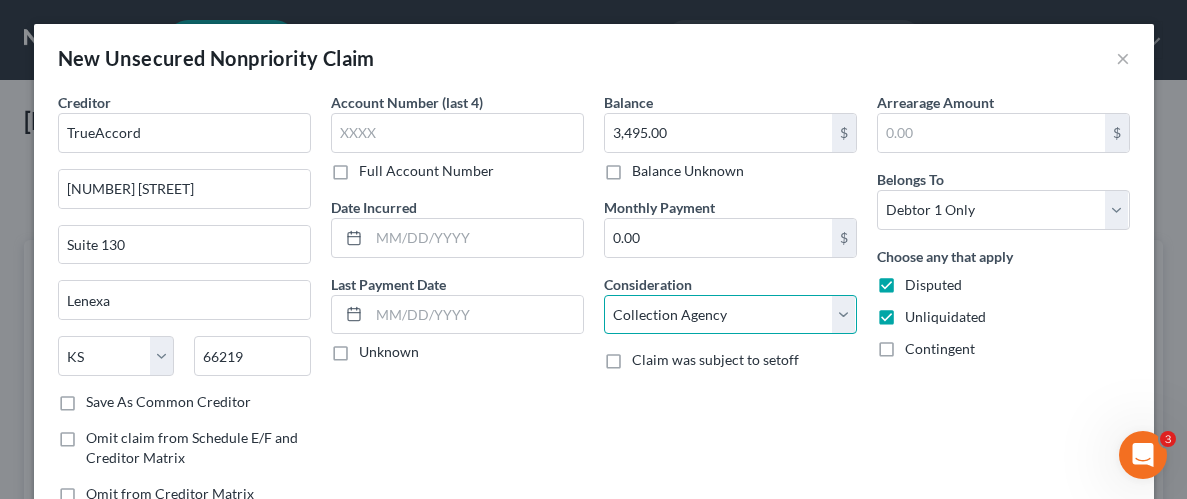 click on "Select Cable / Satellite Services Collection Agency Credit Card Debt Debt Counseling / Attorneys Deficiency Balance Domestic Support Obligations Home / Car Repairs Income Taxes Judgment Liens Medical Services Monies Loaned / Advanced Mortgage Obligation From Divorce Or Separation Obligation To Pensions Other Overdrawn Bank Account Promised To Help Pay Creditors Student Loans Suppliers And Vendors Telephone / Internet Services Utility Services" at bounding box center [730, 315] 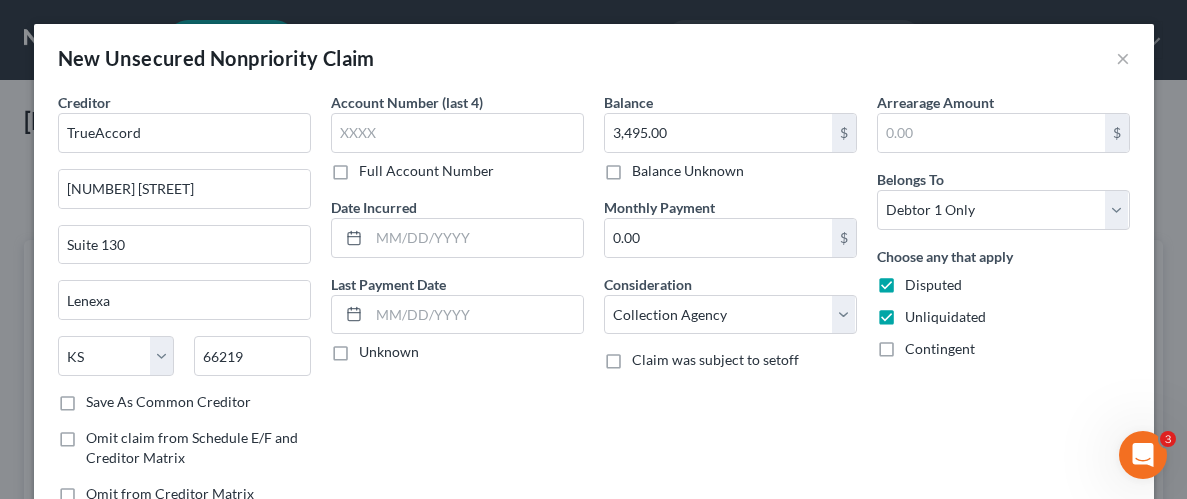click on "Arrearage Amount $
Belongs To
*
Select Debtor 1 Only Debtor 2 Only Debtor 1 And Debtor 2 Only At Least One Of The Debtors And Another Community Property Choose any that apply Disputed Unliquidated Contingent" at bounding box center (1003, 306) 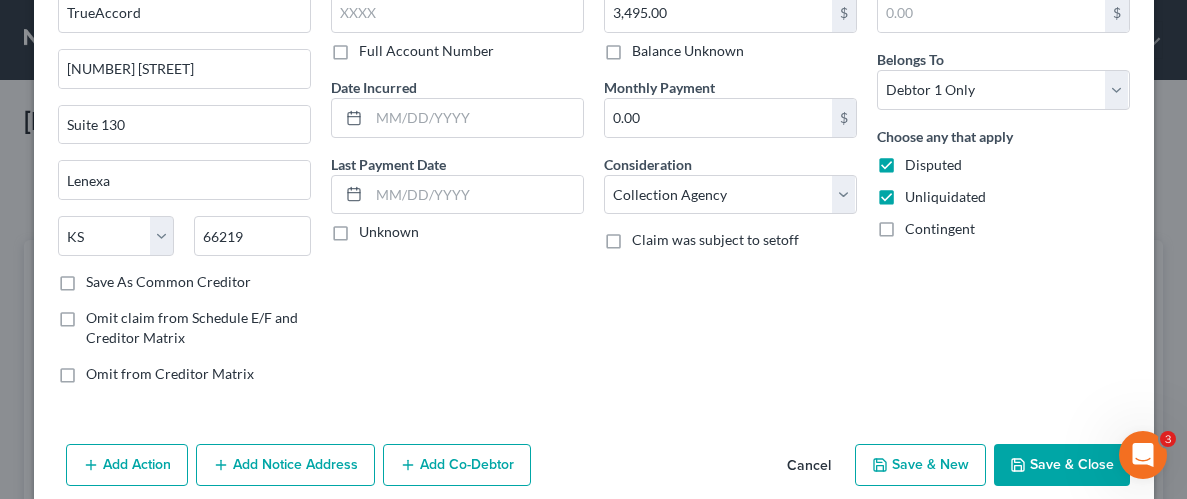 scroll, scrollTop: 145, scrollLeft: 0, axis: vertical 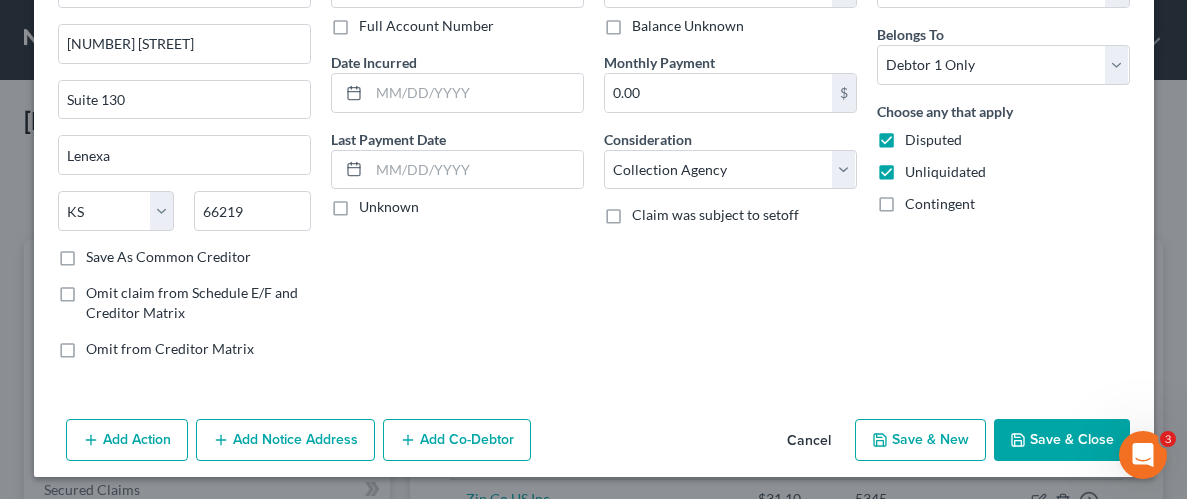 click on "Save & Close" at bounding box center [1062, 440] 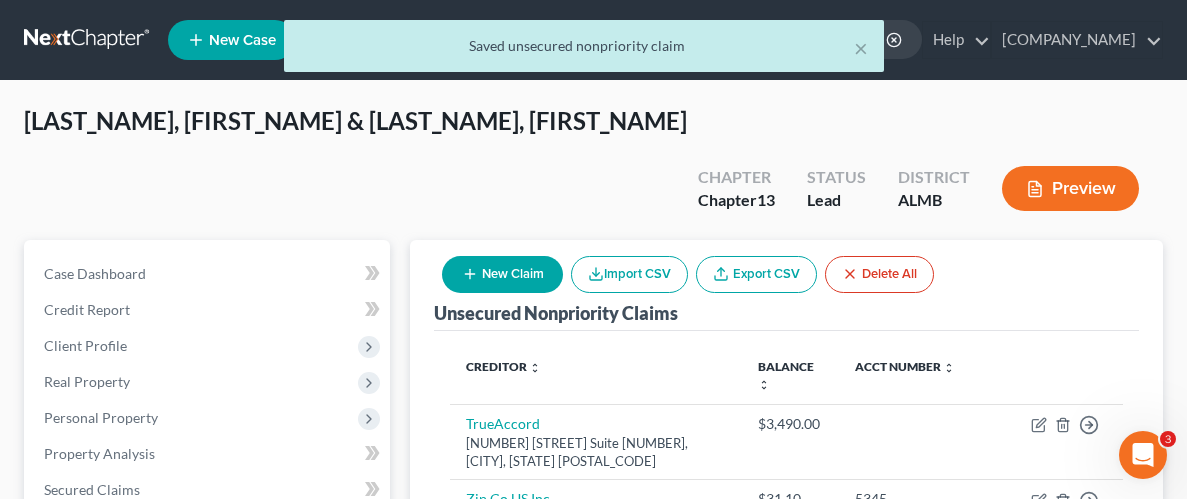 click on "New Claim" at bounding box center [502, 274] 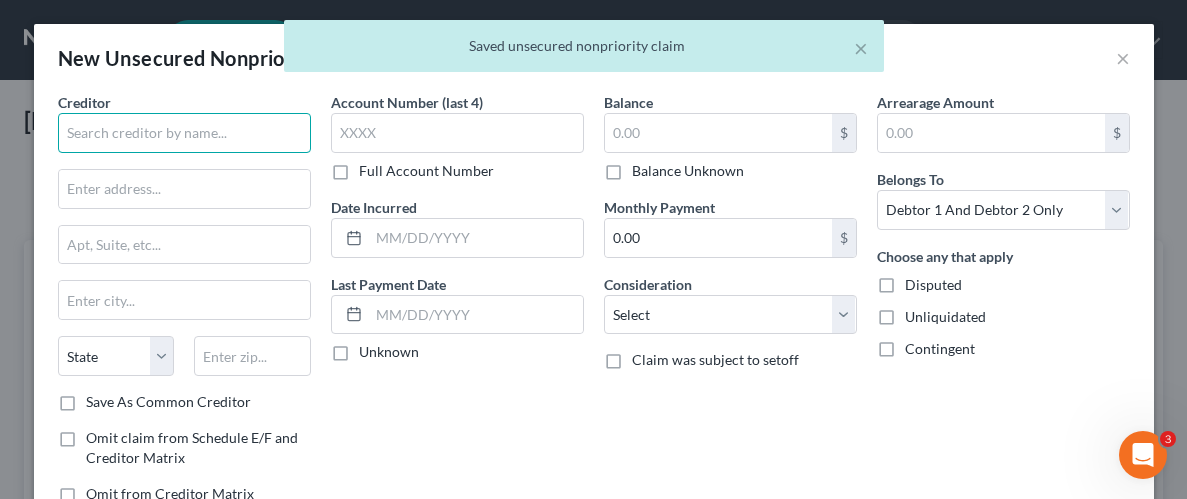 click at bounding box center [184, 133] 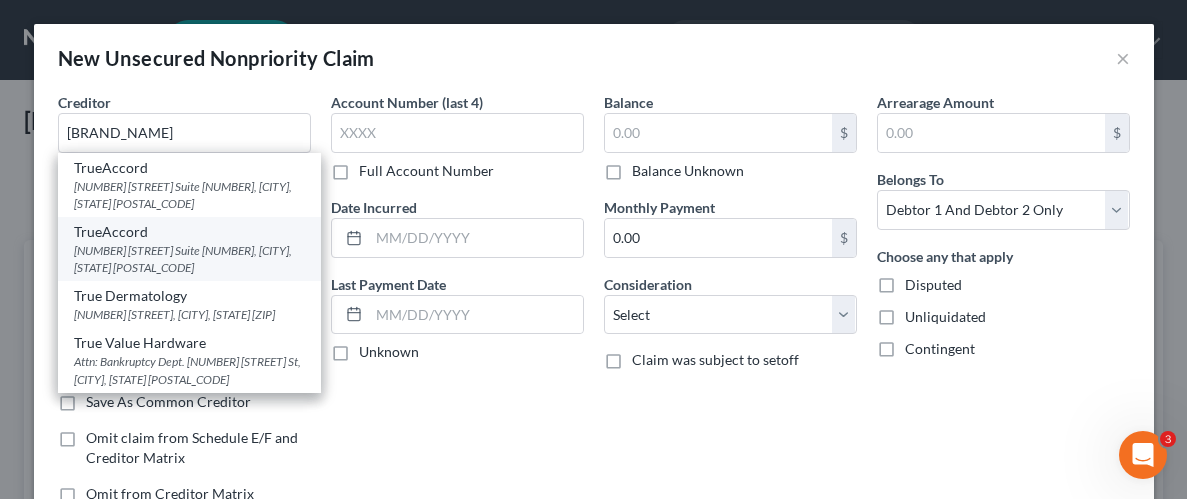 click on "[NUMBER] [STREET] [NUMBER], [CITY], [STATE] [POSTAL_CODE]" at bounding box center (189, 259) 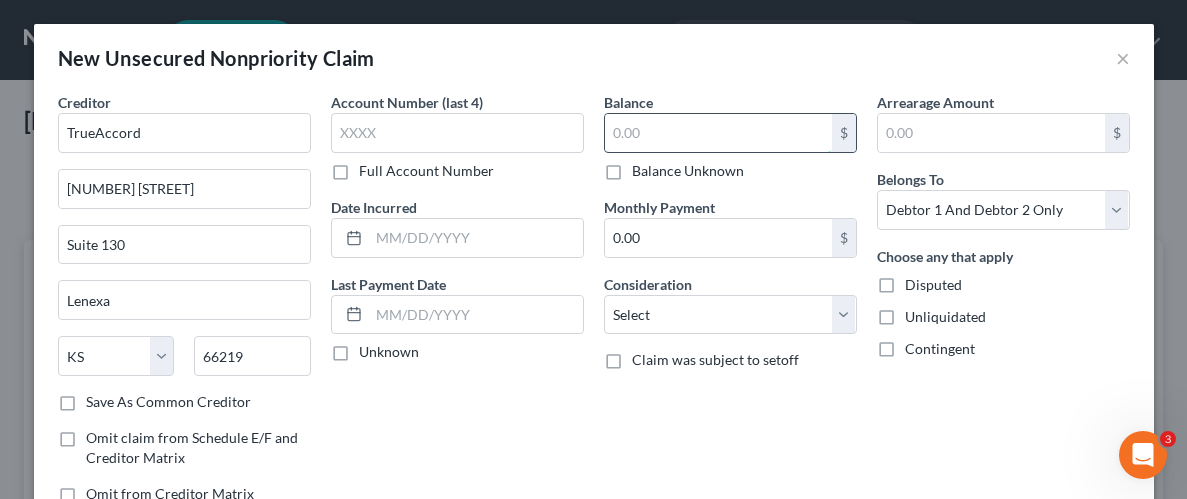 click at bounding box center (718, 133) 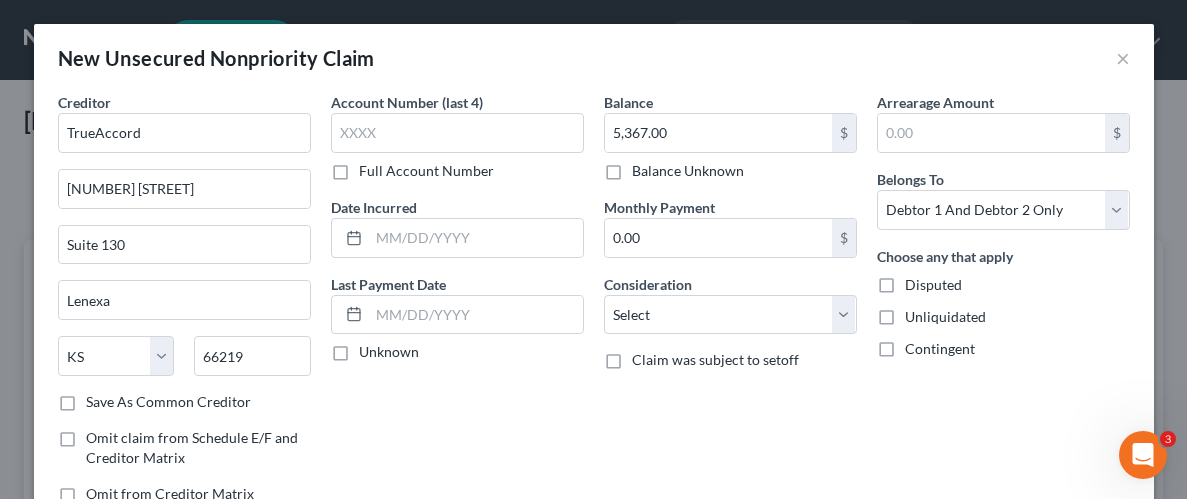 click on "Unliquidated" at bounding box center [945, 317] 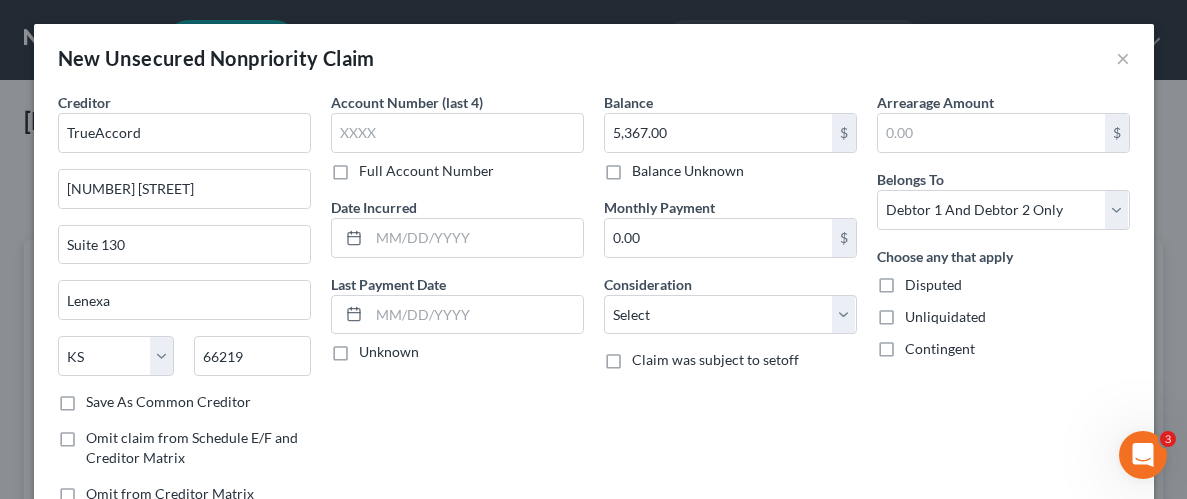 click on "Unliquidated" at bounding box center [919, 313] 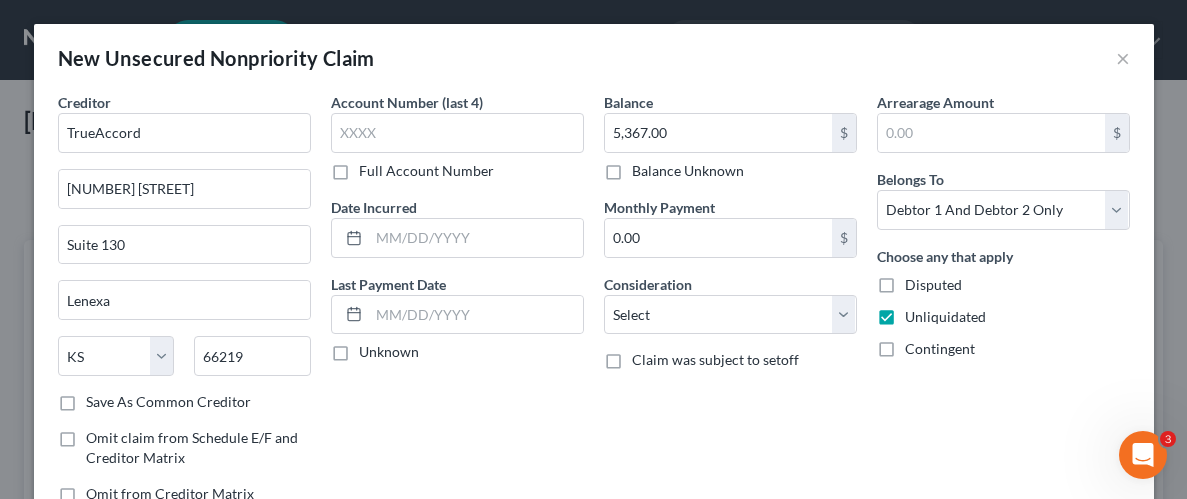 click on "Disputed" at bounding box center (933, 285) 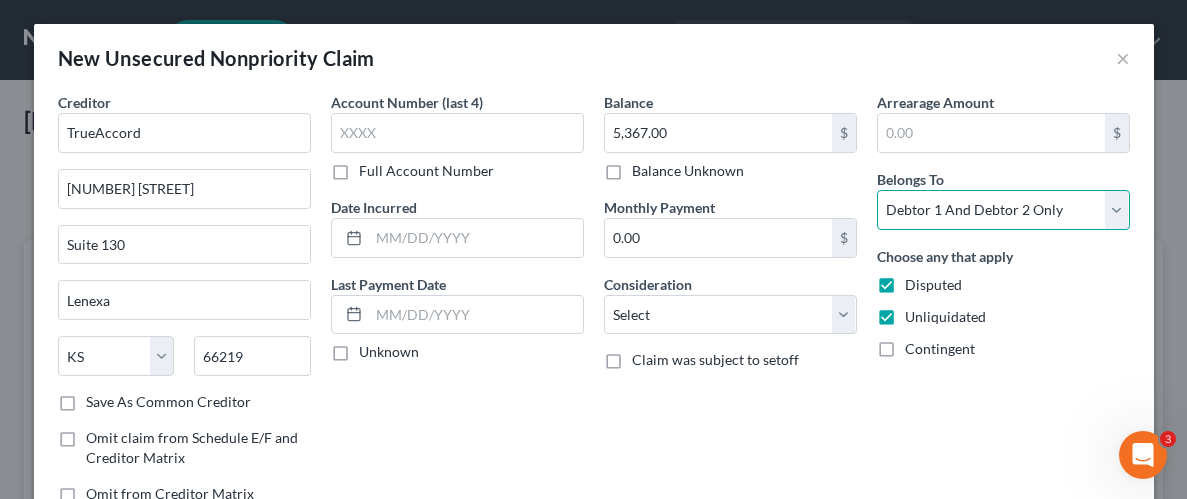 click on "Select Debtor 1 Only Debtor 2 Only Debtor 1 And Debtor 2 Only At Least One Of The Debtors And Another Community Property" at bounding box center [1003, 210] 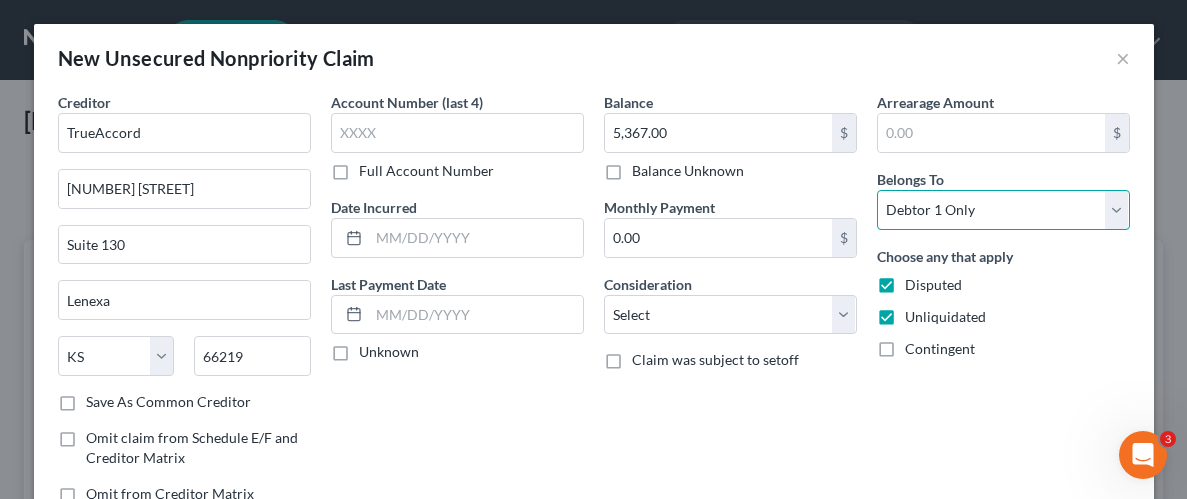 click on "Select Debtor 1 Only Debtor 2 Only Debtor 1 And Debtor 2 Only At Least One Of The Debtors And Another Community Property" at bounding box center (1003, 210) 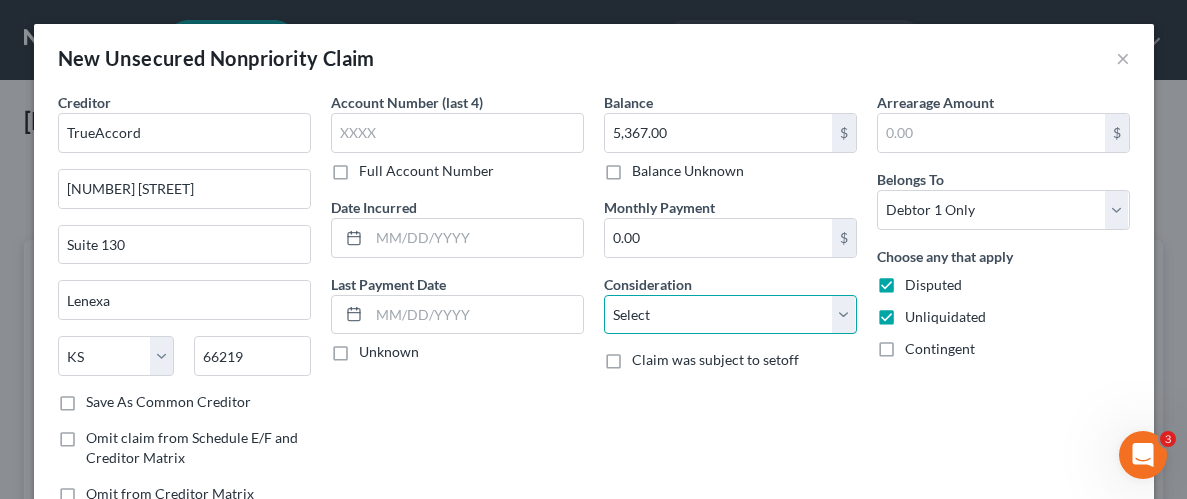 click on "Select Cable / Satellite Services Collection Agency Credit Card Debt Debt Counseling / Attorneys Deficiency Balance Domestic Support Obligations Home / Car Repairs Income Taxes Judgment Liens Medical Services Monies Loaned / Advanced Mortgage Obligation From Divorce Or Separation Obligation To Pensions Other Overdrawn Bank Account Promised To Help Pay Creditors Student Loans Suppliers And Vendors Telephone / Internet Services Utility Services" at bounding box center (730, 315) 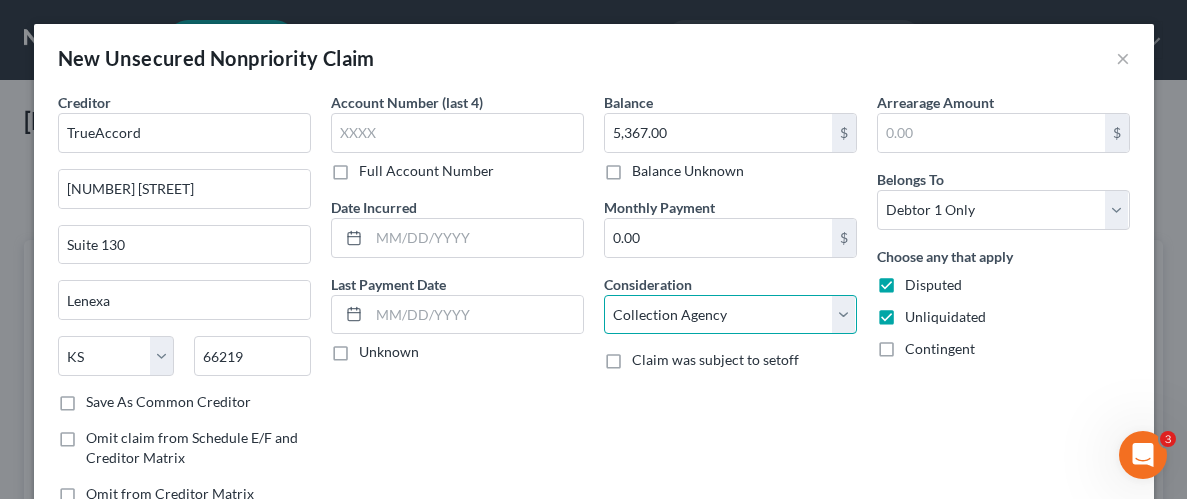 click on "Select Cable / Satellite Services Collection Agency Credit Card Debt Debt Counseling / Attorneys Deficiency Balance Domestic Support Obligations Home / Car Repairs Income Taxes Judgment Liens Medical Services Monies Loaned / Advanced Mortgage Obligation From Divorce Or Separation Obligation To Pensions Other Overdrawn Bank Account Promised To Help Pay Creditors Student Loans Suppliers And Vendors Telephone / Internet Services Utility Services" at bounding box center (730, 315) 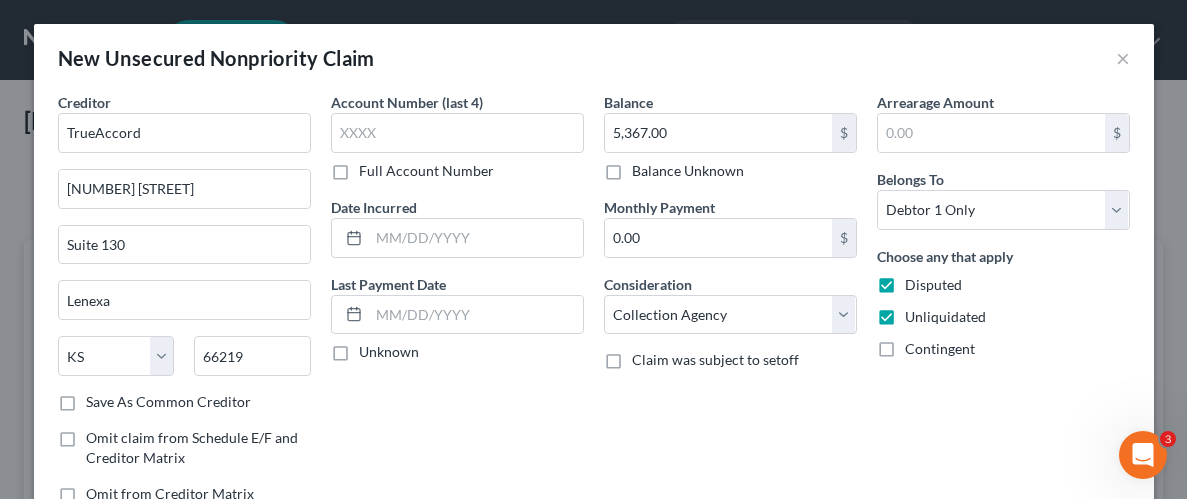click on "Arrearage Amount $
Belongs To
*
Select Debtor 1 Only Debtor 2 Only Debtor 1 And Debtor 2 Only At Least One Of The Debtors And Another Community Property Choose any that apply Disputed Unliquidated Contingent" at bounding box center (1003, 306) 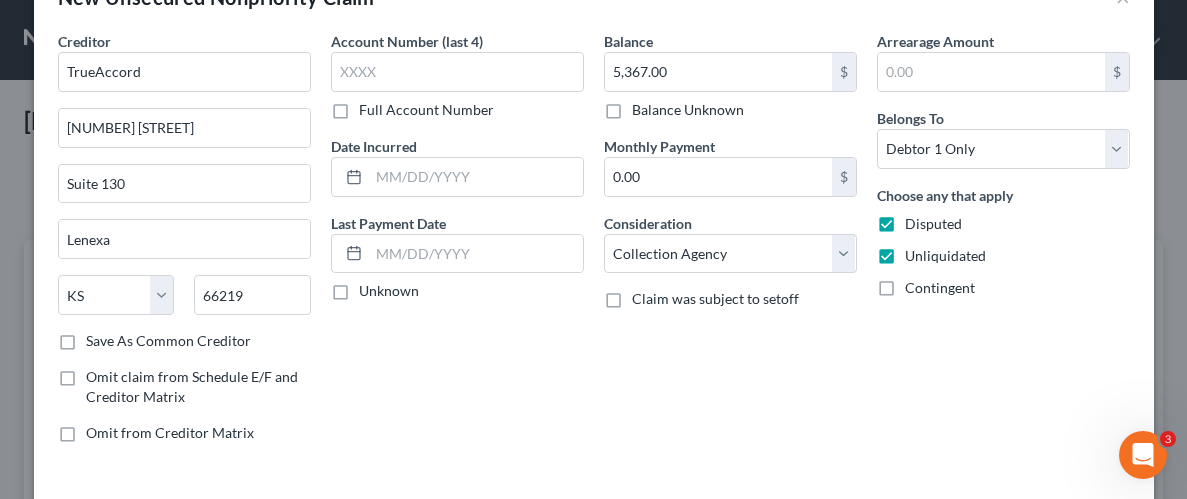 scroll, scrollTop: 145, scrollLeft: 0, axis: vertical 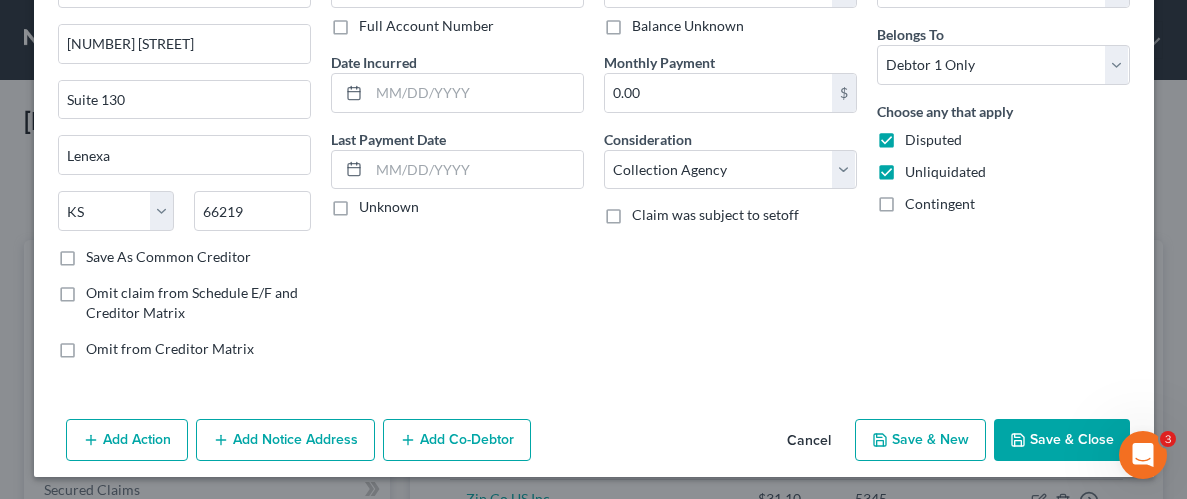 click 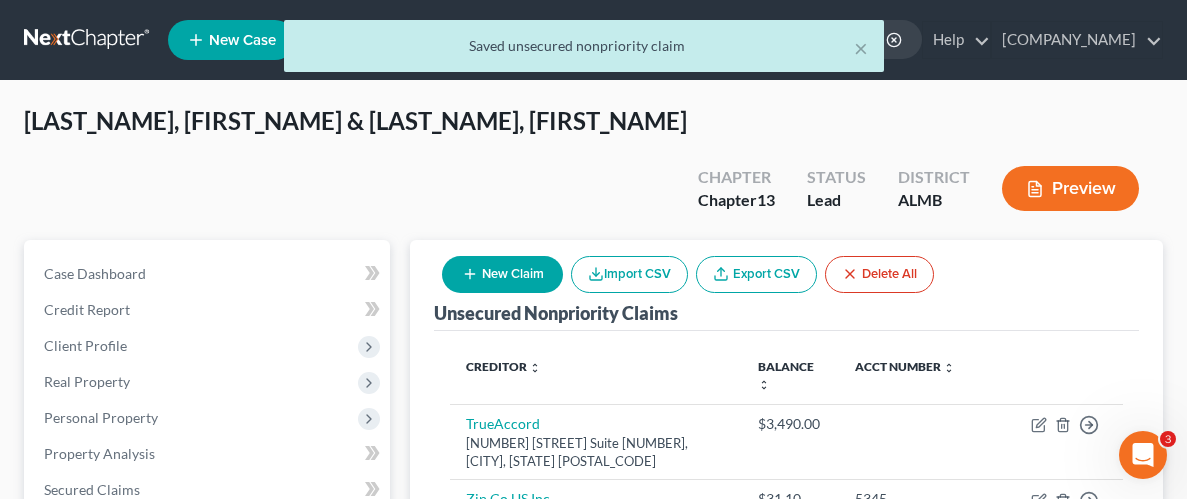 click on "New Claim" at bounding box center [502, 274] 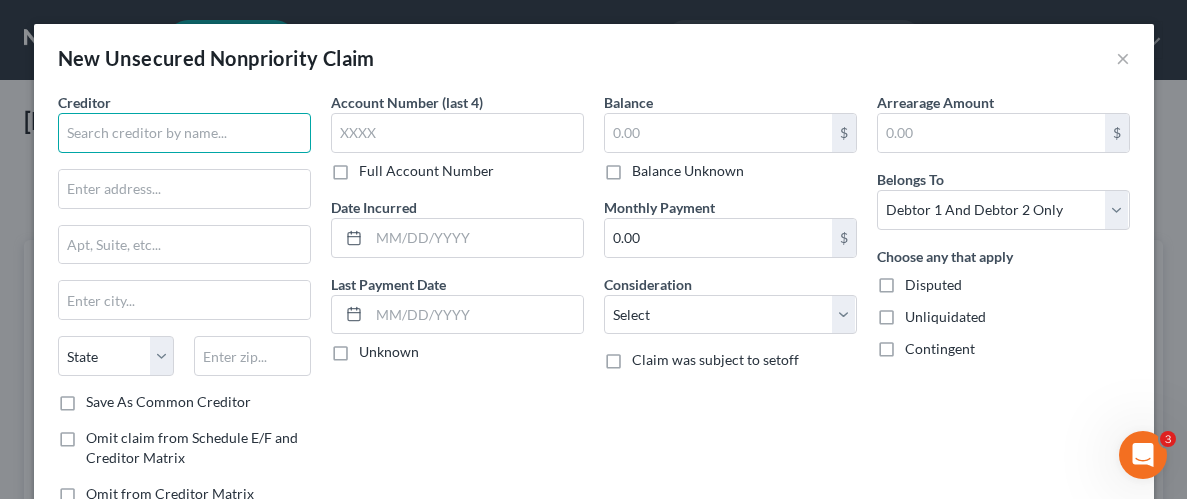 click at bounding box center [184, 133] 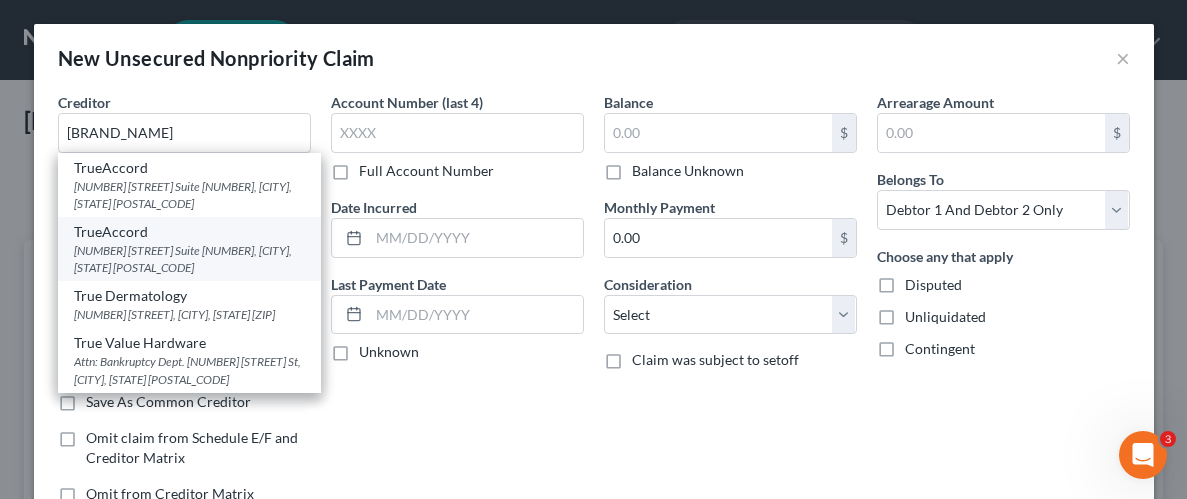click on "[NUMBER] [STREET] [NUMBER], [CITY], [STATE] [POSTAL_CODE]" at bounding box center [189, 259] 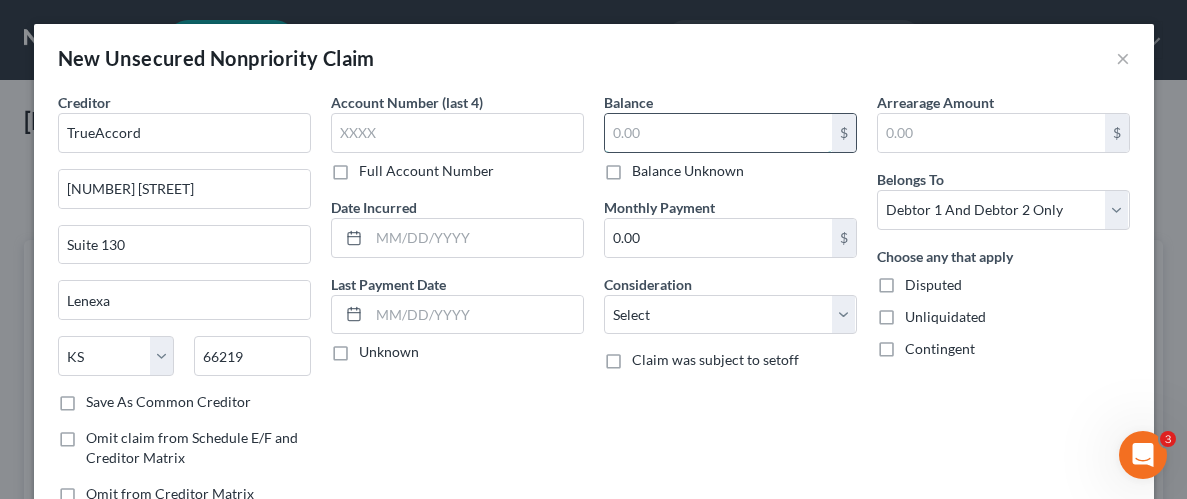 click at bounding box center [718, 133] 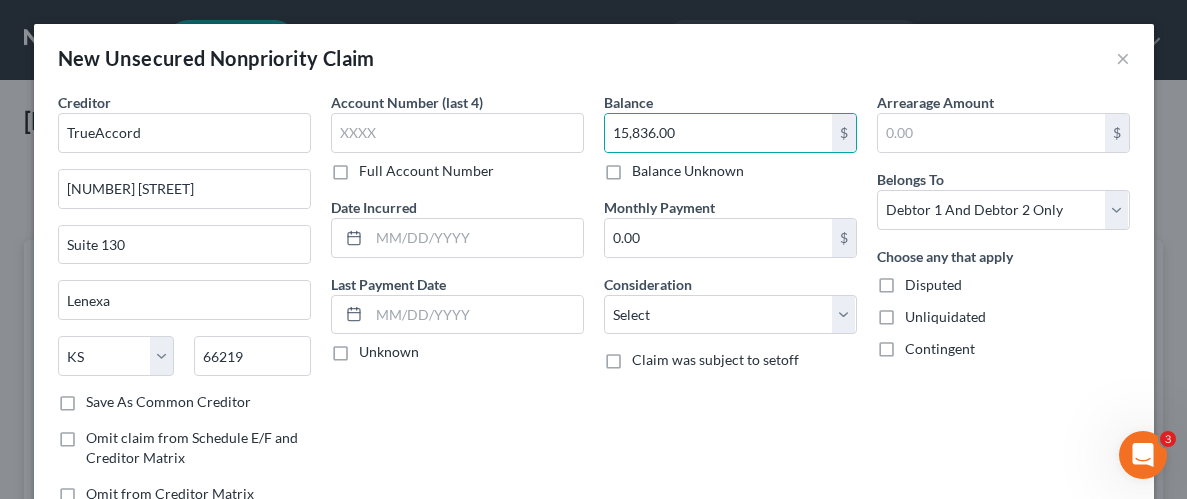 click on "Disputed" at bounding box center (933, 285) 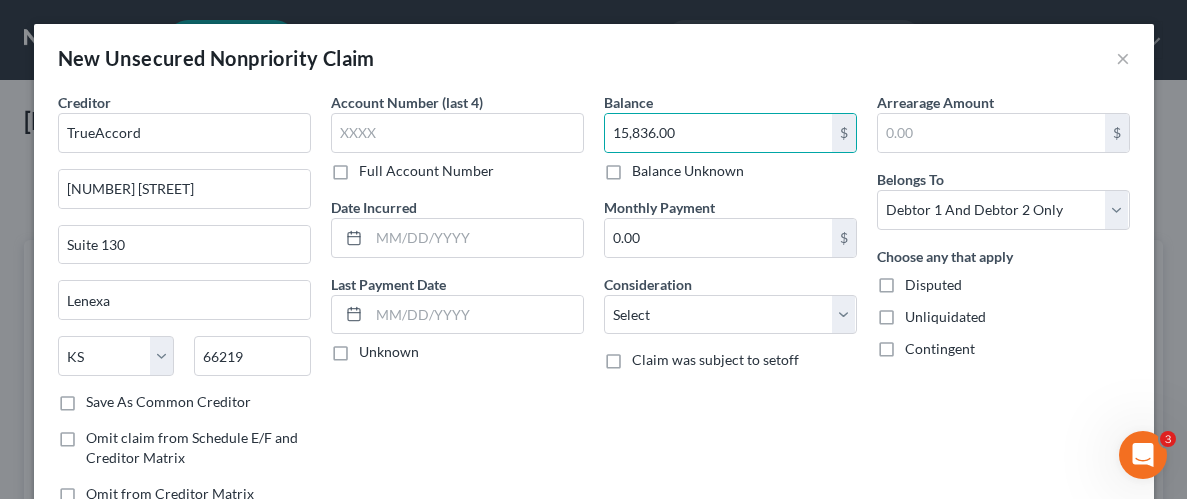 click on "Disputed" at bounding box center (919, 281) 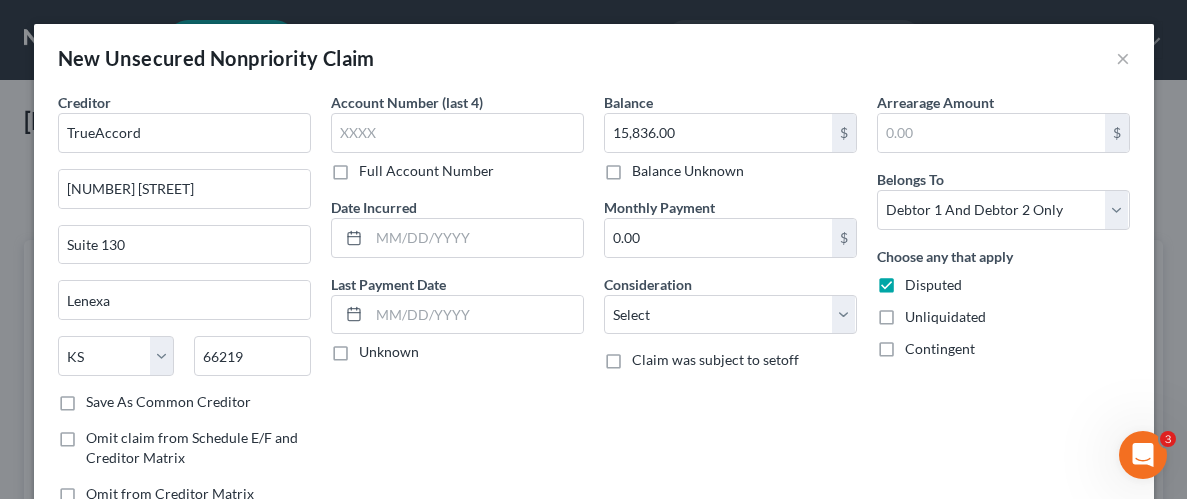 click on "Unliquidated" at bounding box center (945, 317) 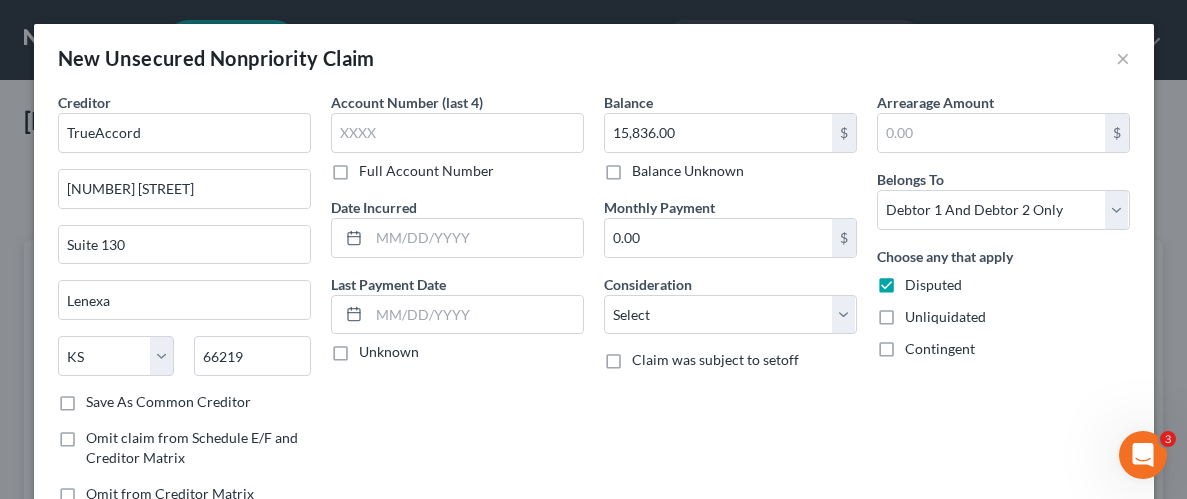 click on "Unliquidated" at bounding box center [919, 313] 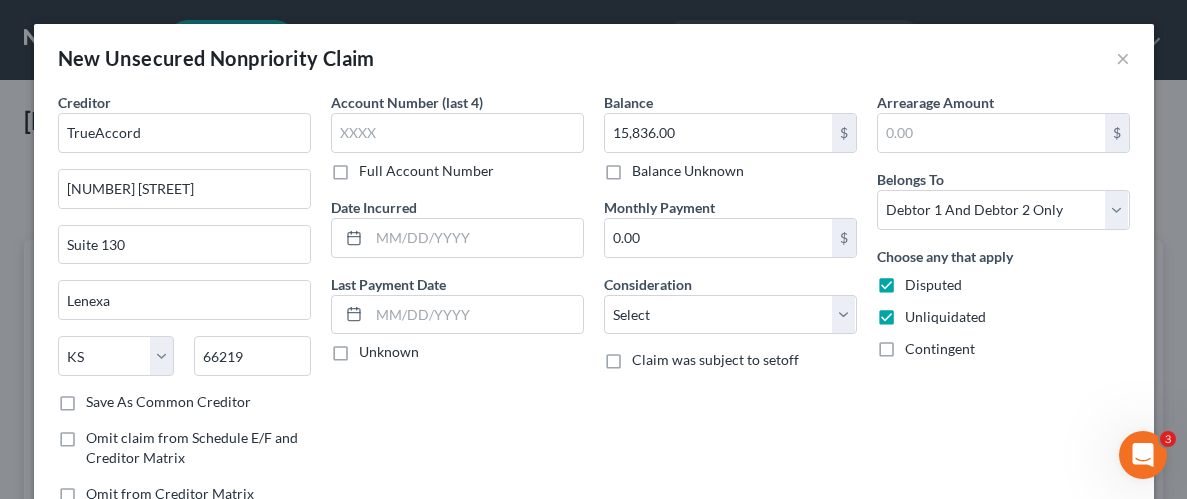 click on "Arrearage Amount $
Belongs To
*
Select Debtor 1 Only Debtor 2 Only Debtor 1 And Debtor 2 Only At Least One Of The Debtors And Another Community Property Choose any that apply Disputed Unliquidated Contingent" at bounding box center (1003, 306) 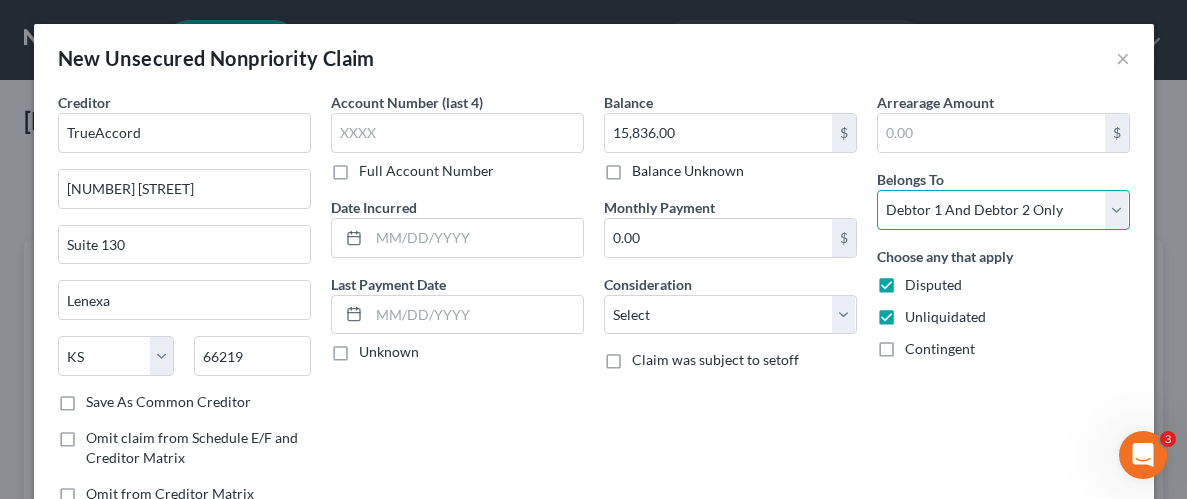 click on "Select Debtor 1 Only Debtor 2 Only Debtor 1 And Debtor 2 Only At Least One Of The Debtors And Another Community Property" at bounding box center (1003, 210) 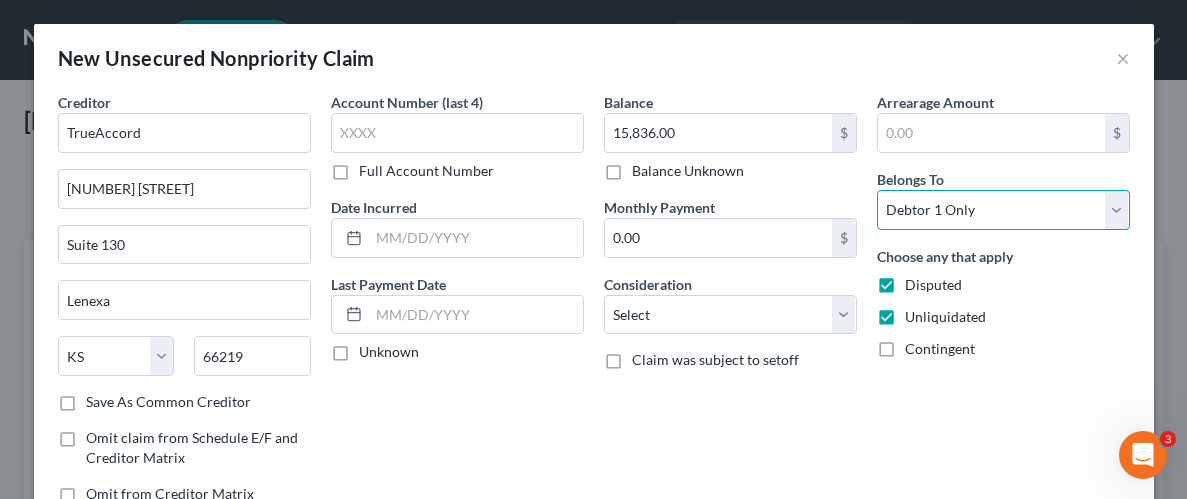 click on "Select Debtor 1 Only Debtor 2 Only Debtor 1 And Debtor 2 Only At Least One Of The Debtors And Another Community Property" at bounding box center [1003, 210] 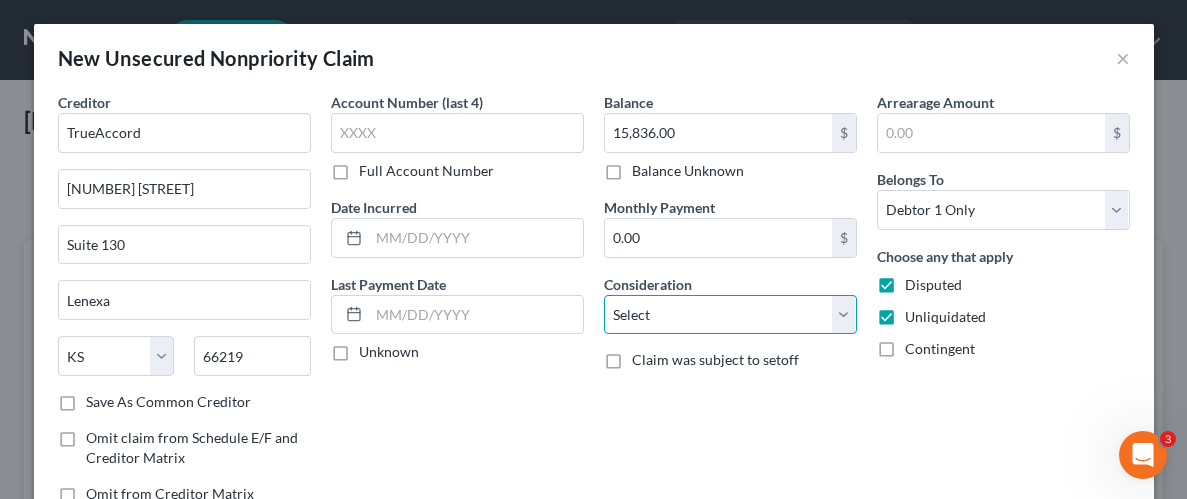 click on "Select Cable / Satellite Services Collection Agency Credit Card Debt Debt Counseling / Attorneys Deficiency Balance Domestic Support Obligations Home / Car Repairs Income Taxes Judgment Liens Medical Services Monies Loaned / Advanced Mortgage Obligation From Divorce Or Separation Obligation To Pensions Other Overdrawn Bank Account Promised To Help Pay Creditors Student Loans Suppliers And Vendors Telephone / Internet Services Utility Services" at bounding box center [730, 315] 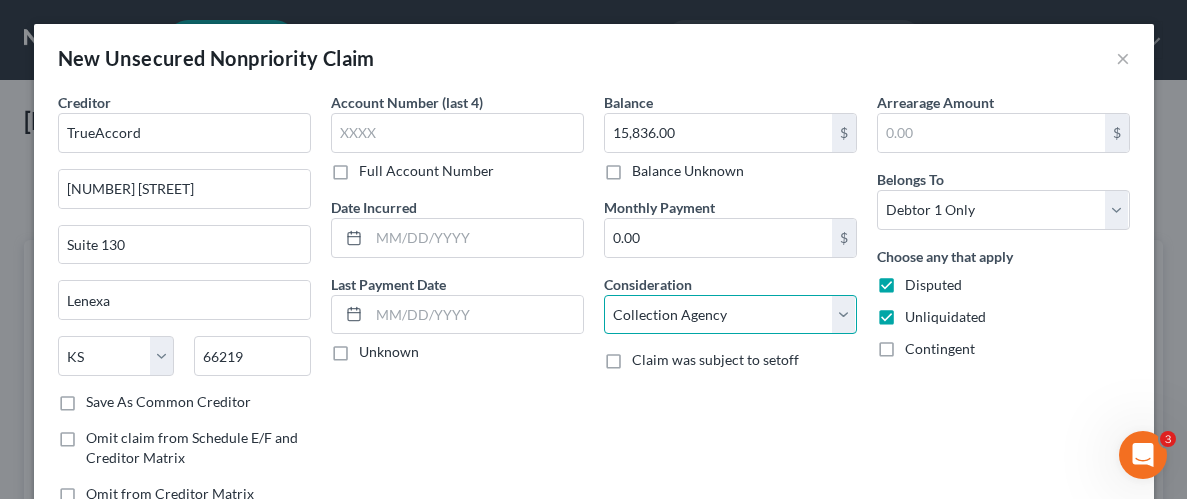 click on "Select Cable / Satellite Services Collection Agency Credit Card Debt Debt Counseling / Attorneys Deficiency Balance Domestic Support Obligations Home / Car Repairs Income Taxes Judgment Liens Medical Services Monies Loaned / Advanced Mortgage Obligation From Divorce Or Separation Obligation To Pensions Other Overdrawn Bank Account Promised To Help Pay Creditors Student Loans Suppliers And Vendors Telephone / Internet Services Utility Services" at bounding box center (730, 315) 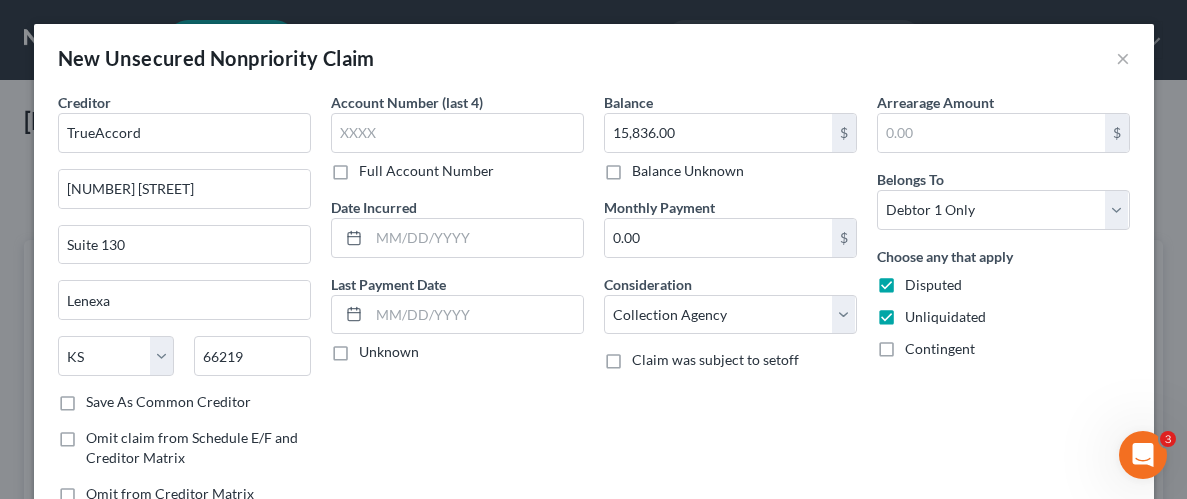 click on "Arrearage Amount $
Belongs To
*
Select Debtor 1 Only Debtor 2 Only Debtor 1 And Debtor 2 Only At Least One Of The Debtors And Another Community Property Choose any that apply Disputed Unliquidated Contingent" at bounding box center [1003, 306] 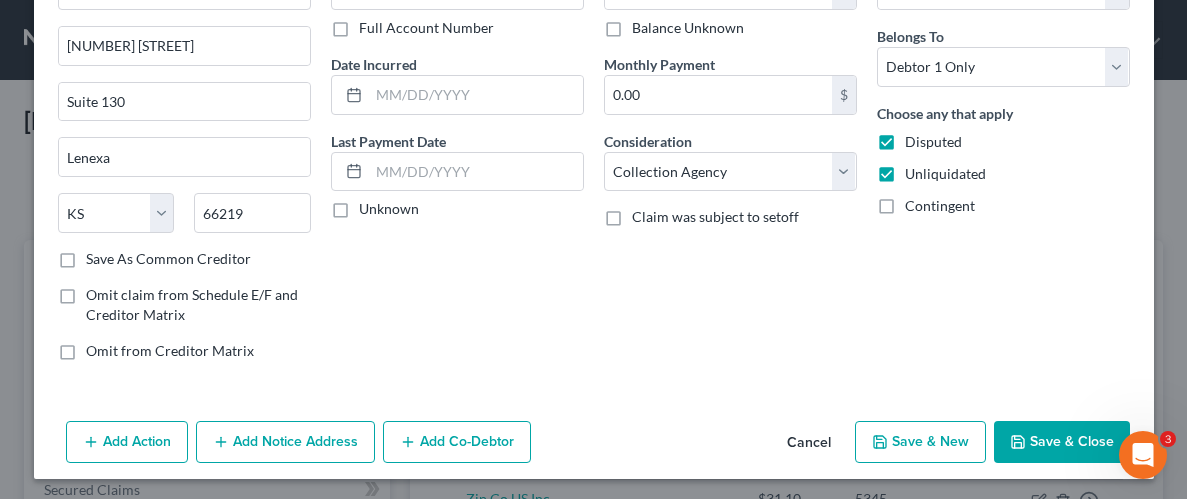 scroll, scrollTop: 145, scrollLeft: 0, axis: vertical 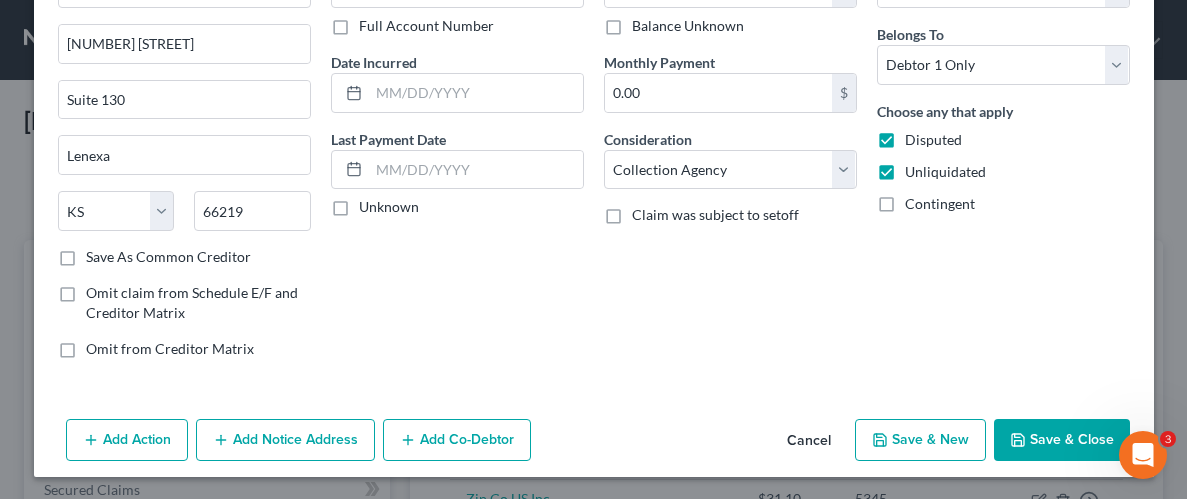 click on "Save & Close" at bounding box center (1062, 440) 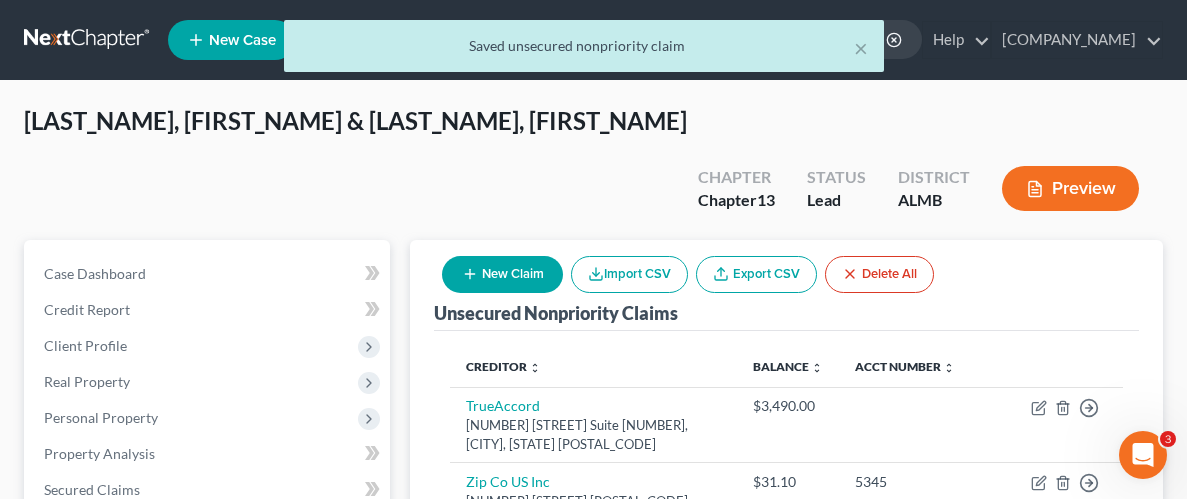 click on "New Claim" at bounding box center [502, 274] 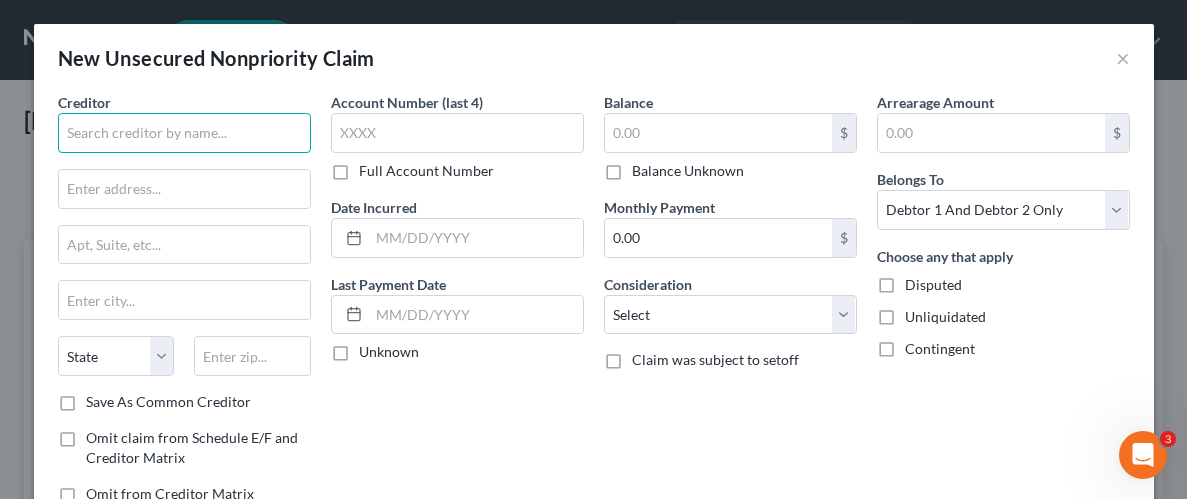 click at bounding box center (184, 133) 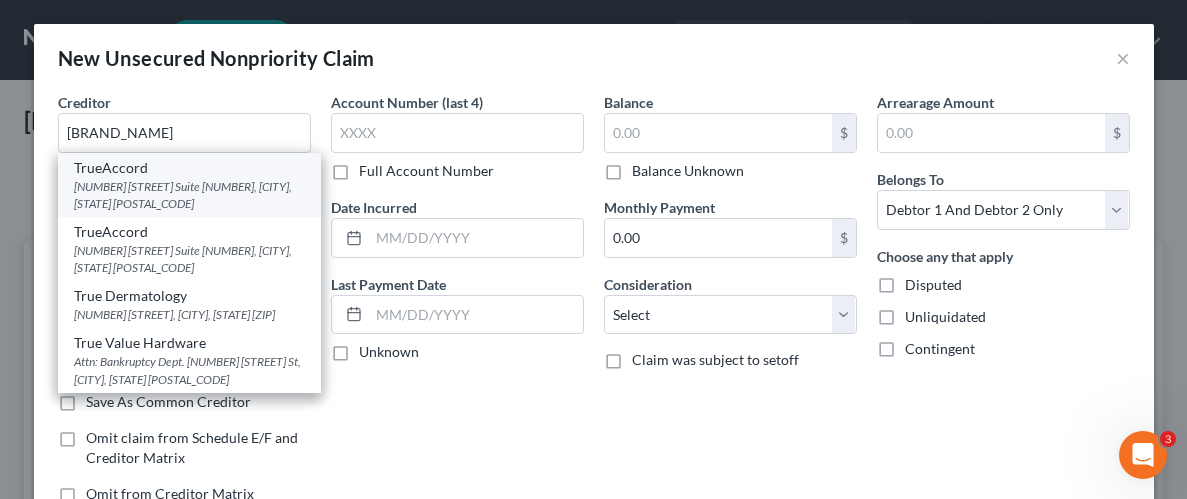 click on "[NUMBER] [STREET] [NUMBER], [CITY], [STATE] [ZIP]" at bounding box center (189, 195) 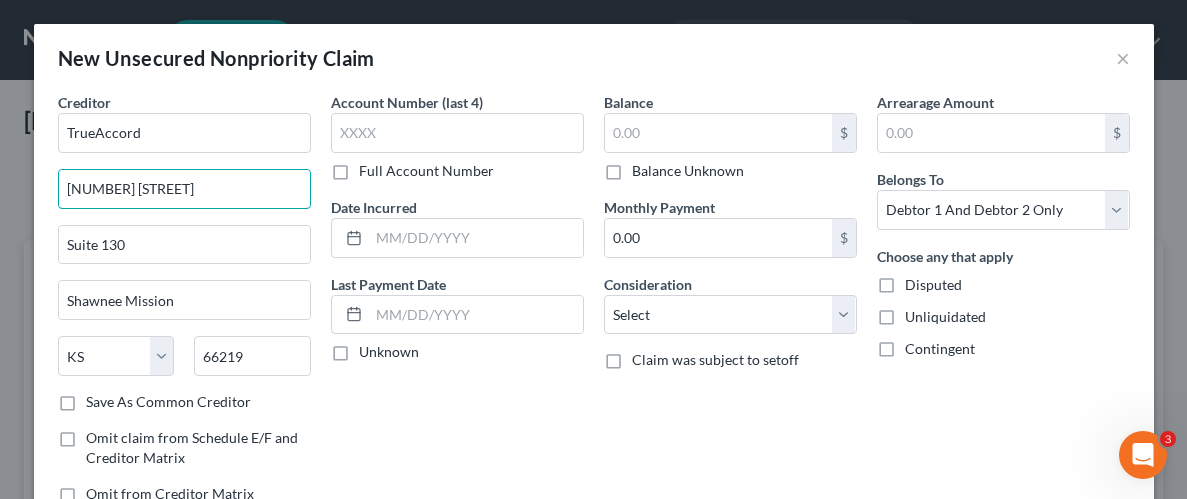click on "[NUMBER] [STREET]" at bounding box center [184, 189] 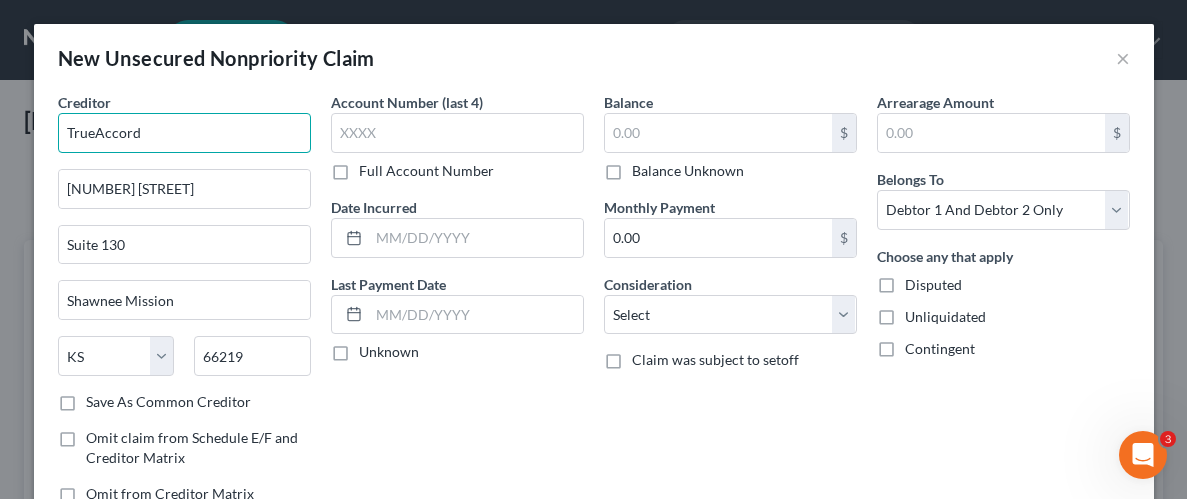 click on "TrueAccord" at bounding box center (184, 133) 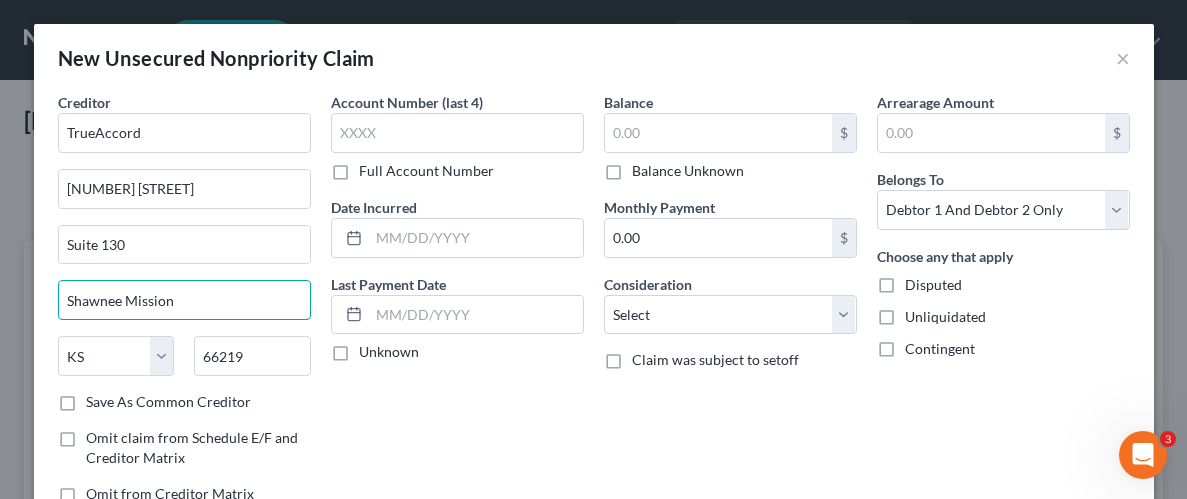 drag, startPoint x: 171, startPoint y: 298, endPoint x: 19, endPoint y: 292, distance: 152.11838 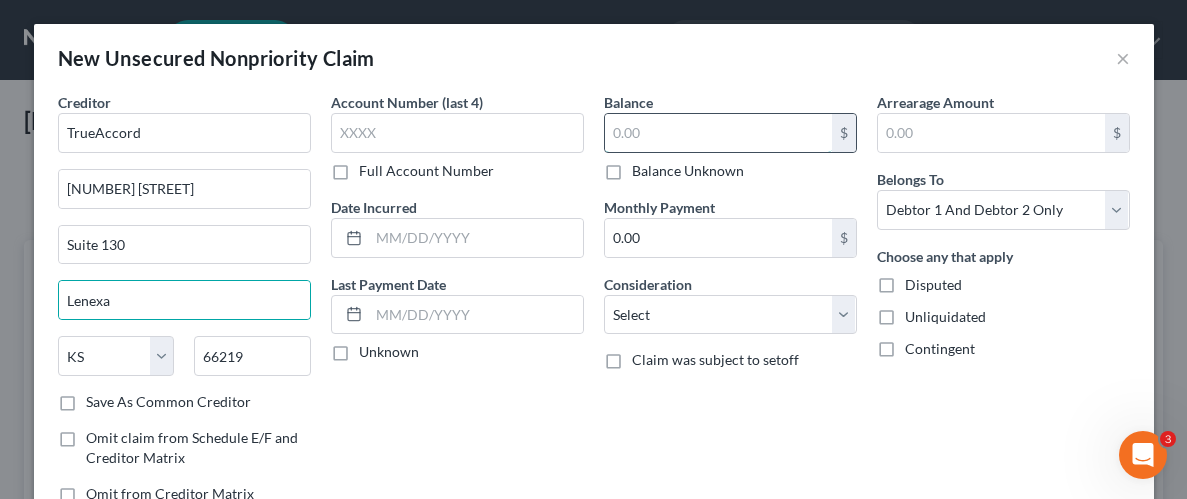 click at bounding box center (718, 133) 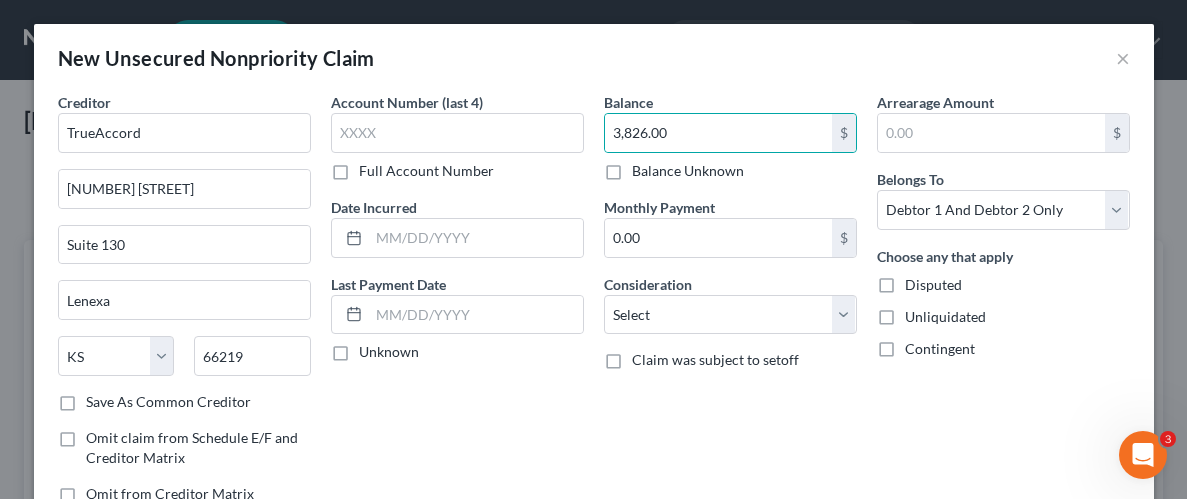 click on "Disputed" at bounding box center (933, 285) 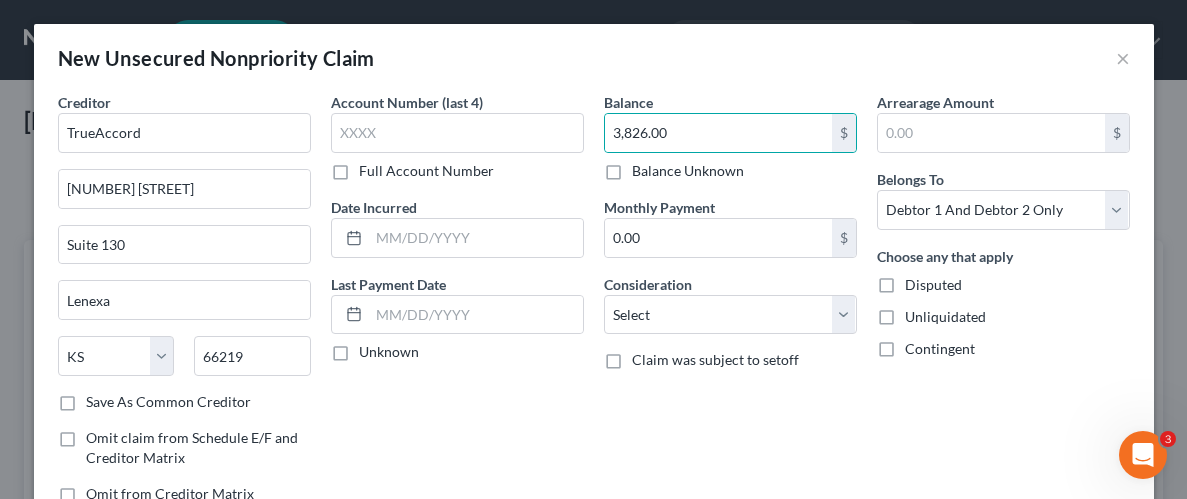 click on "Disputed" at bounding box center (919, 281) 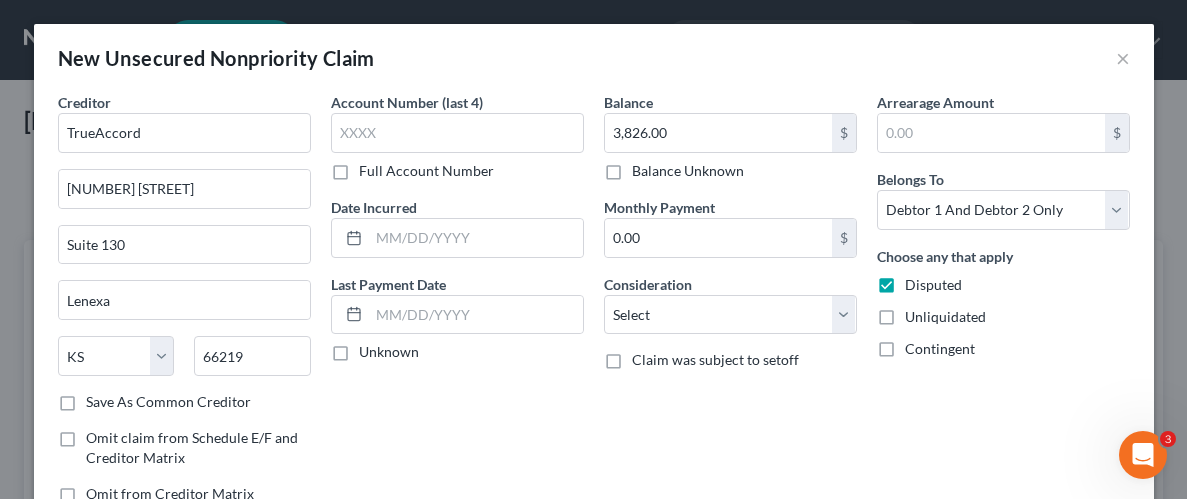click on "Unliquidated" at bounding box center (945, 317) 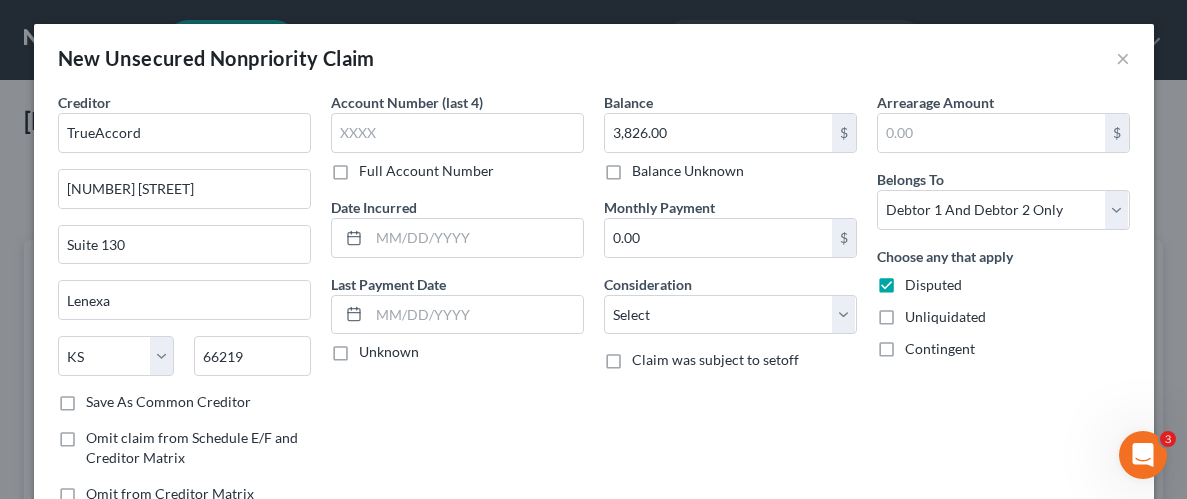 click on "Unliquidated" at bounding box center (919, 313) 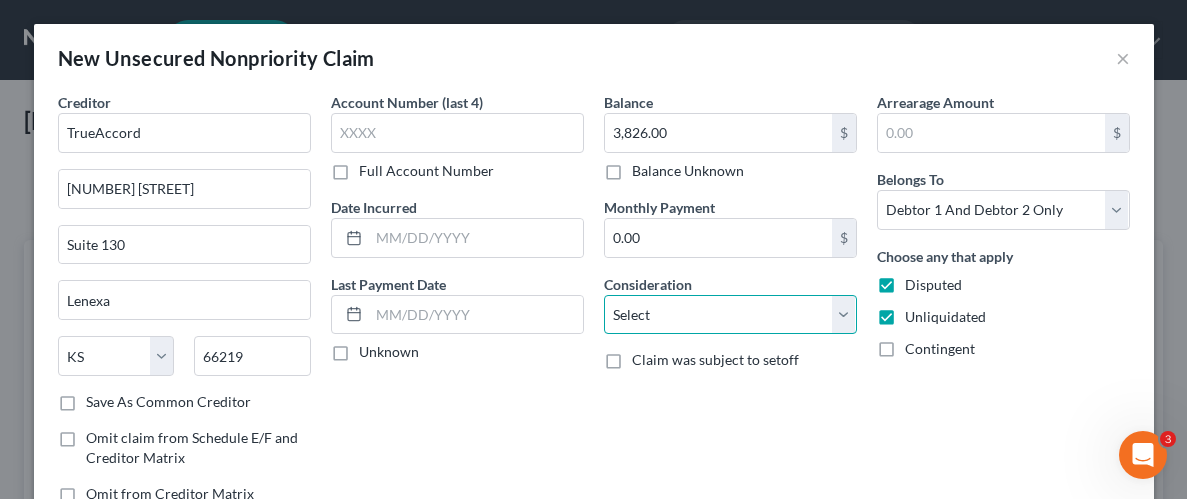click on "Select Cable / Satellite Services Collection Agency Credit Card Debt Debt Counseling / Attorneys Deficiency Balance Domestic Support Obligations Home / Car Repairs Income Taxes Judgment Liens Medical Services Monies Loaned / Advanced Mortgage Obligation From Divorce Or Separation Obligation To Pensions Other Overdrawn Bank Account Promised To Help Pay Creditors Student Loans Suppliers And Vendors Telephone / Internet Services Utility Services" at bounding box center (730, 315) 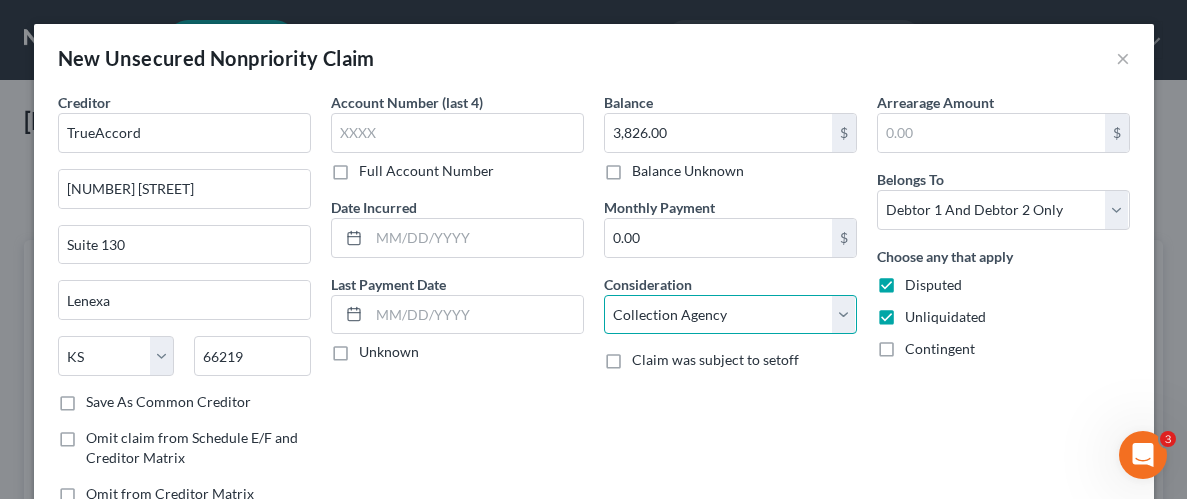 click on "Select Cable / Satellite Services Collection Agency Credit Card Debt Debt Counseling / Attorneys Deficiency Balance Domestic Support Obligations Home / Car Repairs Income Taxes Judgment Liens Medical Services Monies Loaned / Advanced Mortgage Obligation From Divorce Or Separation Obligation To Pensions Other Overdrawn Bank Account Promised To Help Pay Creditors Student Loans Suppliers And Vendors Telephone / Internet Services Utility Services" at bounding box center [730, 315] 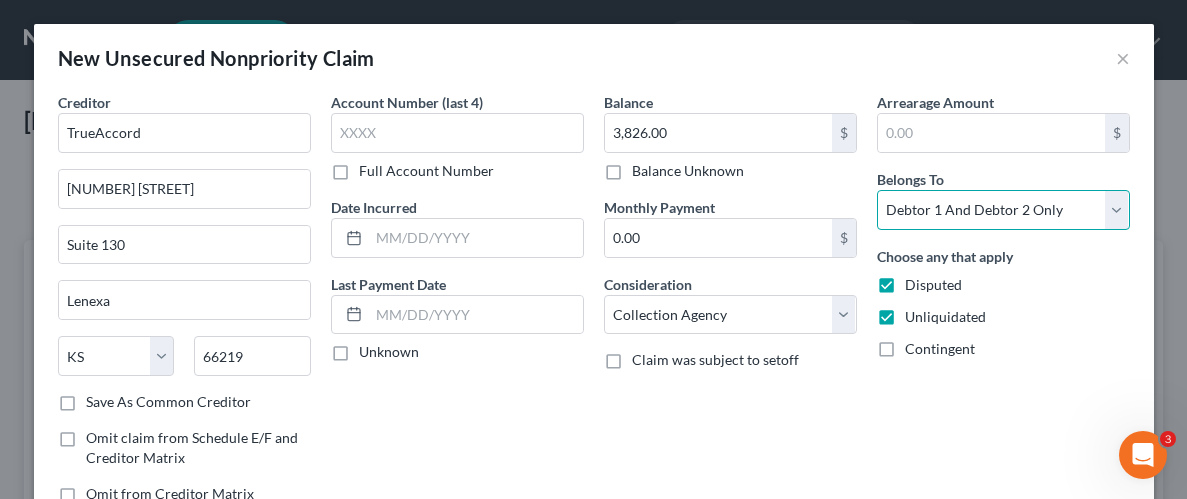 click on "Select Debtor 1 Only Debtor 2 Only Debtor 1 And Debtor 2 Only At Least One Of The Debtors And Another Community Property" at bounding box center [1003, 210] 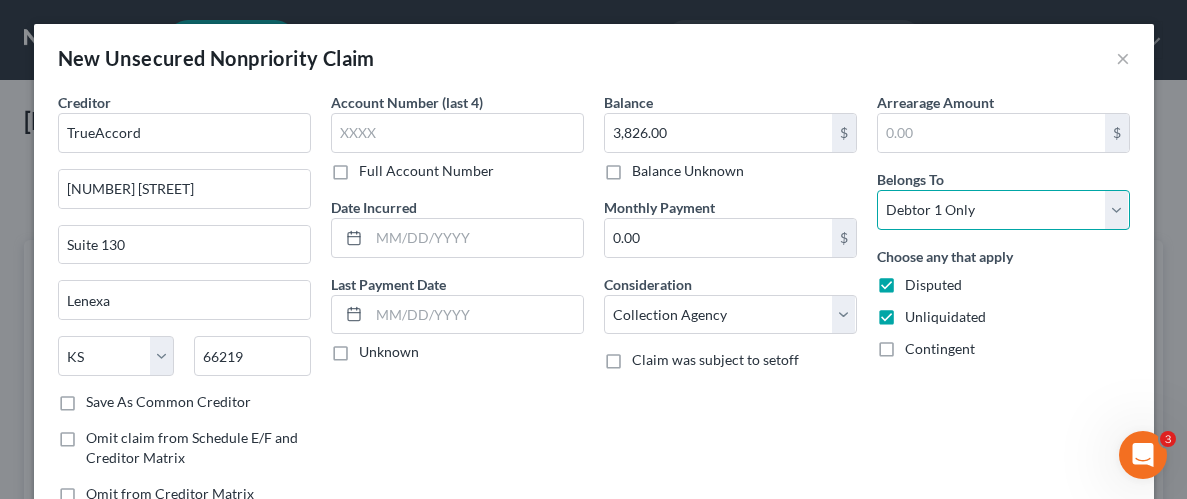 click on "Select Debtor 1 Only Debtor 2 Only Debtor 1 And Debtor 2 Only At Least One Of The Debtors And Another Community Property" at bounding box center (1003, 210) 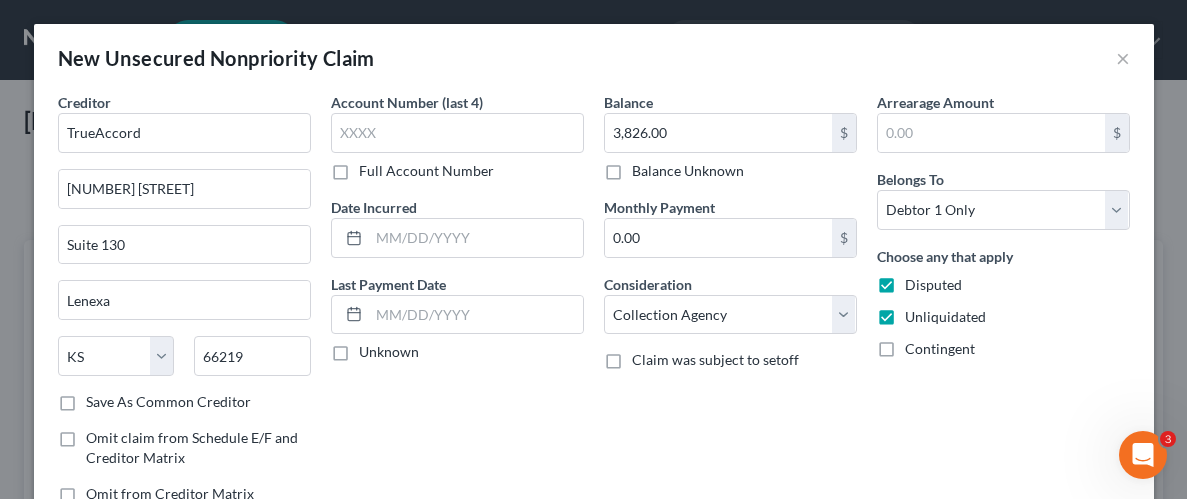 click on "Arrearage Amount $
Belongs To
*
Select Debtor 1 Only Debtor 2 Only Debtor 1 And Debtor 2 Only At Least One Of The Debtors And Another Community Property Choose any that apply Disputed Unliquidated Contingent" at bounding box center (1003, 306) 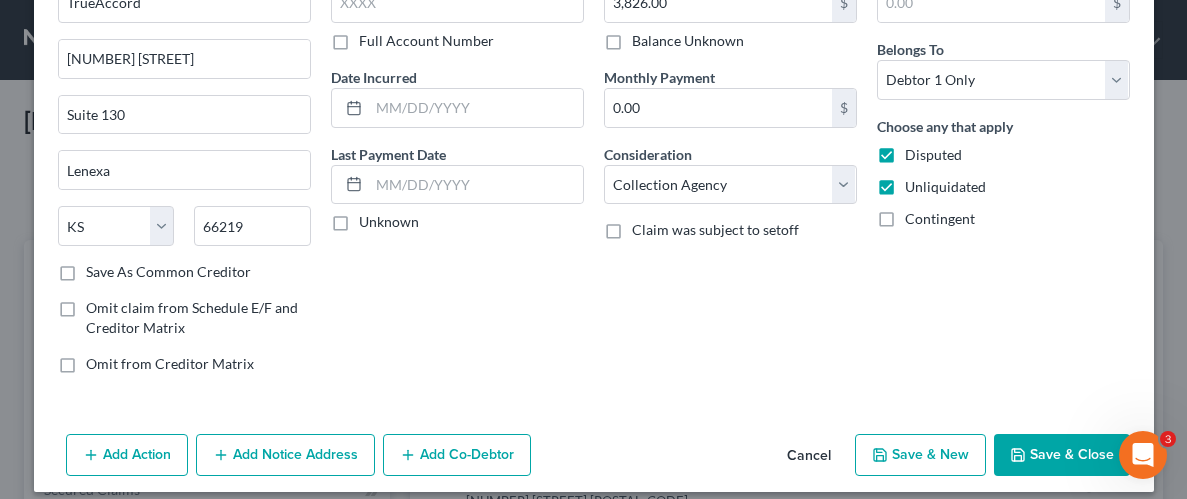 scroll, scrollTop: 145, scrollLeft: 0, axis: vertical 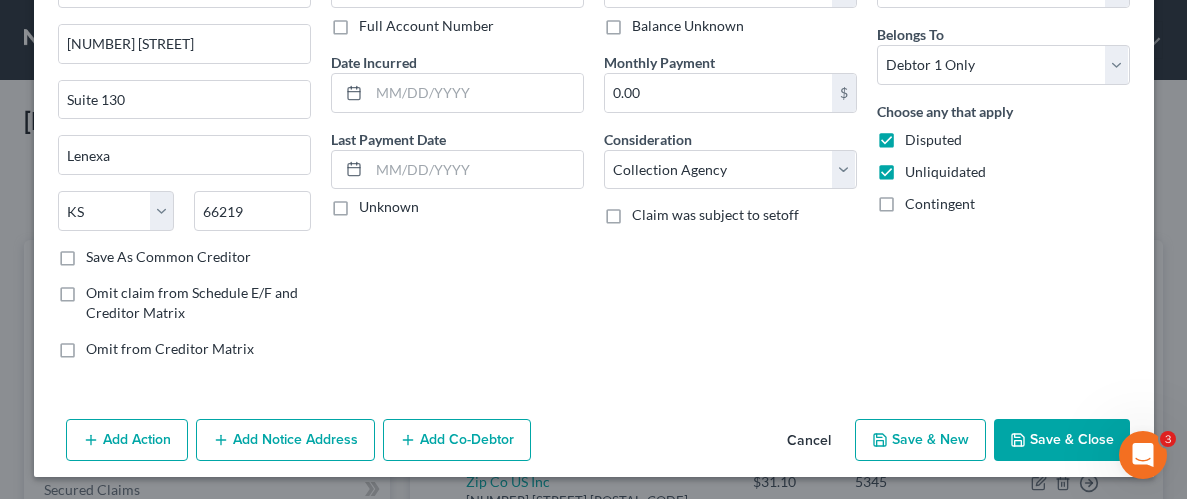 click on "Save & Close" at bounding box center (1062, 440) 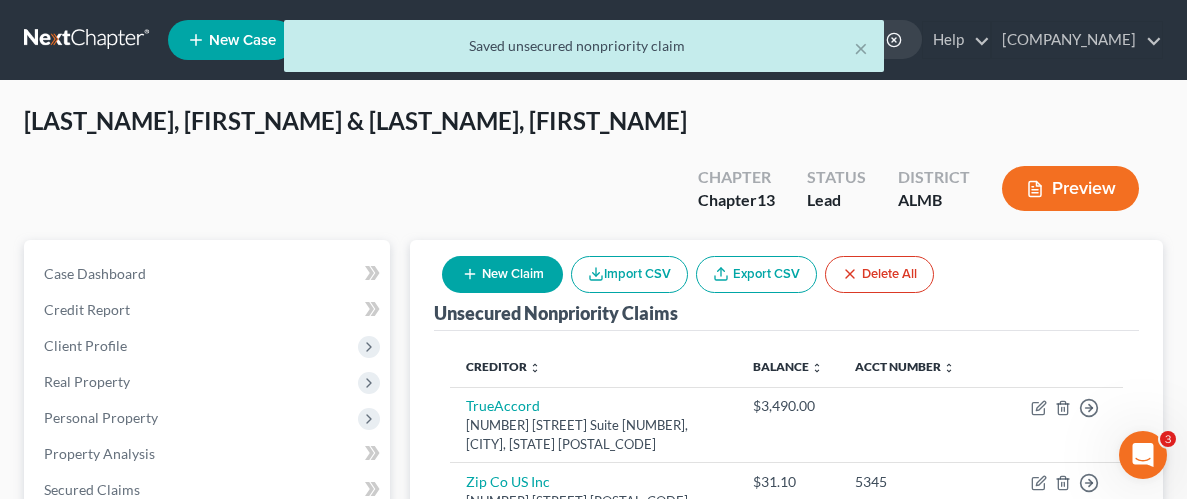 click on "New Claim" at bounding box center [502, 274] 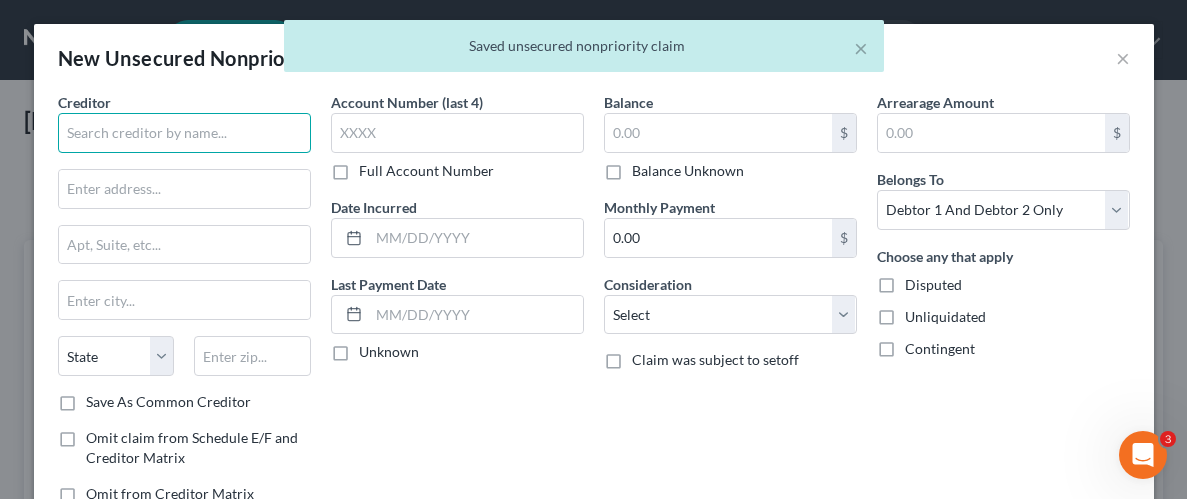 click at bounding box center [184, 133] 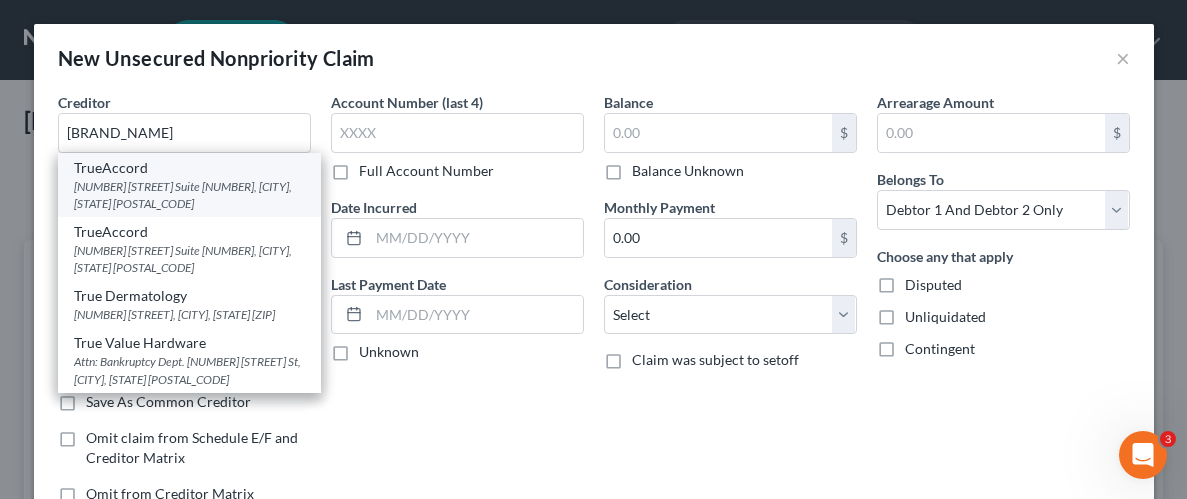click on "TrueAccord" at bounding box center (189, 168) 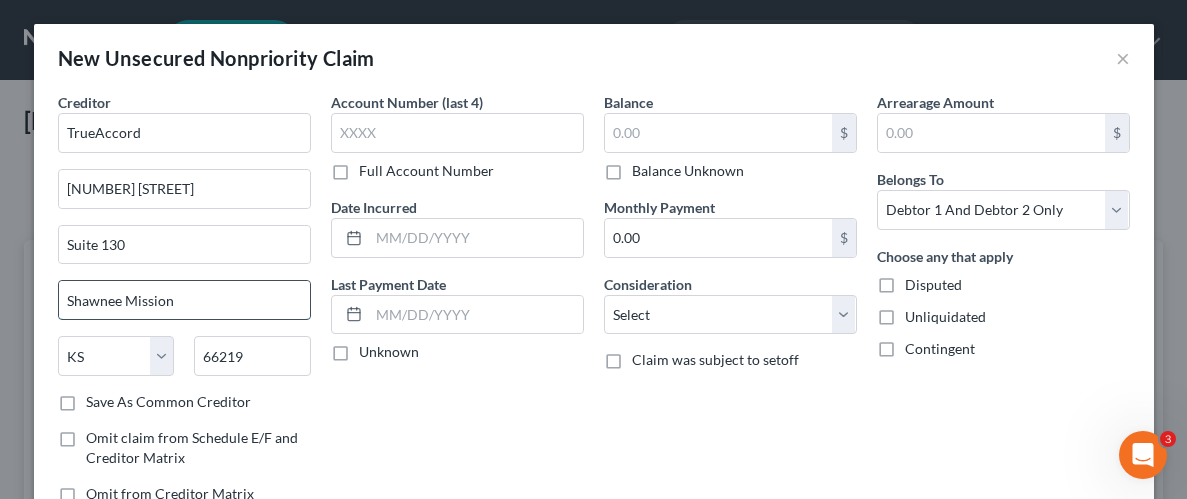 click on "Shawnee Mission" at bounding box center [184, 300] 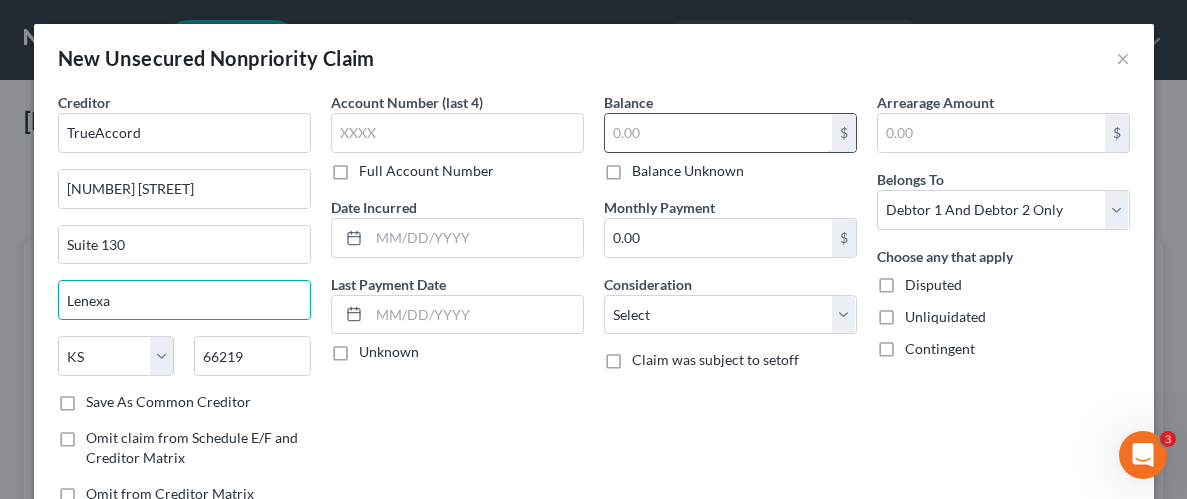 click at bounding box center (718, 133) 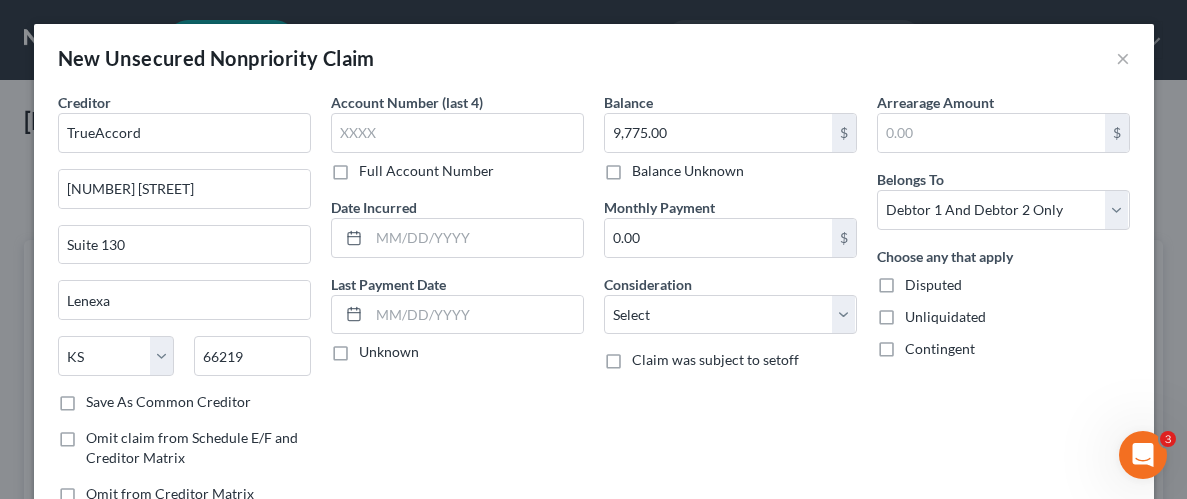 click on "Balance
9,775.00 $
Balance Unknown
Balance Undetermined
9,775.00 $
Balance Unknown
Monthly Payment 0.00 $ Consideration Select Cable / Satellite Services Collection Agency Credit Card Debt Debt Counseling / Attorneys Deficiency Balance Domestic Support Obligations Home / Car Repairs Income Taxes Judgment Liens Medical Services Monies Loaned / Advanced Mortgage Obligation From Divorce Or Separation Obligation To Pensions Other Overdrawn Bank Account Promised To Help Pay Creditors Student Loans Suppliers And Vendors Telephone / Internet Services Utility Services Claim was subject to setoff" at bounding box center [730, 306] 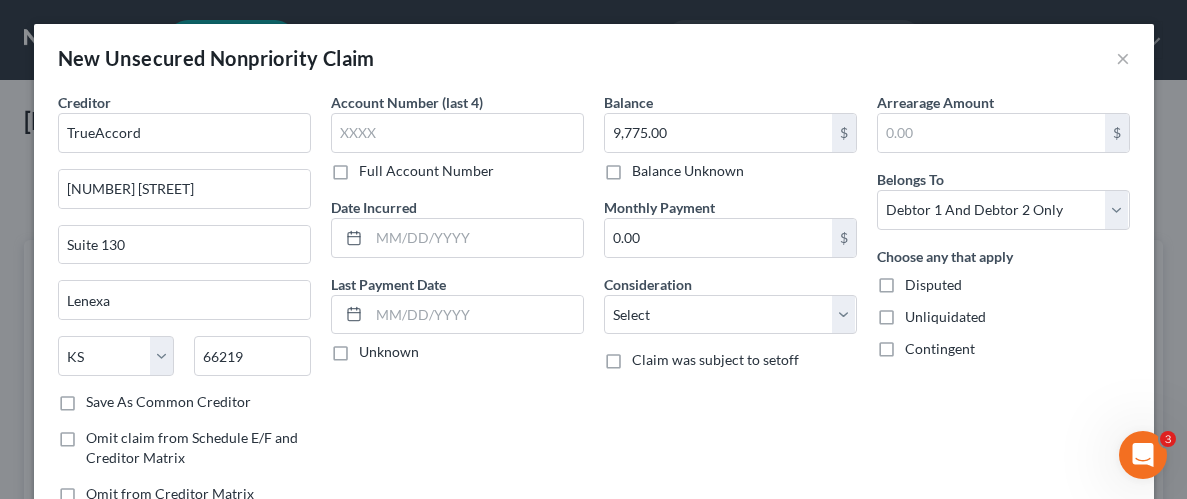 click on "Unliquidated" at bounding box center (945, 317) 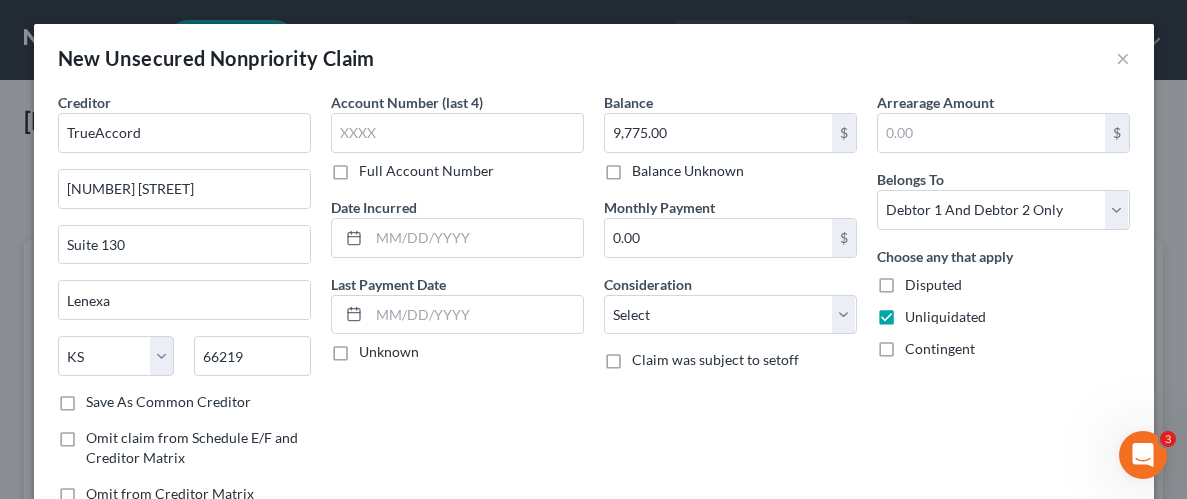 click on "Disputed" at bounding box center [933, 285] 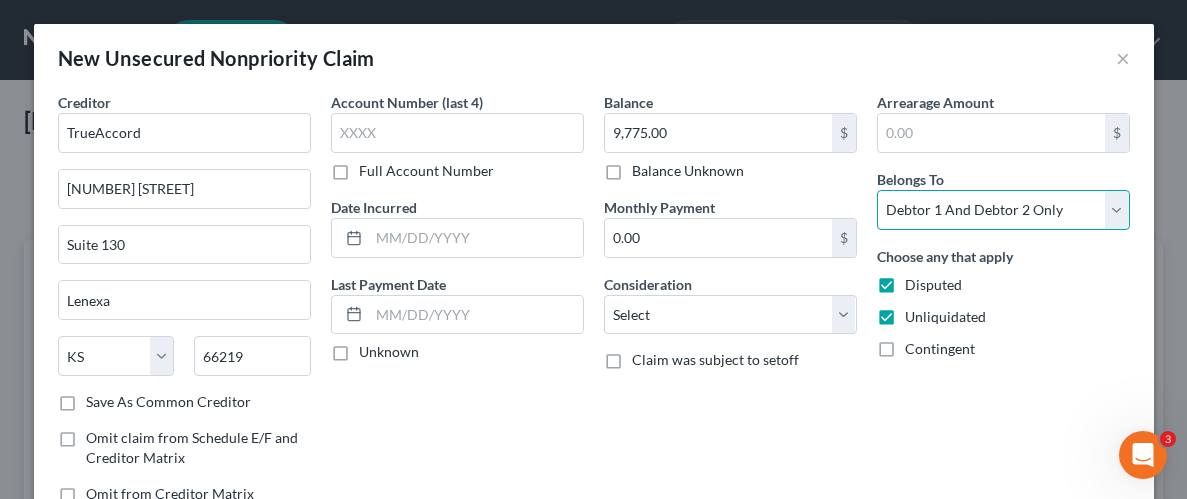 click on "Select Debtor 1 Only Debtor 2 Only Debtor 1 And Debtor 2 Only At Least One Of The Debtors And Another Community Property" at bounding box center (1003, 210) 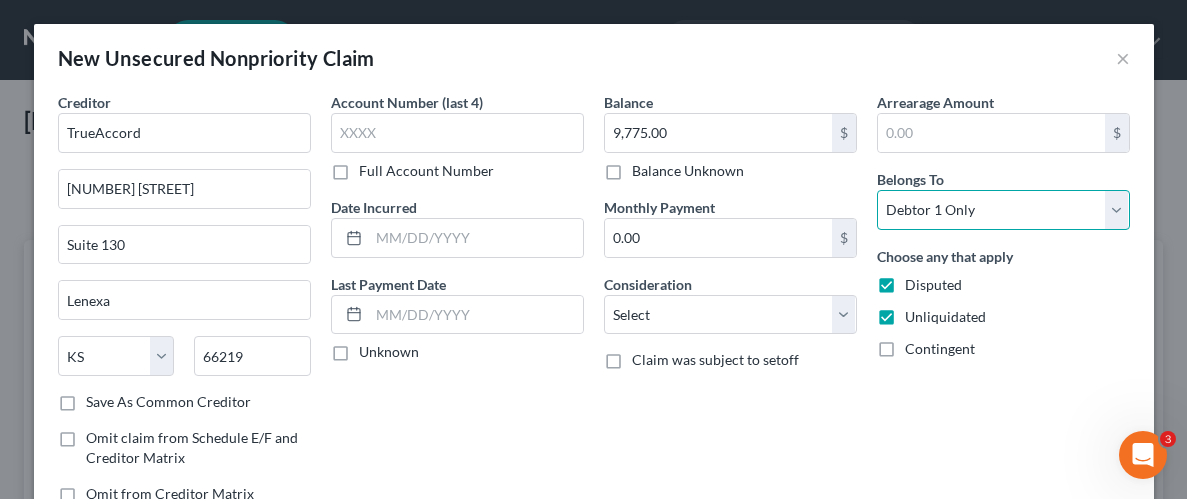 click on "Select Debtor 1 Only Debtor 2 Only Debtor 1 And Debtor 2 Only At Least One Of The Debtors And Another Community Property" at bounding box center (1003, 210) 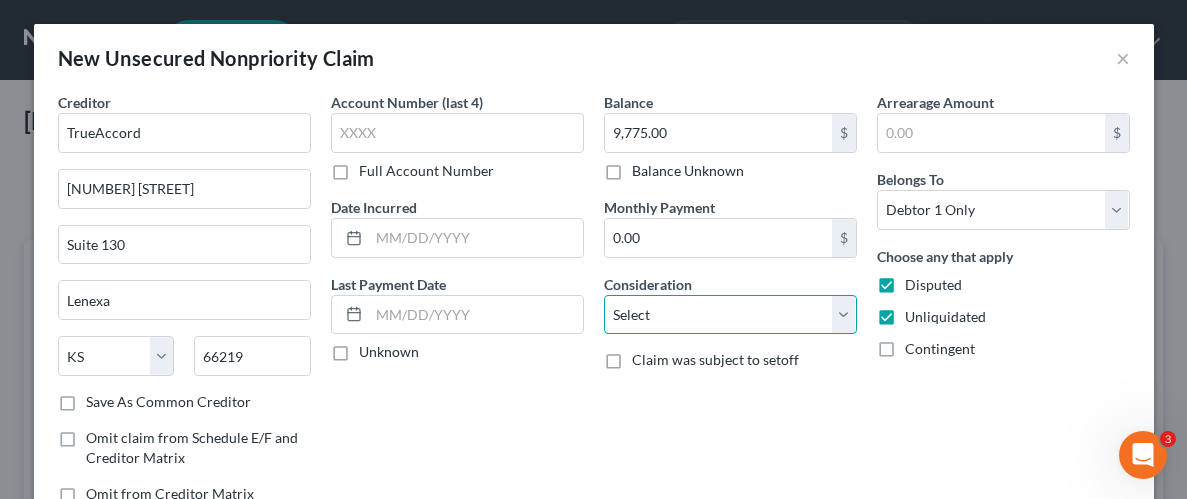 click on "Select Cable / Satellite Services Collection Agency Credit Card Debt Debt Counseling / Attorneys Deficiency Balance Domestic Support Obligations Home / Car Repairs Income Taxes Judgment Liens Medical Services Monies Loaned / Advanced Mortgage Obligation From Divorce Or Separation Obligation To Pensions Other Overdrawn Bank Account Promised To Help Pay Creditors Student Loans Suppliers And Vendors Telephone / Internet Services Utility Services" at bounding box center [730, 315] 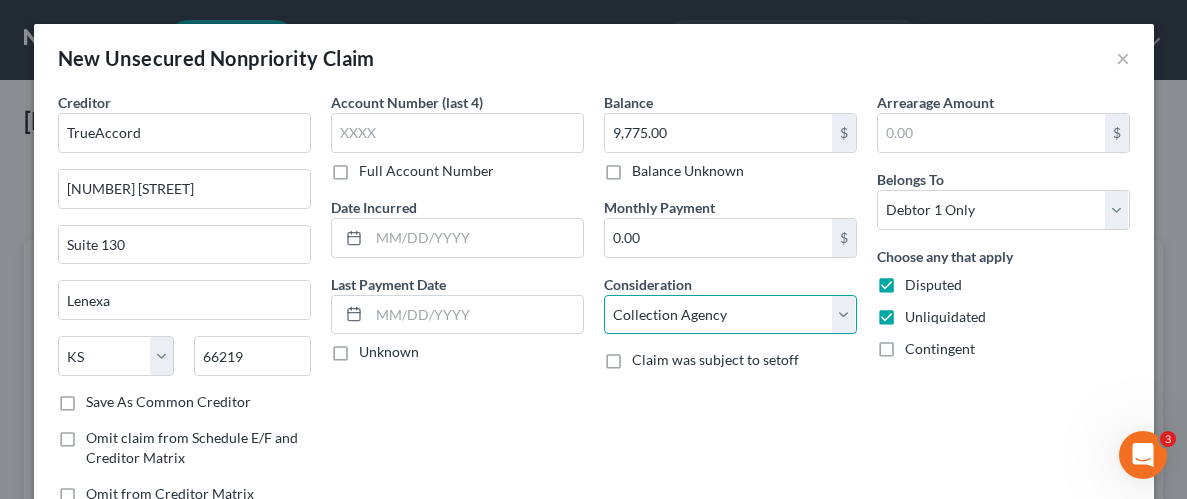 click on "Select Cable / Satellite Services Collection Agency Credit Card Debt Debt Counseling / Attorneys Deficiency Balance Domestic Support Obligations Home / Car Repairs Income Taxes Judgment Liens Medical Services Monies Loaned / Advanced Mortgage Obligation From Divorce Or Separation Obligation To Pensions Other Overdrawn Bank Account Promised To Help Pay Creditors Student Loans Suppliers And Vendors Telephone / Internet Services Utility Services" at bounding box center (730, 315) 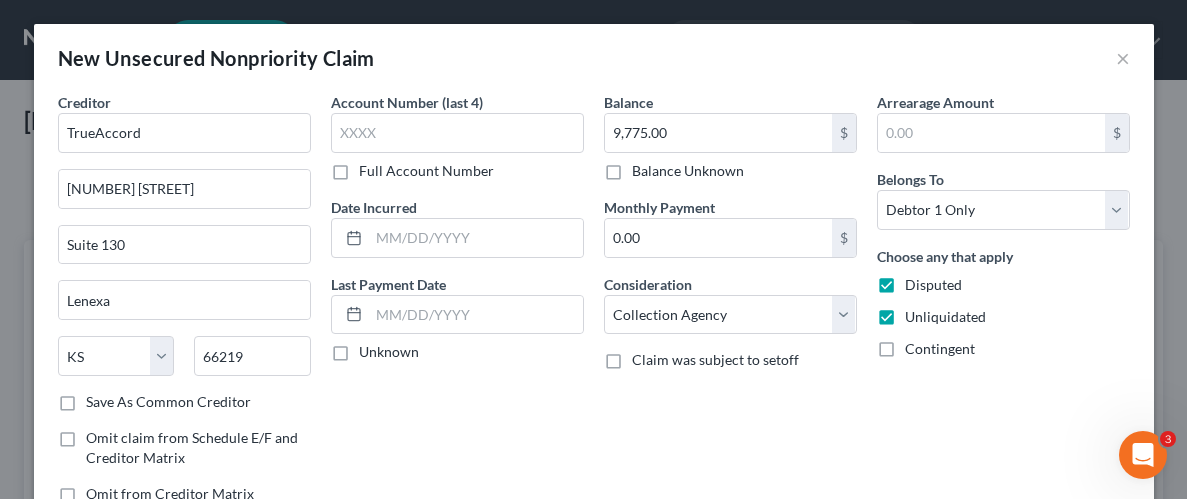 drag, startPoint x: 919, startPoint y: 430, endPoint x: 930, endPoint y: 428, distance: 11.18034 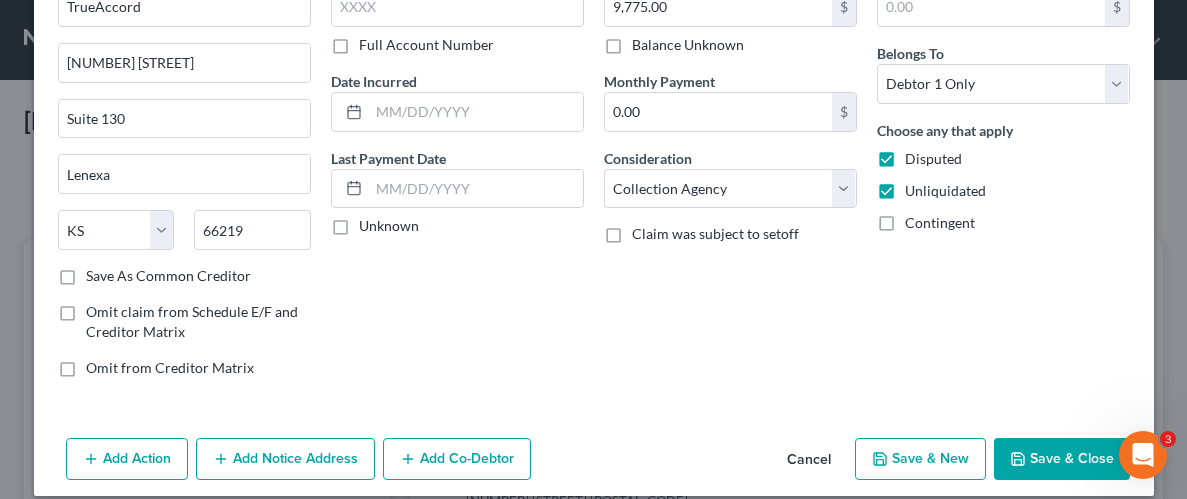 scroll, scrollTop: 130, scrollLeft: 0, axis: vertical 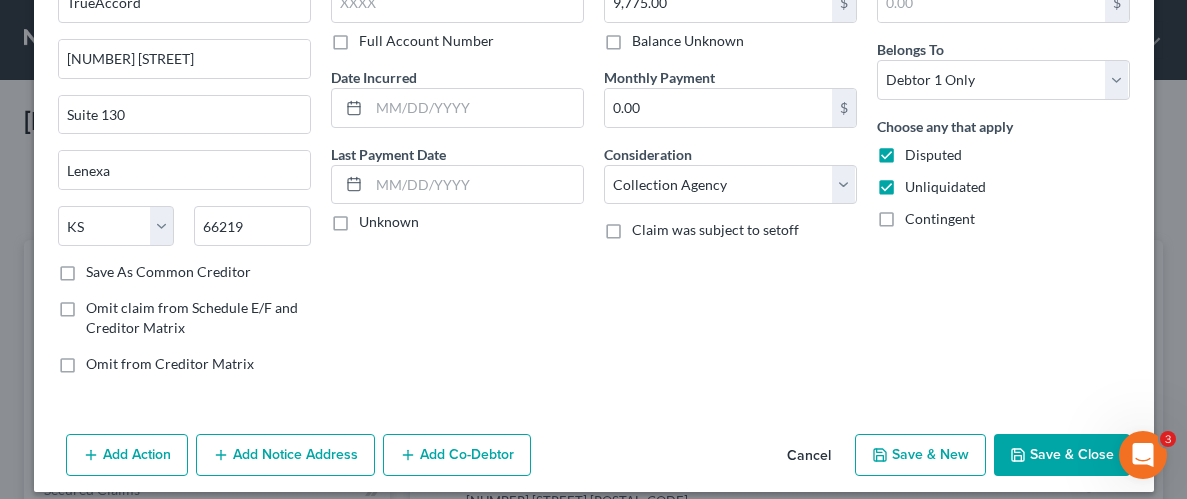 click on "Save & Close" at bounding box center (1062, 455) 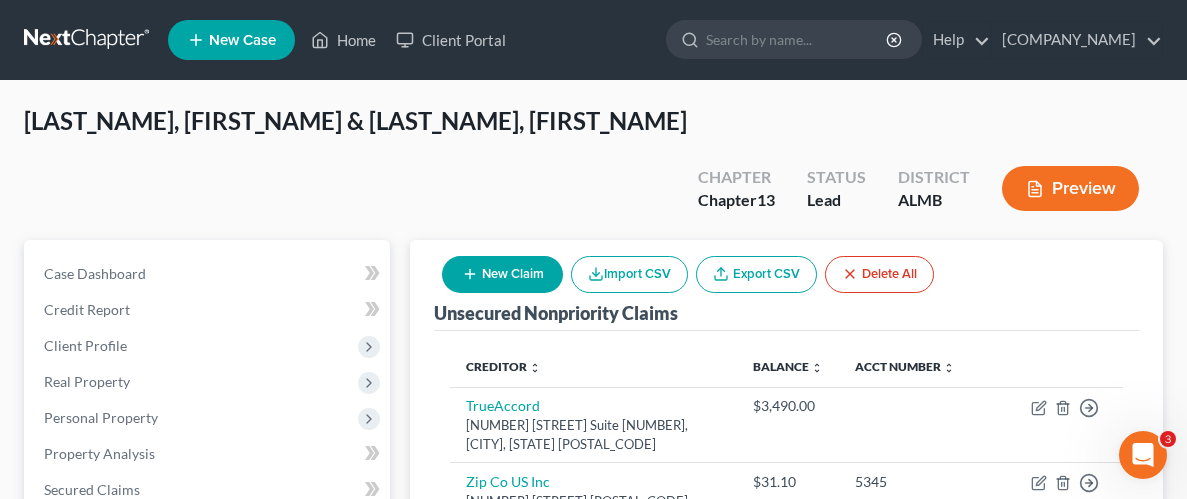click on "New Claim" at bounding box center [502, 274] 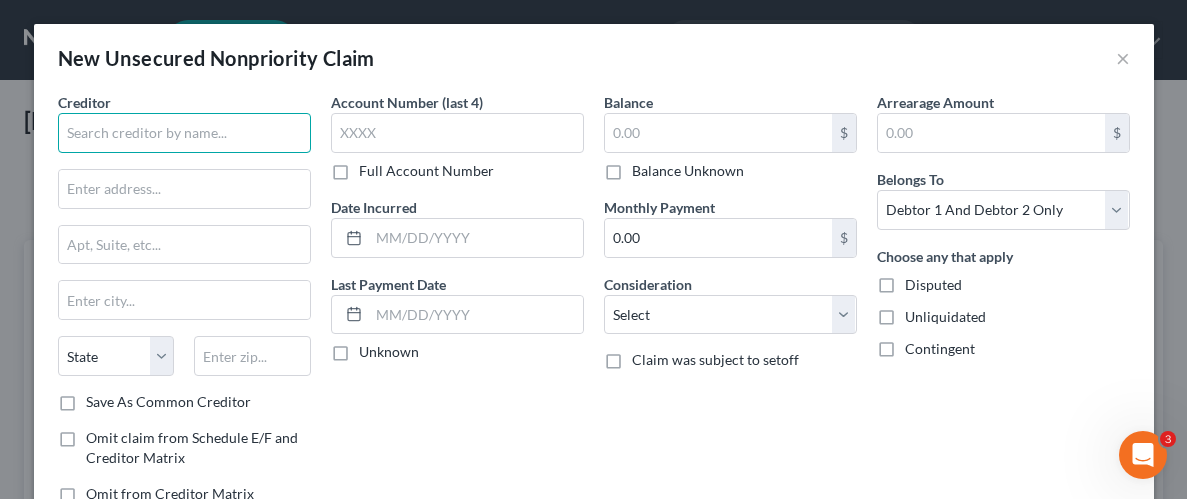 click at bounding box center (184, 133) 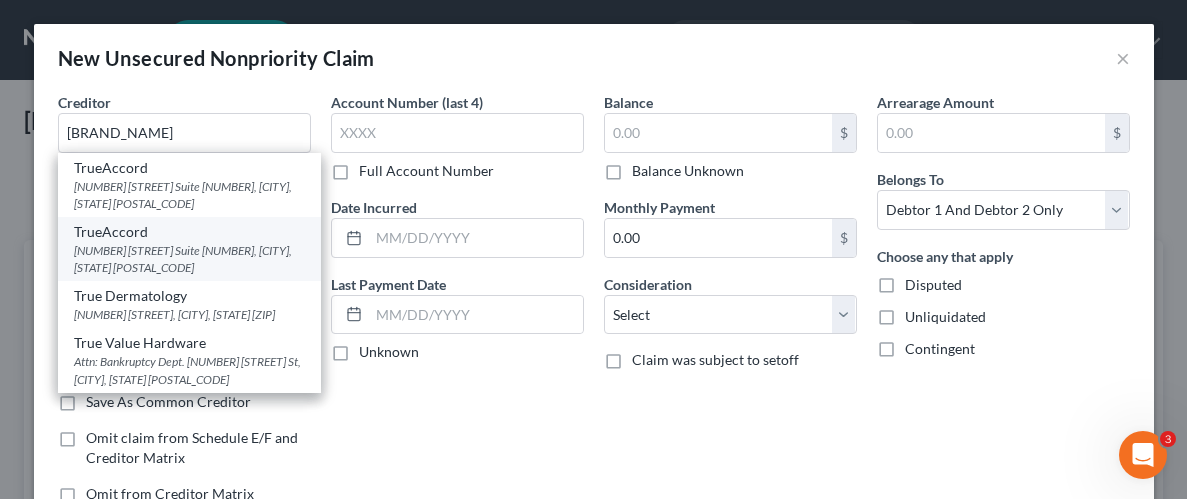 click on "[NUMBER] [STREET] [NUMBER], [CITY], [STATE] [POSTAL_CODE]" at bounding box center (189, 259) 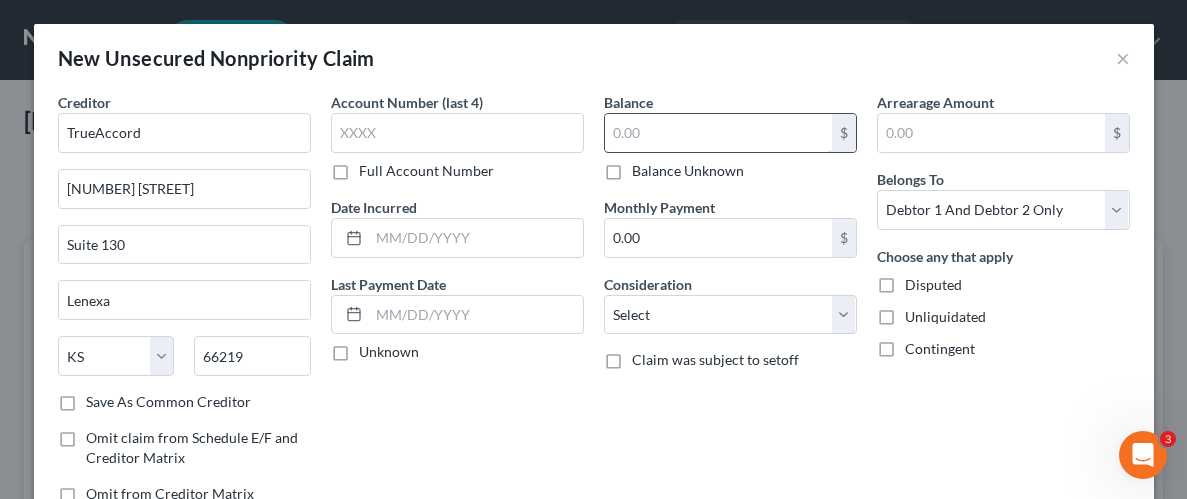 click at bounding box center [718, 133] 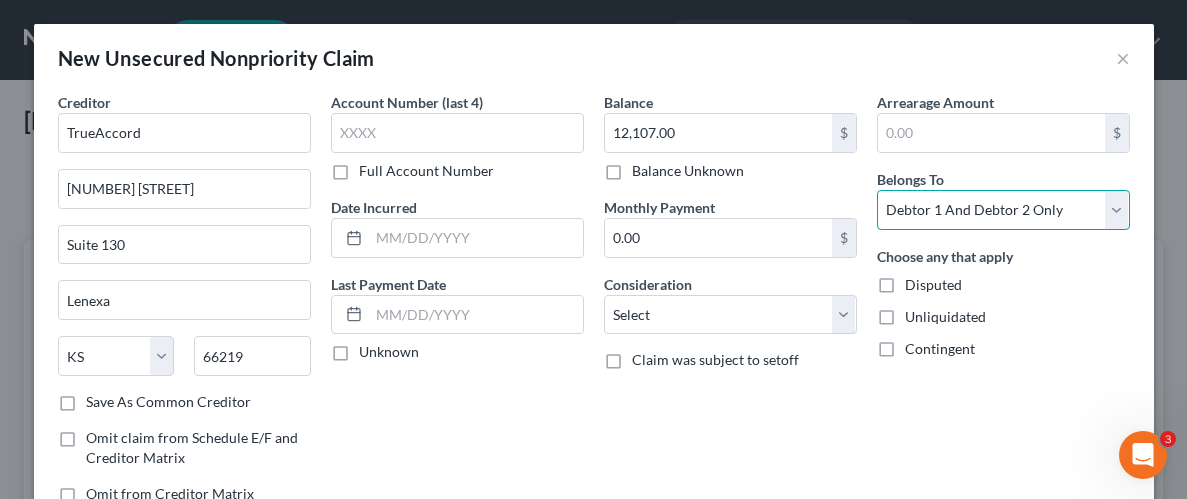 click on "Select Debtor 1 Only Debtor 2 Only Debtor 1 And Debtor 2 Only At Least One Of The Debtors And Another Community Property" at bounding box center [1003, 210] 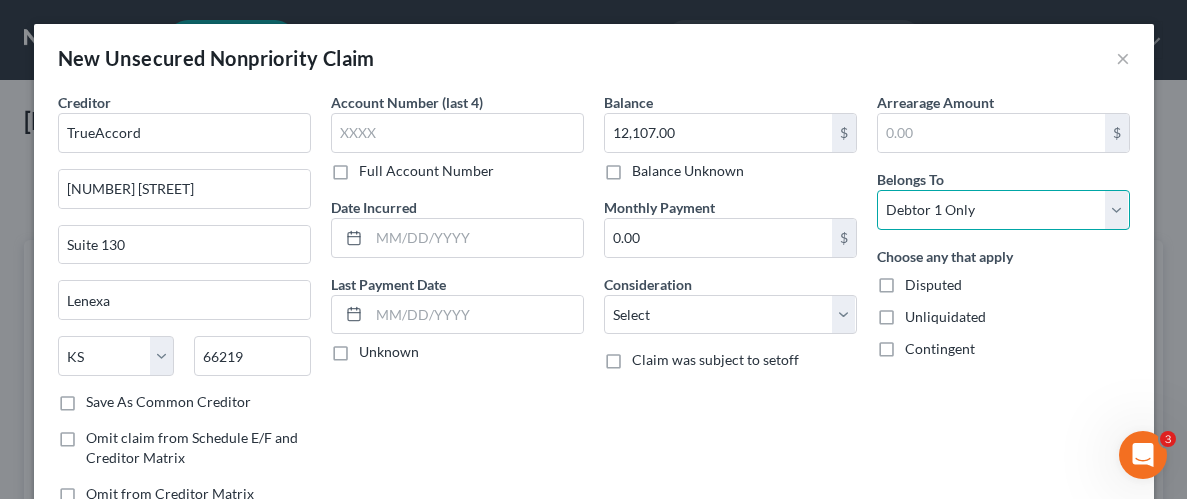 click on "Select Debtor 1 Only Debtor 2 Only Debtor 1 And Debtor 2 Only At Least One Of The Debtors And Another Community Property" at bounding box center (1003, 210) 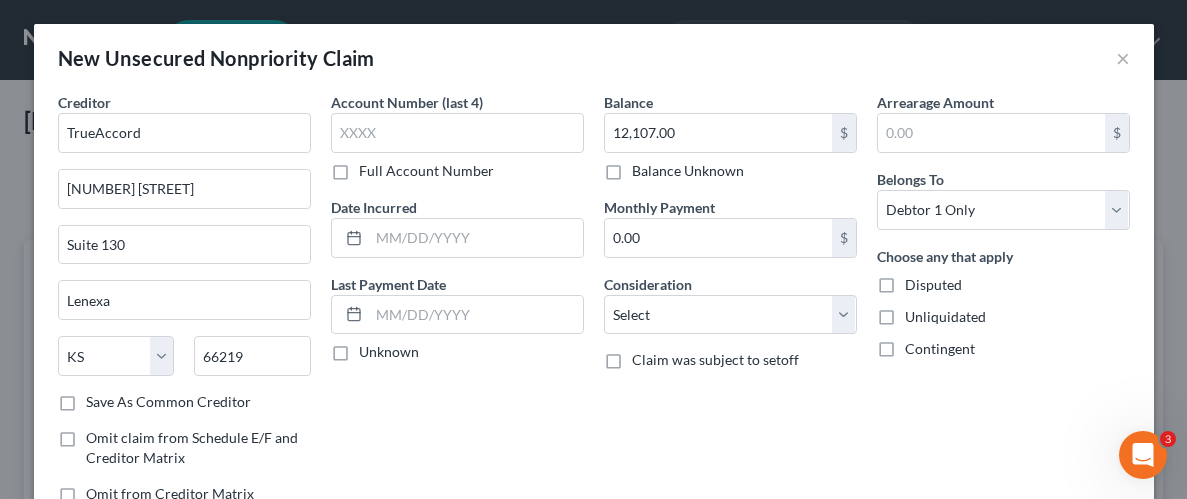 click on "Disputed" at bounding box center [933, 285] 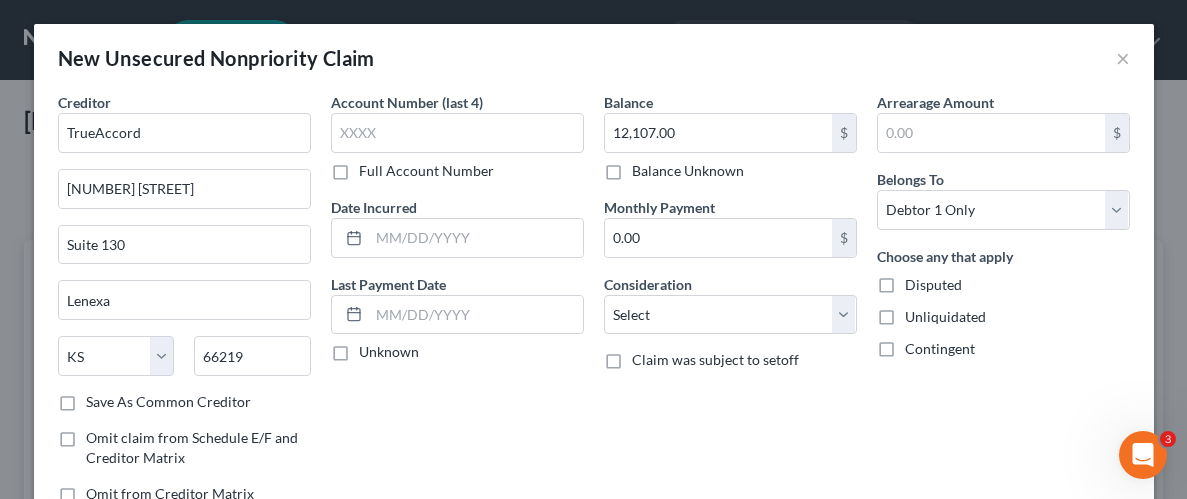click on "Disputed" at bounding box center (919, 281) 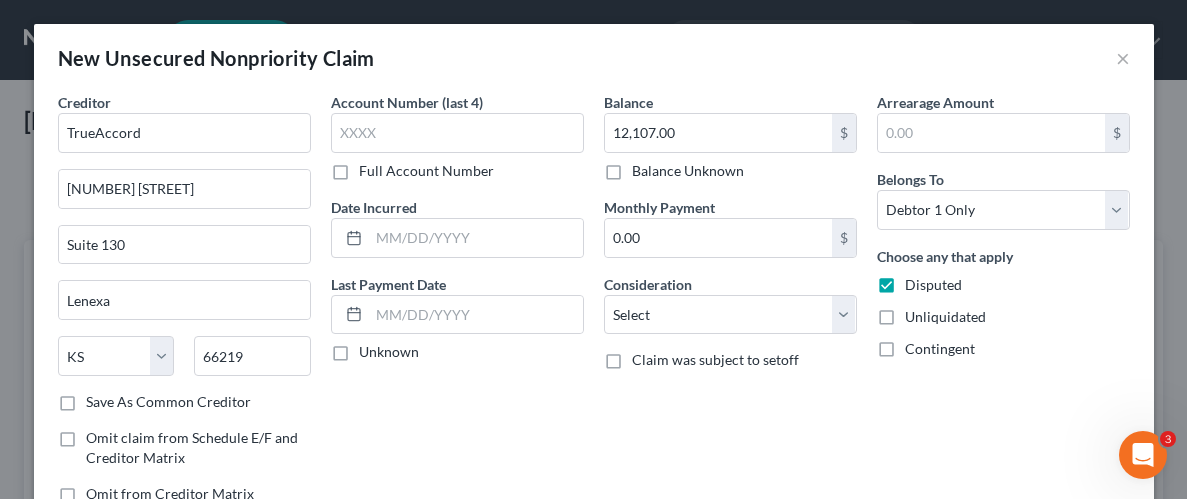 click on "Unliquidated" at bounding box center (945, 317) 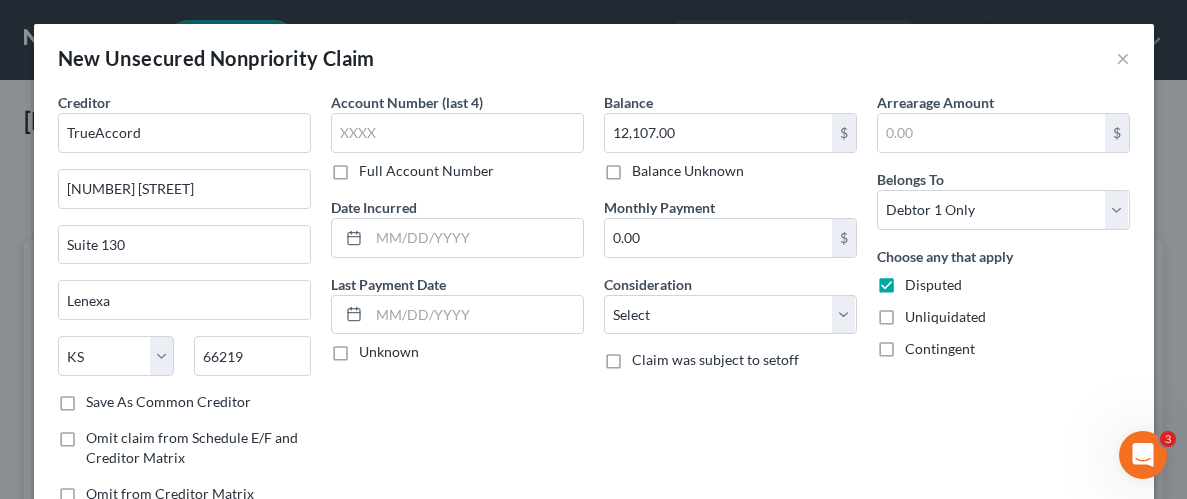 click on "Unliquidated" at bounding box center (919, 313) 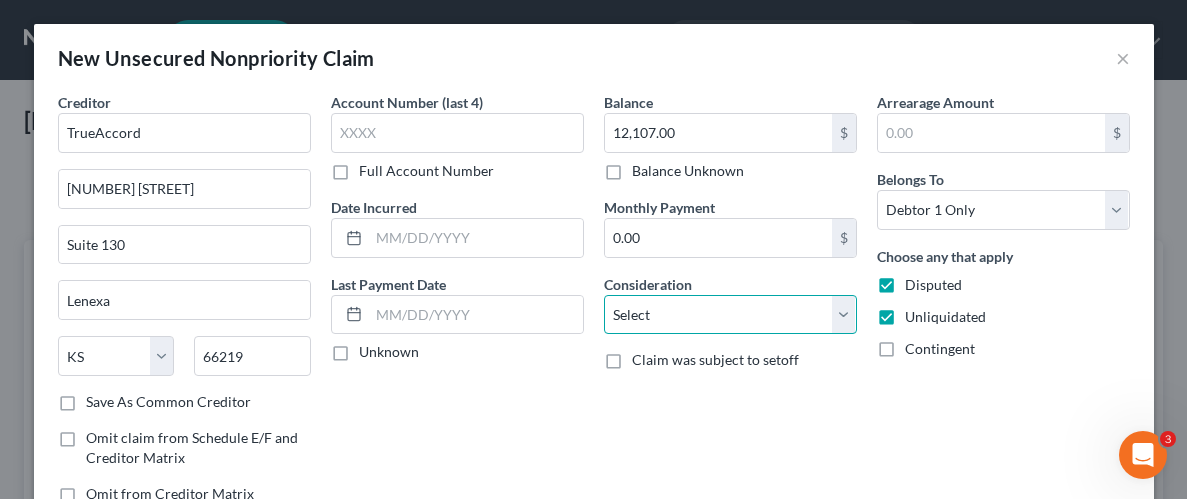 click on "Select Cable / Satellite Services Collection Agency Credit Card Debt Debt Counseling / Attorneys Deficiency Balance Domestic Support Obligations Home / Car Repairs Income Taxes Judgment Liens Medical Services Monies Loaned / Advanced Mortgage Obligation From Divorce Or Separation Obligation To Pensions Other Overdrawn Bank Account Promised To Help Pay Creditors Student Loans Suppliers And Vendors Telephone / Internet Services Utility Services" at bounding box center [730, 315] 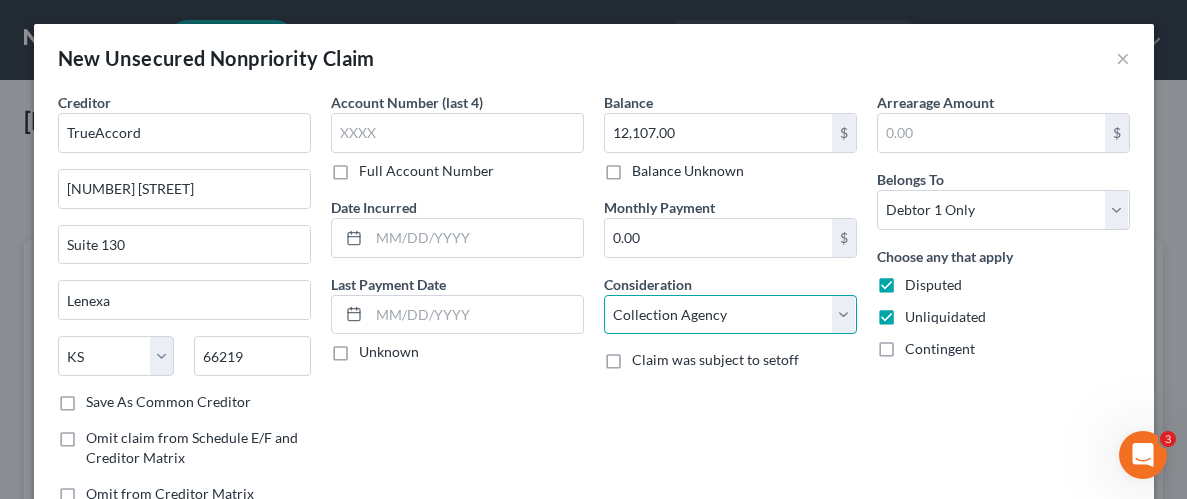 click on "Select Cable / Satellite Services Collection Agency Credit Card Debt Debt Counseling / Attorneys Deficiency Balance Domestic Support Obligations Home / Car Repairs Income Taxes Judgment Liens Medical Services Monies Loaned / Advanced Mortgage Obligation From Divorce Or Separation Obligation To Pensions Other Overdrawn Bank Account Promised To Help Pay Creditors Student Loans Suppliers And Vendors Telephone / Internet Services Utility Services" at bounding box center (730, 315) 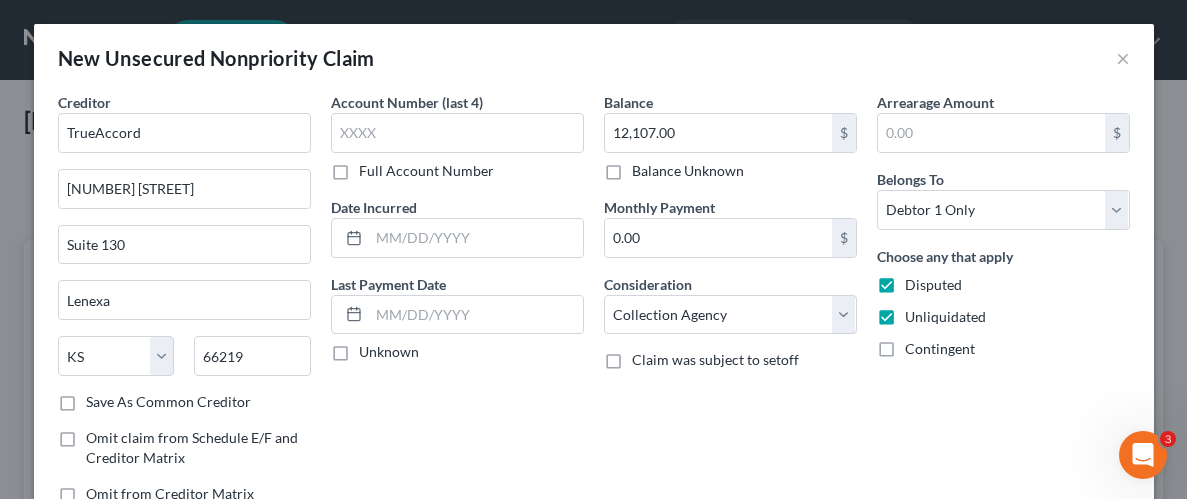 click on "Arrearage Amount $
Belongs To
*
Select Debtor 1 Only Debtor 2 Only Debtor 1 And Debtor 2 Only At Least One Of The Debtors And Another Community Property Choose any that apply Disputed Unliquidated Contingent" at bounding box center [1003, 306] 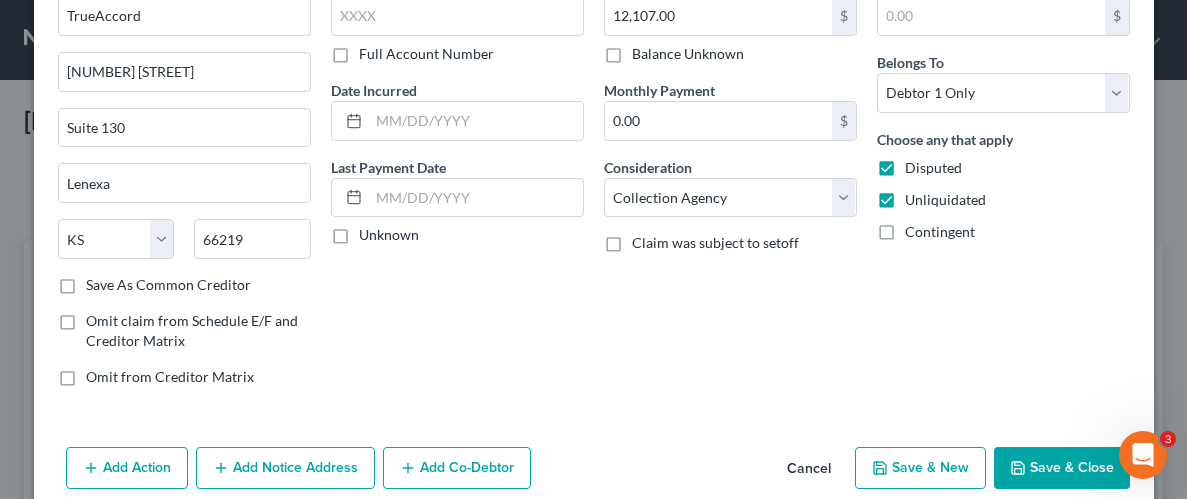 scroll, scrollTop: 145, scrollLeft: 0, axis: vertical 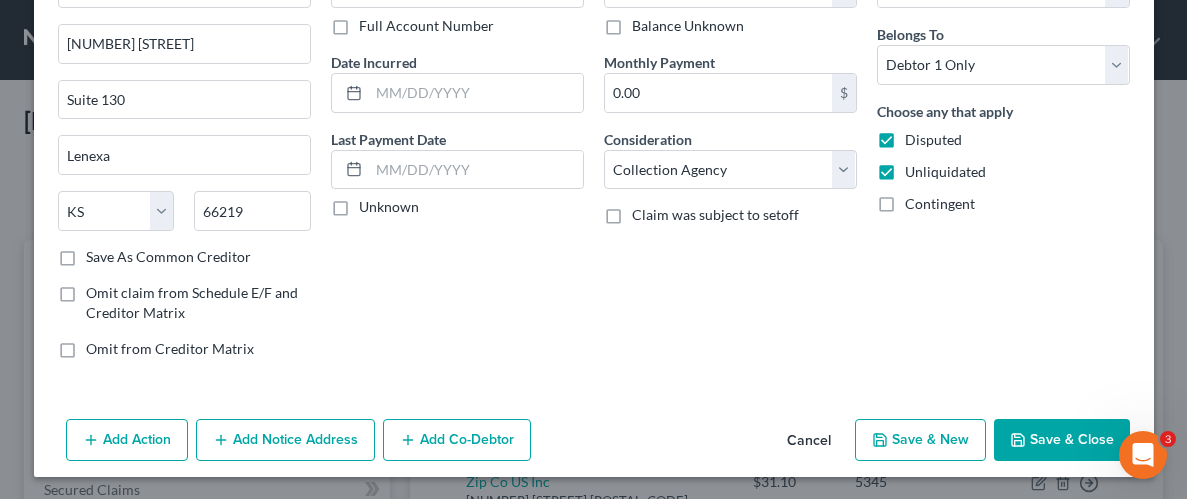 click on "Save & Close" at bounding box center [1062, 440] 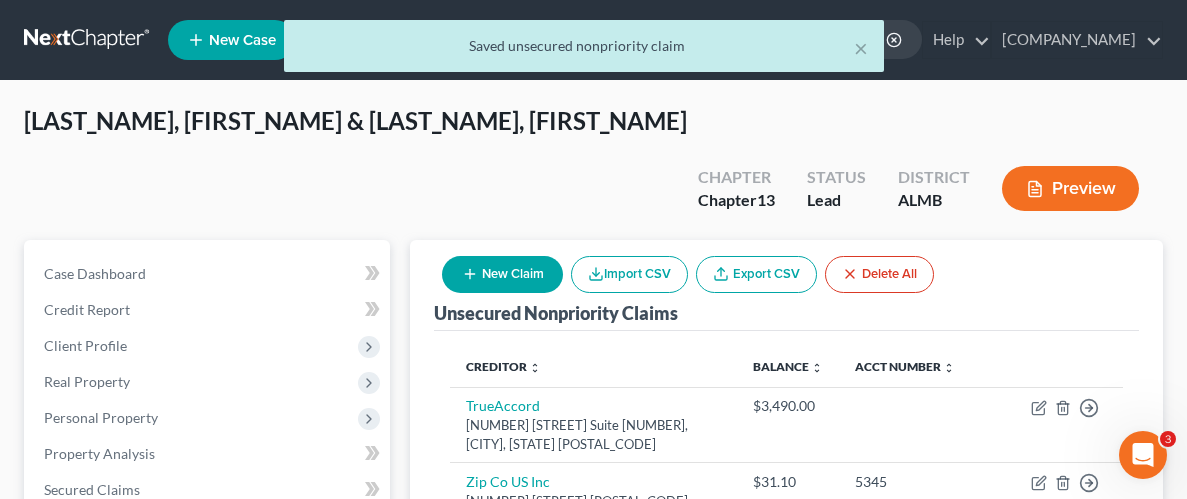 click on "New Claim" at bounding box center (502, 274) 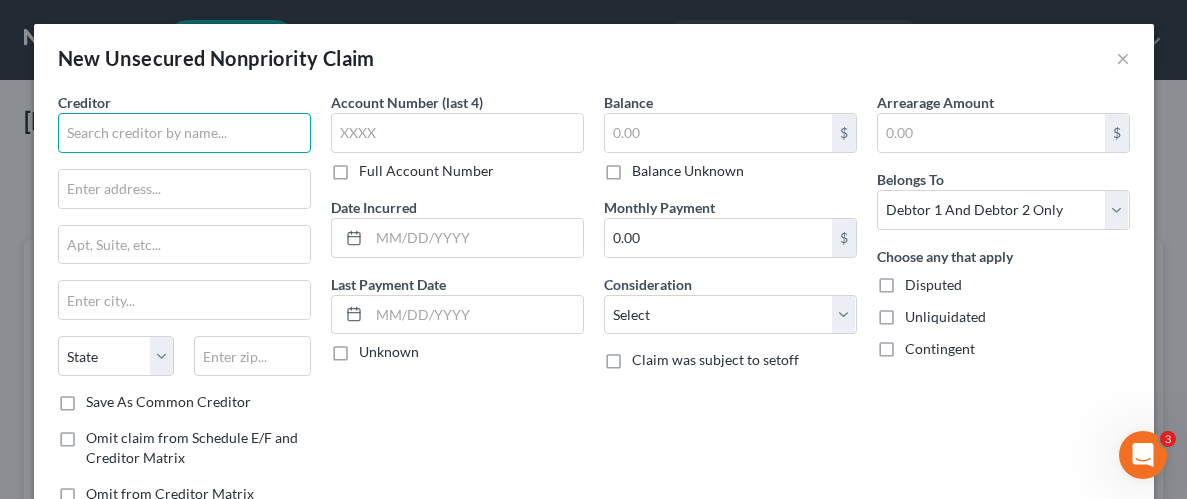 click at bounding box center (184, 133) 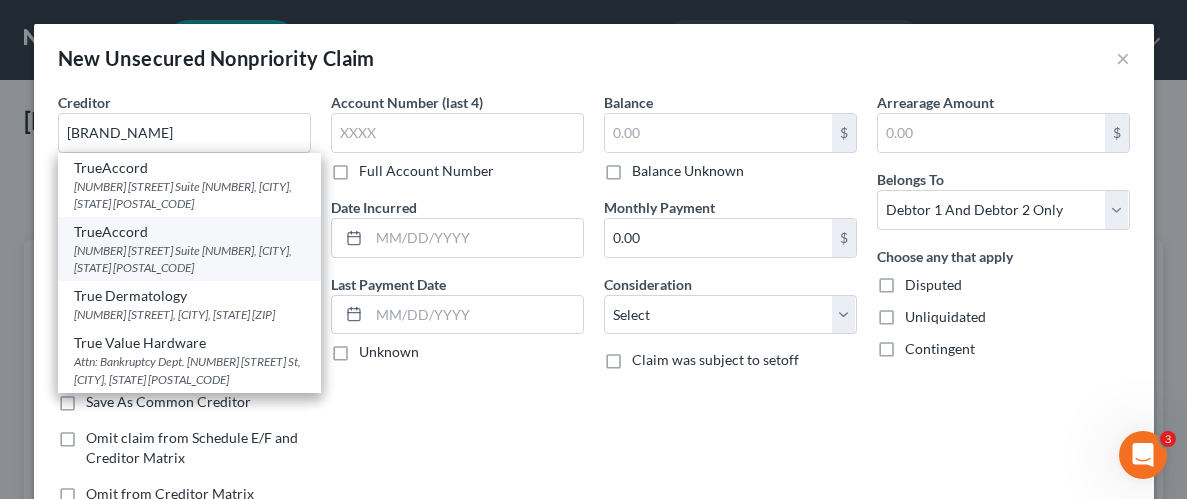 click on "TrueAccord" at bounding box center (189, 232) 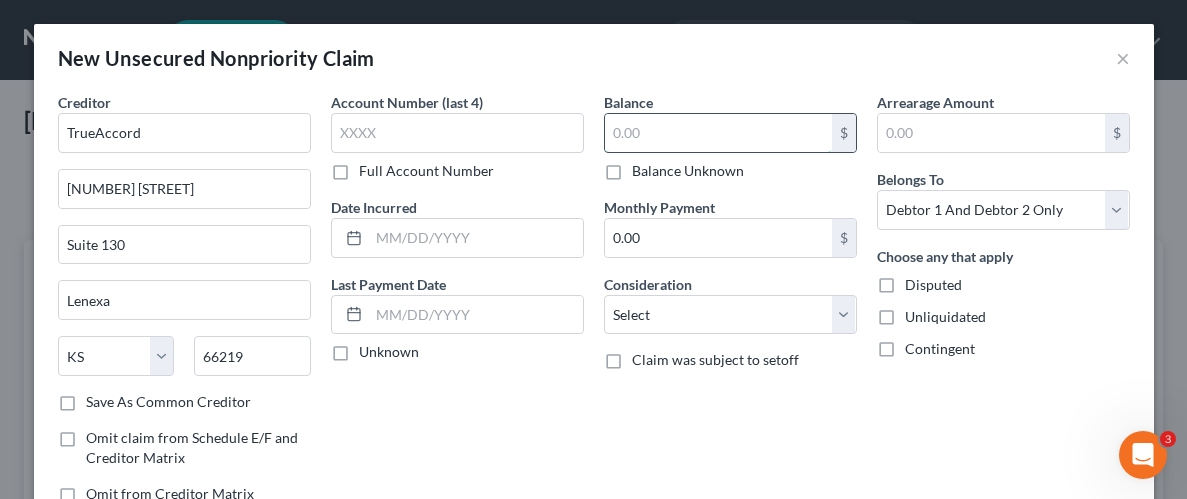 click at bounding box center (718, 133) 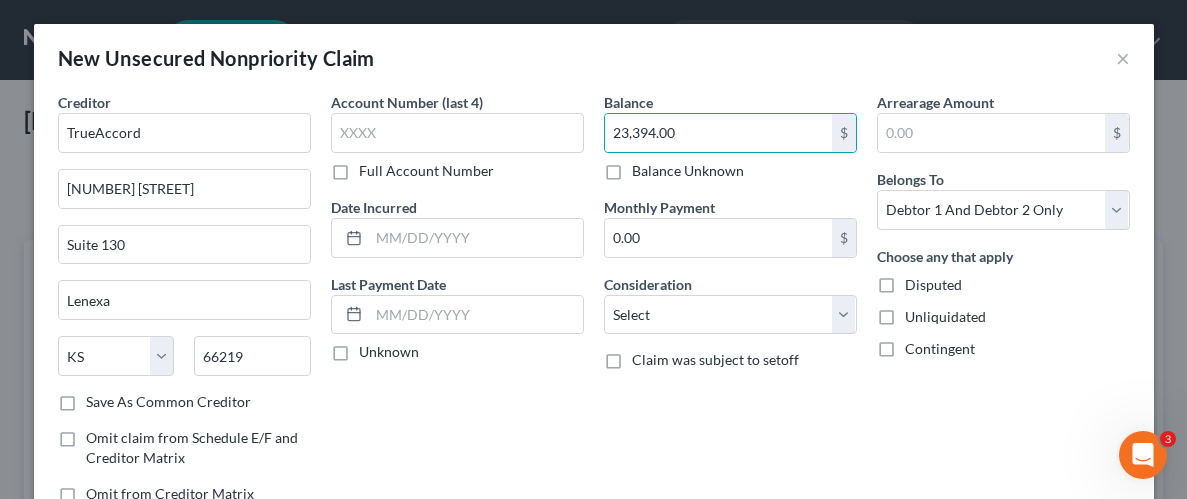 click on "Unliquidated" at bounding box center (945, 317) 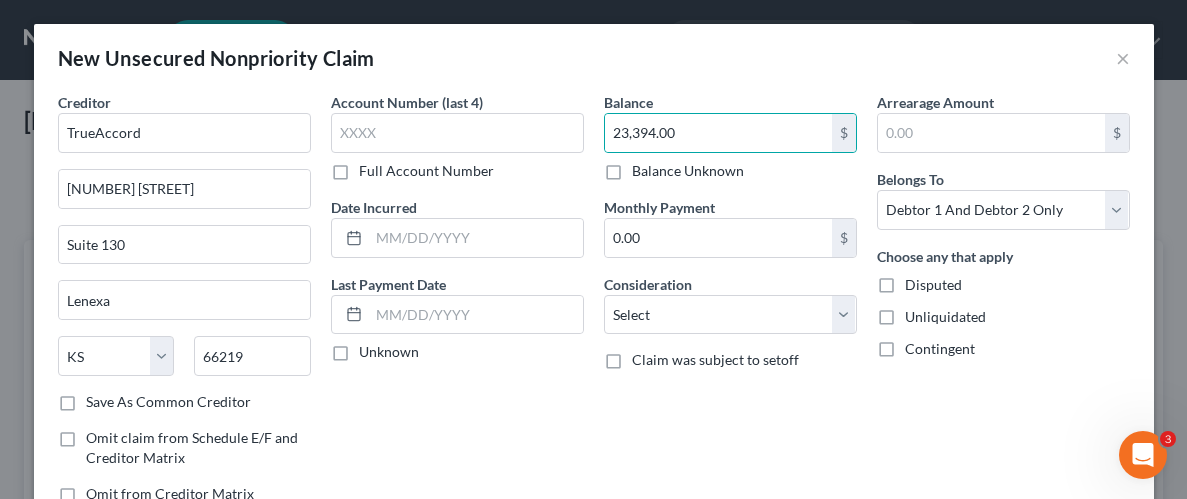 click on "Unliquidated" at bounding box center (919, 313) 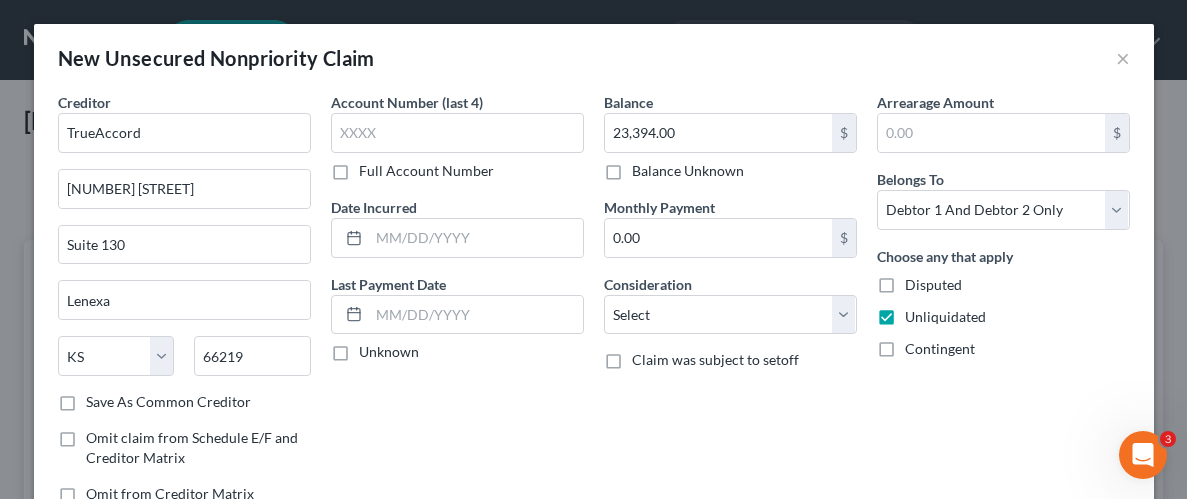 click on "Disputed" at bounding box center [933, 285] 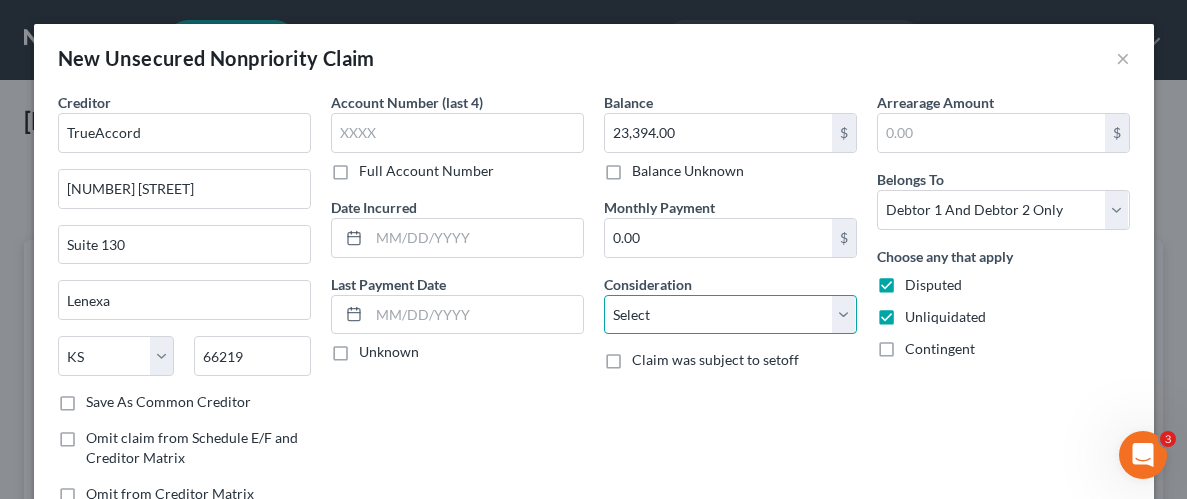 click on "Select Cable / Satellite Services Collection Agency Credit Card Debt Debt Counseling / Attorneys Deficiency Balance Domestic Support Obligations Home / Car Repairs Income Taxes Judgment Liens Medical Services Monies Loaned / Advanced Mortgage Obligation From Divorce Or Separation Obligation To Pensions Other Overdrawn Bank Account Promised To Help Pay Creditors Student Loans Suppliers And Vendors Telephone / Internet Services Utility Services" at bounding box center [730, 315] 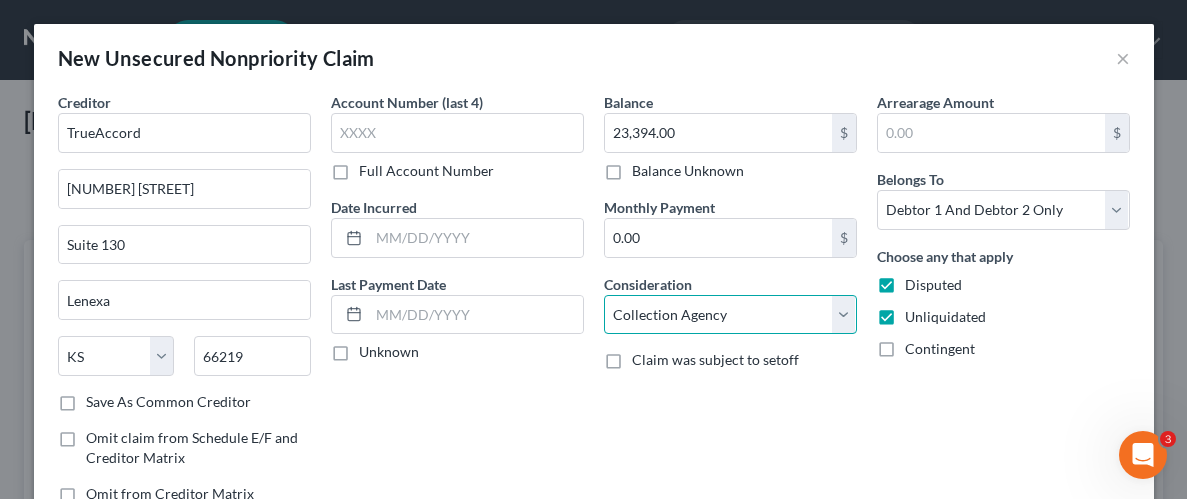 click on "Select Cable / Satellite Services Collection Agency Credit Card Debt Debt Counseling / Attorneys Deficiency Balance Domestic Support Obligations Home / Car Repairs Income Taxes Judgment Liens Medical Services Monies Loaned / Advanced Mortgage Obligation From Divorce Or Separation Obligation To Pensions Other Overdrawn Bank Account Promised To Help Pay Creditors Student Loans Suppliers And Vendors Telephone / Internet Services Utility Services" at bounding box center [730, 315] 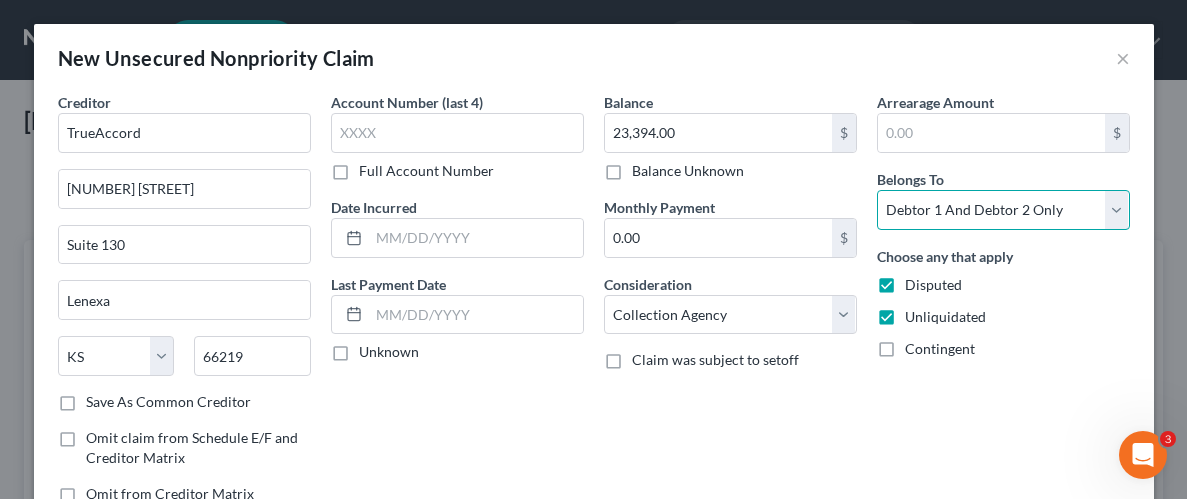 click on "Select Debtor 1 Only Debtor 2 Only Debtor 1 And Debtor 2 Only At Least One Of The Debtors And Another Community Property" at bounding box center [1003, 210] 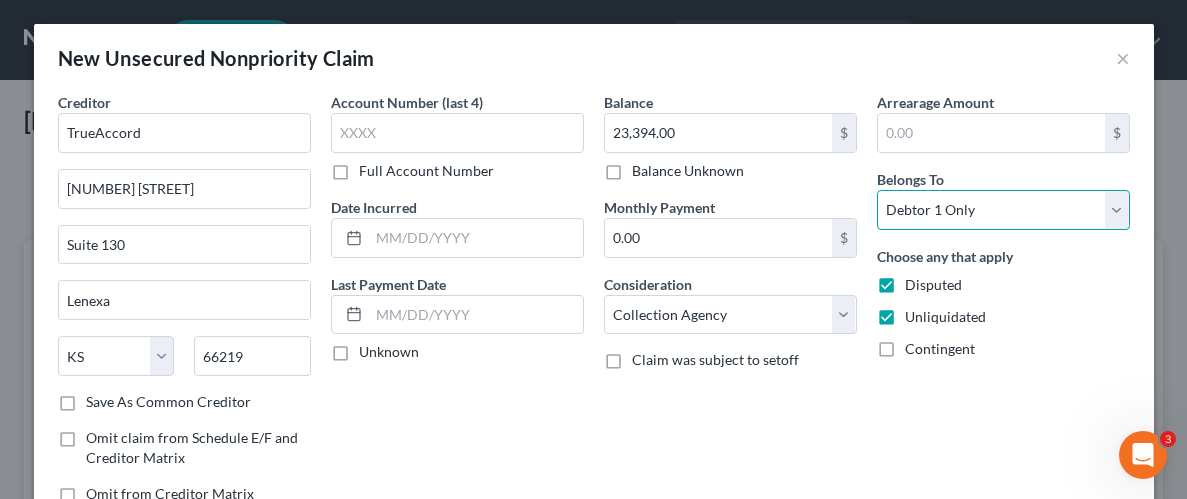 click on "Select Debtor 1 Only Debtor 2 Only Debtor 1 And Debtor 2 Only At Least One Of The Debtors And Another Community Property" at bounding box center (1003, 210) 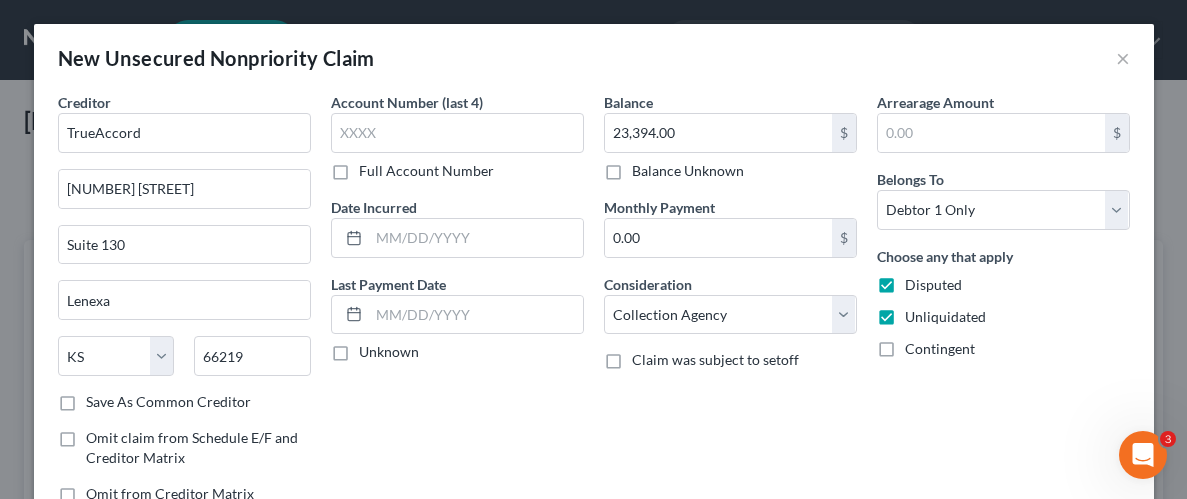 click on "Arrearage Amount $
Belongs To
*
Select Debtor 1 Only Debtor 2 Only Debtor 1 And Debtor 2 Only At Least One Of The Debtors And Another Community Property Choose any that apply Disputed Unliquidated Contingent" at bounding box center [1003, 306] 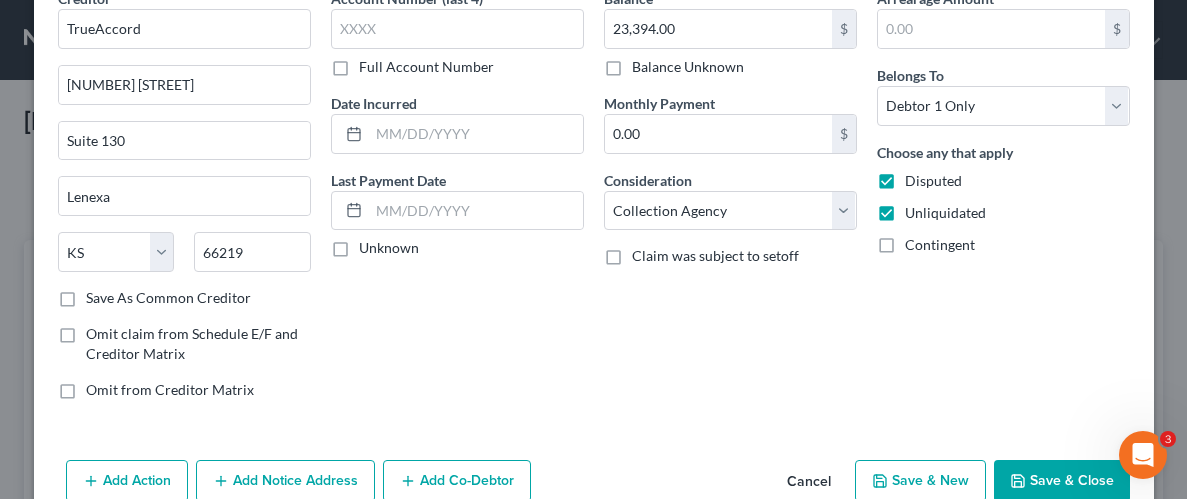 scroll, scrollTop: 145, scrollLeft: 0, axis: vertical 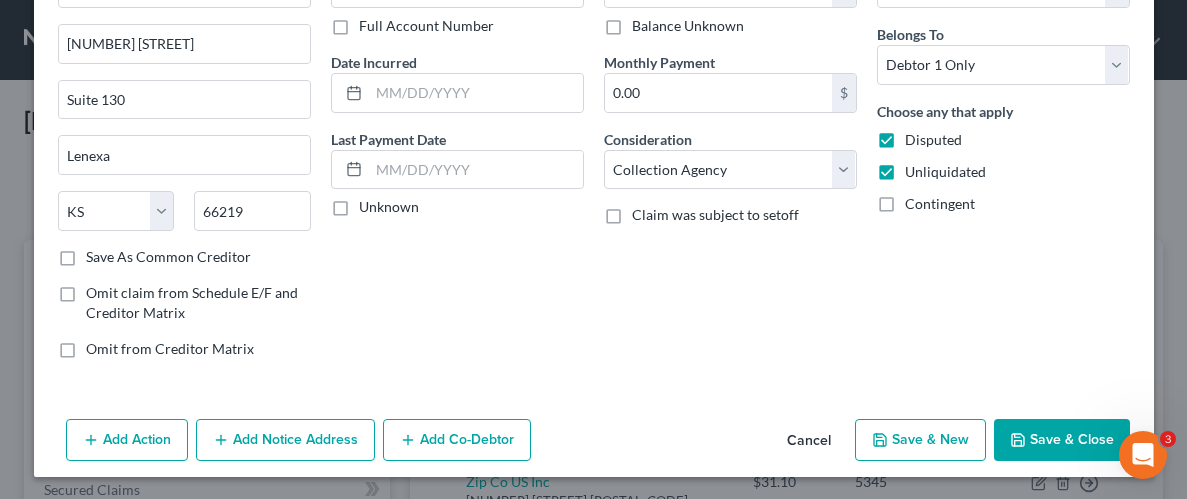 click on "Save & Close" at bounding box center [1062, 440] 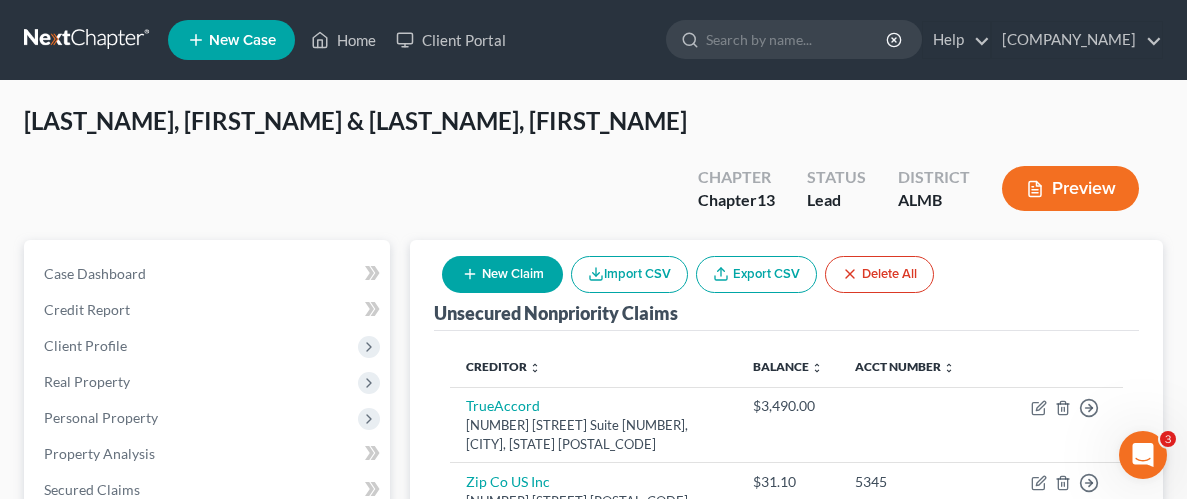 click on "New Claim" at bounding box center (502, 274) 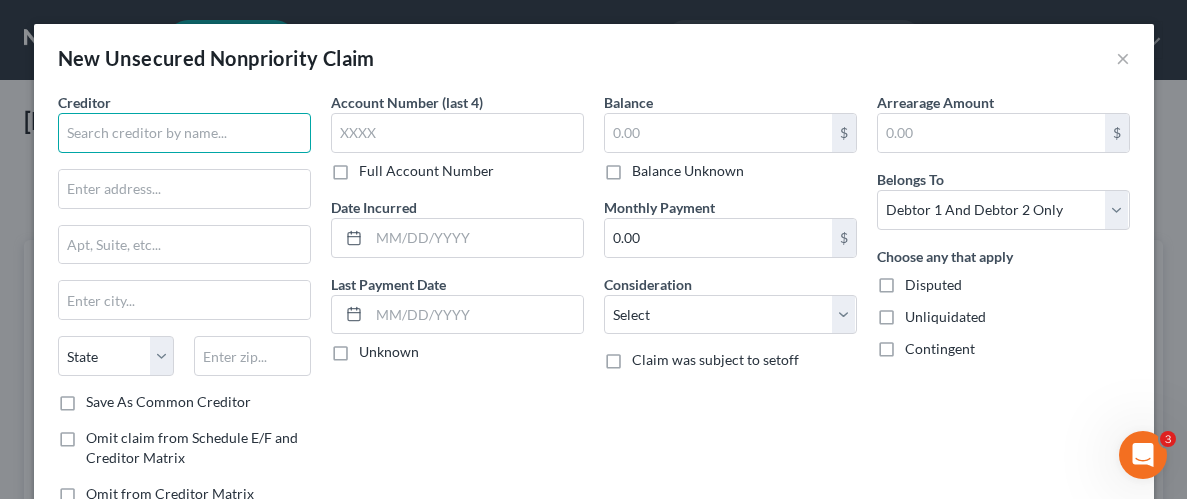 click at bounding box center [184, 133] 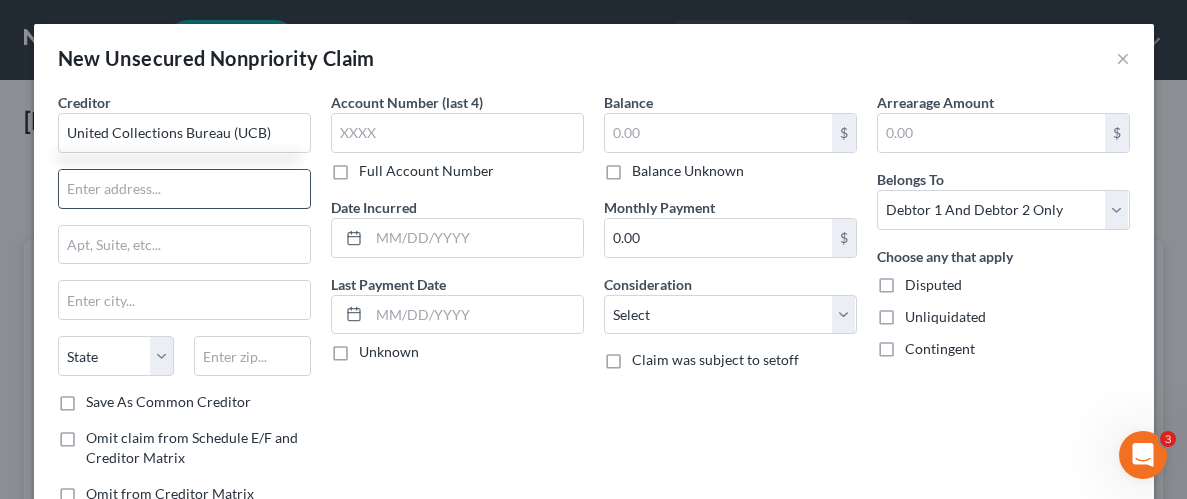 click at bounding box center (184, 189) 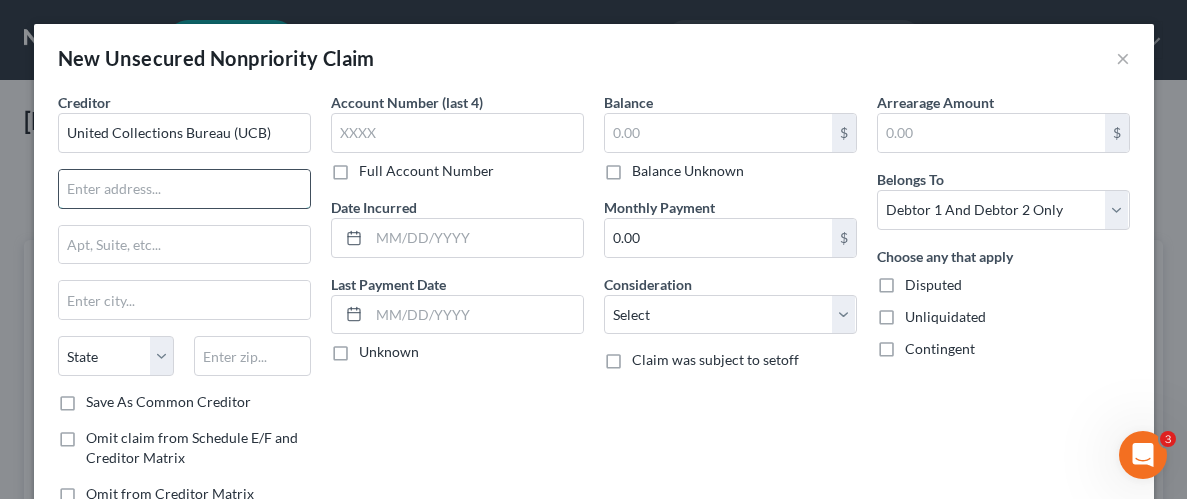 click at bounding box center [184, 189] 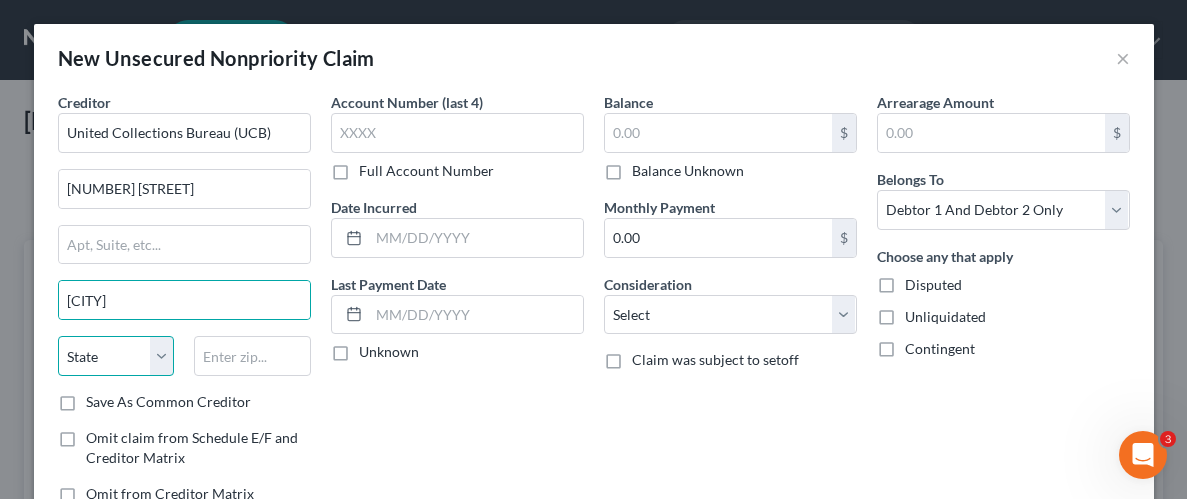 click on "State AL AK AR AZ CA CO CT DE DC FL GA GU HI ID IL IN IA KS KY LA ME MD MA MI MN MS MO MT NC ND NE NV NH NJ NM NY OH OK OR PA PR RI SC SD TN TX UT VI VA VT WA WV WI WY" at bounding box center [116, 356] 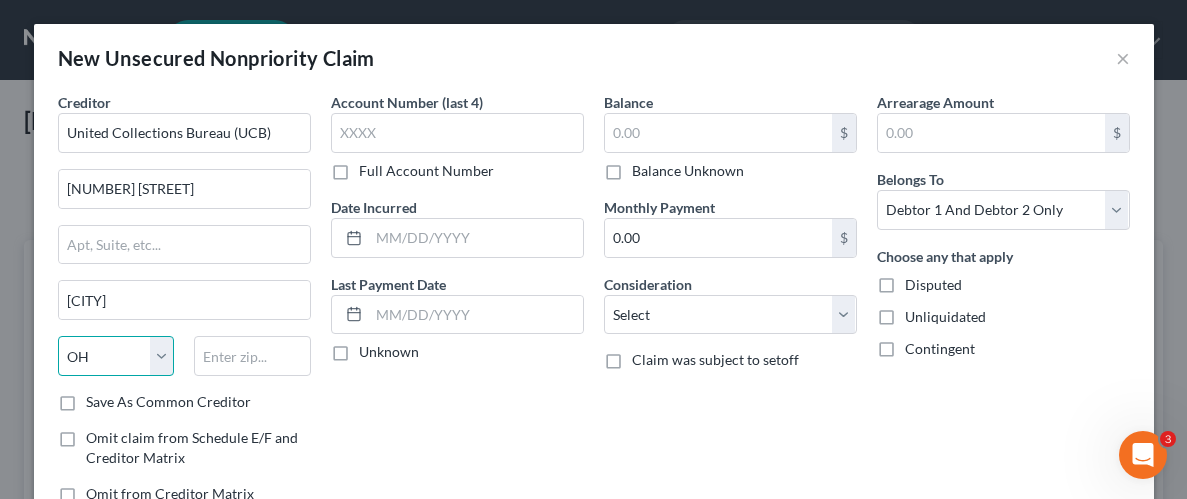 click on "State AL AK AR AZ CA CO CT DE DC FL GA GU HI ID IL IN IA KS KY LA ME MD MA MI MN MS MO MT NC ND NE NV NH NJ NM NY OH OK OR PA PR RI SC SD TN TX UT VI VA VT WA WV WI WY" at bounding box center (116, 356) 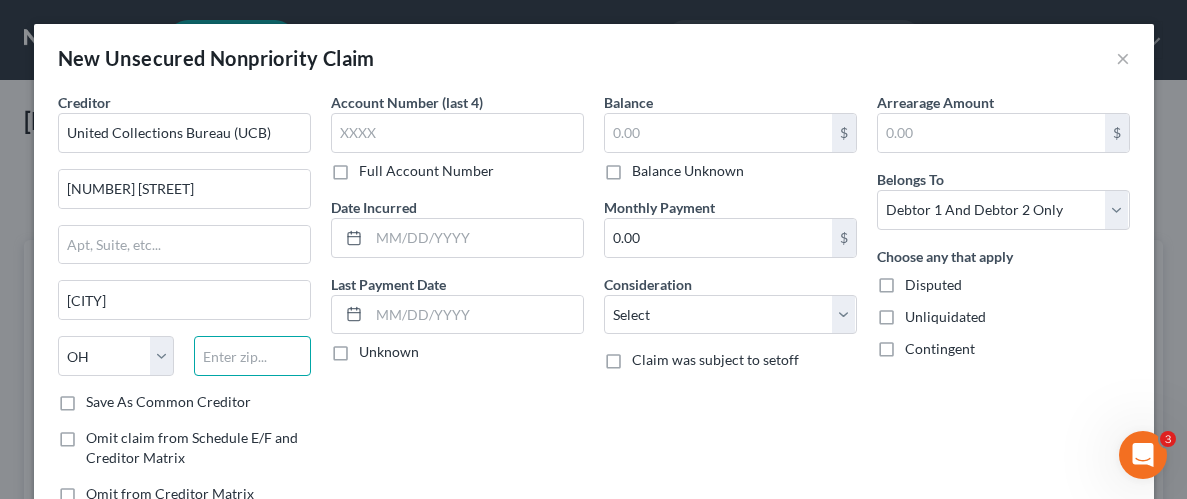 click at bounding box center [252, 356] 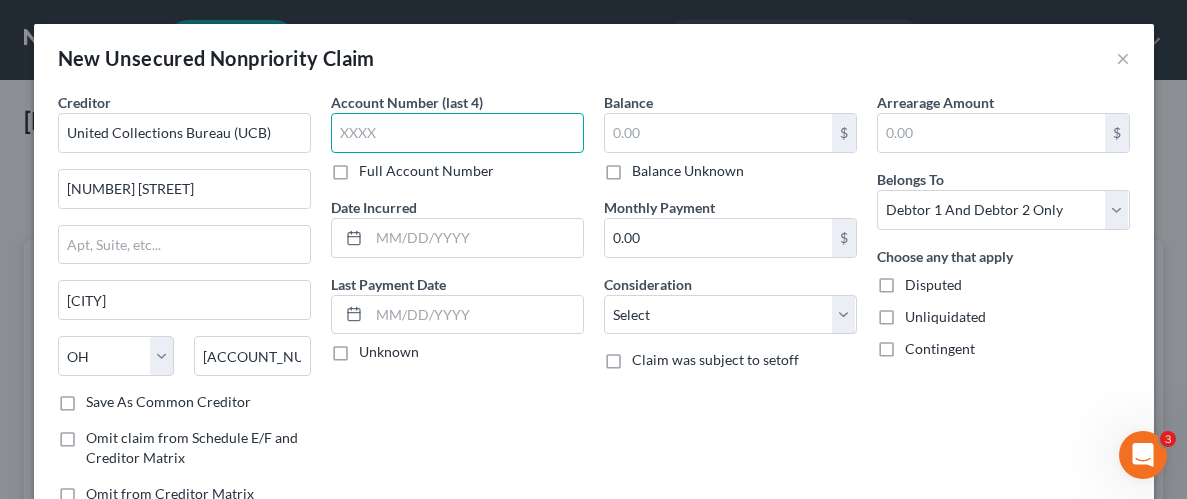 click at bounding box center (457, 133) 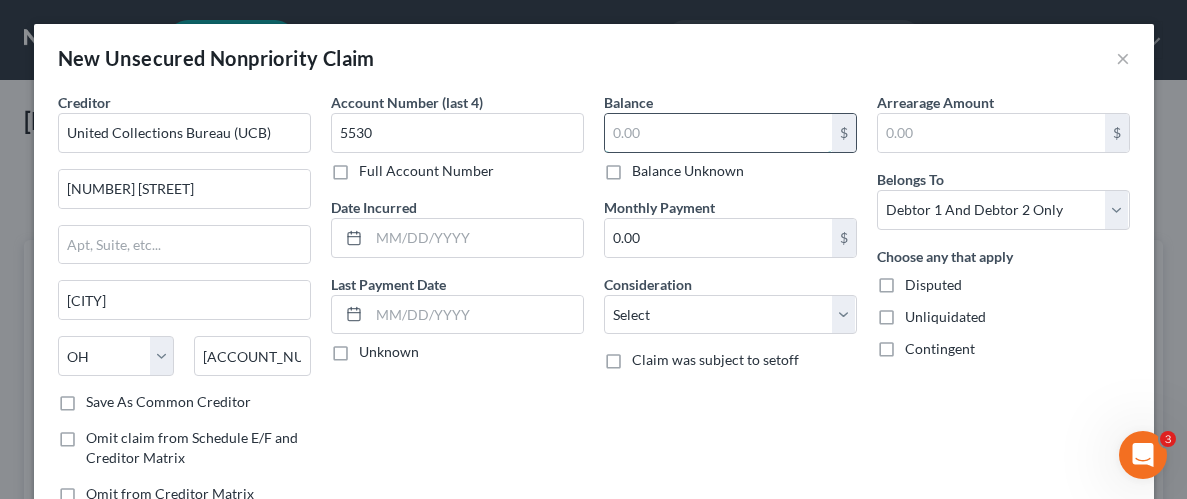 click at bounding box center (718, 133) 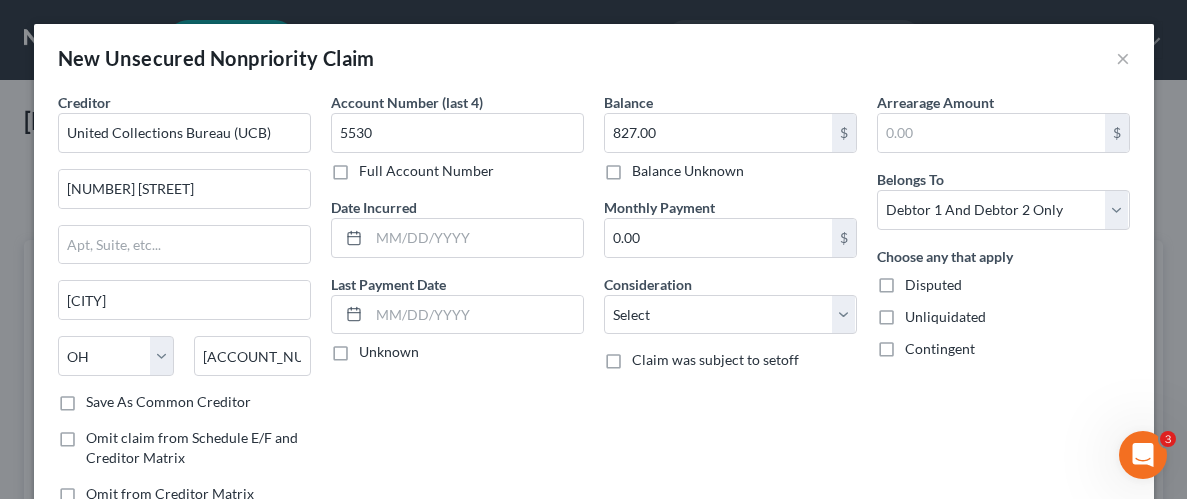 click on "Unliquidated" at bounding box center [945, 317] 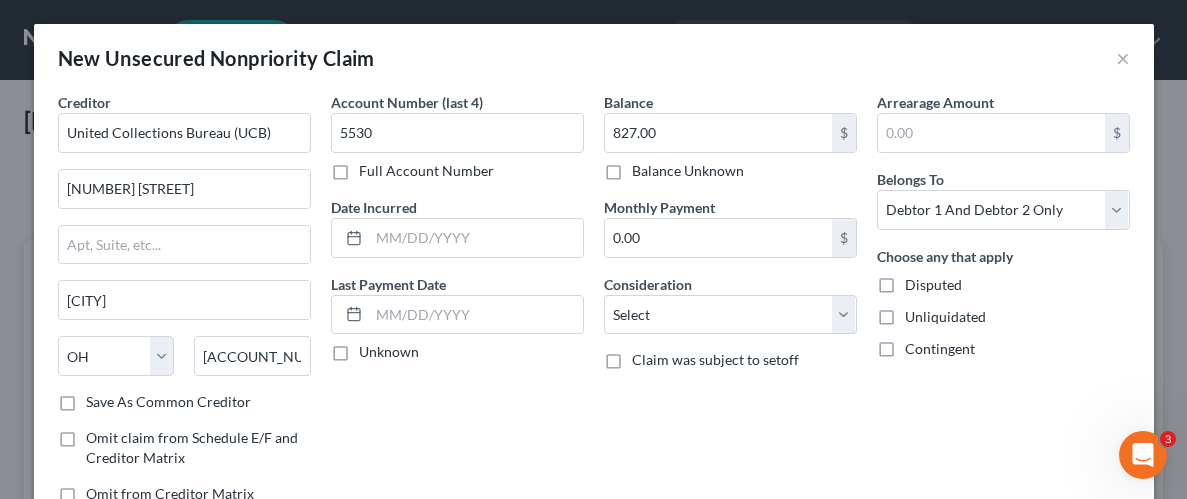 click on "Unliquidated" at bounding box center (919, 313) 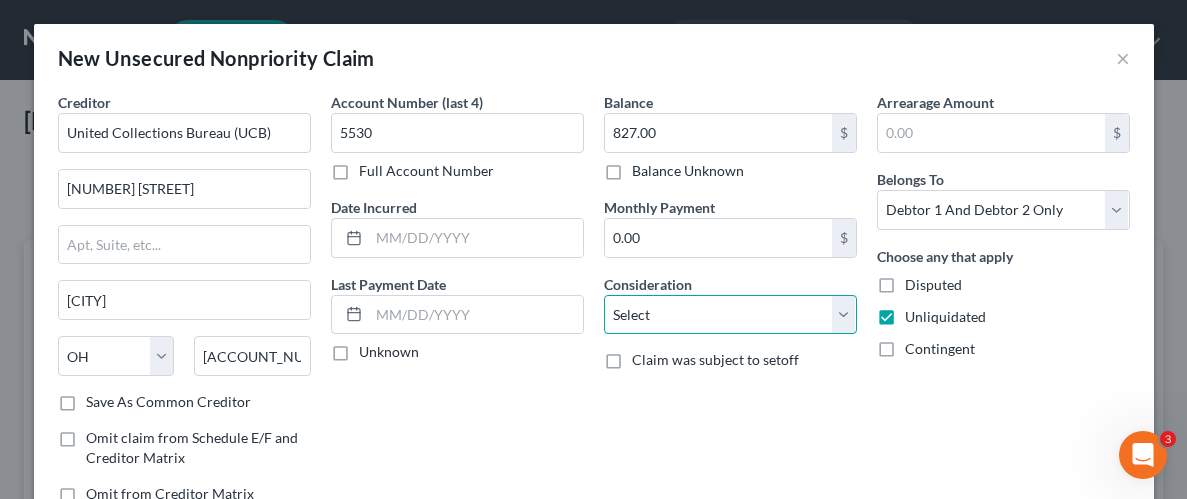 click on "Select Cable / Satellite Services Collection Agency Credit Card Debt Debt Counseling / Attorneys Deficiency Balance Domestic Support Obligations Home / Car Repairs Income Taxes Judgment Liens Medical Services Monies Loaned / Advanced Mortgage Obligation From Divorce Or Separation Obligation To Pensions Other Overdrawn Bank Account Promised To Help Pay Creditors Student Loans Suppliers And Vendors Telephone / Internet Services Utility Services" at bounding box center [730, 315] 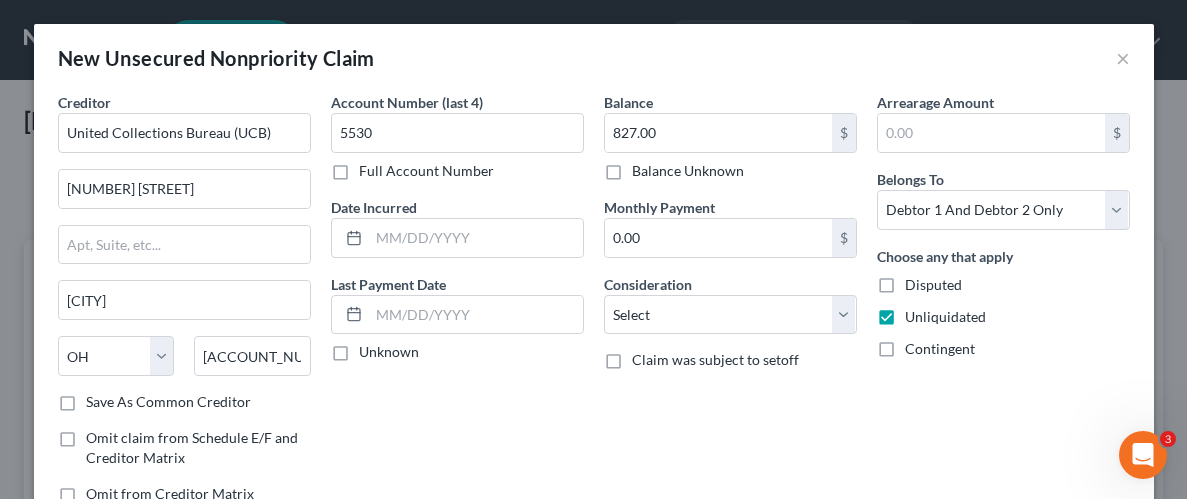 click on "Contingent" at bounding box center (1003, 349) 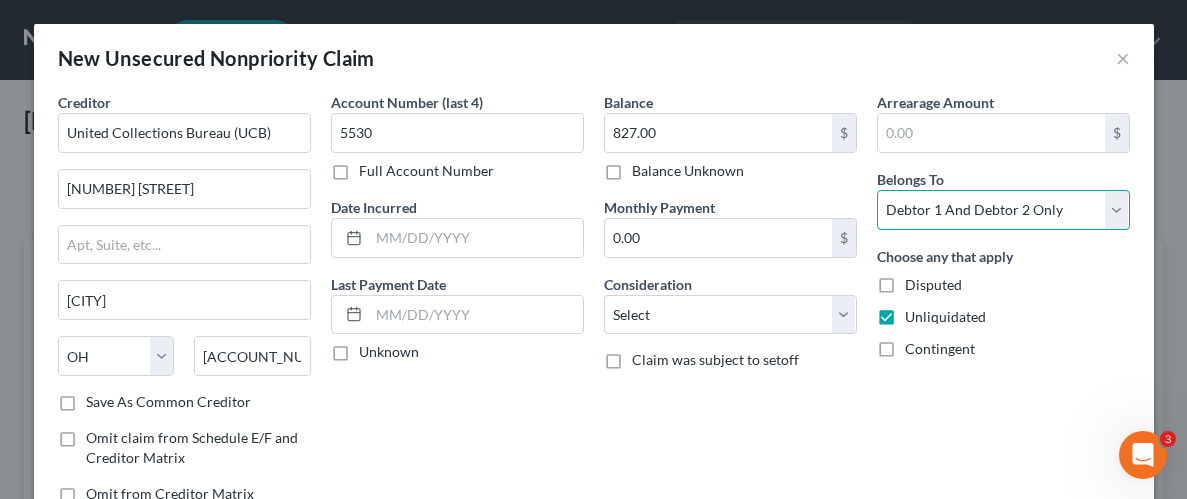 click on "Select Debtor 1 Only Debtor 2 Only Debtor 1 And Debtor 2 Only At Least One Of The Debtors And Another Community Property" at bounding box center [1003, 210] 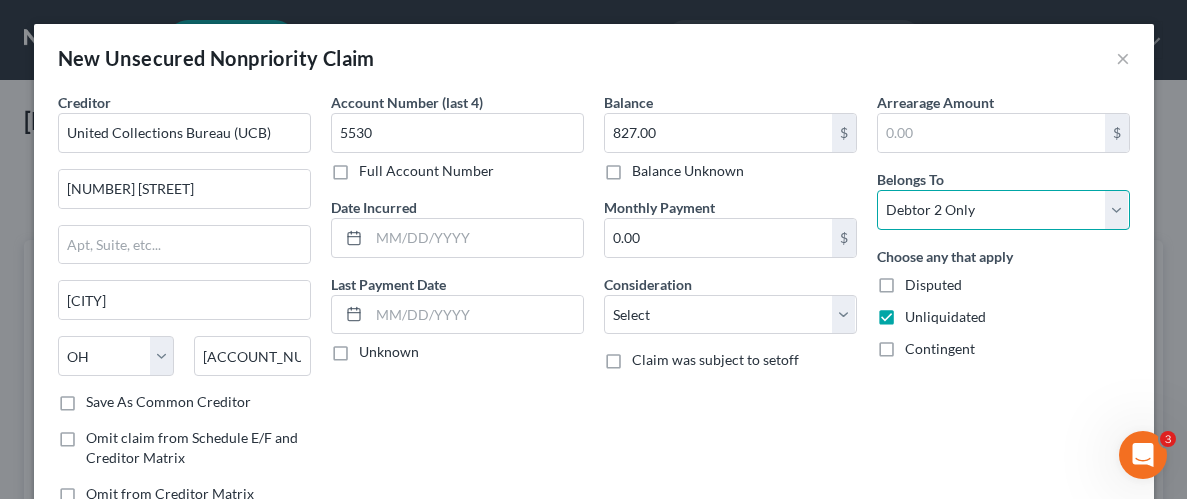 click on "Select Debtor 1 Only Debtor 2 Only Debtor 1 And Debtor 2 Only At Least One Of The Debtors And Another Community Property" at bounding box center [1003, 210] 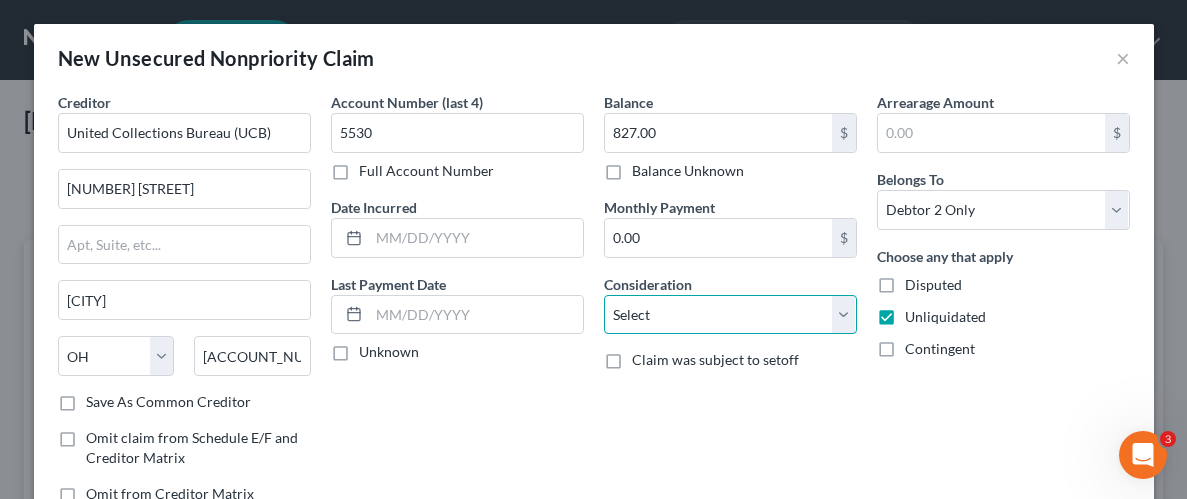 click on "Select Cable / Satellite Services Collection Agency Credit Card Debt Debt Counseling / Attorneys Deficiency Balance Domestic Support Obligations Home / Car Repairs Income Taxes Judgment Liens Medical Services Monies Loaned / Advanced Mortgage Obligation From Divorce Or Separation Obligation To Pensions Other Overdrawn Bank Account Promised To Help Pay Creditors Student Loans Suppliers And Vendors Telephone / Internet Services Utility Services" at bounding box center [730, 315] 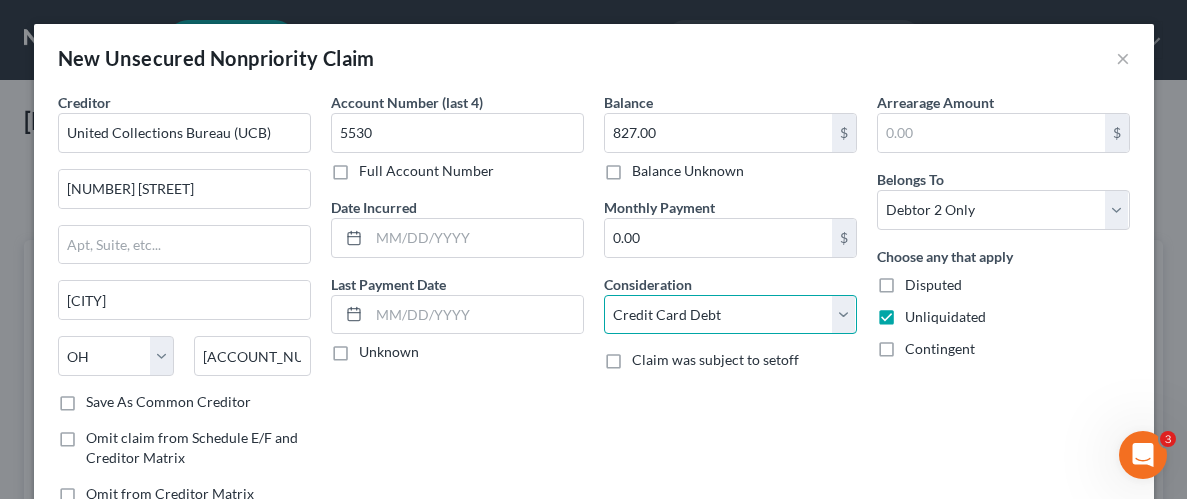 click on "Select Cable / Satellite Services Collection Agency Credit Card Debt Debt Counseling / Attorneys Deficiency Balance Domestic Support Obligations Home / Car Repairs Income Taxes Judgment Liens Medical Services Monies Loaned / Advanced Mortgage Obligation From Divorce Or Separation Obligation To Pensions Other Overdrawn Bank Account Promised To Help Pay Creditors Student Loans Suppliers And Vendors Telephone / Internet Services Utility Services" at bounding box center [730, 315] 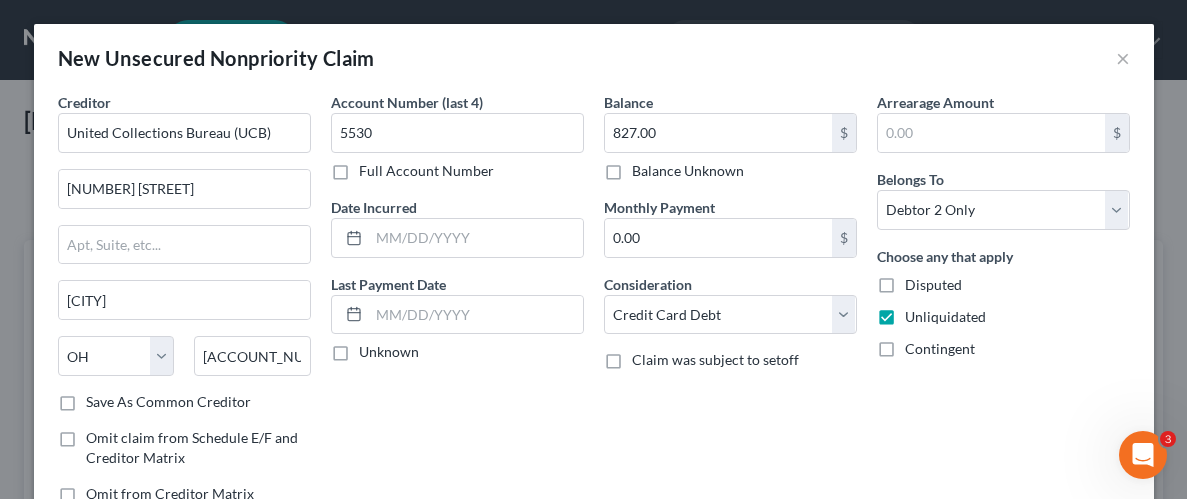 click on "Arrearage Amount $
Belongs To
*
Select Debtor 1 Only Debtor 2 Only Debtor 1 And Debtor 2 Only At Least One Of The Debtors And Another Community Property Choose any that apply Disputed Unliquidated Contingent" at bounding box center [1003, 306] 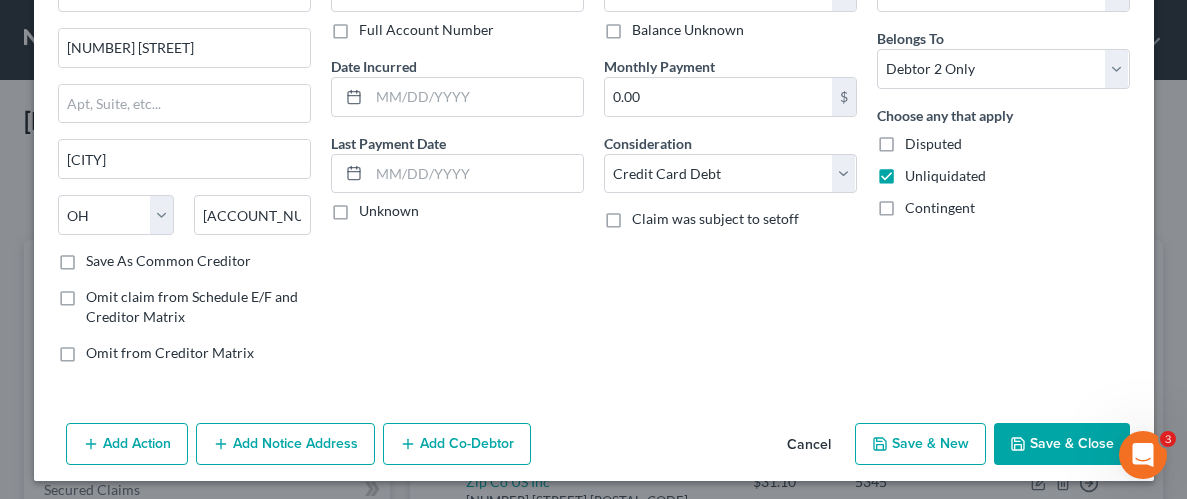 scroll, scrollTop: 145, scrollLeft: 0, axis: vertical 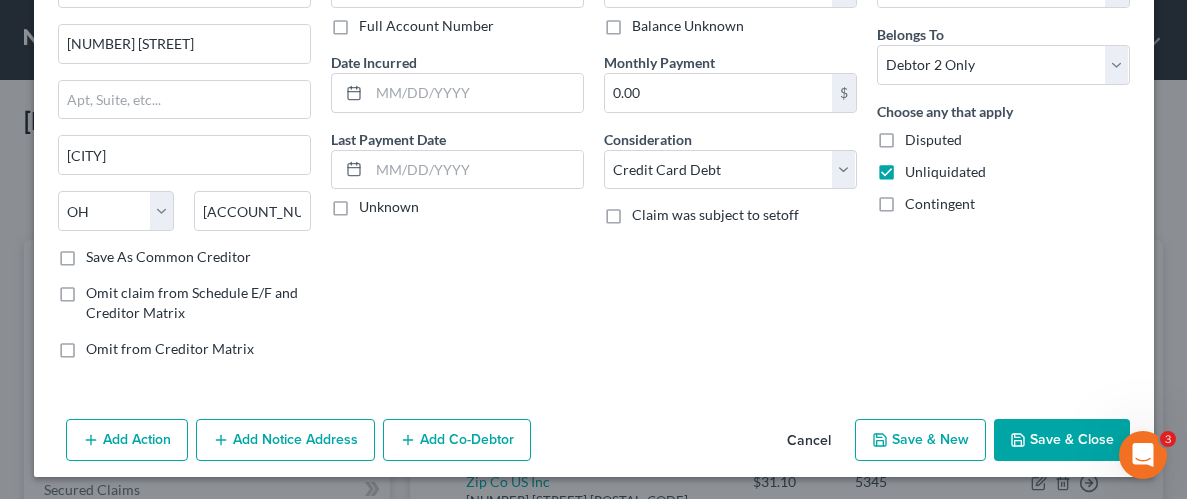 click on "Save & Close" at bounding box center [1062, 440] 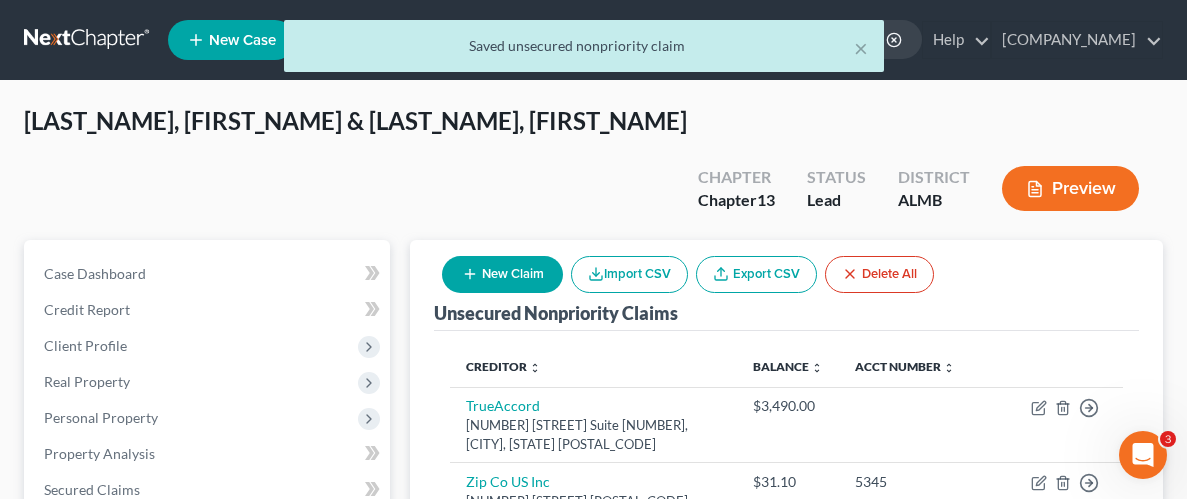 click on "New Claim" at bounding box center (502, 274) 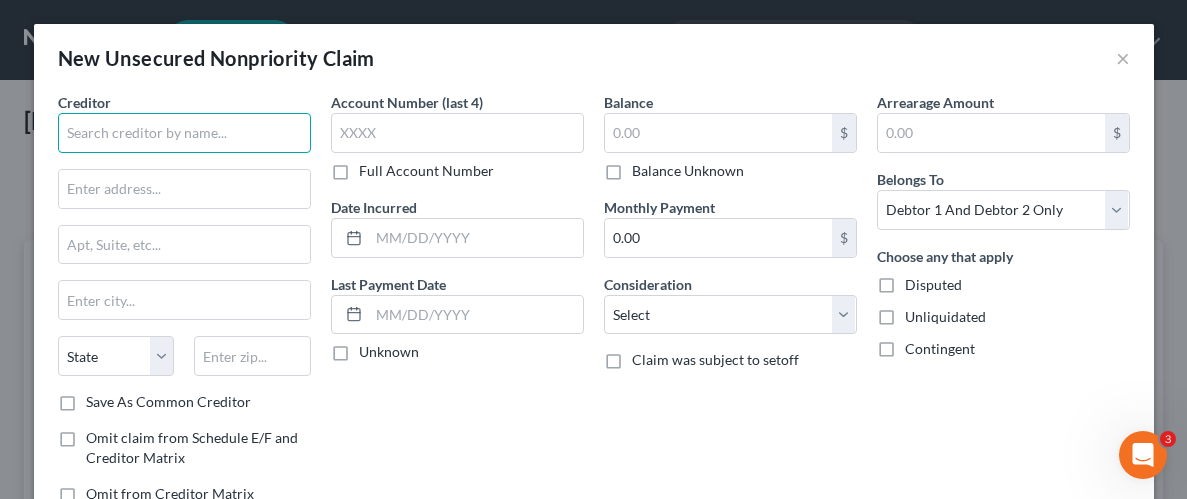 click at bounding box center (184, 133) 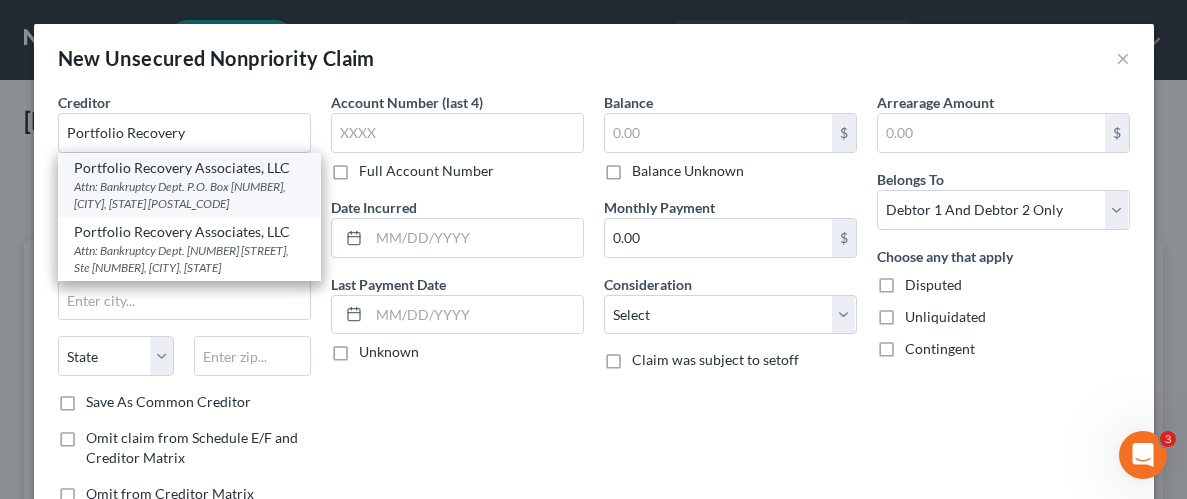 click on "Attn: Bankruptcy Dept. PO Box [NUMBER], [CITY], [STATE] [ZIP]" at bounding box center [189, 195] 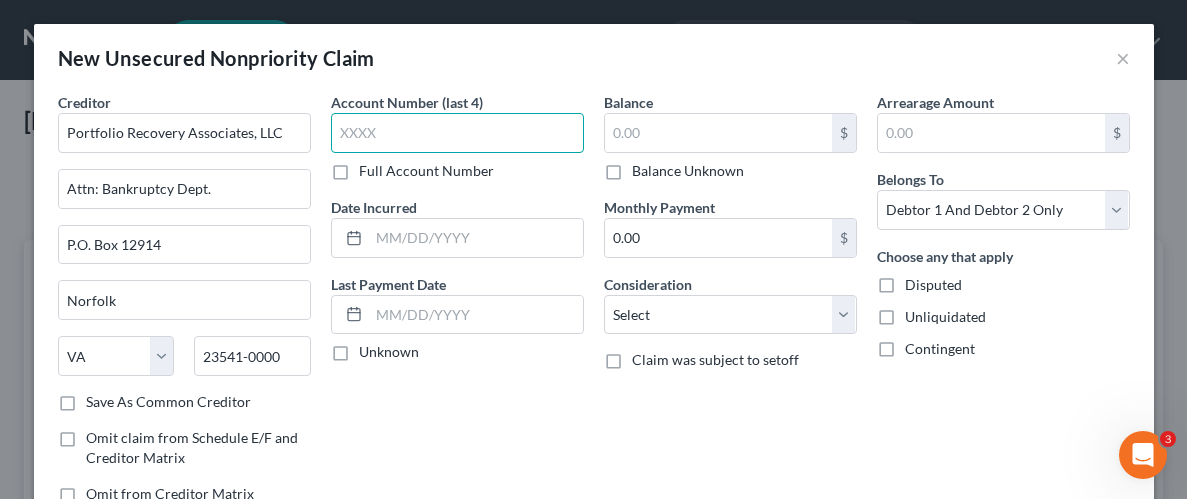 click at bounding box center (457, 133) 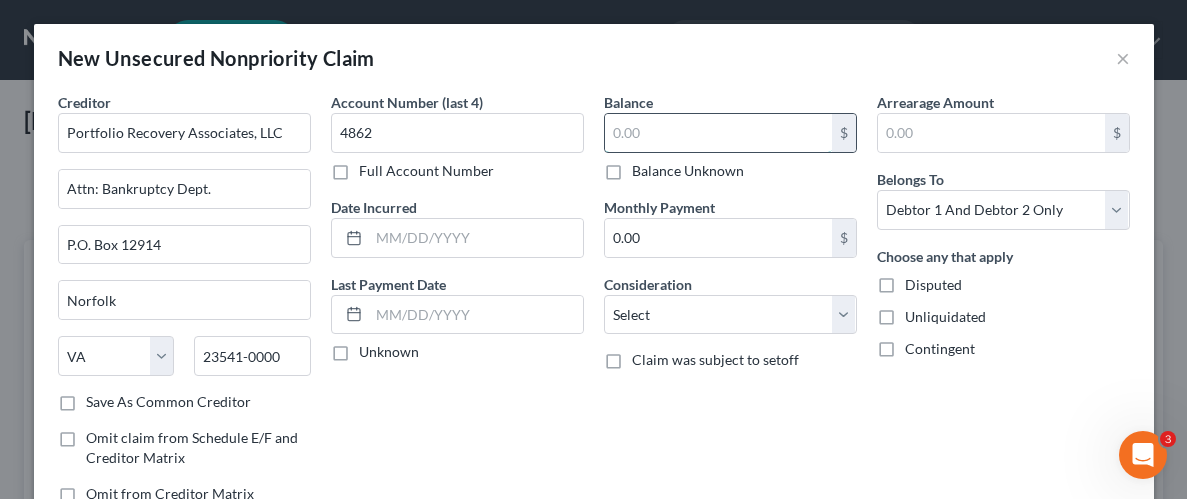click at bounding box center (718, 133) 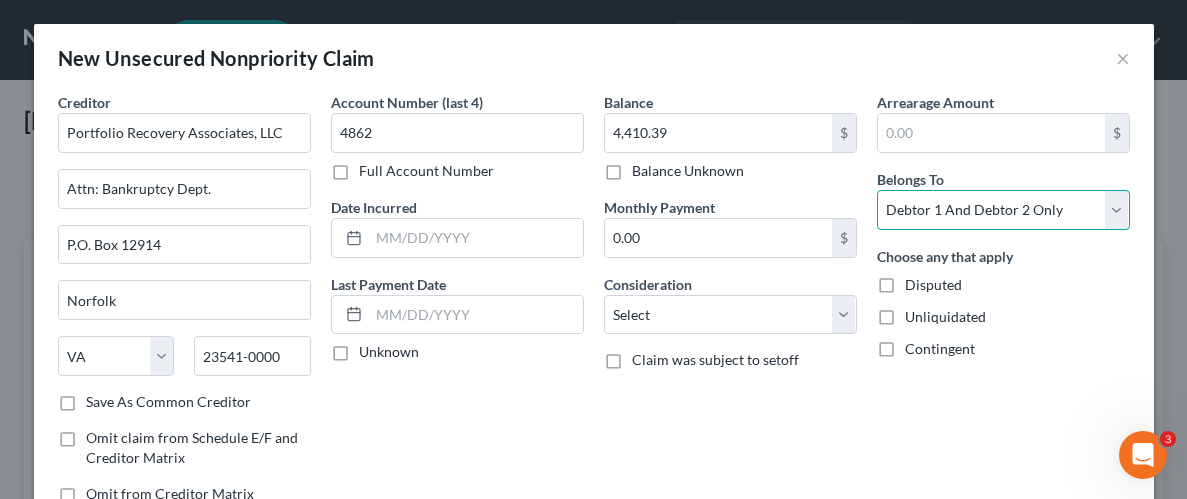 click on "Select Debtor 1 Only Debtor 2 Only Debtor 1 And Debtor 2 Only At Least One Of The Debtors And Another Community Property" at bounding box center [1003, 210] 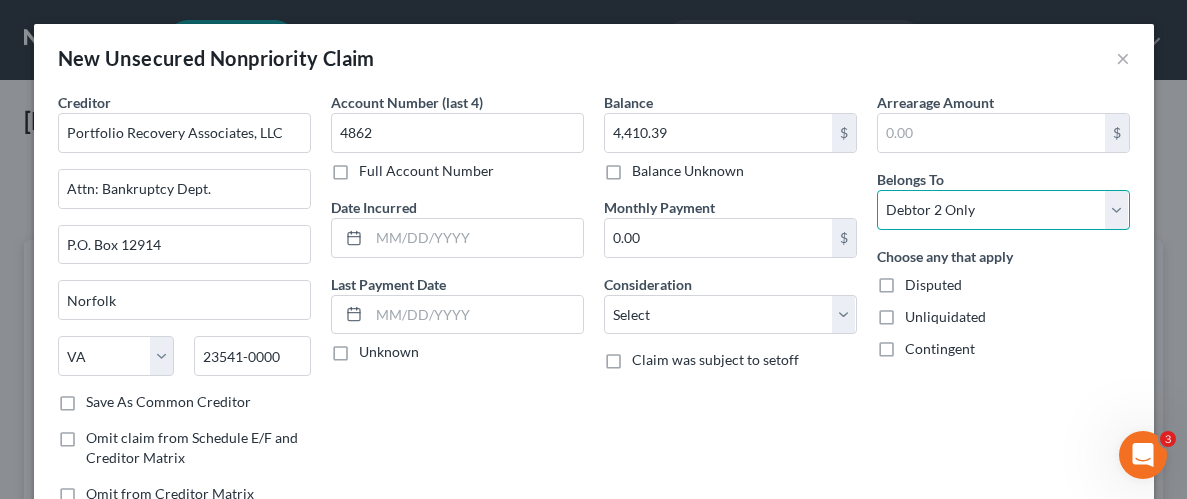 click on "Select Debtor 1 Only Debtor 2 Only Debtor 1 And Debtor 2 Only At Least One Of The Debtors And Another Community Property" at bounding box center [1003, 210] 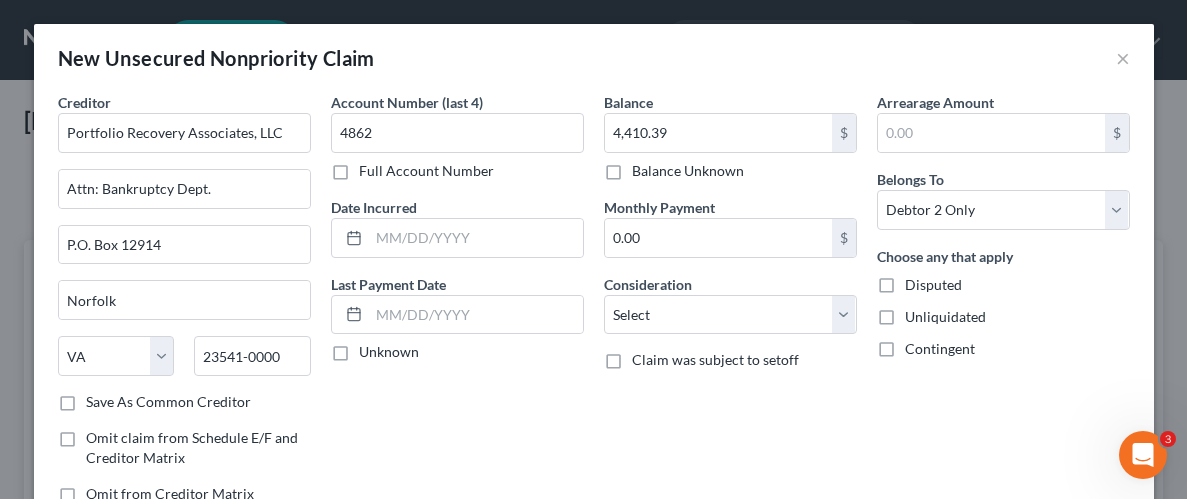 click on "Unliquidated" at bounding box center (945, 317) 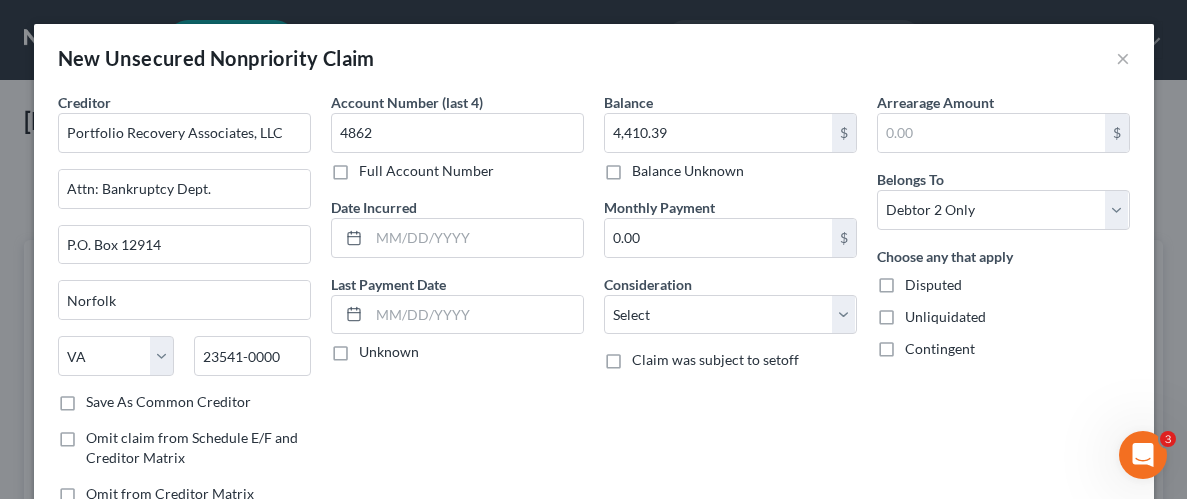 click on "Unliquidated" at bounding box center [919, 313] 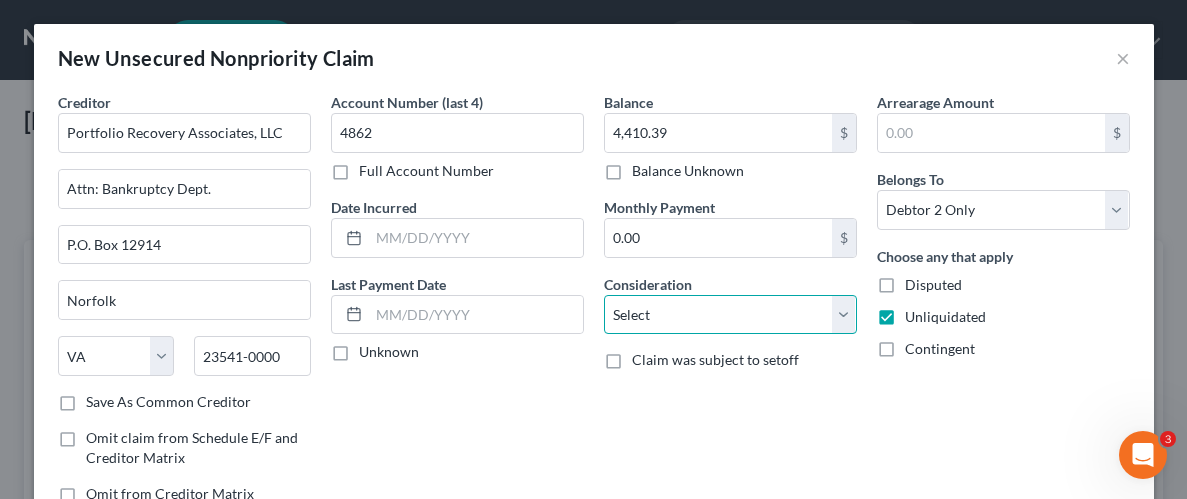 click on "Select Cable / Satellite Services Collection Agency Credit Card Debt Debt Counseling / Attorneys Deficiency Balance Domestic Support Obligations Home / Car Repairs Income Taxes Judgment Liens Medical Services Monies Loaned / Advanced Mortgage Obligation From Divorce Or Separation Obligation To Pensions Other Overdrawn Bank Account Promised To Help Pay Creditors Student Loans Suppliers And Vendors Telephone / Internet Services Utility Services" at bounding box center (730, 315) 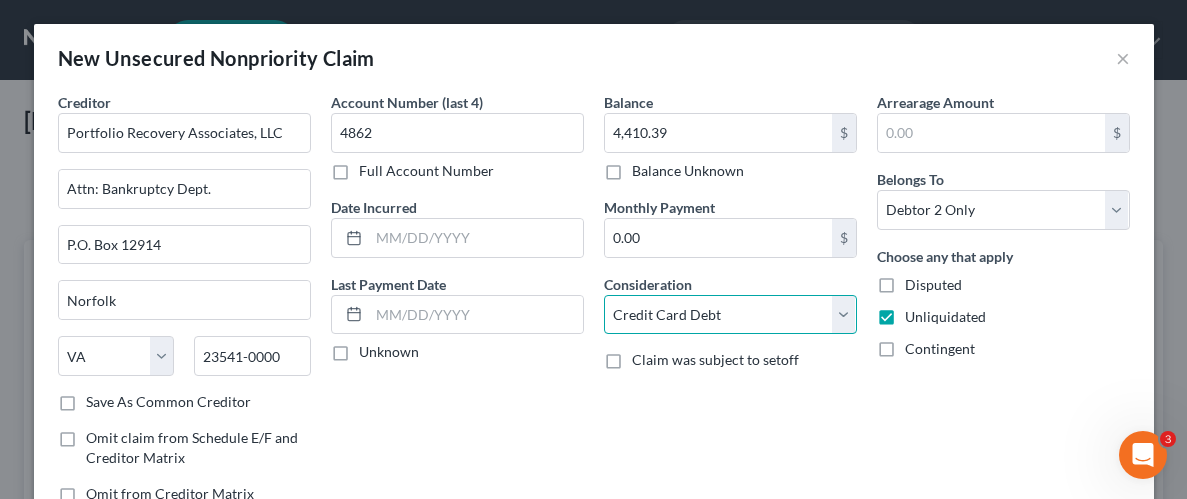click on "Select Cable / Satellite Services Collection Agency Credit Card Debt Debt Counseling / Attorneys Deficiency Balance Domestic Support Obligations Home / Car Repairs Income Taxes Judgment Liens Medical Services Monies Loaned / Advanced Mortgage Obligation From Divorce Or Separation Obligation To Pensions Other Overdrawn Bank Account Promised To Help Pay Creditors Student Loans Suppliers And Vendors Telephone / Internet Services Utility Services" at bounding box center (730, 315) 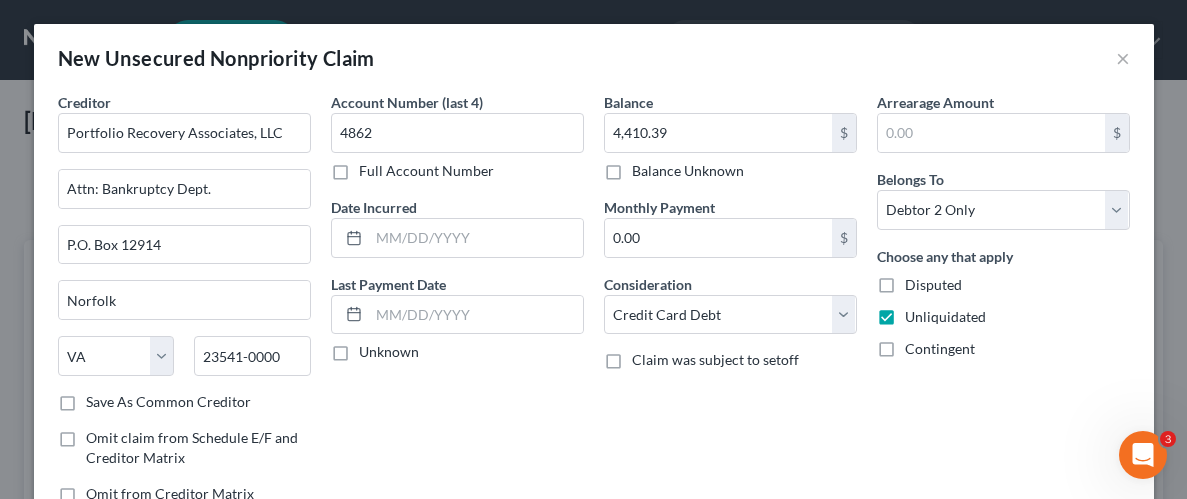 click on "Balance
4,410.39 $
Balance Unknown
Balance Undetermined
4,410.39 $
Balance Unknown
Monthly Payment 0.00 $ Consideration Select Cable / Satellite Services Collection Agency Credit Card Debt Debt Counseling / Attorneys Deficiency Balance Domestic Support Obligations Home / Car Repairs Income Taxes Judgment Liens Medical Services Monies Loaned / Advanced Mortgage Obligation From Divorce Or Separation Obligation To Pensions Other Overdrawn Bank Account Promised To Help Pay Creditors Student Loans Suppliers And Vendors Telephone / Internet Services Utility Services Claim was subject to setoff" at bounding box center [730, 306] 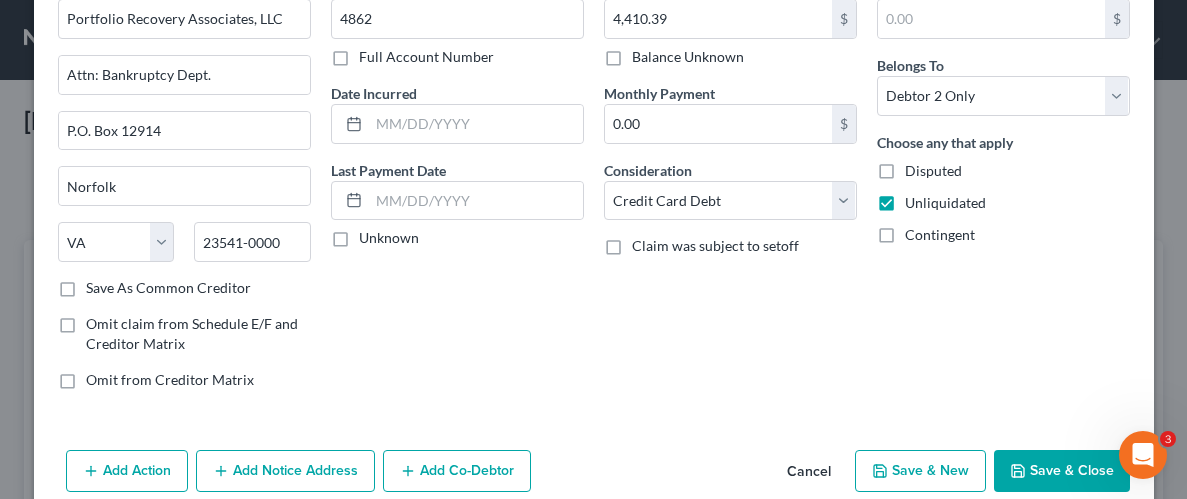 scroll, scrollTop: 131, scrollLeft: 0, axis: vertical 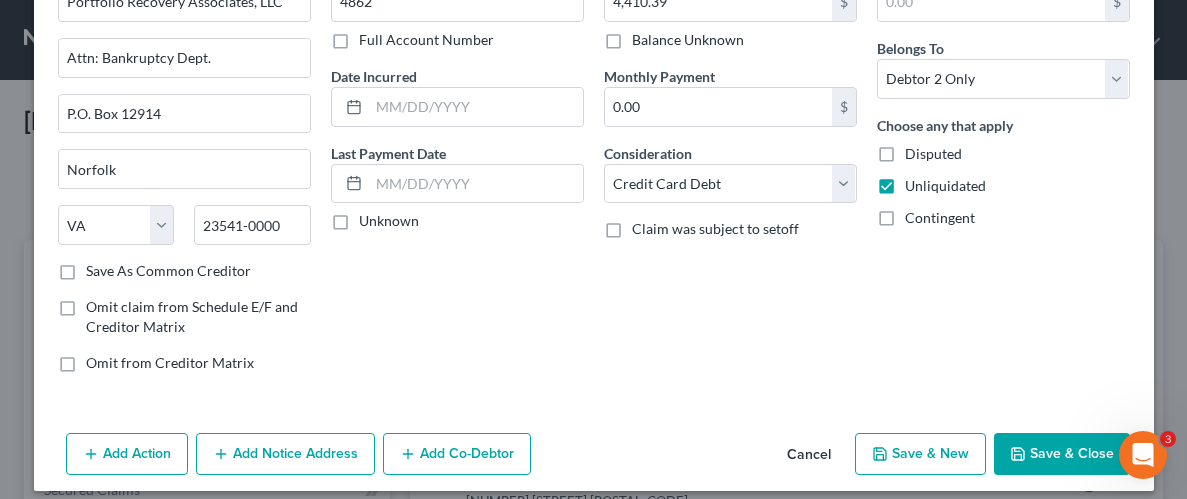 click on "Save & Close" at bounding box center [1062, 454] 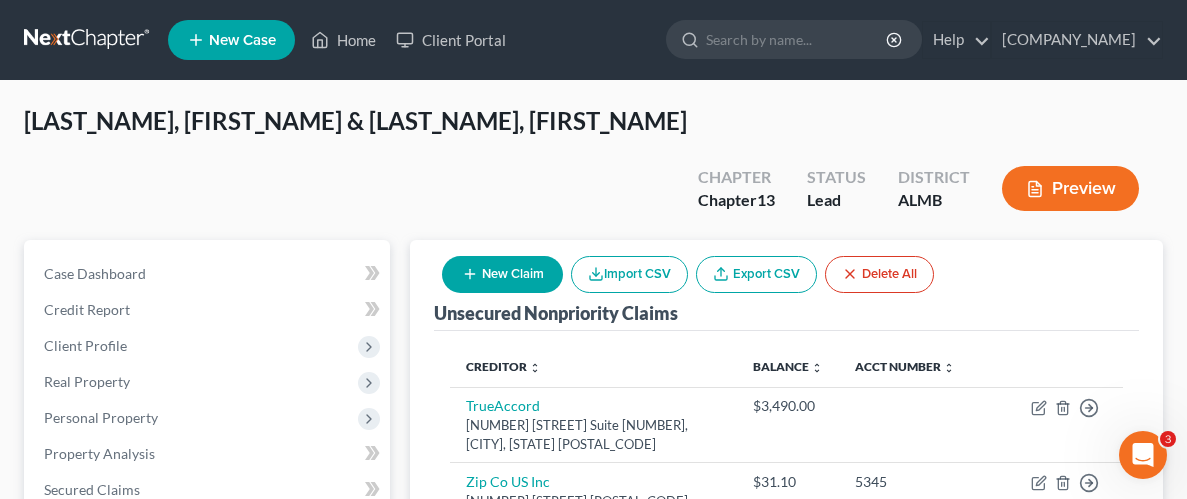 click on "New Claim" at bounding box center [502, 274] 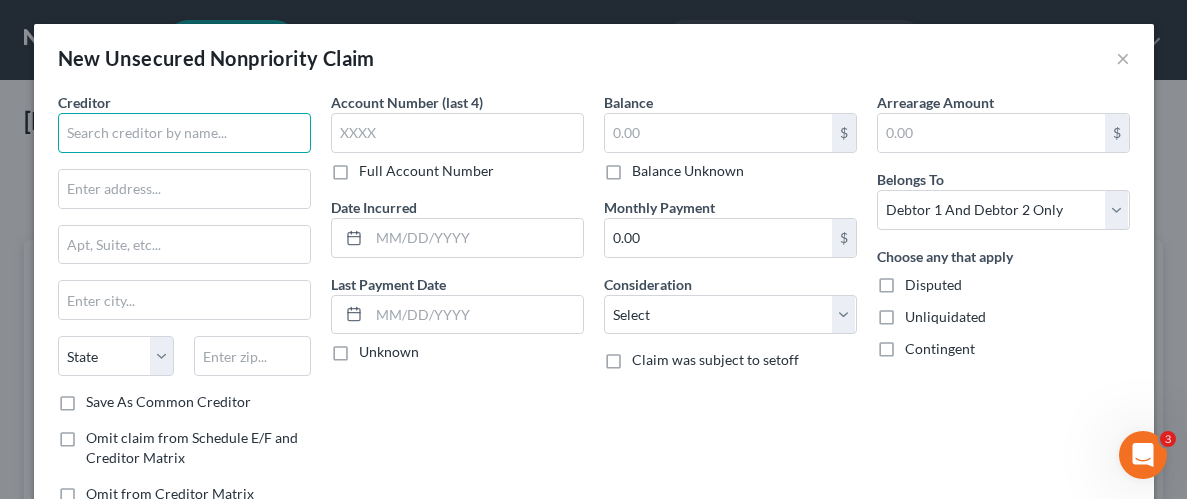 click at bounding box center [184, 133] 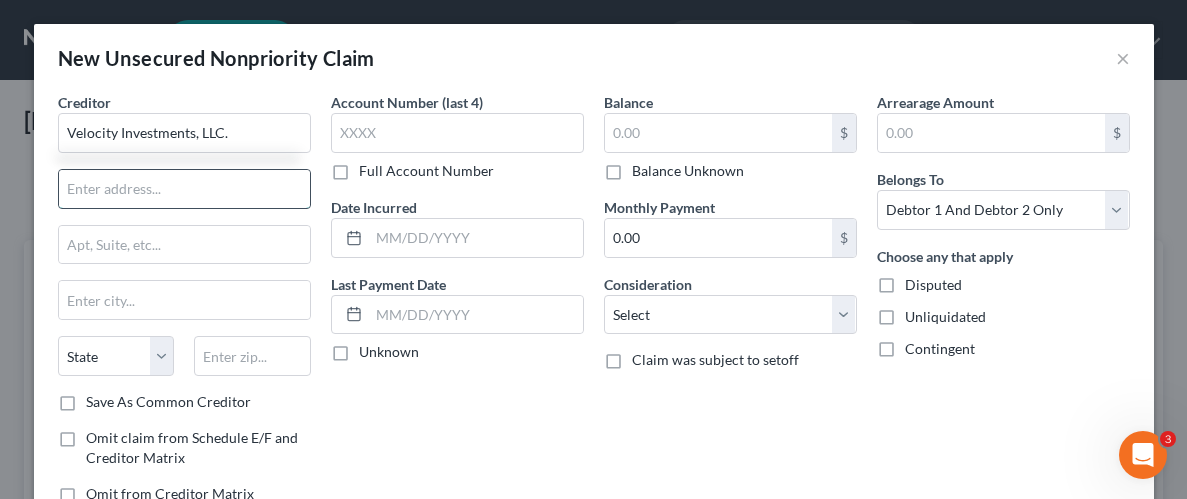 click at bounding box center [184, 189] 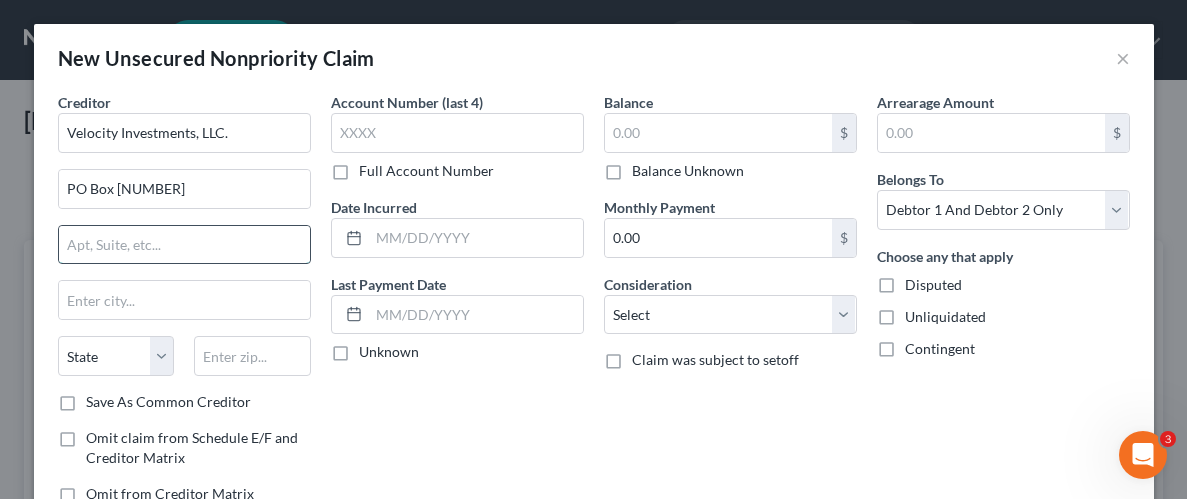 click at bounding box center (184, 245) 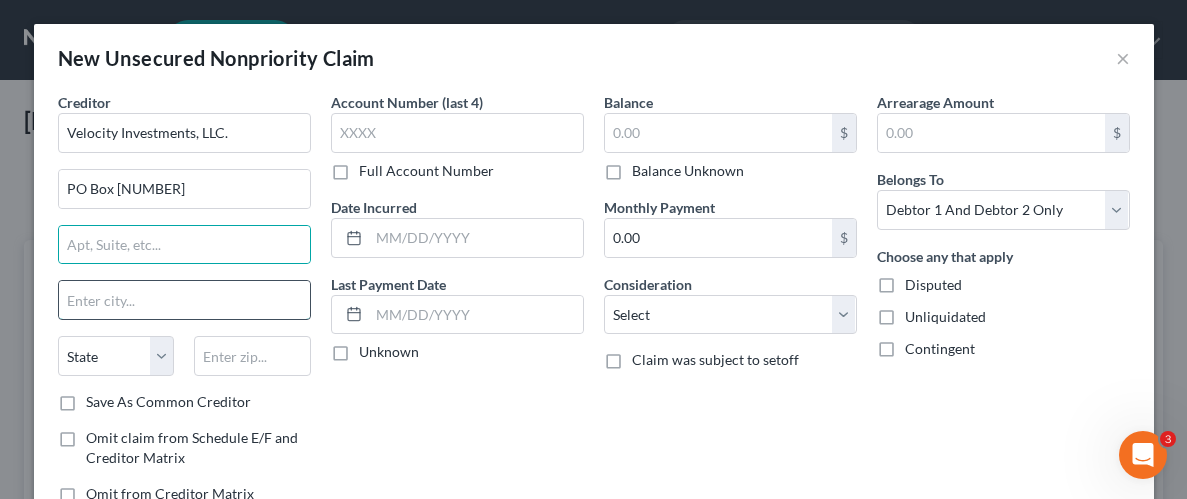 click at bounding box center [184, 300] 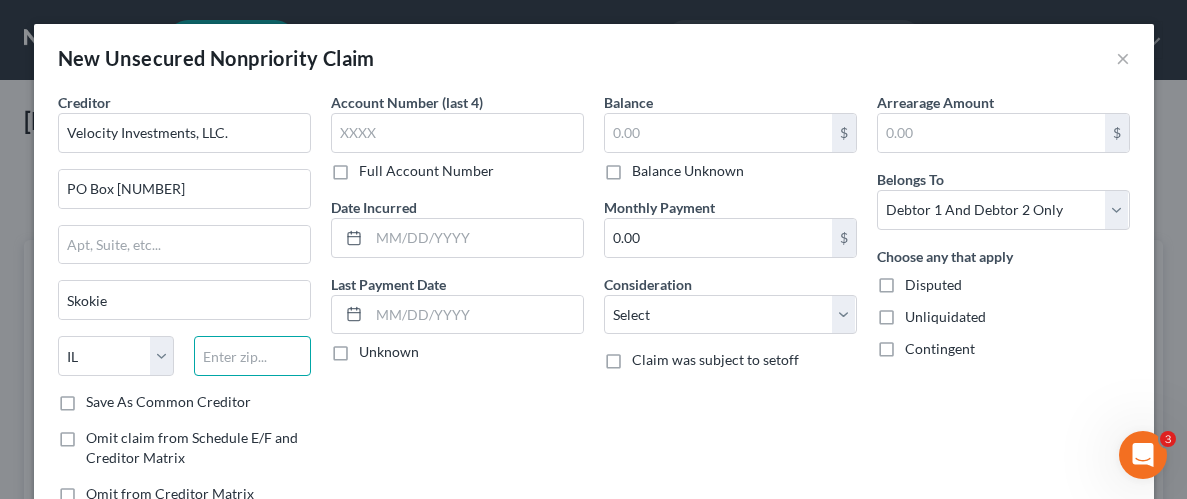 click at bounding box center [252, 356] 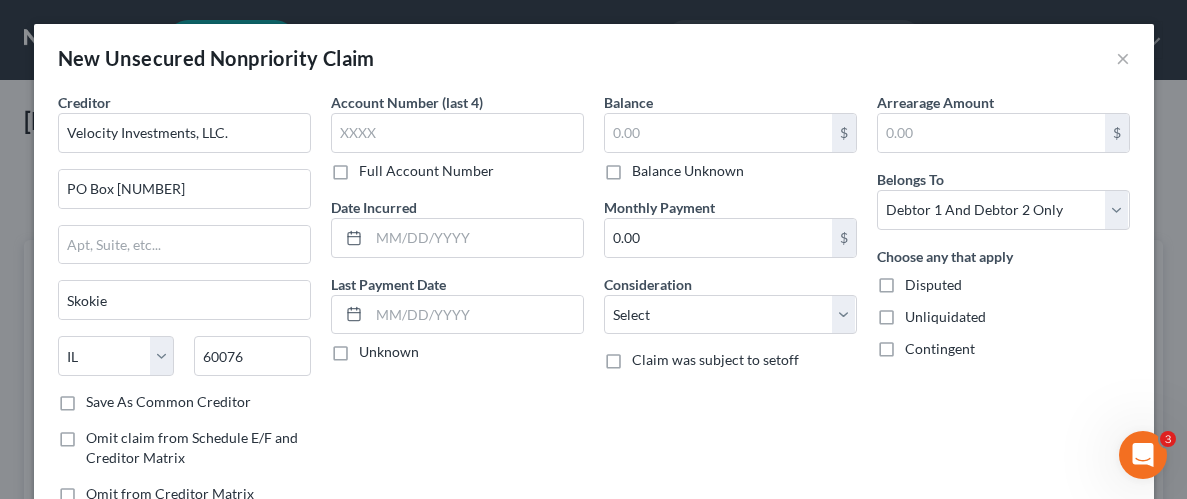 click on "Account Number (last 4)
Full Account Number
Date Incurred         Last Payment Date         Unknown" at bounding box center (457, 306) 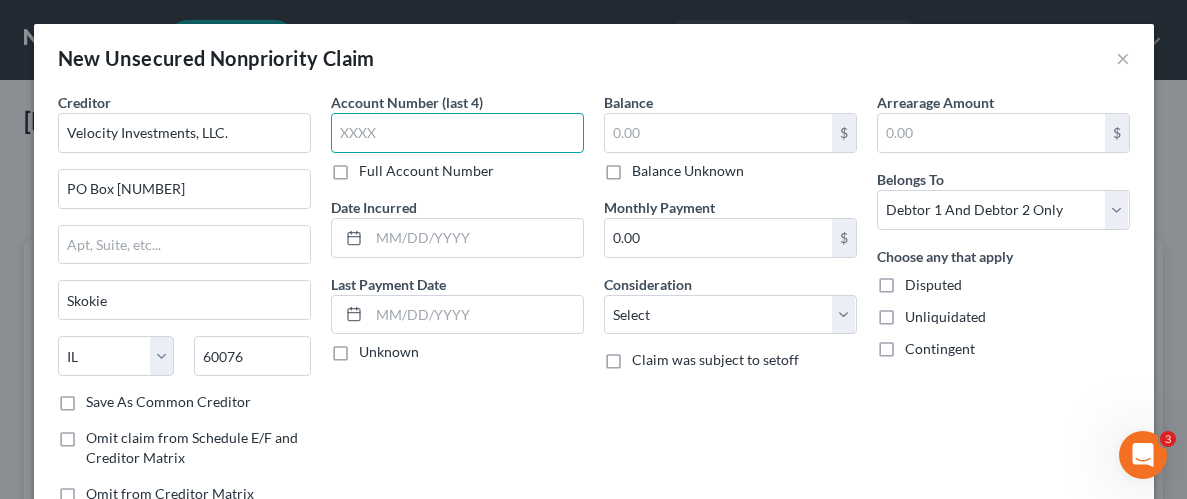 click at bounding box center (457, 133) 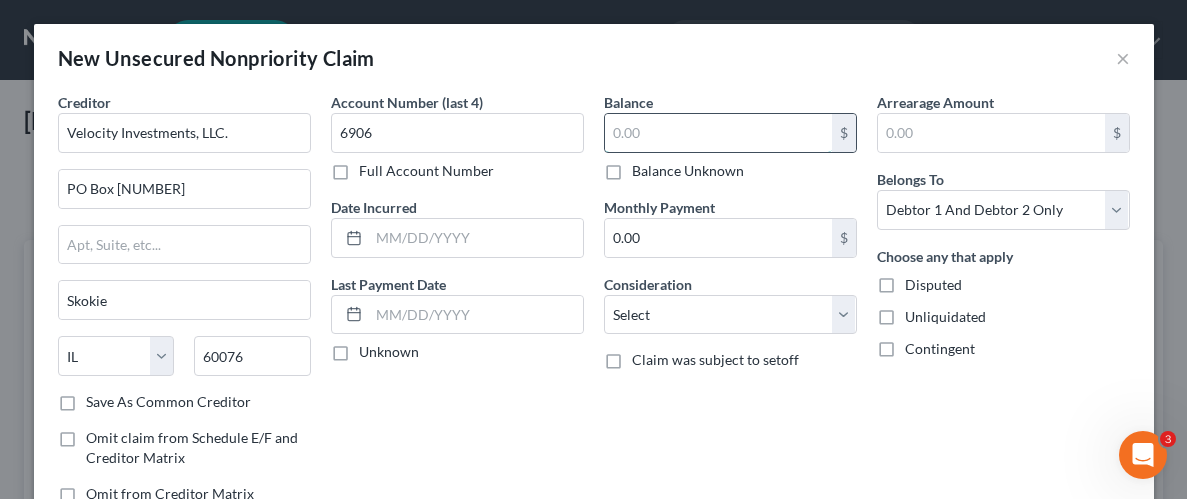 click at bounding box center [718, 133] 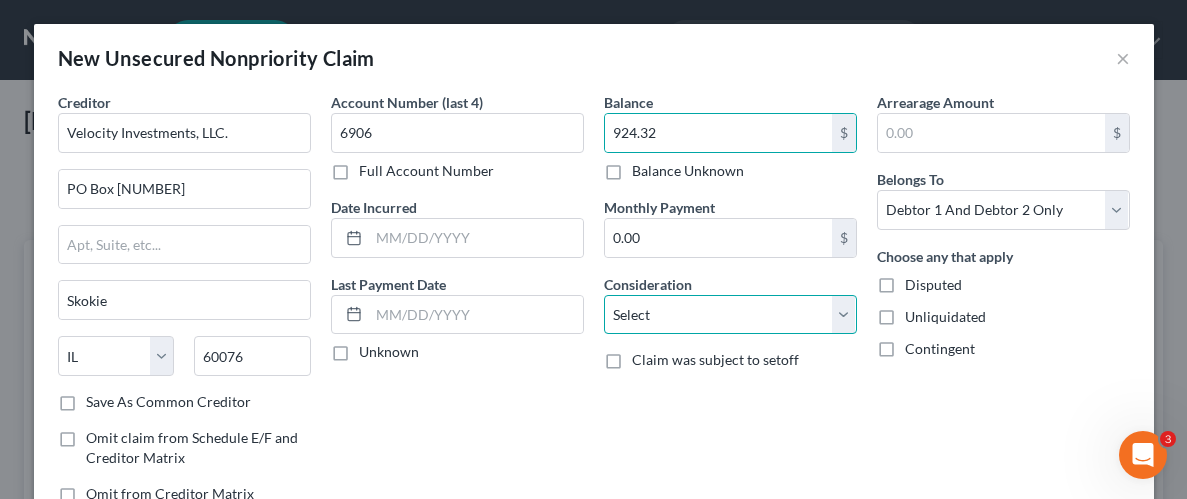 click on "Select Cable / Satellite Services Collection Agency Credit Card Debt Debt Counseling / Attorneys Deficiency Balance Domestic Support Obligations Home / Car Repairs Income Taxes Judgment Liens Medical Services Monies Loaned / Advanced Mortgage Obligation From Divorce Or Separation Obligation To Pensions Other Overdrawn Bank Account Promised To Help Pay Creditors Student Loans Suppliers And Vendors Telephone / Internet Services Utility Services" at bounding box center [730, 315] 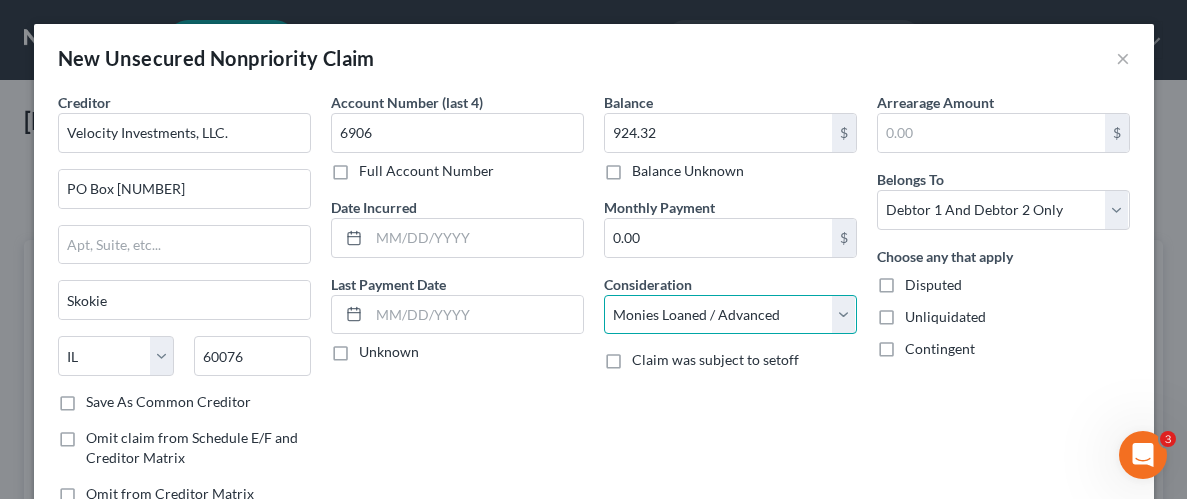 click on "Select Cable / Satellite Services Collection Agency Credit Card Debt Debt Counseling / Attorneys Deficiency Balance Domestic Support Obligations Home / Car Repairs Income Taxes Judgment Liens Medical Services Monies Loaned / Advanced Mortgage Obligation From Divorce Or Separation Obligation To Pensions Other Overdrawn Bank Account Promised To Help Pay Creditors Student Loans Suppliers And Vendors Telephone / Internet Services Utility Services" at bounding box center (730, 315) 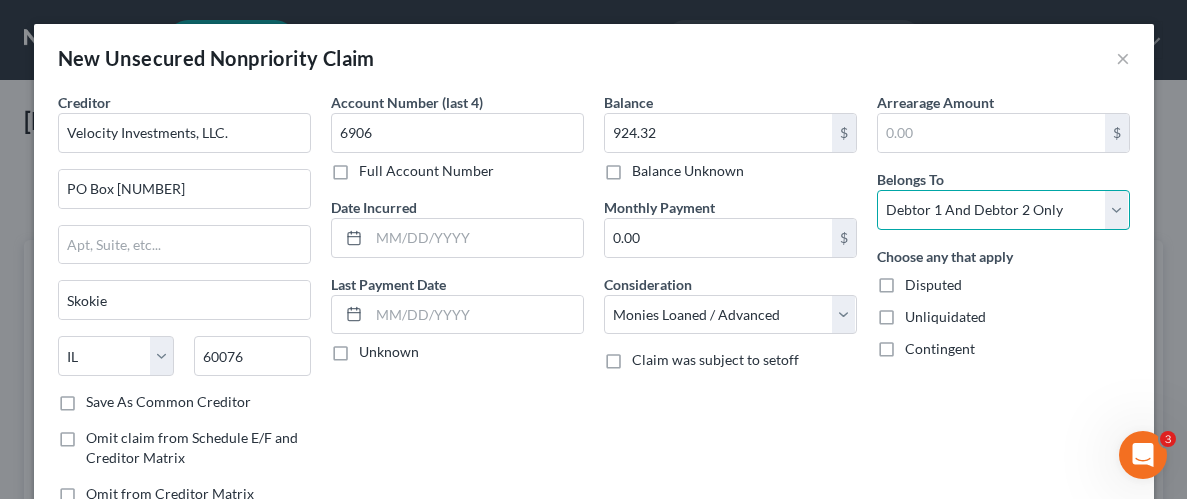 click on "Select Debtor 1 Only Debtor 2 Only Debtor 1 And Debtor 2 Only At Least One Of The Debtors And Another Community Property" at bounding box center (1003, 210) 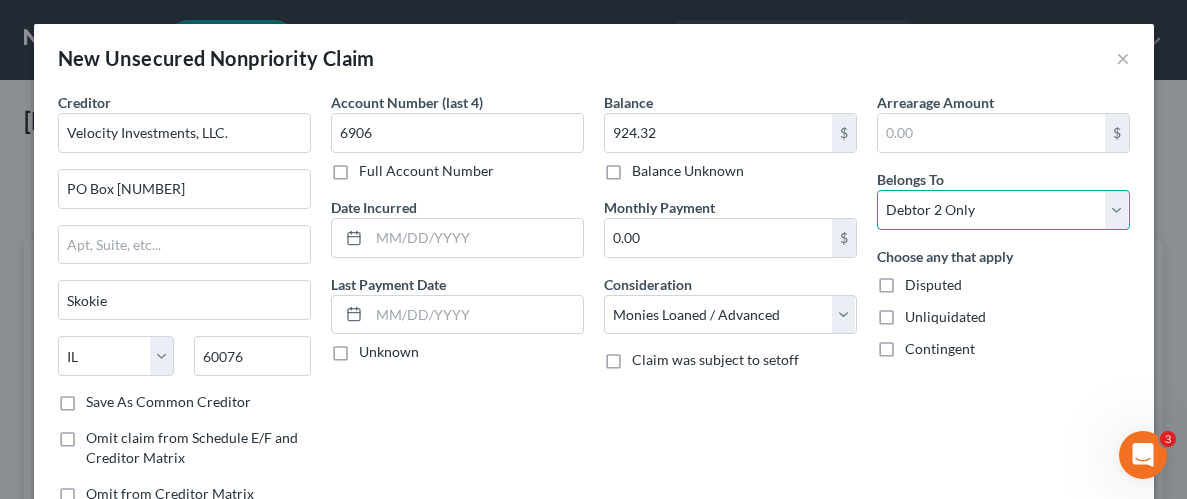 click on "Select Debtor 1 Only Debtor 2 Only Debtor 1 And Debtor 2 Only At Least One Of The Debtors And Another Community Property" at bounding box center [1003, 210] 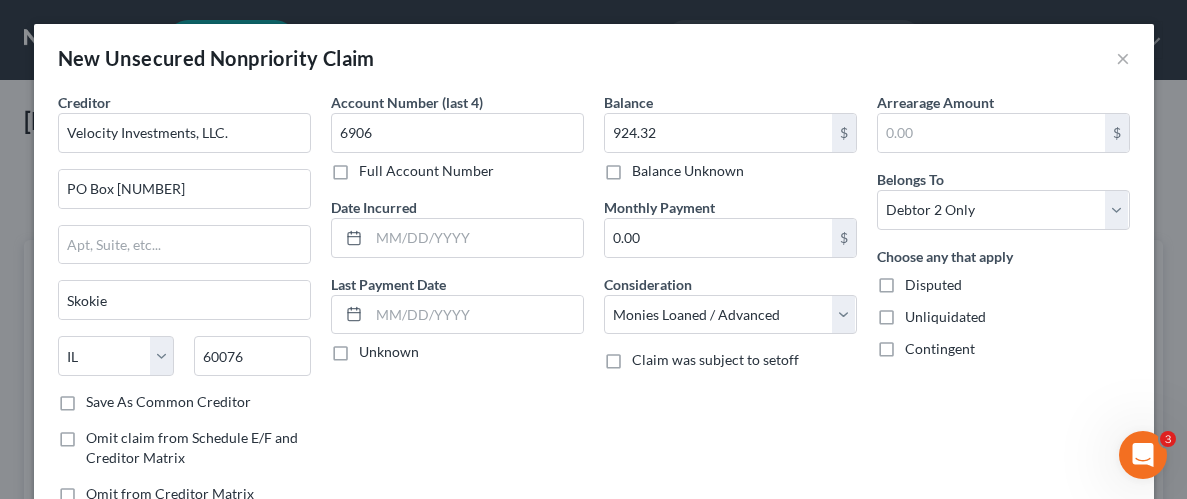 click on "Unliquidated" at bounding box center [945, 317] 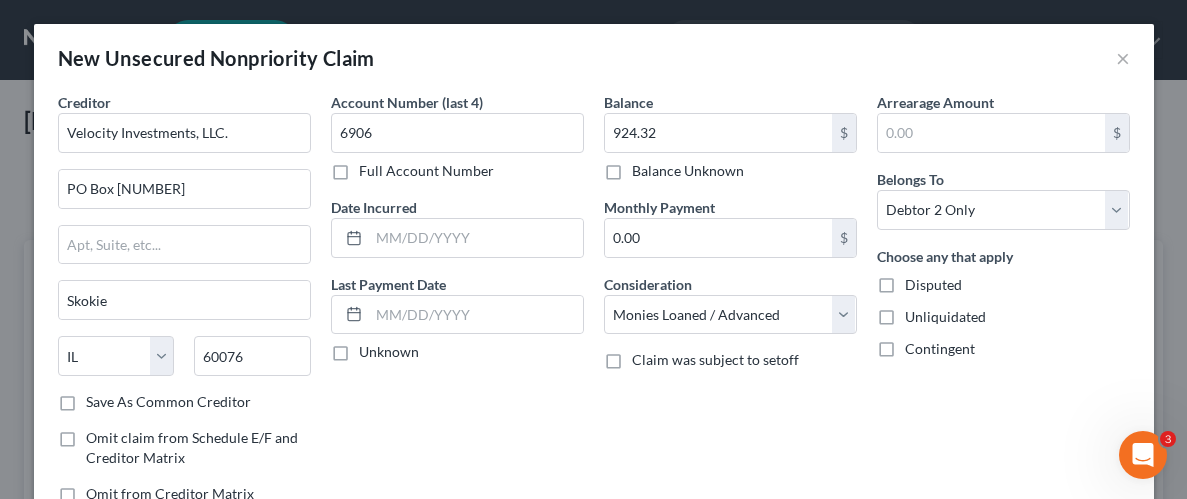 click on "Unliquidated" at bounding box center (919, 313) 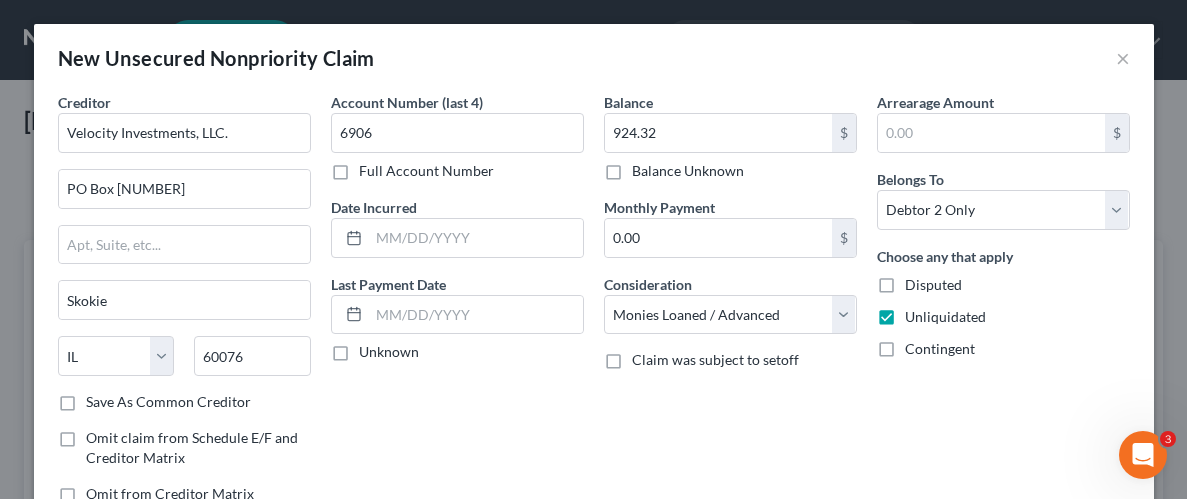click on "Balance
[AMOUNT] $
Balance Unknown
Balance Undetermined
[AMOUNT] $
Balance Unknown
Monthly Payment [AMOUNT] $ Consideration Select Cable / Satellite Services Collection Agency Credit Card Debt Debt Counseling / Attorneys Deficiency Balance Domestic Support Obligations Home / Car Repairs Income Taxes Judgment Liens Medical Services Monies Loaned / Advanced Mortgage Obligation From Divorce Or Separation Obligation To Pensions Other Overdrawn Bank Account Promised To Help Pay Creditors Student Loans Suppliers And Vendors Telephone / Internet Services Utility Services Claim was subject to setoff" at bounding box center [730, 306] 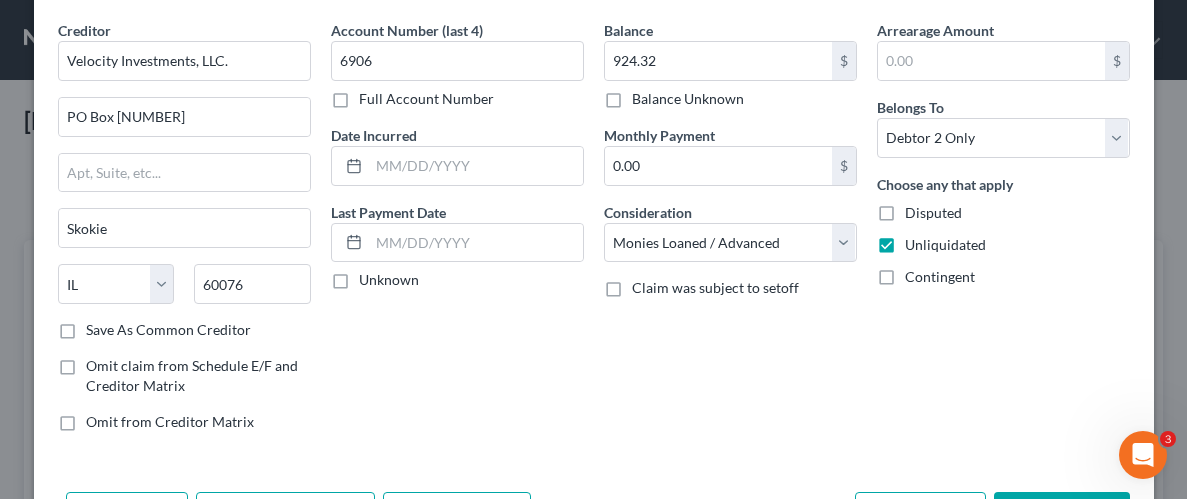 scroll, scrollTop: 145, scrollLeft: 0, axis: vertical 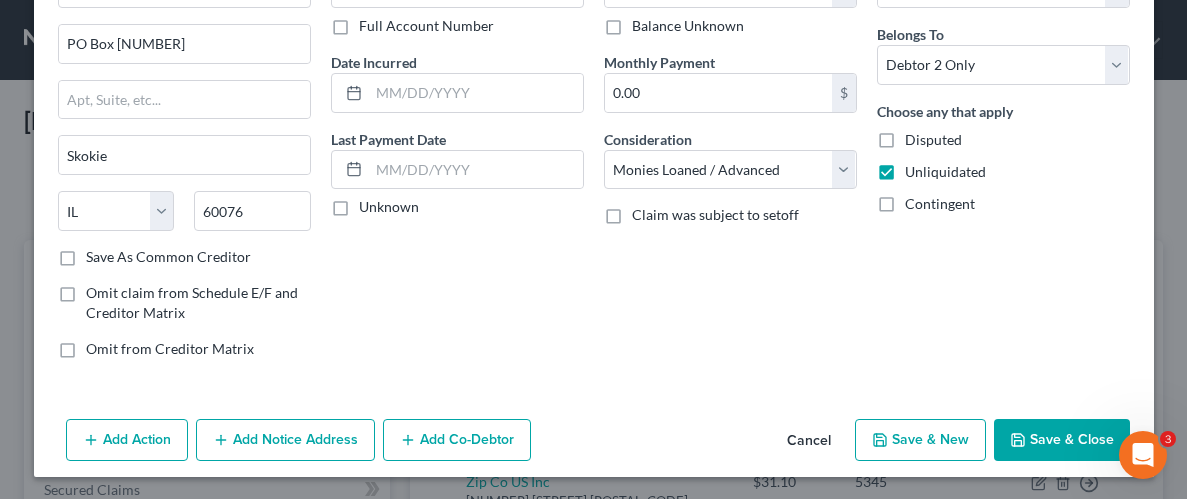 click on "Save & Close" at bounding box center (1062, 440) 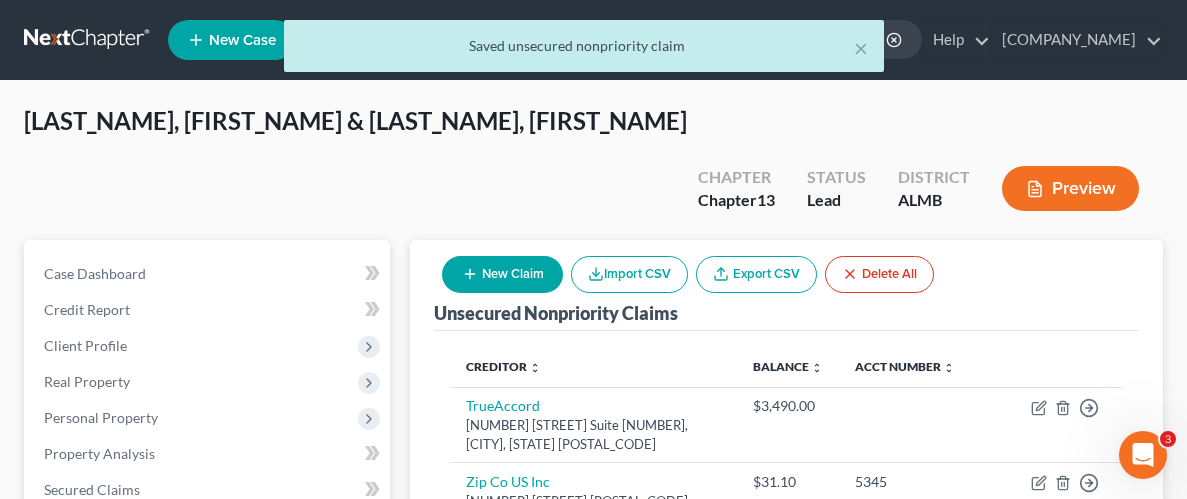 click on "New Claim" at bounding box center [502, 274] 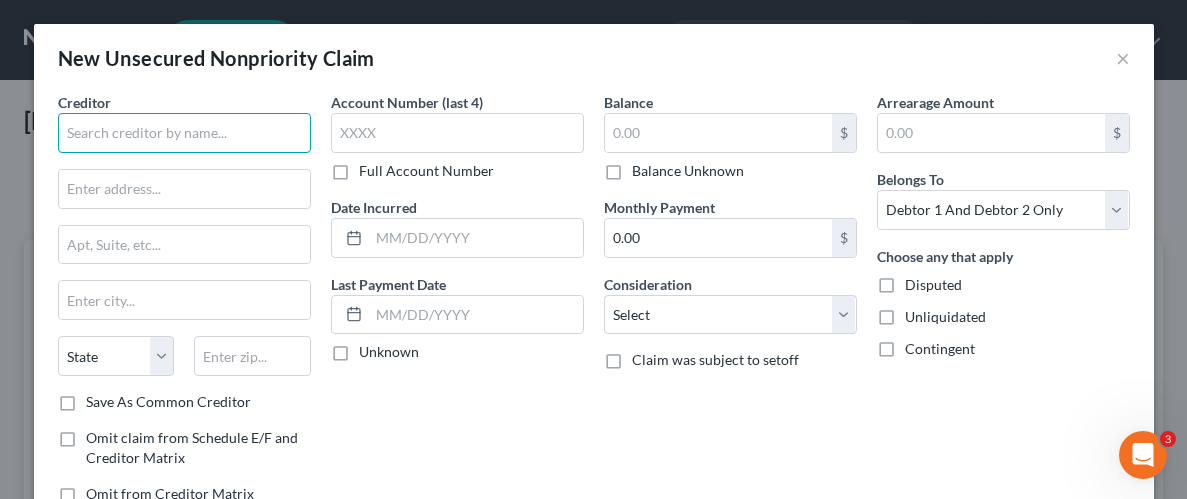 click at bounding box center [184, 133] 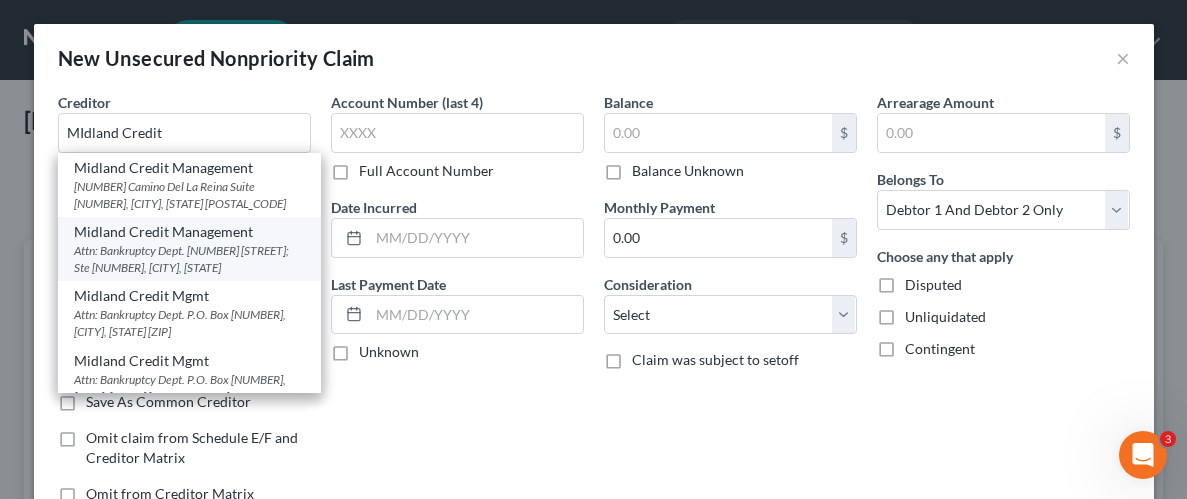click on "Attn: Bankruptcy Dept. [NUMBER] [STREET]; Ste [NUMBER], [CITY], [STATE] [POSTAL_CODE]" at bounding box center [189, 259] 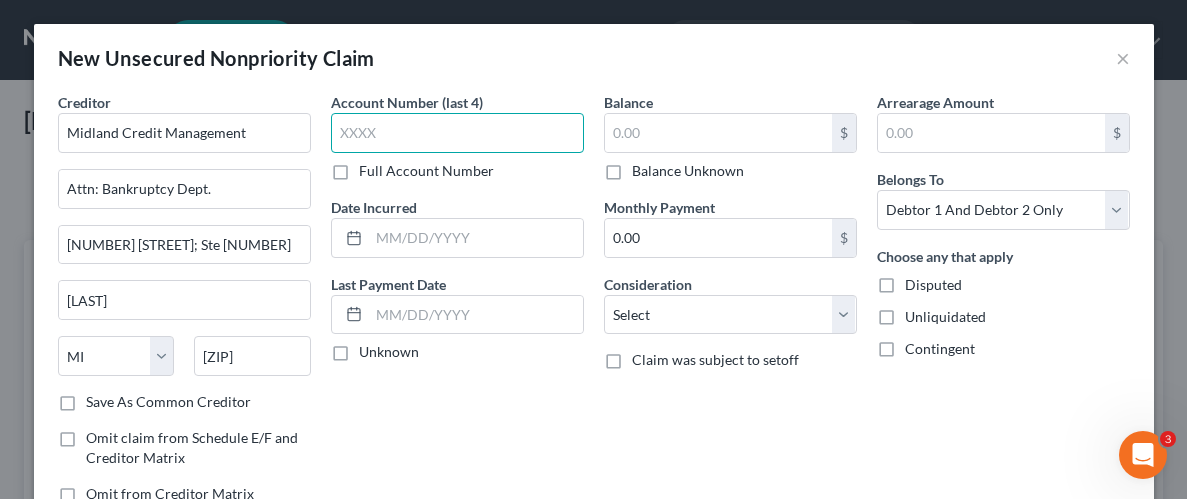 click at bounding box center [457, 133] 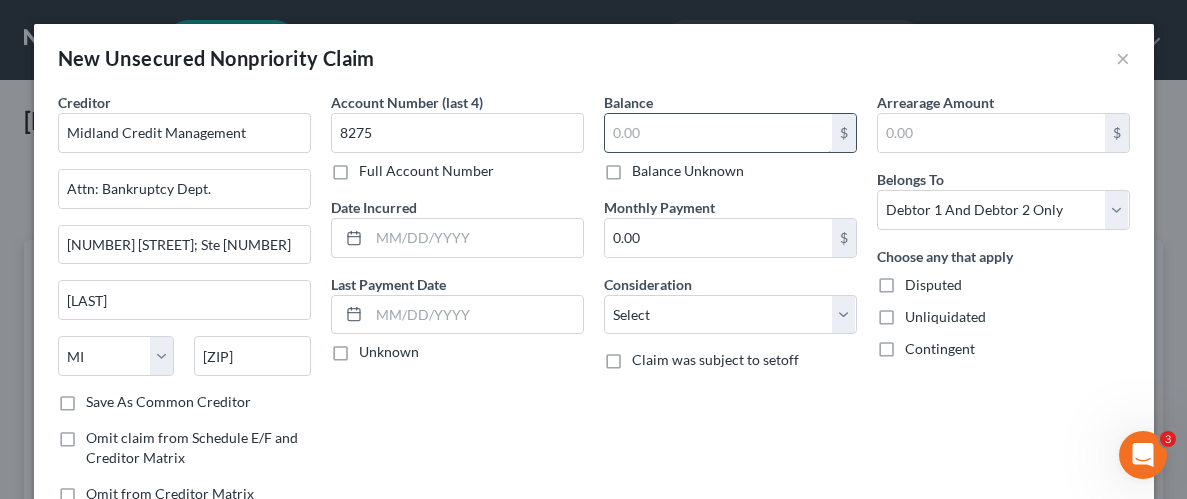 click at bounding box center (718, 133) 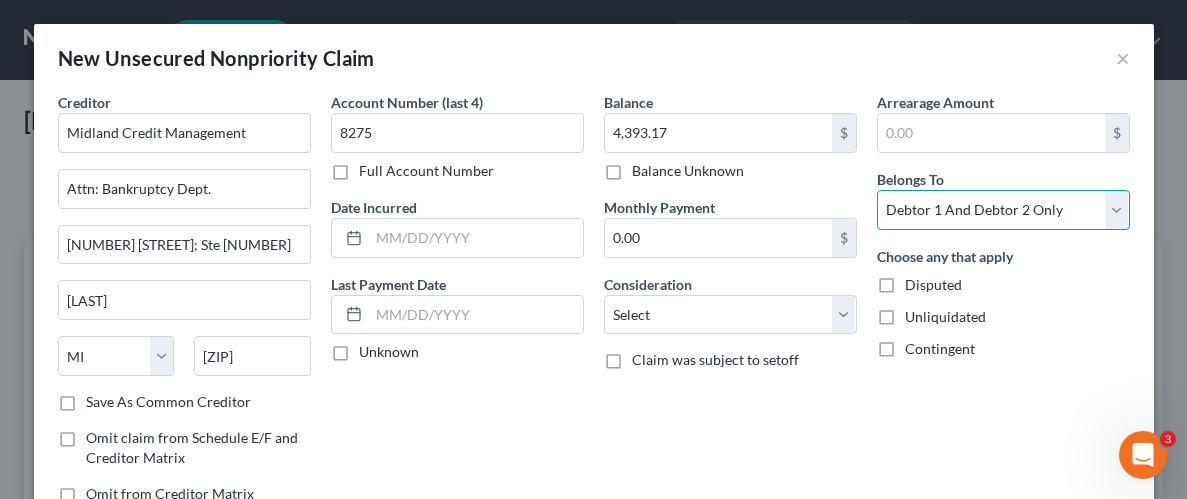 click on "Select Debtor 1 Only Debtor 2 Only Debtor 1 And Debtor 2 Only At Least One Of The Debtors And Another Community Property" at bounding box center (1003, 210) 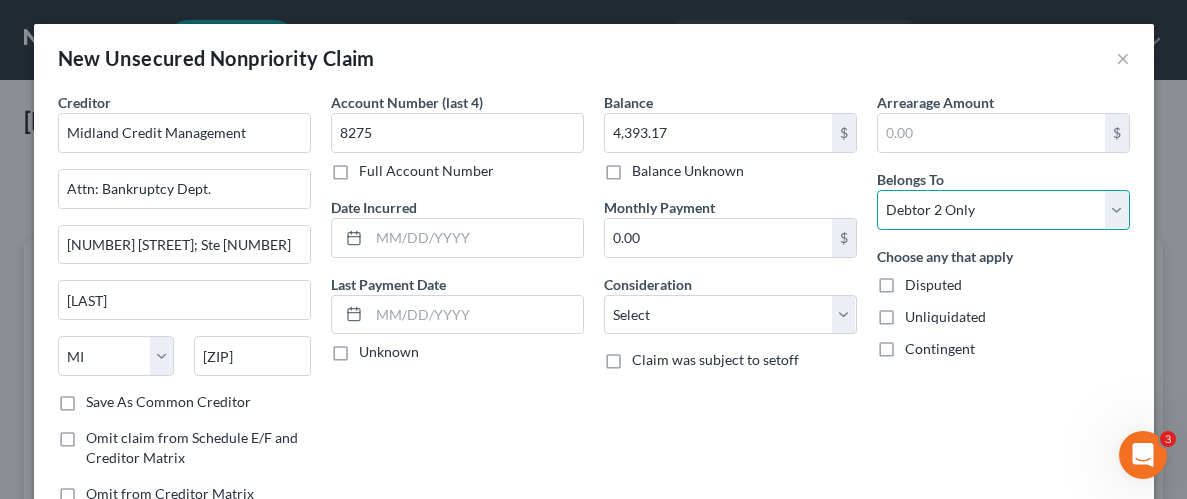 click on "Select Debtor 1 Only Debtor 2 Only Debtor 1 And Debtor 2 Only At Least One Of The Debtors And Another Community Property" at bounding box center [1003, 210] 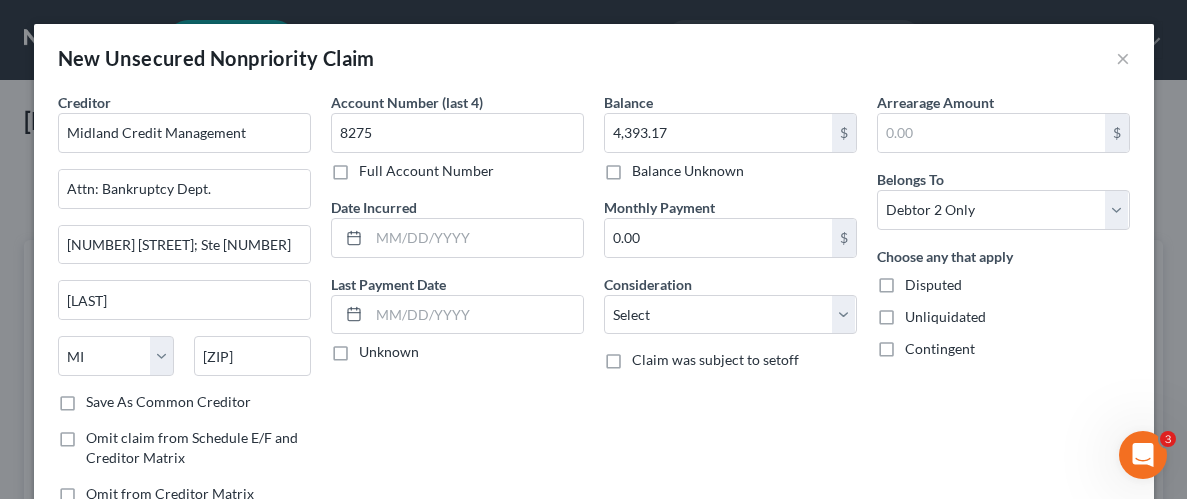 click on "Unliquidated" at bounding box center (945, 317) 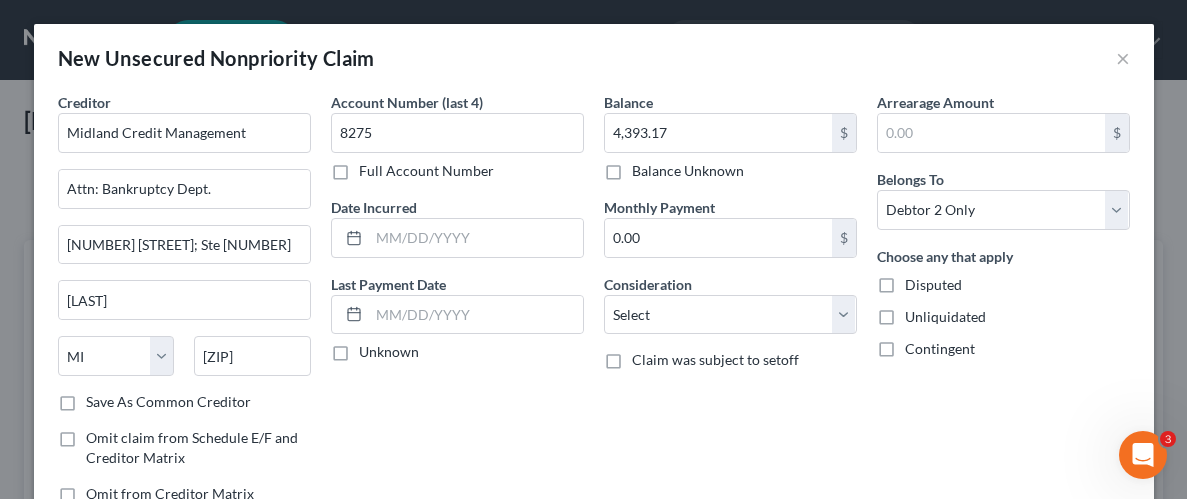 click on "Unliquidated" at bounding box center [919, 313] 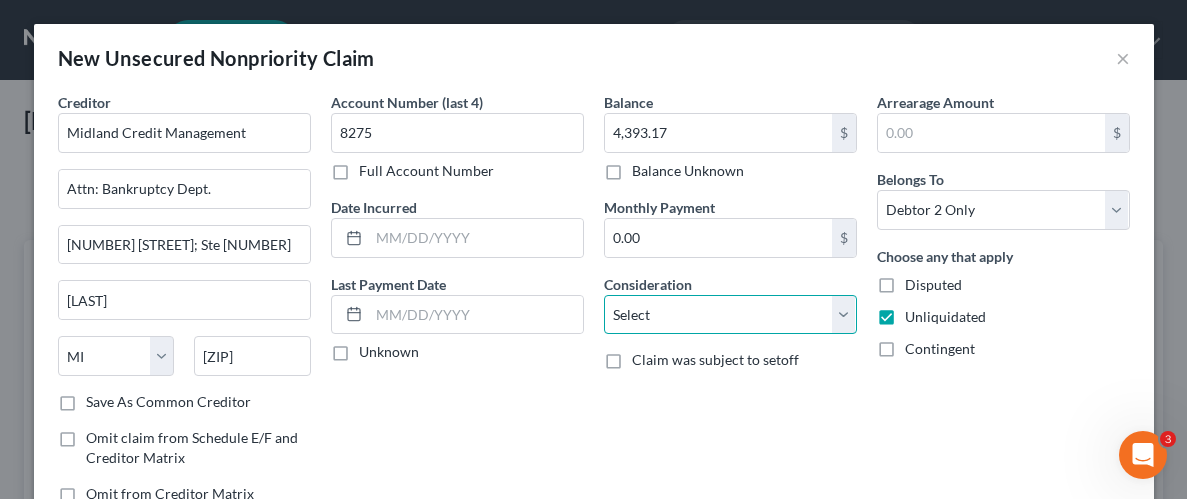 click on "Select Cable / Satellite Services Collection Agency Credit Card Debt Debt Counseling / Attorneys Deficiency Balance Domestic Support Obligations Home / Car Repairs Income Taxes Judgment Liens Medical Services Monies Loaned / Advanced Mortgage Obligation From Divorce Or Separation Obligation To Pensions Other Overdrawn Bank Account Promised To Help Pay Creditors Student Loans Suppliers And Vendors Telephone / Internet Services Utility Services" at bounding box center [730, 315] 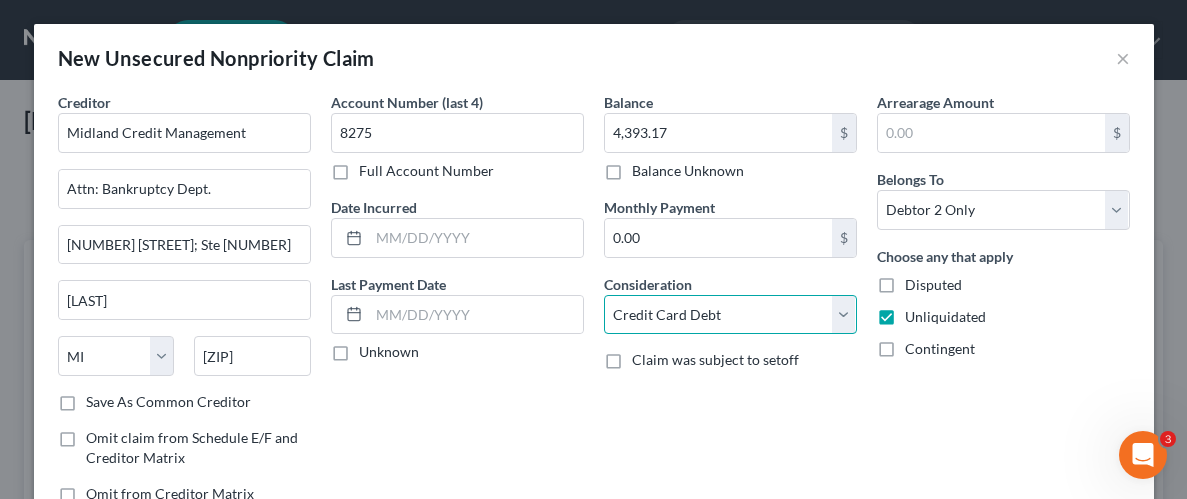 click on "Select Cable / Satellite Services Collection Agency Credit Card Debt Debt Counseling / Attorneys Deficiency Balance Domestic Support Obligations Home / Car Repairs Income Taxes Judgment Liens Medical Services Monies Loaned / Advanced Mortgage Obligation From Divorce Or Separation Obligation To Pensions Other Overdrawn Bank Account Promised To Help Pay Creditors Student Loans Suppliers And Vendors Telephone / Internet Services Utility Services" at bounding box center (730, 315) 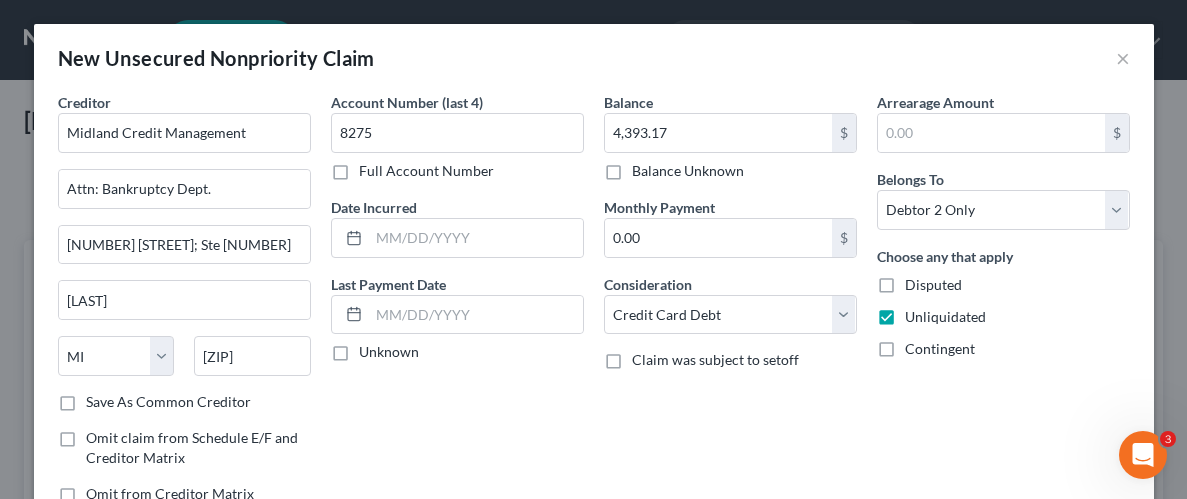 click on "Arrearage Amount $
Belongs To
*
Select Debtor 1 Only Debtor 2 Only Debtor 1 And Debtor 2 Only At Least One Of The Debtors And Another Community Property Choose any that apply Disputed Unliquidated Contingent" at bounding box center (1003, 306) 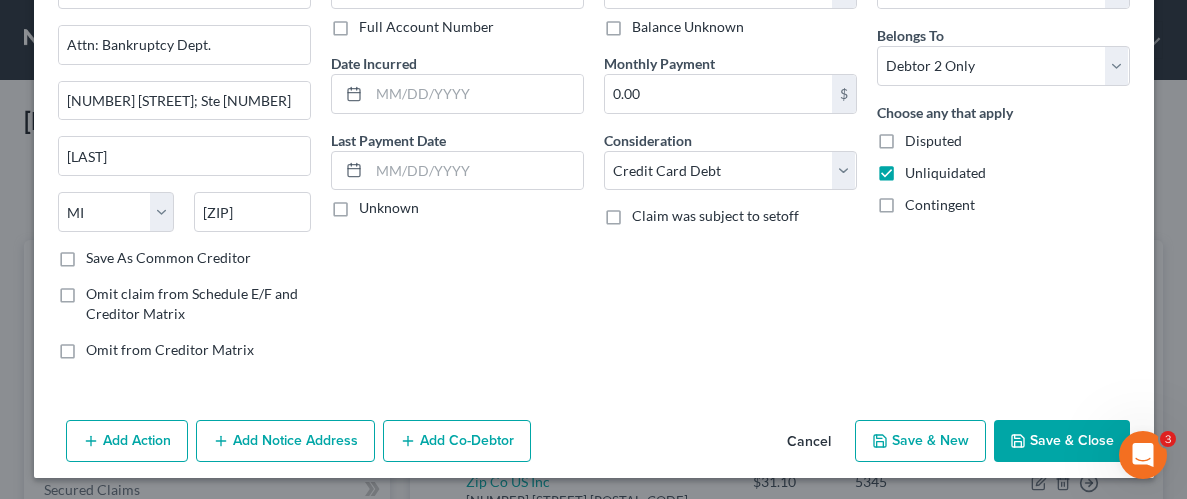 scroll, scrollTop: 145, scrollLeft: 0, axis: vertical 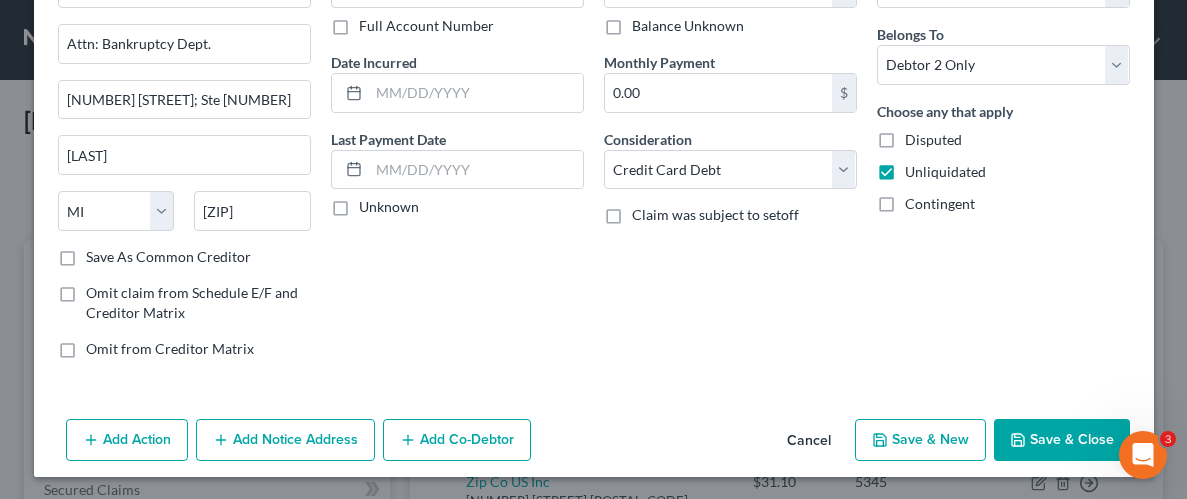 click on "Save & Close" at bounding box center [1062, 440] 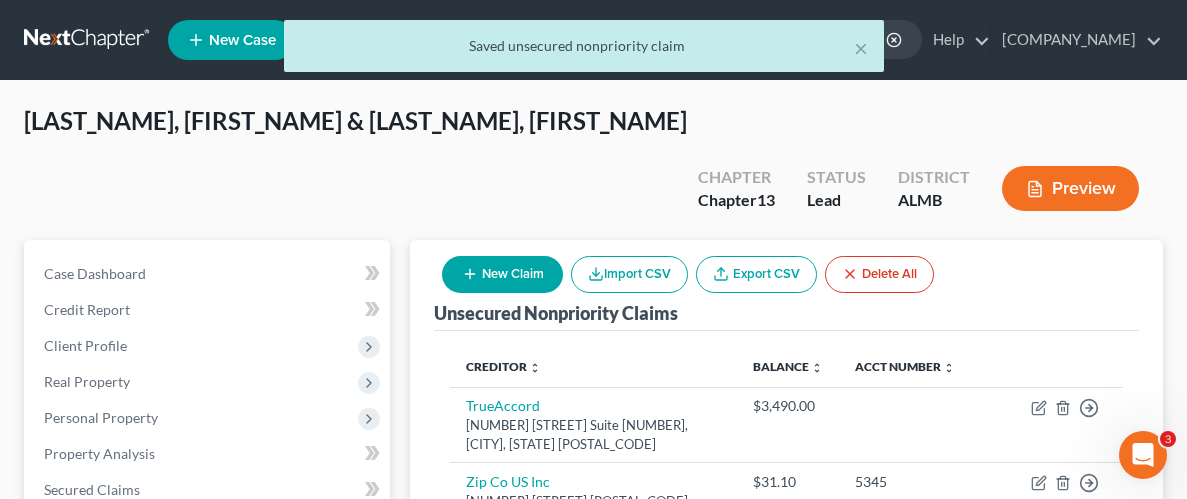 click on "New Claim" at bounding box center [502, 274] 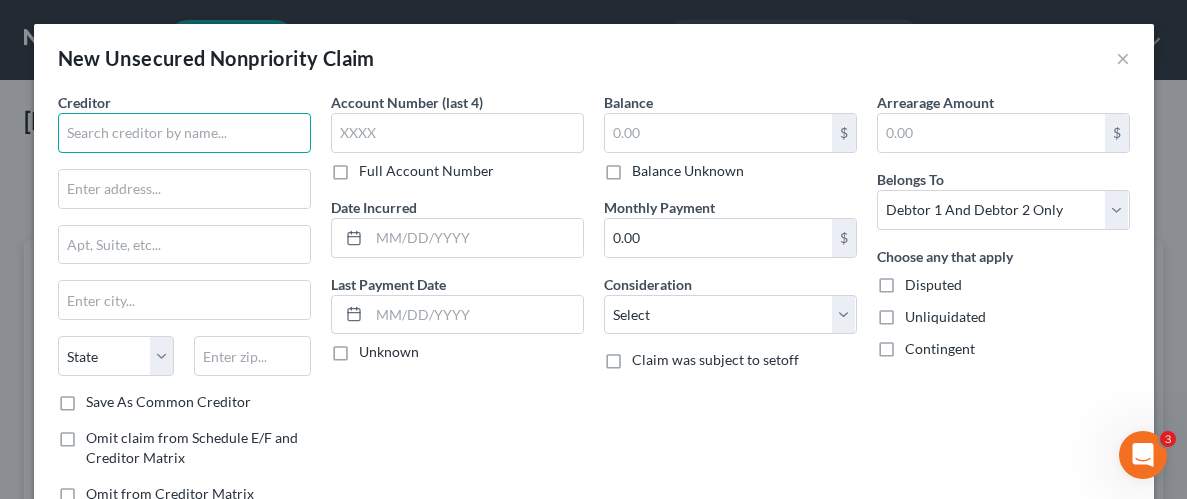 click at bounding box center [184, 133] 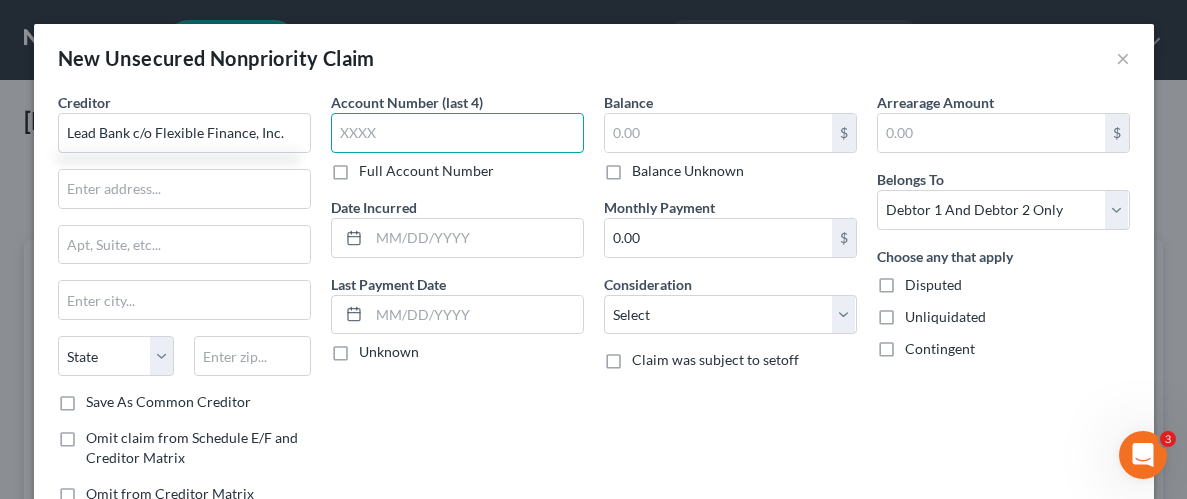 click at bounding box center [457, 133] 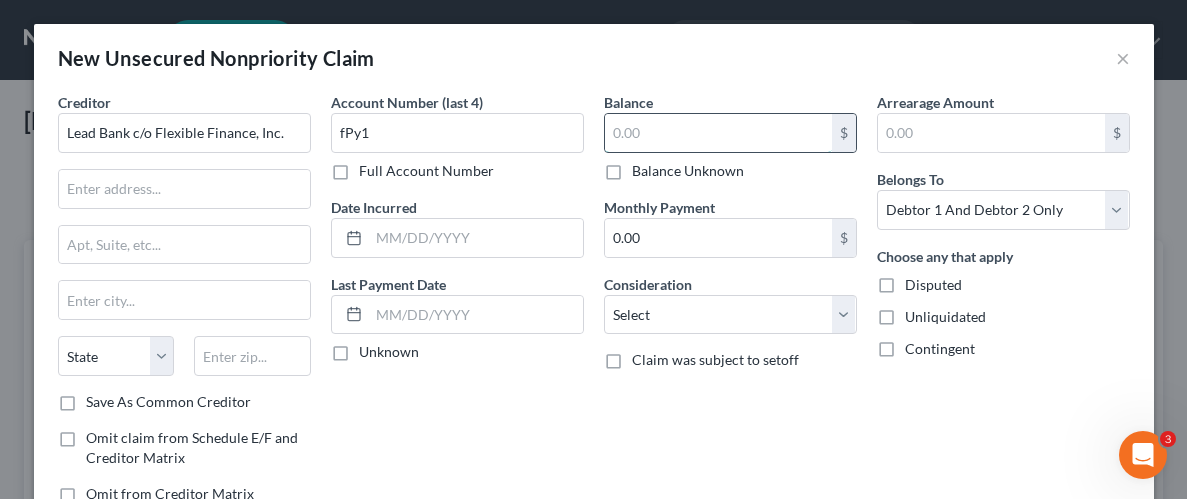 click at bounding box center (718, 133) 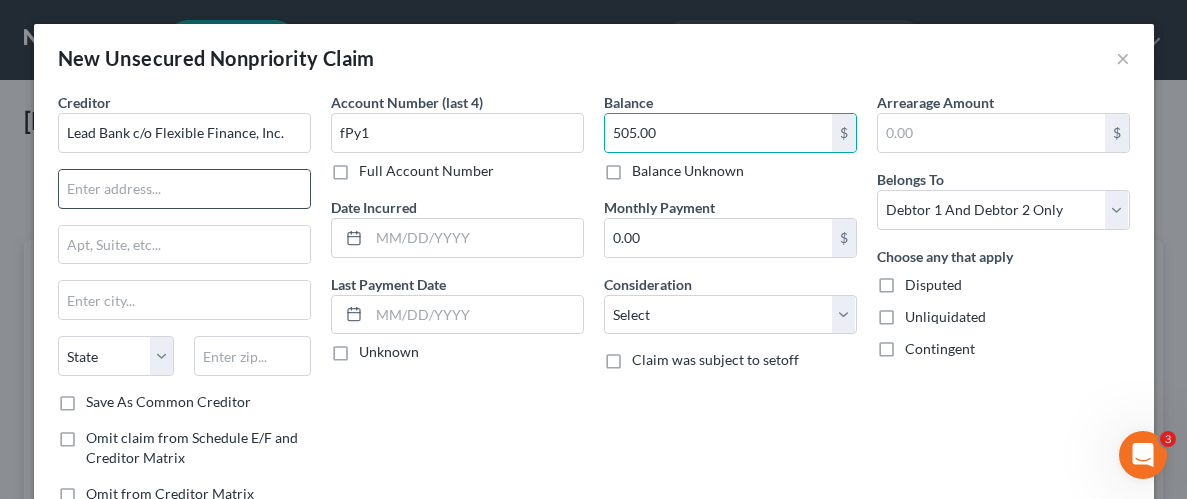 click at bounding box center (184, 189) 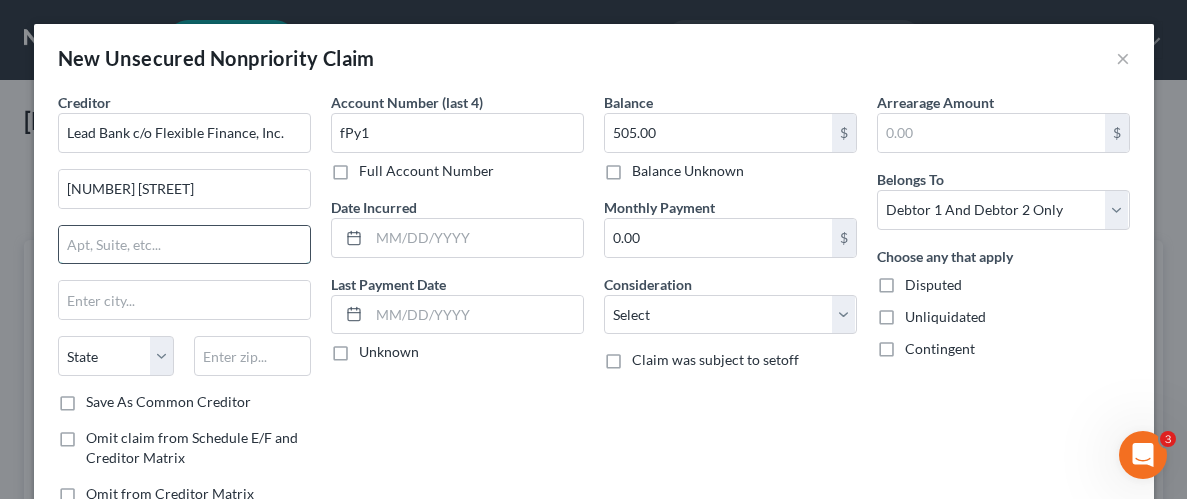 click at bounding box center (184, 245) 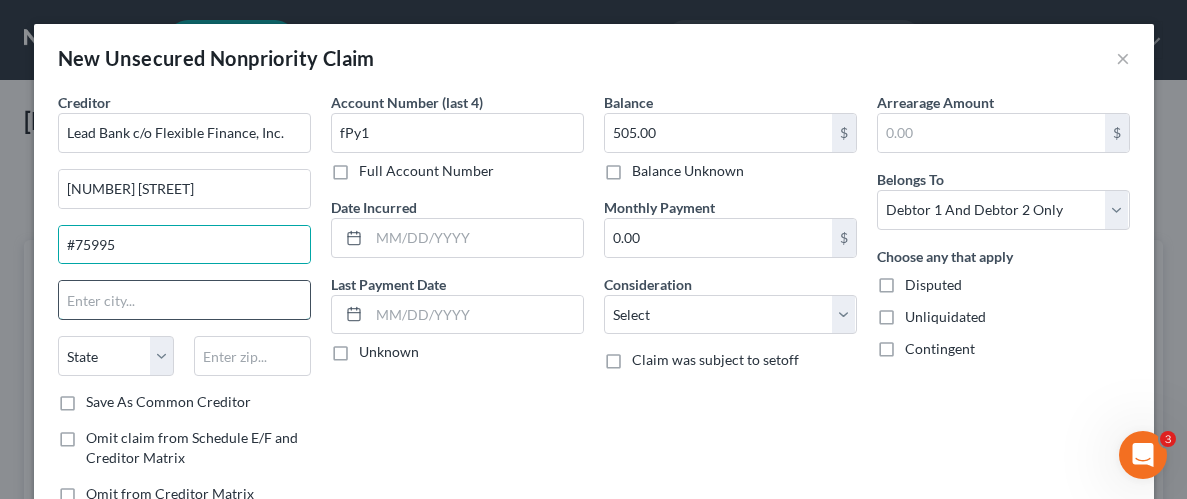 click at bounding box center (184, 300) 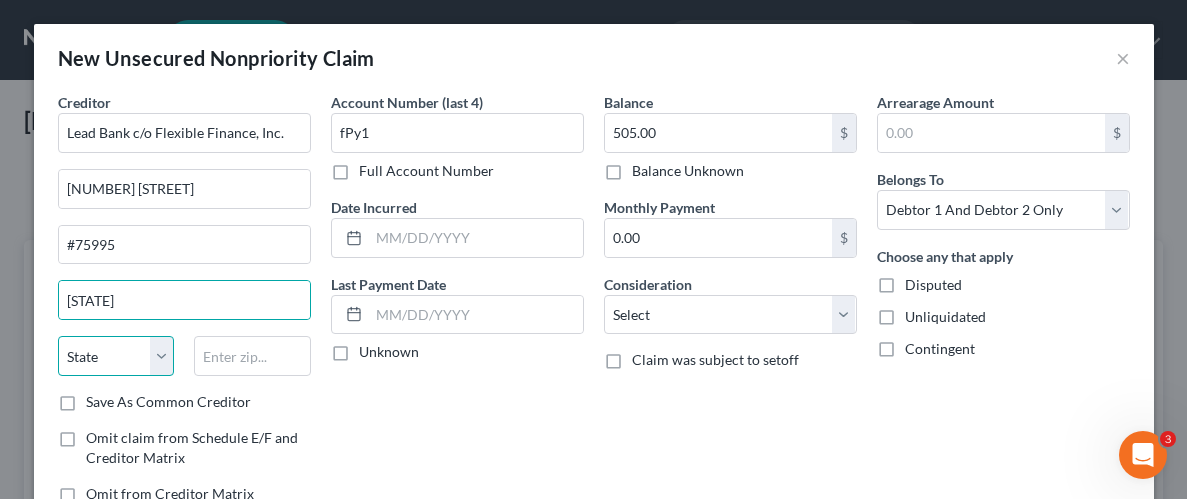 click on "State AL AK AR AZ CA CO CT DE DC FL GA GU HI ID IL IN IA KS KY LA ME MD MA MI MN MS MO MT NC ND NE NV NH NJ NM NY OH OK OR PA PR RI SC SD TN TX UT VI VA VT WA WV WI WY" at bounding box center (116, 356) 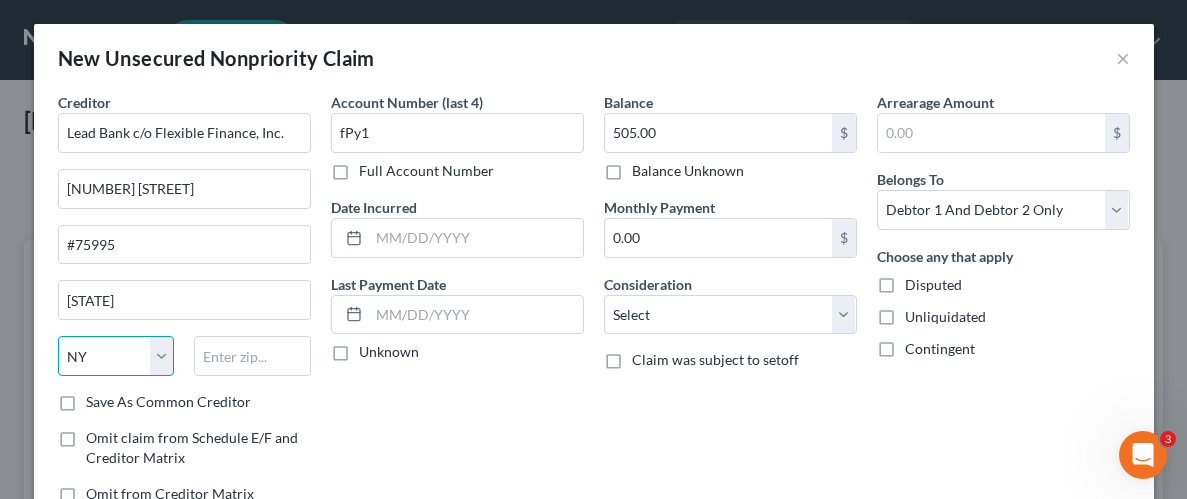 click on "State AL AK AR AZ CA CO CT DE DC FL GA GU HI ID IL IN IA KS KY LA ME MD MA MI MN MS MO MT NC ND NE NV NH NJ NM NY OH OK OR PA PR RI SC SD TN TX UT VI VA VT WA WV WI WY" at bounding box center (116, 356) 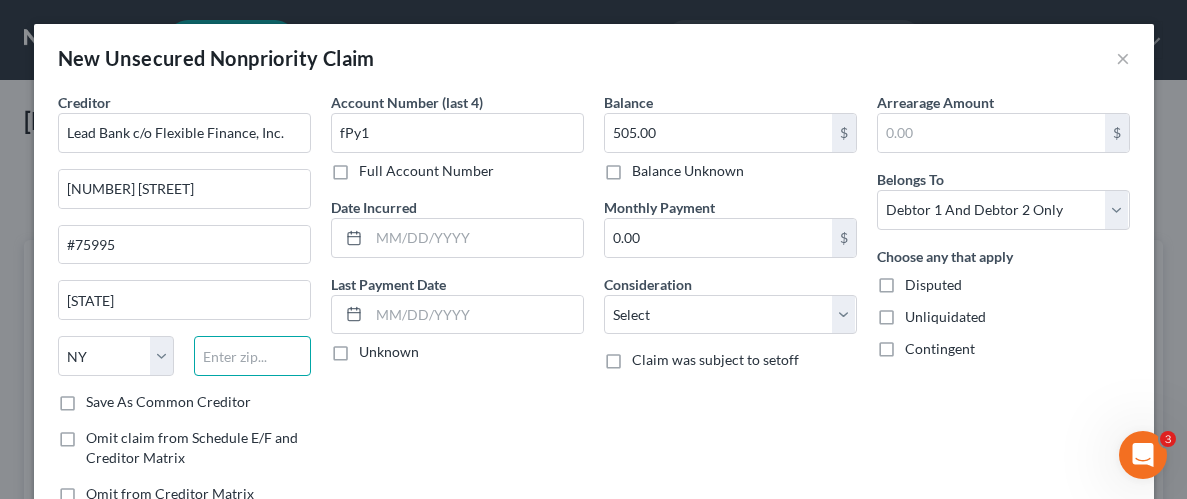click at bounding box center [252, 356] 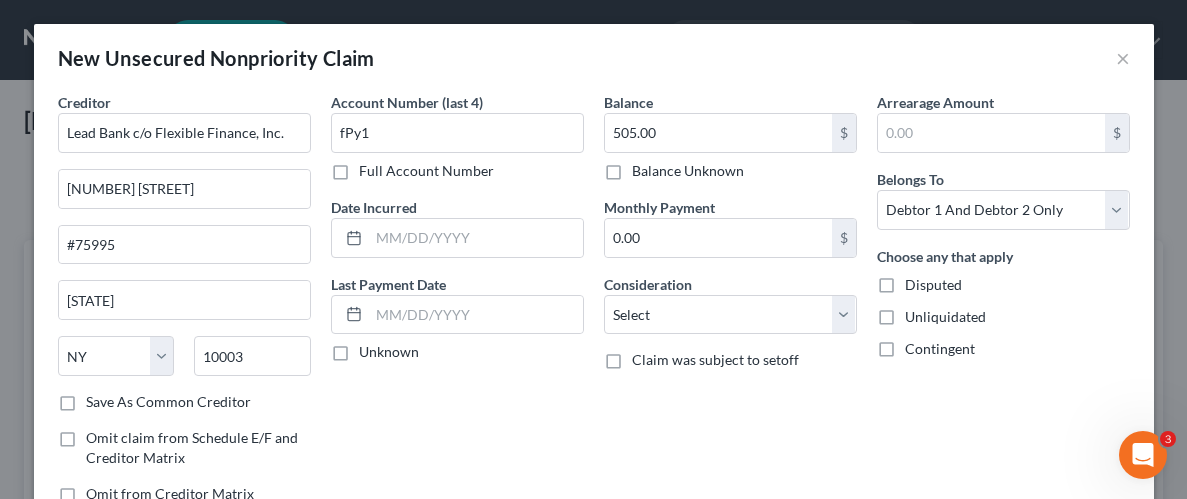 click on "Account Number (last 4)
fPy1
Full Account Number
Date Incurred         Last Payment Date         Unknown" at bounding box center [457, 306] 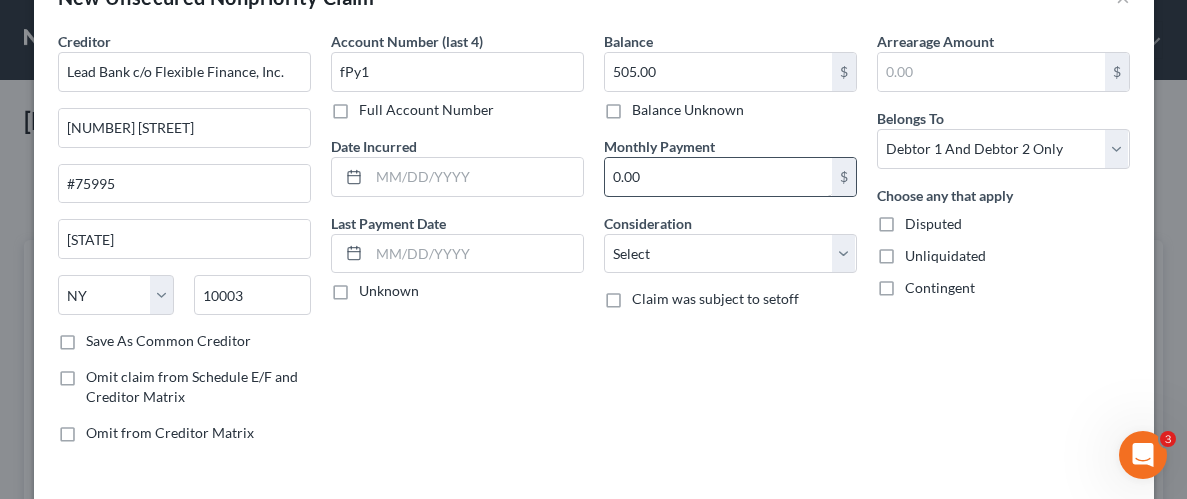 scroll, scrollTop: 59, scrollLeft: 0, axis: vertical 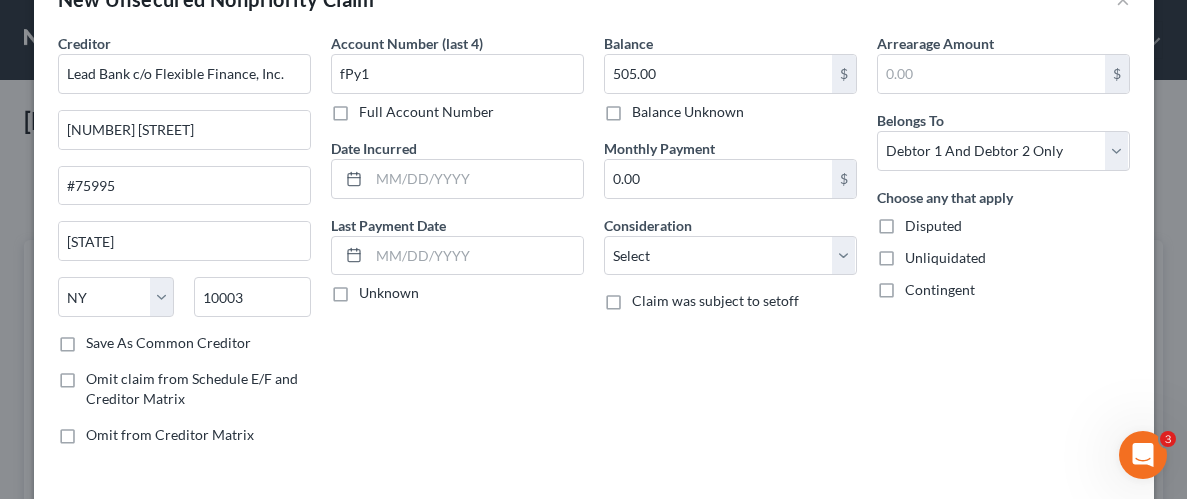click on "Unliquidated" at bounding box center (945, 258) 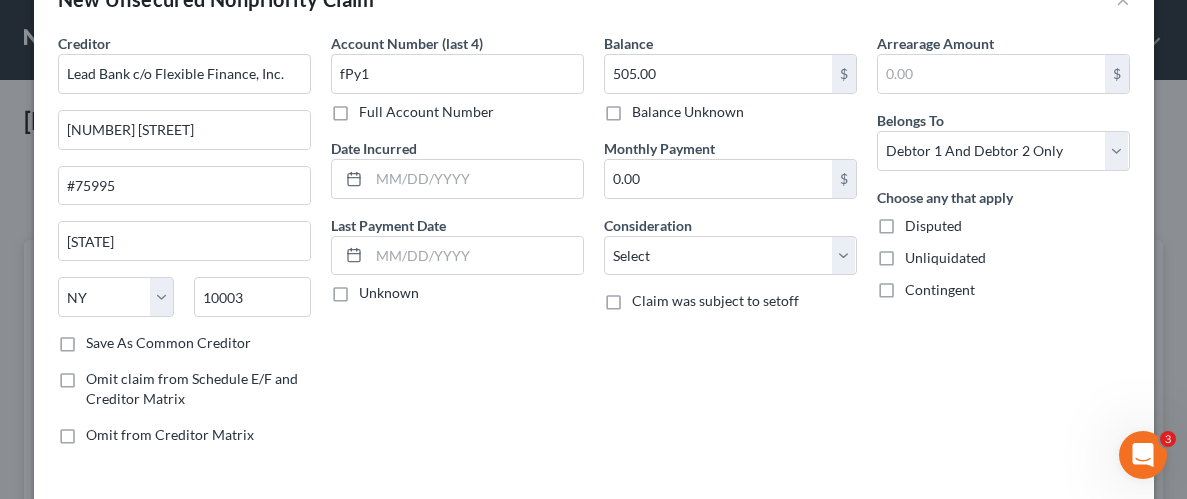click on "Unliquidated" at bounding box center (919, 254) 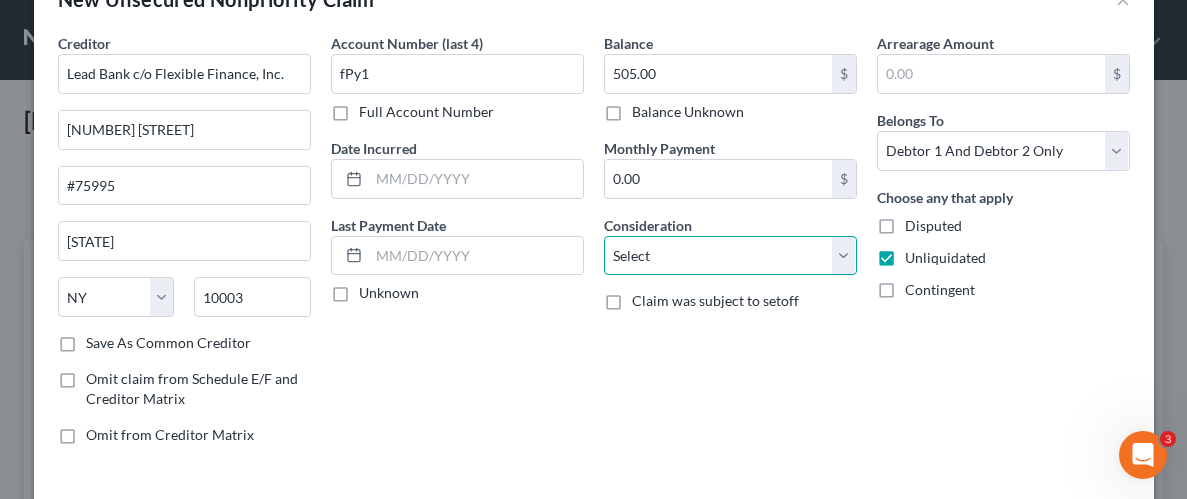 click on "Select Cable / Satellite Services Collection Agency Credit Card Debt Debt Counseling / Attorneys Deficiency Balance Domestic Support Obligations Home / Car Repairs Income Taxes Judgment Liens Medical Services Monies Loaned / Advanced Mortgage Obligation From Divorce Or Separation Obligation To Pensions Other Overdrawn Bank Account Promised To Help Pay Creditors Student Loans Suppliers And Vendors Telephone / Internet Services Utility Services" at bounding box center [730, 256] 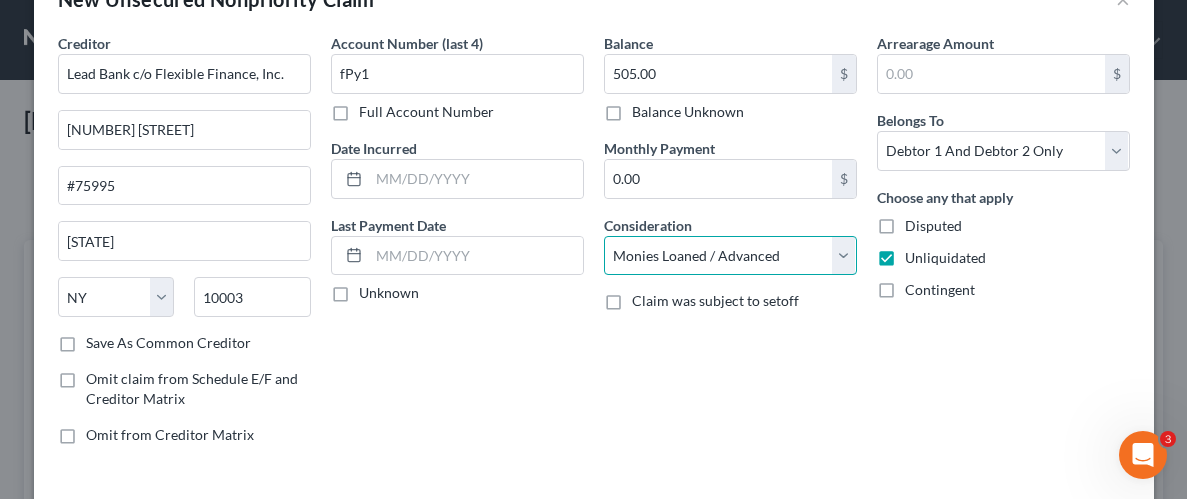click on "Select Cable / Satellite Services Collection Agency Credit Card Debt Debt Counseling / Attorneys Deficiency Balance Domestic Support Obligations Home / Car Repairs Income Taxes Judgment Liens Medical Services Monies Loaned / Advanced Mortgage Obligation From Divorce Or Separation Obligation To Pensions Other Overdrawn Bank Account Promised To Help Pay Creditors Student Loans Suppliers And Vendors Telephone / Internet Services Utility Services" at bounding box center [730, 256] 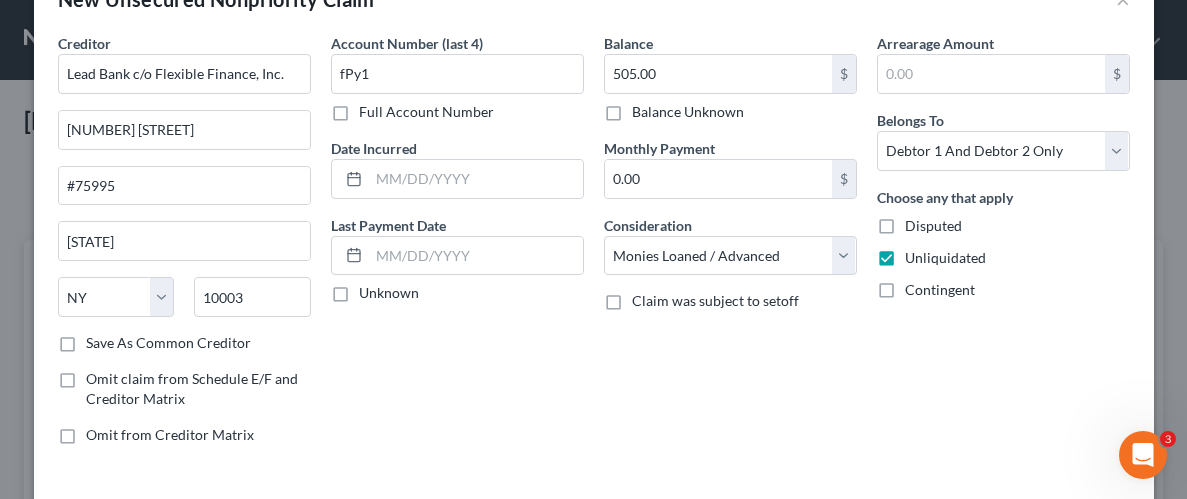 click on "Arrearage Amount $
Belongs To
*
Select Debtor 1 Only Debtor 2 Only Debtor 1 And Debtor 2 Only At Least One Of The Debtors And Another Community Property Choose any that apply Disputed Unliquidated Contingent" at bounding box center [1003, 247] 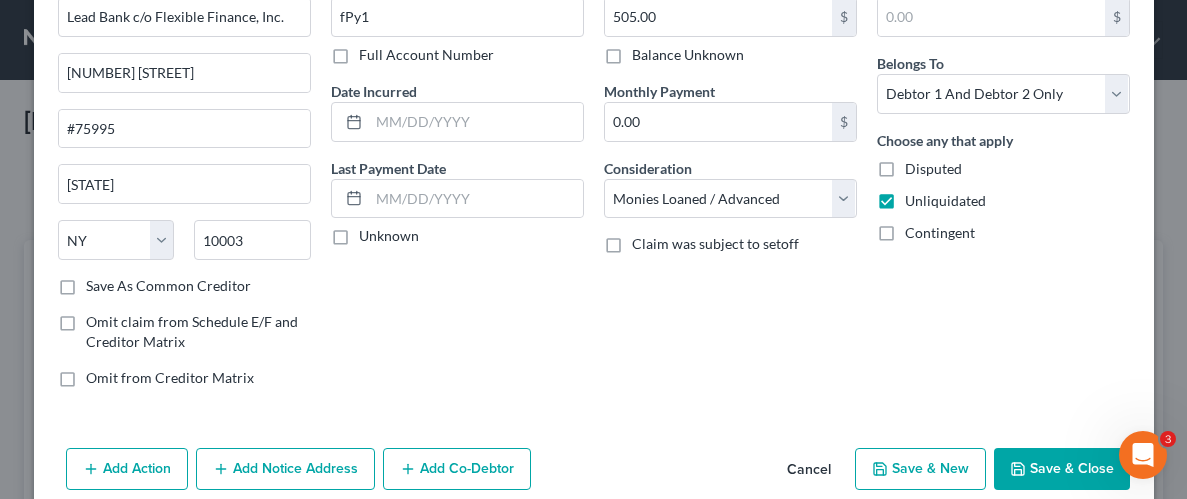 scroll, scrollTop: 114, scrollLeft: 0, axis: vertical 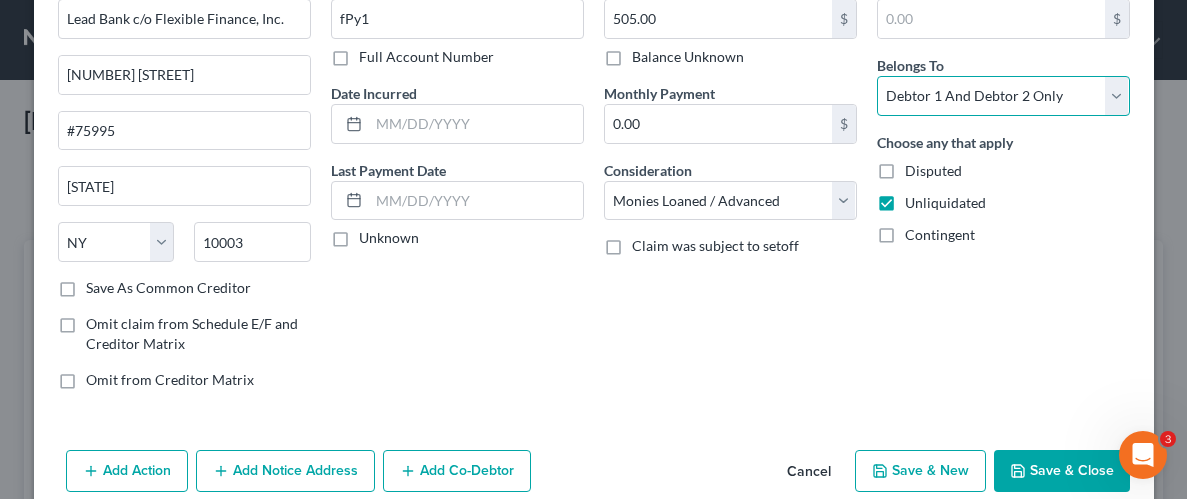 click on "Select Debtor 1 Only Debtor 2 Only Debtor 1 And Debtor 2 Only At Least One Of The Debtors And Another Community Property" at bounding box center (1003, 96) 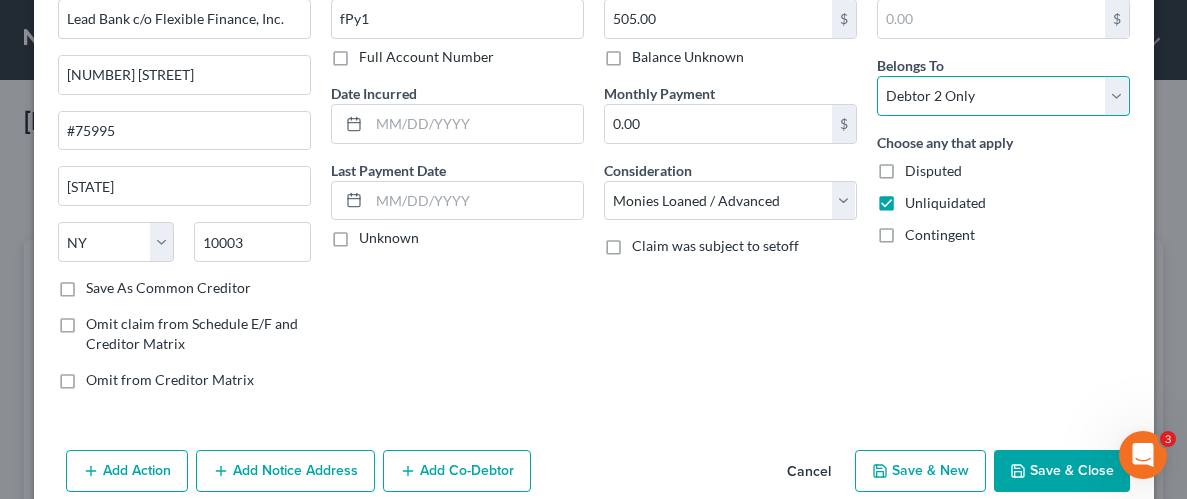 click on "Select Debtor 1 Only Debtor 2 Only Debtor 1 And Debtor 2 Only At Least One Of The Debtors And Another Community Property" at bounding box center (1003, 96) 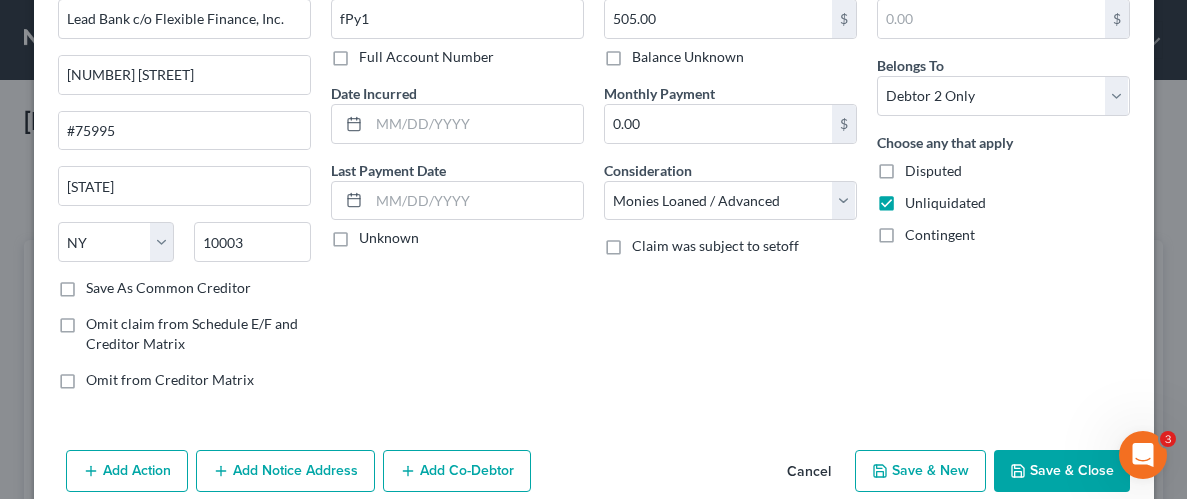 click on "Arrearage Amount $
Belongs To
*
Select Debtor 1 Only Debtor 2 Only Debtor 1 And Debtor 2 Only At Least One Of The Debtors And Another Community Property Choose any that apply Disputed Unliquidated Contingent" at bounding box center (1003, 192) 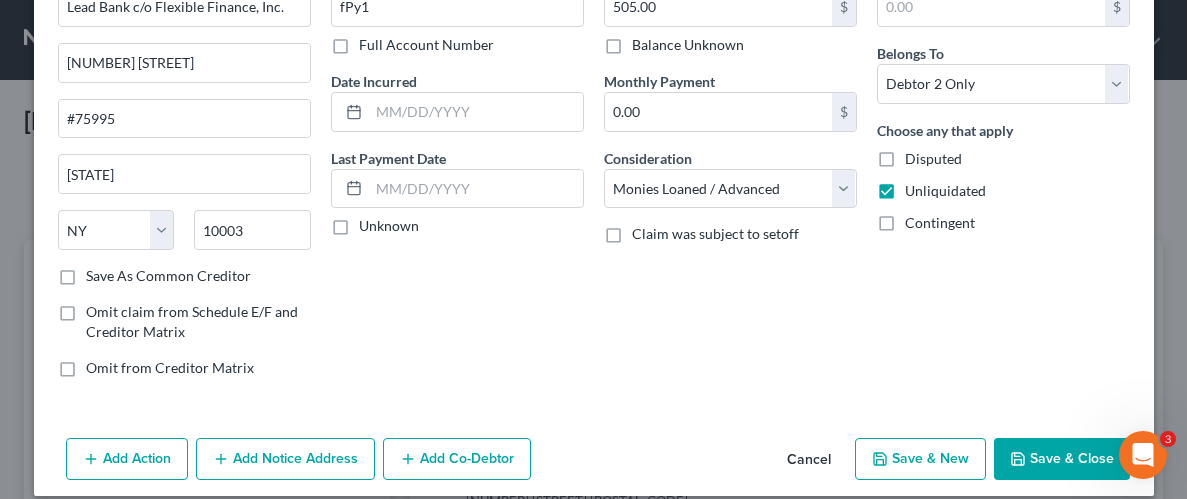 scroll, scrollTop: 145, scrollLeft: 0, axis: vertical 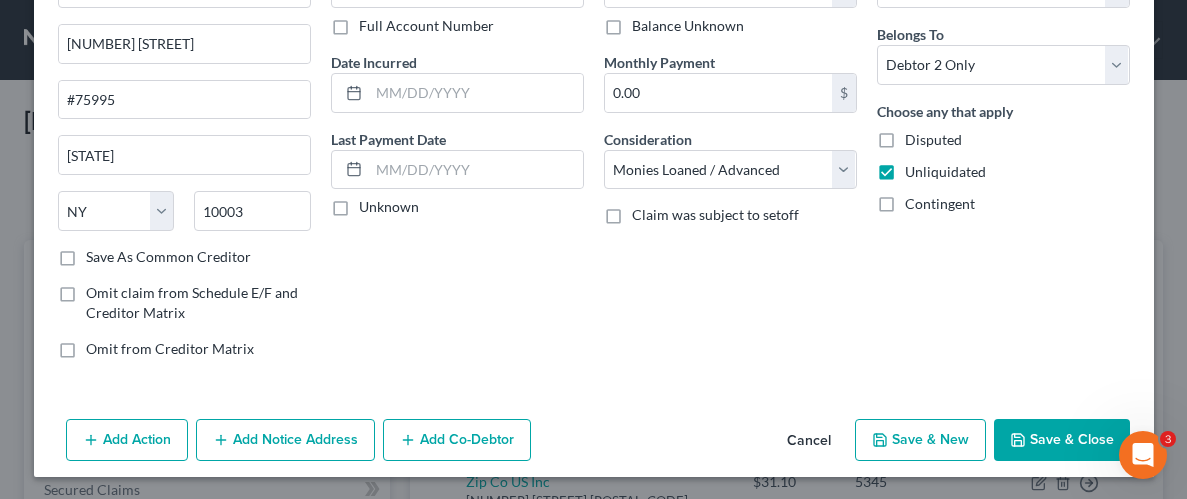 click on "Save & Close" at bounding box center (1062, 440) 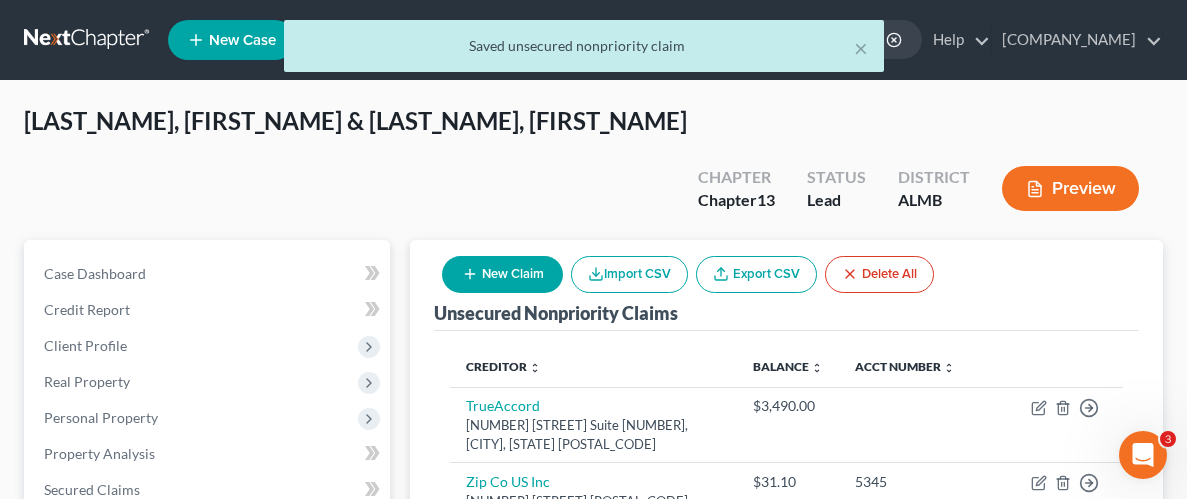 click on "New Claim" at bounding box center (502, 274) 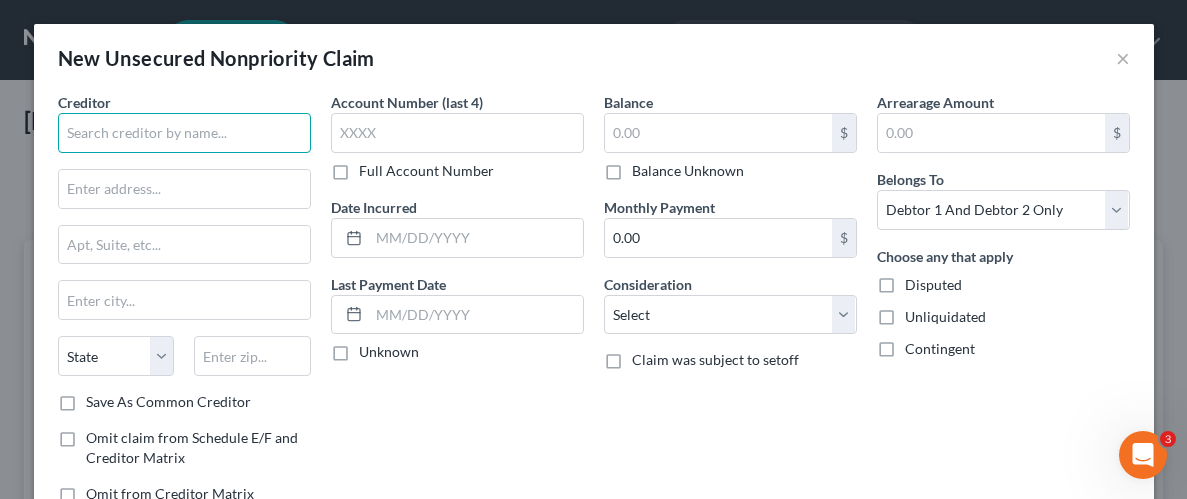 click at bounding box center [184, 133] 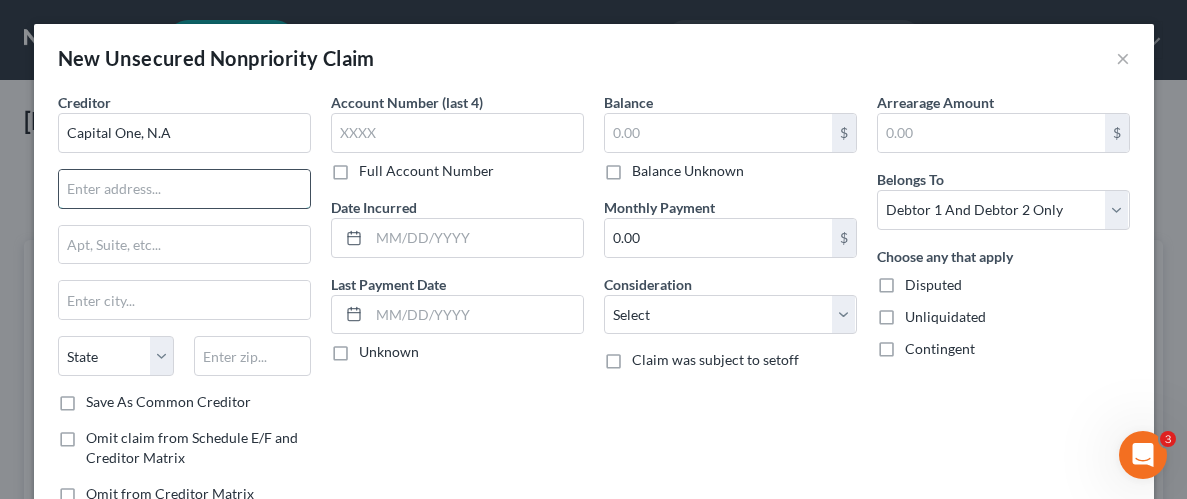 click at bounding box center [184, 189] 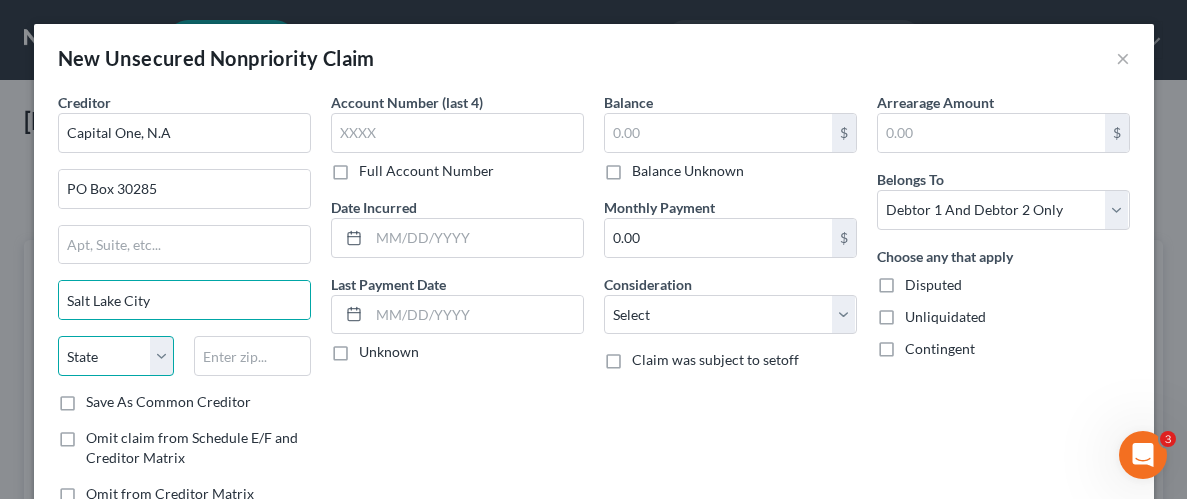 click on "State AL AK AR AZ CA CO CT DE DC FL GA GU HI ID IL IN IA KS KY LA ME MD MA MI MN MS MO MT NC ND NE NV NH NJ NM NY OH OK OR PA PR RI SC SD TN TX UT VI VA VT WA WV WI WY" at bounding box center (116, 356) 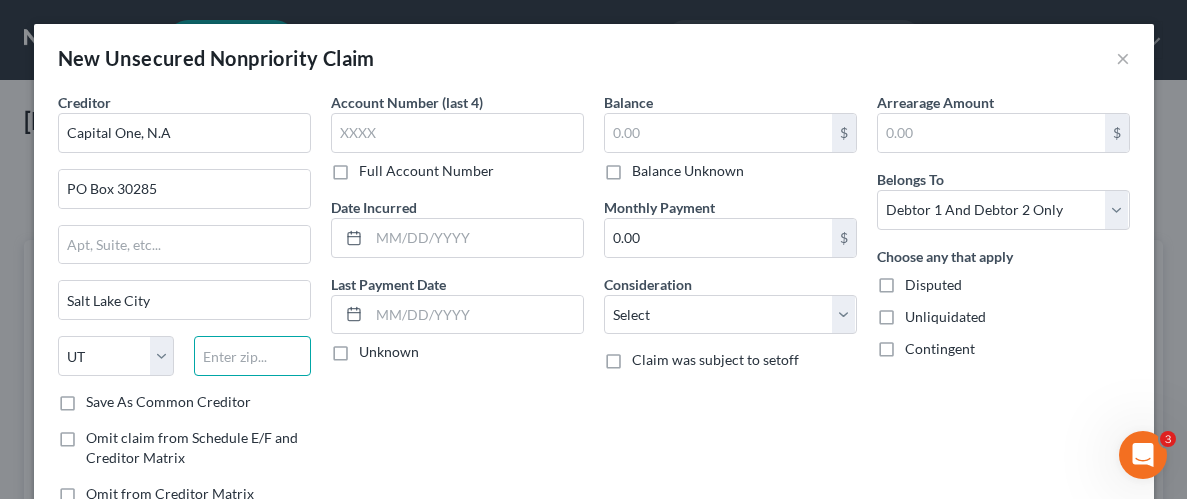 click at bounding box center [252, 356] 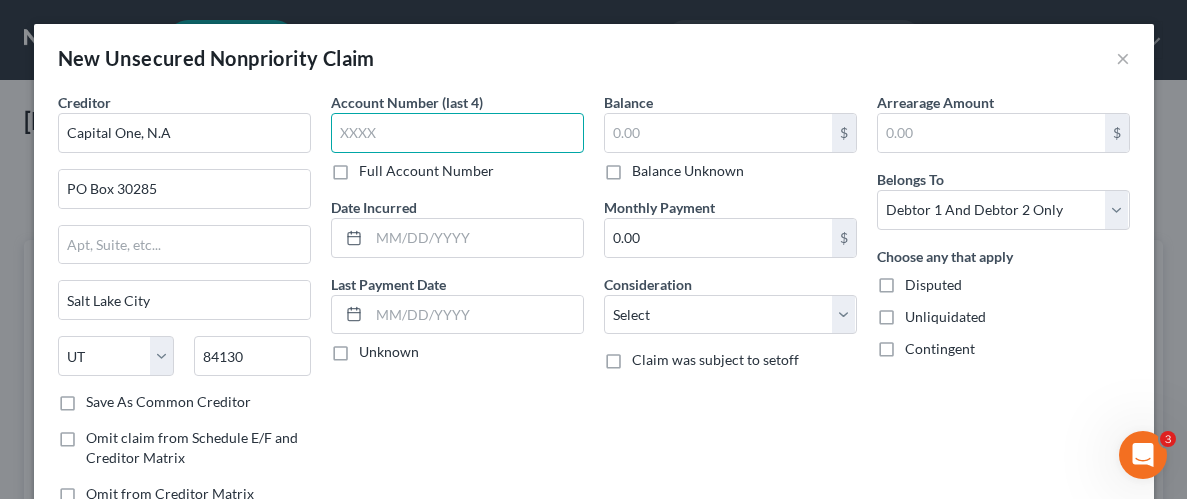 click at bounding box center (457, 133) 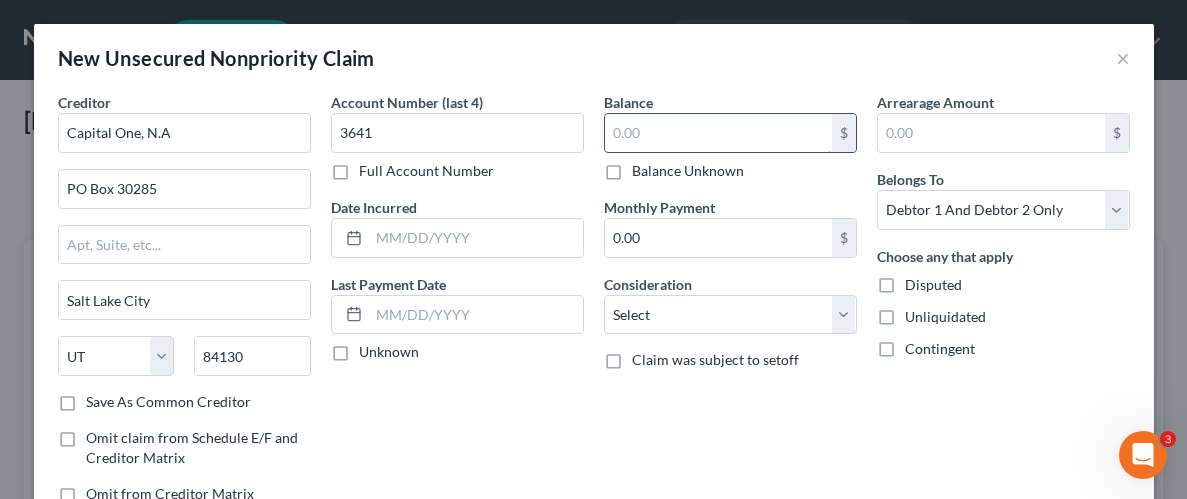 click at bounding box center [718, 133] 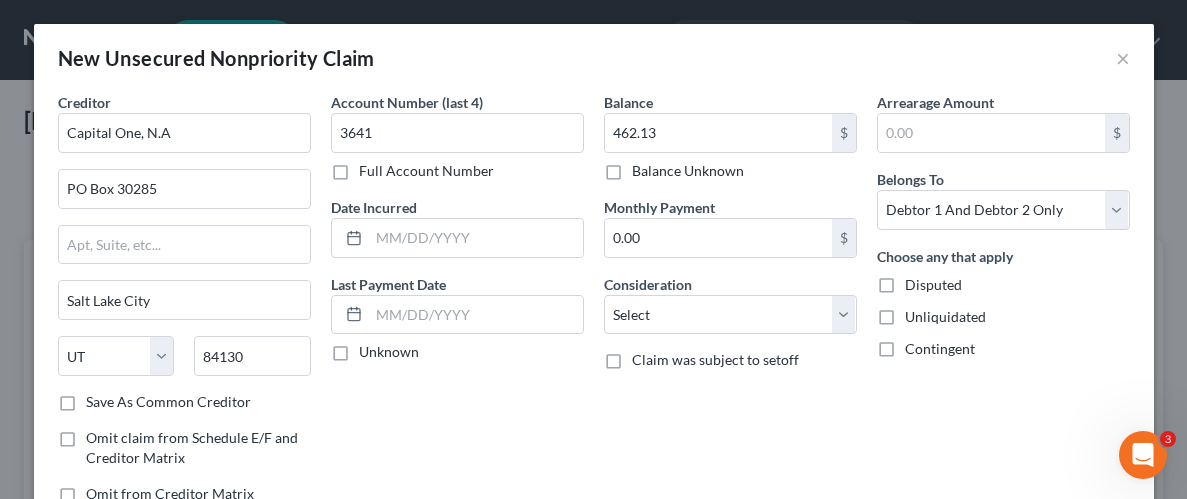 click on "Unliquidated" at bounding box center [945, 317] 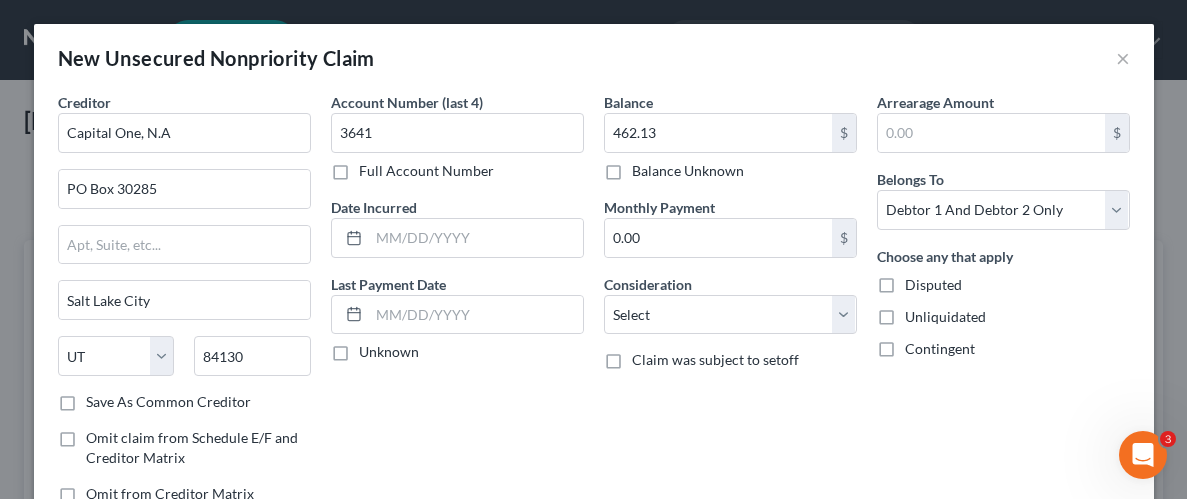 click on "Unliquidated" at bounding box center [919, 313] 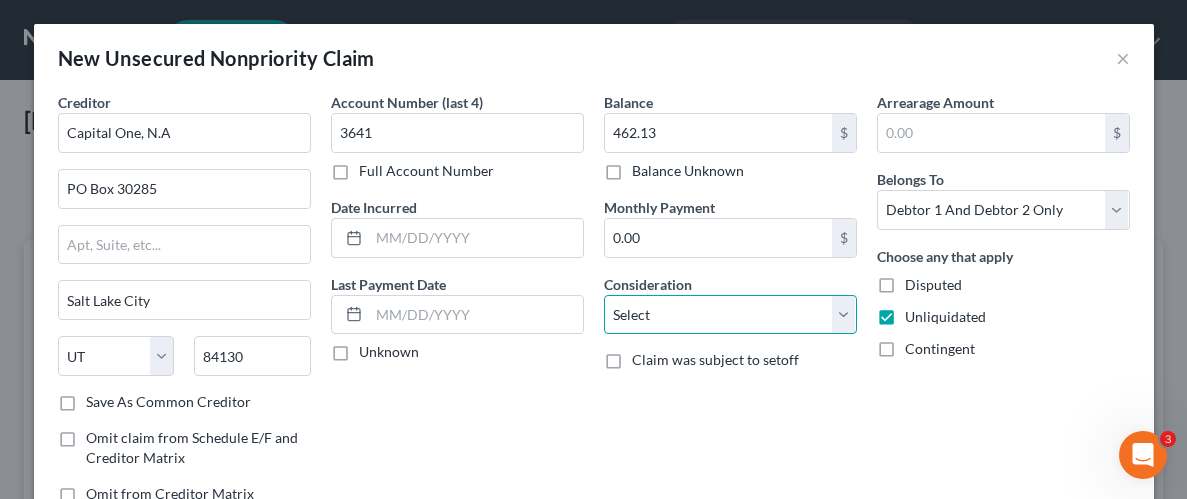 click on "Select Cable / Satellite Services Collection Agency Credit Card Debt Debt Counseling / Attorneys Deficiency Balance Domestic Support Obligations Home / Car Repairs Income Taxes Judgment Liens Medical Services Monies Loaned / Advanced Mortgage Obligation From Divorce Or Separation Obligation To Pensions Other Overdrawn Bank Account Promised To Help Pay Creditors Student Loans Suppliers And Vendors Telephone / Internet Services Utility Services" at bounding box center (730, 315) 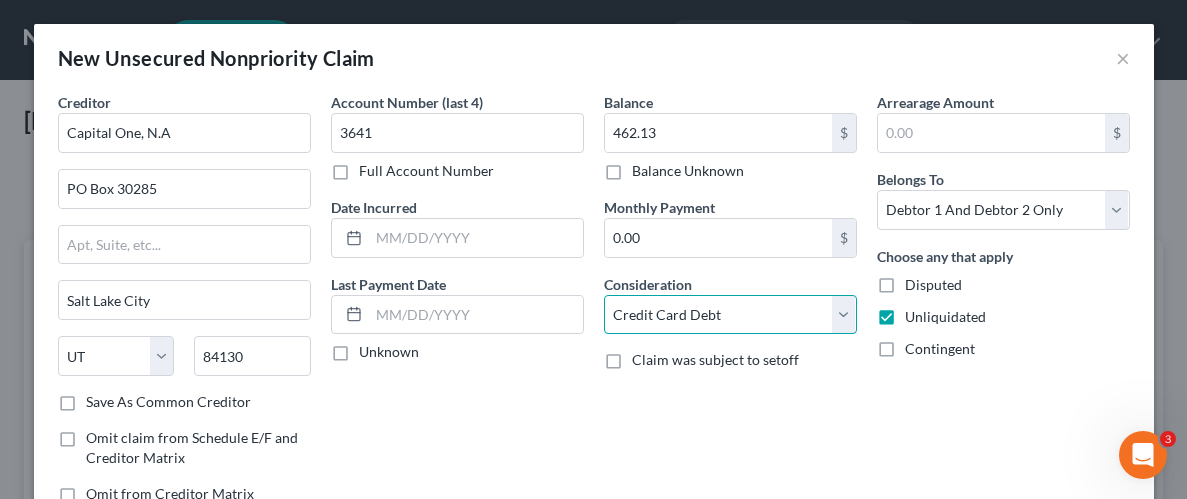 click on "Select Cable / Satellite Services Collection Agency Credit Card Debt Debt Counseling / Attorneys Deficiency Balance Domestic Support Obligations Home / Car Repairs Income Taxes Judgment Liens Medical Services Monies Loaned / Advanced Mortgage Obligation From Divorce Or Separation Obligation To Pensions Other Overdrawn Bank Account Promised To Help Pay Creditors Student Loans Suppliers And Vendors Telephone / Internet Services Utility Services" at bounding box center (730, 315) 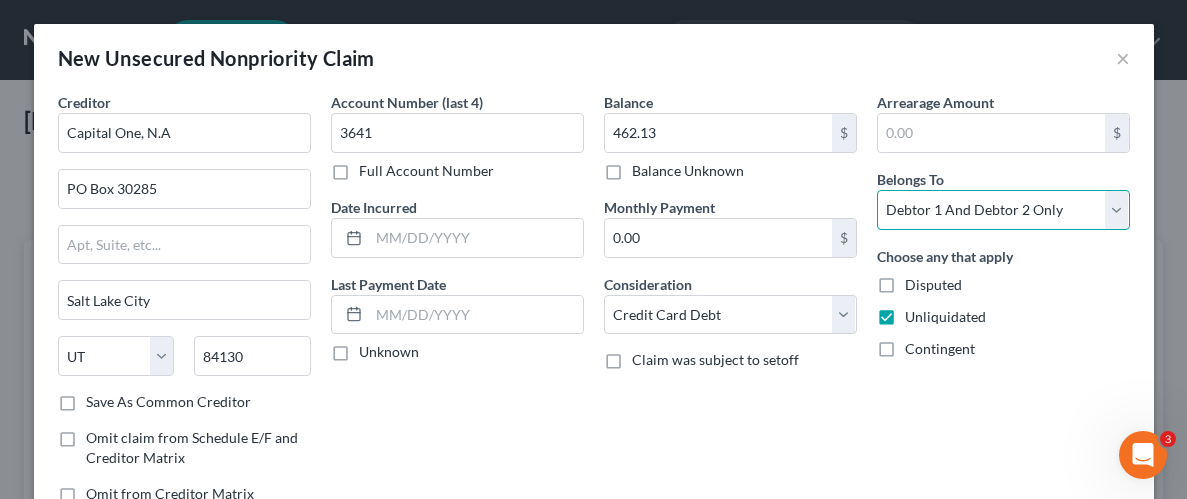 click on "Select Debtor 1 Only Debtor 2 Only Debtor 1 And Debtor 2 Only At Least One Of The Debtors And Another Community Property" at bounding box center (1003, 210) 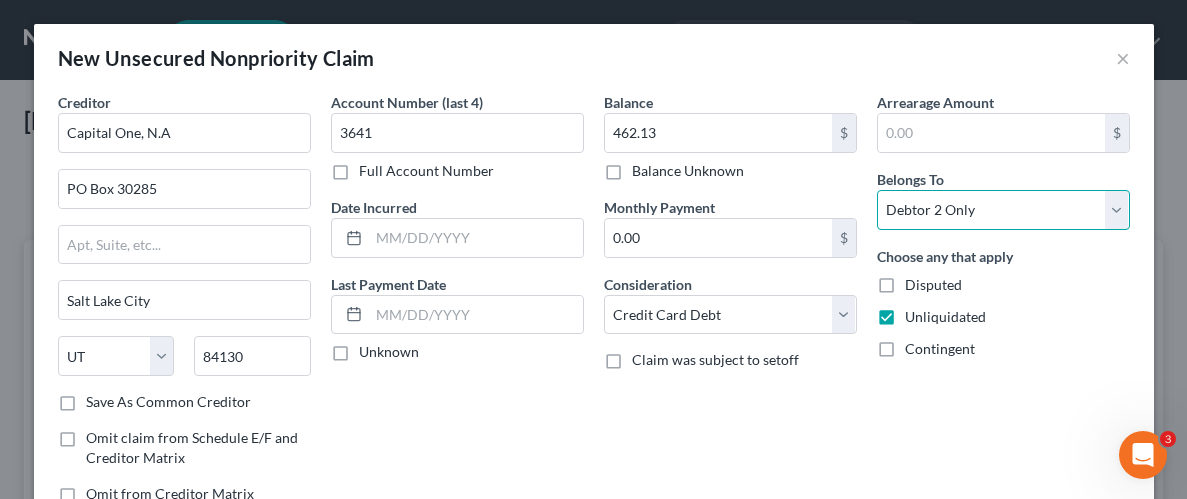 click on "Select Debtor 1 Only Debtor 2 Only Debtor 1 And Debtor 2 Only At Least One Of The Debtors And Another Community Property" at bounding box center (1003, 210) 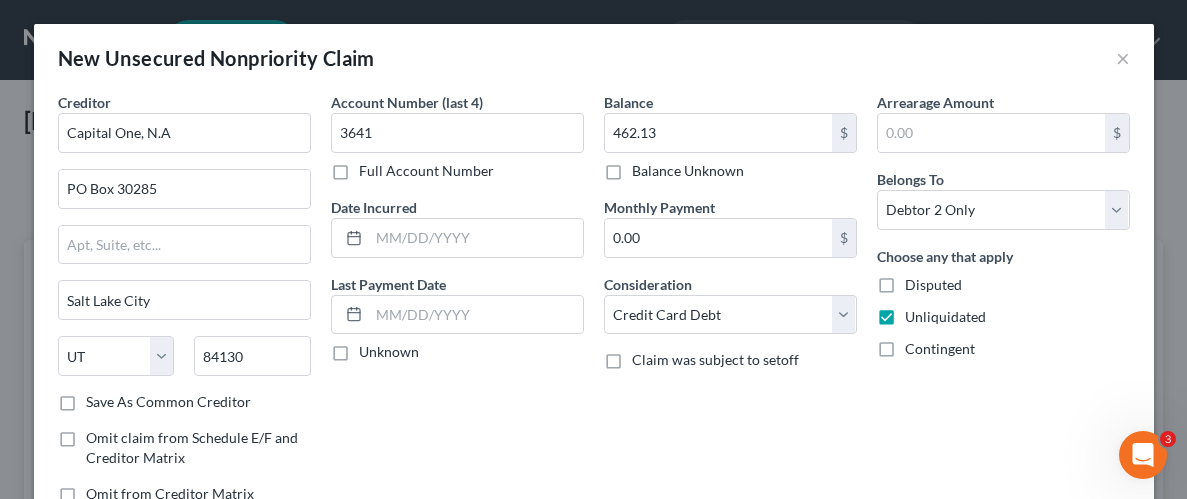 click on "Arrearage Amount $
Belongs To
*
Select Debtor 1 Only Debtor 2 Only Debtor 1 And Debtor 2 Only At Least One Of The Debtors And Another Community Property Choose any that apply Disputed Unliquidated Contingent" at bounding box center [1003, 306] 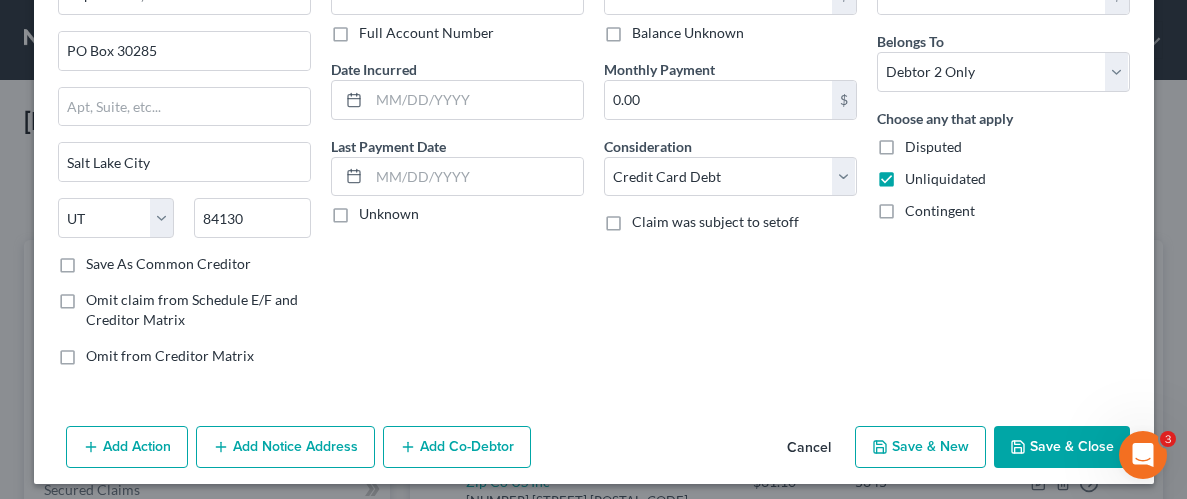 scroll, scrollTop: 145, scrollLeft: 0, axis: vertical 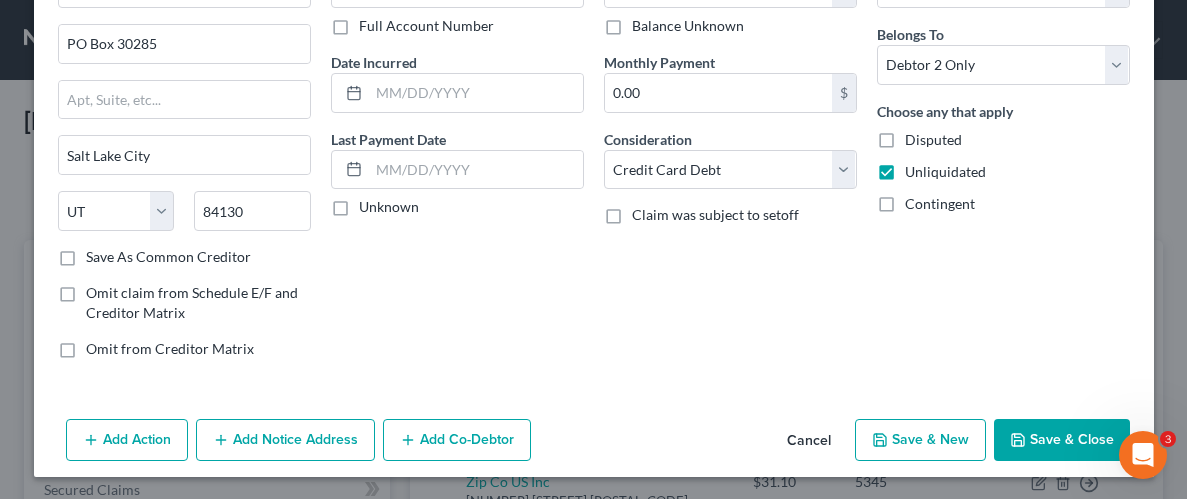click on "Save & Close" at bounding box center [1062, 440] 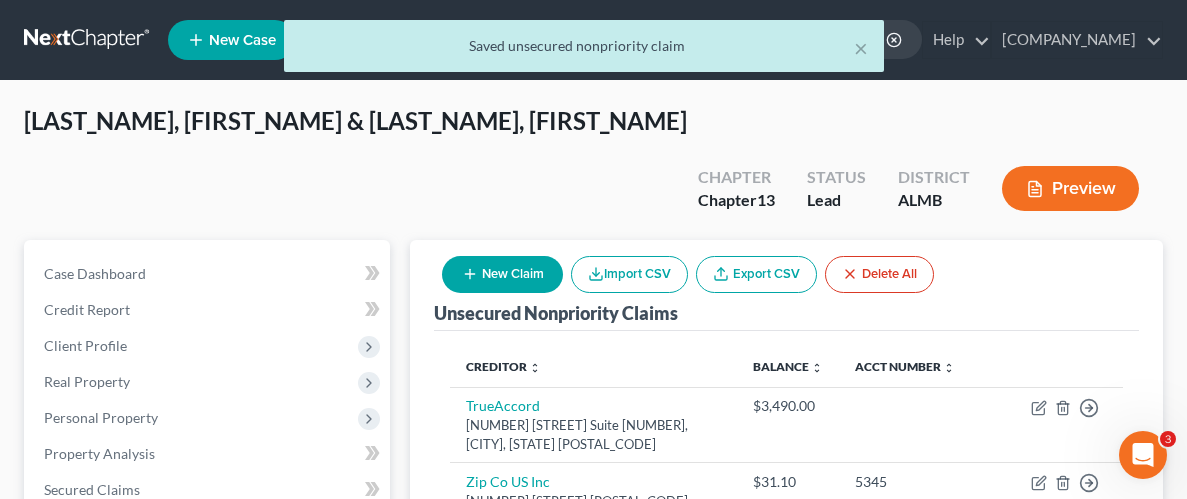 click on "New Claim" at bounding box center (502, 274) 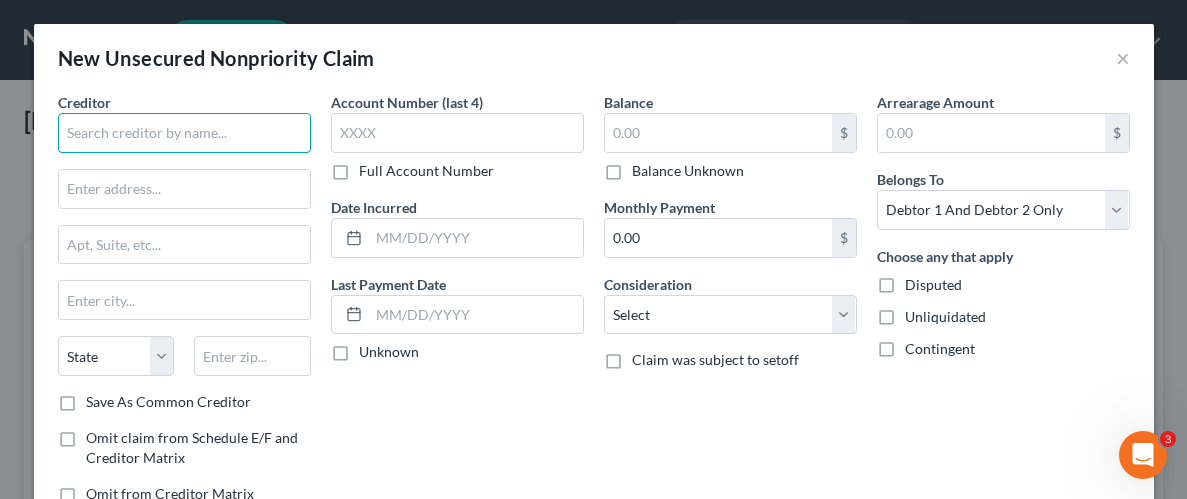 click at bounding box center [184, 133] 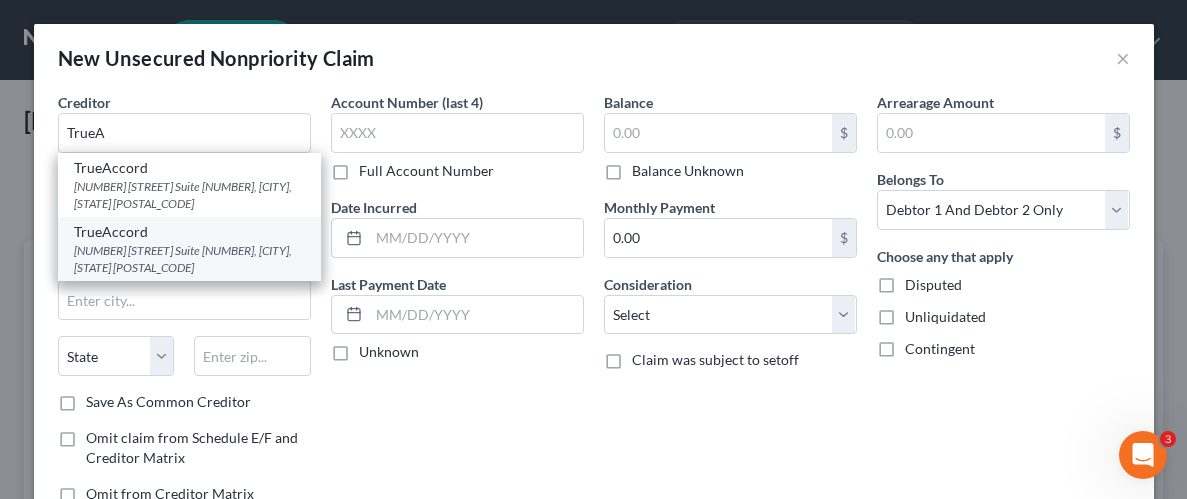 click on "TrueAccord" at bounding box center (189, 232) 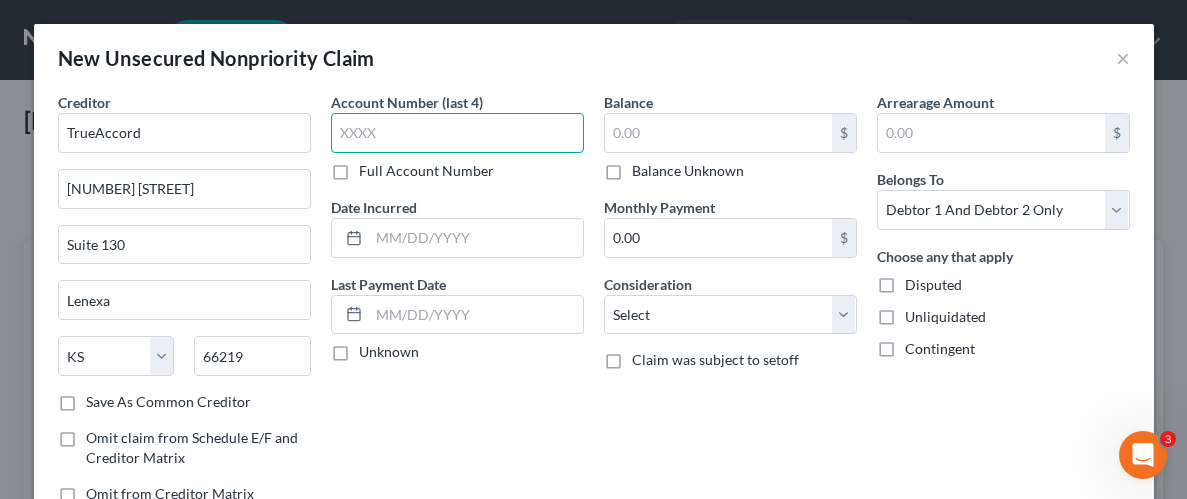 click at bounding box center (457, 133) 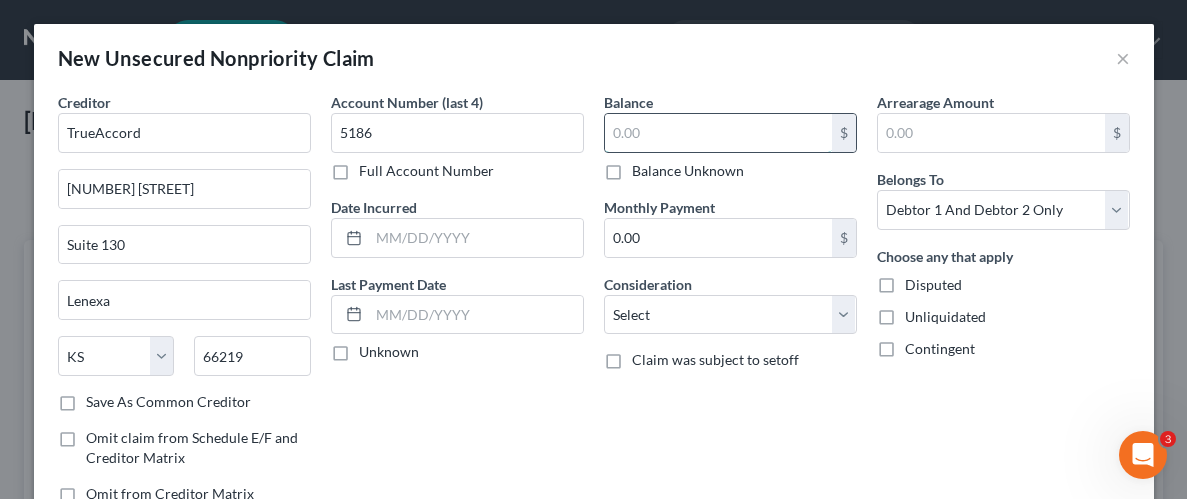 click at bounding box center (718, 133) 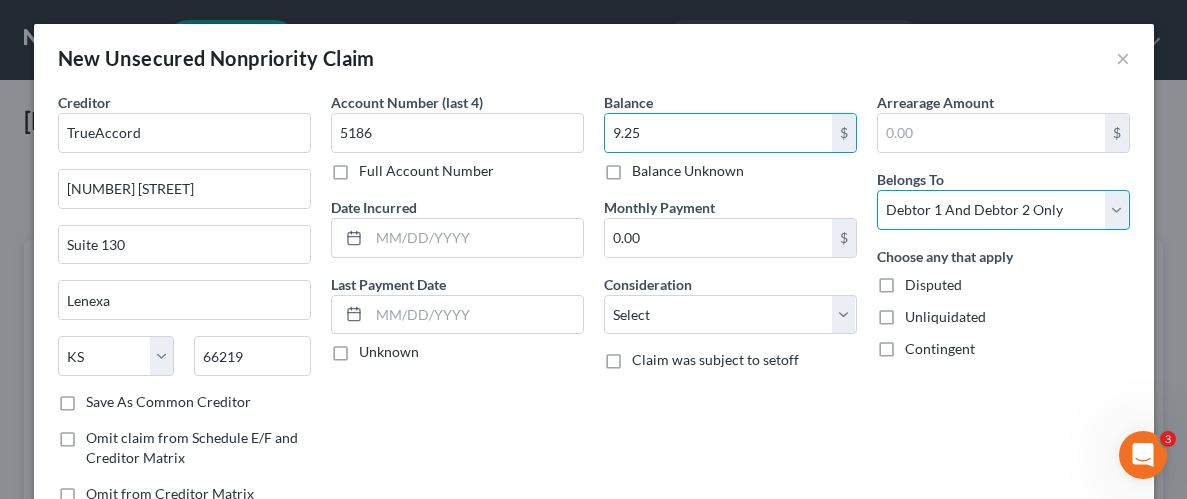 click on "Select Debtor 1 Only Debtor 2 Only Debtor 1 And Debtor 2 Only At Least One Of The Debtors And Another Community Property" at bounding box center (1003, 210) 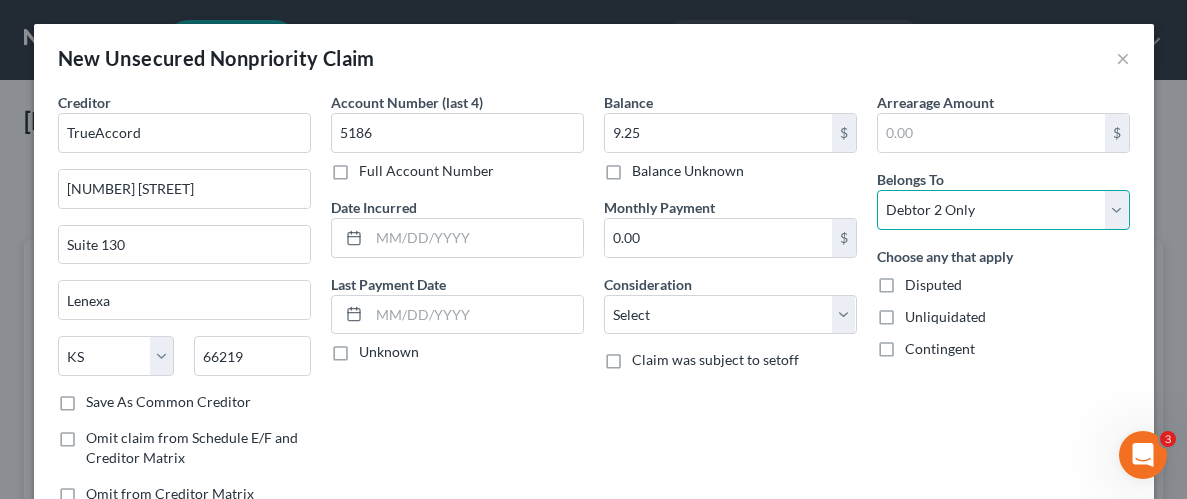 click on "Select Debtor 1 Only Debtor 2 Only Debtor 1 And Debtor 2 Only At Least One Of The Debtors And Another Community Property" at bounding box center (1003, 210) 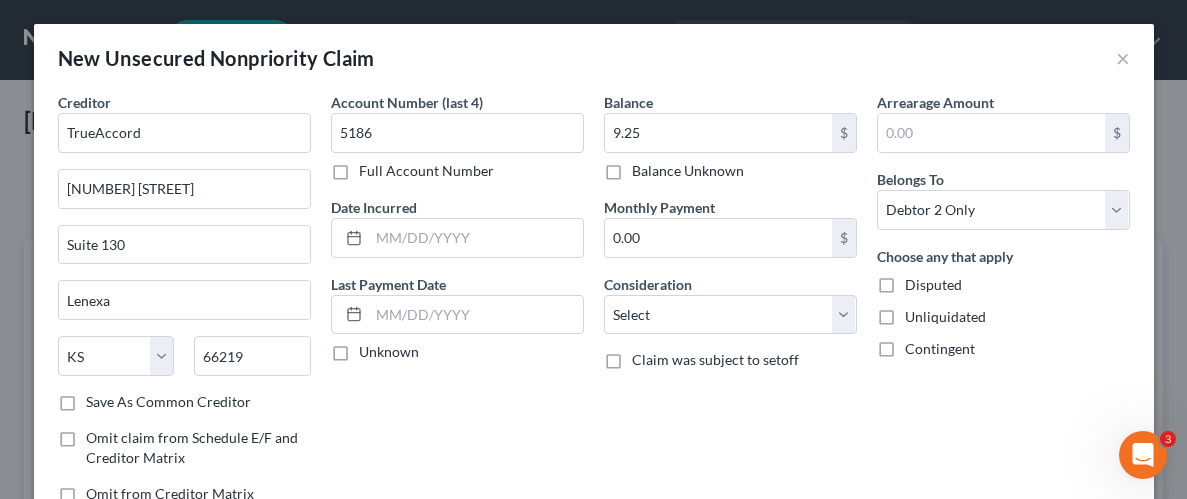 click on "Unliquidated" at bounding box center [945, 317] 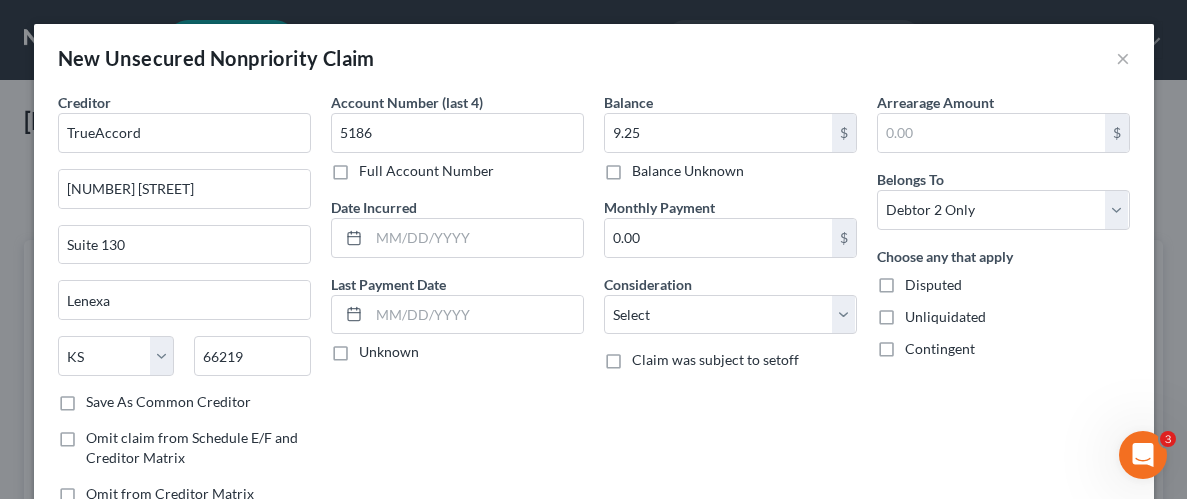 click on "Unliquidated" at bounding box center (919, 313) 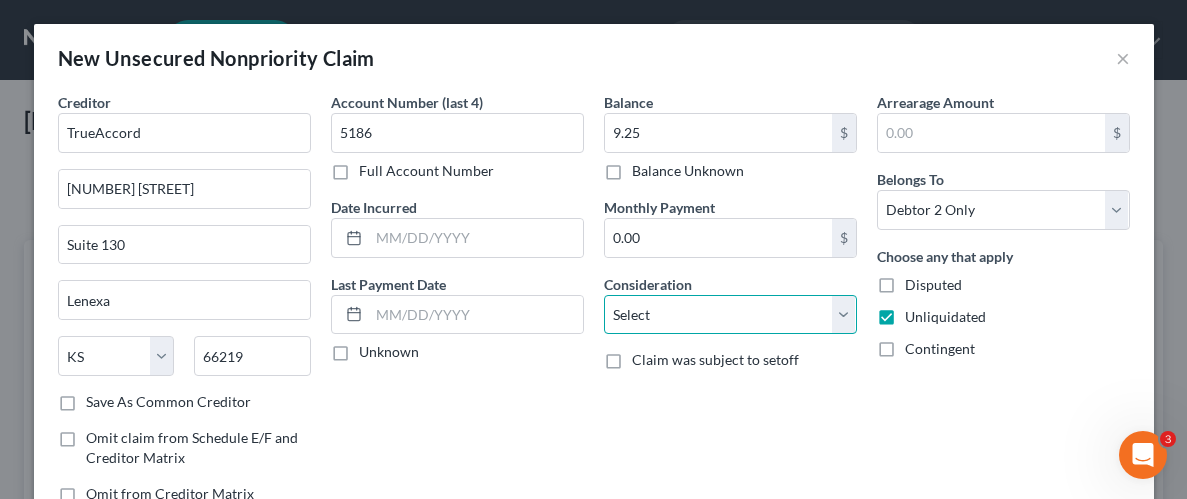 click on "Select Cable / Satellite Services Collection Agency Credit Card Debt Debt Counseling / Attorneys Deficiency Balance Domestic Support Obligations Home / Car Repairs Income Taxes Judgment Liens Medical Services Monies Loaned / Advanced Mortgage Obligation From Divorce Or Separation Obligation To Pensions Other Overdrawn Bank Account Promised To Help Pay Creditors Student Loans Suppliers And Vendors Telephone / Internet Services Utility Services" at bounding box center [730, 315] 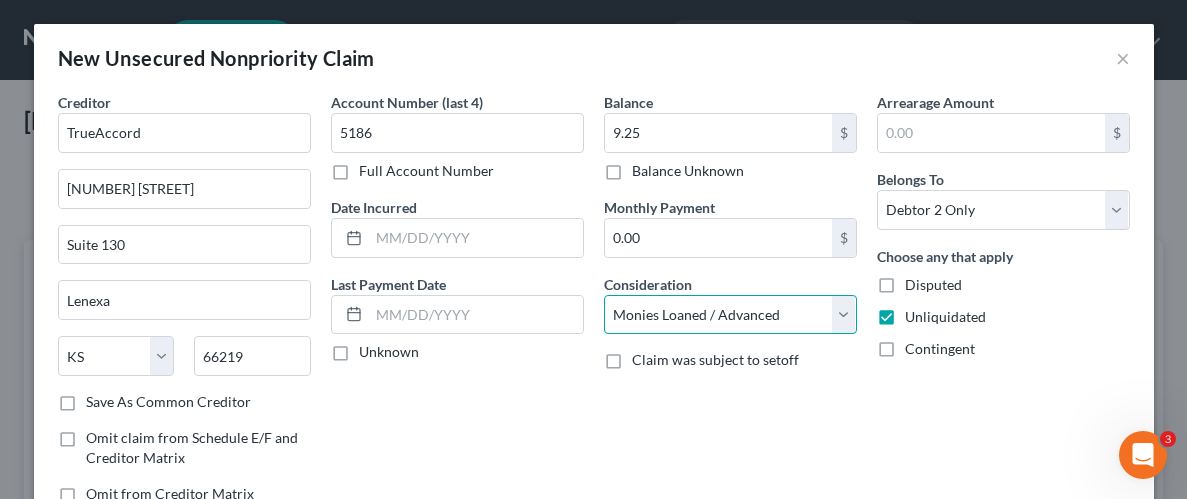 click on "Select Cable / Satellite Services Collection Agency Credit Card Debt Debt Counseling / Attorneys Deficiency Balance Domestic Support Obligations Home / Car Repairs Income Taxes Judgment Liens Medical Services Monies Loaned / Advanced Mortgage Obligation From Divorce Or Separation Obligation To Pensions Other Overdrawn Bank Account Promised To Help Pay Creditors Student Loans Suppliers And Vendors Telephone / Internet Services Utility Services" at bounding box center (730, 315) 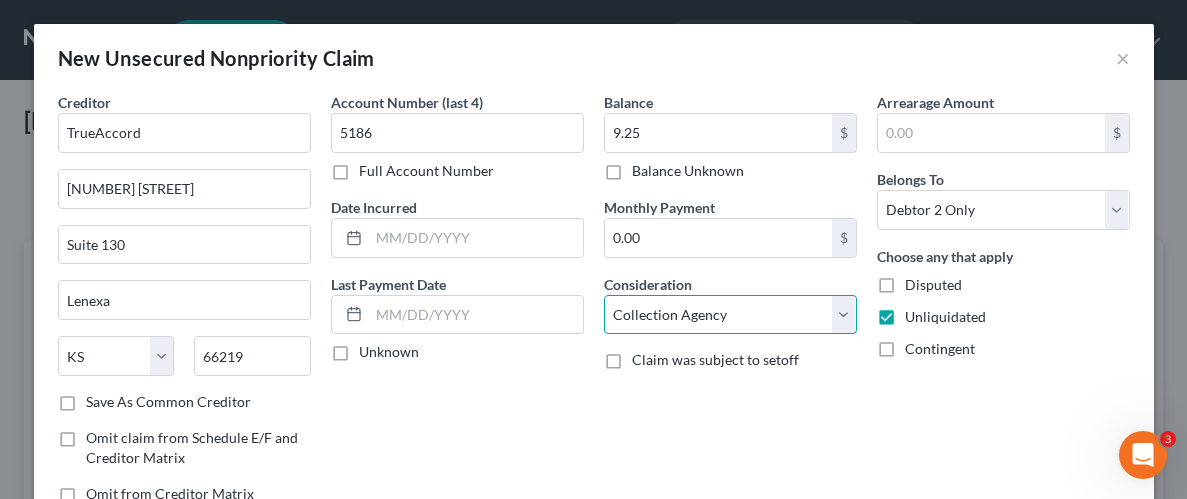 click on "Select Cable / Satellite Services Collection Agency Credit Card Debt Debt Counseling / Attorneys Deficiency Balance Domestic Support Obligations Home / Car Repairs Income Taxes Judgment Liens Medical Services Monies Loaned / Advanced Mortgage Obligation From Divorce Or Separation Obligation To Pensions Other Overdrawn Bank Account Promised To Help Pay Creditors Student Loans Suppliers And Vendors Telephone / Internet Services Utility Services" at bounding box center (730, 315) 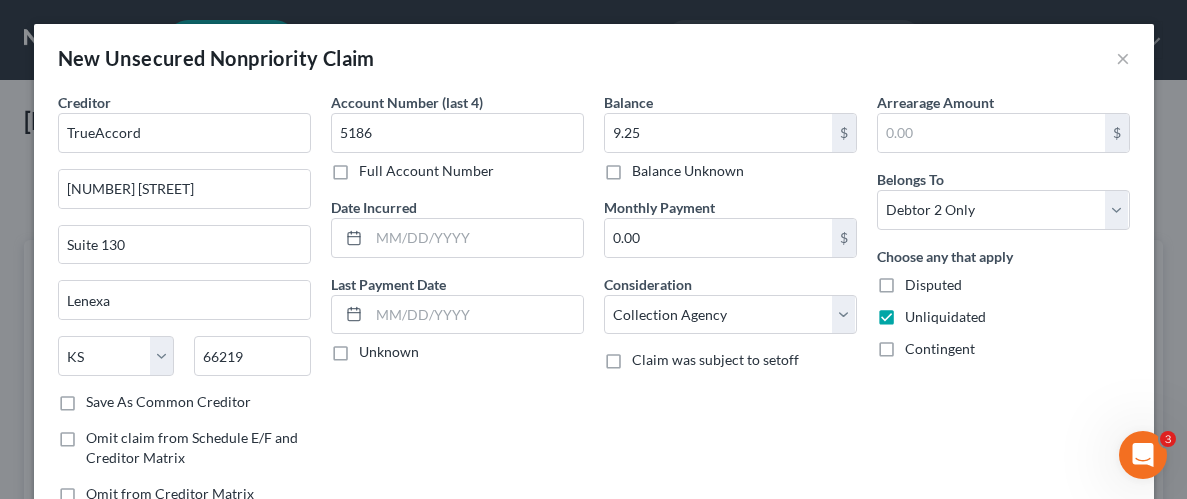 click on "Arrearage Amount $
Belongs To
*
Select Debtor 1 Only Debtor 2 Only Debtor 1 And Debtor 2 Only At Least One Of The Debtors And Another Community Property Choose any that apply Disputed Unliquidated Contingent" at bounding box center (1003, 306) 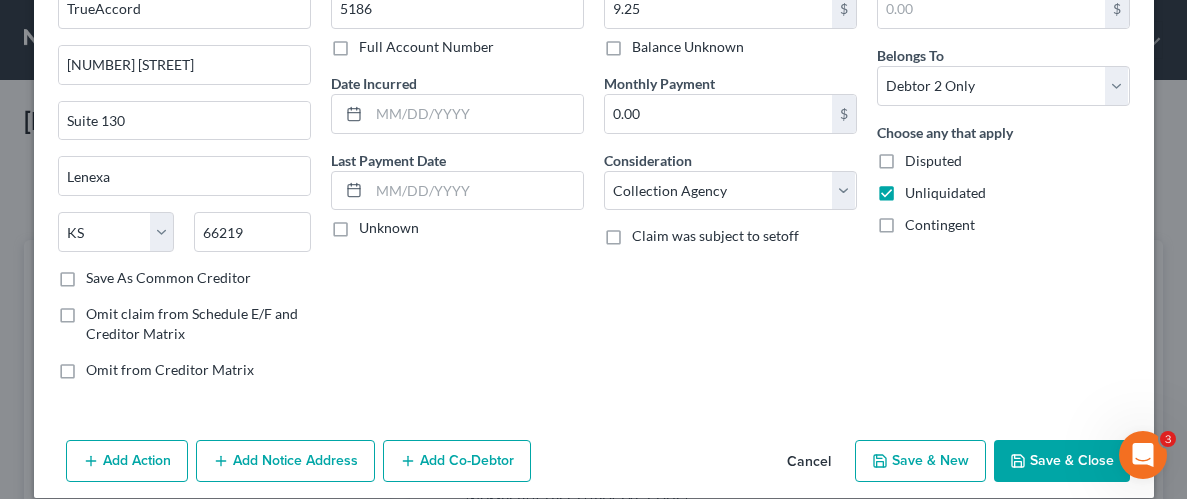 scroll, scrollTop: 145, scrollLeft: 0, axis: vertical 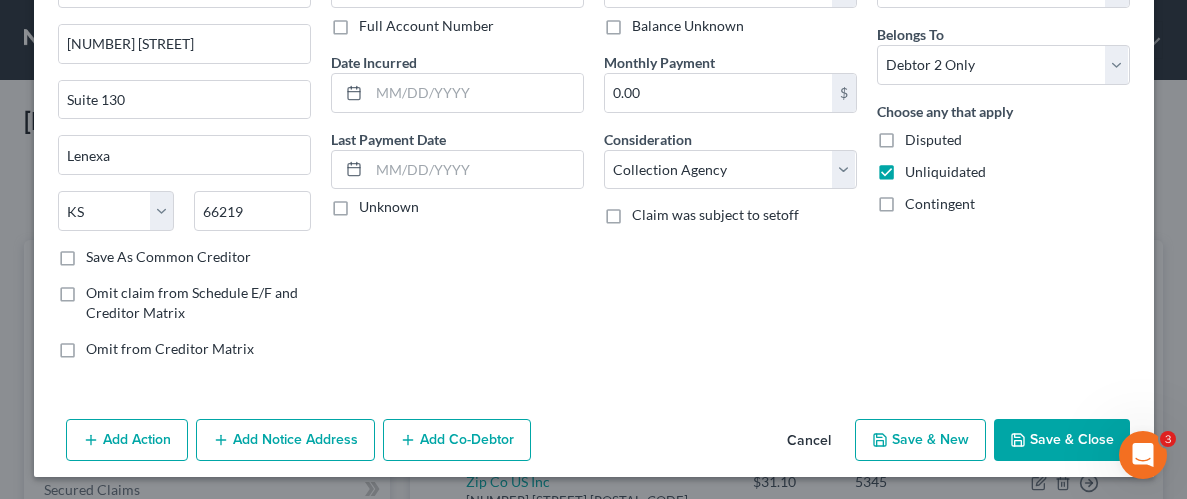 click on "Save & Close" at bounding box center [1062, 440] 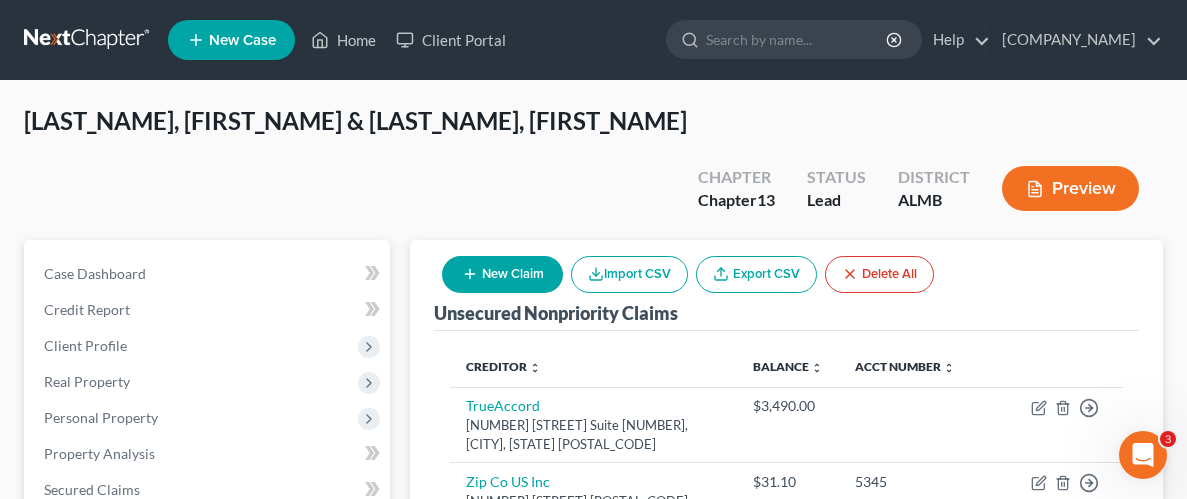 click on "New Claim" at bounding box center [502, 274] 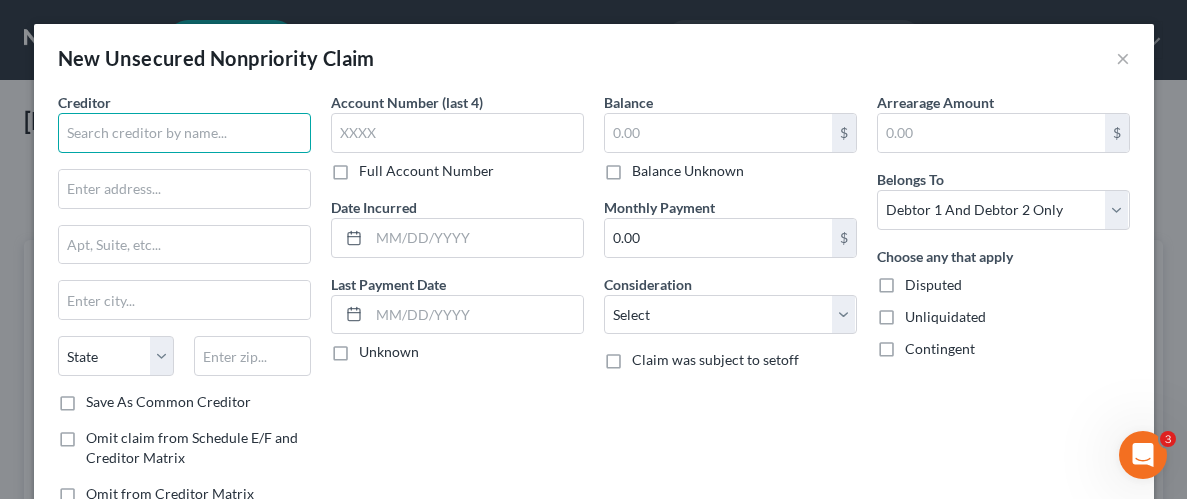 click at bounding box center [184, 133] 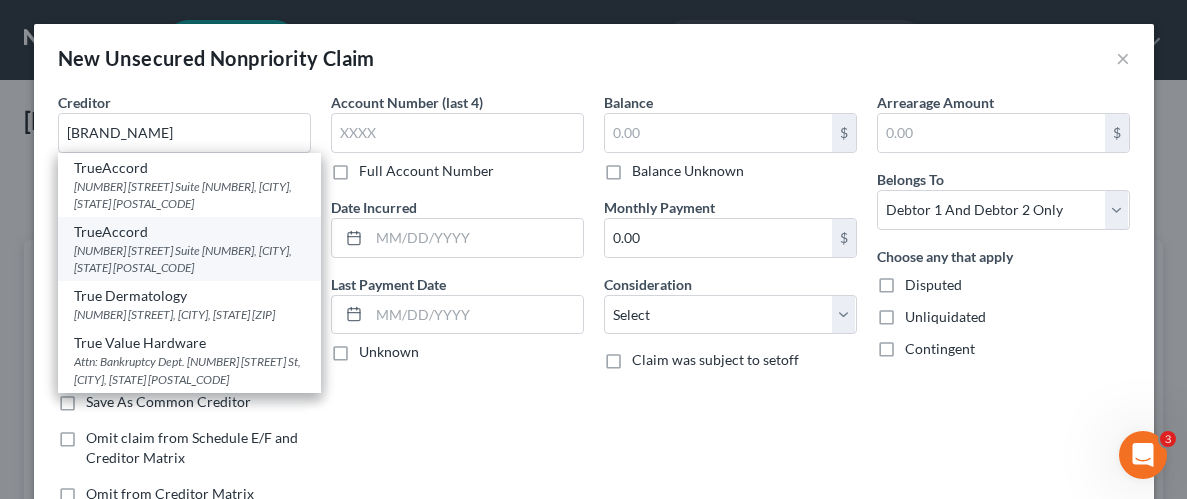 click on "[NUMBER] [STREET] [NUMBER], [CITY], [STATE] [POSTAL_CODE]" at bounding box center (189, 259) 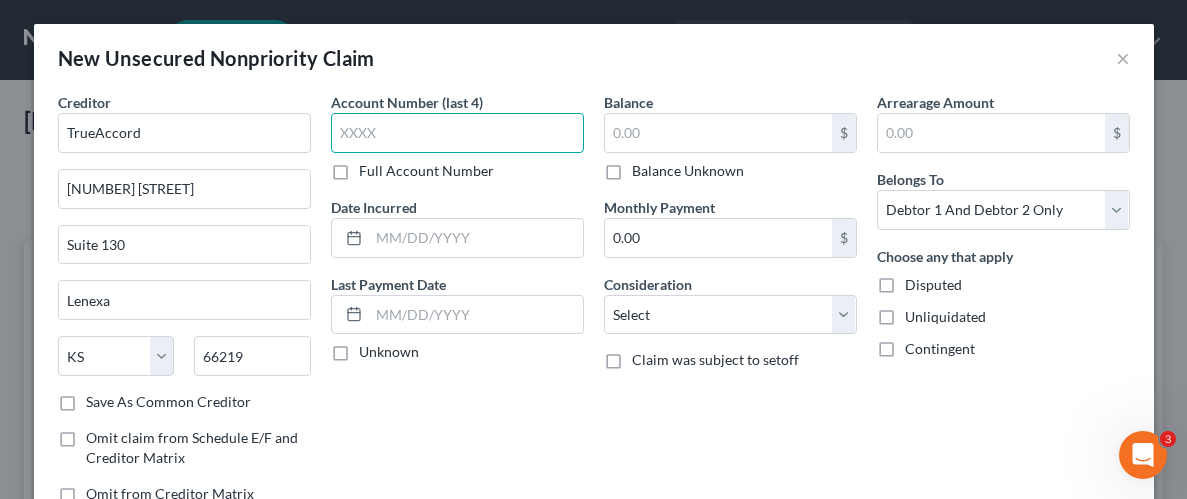 click at bounding box center (457, 133) 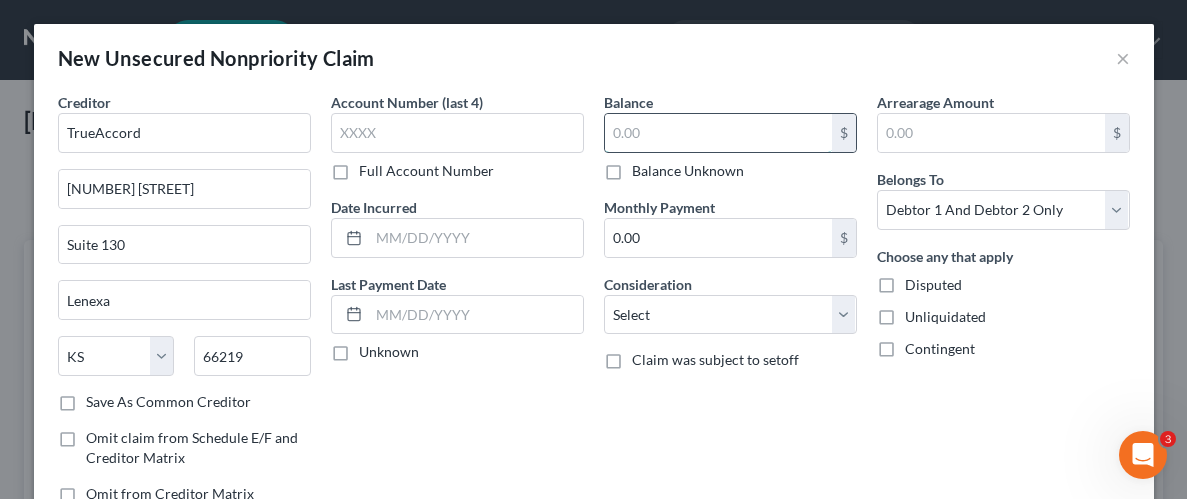 click at bounding box center [718, 133] 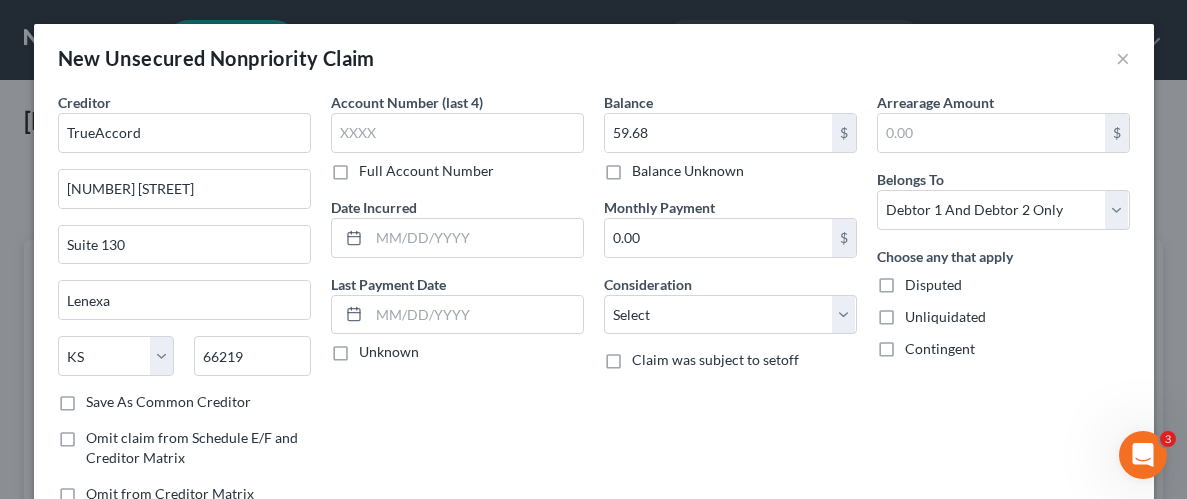 click on "Unliquidated" at bounding box center [945, 317] 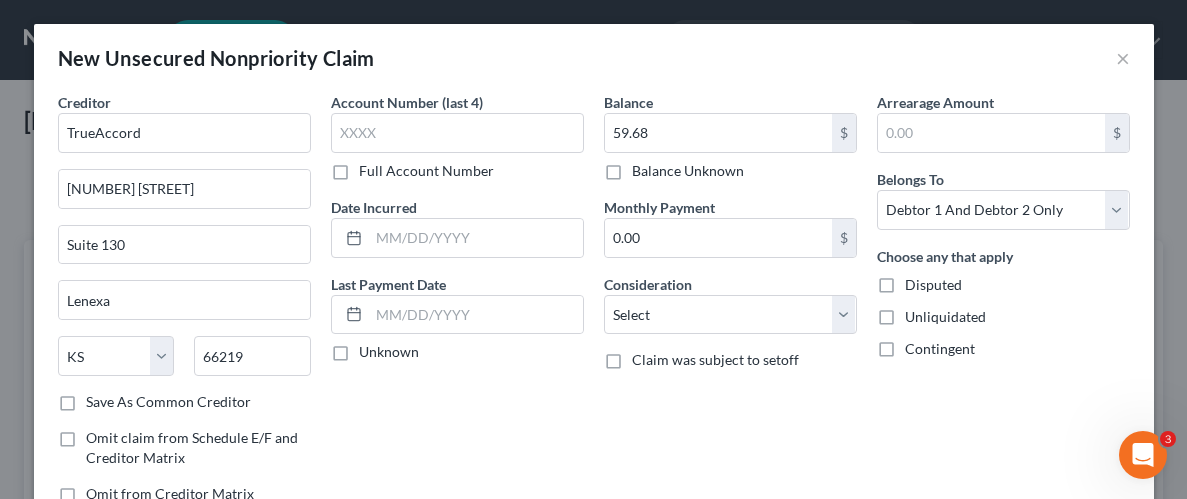 click on "Unliquidated" at bounding box center [919, 313] 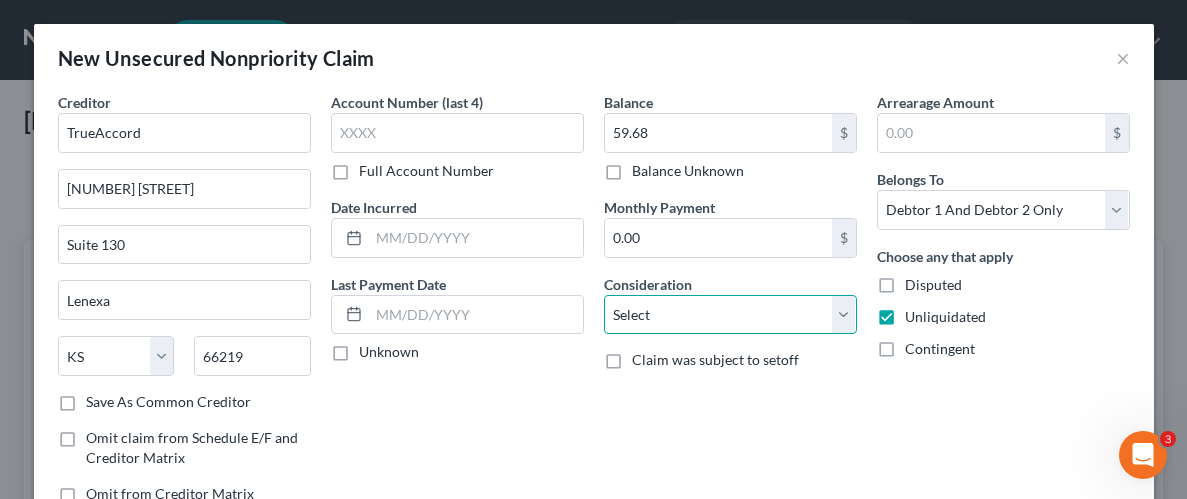 click on "Select Cable / Satellite Services Collection Agency Credit Card Debt Debt Counseling / Attorneys Deficiency Balance Domestic Support Obligations Home / Car Repairs Income Taxes Judgment Liens Medical Services Monies Loaned / Advanced Mortgage Obligation From Divorce Or Separation Obligation To Pensions Other Overdrawn Bank Account Promised To Help Pay Creditors Student Loans Suppliers And Vendors Telephone / Internet Services Utility Services" at bounding box center (730, 315) 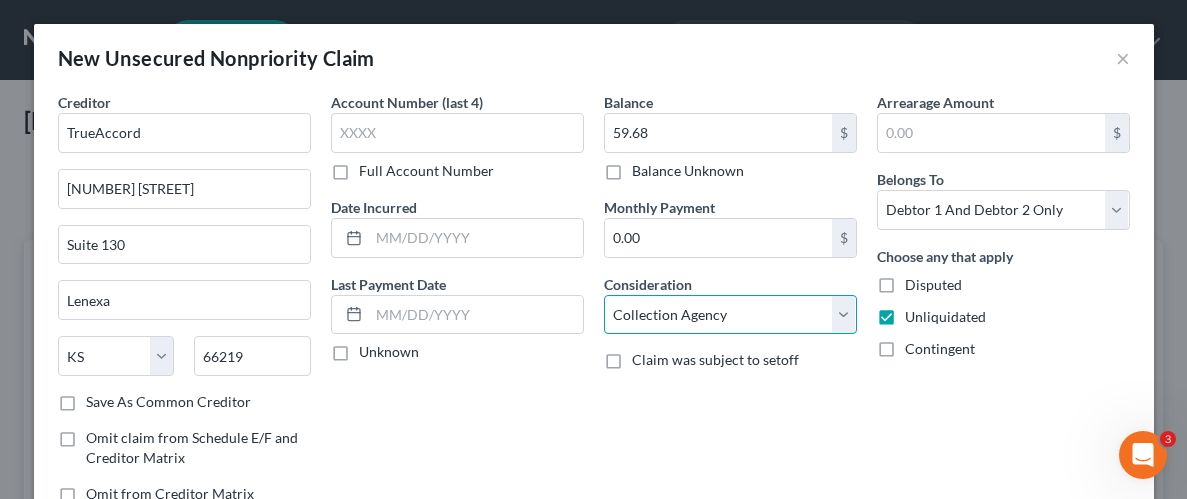 click on "Select Cable / Satellite Services Collection Agency Credit Card Debt Debt Counseling / Attorneys Deficiency Balance Domestic Support Obligations Home / Car Repairs Income Taxes Judgment Liens Medical Services Monies Loaned / Advanced Mortgage Obligation From Divorce Or Separation Obligation To Pensions Other Overdrawn Bank Account Promised To Help Pay Creditors Student Loans Suppliers And Vendors Telephone / Internet Services Utility Services" at bounding box center [730, 315] 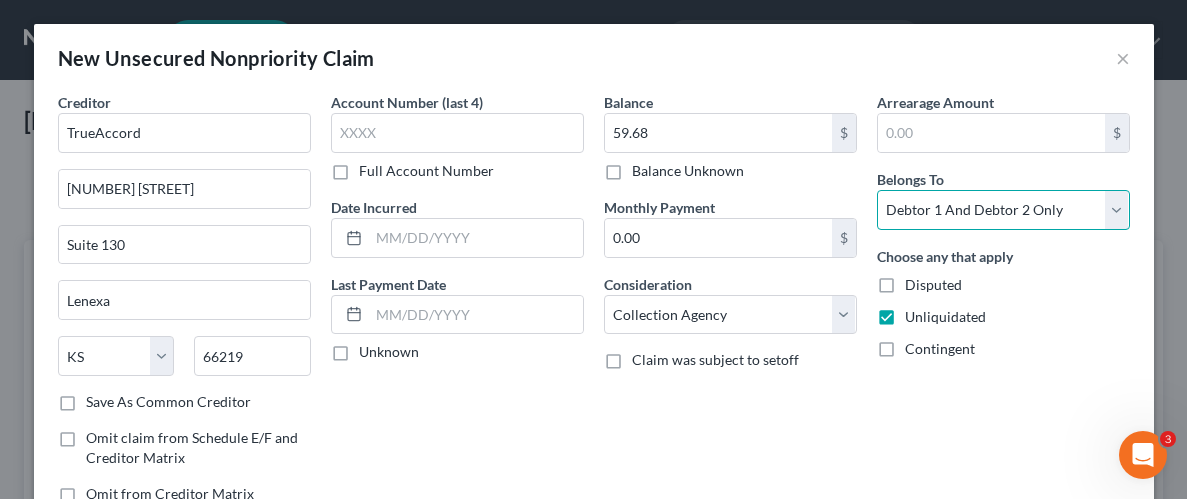 click on "Select Debtor 1 Only Debtor 2 Only Debtor 1 And Debtor 2 Only At Least One Of The Debtors And Another Community Property" at bounding box center (1003, 210) 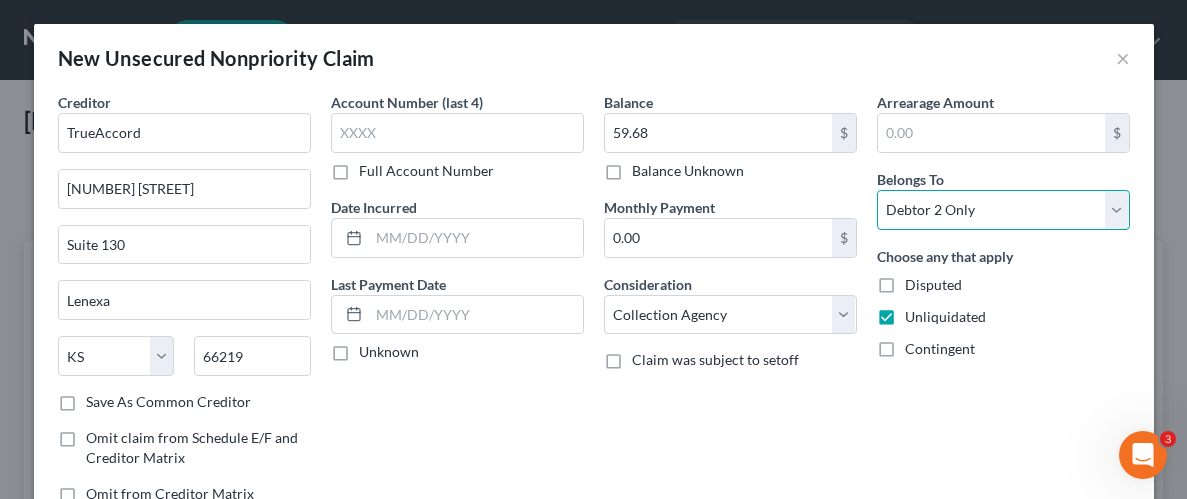 click on "Select Debtor 1 Only Debtor 2 Only Debtor 1 And Debtor 2 Only At Least One Of The Debtors And Another Community Property" at bounding box center [1003, 210] 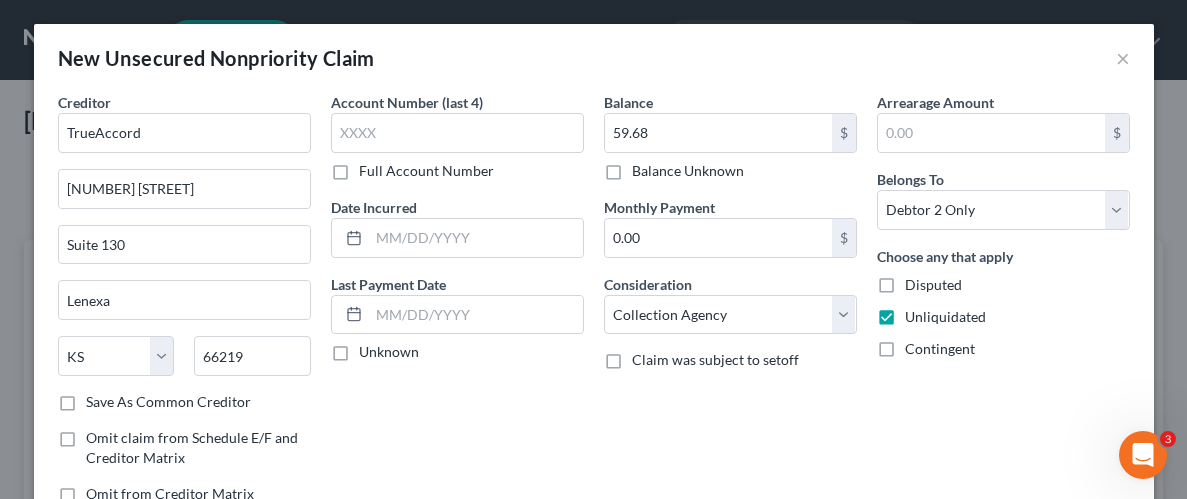 click on "Arrearage Amount $
Belongs To
*
Select Debtor 1 Only Debtor 2 Only Debtor 1 And Debtor 2 Only At Least One Of The Debtors And Another Community Property Choose any that apply Disputed Unliquidated Contingent" at bounding box center [1003, 306] 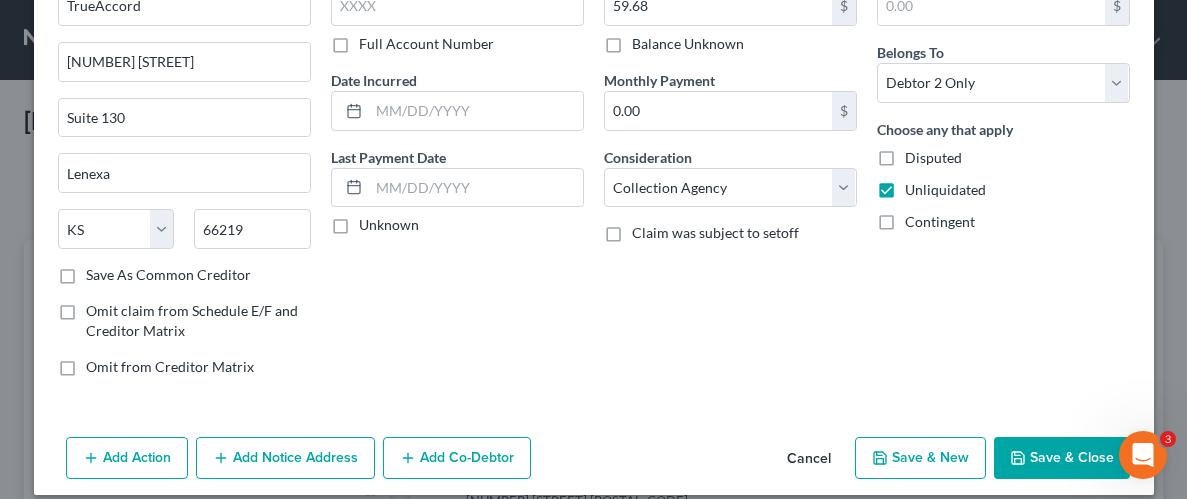 scroll, scrollTop: 145, scrollLeft: 0, axis: vertical 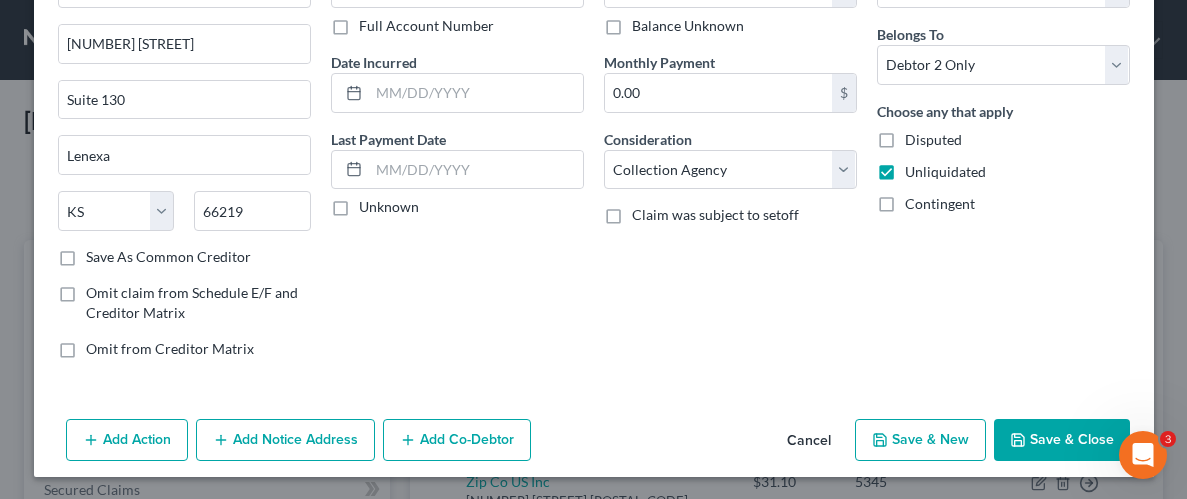 click on "Save & Close" at bounding box center (1062, 440) 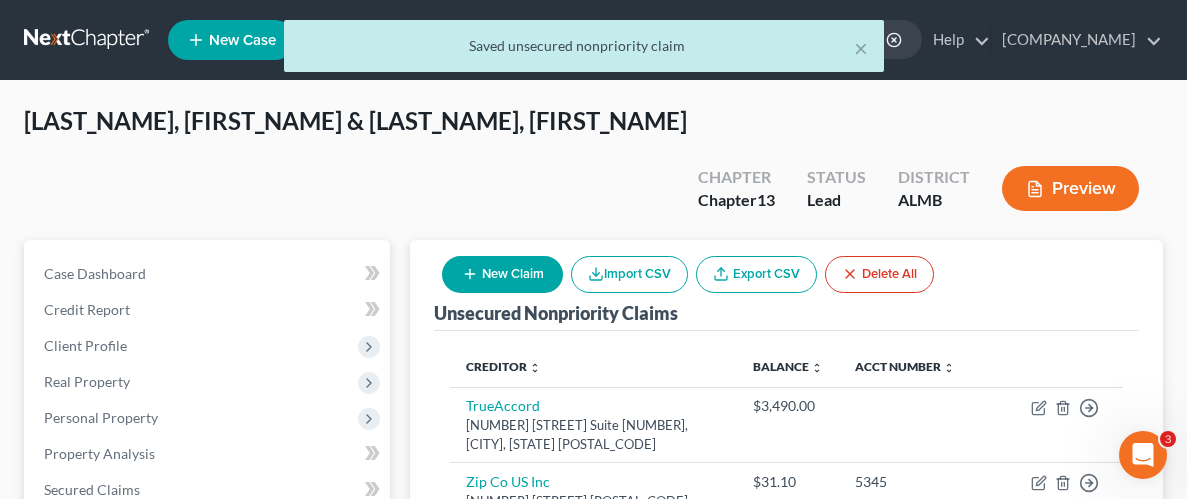click on "New Claim" at bounding box center (502, 274) 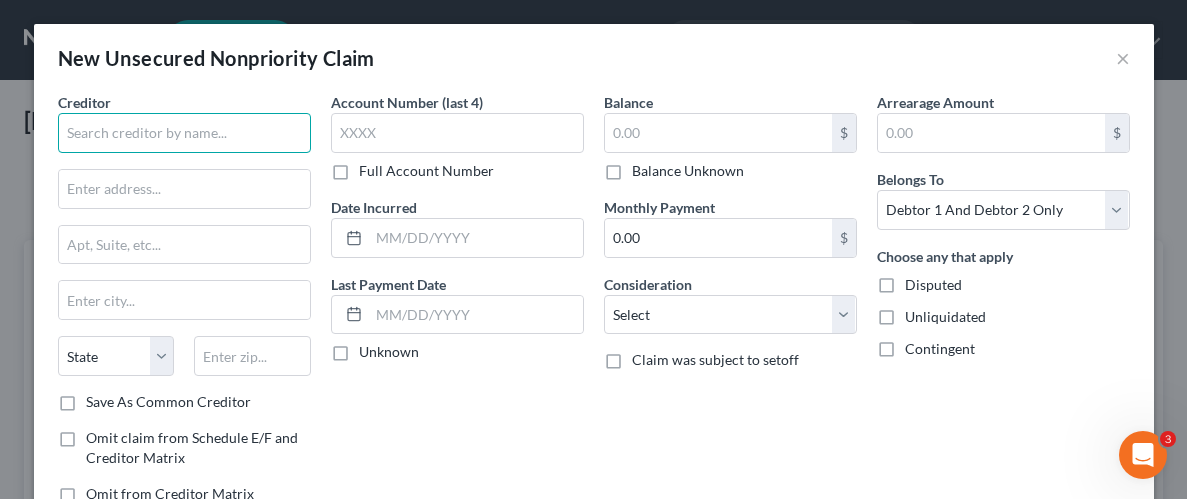 click at bounding box center [184, 133] 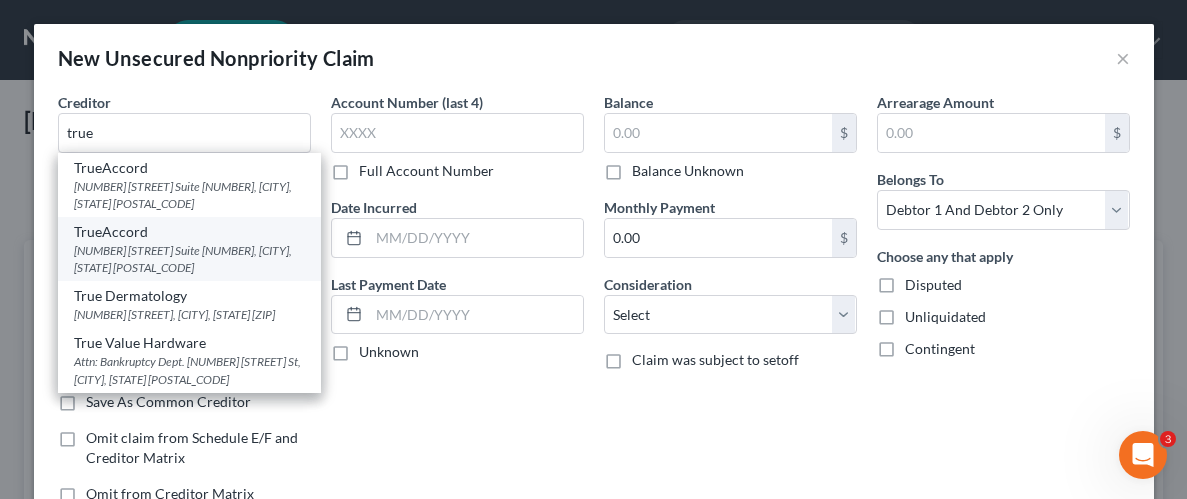 click on "[NUMBER] [STREET] [NUMBER], [CITY], [STATE] [POSTAL_CODE]" at bounding box center [189, 259] 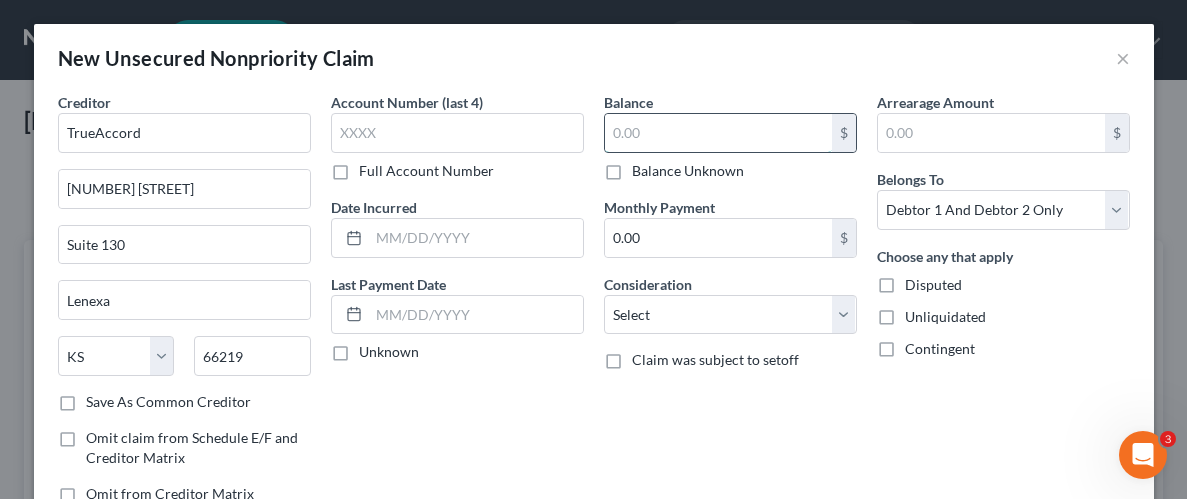 click at bounding box center [718, 133] 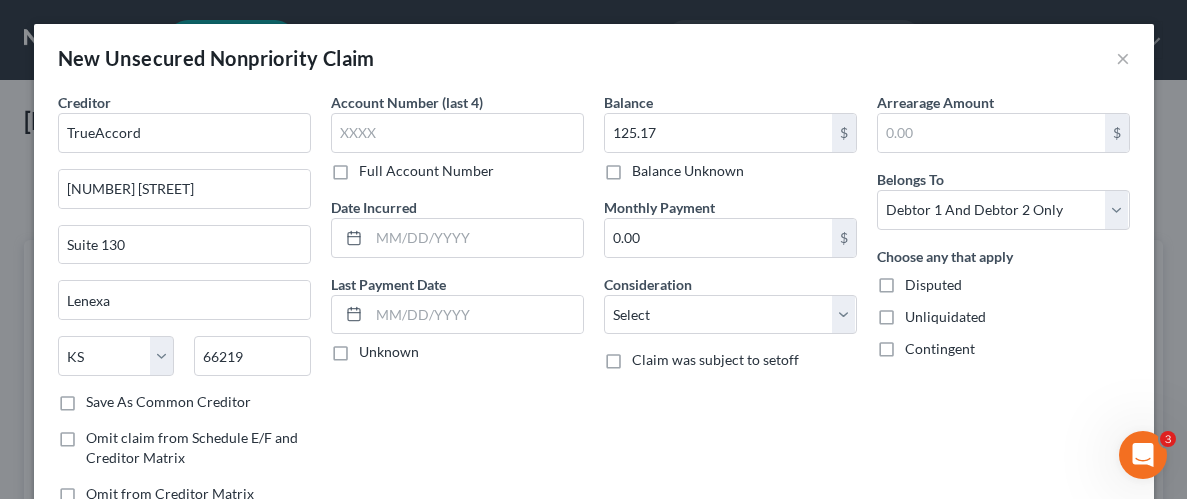 click on "Unliquidated" at bounding box center (945, 317) 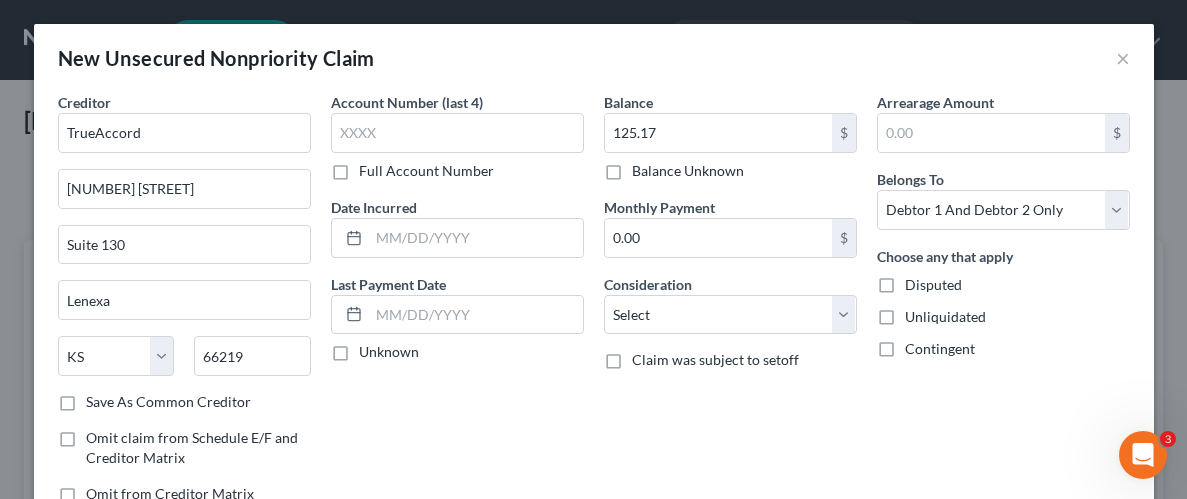 click on "Unliquidated" at bounding box center [919, 313] 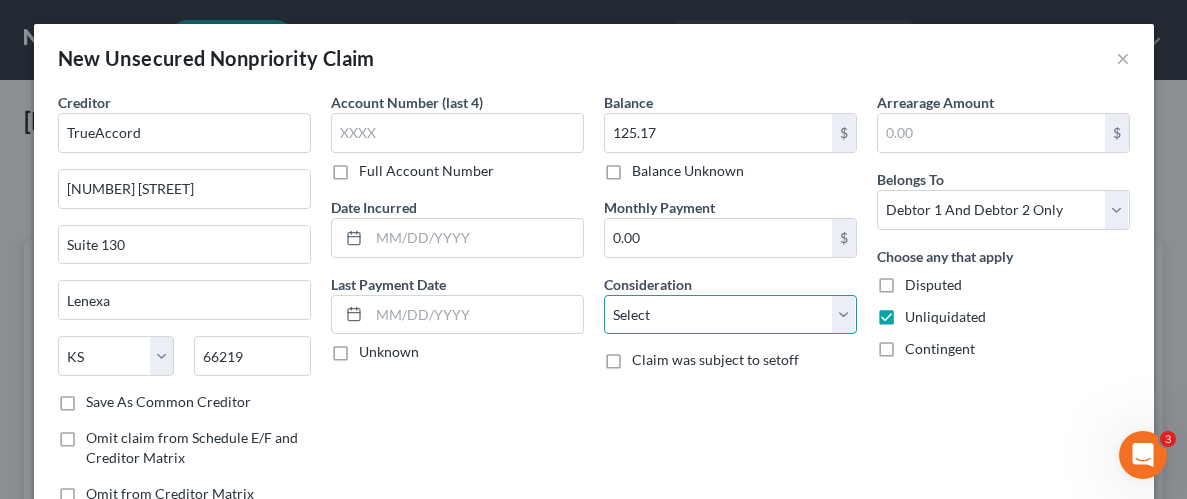 click on "Select Cable / Satellite Services Collection Agency Credit Card Debt Debt Counseling / Attorneys Deficiency Balance Domestic Support Obligations Home / Car Repairs Income Taxes Judgment Liens Medical Services Monies Loaned / Advanced Mortgage Obligation From Divorce Or Separation Obligation To Pensions Other Overdrawn Bank Account Promised To Help Pay Creditors Student Loans Suppliers And Vendors Telephone / Internet Services Utility Services" at bounding box center (730, 315) 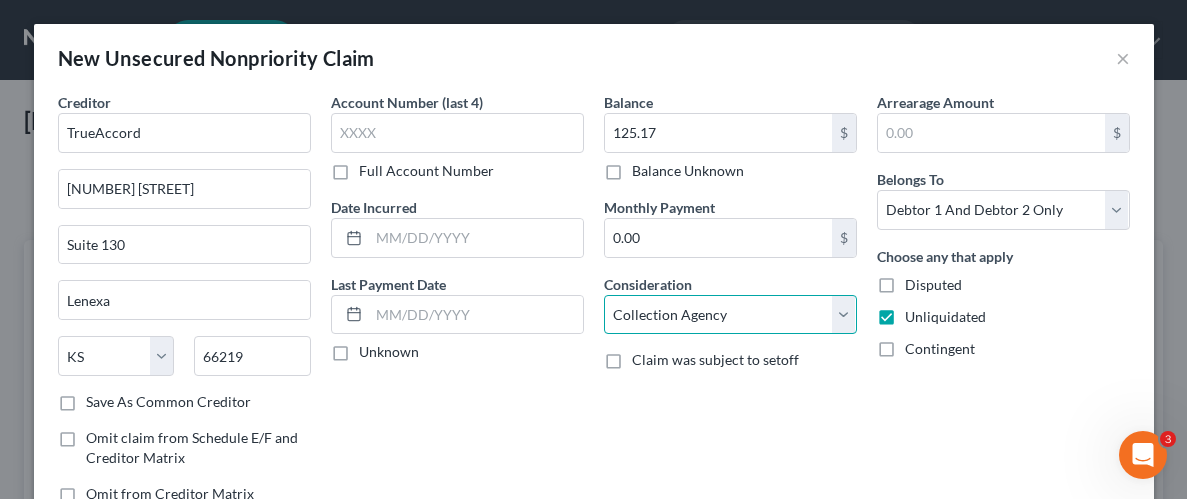 click on "Select Cable / Satellite Services Collection Agency Credit Card Debt Debt Counseling / Attorneys Deficiency Balance Domestic Support Obligations Home / Car Repairs Income Taxes Judgment Liens Medical Services Monies Loaned / Advanced Mortgage Obligation From Divorce Or Separation Obligation To Pensions Other Overdrawn Bank Account Promised To Help Pay Creditors Student Loans Suppliers And Vendors Telephone / Internet Services Utility Services" at bounding box center (730, 315) 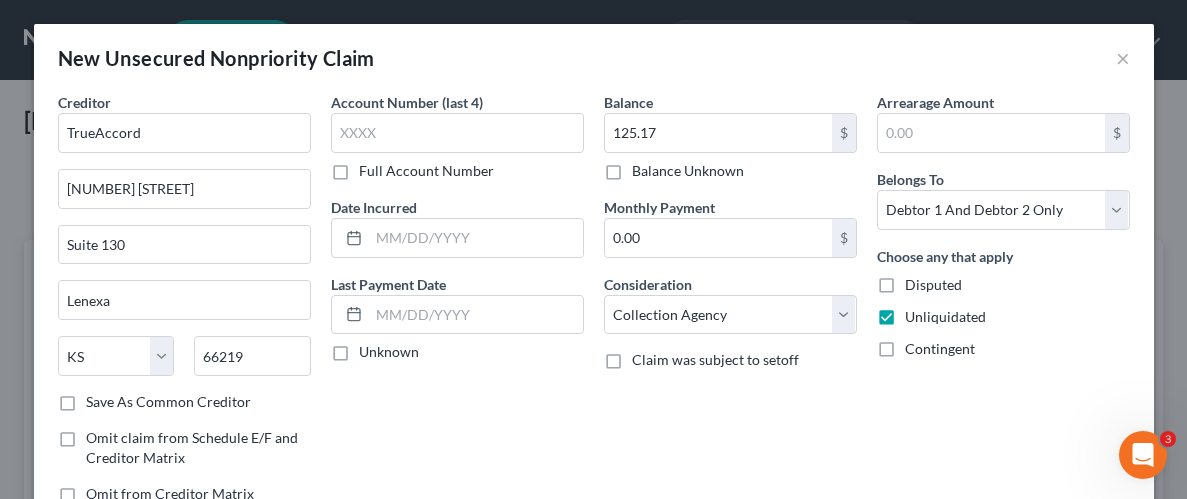click on "Arrearage Amount $
Belongs To
*
Select Debtor 1 Only Debtor 2 Only Debtor 1 And Debtor 2 Only At Least One Of The Debtors And Another Community Property Choose any that apply Disputed Unliquidated Contingent" at bounding box center (1003, 306) 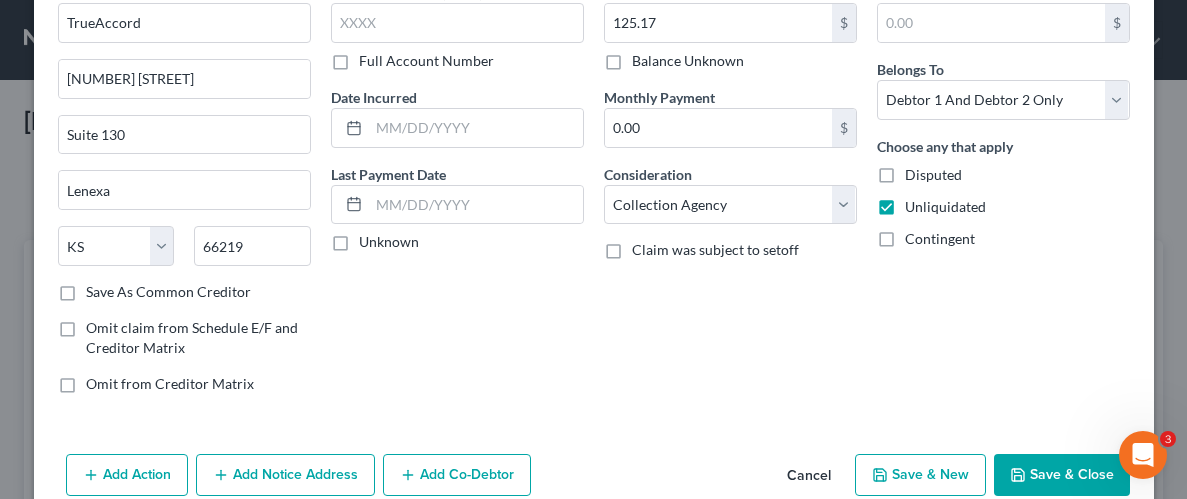 scroll, scrollTop: 134, scrollLeft: 0, axis: vertical 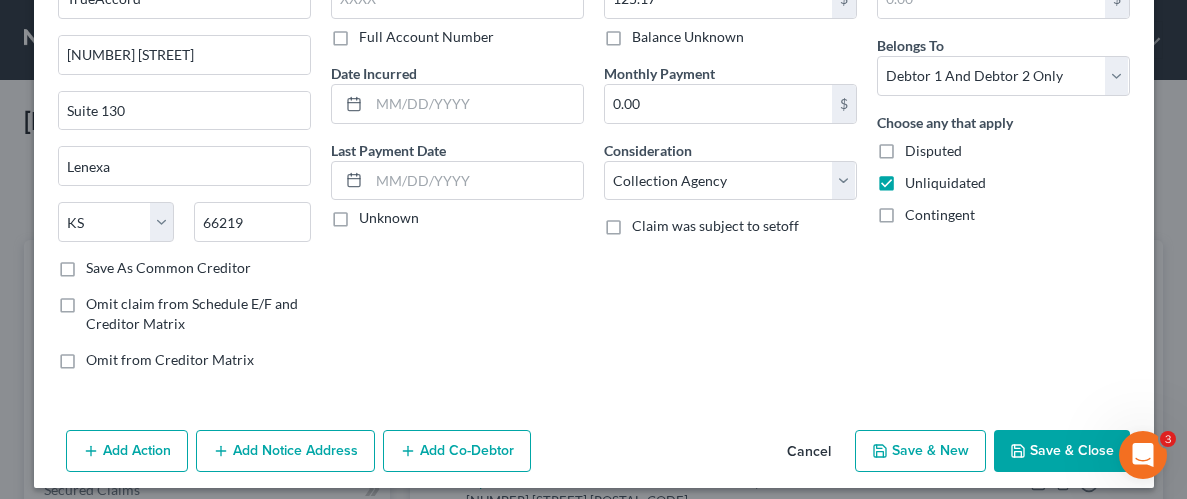 click on "Save & Close" at bounding box center (1062, 451) 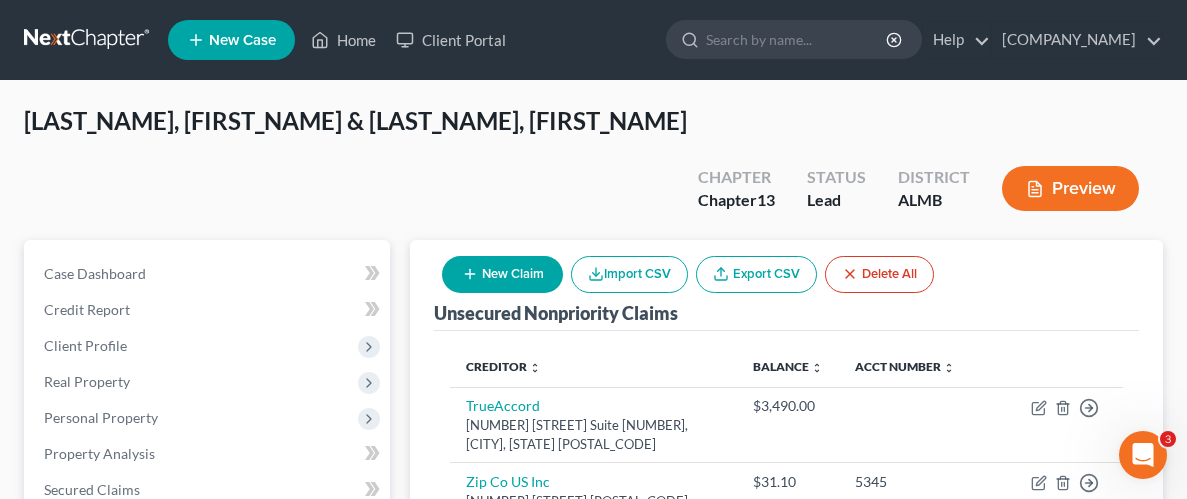 click on "New Claim" at bounding box center (502, 274) 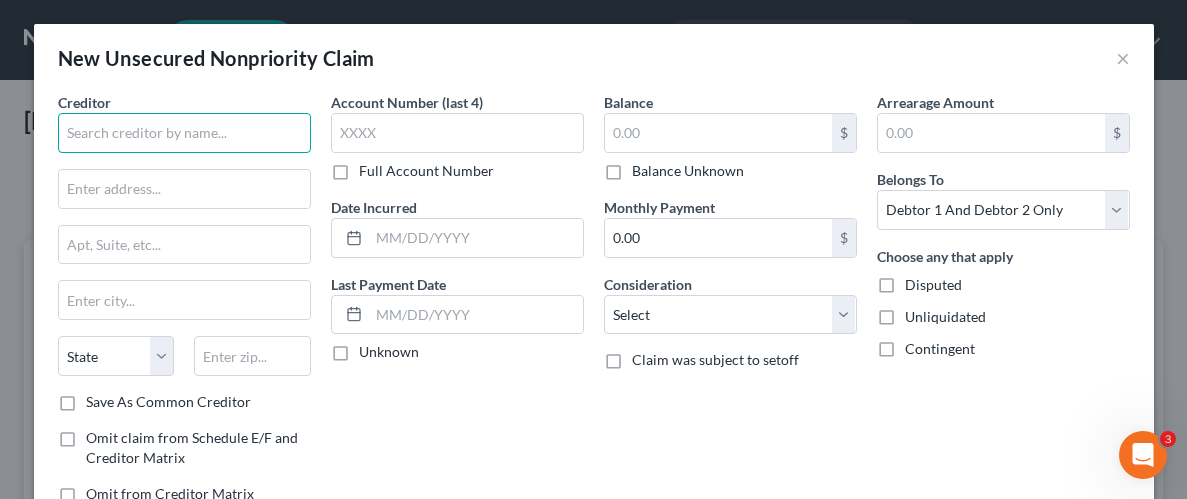 click at bounding box center (184, 133) 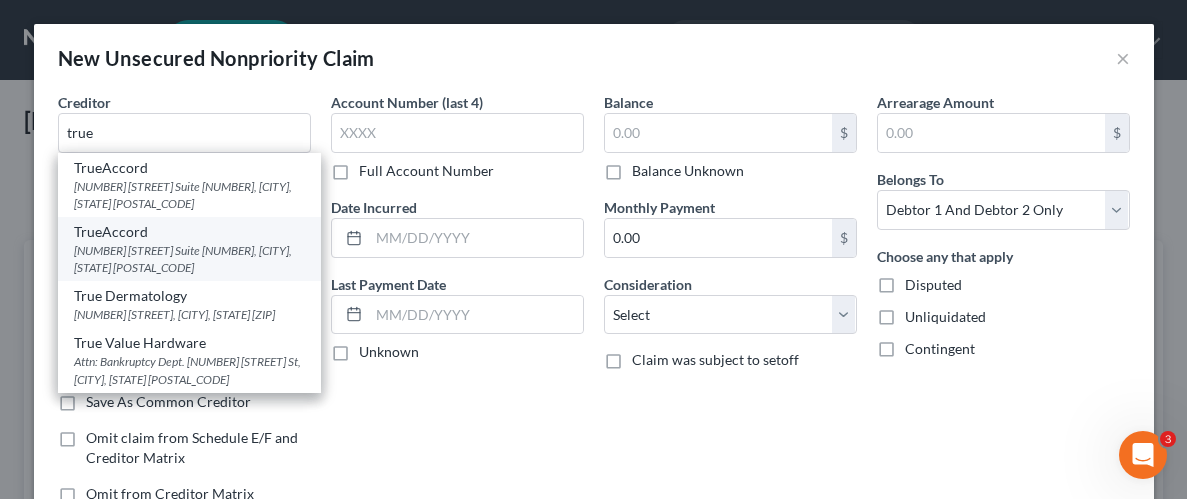 click on "[NUMBER] [STREET] [NUMBER], [CITY], [STATE] [POSTAL_CODE]" at bounding box center (189, 259) 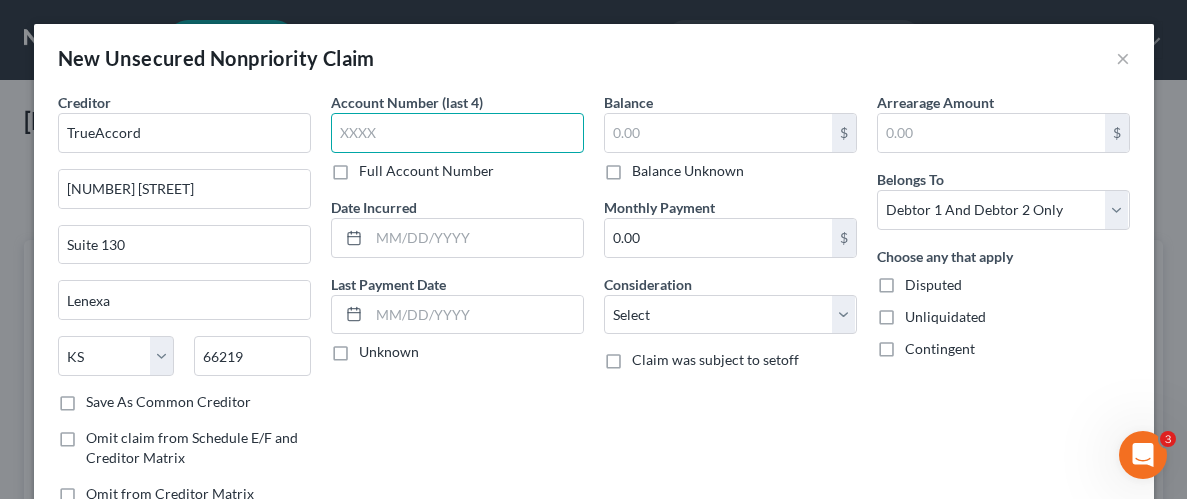 click at bounding box center [457, 133] 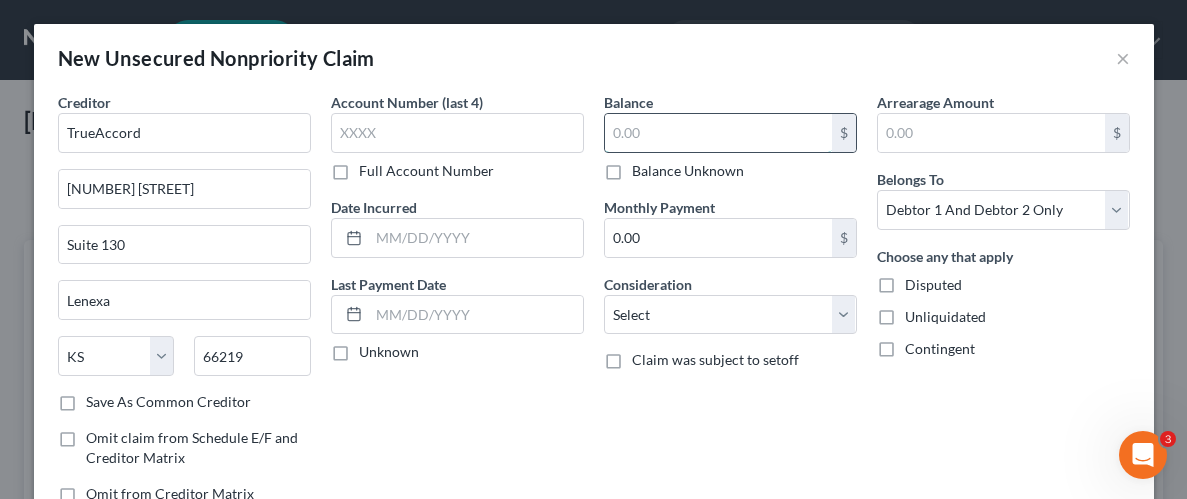 click at bounding box center [718, 133] 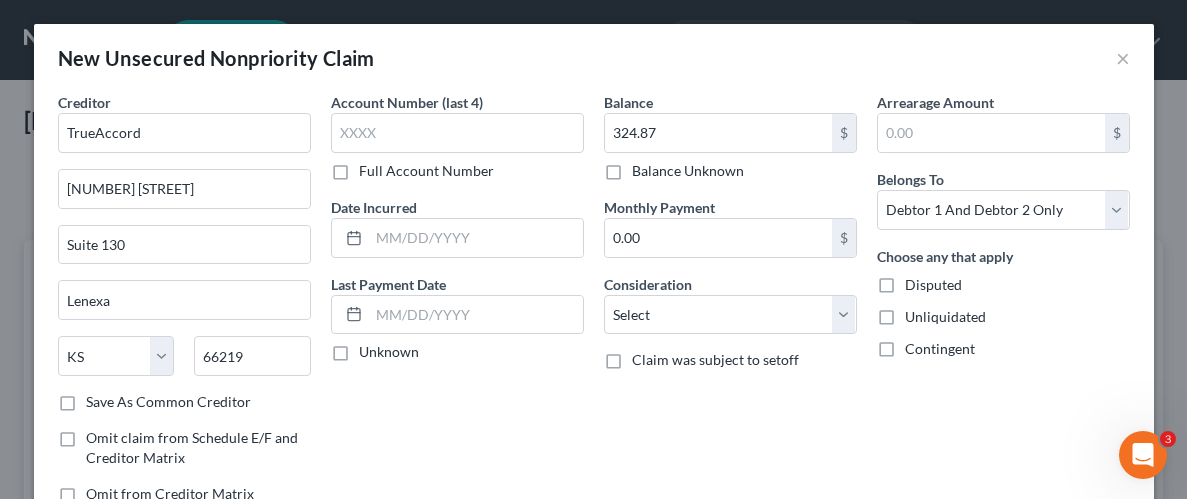 click on "Unliquidated" at bounding box center [945, 317] 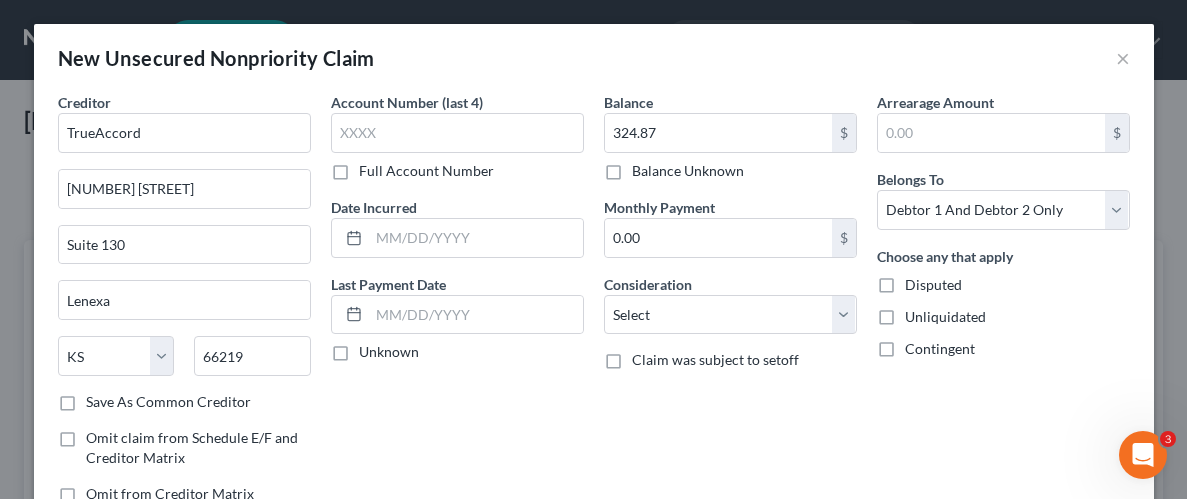 click on "Unliquidated" at bounding box center [919, 313] 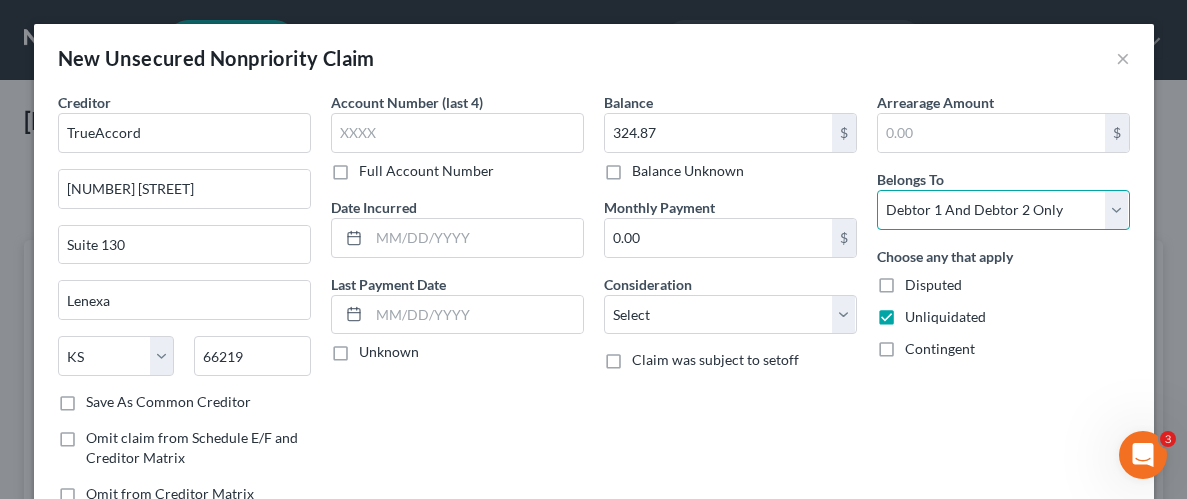 click on "Select Debtor 1 Only Debtor 2 Only Debtor 1 And Debtor 2 Only At Least One Of The Debtors And Another Community Property" at bounding box center [1003, 210] 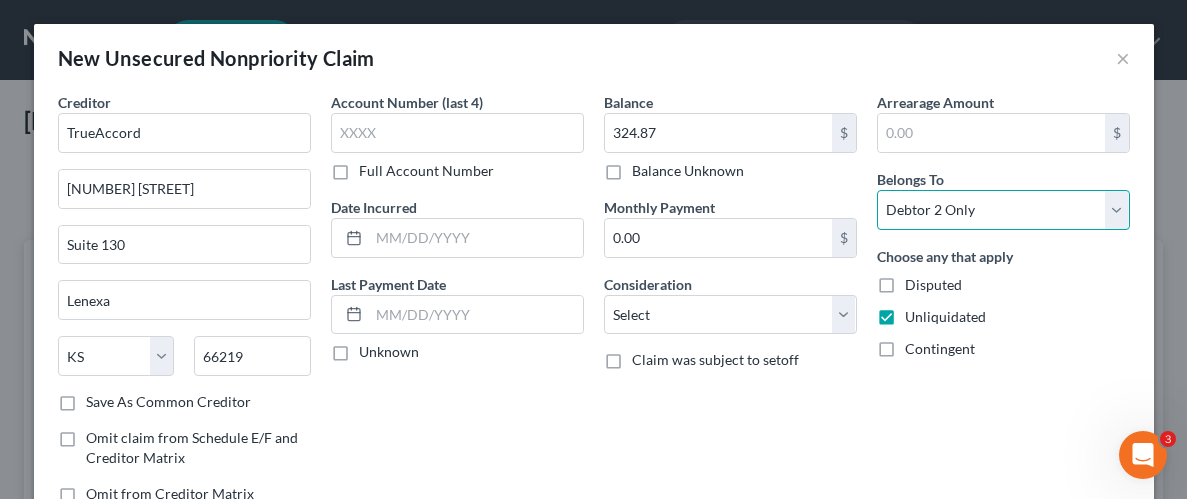 click on "Select Debtor 1 Only Debtor 2 Only Debtor 1 And Debtor 2 Only At Least One Of The Debtors And Another Community Property" at bounding box center [1003, 210] 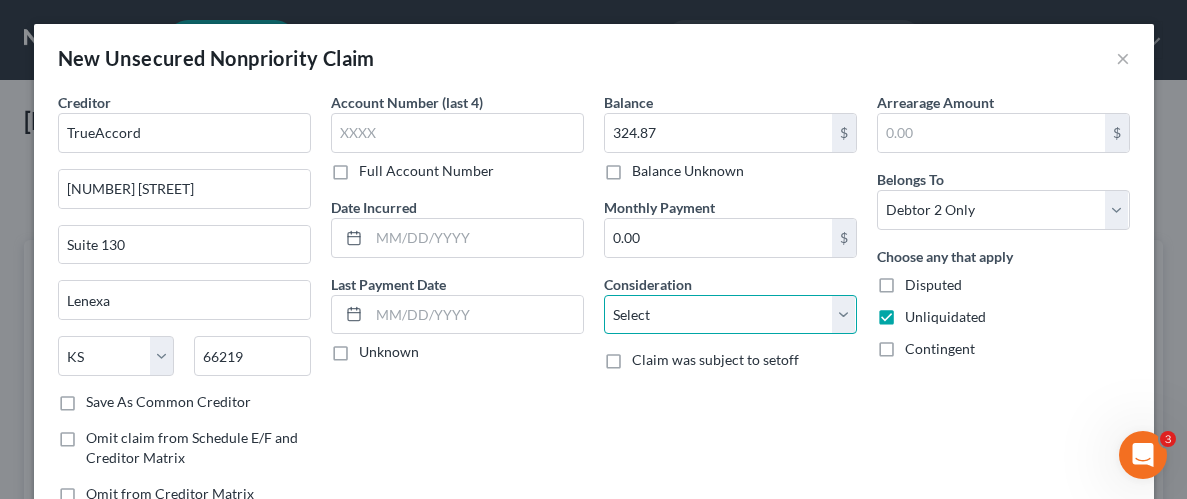 click on "Select Cable / Satellite Services Collection Agency Credit Card Debt Debt Counseling / Attorneys Deficiency Balance Domestic Support Obligations Home / Car Repairs Income Taxes Judgment Liens Medical Services Monies Loaned / Advanced Mortgage Obligation From Divorce Or Separation Obligation To Pensions Other Overdrawn Bank Account Promised To Help Pay Creditors Student Loans Suppliers And Vendors Telephone / Internet Services Utility Services" at bounding box center (730, 315) 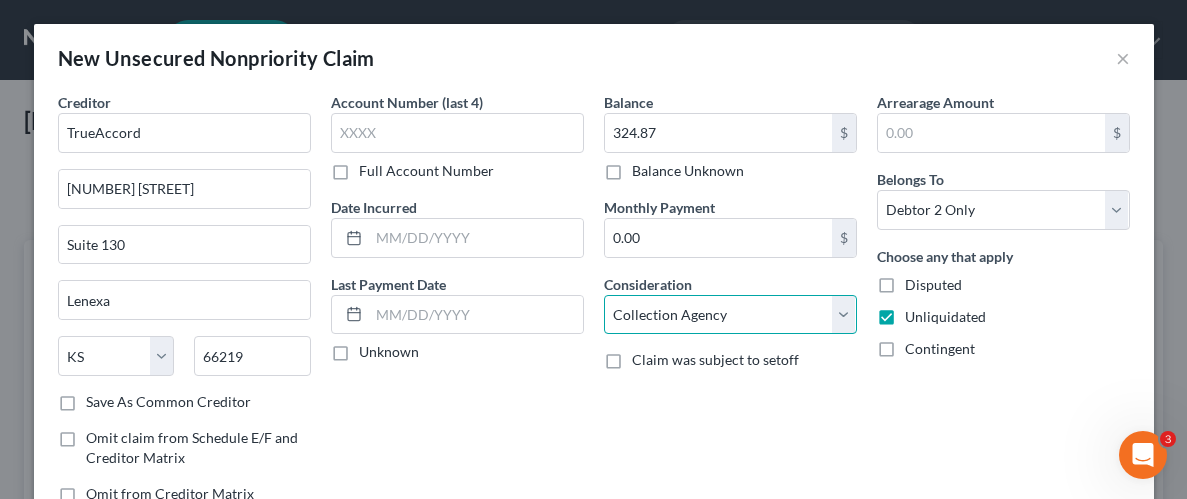 click on "Select Cable / Satellite Services Collection Agency Credit Card Debt Debt Counseling / Attorneys Deficiency Balance Domestic Support Obligations Home / Car Repairs Income Taxes Judgment Liens Medical Services Monies Loaned / Advanced Mortgage Obligation From Divorce Or Separation Obligation To Pensions Other Overdrawn Bank Account Promised To Help Pay Creditors Student Loans Suppliers And Vendors Telephone / Internet Services Utility Services" at bounding box center (730, 315) 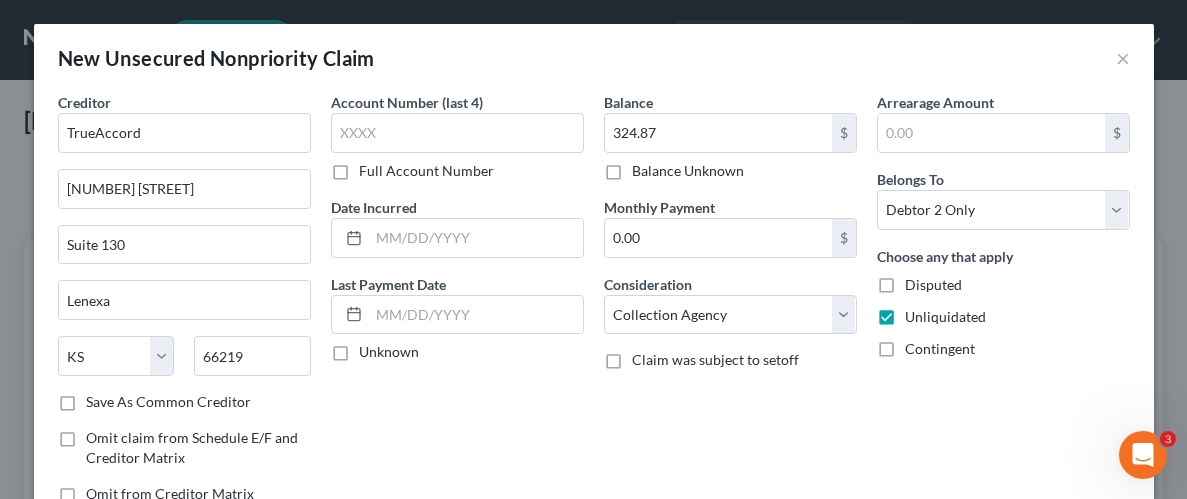 click on "Arrearage Amount $
Belongs To
*
Select Debtor 1 Only Debtor 2 Only Debtor 1 And Debtor 2 Only At Least One Of The Debtors And Another Community Property Choose any that apply Disputed Unliquidated Contingent" at bounding box center (1003, 306) 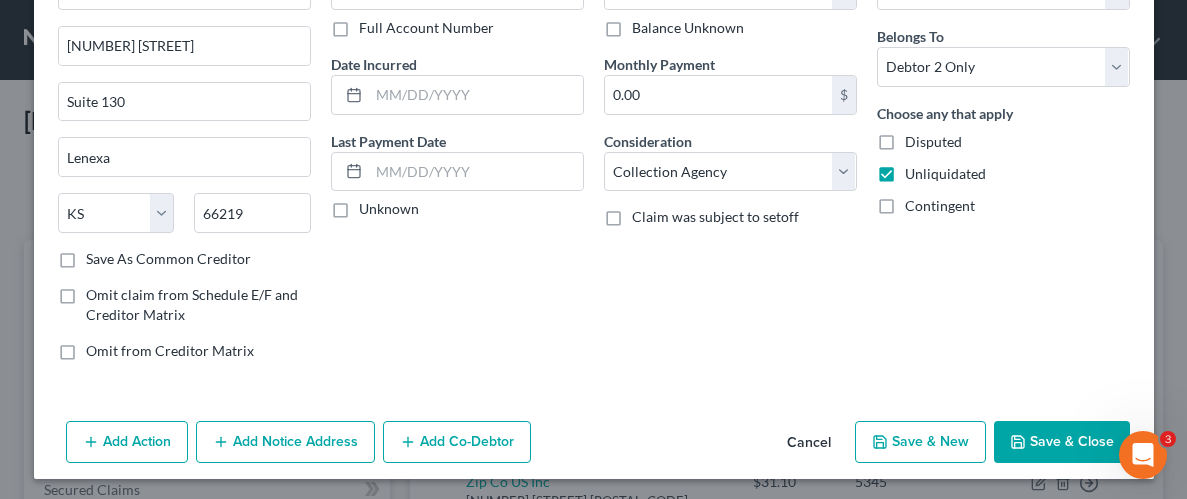 scroll, scrollTop: 145, scrollLeft: 0, axis: vertical 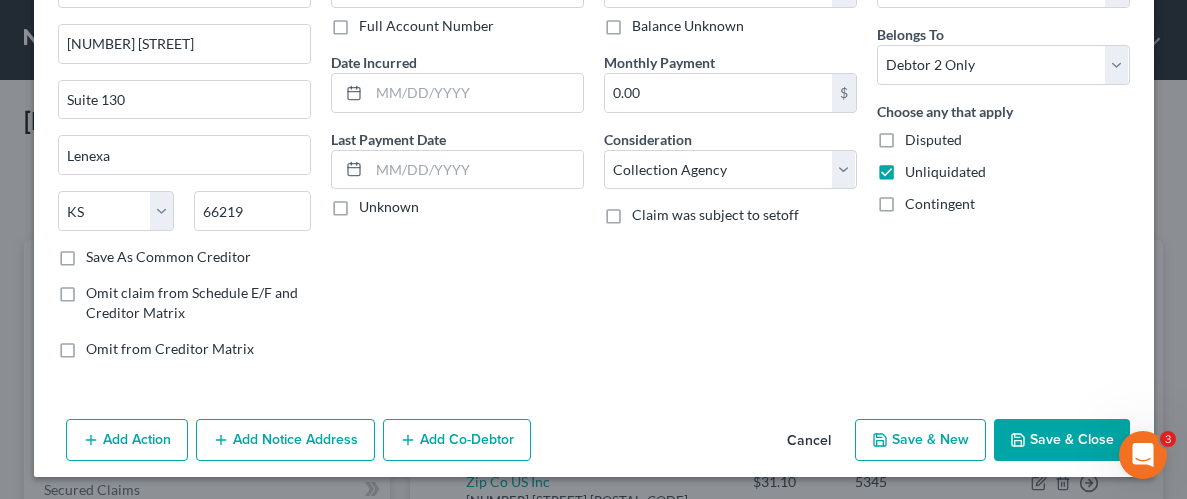 click on "Save & Close" at bounding box center (1062, 440) 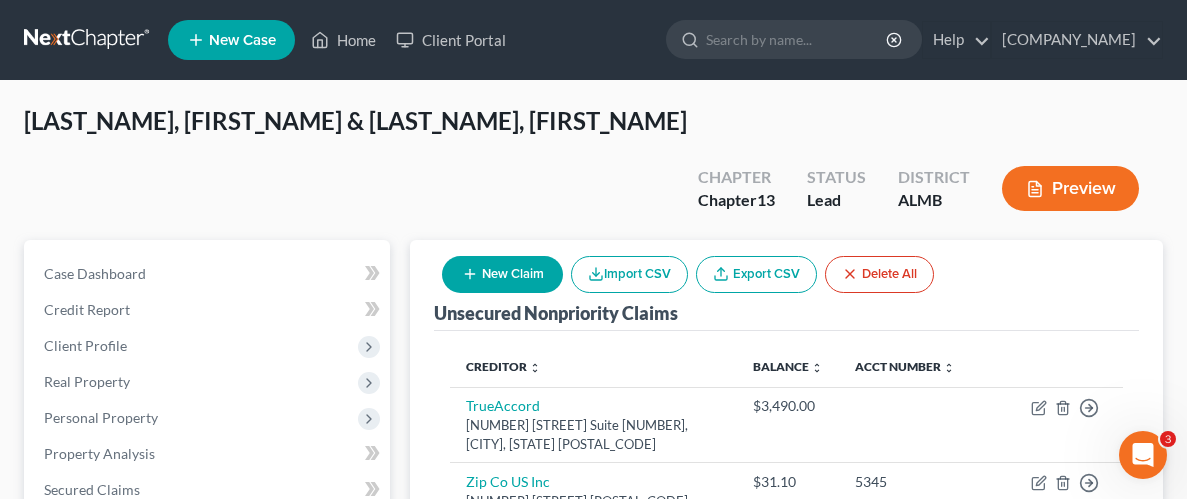 click on "New Claim" at bounding box center [502, 274] 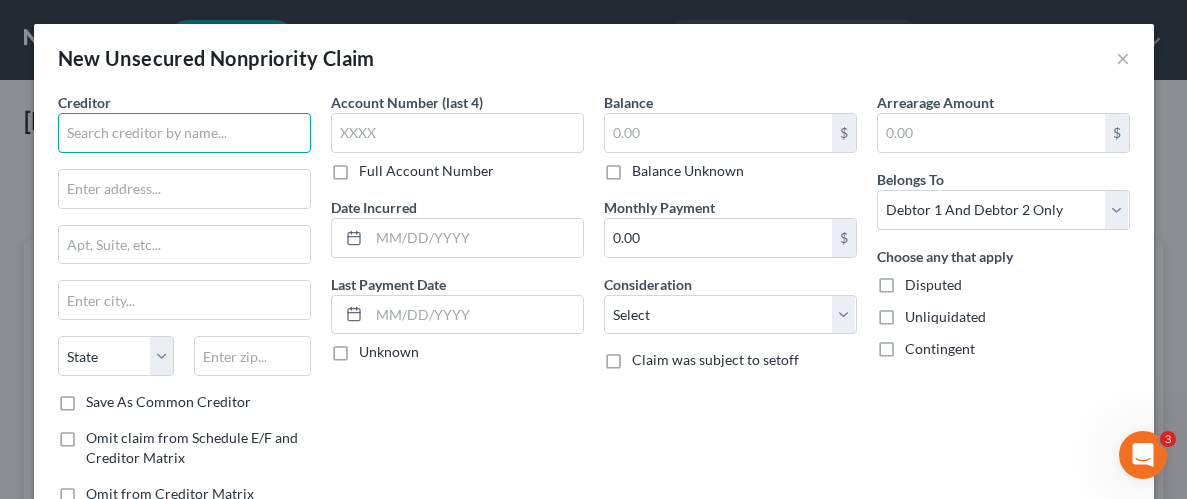 click at bounding box center [184, 133] 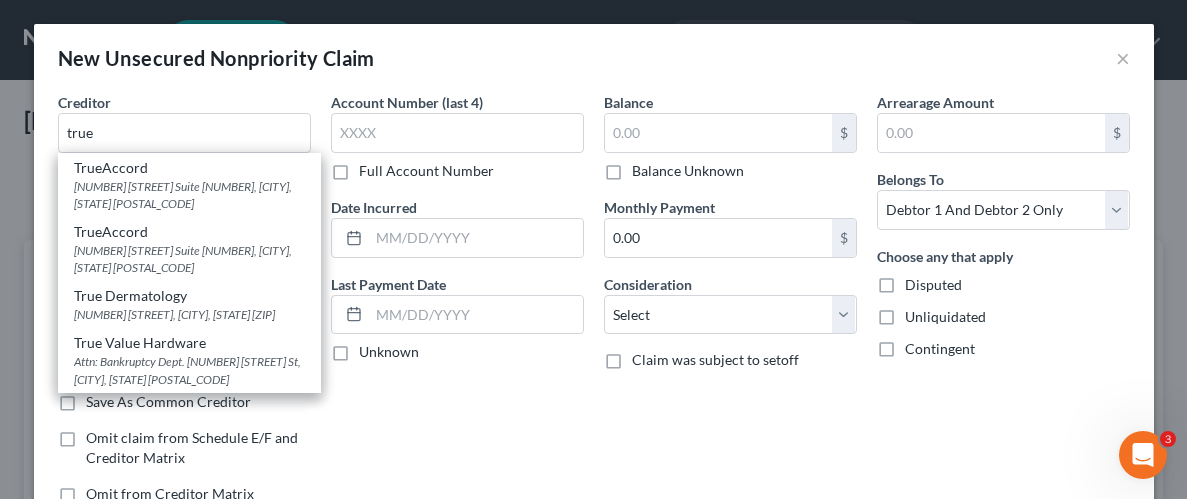 click on "TrueAccord" at bounding box center (189, 232) 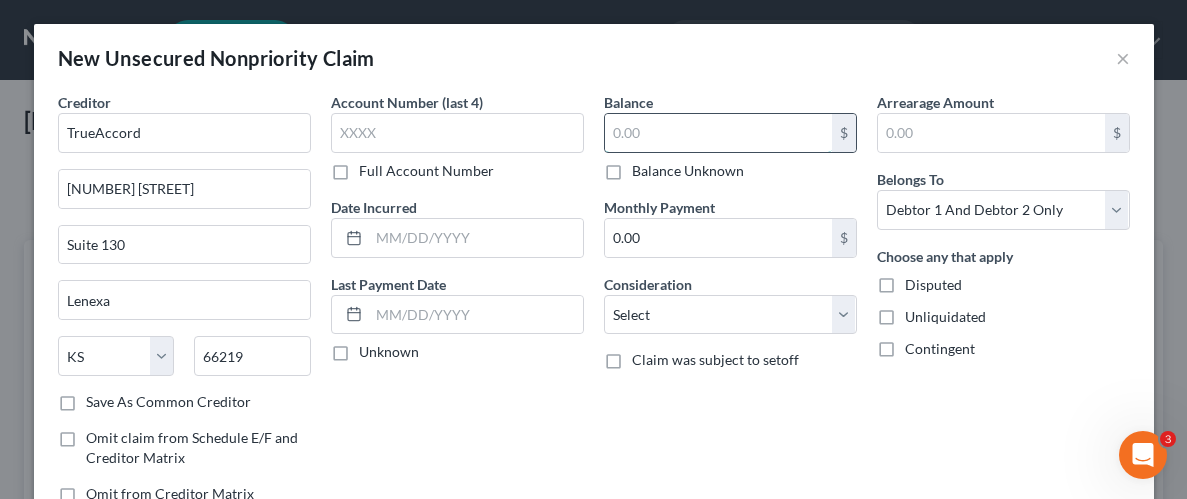 click at bounding box center [718, 133] 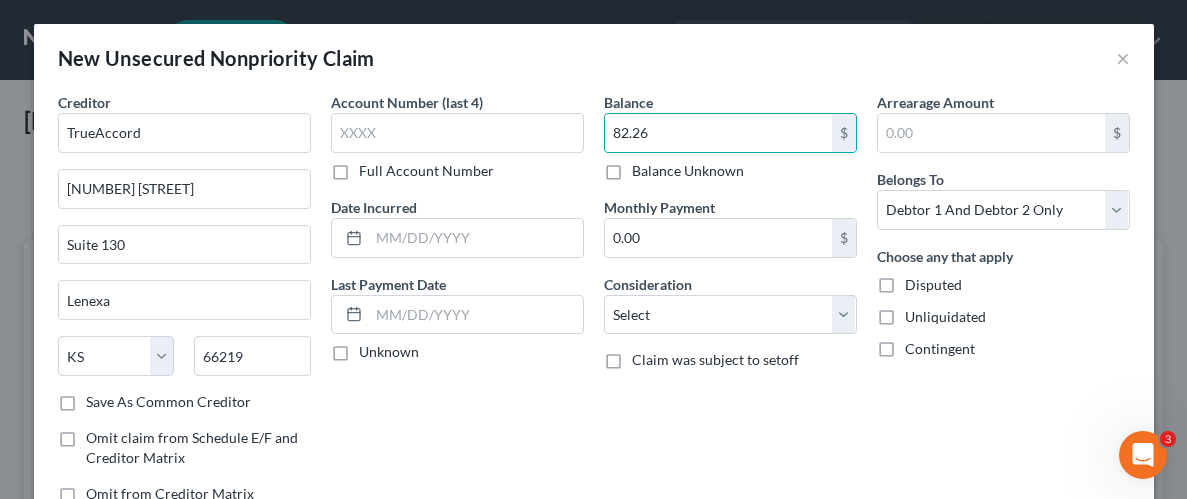 click on "Unliquidated" at bounding box center (945, 317) 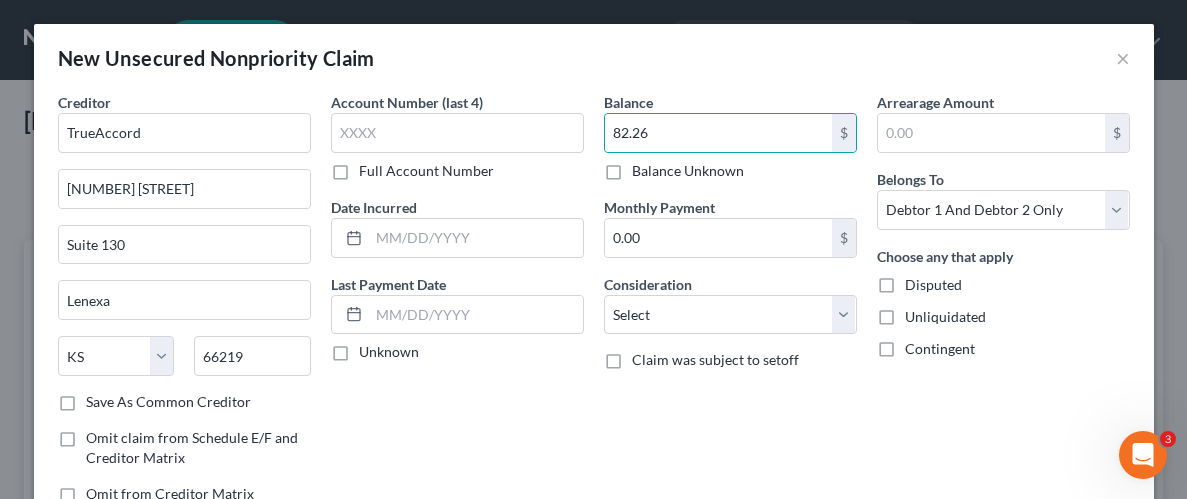 click on "Unliquidated" at bounding box center [919, 313] 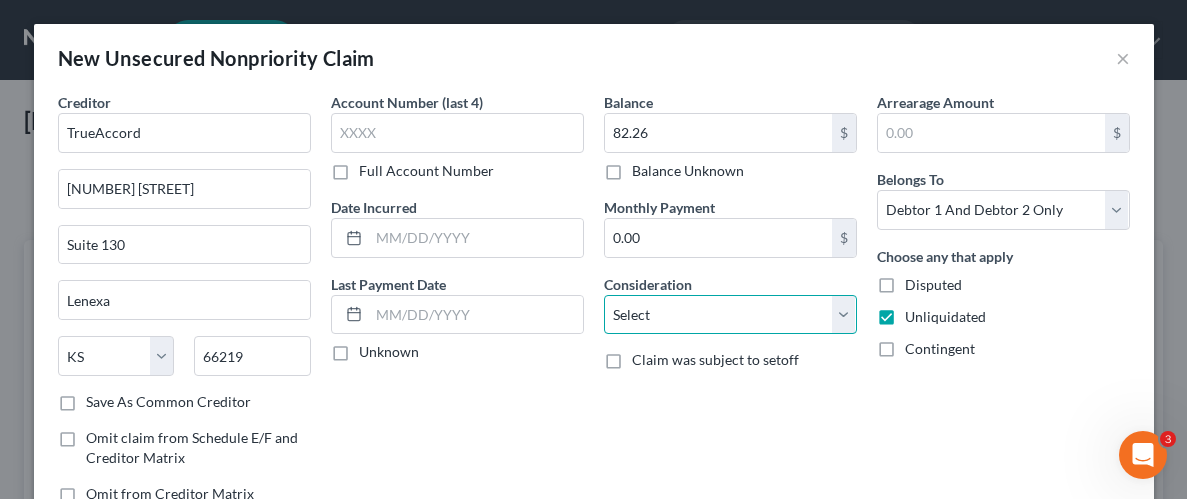 click on "Select Cable / Satellite Services Collection Agency Credit Card Debt Debt Counseling / Attorneys Deficiency Balance Domestic Support Obligations Home / Car Repairs Income Taxes Judgment Liens Medical Services Monies Loaned / Advanced Mortgage Obligation From Divorce Or Separation Obligation To Pensions Other Overdrawn Bank Account Promised To Help Pay Creditors Student Loans Suppliers And Vendors Telephone / Internet Services Utility Services" at bounding box center (730, 315) 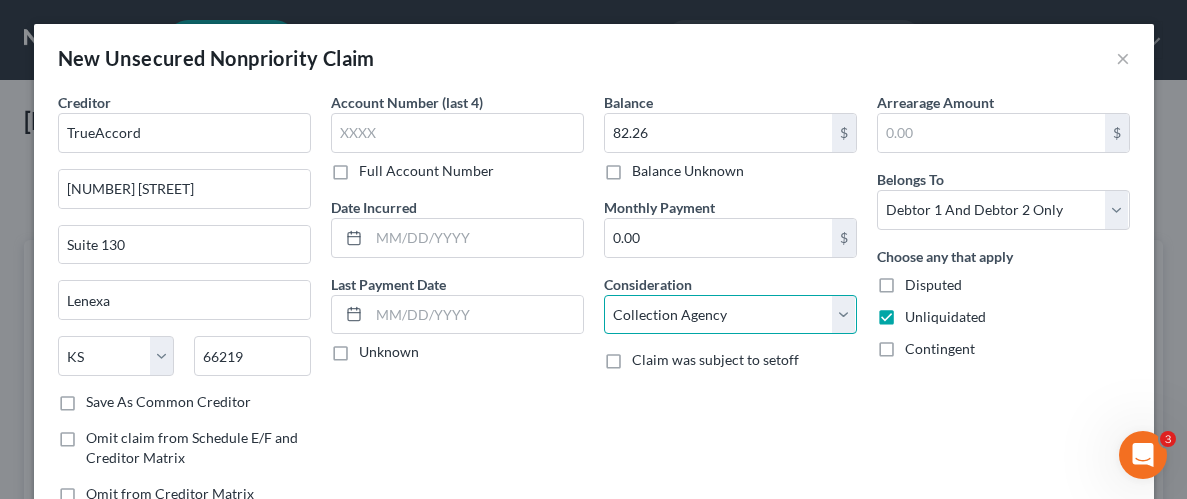 click on "Select Cable / Satellite Services Collection Agency Credit Card Debt Debt Counseling / Attorneys Deficiency Balance Domestic Support Obligations Home / Car Repairs Income Taxes Judgment Liens Medical Services Monies Loaned / Advanced Mortgage Obligation From Divorce Or Separation Obligation To Pensions Other Overdrawn Bank Account Promised To Help Pay Creditors Student Loans Suppliers And Vendors Telephone / Internet Services Utility Services" at bounding box center (730, 315) 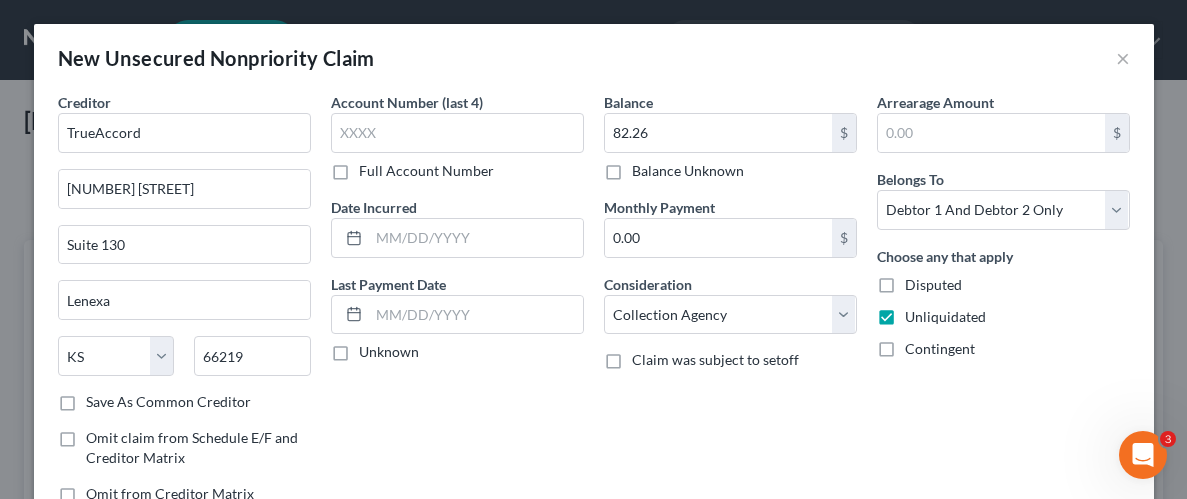 click on "Balance
82.26 $
Balance Unknown
Balance Undetermined
82.26 $
Balance Unknown
Monthly Payment 0.00 $ Consideration Select Cable / Satellite Services Collection Agency Credit Card Debt Debt Counseling / Attorneys Deficiency Balance Domestic Support Obligations Home / Car Repairs Income Taxes Judgment Liens Medical Services Monies Loaned / Advanced Mortgage Obligation From Divorce Or Separation Obligation To Pensions Other Overdrawn Bank Account Promised To Help Pay Creditors Student Loans Suppliers And Vendors Telephone / Internet Services Utility Services Claim was subject to setoff" at bounding box center [730, 306] 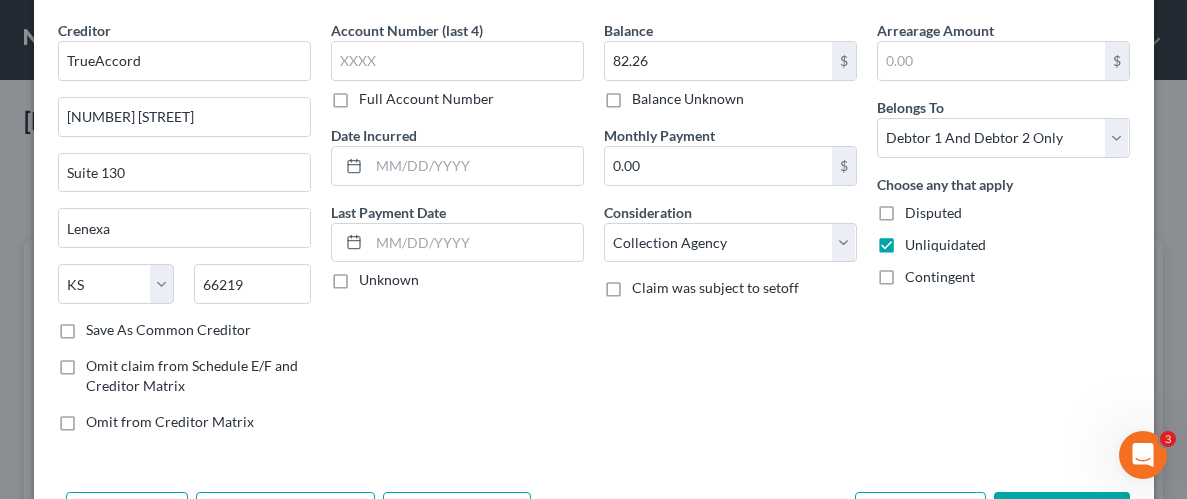 scroll, scrollTop: 86, scrollLeft: 0, axis: vertical 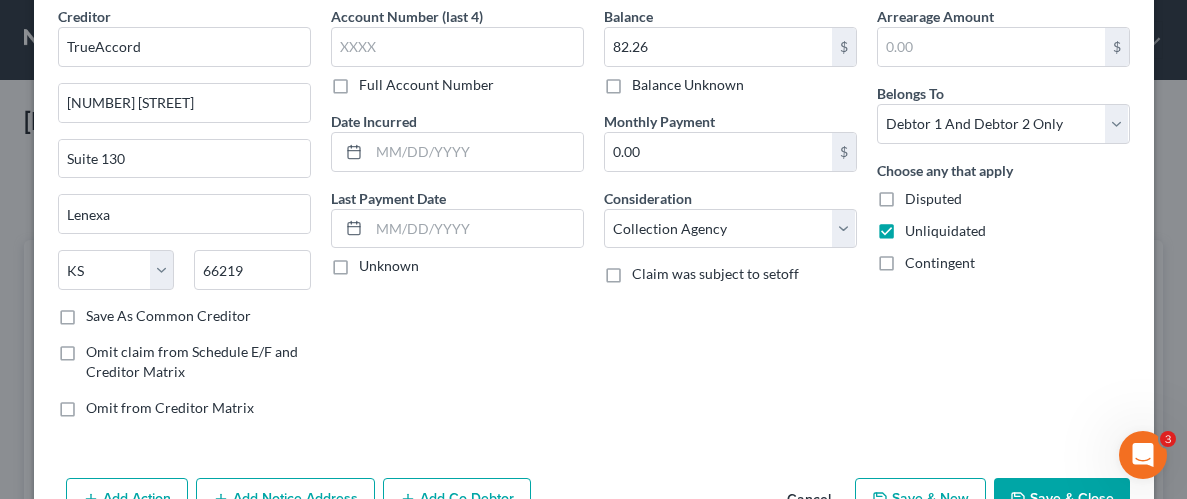 click on "Save & Close" at bounding box center (1062, 499) 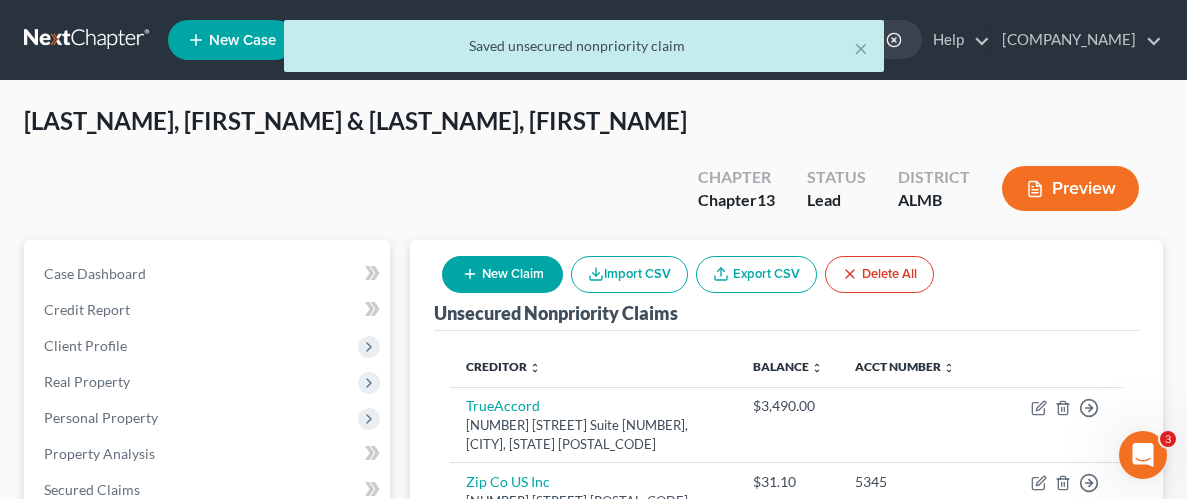 click on "New Claim" at bounding box center [502, 274] 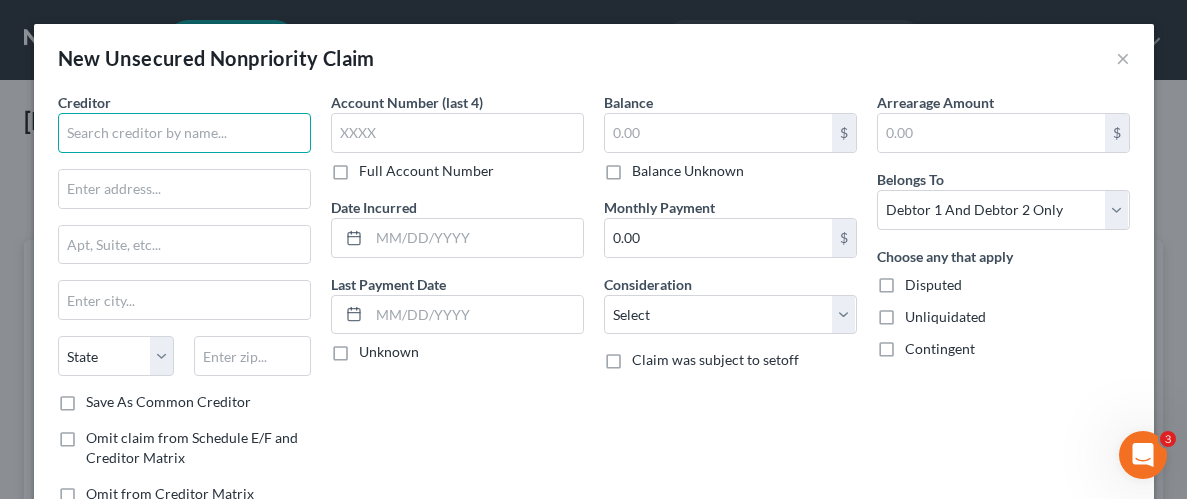 click at bounding box center (184, 133) 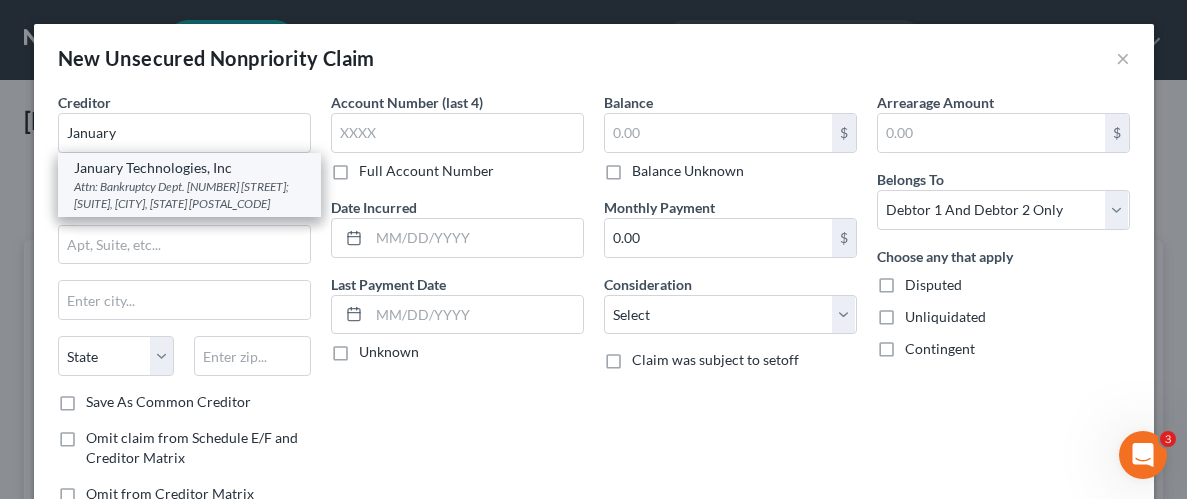click on "January Technologies, Inc" at bounding box center [189, 168] 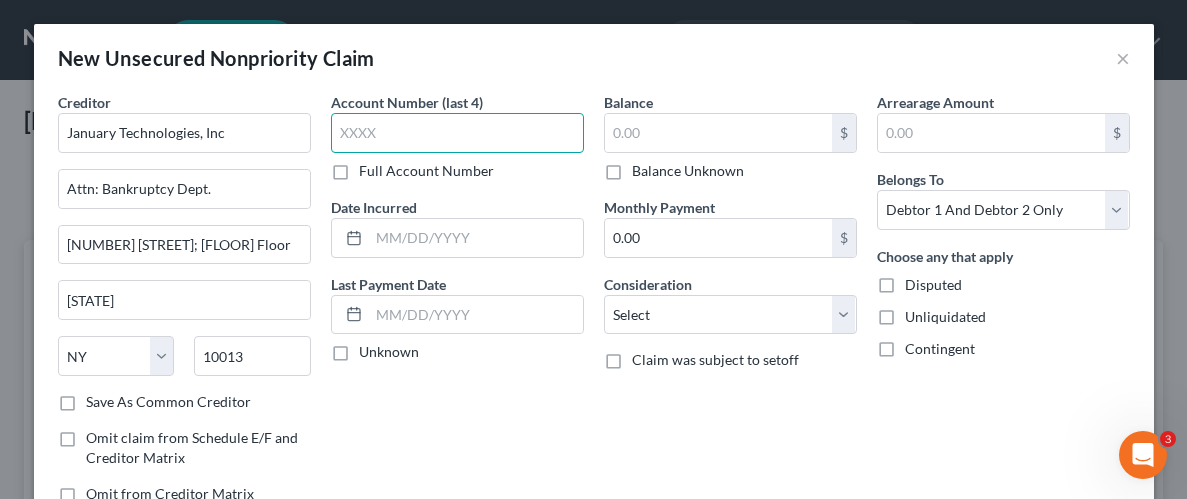 click at bounding box center (457, 133) 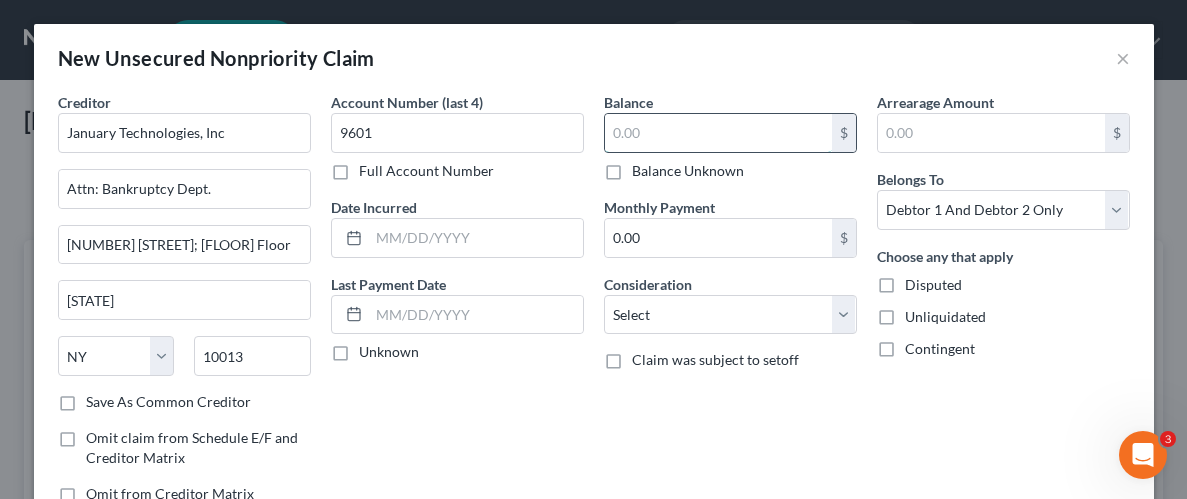click at bounding box center (718, 133) 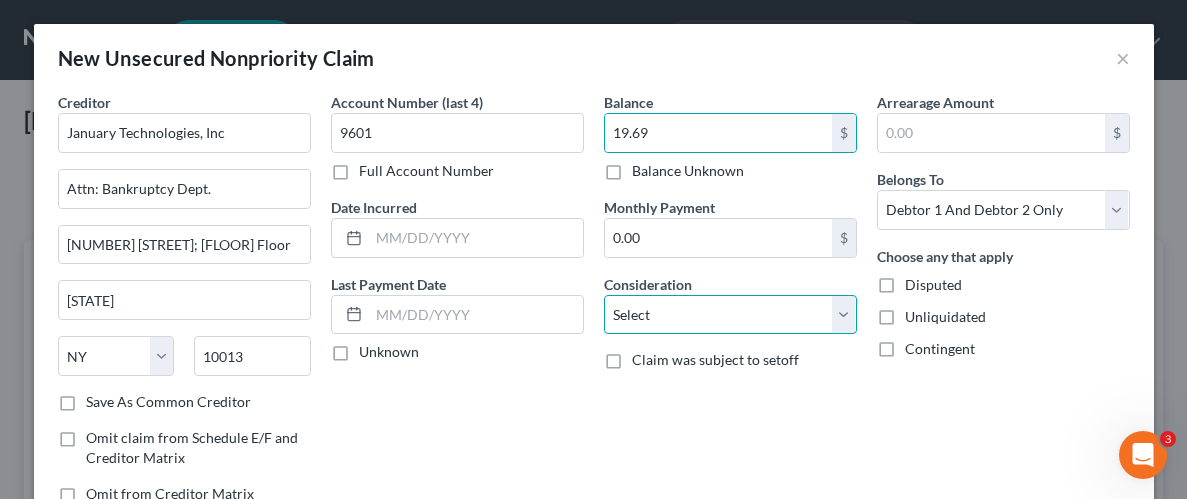 click on "Select Cable / Satellite Services Collection Agency Credit Card Debt Debt Counseling / Attorneys Deficiency Balance Domestic Support Obligations Home / Car Repairs Income Taxes Judgment Liens Medical Services Monies Loaned / Advanced Mortgage Obligation From Divorce Or Separation Obligation To Pensions Other Overdrawn Bank Account Promised To Help Pay Creditors Student Loans Suppliers And Vendors Telephone / Internet Services Utility Services" at bounding box center [730, 315] 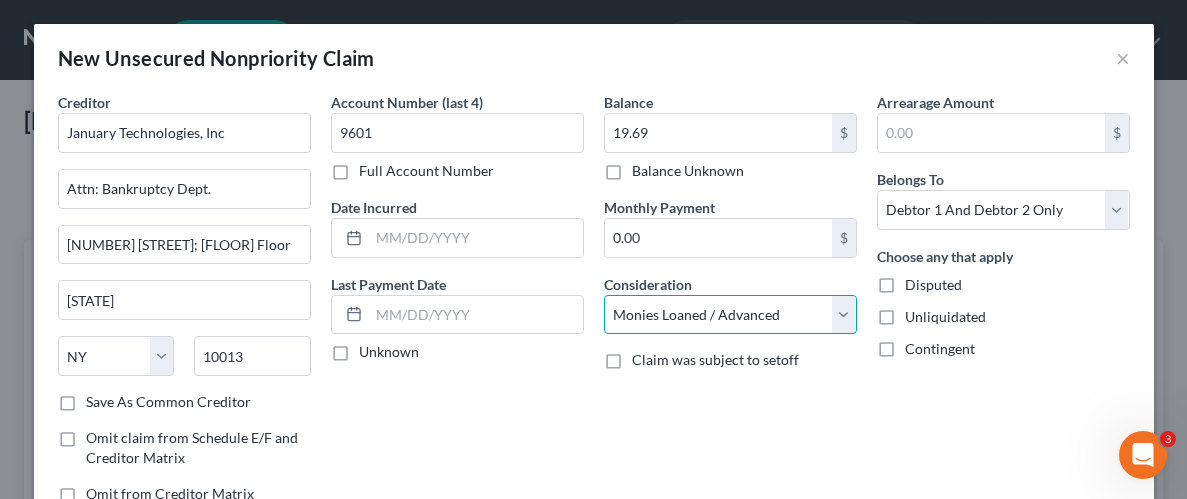 click on "Select Cable / Satellite Services Collection Agency Credit Card Debt Debt Counseling / Attorneys Deficiency Balance Domestic Support Obligations Home / Car Repairs Income Taxes Judgment Liens Medical Services Monies Loaned / Advanced Mortgage Obligation From Divorce Or Separation Obligation To Pensions Other Overdrawn Bank Account Promised To Help Pay Creditors Student Loans Suppliers And Vendors Telephone / Internet Services Utility Services" at bounding box center [730, 315] 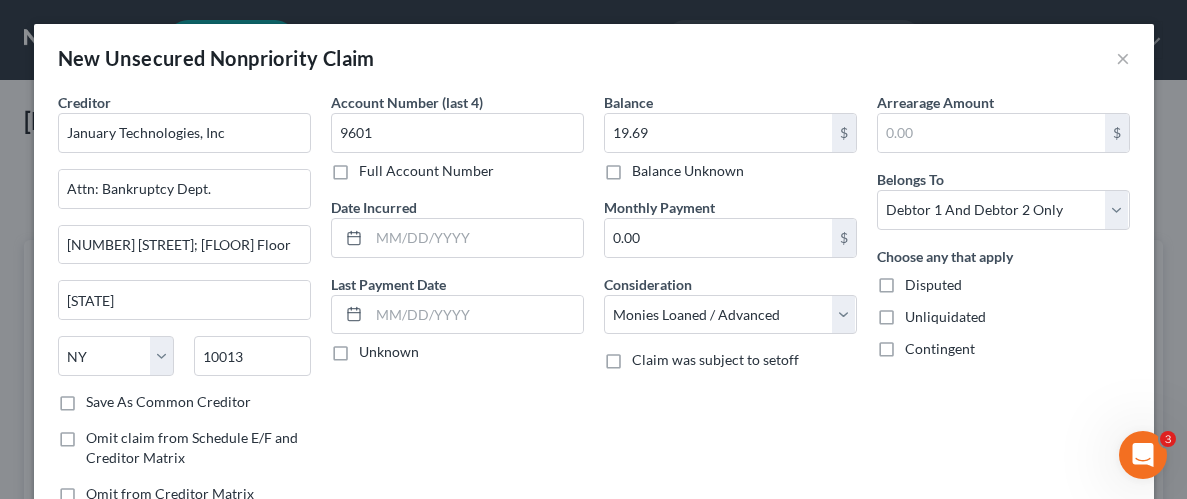 click on "Arrearage Amount $
Belongs To
*
Select Debtor 1 Only Debtor 2 Only Debtor 1 And Debtor 2 Only At Least One Of The Debtors And Another Community Property Choose any that apply Disputed Unliquidated Contingent" at bounding box center (1003, 306) 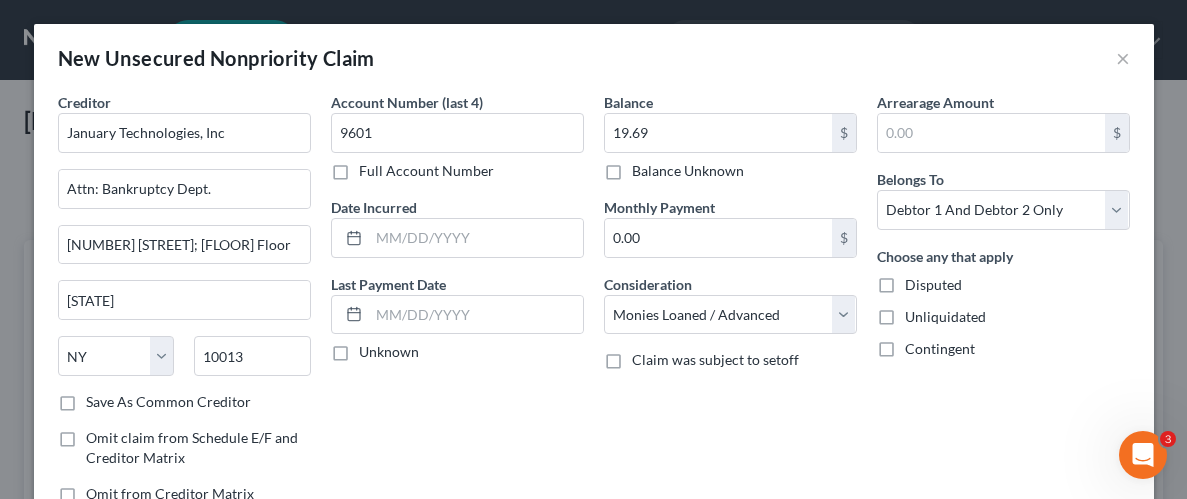 click on "Unliquidated" at bounding box center (919, 313) 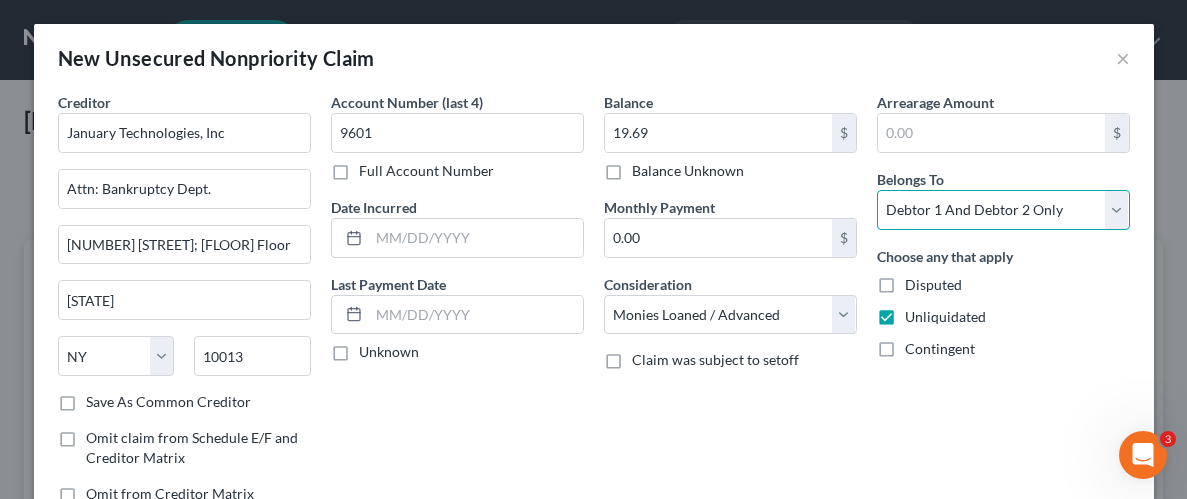 click on "Select Debtor 1 Only Debtor 2 Only Debtor 1 And Debtor 2 Only At Least One Of The Debtors And Another Community Property" at bounding box center (1003, 210) 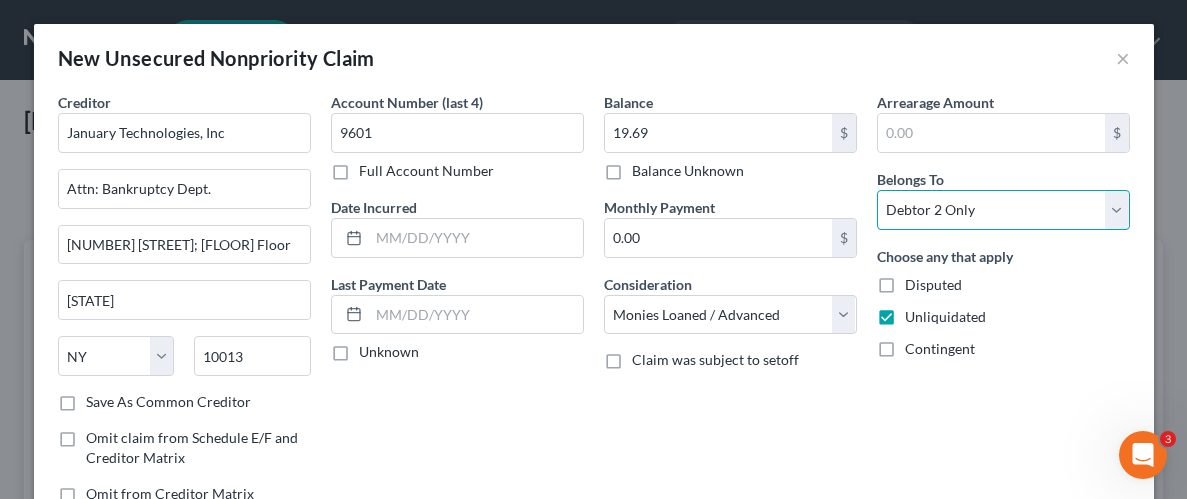 click on "Select Debtor 1 Only Debtor 2 Only Debtor 1 And Debtor 2 Only At Least One Of The Debtors And Another Community Property" at bounding box center (1003, 210) 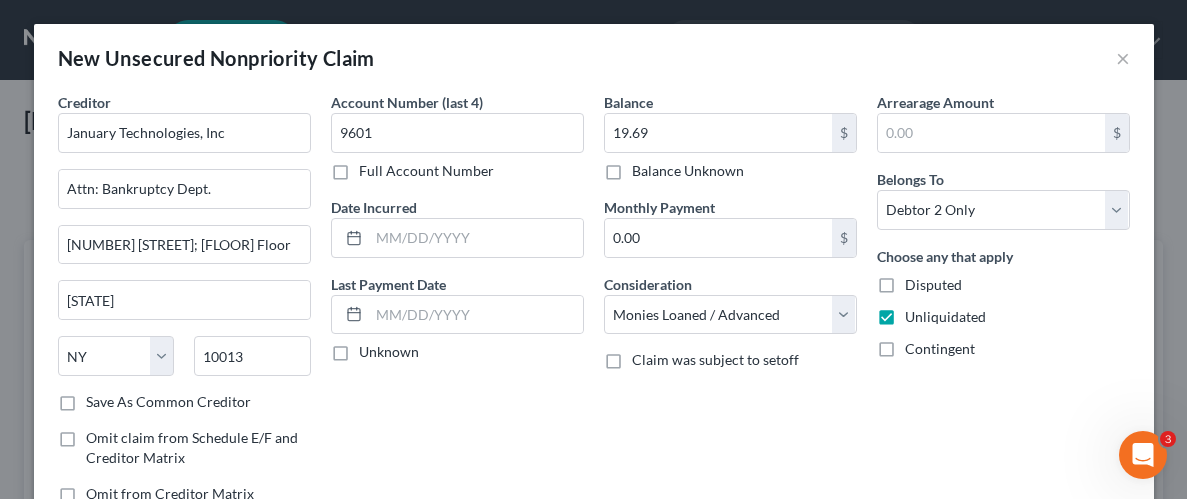 click on "Arrearage Amount $
Belongs To
*
Select Debtor 1 Only Debtor 2 Only Debtor 1 And Debtor 2 Only At Least One Of The Debtors And Another Community Property Choose any that apply Disputed Unliquidated Contingent" at bounding box center (1003, 306) 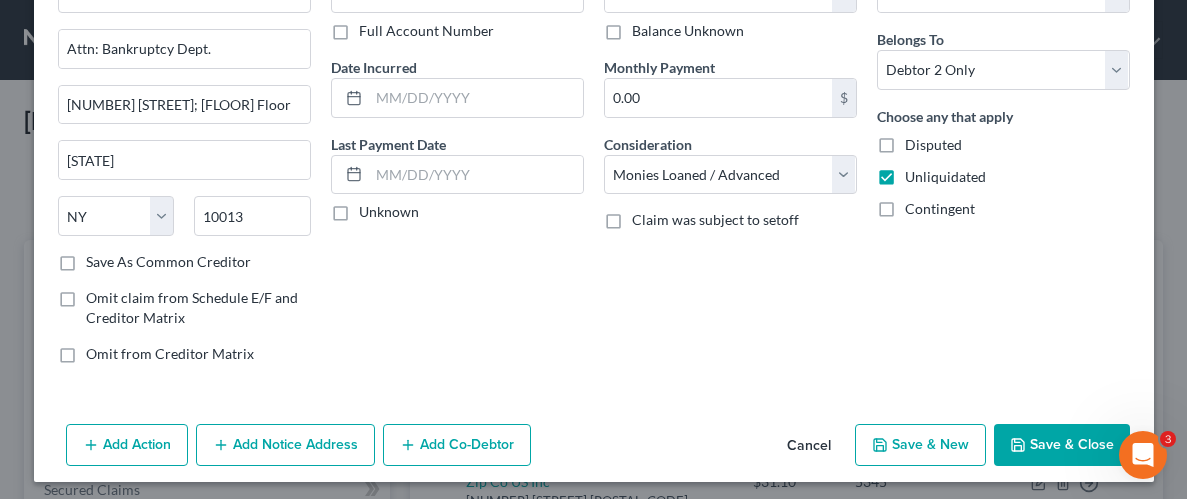 scroll, scrollTop: 145, scrollLeft: 0, axis: vertical 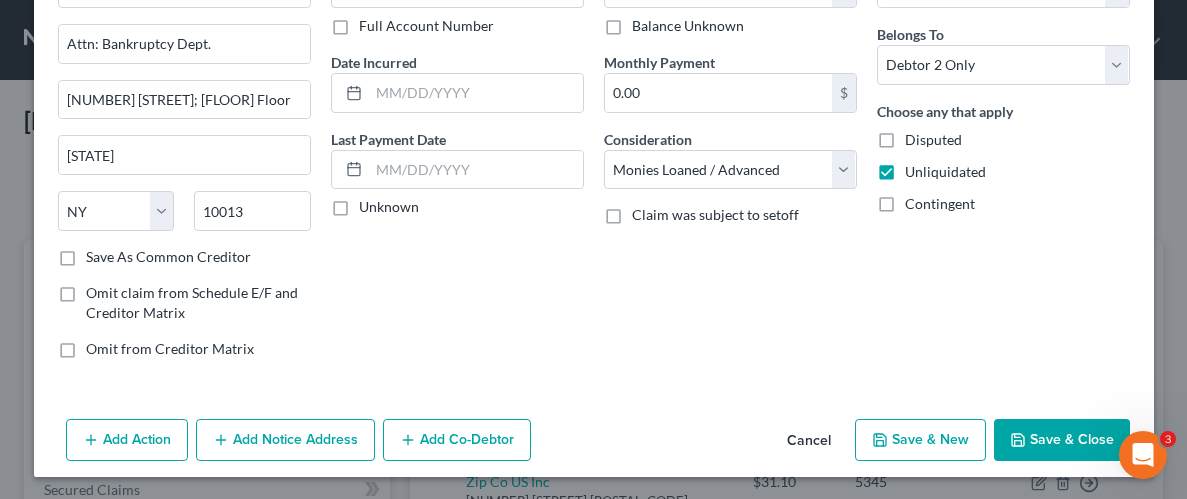 click on "Save & Close" at bounding box center [1062, 440] 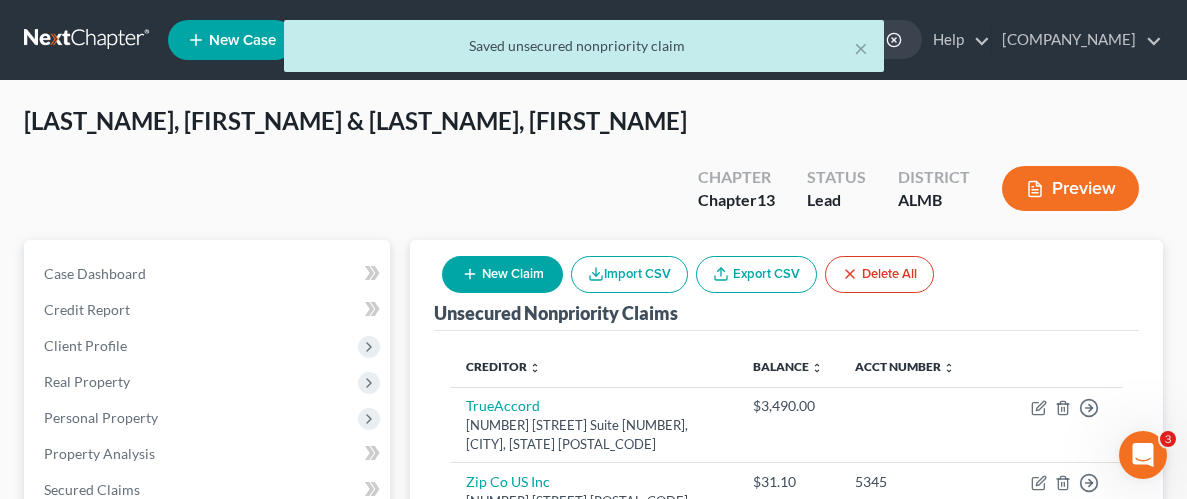 click on "New Claim" at bounding box center [502, 274] 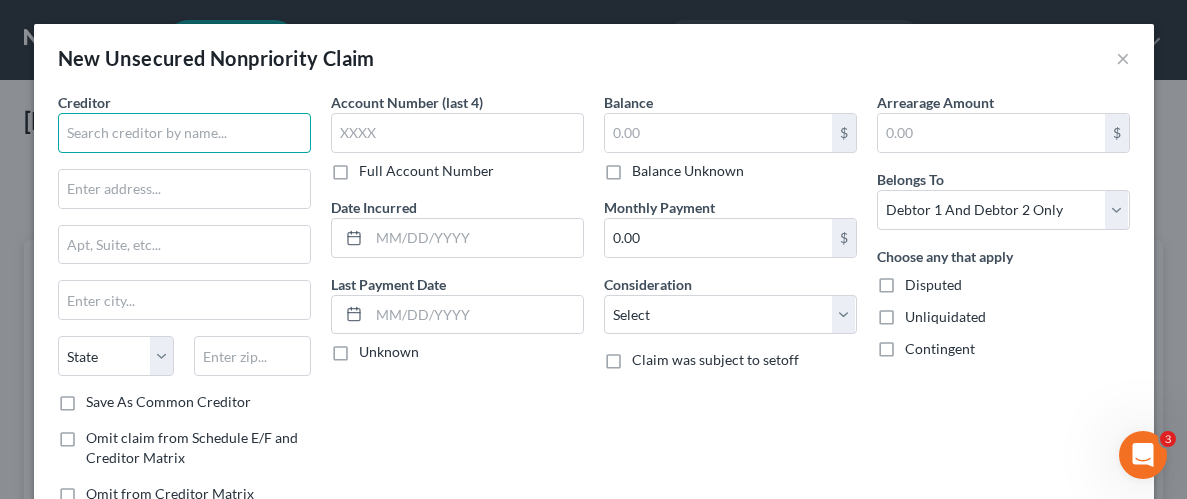 click at bounding box center (184, 133) 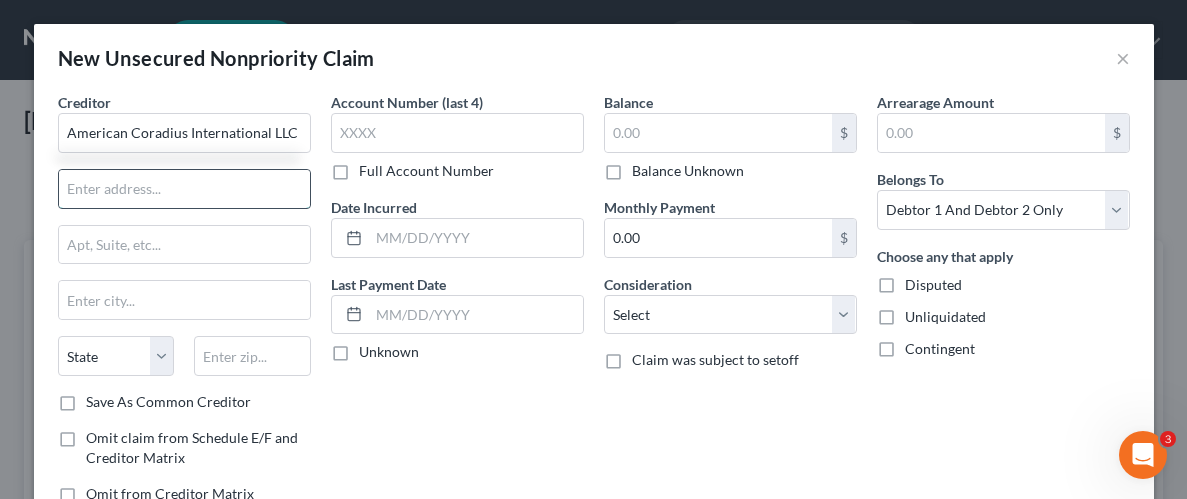 click at bounding box center (184, 189) 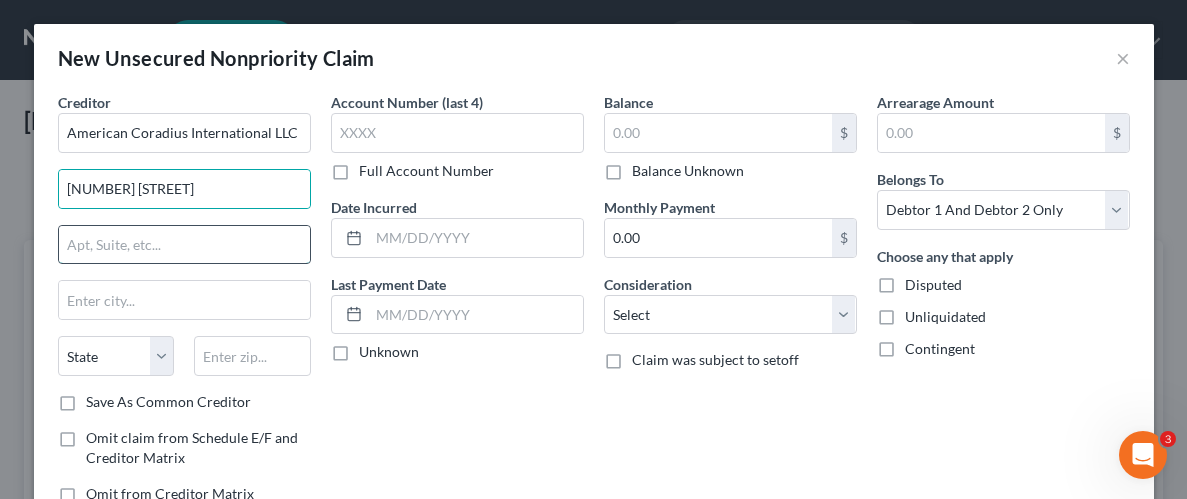 click at bounding box center (184, 245) 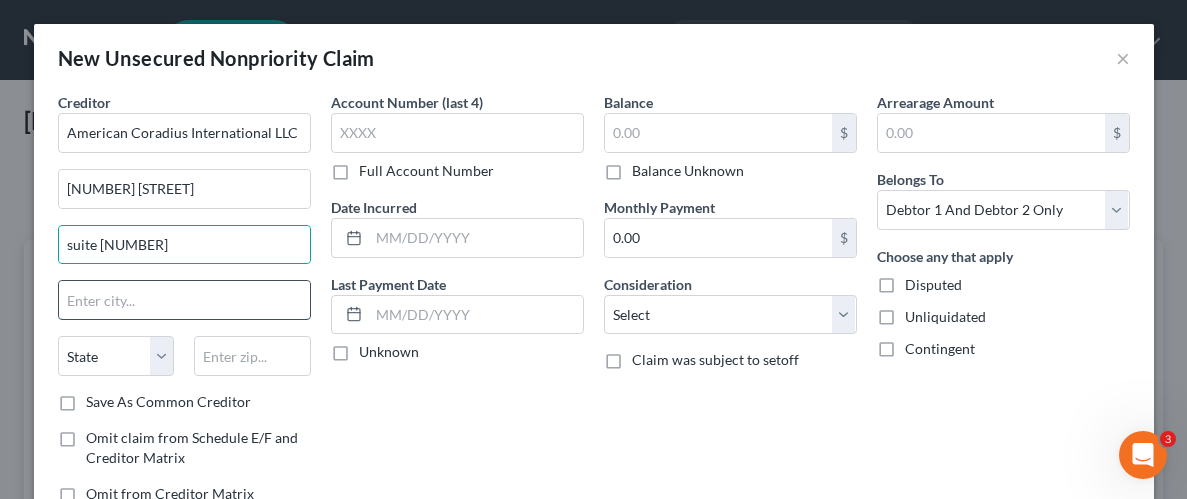 click at bounding box center (184, 300) 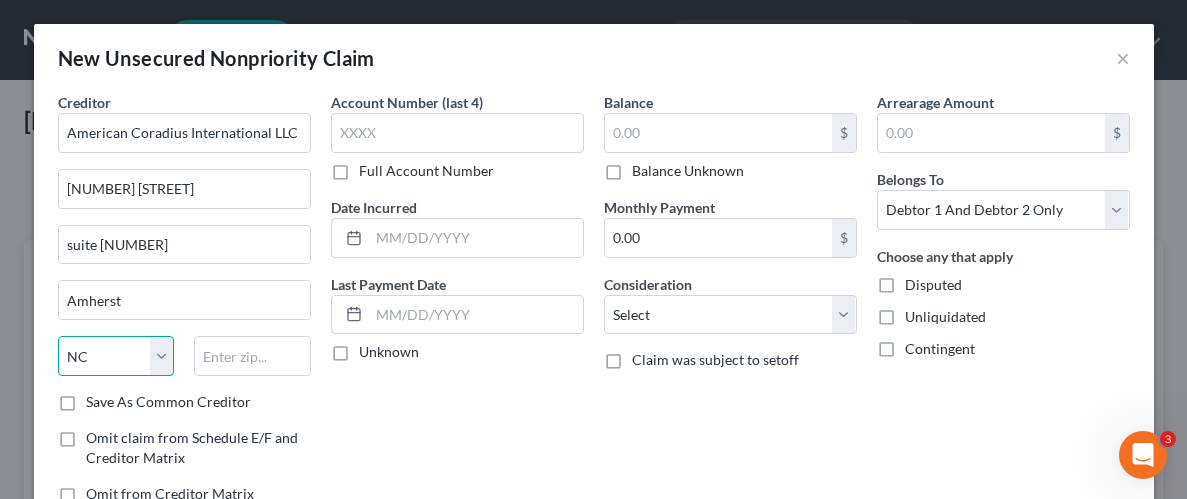 click on "State AL AK AR AZ CA CO CT DE DC FL GA GU HI ID IL IN IA KS KY LA ME MD MA MI MN MS MO MT NC ND NE NV NH NJ NM NY OH OK OR PA PR RI SC SD TN TX UT VI VA VT WA WV WI WY" at bounding box center (116, 356) 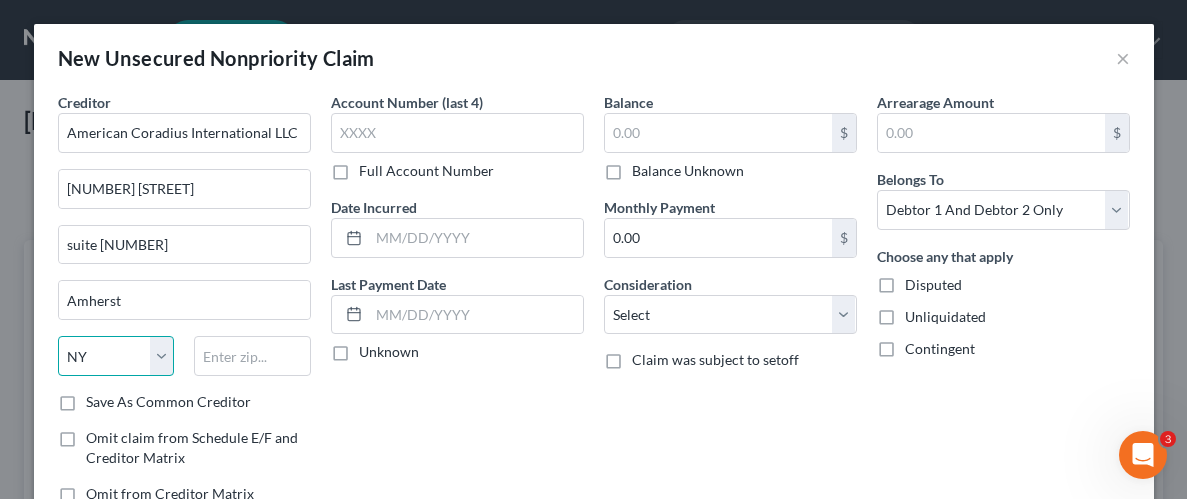 click on "State AL AK AR AZ CA CO CT DE DC FL GA GU HI ID IL IN IA KS KY LA ME MD MA MI MN MS MO MT NC ND NE NV NH NJ NM NY OH OK OR PA PR RI SC SD TN TX UT VI VA VT WA WV WI WY" at bounding box center (116, 356) 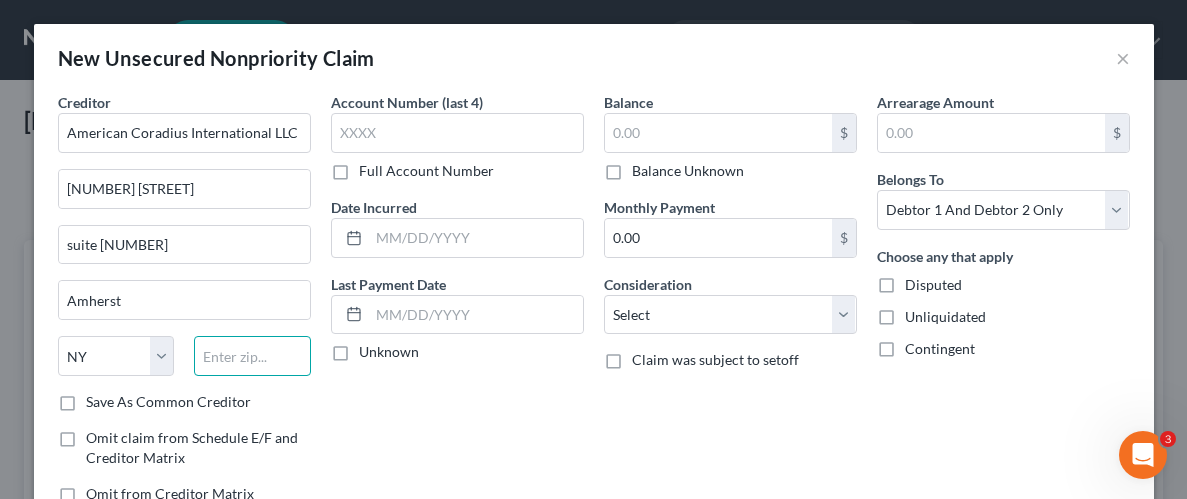click at bounding box center [252, 356] 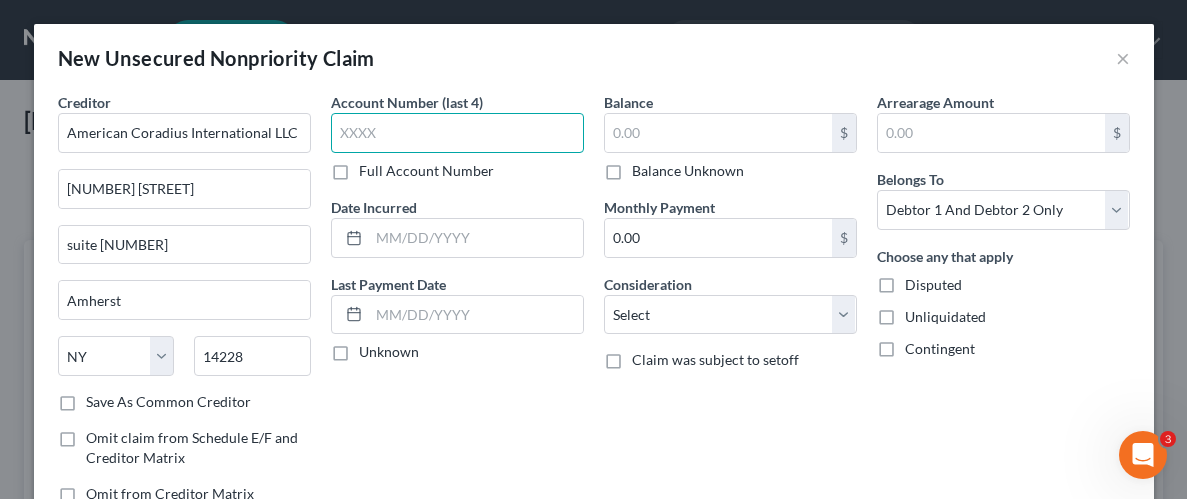 click at bounding box center (457, 133) 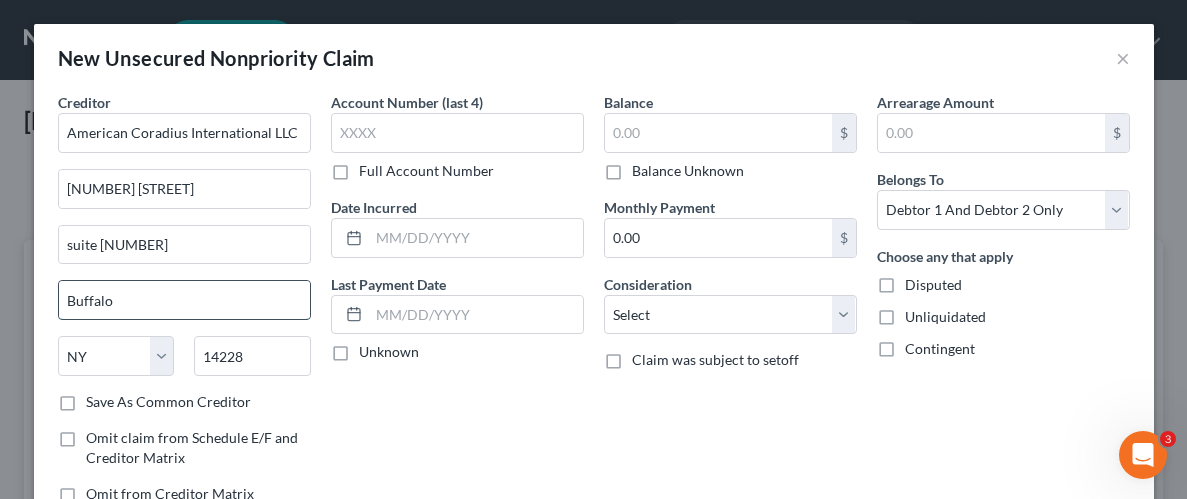 click on "Buffalo" at bounding box center (184, 300) 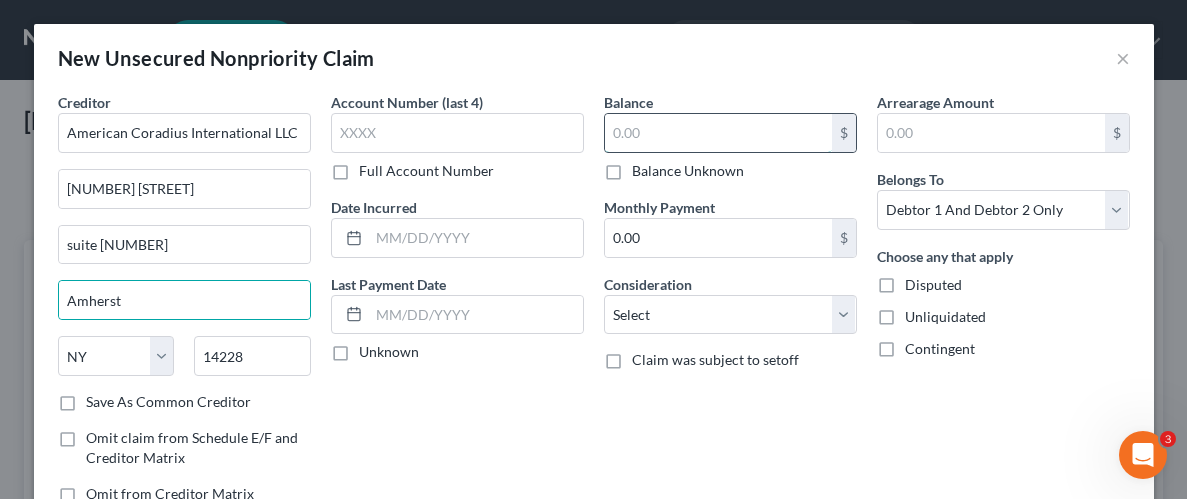 click at bounding box center [718, 133] 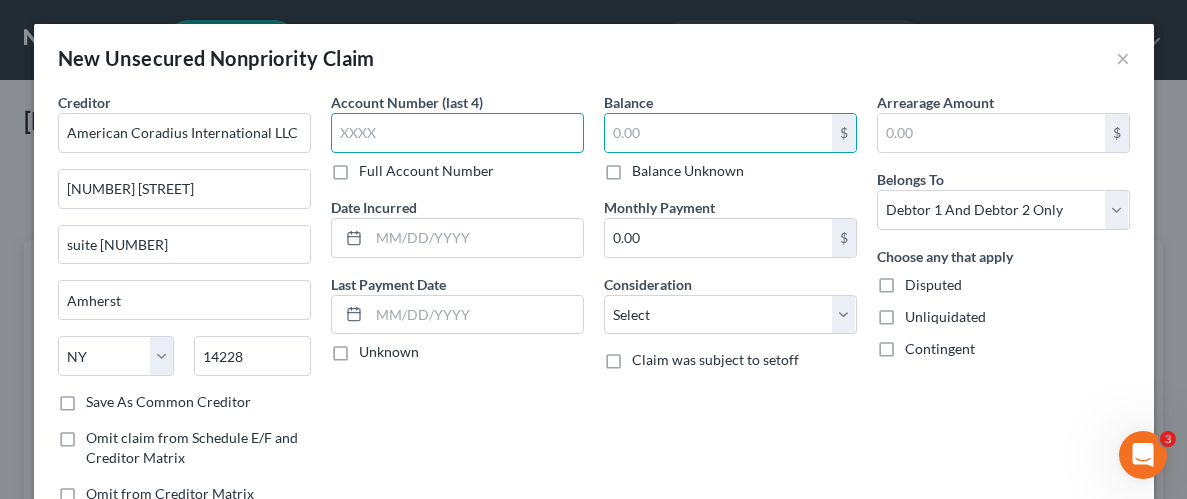 click at bounding box center [457, 133] 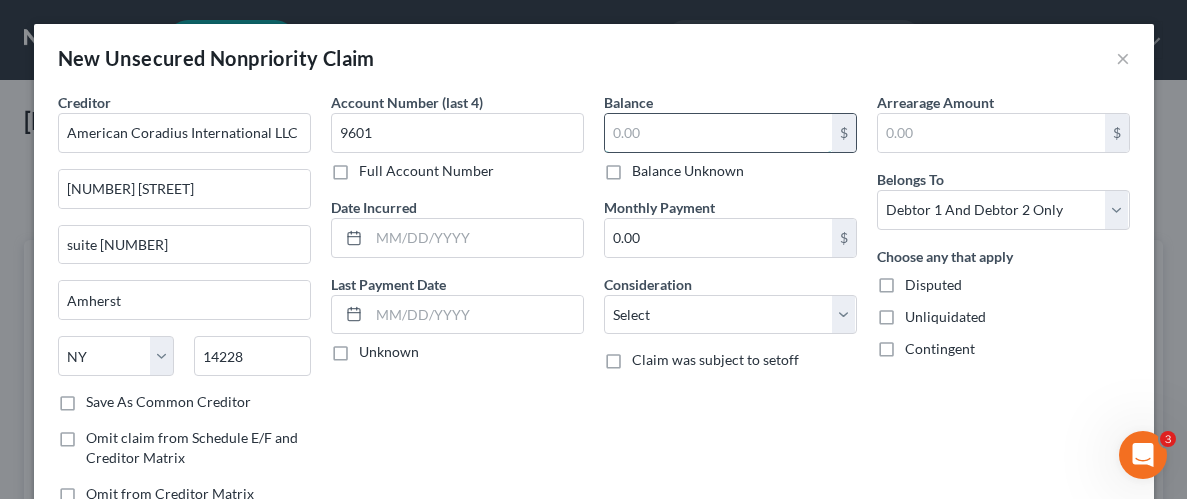 click at bounding box center (718, 133) 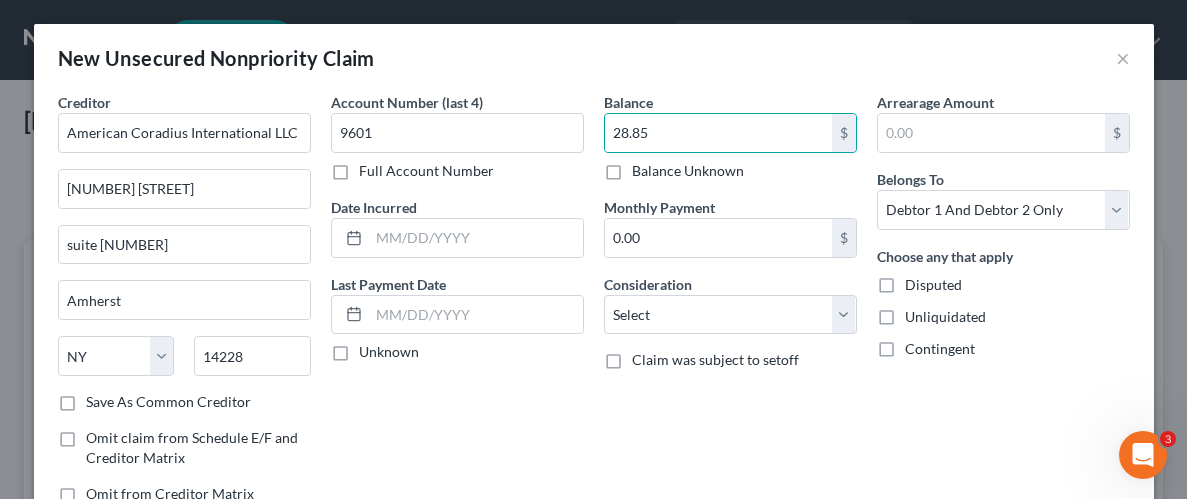 click on "Unliquidated" at bounding box center (945, 317) 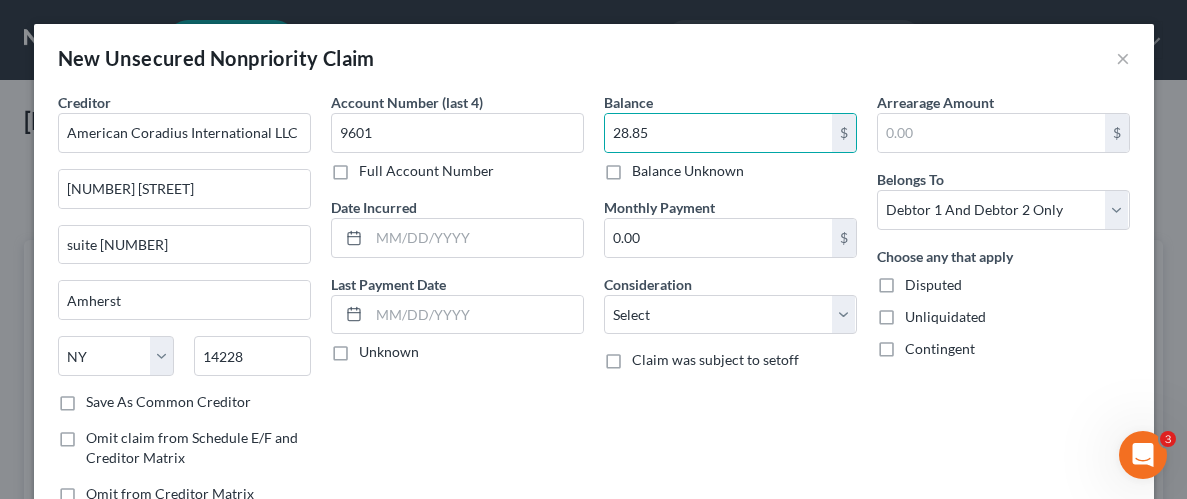 click on "Unliquidated" at bounding box center [919, 313] 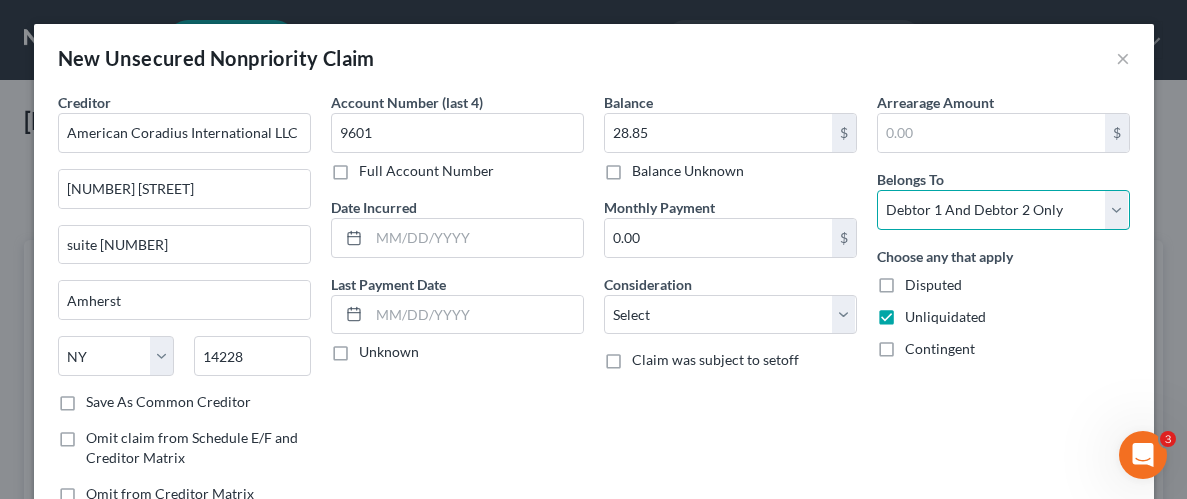 drag, startPoint x: 1125, startPoint y: 206, endPoint x: 1109, endPoint y: 208, distance: 16.124516 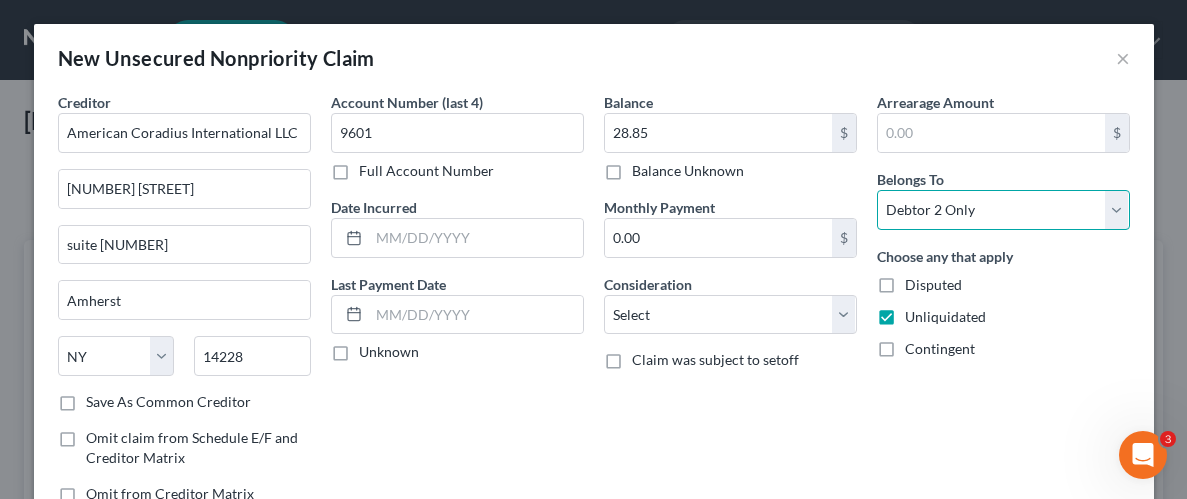 click on "Select Debtor 1 Only Debtor 2 Only Debtor 1 And Debtor 2 Only At Least One Of The Debtors And Another Community Property" at bounding box center (1003, 210) 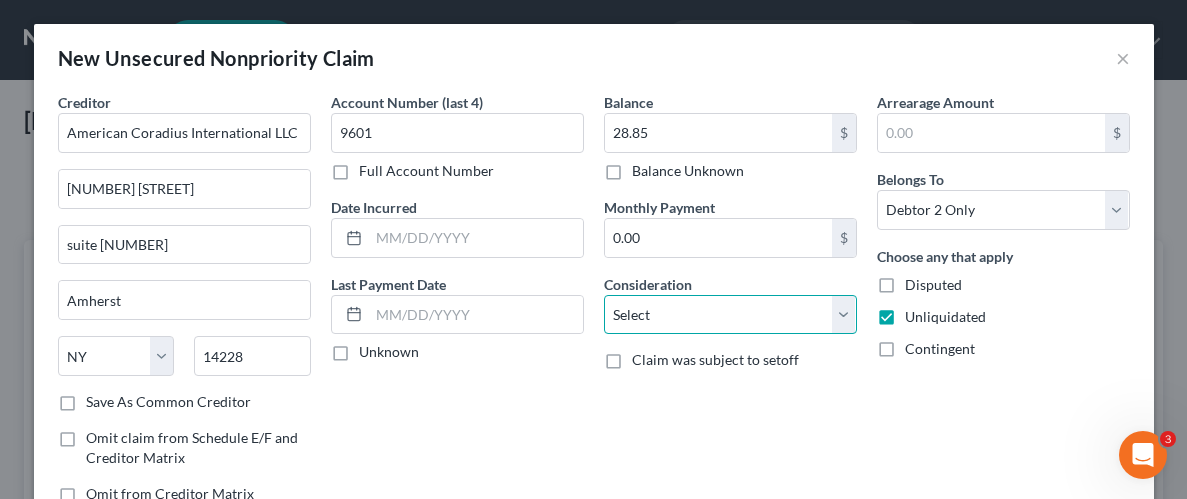 click on "Select Cable / Satellite Services Collection Agency Credit Card Debt Debt Counseling / Attorneys Deficiency Balance Domestic Support Obligations Home / Car Repairs Income Taxes Judgment Liens Medical Services Monies Loaned / Advanced Mortgage Obligation From Divorce Or Separation Obligation To Pensions Other Overdrawn Bank Account Promised To Help Pay Creditors Student Loans Suppliers And Vendors Telephone / Internet Services Utility Services" at bounding box center [730, 315] 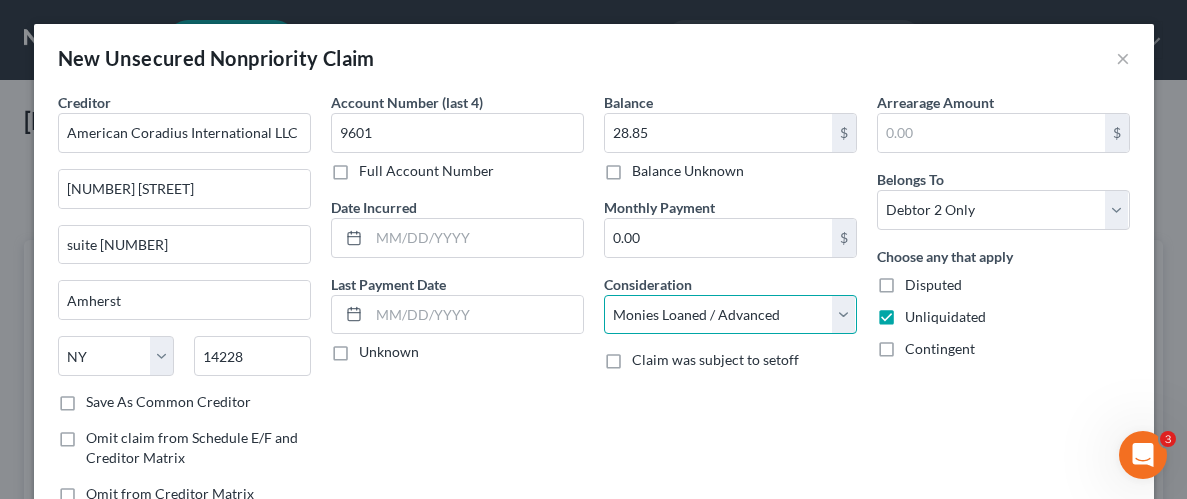 click on "Select Cable / Satellite Services Collection Agency Credit Card Debt Debt Counseling / Attorneys Deficiency Balance Domestic Support Obligations Home / Car Repairs Income Taxes Judgment Liens Medical Services Monies Loaned / Advanced Mortgage Obligation From Divorce Or Separation Obligation To Pensions Other Overdrawn Bank Account Promised To Help Pay Creditors Student Loans Suppliers And Vendors Telephone / Internet Services Utility Services" at bounding box center (730, 315) 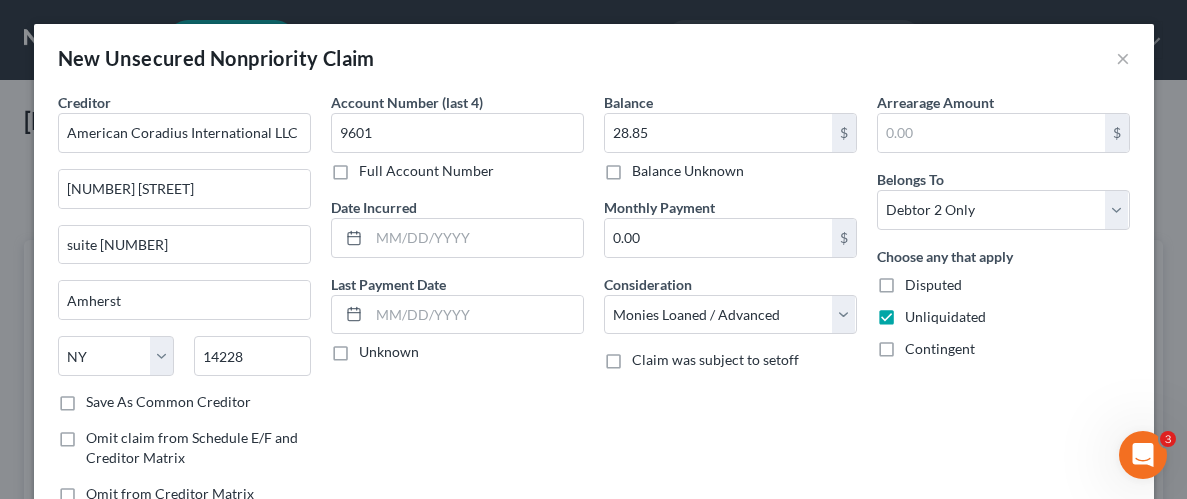 click on "Arrearage Amount $
Belongs To
*
Select Debtor 1 Only Debtor 2 Only Debtor 1 And Debtor 2 Only At Least One Of The Debtors And Another Community Property Choose any that apply Disputed Unliquidated Contingent" at bounding box center (1003, 306) 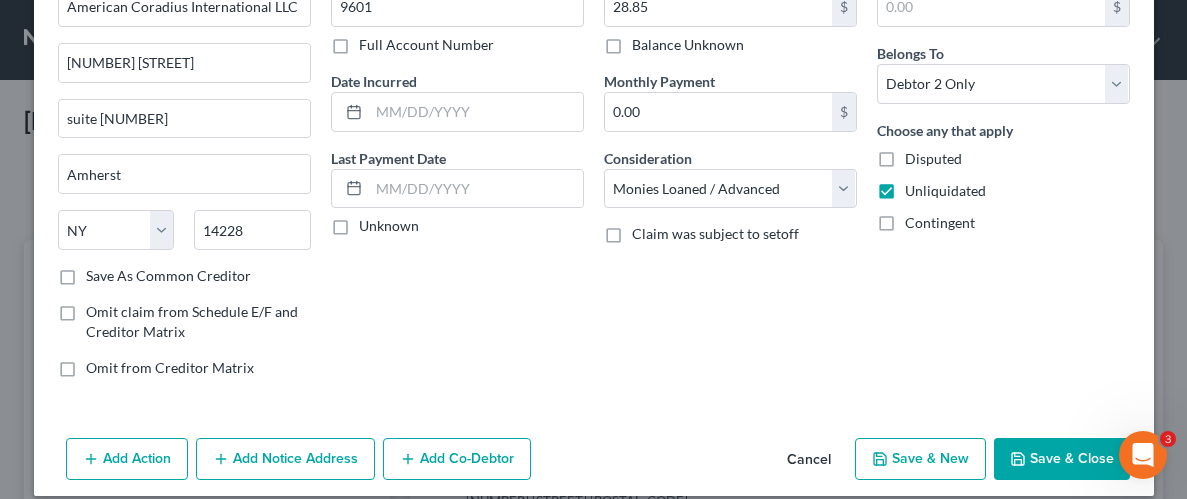 scroll, scrollTop: 145, scrollLeft: 0, axis: vertical 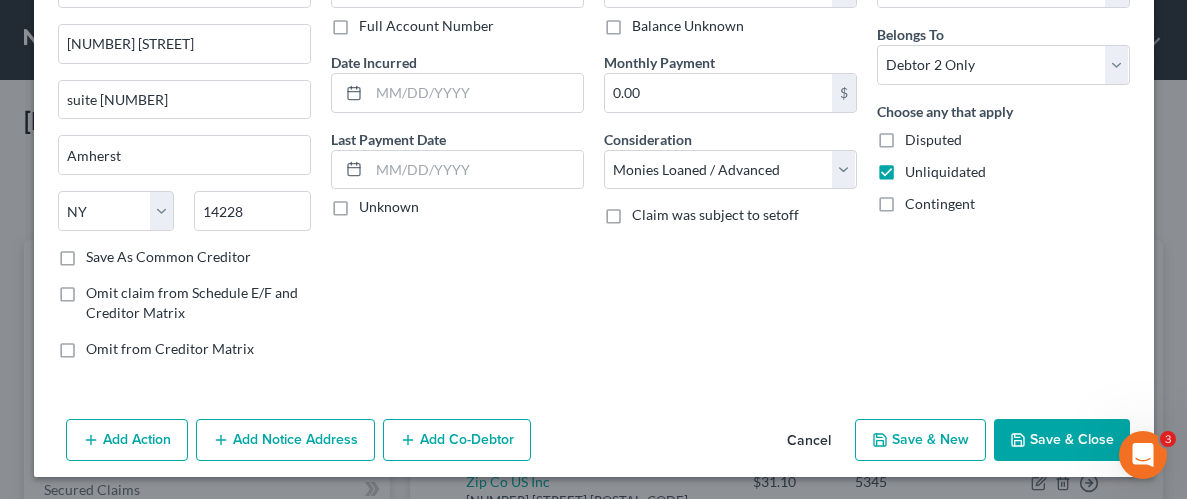 click 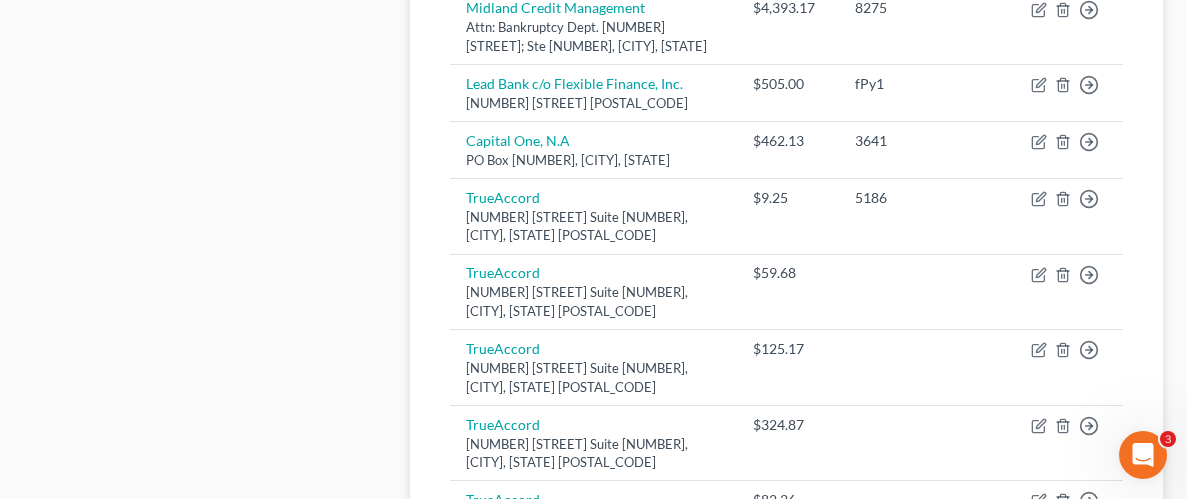 scroll, scrollTop: 2756, scrollLeft: 0, axis: vertical 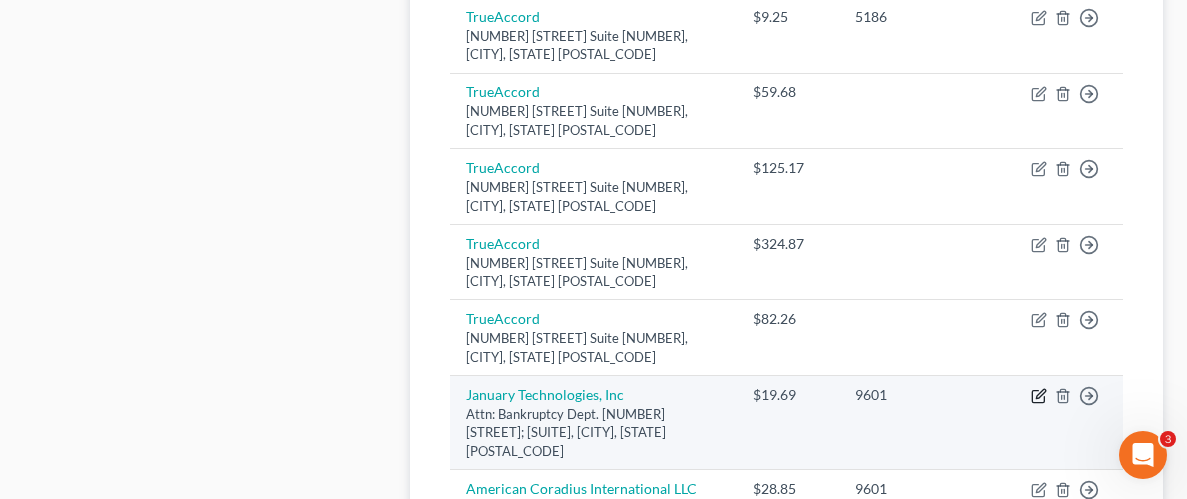 click 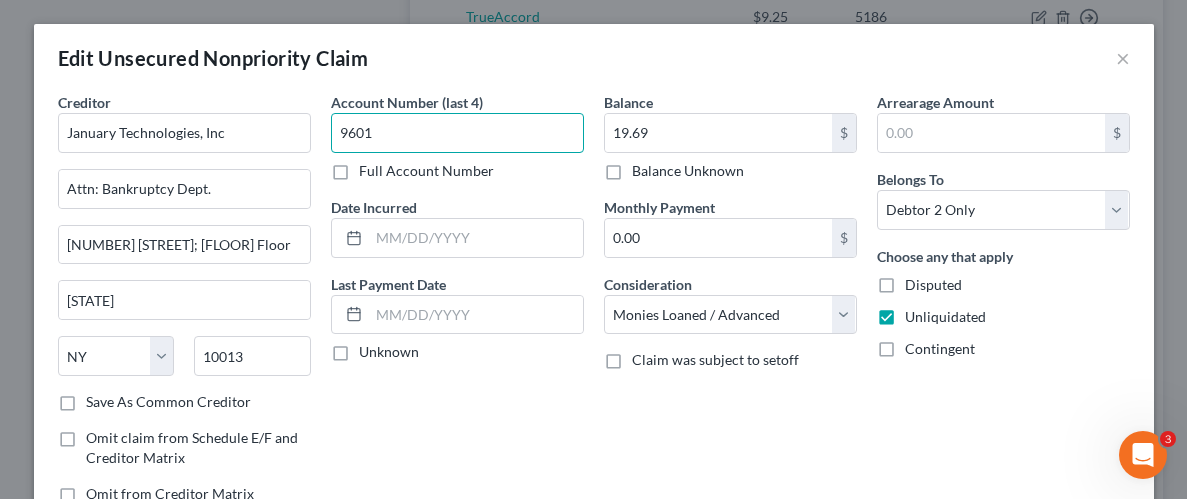 click on "9601" at bounding box center (457, 133) 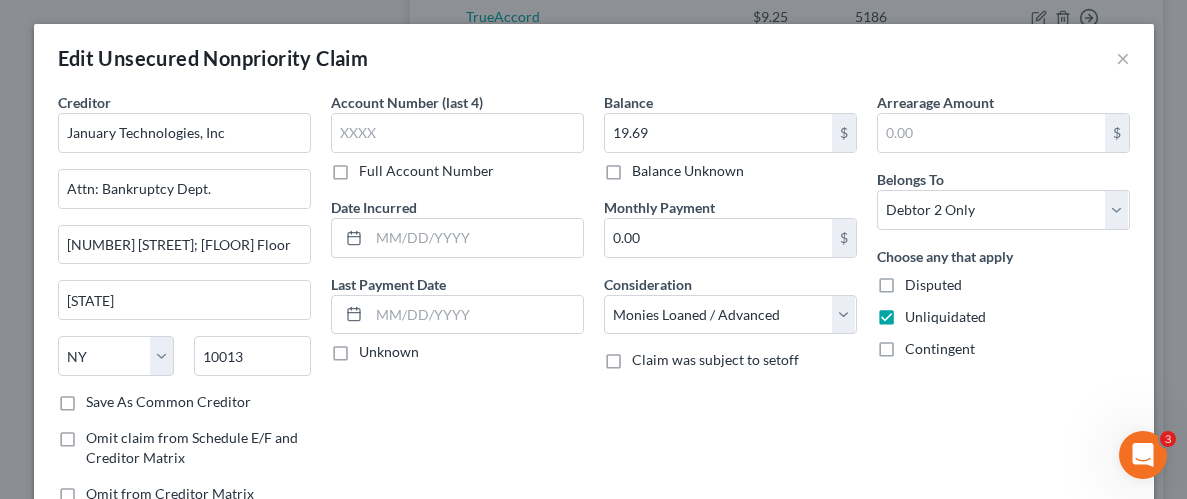 click on "Account Number (last 4)
Full Account Number
Date Incurred         Last Payment Date         Unknown" at bounding box center [457, 306] 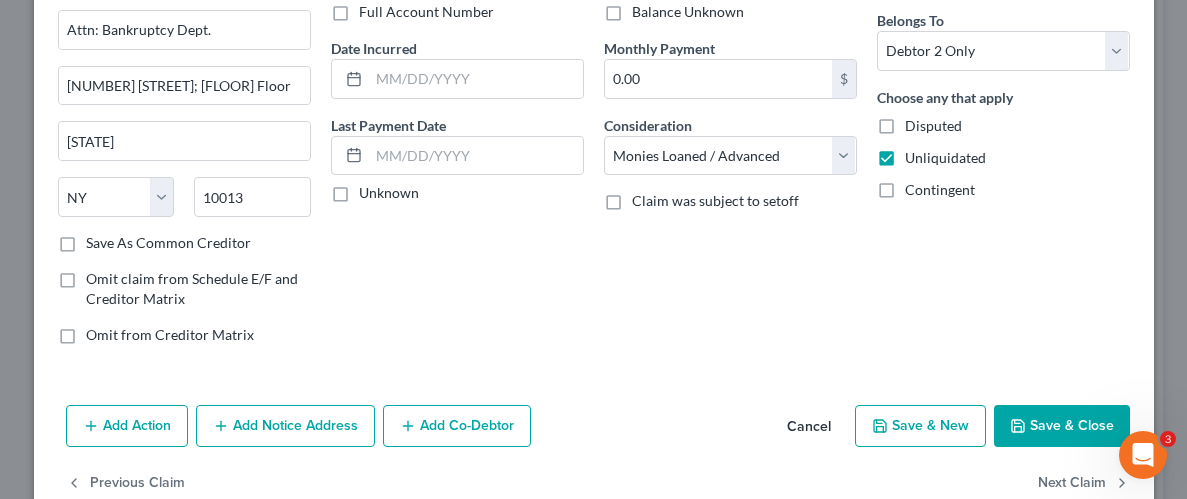 scroll, scrollTop: 165, scrollLeft: 0, axis: vertical 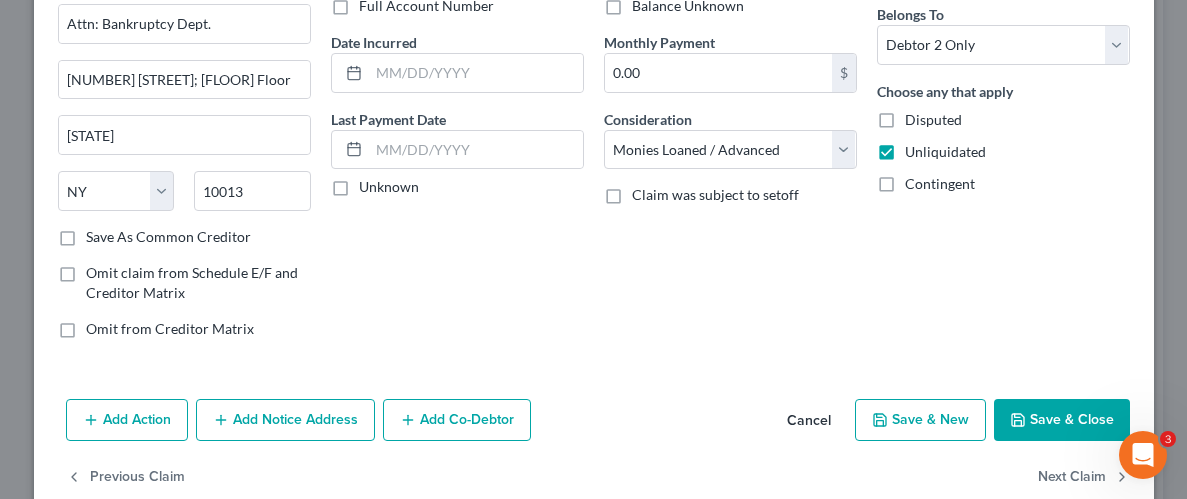 click on "Save & Close" at bounding box center [1062, 420] 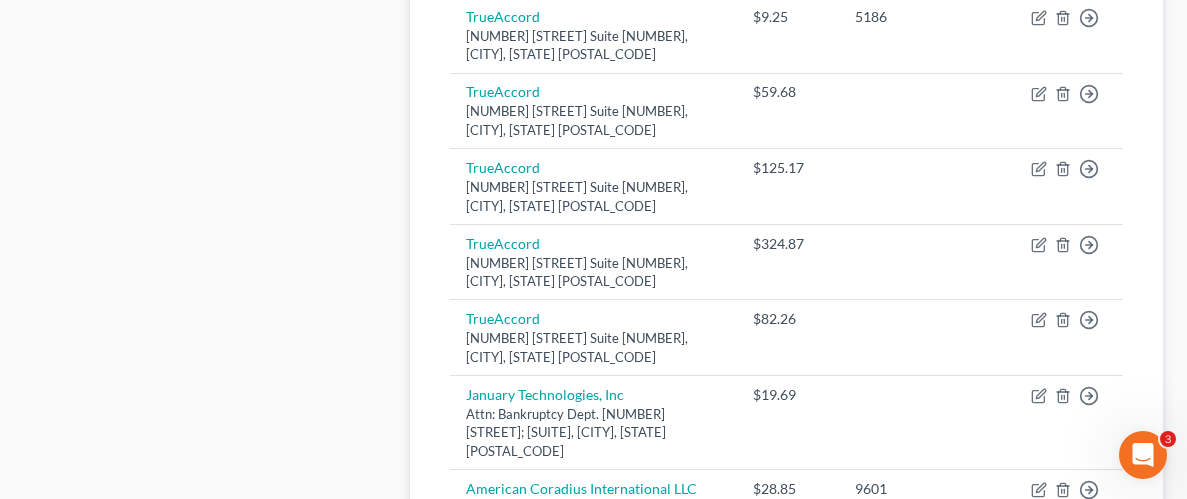 click on "Case Dashboard
Payments
Invoices
Payments
Payments
Credit Report
Client Profile" at bounding box center [207, -786] 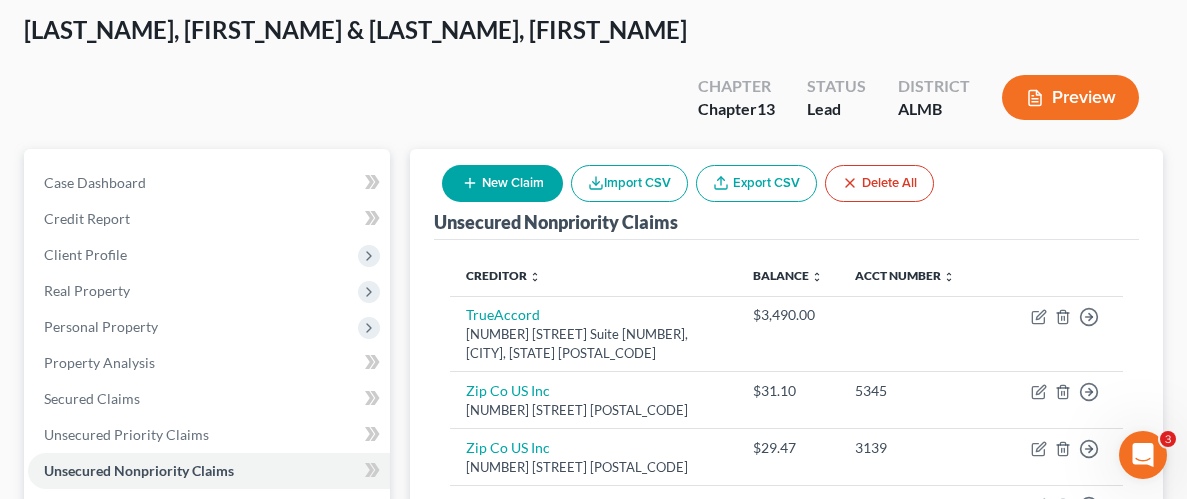 scroll, scrollTop: 0, scrollLeft: 0, axis: both 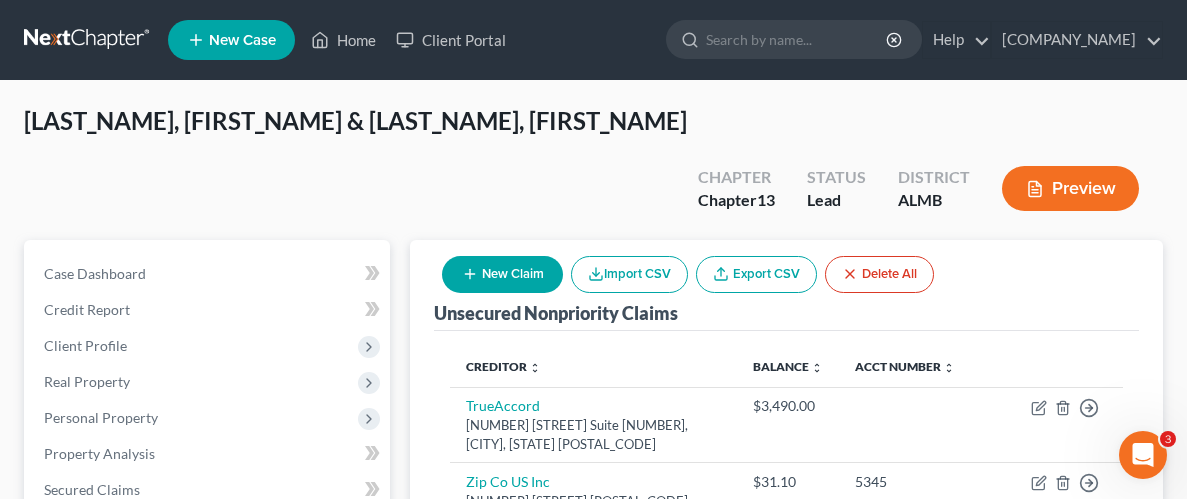 click on "New Claim" at bounding box center (502, 274) 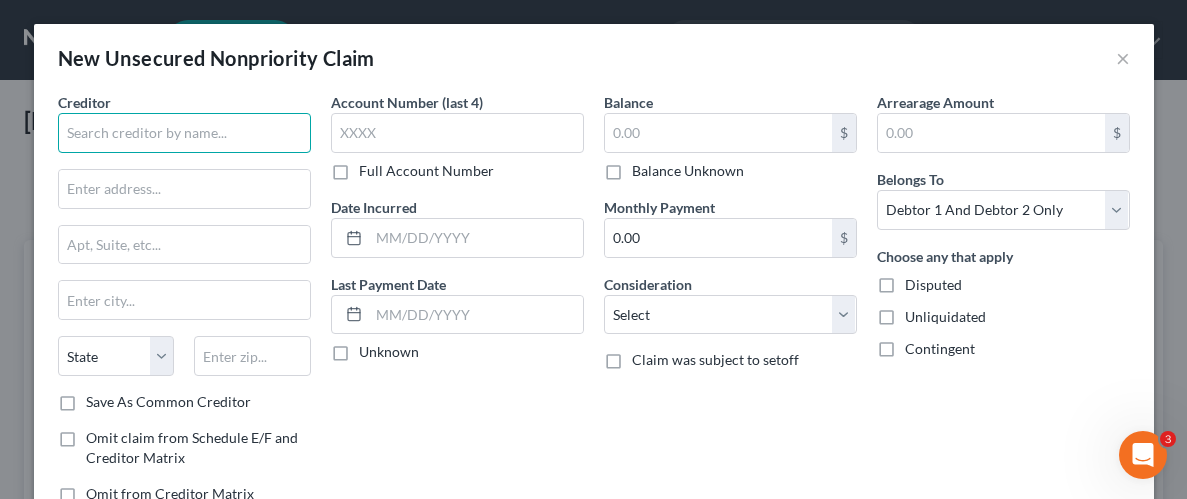 click at bounding box center [184, 133] 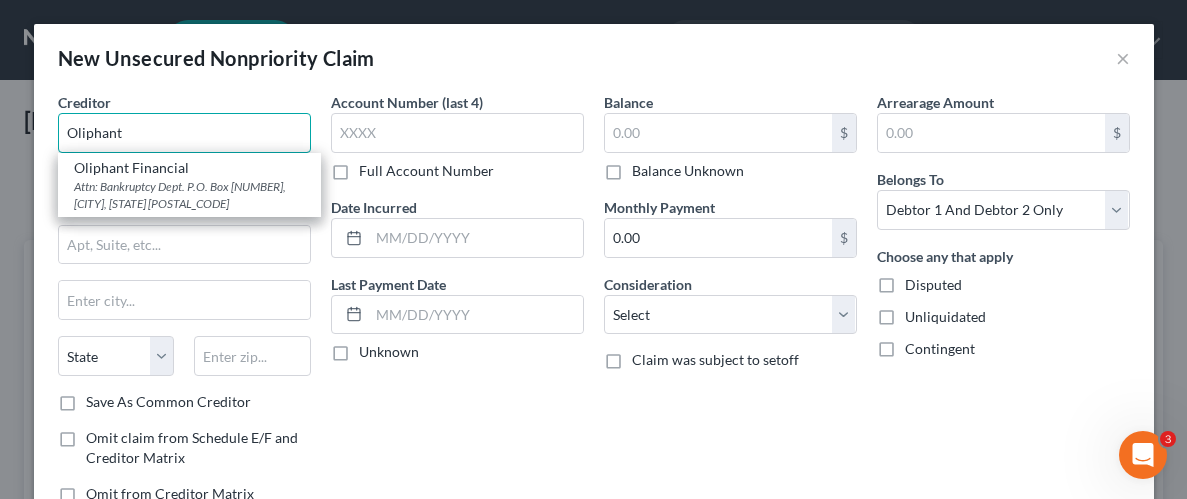click on "Oliphant" at bounding box center (184, 133) 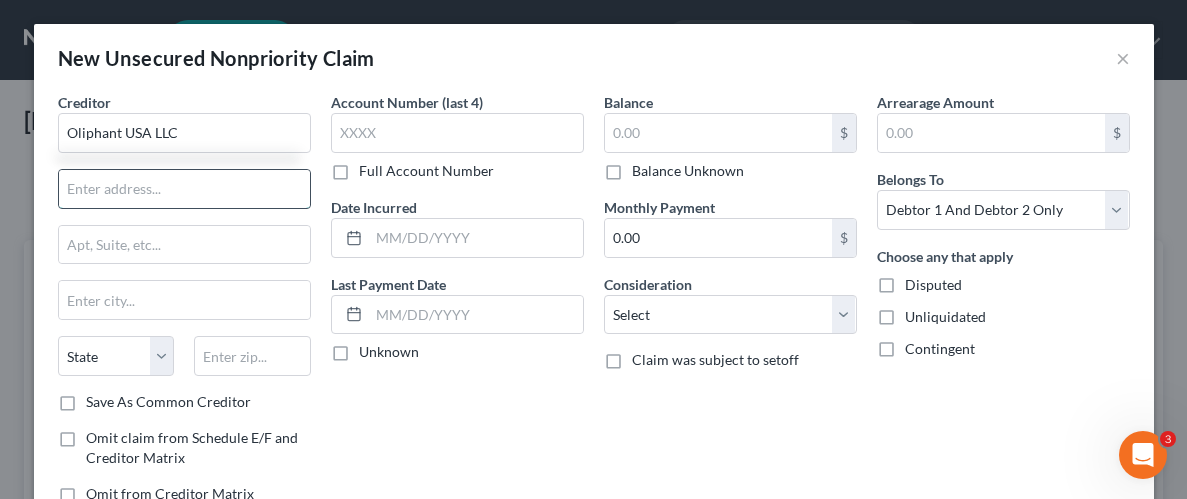 click at bounding box center (184, 189) 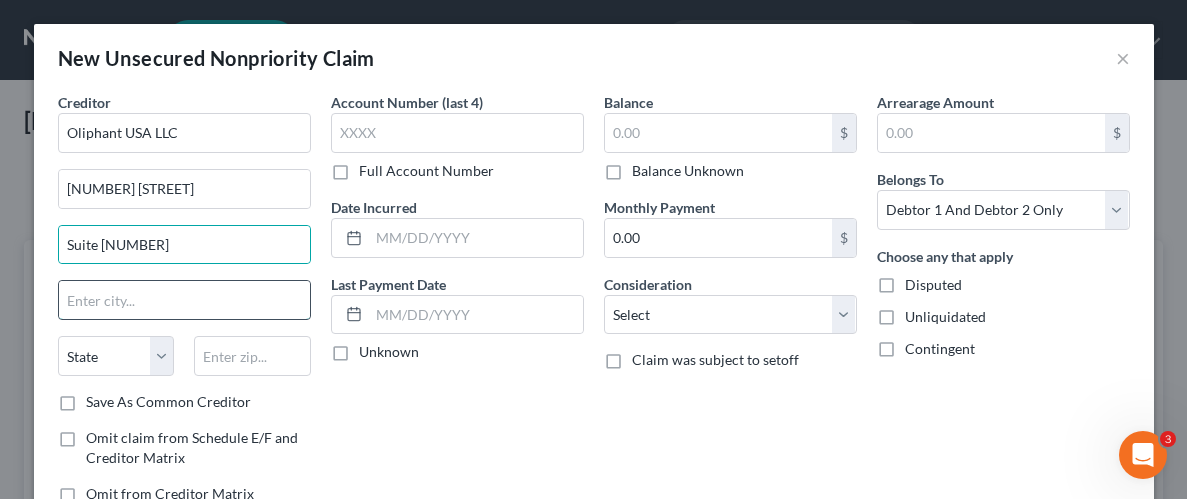 click at bounding box center (184, 300) 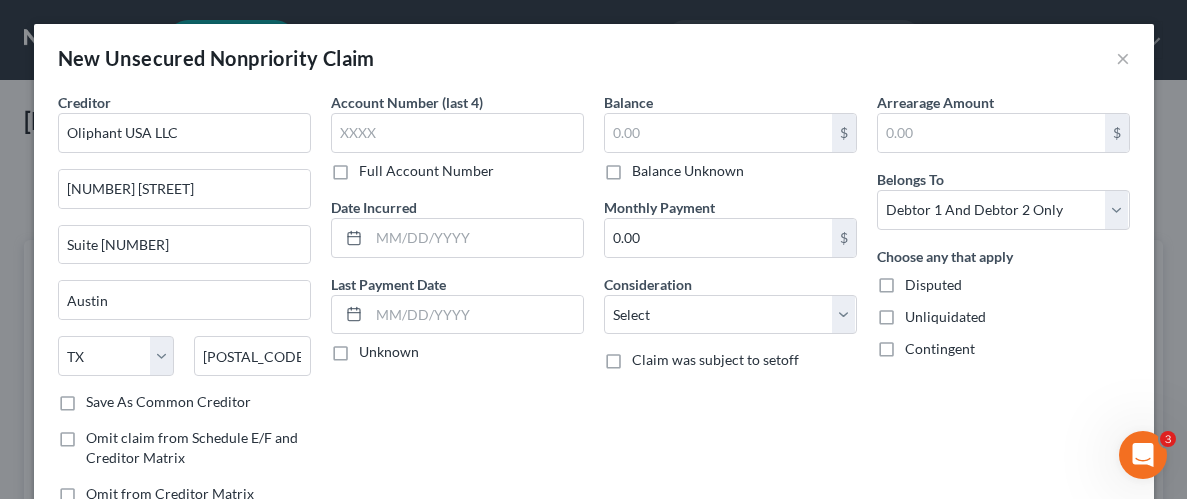 click on "Account Number (last 4)
Full Account Number
Date Incurred         Last Payment Date         Unknown" at bounding box center (457, 306) 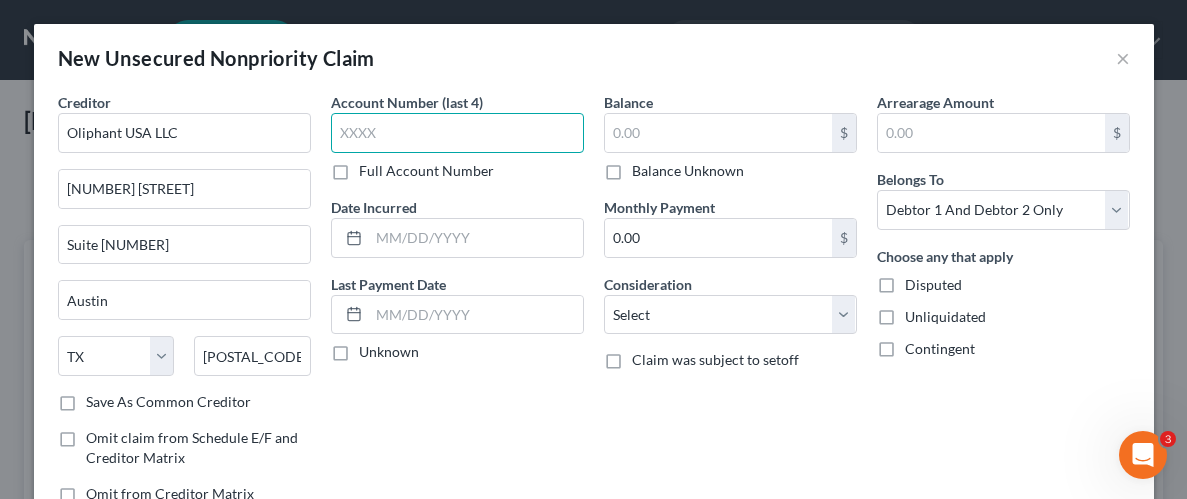 click at bounding box center [457, 133] 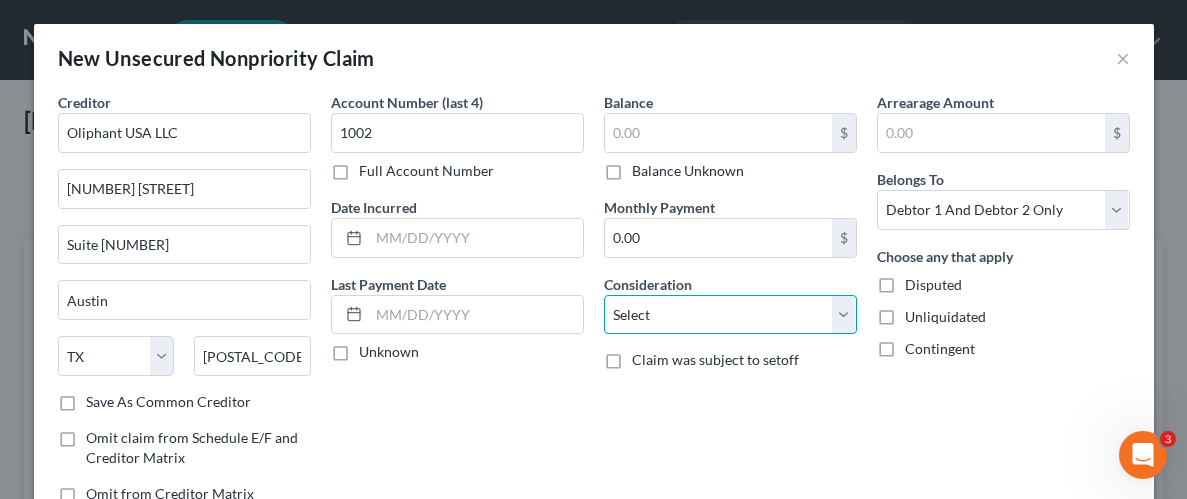 click on "Select Cable / Satellite Services Collection Agency Credit Card Debt Debt Counseling / Attorneys Deficiency Balance Domestic Support Obligations Home / Car Repairs Income Taxes Judgment Liens Medical Services Monies Loaned / Advanced Mortgage Obligation From Divorce Or Separation Obligation To Pensions Other Overdrawn Bank Account Promised To Help Pay Creditors Student Loans Suppliers And Vendors Telephone / Internet Services Utility Services" at bounding box center [730, 315] 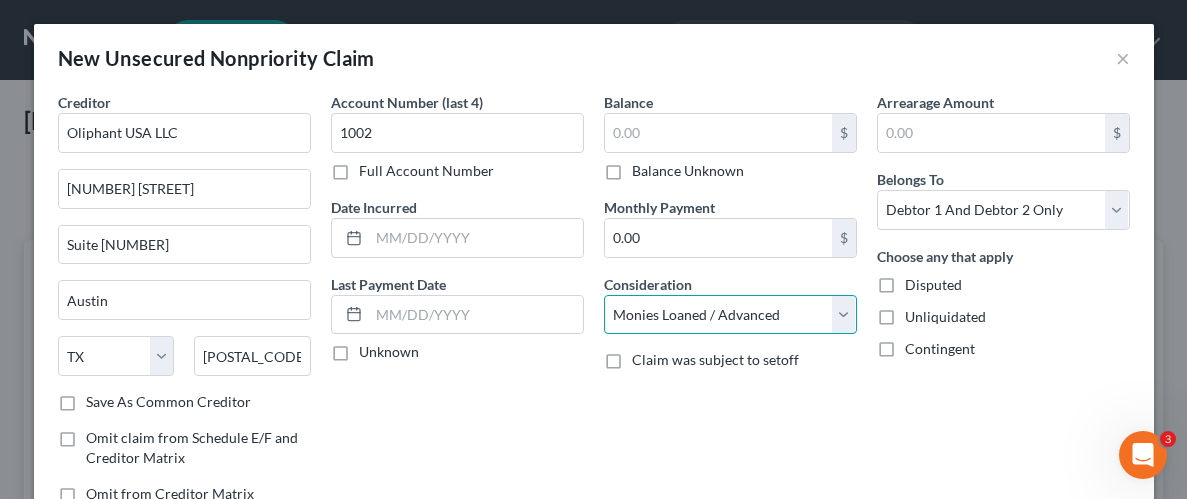 click on "Select Cable / Satellite Services Collection Agency Credit Card Debt Debt Counseling / Attorneys Deficiency Balance Domestic Support Obligations Home / Car Repairs Income Taxes Judgment Liens Medical Services Monies Loaned / Advanced Mortgage Obligation From Divorce Or Separation Obligation To Pensions Other Overdrawn Bank Account Promised To Help Pay Creditors Student Loans Suppliers And Vendors Telephone / Internet Services Utility Services" at bounding box center [730, 315] 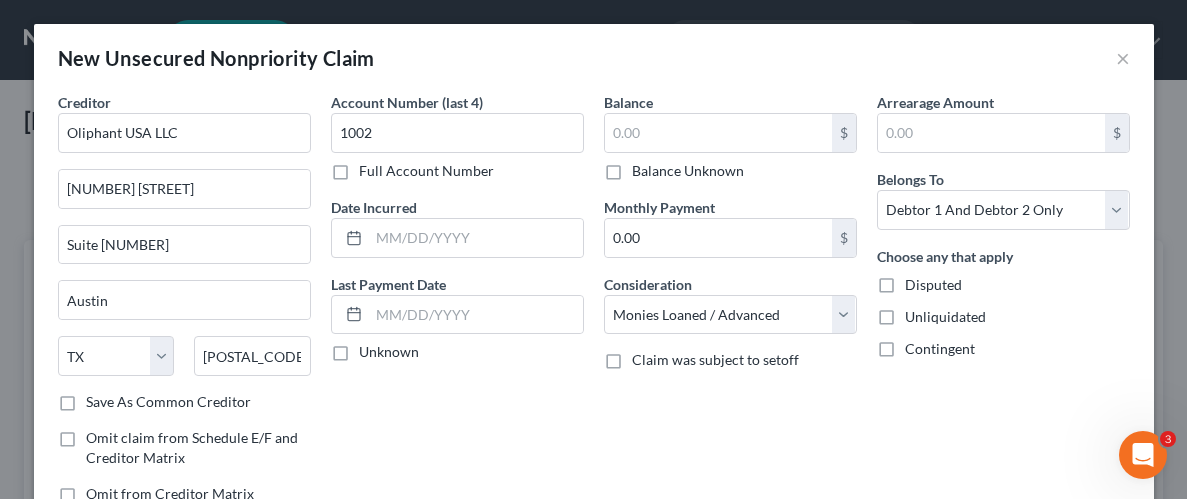 click on "Balance
$
Balance Unknown
Balance Undetermined
$
Balance Unknown
Monthly Payment 0.00 $ Consideration Select Cable / Satellite Services Collection Agency Credit Card Debt Debt Counseling / Attorneys Deficiency Balance Domestic Support Obligations Home / Car Repairs Income Taxes Judgment Liens Medical Services Monies Loaned / Advanced Mortgage Obligation From Divorce Or Separation Obligation To Pensions Other Overdrawn Bank Account Promised To Help Pay Creditors Student Loans Suppliers And Vendors Telephone / Internet Services Utility Services Claim was subject to setoff" at bounding box center (730, 306) 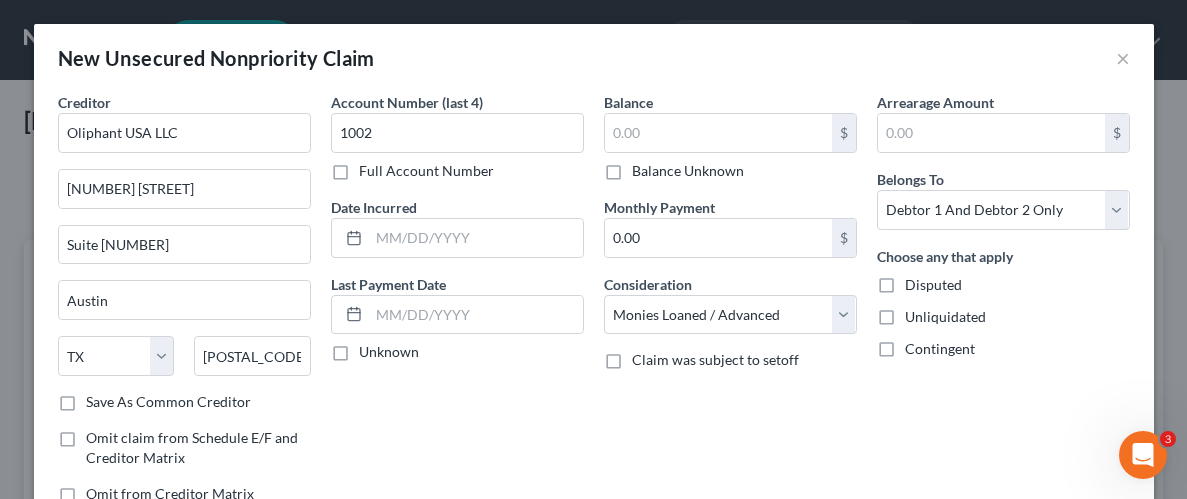 click on "Unliquidated" at bounding box center (945, 317) 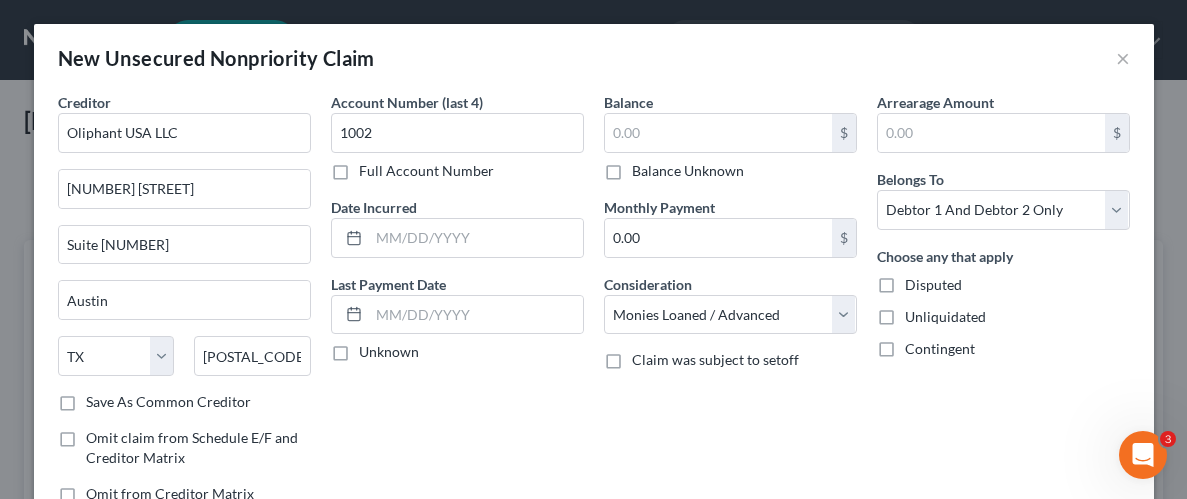 click on "Unliquidated" at bounding box center [919, 313] 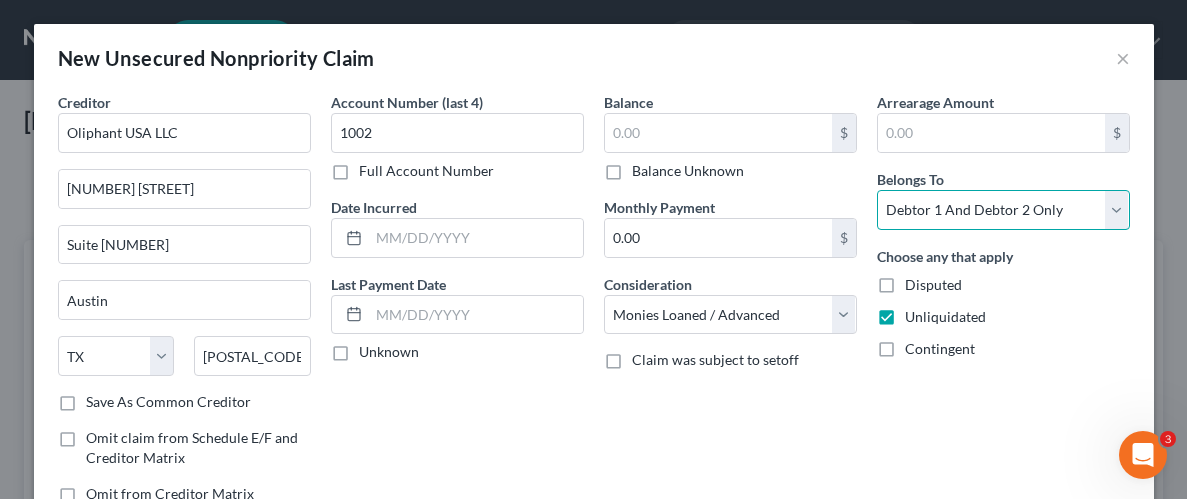 click on "Select Debtor 1 Only Debtor 2 Only Debtor 1 And Debtor 2 Only At Least One Of The Debtors And Another Community Property" at bounding box center [1003, 210] 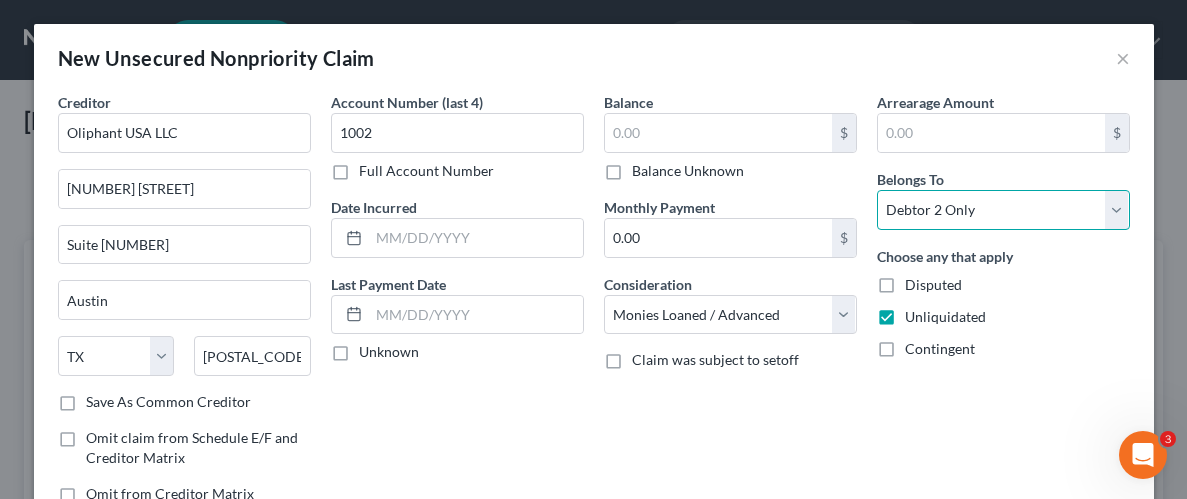 click on "Select Debtor 1 Only Debtor 2 Only Debtor 1 And Debtor 2 Only At Least One Of The Debtors And Another Community Property" at bounding box center (1003, 210) 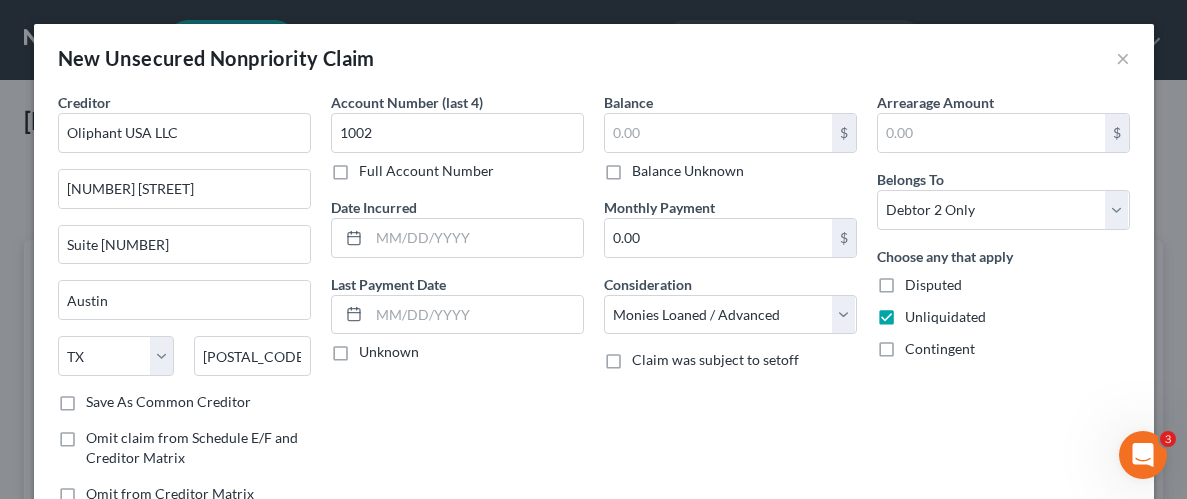 click on "Arrearage Amount $
Belongs To
*
Select Debtor 1 Only Debtor 2 Only Debtor 1 And Debtor 2 Only At Least One Of The Debtors And Another Community Property Choose any that apply Disputed Unliquidated Contingent" at bounding box center [1003, 306] 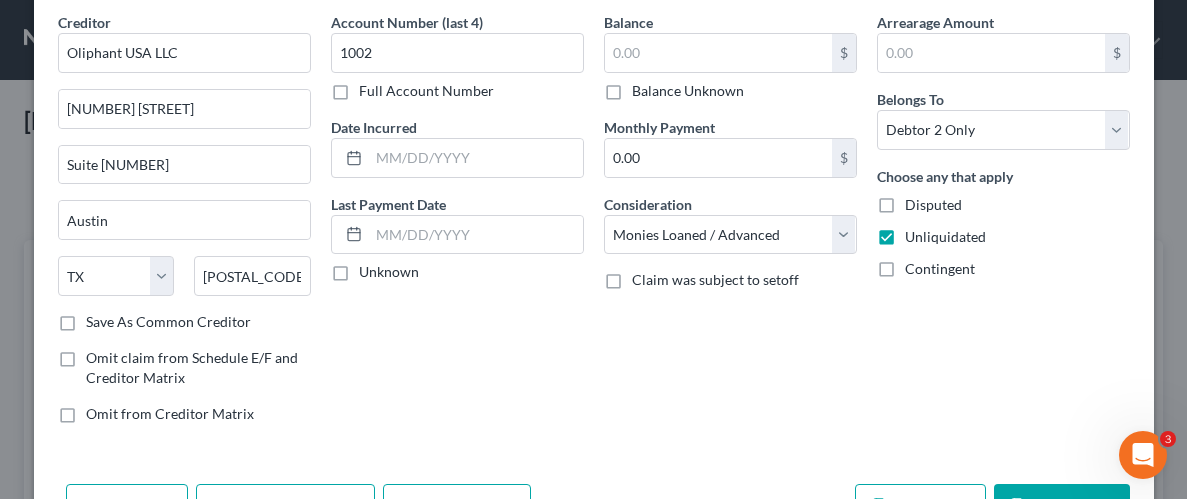 scroll, scrollTop: 145, scrollLeft: 0, axis: vertical 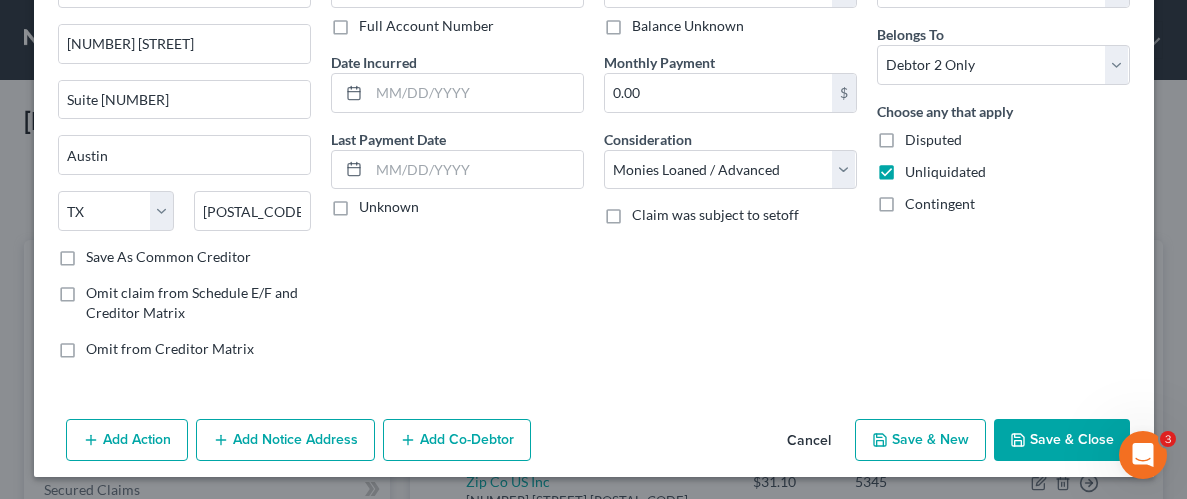click on "Save & Close" at bounding box center (1062, 440) 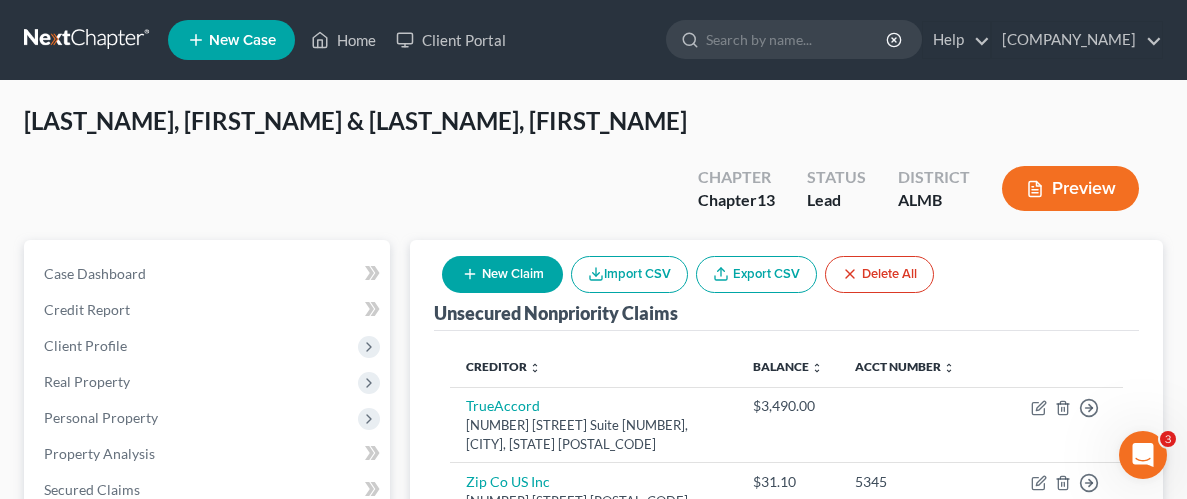 click on "New Claim" at bounding box center (502, 274) 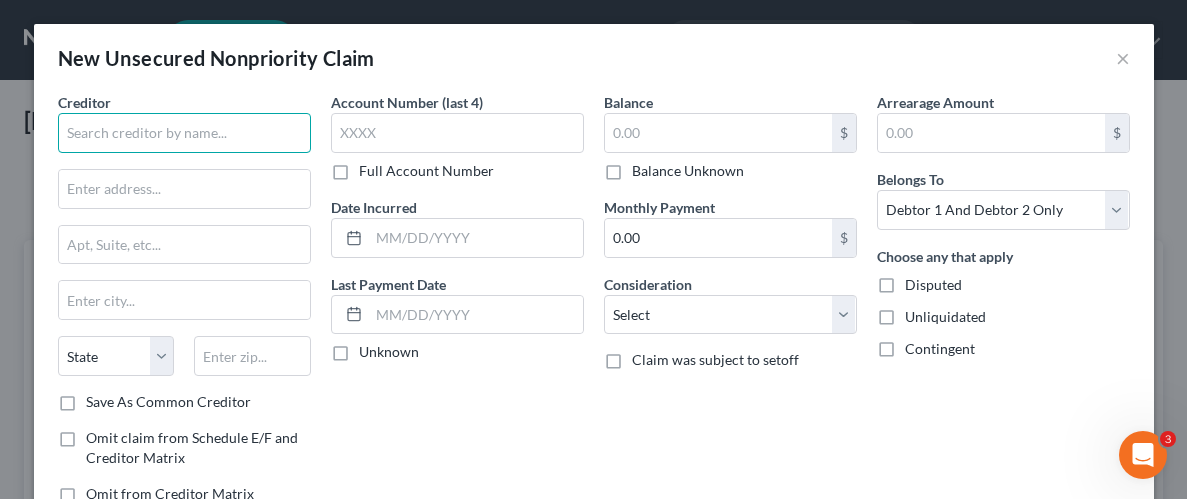 click at bounding box center (184, 133) 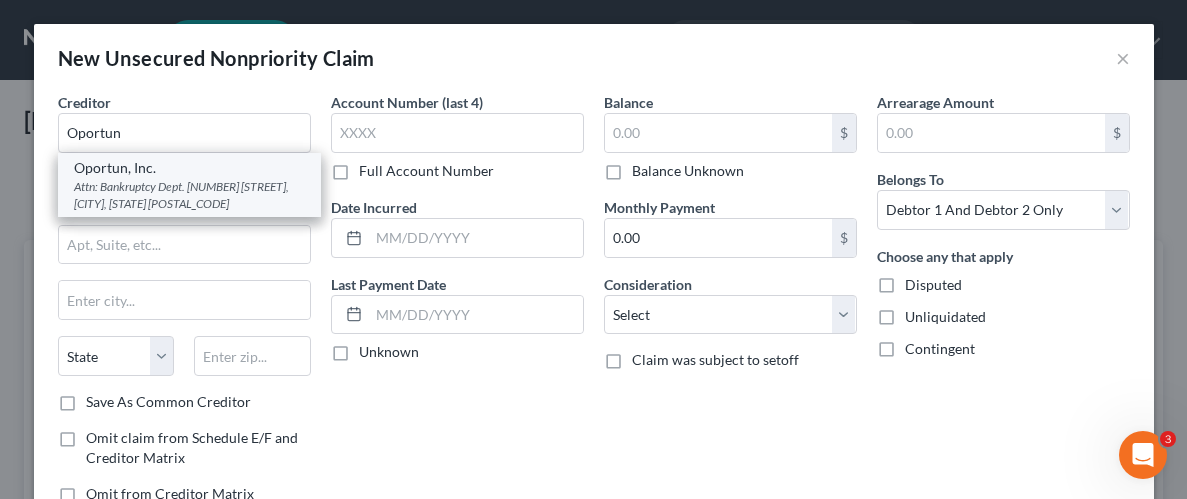 click on "Oportun, Inc." at bounding box center [189, 168] 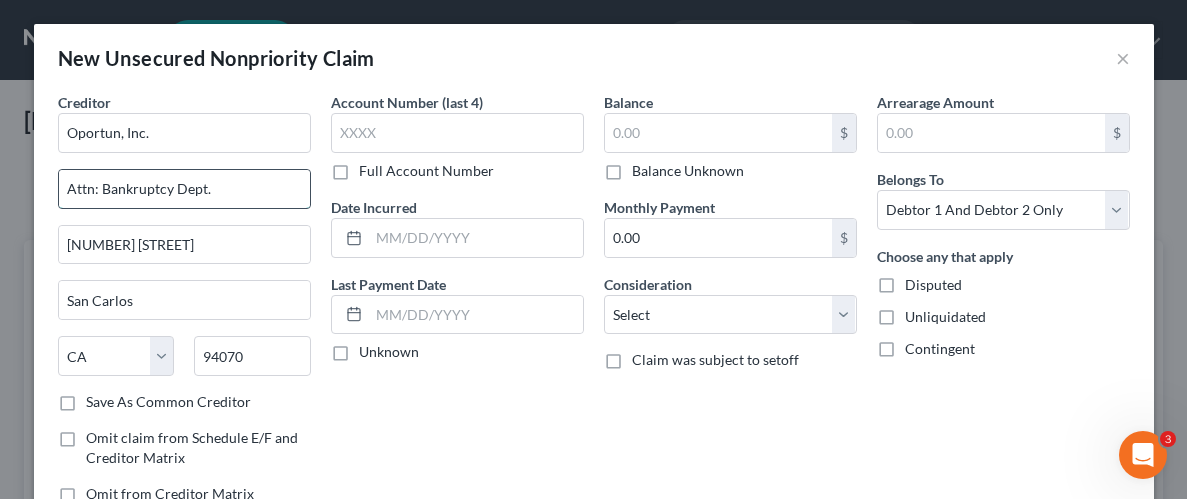 click on "Attn: Bankruptcy Dept." at bounding box center (184, 189) 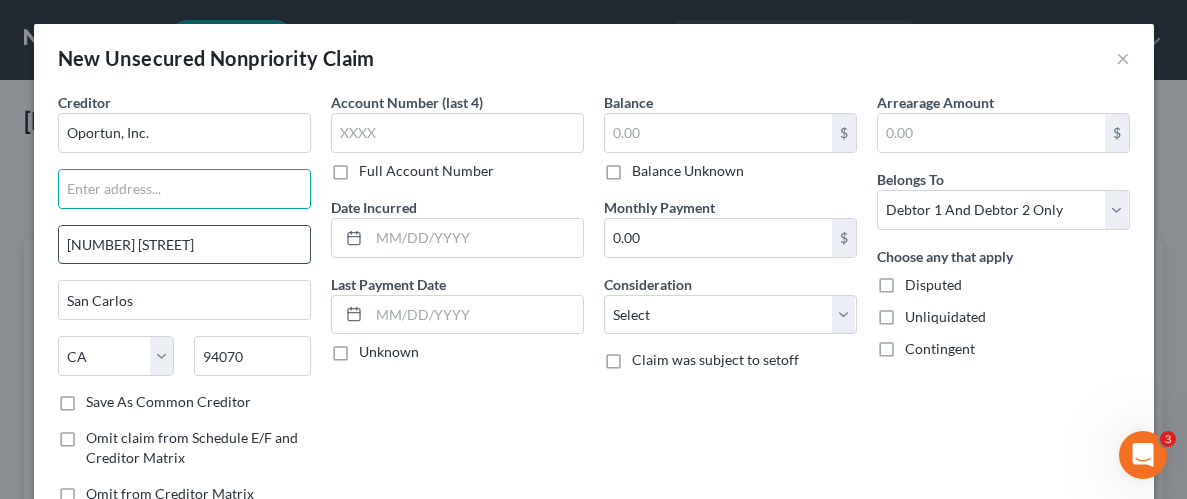 click on "[NUMBER] [STREET] [SUITE]" at bounding box center [184, 245] 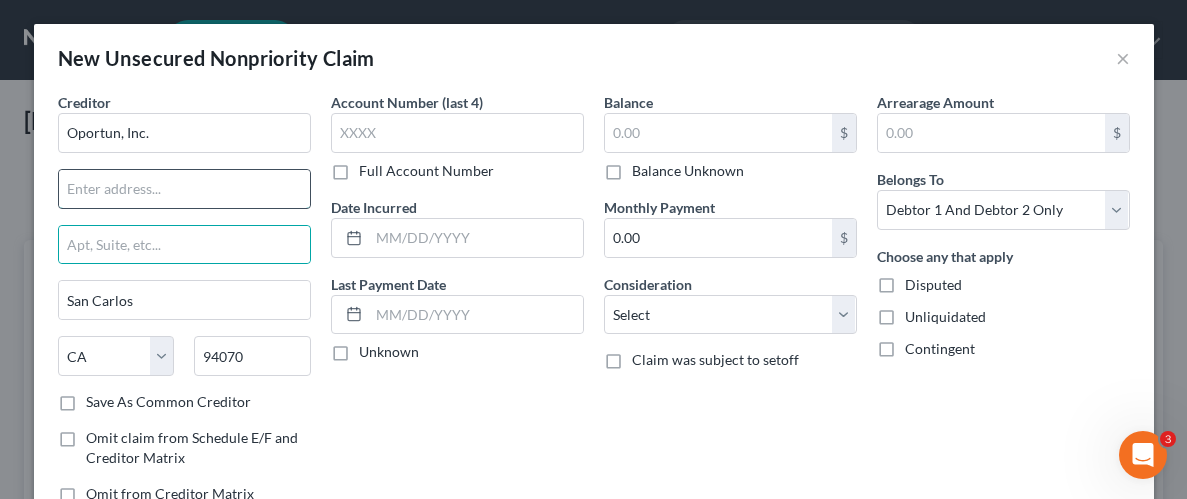 click at bounding box center (184, 189) 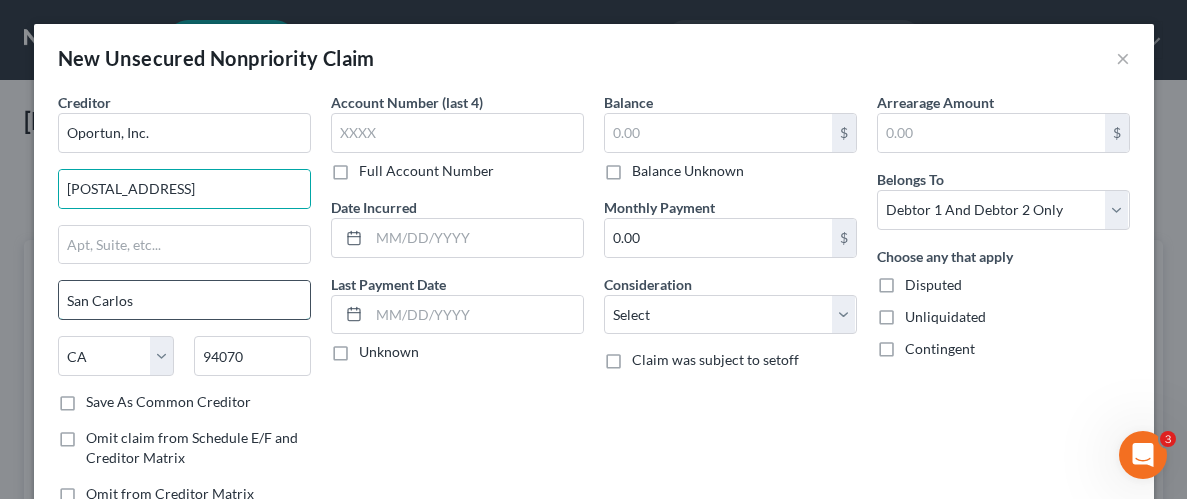 click on "San Carlos" at bounding box center [184, 300] 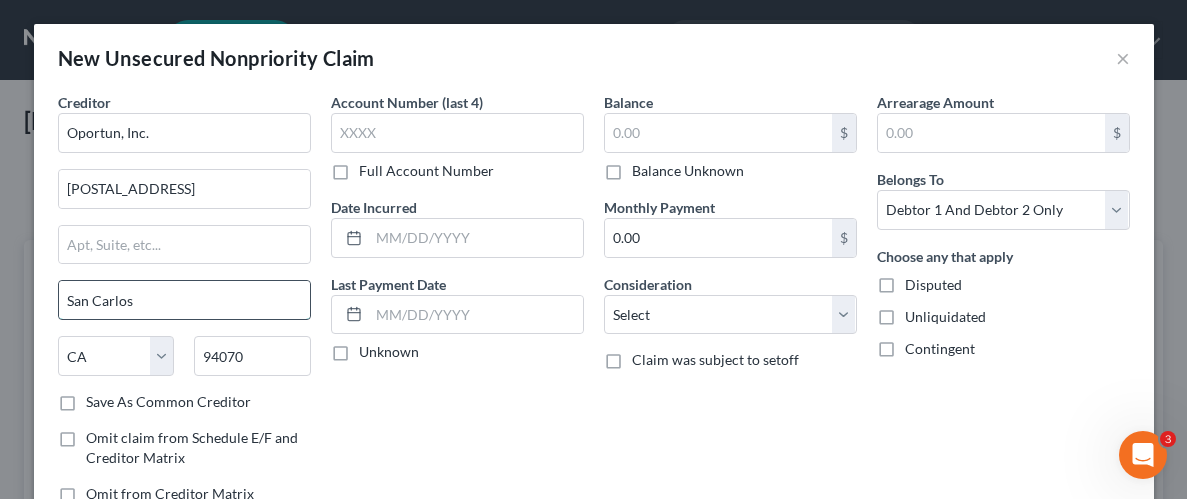 click on "San Carlos" at bounding box center [184, 300] 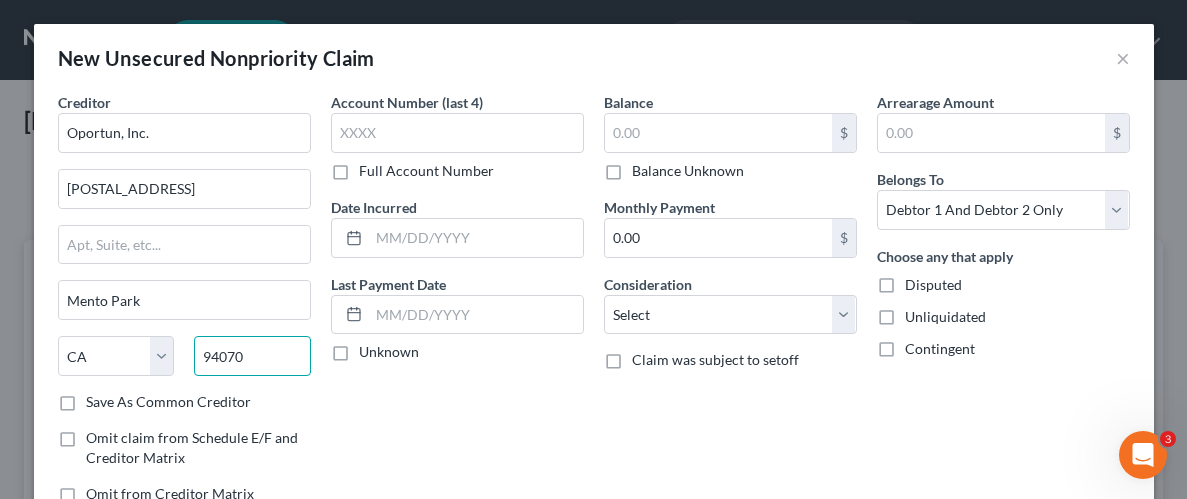 click on "94070" at bounding box center (252, 356) 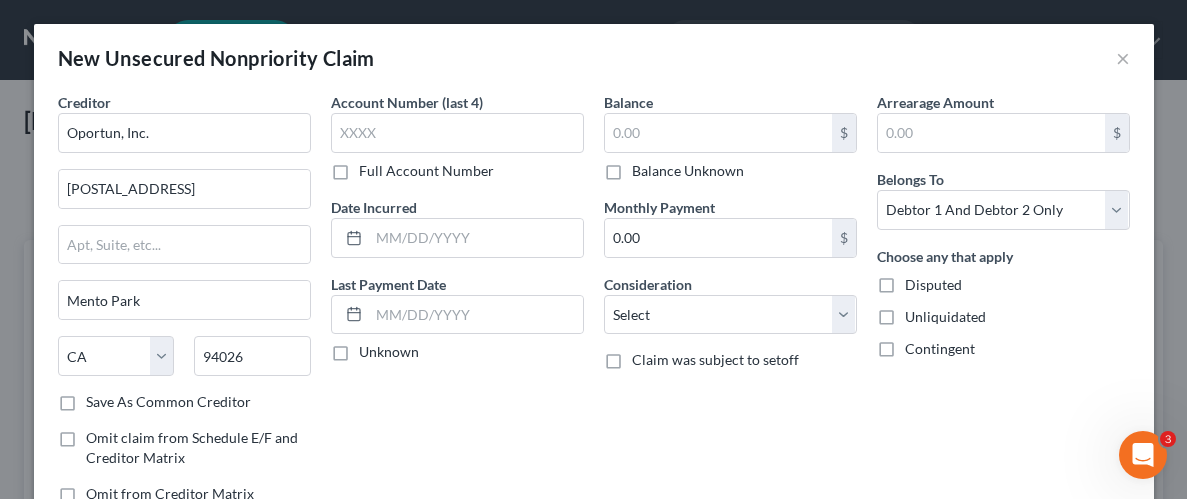 click on "Account Number (last 4)
Full Account Number
Date Incurred         Last Payment Date         Unknown" at bounding box center [457, 306] 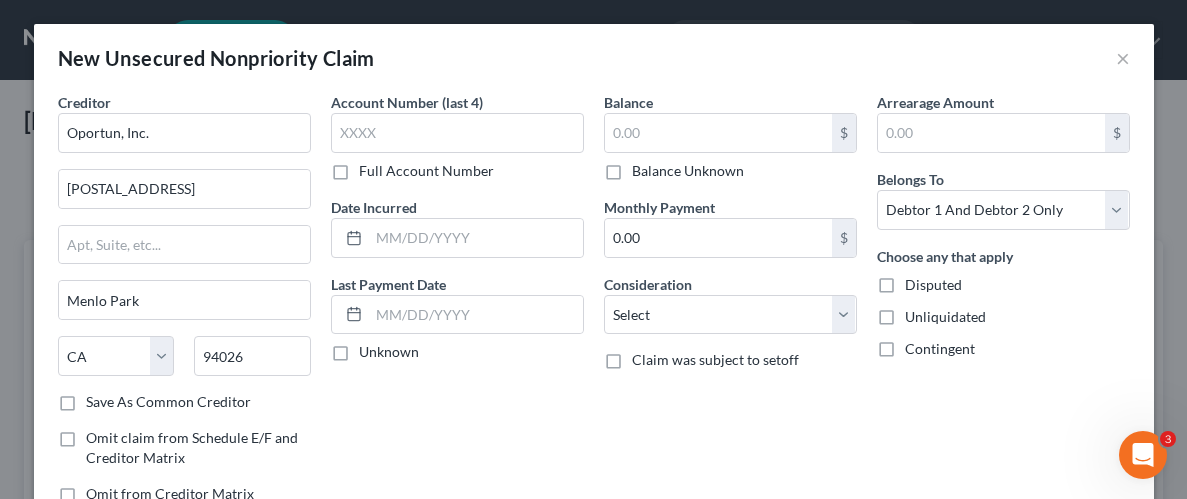 click on "Account Number (last 4)
Full Account Number
Date Incurred         Last Payment Date         Unknown" at bounding box center (457, 306) 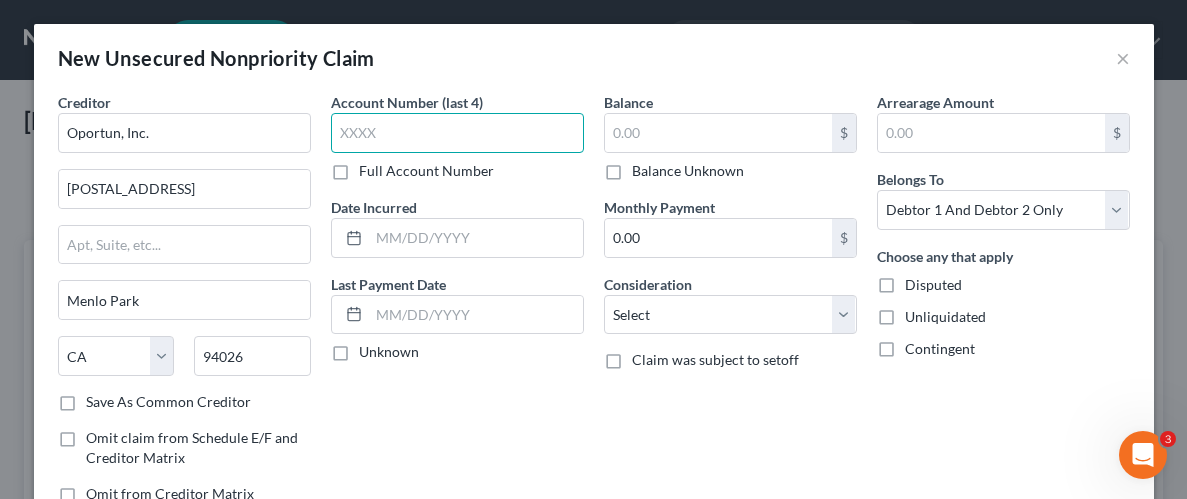 click at bounding box center [457, 133] 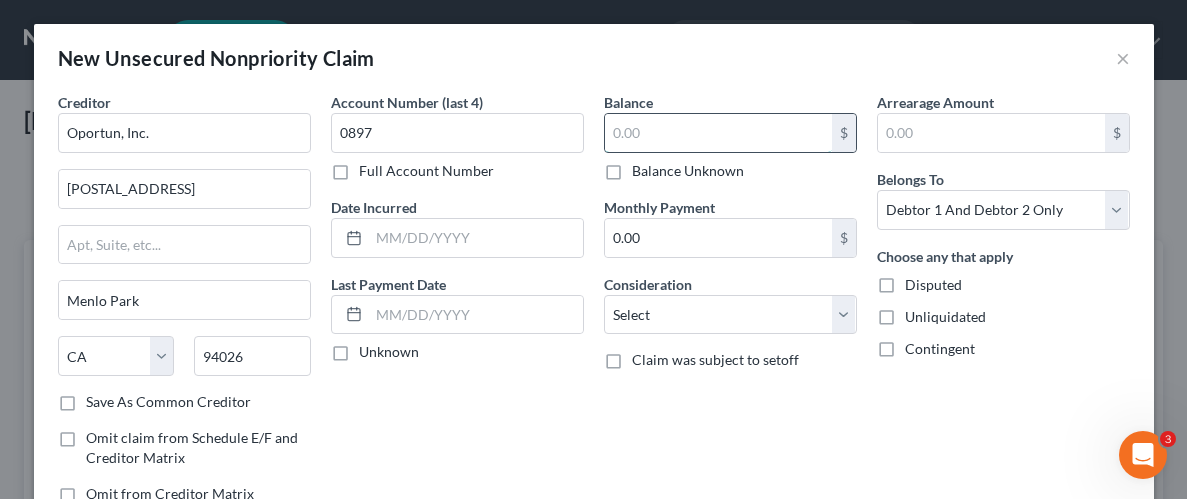 click at bounding box center (718, 133) 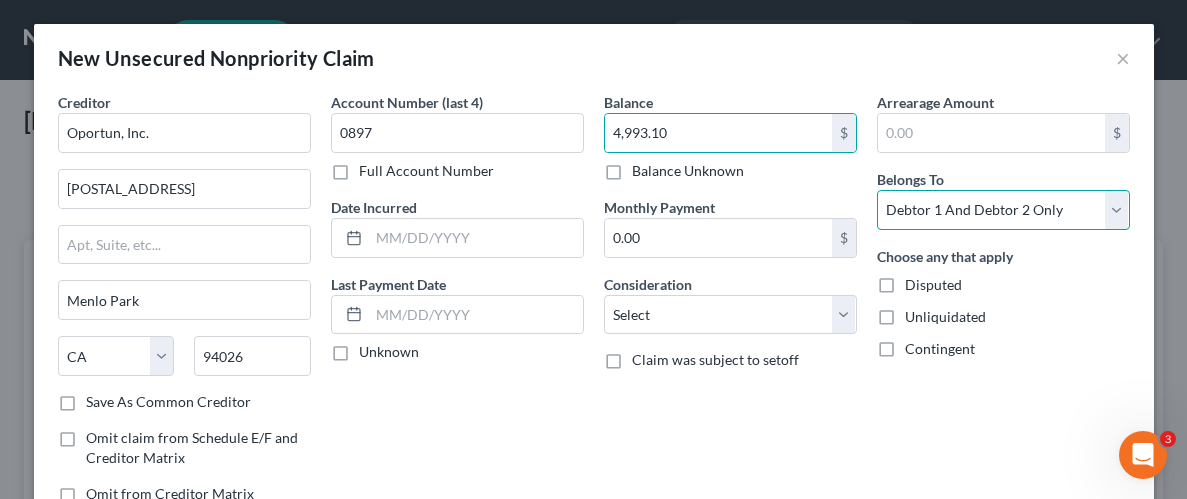 click on "Select Debtor 1 Only Debtor 2 Only Debtor 1 And Debtor 2 Only At Least One Of The Debtors And Another Community Property" at bounding box center [1003, 210] 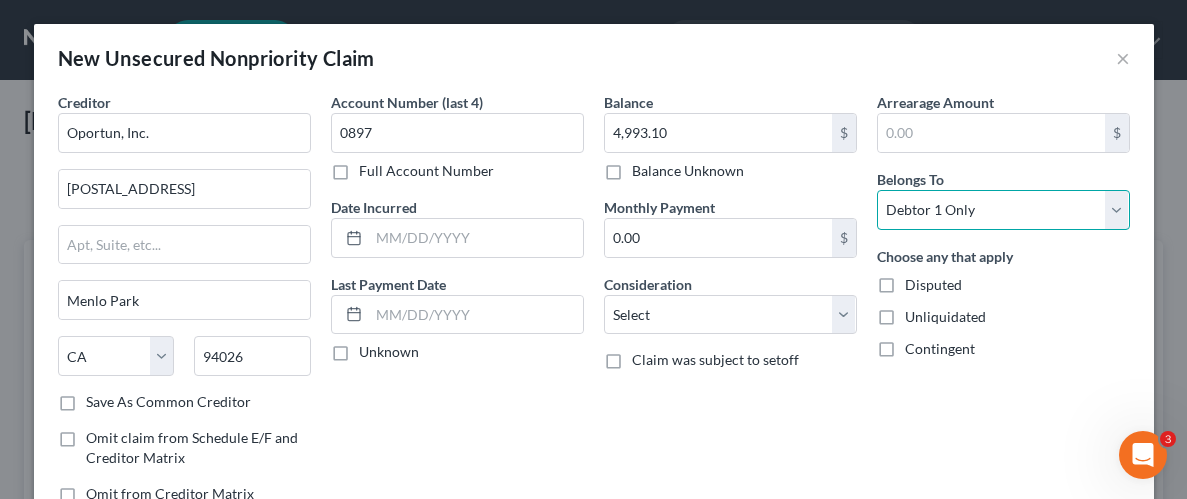 click on "Select Debtor 1 Only Debtor 2 Only Debtor 1 And Debtor 2 Only At Least One Of The Debtors And Another Community Property" at bounding box center [1003, 210] 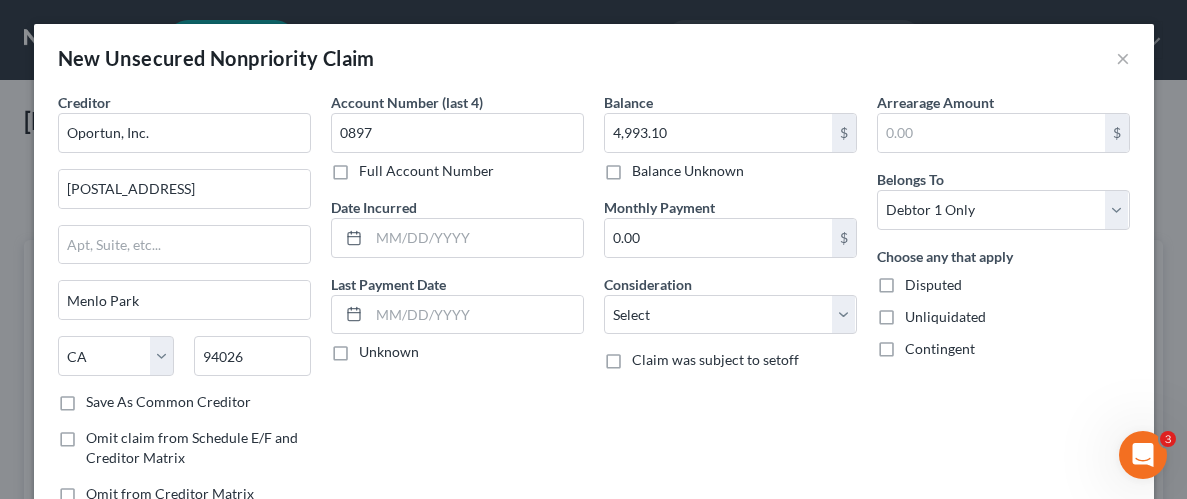 click on "Unliquidated" at bounding box center (945, 317) 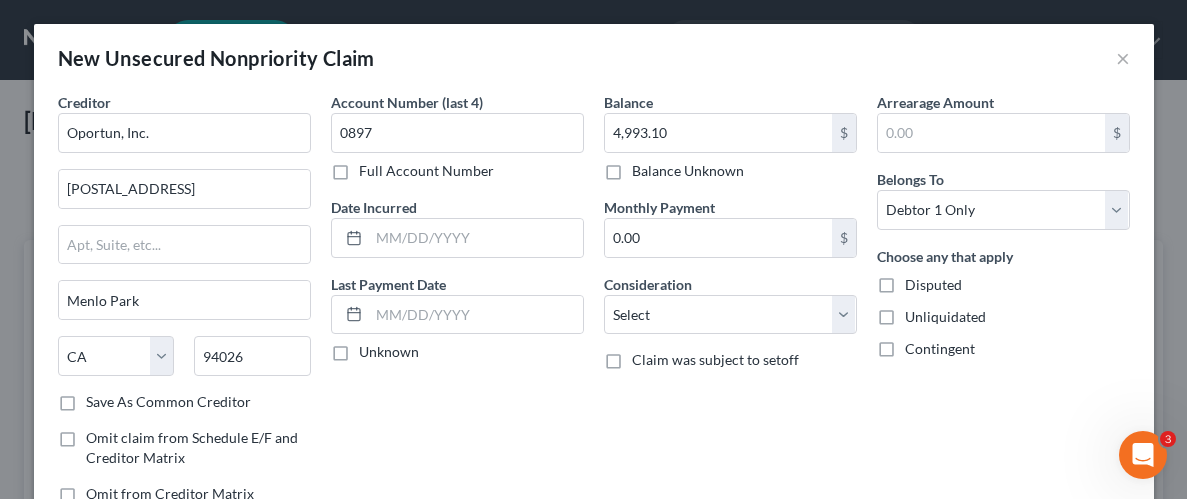 click on "Unliquidated" at bounding box center [919, 313] 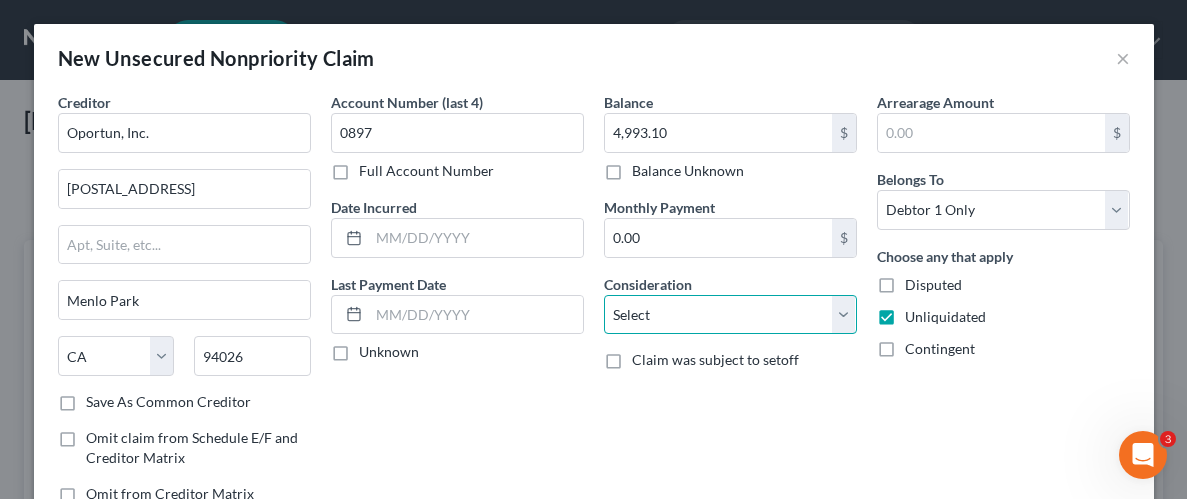click on "Select Cable / Satellite Services Collection Agency Credit Card Debt Debt Counseling / Attorneys Deficiency Balance Domestic Support Obligations Home / Car Repairs Income Taxes Judgment Liens Medical Services Monies Loaned / Advanced Mortgage Obligation From Divorce Or Separation Obligation To Pensions Other Overdrawn Bank Account Promised To Help Pay Creditors Student Loans Suppliers And Vendors Telephone / Internet Services Utility Services" at bounding box center (730, 315) 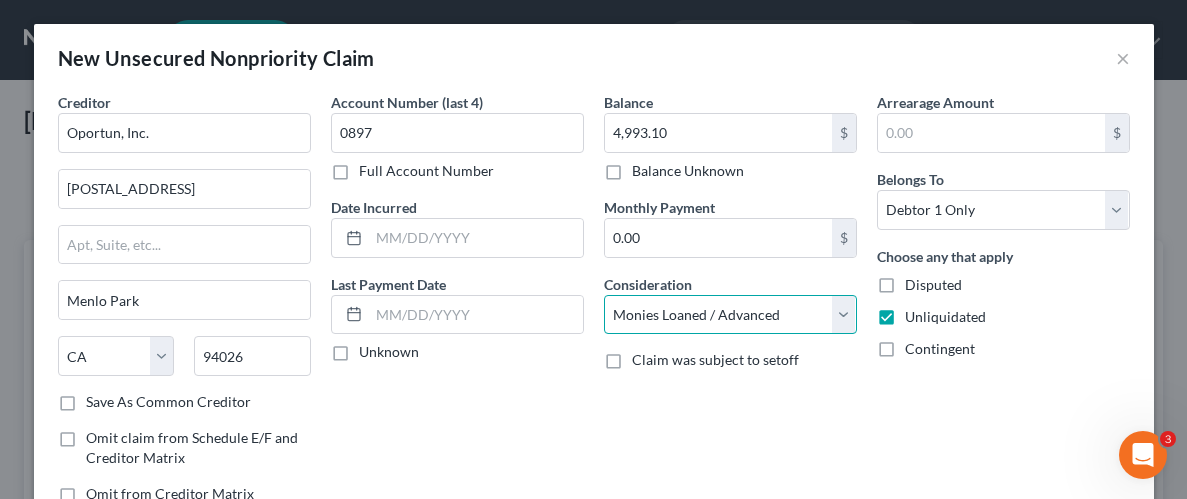 click on "Select Cable / Satellite Services Collection Agency Credit Card Debt Debt Counseling / Attorneys Deficiency Balance Domestic Support Obligations Home / Car Repairs Income Taxes Judgment Liens Medical Services Monies Loaned / Advanced Mortgage Obligation From Divorce Or Separation Obligation To Pensions Other Overdrawn Bank Account Promised To Help Pay Creditors Student Loans Suppliers And Vendors Telephone / Internet Services Utility Services" at bounding box center [730, 315] 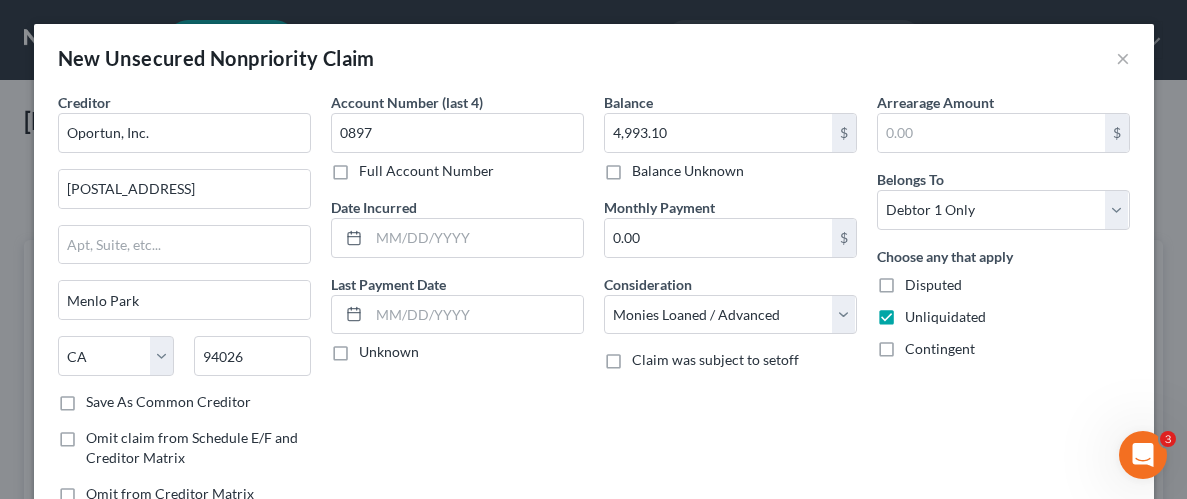 click on "Arrearage Amount $
Belongs To
*
Select Debtor 1 Only Debtor 2 Only Debtor 1 And Debtor 2 Only At Least One Of The Debtors And Another Community Property Choose any that apply Disputed Unliquidated Contingent" at bounding box center [1003, 306] 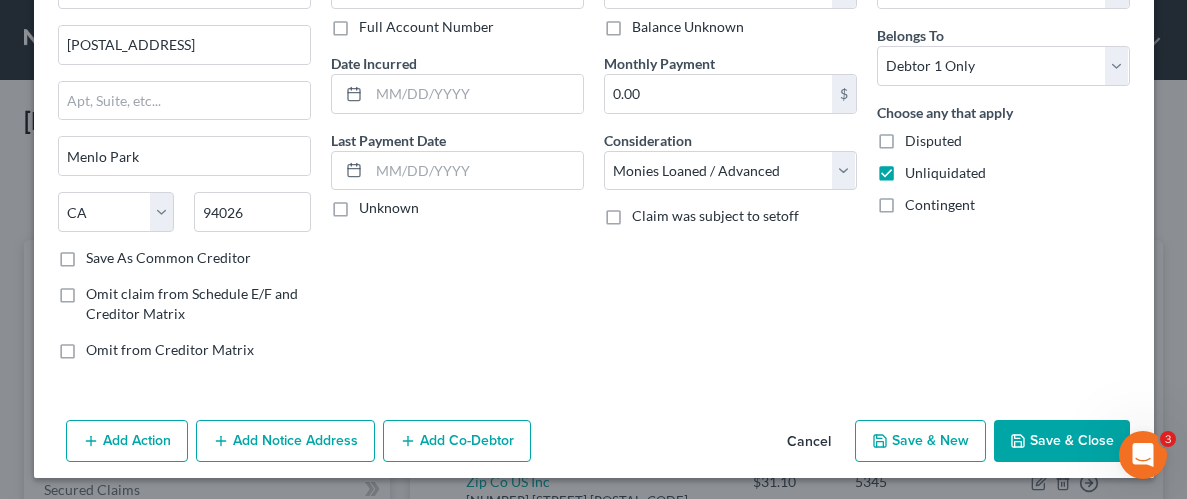 scroll, scrollTop: 145, scrollLeft: 0, axis: vertical 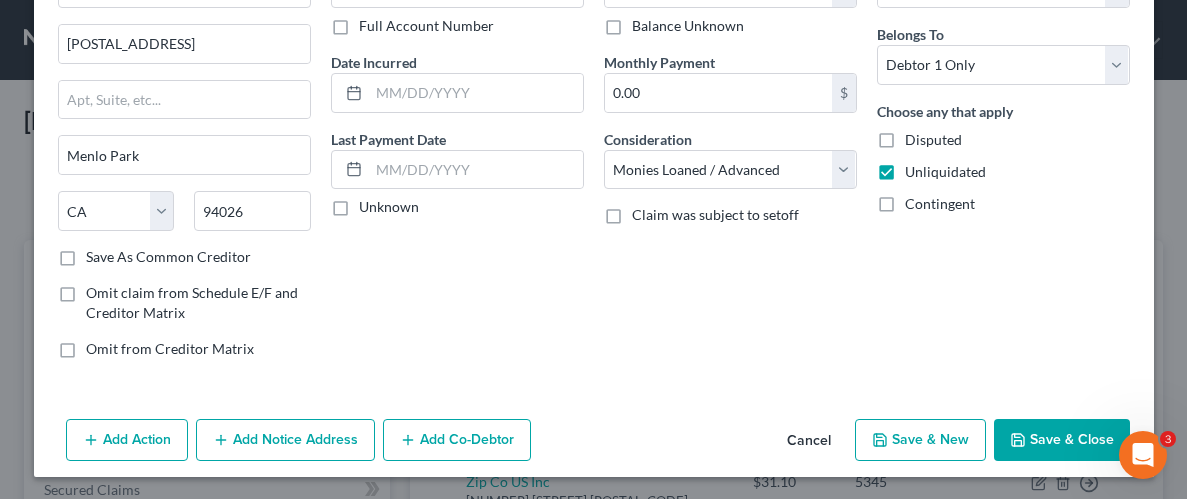 click on "Save & Close" at bounding box center [1062, 440] 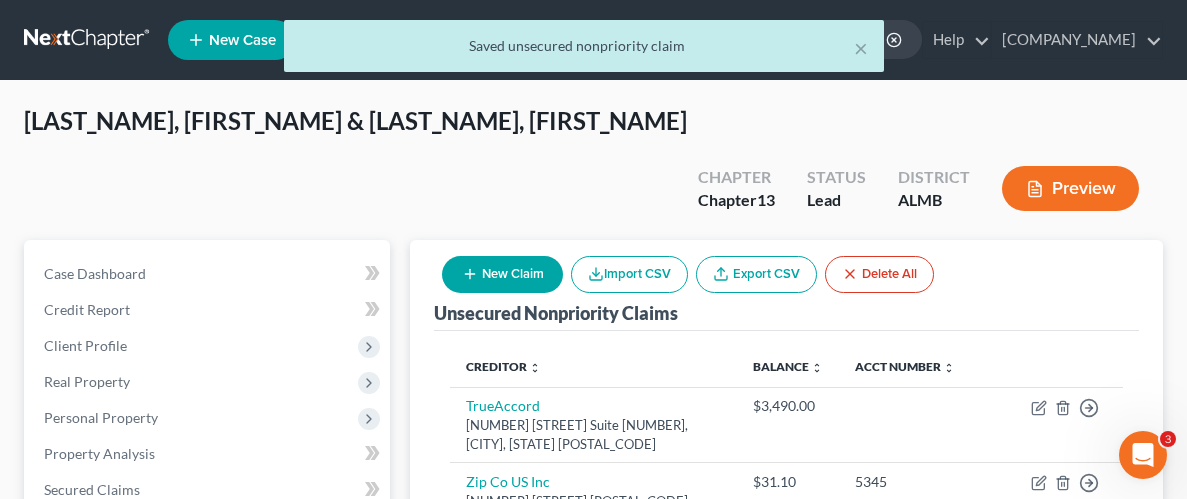 click on "New Claim" at bounding box center [502, 274] 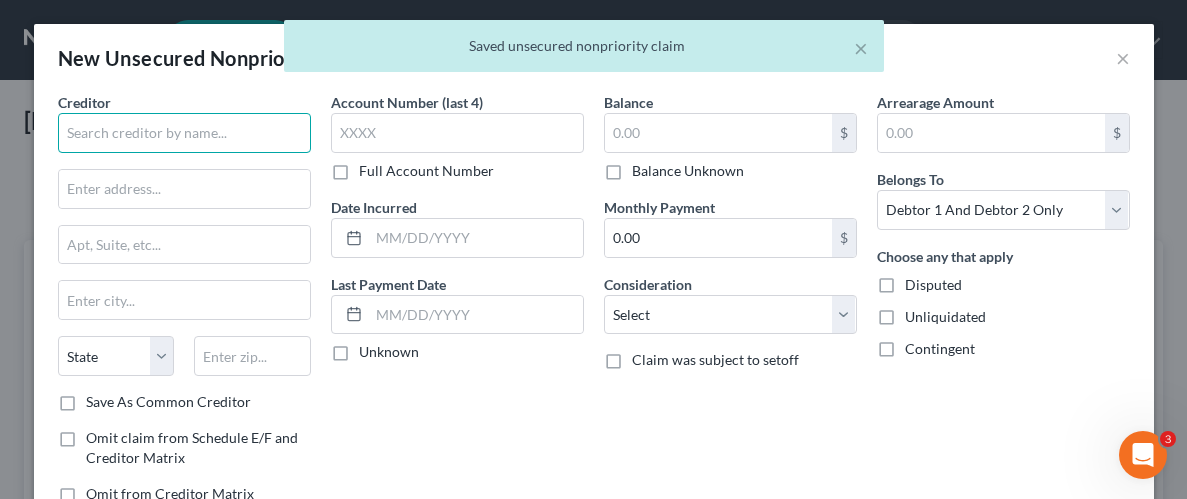 click at bounding box center (184, 133) 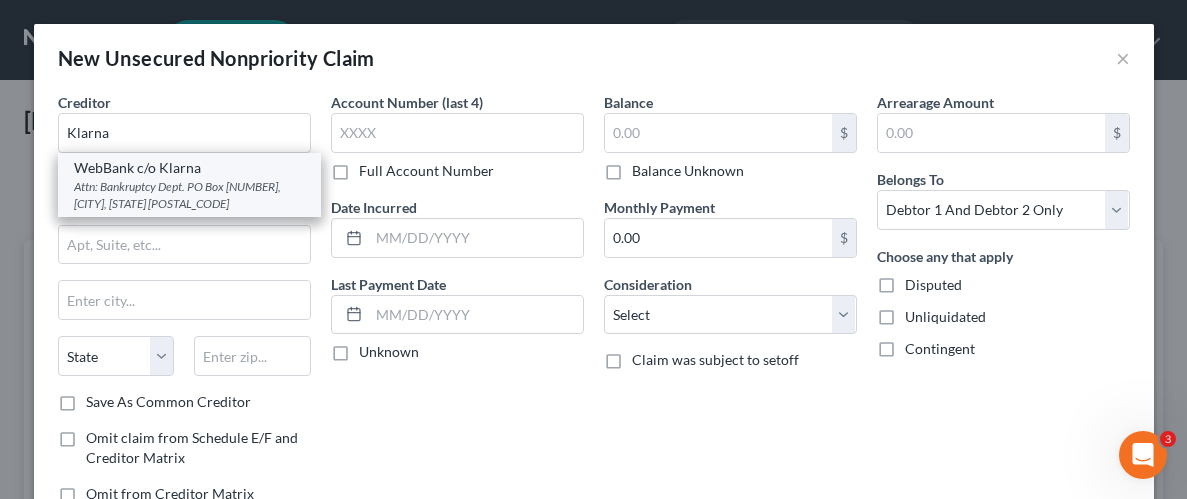 click on "Attn: Bankruptcy Dept. PO Box [NUMBER], [CITY], [STATE] [POSTAL_CODE]" at bounding box center [189, 195] 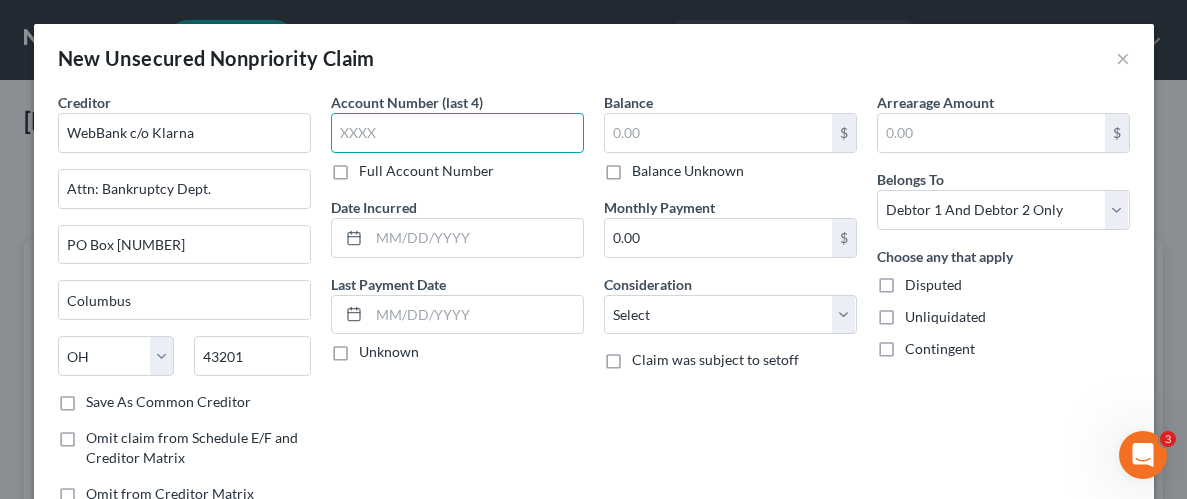 click at bounding box center [457, 133] 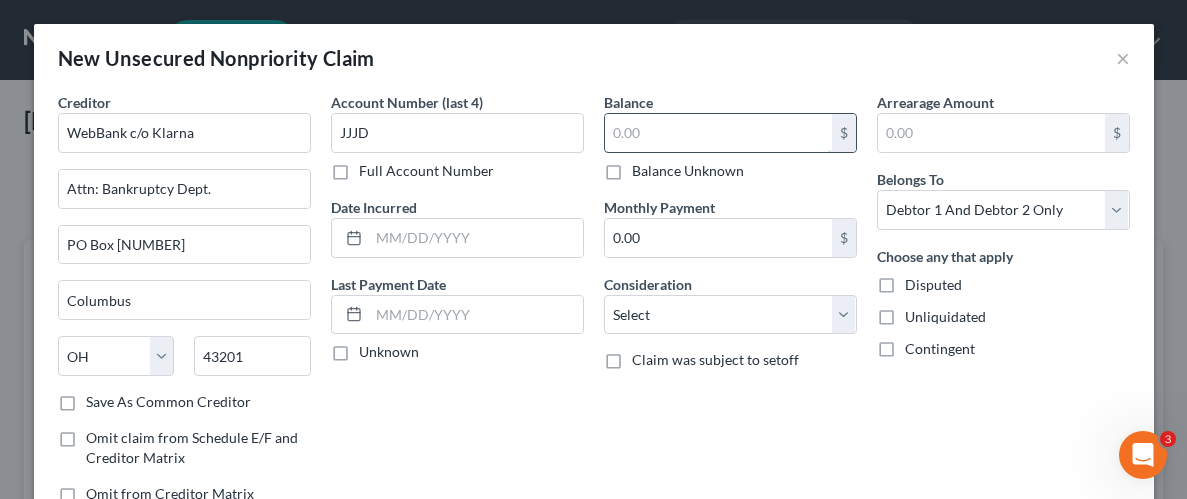 click at bounding box center [718, 133] 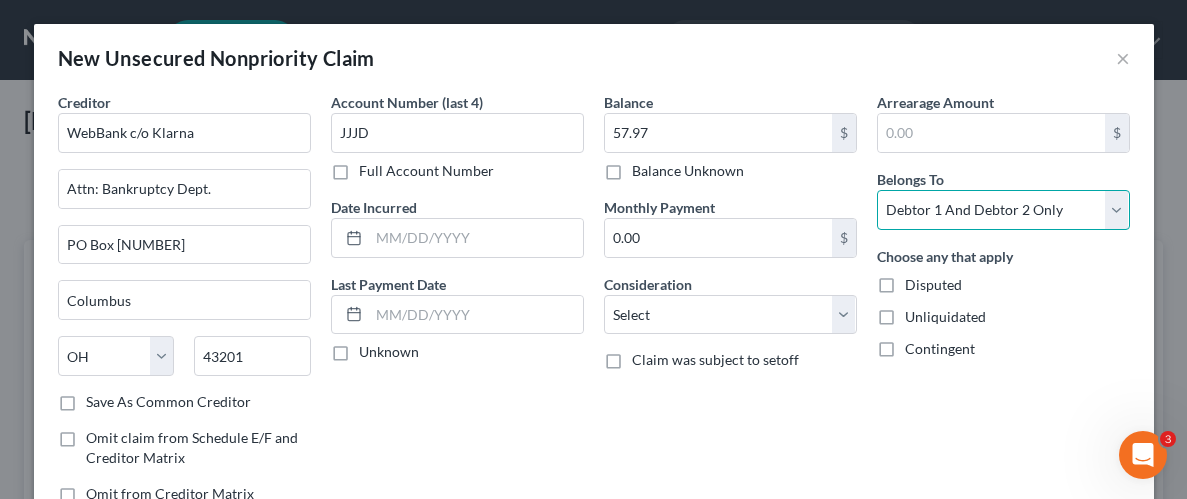 click on "Select Debtor 1 Only Debtor 2 Only Debtor 1 And Debtor 2 Only At Least One Of The Debtors And Another Community Property" at bounding box center (1003, 210) 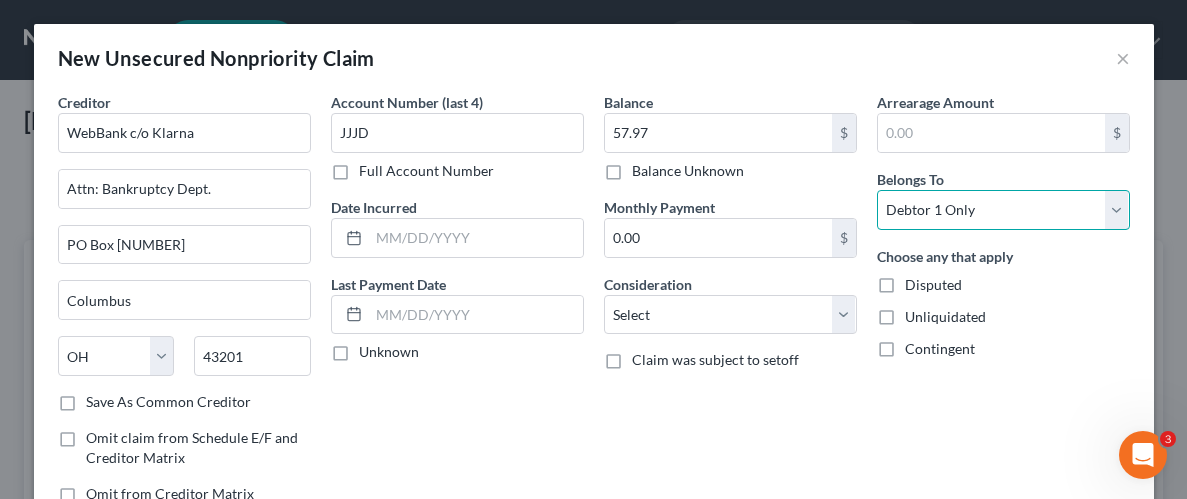 click on "Select Debtor 1 Only Debtor 2 Only Debtor 1 And Debtor 2 Only At Least One Of The Debtors And Another Community Property" at bounding box center (1003, 210) 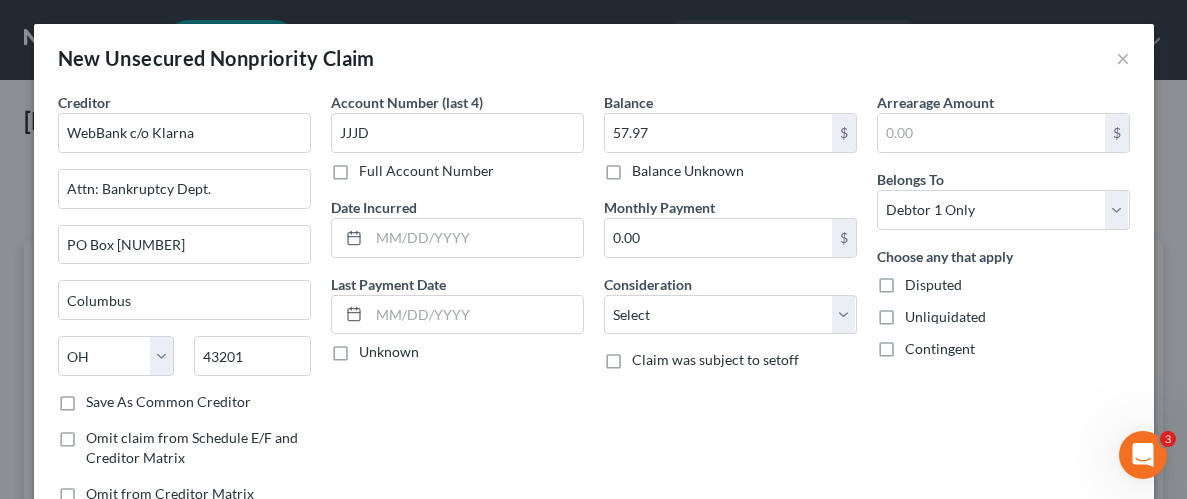 click on "Unliquidated" at bounding box center [945, 317] 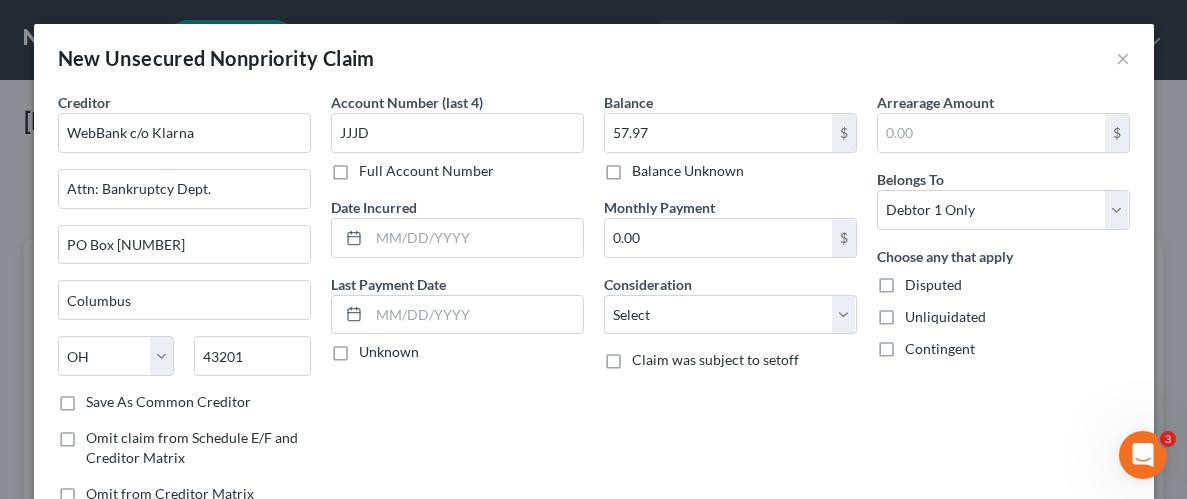 click on "Unliquidated" at bounding box center (919, 313) 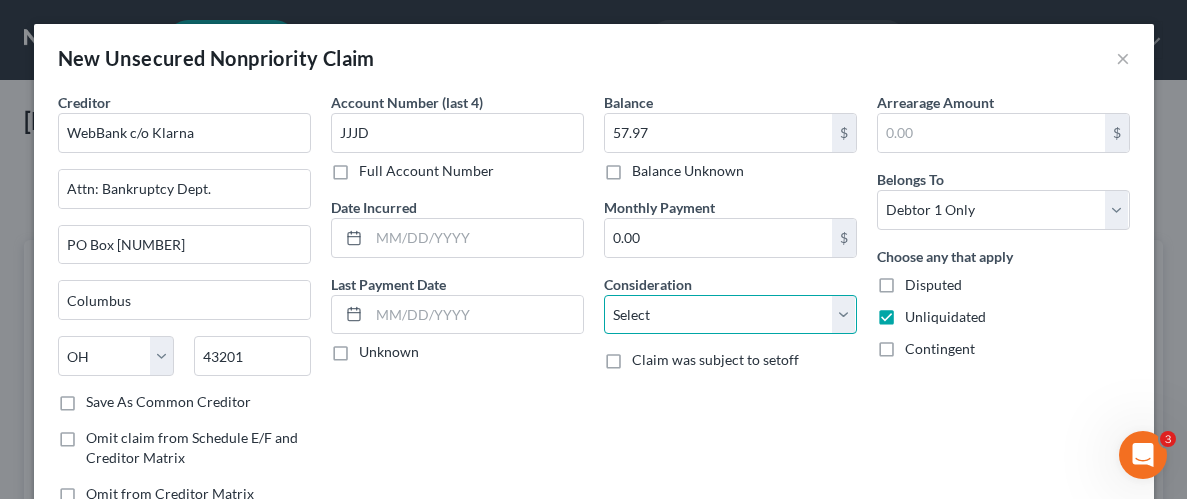 click on "Select Cable / Satellite Services Collection Agency Credit Card Debt Debt Counseling / Attorneys Deficiency Balance Domestic Support Obligations Home / Car Repairs Income Taxes Judgment Liens Medical Services Monies Loaned / Advanced Mortgage Obligation From Divorce Or Separation Obligation To Pensions Other Overdrawn Bank Account Promised To Help Pay Creditors Student Loans Suppliers And Vendors Telephone / Internet Services Utility Services" at bounding box center (730, 315) 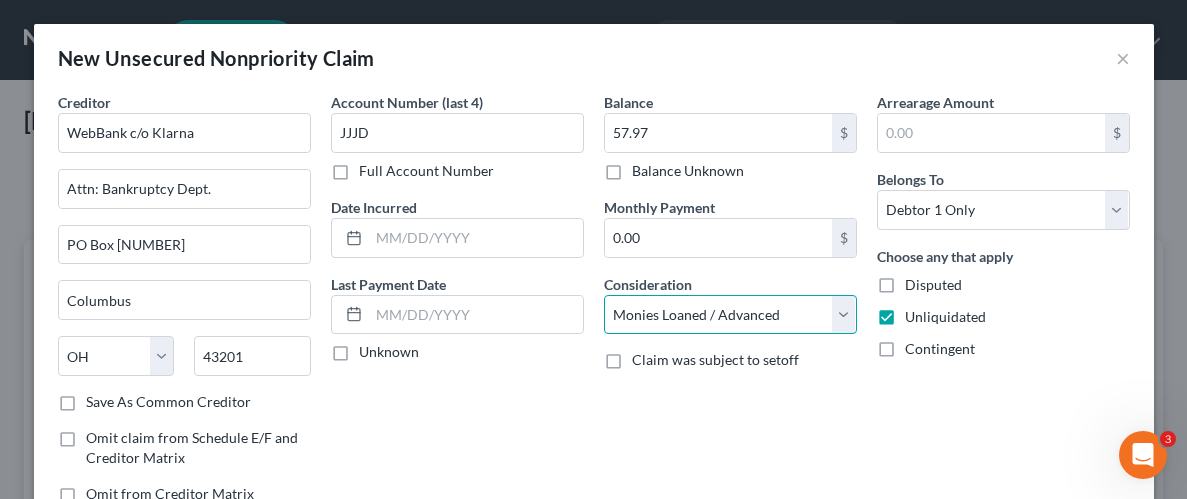 click on "Select Cable / Satellite Services Collection Agency Credit Card Debt Debt Counseling / Attorneys Deficiency Balance Domestic Support Obligations Home / Car Repairs Income Taxes Judgment Liens Medical Services Monies Loaned / Advanced Mortgage Obligation From Divorce Or Separation Obligation To Pensions Other Overdrawn Bank Account Promised To Help Pay Creditors Student Loans Suppliers And Vendors Telephone / Internet Services Utility Services" at bounding box center [730, 315] 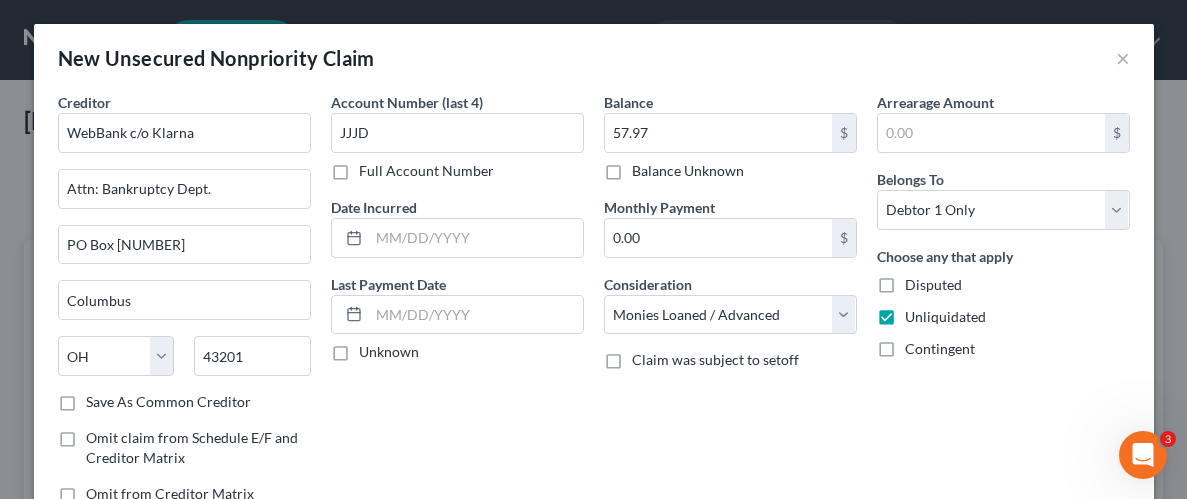 click on "Arrearage Amount $
Belongs To
*
Select Debtor 1 Only Debtor 2 Only Debtor 1 And Debtor 2 Only At Least One Of The Debtors And Another Community Property Choose any that apply Disputed Unliquidated Contingent" at bounding box center [1003, 306] 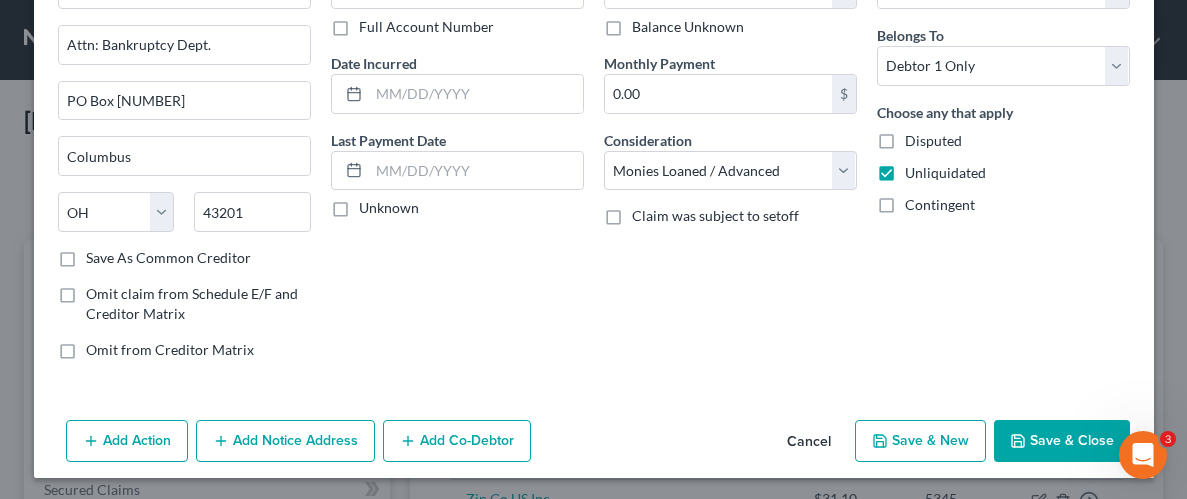 scroll, scrollTop: 145, scrollLeft: 0, axis: vertical 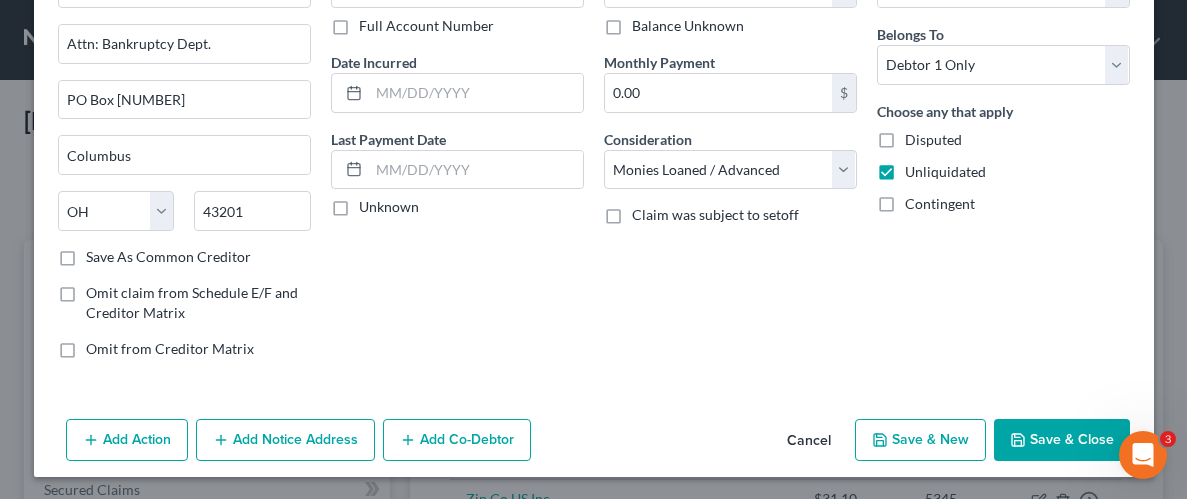 click on "Save & Close" at bounding box center [1062, 440] 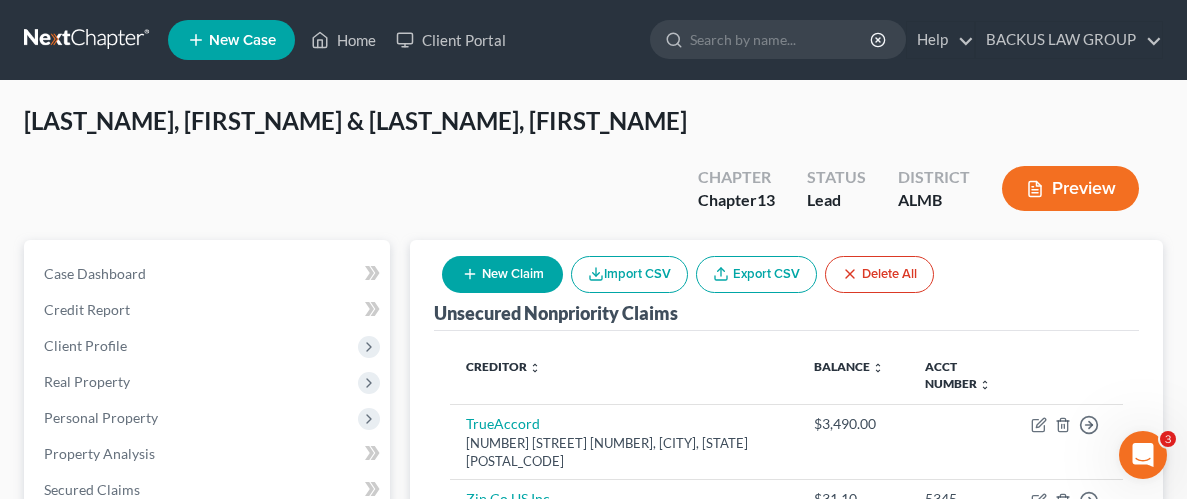 click on "New Claim" at bounding box center [502, 274] 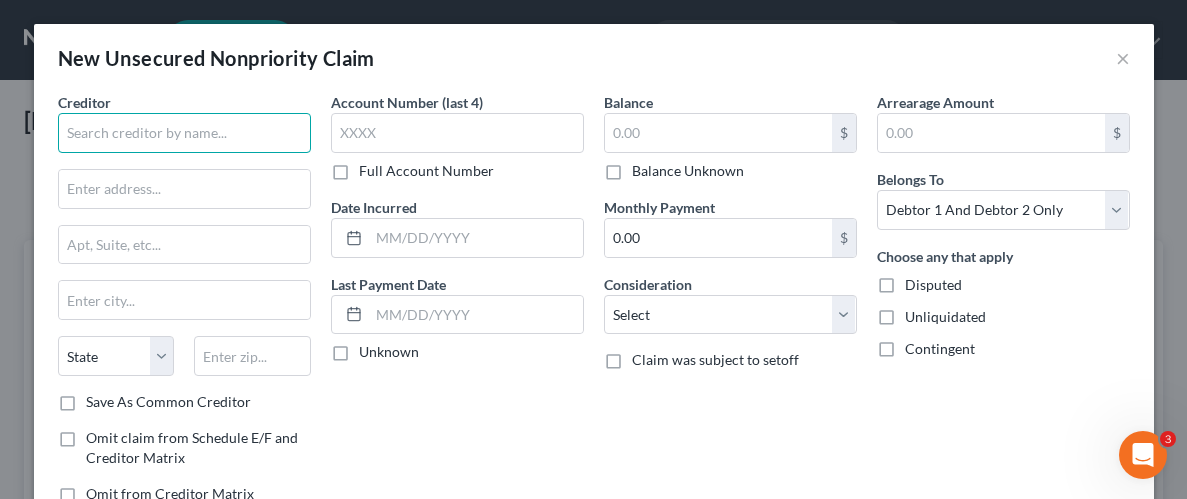 click at bounding box center (184, 133) 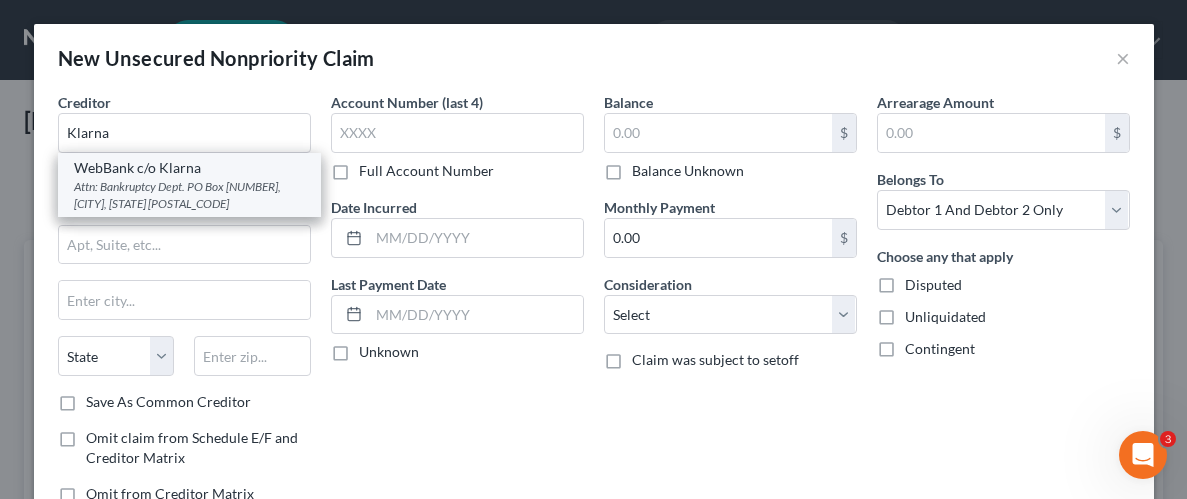 click on "WebBank c/o Klarna" at bounding box center [189, 168] 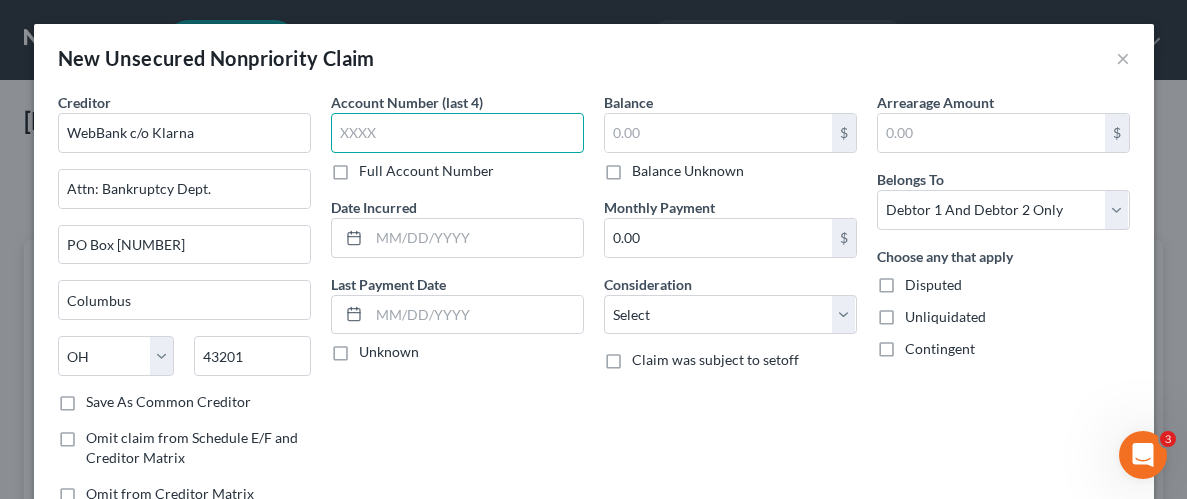 click at bounding box center (457, 133) 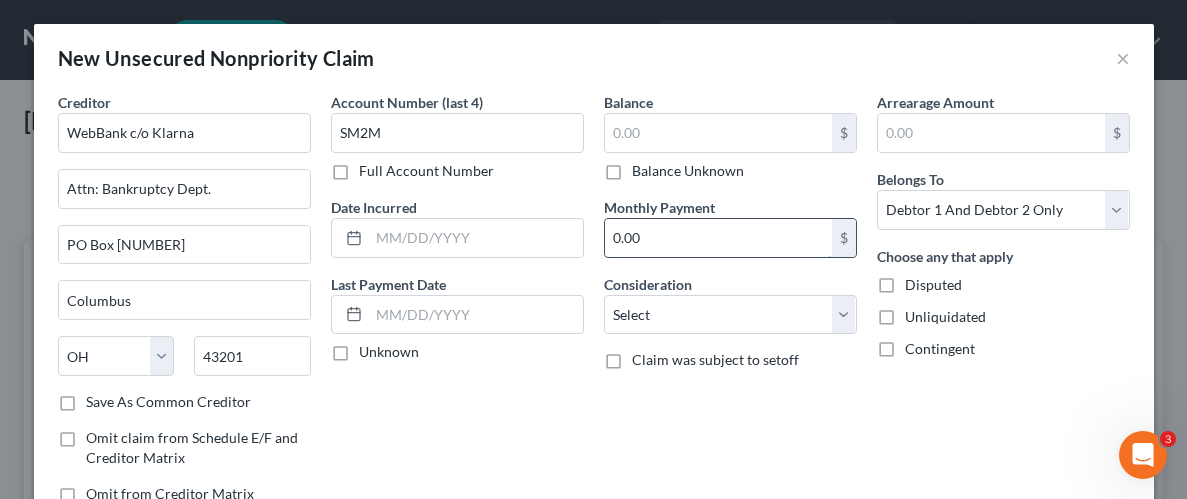 click on "0.00" at bounding box center (718, 238) 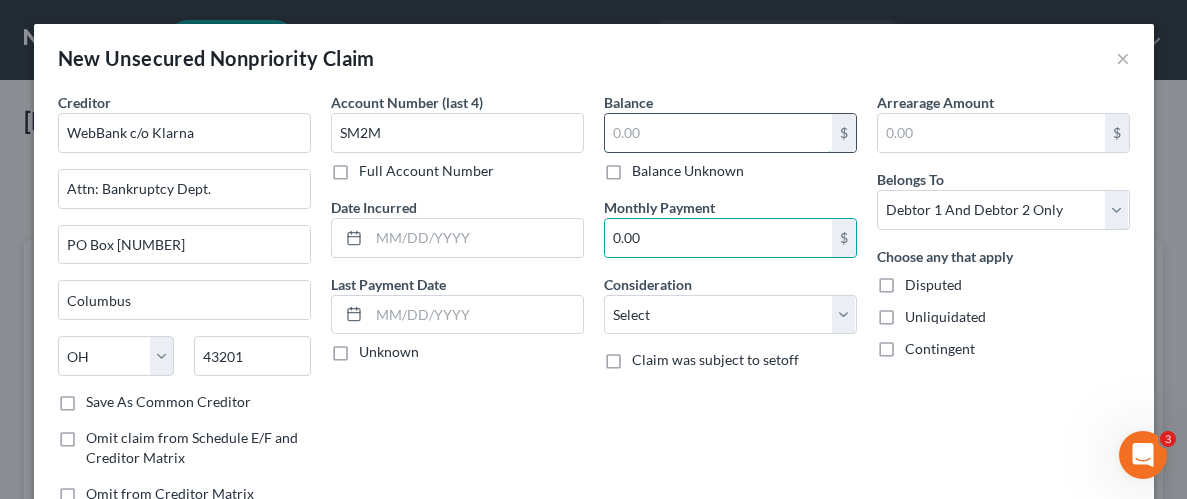 click at bounding box center [718, 133] 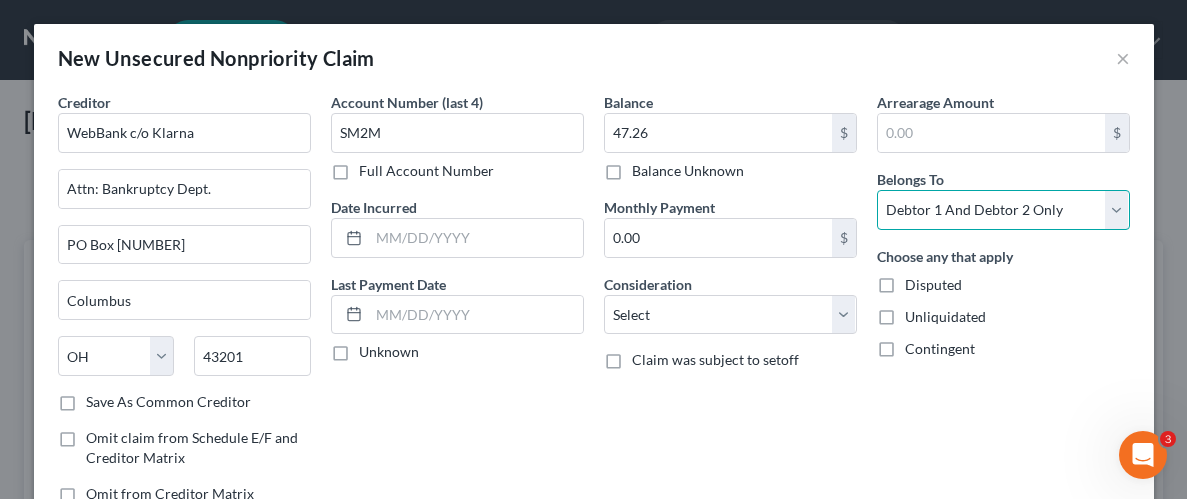 click on "Select Debtor 1 Only Debtor 2 Only Debtor 1 And Debtor 2 Only At Least One Of The Debtors And Another Community Property" at bounding box center [1003, 210] 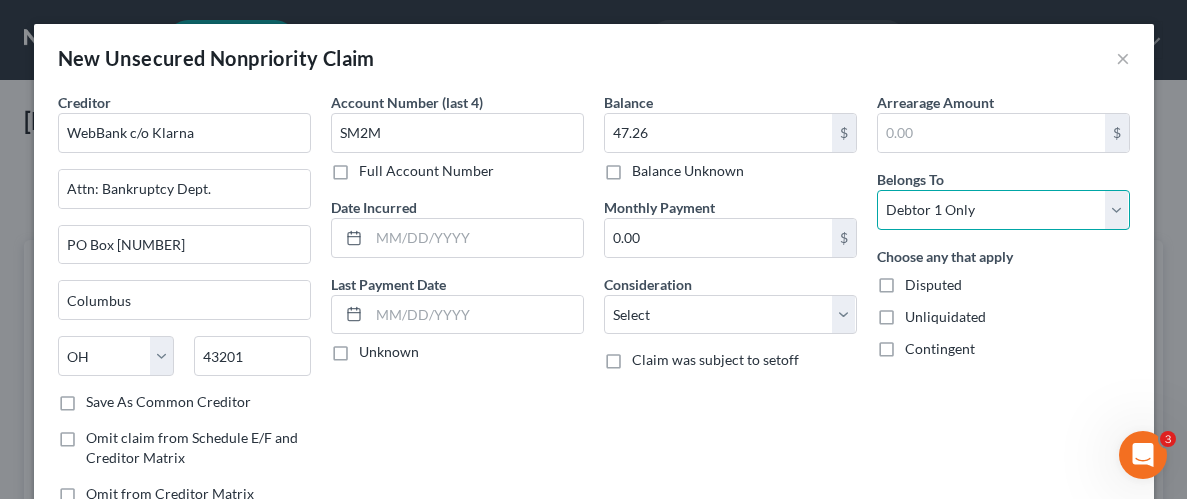 click on "Select Debtor 1 Only Debtor 2 Only Debtor 1 And Debtor 2 Only At Least One Of The Debtors And Another Community Property" at bounding box center [1003, 210] 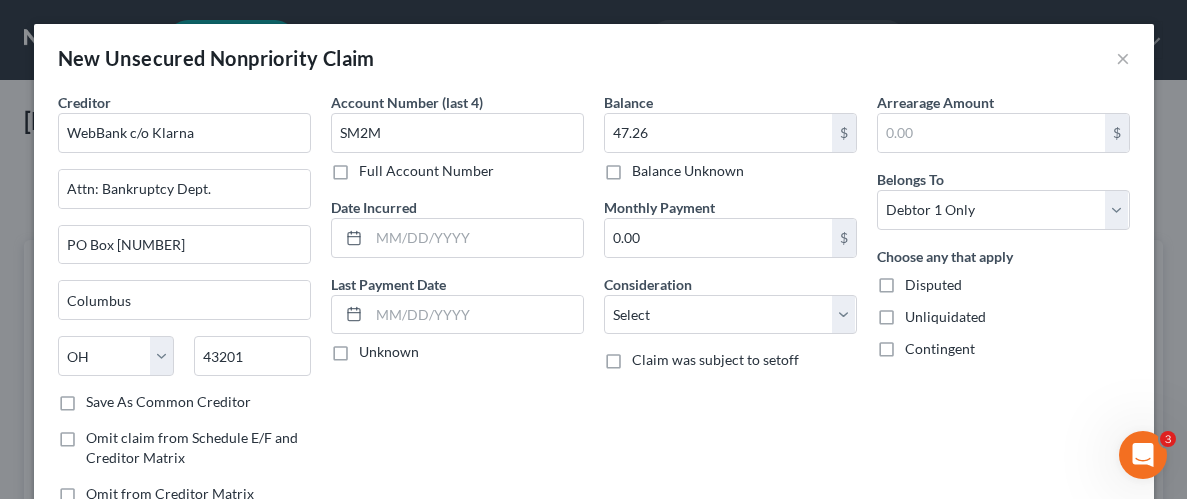 click on "Unliquidated" at bounding box center [945, 317] 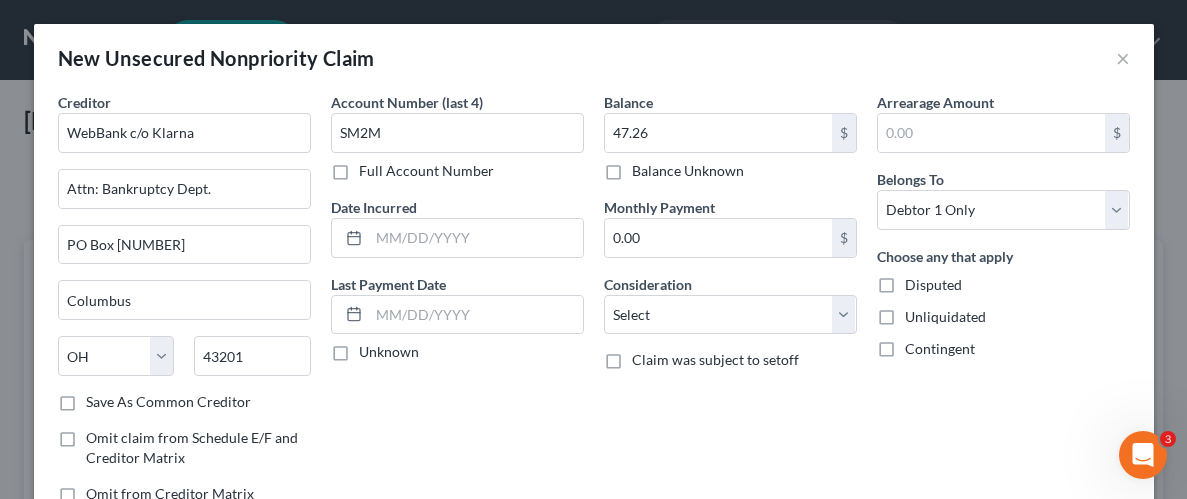 click on "Unliquidated" at bounding box center (919, 313) 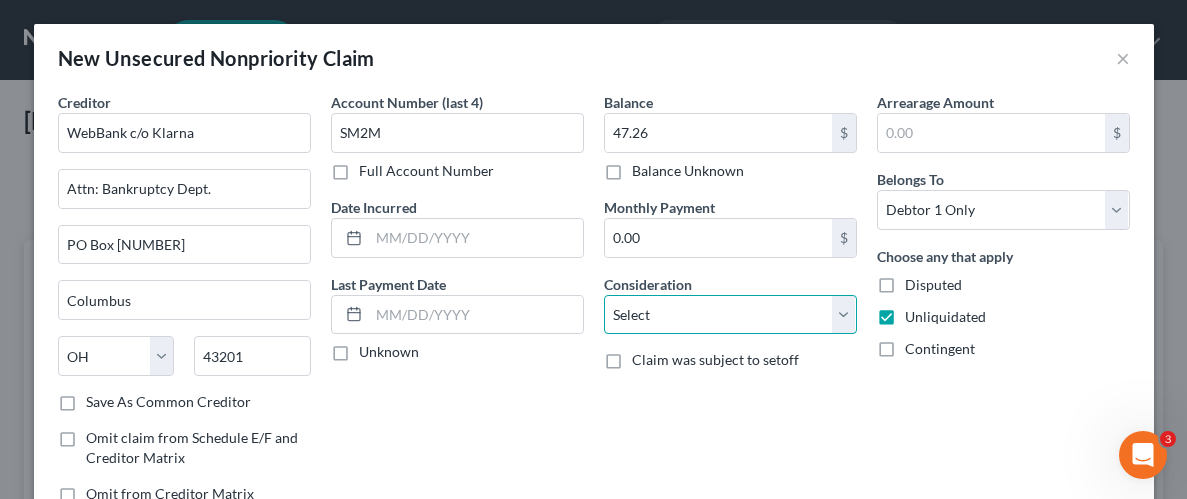 click on "Select Cable / Satellite Services Collection Agency Credit Card Debt Debt Counseling / Attorneys Deficiency Balance Domestic Support Obligations Home / Car Repairs Income Taxes Judgment Liens Medical Services Monies Loaned / Advanced Mortgage Obligation From Divorce Or Separation Obligation To Pensions Other Overdrawn Bank Account Promised To Help Pay Creditors Student Loans Suppliers And Vendors Telephone / Internet Services Utility Services" at bounding box center [730, 315] 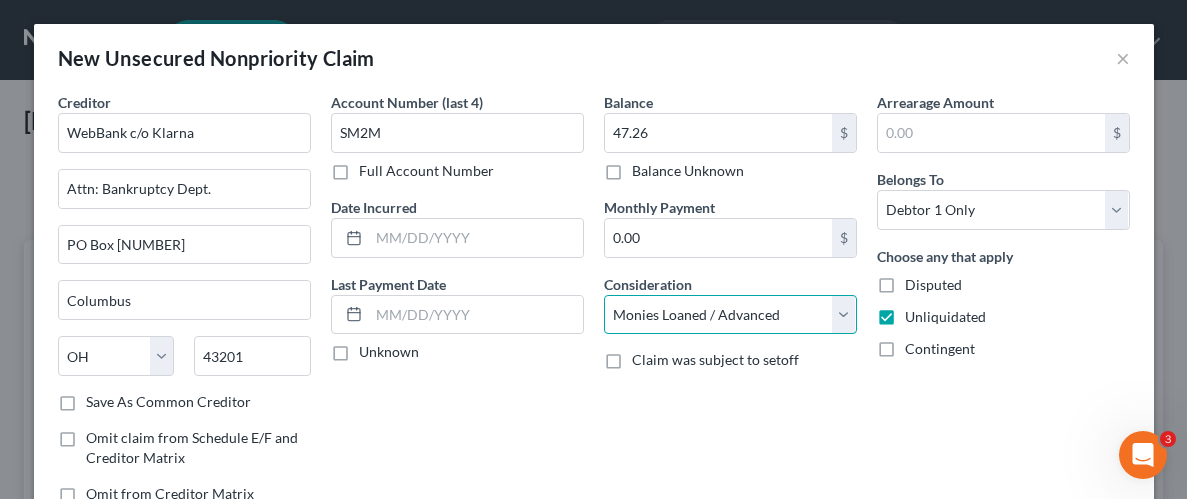 click on "Select Cable / Satellite Services Collection Agency Credit Card Debt Debt Counseling / Attorneys Deficiency Balance Domestic Support Obligations Home / Car Repairs Income Taxes Judgment Liens Medical Services Monies Loaned / Advanced Mortgage Obligation From Divorce Or Separation Obligation To Pensions Other Overdrawn Bank Account Promised To Help Pay Creditors Student Loans Suppliers And Vendors Telephone / Internet Services Utility Services" at bounding box center (730, 315) 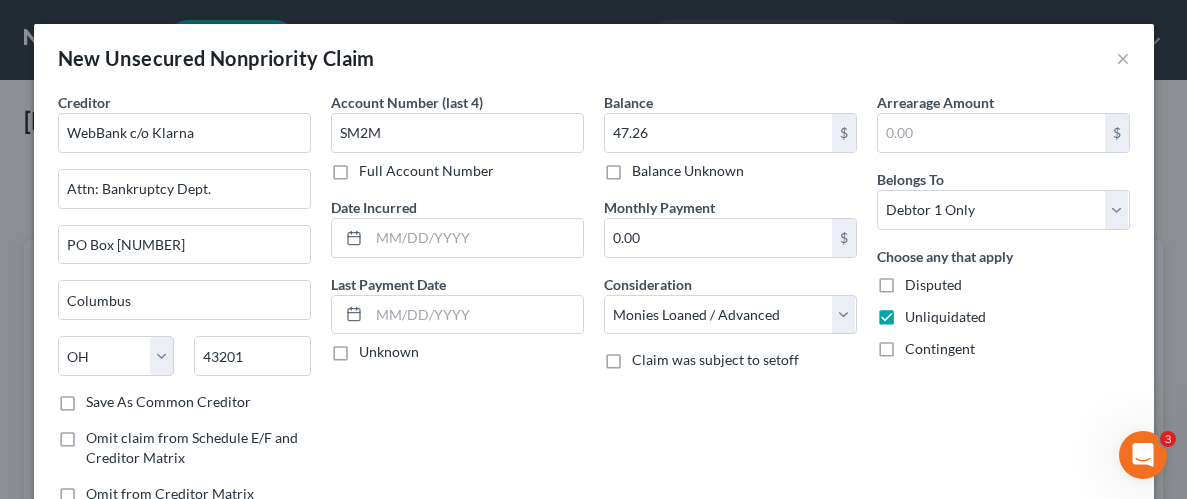 click on "Balance
47.26 $
Balance Unknown
Balance Undetermined
47.26 $
Balance Unknown
Monthly Payment 0.00 $ Consideration Select Cable / Satellite Services Collection Agency Credit Card Debt Debt Counseling / Attorneys Deficiency Balance Domestic Support Obligations Home / Car Repairs Income Taxes Judgment Liens Medical Services Monies Loaned / Advanced Mortgage Obligation From Divorce Or Separation Obligation To Pensions Other Overdrawn Bank Account Promised To Help Pay Creditors Student Loans Suppliers And Vendors Telephone / Internet Services Utility Services Claim was subject to setoff" at bounding box center (730, 306) 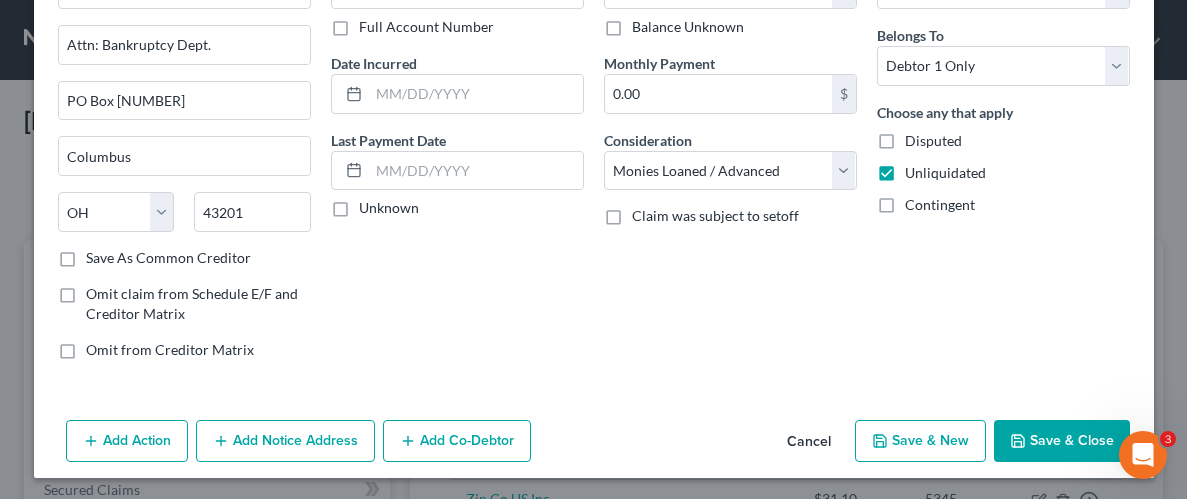 scroll, scrollTop: 145, scrollLeft: 0, axis: vertical 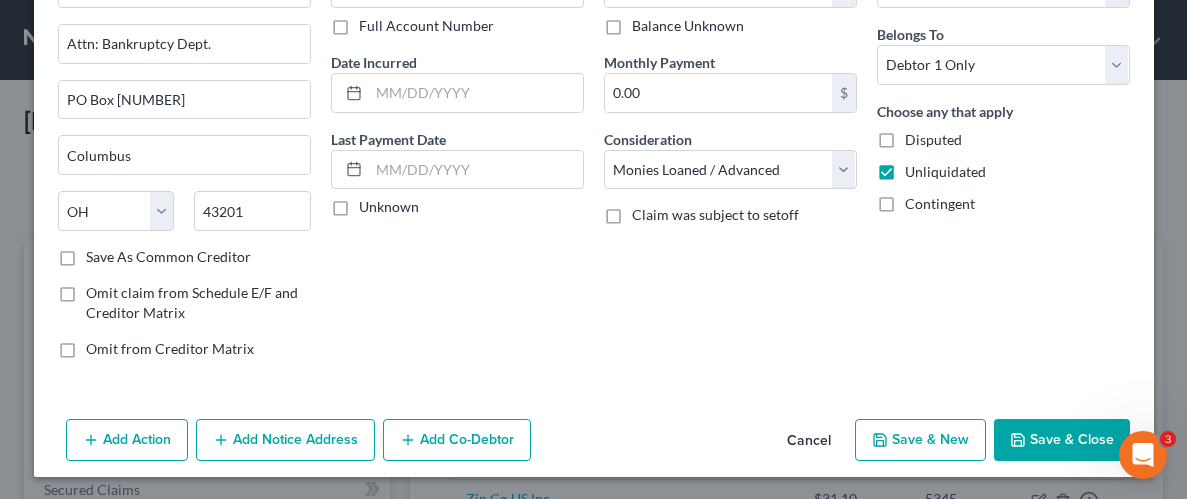 click on "Save & Close" at bounding box center (1062, 440) 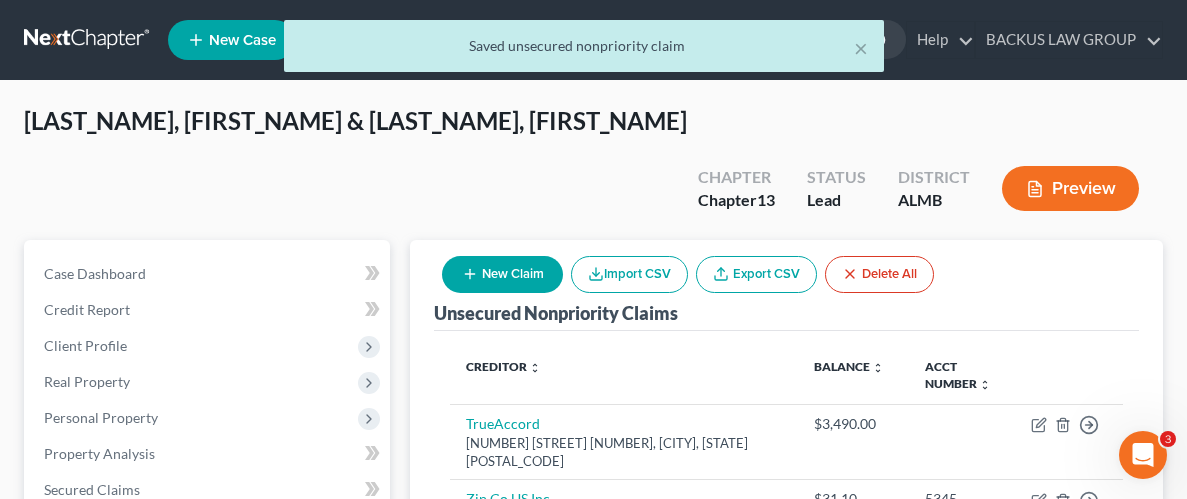 click on "New Claim" at bounding box center (502, 274) 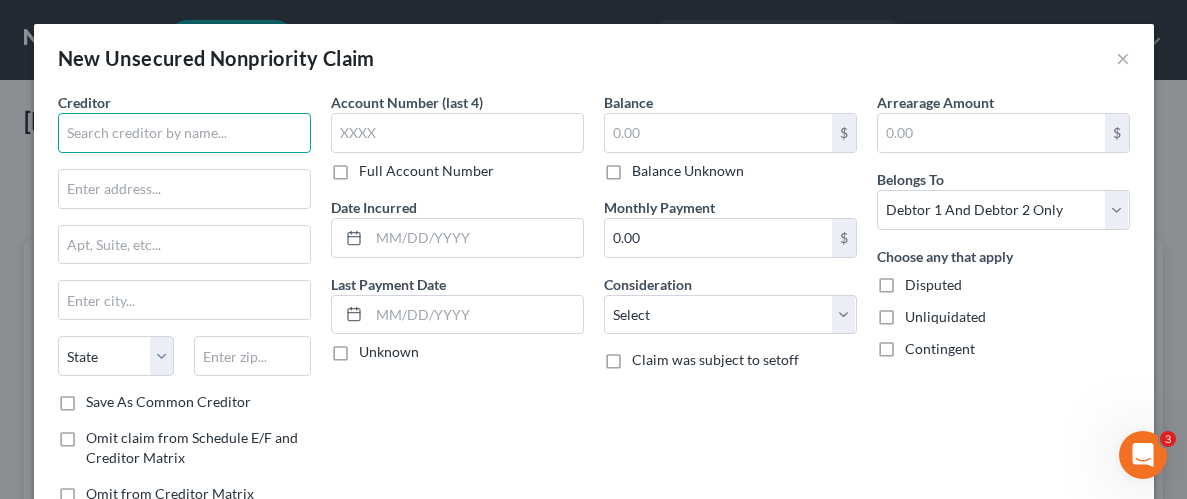 click at bounding box center (184, 133) 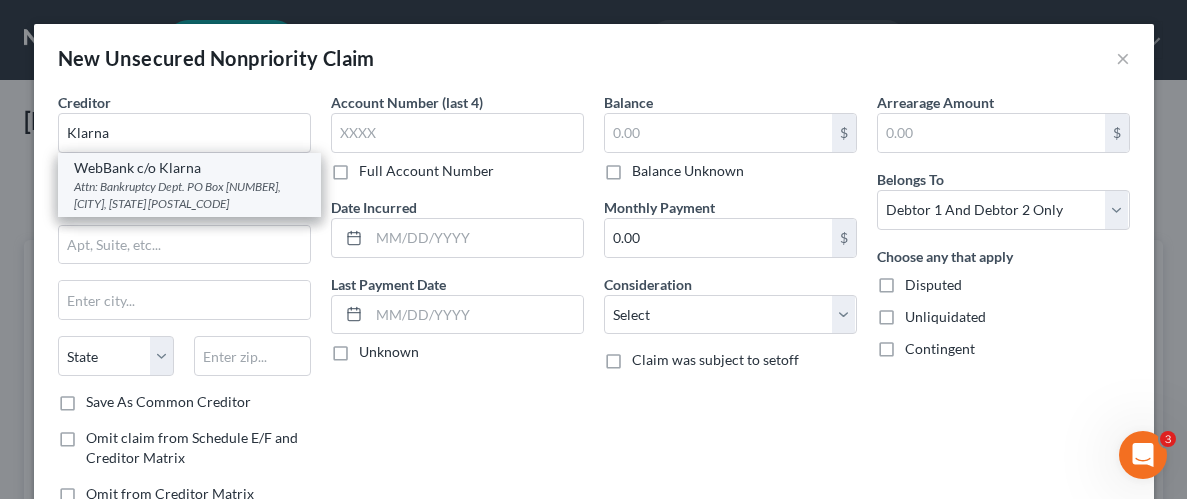 click on "Attn: Bankruptcy Dept. PO Box [NUMBER], [CITY], [STATE] [POSTAL_CODE]" at bounding box center (189, 195) 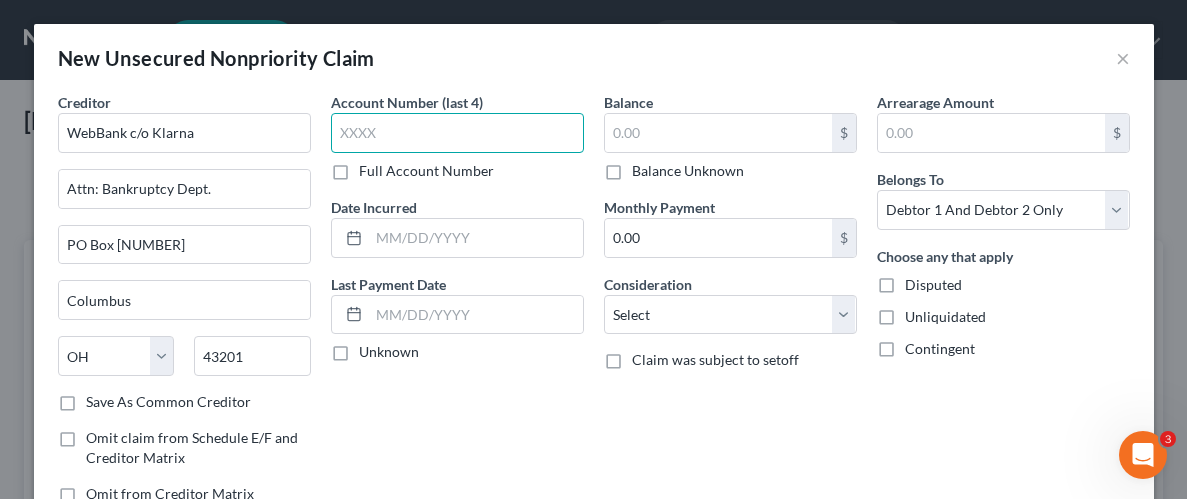click at bounding box center (457, 133) 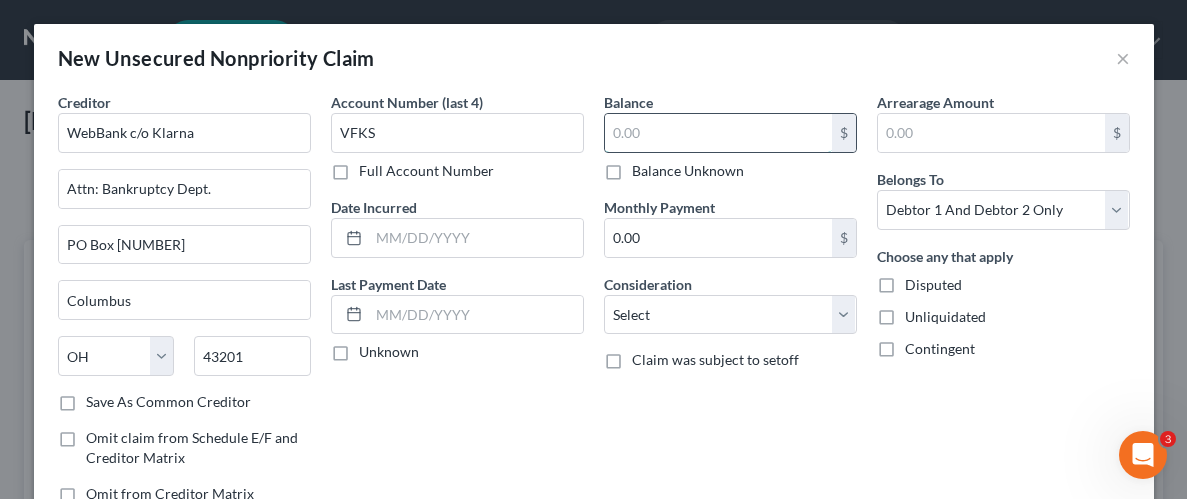 click at bounding box center [718, 133] 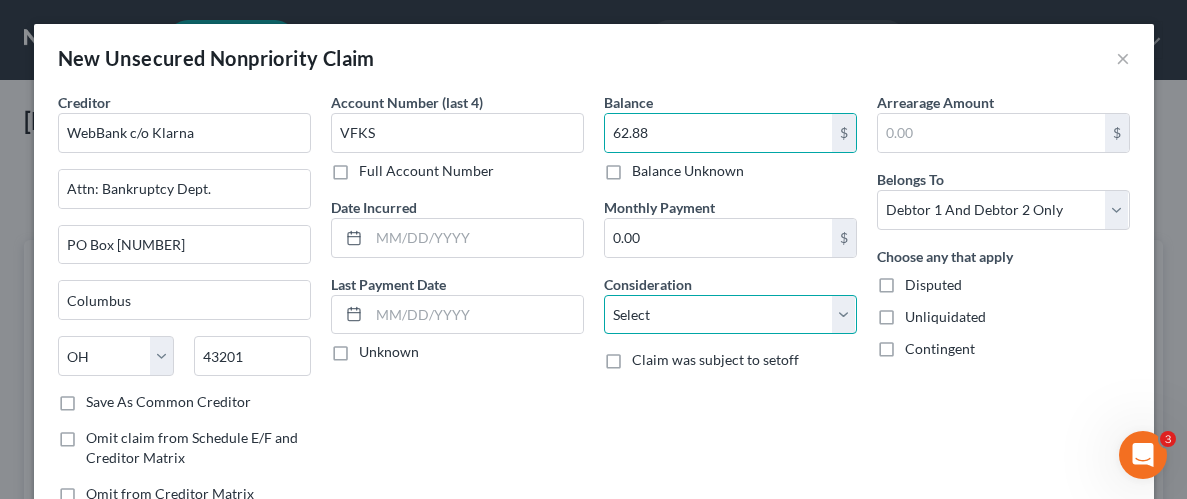 click on "Select Cable / Satellite Services Collection Agency Credit Card Debt Debt Counseling / Attorneys Deficiency Balance Domestic Support Obligations Home / Car Repairs Income Taxes Judgment Liens Medical Services Monies Loaned / Advanced Mortgage Obligation From Divorce Or Separation Obligation To Pensions Other Overdrawn Bank Account Promised To Help Pay Creditors Student Loans Suppliers And Vendors Telephone / Internet Services Utility Services" at bounding box center [730, 315] 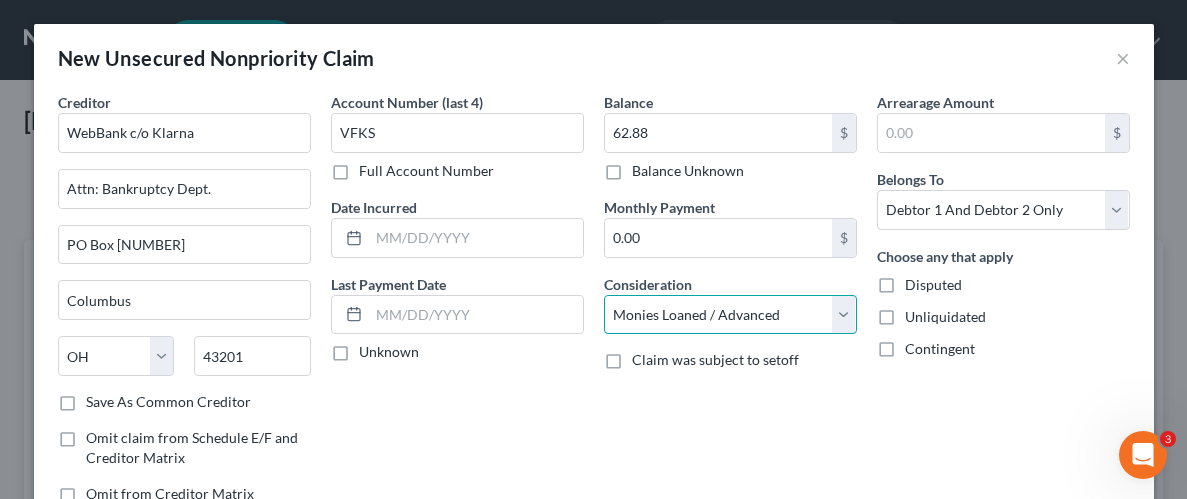click on "Select Cable / Satellite Services Collection Agency Credit Card Debt Debt Counseling / Attorneys Deficiency Balance Domestic Support Obligations Home / Car Repairs Income Taxes Judgment Liens Medical Services Monies Loaned / Advanced Mortgage Obligation From Divorce Or Separation Obligation To Pensions Other Overdrawn Bank Account Promised To Help Pay Creditors Student Loans Suppliers And Vendors Telephone / Internet Services Utility Services" at bounding box center [730, 315] 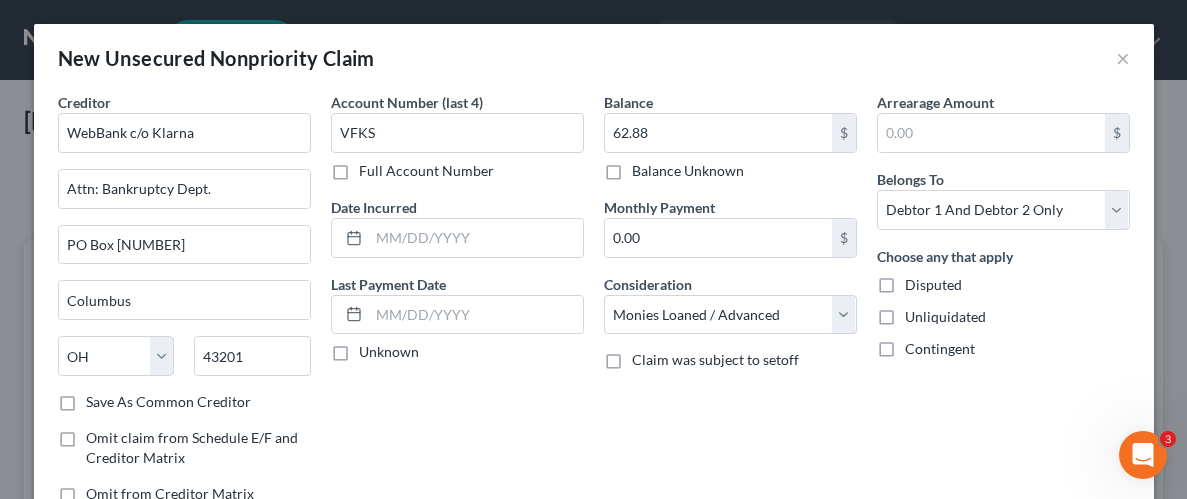 drag, startPoint x: 879, startPoint y: 315, endPoint x: 912, endPoint y: 332, distance: 37.12142 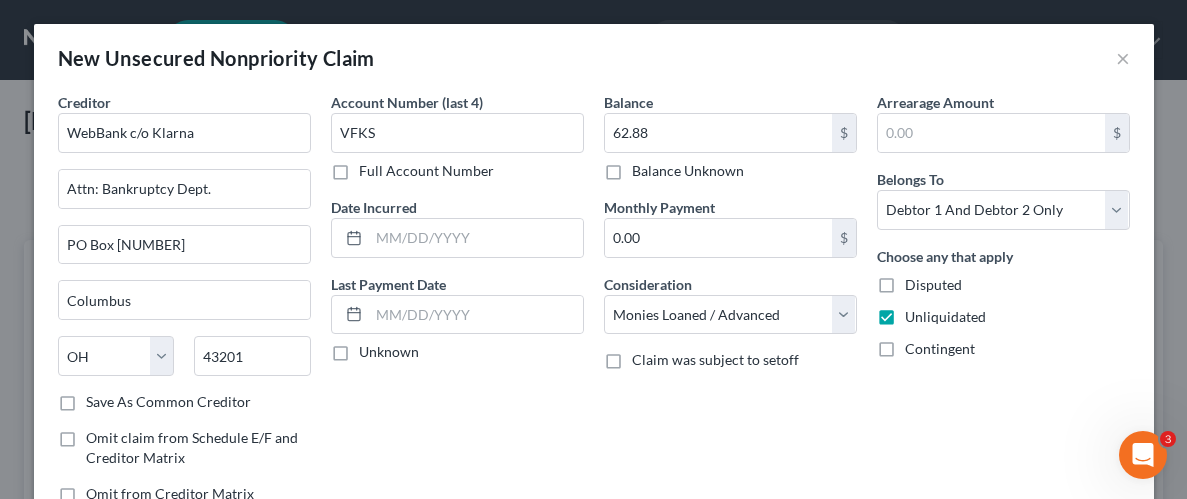 click on "Arrearage Amount $
Belongs To
*
Select Debtor 1 Only Debtor 2 Only Debtor 1 And Debtor 2 Only At Least One Of The Debtors And Another Community Property Choose any that apply Disputed Unliquidated Contingent" at bounding box center [1003, 306] 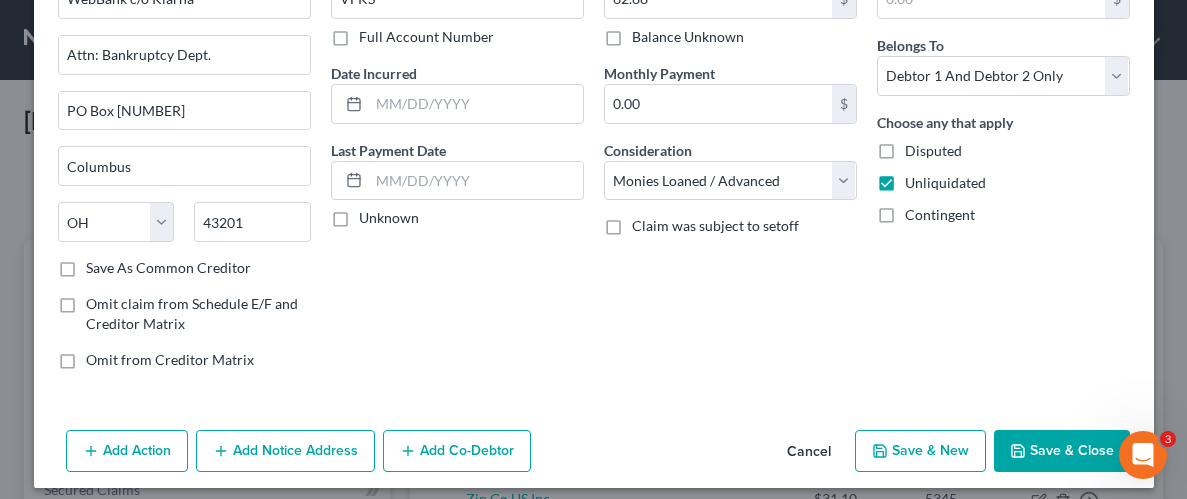 scroll, scrollTop: 145, scrollLeft: 0, axis: vertical 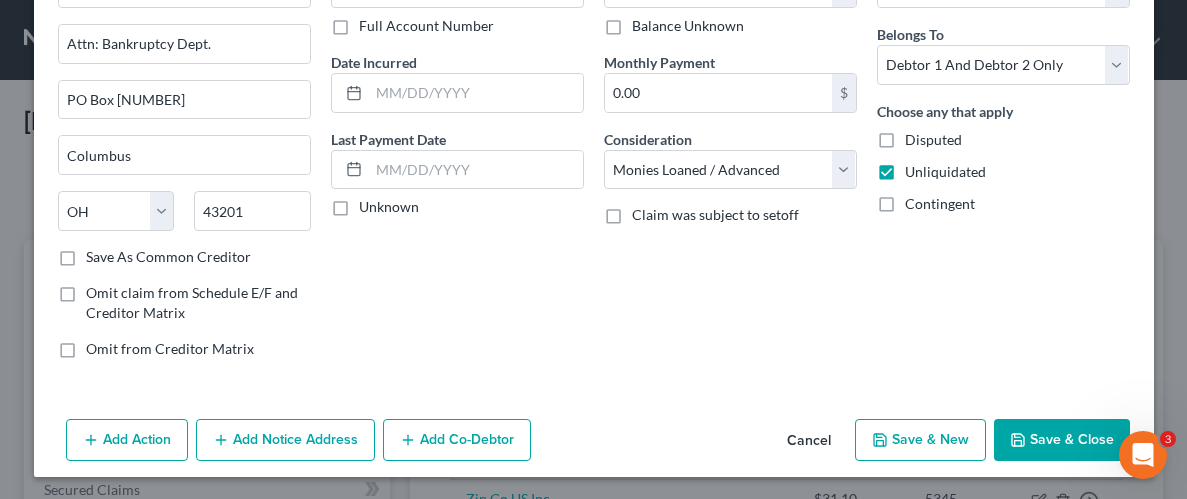 click on "Save & Close" at bounding box center (1062, 440) 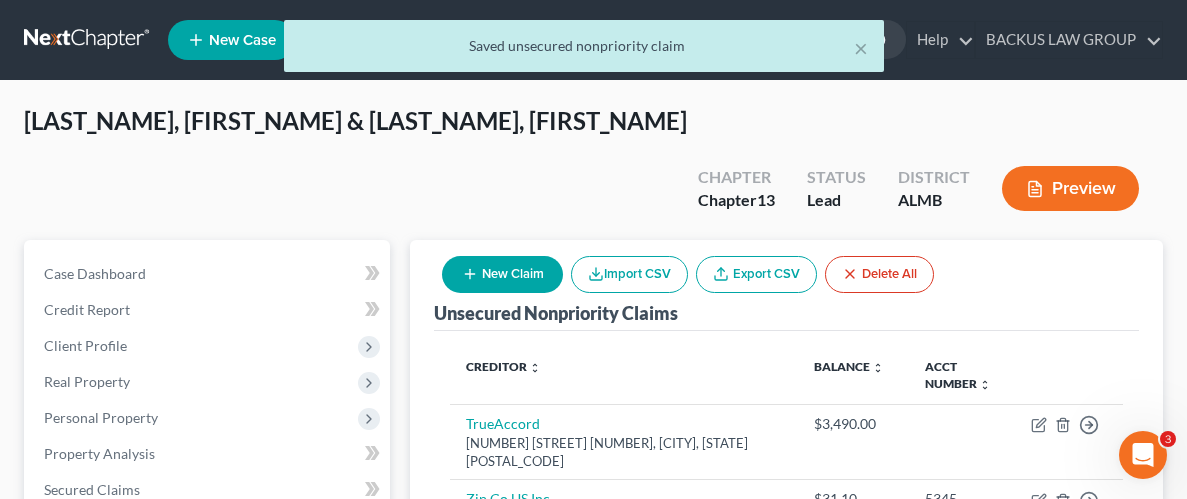 click on "New Claim" at bounding box center (502, 274) 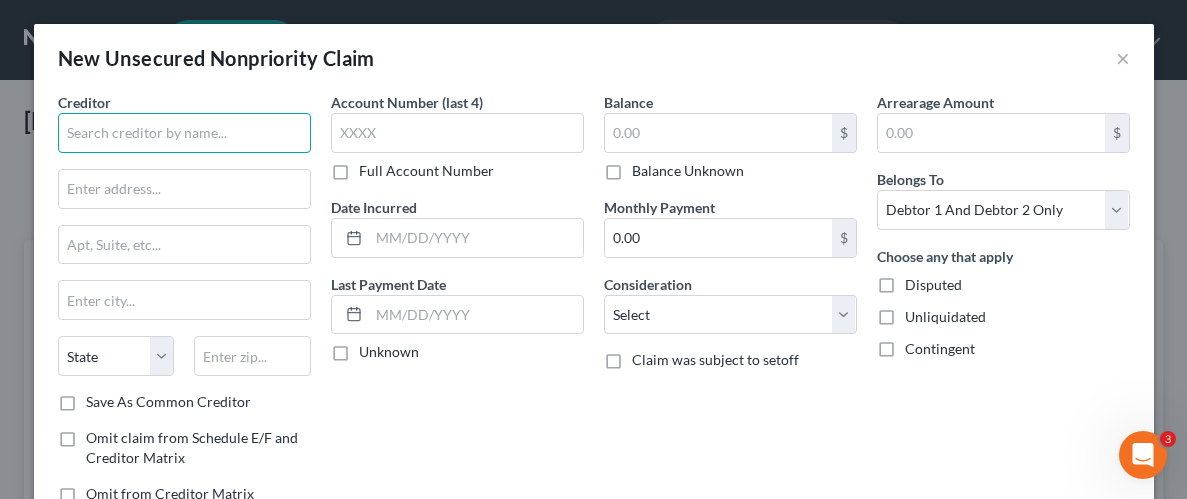click at bounding box center (184, 133) 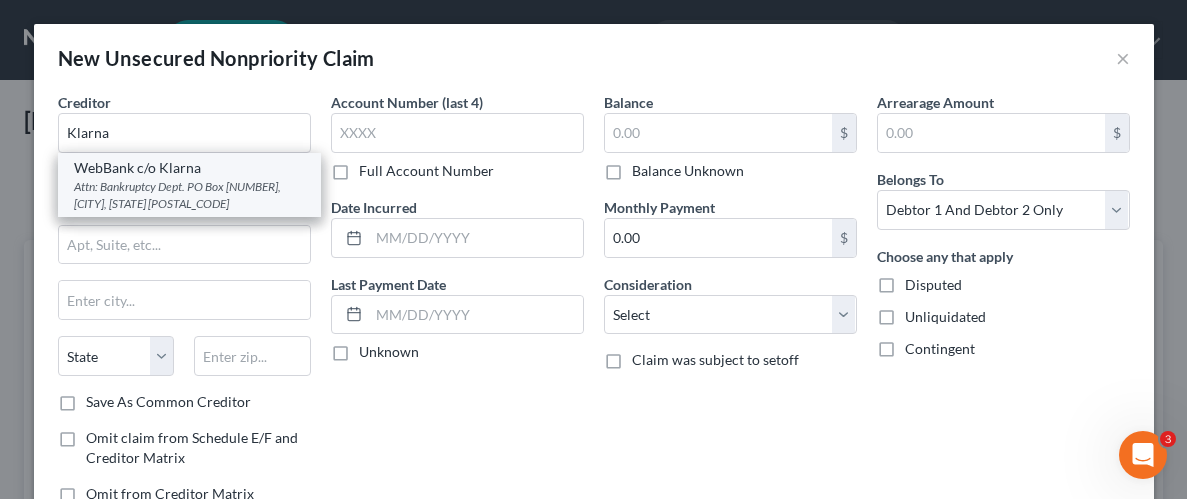 click on "Attn: Bankruptcy Dept. PO Box [NUMBER], [CITY], [STATE] [POSTAL_CODE]" at bounding box center (189, 195) 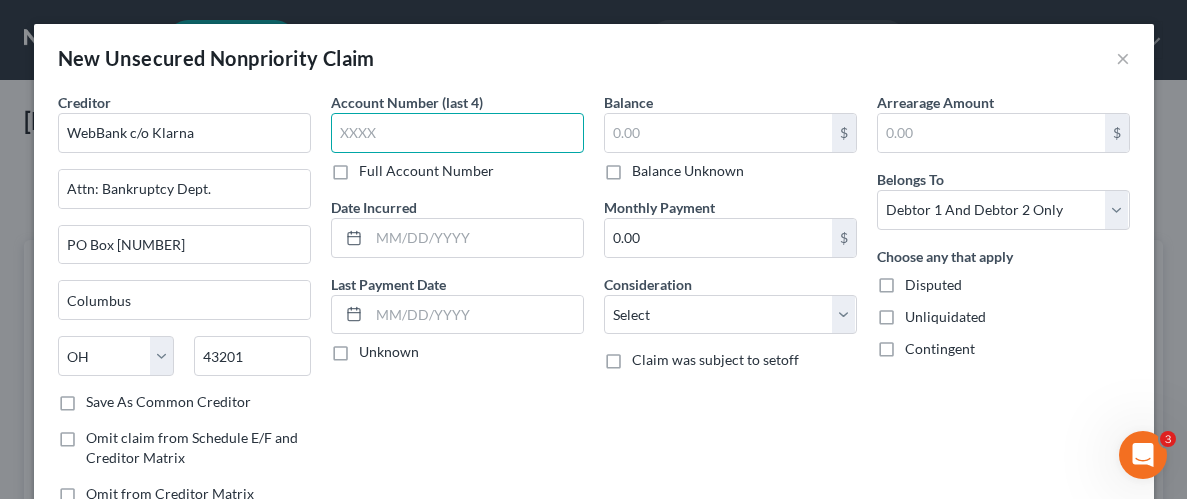 click at bounding box center [457, 133] 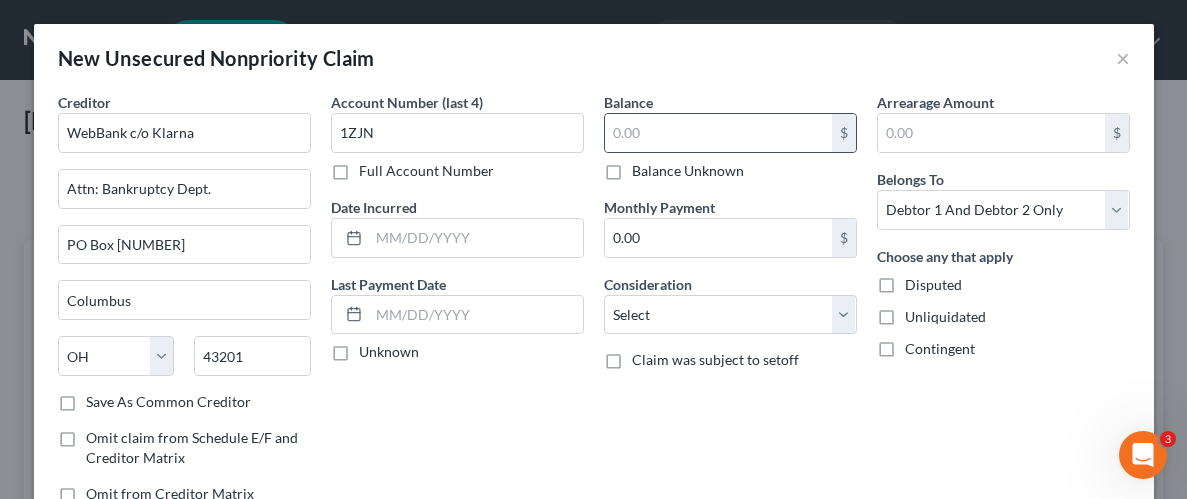 click on "$" at bounding box center [730, 133] 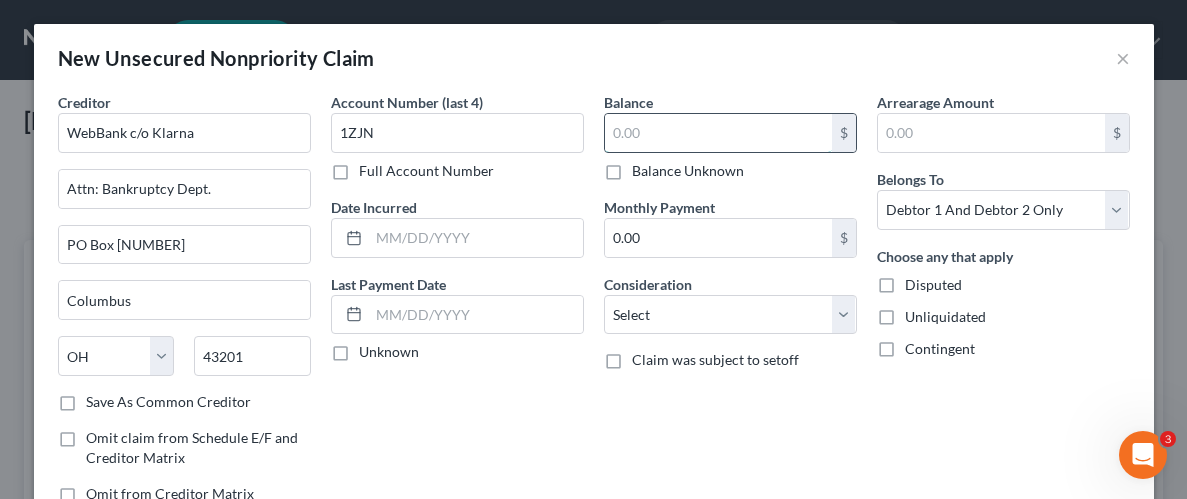 click at bounding box center [718, 133] 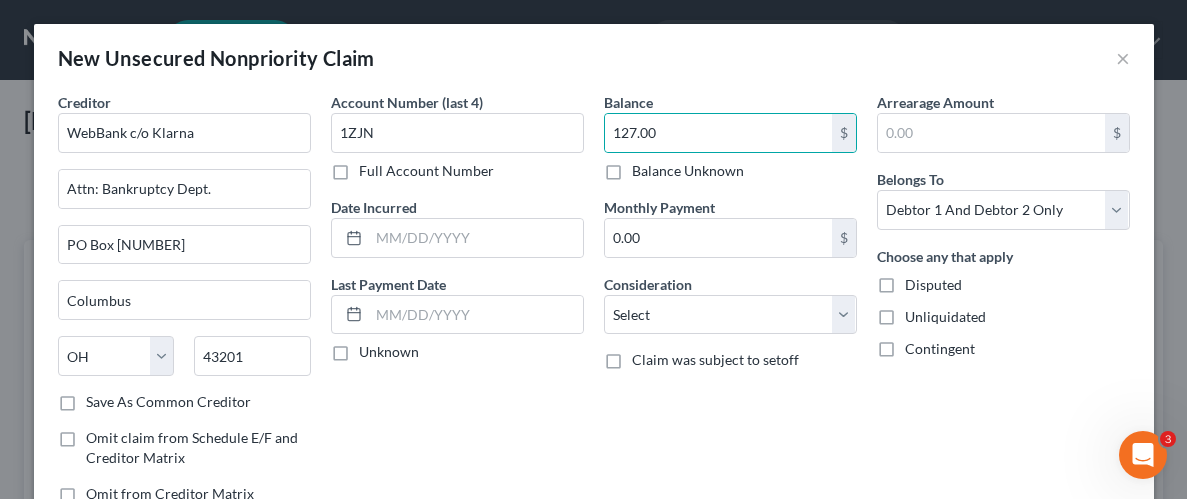 click on "Unliquidated" at bounding box center [945, 317] 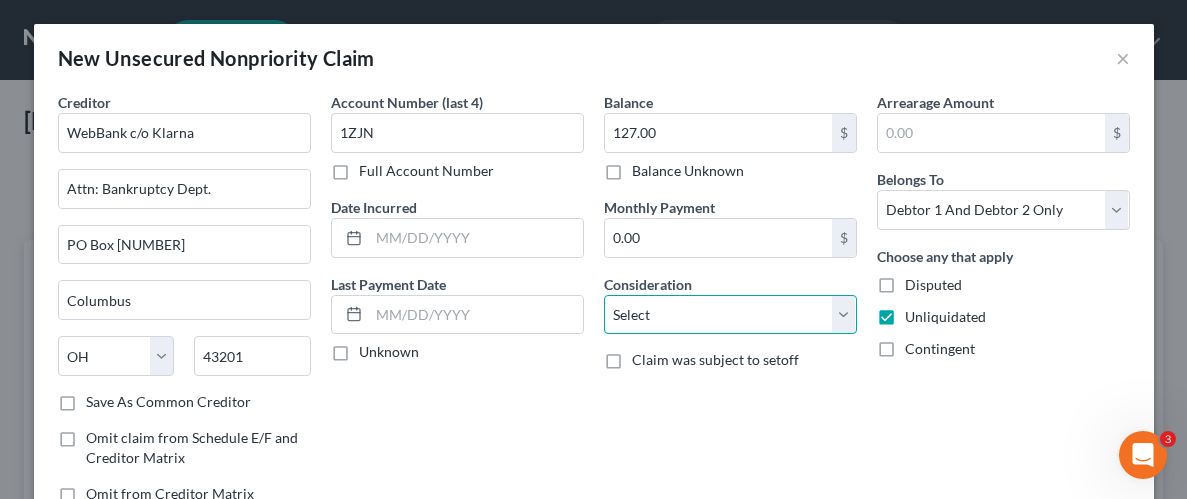 click on "Select Cable / Satellite Services Collection Agency Credit Card Debt Debt Counseling / Attorneys Deficiency Balance Domestic Support Obligations Home / Car Repairs Income Taxes Judgment Liens Medical Services Monies Loaned / Advanced Mortgage Obligation From Divorce Or Separation Obligation To Pensions Other Overdrawn Bank Account Promised To Help Pay Creditors Student Loans Suppliers And Vendors Telephone / Internet Services Utility Services" at bounding box center (730, 315) 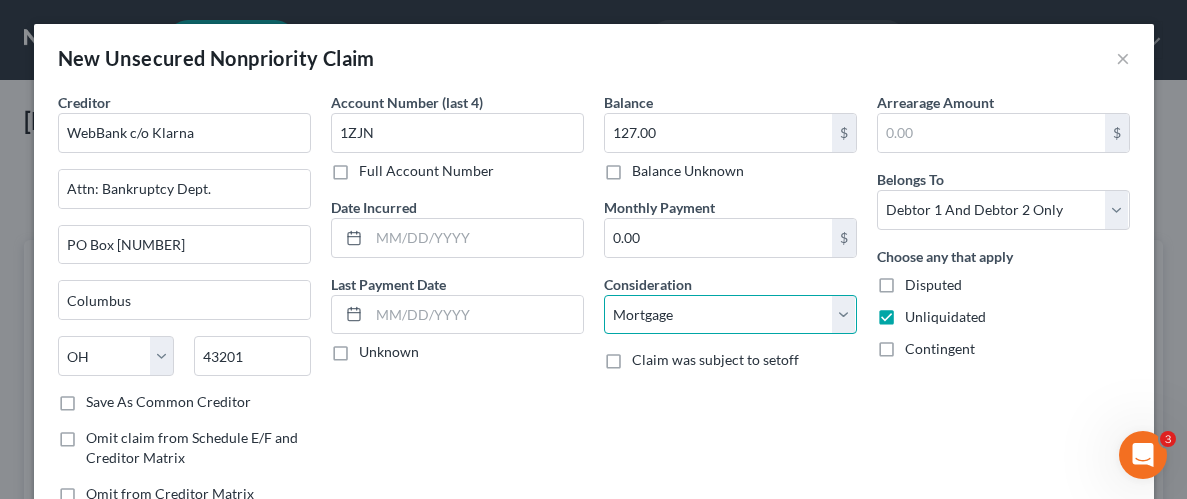 click on "Select Cable / Satellite Services Collection Agency Credit Card Debt Debt Counseling / Attorneys Deficiency Balance Domestic Support Obligations Home / Car Repairs Income Taxes Judgment Liens Medical Services Monies Loaned / Advanced Mortgage Obligation From Divorce Or Separation Obligation To Pensions Other Overdrawn Bank Account Promised To Help Pay Creditors Student Loans Suppliers And Vendors Telephone / Internet Services Utility Services" at bounding box center [730, 315] 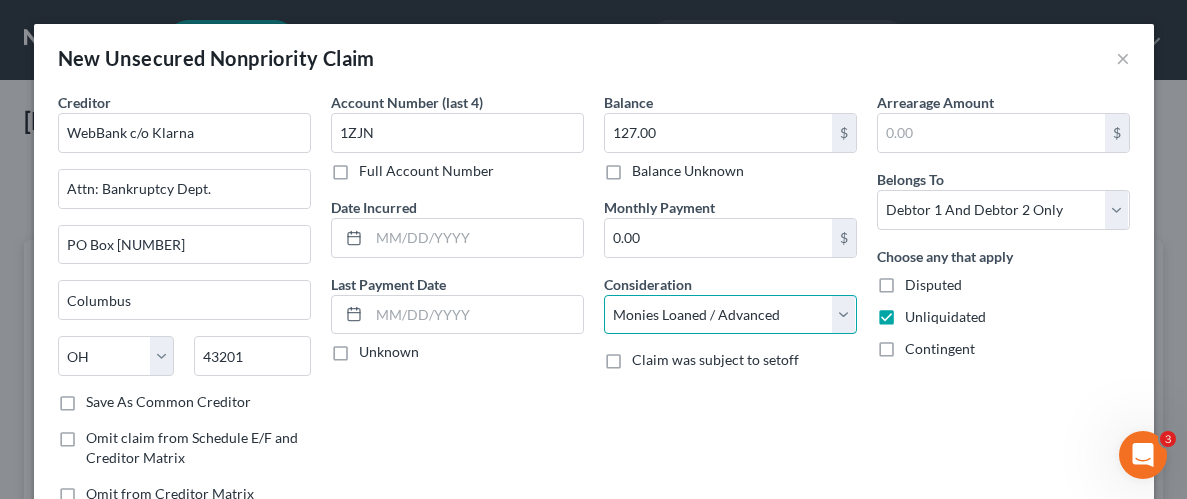 click on "Select Cable / Satellite Services Collection Agency Credit Card Debt Debt Counseling / Attorneys Deficiency Balance Domestic Support Obligations Home / Car Repairs Income Taxes Judgment Liens Medical Services Monies Loaned / Advanced Mortgage Obligation From Divorce Or Separation Obligation To Pensions Other Overdrawn Bank Account Promised To Help Pay Creditors Student Loans Suppliers And Vendors Telephone / Internet Services Utility Services" at bounding box center [730, 315] 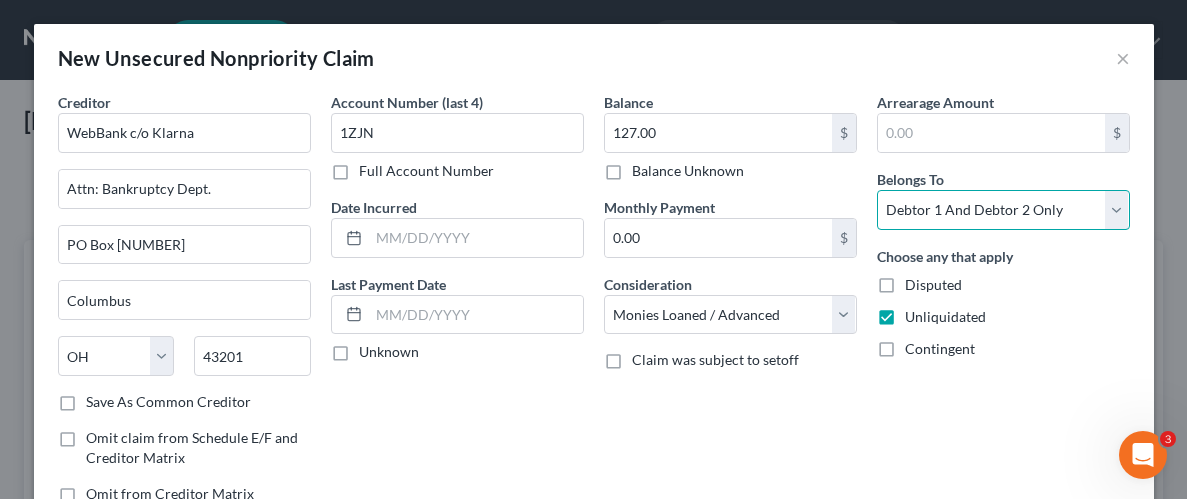 click on "Select Debtor 1 Only Debtor 2 Only Debtor 1 And Debtor 2 Only At Least One Of The Debtors And Another Community Property" at bounding box center [1003, 210] 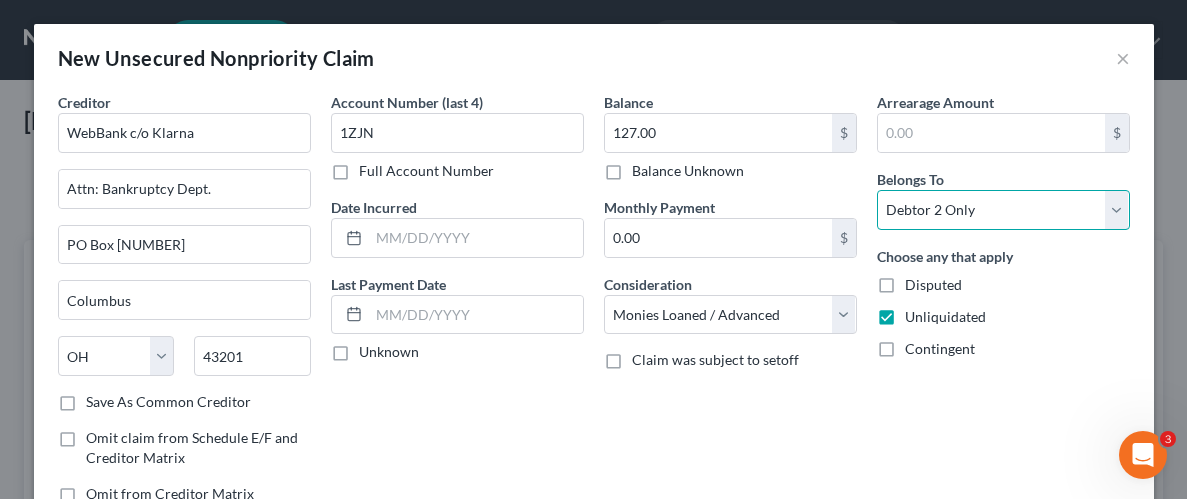 click on "Select Debtor 1 Only Debtor 2 Only Debtor 1 And Debtor 2 Only At Least One Of The Debtors And Another Community Property" at bounding box center [1003, 210] 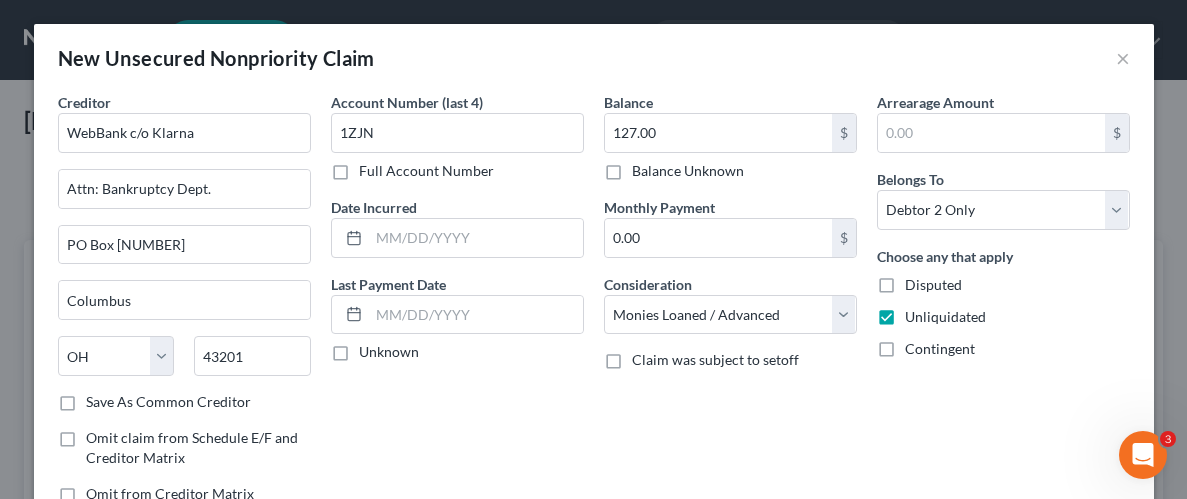 click on "Contingent" at bounding box center (1003, 349) 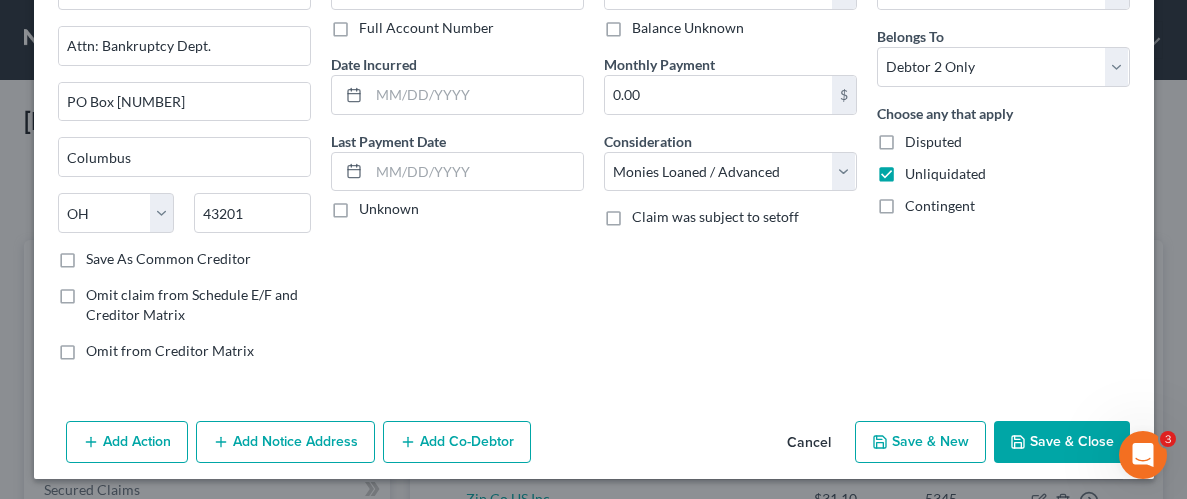 scroll, scrollTop: 145, scrollLeft: 0, axis: vertical 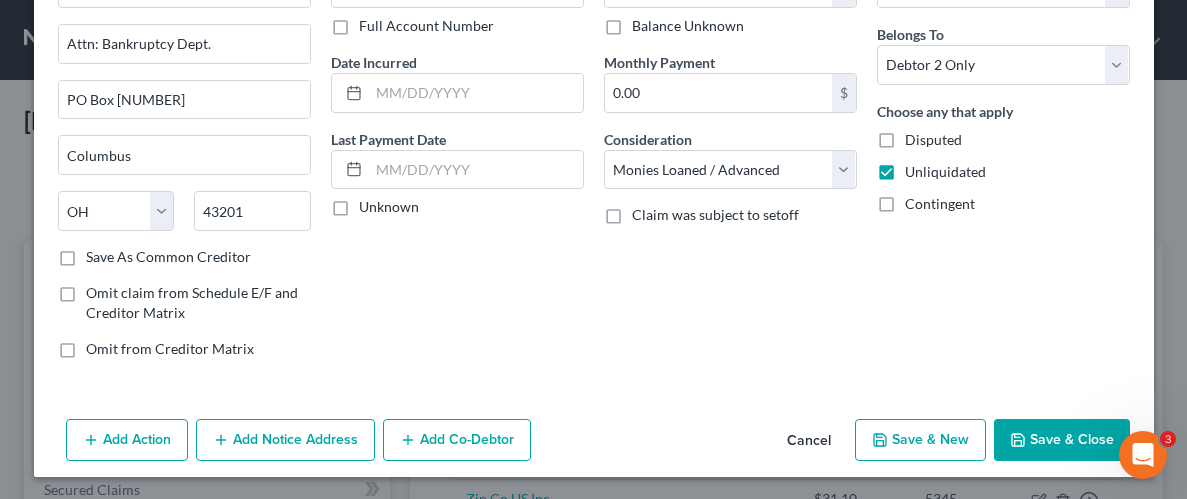 click on "Save & Close" at bounding box center [1062, 440] 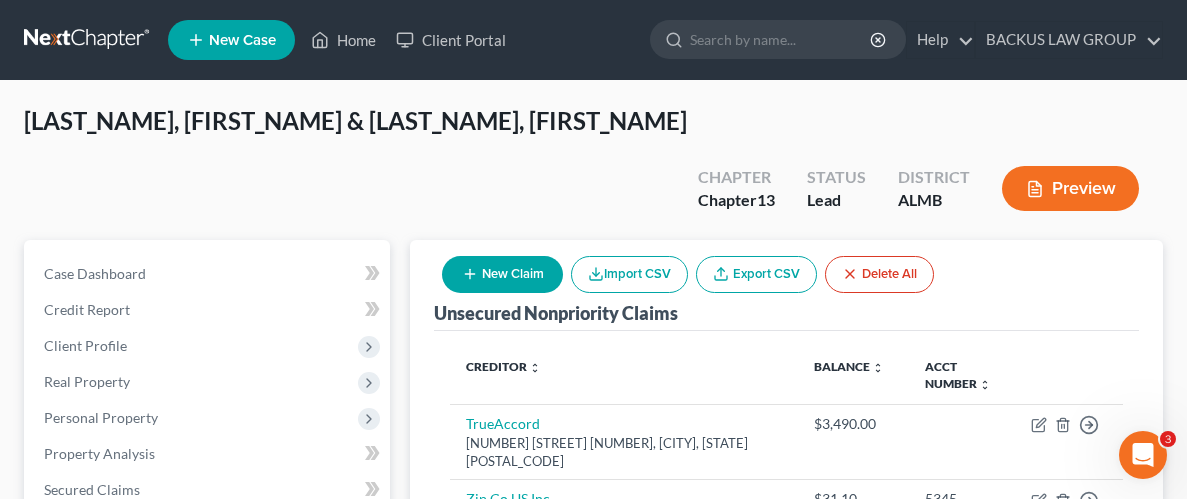 click on "New Claim" at bounding box center (502, 274) 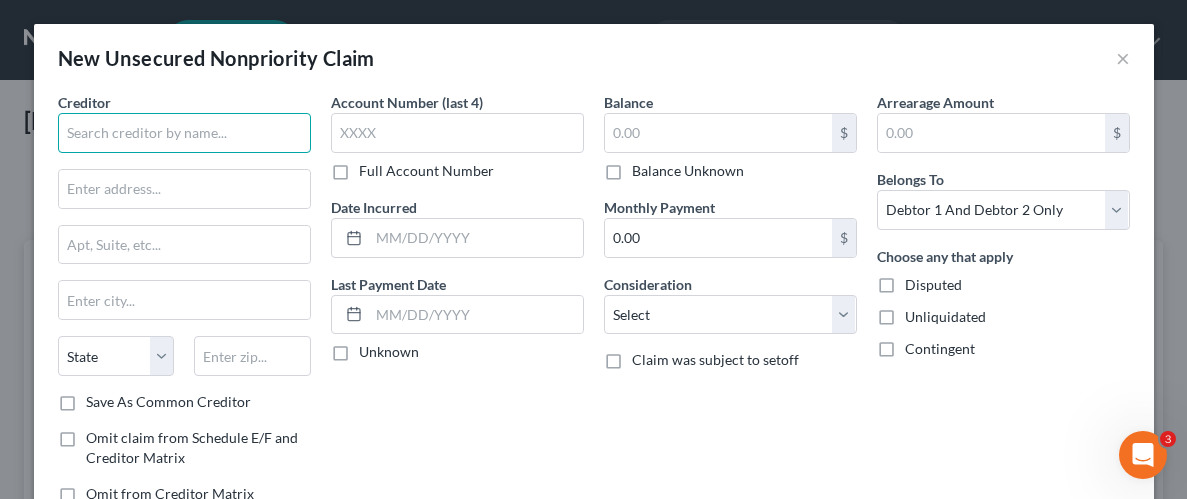 click at bounding box center [184, 133] 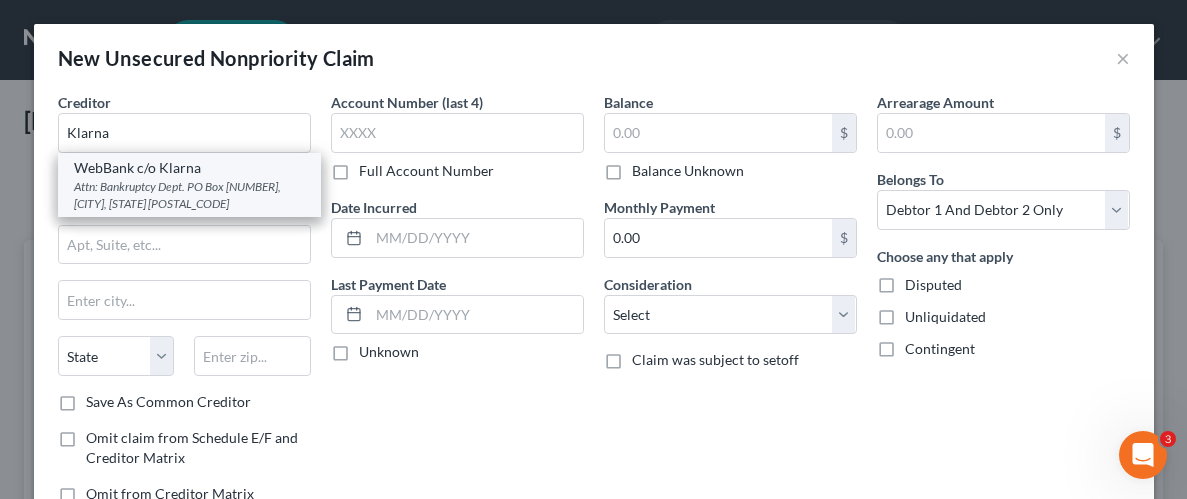 click on "Attn: Bankruptcy Dept. PO Box [NUMBER], [CITY], [STATE] [POSTAL_CODE]" at bounding box center [189, 195] 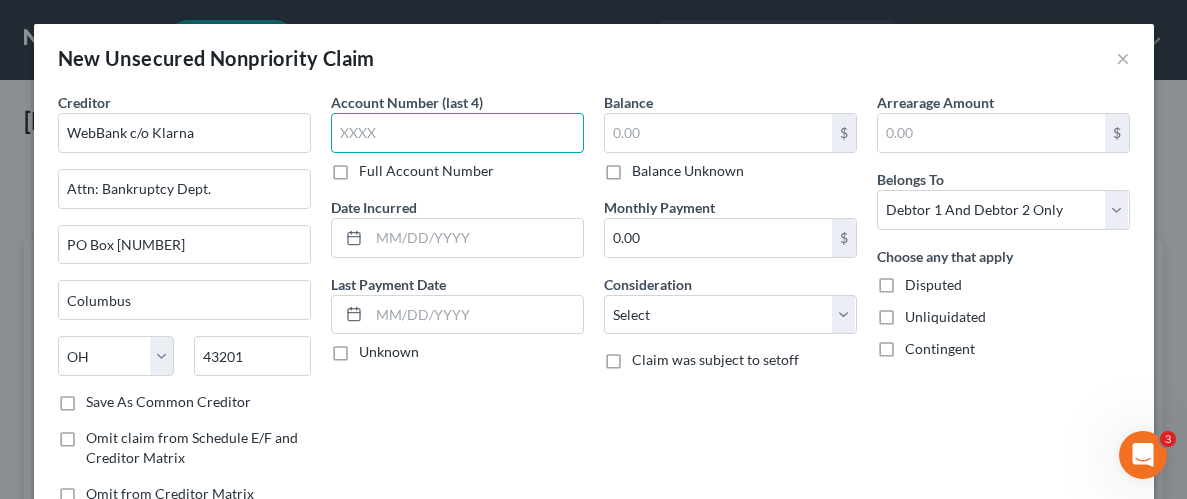 click at bounding box center [457, 133] 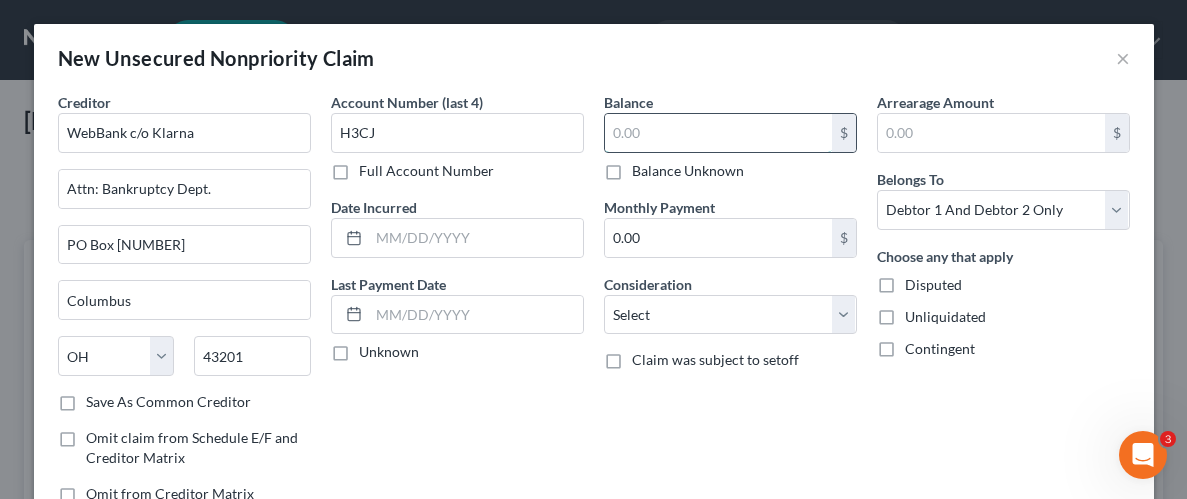 click at bounding box center [718, 133] 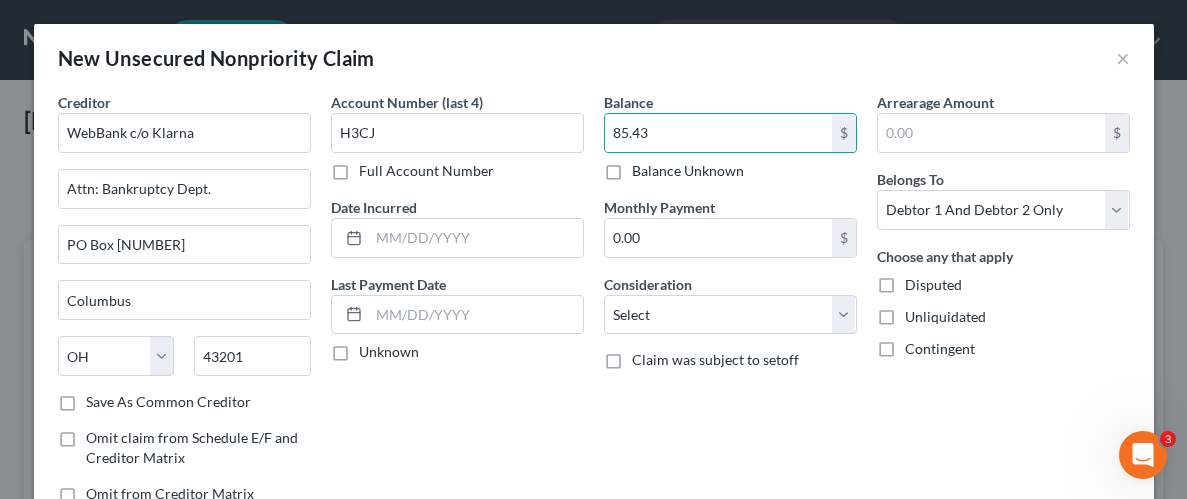 click on "Unliquidated" at bounding box center (945, 317) 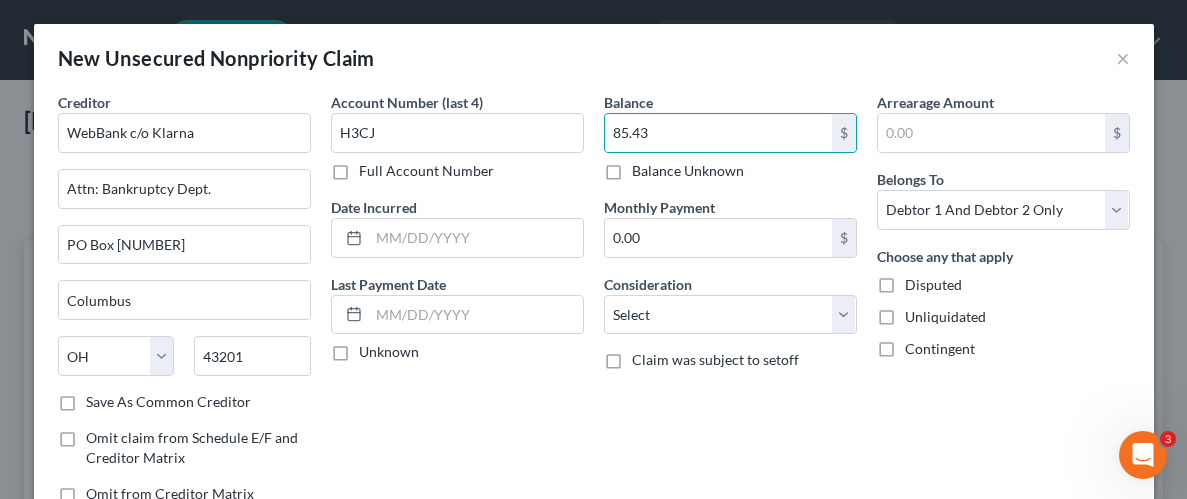 click on "Unliquidated" at bounding box center (919, 313) 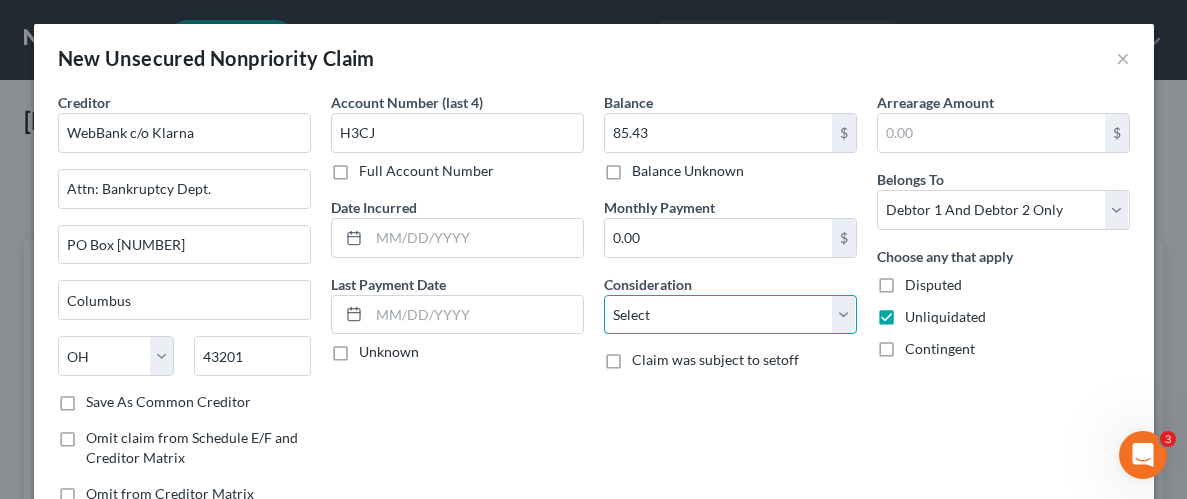 click on "Select Cable / Satellite Services Collection Agency Credit Card Debt Debt Counseling / Attorneys Deficiency Balance Domestic Support Obligations Home / Car Repairs Income Taxes Judgment Liens Medical Services Monies Loaned / Advanced Mortgage Obligation From Divorce Or Separation Obligation To Pensions Other Overdrawn Bank Account Promised To Help Pay Creditors Student Loans Suppliers And Vendors Telephone / Internet Services Utility Services" at bounding box center [730, 315] 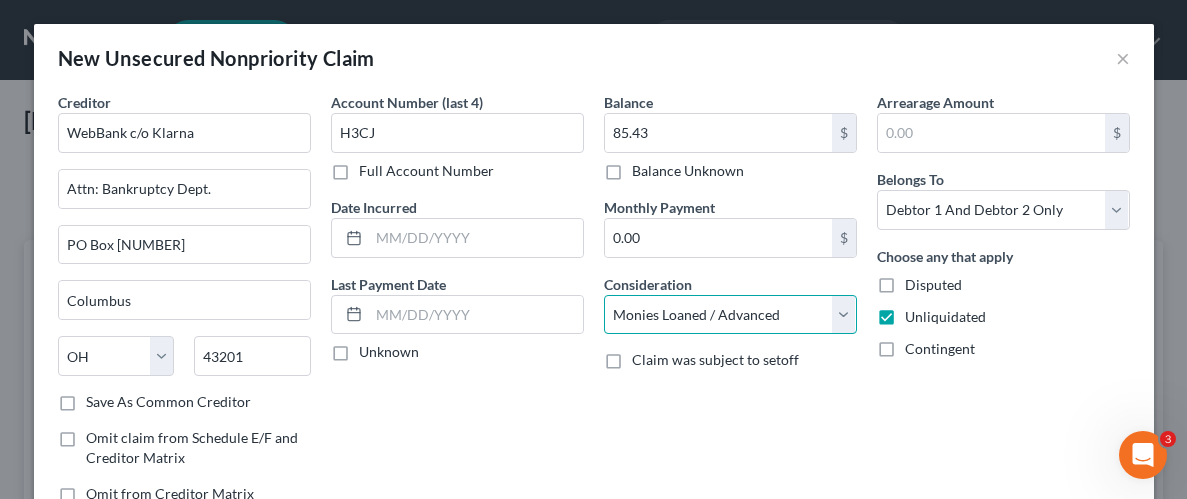 click on "Select Cable / Satellite Services Collection Agency Credit Card Debt Debt Counseling / Attorneys Deficiency Balance Domestic Support Obligations Home / Car Repairs Income Taxes Judgment Liens Medical Services Monies Loaned / Advanced Mortgage Obligation From Divorce Or Separation Obligation To Pensions Other Overdrawn Bank Account Promised To Help Pay Creditors Student Loans Suppliers And Vendors Telephone / Internet Services Utility Services" at bounding box center (730, 315) 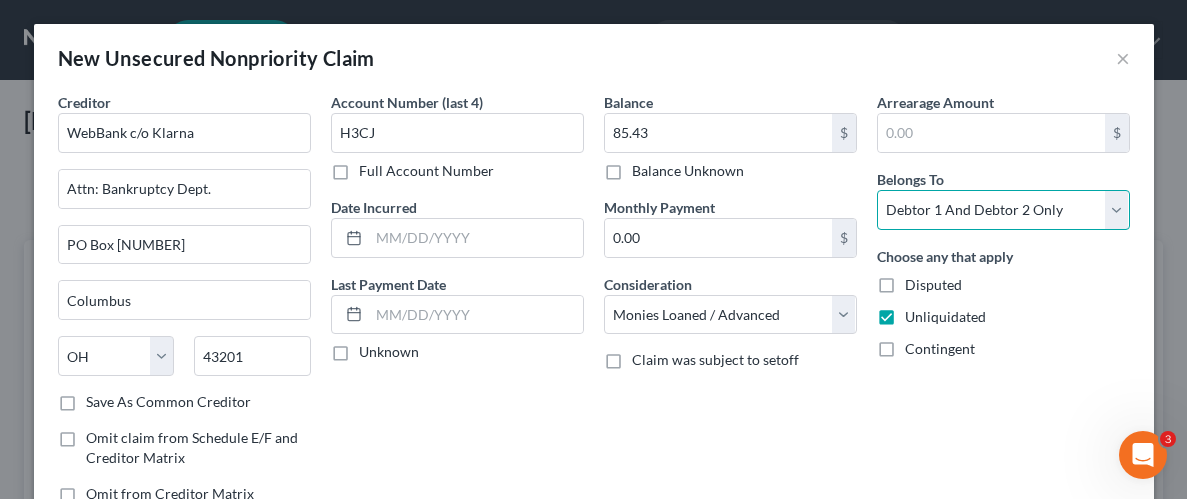 click on "Select Debtor 1 Only Debtor 2 Only Debtor 1 And Debtor 2 Only At Least One Of The Debtors And Another Community Property" at bounding box center [1003, 210] 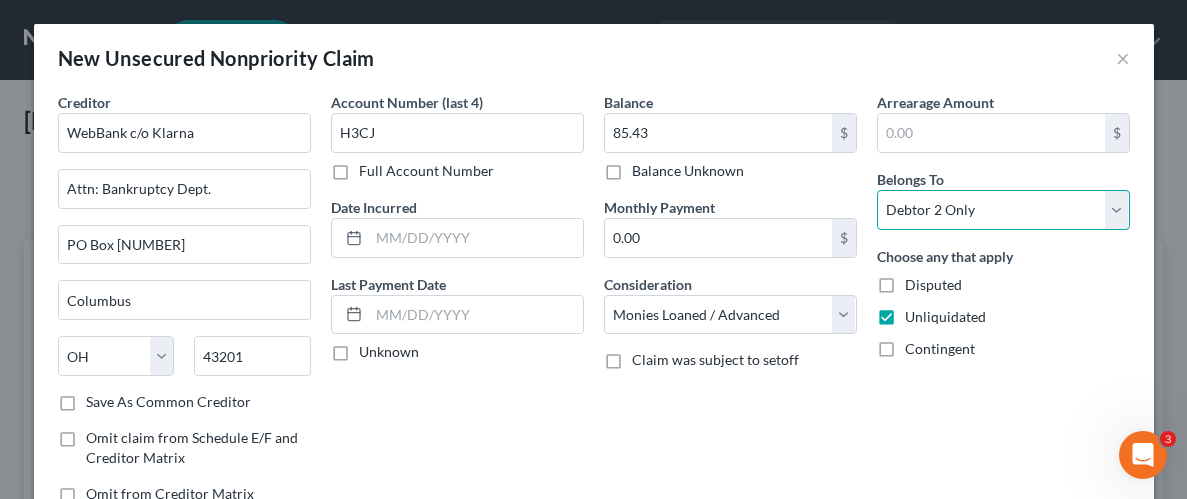 click on "Select Debtor 1 Only Debtor 2 Only Debtor 1 And Debtor 2 Only At Least One Of The Debtors And Another Community Property" at bounding box center (1003, 210) 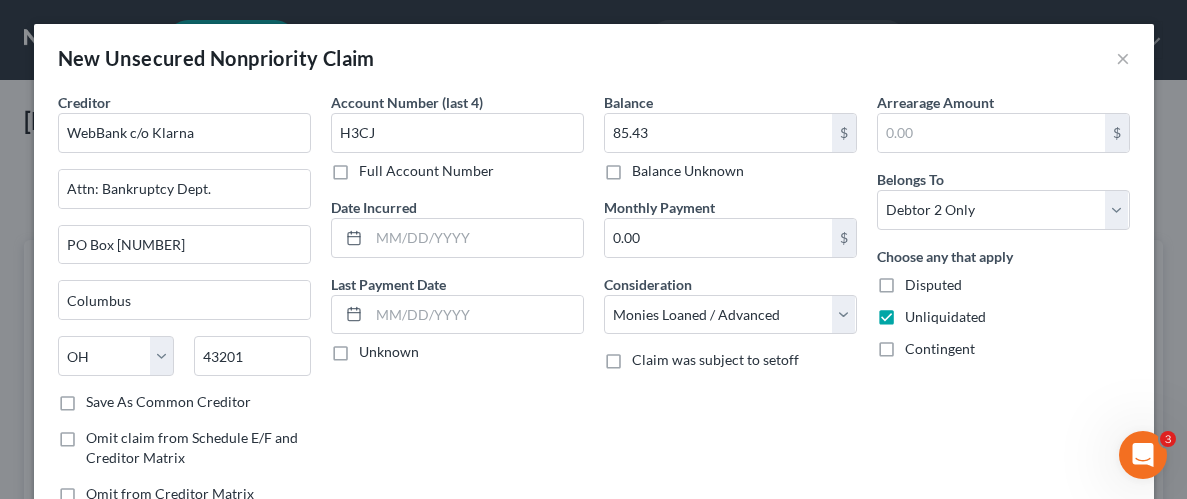 click on "Choose any that apply Disputed Unliquidated Contingent" at bounding box center [1003, 302] 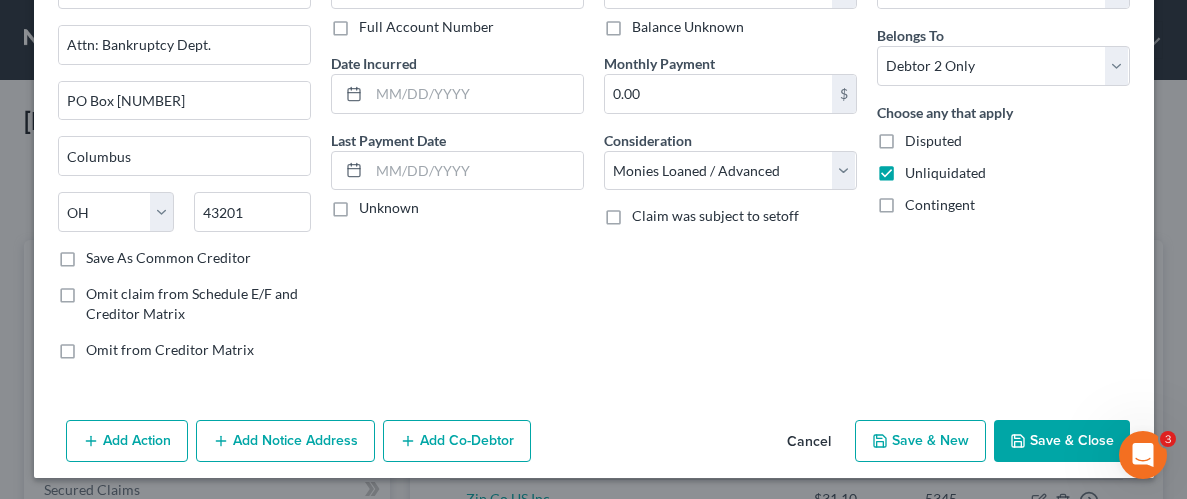 scroll, scrollTop: 145, scrollLeft: 0, axis: vertical 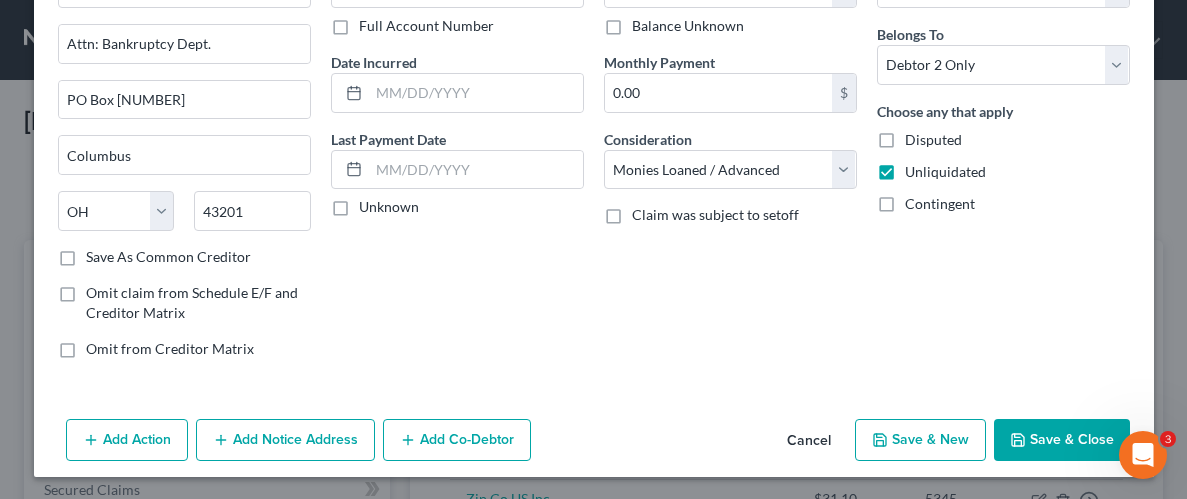 click on "Save & Close" at bounding box center (1062, 440) 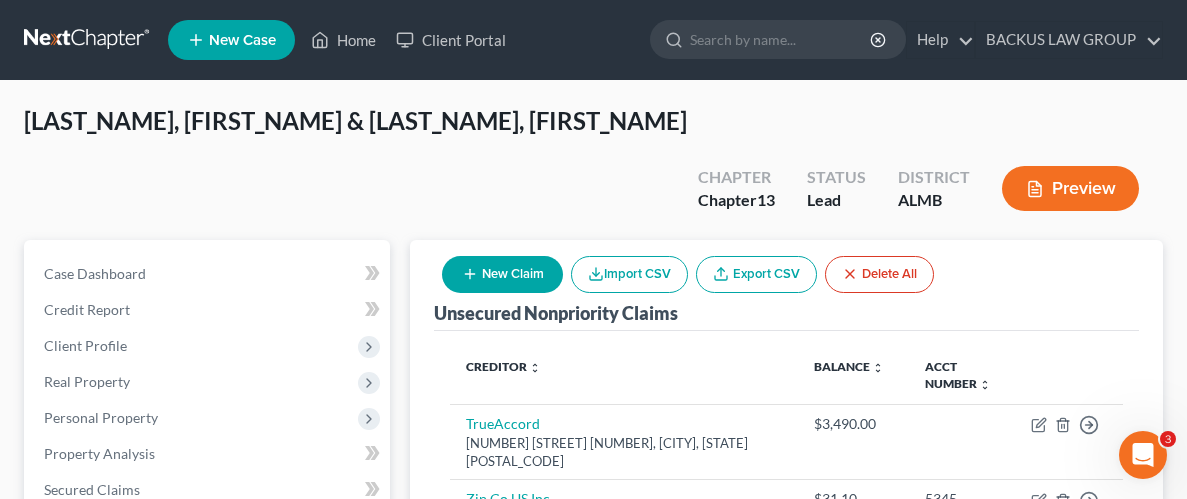 click on "New Claim" at bounding box center [502, 274] 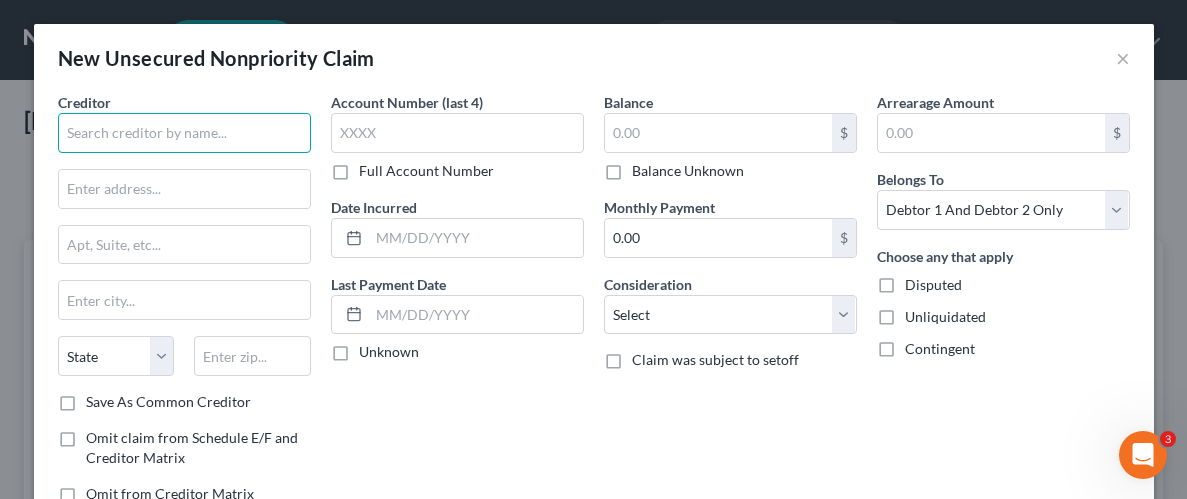 click at bounding box center (184, 133) 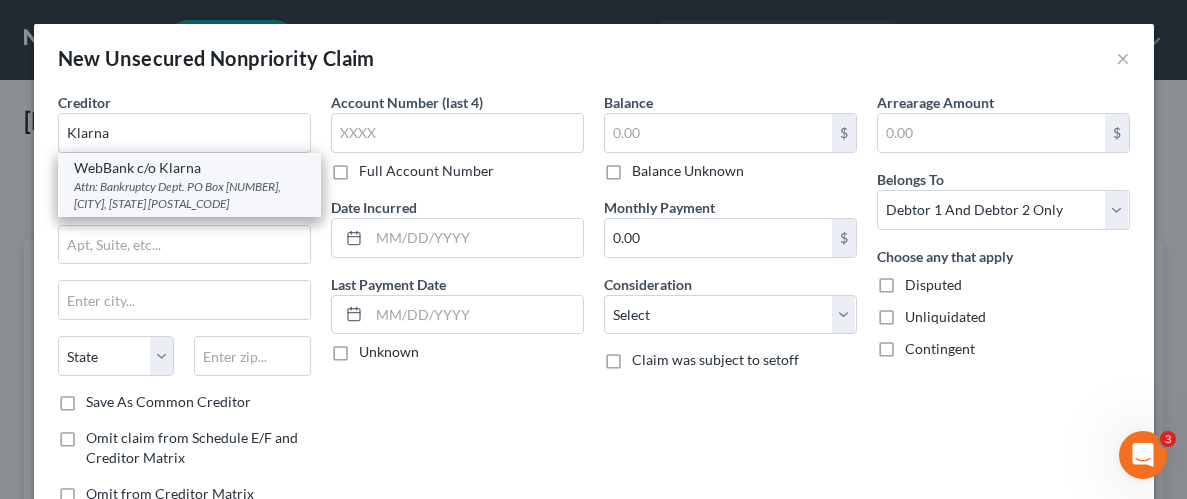 click on "Attn: Bankruptcy Dept. PO Box [NUMBER], [CITY], [STATE] [POSTAL_CODE]" at bounding box center [189, 195] 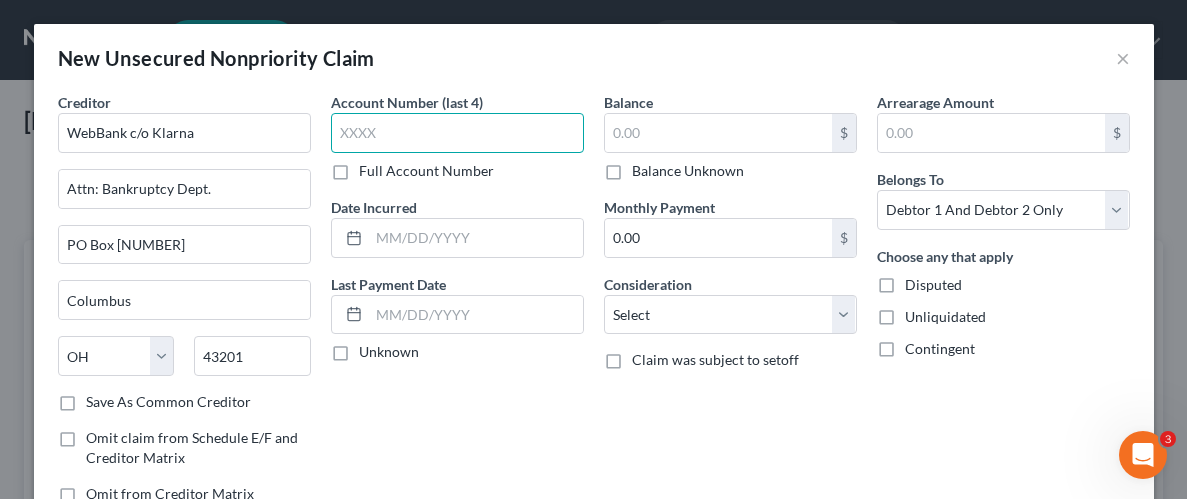 click at bounding box center [457, 133] 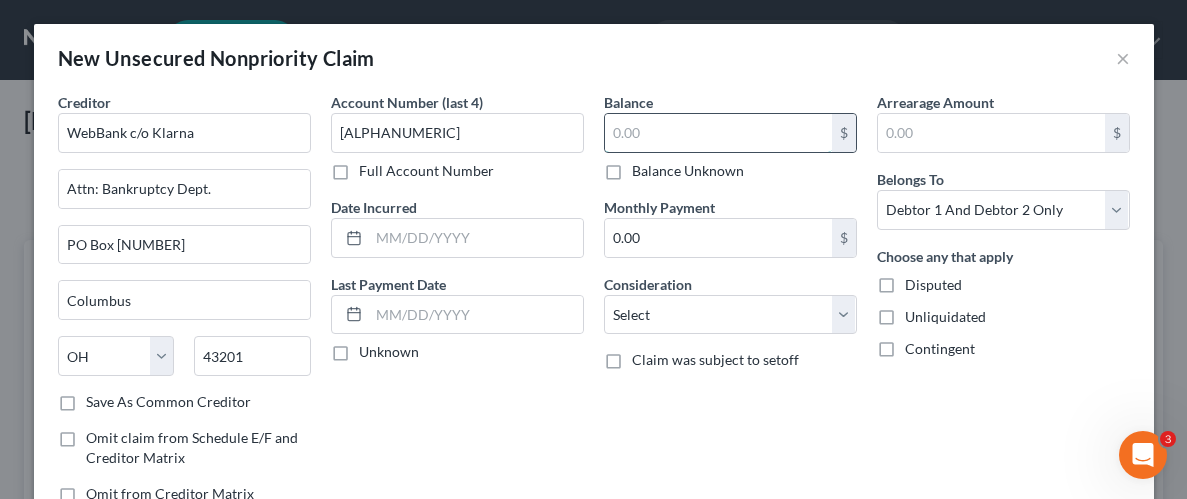 click at bounding box center (718, 133) 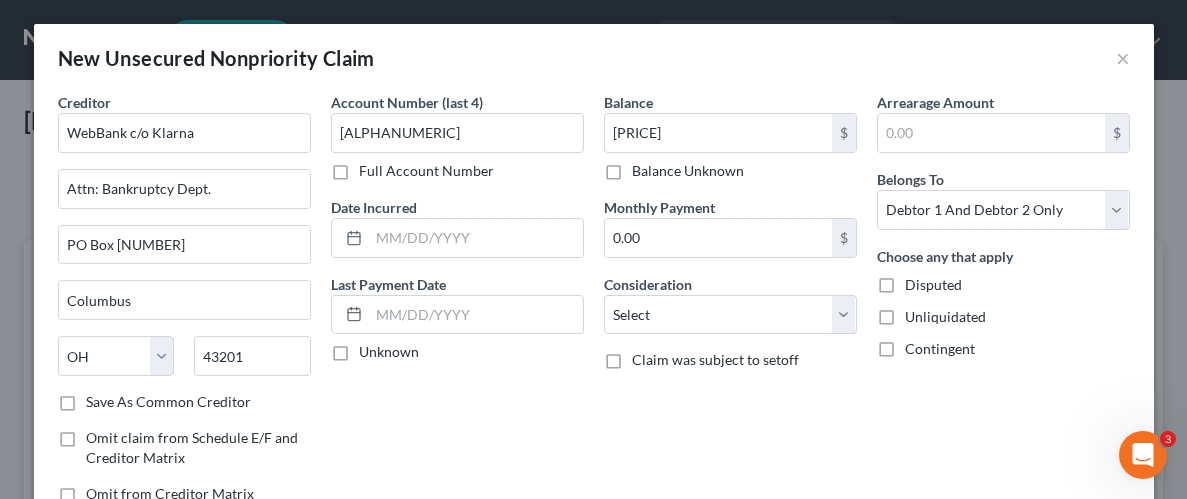 click on "Unliquidated" at bounding box center (945, 317) 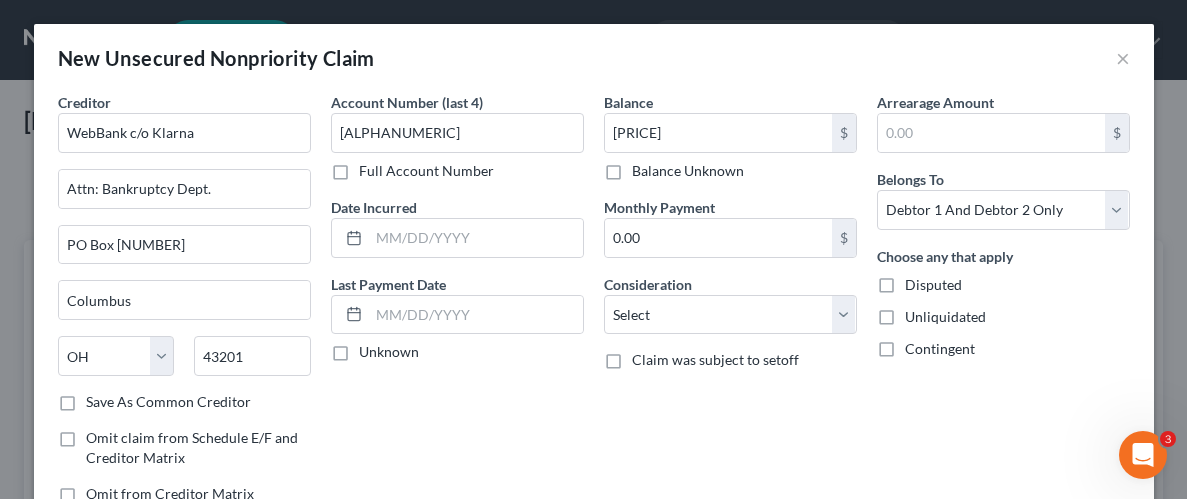 click on "Unliquidated" at bounding box center [919, 313] 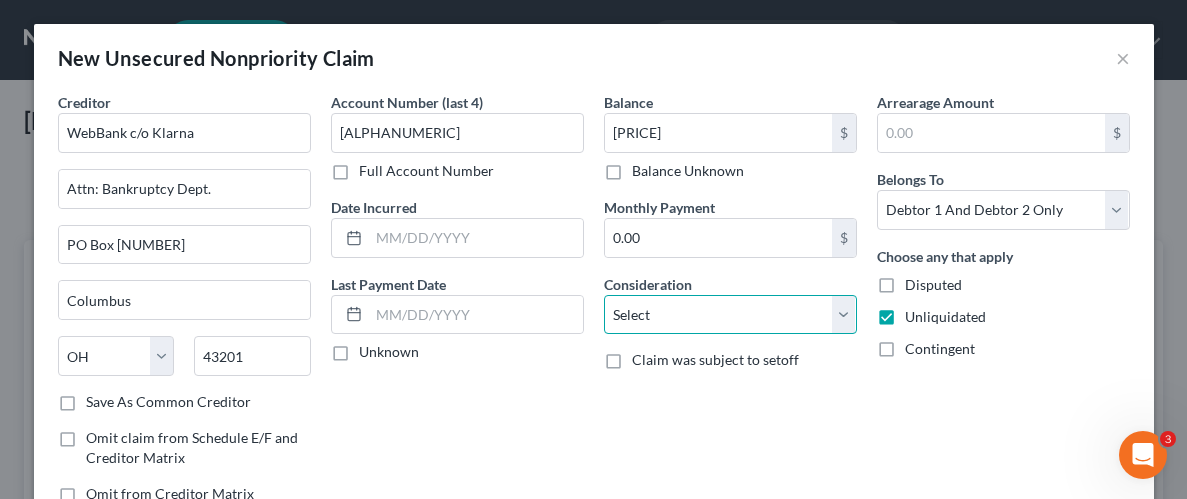 click on "Select Cable / Satellite Services Collection Agency Credit Card Debt Debt Counseling / Attorneys Deficiency Balance Domestic Support Obligations Home / Car Repairs Income Taxes Judgment Liens Medical Services Monies Loaned / Advanced Mortgage Obligation From Divorce Or Separation Obligation To Pensions Other Overdrawn Bank Account Promised To Help Pay Creditors Student Loans Suppliers And Vendors Telephone / Internet Services Utility Services" at bounding box center [730, 315] 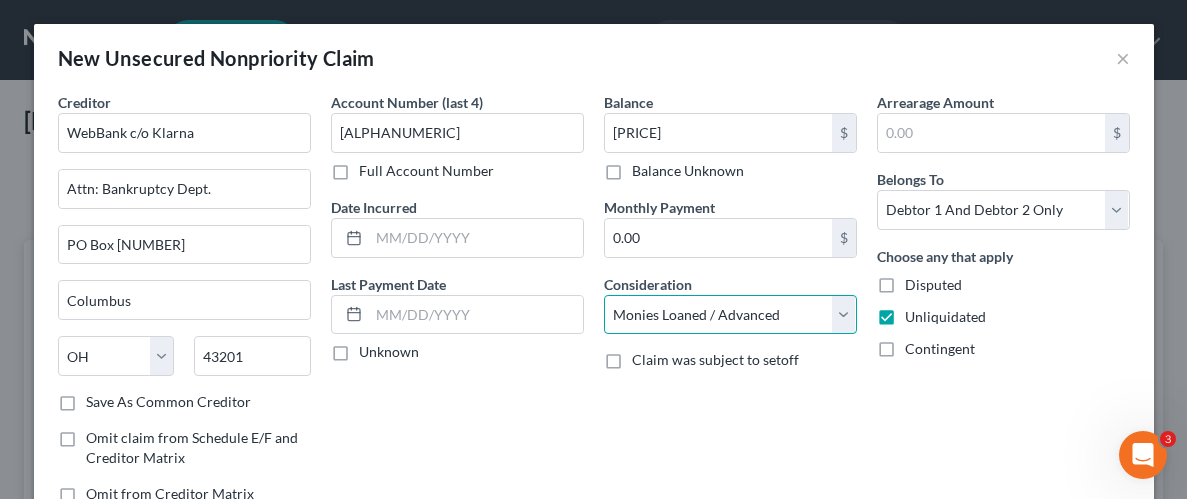 click on "Select Cable / Satellite Services Collection Agency Credit Card Debt Debt Counseling / Attorneys Deficiency Balance Domestic Support Obligations Home / Car Repairs Income Taxes Judgment Liens Medical Services Monies Loaned / Advanced Mortgage Obligation From Divorce Or Separation Obligation To Pensions Other Overdrawn Bank Account Promised To Help Pay Creditors Student Loans Suppliers And Vendors Telephone / Internet Services Utility Services" at bounding box center (730, 315) 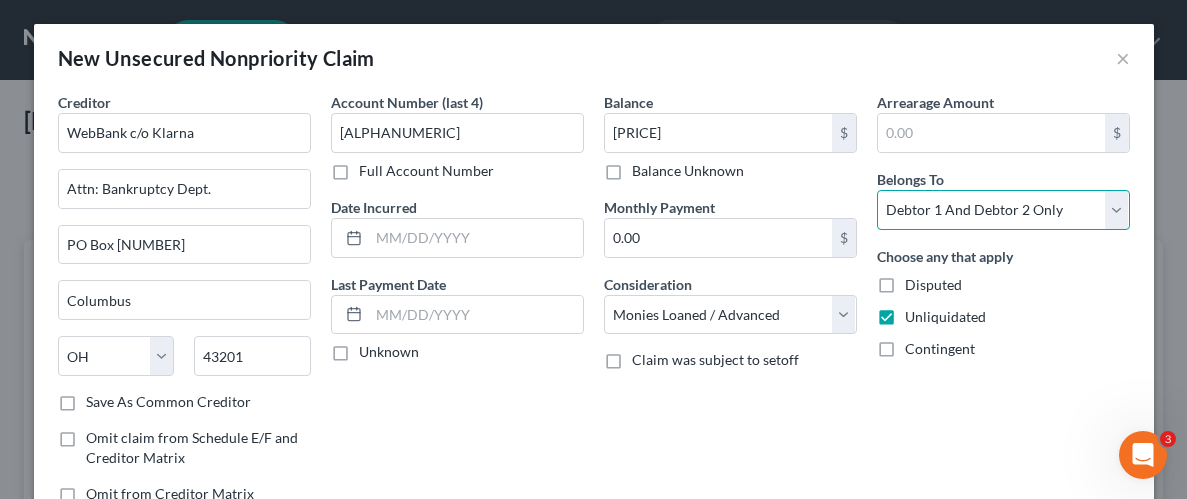 click on "Select Debtor 1 Only Debtor 2 Only Debtor 1 And Debtor 2 Only At Least One Of The Debtors And Another Community Property" at bounding box center (1003, 210) 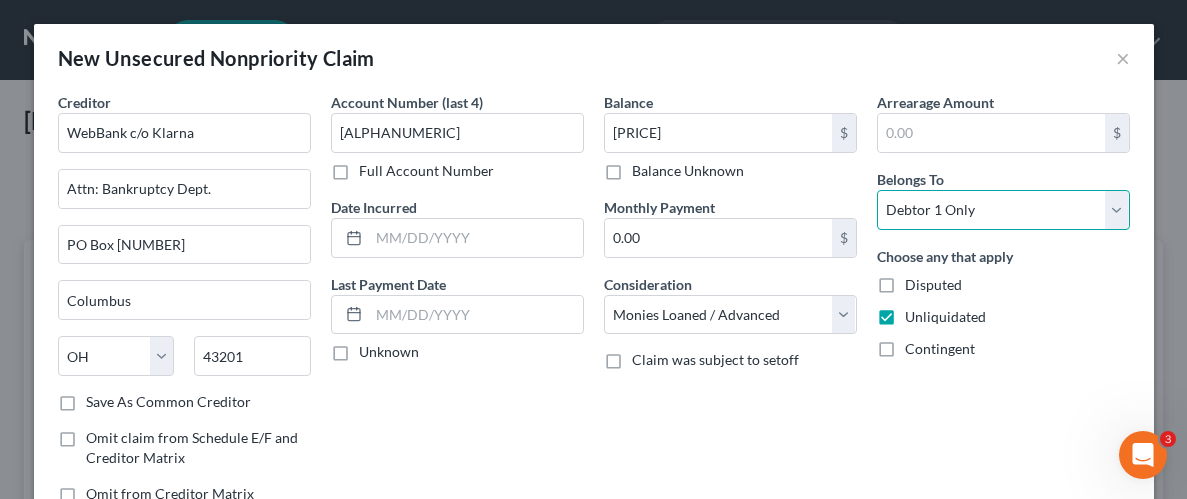 click on "Select Debtor 1 Only Debtor 2 Only Debtor 1 And Debtor 2 Only At Least One Of The Debtors And Another Community Property" at bounding box center (1003, 210) 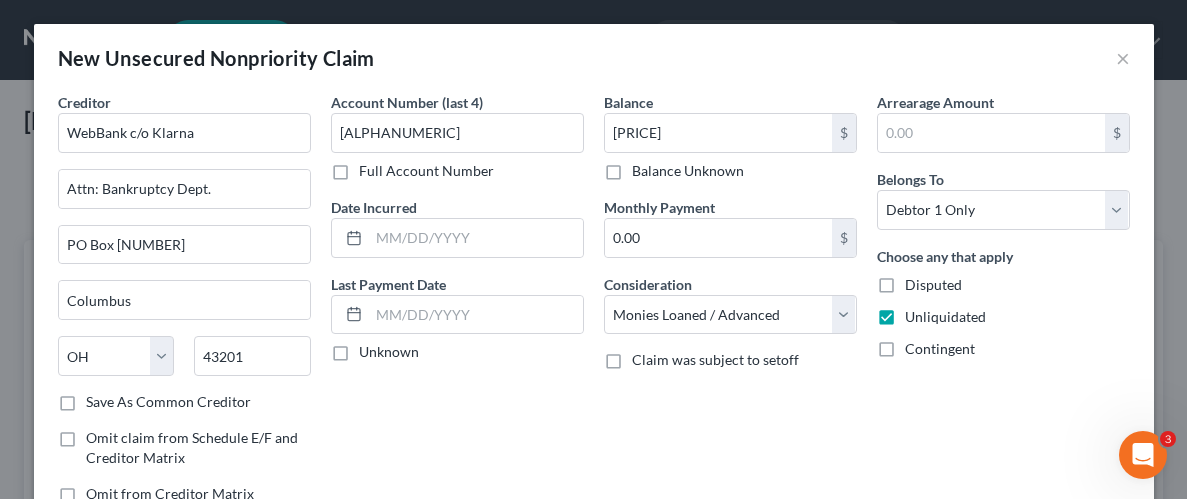 click on "Choose any that apply Disputed Unliquidated Contingent" at bounding box center (1003, 302) 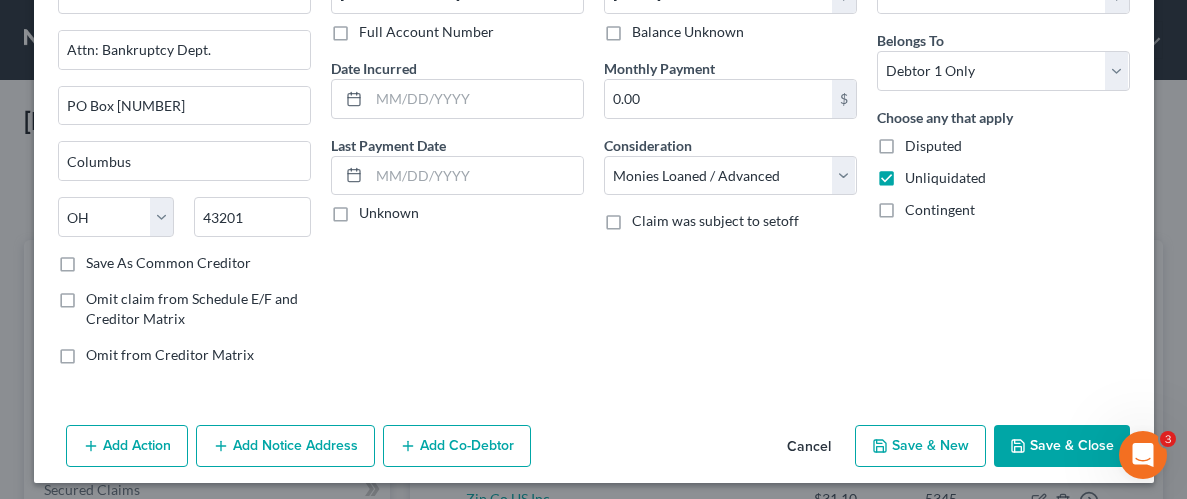 scroll, scrollTop: 145, scrollLeft: 0, axis: vertical 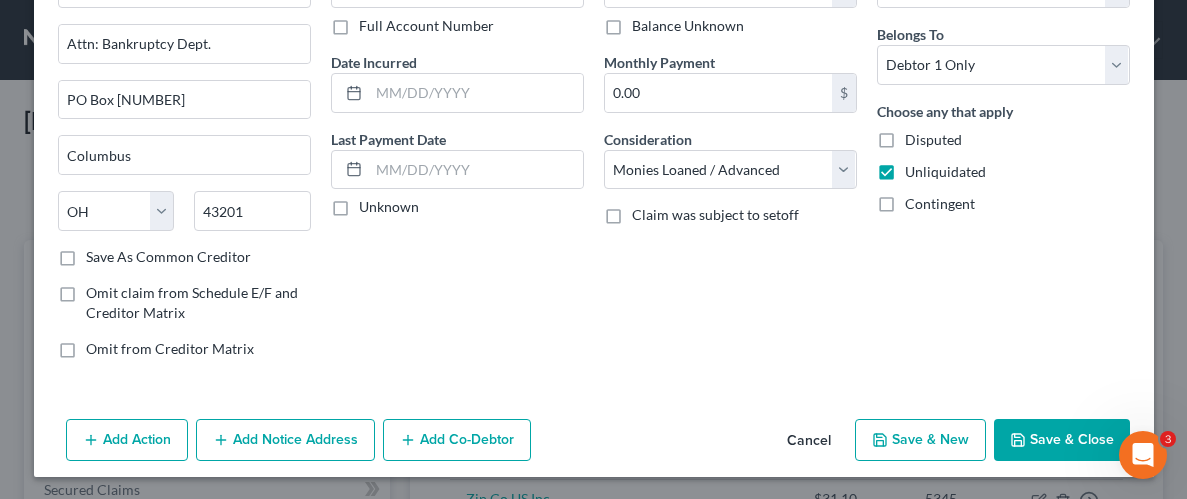 click on "Save & Close" at bounding box center (1062, 440) 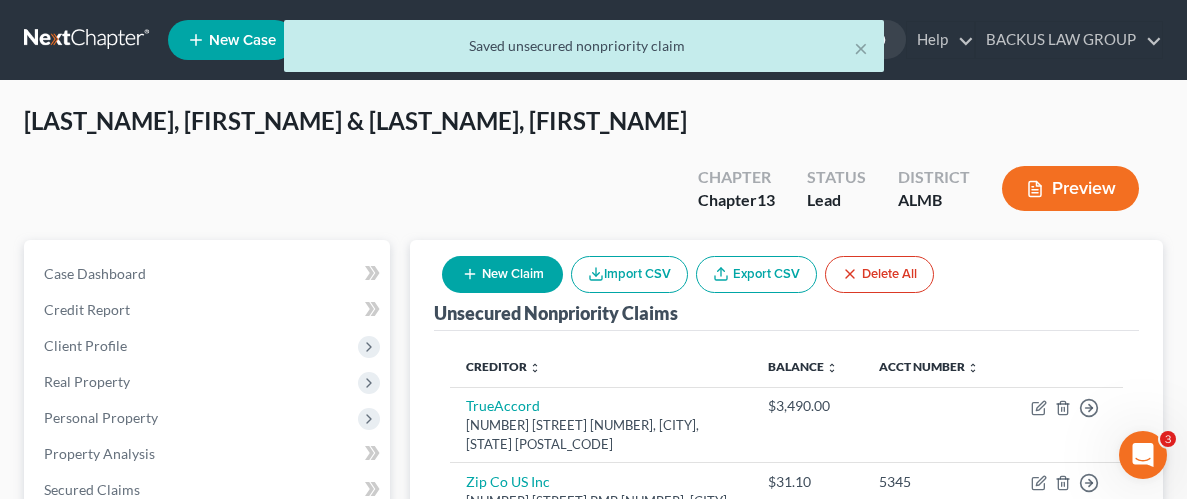 click on "New Claim" at bounding box center (502, 274) 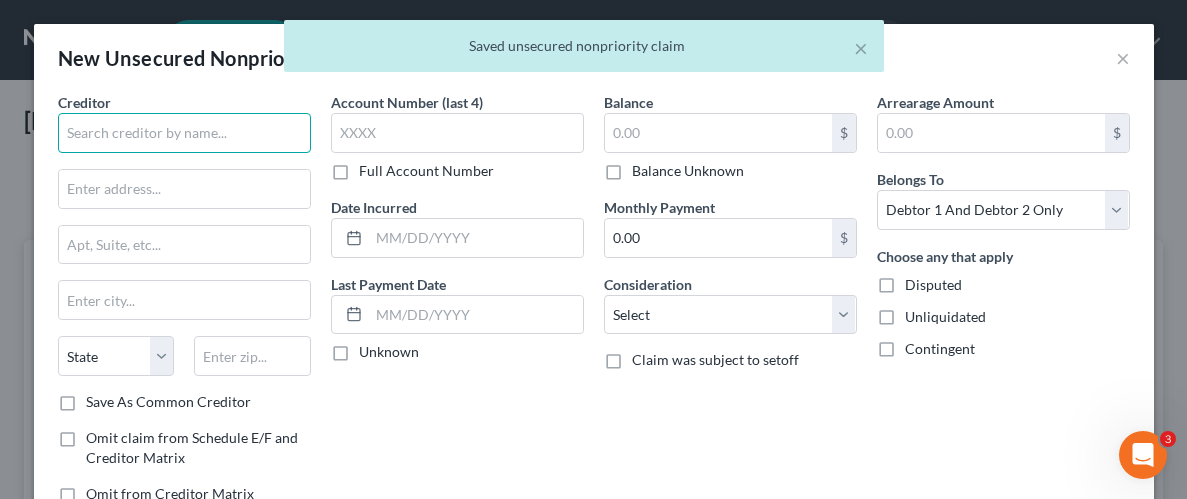 click at bounding box center [184, 133] 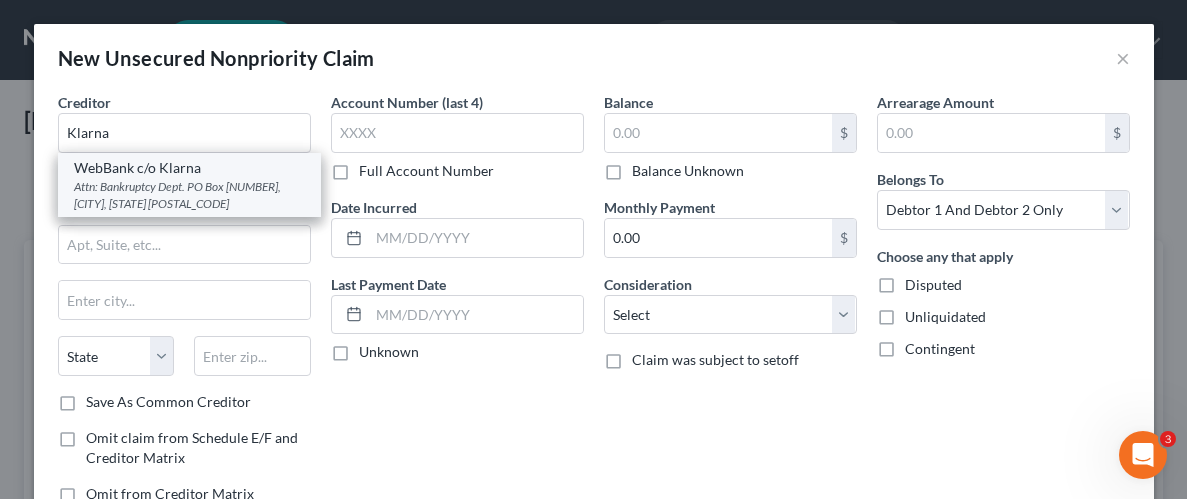 click on "Attn: Bankruptcy Dept. PO Box [NUMBER], [CITY], [STATE] [POSTAL_CODE]" at bounding box center (189, 195) 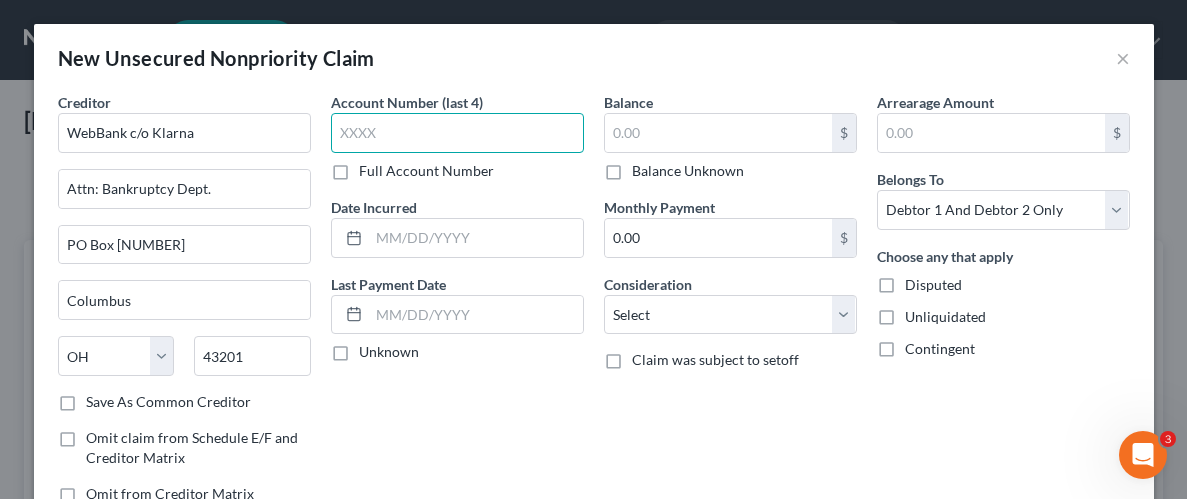 click at bounding box center [457, 133] 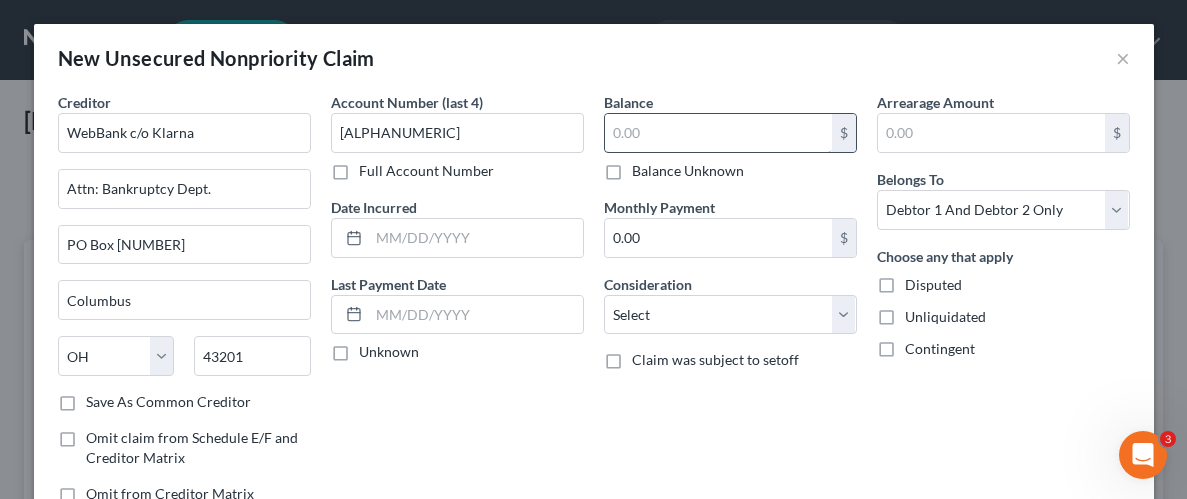 click at bounding box center (718, 133) 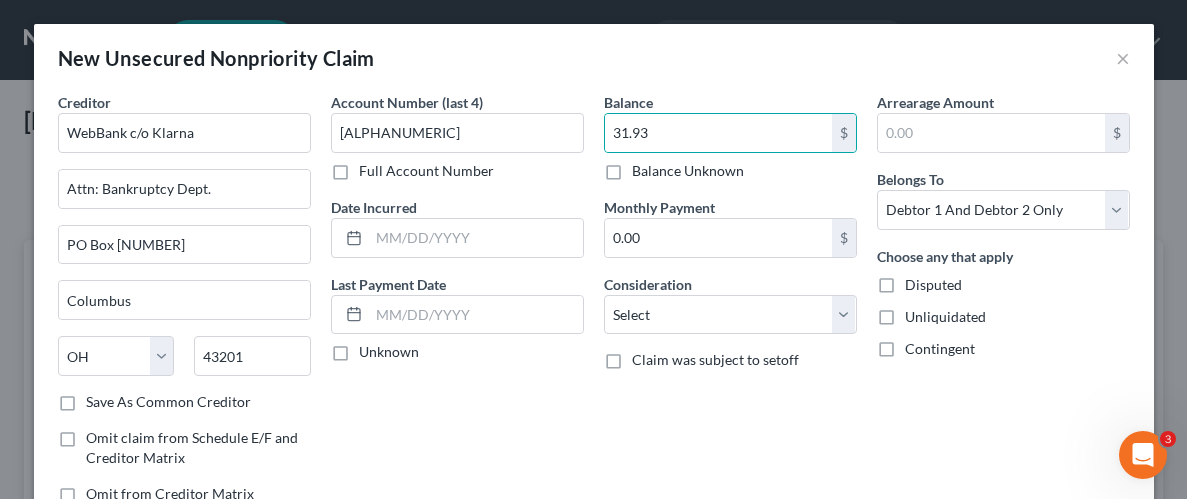 click on "Unliquidated" at bounding box center (945, 317) 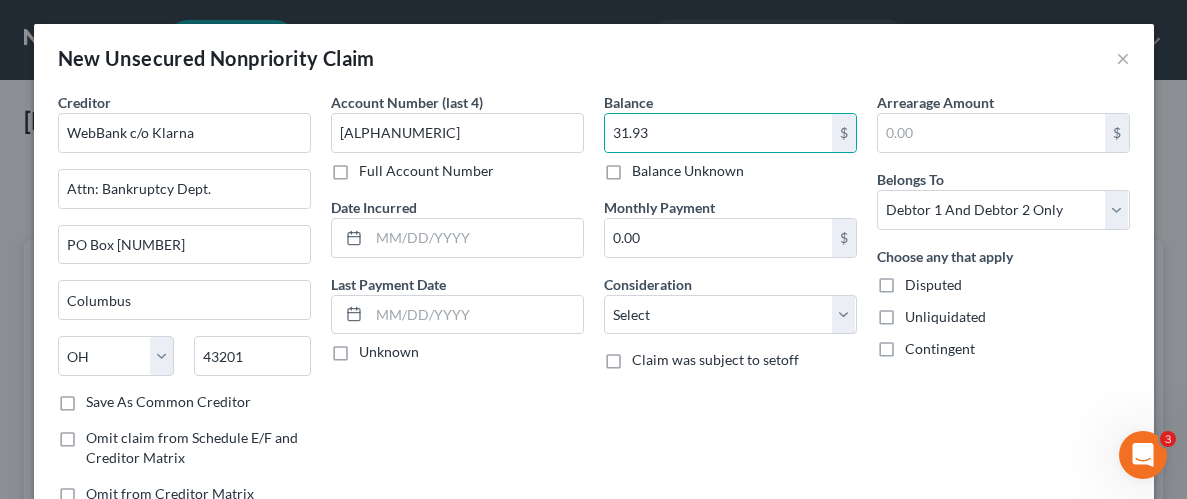 click on "Unliquidated" at bounding box center (919, 313) 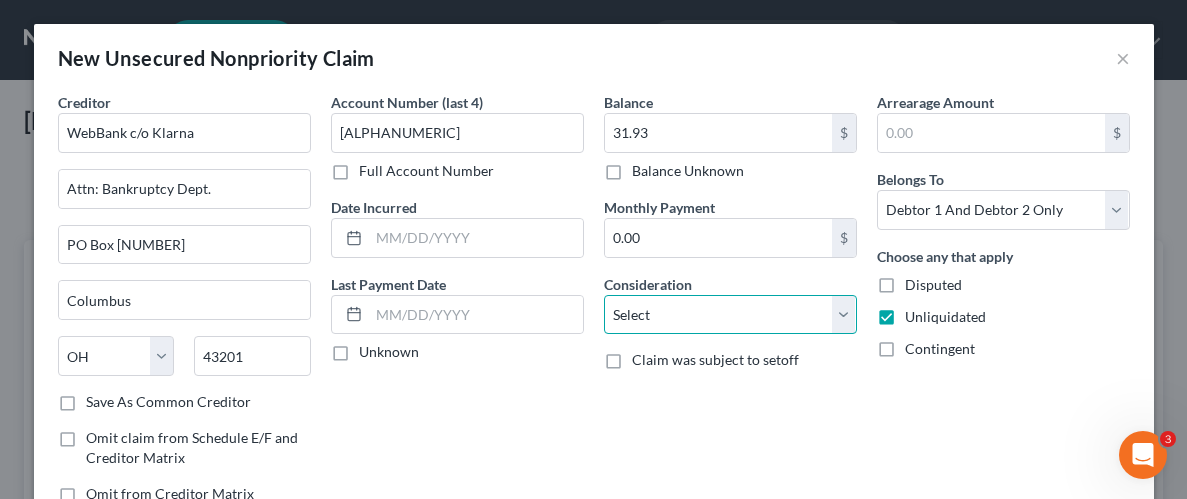 click on "Select Cable / Satellite Services Collection Agency Credit Card Debt Debt Counseling / Attorneys Deficiency Balance Domestic Support Obligations Home / Car Repairs Income Taxes Judgment Liens Medical Services Monies Loaned / Advanced Mortgage Obligation From Divorce Or Separation Obligation To Pensions Other Overdrawn Bank Account Promised To Help Pay Creditors Student Loans Suppliers And Vendors Telephone / Internet Services Utility Services" at bounding box center (730, 315) 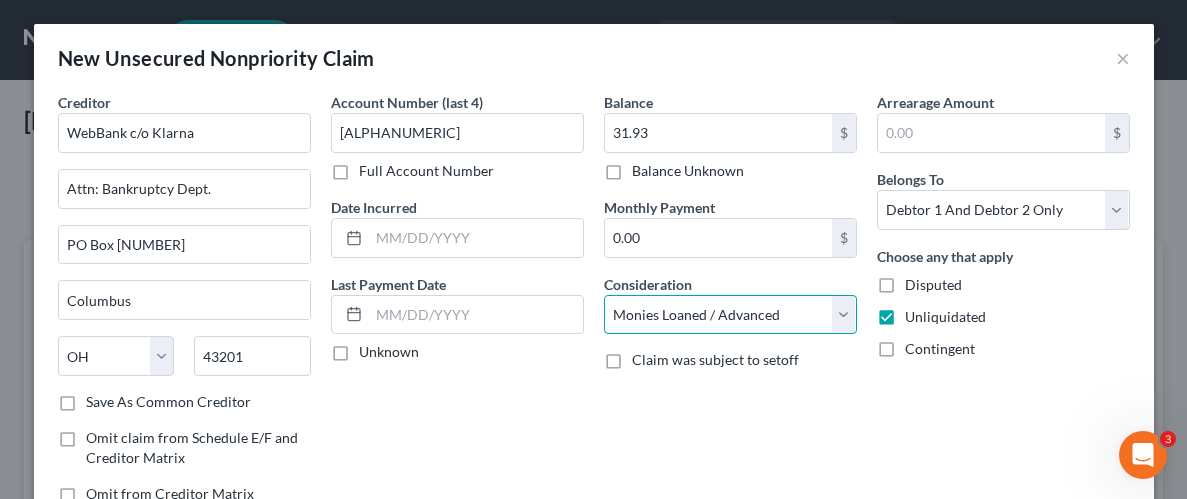 click on "Select Cable / Satellite Services Collection Agency Credit Card Debt Debt Counseling / Attorneys Deficiency Balance Domestic Support Obligations Home / Car Repairs Income Taxes Judgment Liens Medical Services Monies Loaned / Advanced Mortgage Obligation From Divorce Or Separation Obligation To Pensions Other Overdrawn Bank Account Promised To Help Pay Creditors Student Loans Suppliers And Vendors Telephone / Internet Services Utility Services" at bounding box center (730, 315) 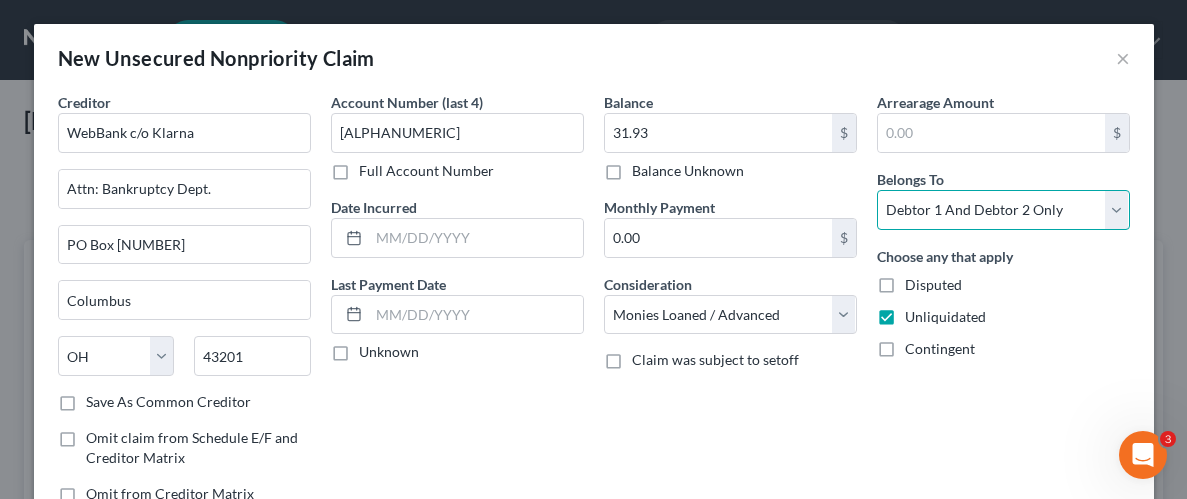 drag, startPoint x: 1120, startPoint y: 214, endPoint x: 1094, endPoint y: 222, distance: 27.202942 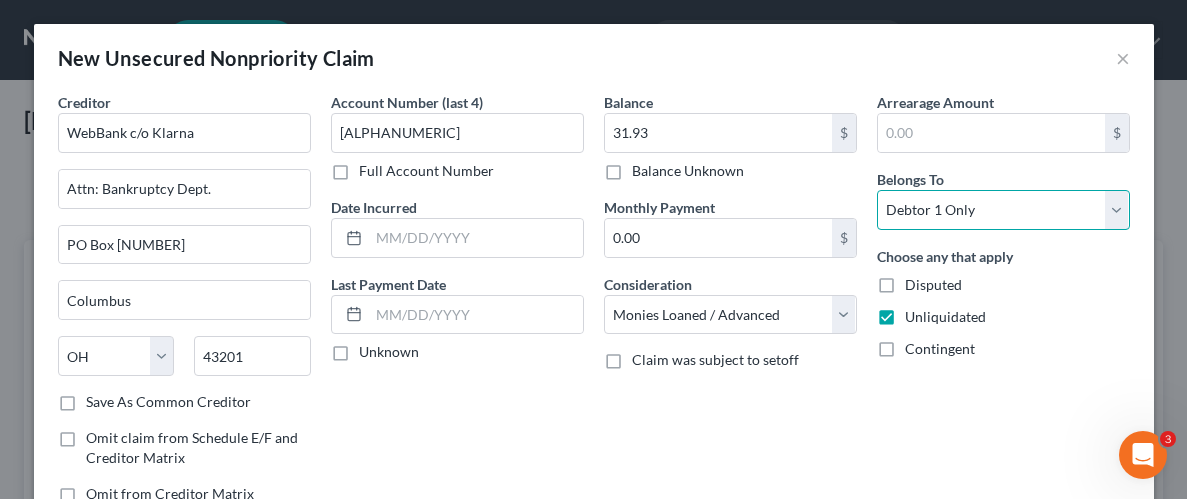 click on "Select Debtor 1 Only Debtor 2 Only Debtor 1 And Debtor 2 Only At Least One Of The Debtors And Another Community Property" at bounding box center (1003, 210) 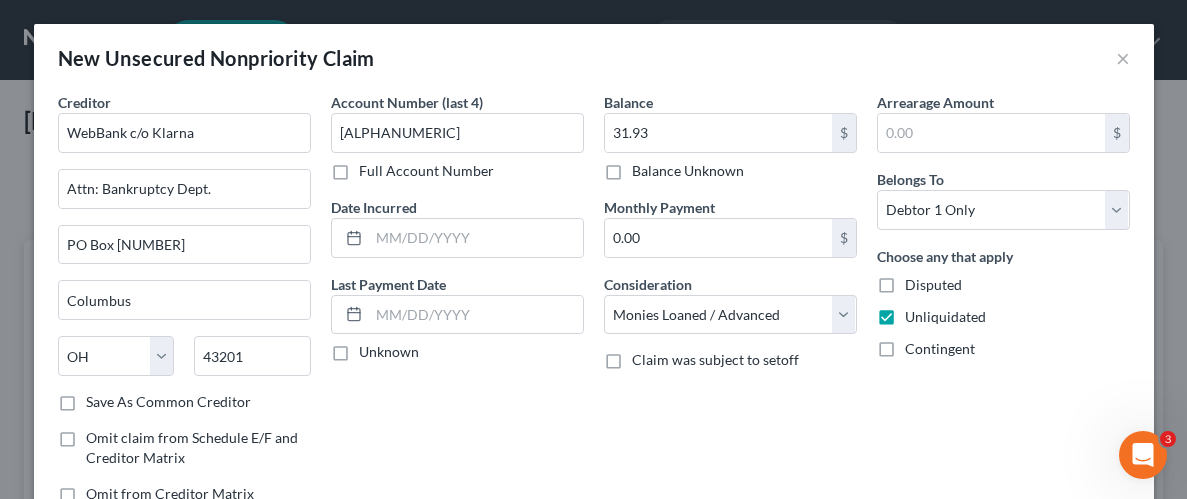 click on "Choose any that apply Disputed Unliquidated Contingent" at bounding box center [1003, 302] 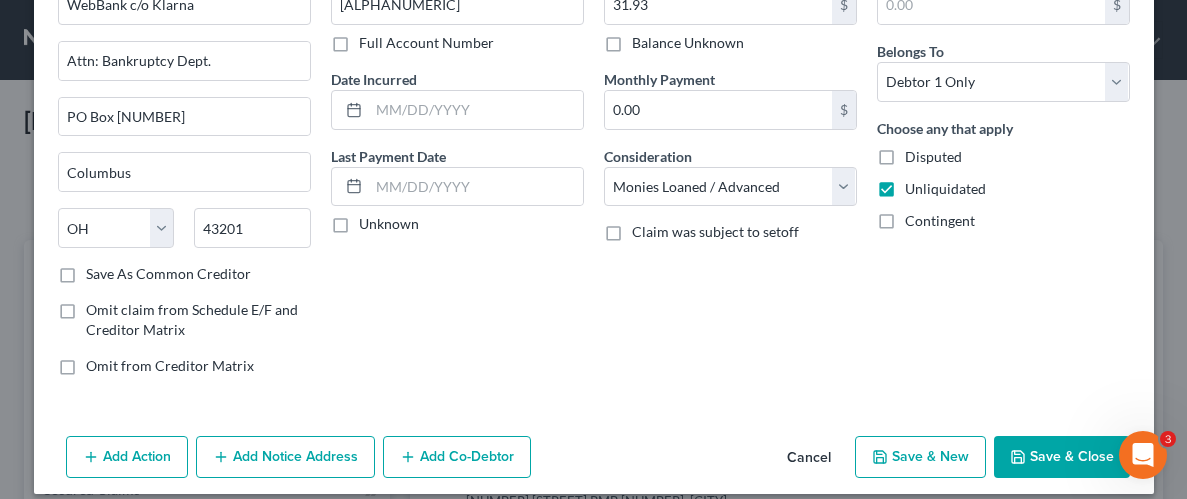 scroll, scrollTop: 145, scrollLeft: 0, axis: vertical 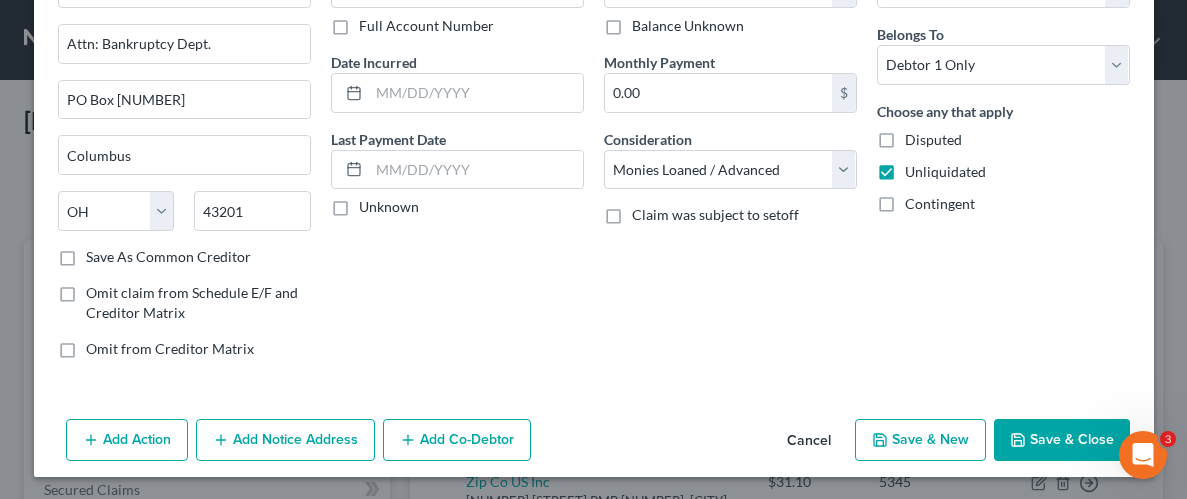 click on "Save & Close" at bounding box center (1062, 440) 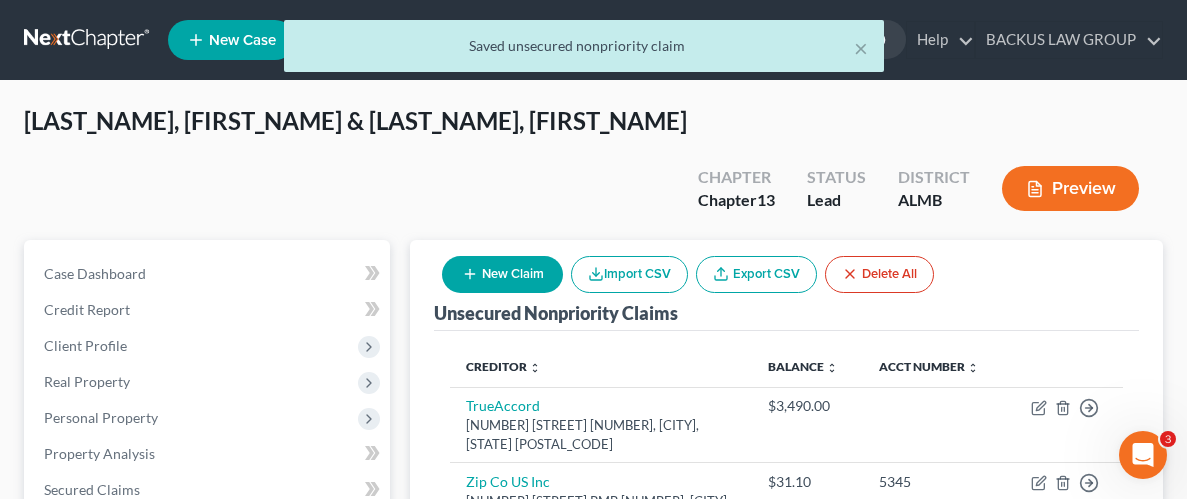 click on "New Claim" at bounding box center [502, 274] 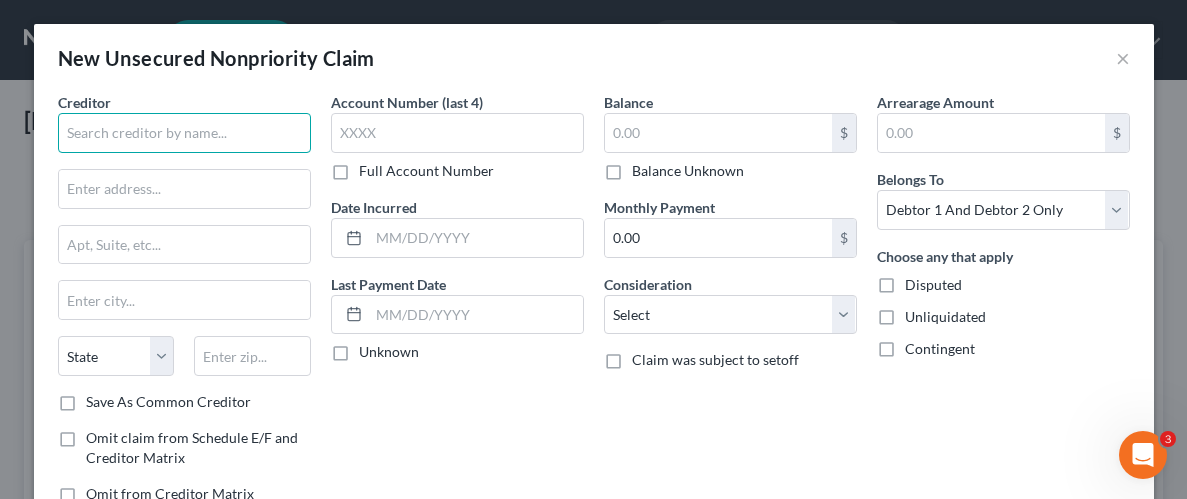 click at bounding box center [184, 133] 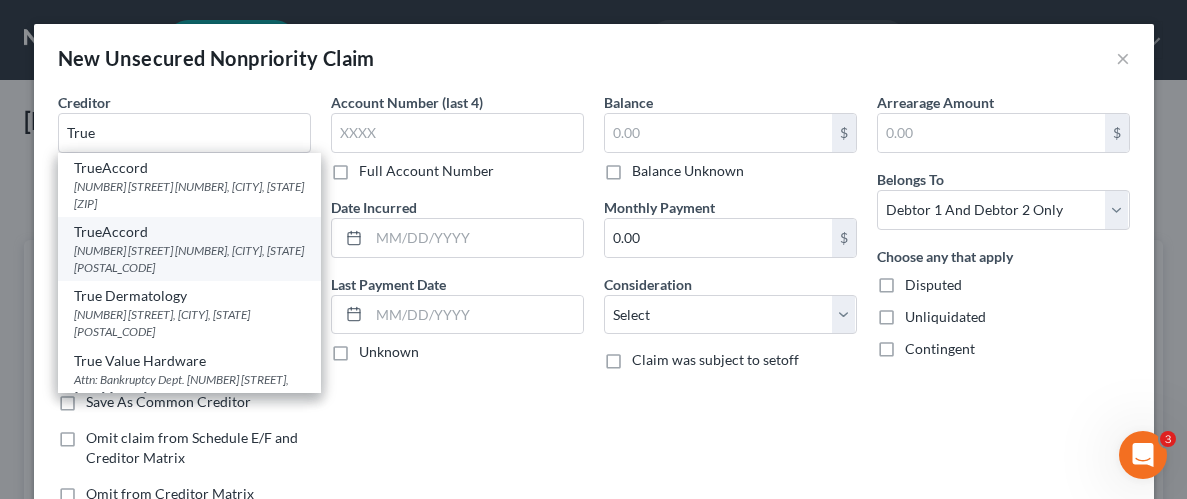 click on "TrueAccord" at bounding box center [189, 232] 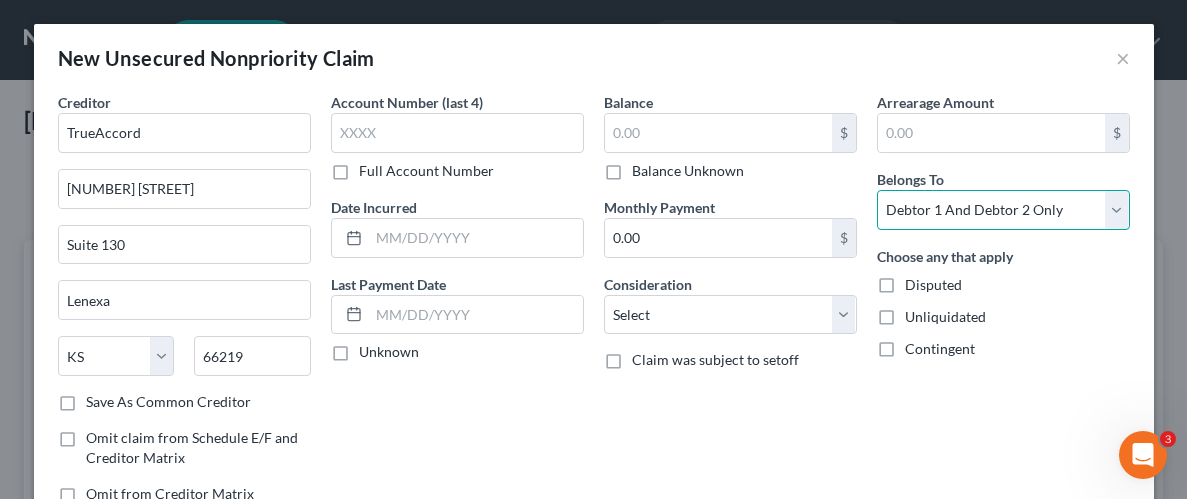 click on "Select Debtor 1 Only Debtor 2 Only Debtor 1 And Debtor 2 Only At Least One Of The Debtors And Another Community Property" at bounding box center (1003, 210) 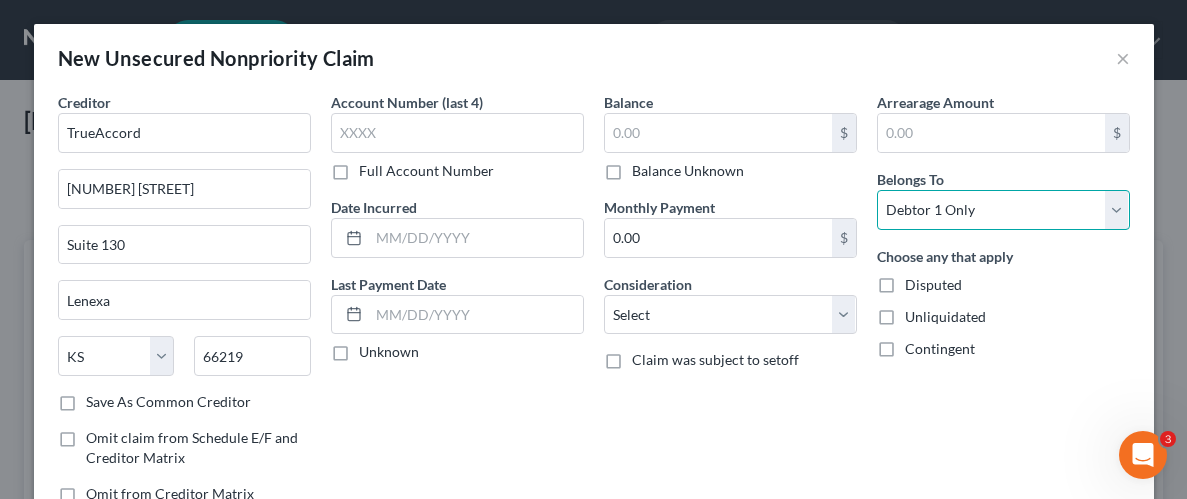 click on "Select Debtor 1 Only Debtor 2 Only Debtor 1 And Debtor 2 Only At Least One Of The Debtors And Another Community Property" at bounding box center (1003, 210) 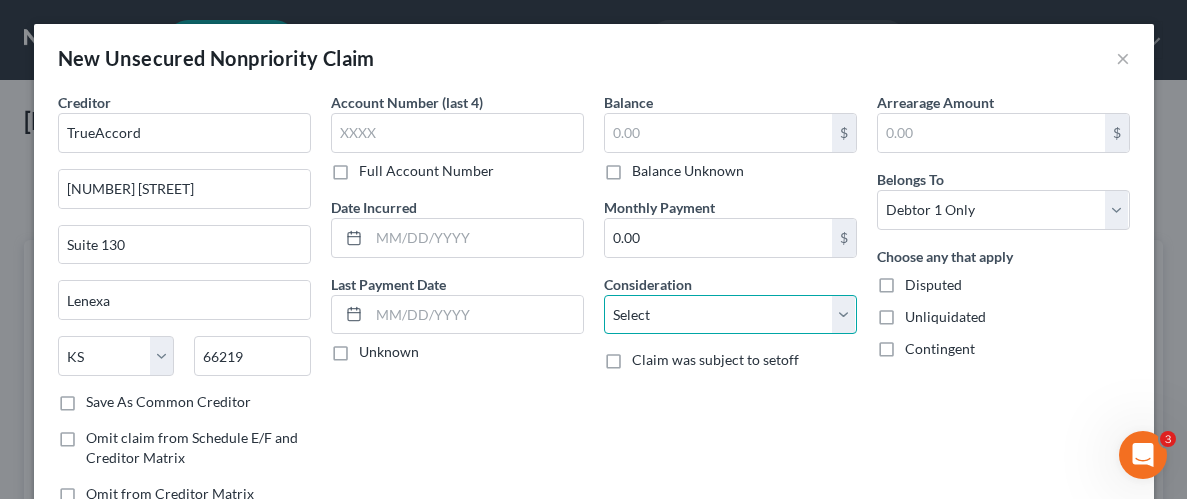 click on "Select Cable / Satellite Services Collection Agency Credit Card Debt Debt Counseling / Attorneys Deficiency Balance Domestic Support Obligations Home / Car Repairs Income Taxes Judgment Liens Medical Services Monies Loaned / Advanced Mortgage Obligation From Divorce Or Separation Obligation To Pensions Other Overdrawn Bank Account Promised To Help Pay Creditors Student Loans Suppliers And Vendors Telephone / Internet Services Utility Services" at bounding box center (730, 315) 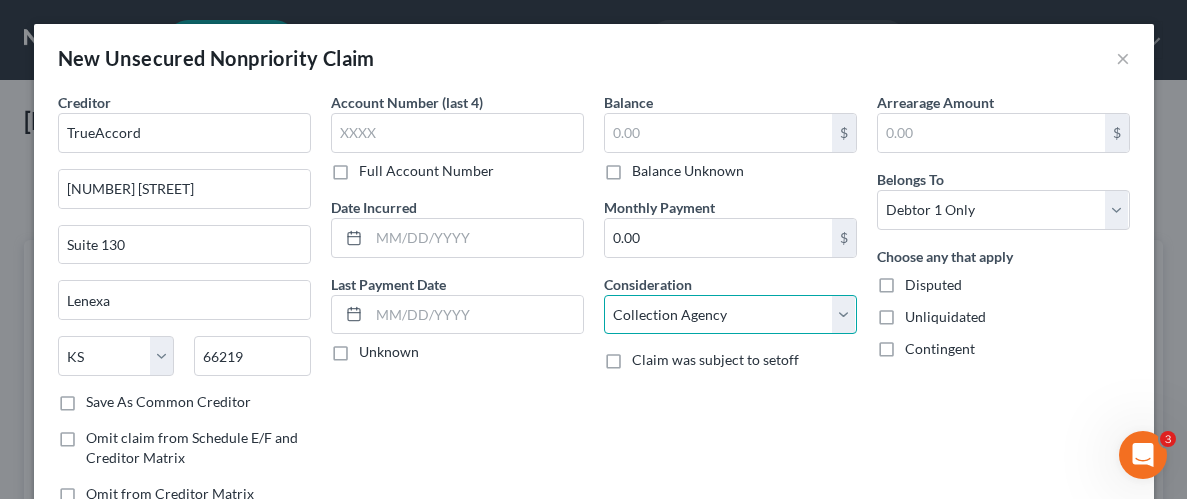 click on "Select Cable / Satellite Services Collection Agency Credit Card Debt Debt Counseling / Attorneys Deficiency Balance Domestic Support Obligations Home / Car Repairs Income Taxes Judgment Liens Medical Services Monies Loaned / Advanced Mortgage Obligation From Divorce Or Separation Obligation To Pensions Other Overdrawn Bank Account Promised To Help Pay Creditors Student Loans Suppliers And Vendors Telephone / Internet Services Utility Services" at bounding box center [730, 315] 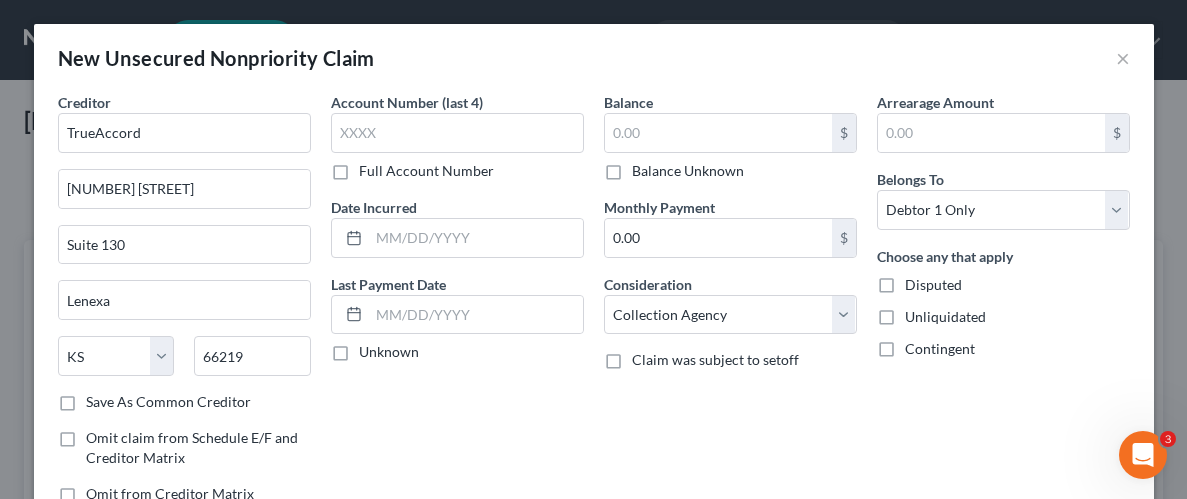 click on "Unliquidated" at bounding box center [945, 317] 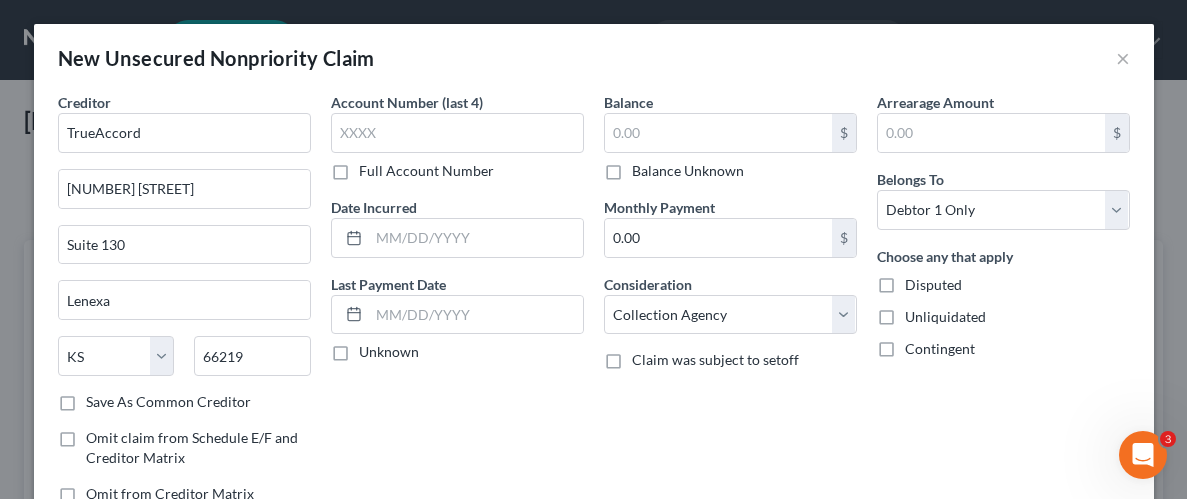 click on "Unliquidated" at bounding box center [919, 313] 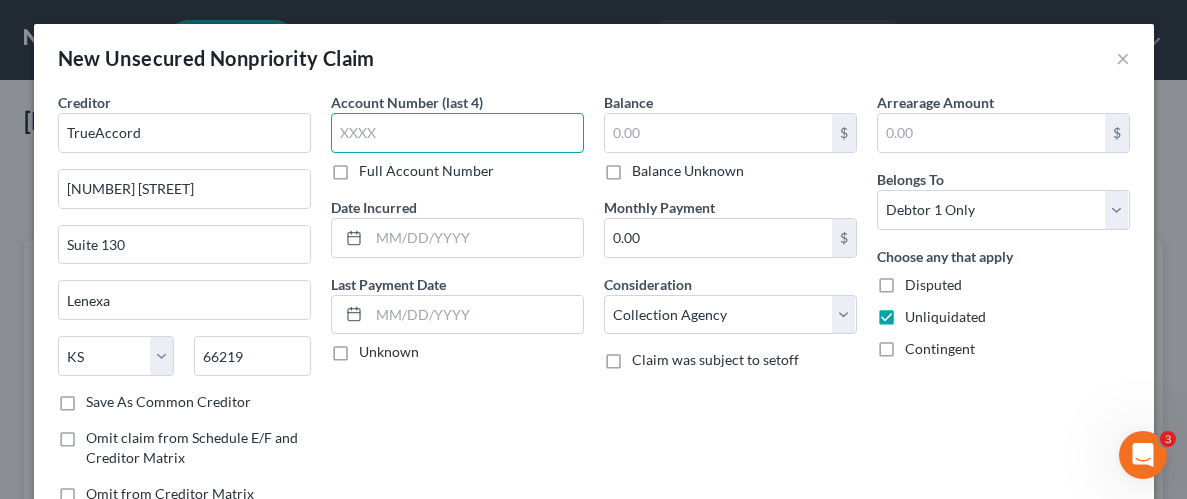 click at bounding box center (457, 133) 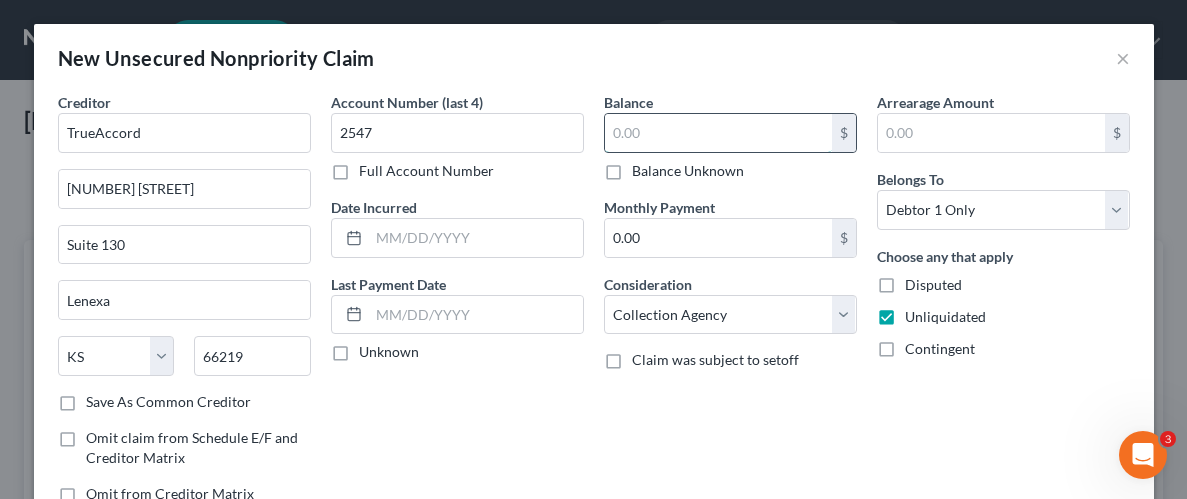 click at bounding box center (718, 133) 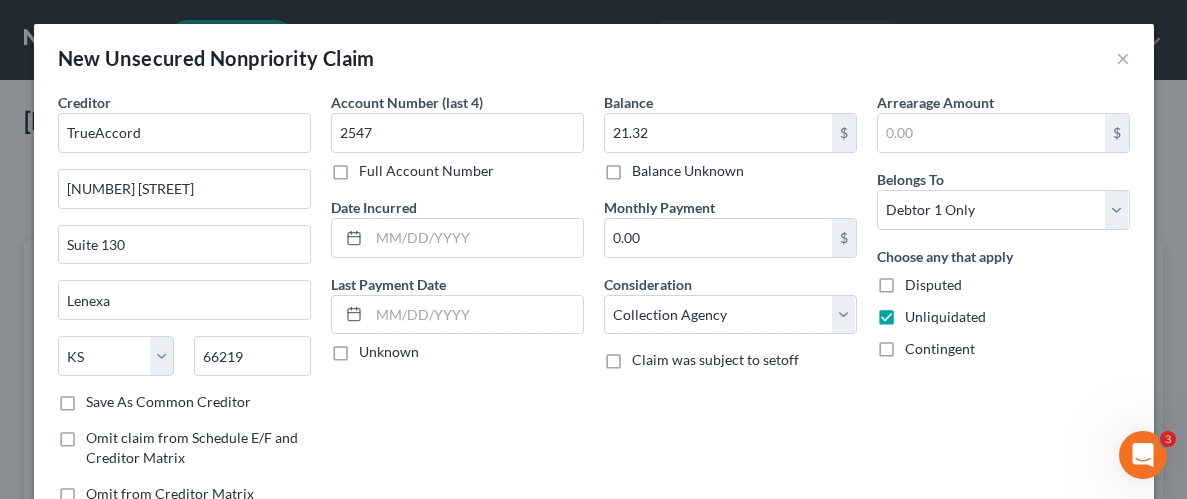 click on "Arrearage Amount $
Belongs To
*
Select Debtor 1 Only Debtor 2 Only Debtor 1 And Debtor 2 Only At Least One Of The Debtors And Another Community Property Choose any that apply Disputed Unliquidated Contingent" at bounding box center [1003, 306] 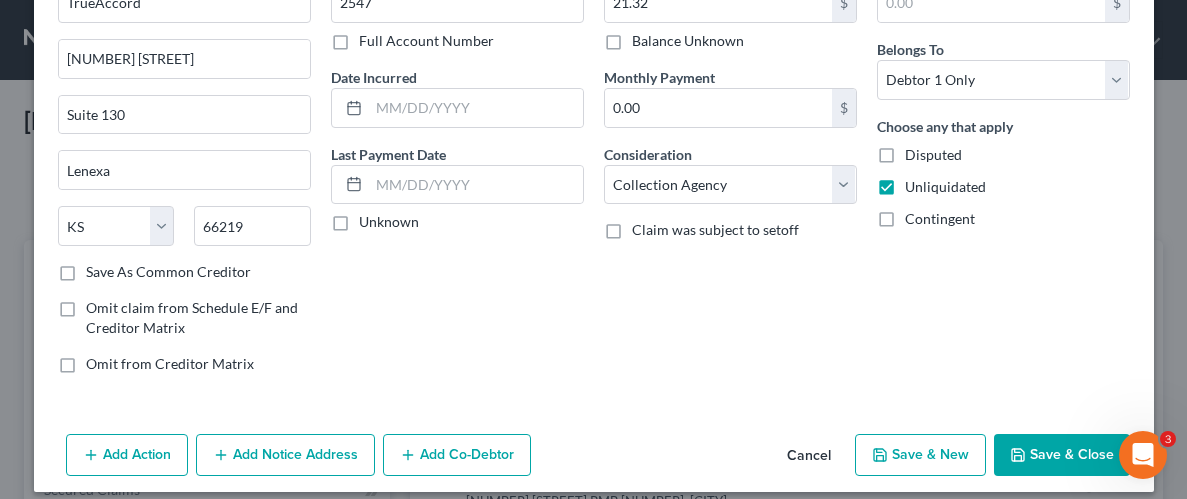 scroll, scrollTop: 145, scrollLeft: 0, axis: vertical 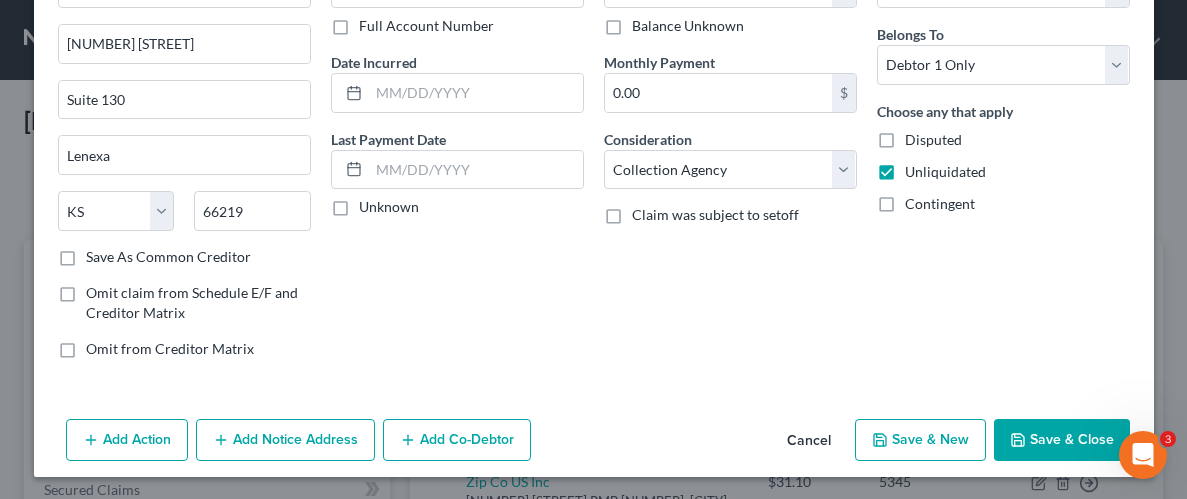 click on "Save & Close" at bounding box center [1062, 440] 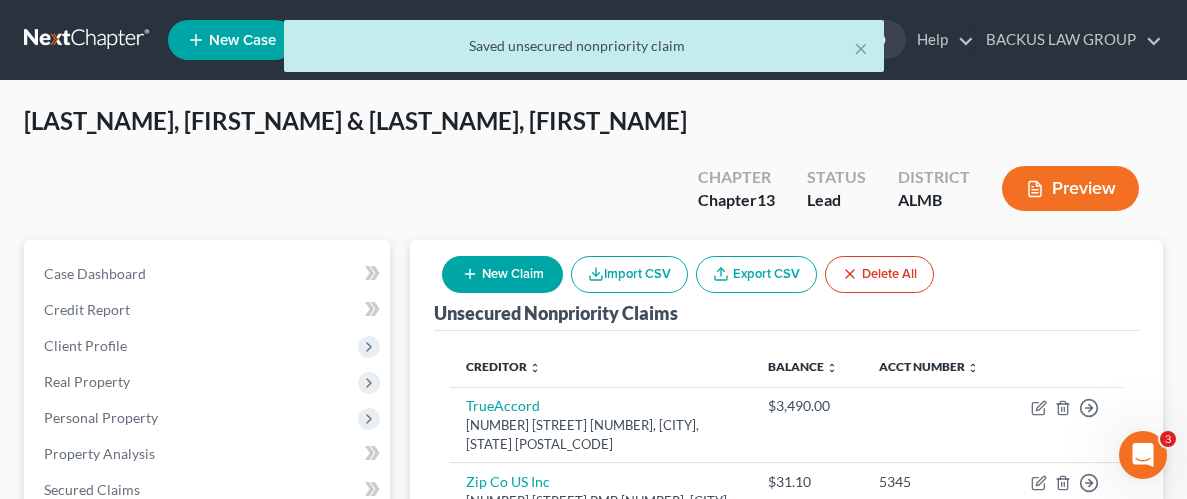 click on "New Claim" at bounding box center (502, 274) 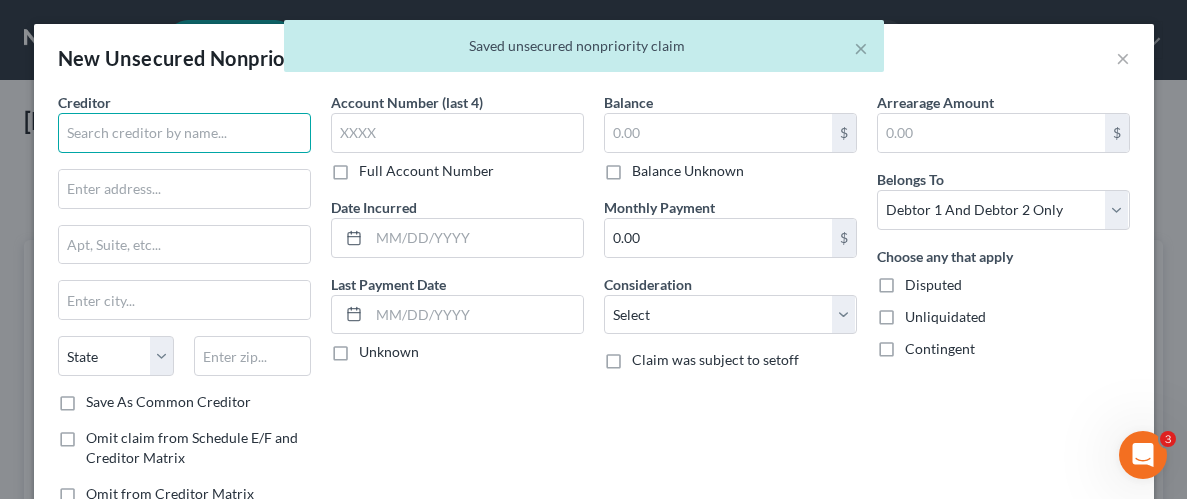 click at bounding box center [184, 133] 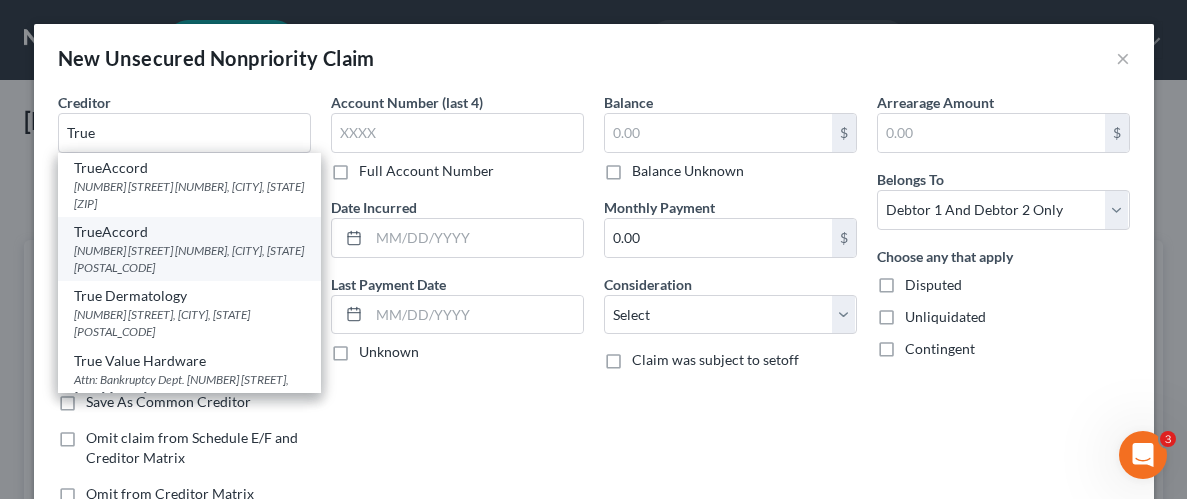 click on "[NUMBER] [STREET] [NUMBER], [CITY], [STATE] [POSTAL_CODE]" at bounding box center (189, 259) 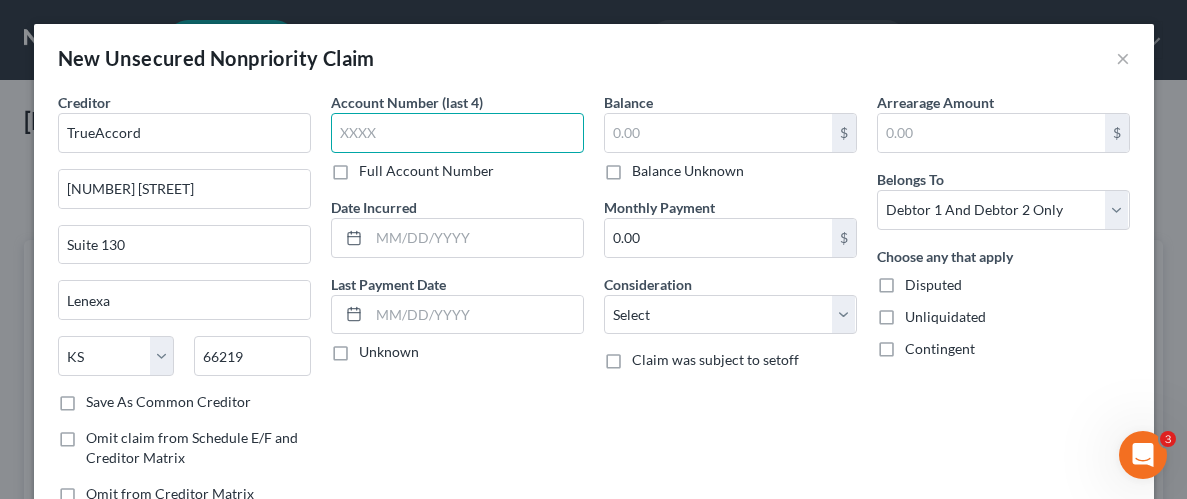 click at bounding box center [457, 133] 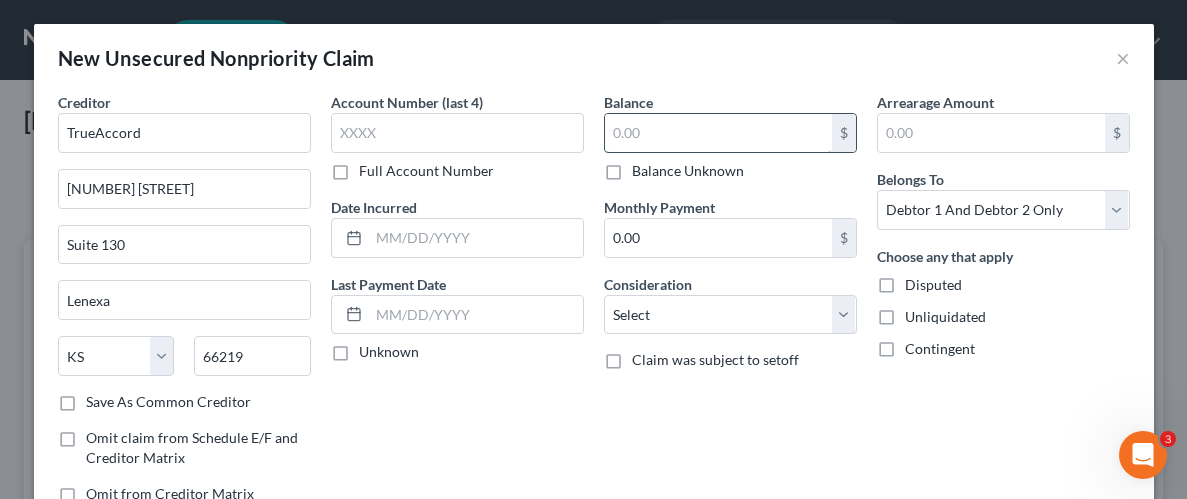 click at bounding box center [718, 133] 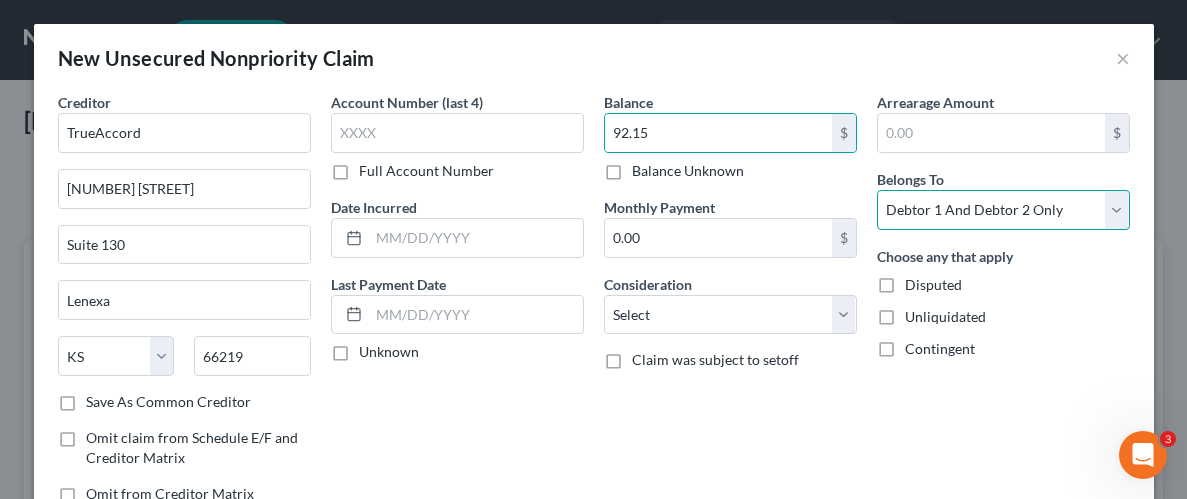 click on "Select Debtor 1 Only Debtor 2 Only Debtor 1 And Debtor 2 Only At Least One Of The Debtors And Another Community Property" at bounding box center (1003, 210) 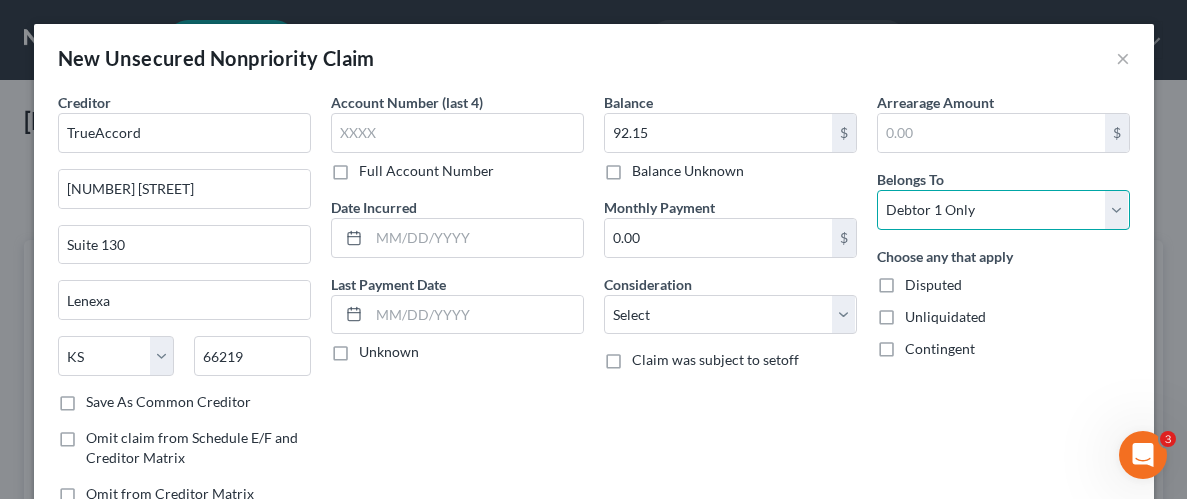 click on "Select Debtor 1 Only Debtor 2 Only Debtor 1 And Debtor 2 Only At Least One Of The Debtors And Another Community Property" at bounding box center [1003, 210] 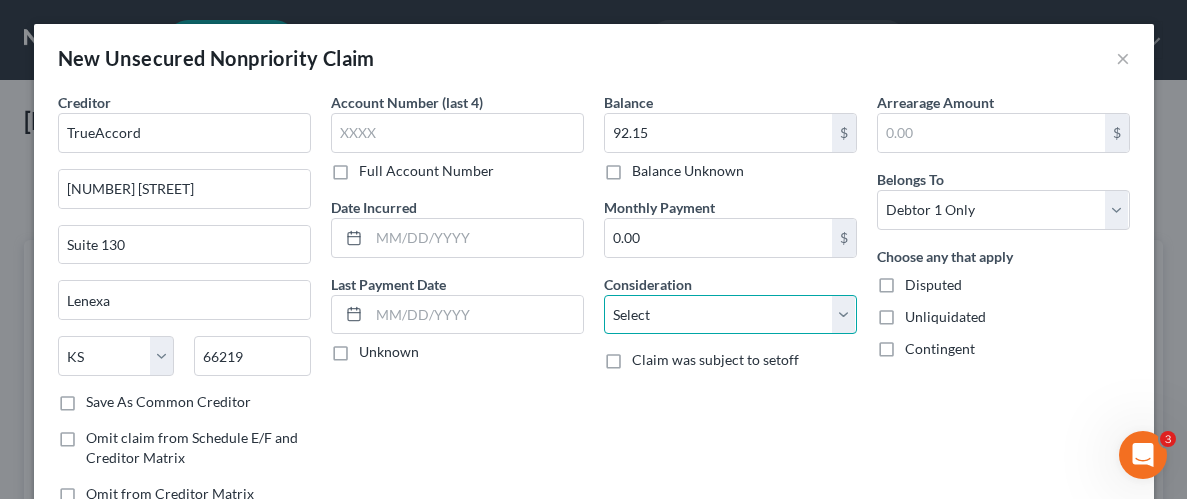 click on "Select Cable / Satellite Services Collection Agency Credit Card Debt Debt Counseling / Attorneys Deficiency Balance Domestic Support Obligations Home / Car Repairs Income Taxes Judgment Liens Medical Services Monies Loaned / Advanced Mortgage Obligation From Divorce Or Separation Obligation To Pensions Other Overdrawn Bank Account Promised To Help Pay Creditors Student Loans Suppliers And Vendors Telephone / Internet Services Utility Services" at bounding box center (730, 315) 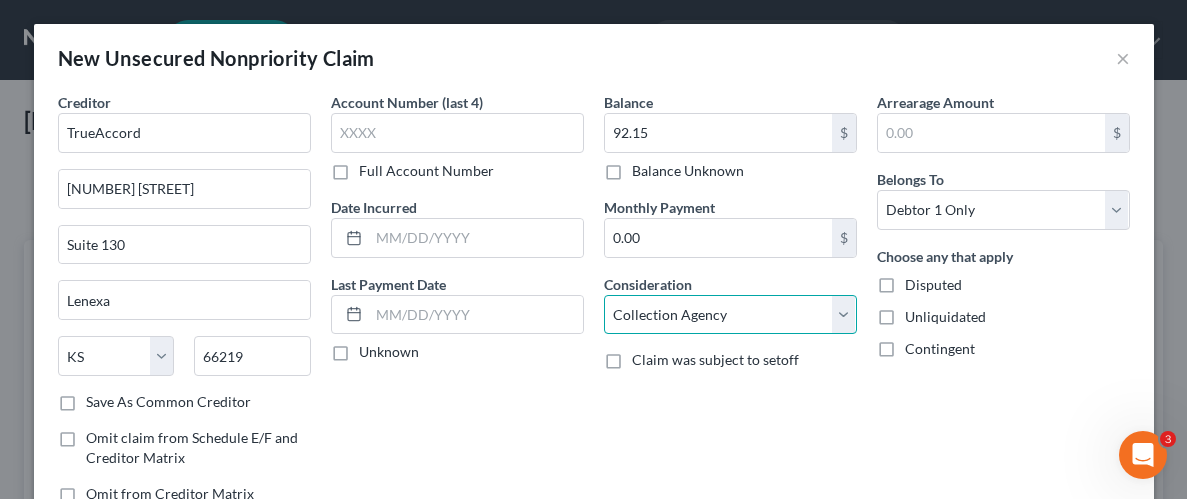 click on "Select Cable / Satellite Services Collection Agency Credit Card Debt Debt Counseling / Attorneys Deficiency Balance Domestic Support Obligations Home / Car Repairs Income Taxes Judgment Liens Medical Services Monies Loaned / Advanced Mortgage Obligation From Divorce Or Separation Obligation To Pensions Other Overdrawn Bank Account Promised To Help Pay Creditors Student Loans Suppliers And Vendors Telephone / Internet Services Utility Services" at bounding box center (730, 315) 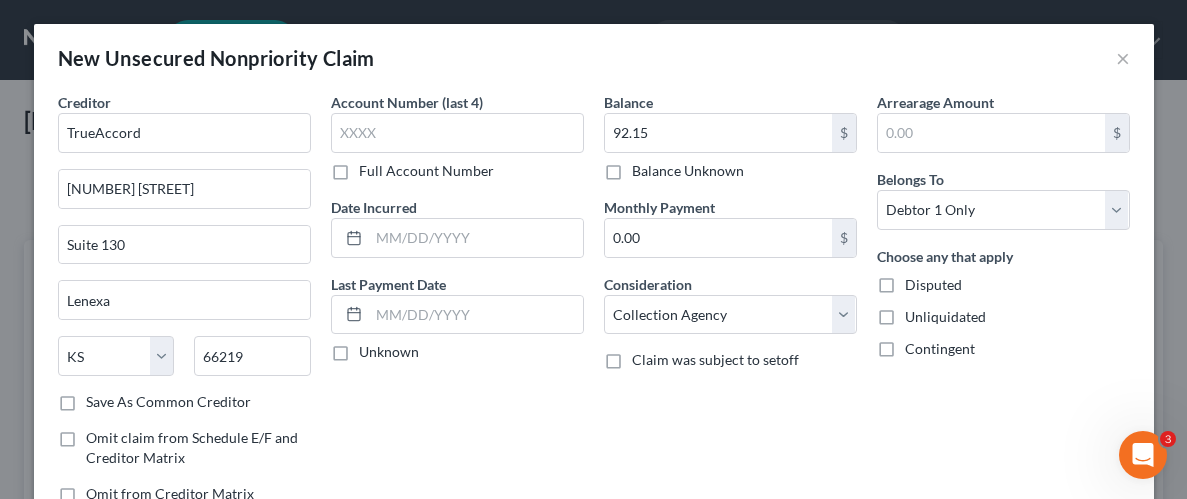 click on "Unliquidated" at bounding box center [945, 317] 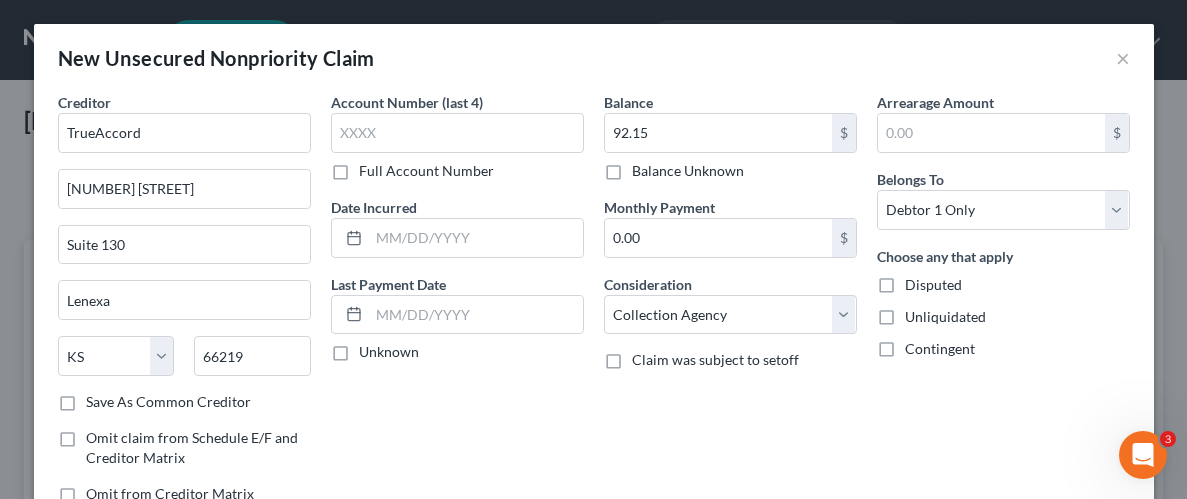 click on "Unliquidated" at bounding box center (919, 313) 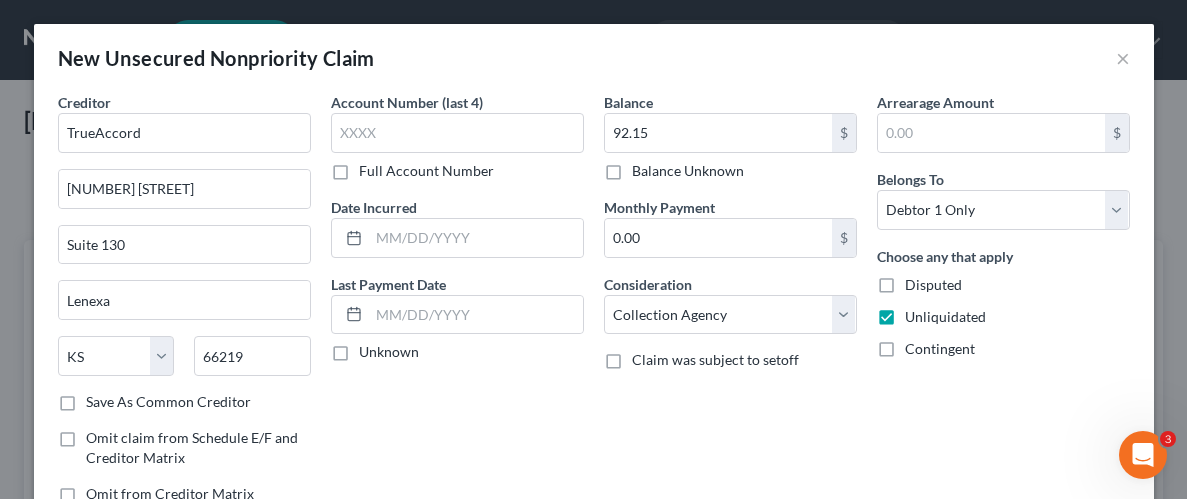 click on "Balance
92.15 $
Balance Unknown
Balance Undetermined
92.15 $
Balance Unknown
Monthly Payment 0.00 $ Consideration Select Cable / Satellite Services Collection Agency Credit Card Debt Debt Counseling / Attorneys Deficiency Balance Domestic Support Obligations Home / Car Repairs Income Taxes Judgment Liens Medical Services Monies Loaned / Advanced Mortgage Obligation From Divorce Or Separation Obligation To Pensions Other Overdrawn Bank Account Promised To Help Pay Creditors Student Loans Suppliers And Vendors Telephone / Internet Services Utility Services Claim was subject to setoff" at bounding box center [730, 306] 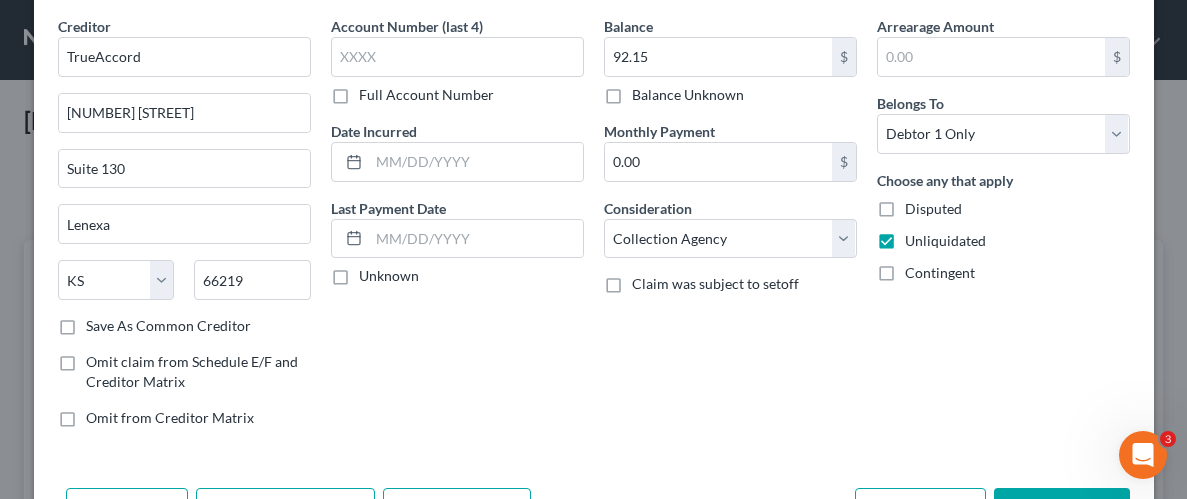 scroll, scrollTop: 145, scrollLeft: 0, axis: vertical 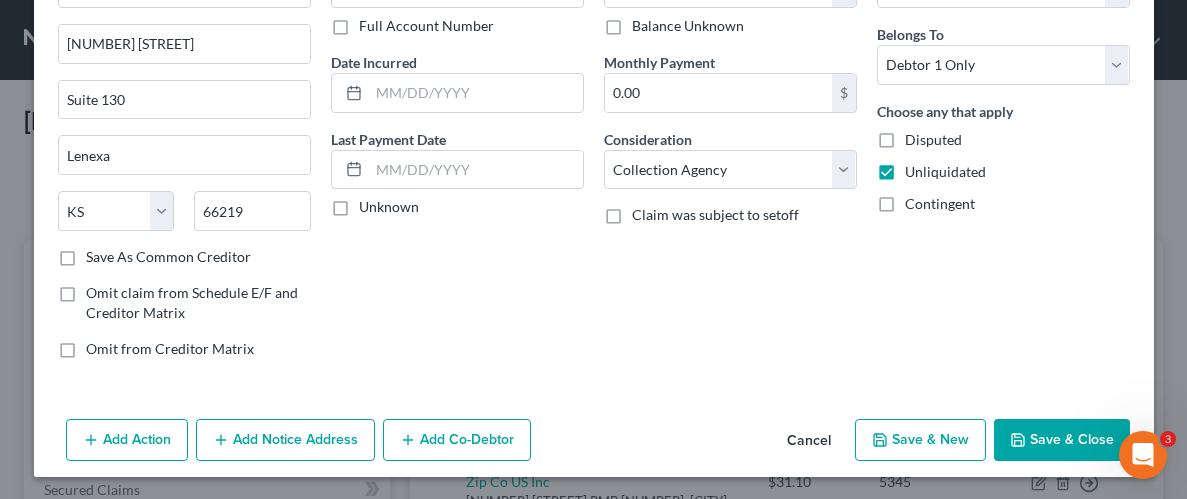 click on "Save & Close" at bounding box center [1062, 440] 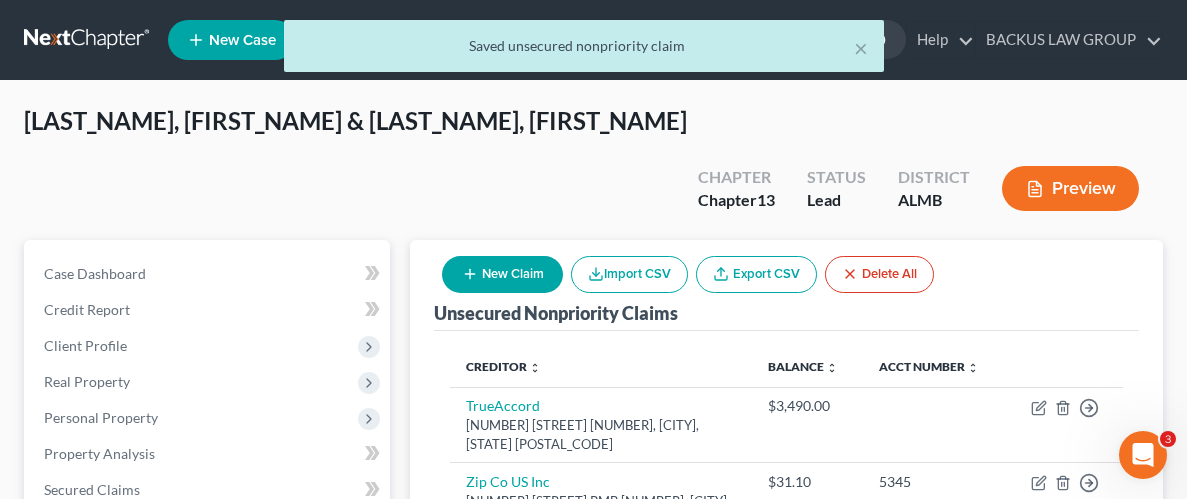 click on "New Claim" at bounding box center [502, 274] 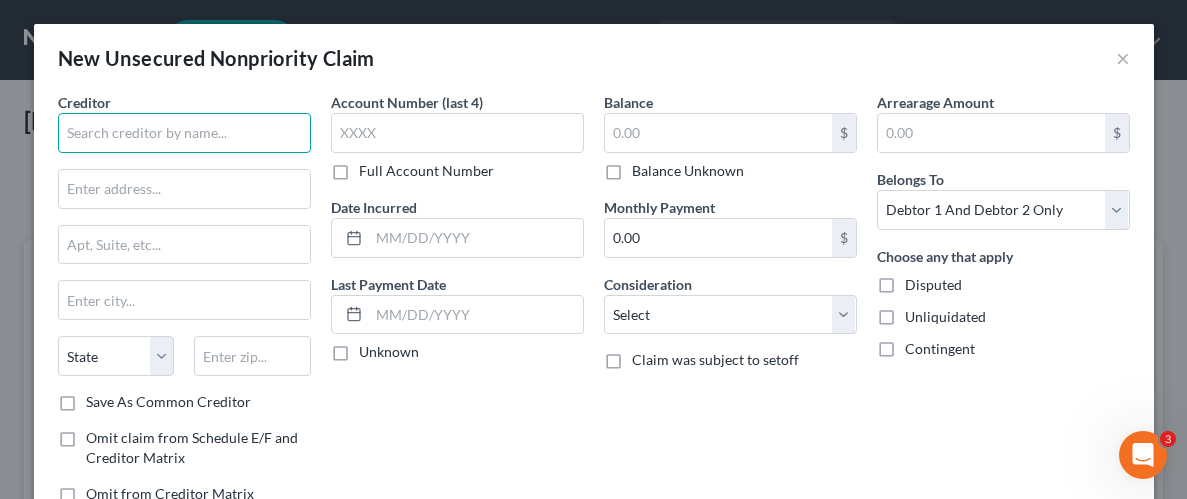 click at bounding box center [184, 133] 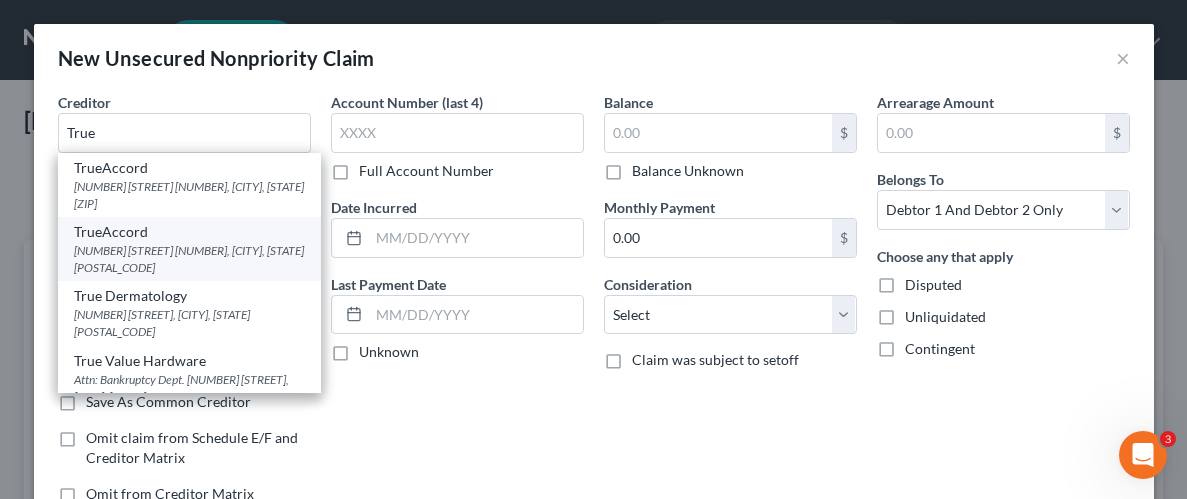 click on "[NUMBER] [STREET] [NUMBER], [CITY], [STATE] [POSTAL_CODE]" at bounding box center [189, 259] 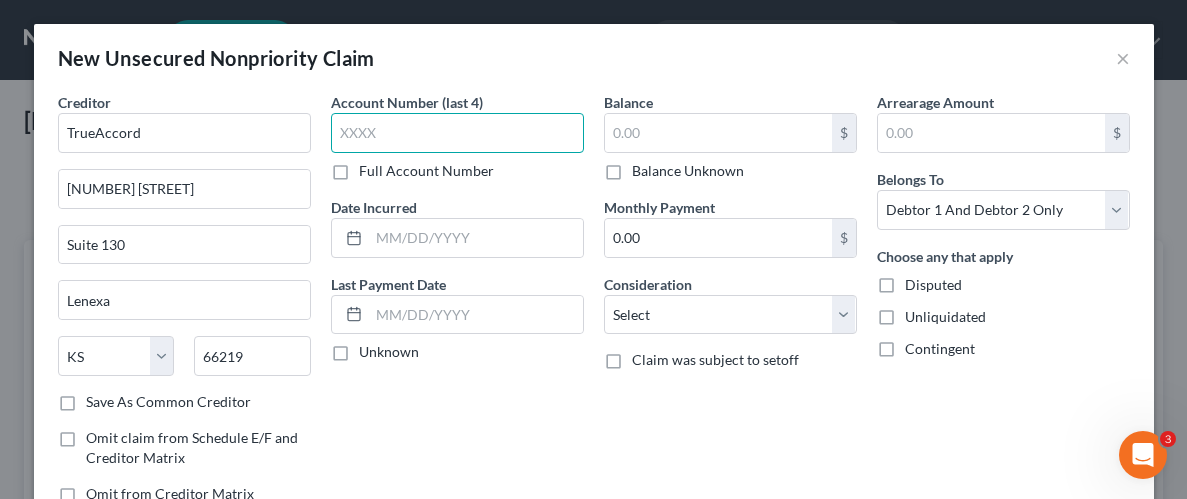 click at bounding box center [457, 133] 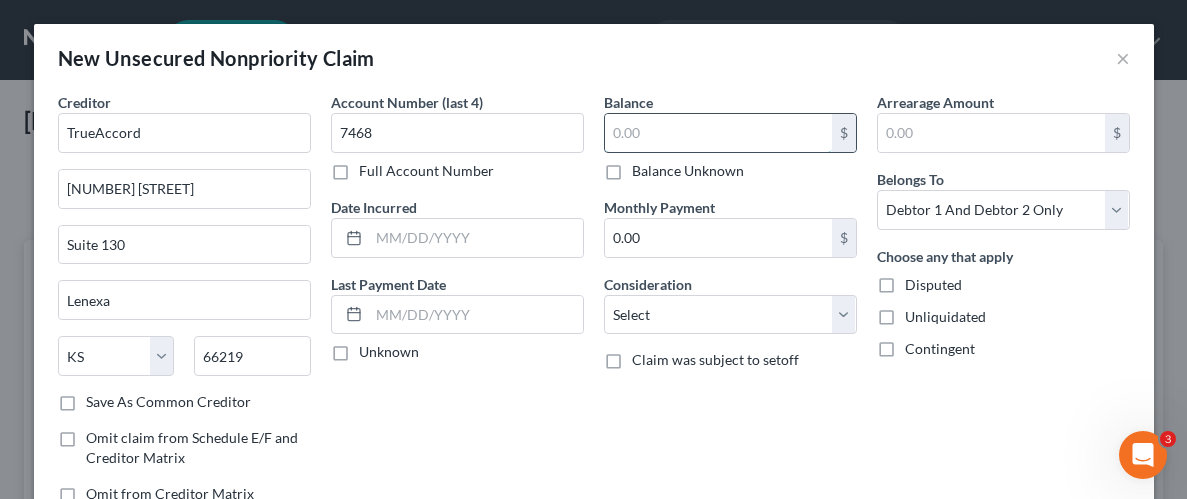 click at bounding box center (718, 133) 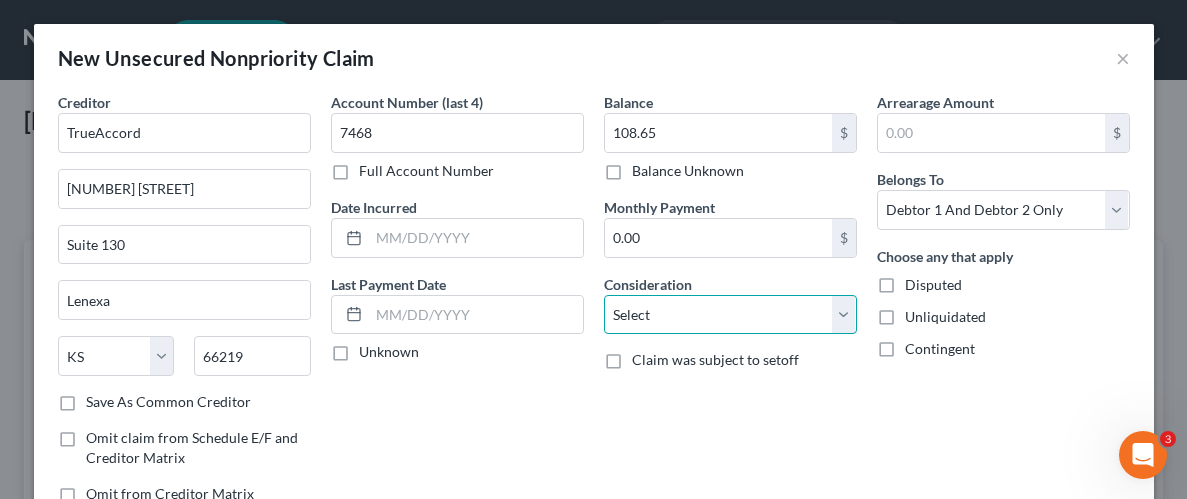 click on "Select Cable / Satellite Services Collection Agency Credit Card Debt Debt Counseling / Attorneys Deficiency Balance Domestic Support Obligations Home / Car Repairs Income Taxes Judgment Liens Medical Services Monies Loaned / Advanced Mortgage Obligation From Divorce Or Separation Obligation To Pensions Other Overdrawn Bank Account Promised To Help Pay Creditors Student Loans Suppliers And Vendors Telephone / Internet Services Utility Services" at bounding box center (730, 315) 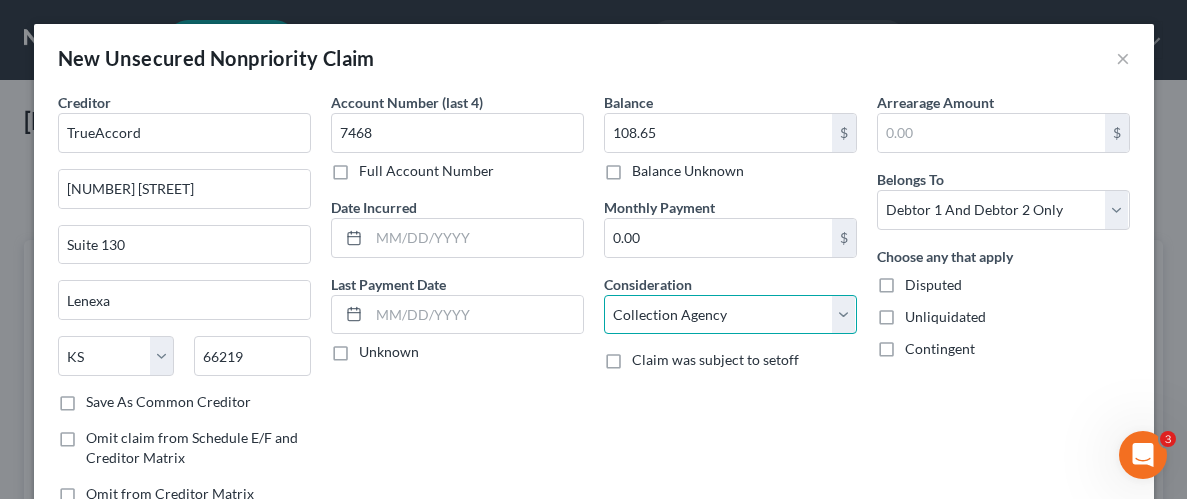 click on "Select Cable / Satellite Services Collection Agency Credit Card Debt Debt Counseling / Attorneys Deficiency Balance Domestic Support Obligations Home / Car Repairs Income Taxes Judgment Liens Medical Services Monies Loaned / Advanced Mortgage Obligation From Divorce Or Separation Obligation To Pensions Other Overdrawn Bank Account Promised To Help Pay Creditors Student Loans Suppliers And Vendors Telephone / Internet Services Utility Services" at bounding box center [730, 315] 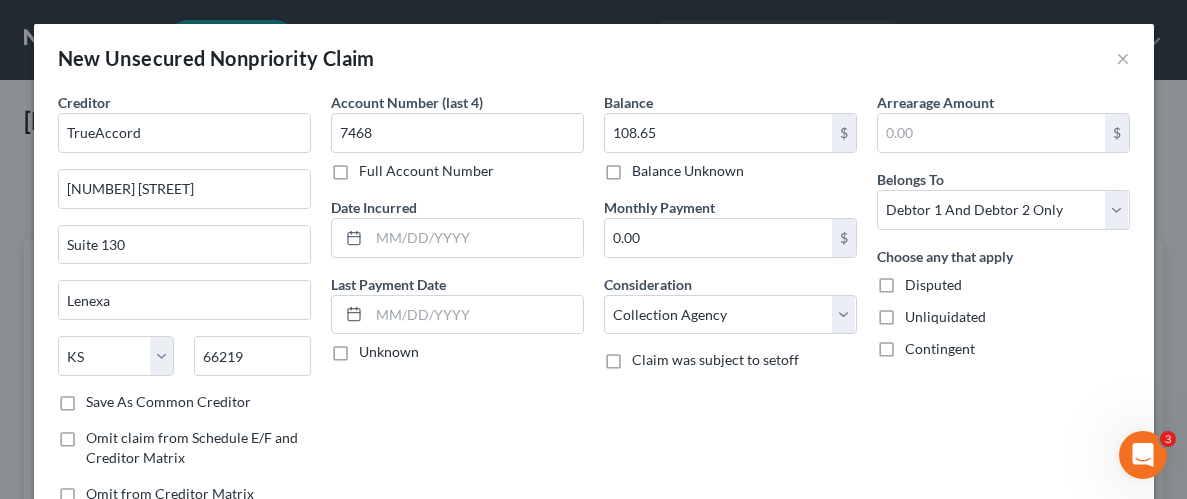 click on "Unliquidated" at bounding box center [945, 317] 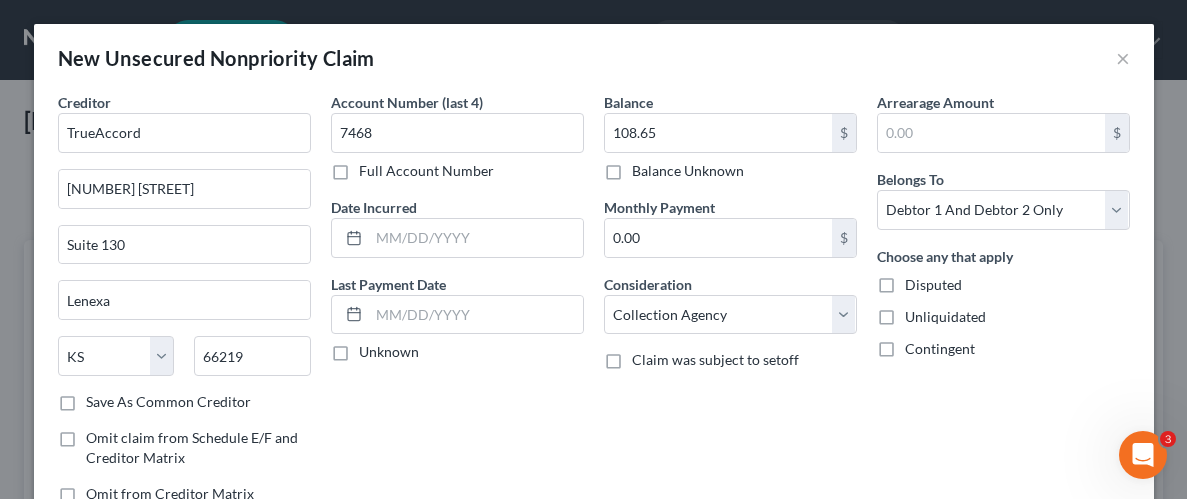 click on "Unliquidated" at bounding box center (919, 313) 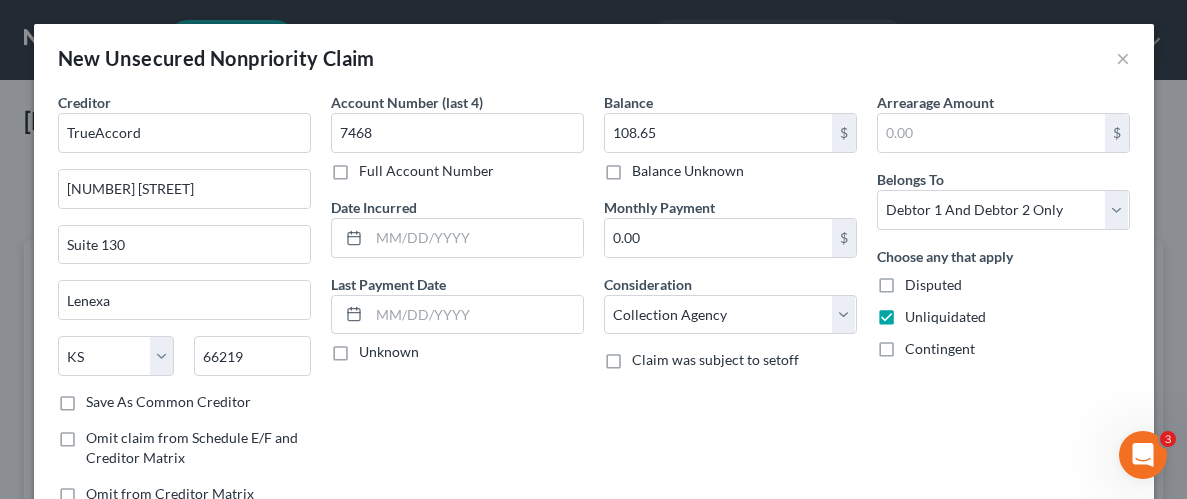 click on "Balance
[AMOUNT] $
Balance Unknown
Balance Undetermined
[AMOUNT] $
Balance Unknown
Monthly Payment 0.00 $ Consideration Select Cable / Satellite Services Collection Agency Credit Card Debt Debt Counseling / Attorneys Deficiency Balance Domestic Support Obligations Home / Car Repairs Income Taxes Judgment Liens Medical Services Monies Loaned / Advanced Mortgage Obligation From Divorce Or Separation Obligation To Pensions Other Overdrawn Bank Account Promised To Help Pay Creditors Student Loans Suppliers And Vendors Telephone / Internet Services Utility Services Claim was subject to setoff" at bounding box center (730, 306) 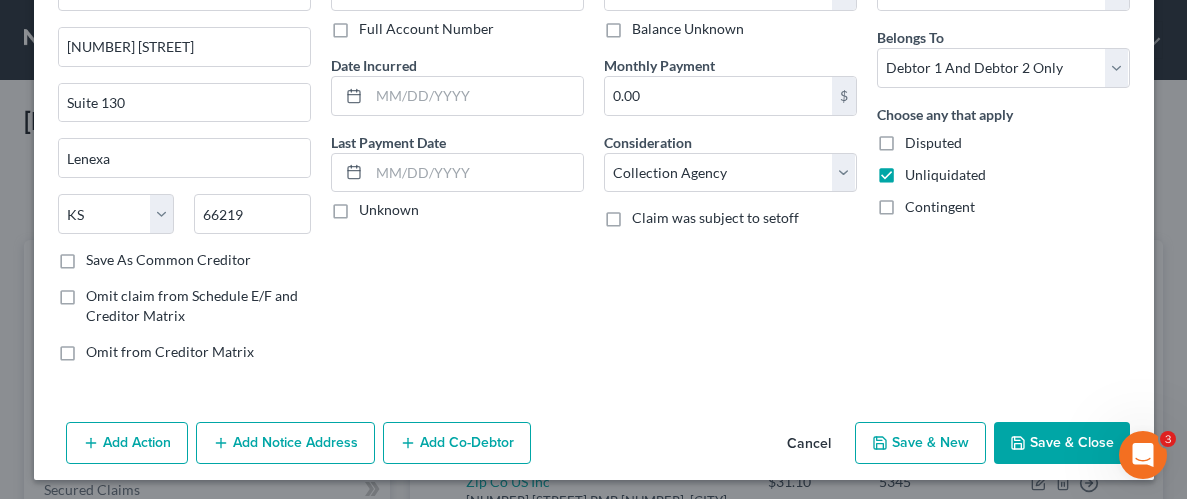 scroll, scrollTop: 145, scrollLeft: 0, axis: vertical 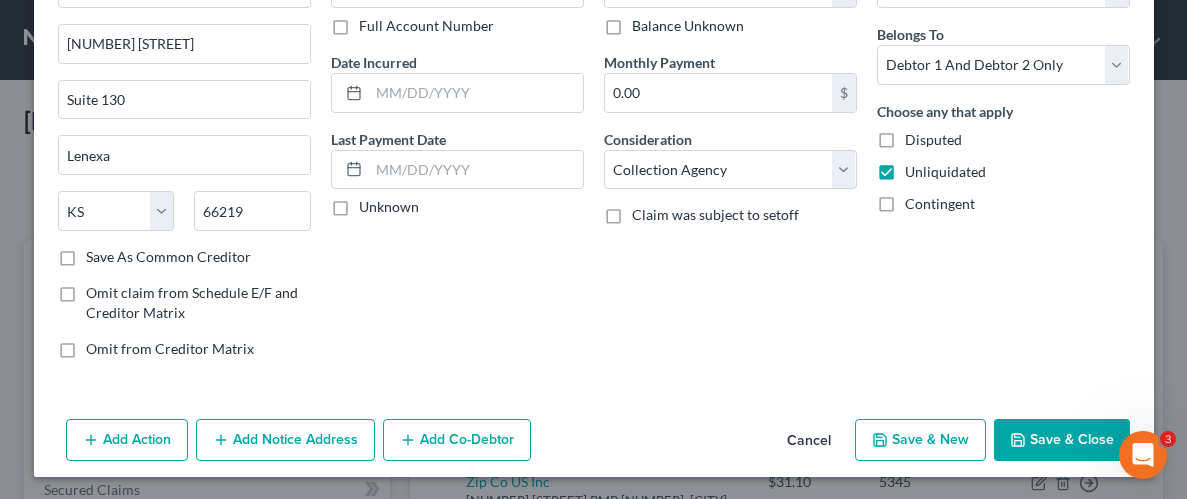 click on "Save & Close" at bounding box center [1062, 440] 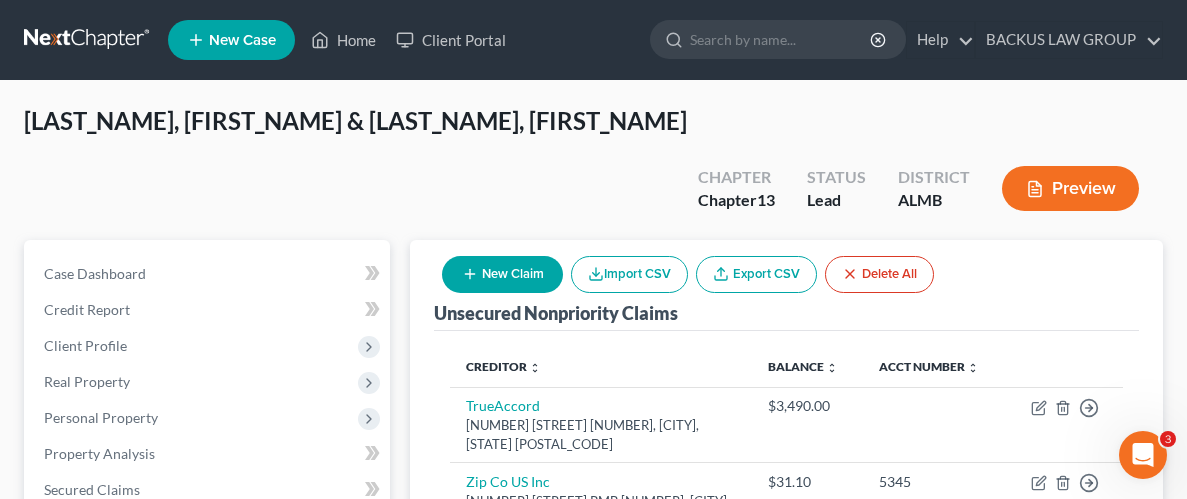 click 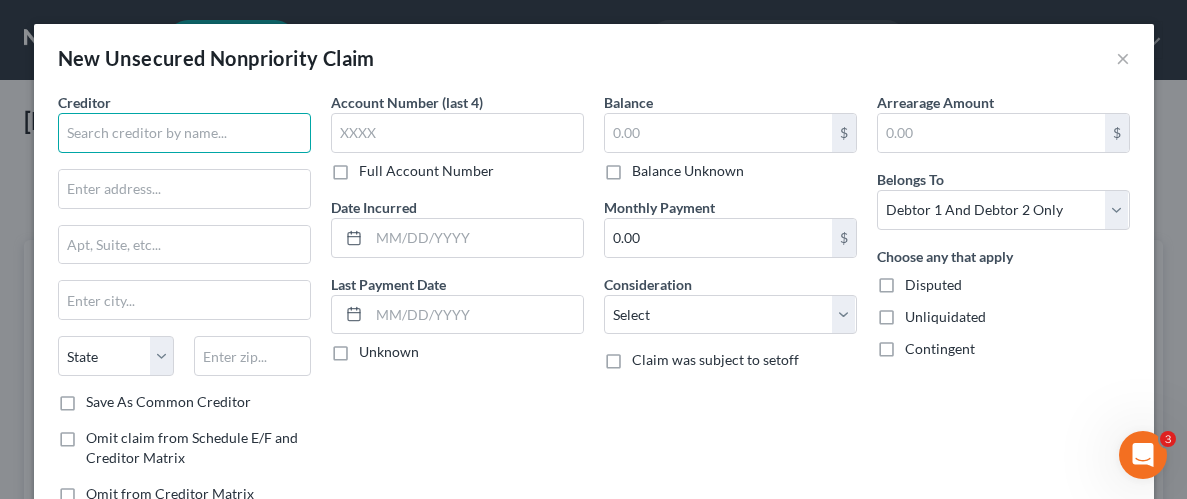 click at bounding box center (184, 133) 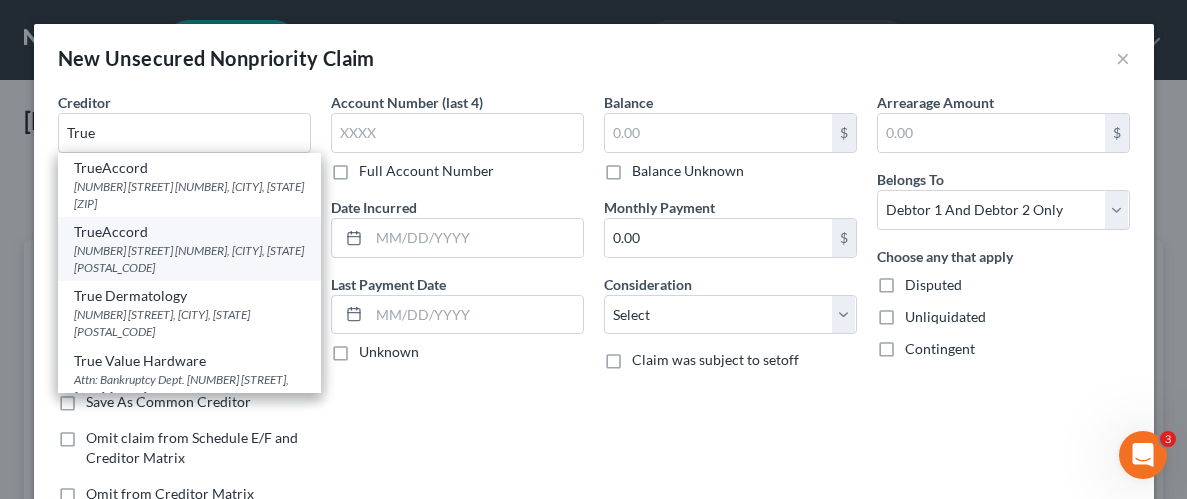 click on "[NUMBER] [STREET] [NUMBER], [CITY], [STATE] [POSTAL_CODE]" at bounding box center (189, 259) 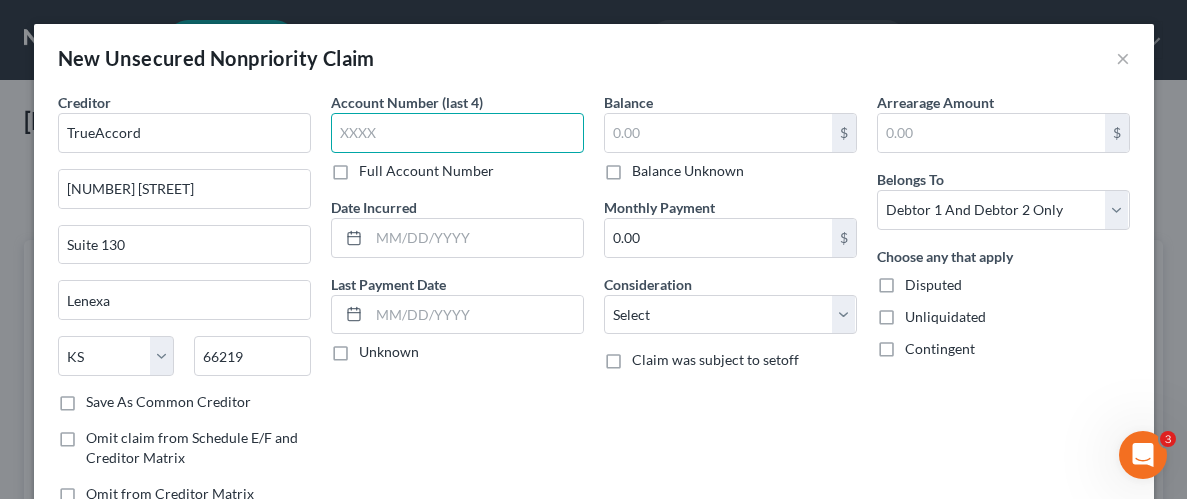 click at bounding box center (457, 133) 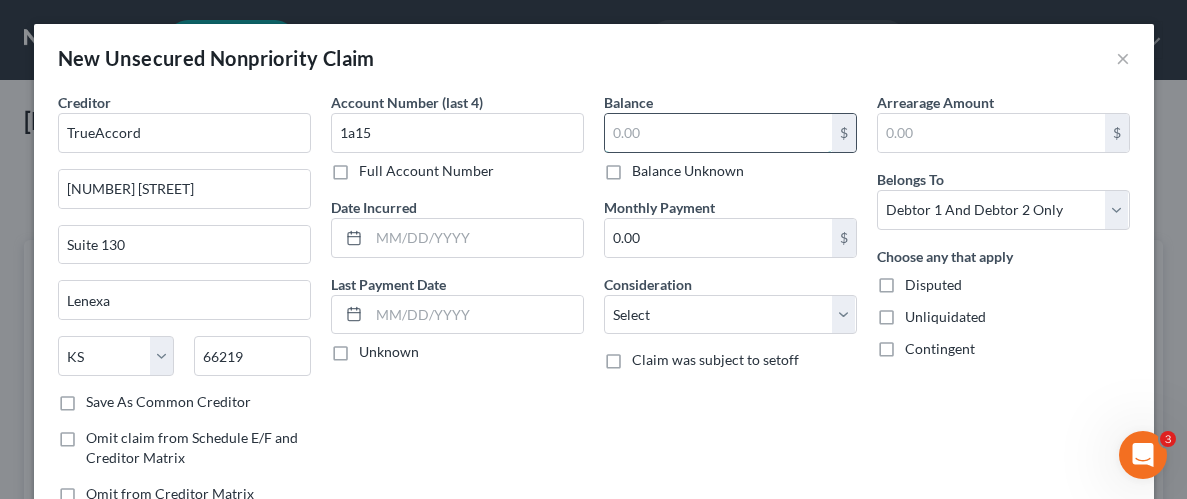 click at bounding box center (718, 133) 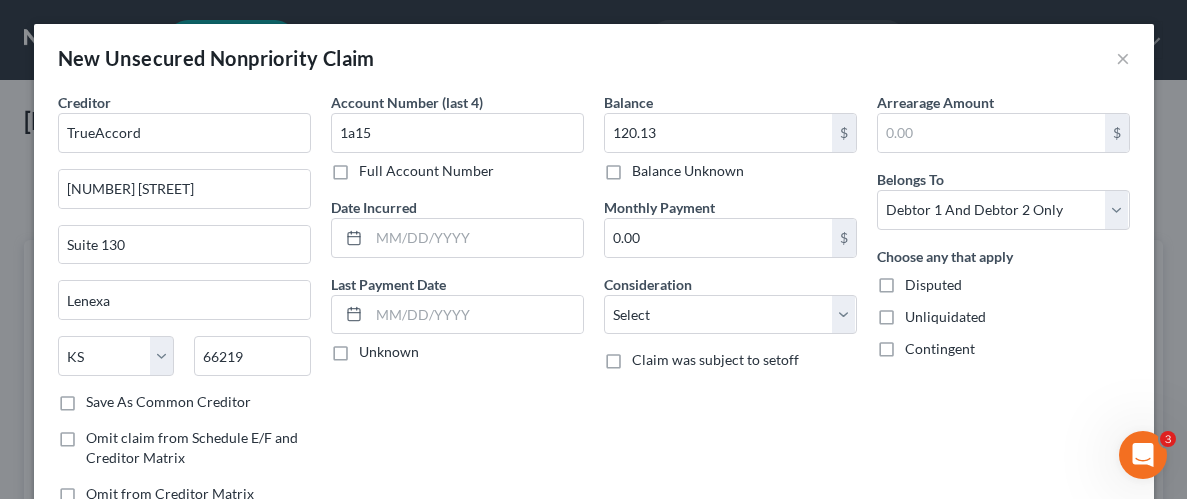click on "Arrearage Amount $
Belongs To
*
Select Debtor 1 Only Debtor 2 Only Debtor 1 And Debtor 2 Only At Least One Of The Debtors And Another Community Property Choose any that apply Disputed Unliquidated Contingent" at bounding box center (1003, 306) 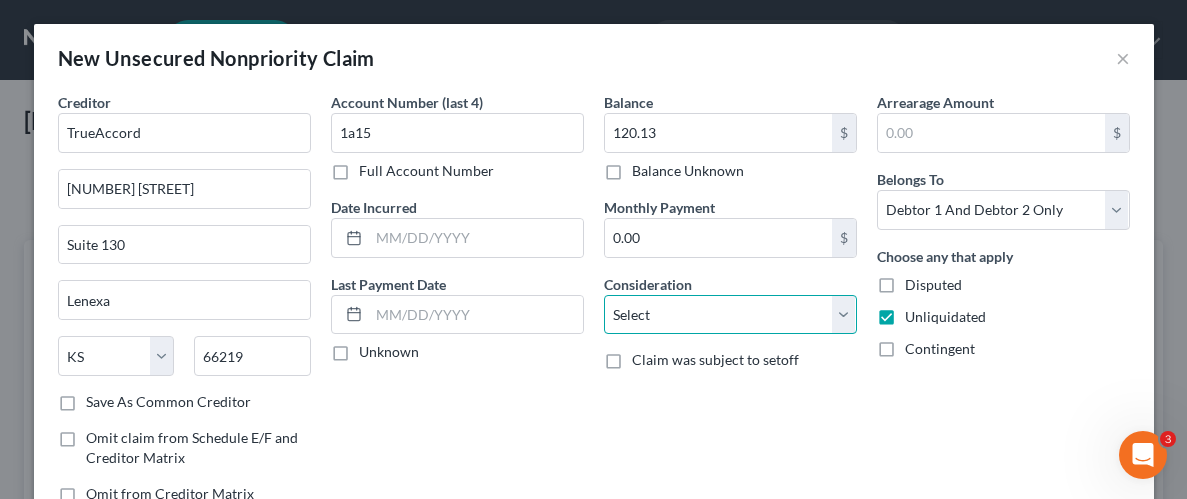 click on "Select Cable / Satellite Services Collection Agency Credit Card Debt Debt Counseling / Attorneys Deficiency Balance Domestic Support Obligations Home / Car Repairs Income Taxes Judgment Liens Medical Services Monies Loaned / Advanced Mortgage Obligation From Divorce Or Separation Obligation To Pensions Other Overdrawn Bank Account Promised To Help Pay Creditors Student Loans Suppliers And Vendors Telephone / Internet Services Utility Services" at bounding box center [730, 315] 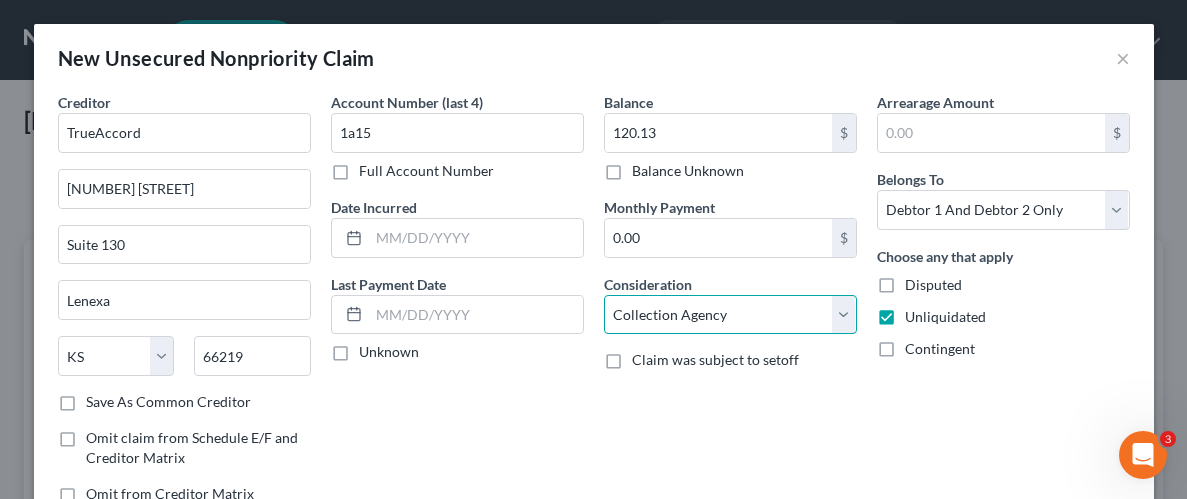 click on "Select Cable / Satellite Services Collection Agency Credit Card Debt Debt Counseling / Attorneys Deficiency Balance Domestic Support Obligations Home / Car Repairs Income Taxes Judgment Liens Medical Services Monies Loaned / Advanced Mortgage Obligation From Divorce Or Separation Obligation To Pensions Other Overdrawn Bank Account Promised To Help Pay Creditors Student Loans Suppliers And Vendors Telephone / Internet Services Utility Services" at bounding box center [730, 315] 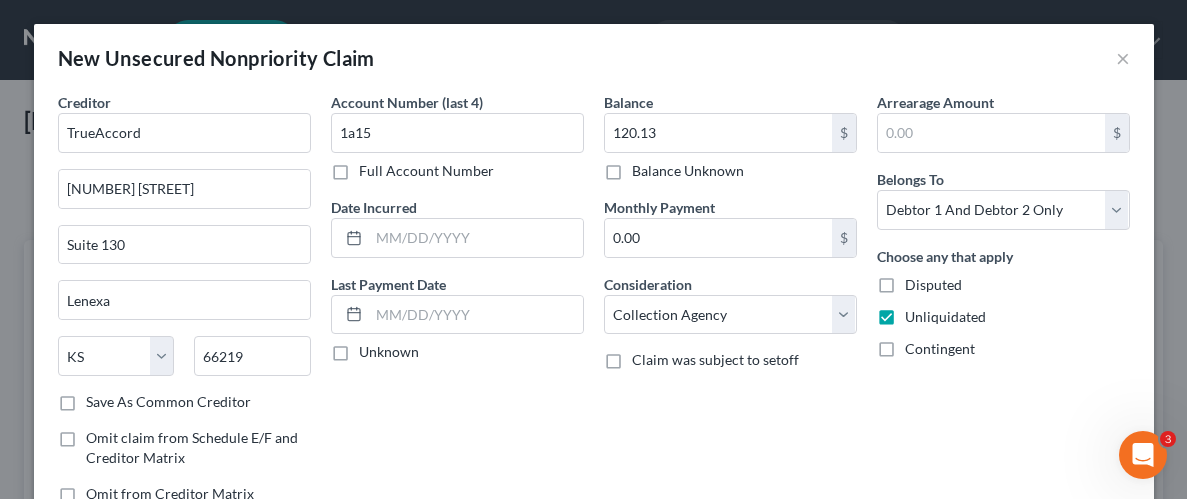 click on "Arrearage Amount $
Belongs To
*
Select Debtor 1 Only Debtor 2 Only Debtor 1 And Debtor 2 Only At Least One Of The Debtors And Another Community Property Choose any that apply Disputed Unliquidated Contingent" at bounding box center (1003, 306) 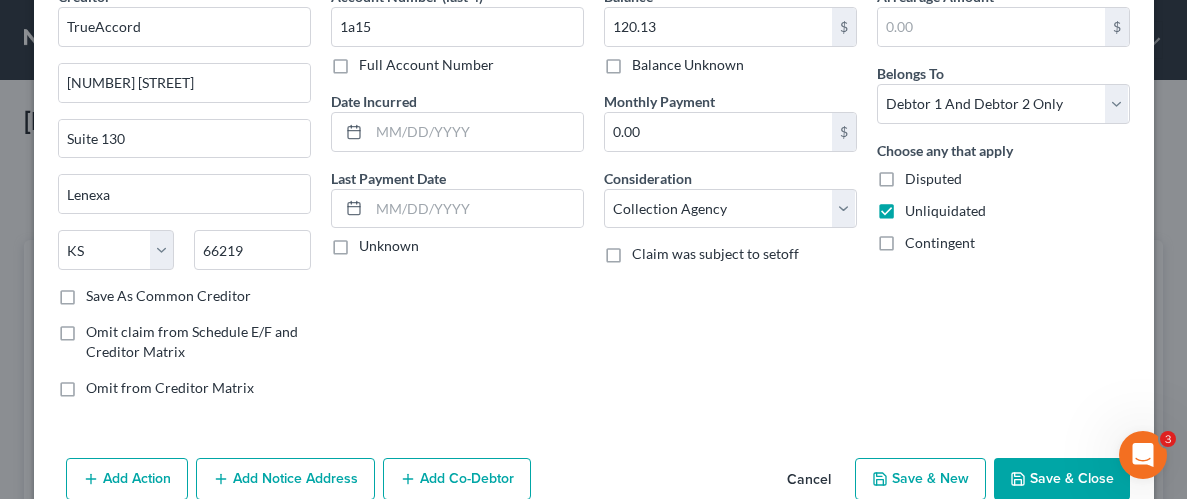 scroll, scrollTop: 145, scrollLeft: 0, axis: vertical 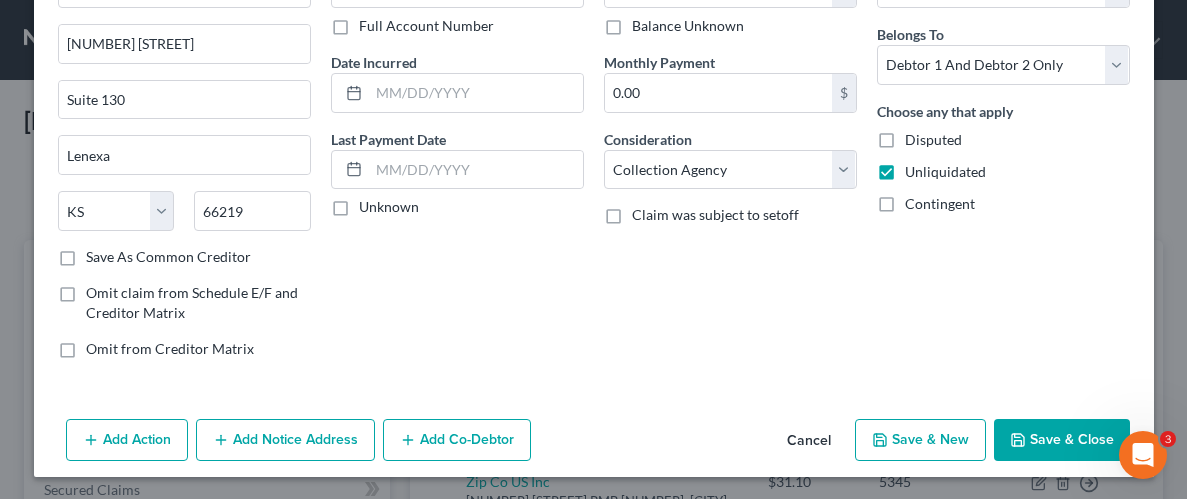 click on "Save & Close" at bounding box center [1062, 440] 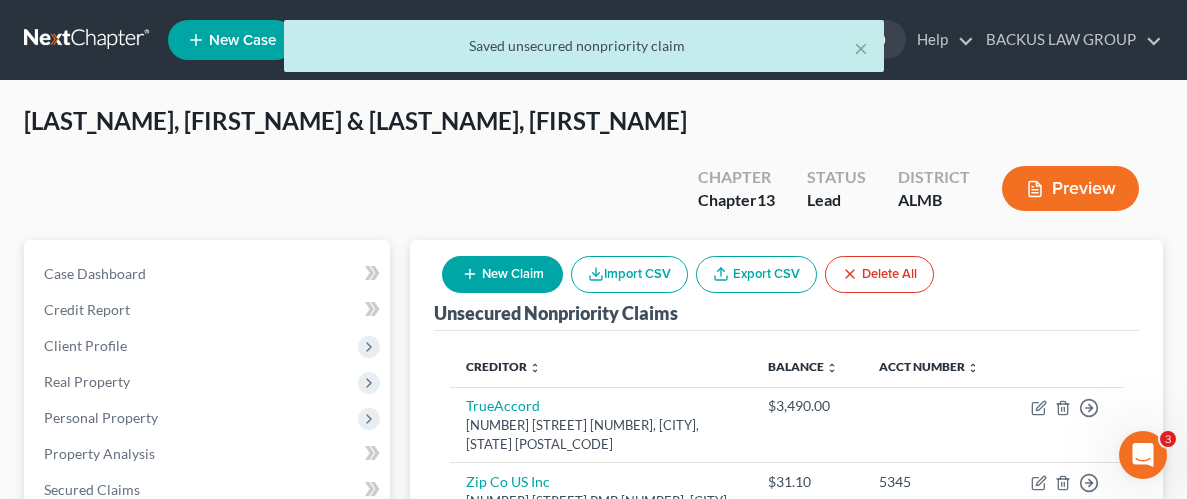 click on "New Claim" at bounding box center [502, 274] 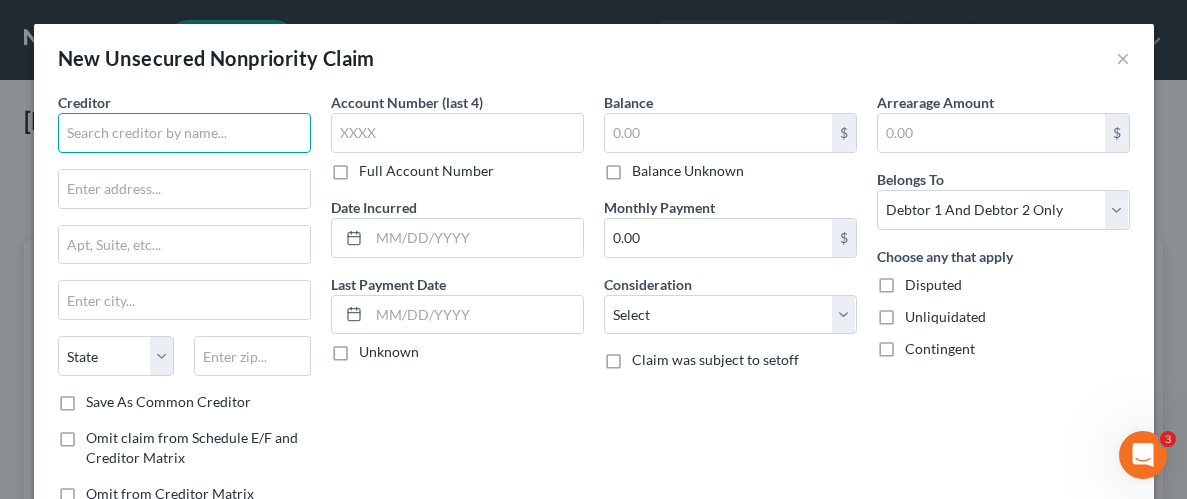 click at bounding box center [184, 133] 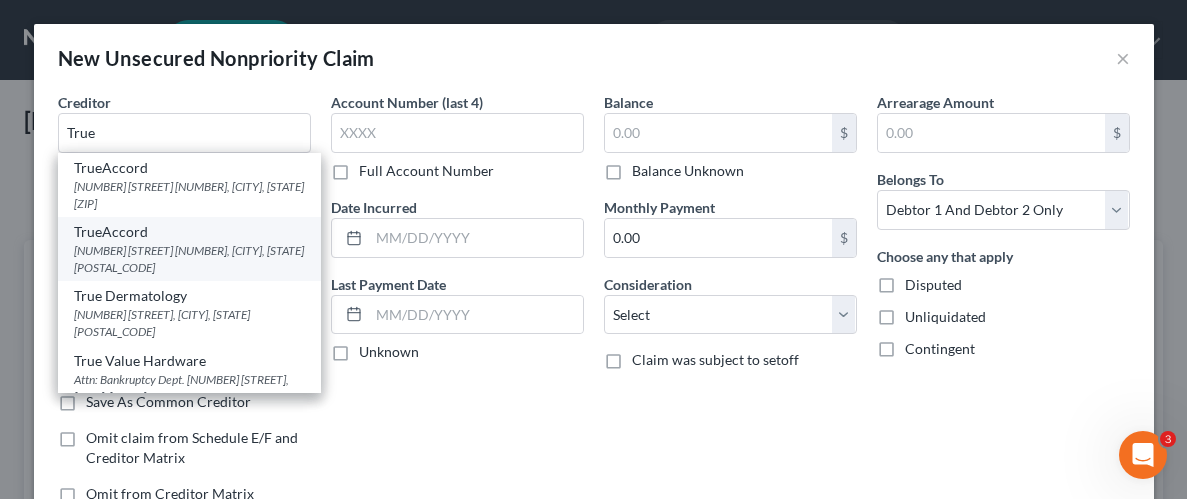 click on "[NUMBER] [STREET] [NUMBER], [CITY], [STATE] [POSTAL_CODE]" at bounding box center (189, 259) 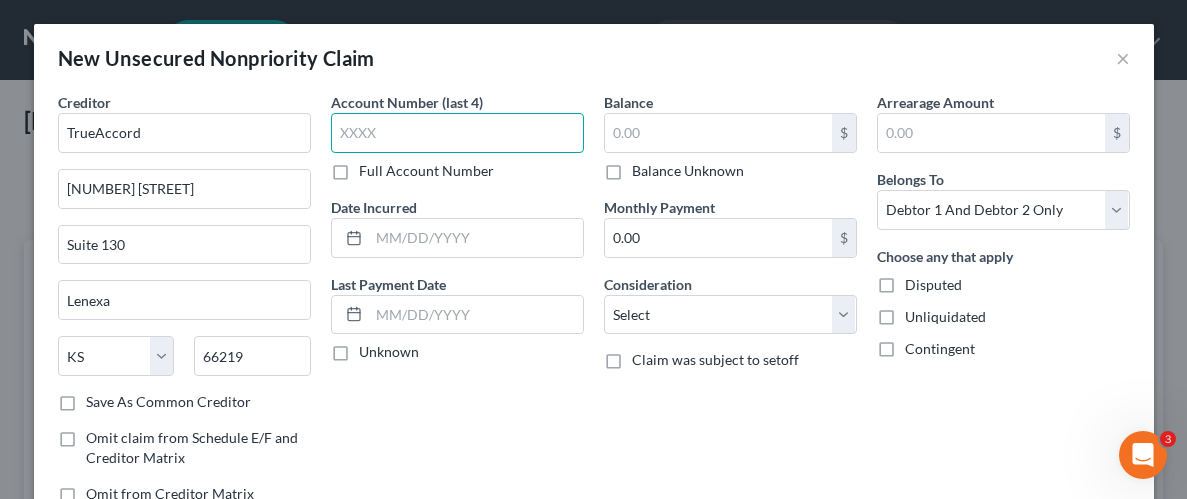 click at bounding box center (457, 133) 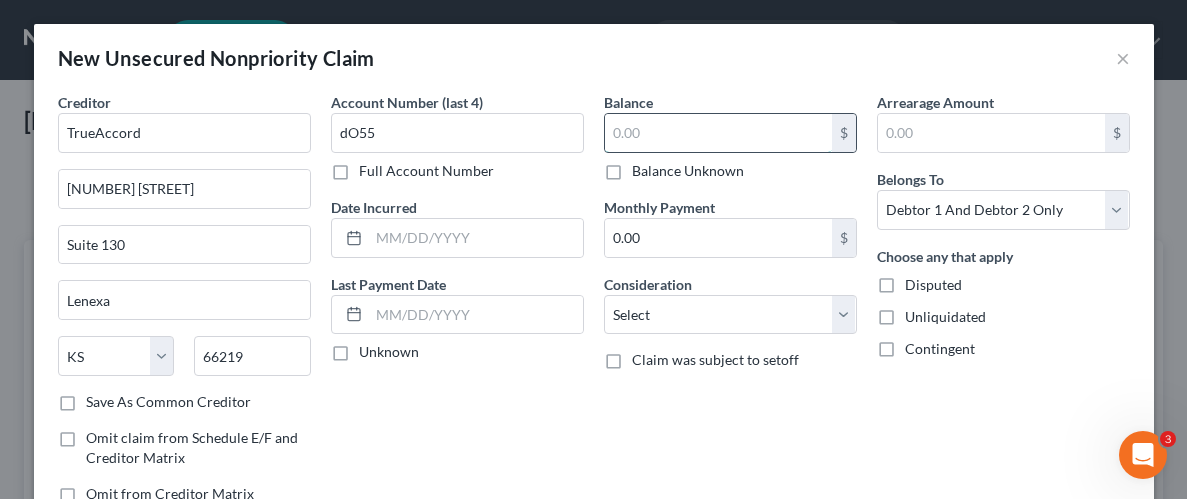 click at bounding box center (718, 133) 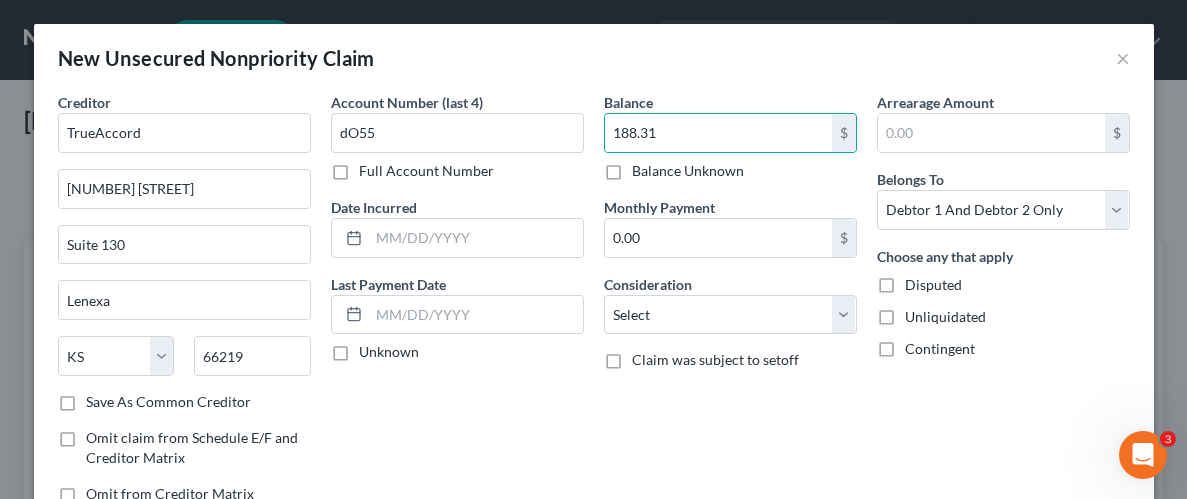 click on "Unliquidated" at bounding box center [945, 317] 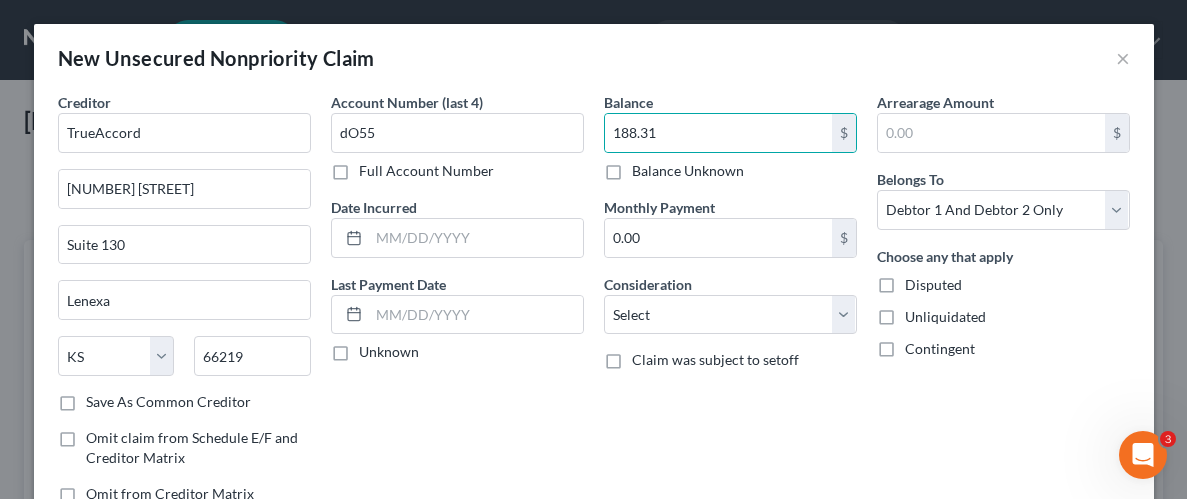 click on "Unliquidated" at bounding box center (919, 313) 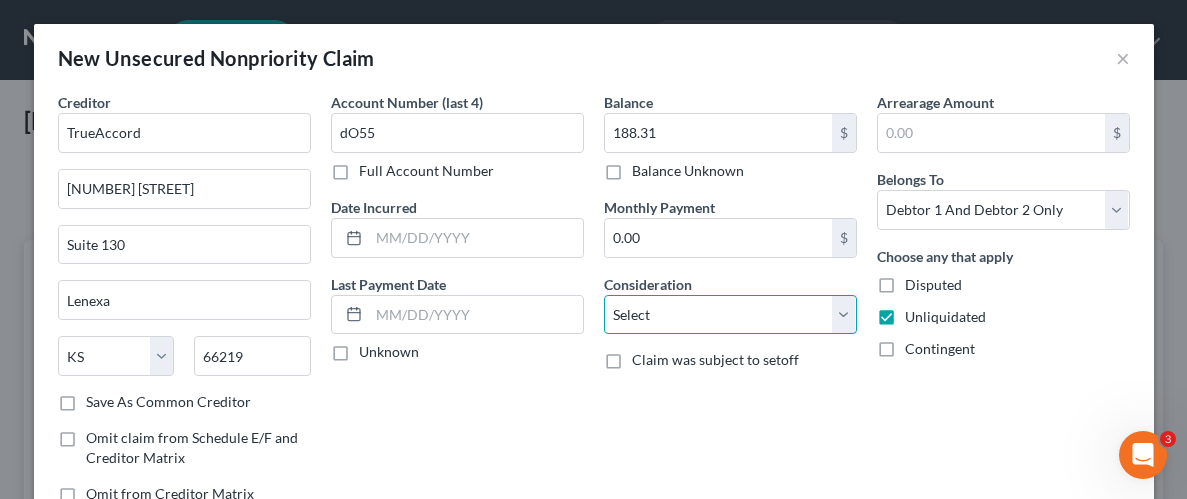 click on "Select Cable / Satellite Services Collection Agency Credit Card Debt Debt Counseling / Attorneys Deficiency Balance Domestic Support Obligations Home / Car Repairs Income Taxes Judgment Liens Medical Services Monies Loaned / Advanced Mortgage Obligation From Divorce Or Separation Obligation To Pensions Other Overdrawn Bank Account Promised To Help Pay Creditors Student Loans Suppliers And Vendors Telephone / Internet Services Utility Services" at bounding box center [730, 315] 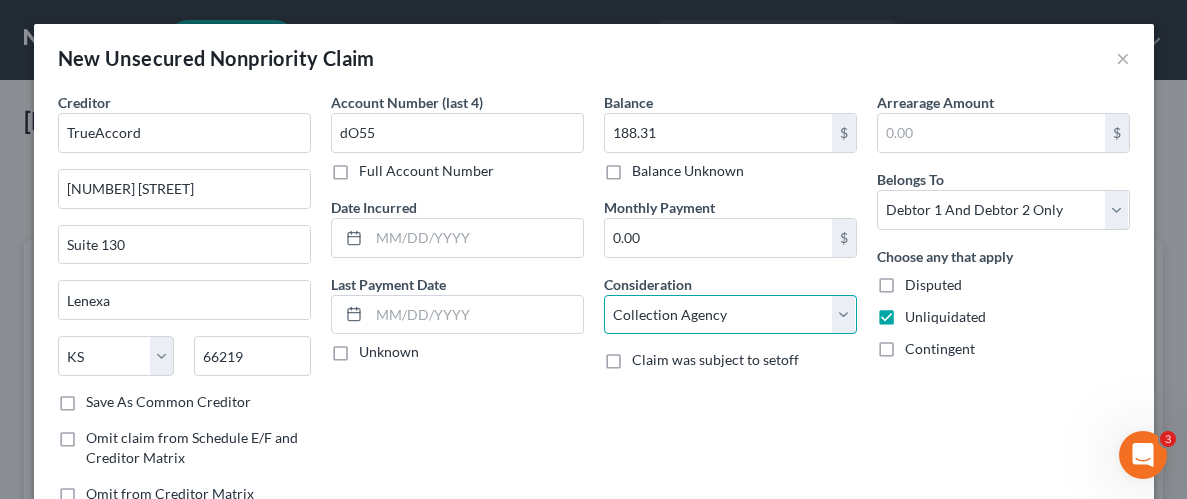 click on "Select Cable / Satellite Services Collection Agency Credit Card Debt Debt Counseling / Attorneys Deficiency Balance Domestic Support Obligations Home / Car Repairs Income Taxes Judgment Liens Medical Services Monies Loaned / Advanced Mortgage Obligation From Divorce Or Separation Obligation To Pensions Other Overdrawn Bank Account Promised To Help Pay Creditors Student Loans Suppliers And Vendors Telephone / Internet Services Utility Services" at bounding box center [730, 315] 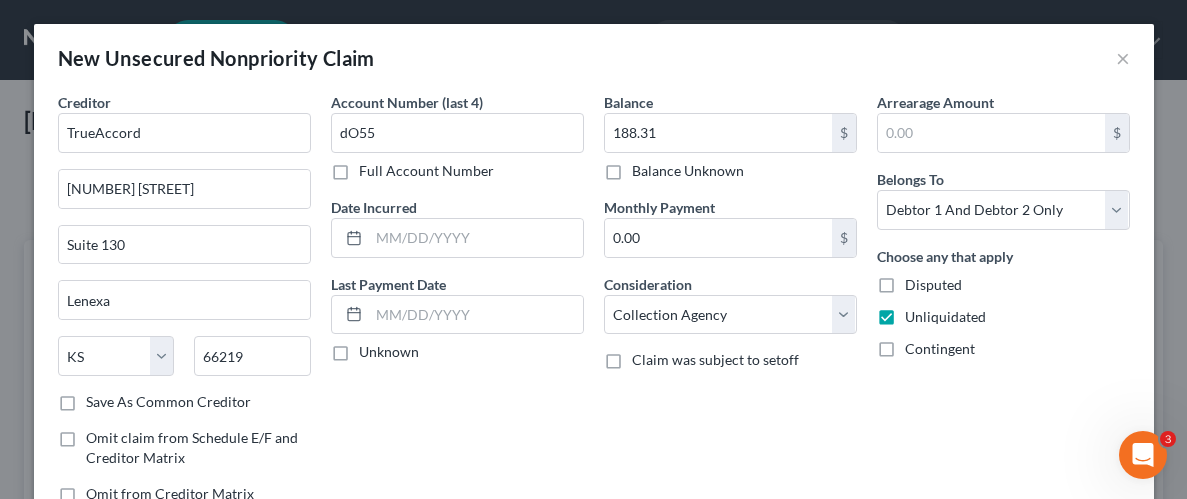 click on "Arrearage Amount $
Belongs To
*
Select Debtor 1 Only Debtor 2 Only Debtor 1 And Debtor 2 Only At Least One Of The Debtors And Another Community Property Choose any that apply Disputed Unliquidated Contingent" at bounding box center (1003, 306) 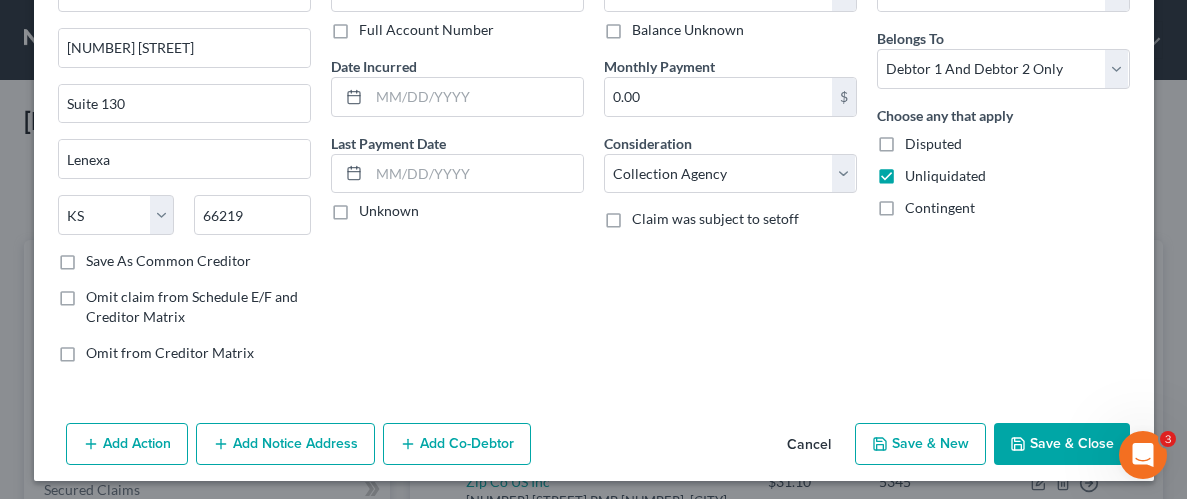 scroll, scrollTop: 145, scrollLeft: 0, axis: vertical 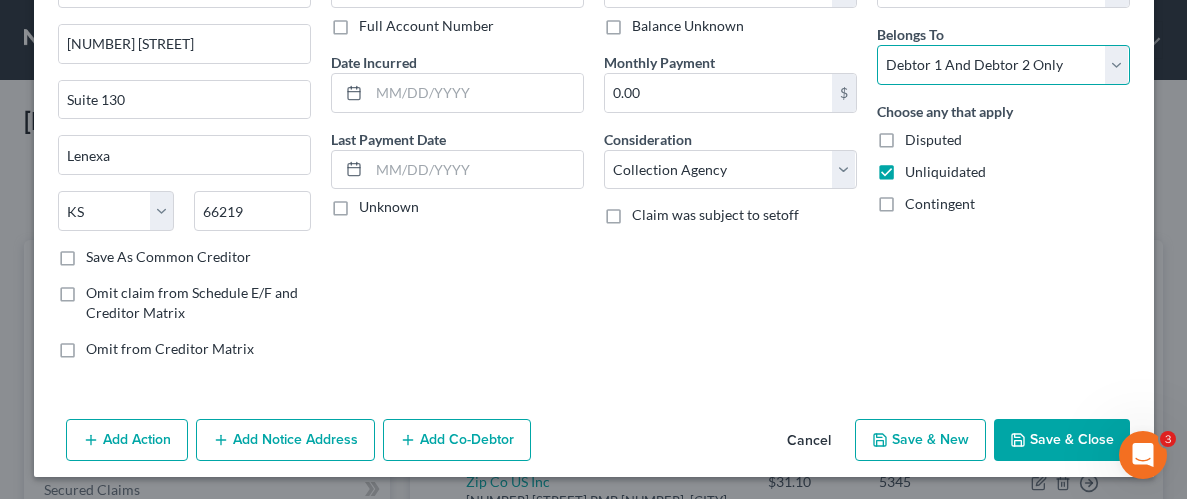 click on "Select Debtor 1 Only Debtor 2 Only Debtor 1 And Debtor 2 Only At Least One Of The Debtors And Another Community Property" at bounding box center (1003, 65) 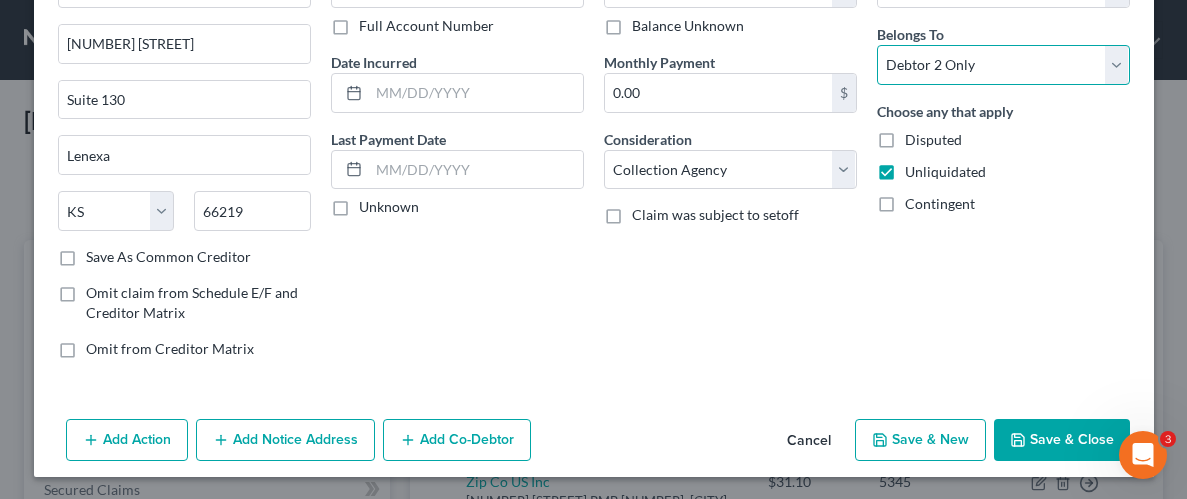 click on "Select Debtor 1 Only Debtor 2 Only Debtor 1 And Debtor 2 Only At Least One Of The Debtors And Another Community Property" at bounding box center [1003, 65] 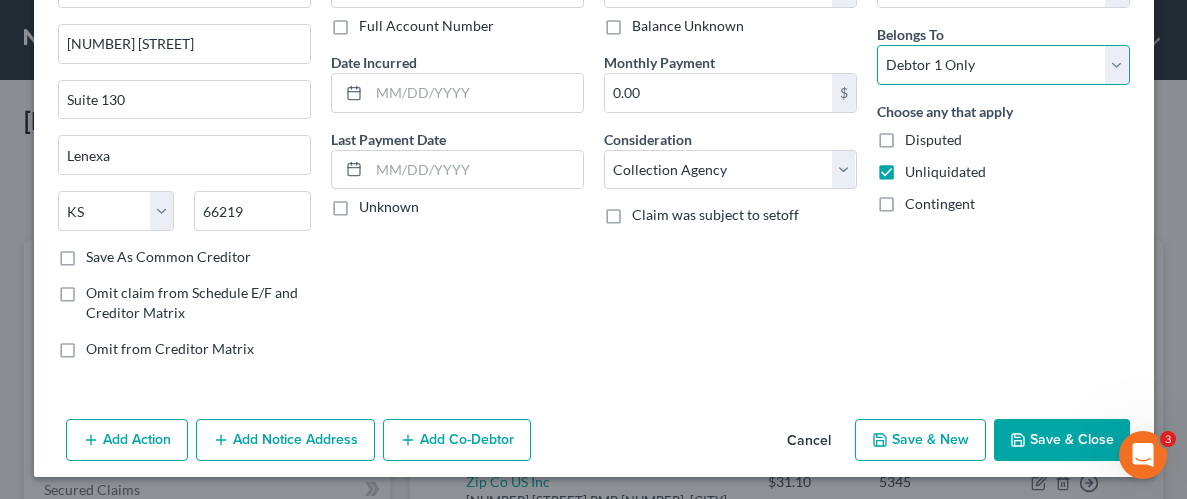 click on "Select Debtor 1 Only Debtor 2 Only Debtor 1 And Debtor 2 Only At Least One Of The Debtors And Another Community Property" at bounding box center [1003, 65] 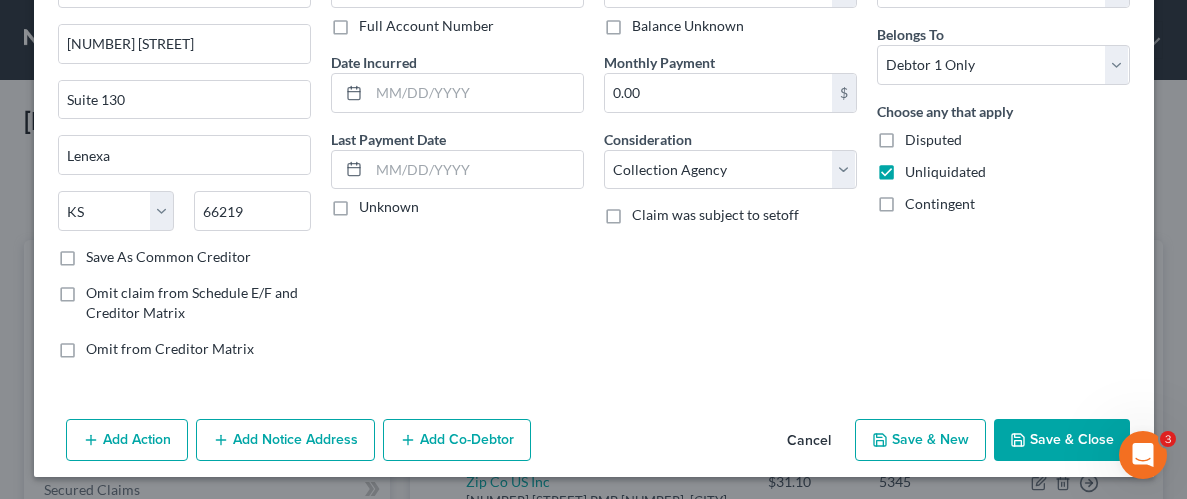 click on "Arrearage Amount $
Belongs To
*
Select Debtor 1 Only Debtor 2 Only Debtor 1 And Debtor 2 Only At Least One Of The Debtors And Another Community Property Choose any that apply Disputed Unliquidated Contingent" at bounding box center [1003, 161] 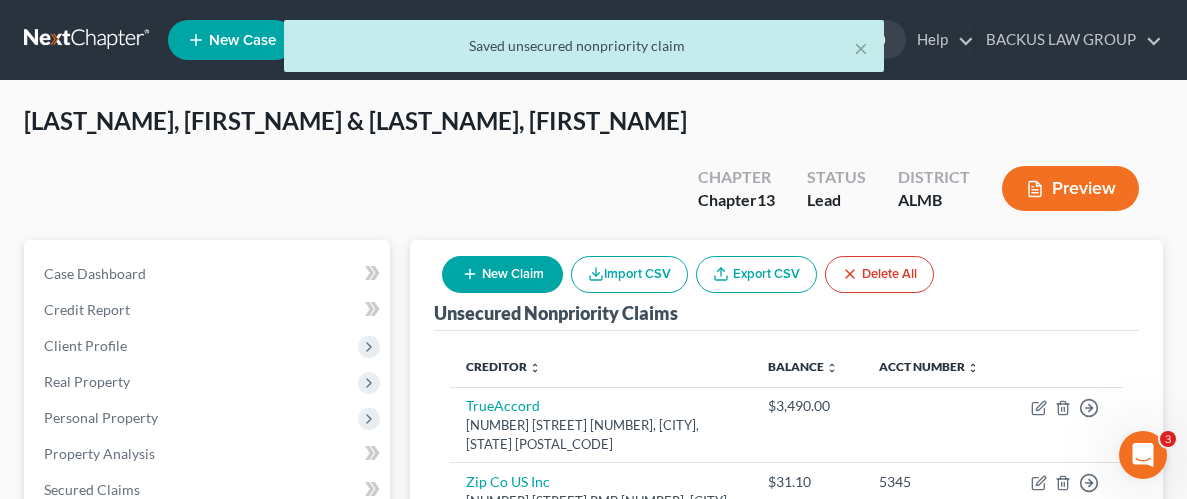 click on "New Claim" at bounding box center [502, 274] 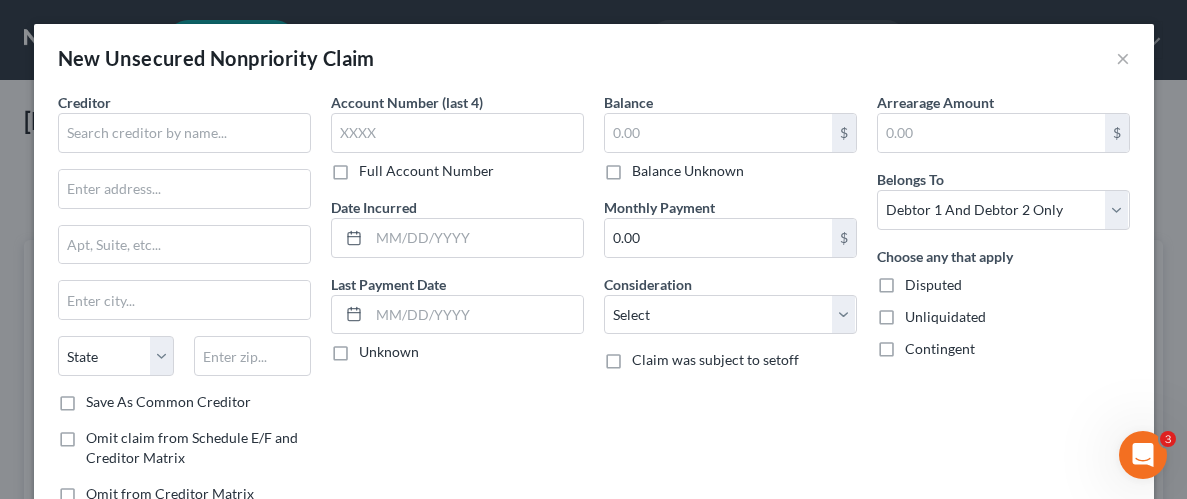 click on "Creditor *" at bounding box center [184, 122] 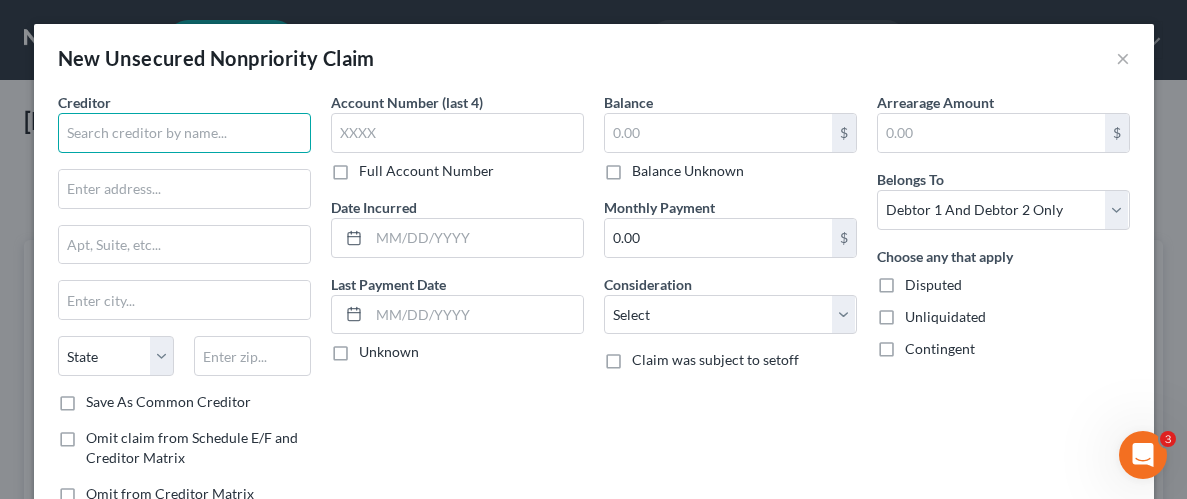 click at bounding box center [184, 133] 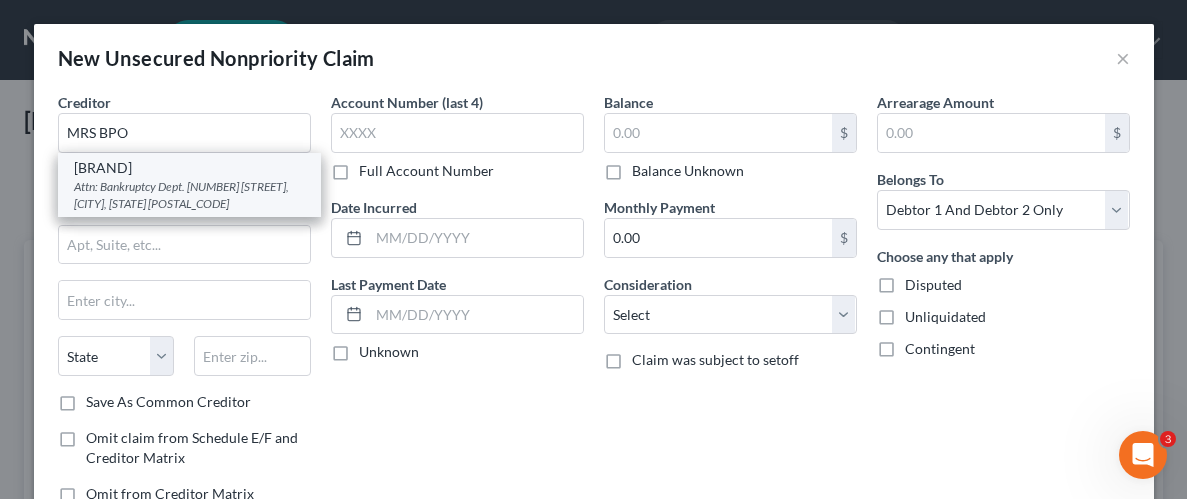 click on "Attn: Bankruptcy Dept. [NUMBER] [STREET], [CITY], [STATE] [POSTAL_CODE]" at bounding box center [189, 195] 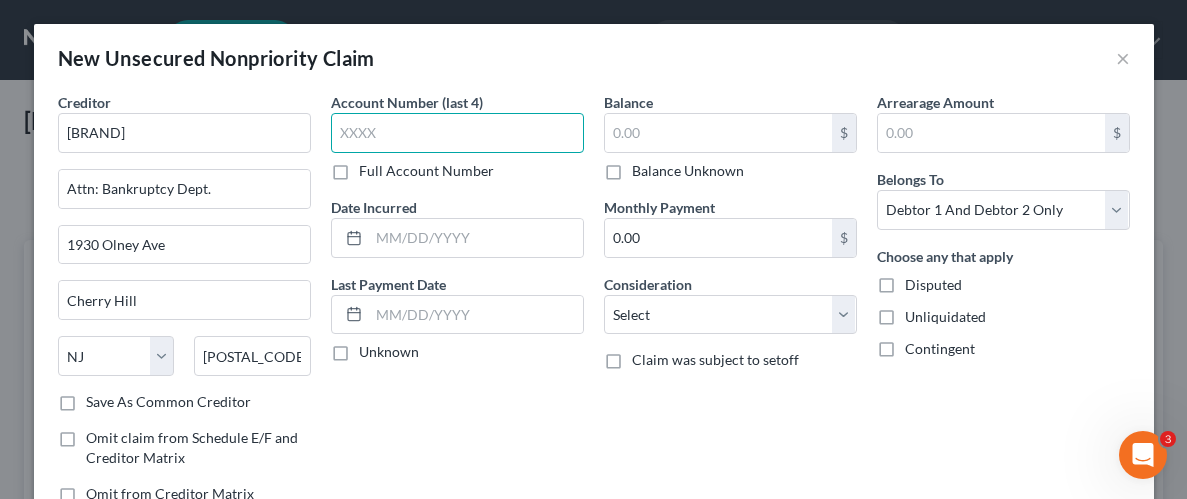 click at bounding box center [457, 133] 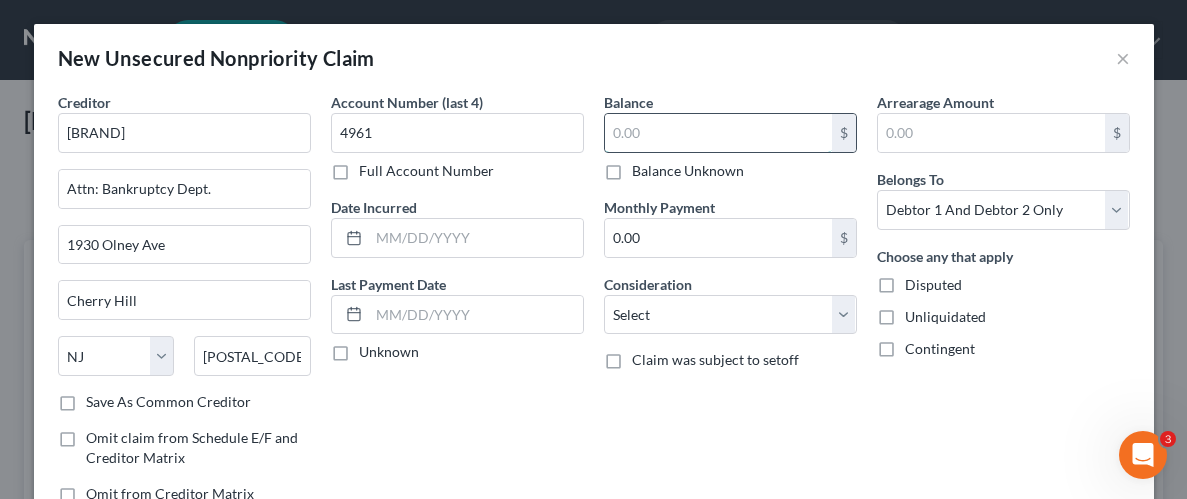 click at bounding box center (718, 133) 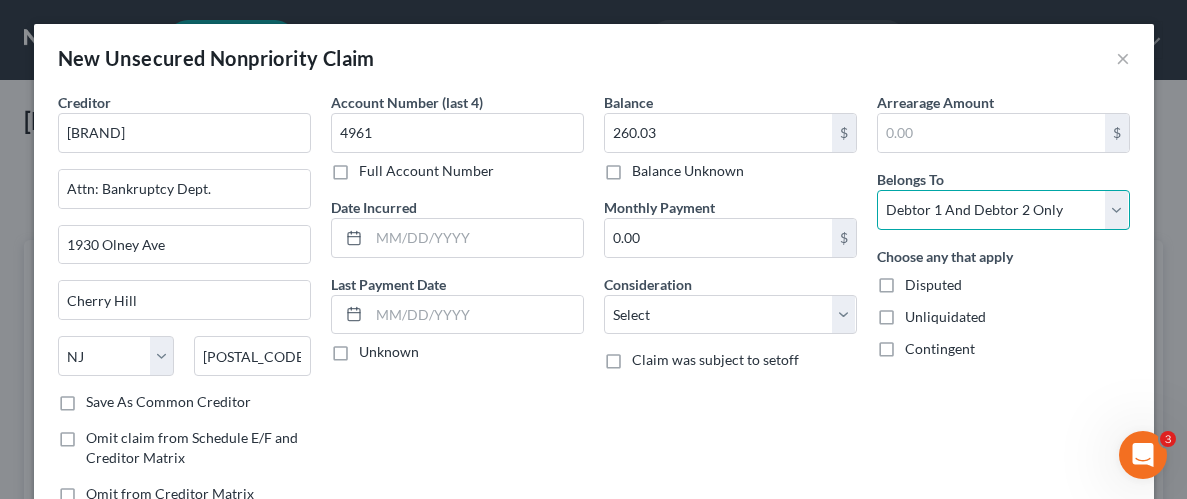 click on "Select Debtor 1 Only Debtor 2 Only Debtor 1 And Debtor 2 Only At Least One Of The Debtors And Another Community Property" at bounding box center (1003, 210) 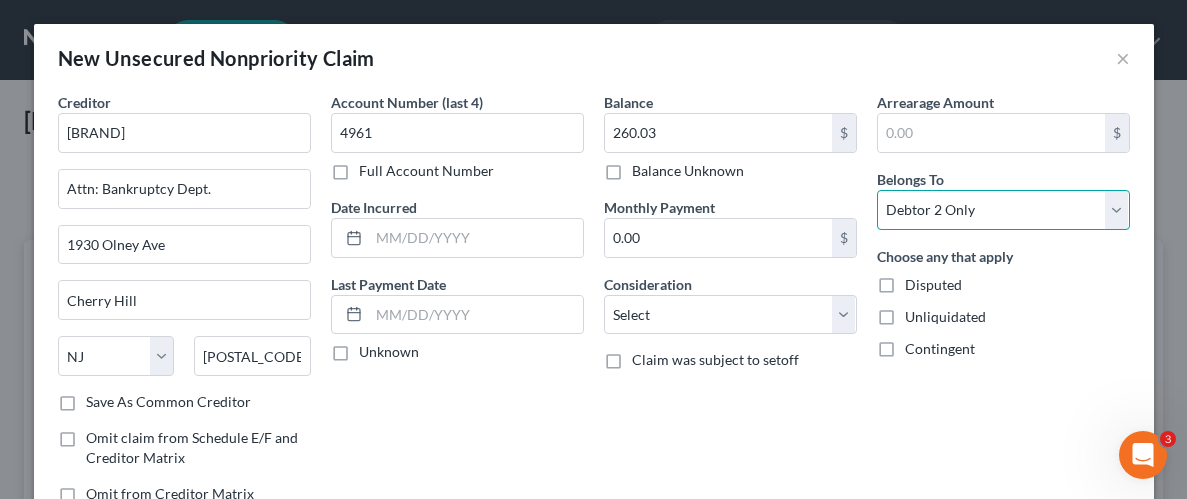 click on "Select Debtor 1 Only Debtor 2 Only Debtor 1 And Debtor 2 Only At Least One Of The Debtors And Another Community Property" at bounding box center (1003, 210) 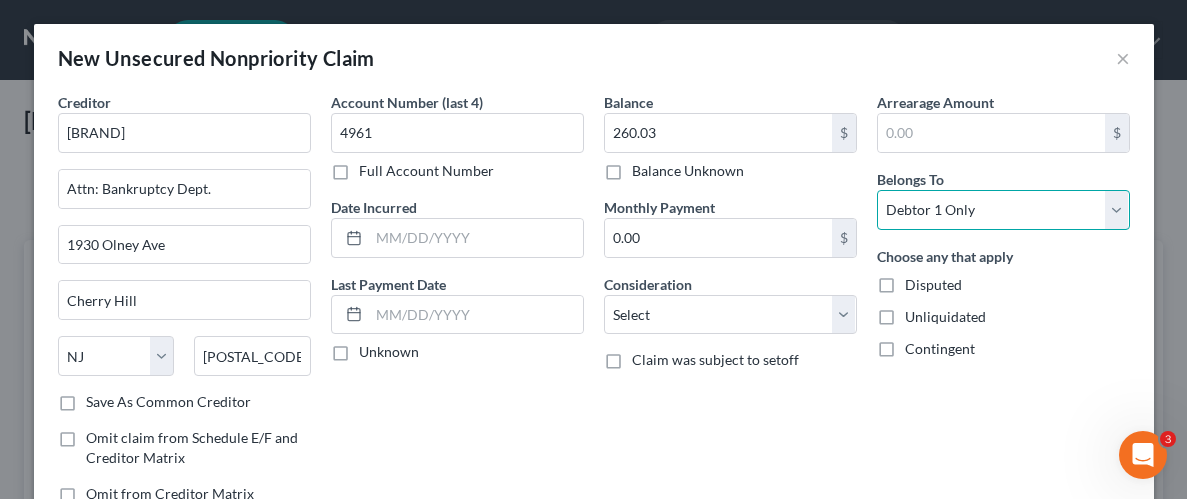 click on "Select Debtor 1 Only Debtor 2 Only Debtor 1 And Debtor 2 Only At Least One Of The Debtors And Another Community Property" at bounding box center (1003, 210) 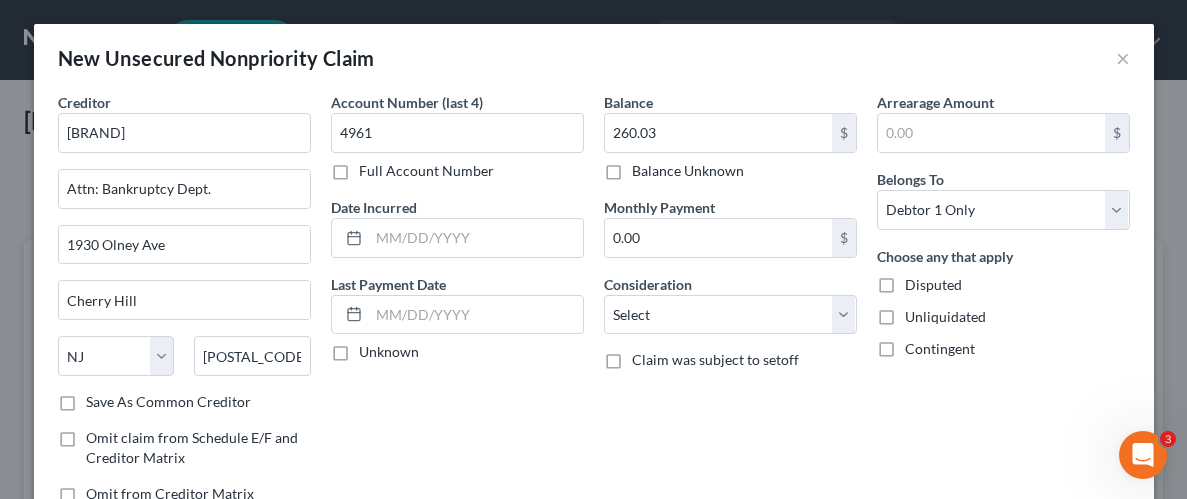 click on "Unliquidated" at bounding box center [945, 317] 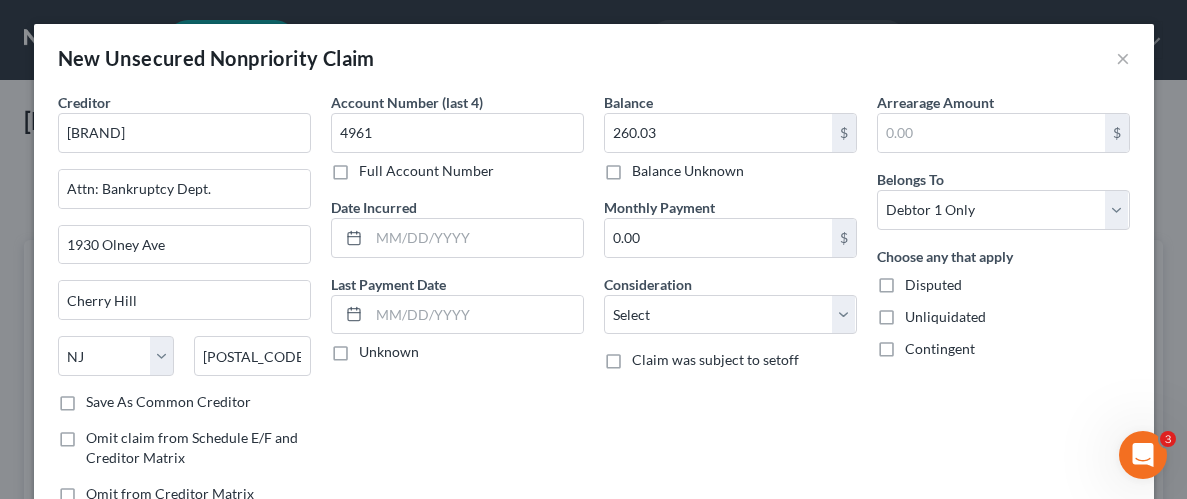 click on "Unliquidated" at bounding box center (919, 313) 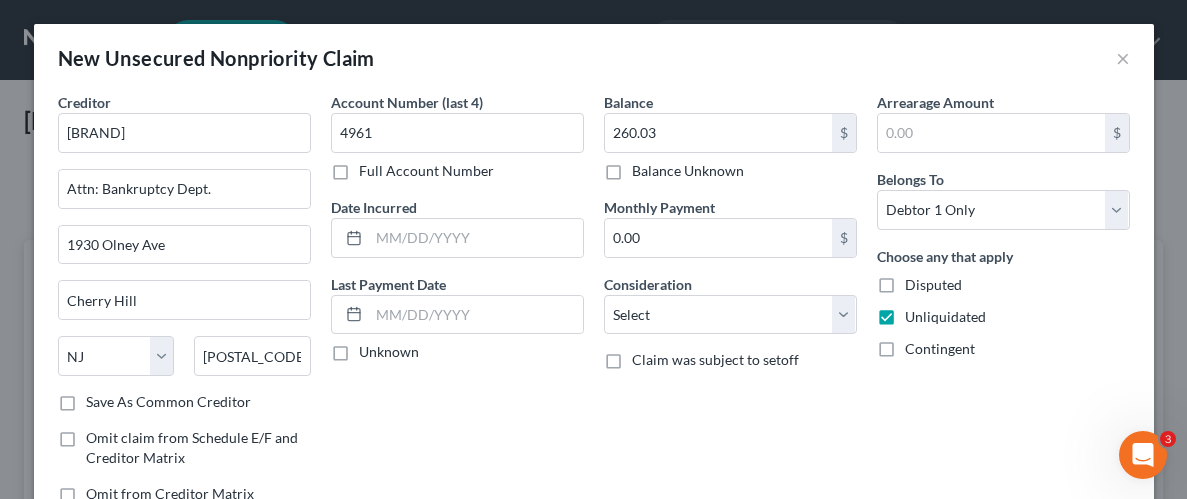 click on "Arrearage Amount $
Belongs To
*
Select Debtor 1 Only Debtor 2 Only Debtor 1 And Debtor 2 Only At Least One Of The Debtors And Another Community Property Choose any that apply Disputed Unliquidated Contingent" at bounding box center [1003, 306] 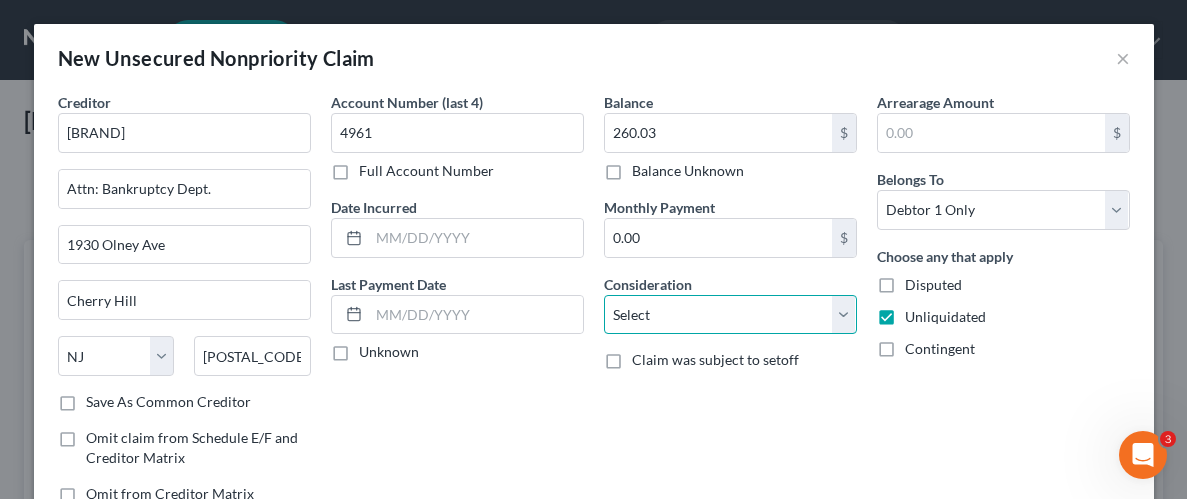 click on "Select Cable / Satellite Services Collection Agency Credit Card Debt Debt Counseling / Attorneys Deficiency Balance Domestic Support Obligations Home / Car Repairs Income Taxes Judgment Liens Medical Services Monies Loaned / Advanced Mortgage Obligation From Divorce Or Separation Obligation To Pensions Other Overdrawn Bank Account Promised To Help Pay Creditors Student Loans Suppliers And Vendors Telephone / Internet Services Utility Services" at bounding box center [730, 315] 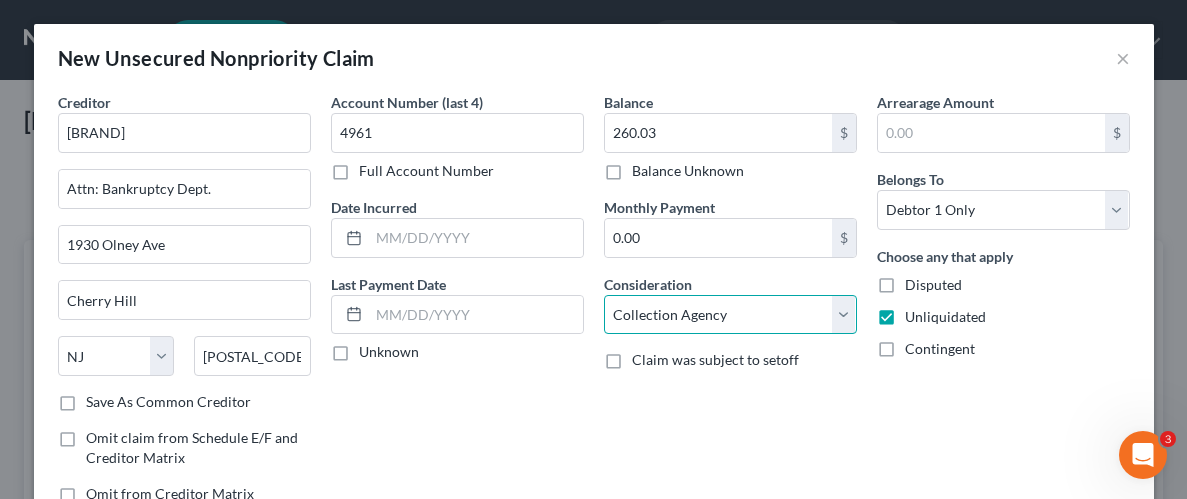 click on "Select Cable / Satellite Services Collection Agency Credit Card Debt Debt Counseling / Attorneys Deficiency Balance Domestic Support Obligations Home / Car Repairs Income Taxes Judgment Liens Medical Services Monies Loaned / Advanced Mortgage Obligation From Divorce Or Separation Obligation To Pensions Other Overdrawn Bank Account Promised To Help Pay Creditors Student Loans Suppliers And Vendors Telephone / Internet Services Utility Services" at bounding box center [730, 315] 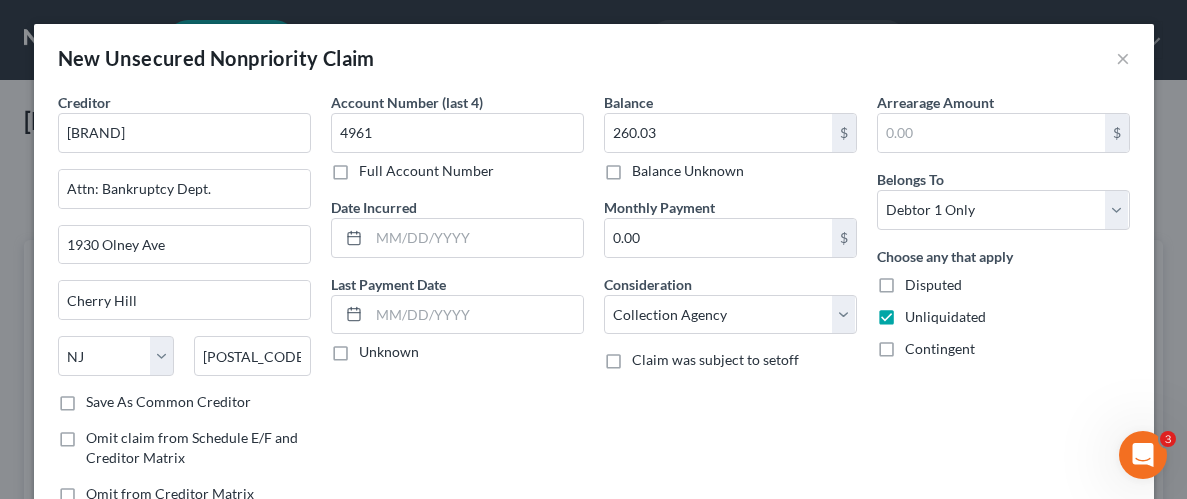 click on "Choose any that apply Disputed Unliquidated Contingent" at bounding box center (1003, 302) 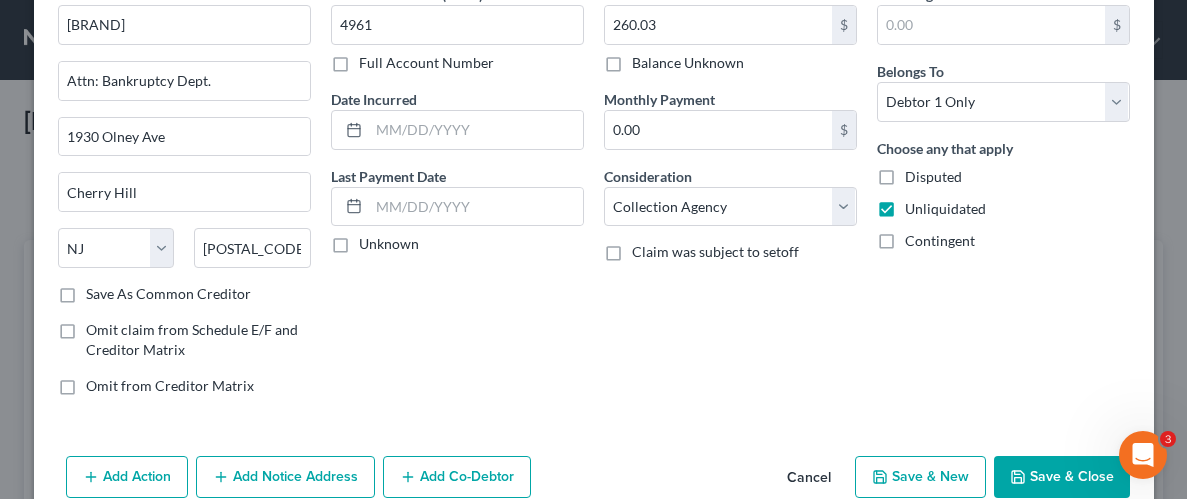 scroll, scrollTop: 145, scrollLeft: 0, axis: vertical 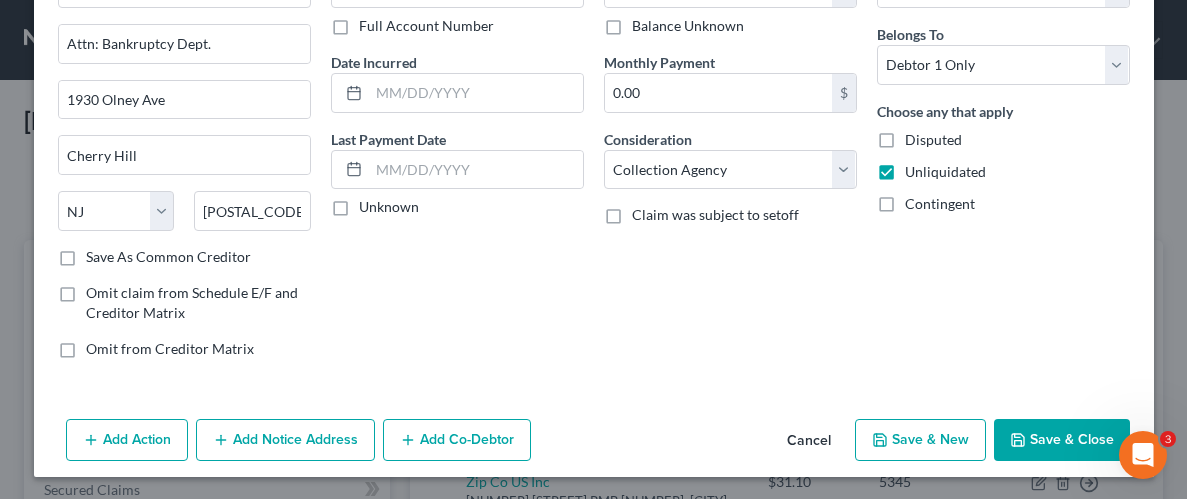 click on "Save & Close" at bounding box center (1062, 440) 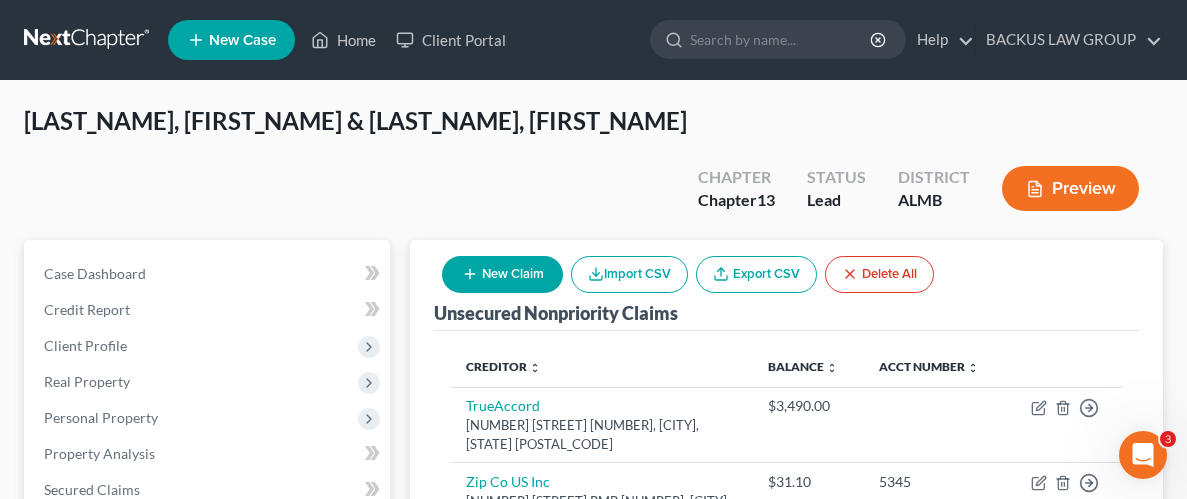 click on "New Claim" at bounding box center (502, 274) 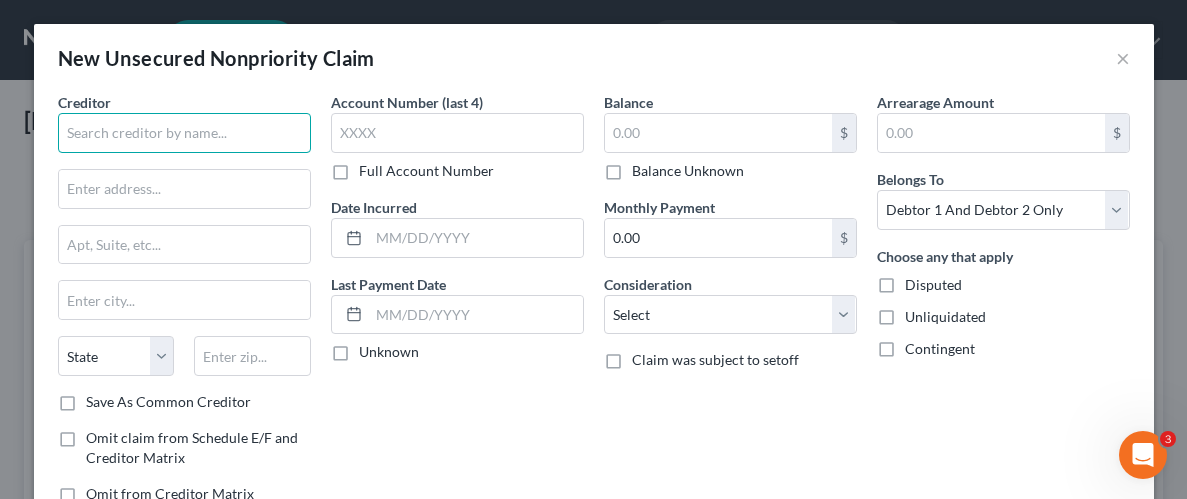 click at bounding box center (184, 133) 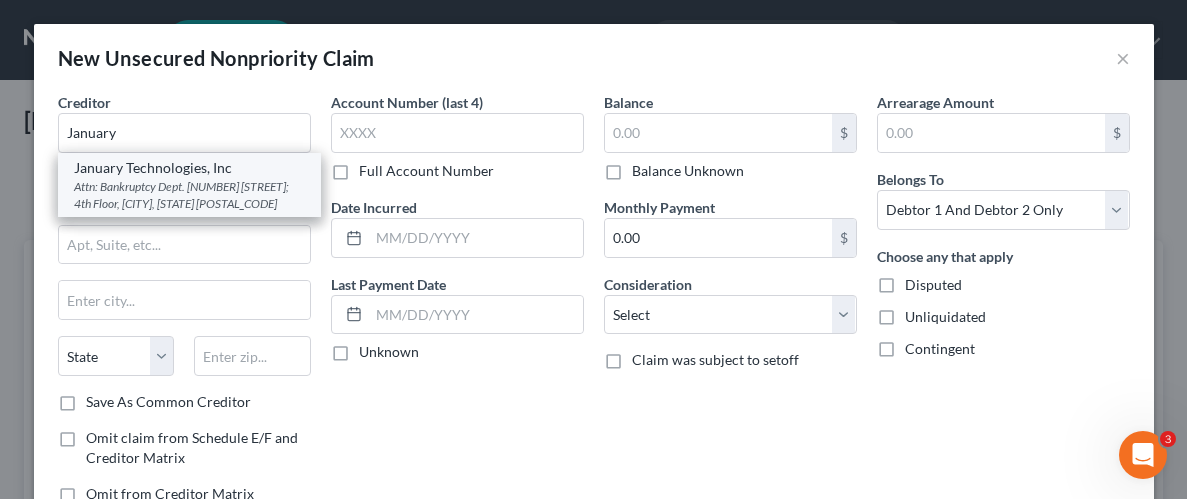 click on "January Technologies, Inc" at bounding box center [189, 168] 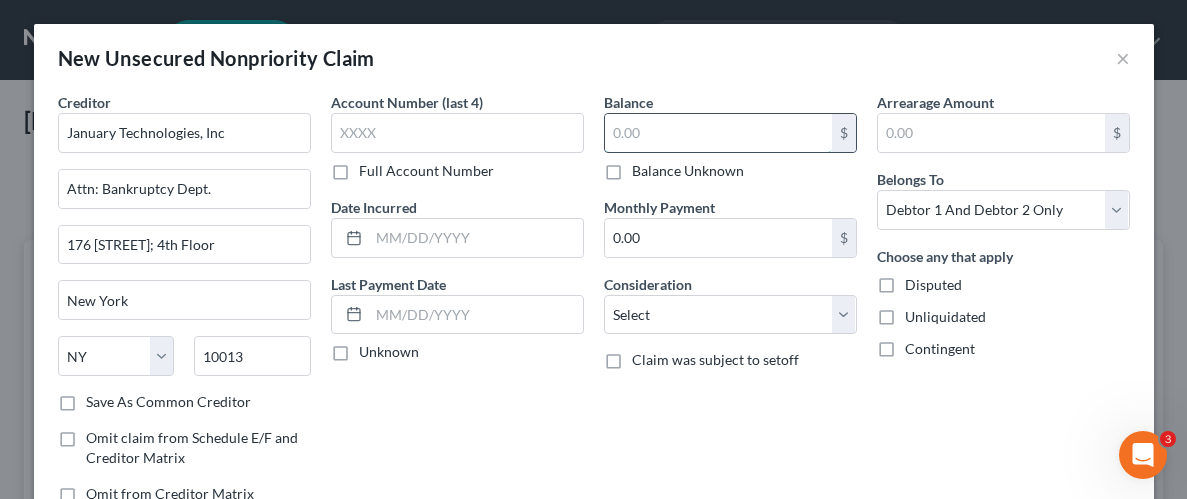 click at bounding box center [718, 133] 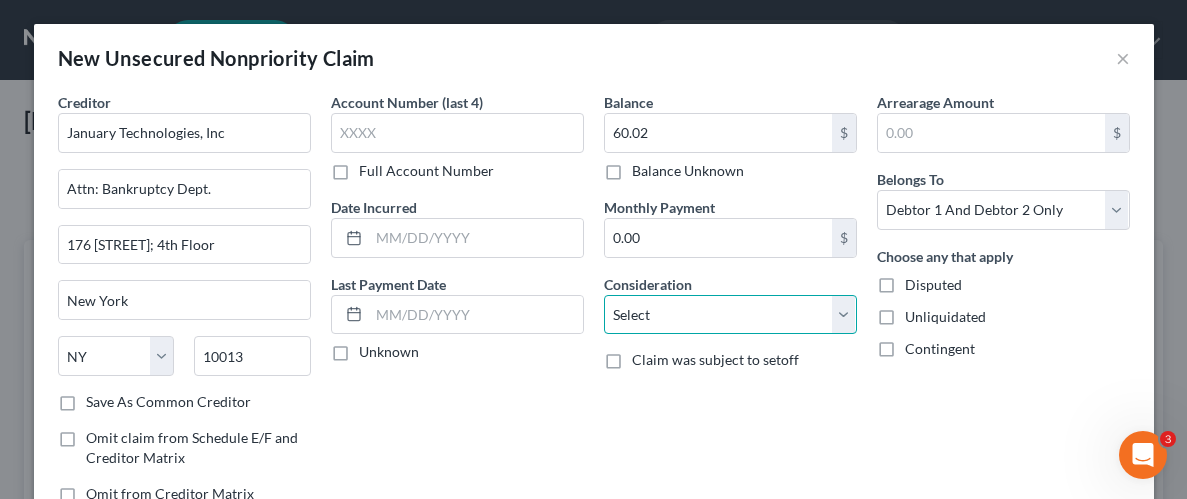 click on "Select Cable / Satellite Services Collection Agency Credit Card Debt Debt Counseling / Attorneys Deficiency Balance Domestic Support Obligations Home / Car Repairs Income Taxes Judgment Liens Medical Services Monies Loaned / Advanced Mortgage Obligation From Divorce Or Separation Obligation To Pensions Other Overdrawn Bank Account Promised To Help Pay Creditors Student Loans Suppliers And Vendors Telephone / Internet Services Utility Services" at bounding box center [730, 315] 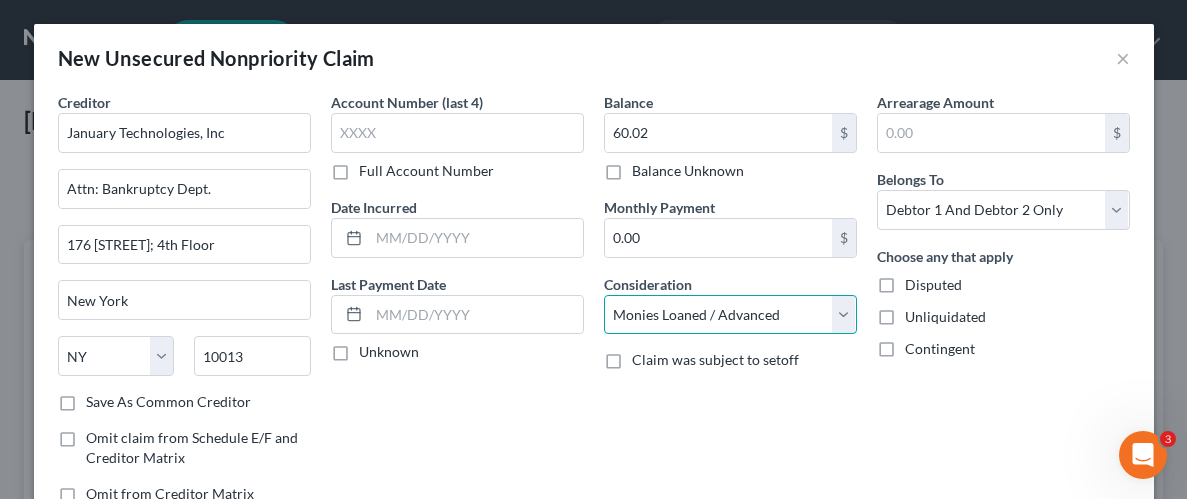 click on "Select Cable / Satellite Services Collection Agency Credit Card Debt Debt Counseling / Attorneys Deficiency Balance Domestic Support Obligations Home / Car Repairs Income Taxes Judgment Liens Medical Services Monies Loaned / Advanced Mortgage Obligation From Divorce Or Separation Obligation To Pensions Other Overdrawn Bank Account Promised To Help Pay Creditors Student Loans Suppliers And Vendors Telephone / Internet Services Utility Services" at bounding box center [730, 315] 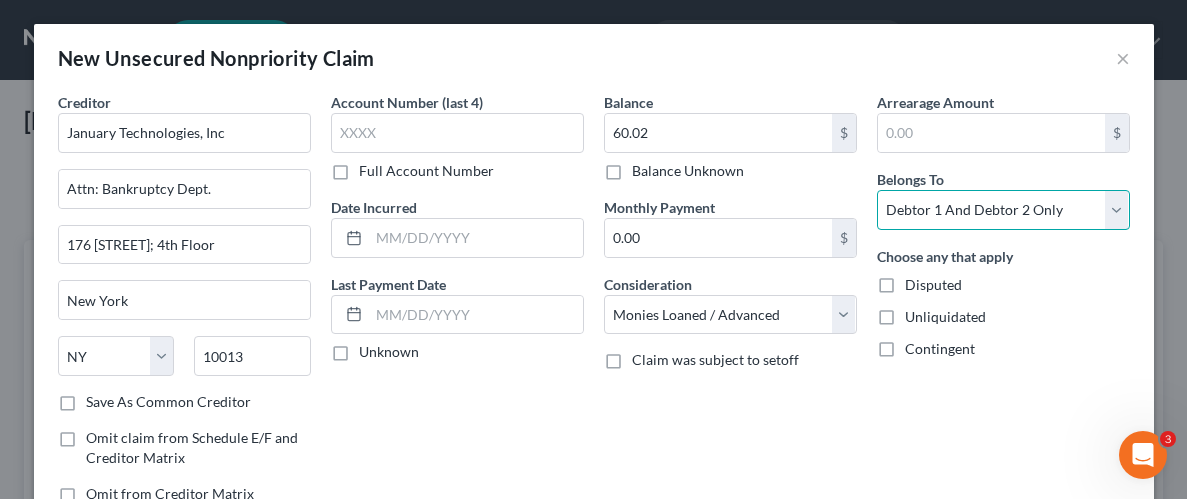 click on "Select Debtor 1 Only Debtor 2 Only Debtor 1 And Debtor 2 Only At Least One Of The Debtors And Another Community Property" at bounding box center [1003, 210] 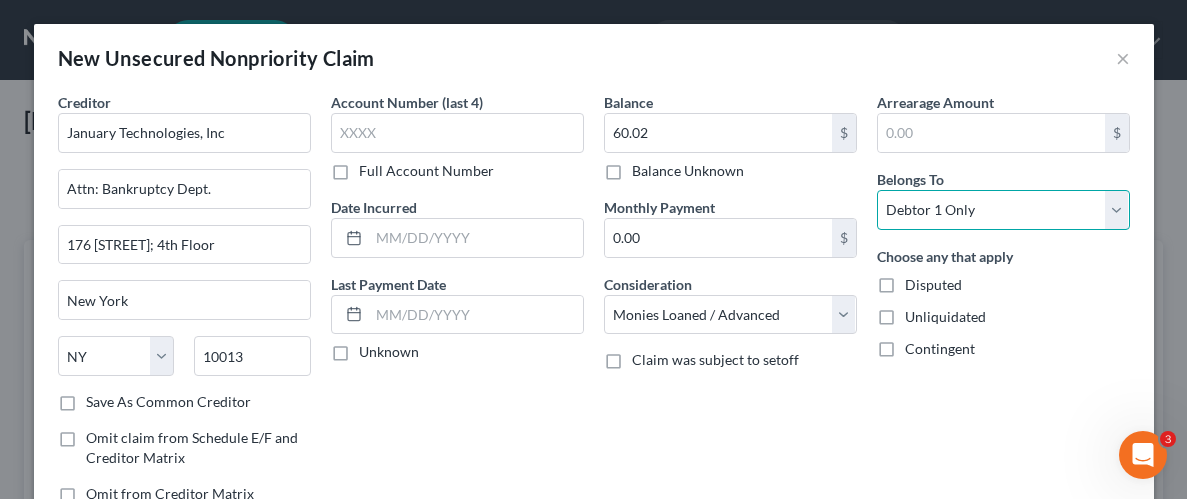 click on "Select Debtor 1 Only Debtor 2 Only Debtor 1 And Debtor 2 Only At Least One Of The Debtors And Another Community Property" at bounding box center (1003, 210) 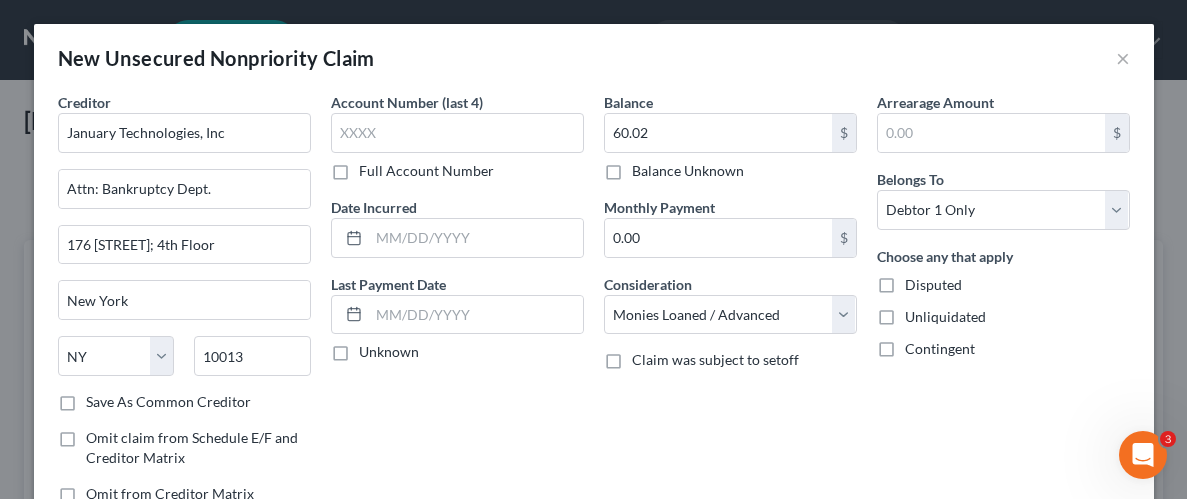 click on "Unliquidated" at bounding box center (945, 317) 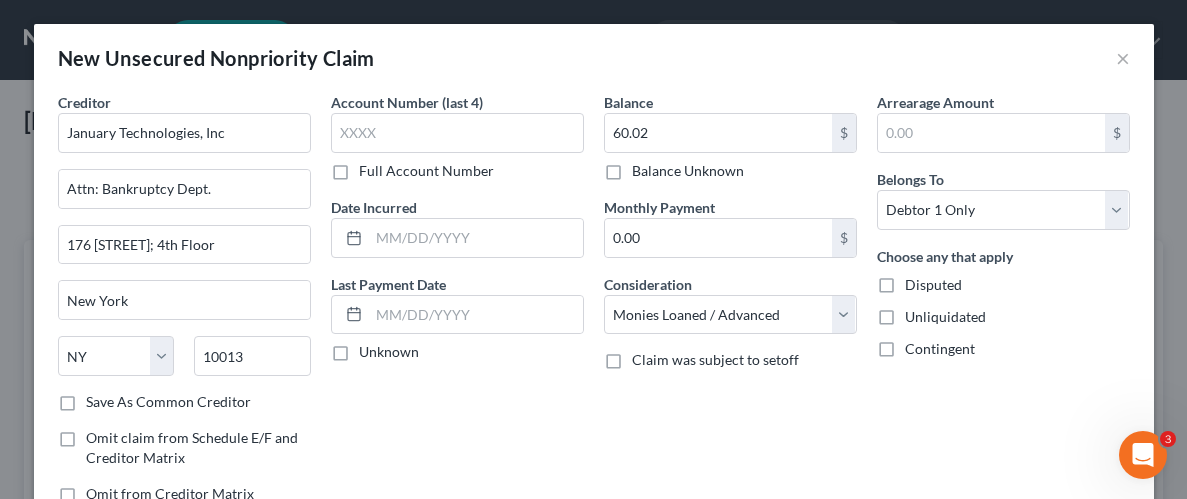click on "Unliquidated" at bounding box center [919, 313] 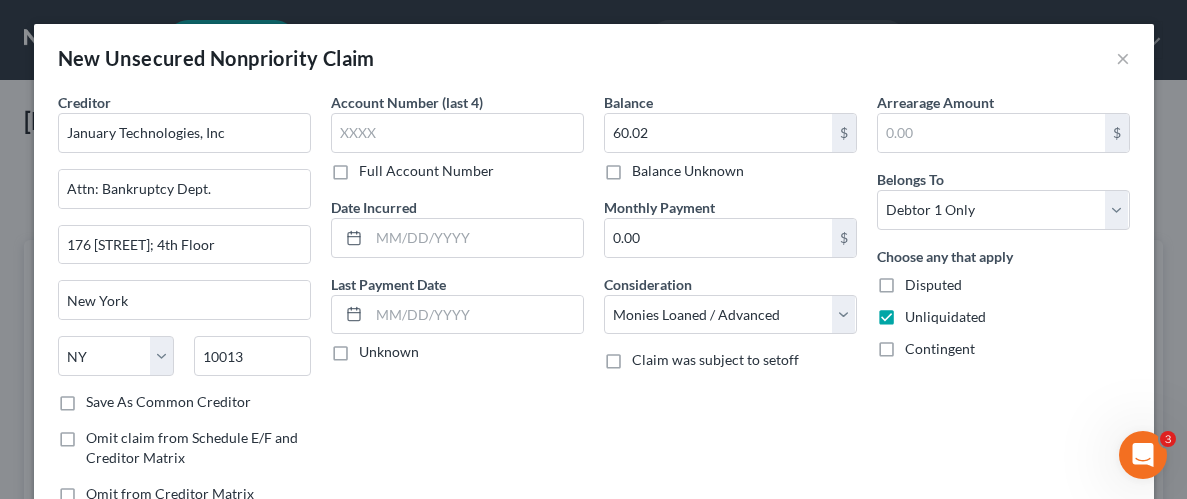 click on "Balance
60.02 $
Balance Unknown
Balance Undetermined
60.02 $
Balance Unknown
Monthly Payment 0.00 $ Consideration Select Cable / Satellite Services Collection Agency Credit Card Debt Debt Counseling / Attorneys Deficiency Balance Domestic Support Obligations Home / Car Repairs Income Taxes Judgment Liens Medical Services Monies Loaned / Advanced Mortgage Obligation From Divorce Or Separation Obligation To Pensions Other Overdrawn Bank Account Promised To Help Pay Creditors Student Loans Suppliers And Vendors Telephone / Internet Services Utility Services Claim was subject to setoff" at bounding box center (730, 306) 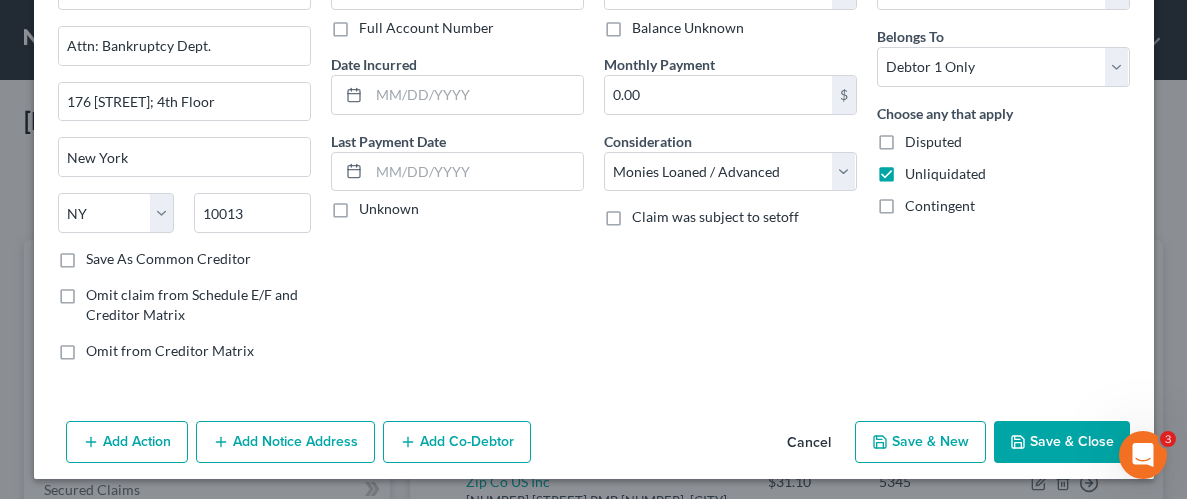 scroll, scrollTop: 145, scrollLeft: 0, axis: vertical 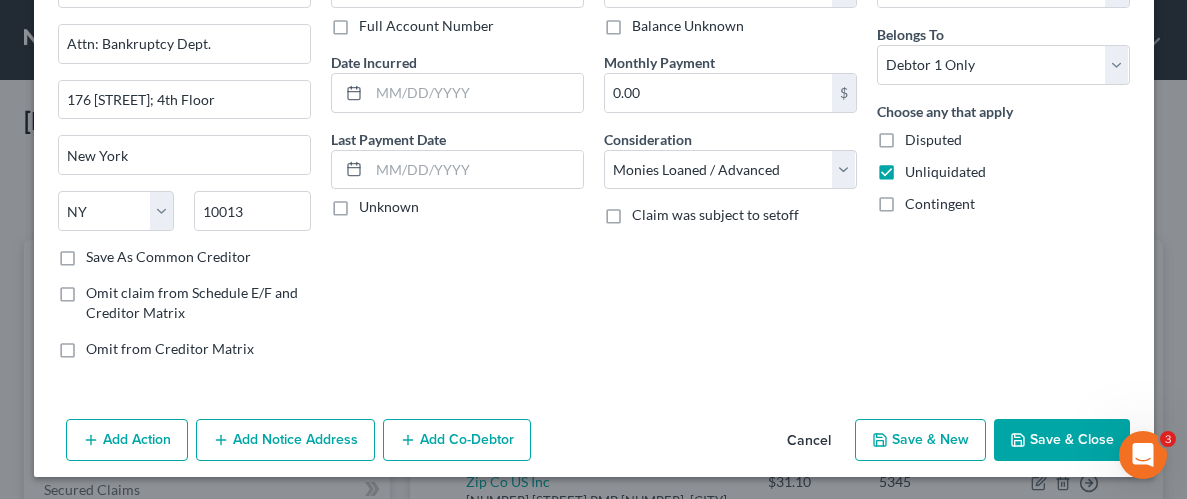 click on "Save & Close" at bounding box center [1062, 440] 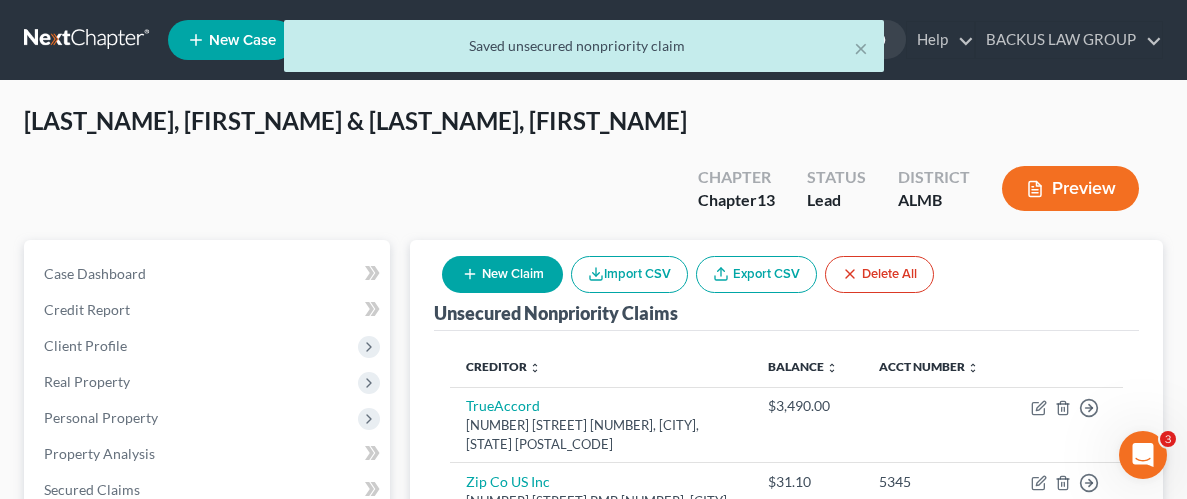 click on "New Claim" at bounding box center (502, 274) 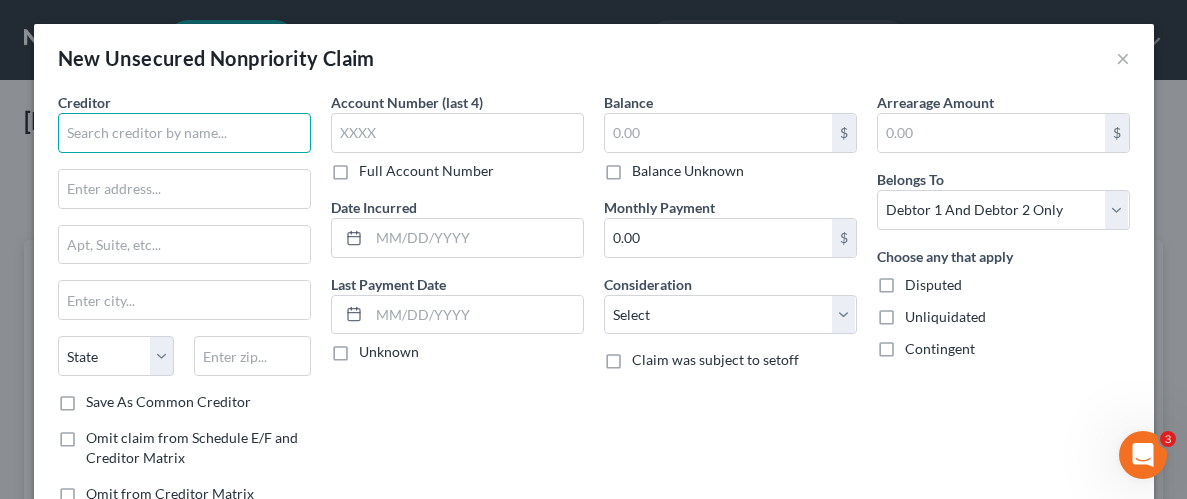 click at bounding box center (184, 133) 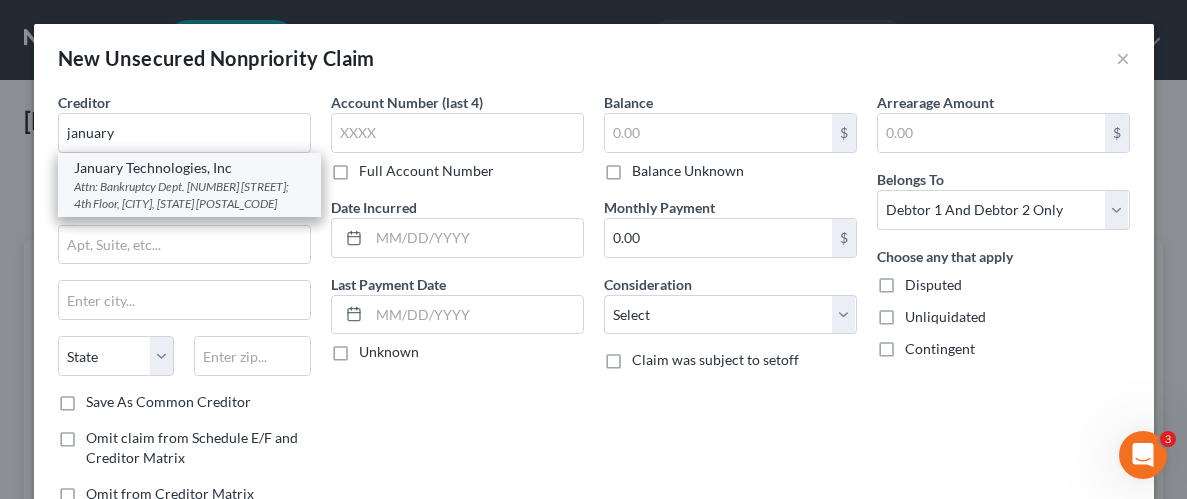 click on "January Technologies, Inc" at bounding box center (189, 168) 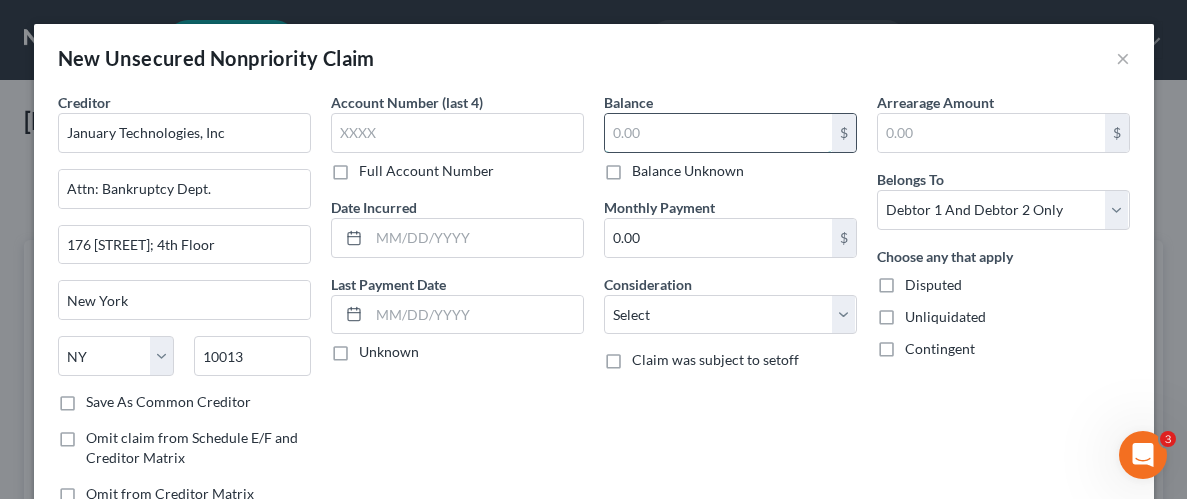 click at bounding box center (718, 133) 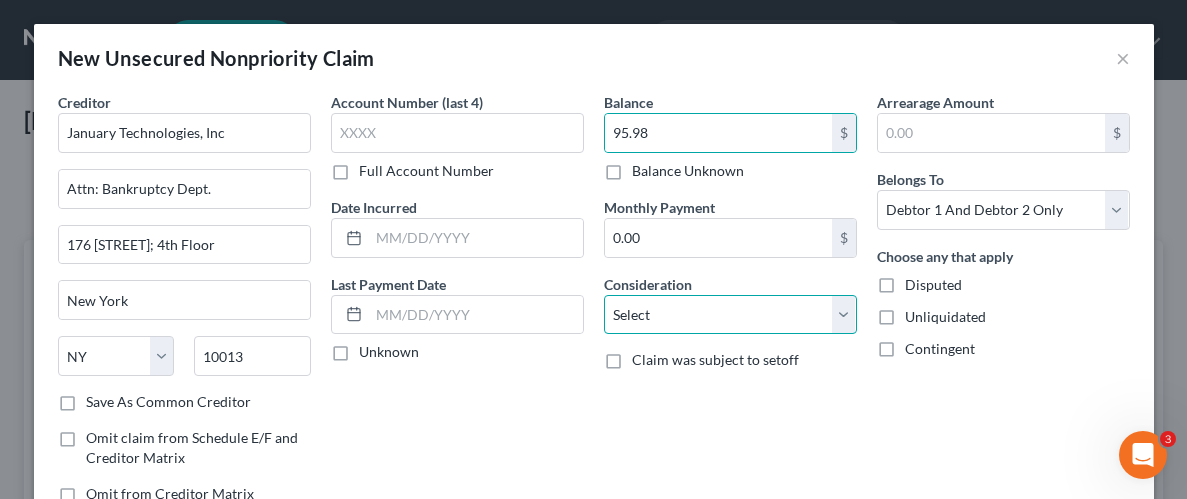 click on "Select Cable / Satellite Services Collection Agency Credit Card Debt Debt Counseling / Attorneys Deficiency Balance Domestic Support Obligations Home / Car Repairs Income Taxes Judgment Liens Medical Services Monies Loaned / Advanced Mortgage Obligation From Divorce Or Separation Obligation To Pensions Other Overdrawn Bank Account Promised To Help Pay Creditors Student Loans Suppliers And Vendors Telephone / Internet Services Utility Services" at bounding box center [730, 315] 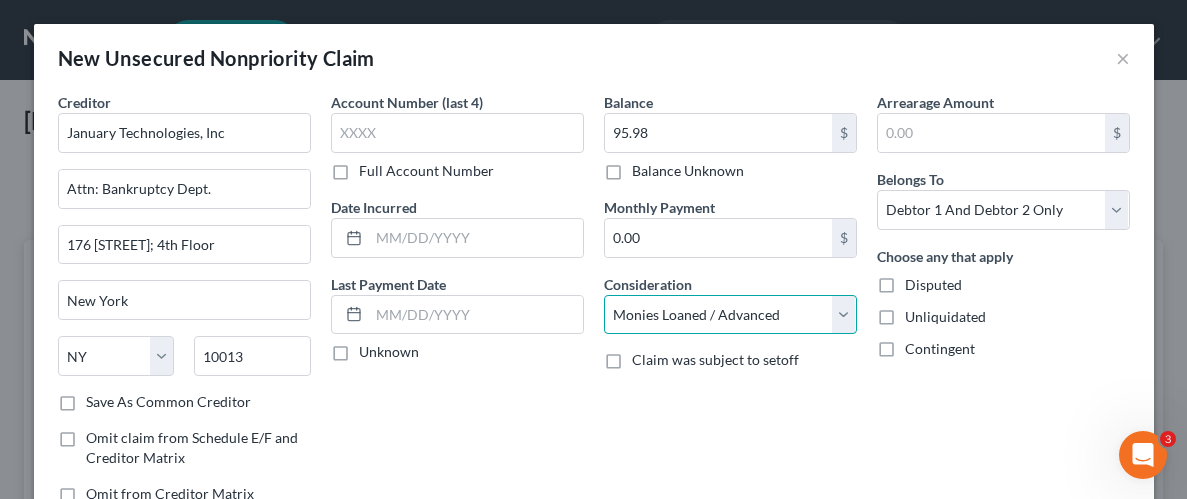 click on "Select Cable / Satellite Services Collection Agency Credit Card Debt Debt Counseling / Attorneys Deficiency Balance Domestic Support Obligations Home / Car Repairs Income Taxes Judgment Liens Medical Services Monies Loaned / Advanced Mortgage Obligation From Divorce Or Separation Obligation To Pensions Other Overdrawn Bank Account Promised To Help Pay Creditors Student Loans Suppliers And Vendors Telephone / Internet Services Utility Services" at bounding box center [730, 315] 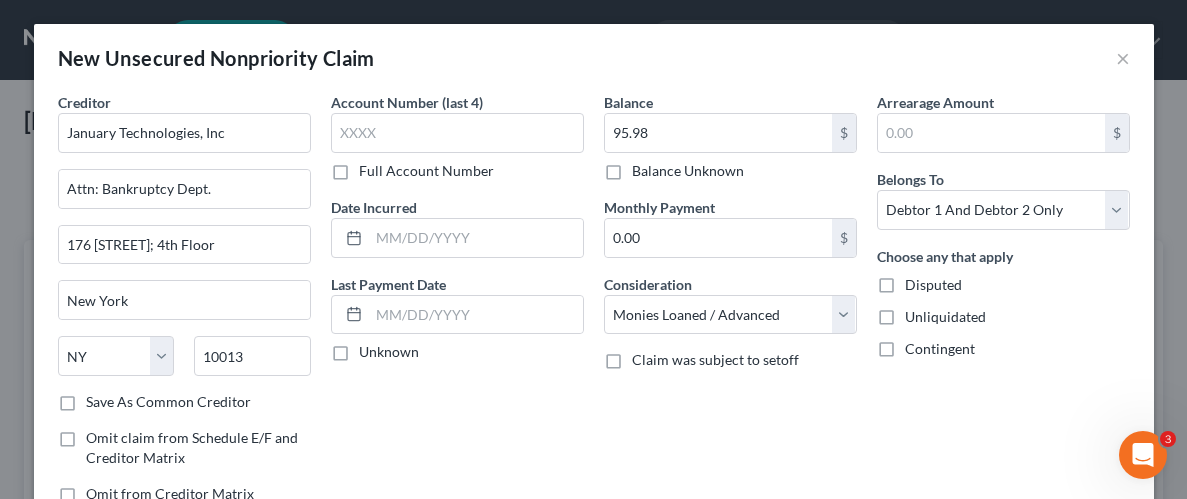 click on "Unliquidated" at bounding box center (945, 317) 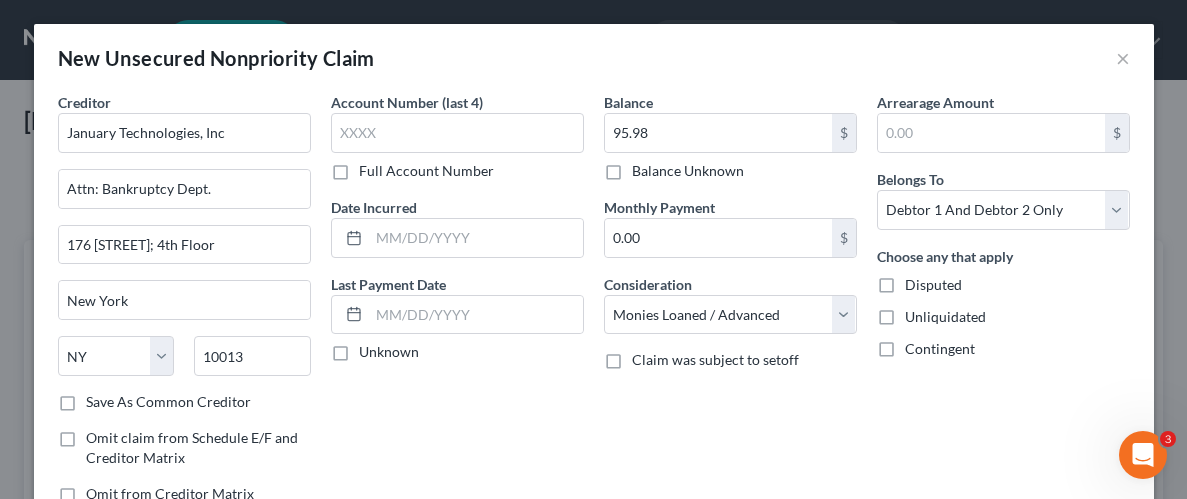click on "Unliquidated" at bounding box center (919, 313) 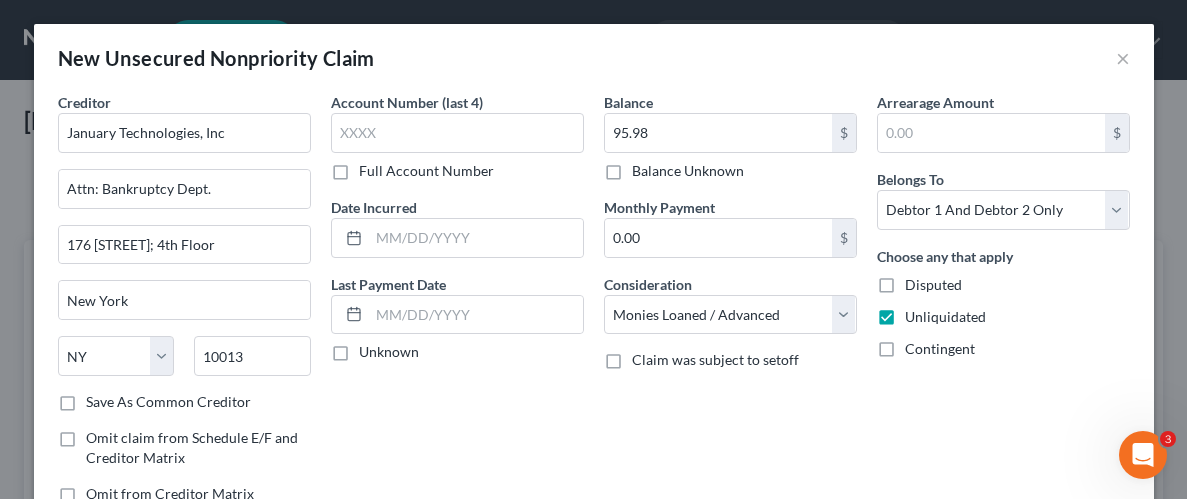 click on "Arrearage Amount $
Belongs To
*
Select Debtor 1 Only Debtor 2 Only Debtor 1 And Debtor 2 Only At Least One Of The Debtors And Another Community Property Choose any that apply Disputed Unliquidated Contingent" at bounding box center [1003, 306] 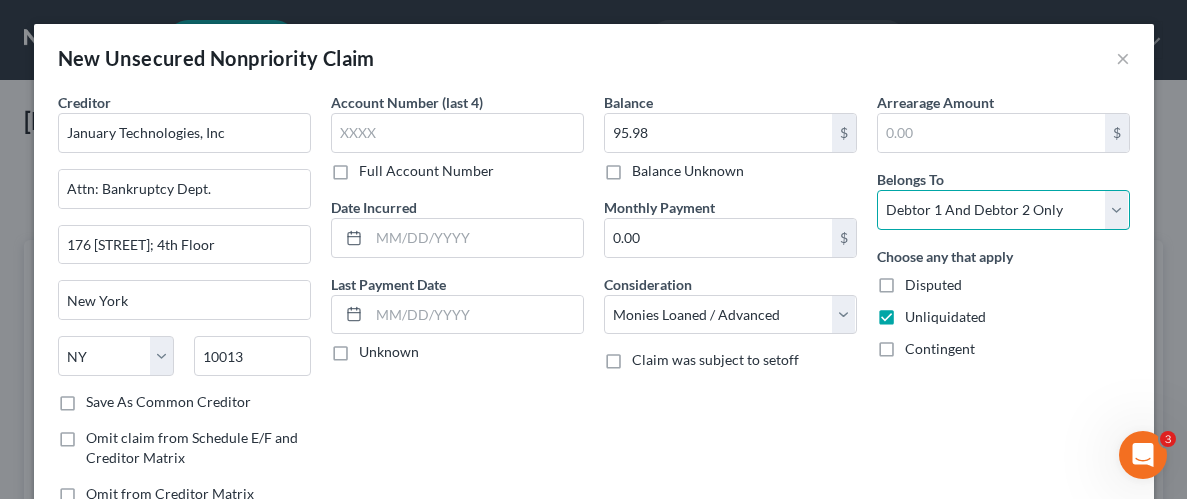 click on "Select Debtor 1 Only Debtor 2 Only Debtor 1 And Debtor 2 Only At Least One Of The Debtors And Another Community Property" at bounding box center (1003, 210) 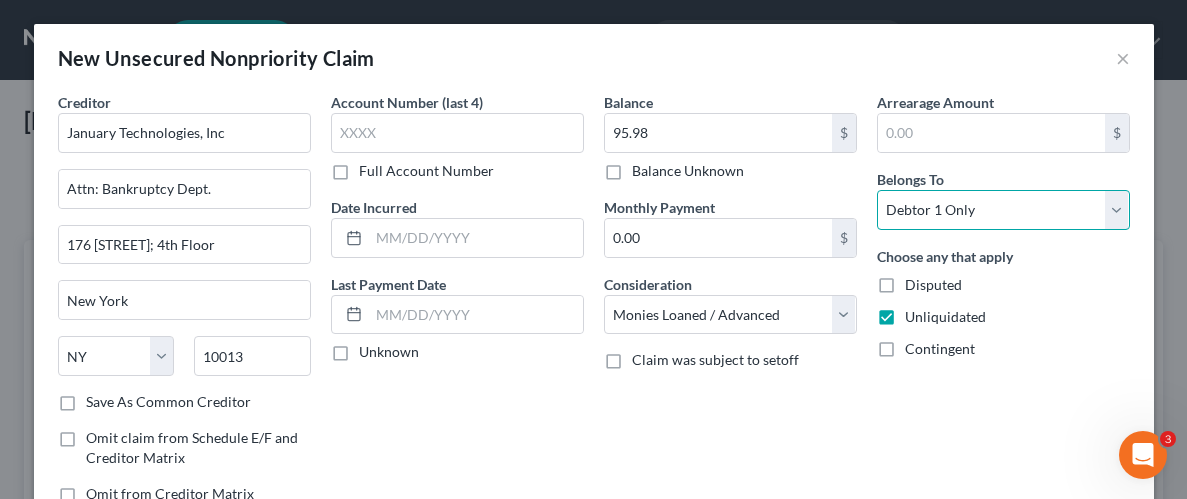 click on "Select Debtor 1 Only Debtor 2 Only Debtor 1 And Debtor 2 Only At Least One Of The Debtors And Another Community Property" at bounding box center (1003, 210) 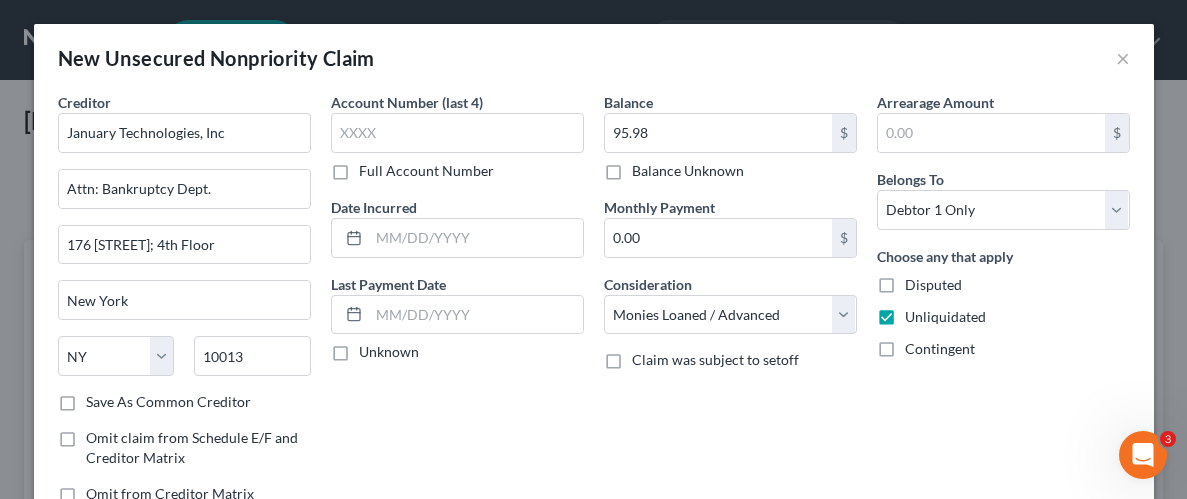click on "Arrearage Amount $
Belongs To
*
Select Debtor 1 Only Debtor 2 Only Debtor 1 And Debtor 2 Only At Least One Of The Debtors And Another Community Property Choose any that apply Disputed Unliquidated Contingent" at bounding box center (1003, 306) 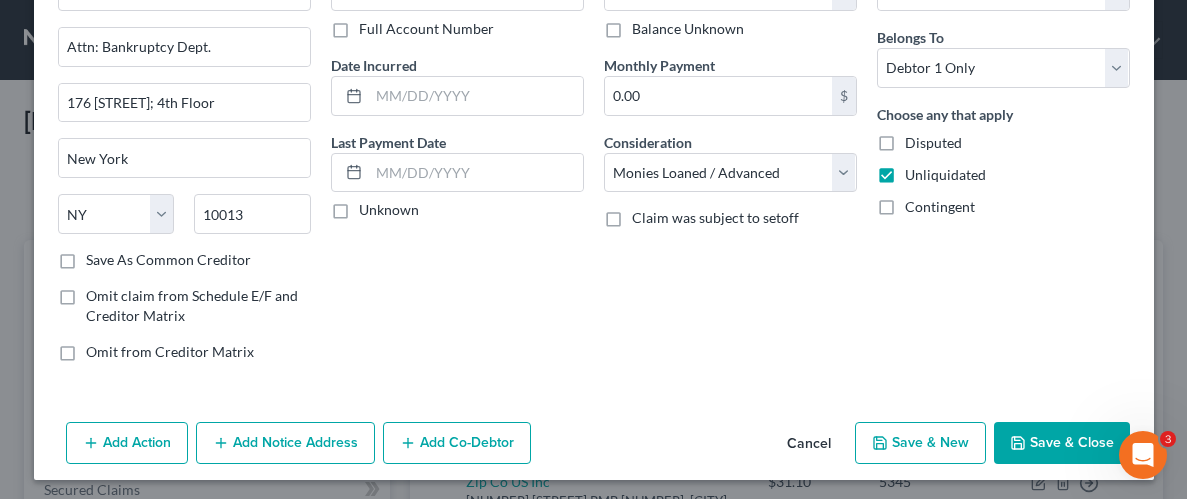 scroll, scrollTop: 145, scrollLeft: 0, axis: vertical 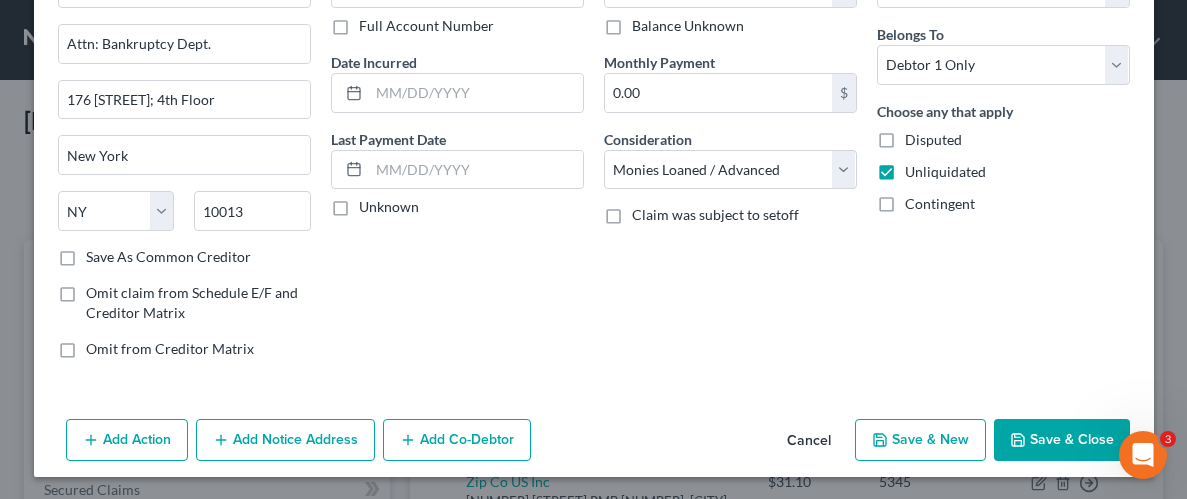 click on "Save & Close" at bounding box center [1062, 440] 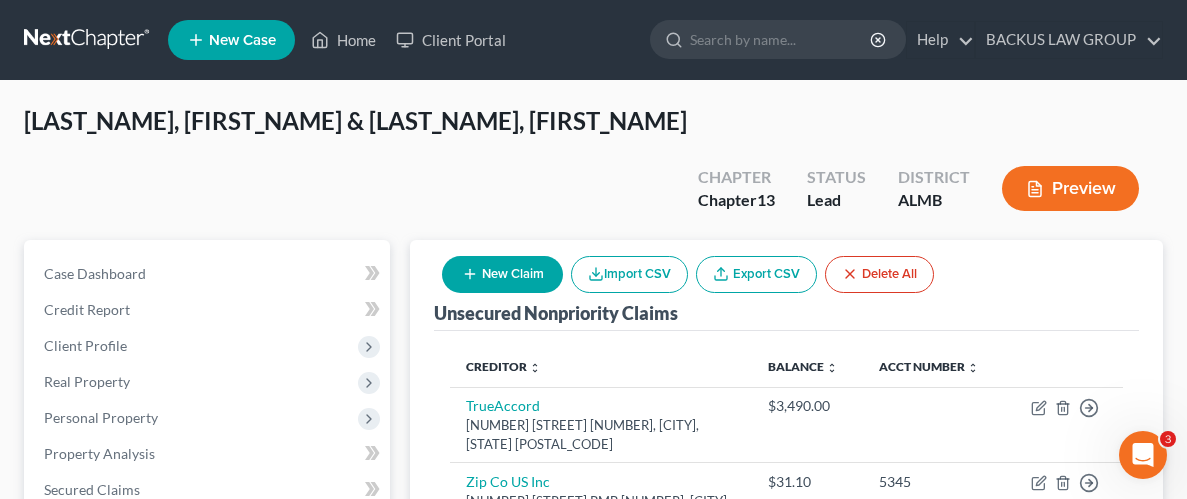 click on "New Claim" at bounding box center (502, 274) 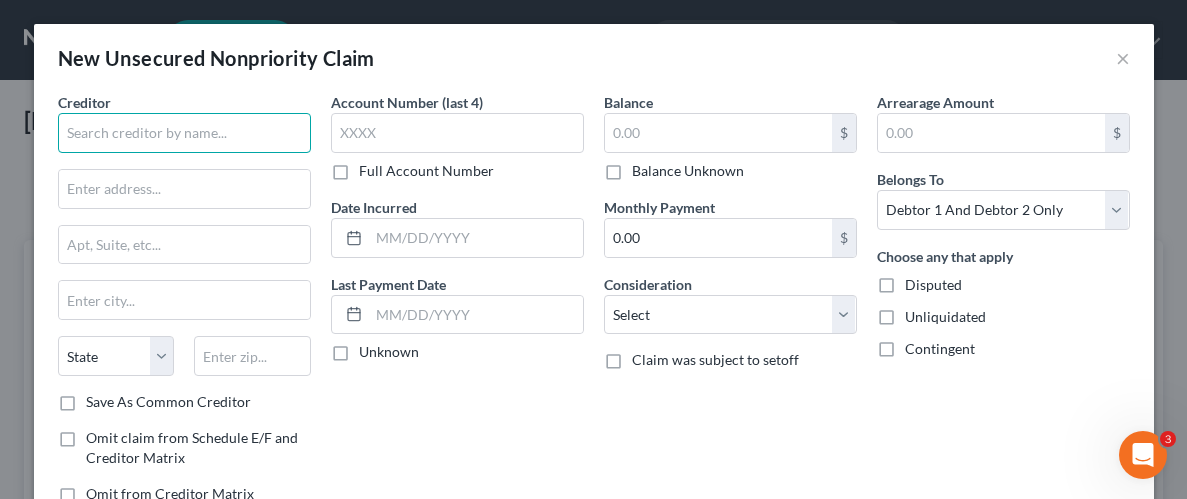 click at bounding box center [184, 133] 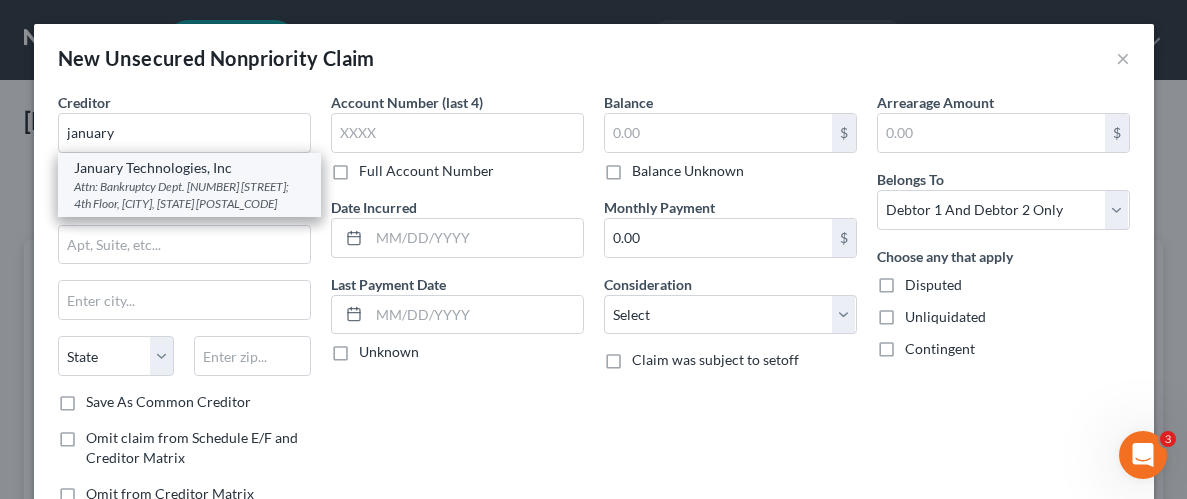 click on "January Technologies, Inc" at bounding box center (189, 168) 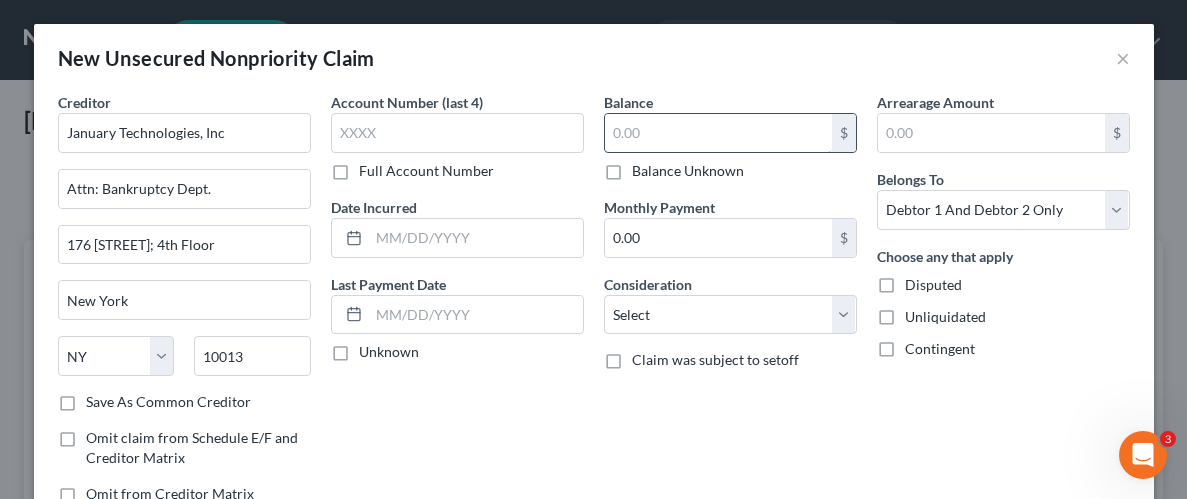 click at bounding box center (718, 133) 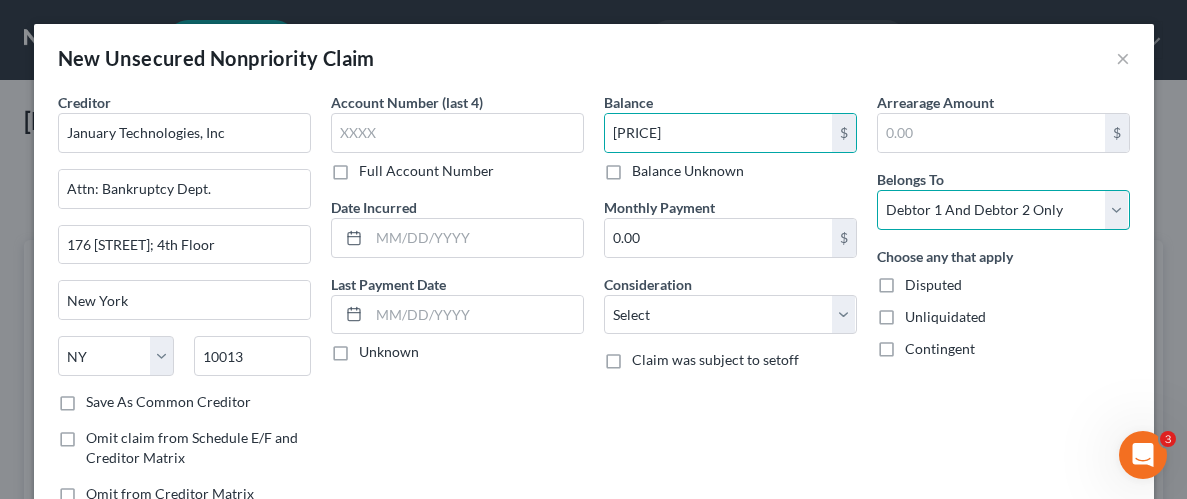 click on "Select Debtor 1 Only Debtor 2 Only Debtor 1 And Debtor 2 Only At Least One Of The Debtors And Another Community Property" at bounding box center (1003, 210) 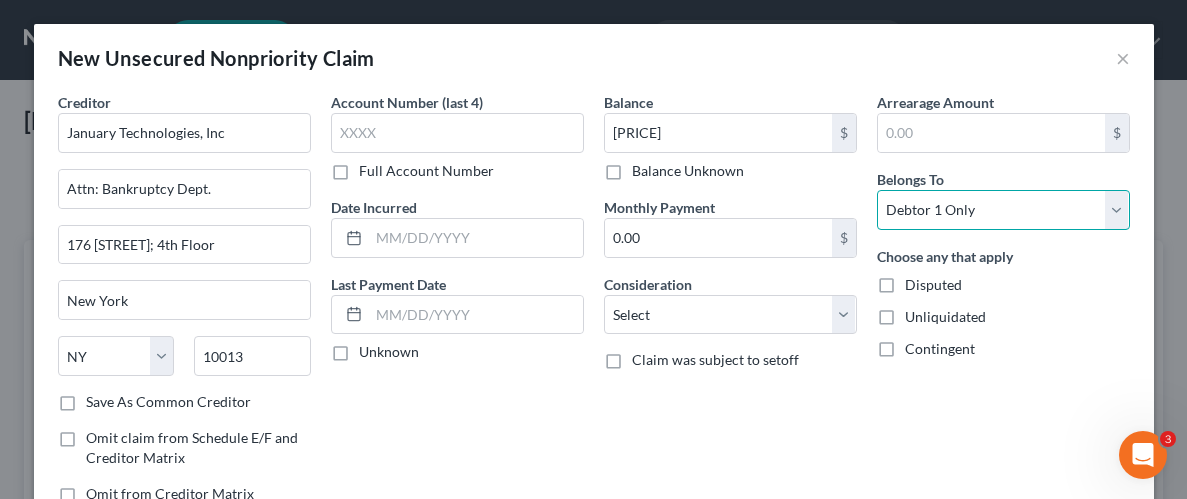 click on "Select Debtor 1 Only Debtor 2 Only Debtor 1 And Debtor 2 Only At Least One Of The Debtors And Another Community Property" at bounding box center [1003, 210] 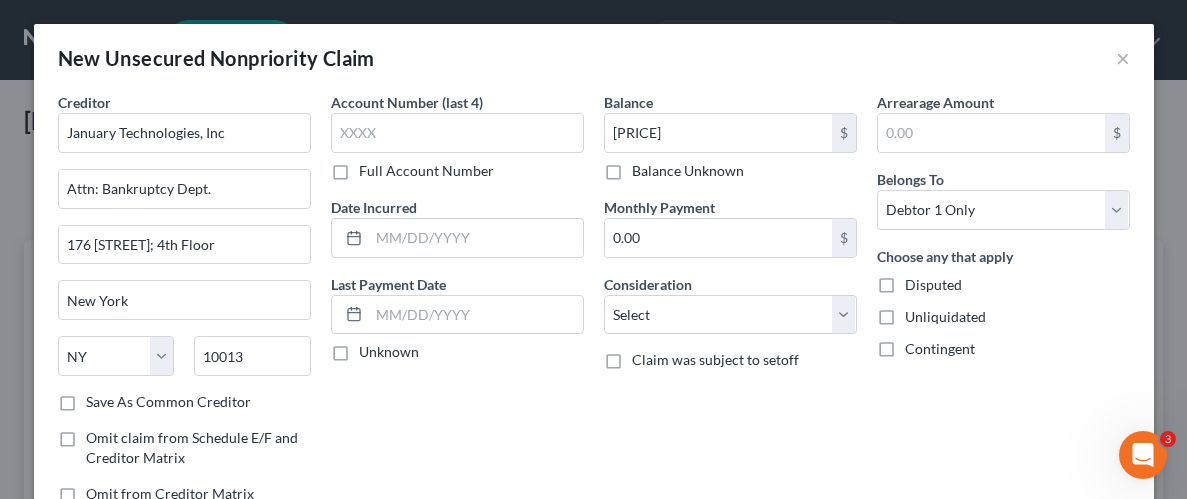 click on "Unliquidated" at bounding box center (945, 317) 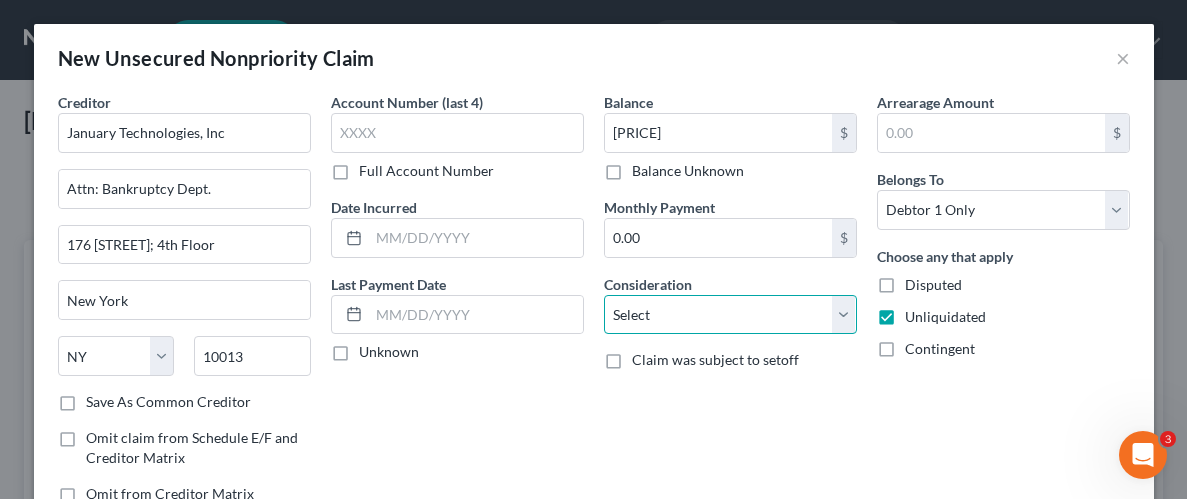 click on "Select Cable / Satellite Services Collection Agency Credit Card Debt Debt Counseling / Attorneys Deficiency Balance Domestic Support Obligations Home / Car Repairs Income Taxes Judgment Liens Medical Services Monies Loaned / Advanced Mortgage Obligation From Divorce Or Separation Obligation To Pensions Other Overdrawn Bank Account Promised To Help Pay Creditors Student Loans Suppliers And Vendors Telephone / Internet Services Utility Services" at bounding box center [730, 315] 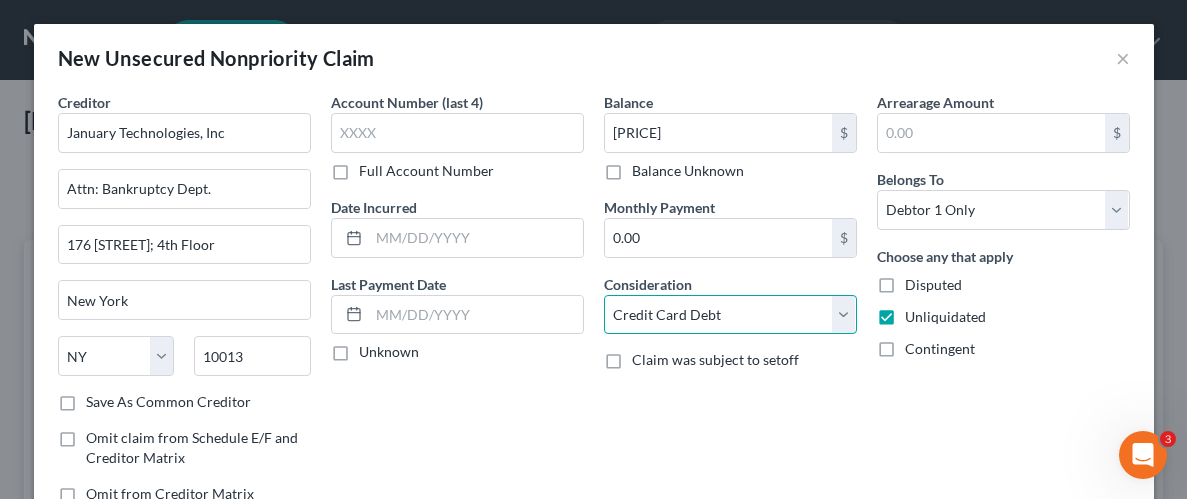 click on "Select Cable / Satellite Services Collection Agency Credit Card Debt Debt Counseling / Attorneys Deficiency Balance Domestic Support Obligations Home / Car Repairs Income Taxes Judgment Liens Medical Services Monies Loaned / Advanced Mortgage Obligation From Divorce Or Separation Obligation To Pensions Other Overdrawn Bank Account Promised To Help Pay Creditors Student Loans Suppliers And Vendors Telephone / Internet Services Utility Services" at bounding box center (730, 315) 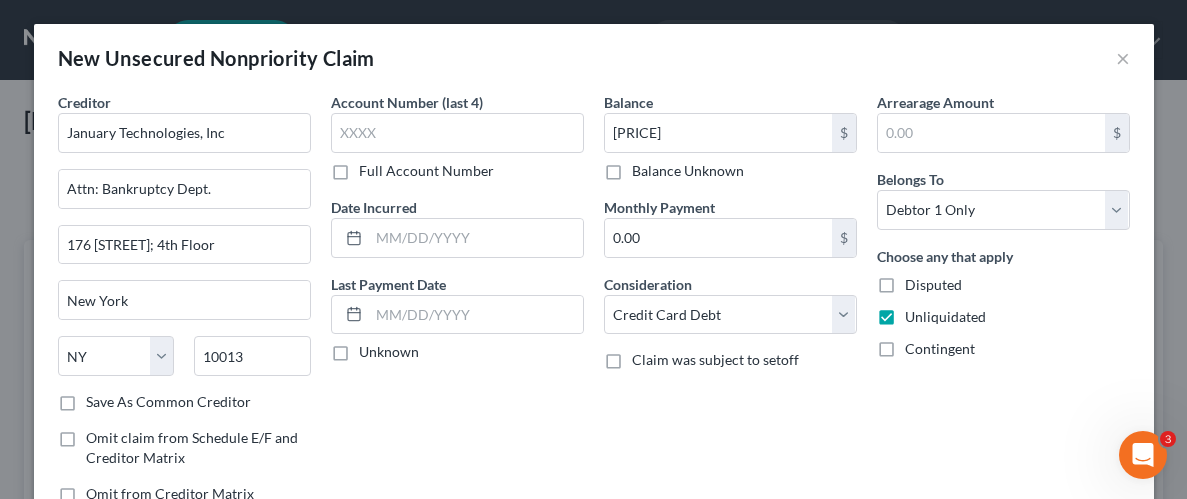 click on "Arrearage Amount $
Belongs To
*
Select Debtor 1 Only Debtor 2 Only Debtor 1 And Debtor 2 Only At Least One Of The Debtors And Another Community Property Choose any that apply Disputed Unliquidated Contingent" at bounding box center (1003, 306) 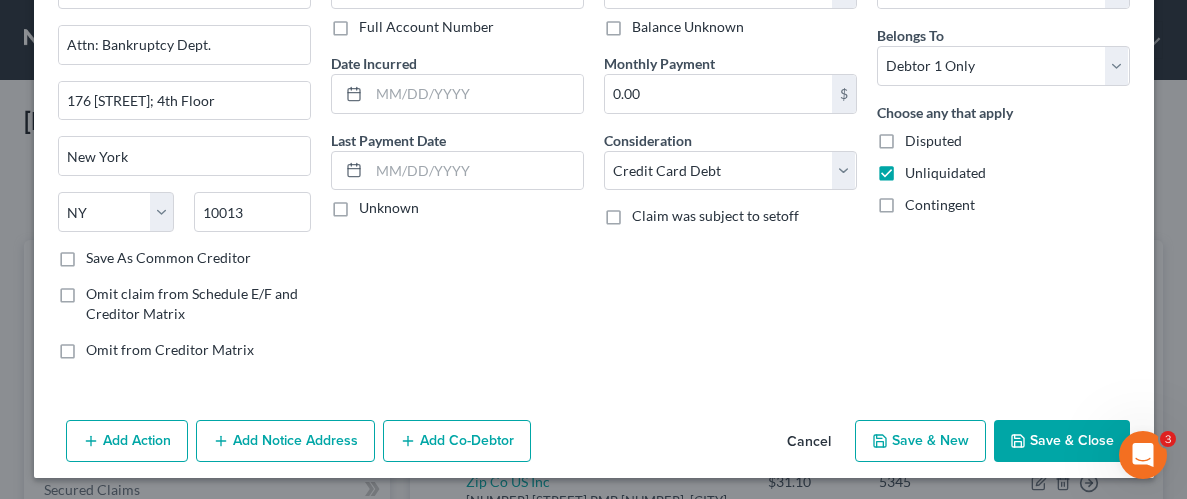 scroll, scrollTop: 145, scrollLeft: 0, axis: vertical 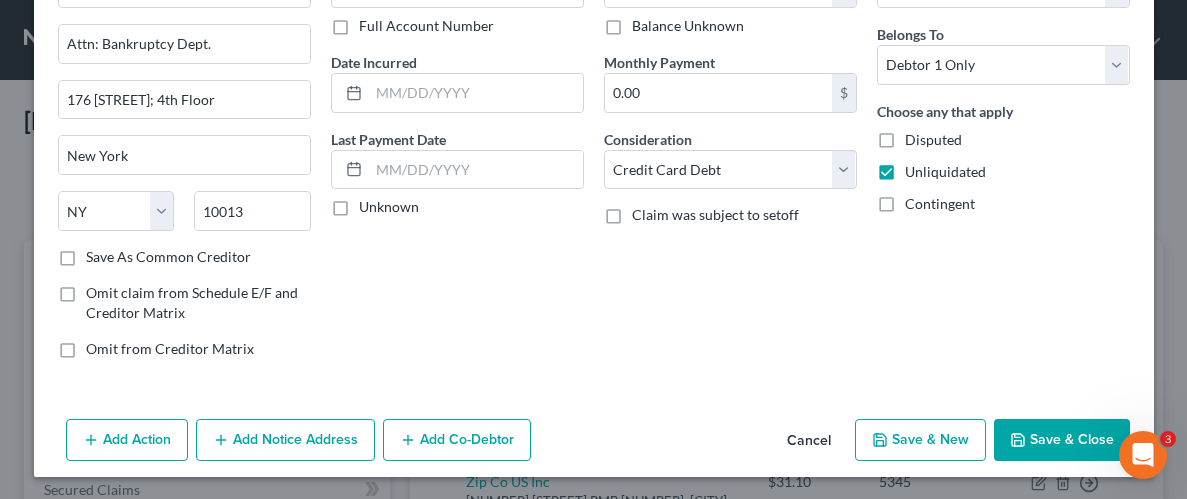 click on "Save & Close" at bounding box center (1062, 440) 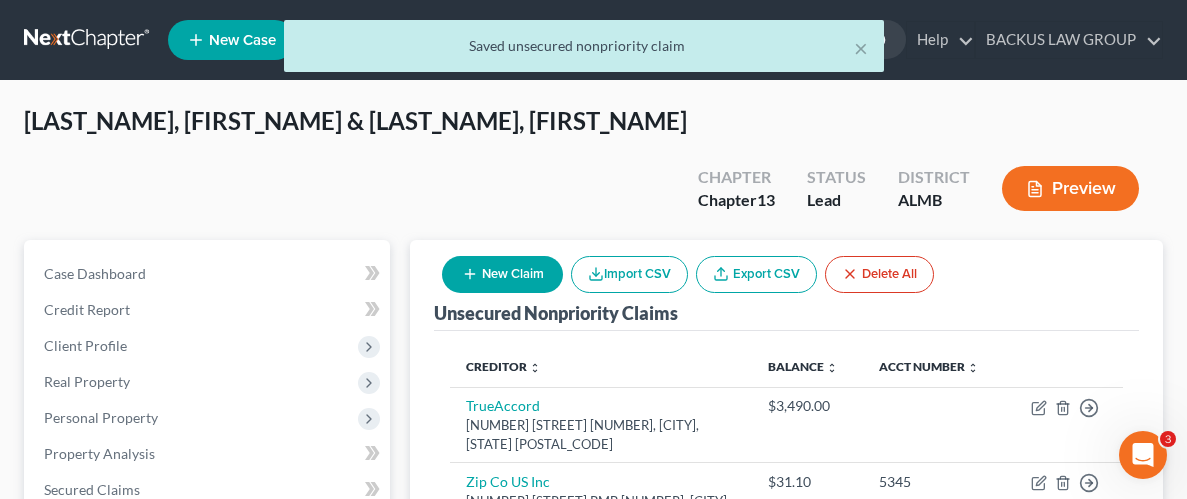 click on "New Claim" at bounding box center (502, 274) 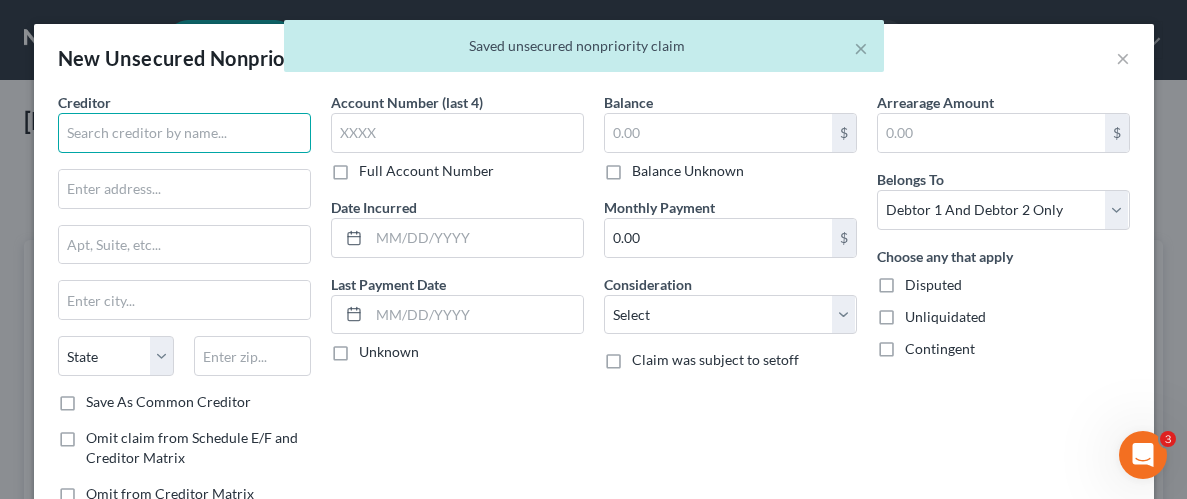 click at bounding box center [184, 133] 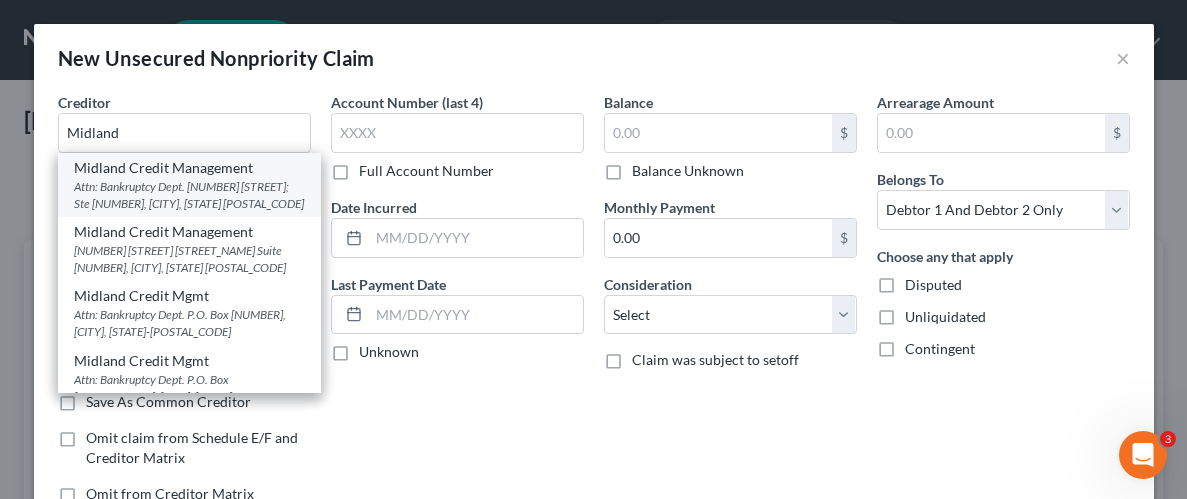 click on "Attn: Bankruptcy Dept. [NUMBER] [STREET]; Ste [NUMBER], [CITY], [STATE] [POSTAL_CODE]" at bounding box center [189, 195] 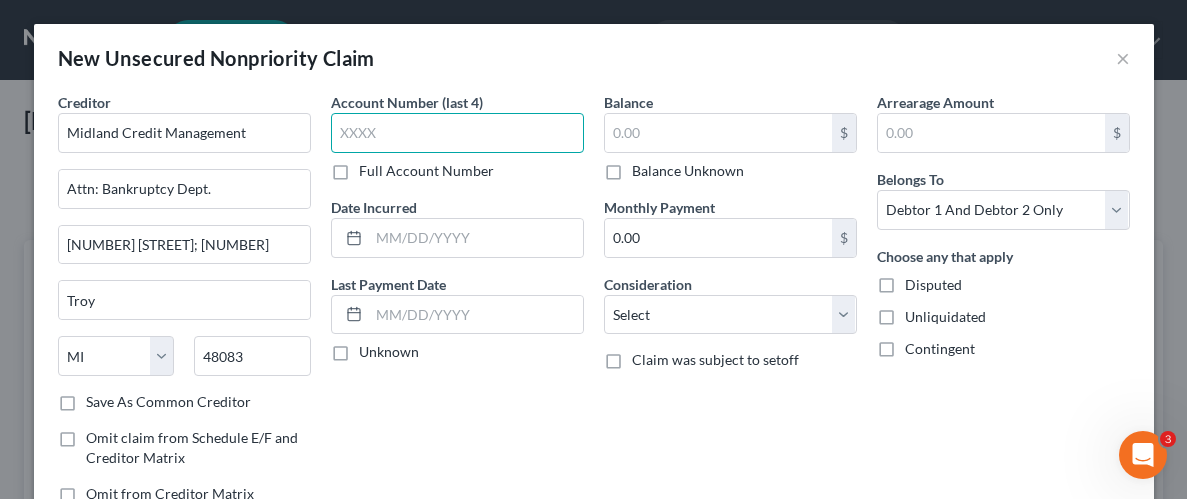 click at bounding box center (457, 133) 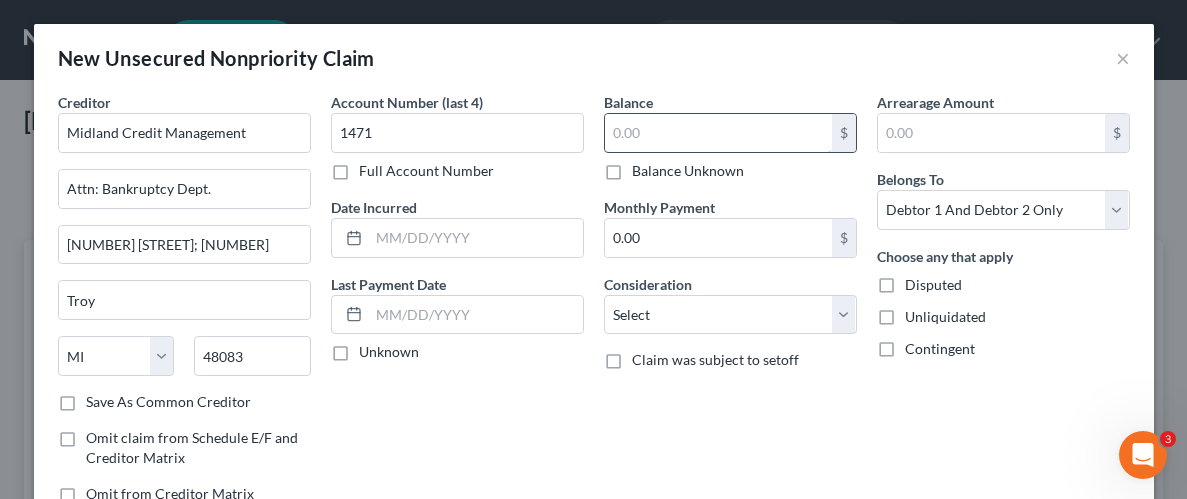 click at bounding box center [718, 133] 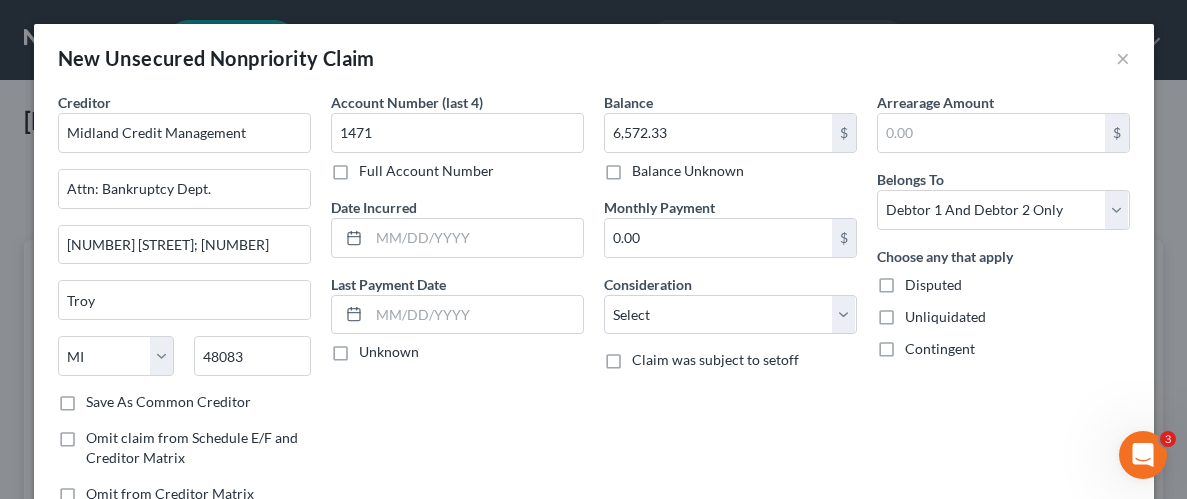 click on "Unliquidated" at bounding box center (945, 317) 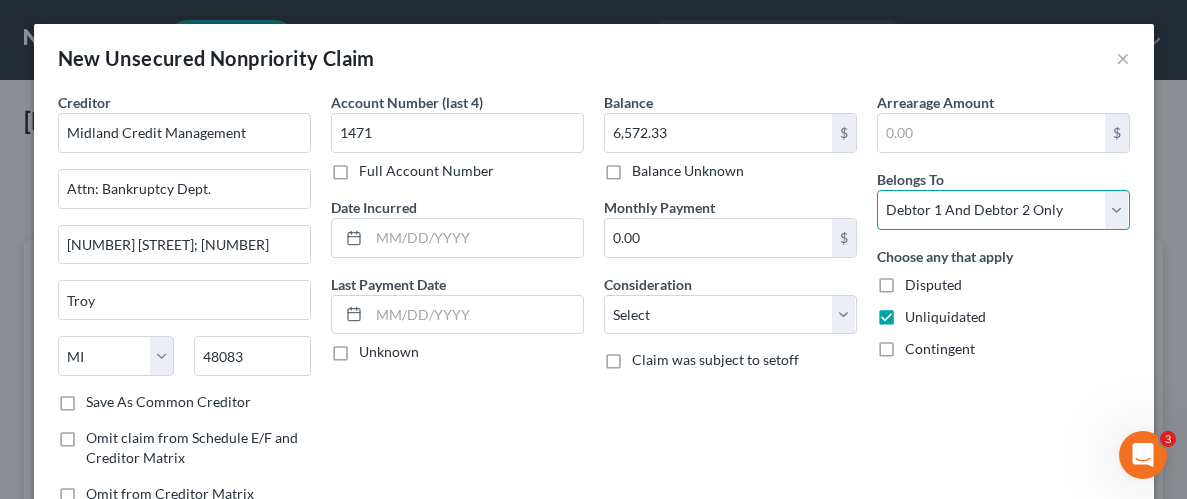 drag, startPoint x: 1119, startPoint y: 207, endPoint x: 1092, endPoint y: 202, distance: 27.45906 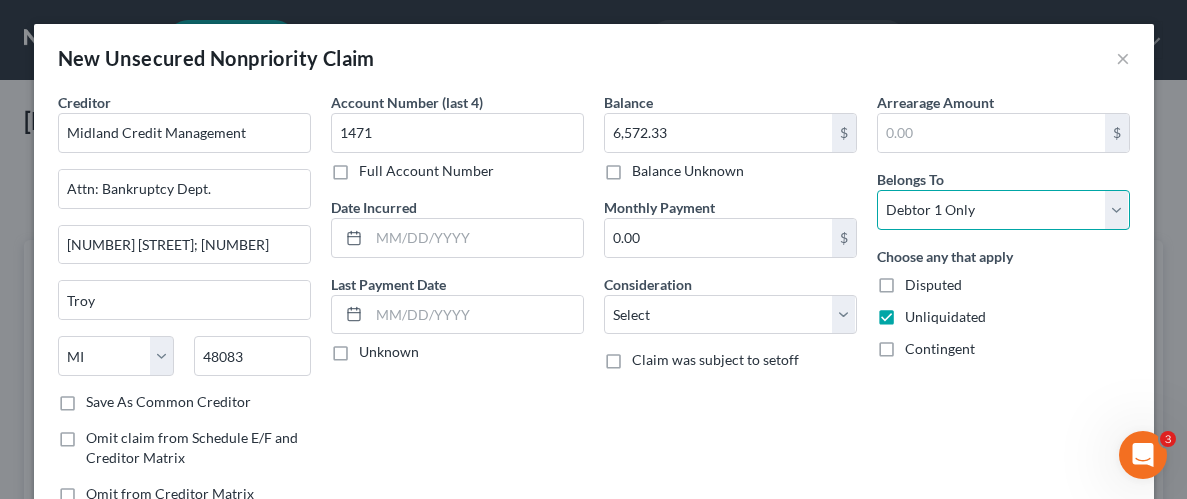 click on "Select Debtor 1 Only Debtor 2 Only Debtor 1 And Debtor 2 Only At Least One Of The Debtors And Another Community Property" at bounding box center (1003, 210) 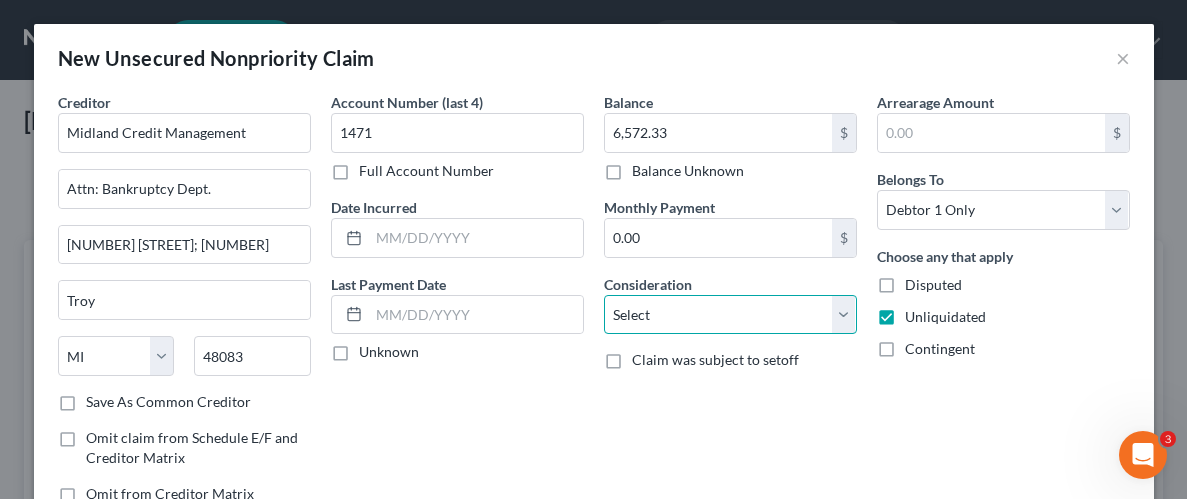 click on "Select Cable / Satellite Services Collection Agency Credit Card Debt Debt Counseling / Attorneys Deficiency Balance Domestic Support Obligations Home / Car Repairs Income Taxes Judgment Liens Medical Services Monies Loaned / Advanced Mortgage Obligation From Divorce Or Separation Obligation To Pensions Other Overdrawn Bank Account Promised To Help Pay Creditors Student Loans Suppliers And Vendors Telephone / Internet Services Utility Services" at bounding box center [730, 315] 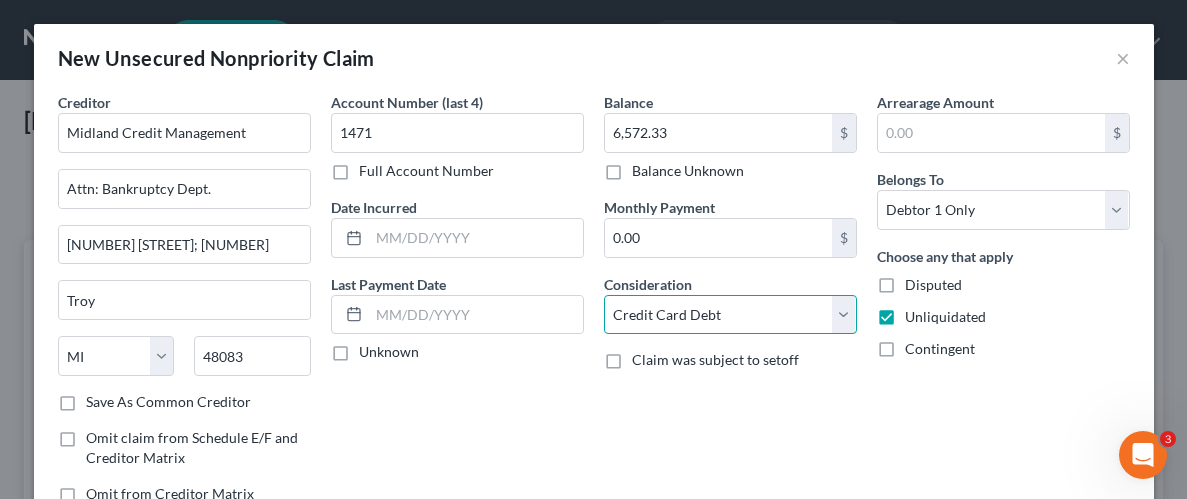 click on "Select Cable / Satellite Services Collection Agency Credit Card Debt Debt Counseling / Attorneys Deficiency Balance Domestic Support Obligations Home / Car Repairs Income Taxes Judgment Liens Medical Services Monies Loaned / Advanced Mortgage Obligation From Divorce Or Separation Obligation To Pensions Other Overdrawn Bank Account Promised To Help Pay Creditors Student Loans Suppliers And Vendors Telephone / Internet Services Utility Services" at bounding box center [730, 315] 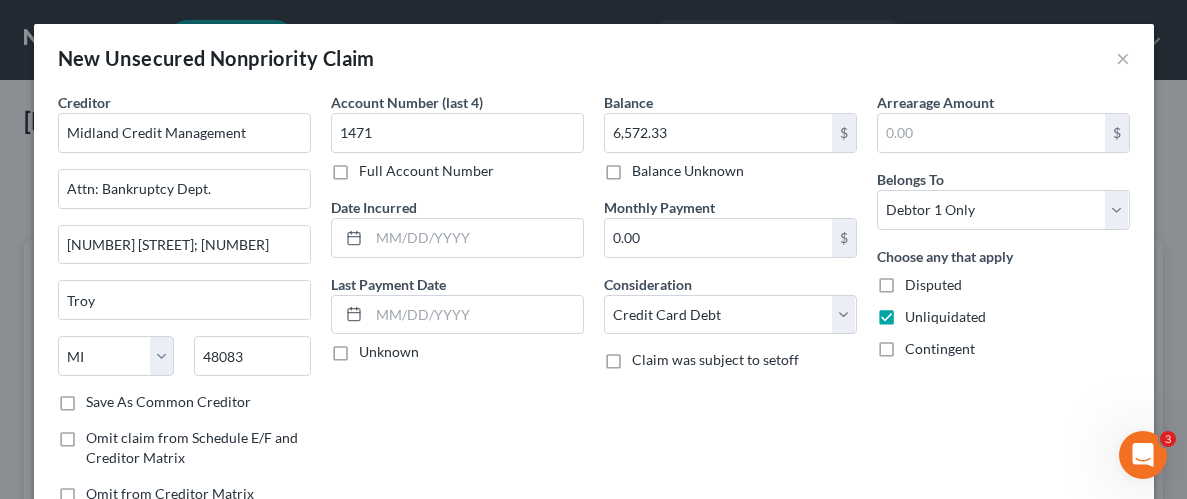 click on "Account Number (last 4)
[ACCOUNT_LAST_4]
Full Account Number
Date Incurred         Last Payment Date         Unknown" at bounding box center [457, 306] 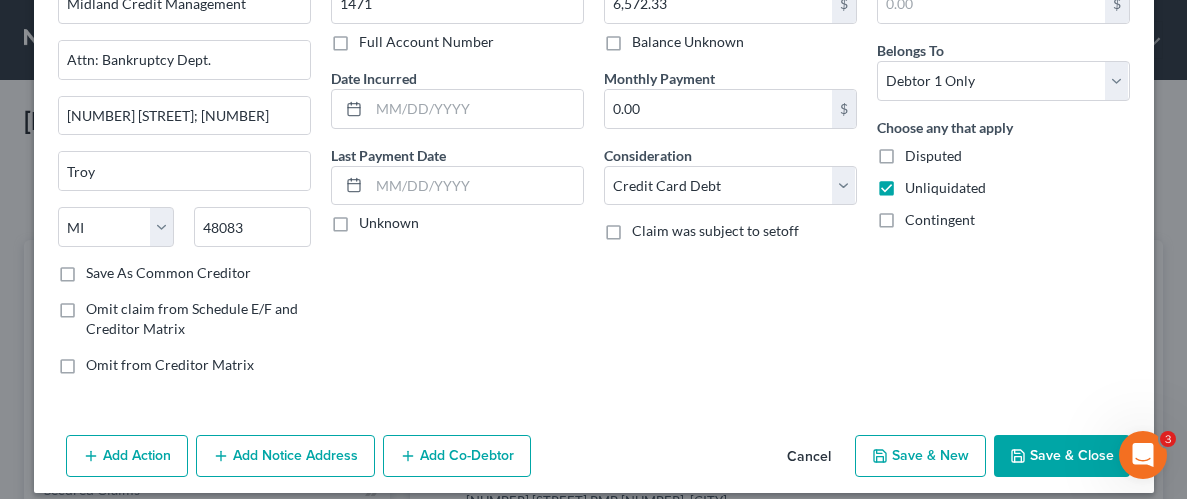 scroll, scrollTop: 145, scrollLeft: 0, axis: vertical 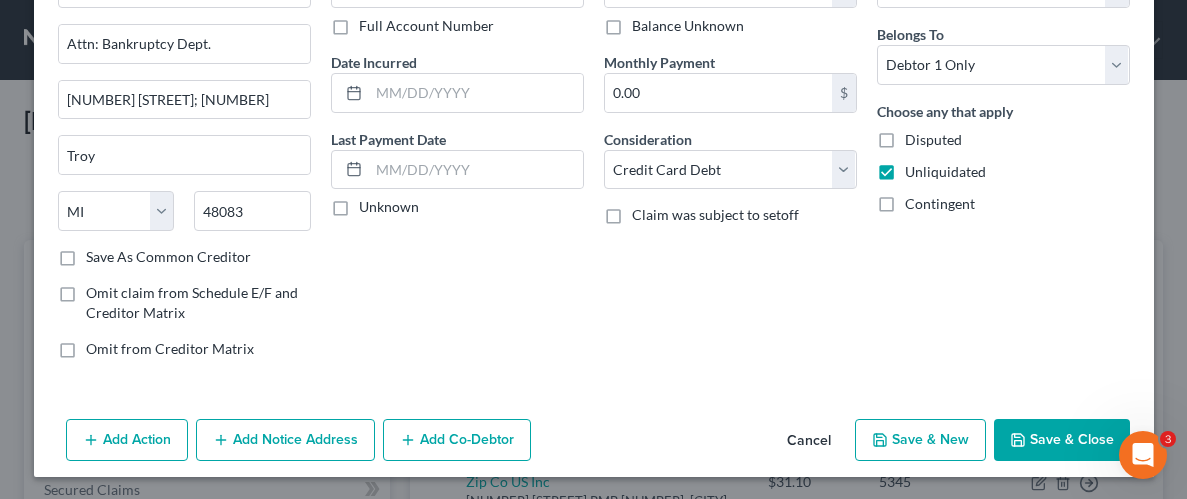 click on "Save & Close" at bounding box center [1062, 440] 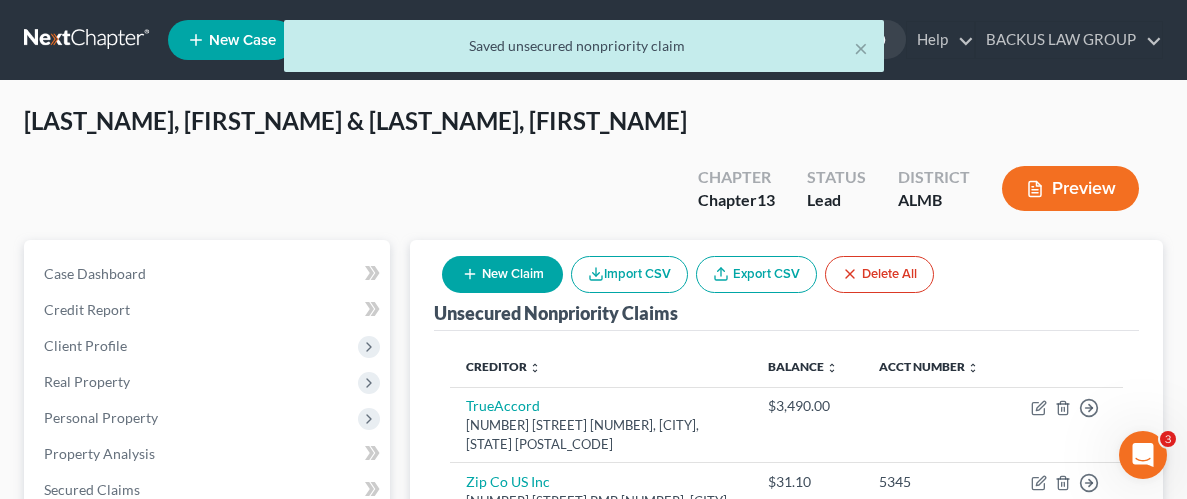 click on "New Claim" at bounding box center (502, 274) 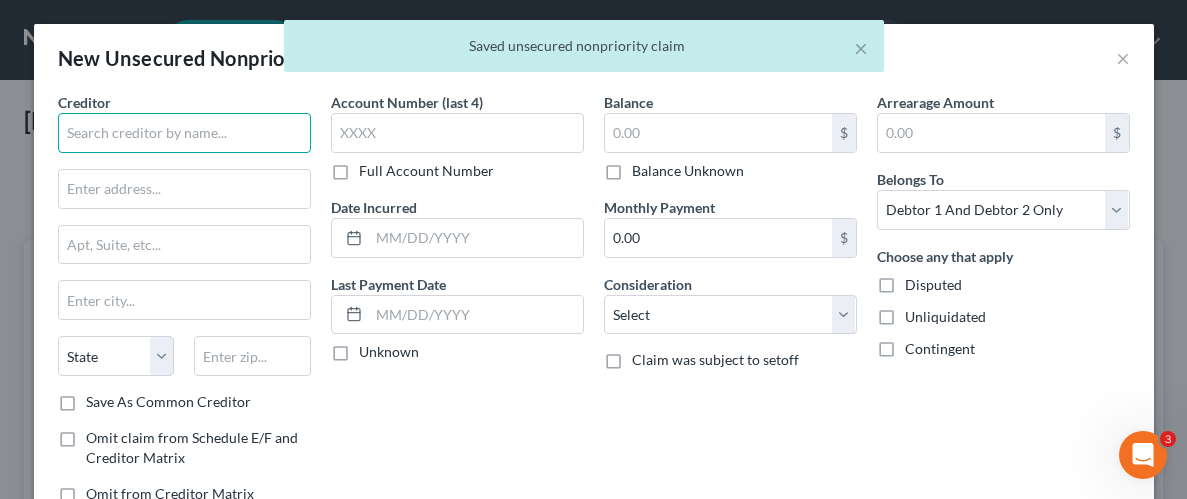 click at bounding box center (184, 133) 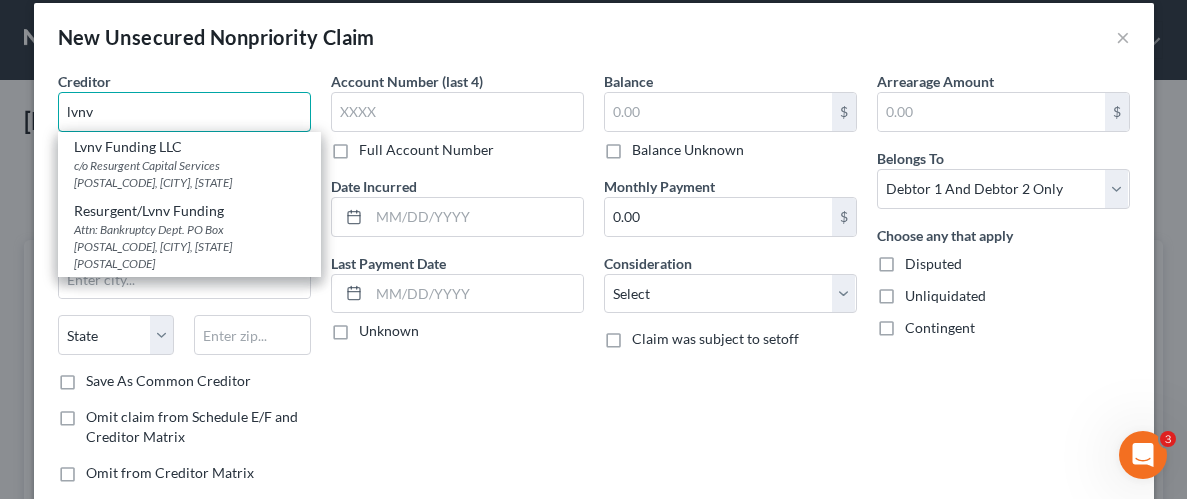 scroll, scrollTop: 11, scrollLeft: 0, axis: vertical 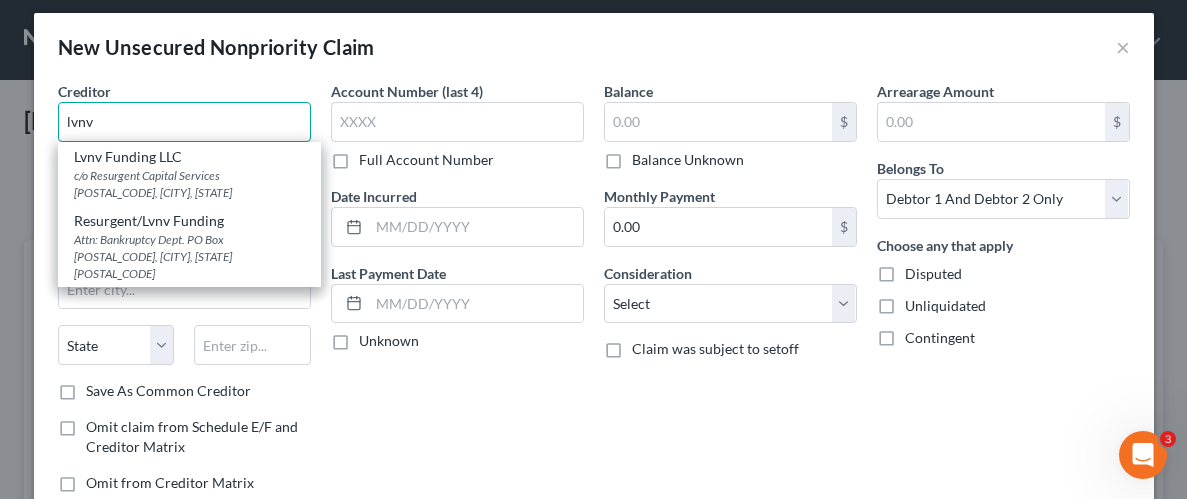 click on "lvnv" at bounding box center [184, 122] 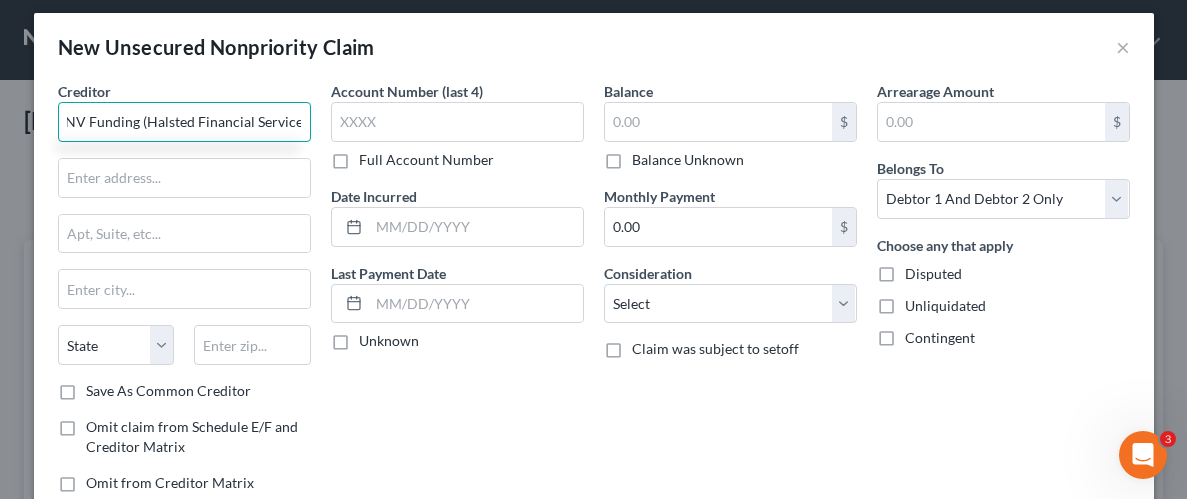 scroll, scrollTop: 0, scrollLeft: 22, axis: horizontal 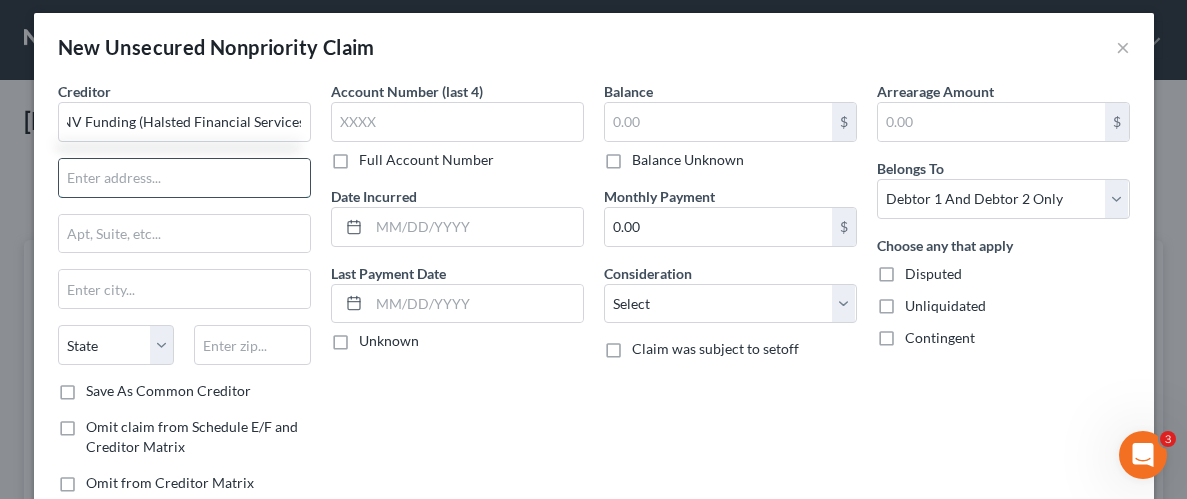click at bounding box center [184, 178] 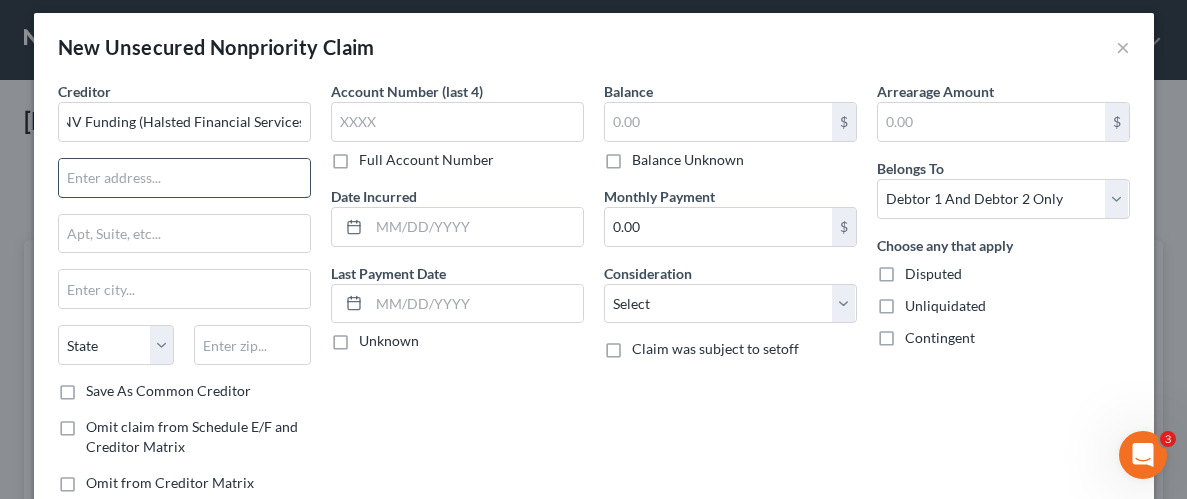 scroll, scrollTop: 0, scrollLeft: 0, axis: both 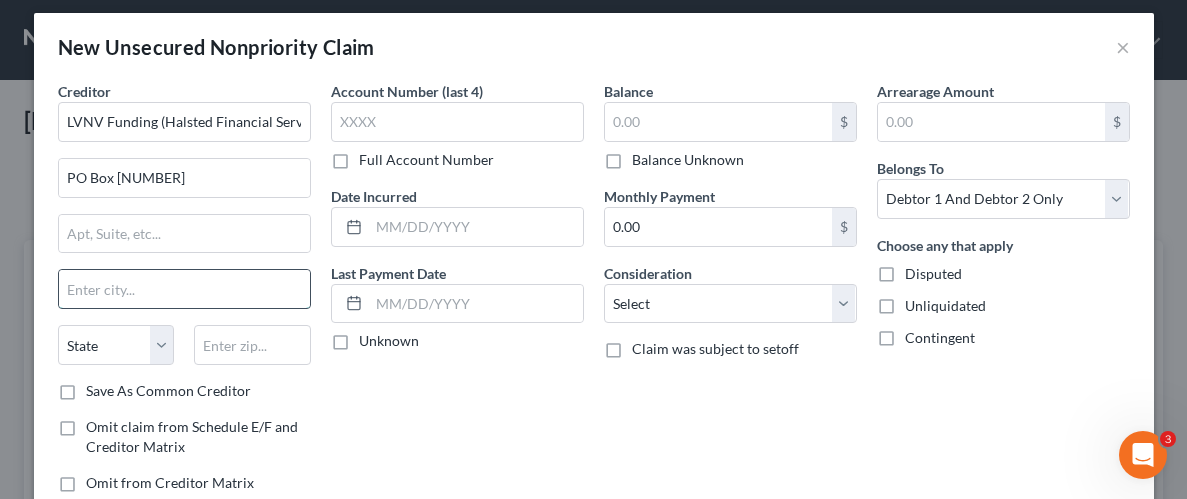 click at bounding box center (184, 289) 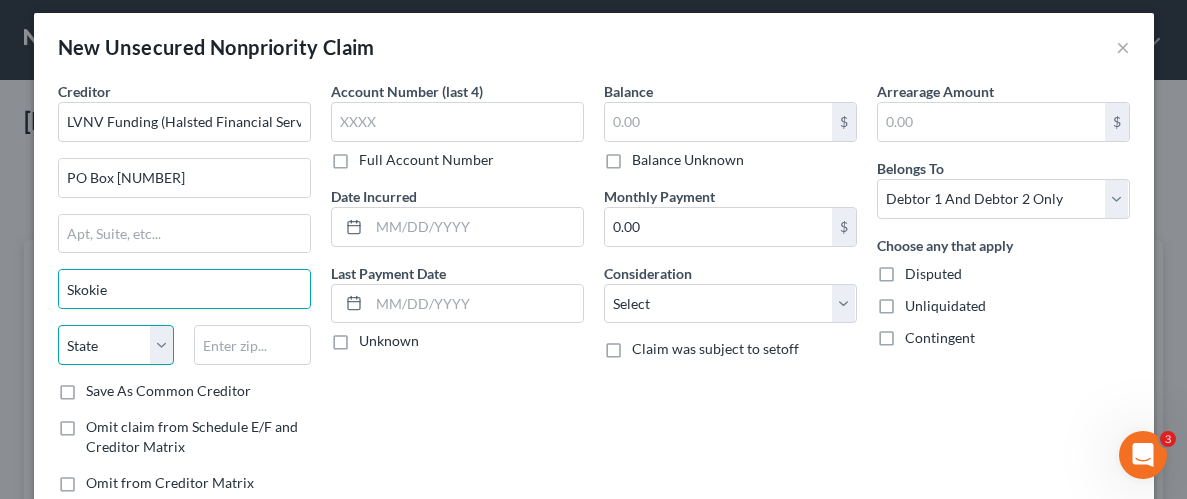 click on "State AL AK AR AZ CA CO CT DE DC FL GA GU HI ID IL IN IA KS KY LA ME MD MA MI MN MS MO MT NC ND NE NV NH NJ NM NY OH OK OR PA PR RI SC SD TN TX UT VI VA VT WA WV WI WY" at bounding box center [116, 345] 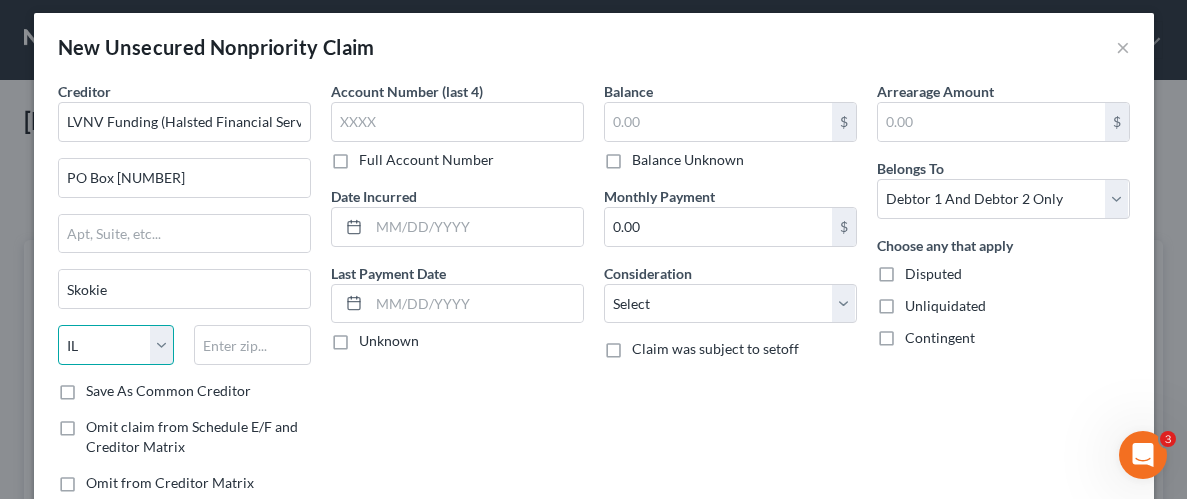 click on "State AL AK AR AZ CA CO CT DE DC FL GA GU HI ID IL IN IA KS KY LA ME MD MA MI MN MS MO MT NC ND NE NV NH NJ NM NY OH OK OR PA PR RI SC SD TN TX UT VI VA VT WA WV WI WY" at bounding box center [116, 345] 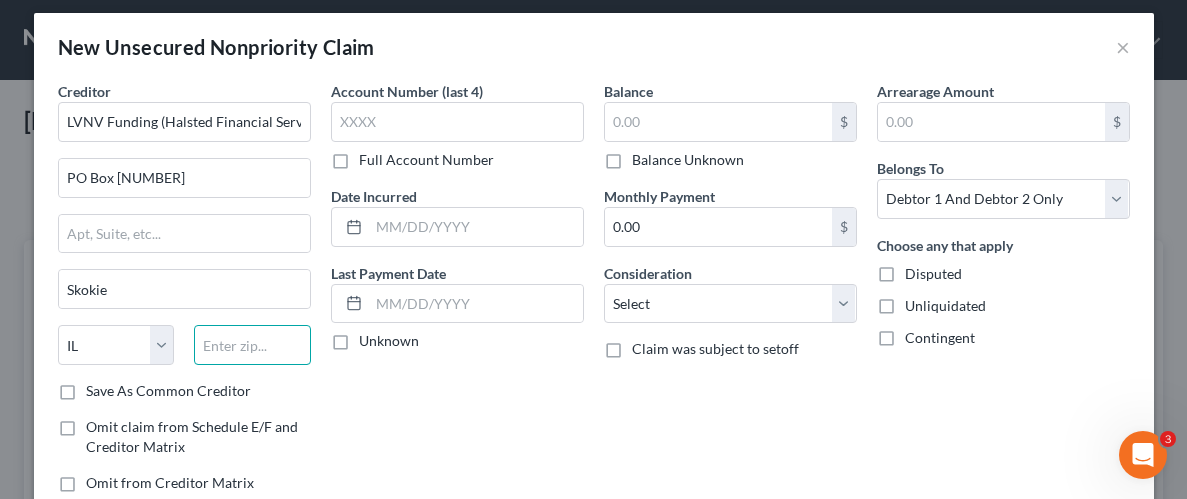 click at bounding box center [252, 345] 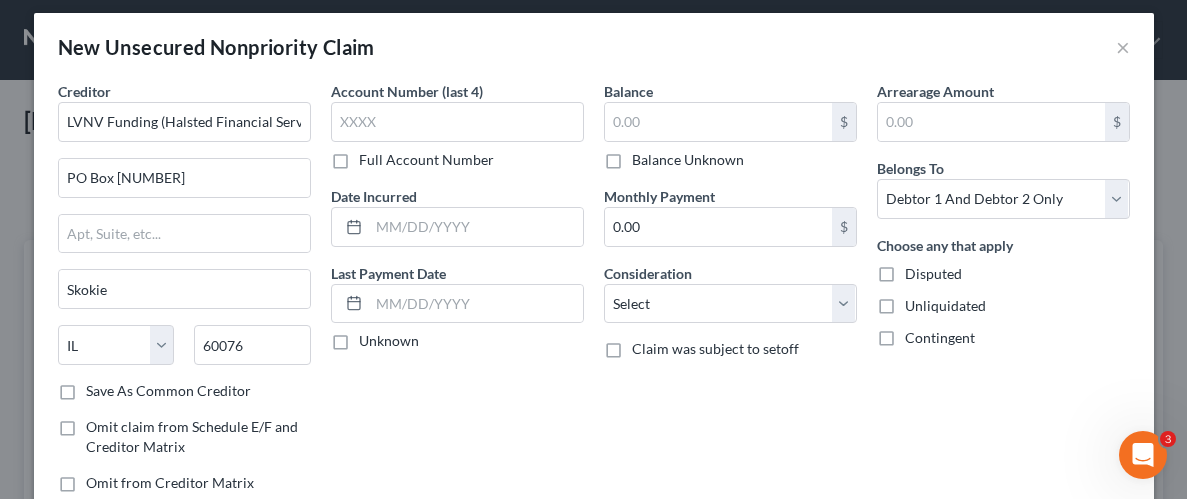 click on "Creditor *    LVNV Funding (Halsted Financial Services)                      PO Box [NUMBER] [CITY] State [STATE] [POSTAL_CODE] Save As Common Creditor Omit claim from Schedule E/F and Creditor Matrix Omit from Creditor Matrix" at bounding box center [184, 295] 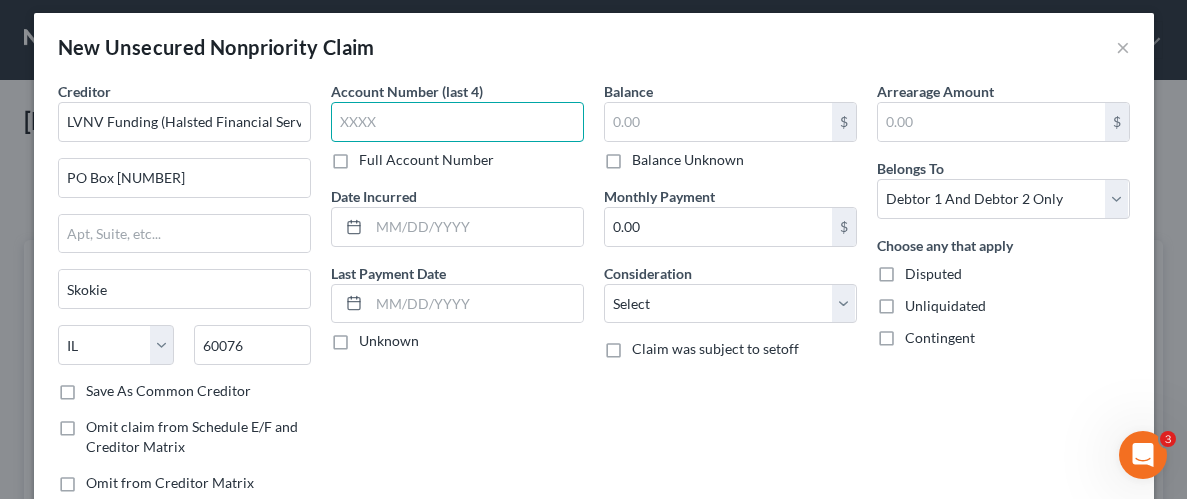 click at bounding box center [457, 122] 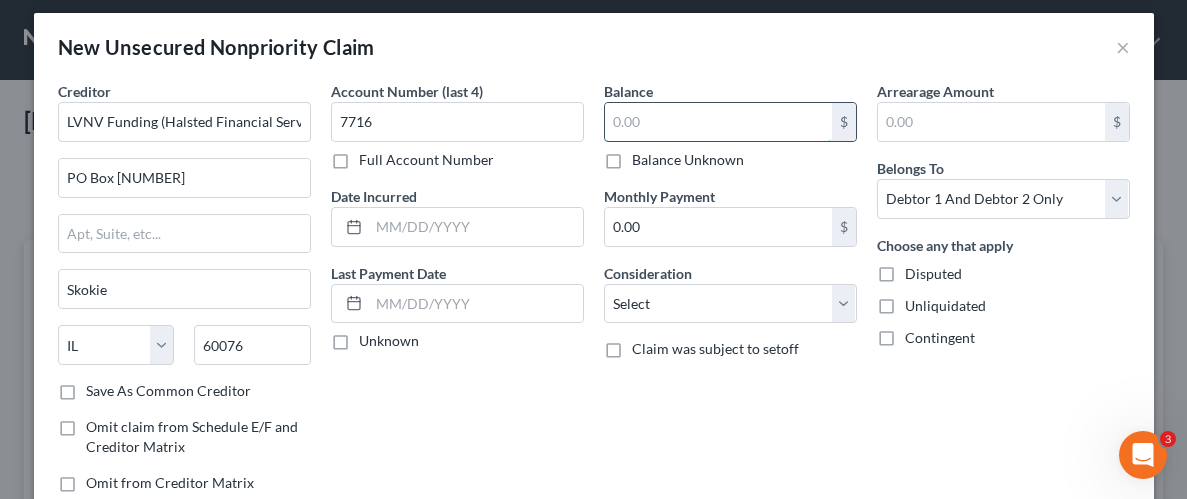 click at bounding box center [718, 122] 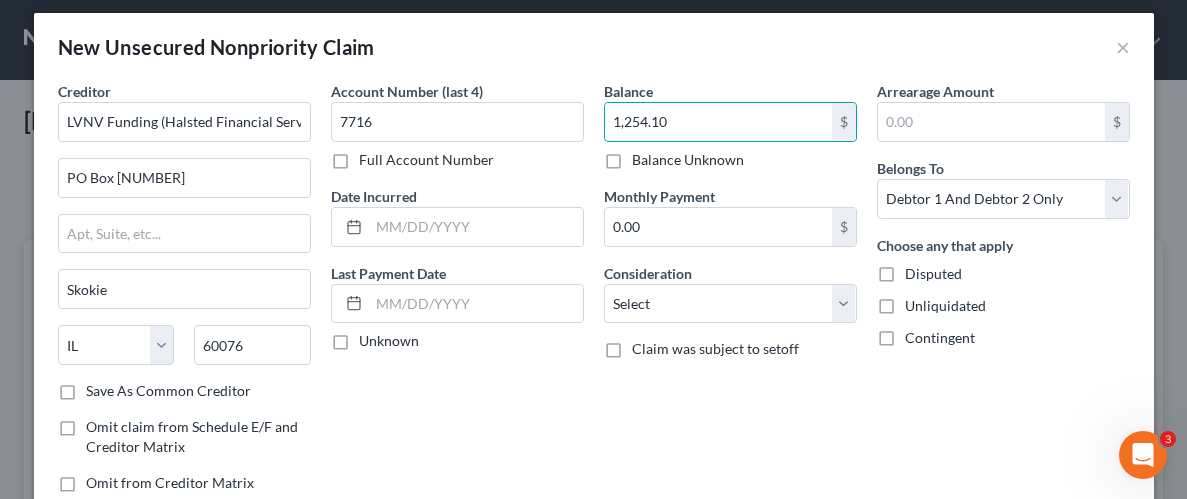 click on "Unliquidated" at bounding box center [945, 306] 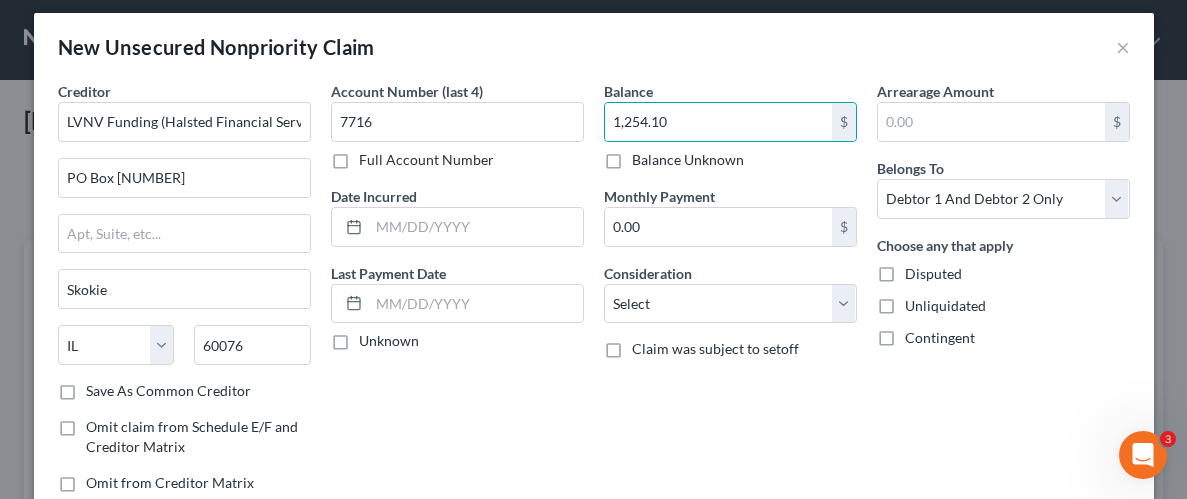 click on "Unliquidated" at bounding box center [919, 302] 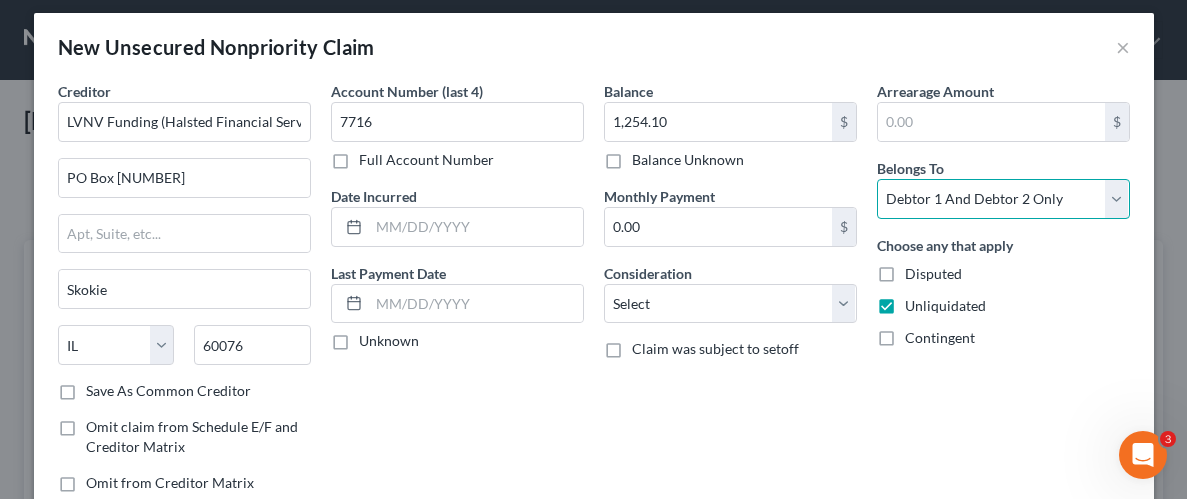 click on "Select Debtor 1 Only Debtor 2 Only Debtor 1 And Debtor 2 Only At Least One Of The Debtors And Another Community Property" at bounding box center [1003, 199] 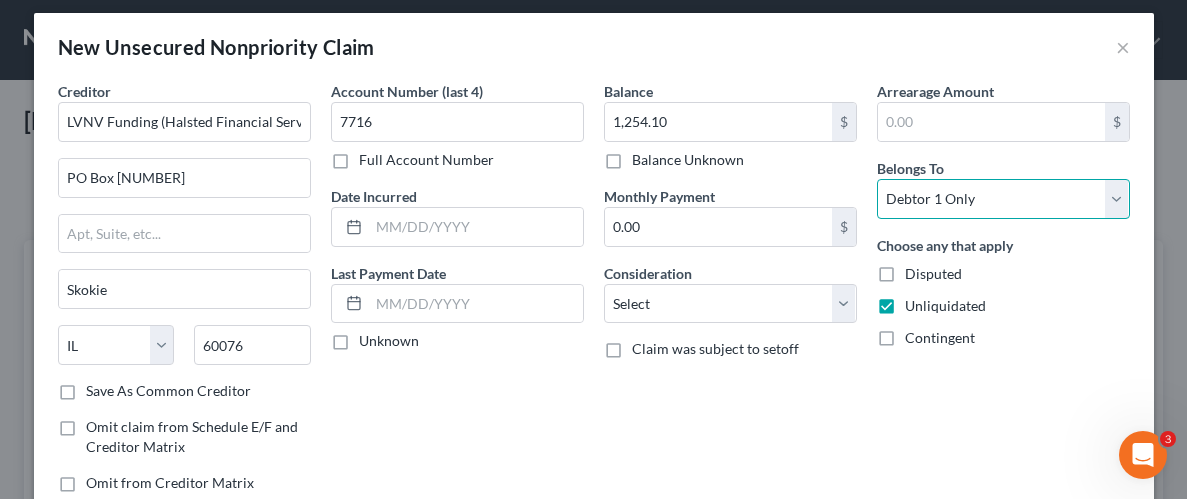 click on "Select Debtor 1 Only Debtor 2 Only Debtor 1 And Debtor 2 Only At Least One Of The Debtors And Another Community Property" at bounding box center [1003, 199] 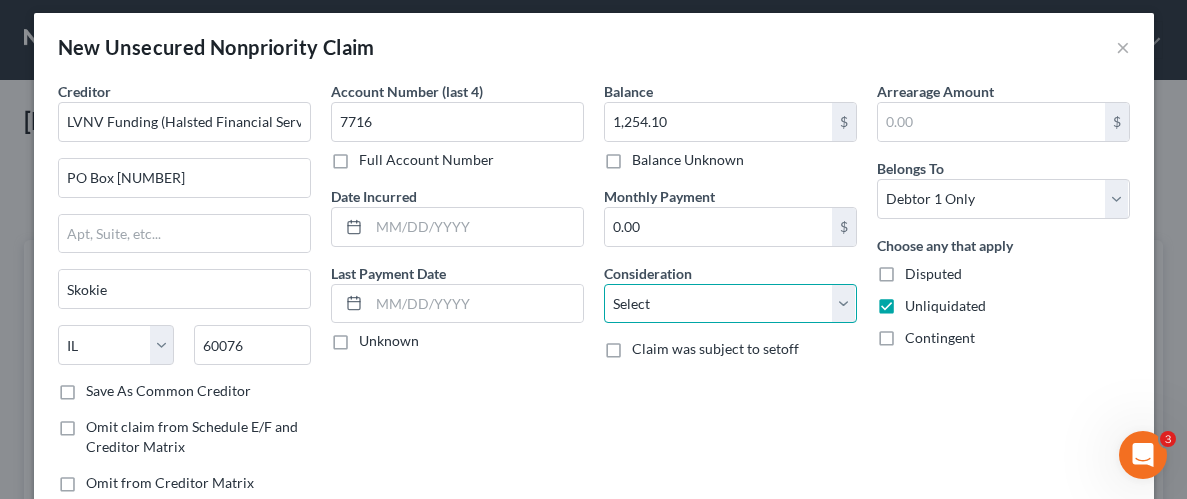 click on "Select Cable / Satellite Services Collection Agency Credit Card Debt Debt Counseling / Attorneys Deficiency Balance Domestic Support Obligations Home / Car Repairs Income Taxes Judgment Liens Medical Services Monies Loaned / Advanced Mortgage Obligation From Divorce Or Separation Obligation To Pensions Other Overdrawn Bank Account Promised To Help Pay Creditors Student Loans Suppliers And Vendors Telephone / Internet Services Utility Services" at bounding box center [730, 304] 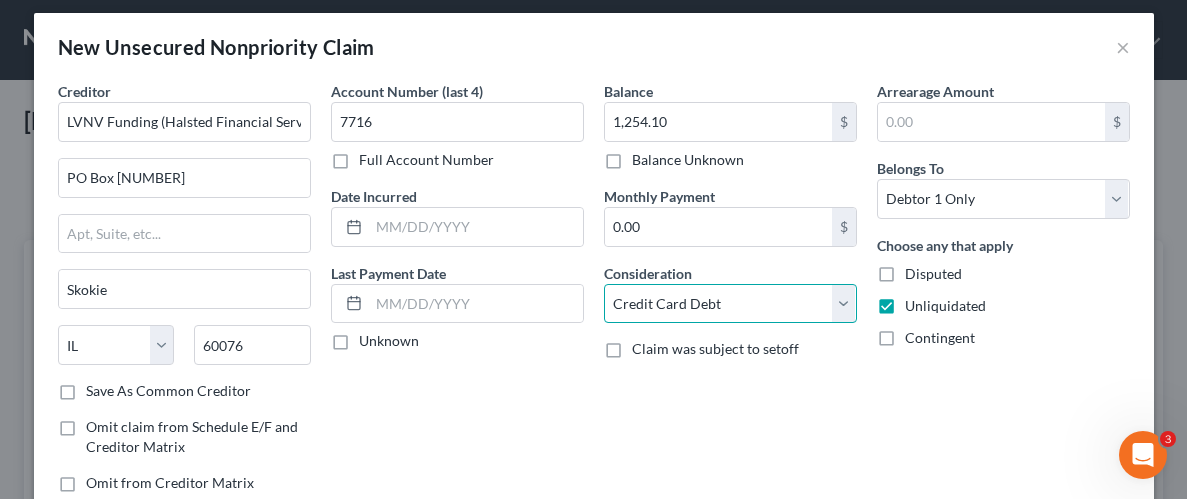 click on "Select Cable / Satellite Services Collection Agency Credit Card Debt Debt Counseling / Attorneys Deficiency Balance Domestic Support Obligations Home / Car Repairs Income Taxes Judgment Liens Medical Services Monies Loaned / Advanced Mortgage Obligation From Divorce Or Separation Obligation To Pensions Other Overdrawn Bank Account Promised To Help Pay Creditors Student Loans Suppliers And Vendors Telephone / Internet Services Utility Services" at bounding box center [730, 304] 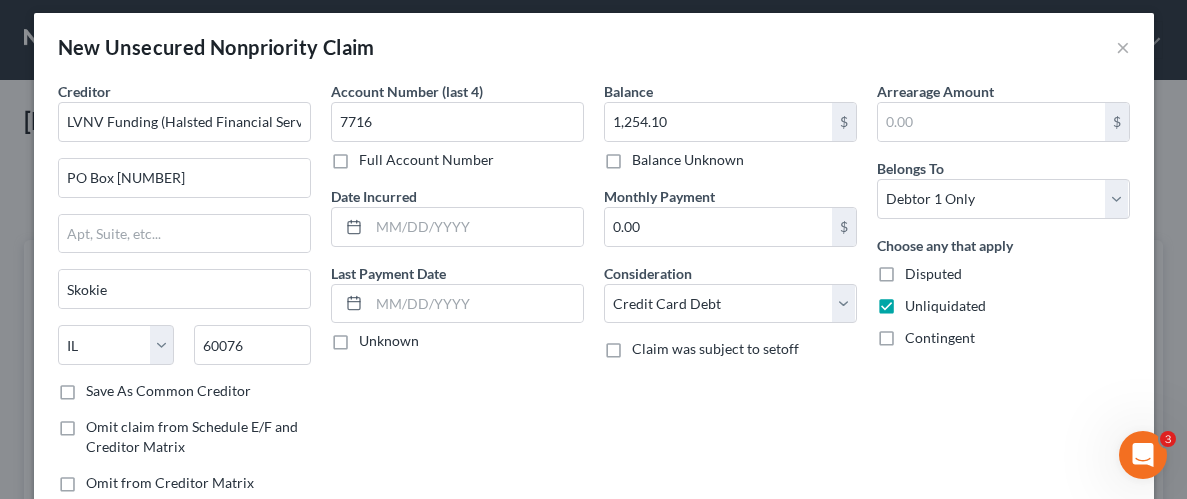 click on "Contingent" at bounding box center (940, 338) 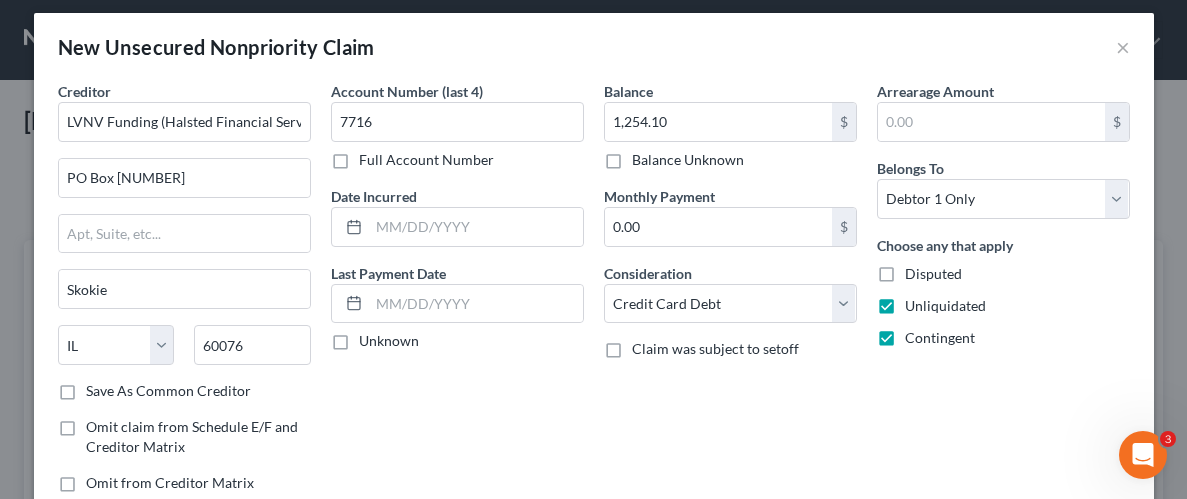 click on "Contingent" at bounding box center (940, 338) 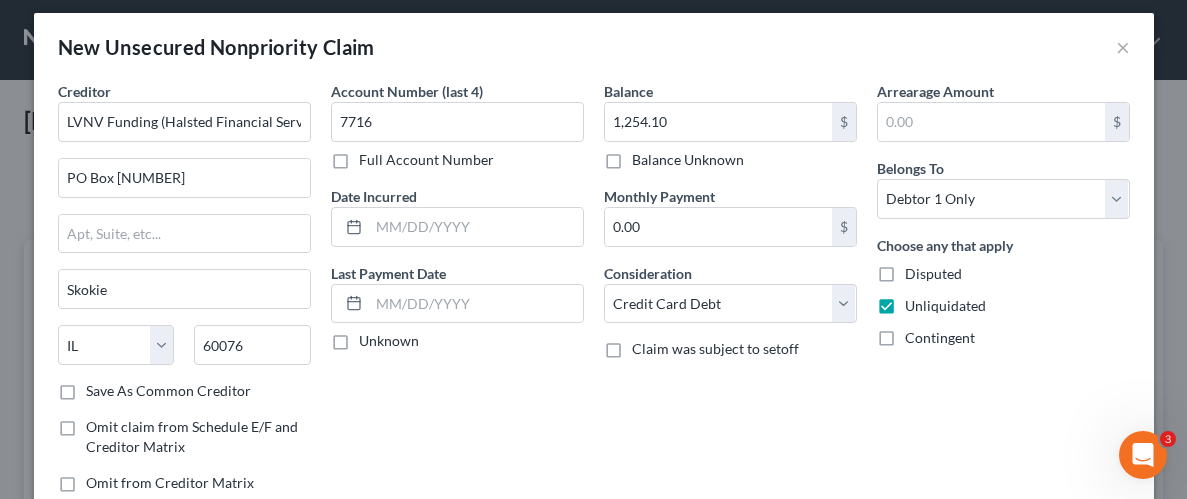click on "Balance
[AMOUNT] $
Balance Unknown
Balance Undetermined
[AMOUNT] $
Balance Unknown
Monthly Payment 0.00 $ Consideration Select Cable / Satellite Services Collection Agency Credit Card Debt Debt Counseling / Attorneys Deficiency Balance Domestic Support Obligations Home / Car Repairs Income Taxes Judgment Liens Medical Services Monies Loaned / Advanced Mortgage Obligation From Divorce Or Separation Obligation To Pensions Other Overdrawn Bank Account Promised To Help Pay Creditors Student Loans Suppliers And Vendors Telephone / Internet Services Utility Services Claim was subject to setoff" at bounding box center (730, 295) 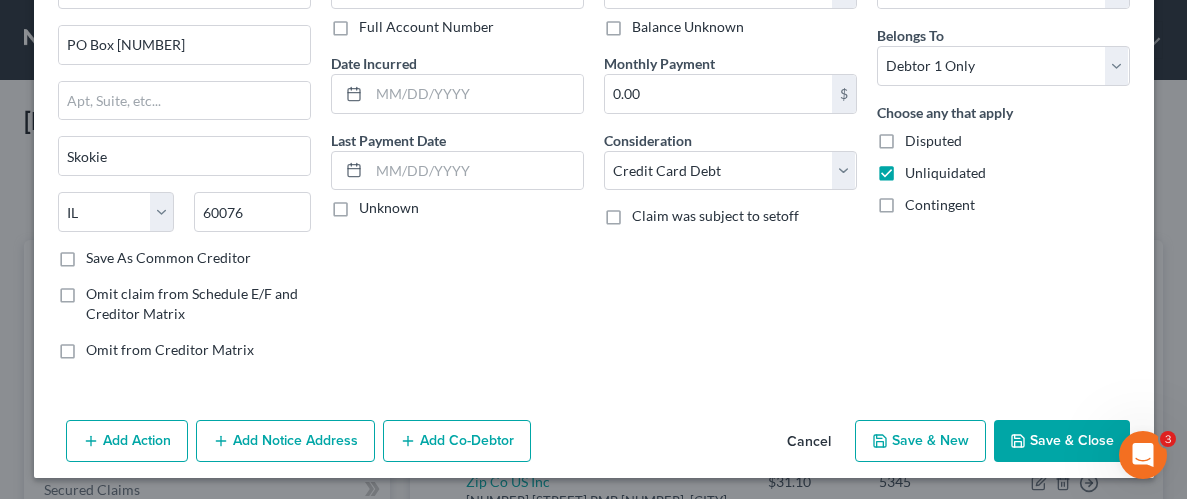 scroll, scrollTop: 145, scrollLeft: 0, axis: vertical 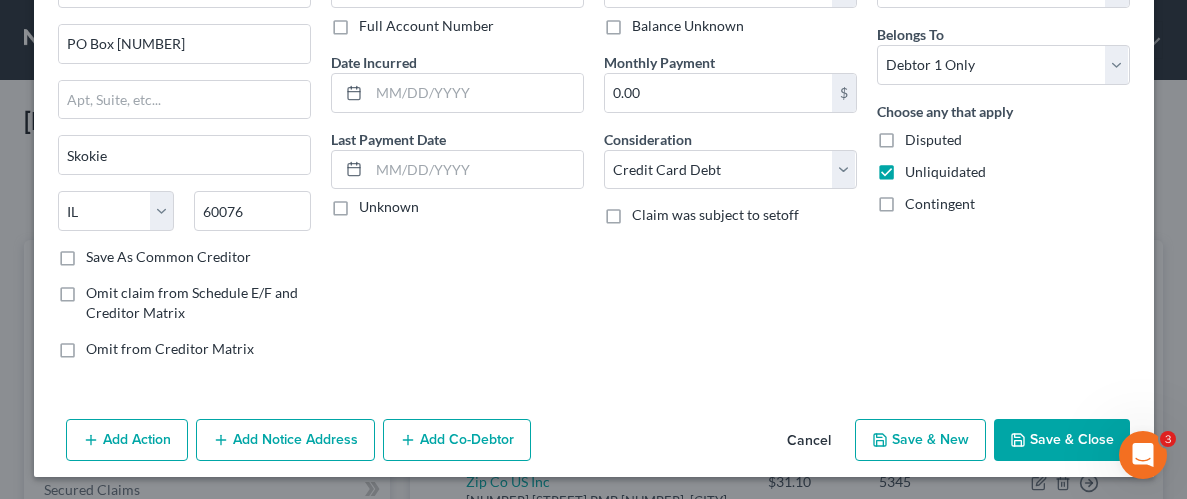 click on "Save & Close" at bounding box center [1062, 440] 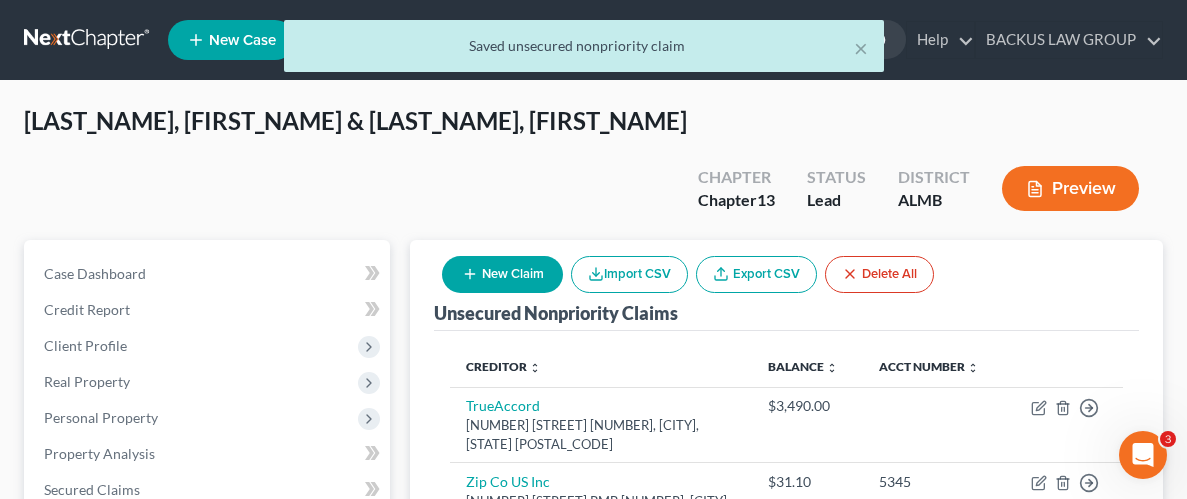 click on "New Claim" at bounding box center (502, 274) 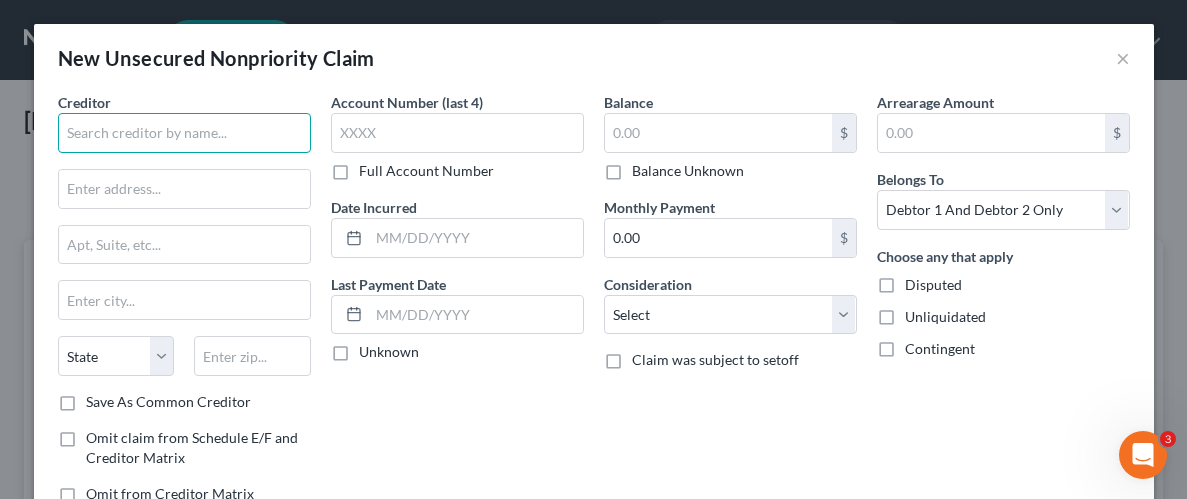 click at bounding box center [184, 133] 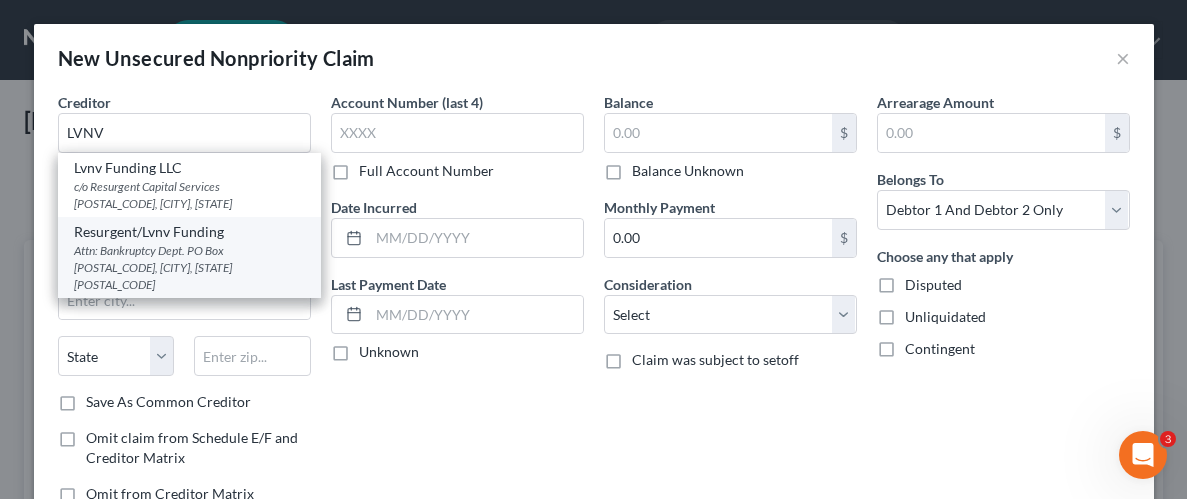 click on "Attn: Bankruptcy Dept. PO Box [POSTAL_CODE], [CITY], [STATE] [POSTAL_CODE]" at bounding box center (189, 267) 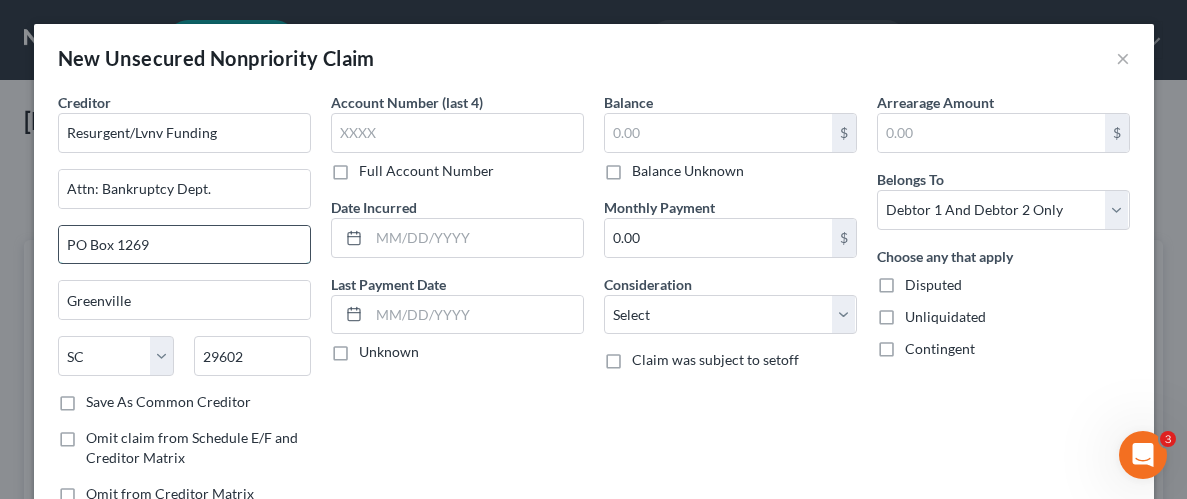 click on "PO Box 1269" at bounding box center (184, 245) 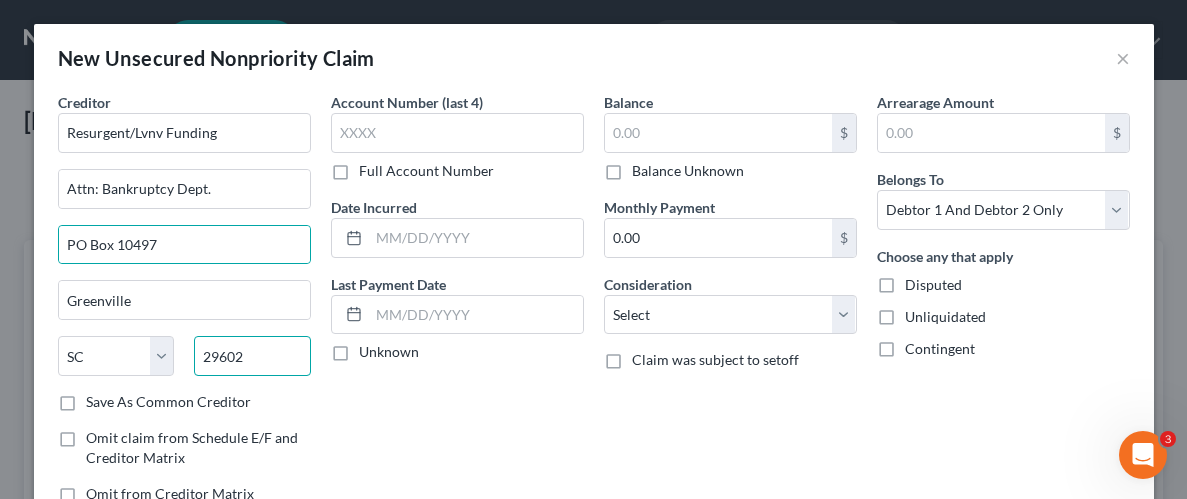 click on "29602" at bounding box center (252, 356) 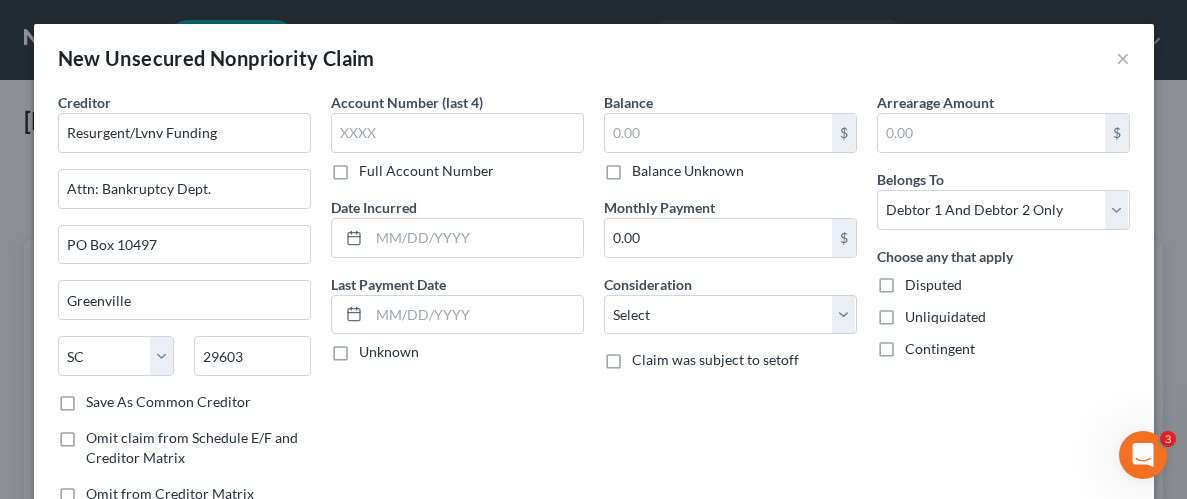 click on "Account Number (last 4)
Full Account Number
Date Incurred         Last Payment Date         Unknown" at bounding box center (457, 306) 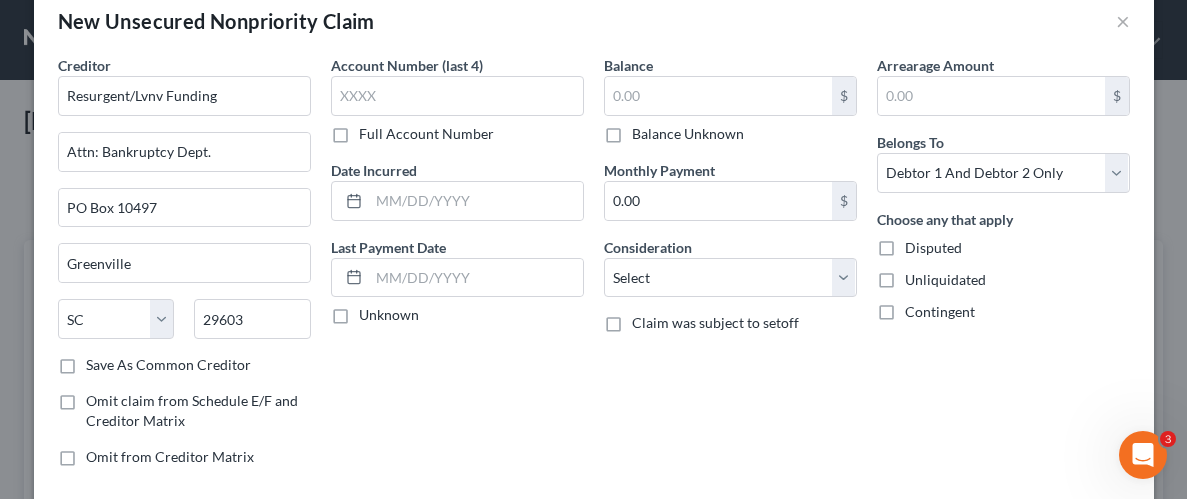 scroll, scrollTop: 50, scrollLeft: 0, axis: vertical 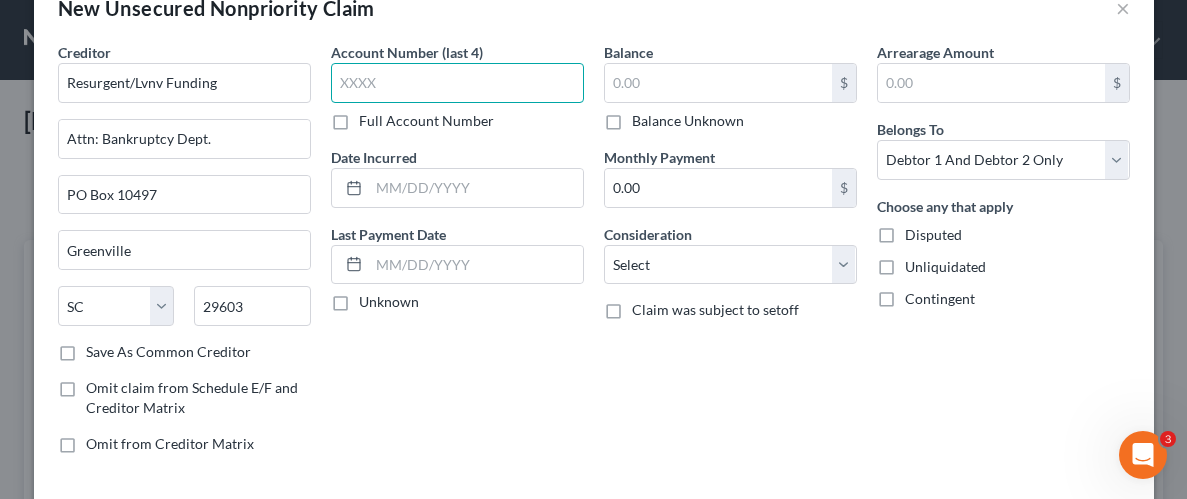 click at bounding box center [457, 83] 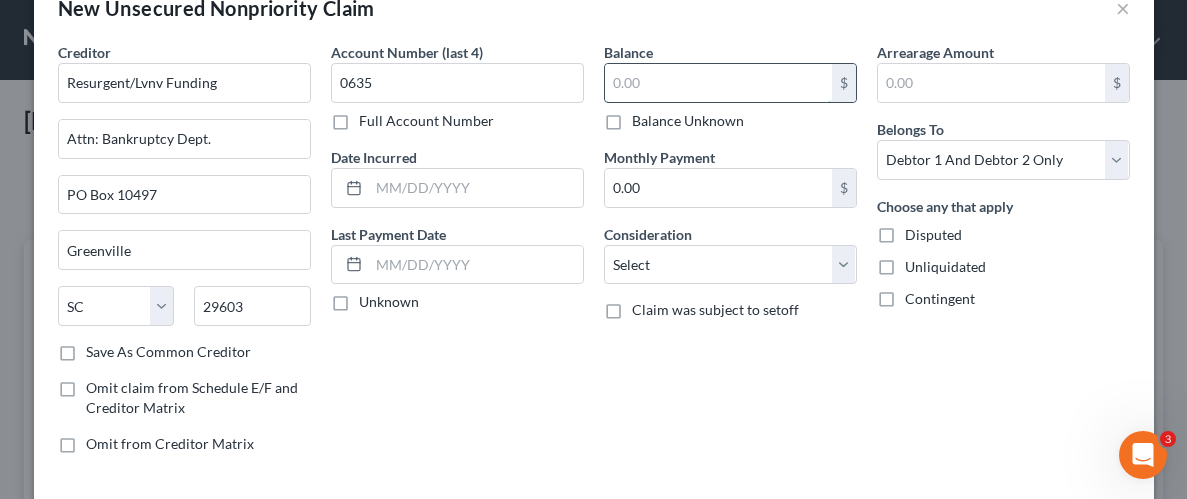 click at bounding box center [718, 83] 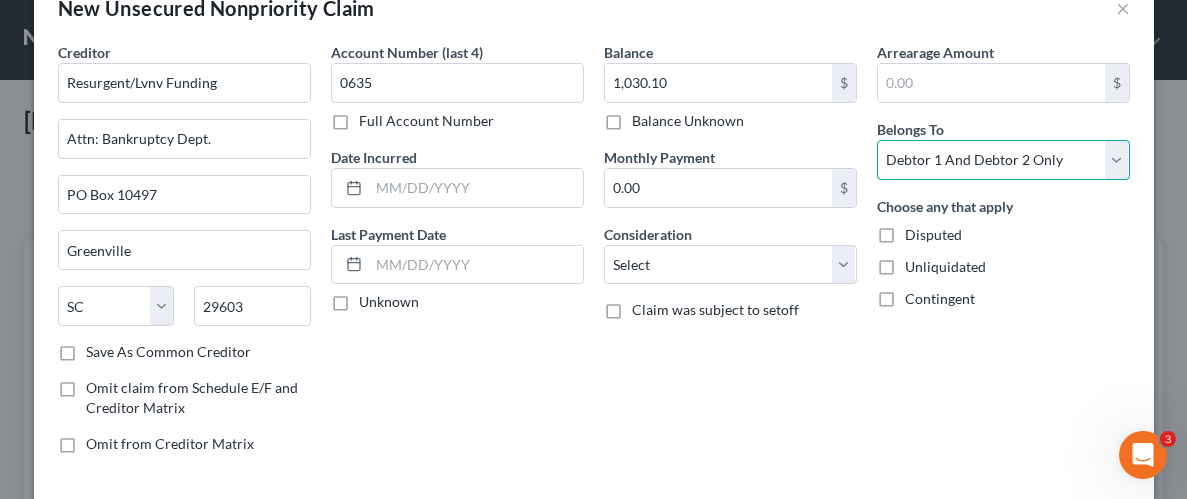 click on "Select Debtor 1 Only Debtor 2 Only Debtor 1 And Debtor 2 Only At Least One Of The Debtors And Another Community Property" at bounding box center [1003, 160] 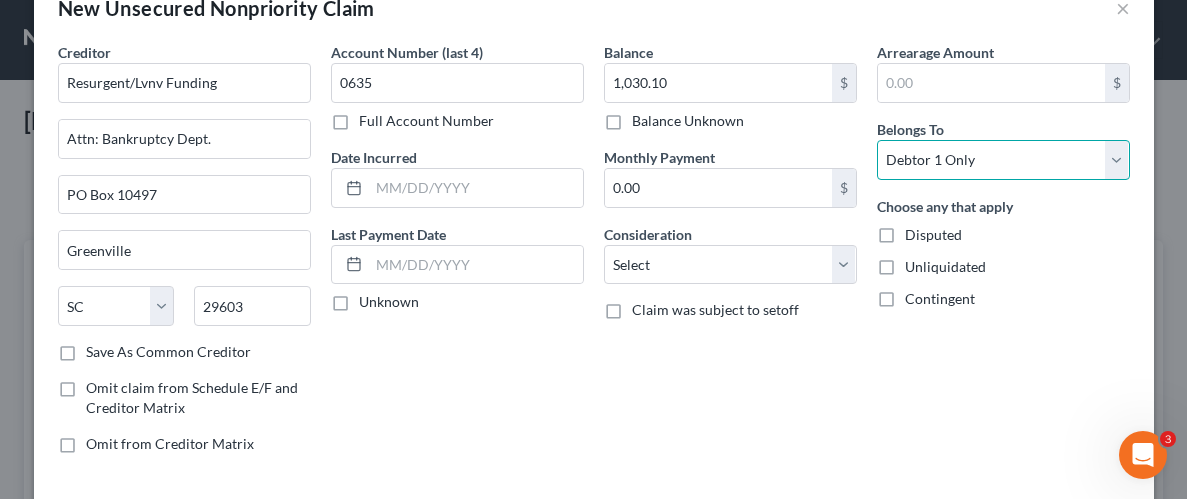 click on "Select Debtor 1 Only Debtor 2 Only Debtor 1 And Debtor 2 Only At Least One Of The Debtors And Another Community Property" at bounding box center (1003, 160) 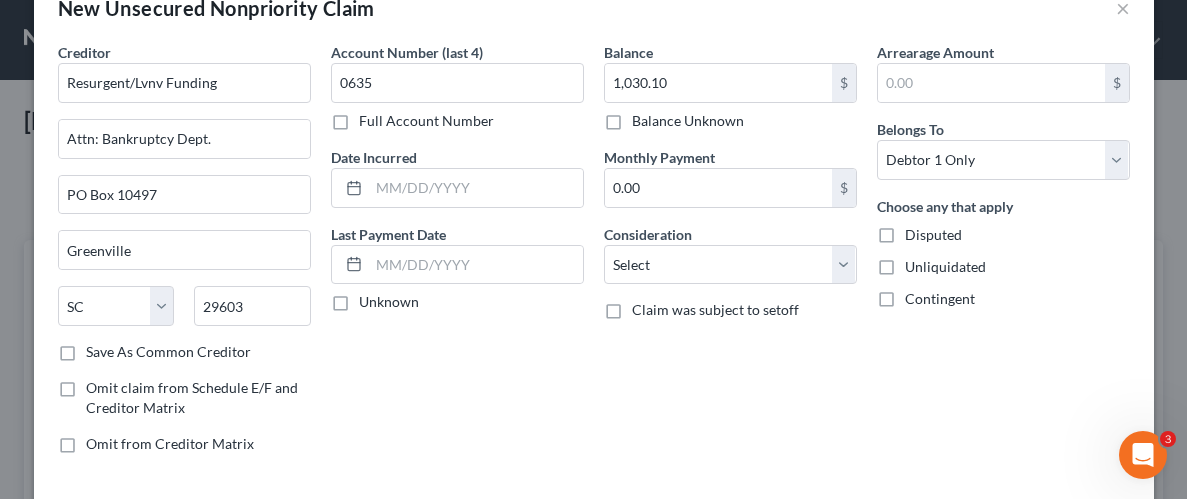 click on "Unliquidated" at bounding box center [945, 267] 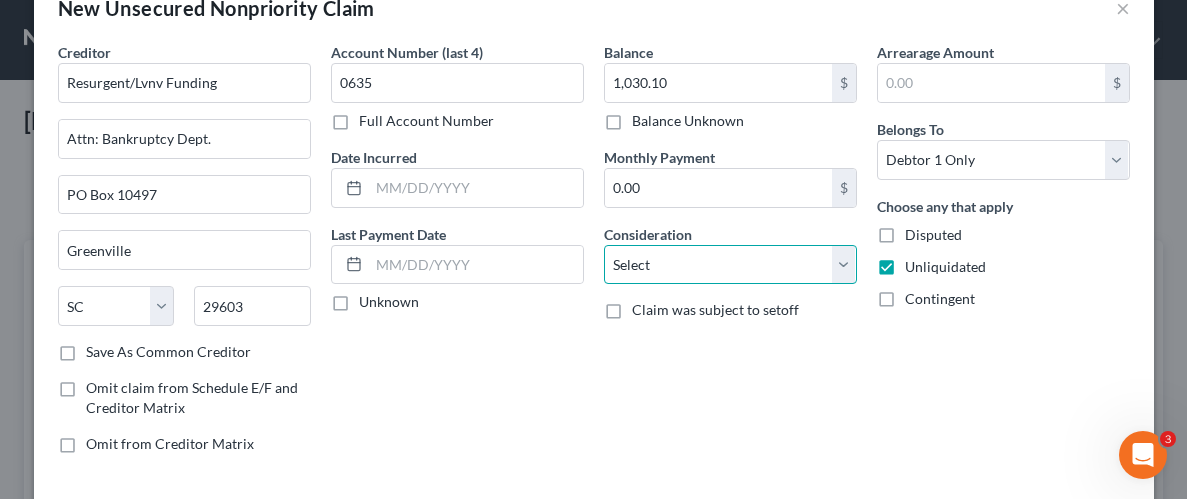 click on "Select Cable / Satellite Services Collection Agency Credit Card Debt Debt Counseling / Attorneys Deficiency Balance Domestic Support Obligations Home / Car Repairs Income Taxes Judgment Liens Medical Services Monies Loaned / Advanced Mortgage Obligation From Divorce Or Separation Obligation To Pensions Other Overdrawn Bank Account Promised To Help Pay Creditors Student Loans Suppliers And Vendors Telephone / Internet Services Utility Services" at bounding box center [730, 265] 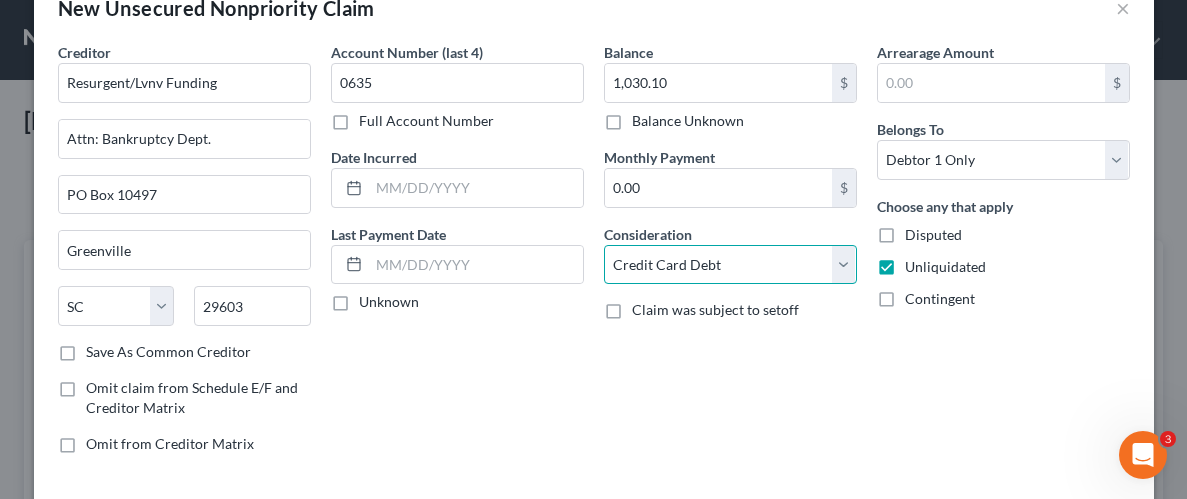 click on "Select Cable / Satellite Services Collection Agency Credit Card Debt Debt Counseling / Attorneys Deficiency Balance Domestic Support Obligations Home / Car Repairs Income Taxes Judgment Liens Medical Services Monies Loaned / Advanced Mortgage Obligation From Divorce Or Separation Obligation To Pensions Other Overdrawn Bank Account Promised To Help Pay Creditors Student Loans Suppliers And Vendors Telephone / Internet Services Utility Services" at bounding box center (730, 265) 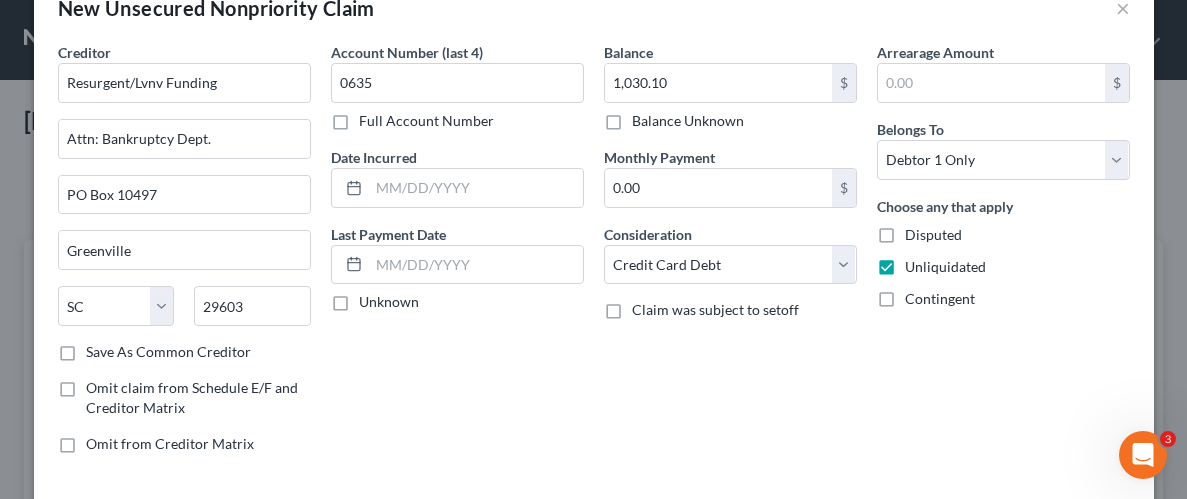 click on "Arrearage Amount $
Belongs To
*
Select Debtor 1 Only Debtor 2 Only Debtor 1 And Debtor 2 Only At Least One Of The Debtors And Another Community Property Choose any that apply Disputed Unliquidated Contingent" at bounding box center (1003, 256) 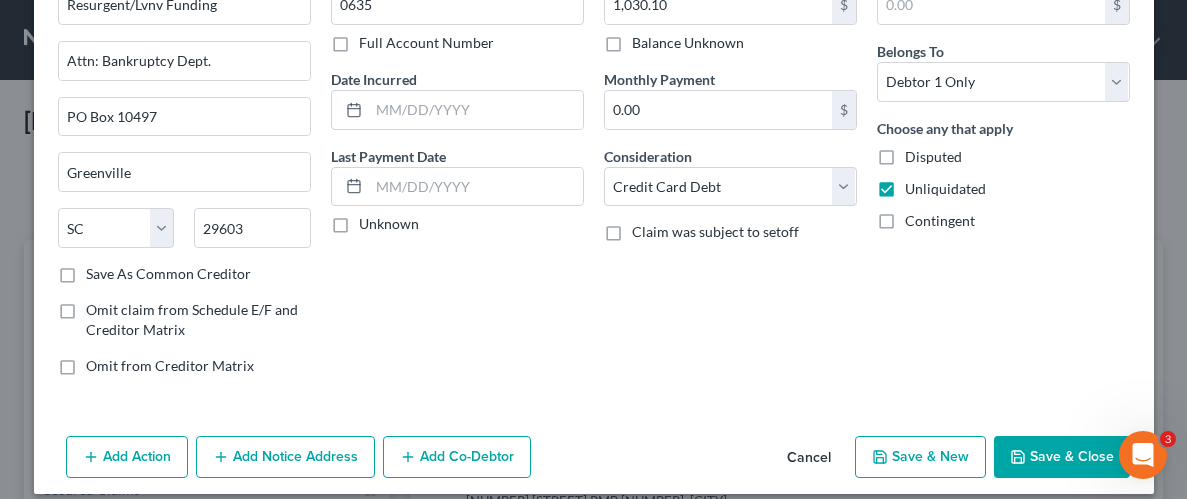 scroll, scrollTop: 145, scrollLeft: 0, axis: vertical 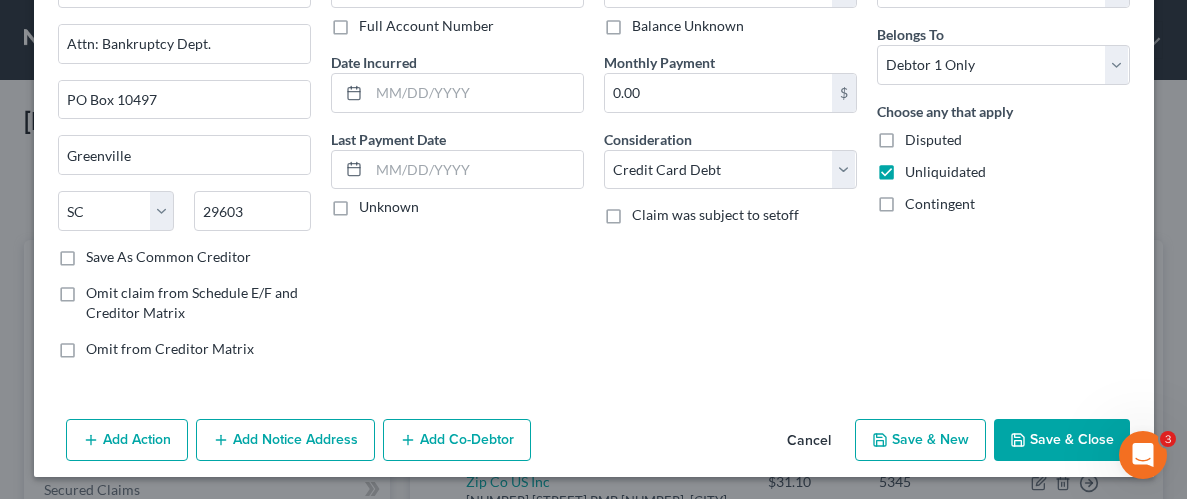 click on "Save & Close" at bounding box center [1062, 440] 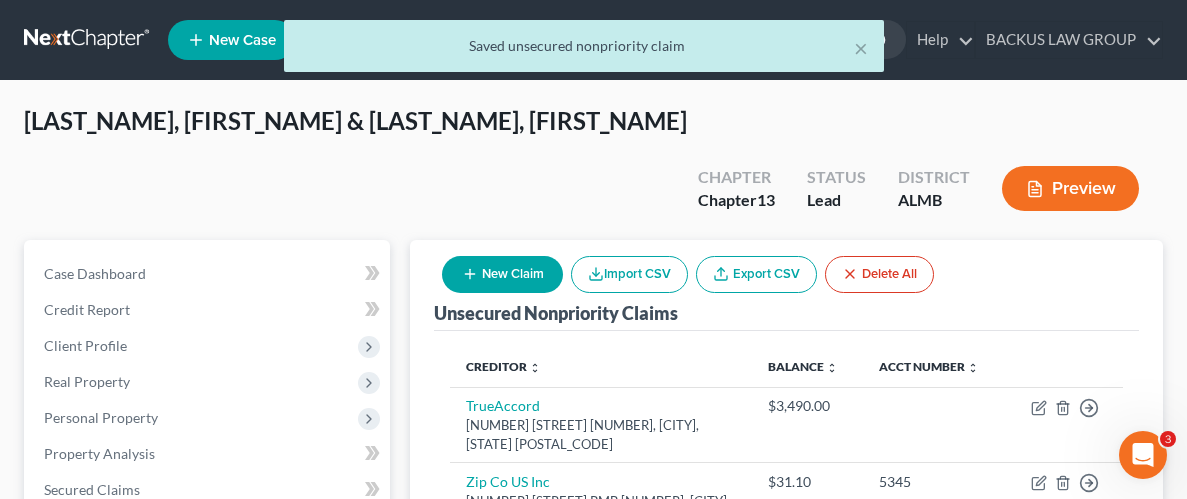 click on "New Claim" at bounding box center [502, 274] 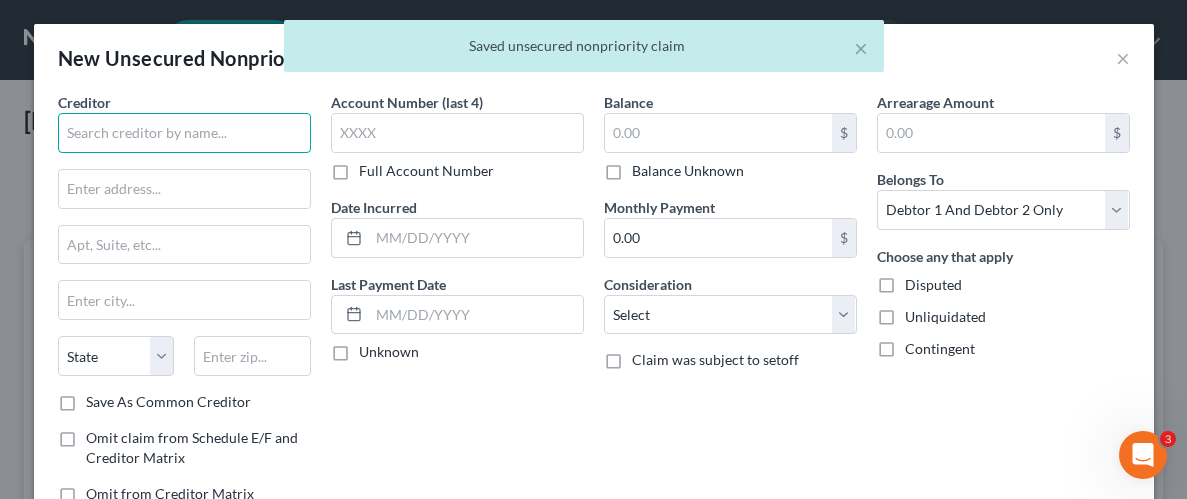 click at bounding box center [184, 133] 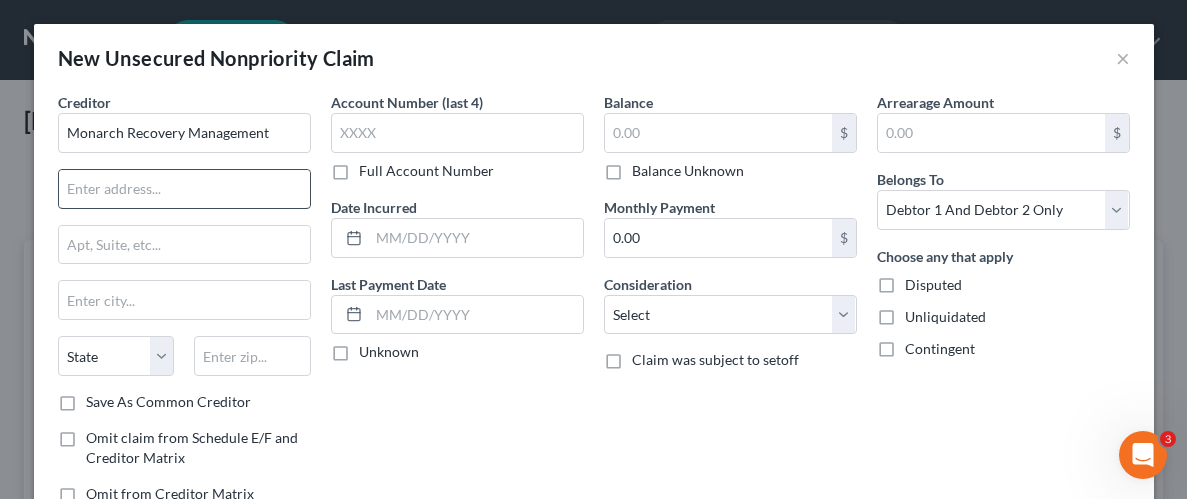 click at bounding box center (184, 189) 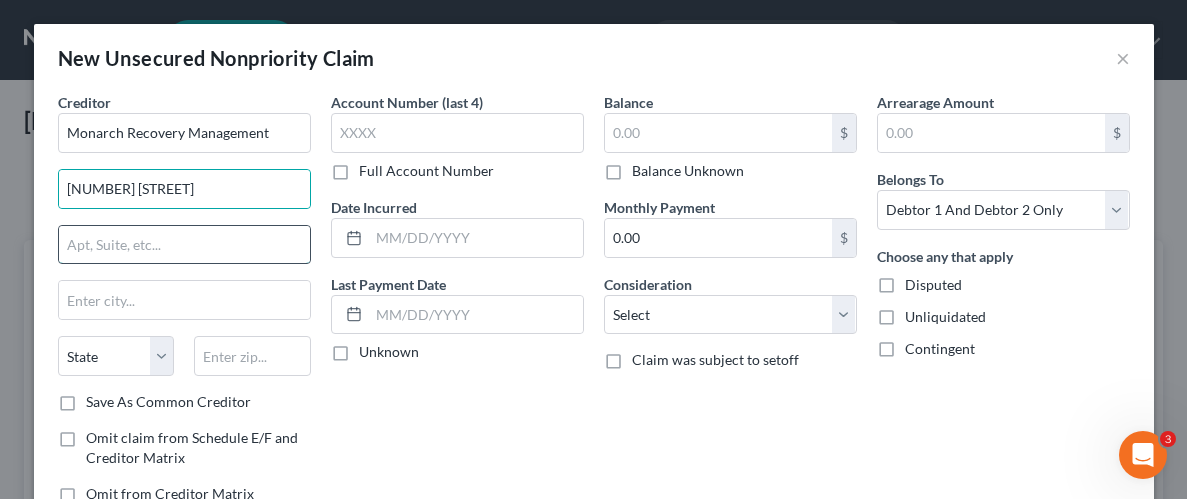 click at bounding box center [184, 245] 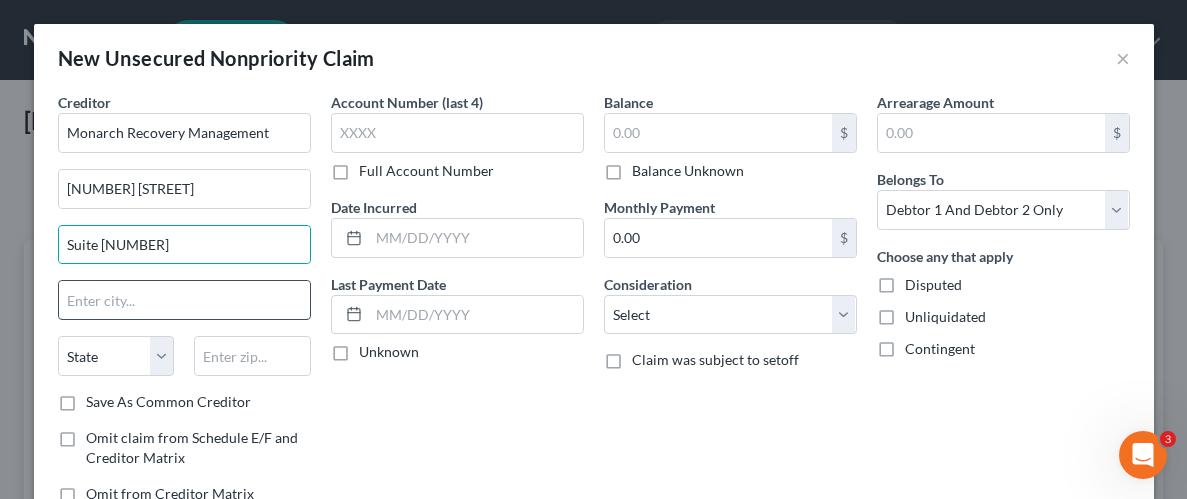 click at bounding box center [184, 300] 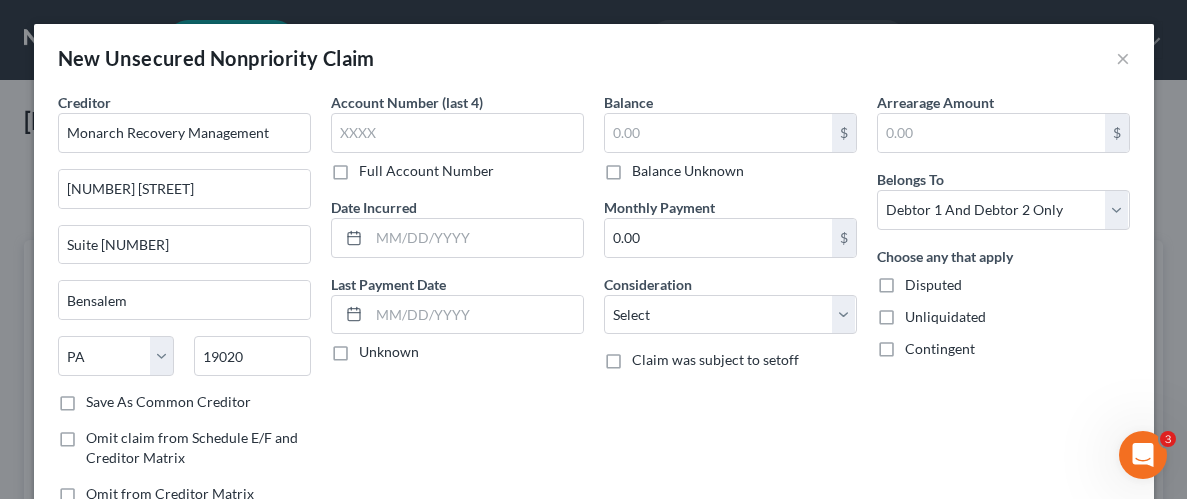 click on "Account Number (last 4)
Full Account Number
Date Incurred         Last Payment Date         Unknown" at bounding box center (457, 306) 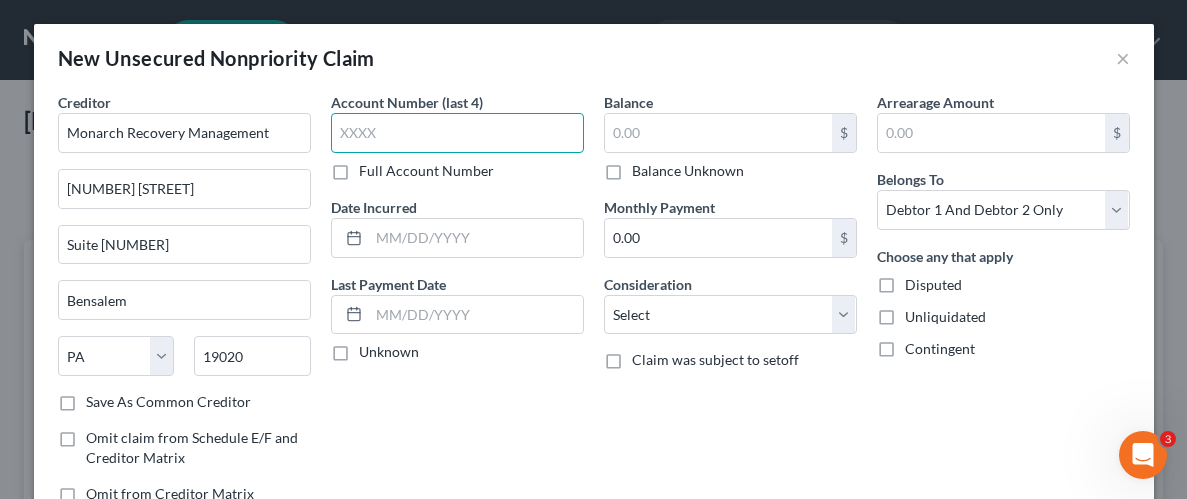 click at bounding box center [457, 133] 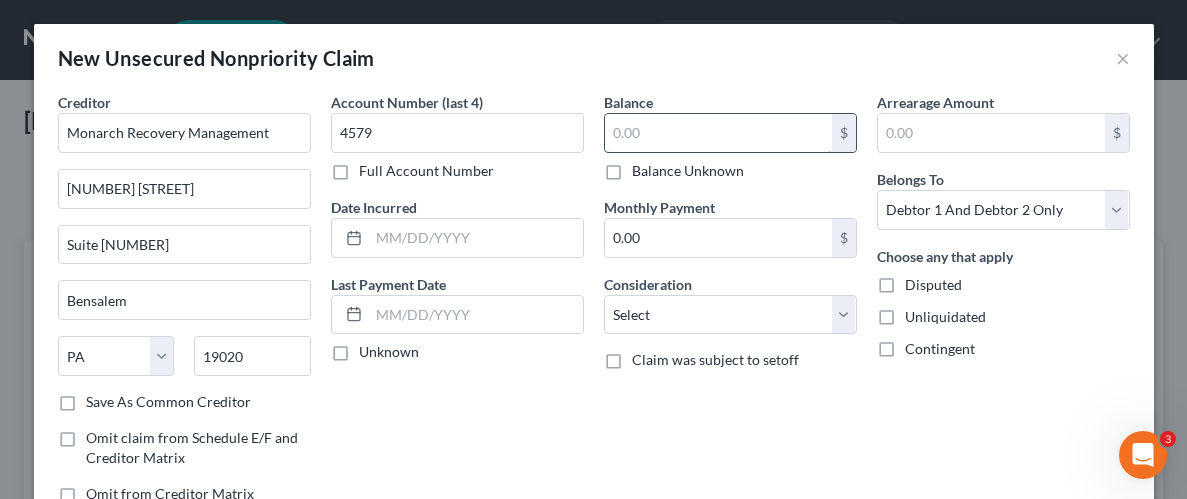 click at bounding box center (718, 133) 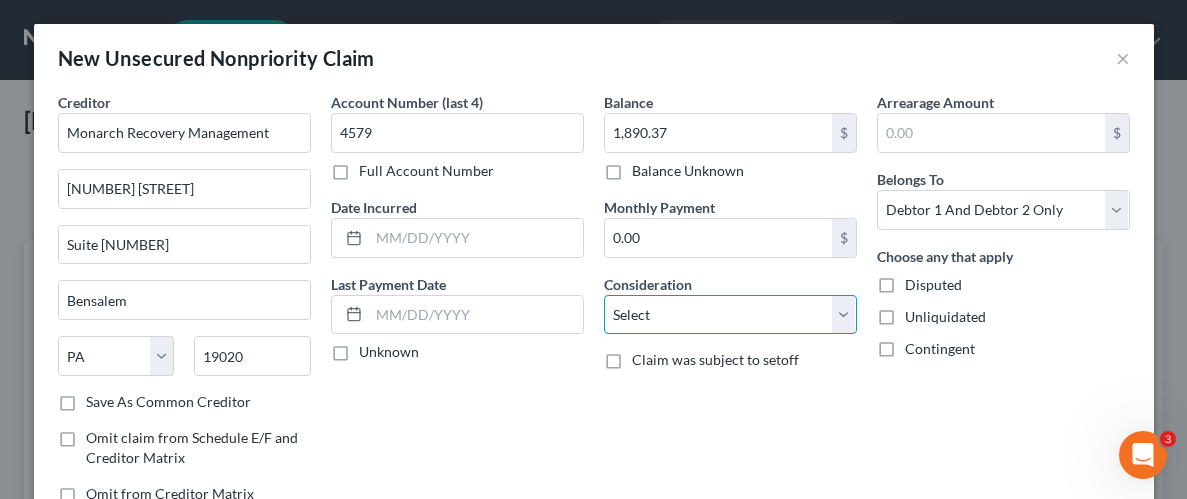 click on "Select Cable / Satellite Services Collection Agency Credit Card Debt Debt Counseling / Attorneys Deficiency Balance Domestic Support Obligations Home / Car Repairs Income Taxes Judgment Liens Medical Services Monies Loaned / Advanced Mortgage Obligation From Divorce Or Separation Obligation To Pensions Other Overdrawn Bank Account Promised To Help Pay Creditors Student Loans Suppliers And Vendors Telephone / Internet Services Utility Services" at bounding box center [730, 315] 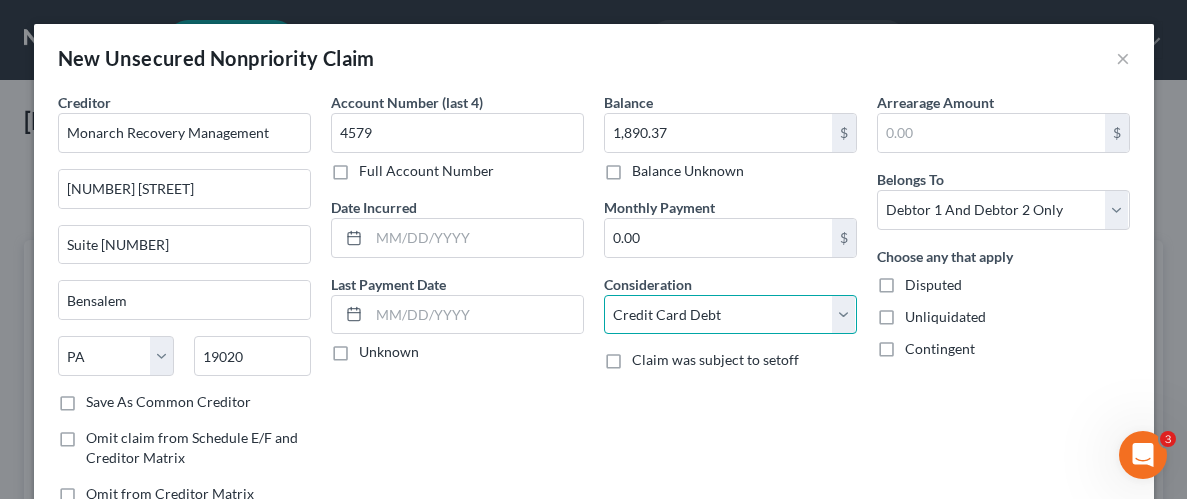 click on "Select Cable / Satellite Services Collection Agency Credit Card Debt Debt Counseling / Attorneys Deficiency Balance Domestic Support Obligations Home / Car Repairs Income Taxes Judgment Liens Medical Services Monies Loaned / Advanced Mortgage Obligation From Divorce Or Separation Obligation To Pensions Other Overdrawn Bank Account Promised To Help Pay Creditors Student Loans Suppliers And Vendors Telephone / Internet Services Utility Services" at bounding box center [730, 315] 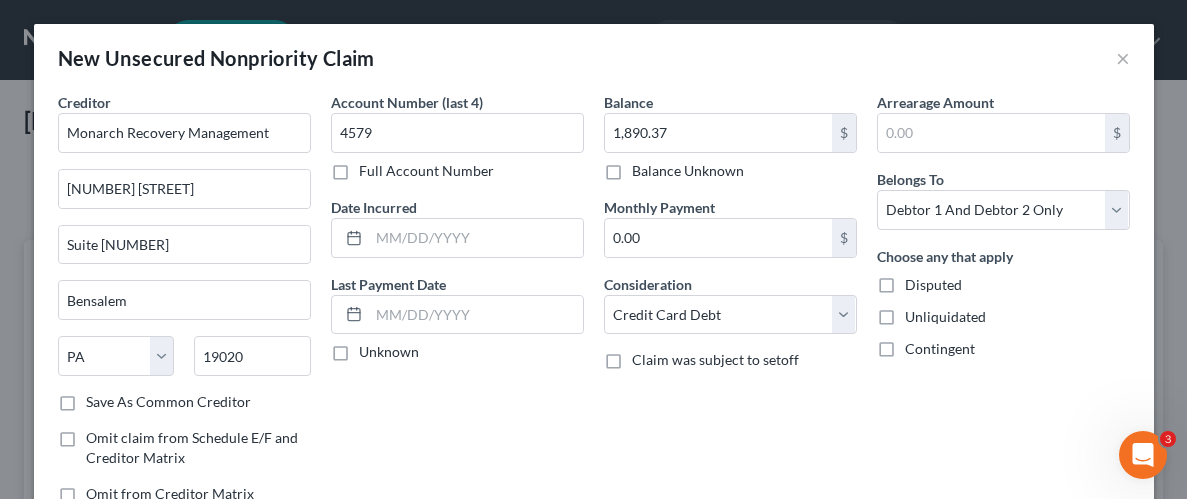 click on "Unliquidated" at bounding box center [945, 317] 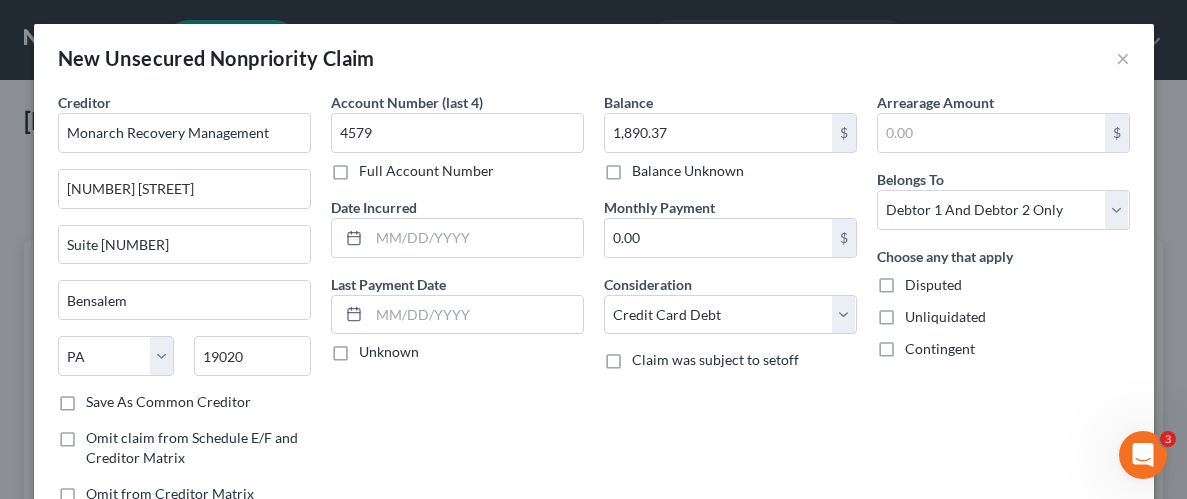 click on "Unliquidated" at bounding box center (919, 313) 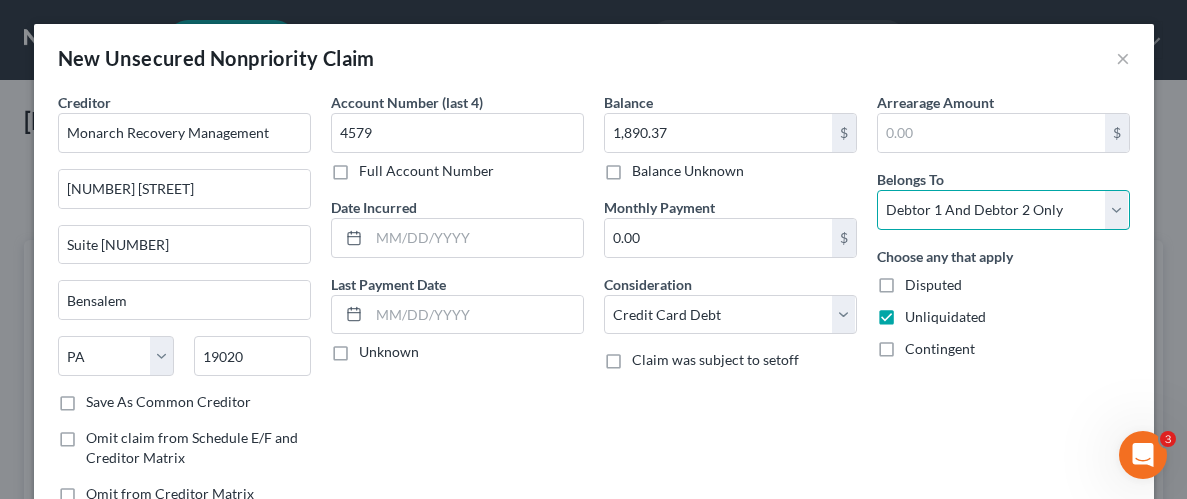 click on "Select Debtor 1 Only Debtor 2 Only Debtor 1 And Debtor 2 Only At Least One Of The Debtors And Another Community Property" at bounding box center [1003, 210] 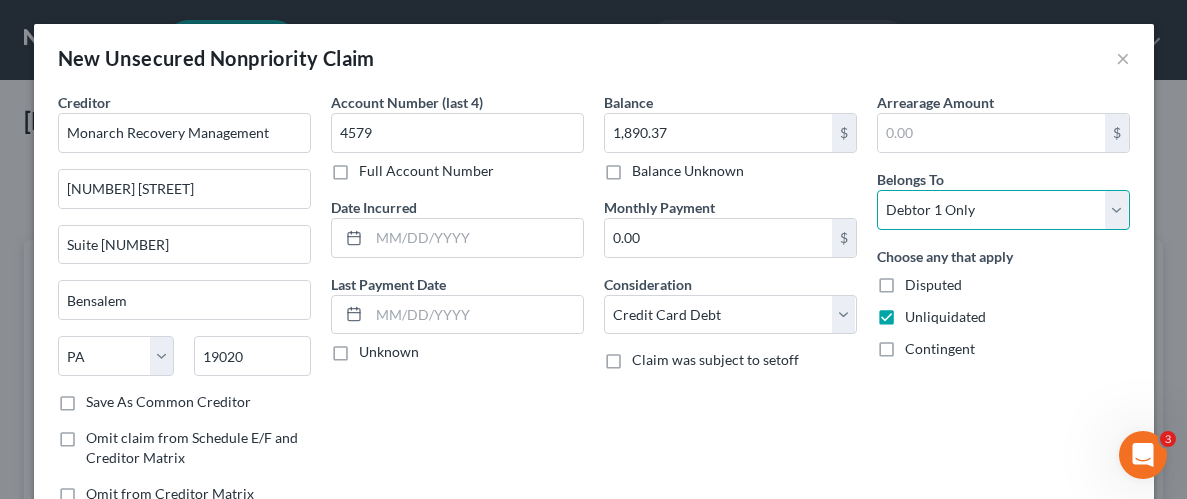 click on "Select Debtor 1 Only Debtor 2 Only Debtor 1 And Debtor 2 Only At Least One Of The Debtors And Another Community Property" at bounding box center (1003, 210) 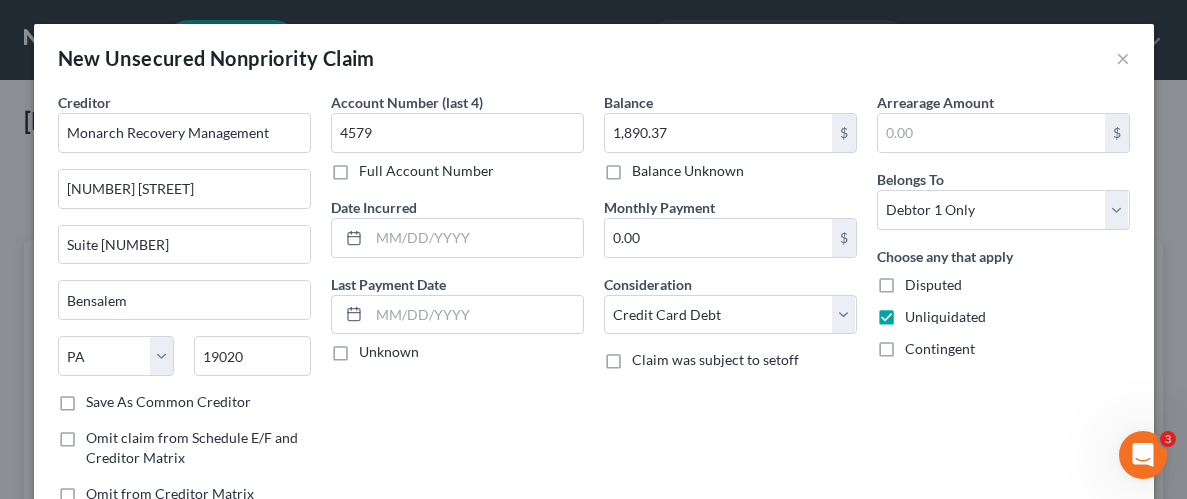 click on "Arrearage Amount $
Belongs To
*
Select Debtor 1 Only Debtor 2 Only Debtor 1 And Debtor 2 Only At Least One Of The Debtors And Another Community Property Choose any that apply Disputed Unliquidated Contingent" at bounding box center [1003, 306] 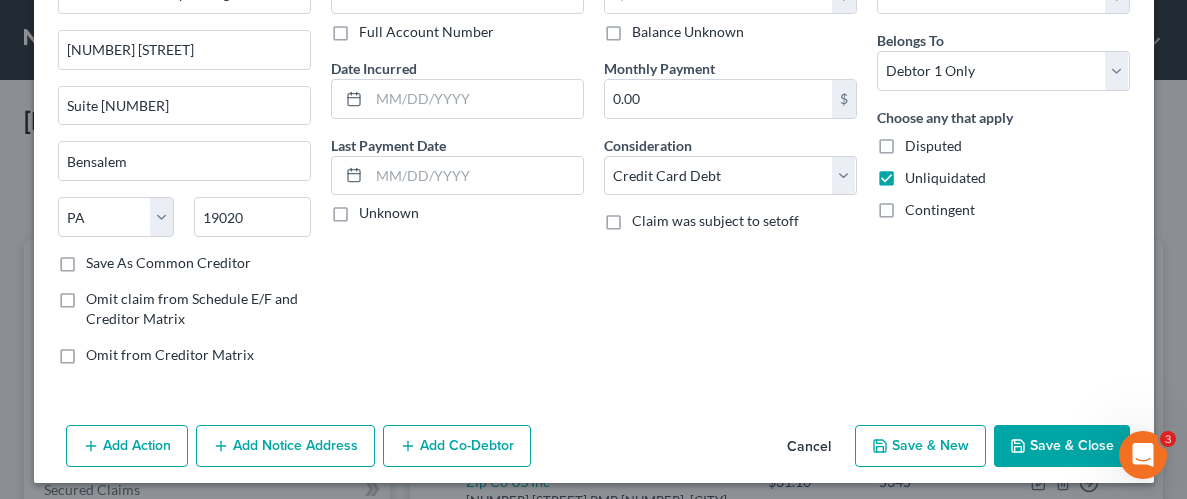 scroll, scrollTop: 145, scrollLeft: 0, axis: vertical 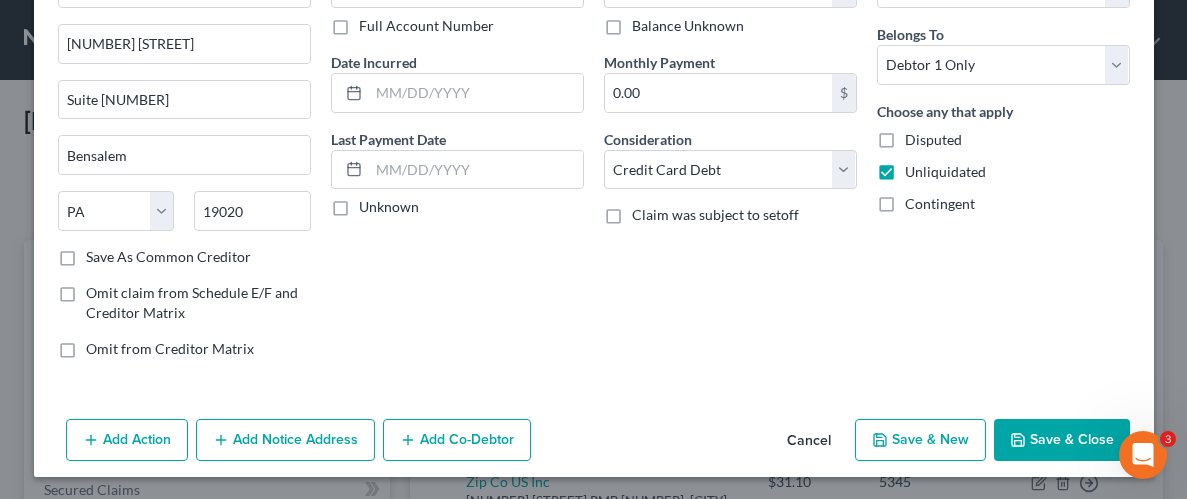 click on "Save & Close" at bounding box center (1062, 440) 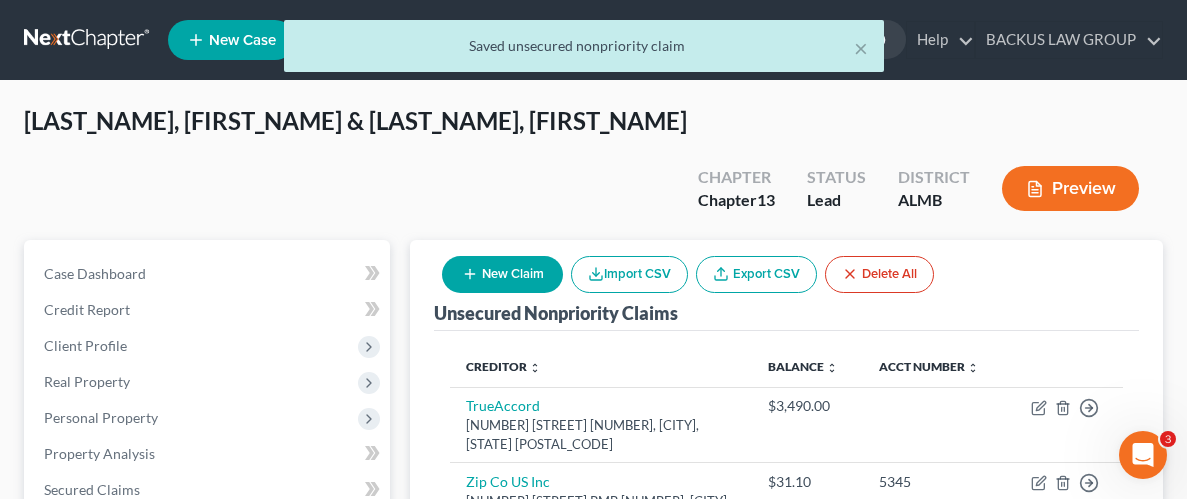 click on "New Claim" at bounding box center [502, 274] 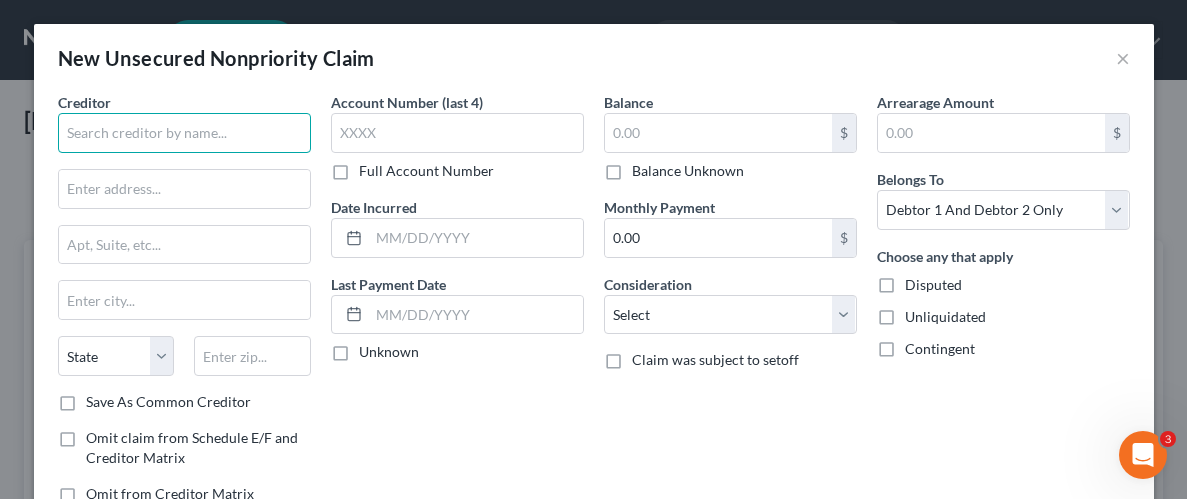 click at bounding box center [184, 133] 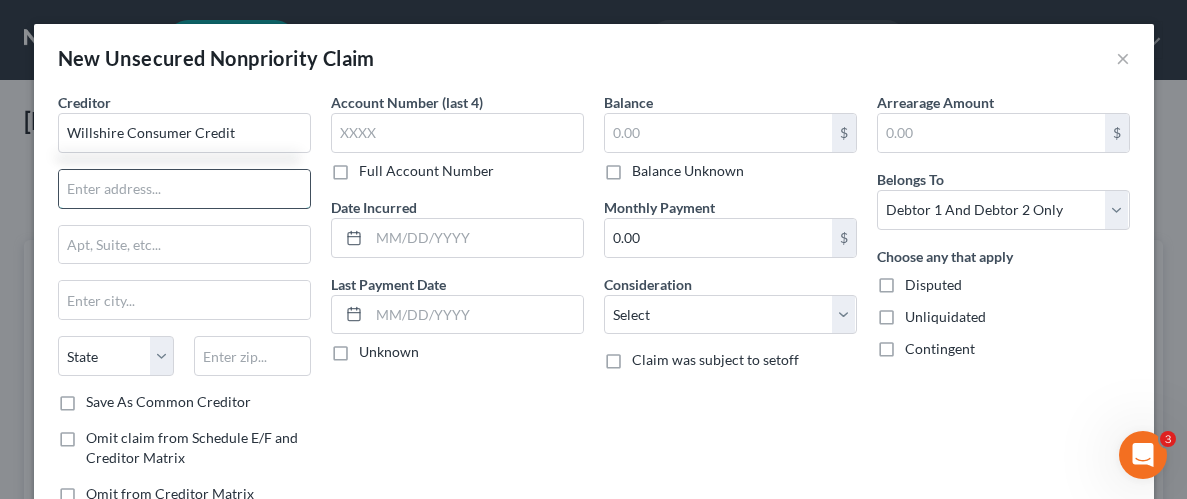 click at bounding box center (184, 189) 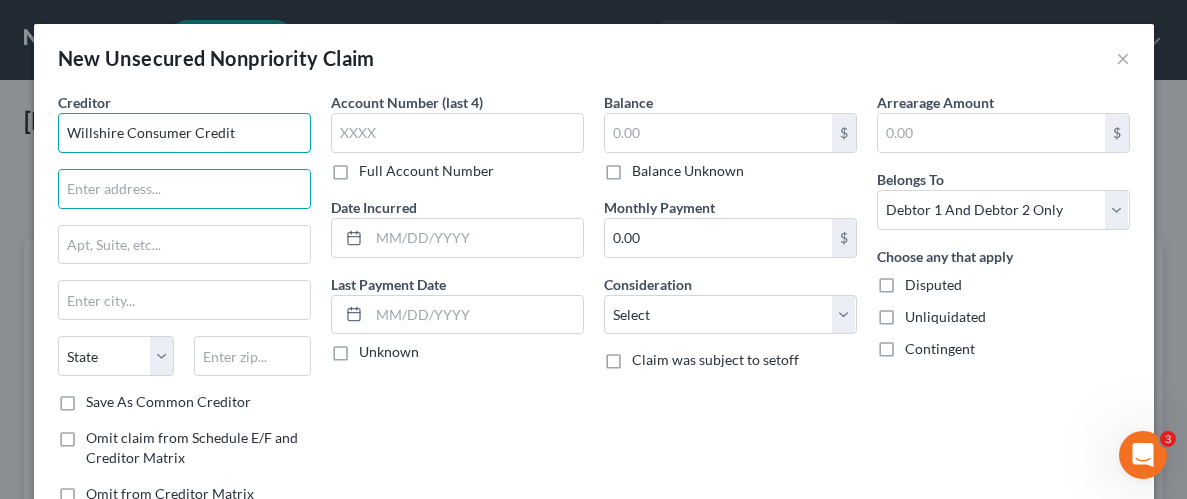 click on "Willshire Consumer Credit" at bounding box center (184, 133) 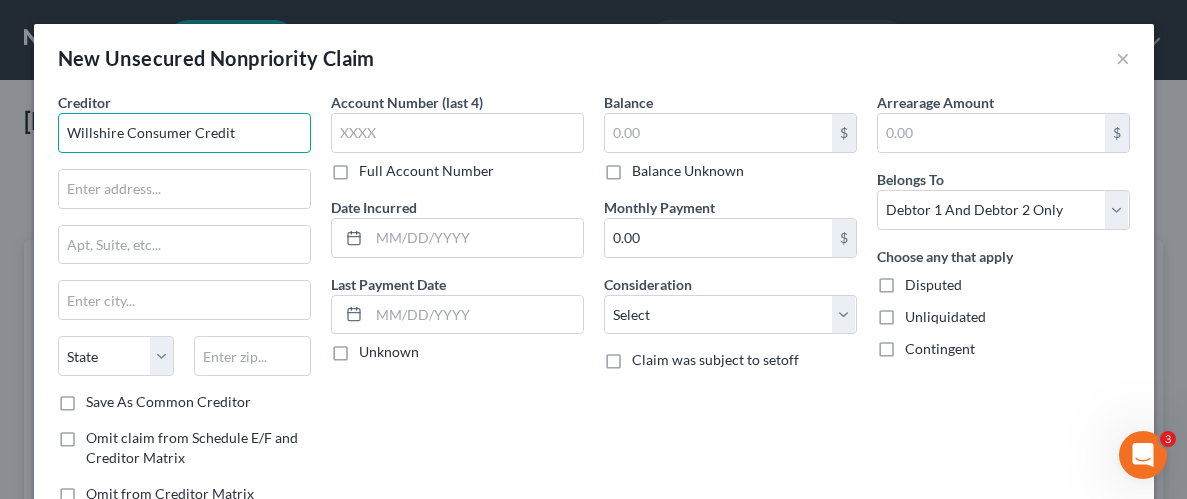 click on "Willshire Consumer Credit" at bounding box center [184, 133] 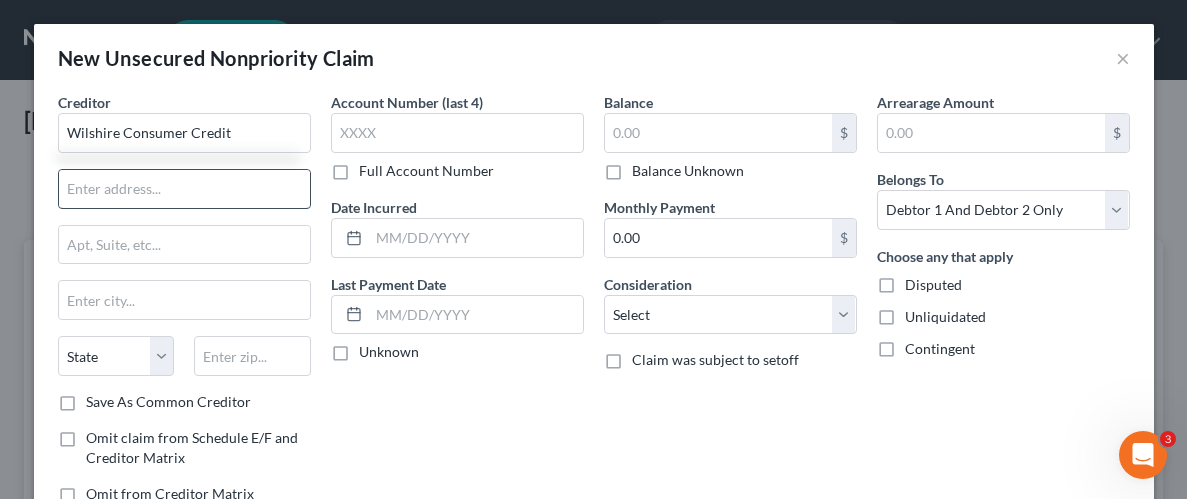 click at bounding box center (184, 189) 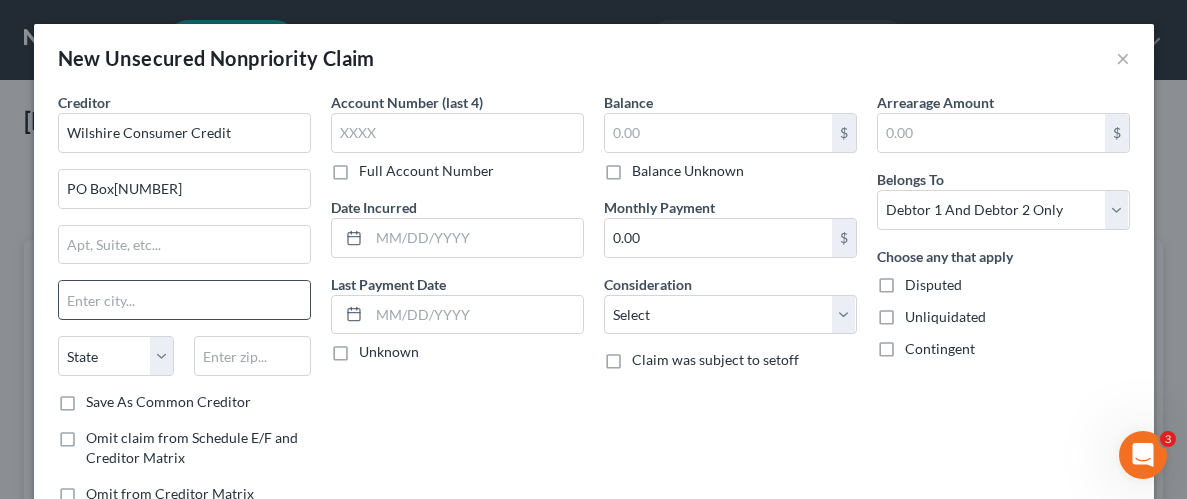 click at bounding box center (184, 300) 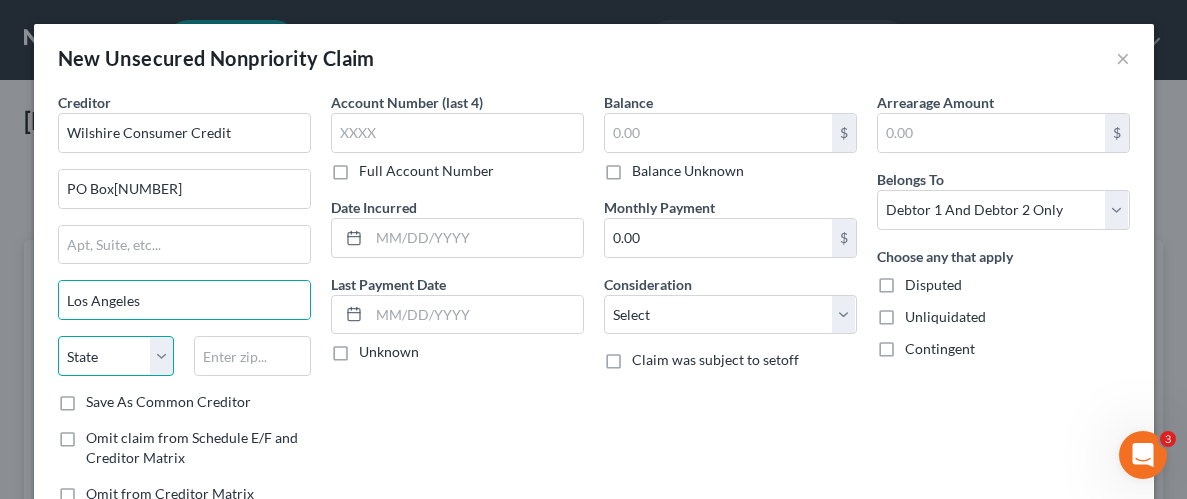 click on "State AL AK AR AZ CA CO CT DE DC FL GA GU HI ID IL IN IA KS KY LA ME MD MA MI MN MS MO MT NC ND NE NV NH NJ NM NY OH OK OR PA PR RI SC SD TN TX UT VI VA VT WA WV WI WY" at bounding box center [116, 356] 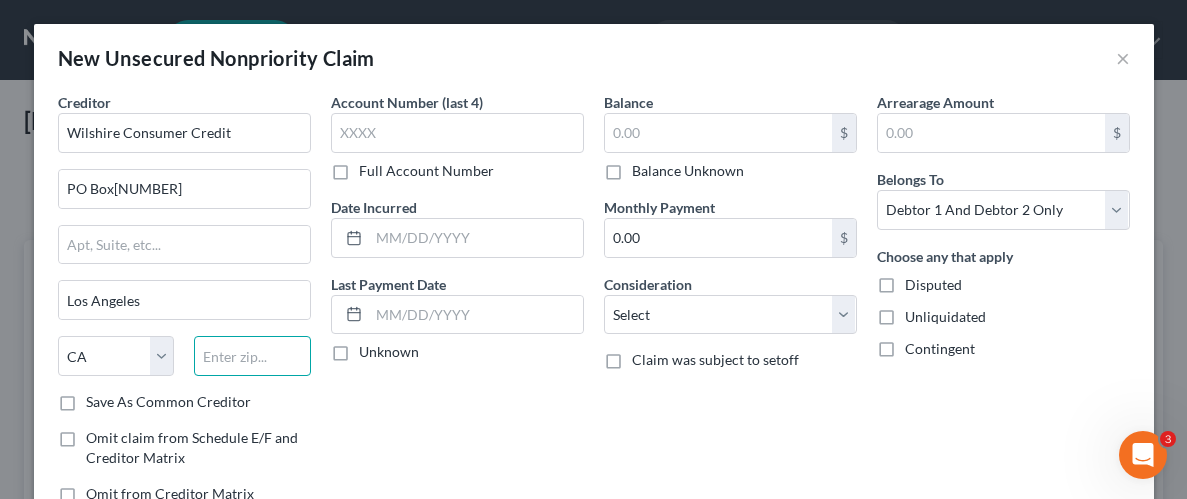 click at bounding box center [252, 356] 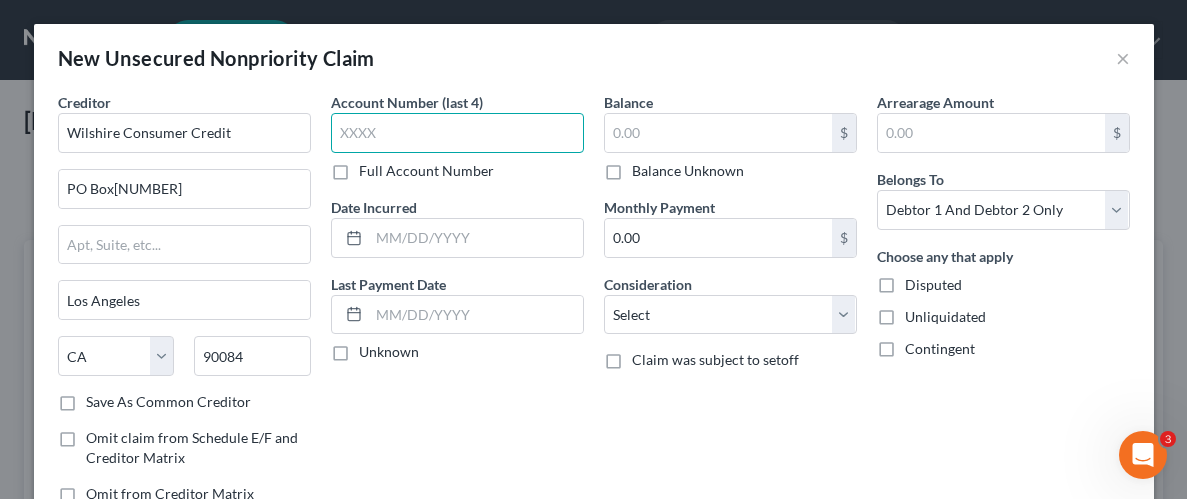 click at bounding box center [457, 133] 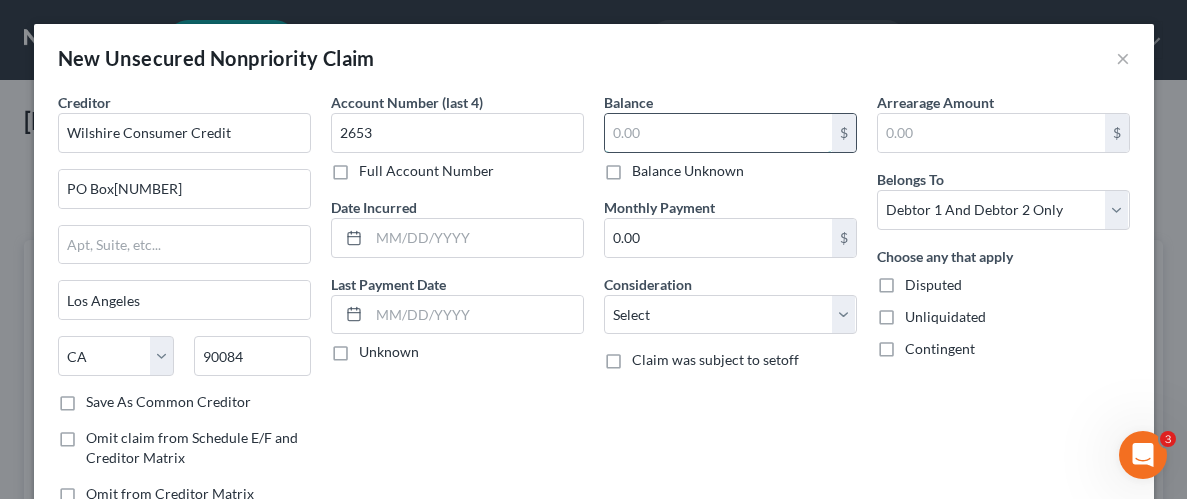 click at bounding box center (718, 133) 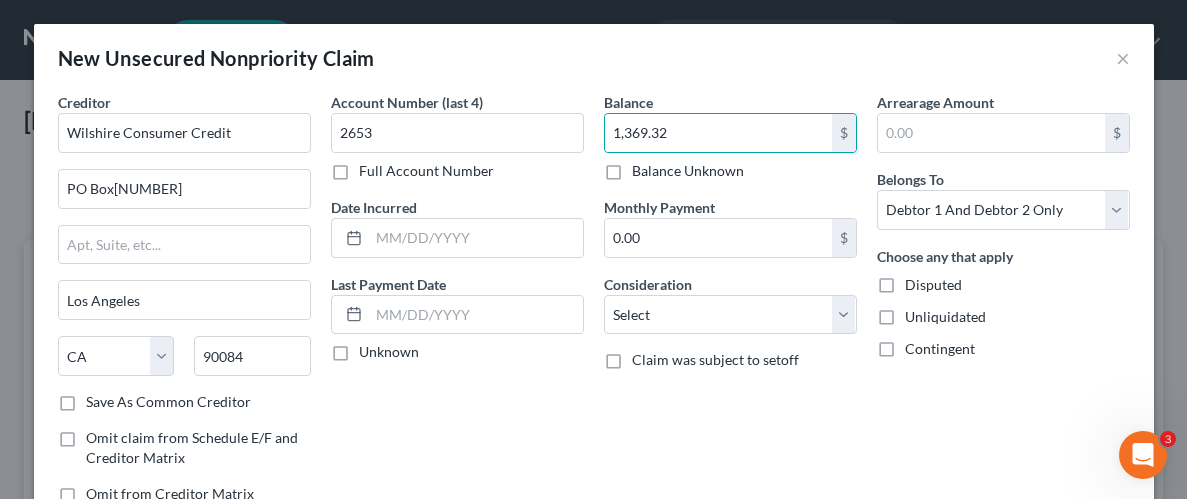 click on "Unliquidated" at bounding box center [945, 317] 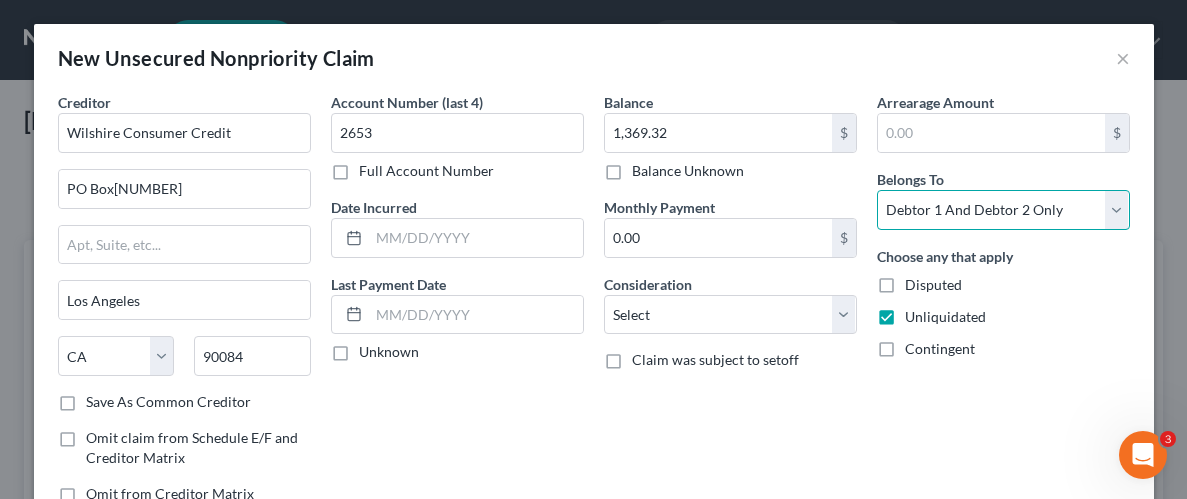 click on "Select Debtor 1 Only Debtor 2 Only Debtor 1 And Debtor 2 Only At Least One Of The Debtors And Another Community Property" at bounding box center (1003, 210) 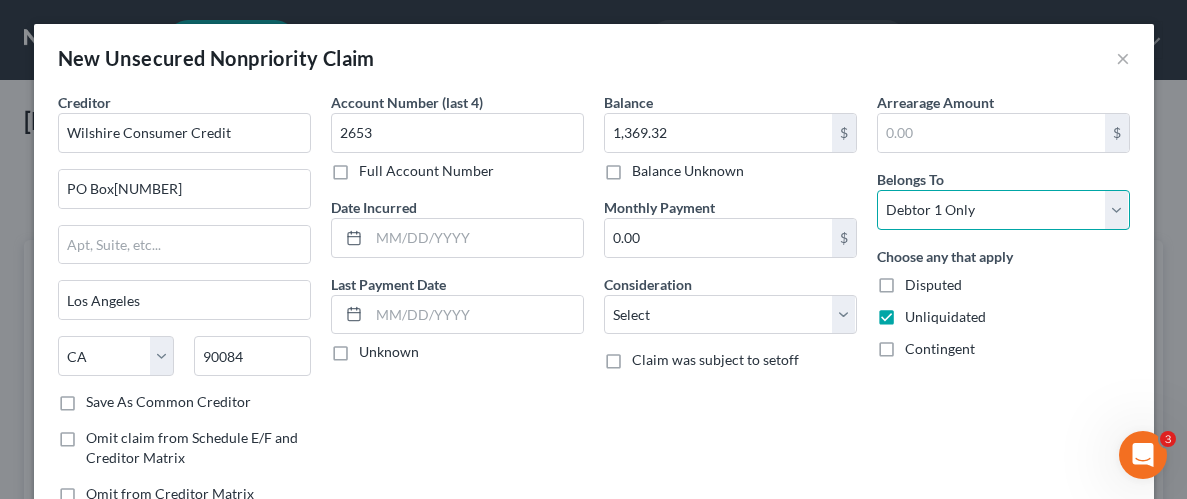 click on "Select Debtor 1 Only Debtor 2 Only Debtor 1 And Debtor 2 Only At Least One Of The Debtors And Another Community Property" at bounding box center [1003, 210] 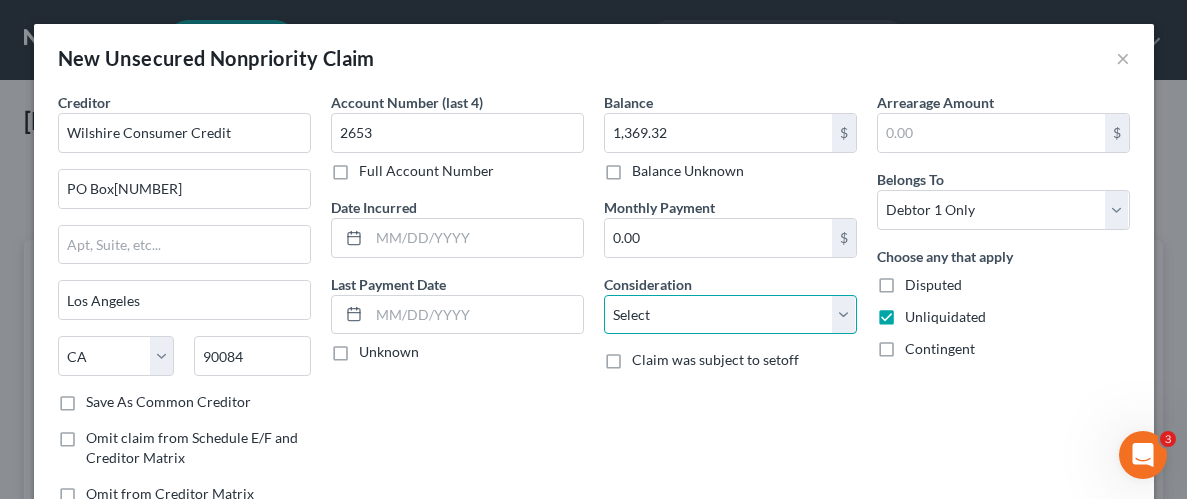 click on "Select Cable / Satellite Services Collection Agency Credit Card Debt Debt Counseling / Attorneys Deficiency Balance Domestic Support Obligations Home / Car Repairs Income Taxes Judgment Liens Medical Services Monies Loaned / Advanced Mortgage Obligation From Divorce Or Separation Obligation To Pensions Other Overdrawn Bank Account Promised To Help Pay Creditors Student Loans Suppliers And Vendors Telephone / Internet Services Utility Services" at bounding box center [730, 315] 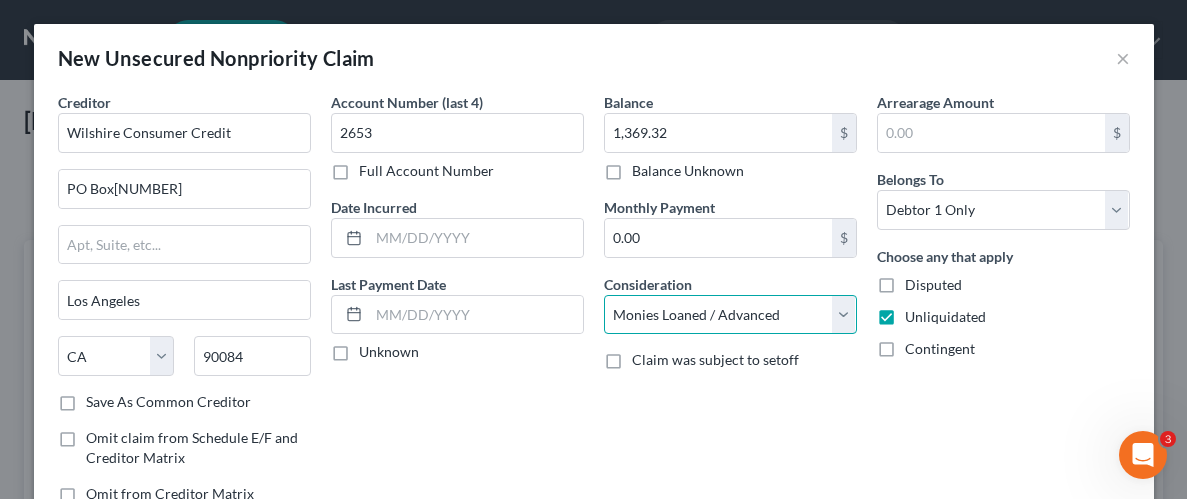 click on "Select Cable / Satellite Services Collection Agency Credit Card Debt Debt Counseling / Attorneys Deficiency Balance Domestic Support Obligations Home / Car Repairs Income Taxes Judgment Liens Medical Services Monies Loaned / Advanced Mortgage Obligation From Divorce Or Separation Obligation To Pensions Other Overdrawn Bank Account Promised To Help Pay Creditors Student Loans Suppliers And Vendors Telephone / Internet Services Utility Services" at bounding box center [730, 315] 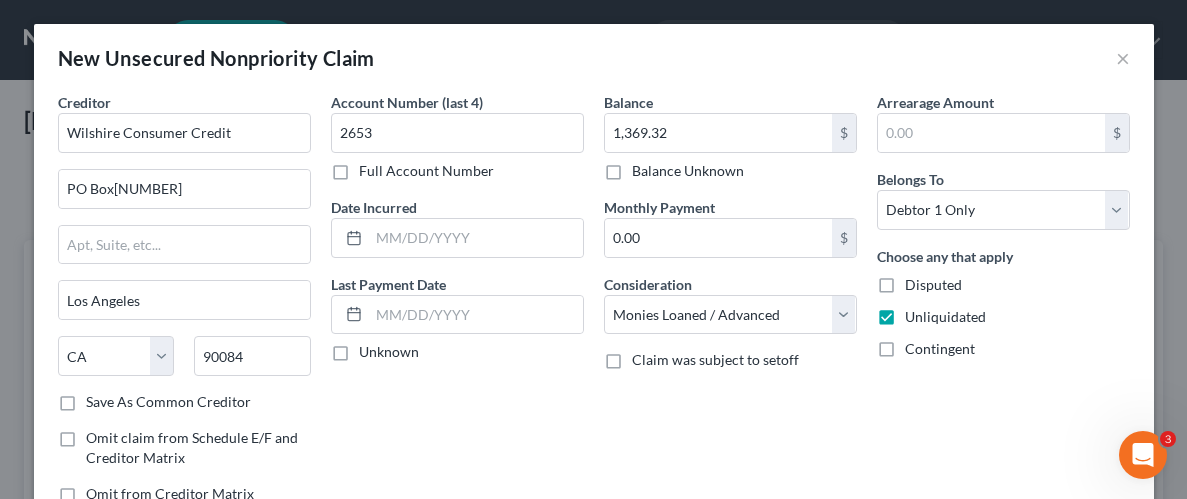 click on "Arrearage Amount $
Belongs To
*
Select Debtor 1 Only Debtor 2 Only Debtor 1 And Debtor 2 Only At Least One Of The Debtors And Another Community Property Choose any that apply Disputed Unliquidated Contingent" at bounding box center (1003, 306) 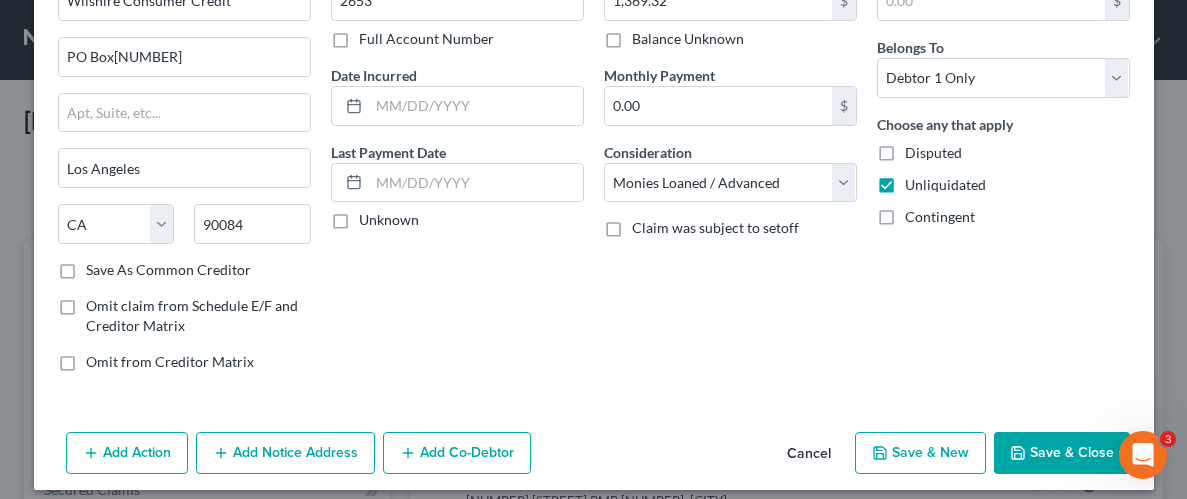 scroll, scrollTop: 145, scrollLeft: 0, axis: vertical 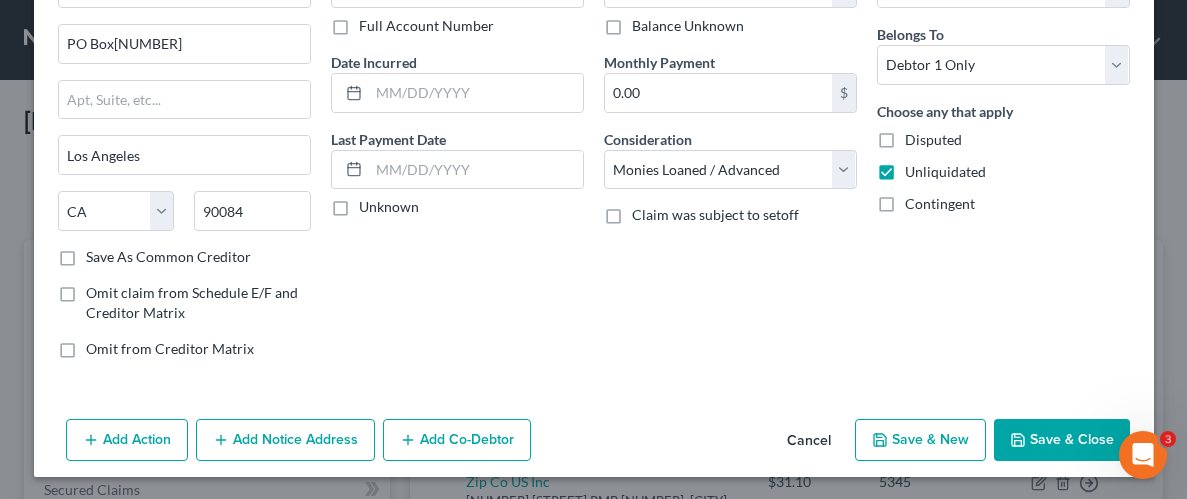 click on "Save & Close" at bounding box center [1062, 440] 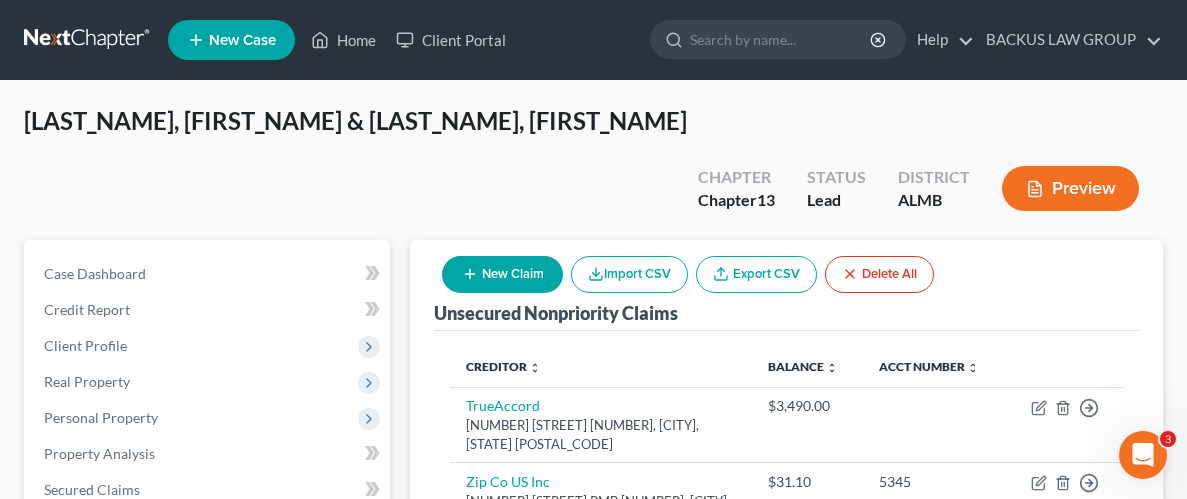 click on "New Claim" at bounding box center (502, 274) 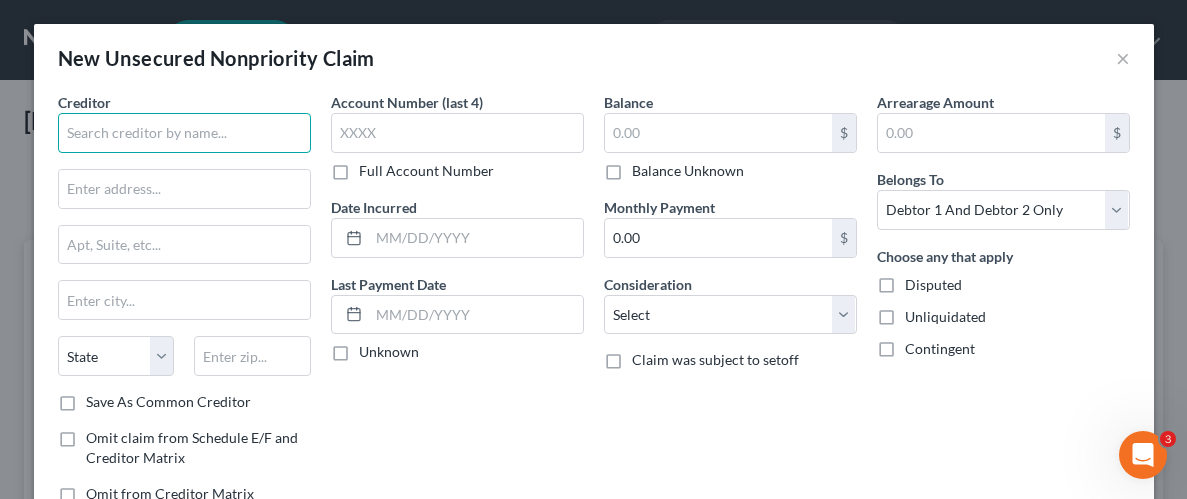click at bounding box center (184, 133) 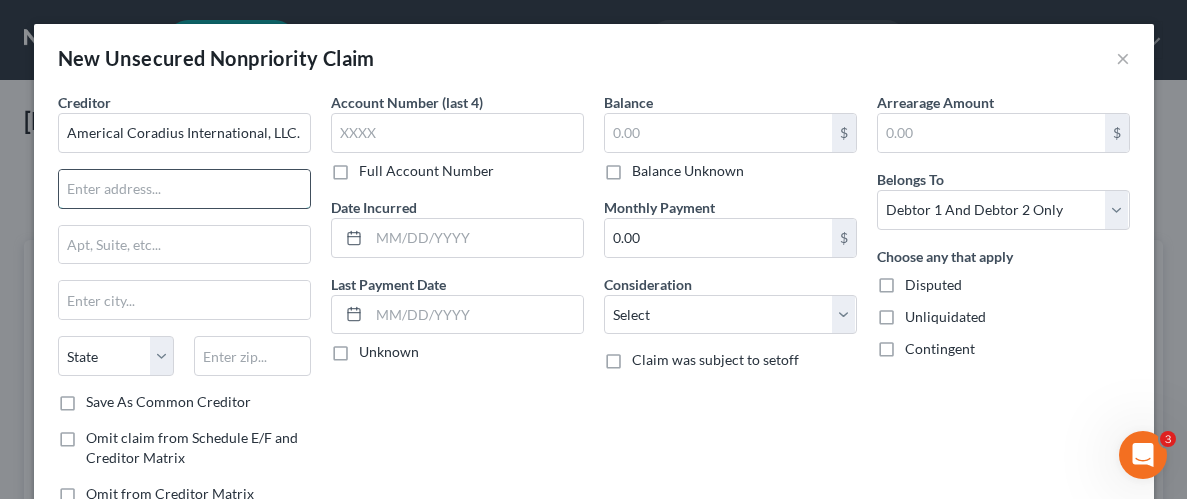 click at bounding box center [184, 189] 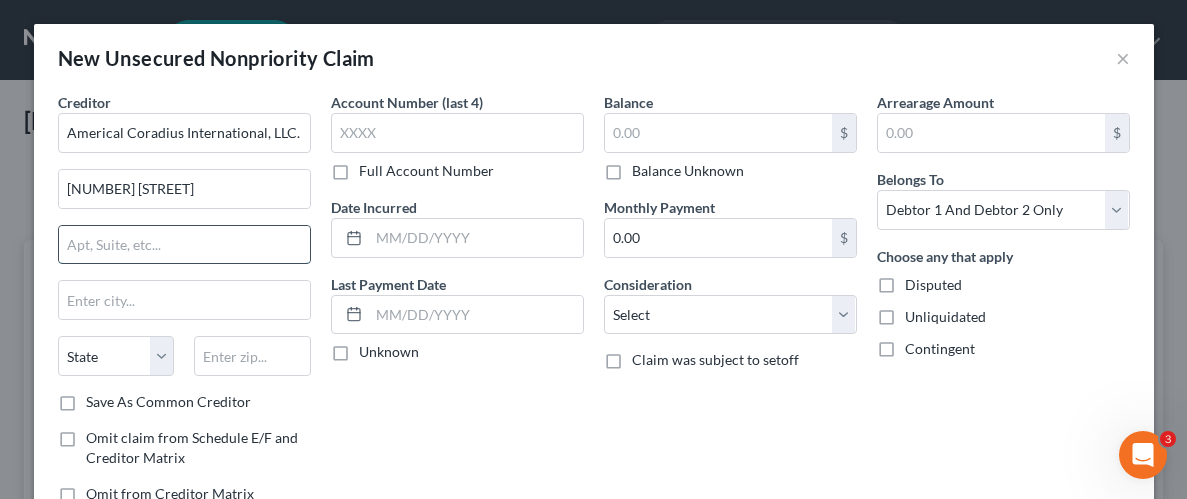 click at bounding box center [184, 245] 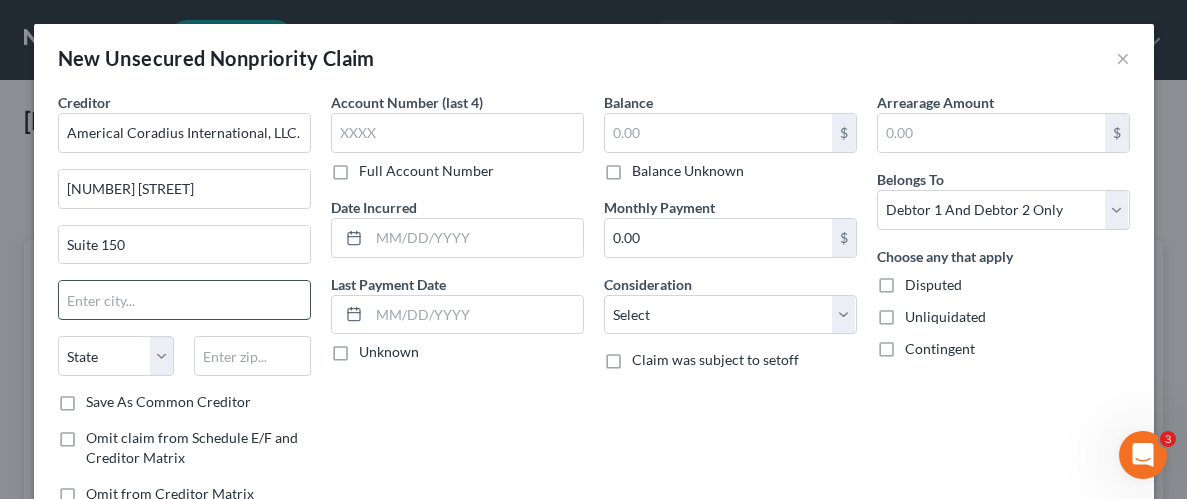 click at bounding box center (184, 300) 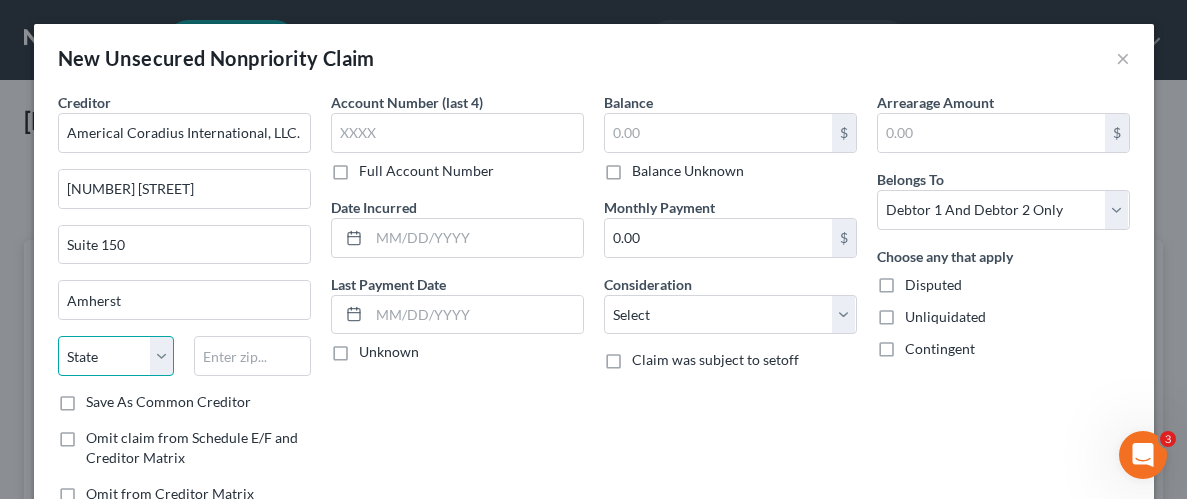 click on "State AL AK AR AZ CA CO CT DE DC FL GA GU HI ID IL IN IA KS KY LA ME MD MA MI MN MS MO MT NC ND NE NV NH NJ NM NY OH OK OR PA PR RI SC SD TN TX UT VI VA VT WA WV WI WY" at bounding box center [116, 356] 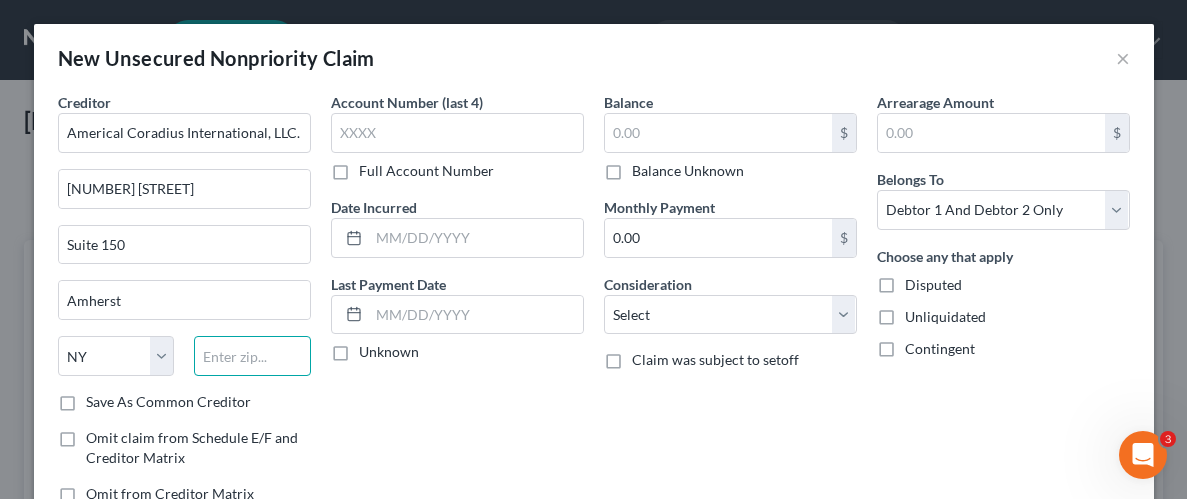 click at bounding box center [252, 356] 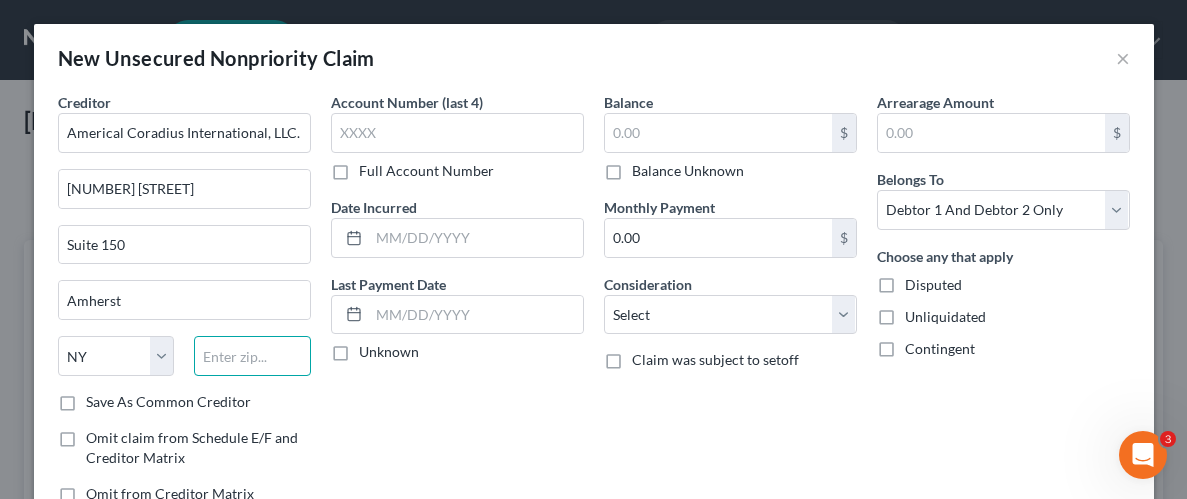 click at bounding box center (252, 356) 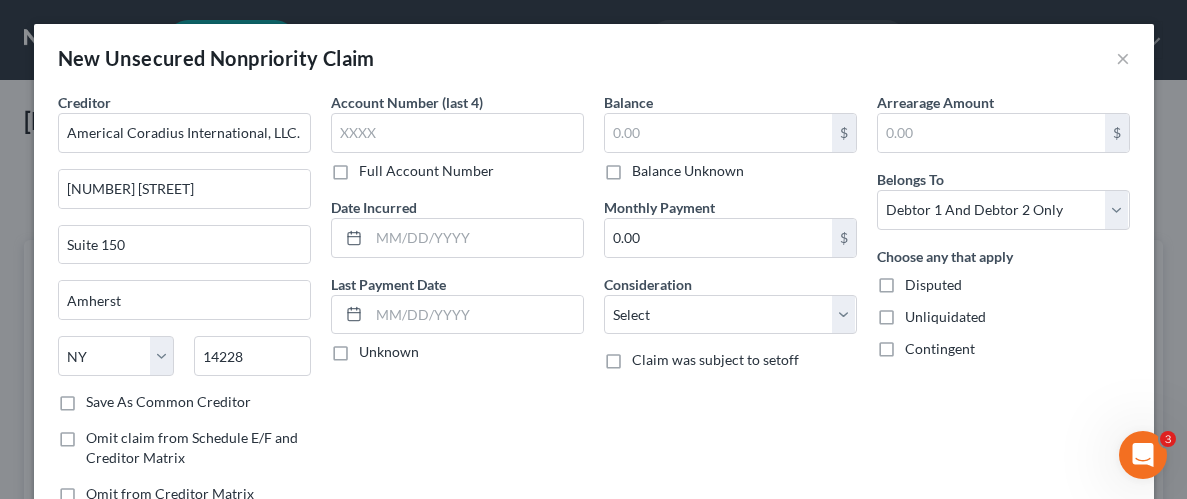 click on "Save As Common Creditor" at bounding box center [168, 402] 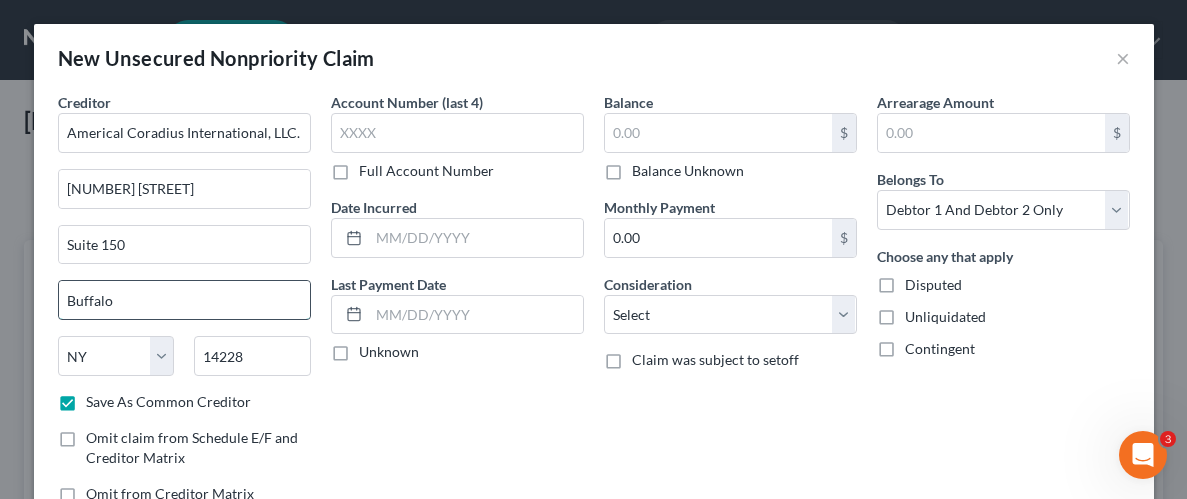 click on "Buffalo" at bounding box center (184, 300) 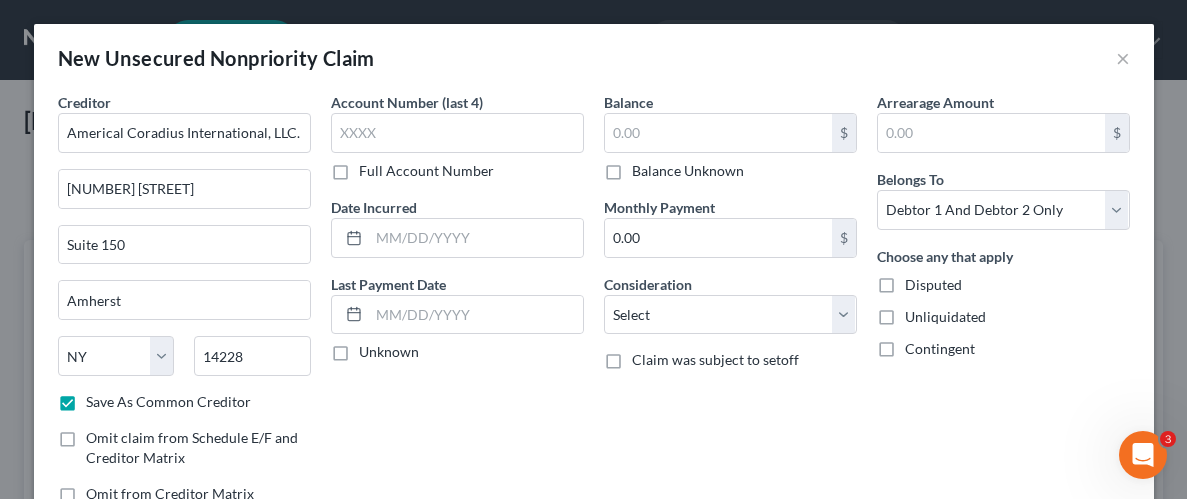 click on "Account Number (last 4)
Full Account Number
Date Incurred         Last Payment Date         Unknown" at bounding box center (457, 306) 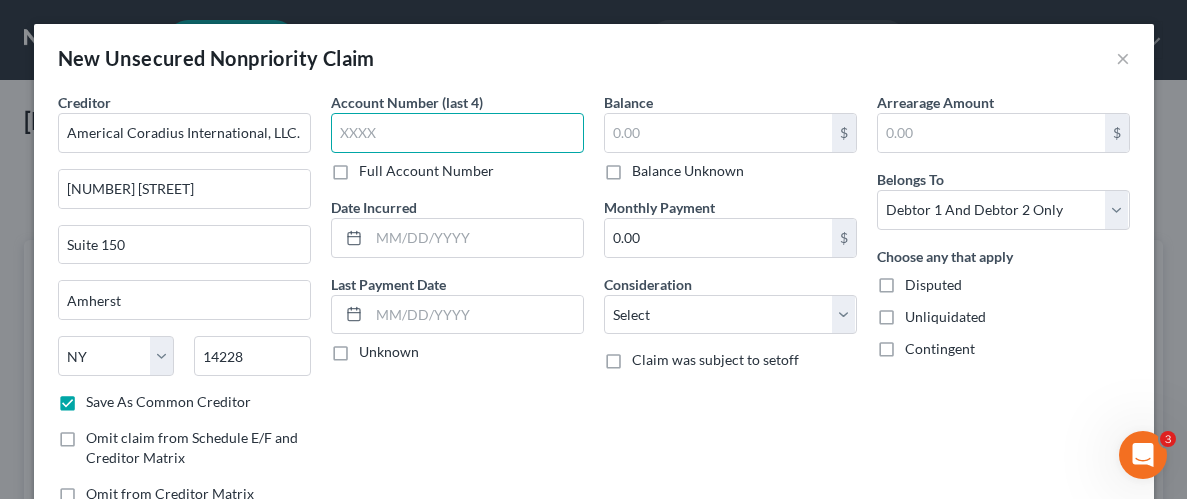 click at bounding box center (457, 133) 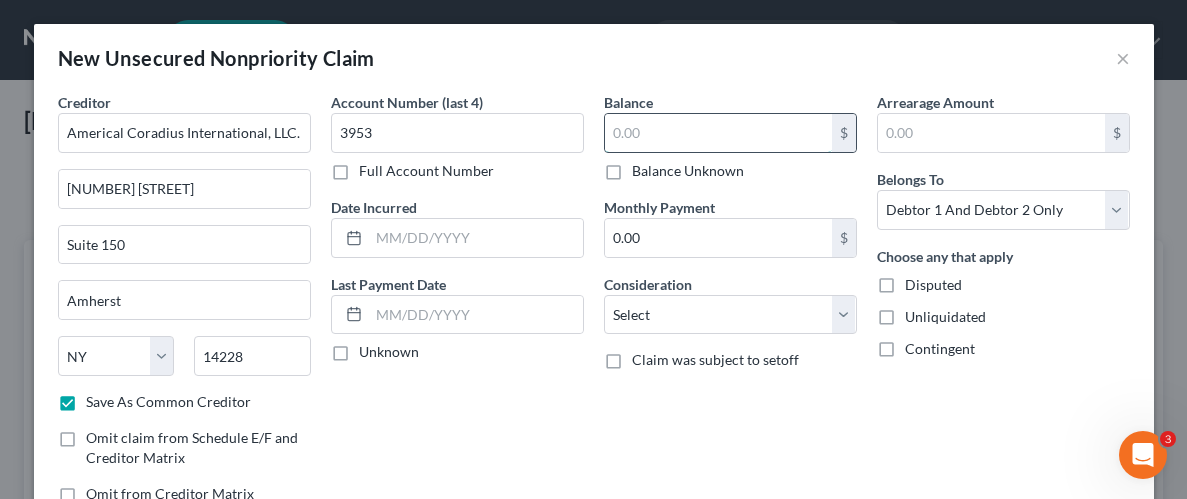 click at bounding box center [718, 133] 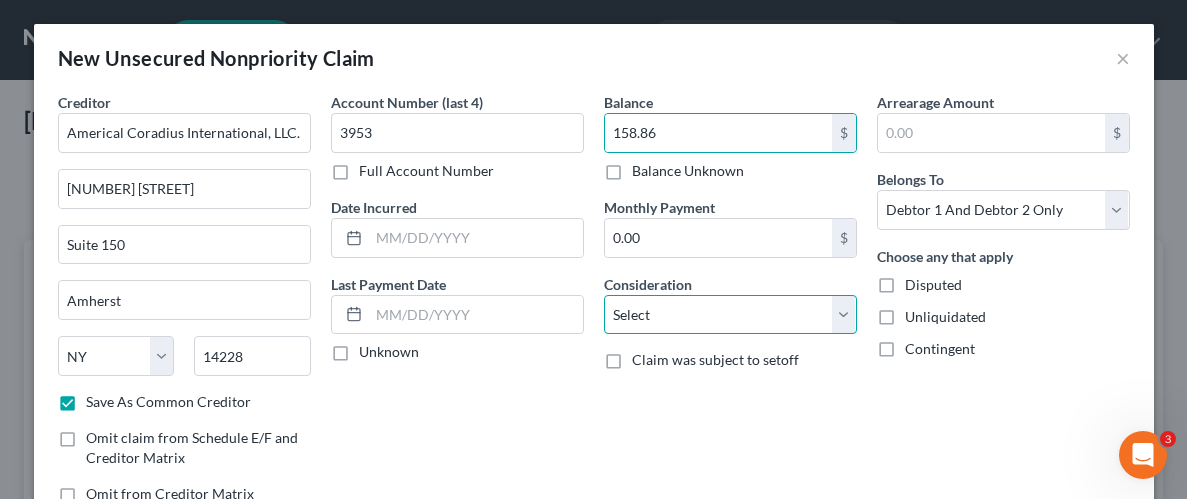 click on "Select Cable / Satellite Services Collection Agency Credit Card Debt Debt Counseling / Attorneys Deficiency Balance Domestic Support Obligations Home / Car Repairs Income Taxes Judgment Liens Medical Services Monies Loaned / Advanced Mortgage Obligation From Divorce Or Separation Obligation To Pensions Other Overdrawn Bank Account Promised To Help Pay Creditors Student Loans Suppliers And Vendors Telephone / Internet Services Utility Services" at bounding box center (730, 315) 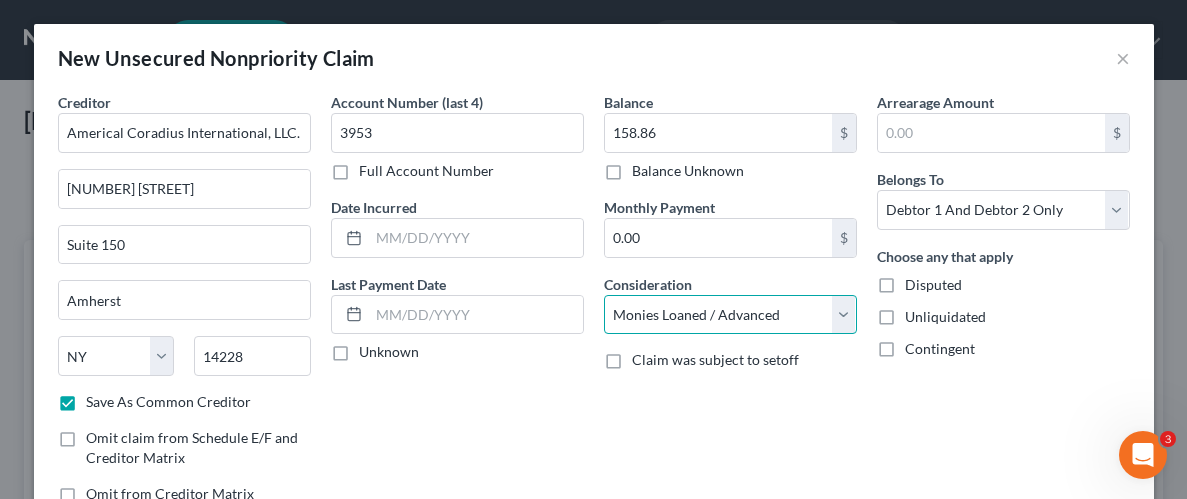 click on "Select Cable / Satellite Services Collection Agency Credit Card Debt Debt Counseling / Attorneys Deficiency Balance Domestic Support Obligations Home / Car Repairs Income Taxes Judgment Liens Medical Services Monies Loaned / Advanced Mortgage Obligation From Divorce Or Separation Obligation To Pensions Other Overdrawn Bank Account Promised To Help Pay Creditors Student Loans Suppliers And Vendors Telephone / Internet Services Utility Services" at bounding box center [730, 315] 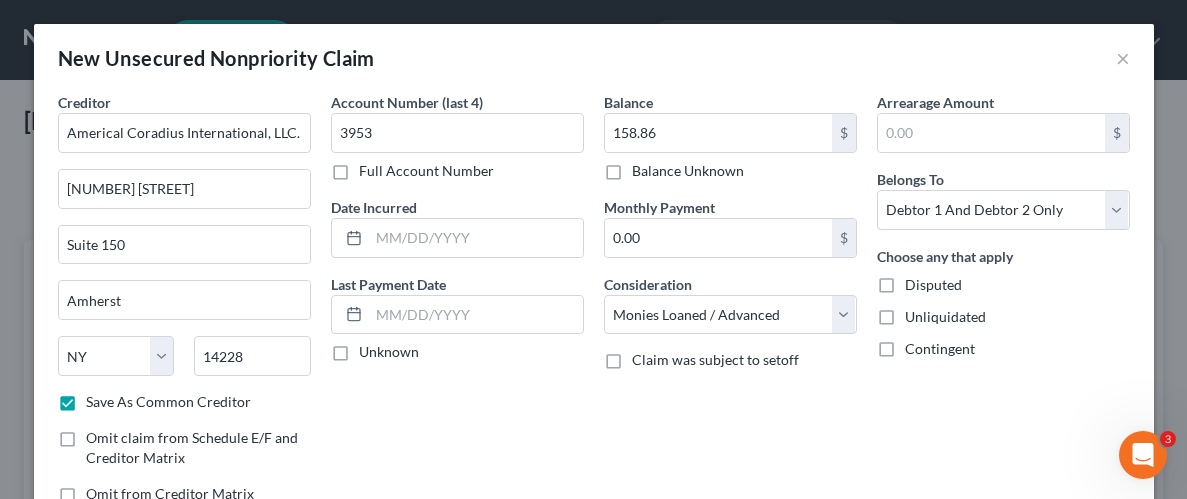 click on "Unliquidated" at bounding box center (945, 317) 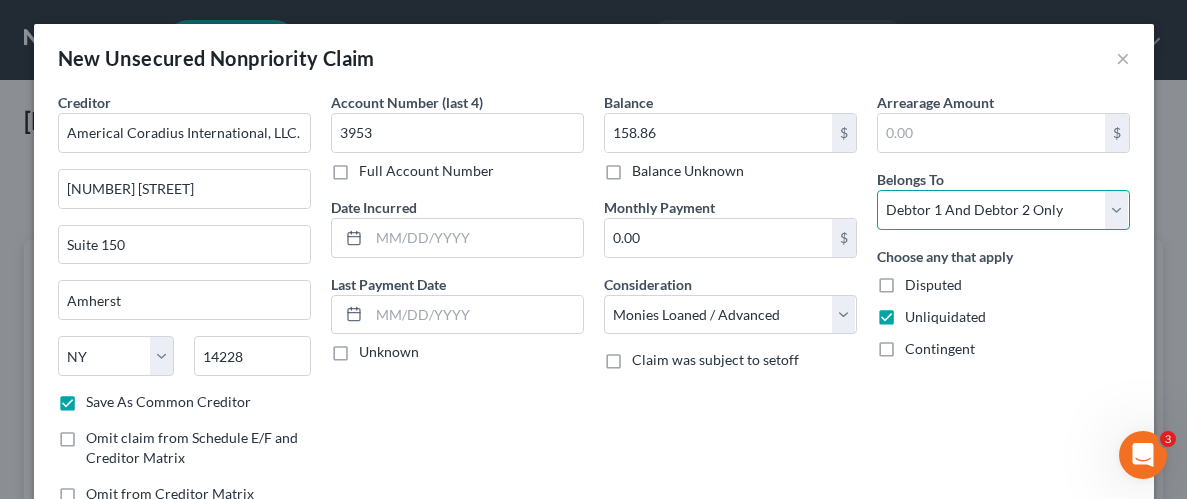 click on "Select Debtor 1 Only Debtor 2 Only Debtor 1 And Debtor 2 Only At Least One Of The Debtors And Another Community Property" at bounding box center (1003, 210) 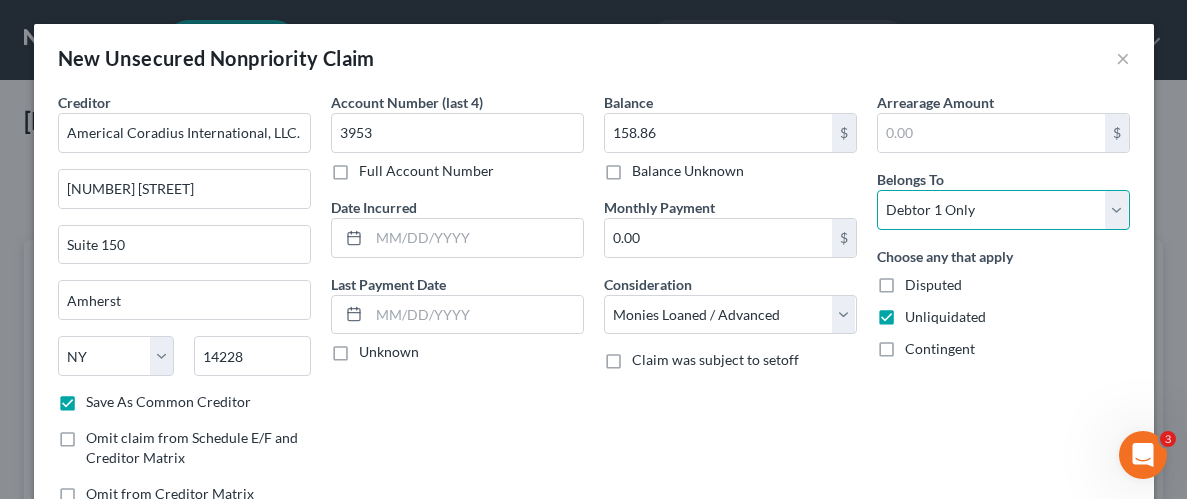 click on "Select Debtor 1 Only Debtor 2 Only Debtor 1 And Debtor 2 Only At Least One Of The Debtors And Another Community Property" at bounding box center (1003, 210) 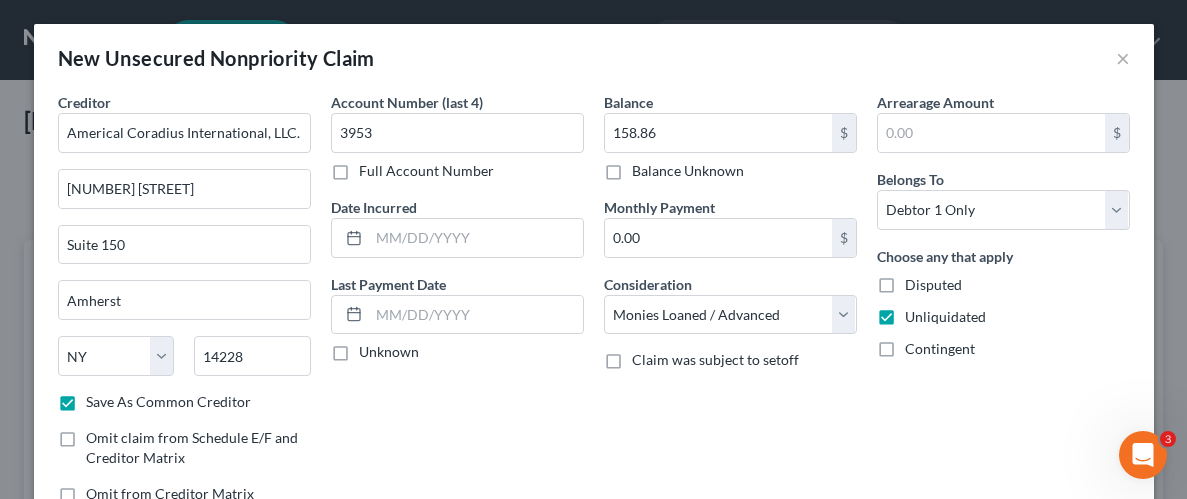 drag, startPoint x: 997, startPoint y: 411, endPoint x: 1013, endPoint y: 407, distance: 16.492422 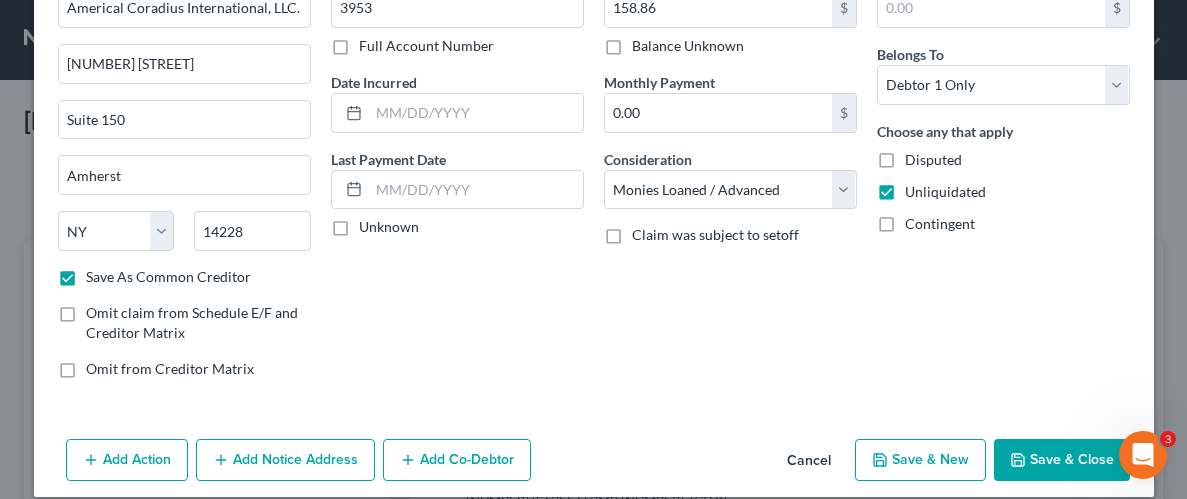scroll, scrollTop: 145, scrollLeft: 0, axis: vertical 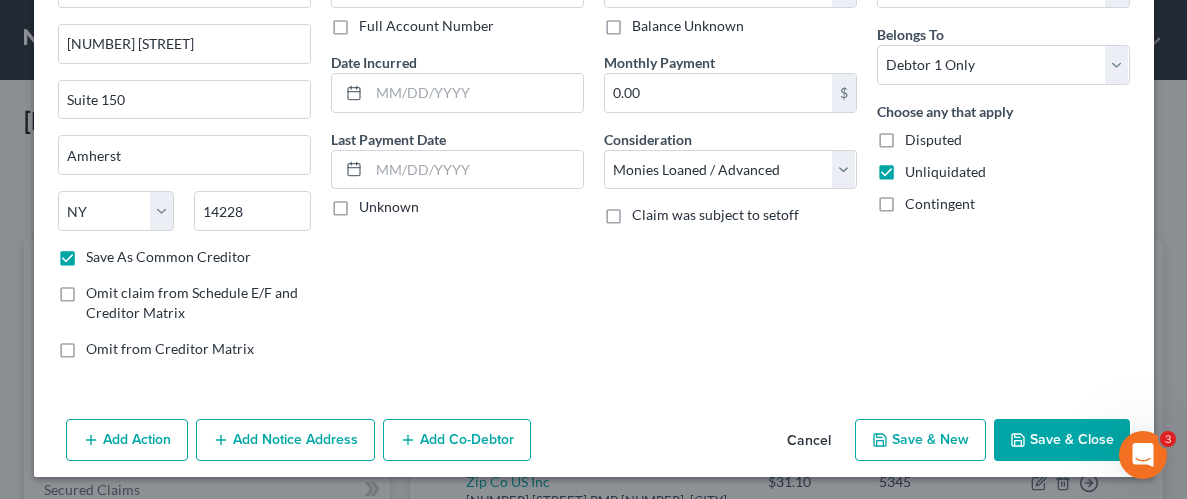 click on "Save & Close" at bounding box center [1062, 440] 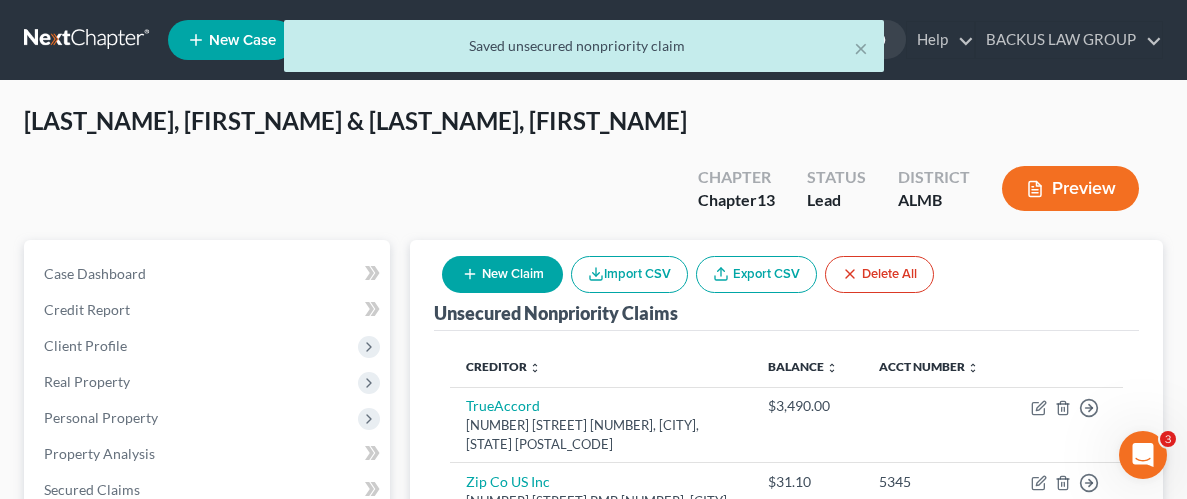 click on "New Claim
Import CSV
Export CSV Delete All" at bounding box center [688, 274] 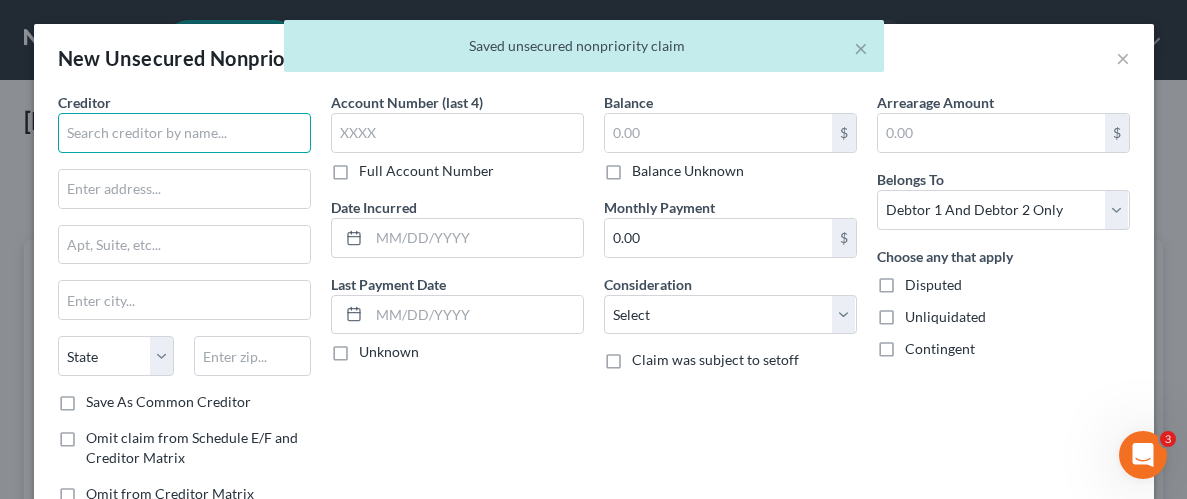 click at bounding box center (184, 133) 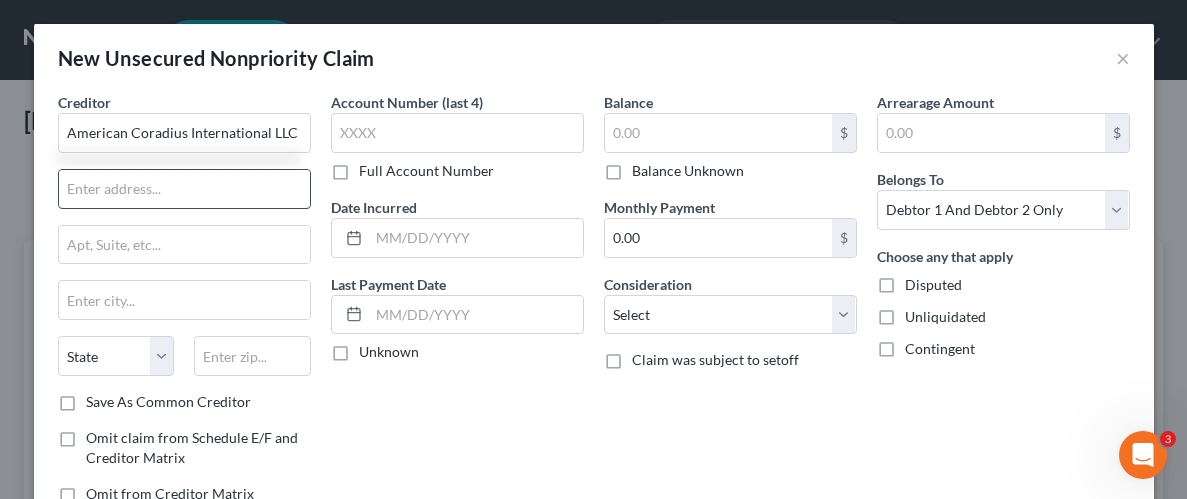 click at bounding box center [184, 189] 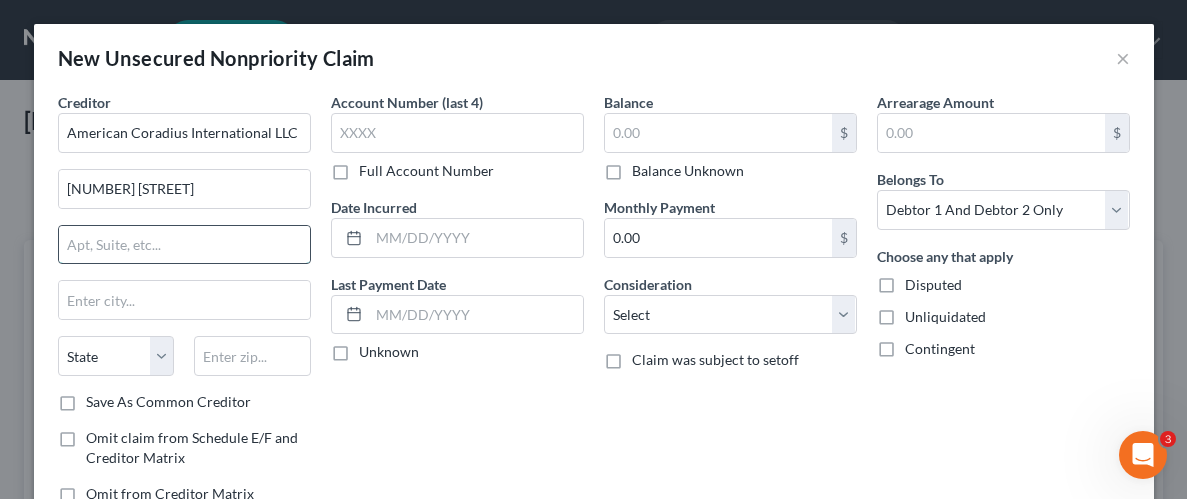 click at bounding box center [184, 245] 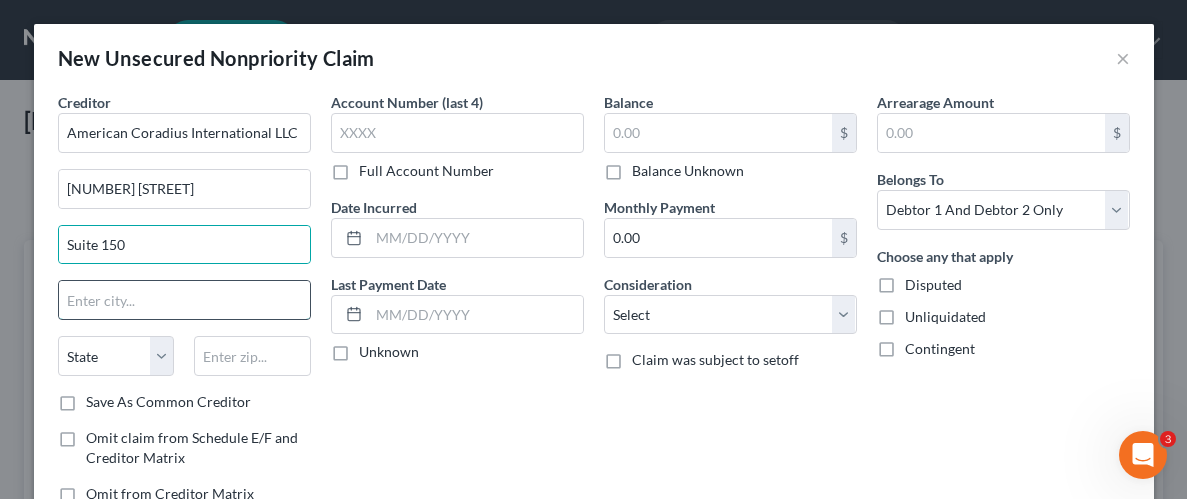 click at bounding box center [184, 300] 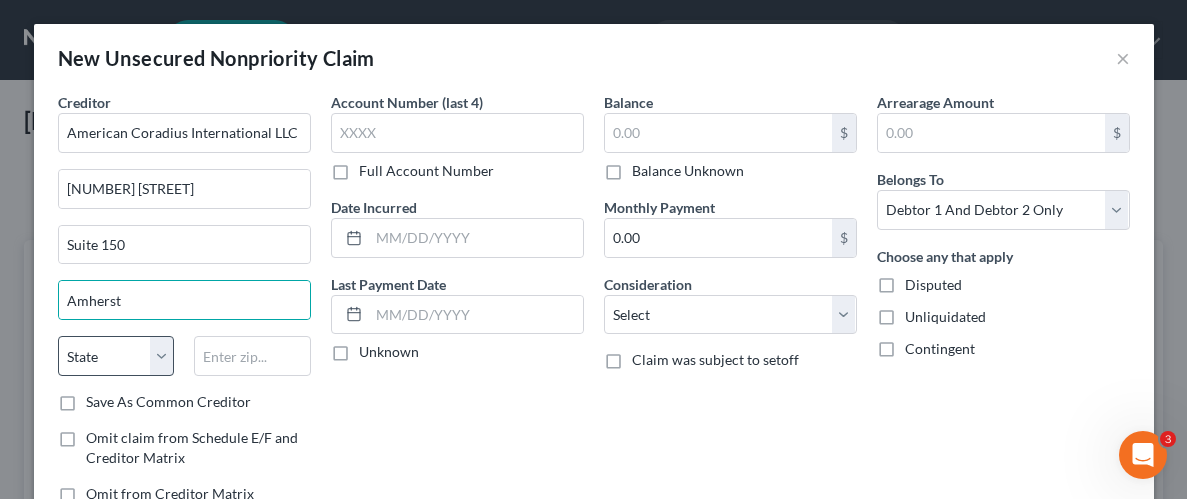 drag, startPoint x: 103, startPoint y: 381, endPoint x: 110, endPoint y: 367, distance: 15.652476 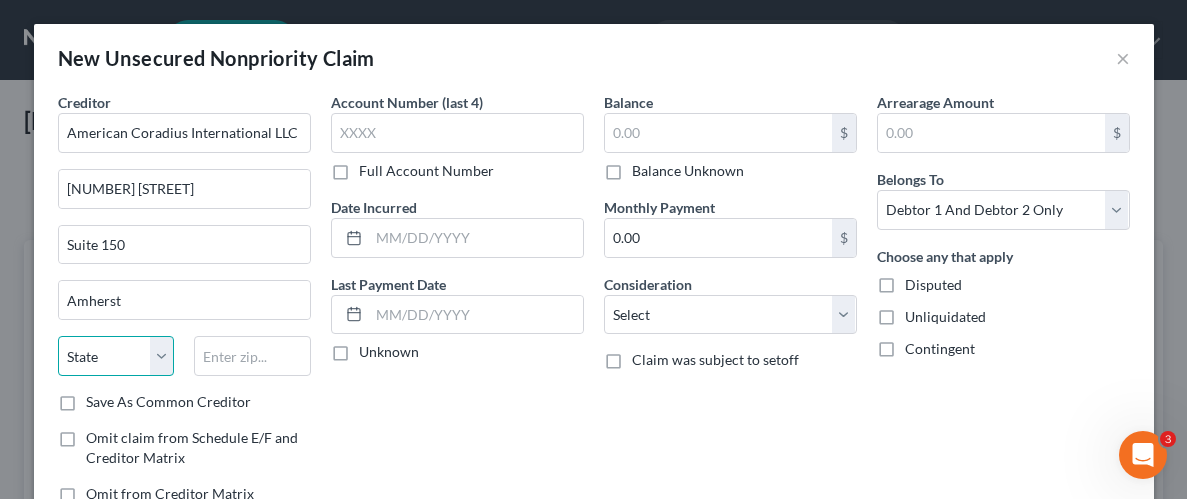 click on "State AL AK AR AZ CA CO CT DE DC FL GA GU HI ID IL IN IA KS KY LA ME MD MA MI MN MS MO MT NC ND NE NV NH NJ NM NY OH OK OR PA PR RI SC SD TN TX UT VI VA VT WA WV WI WY" at bounding box center [116, 356] 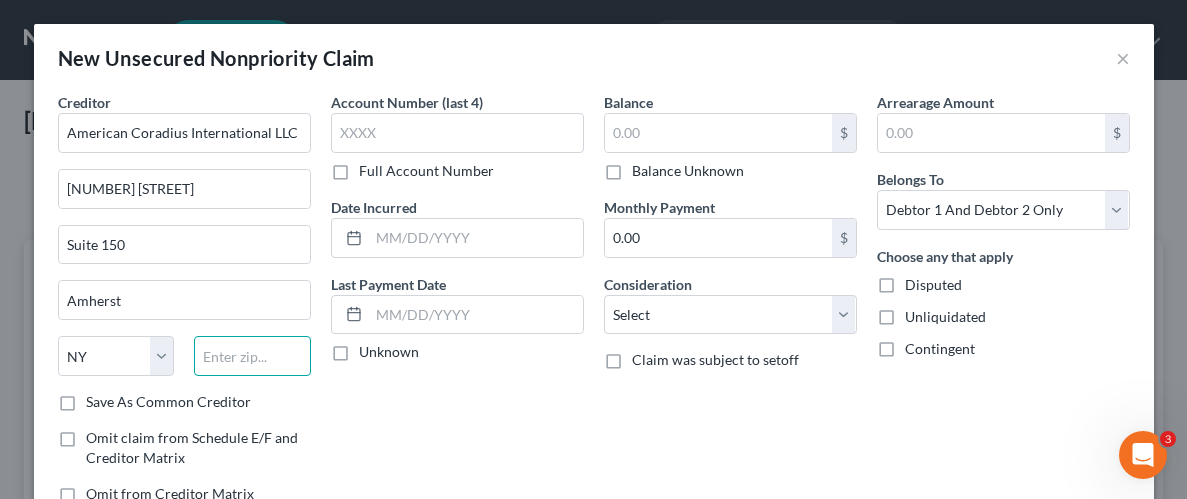 click at bounding box center (252, 356) 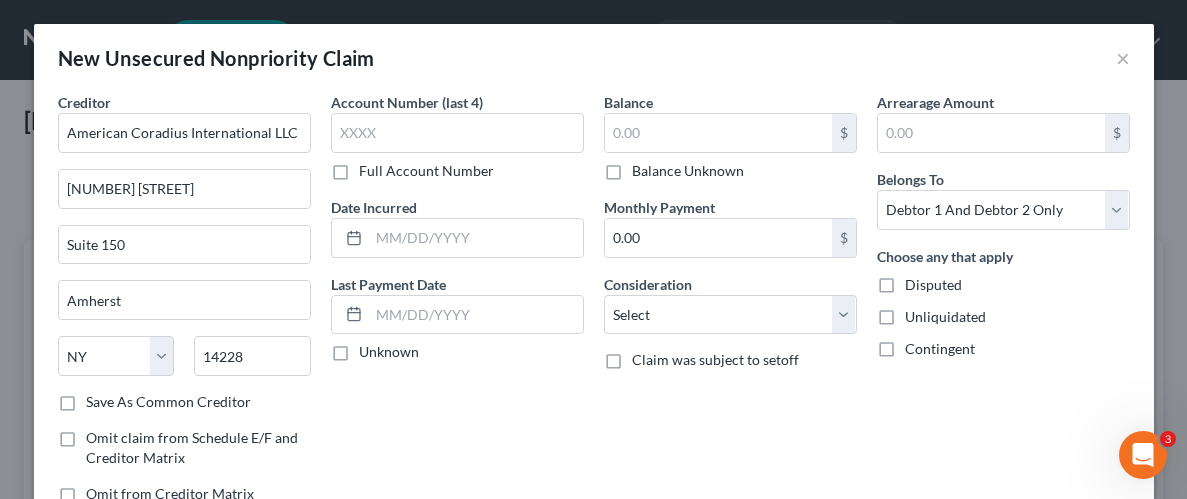 click on "Account Number (last 4)
Full Account Number
Date Incurred         Last Payment Date         Unknown" at bounding box center [457, 306] 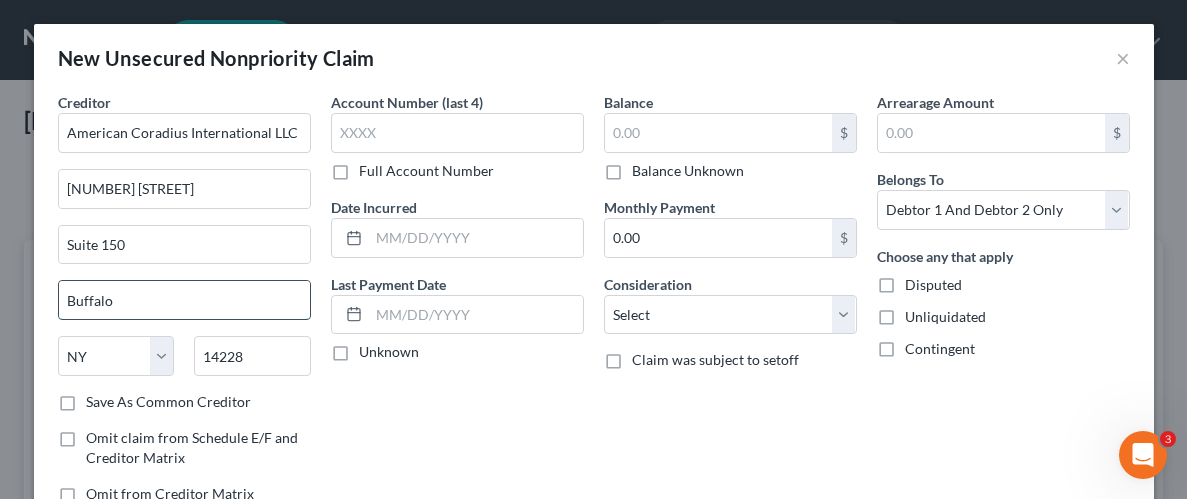 click on "Buffalo" at bounding box center [184, 300] 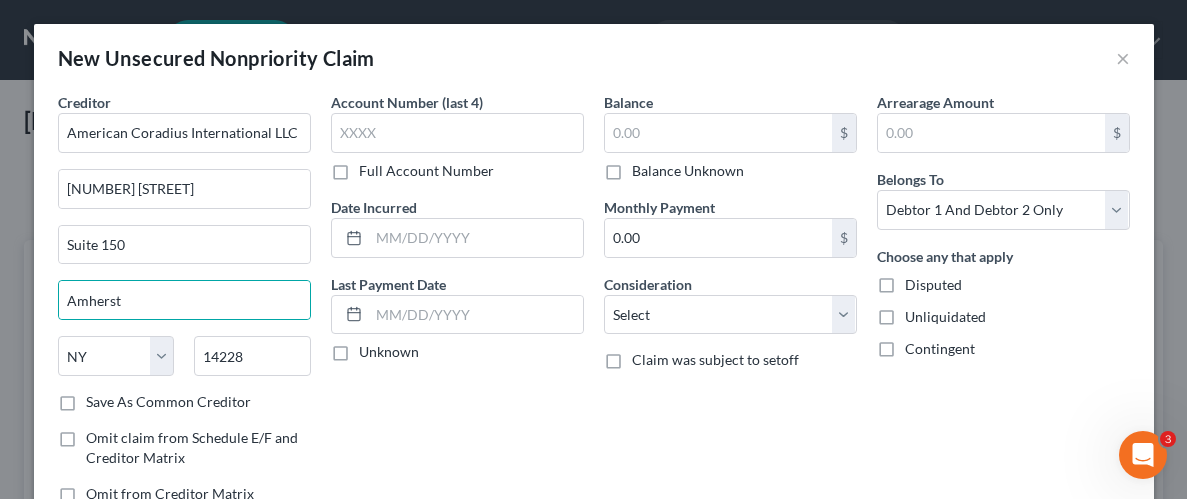 click on "Account Number (last 4)
Full Account Number
Date Incurred         Last Payment Date         Unknown" at bounding box center (457, 306) 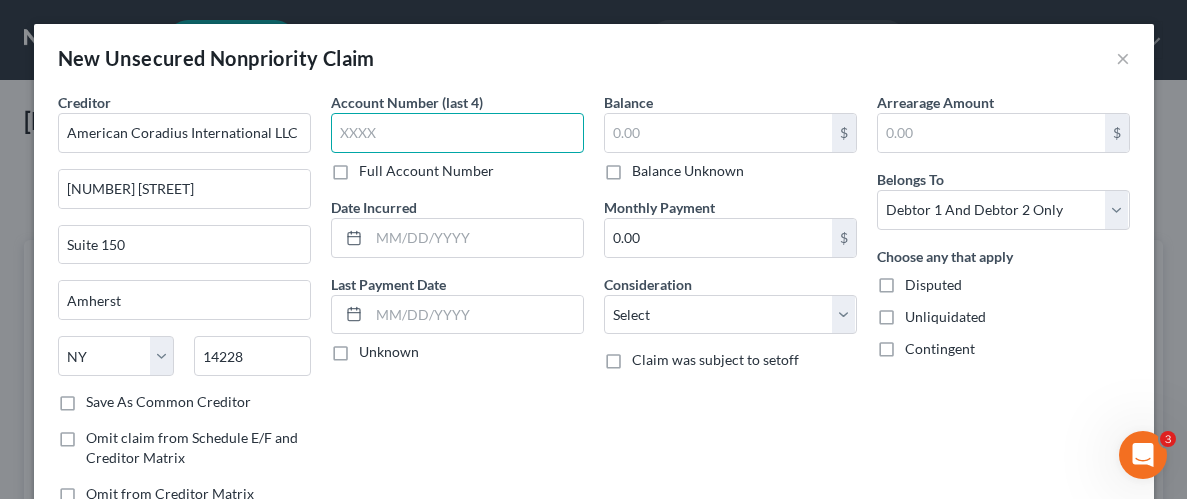 click at bounding box center [457, 133] 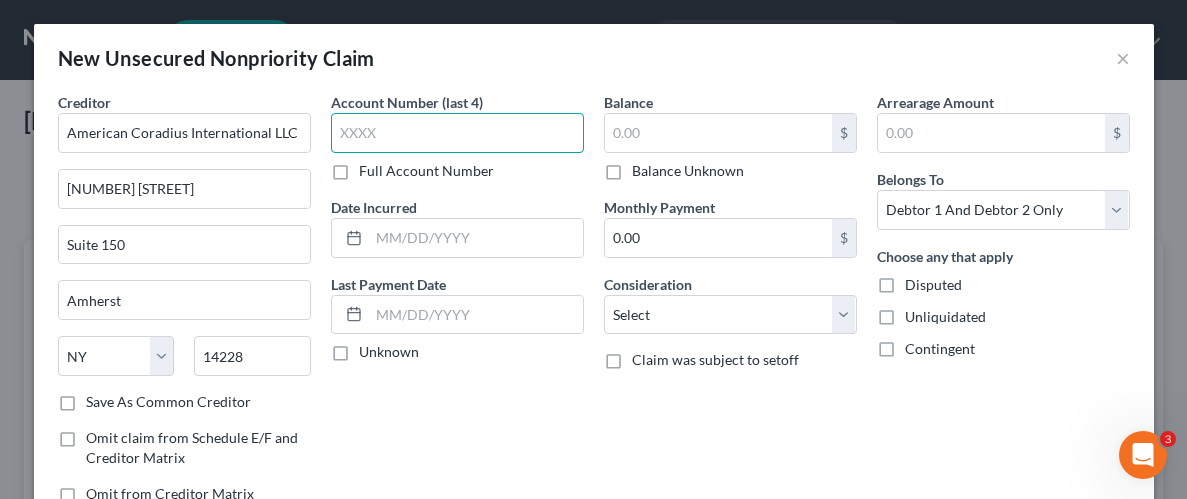 click at bounding box center [457, 133] 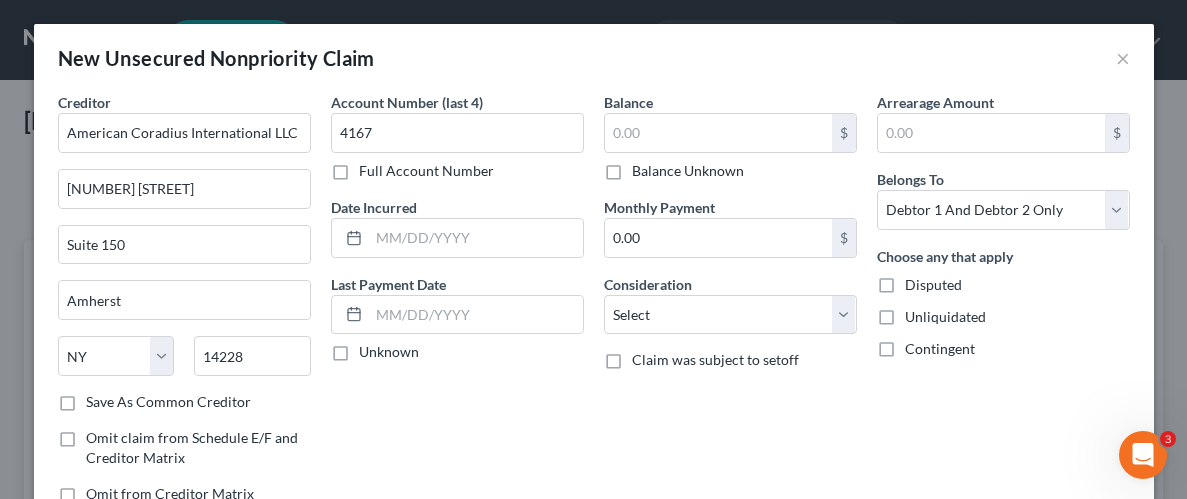 click on "Account Number (last 4)
4167
Full Account Number
Date Incurred         Last Payment Date         Unknown" at bounding box center (457, 306) 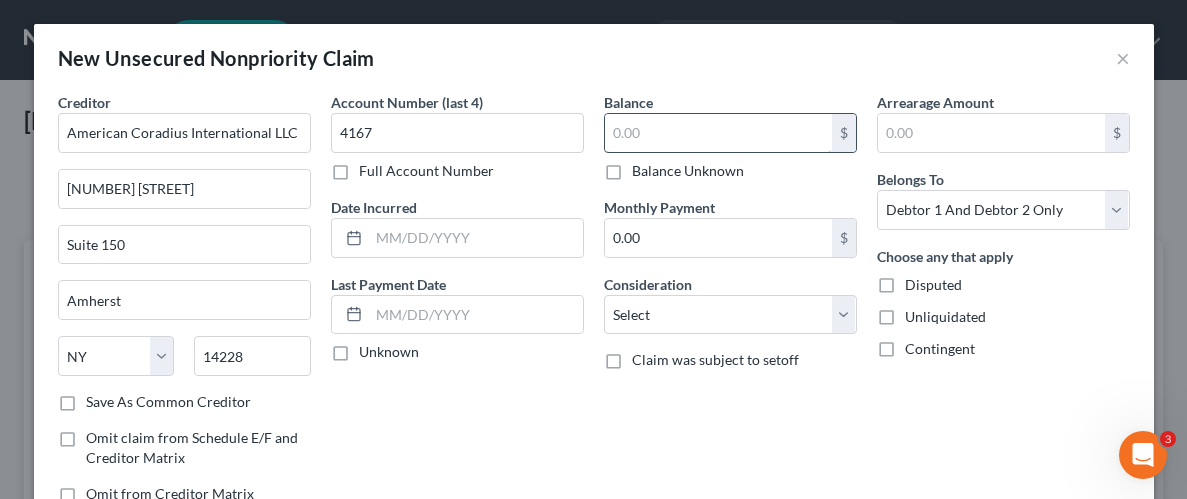 click at bounding box center [718, 133] 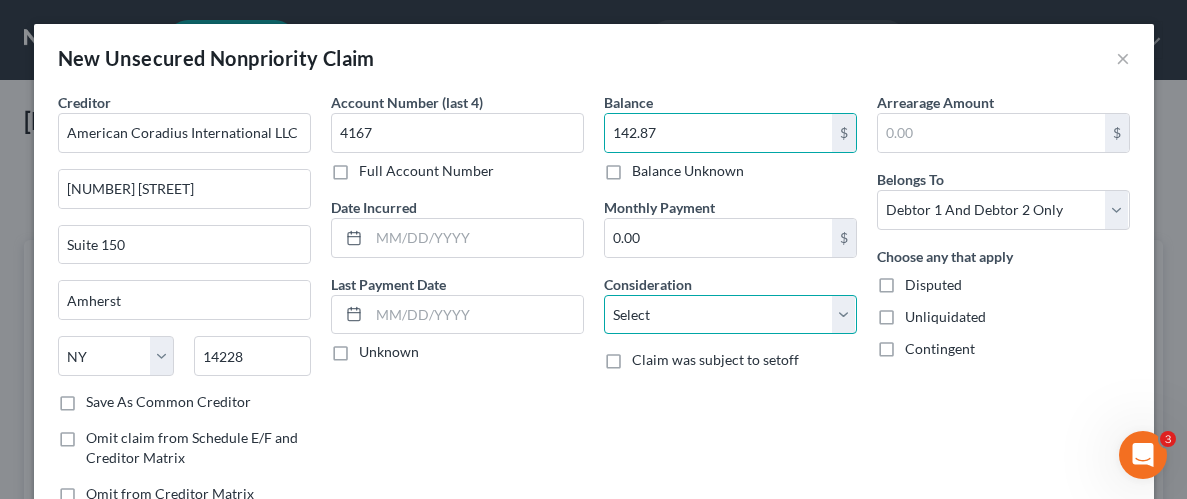 click on "Select Cable / Satellite Services Collection Agency Credit Card Debt Debt Counseling / Attorneys Deficiency Balance Domestic Support Obligations Home / Car Repairs Income Taxes Judgment Liens Medical Services Monies Loaned / Advanced Mortgage Obligation From Divorce Or Separation Obligation To Pensions Other Overdrawn Bank Account Promised To Help Pay Creditors Student Loans Suppliers And Vendors Telephone / Internet Services Utility Services" at bounding box center (730, 315) 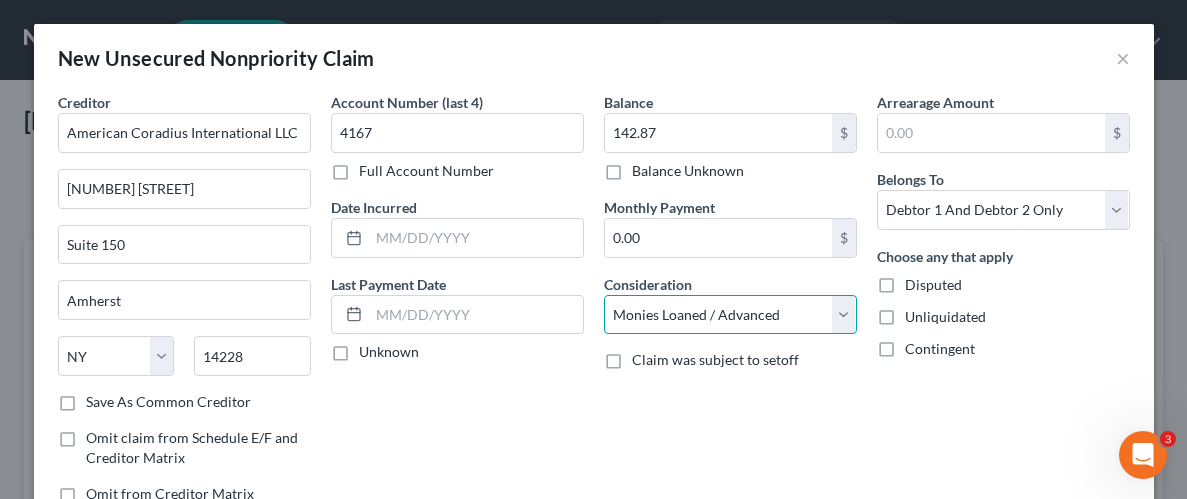 click on "Select Cable / Satellite Services Collection Agency Credit Card Debt Debt Counseling / Attorneys Deficiency Balance Domestic Support Obligations Home / Car Repairs Income Taxes Judgment Liens Medical Services Monies Loaned / Advanced Mortgage Obligation From Divorce Or Separation Obligation To Pensions Other Overdrawn Bank Account Promised To Help Pay Creditors Student Loans Suppliers And Vendors Telephone / Internet Services Utility Services" at bounding box center [730, 315] 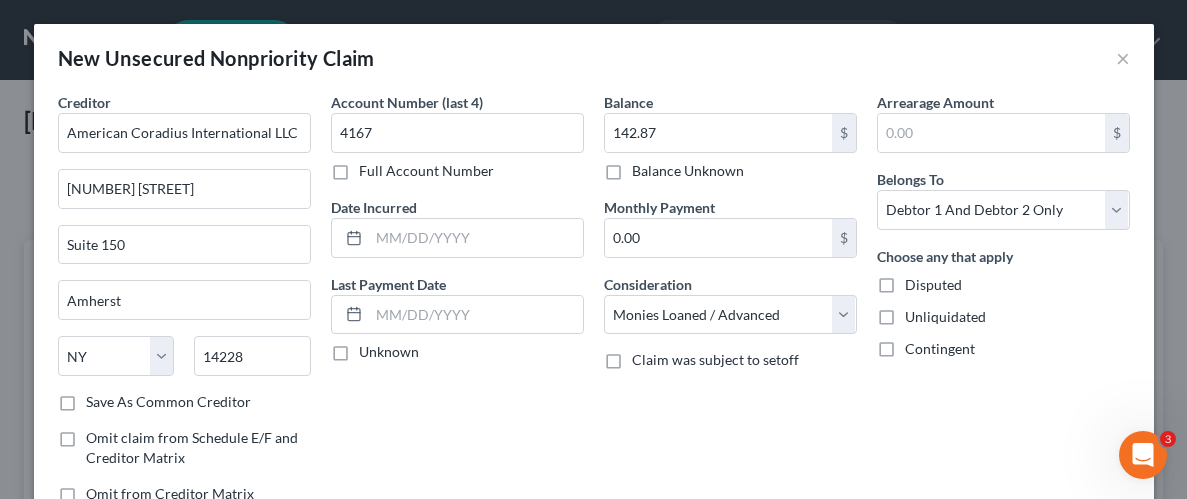 click on "Unliquidated" at bounding box center (945, 317) 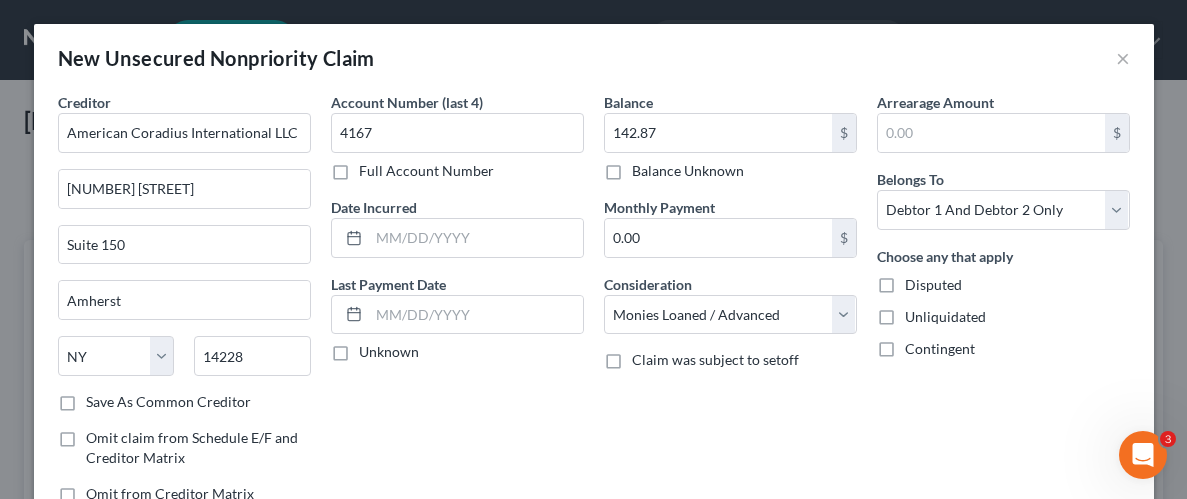 click on "Unliquidated" at bounding box center (919, 313) 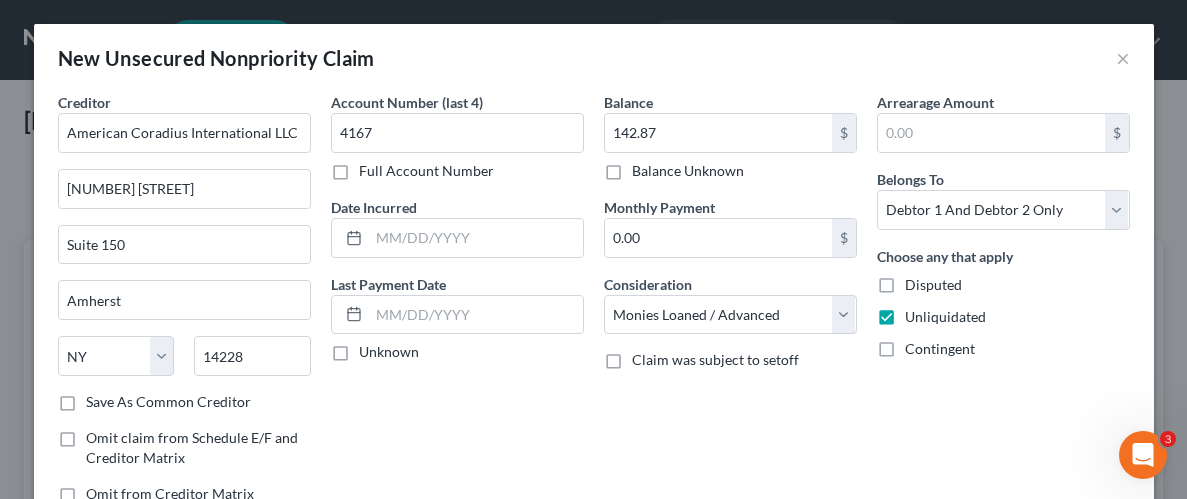 click on "Arrearage Amount $
Belongs To
*
Select Debtor 1 Only Debtor 2 Only Debtor 1 And Debtor 2 Only At Least One Of The Debtors And Another Community Property Choose any that apply Disputed Unliquidated Contingent" at bounding box center (1003, 306) 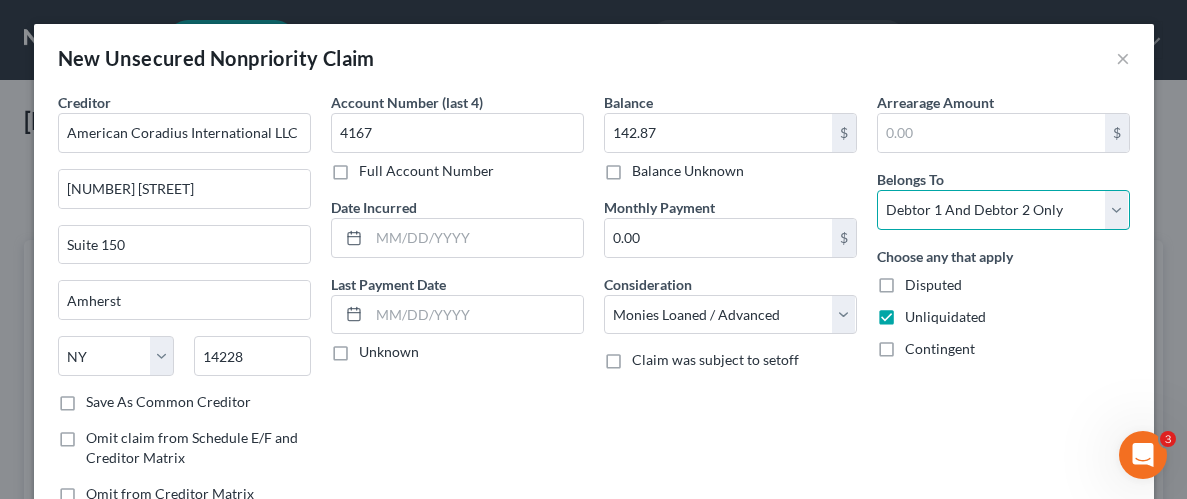 click on "Select Debtor 1 Only Debtor 2 Only Debtor 1 And Debtor 2 Only At Least One Of The Debtors And Another Community Property" at bounding box center [1003, 210] 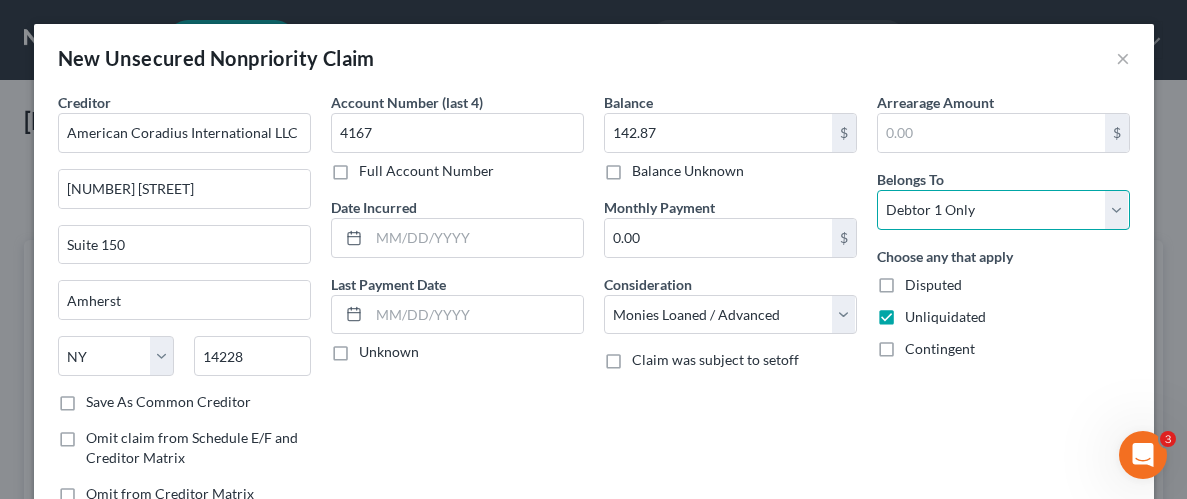 click on "Select Debtor 1 Only Debtor 2 Only Debtor 1 And Debtor 2 Only At Least One Of The Debtors And Another Community Property" at bounding box center [1003, 210] 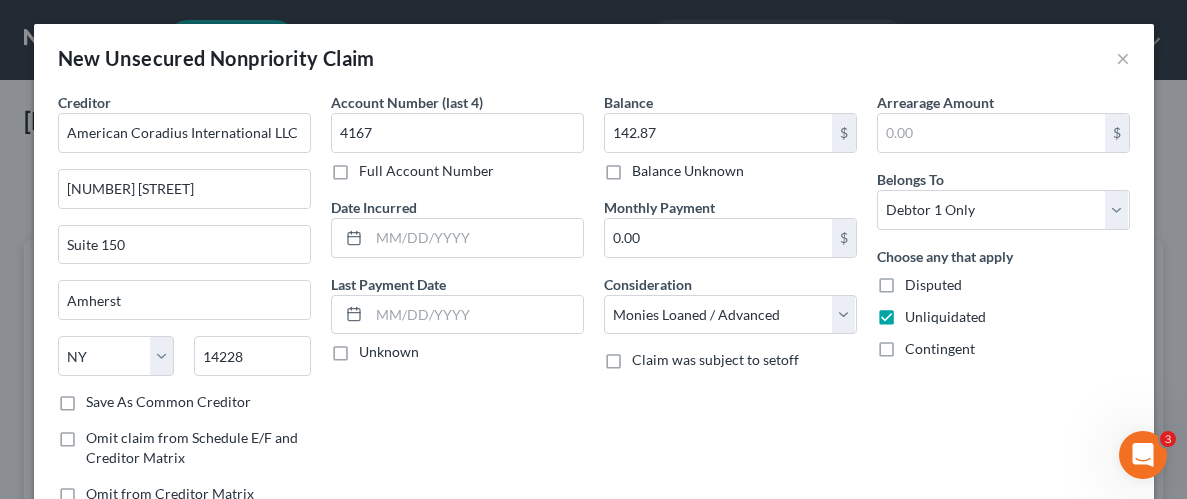 click on "Contingent" at bounding box center (1003, 349) 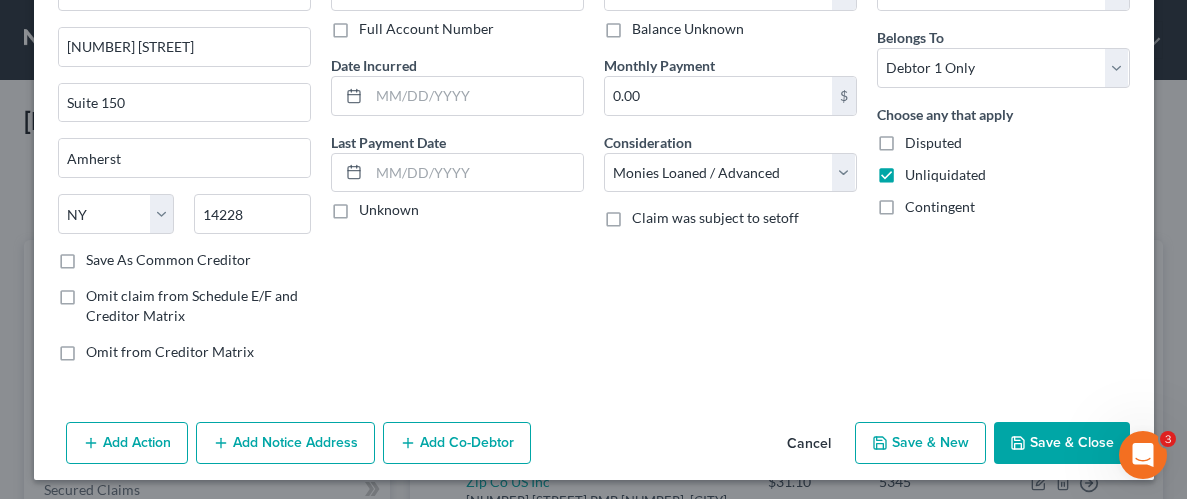 scroll, scrollTop: 145, scrollLeft: 0, axis: vertical 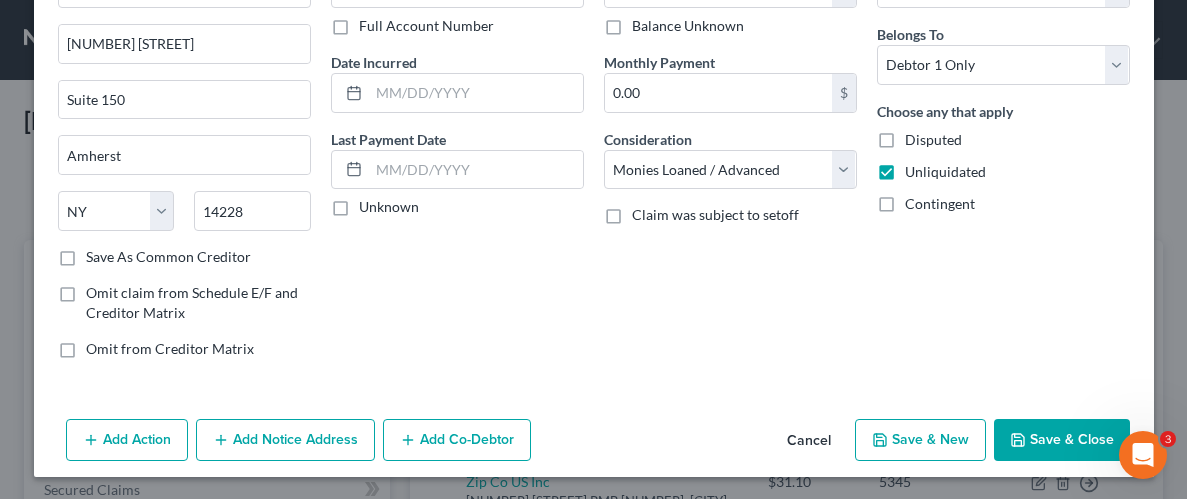 click on "Save & Close" at bounding box center [1062, 440] 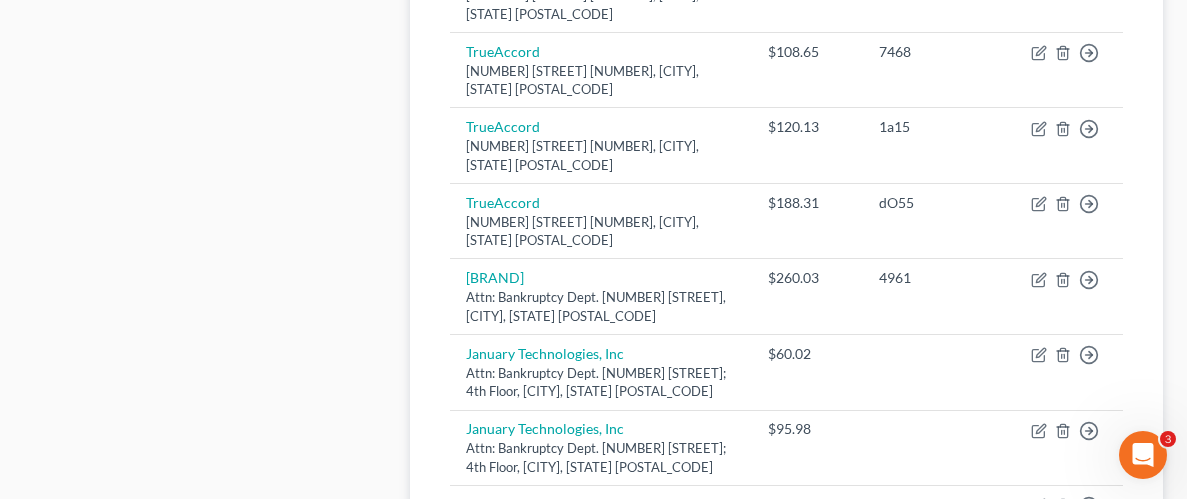 scroll, scrollTop: 4529, scrollLeft: 0, axis: vertical 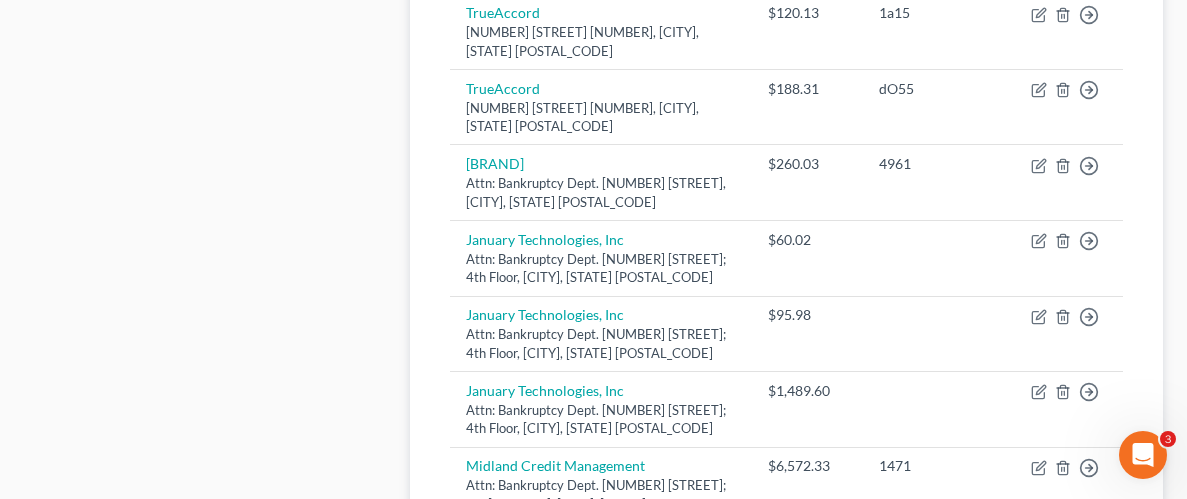 click on "Case Dashboard
Payments
Invoices
Payments
Payments
Credit Report
Client Profile" at bounding box center [207, -1577] 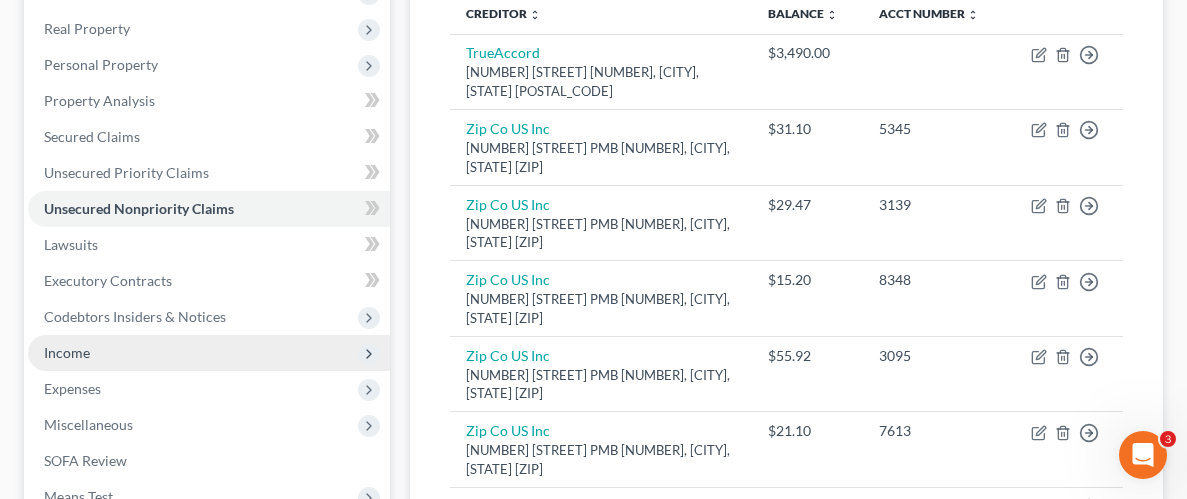 scroll, scrollTop: 364, scrollLeft: 0, axis: vertical 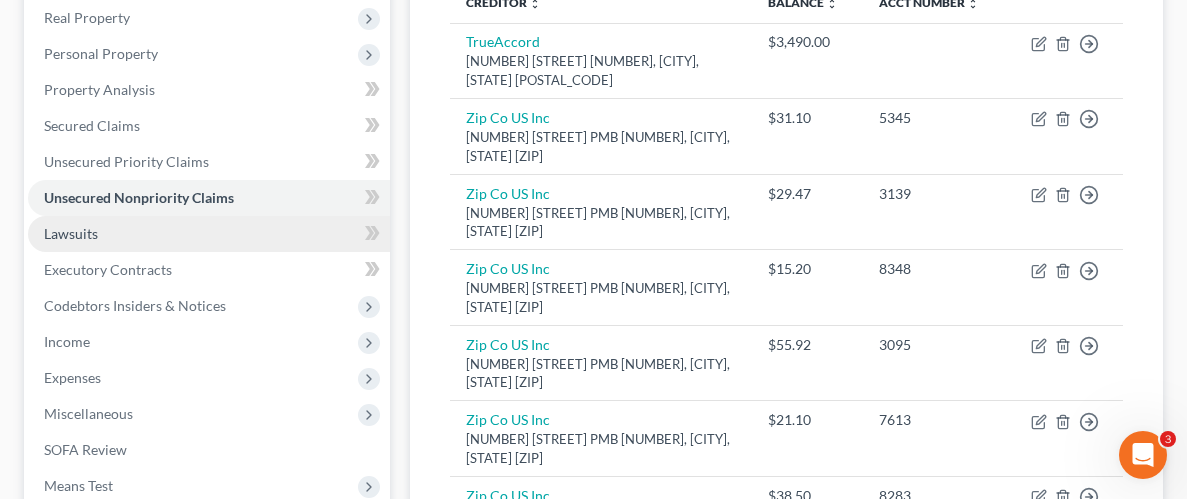 click on "Lawsuits" at bounding box center [71, 233] 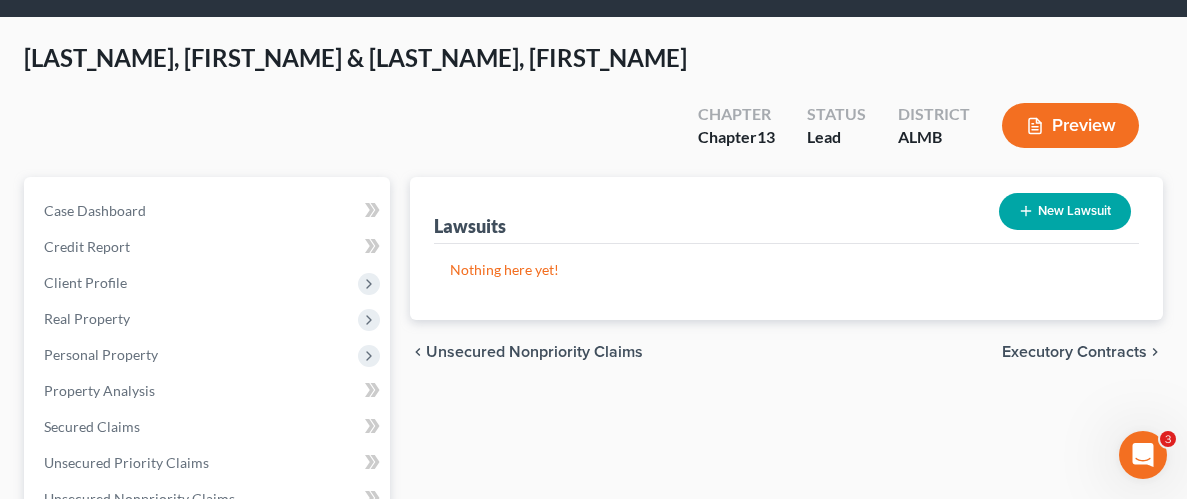scroll, scrollTop: 75, scrollLeft: 0, axis: vertical 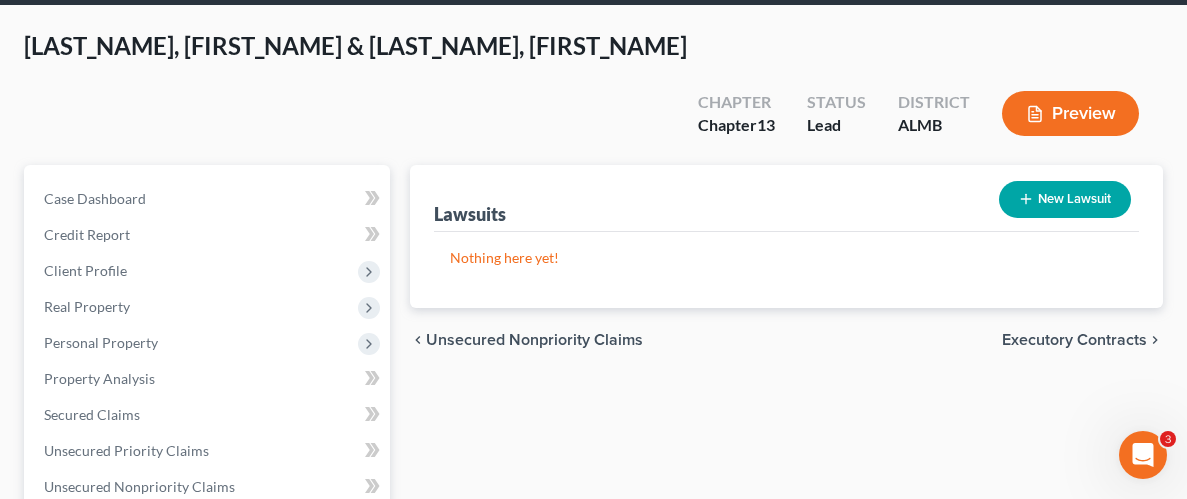 click on "New Lawsuit" at bounding box center (1065, 199) 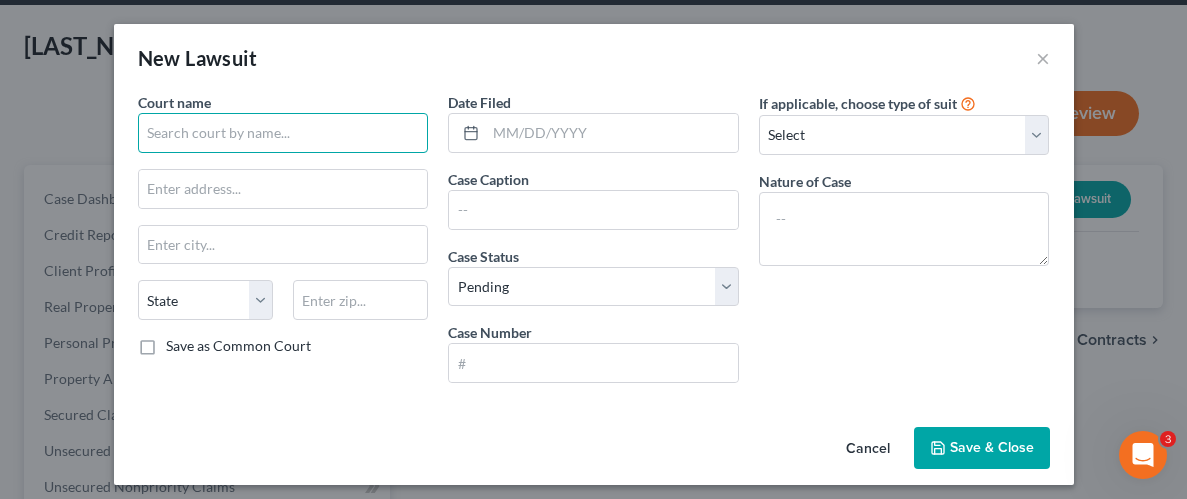 click at bounding box center [283, 133] 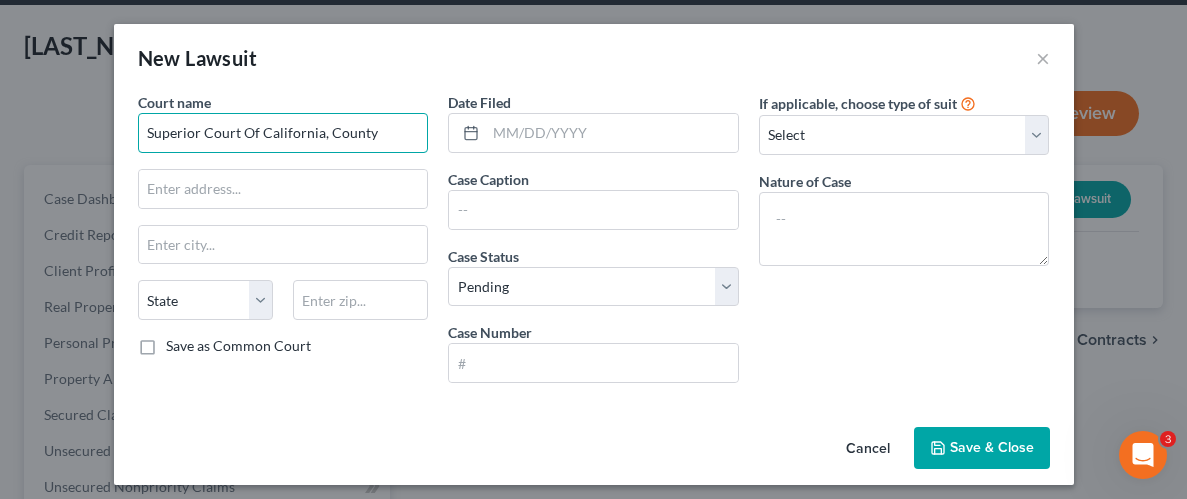 click on "Superior Court Of California, County" at bounding box center [283, 133] 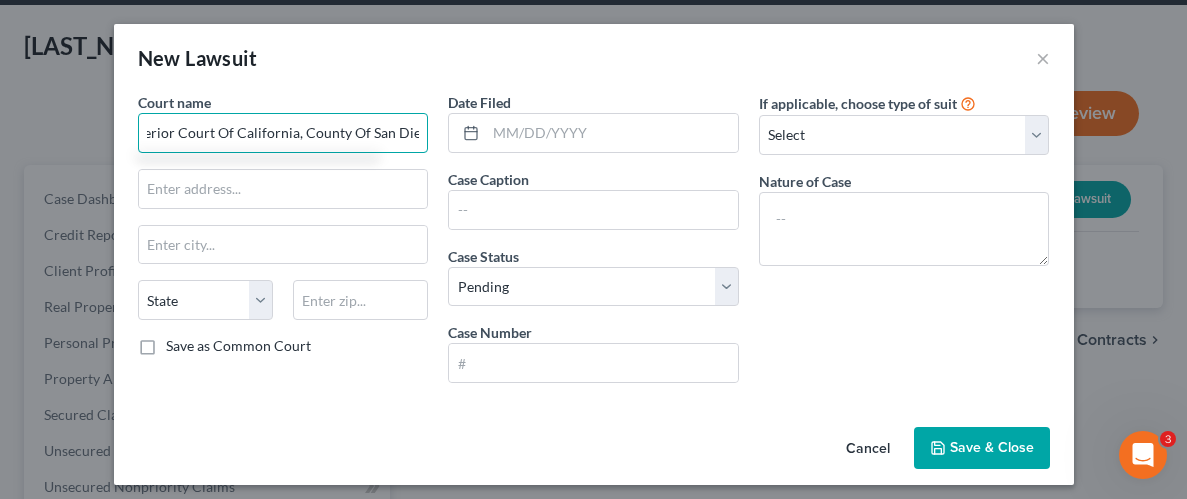 scroll, scrollTop: 0, scrollLeft: 34, axis: horizontal 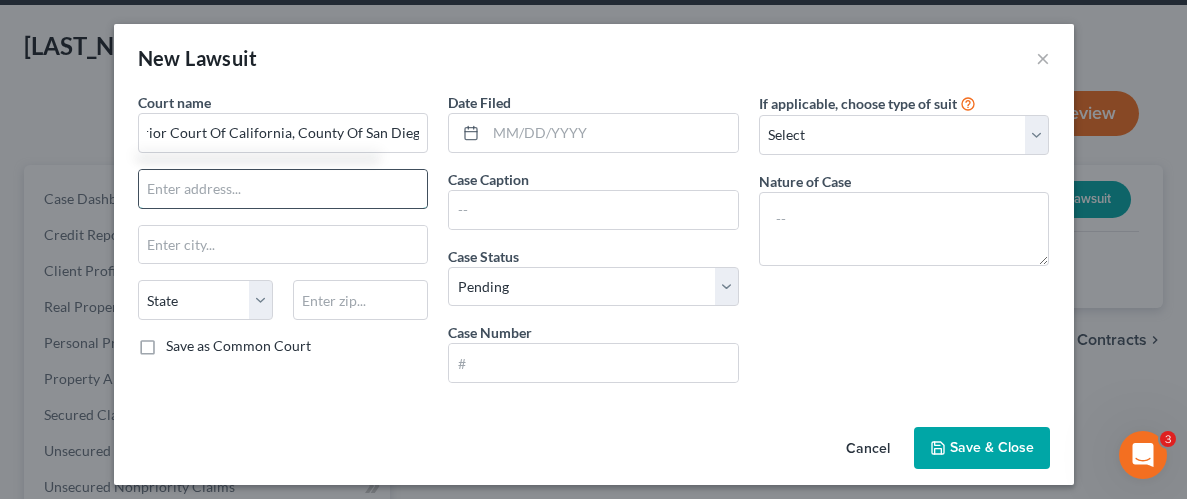 click at bounding box center [283, 189] 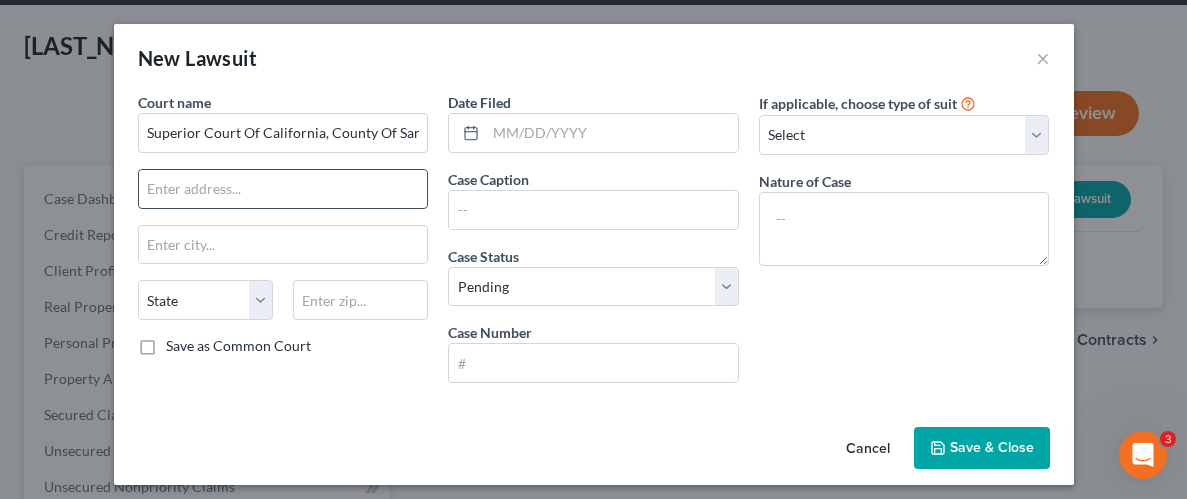click at bounding box center [283, 189] 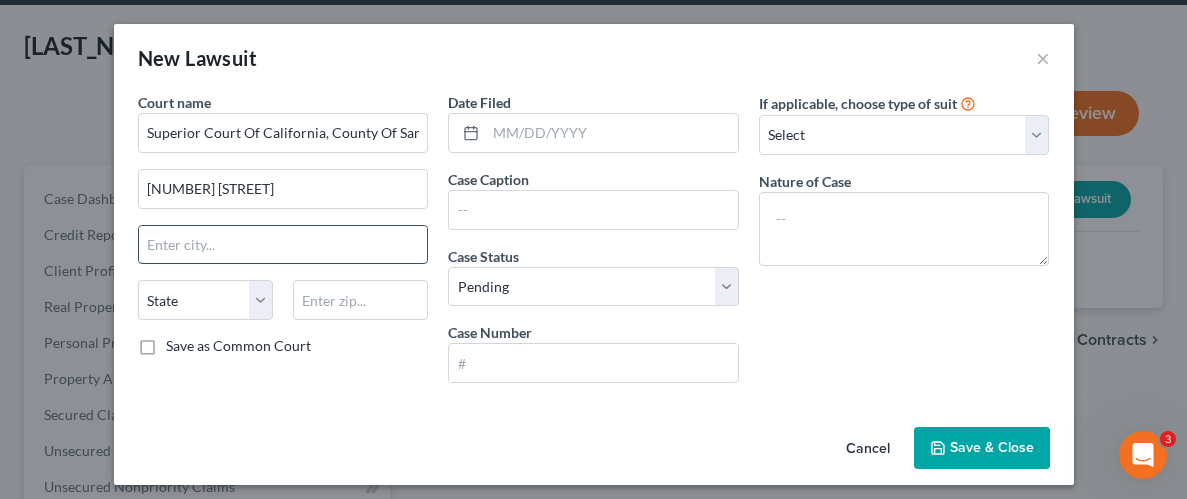 click at bounding box center (283, 245) 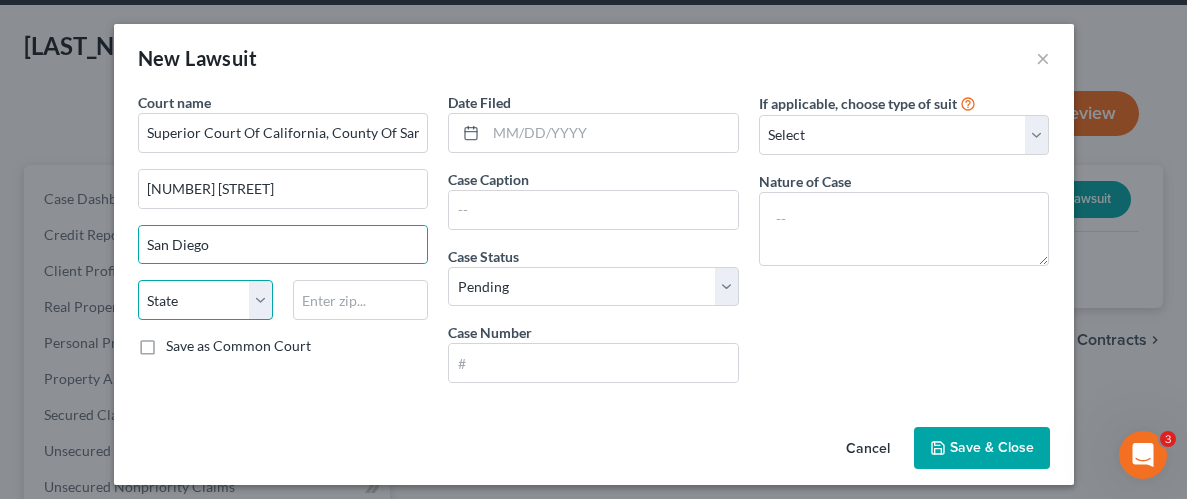 click on "State AL AK AR AZ CA CO CT DE DC FL GA GU HI ID IL IN IA KS KY LA ME MD MA MI MN MS MO MT NC ND NE NV NH NJ NM NY OH OK OR PA PR RI SC SD TN TX UT VI VA VT WA WV WI WY" at bounding box center (205, 300) 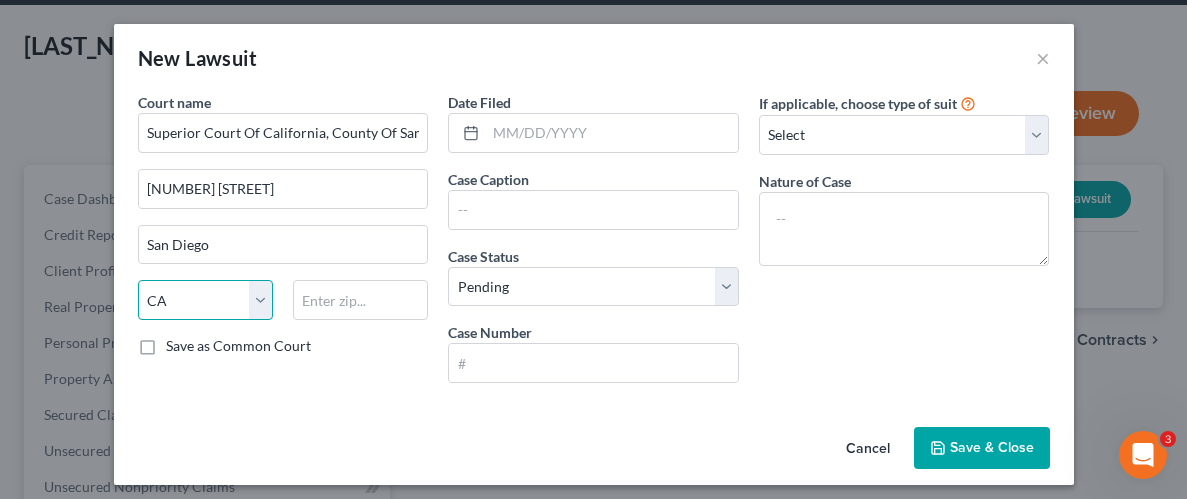 click on "State AL AK AR AZ CA CO CT DE DC FL GA GU HI ID IL IN IA KS KY LA ME MD MA MI MN MS MO MT NC ND NE NV NH NJ NM NY OH OK OR PA PR RI SC SD TN TX UT VI VA VT WA WV WI WY" at bounding box center (205, 300) 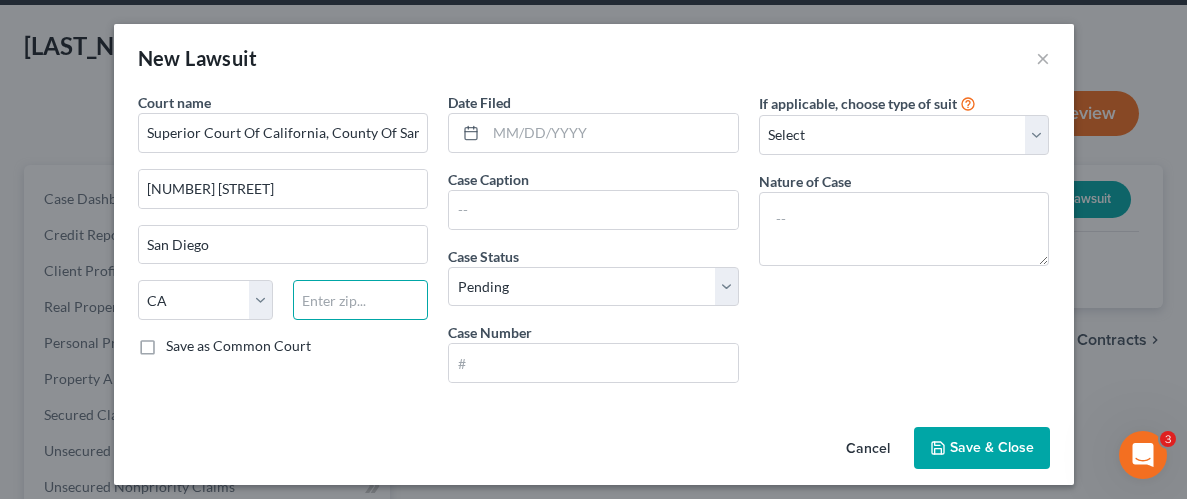 click at bounding box center [360, 300] 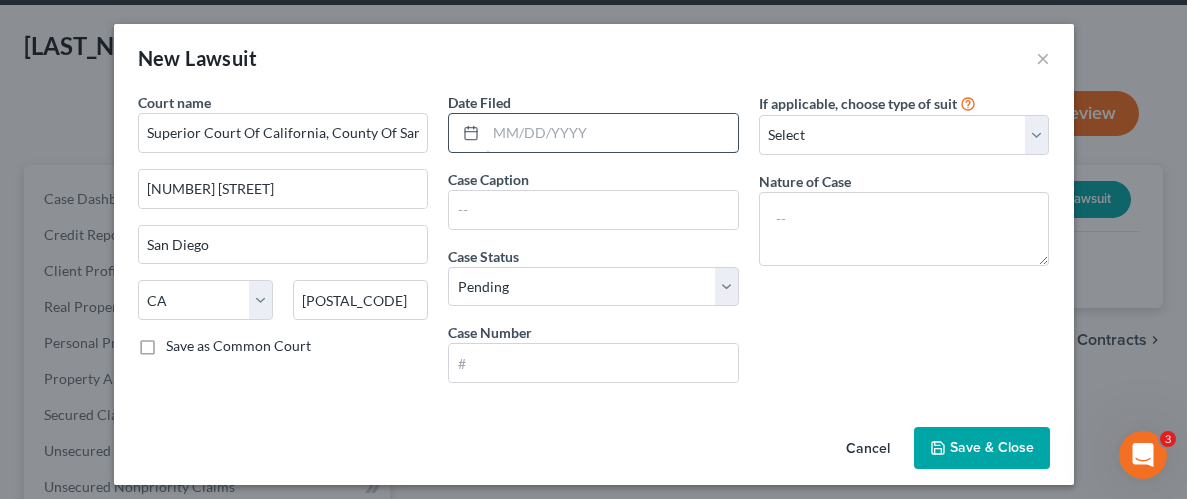 click at bounding box center [612, 133] 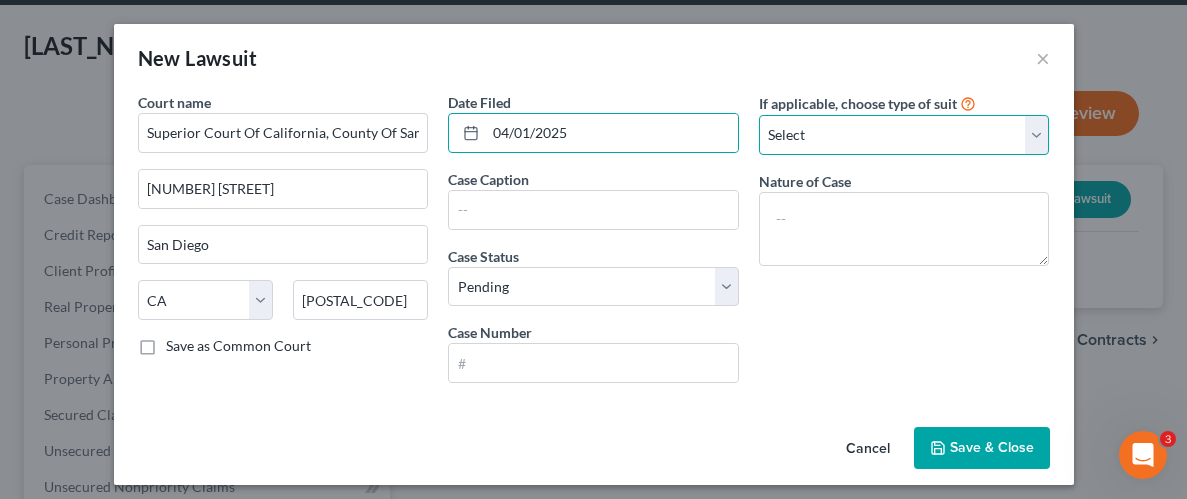 click on "Select Repossession Garnishment Foreclosure Attached, Seized, Or Levied Other" at bounding box center [904, 135] 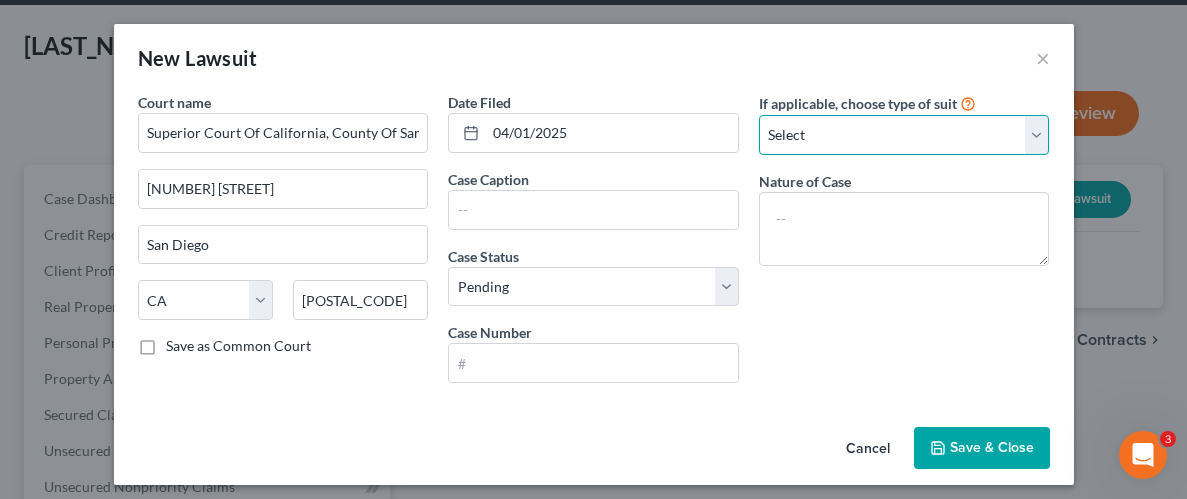 click on "Select Repossession Garnishment Foreclosure Attached, Seized, Or Levied Other" at bounding box center (904, 135) 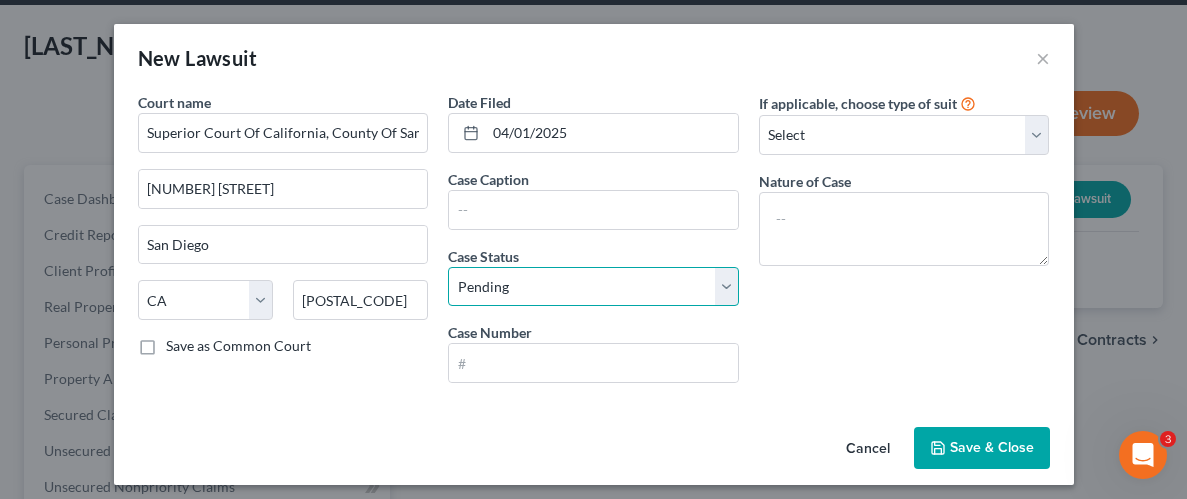 click on "Select Pending On Appeal Concluded" at bounding box center [593, 287] 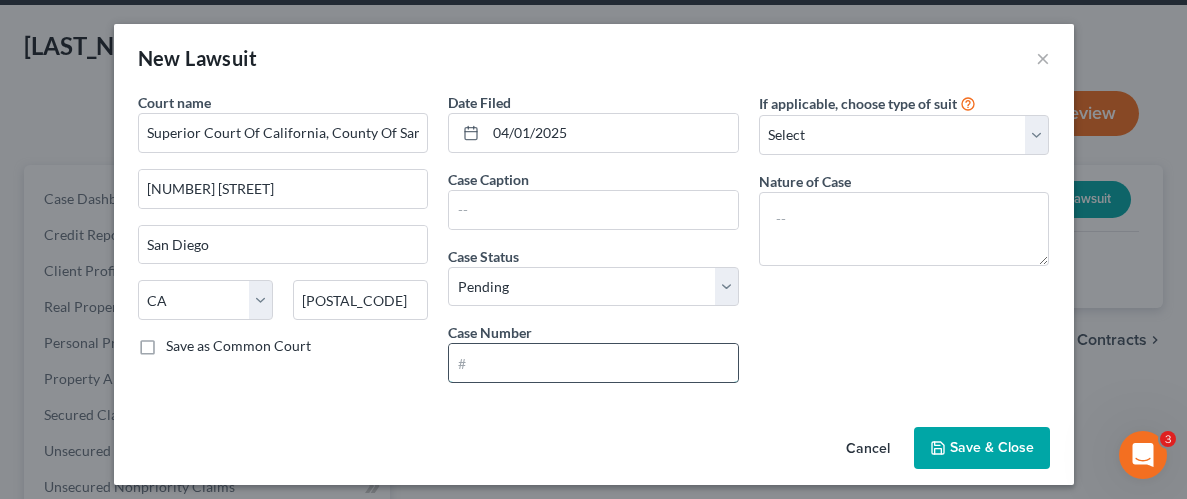 click at bounding box center (593, 363) 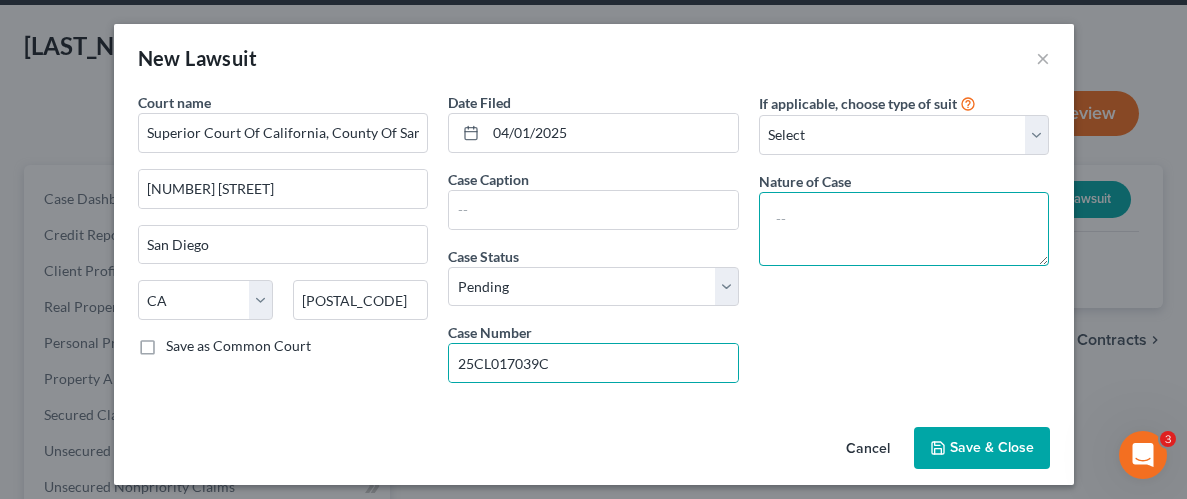 click at bounding box center [904, 229] 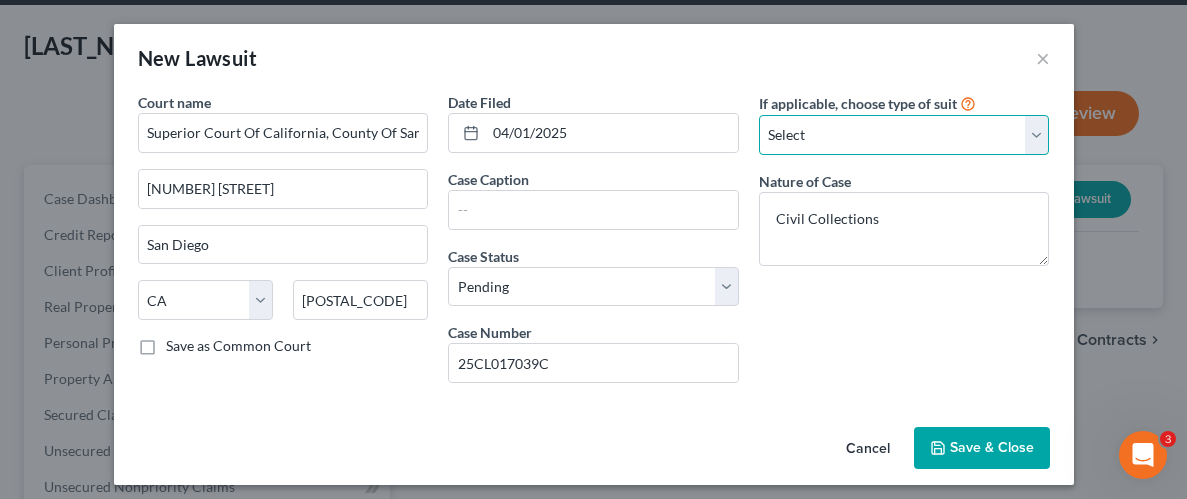 click on "Select Repossession Garnishment Foreclosure Attached, Seized, Or Levied Other" at bounding box center (904, 135) 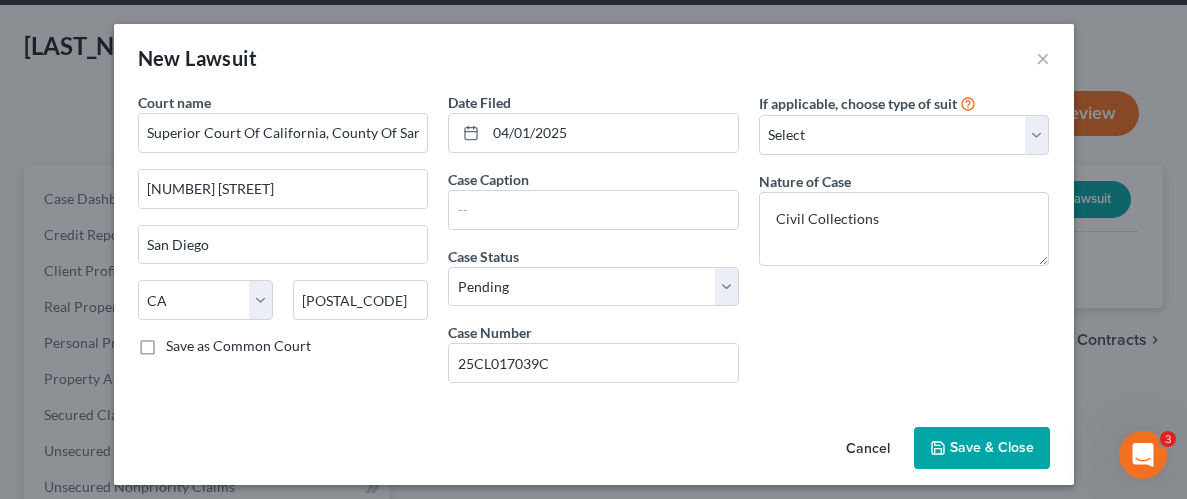 click on "If applicable, choose type of suit     Select Repossession Garnishment Foreclosure Attached, Seized, Or Levied Other Nature of Case Civil Collections" at bounding box center (904, 245) 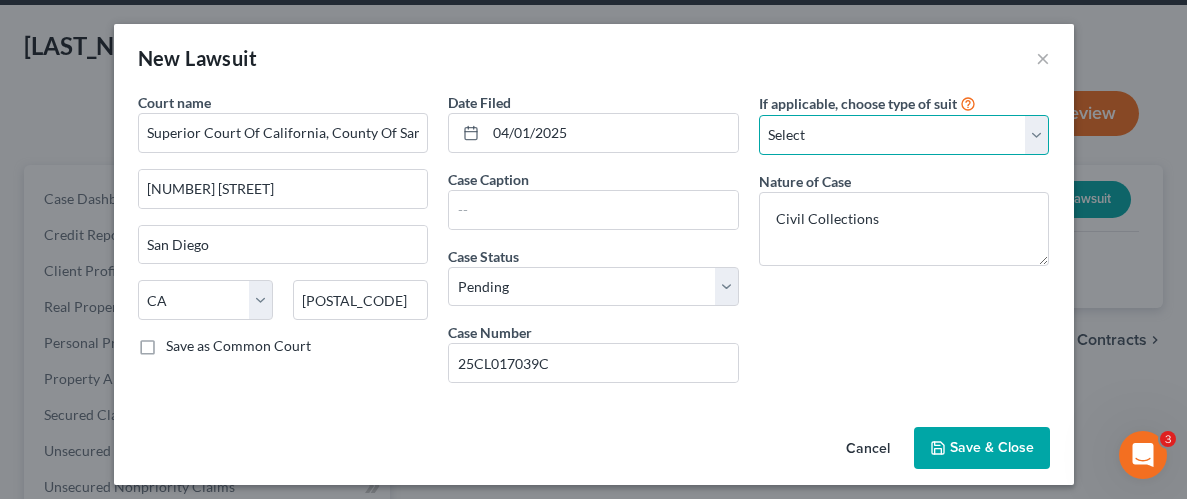 click on "Select Repossession Garnishment Foreclosure Attached, Seized, Or Levied Other" at bounding box center (904, 135) 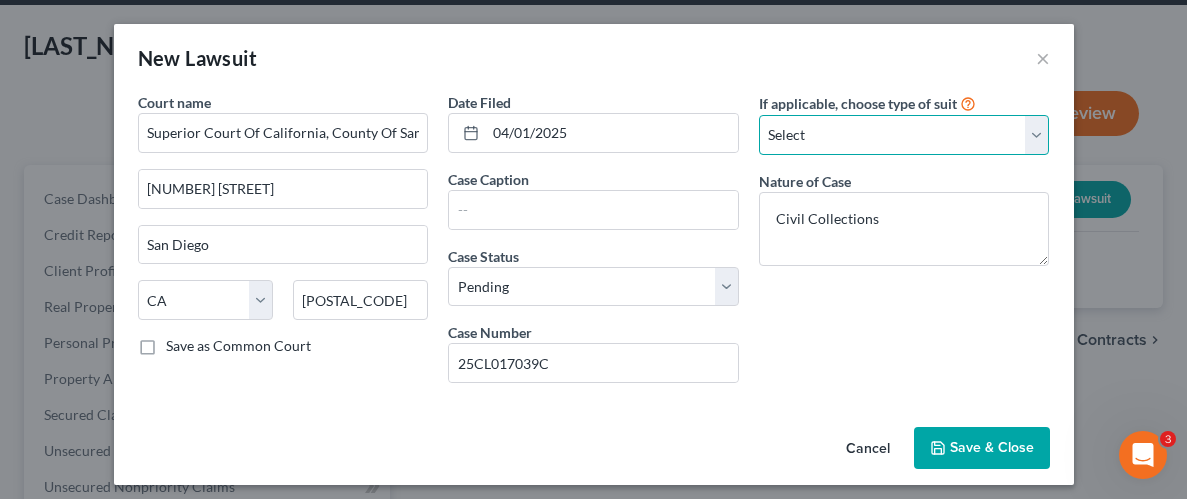 click on "Select Repossession Garnishment Foreclosure Attached, Seized, Or Levied Other" at bounding box center (904, 135) 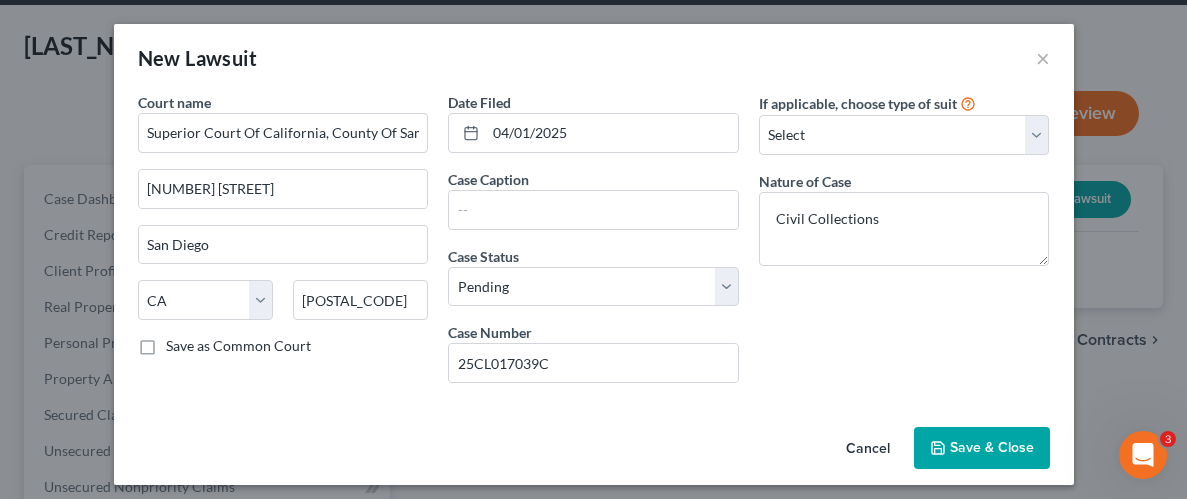click on "If applicable, choose type of suit     Select Repossession Garnishment Foreclosure Attached, Seized, Or Levied Other Nature of Case Civil Collections" at bounding box center (904, 245) 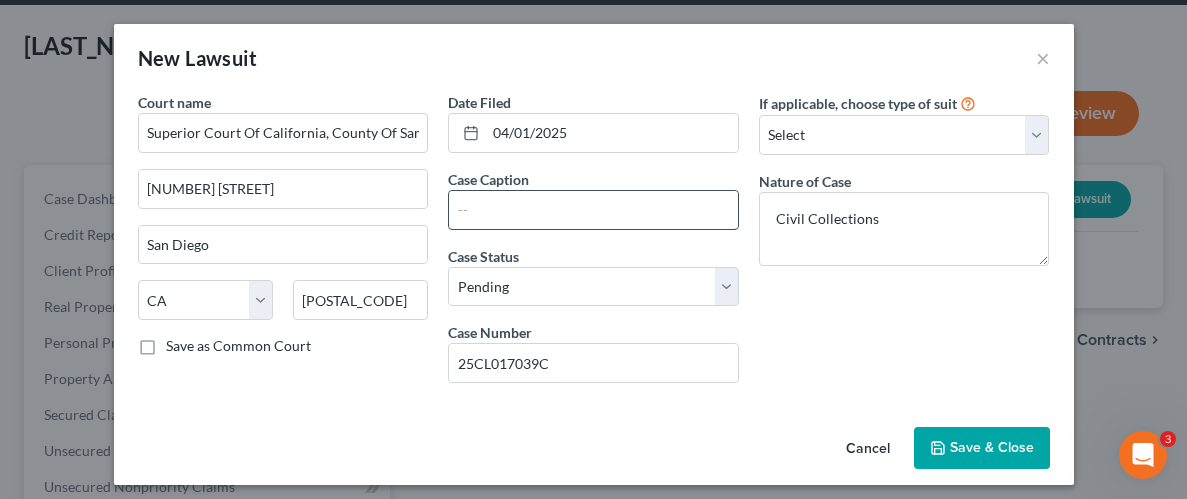click at bounding box center [593, 210] 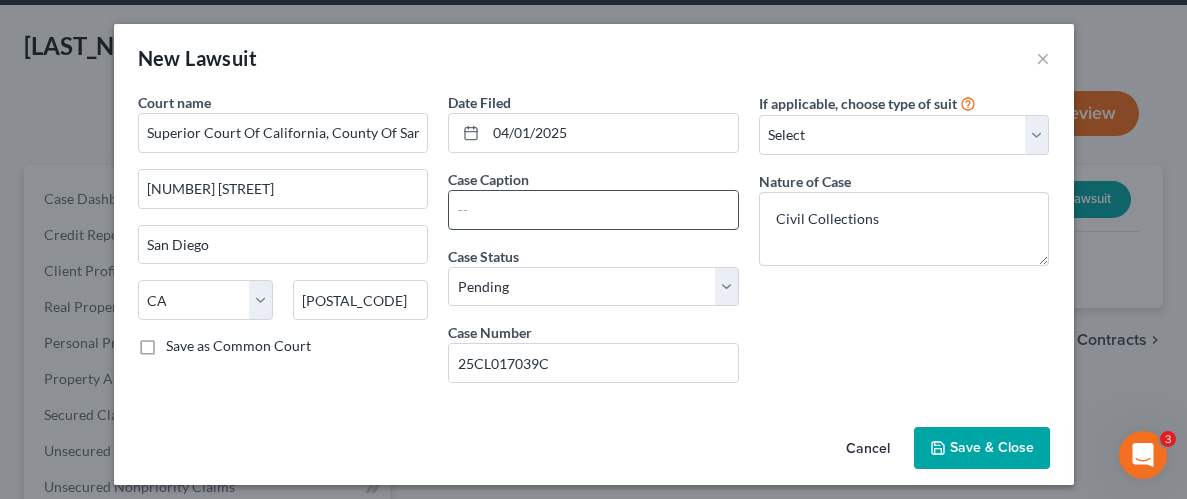 click at bounding box center (593, 210) 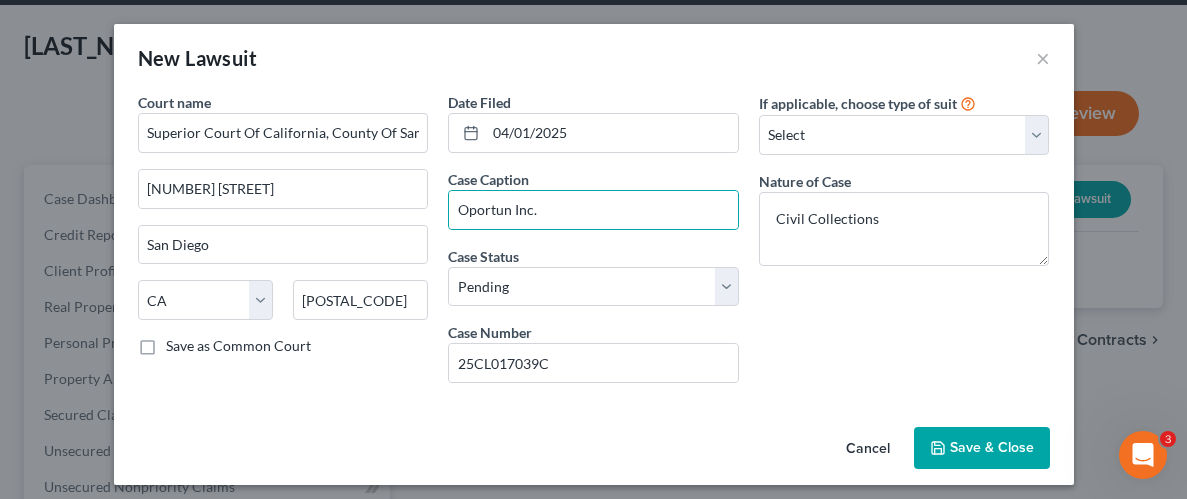 click on "If applicable, choose type of suit     Select Repossession Garnishment Foreclosure Attached, Seized, Or Levied Other Nature of Case Civil Collections" at bounding box center (904, 245) 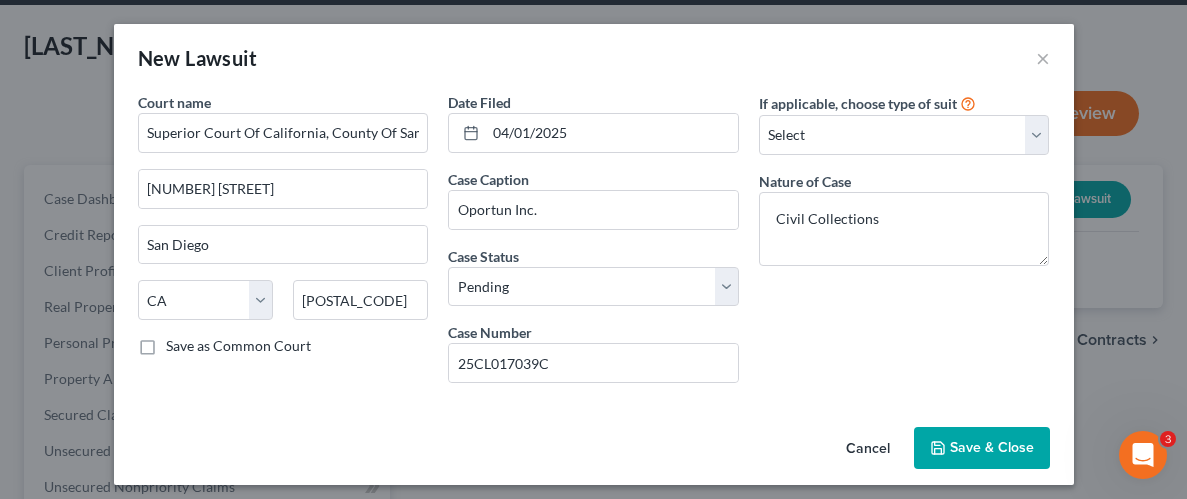 click on "Save & Close" at bounding box center (992, 447) 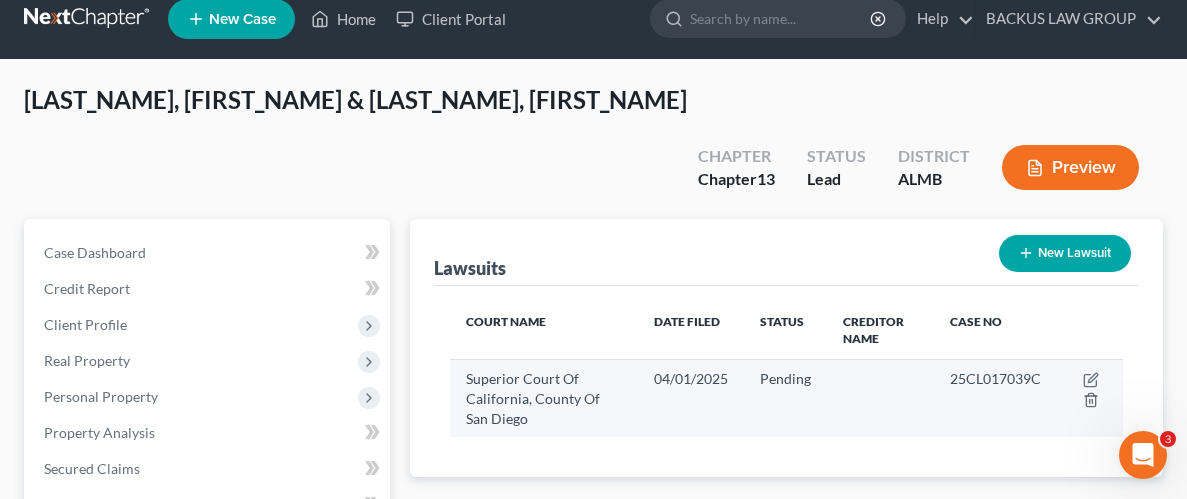 scroll, scrollTop: 20, scrollLeft: 0, axis: vertical 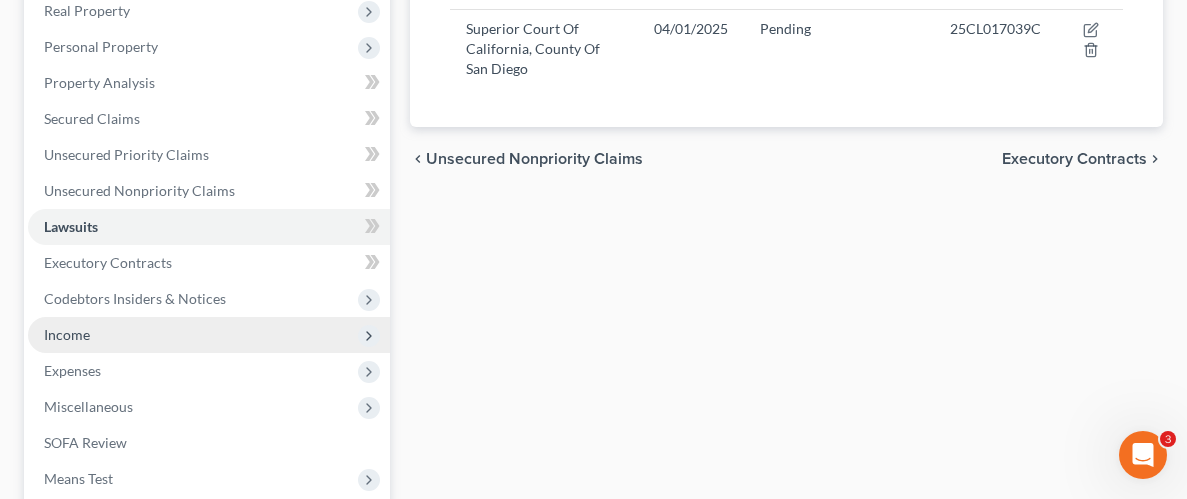 click on "Income" at bounding box center [67, 334] 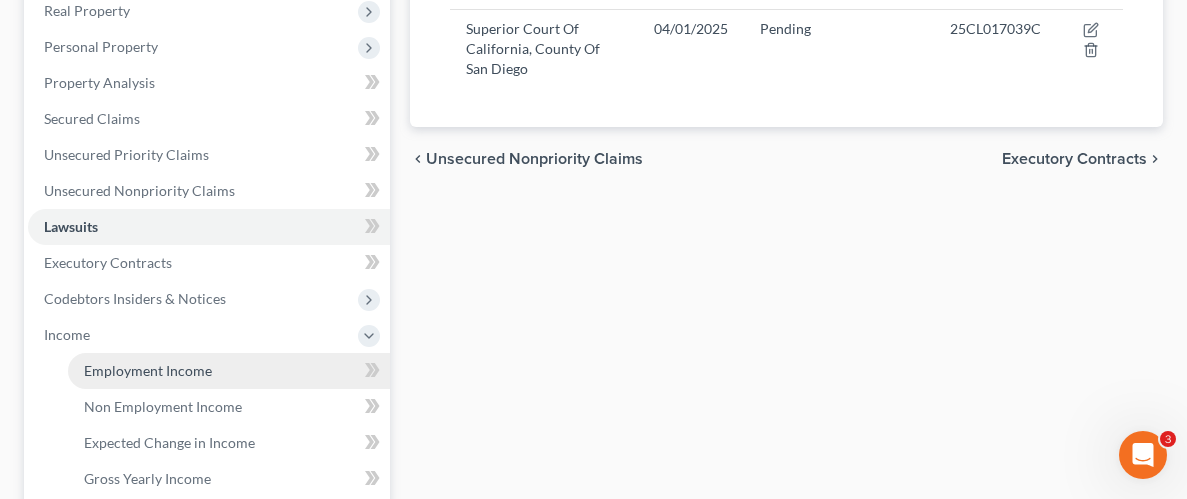 click on "Employment Income" at bounding box center [148, 370] 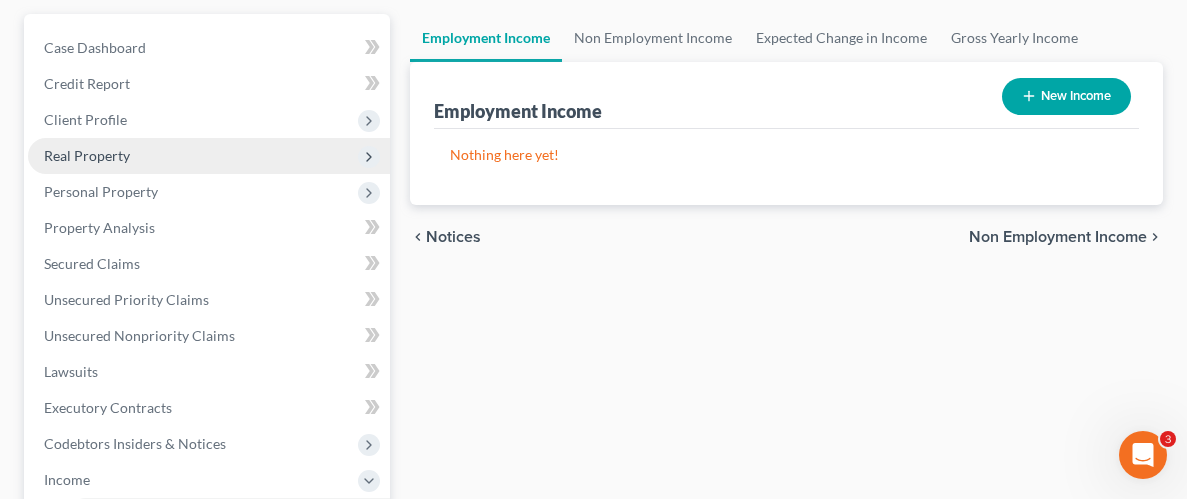 scroll, scrollTop: 0, scrollLeft: 0, axis: both 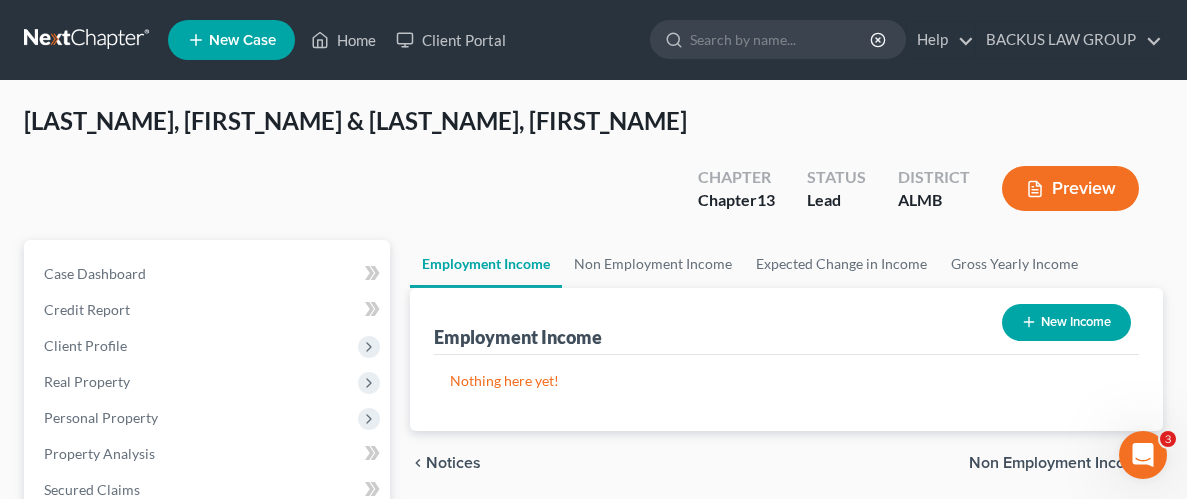 click on "New Income" at bounding box center [1066, 322] 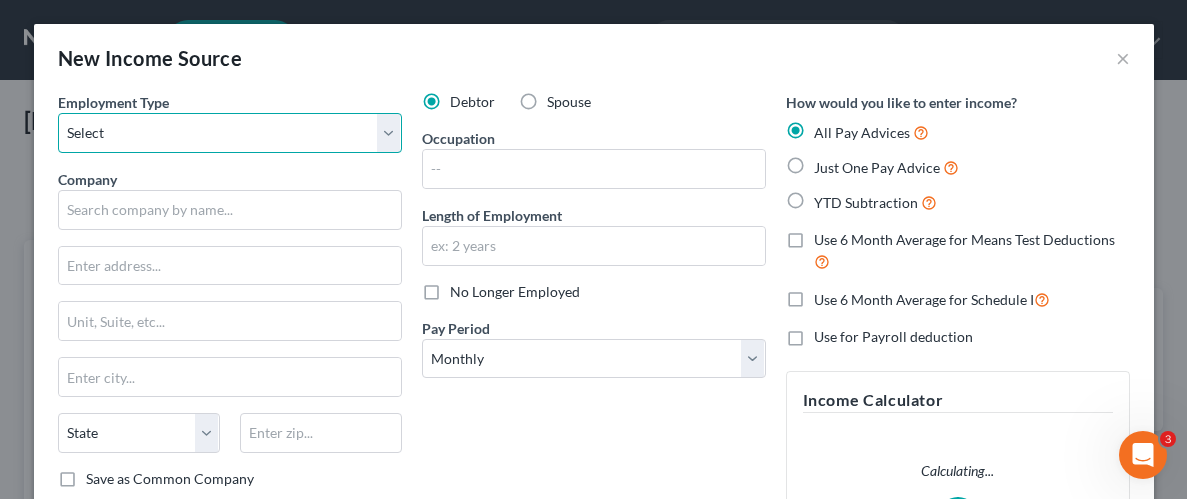 click on "Select Full or Part Time Employment Self Employment" at bounding box center (230, 133) 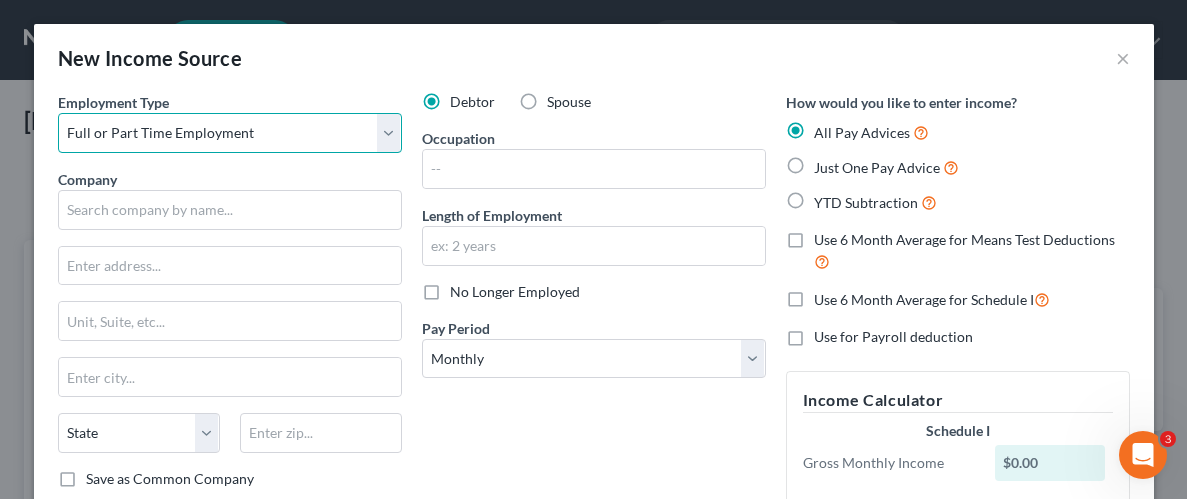 click on "Select Full or Part Time Employment Self Employment" at bounding box center (230, 133) 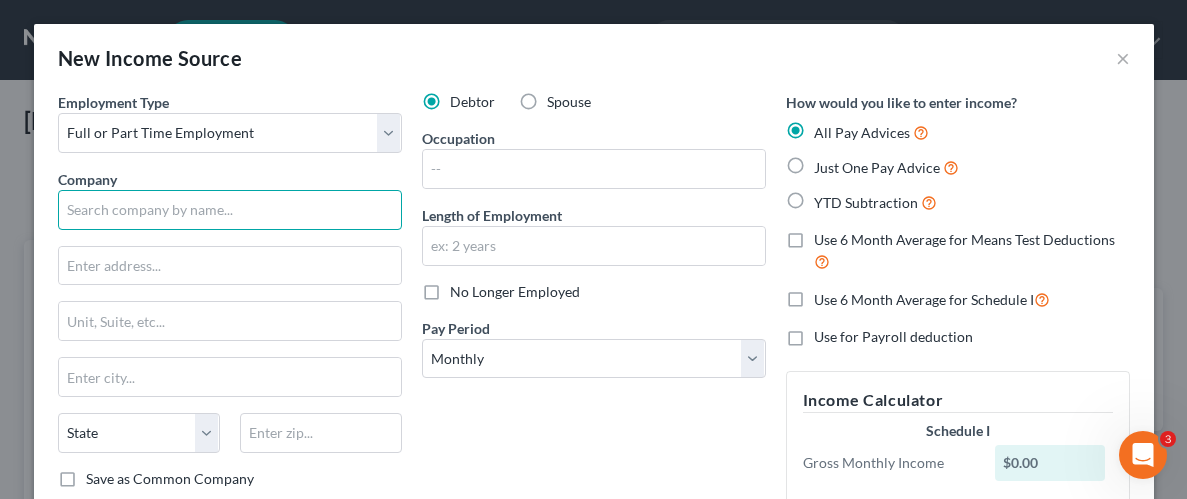 click at bounding box center (230, 210) 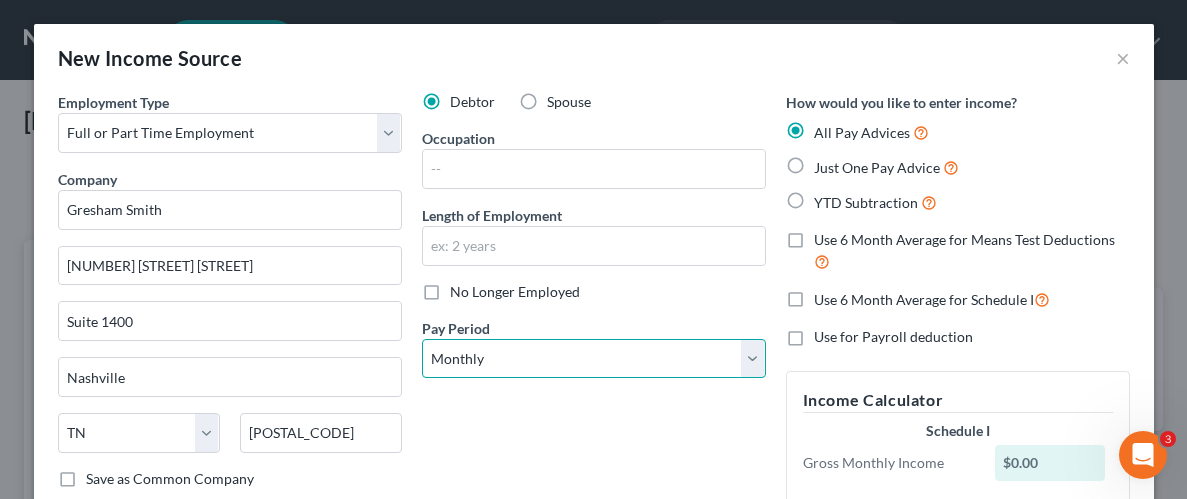 click on "Select Monthly Twice Monthly Every Other Week Weekly" at bounding box center (594, 359) 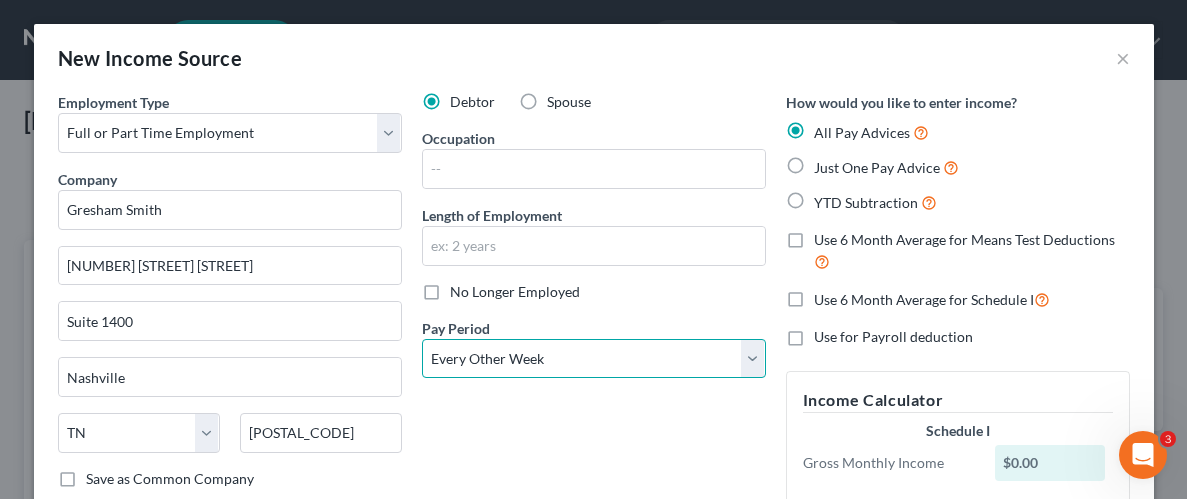 click on "Select Monthly Twice Monthly Every Other Week Weekly" at bounding box center [594, 359] 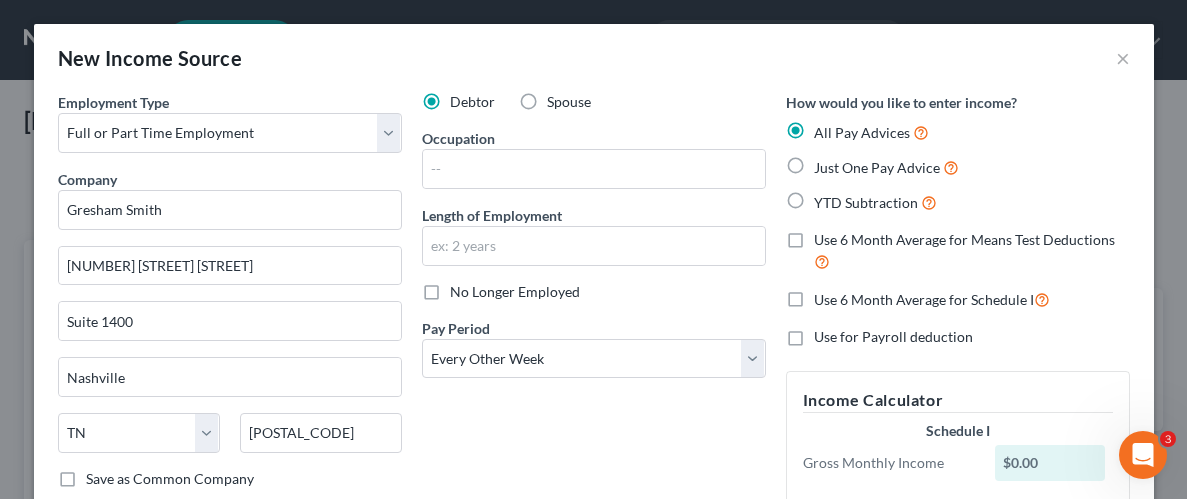 click on "Debtor Spouse Occupation Length of Employment No Longer Employed
Pay Period
*
Select Monthly Twice Monthly Every Other Week Weekly" at bounding box center [594, 365] 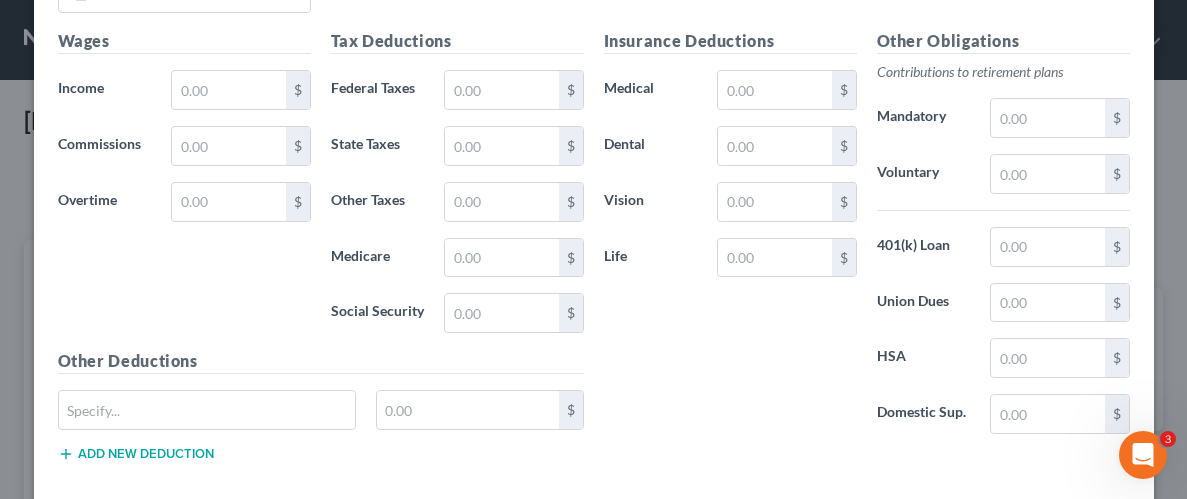 scroll, scrollTop: 865, scrollLeft: 0, axis: vertical 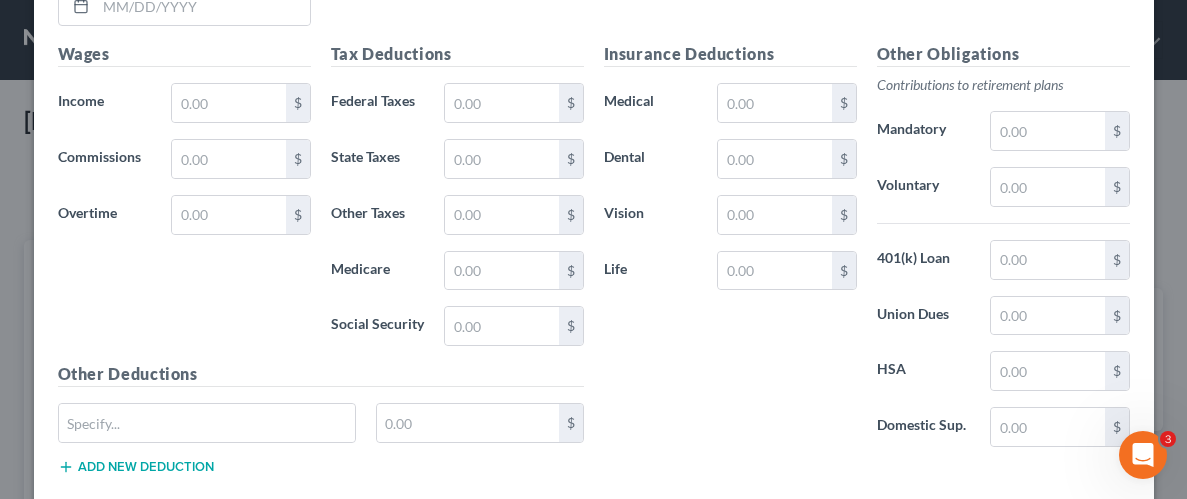 click on "Insurance Deductions Medical $ Dental $ Vision $ Life $" at bounding box center [730, 252] 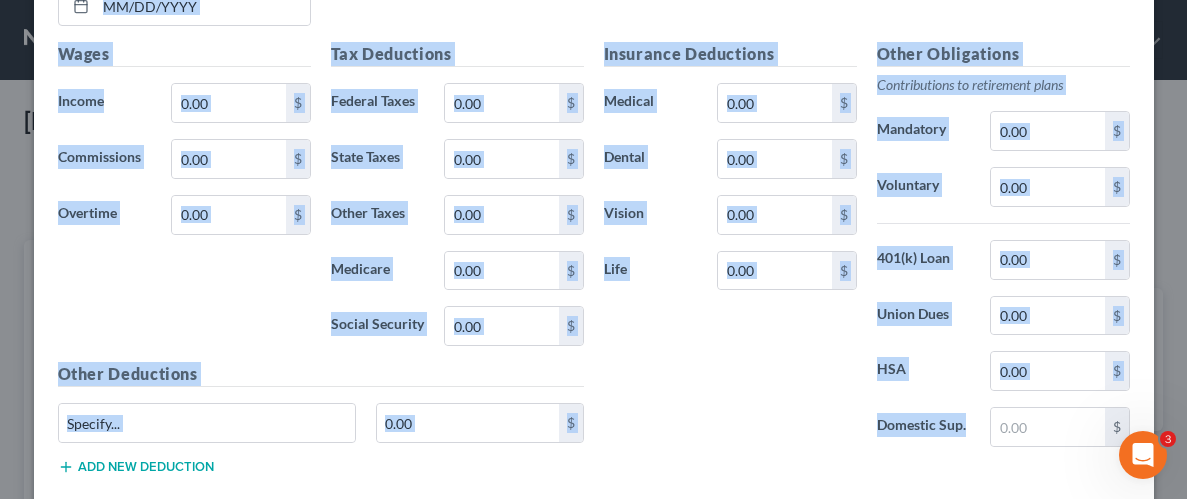 click on "Insurance Deductions Medical $ Dental $ Vision $ Life $" at bounding box center [730, 252] 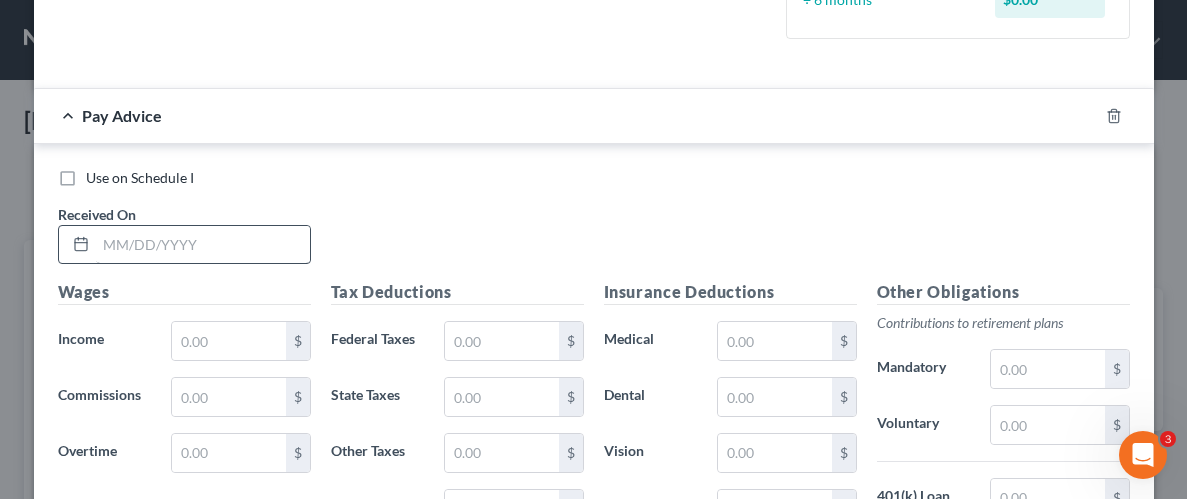 scroll, scrollTop: 656, scrollLeft: 0, axis: vertical 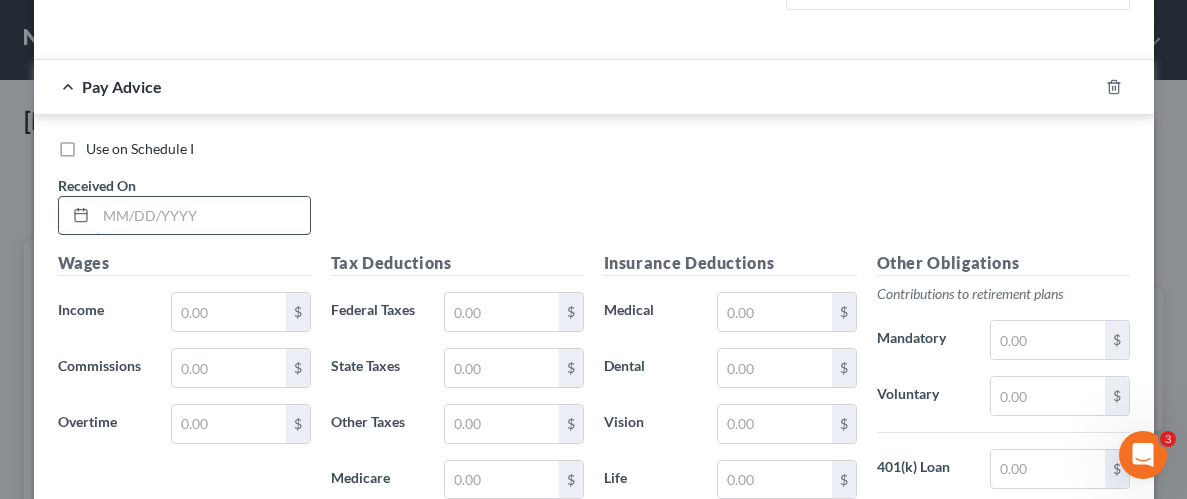 click at bounding box center [203, 216] 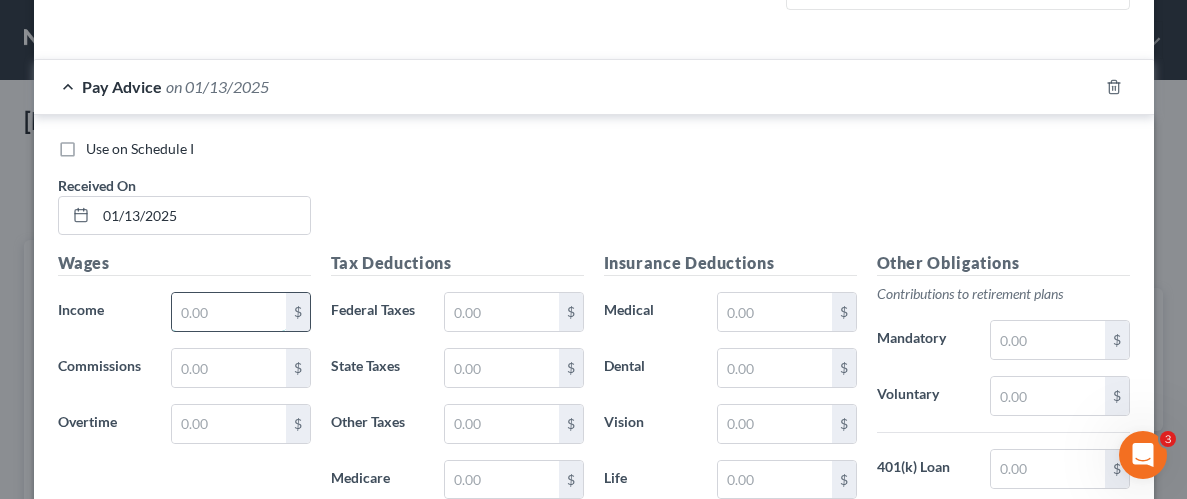 click at bounding box center [228, 312] 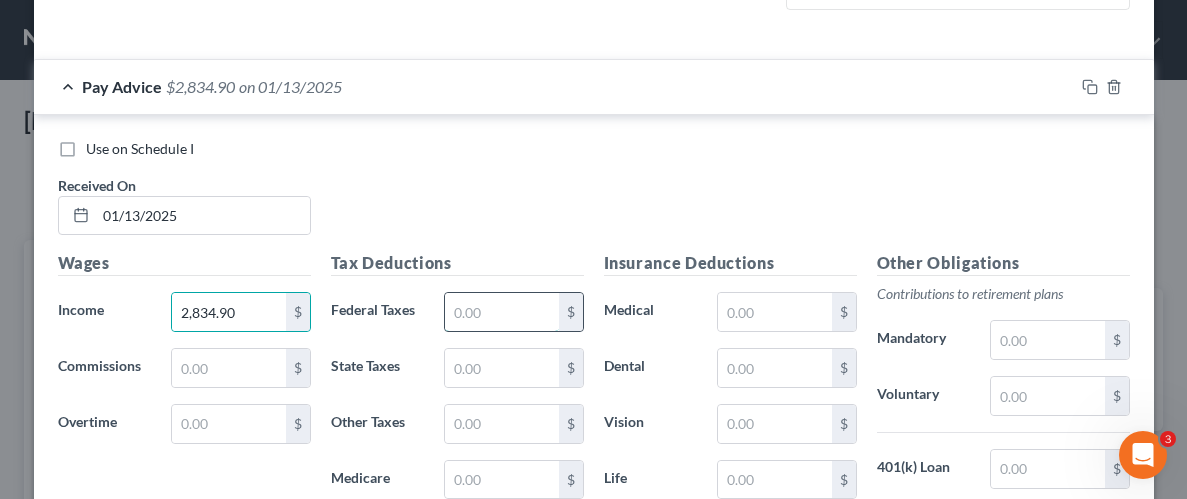 click at bounding box center [501, 312] 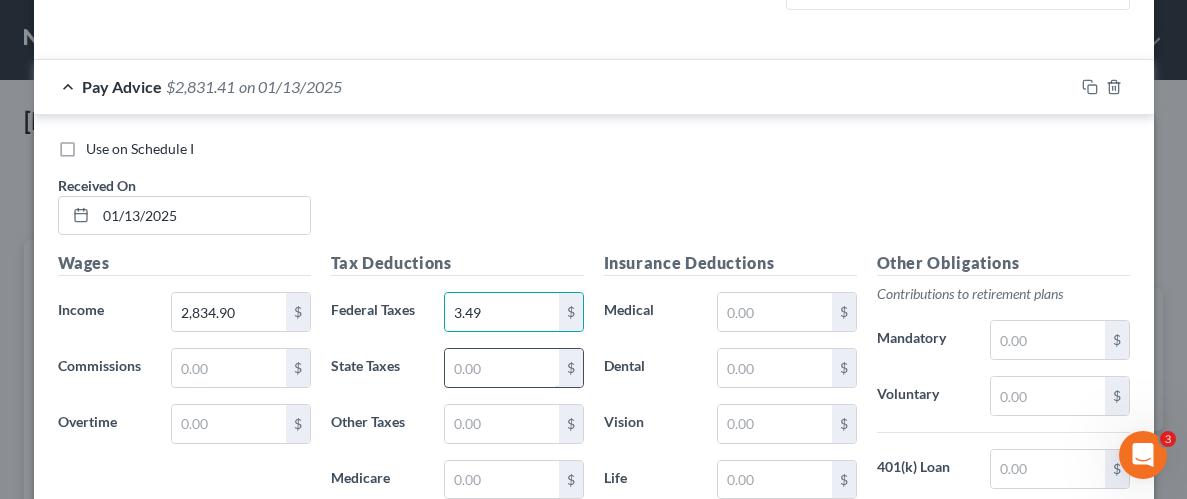 click at bounding box center (501, 368) 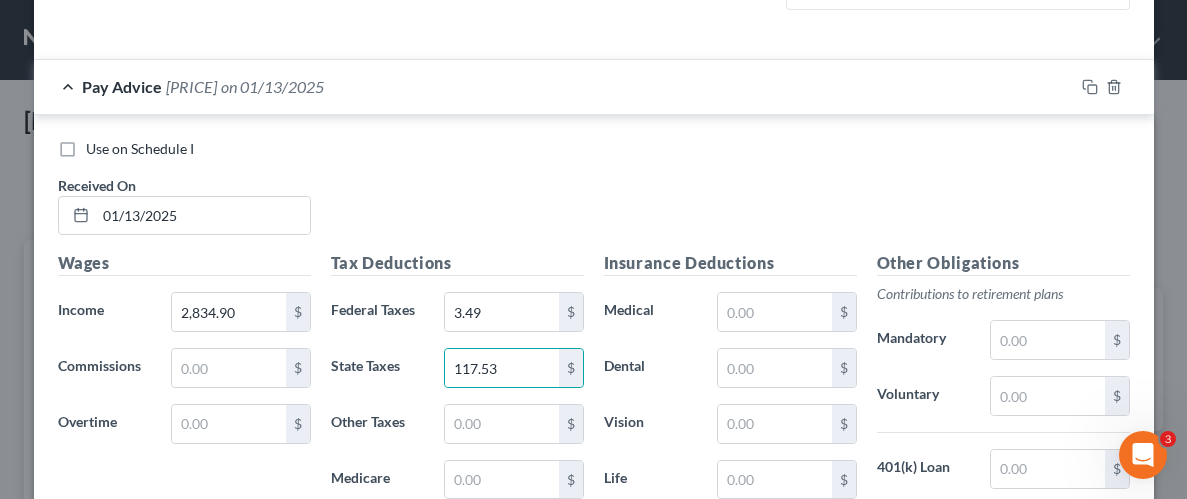 click on "Vision" at bounding box center [651, 424] 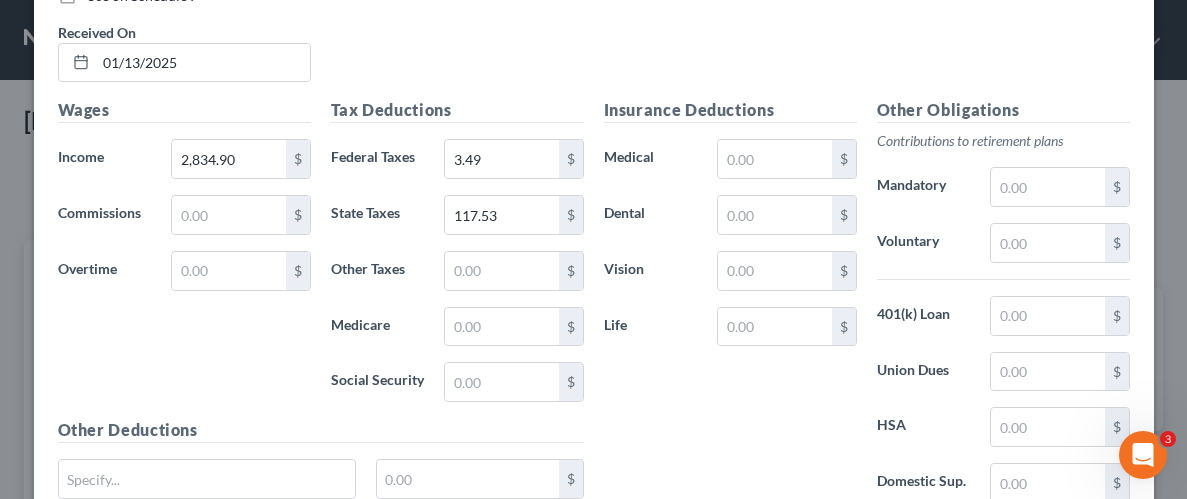 scroll, scrollTop: 814, scrollLeft: 0, axis: vertical 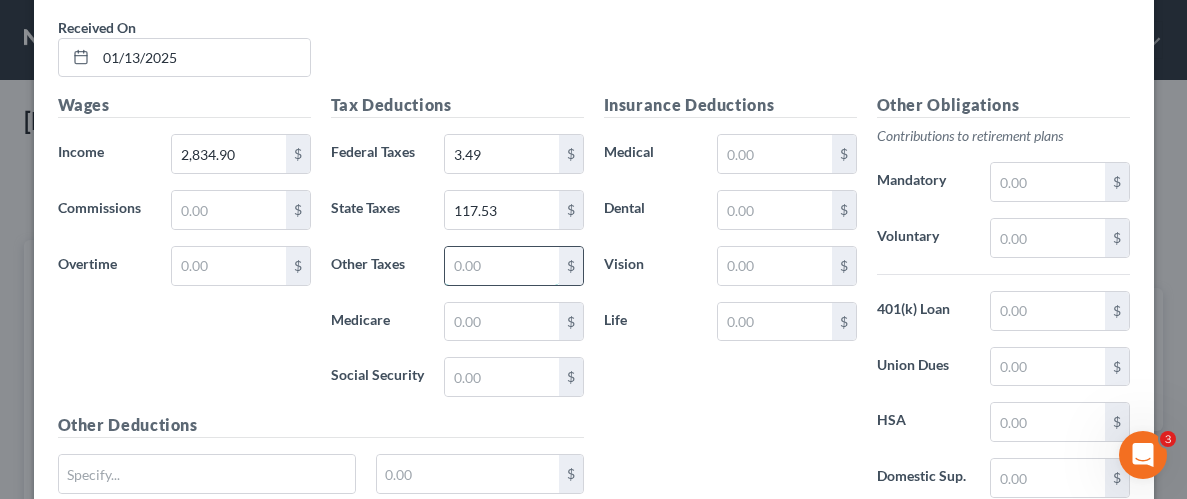 click at bounding box center (501, 266) 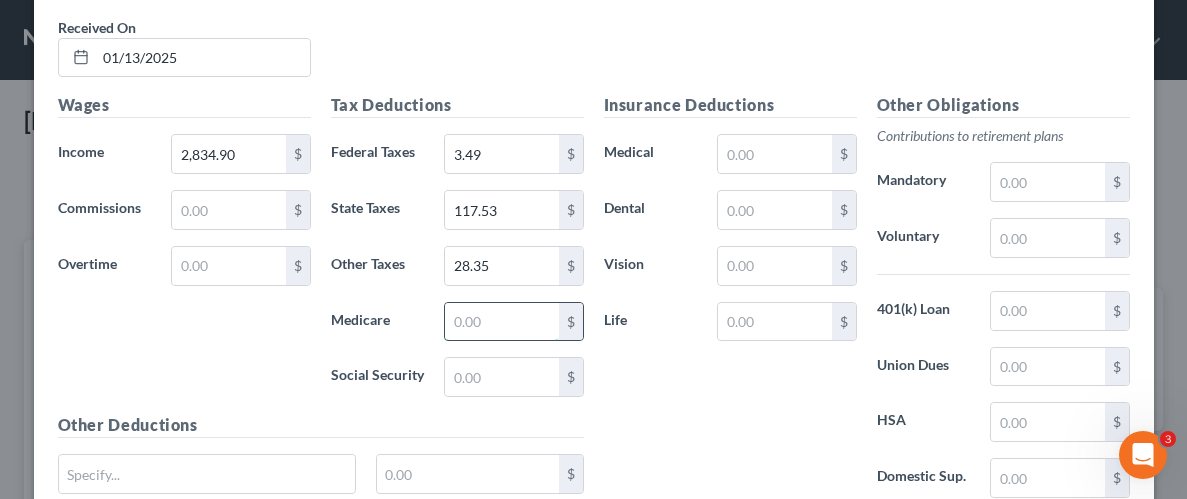 click at bounding box center (501, 322) 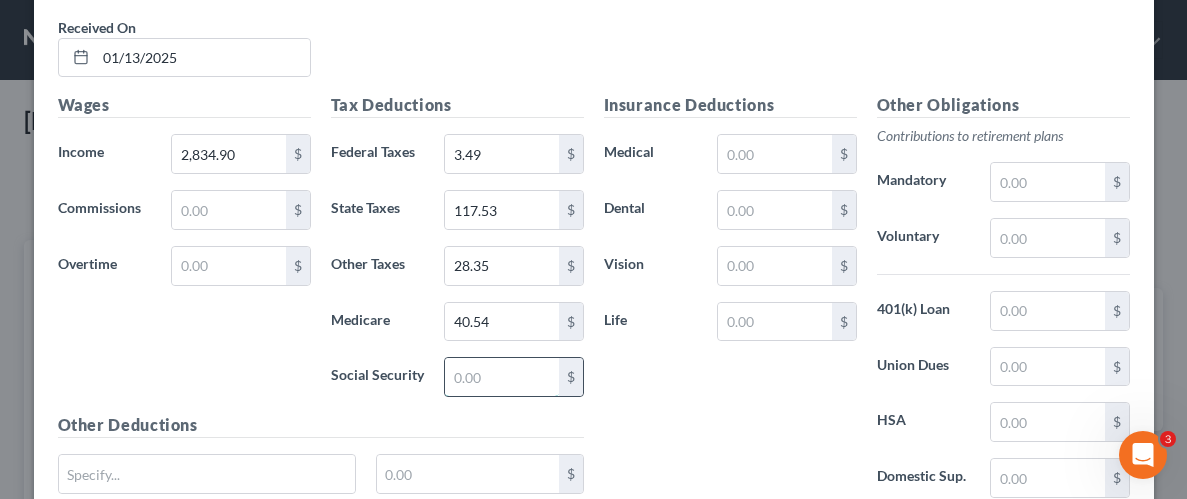 click at bounding box center (501, 377) 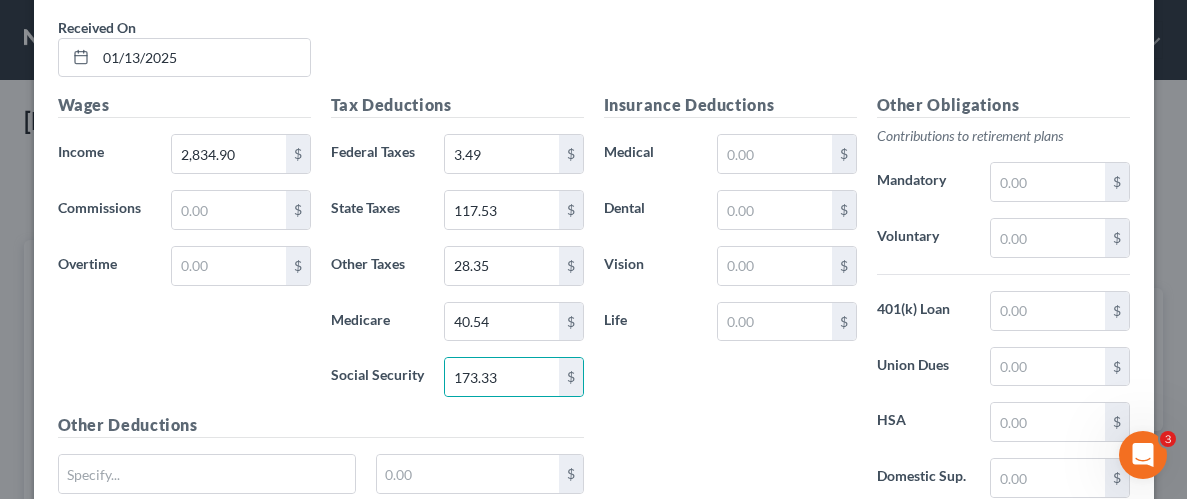 click on "Insurance Deductions Medical $ Dental $ Vision $ Life $" at bounding box center (730, 303) 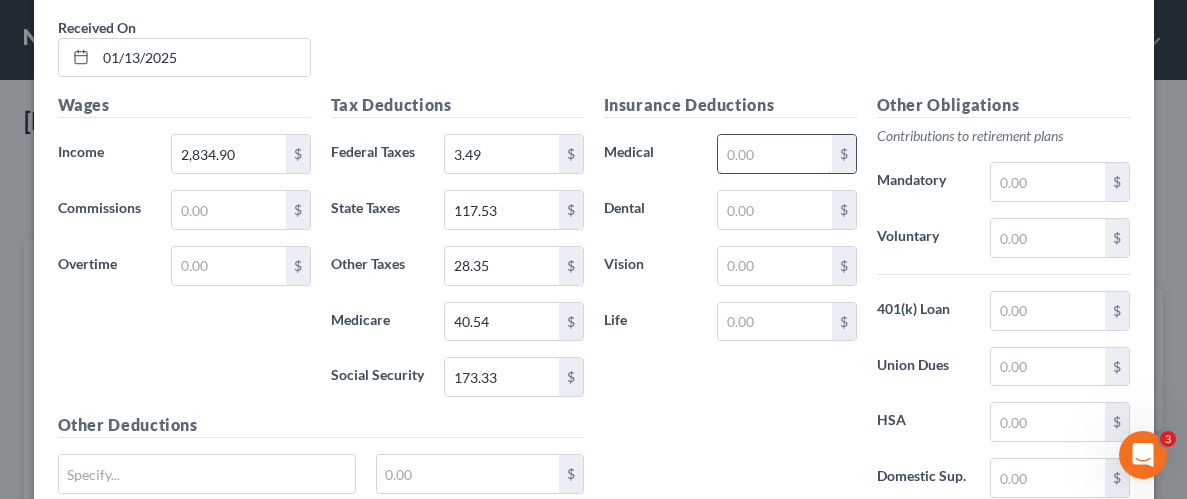 click at bounding box center (774, 154) 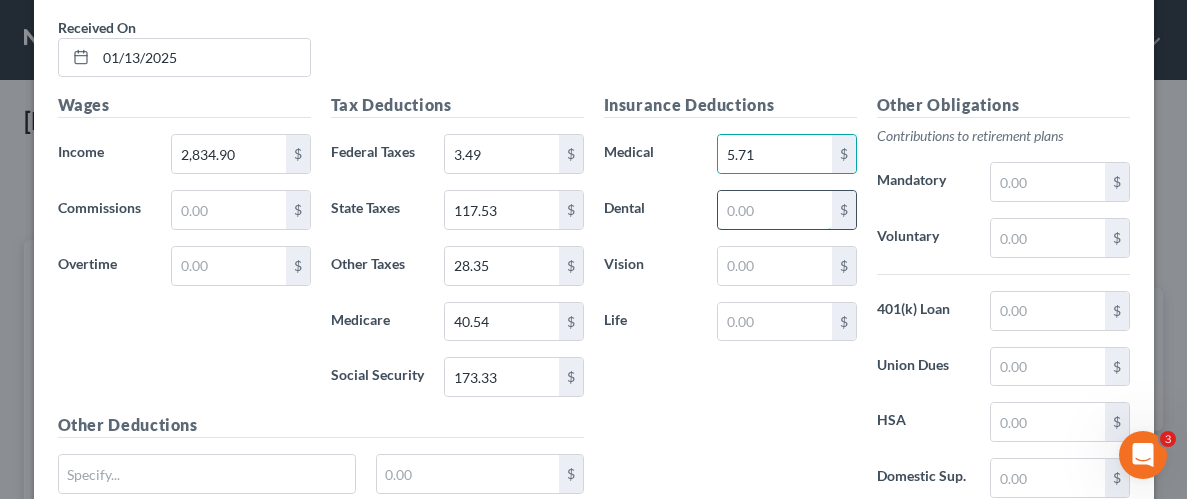 click at bounding box center (774, 210) 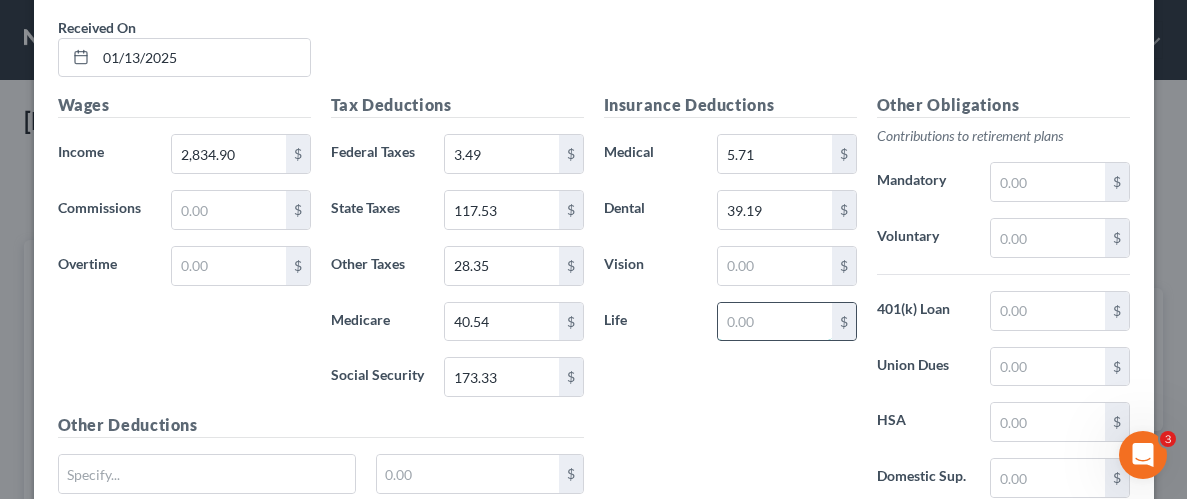 click at bounding box center (774, 322) 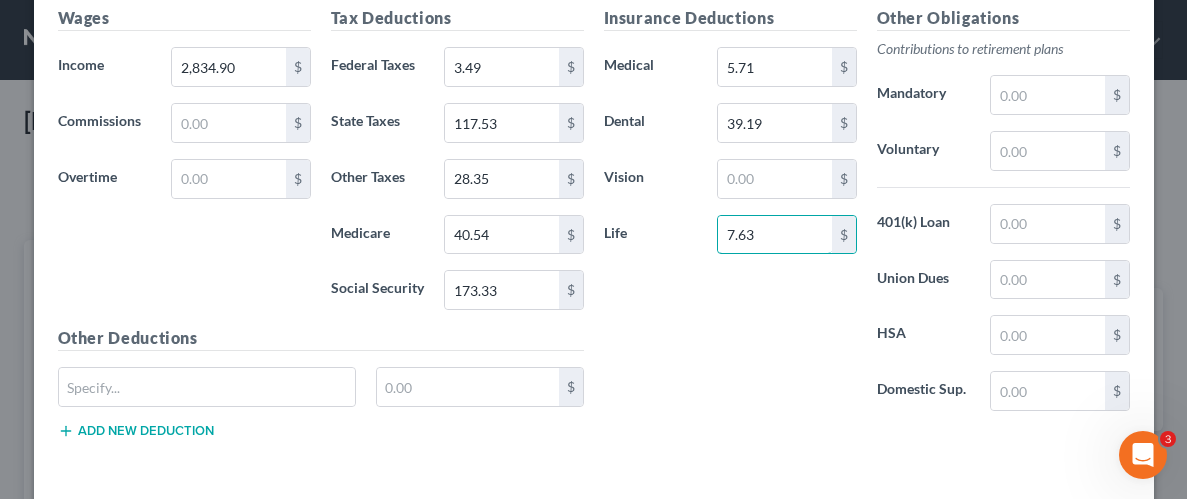 scroll, scrollTop: 912, scrollLeft: 0, axis: vertical 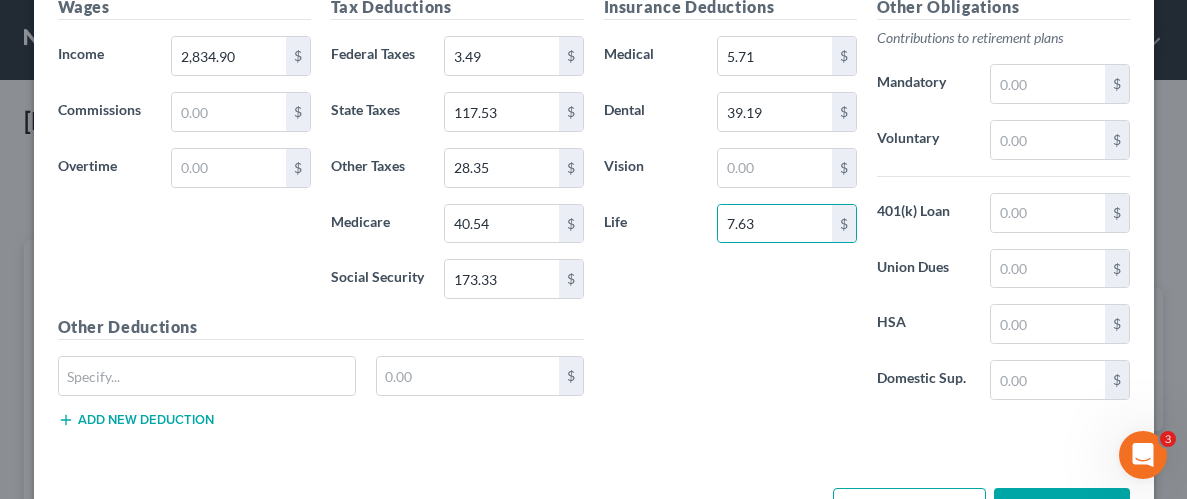 click on "Insurance Deductions Medical 5.71 $ Dental 39.19 $ Vision $ Life 7.63 $" at bounding box center (730, 205) 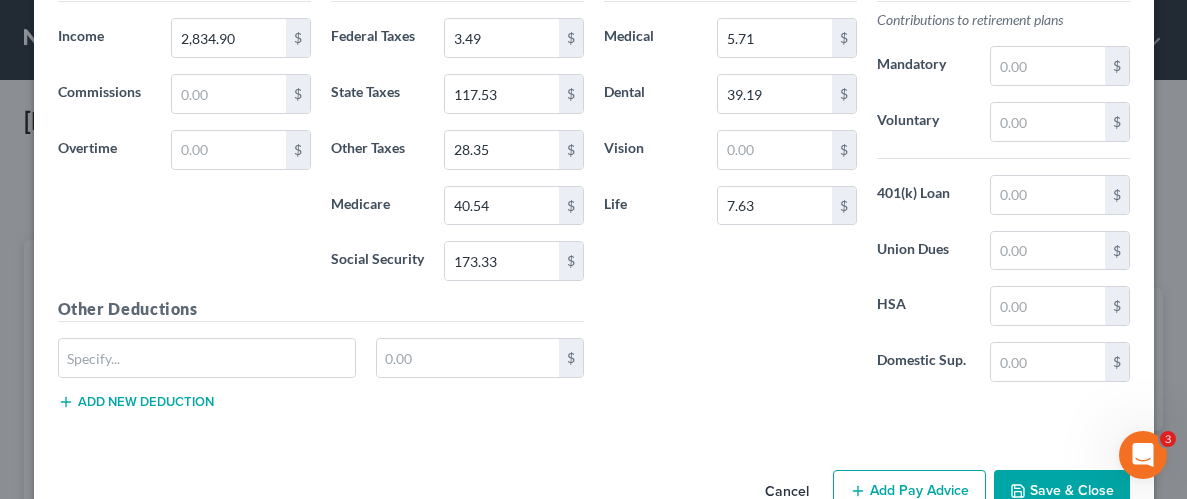 scroll, scrollTop: 932, scrollLeft: 0, axis: vertical 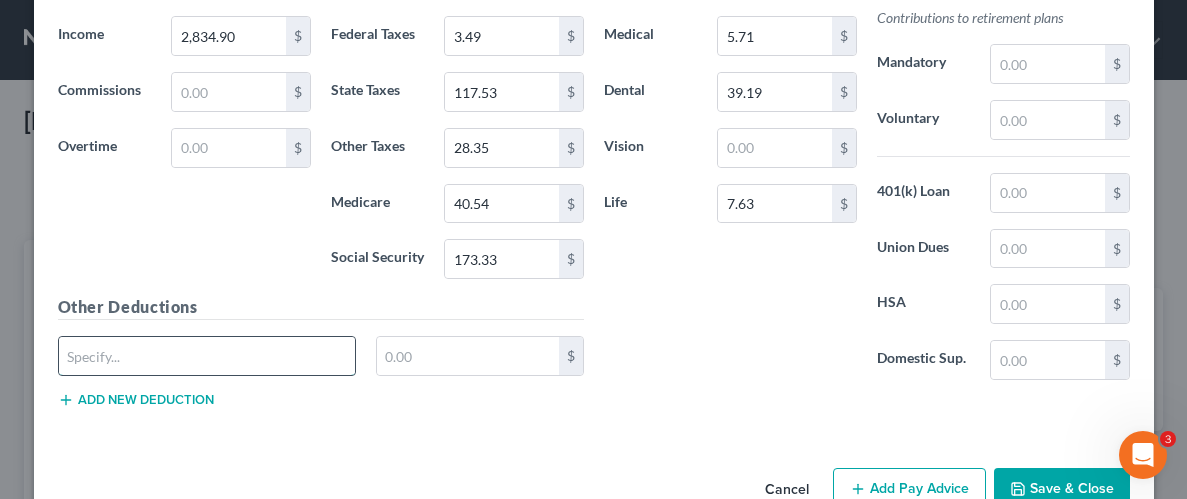 click at bounding box center (207, 356) 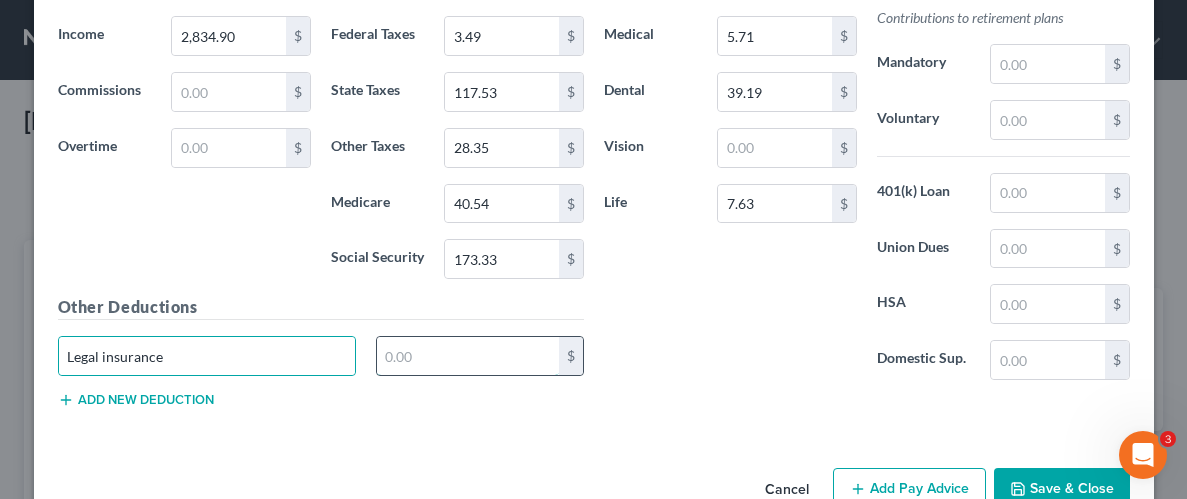 click at bounding box center (468, 356) 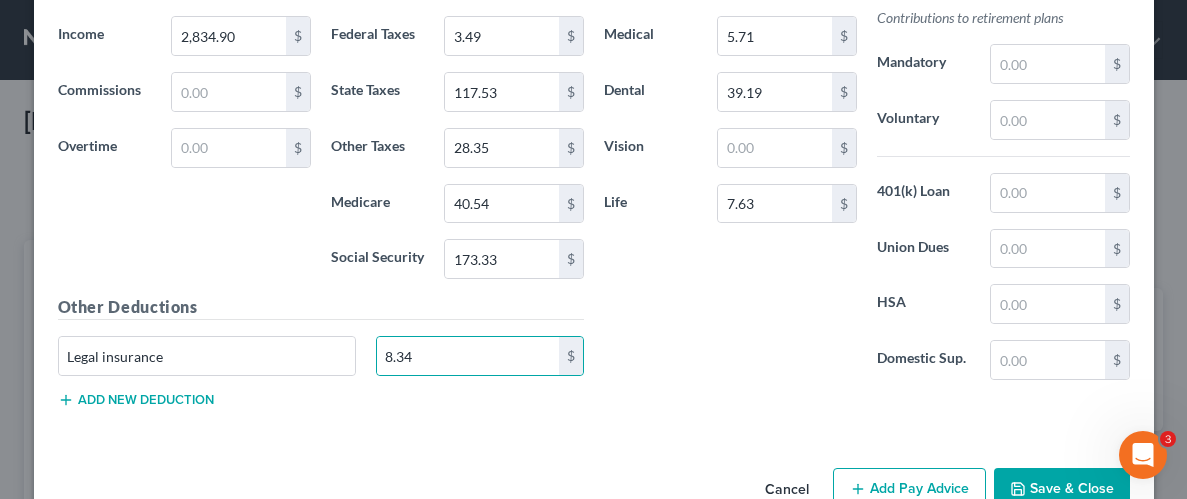 click on "Insurance Deductions Medical 5.71 $ Dental 39.19 $ Vision $ Life 7.63 $ Other Obligations Contributions to retirement plans Mandatory $ Voluntary $ 401(k) Loan $ Union Dues $ HSA $ Domestic Sup. $" at bounding box center [867, 199] 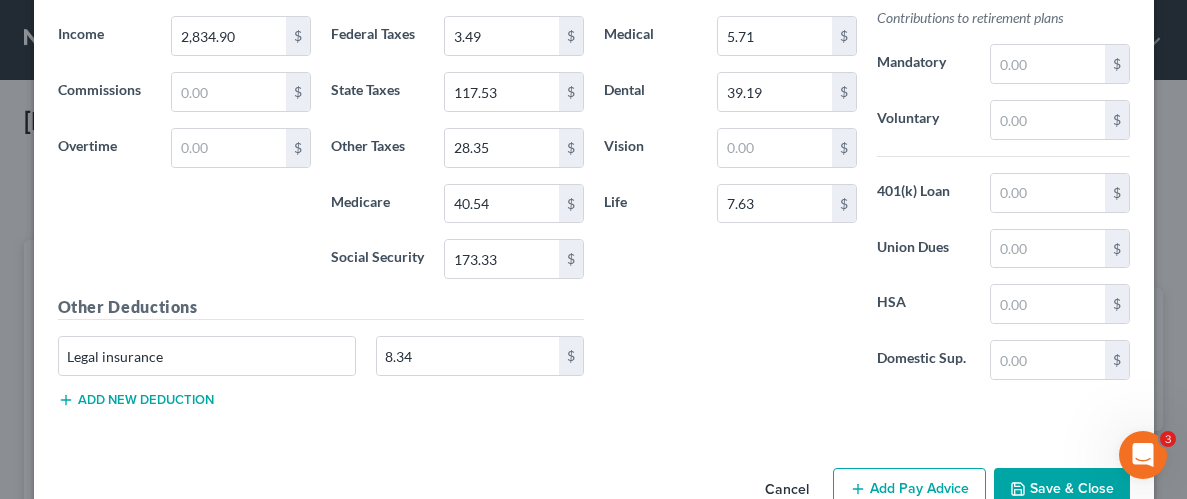 click on "Save & Close" at bounding box center (1062, 489) 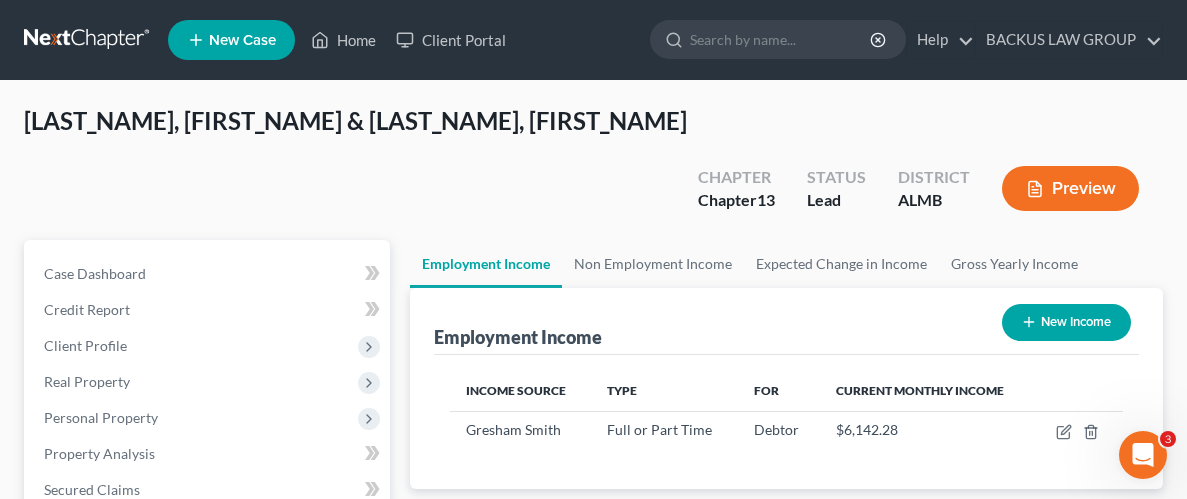 scroll, scrollTop: 999664, scrollLeft: 999287, axis: both 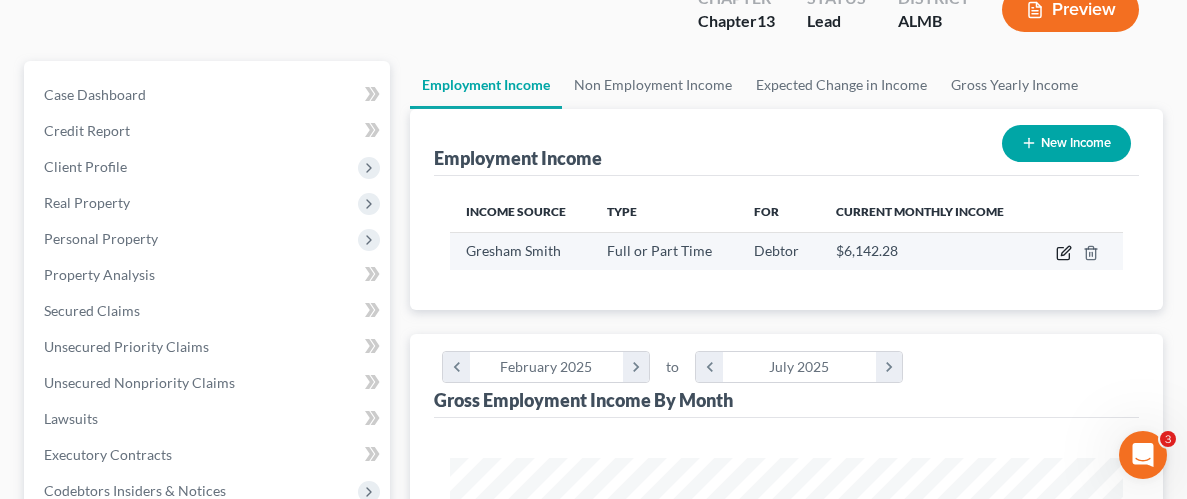 click 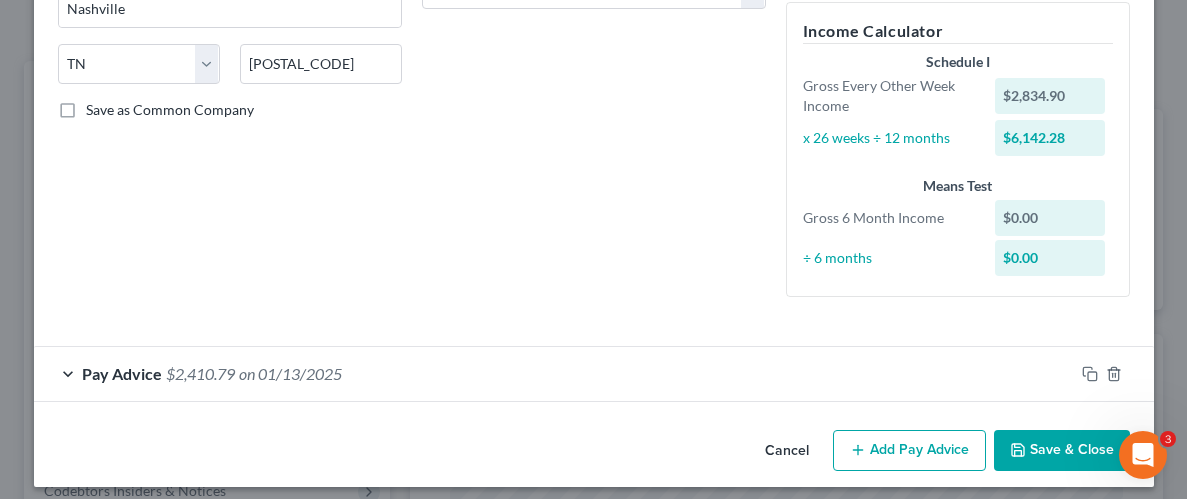 scroll, scrollTop: 380, scrollLeft: 0, axis: vertical 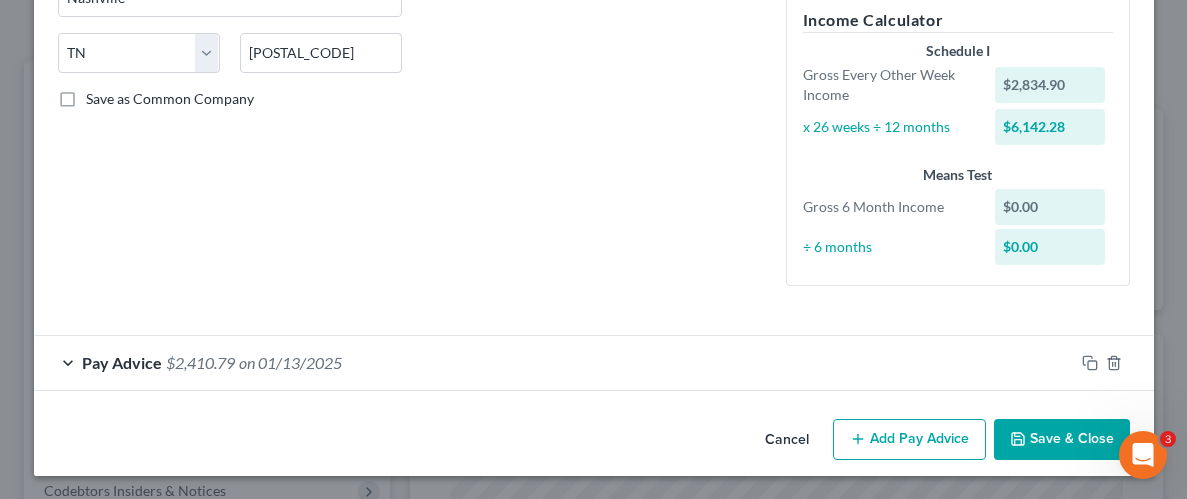 click on "Add Pay Advice" at bounding box center (909, 440) 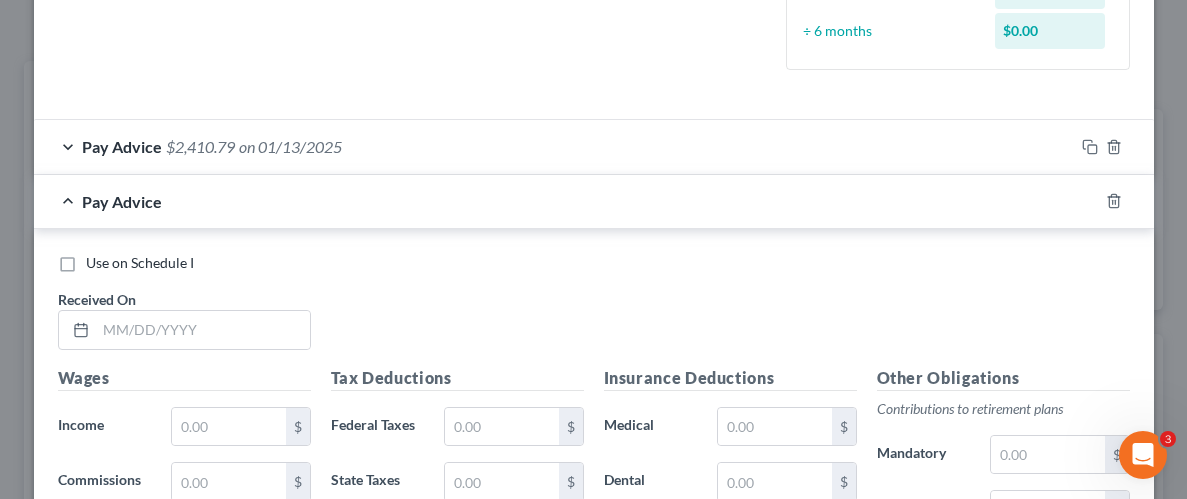 scroll, scrollTop: 603, scrollLeft: 0, axis: vertical 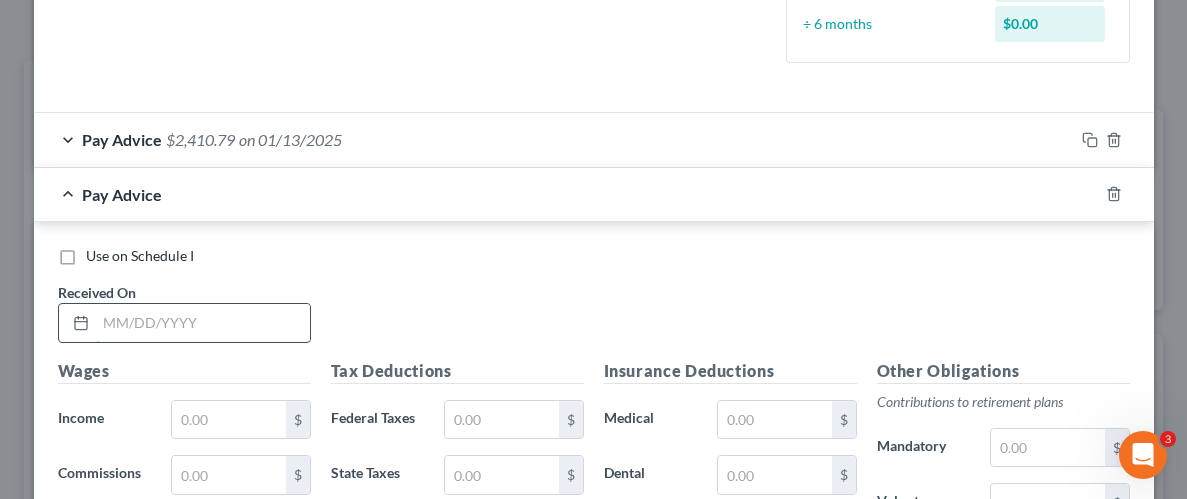 click at bounding box center [203, 323] 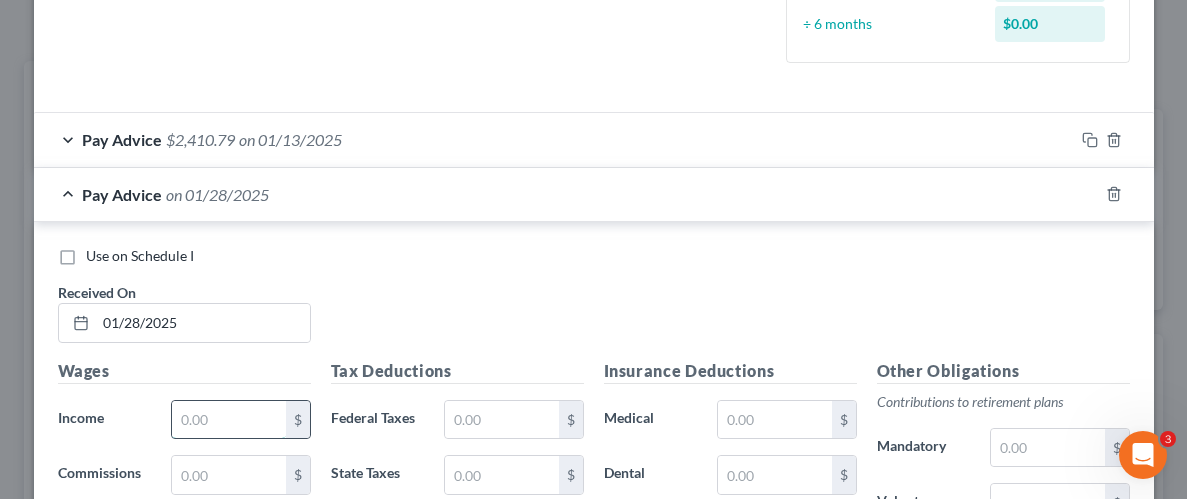 click at bounding box center (228, 420) 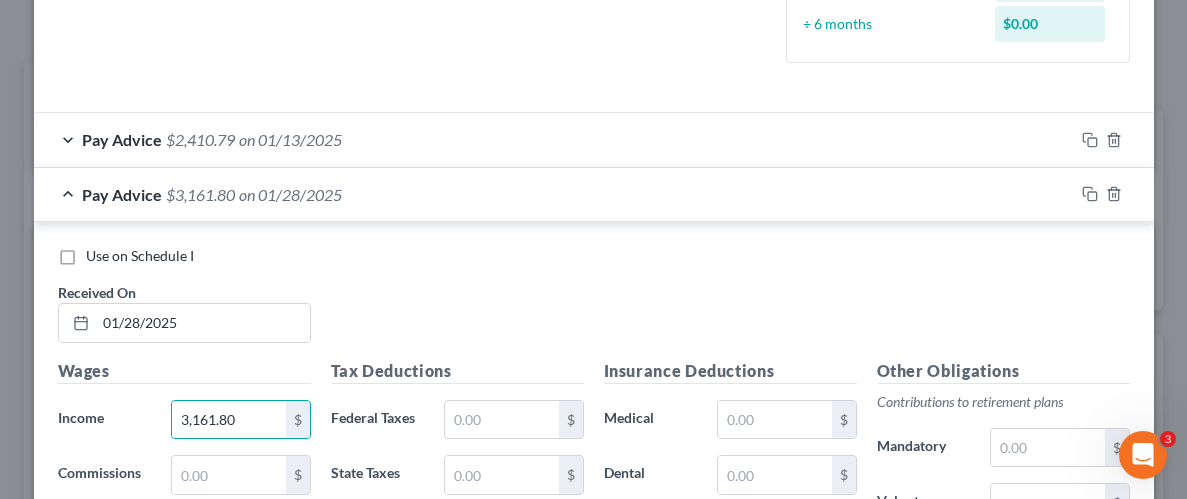 click on "Tax Deductions" at bounding box center (457, 371) 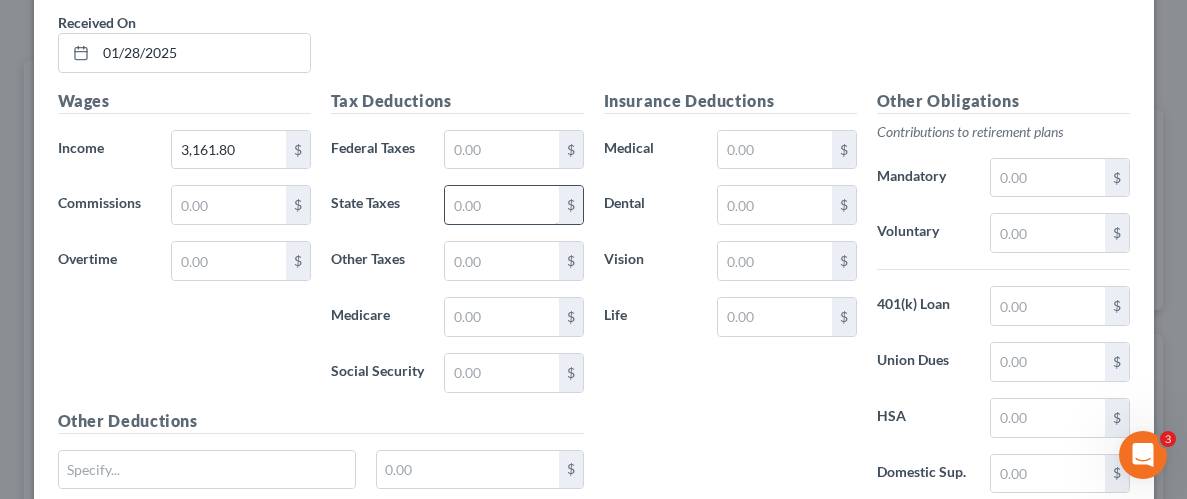 scroll, scrollTop: 887, scrollLeft: 0, axis: vertical 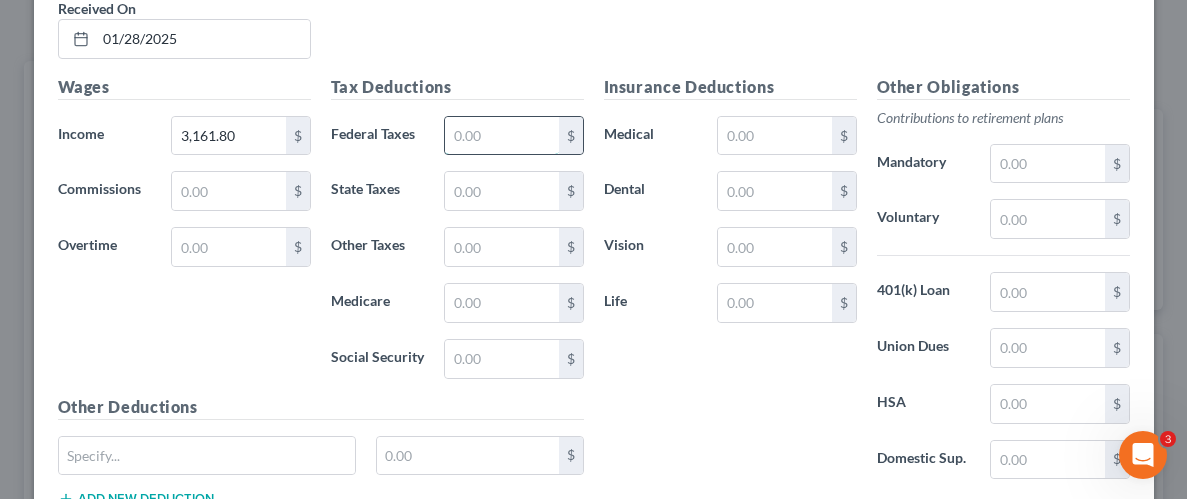 click at bounding box center (501, 136) 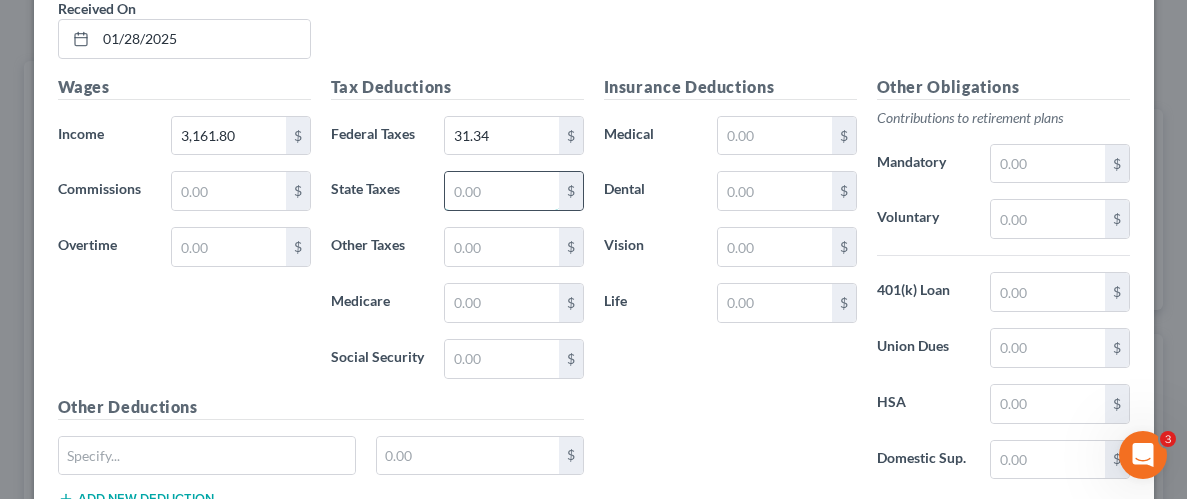 click at bounding box center [501, 191] 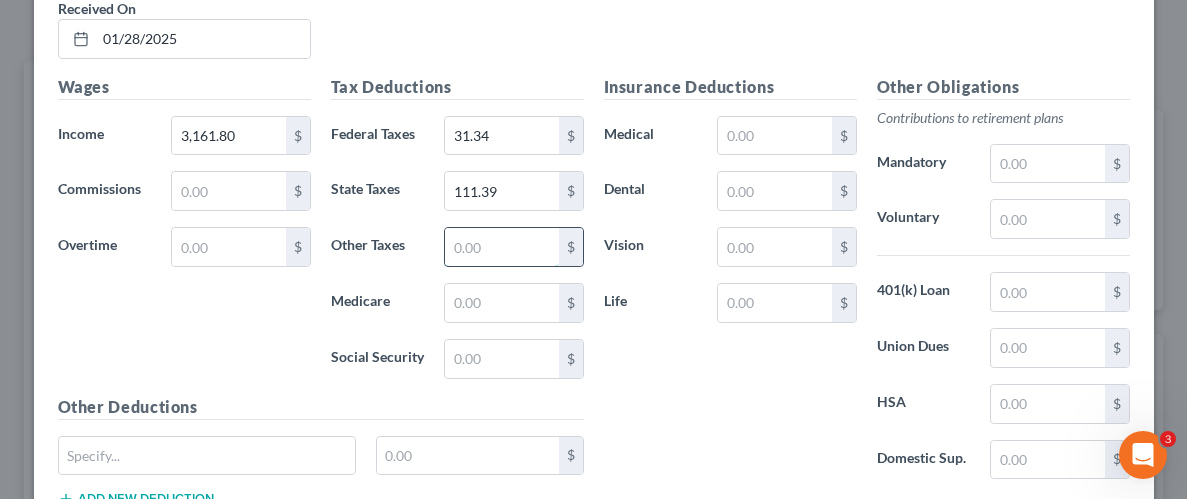 click at bounding box center [501, 247] 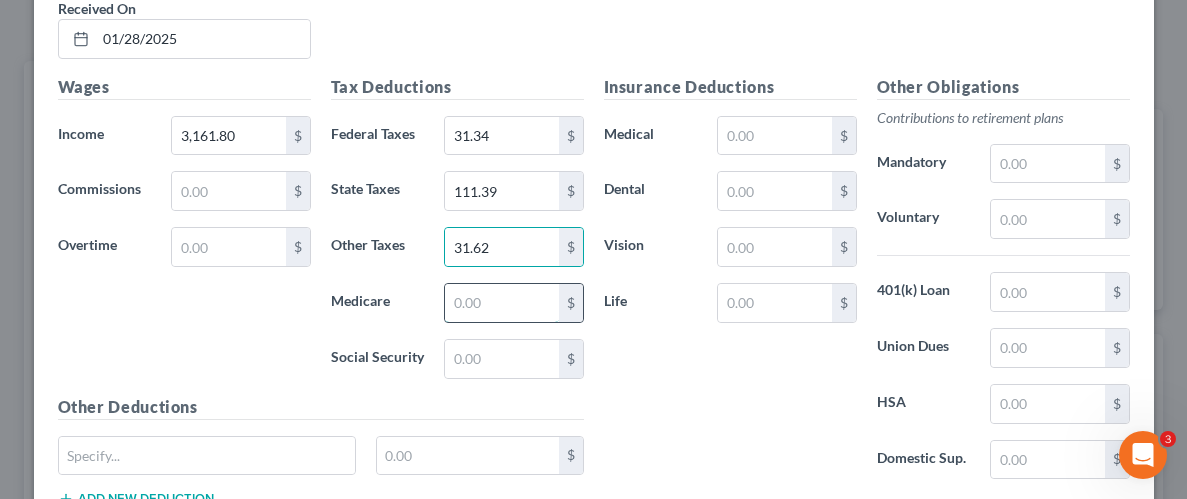 click at bounding box center [501, 303] 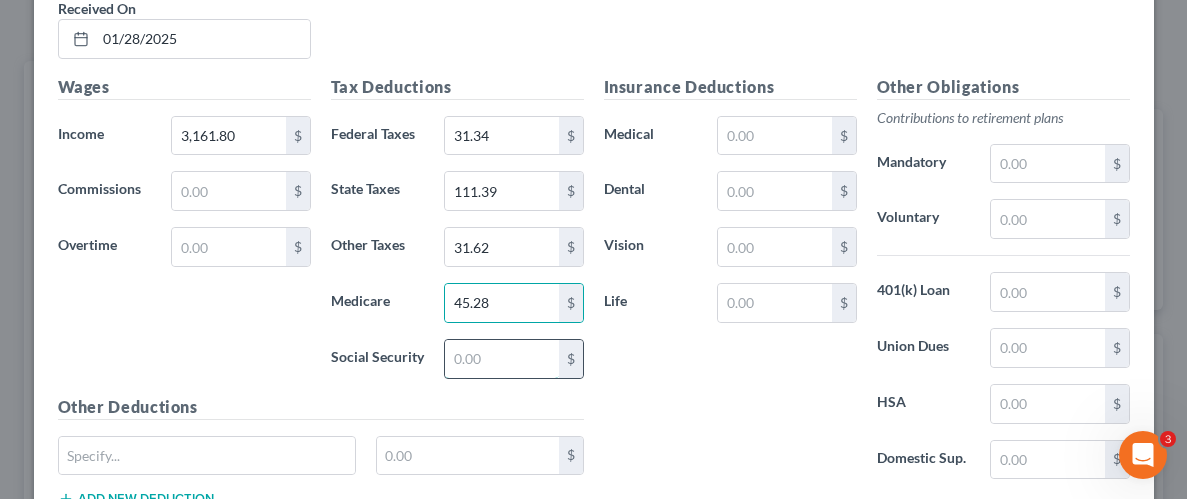 click at bounding box center [501, 359] 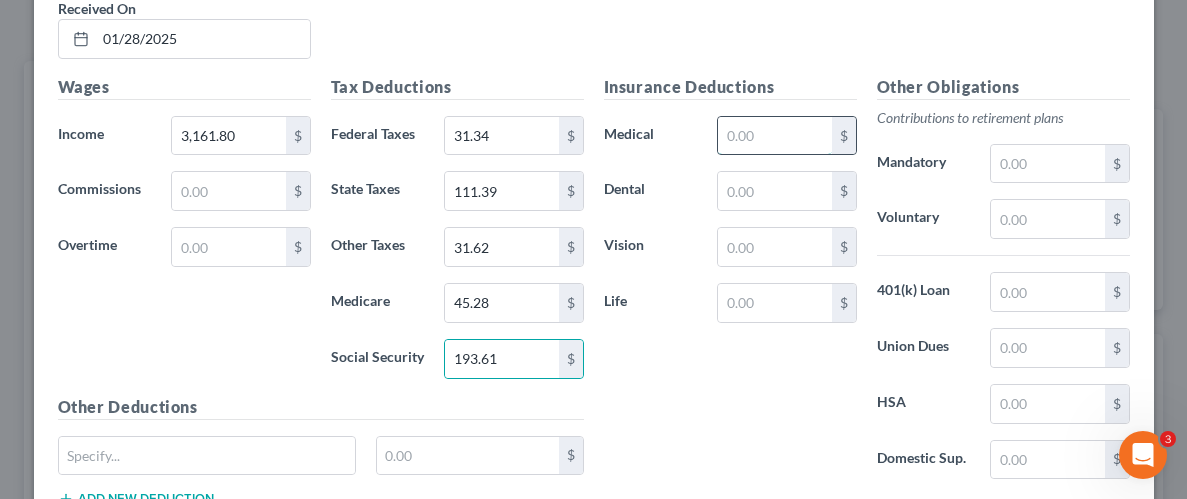 click at bounding box center [774, 136] 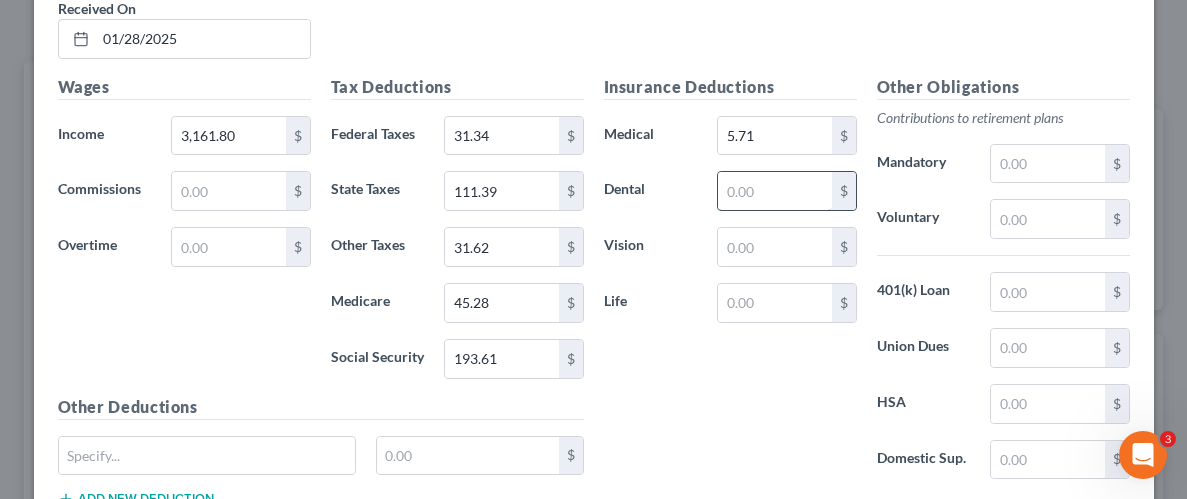 click at bounding box center [774, 191] 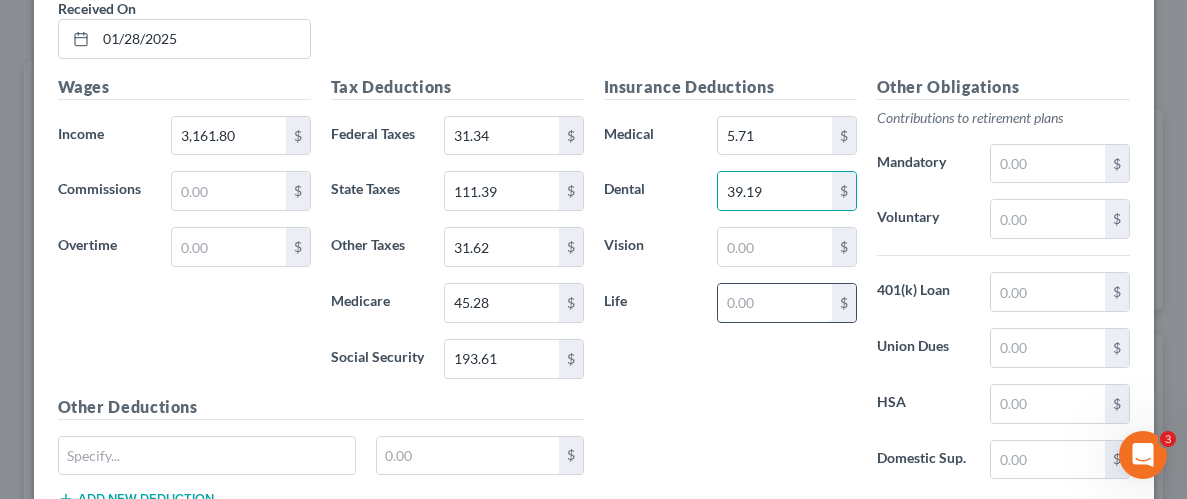 click at bounding box center (774, 303) 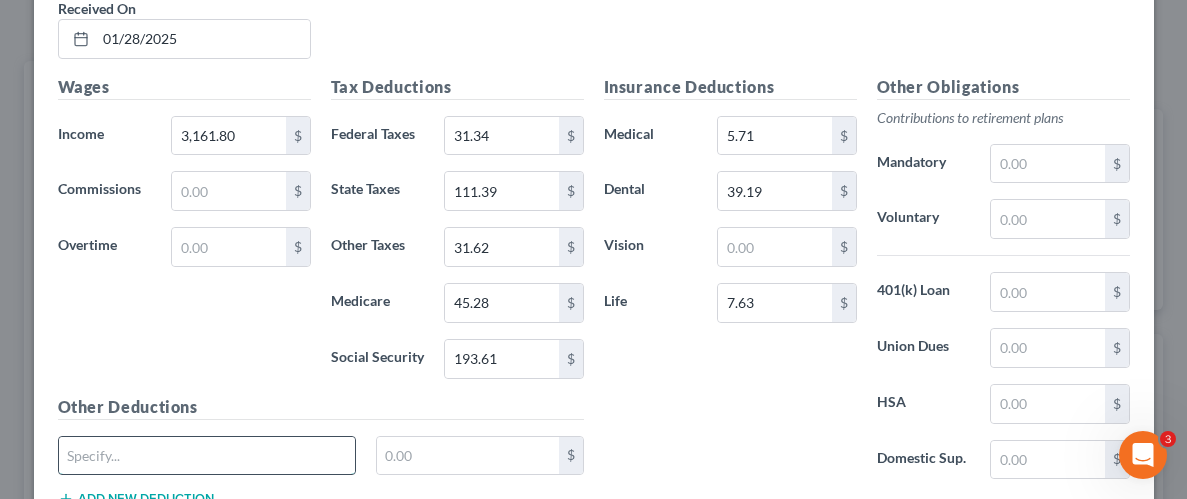 click at bounding box center [207, 456] 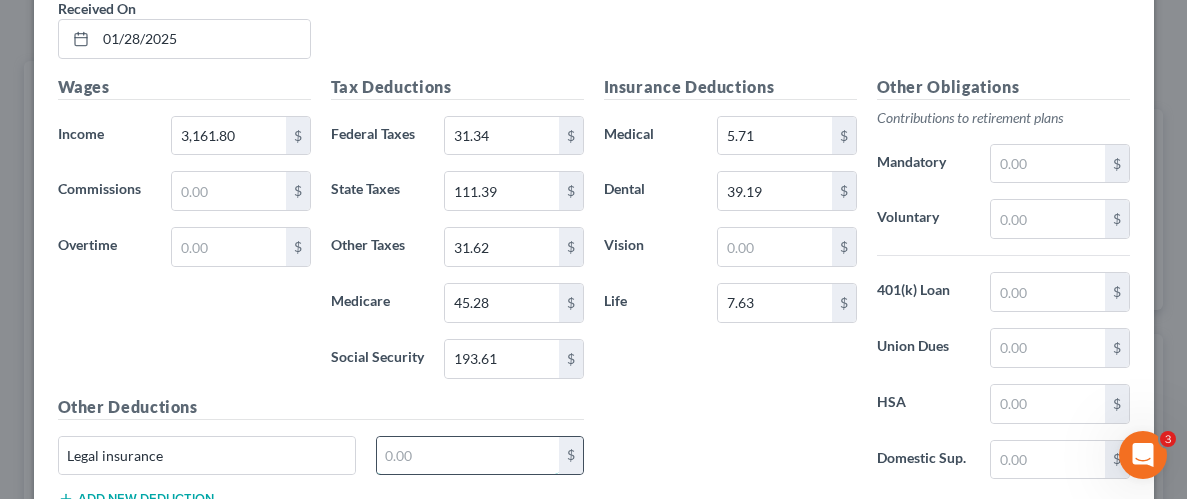 click at bounding box center (468, 456) 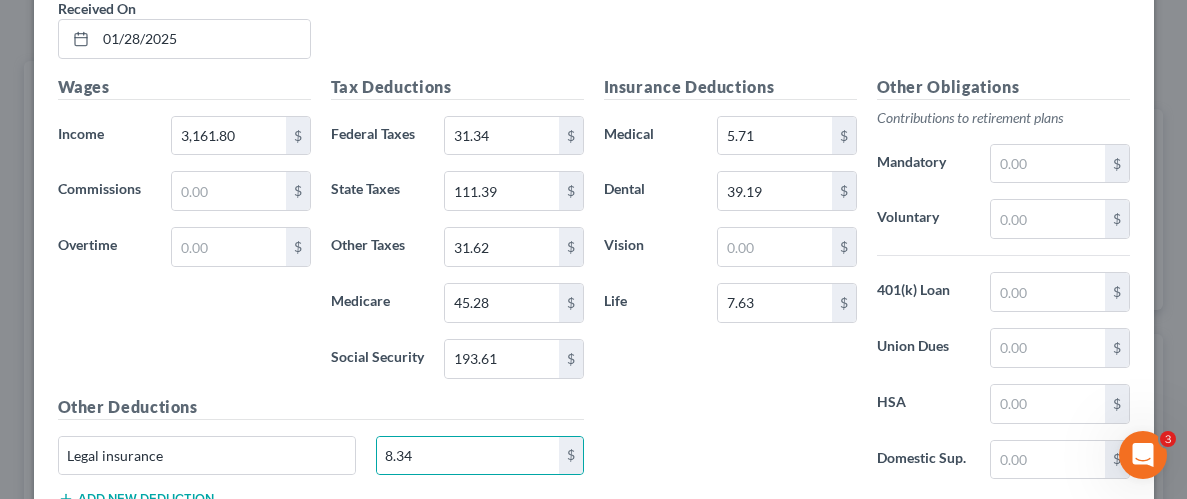 click on "Insurance Deductions Medical 5.71 $ Dental 39.19 $ Vision $ Life 7.63 $" at bounding box center (730, 285) 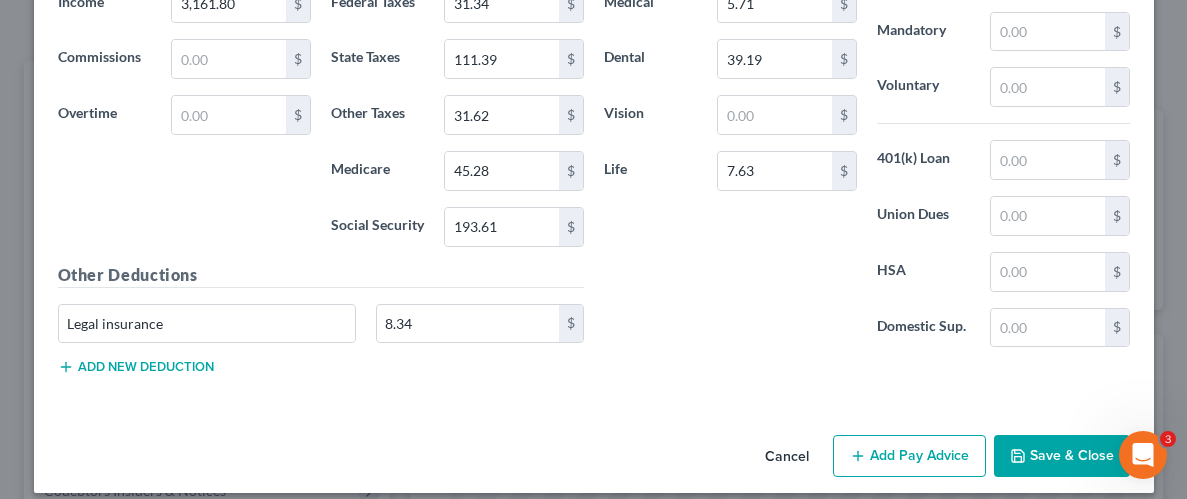 scroll, scrollTop: 1034, scrollLeft: 0, axis: vertical 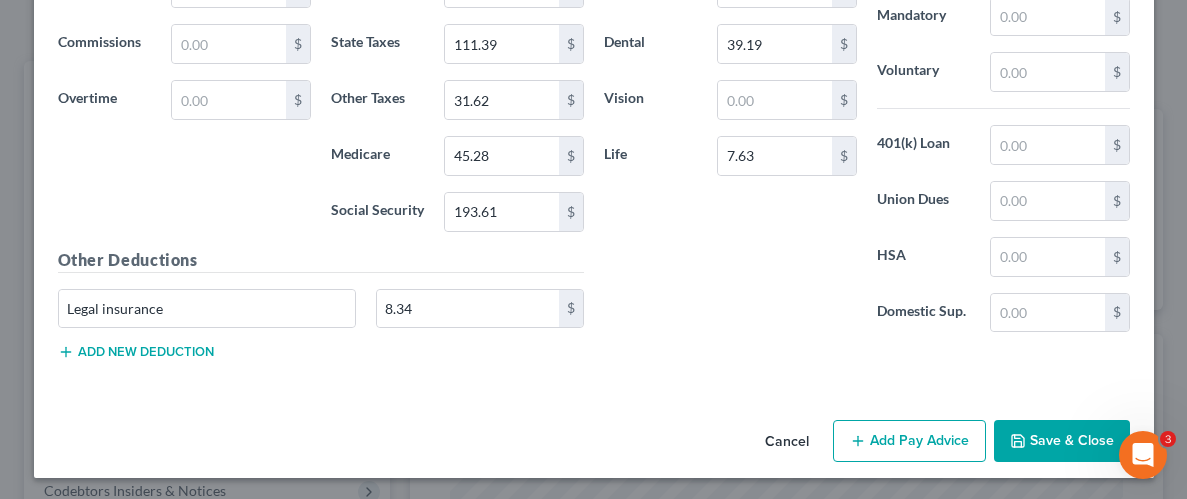 click on "Save & Close" at bounding box center (1062, 441) 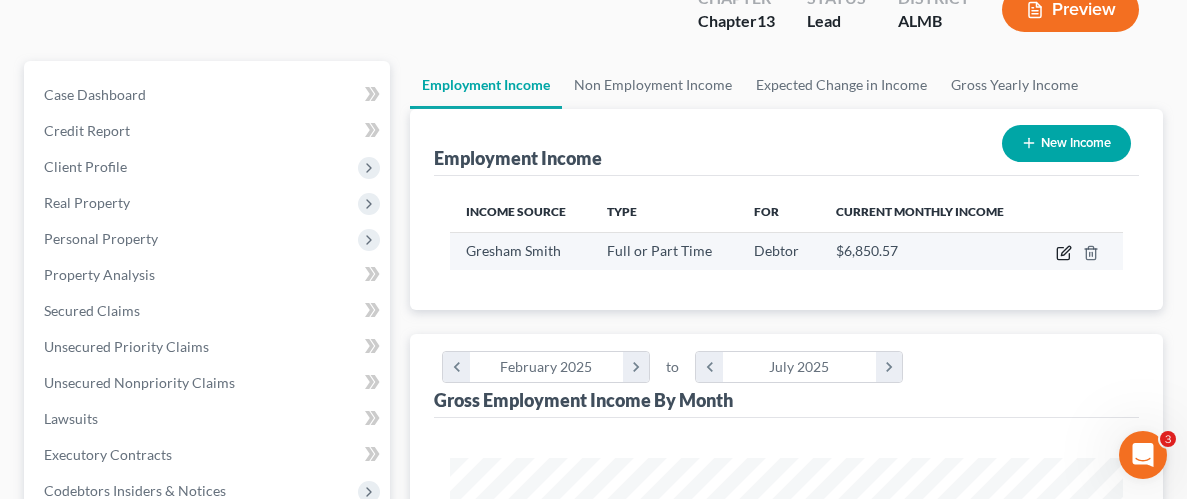 click 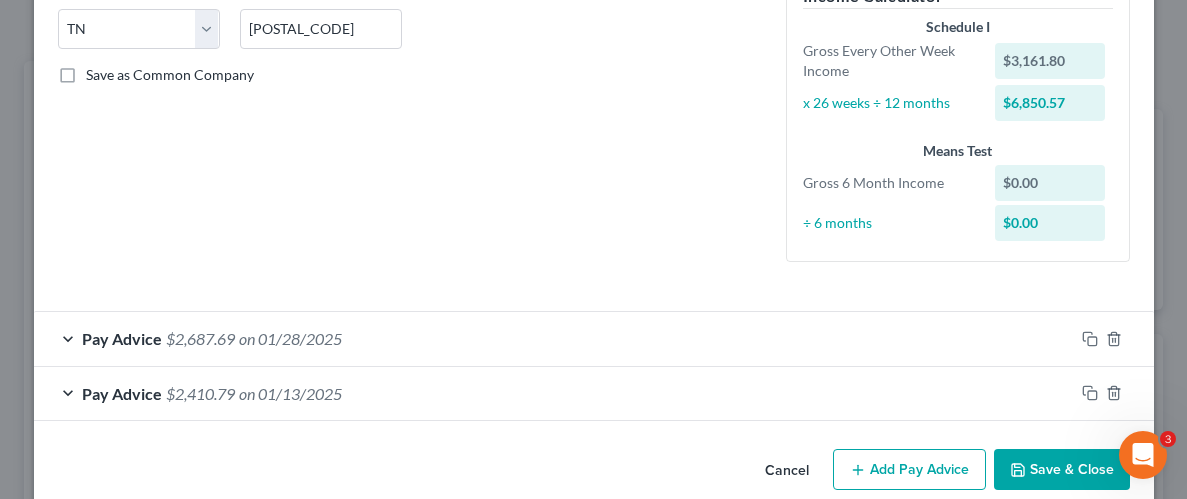 scroll, scrollTop: 405, scrollLeft: 0, axis: vertical 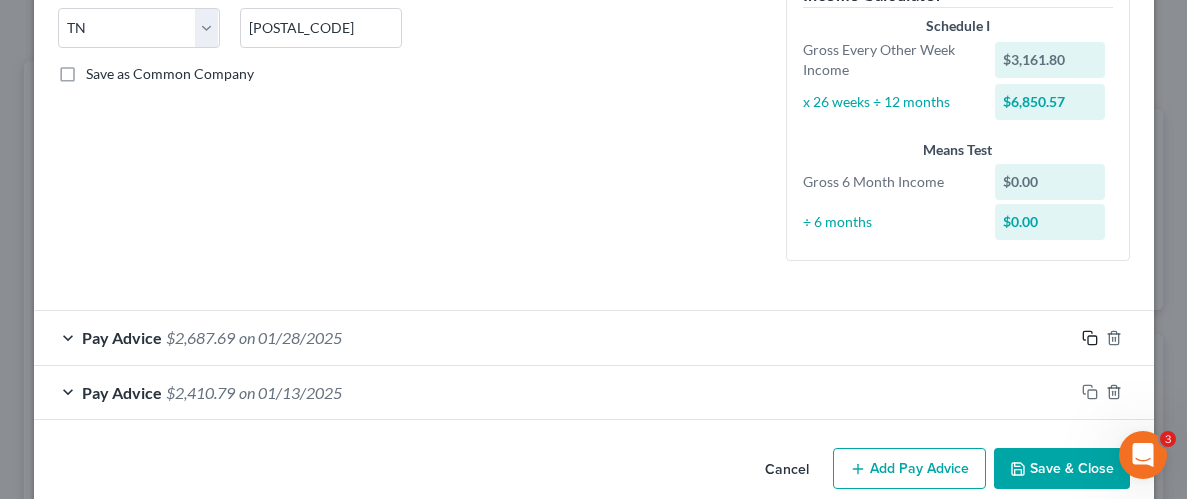 click 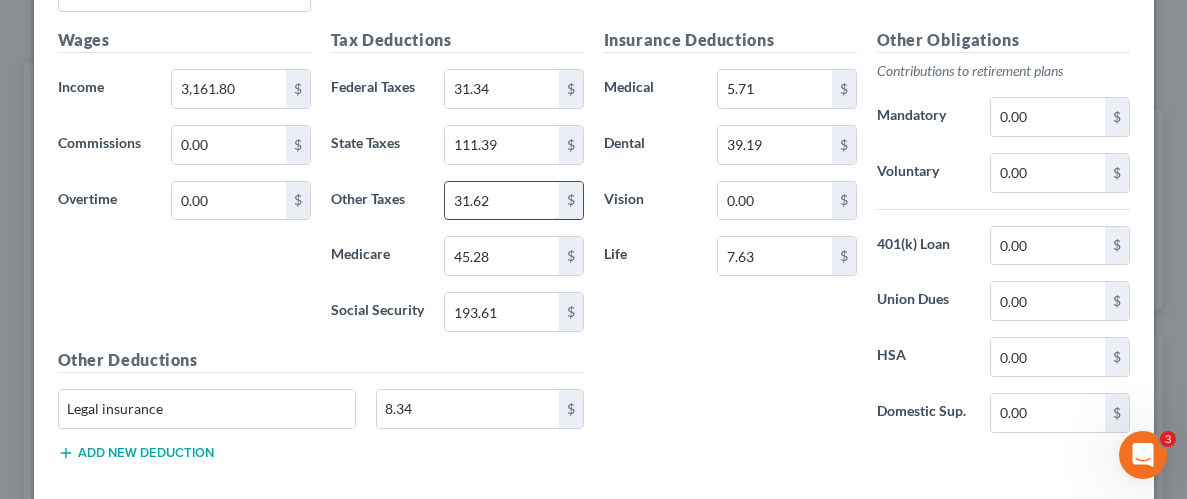 scroll, scrollTop: 994, scrollLeft: 0, axis: vertical 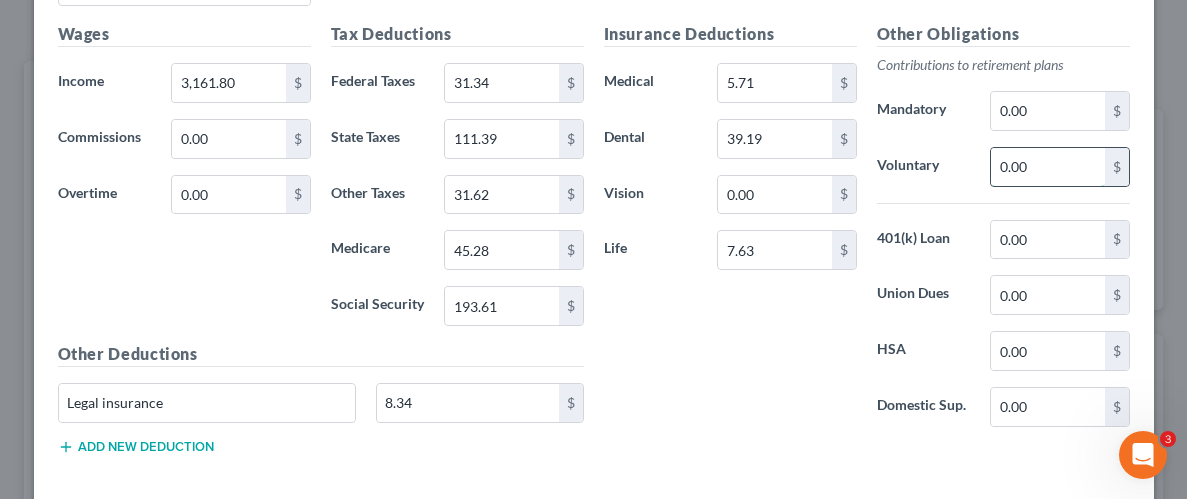 click on "0.00" at bounding box center (1047, 167) 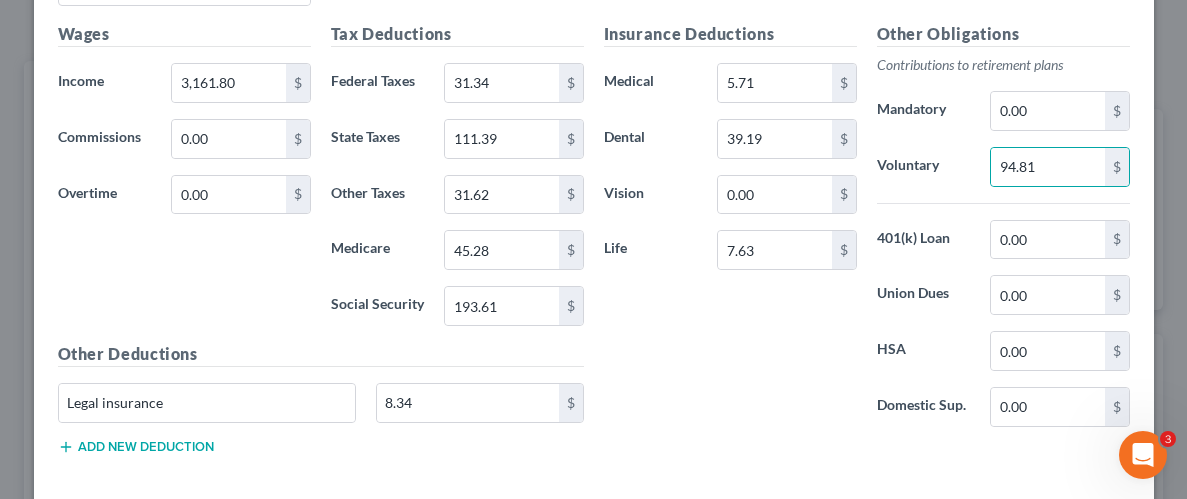 click on "Insurance Deductions Medical 5.71 $ Dental 39.19 $ Vision 0.00 $ Life 7.63 $" at bounding box center [730, 232] 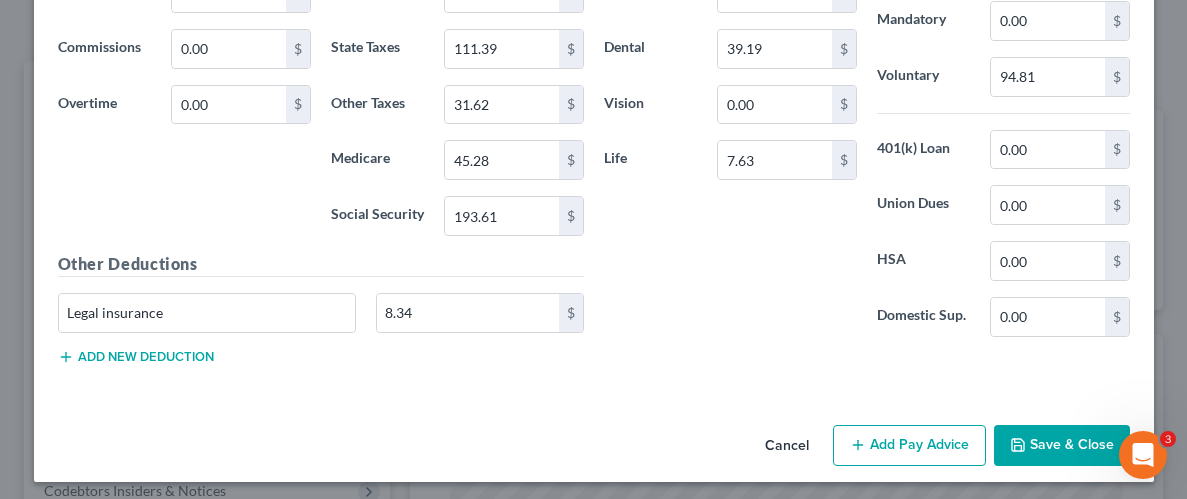 scroll, scrollTop: 1087, scrollLeft: 0, axis: vertical 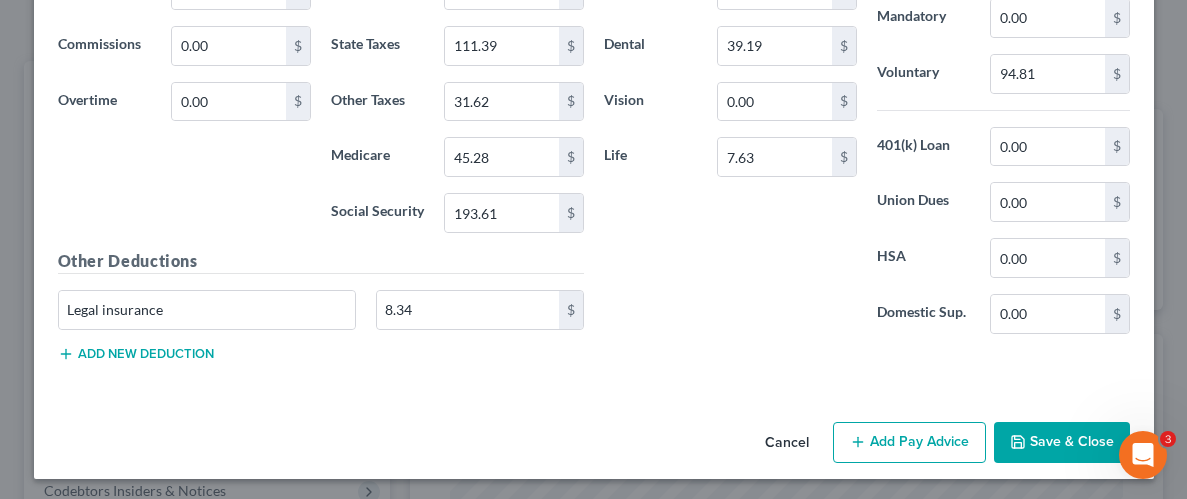 click on "Save & Close" at bounding box center [1062, 443] 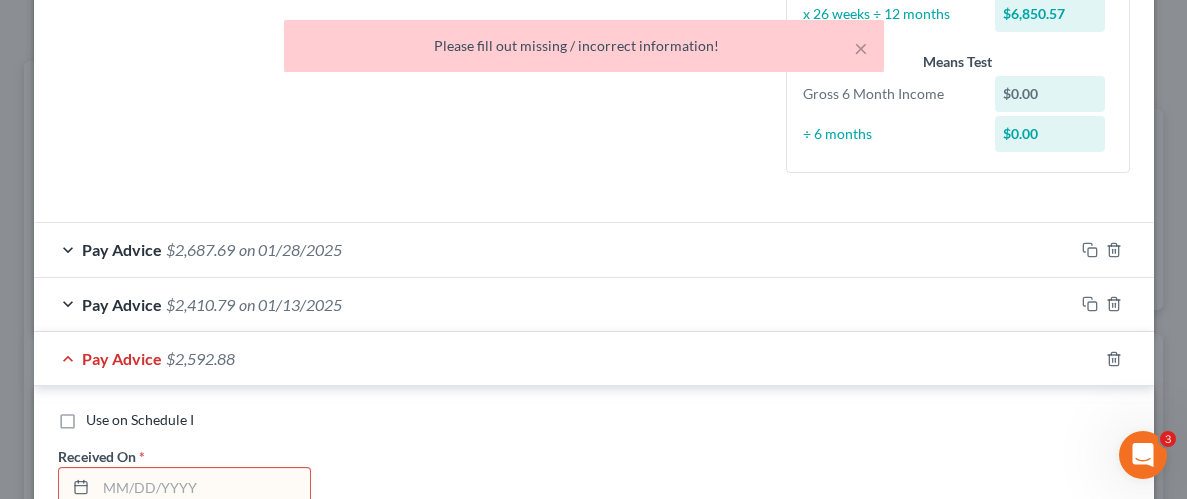 scroll, scrollTop: 492, scrollLeft: 0, axis: vertical 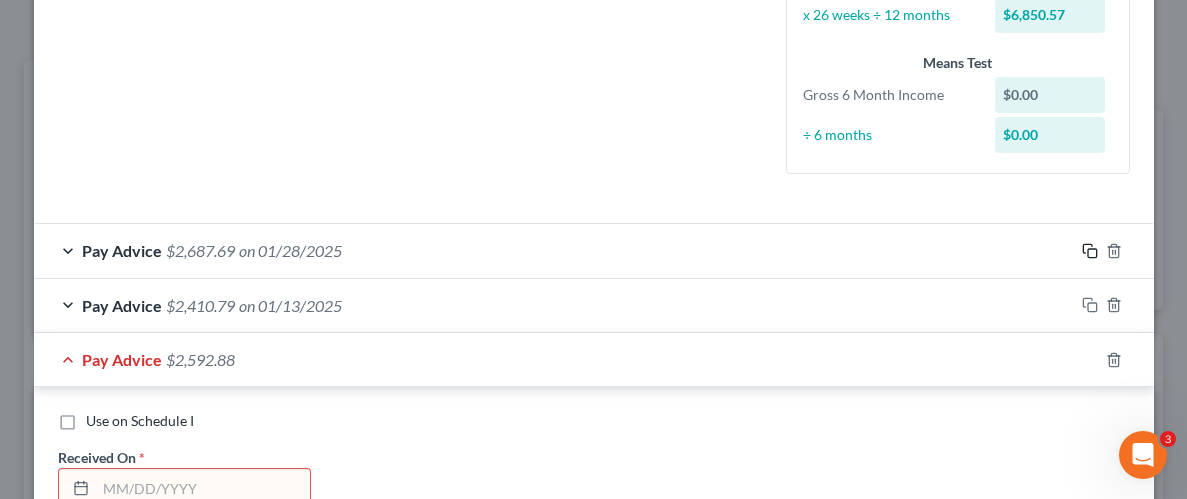 click 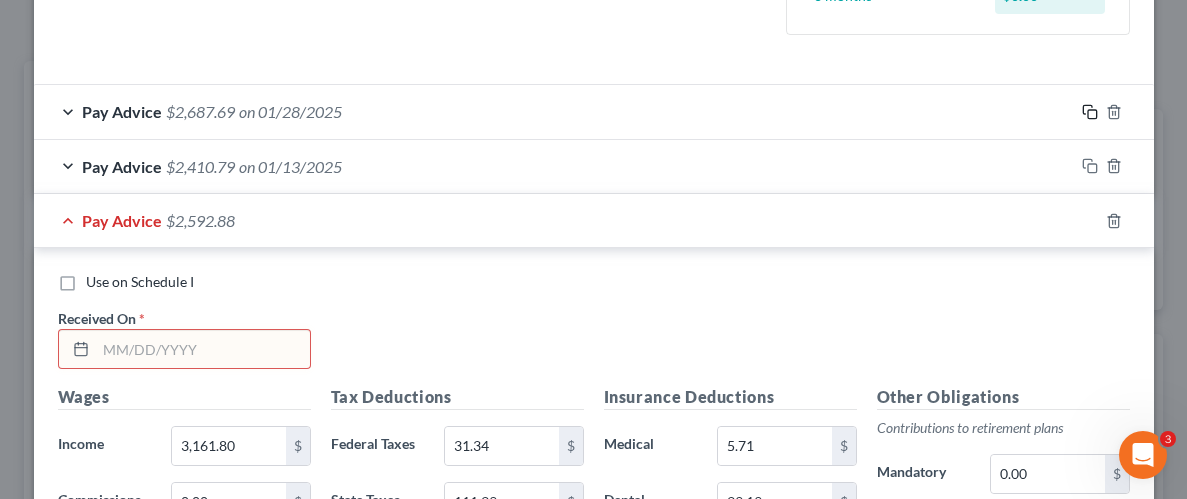 scroll, scrollTop: 635, scrollLeft: 0, axis: vertical 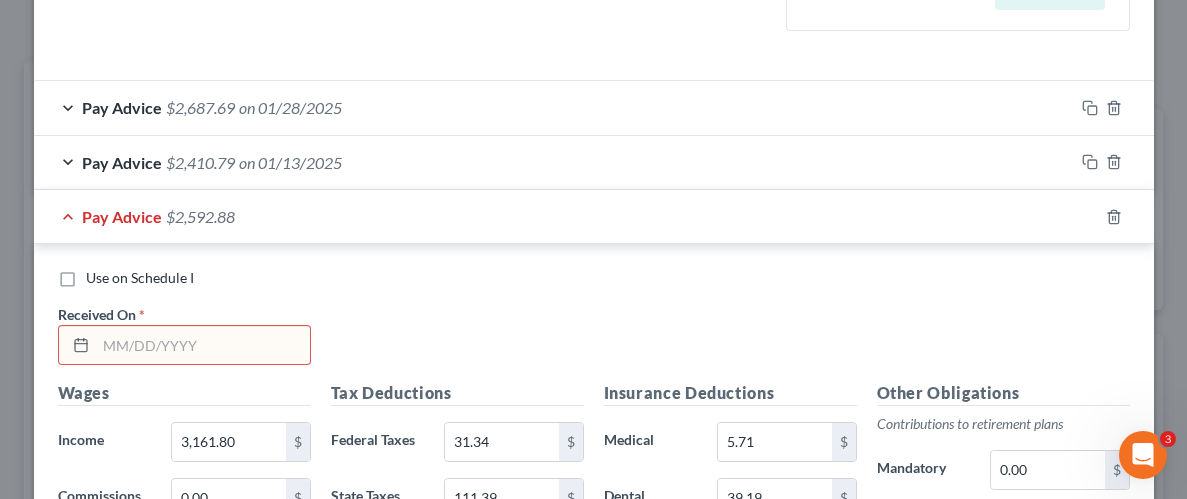 click at bounding box center [203, 345] 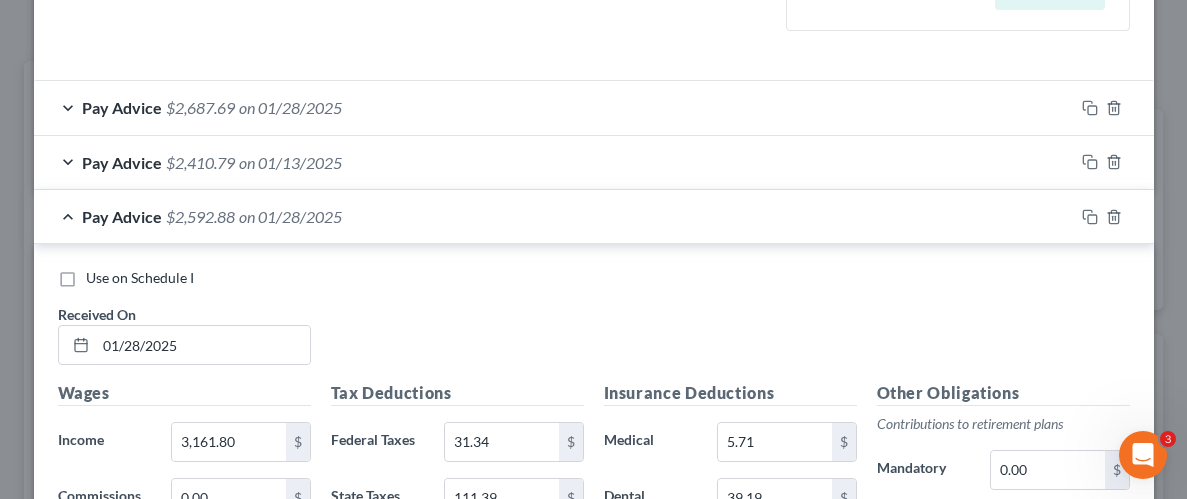 click on "Use on Schedule I
Received On
*
[DATE]" at bounding box center [594, 324] 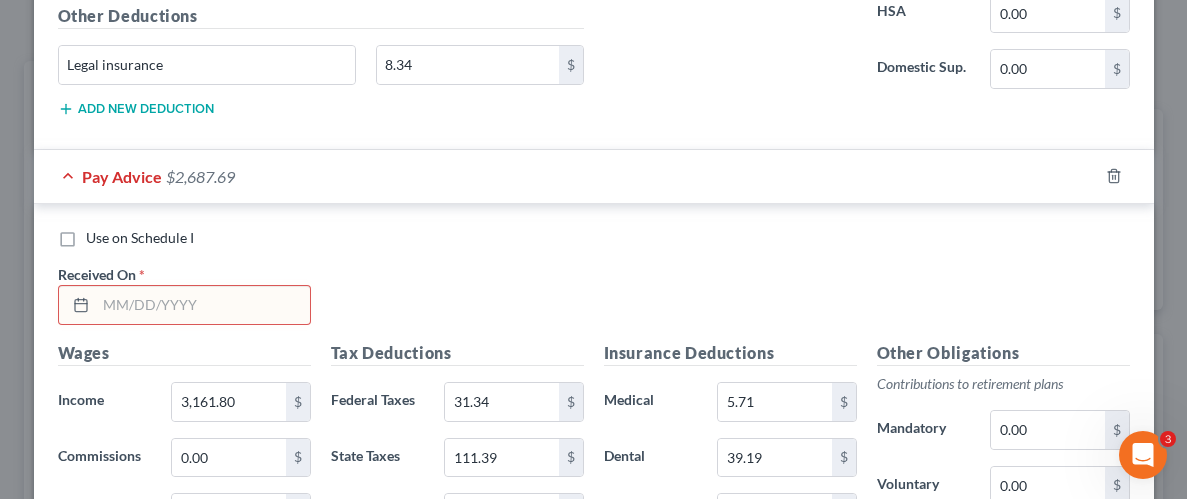 scroll, scrollTop: 1326, scrollLeft: 0, axis: vertical 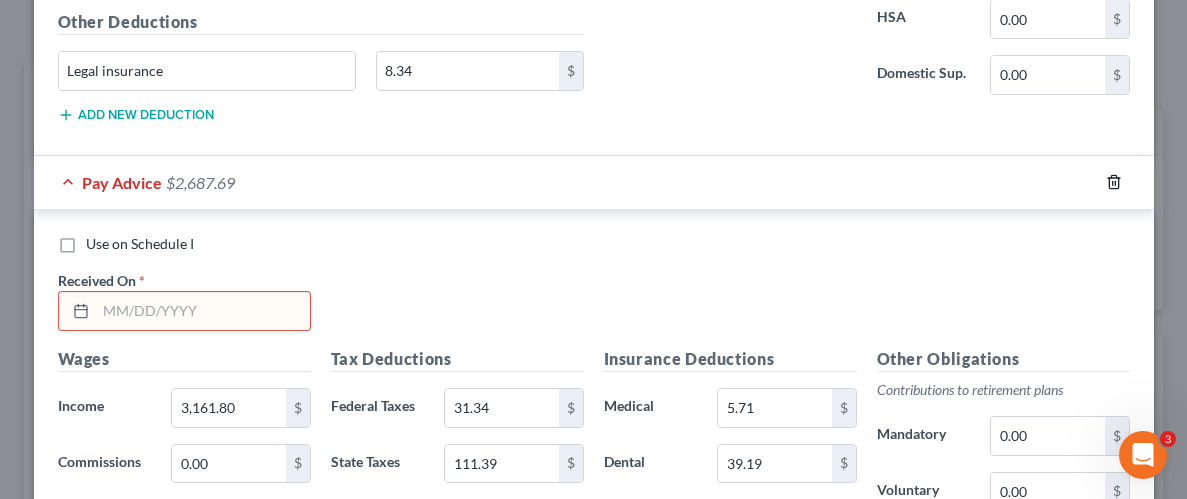 click 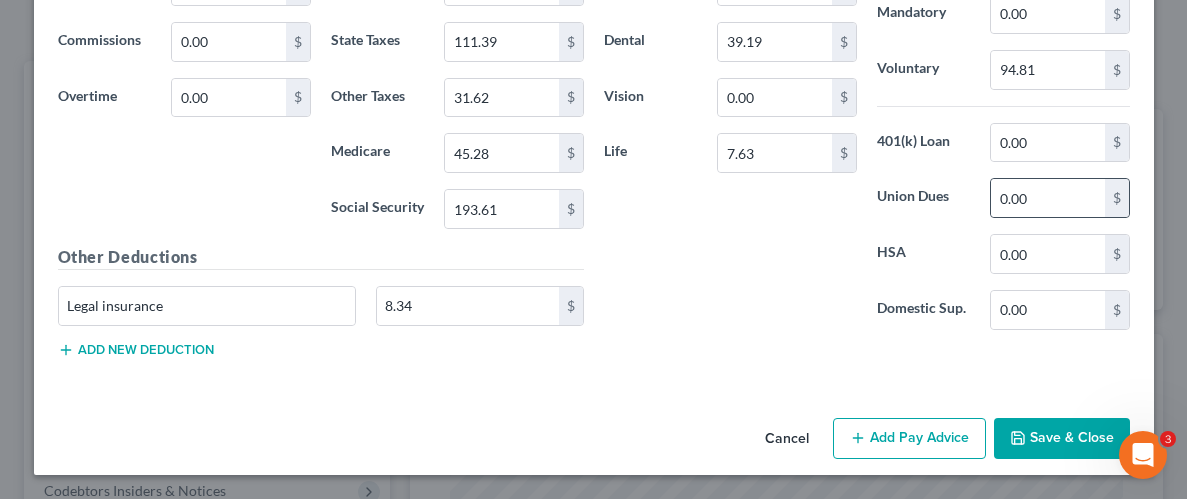 scroll, scrollTop: 1087, scrollLeft: 0, axis: vertical 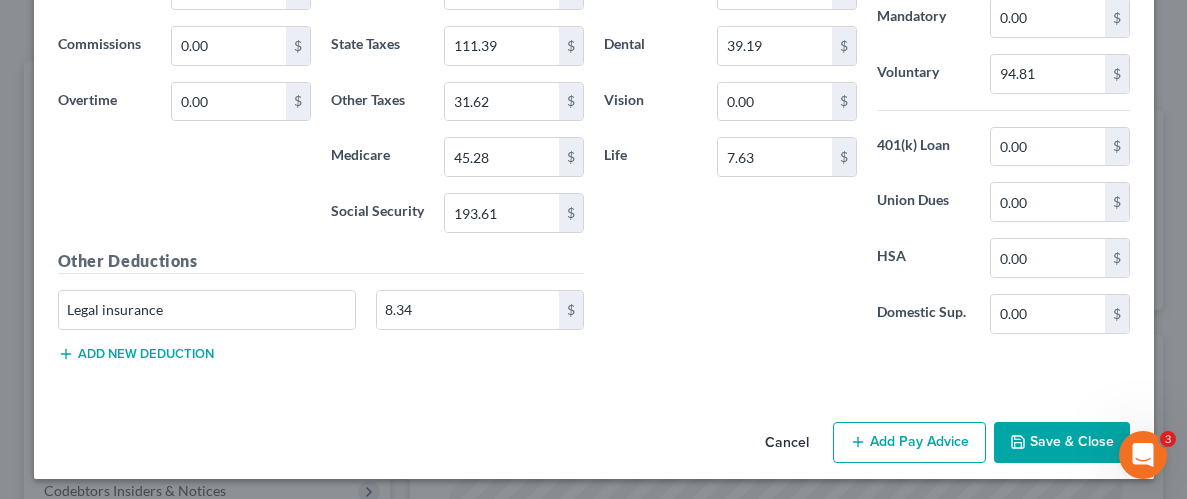 click on "Save & Close" at bounding box center (1062, 443) 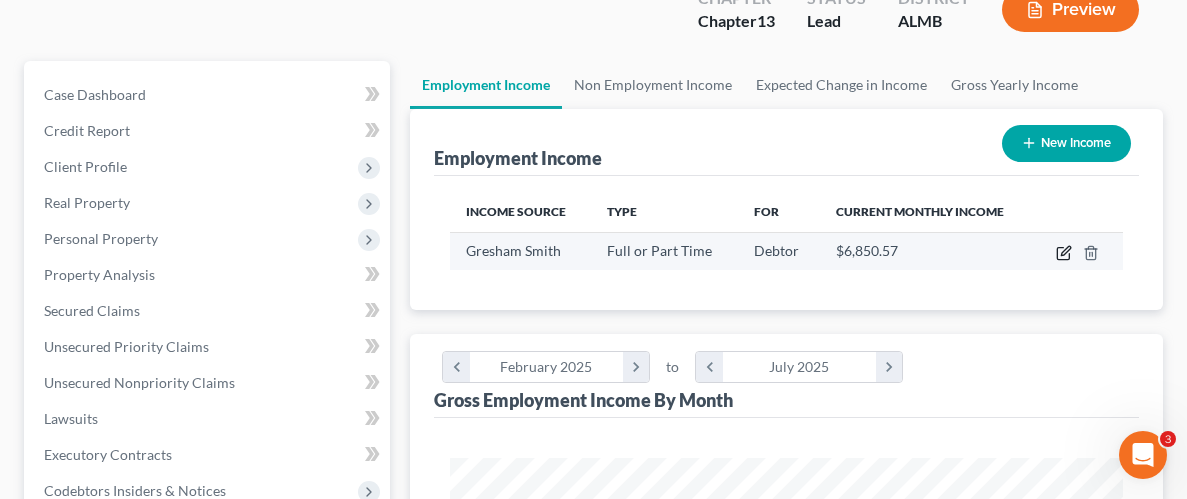 click 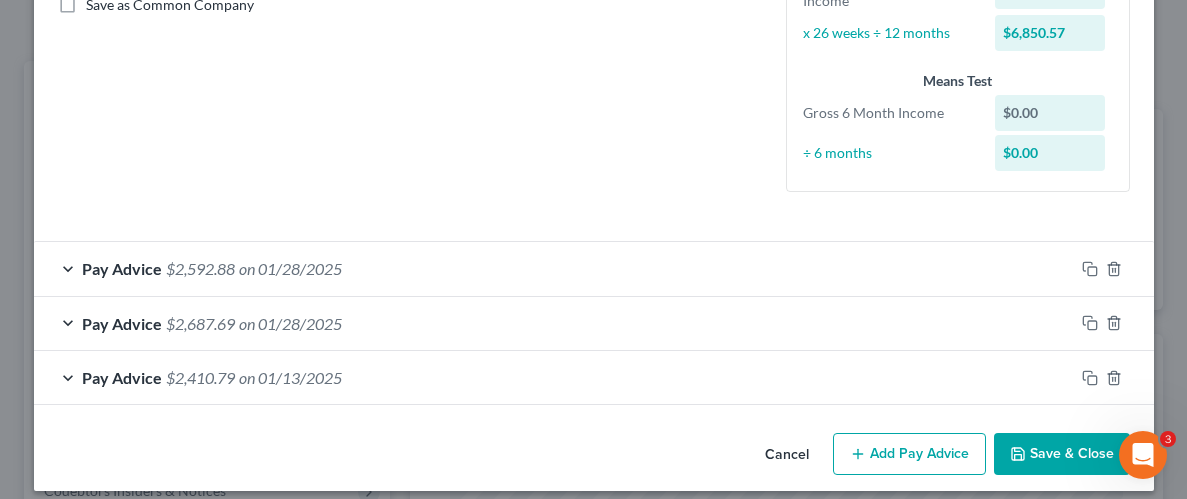 scroll, scrollTop: 488, scrollLeft: 0, axis: vertical 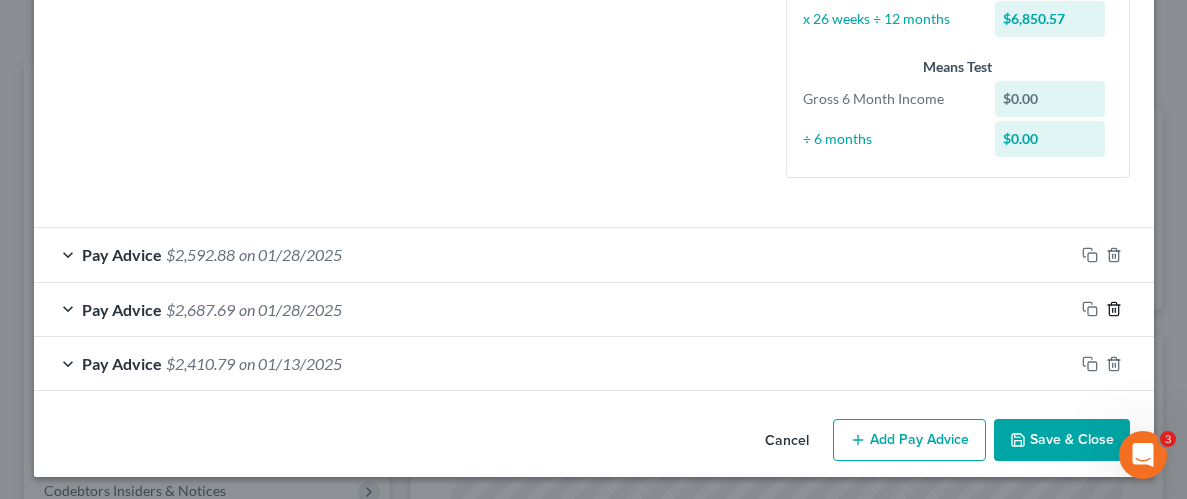 click 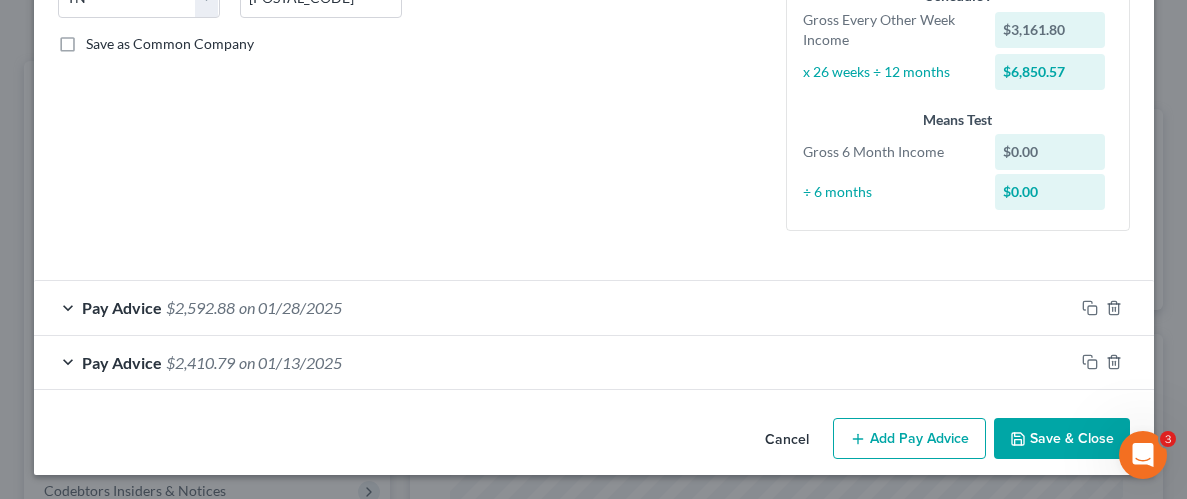 scroll, scrollTop: 434, scrollLeft: 0, axis: vertical 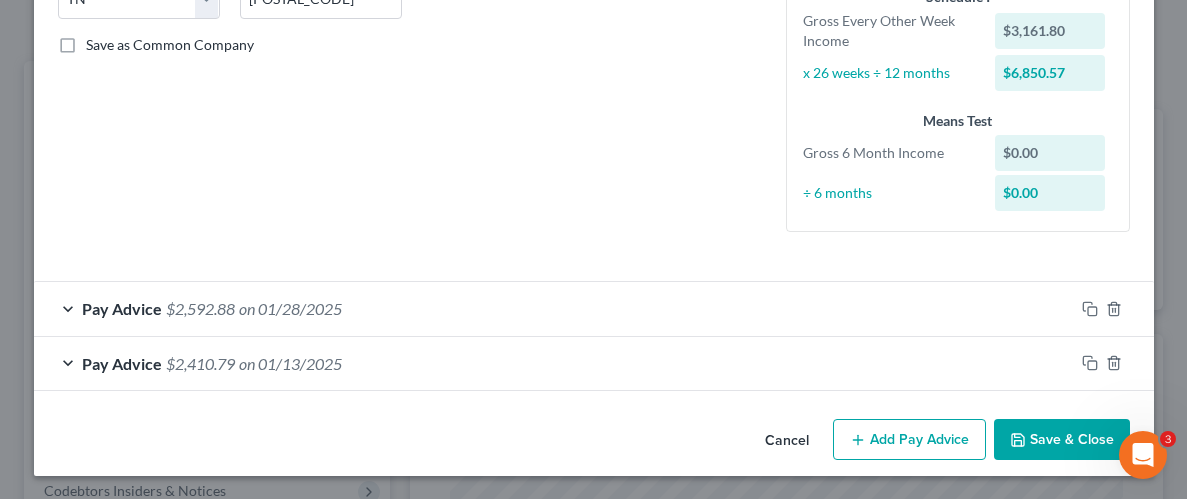 click on "Add Pay Advice" at bounding box center (909, 440) 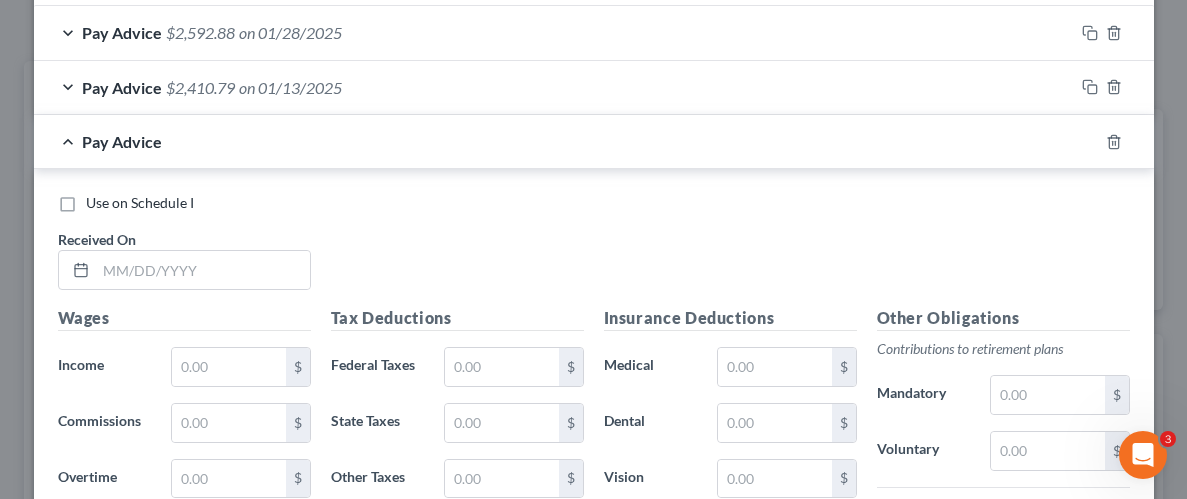 scroll, scrollTop: 728, scrollLeft: 0, axis: vertical 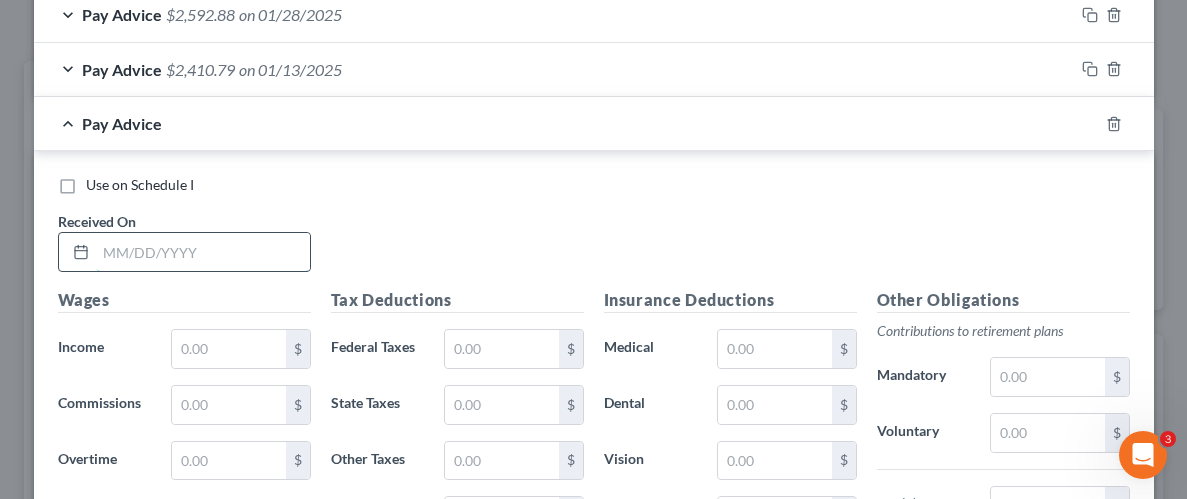 click at bounding box center [203, 252] 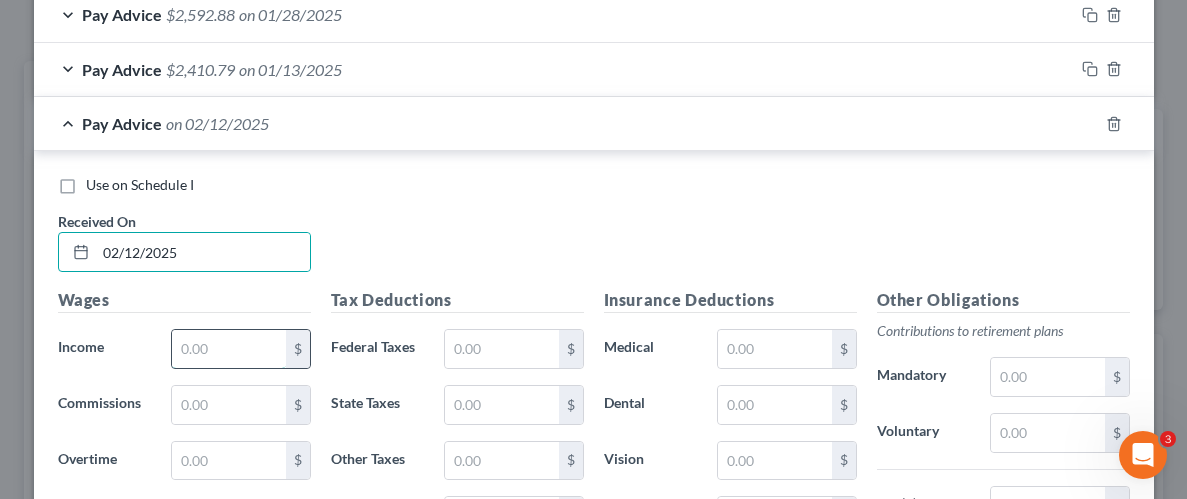 click at bounding box center (228, 349) 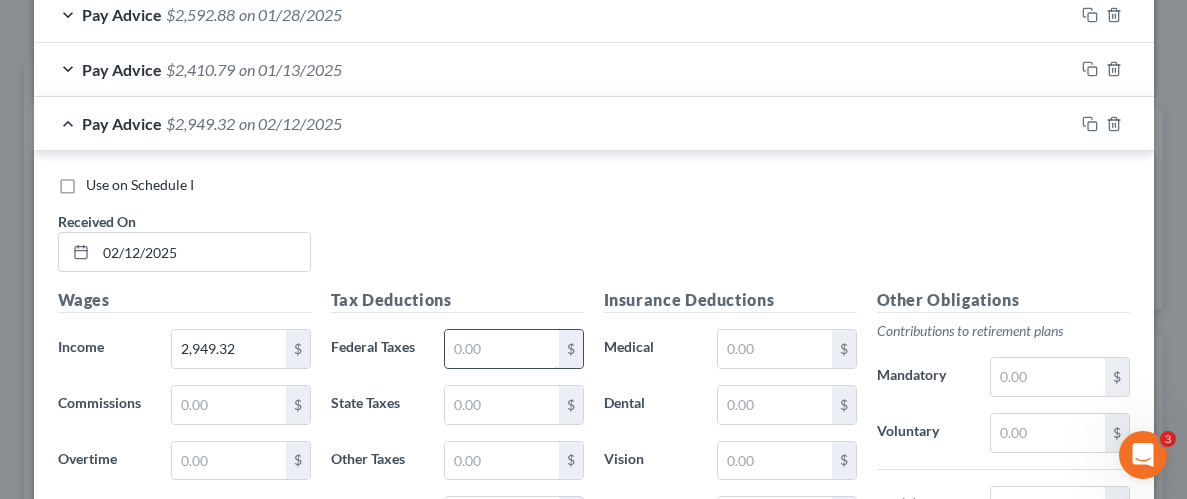 click at bounding box center [501, 349] 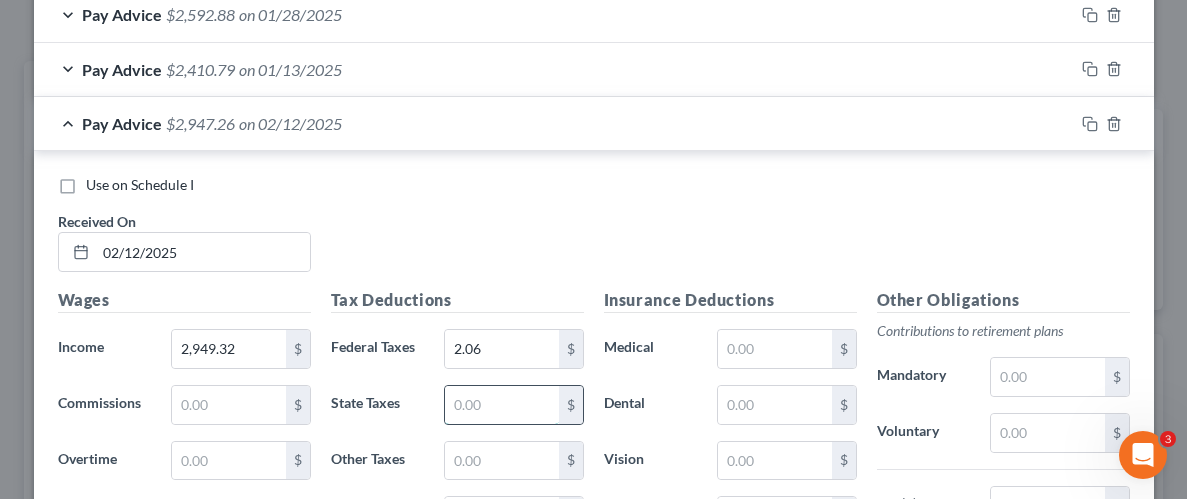 click at bounding box center [501, 405] 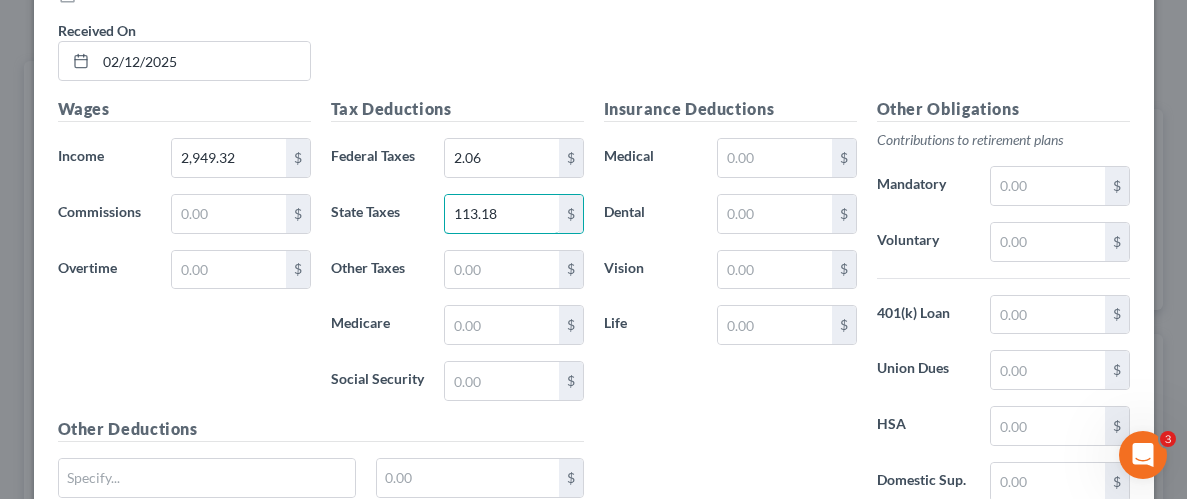 scroll, scrollTop: 932, scrollLeft: 0, axis: vertical 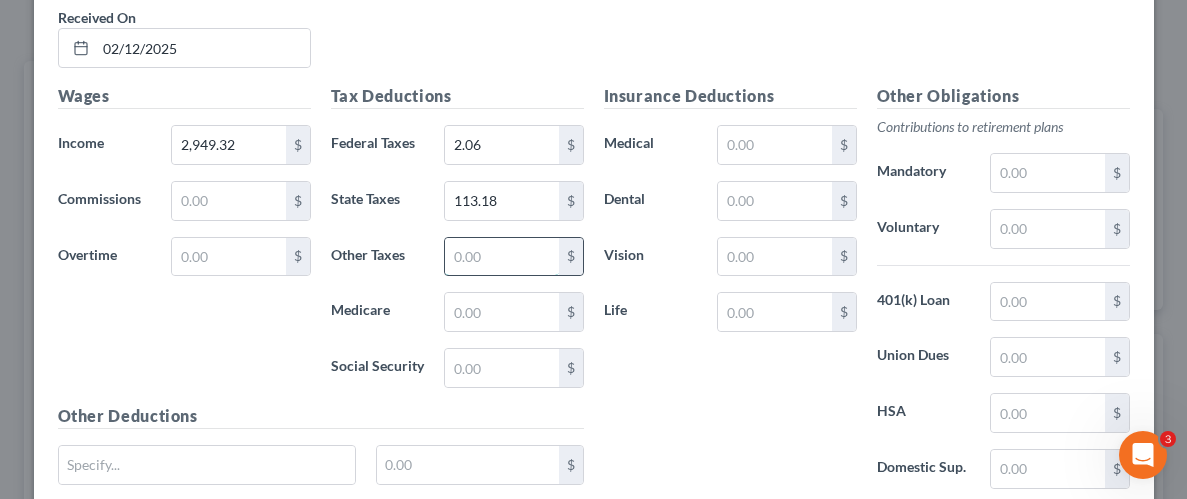 click at bounding box center [501, 257] 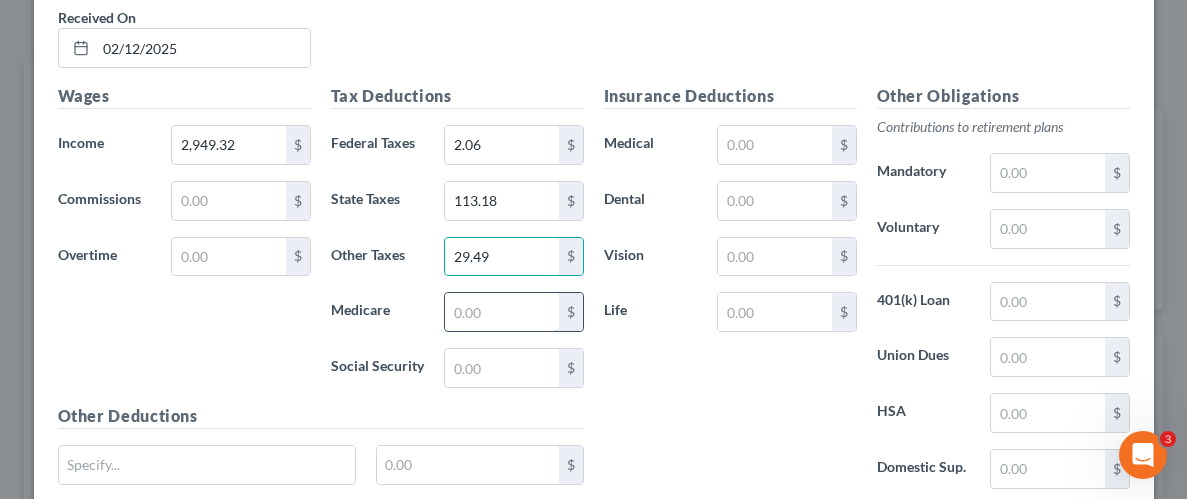 click at bounding box center [501, 312] 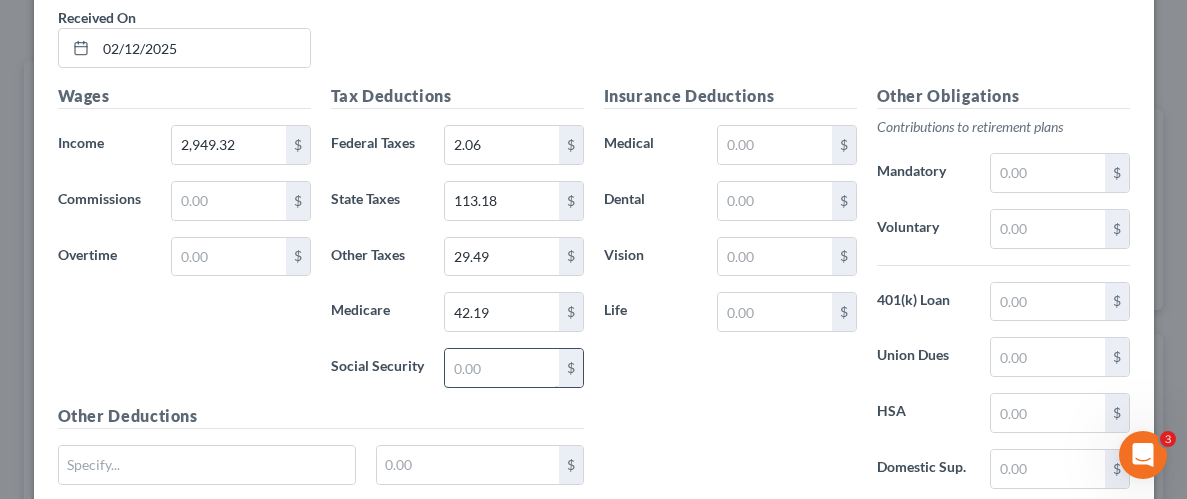 click at bounding box center [501, 368] 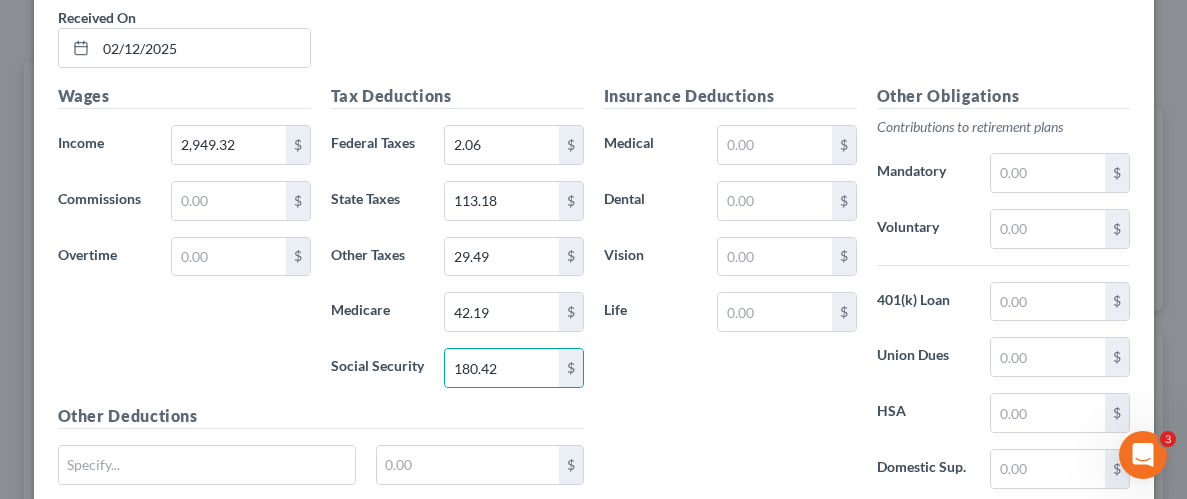 click on "Insurance Deductions Medical $ Dental $ Vision $ Life $" at bounding box center (730, 294) 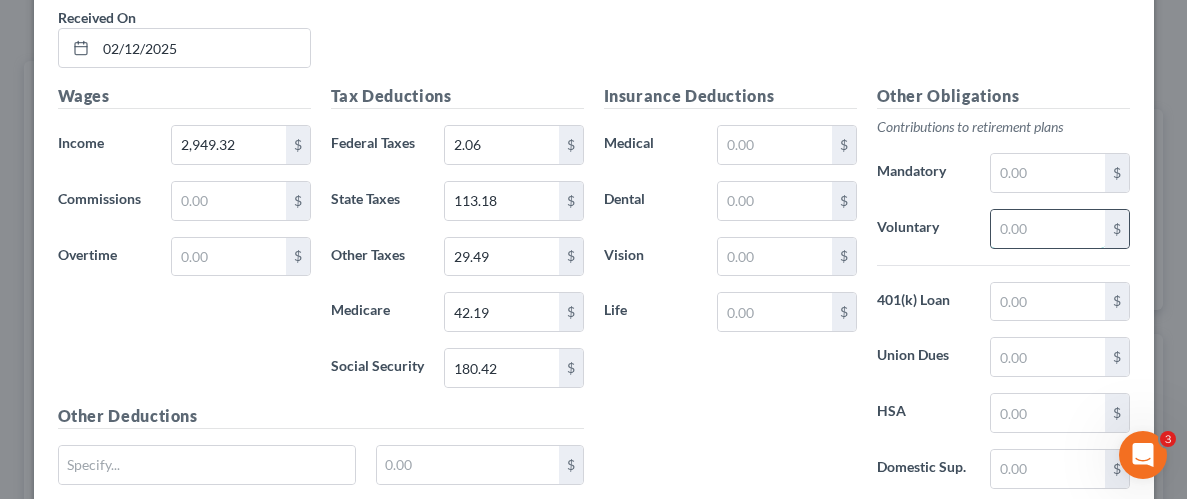 click at bounding box center [1047, 229] 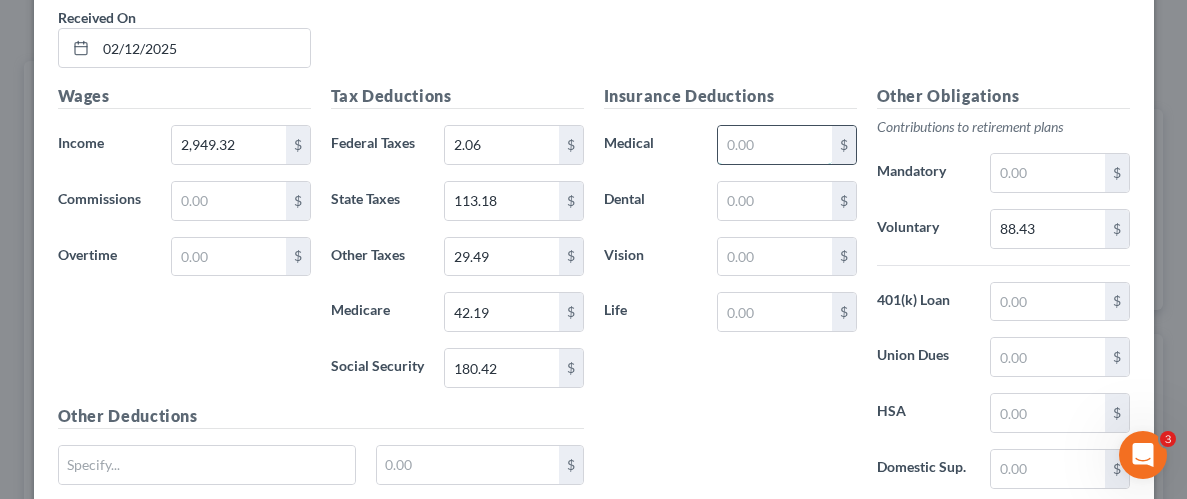 click at bounding box center (774, 145) 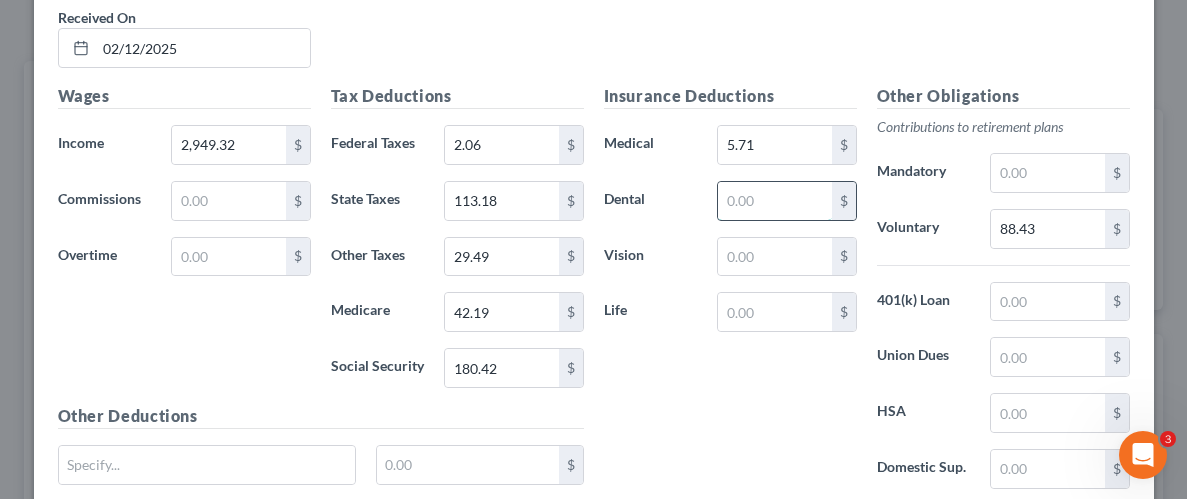 click at bounding box center (774, 201) 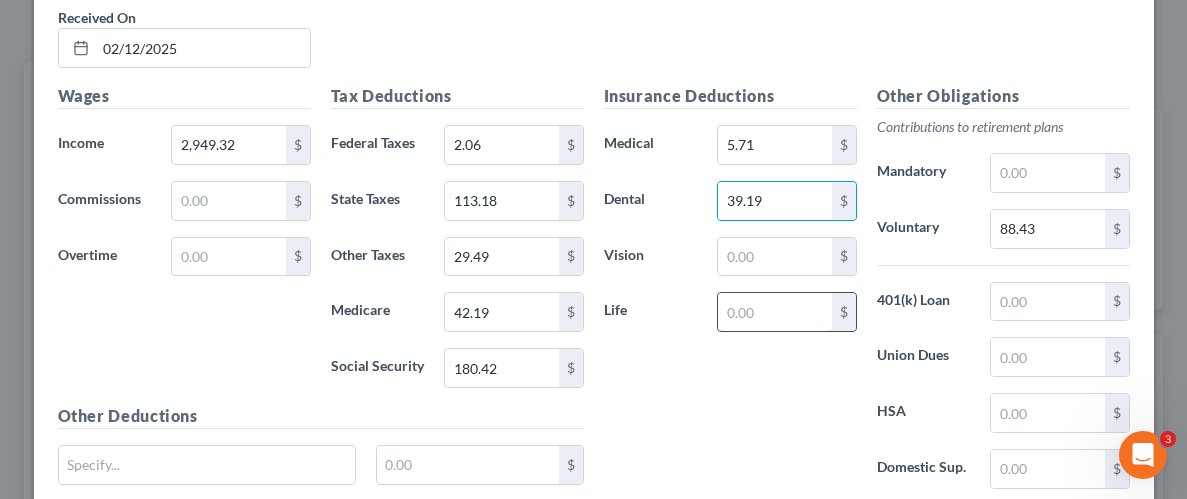 click at bounding box center (774, 312) 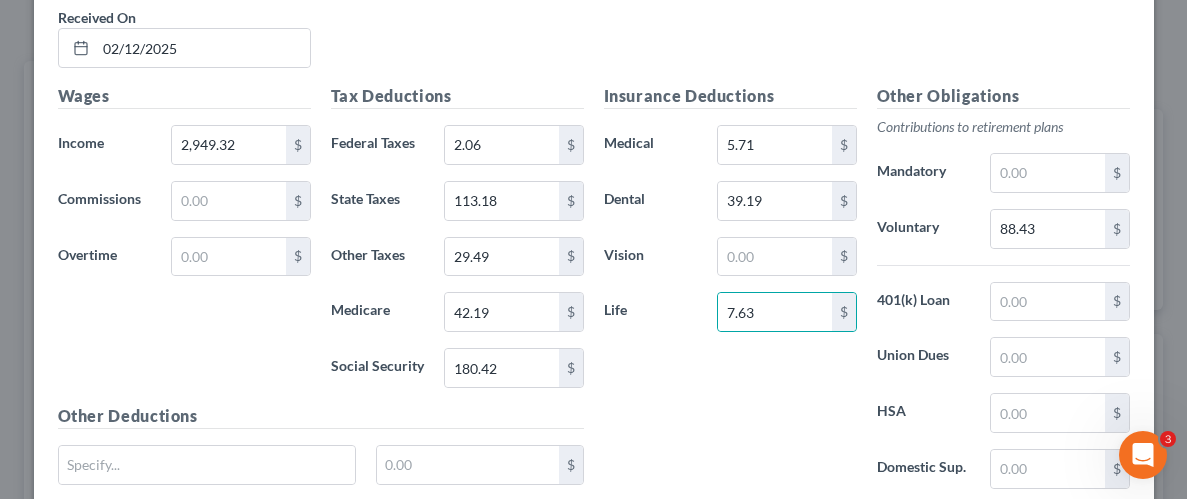 click on "Insurance Deductions Medical 5.71 $ Dental 39.19 $ Vision $ Life 7.63 $" at bounding box center [730, 294] 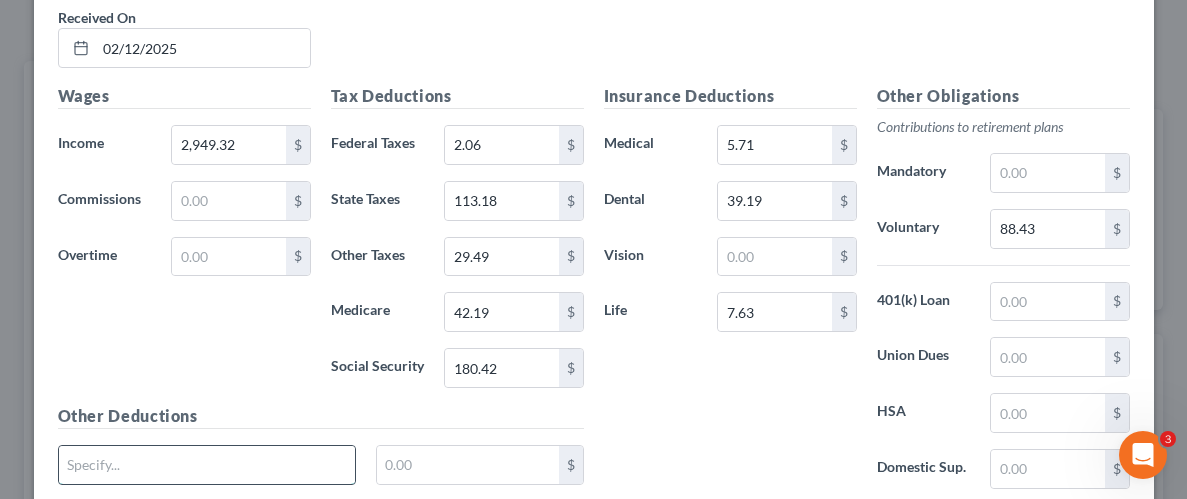 click at bounding box center (207, 465) 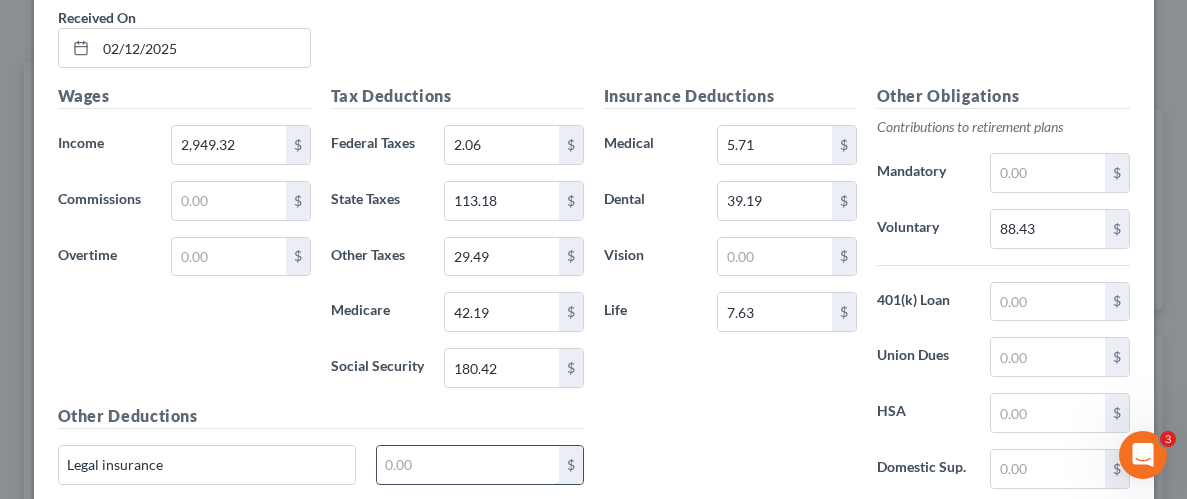 click at bounding box center (468, 465) 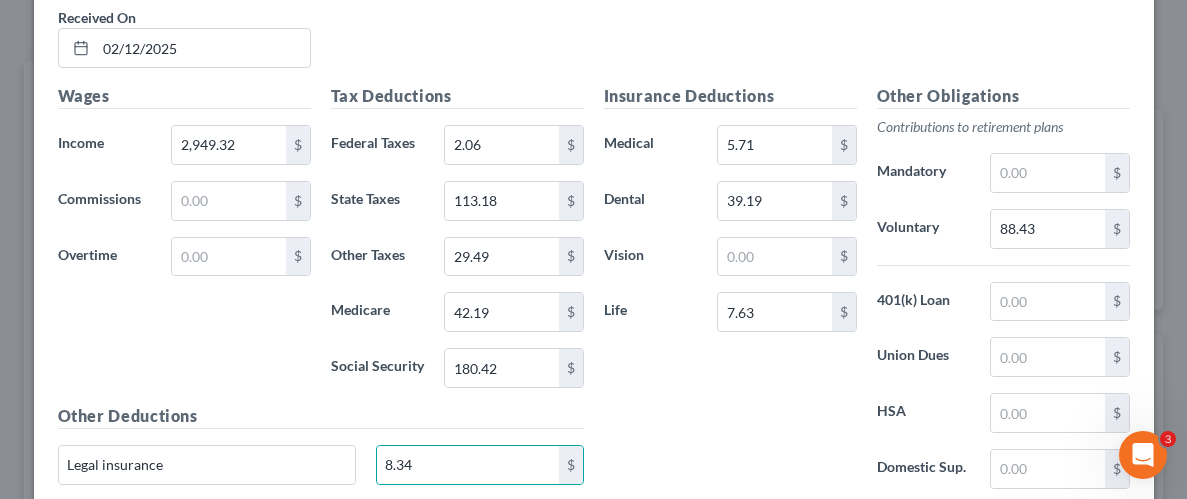 click on "Insurance Deductions Medical 5.71 $ Dental 39.19 $ Vision $ Life 7.63 $" at bounding box center [730, 294] 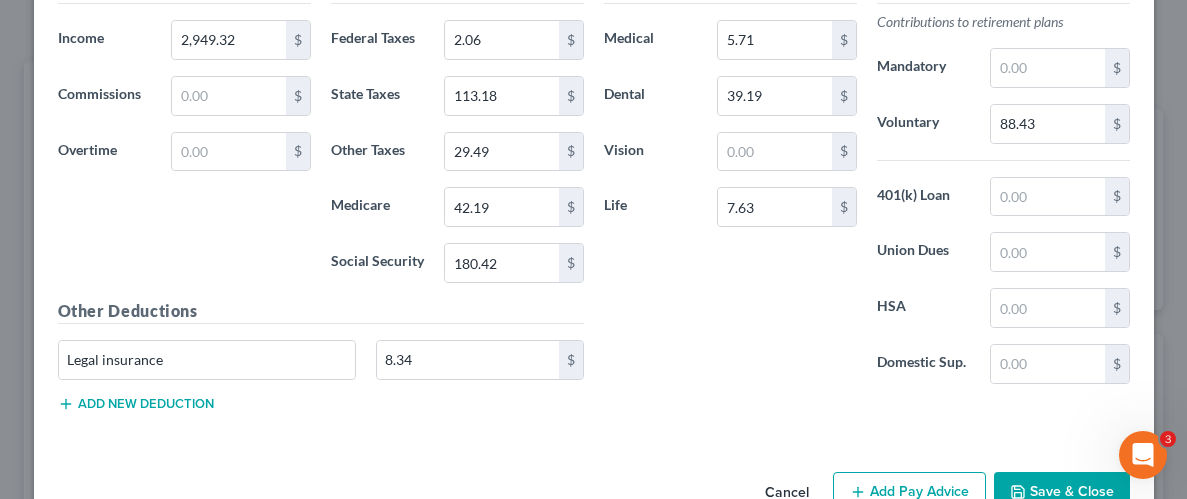 scroll, scrollTop: 1087, scrollLeft: 0, axis: vertical 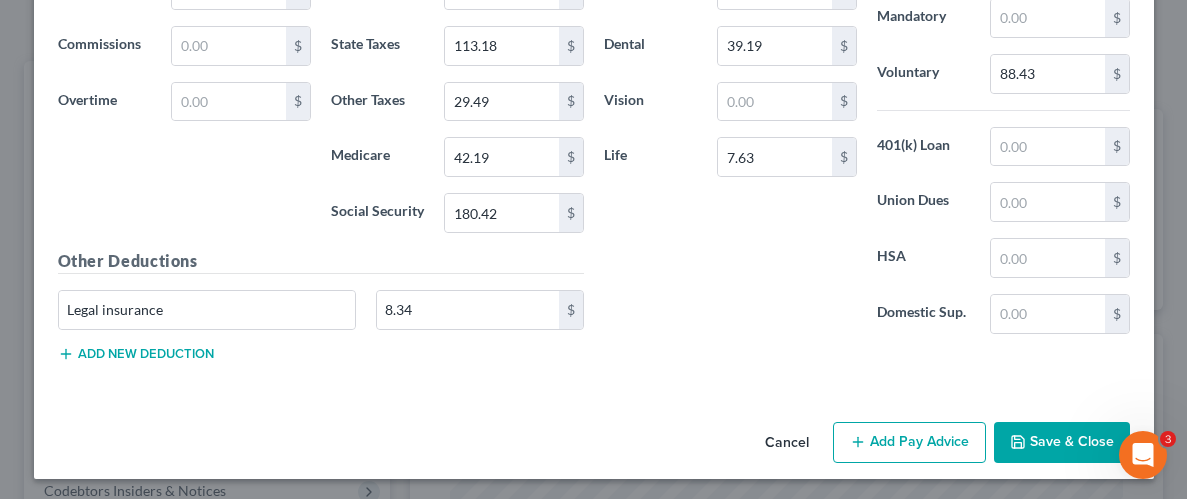 click on "Save & Close" at bounding box center (1062, 443) 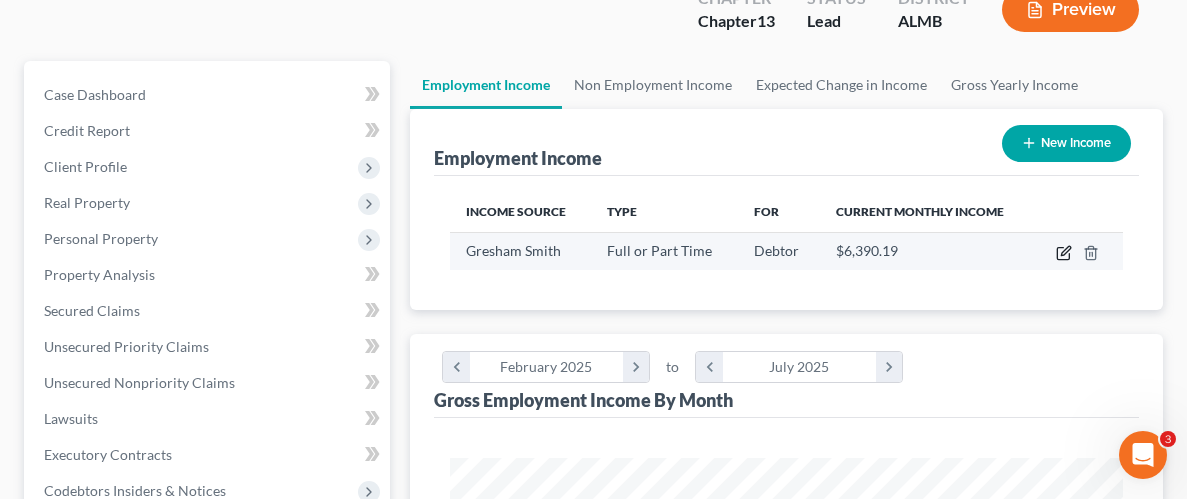 click 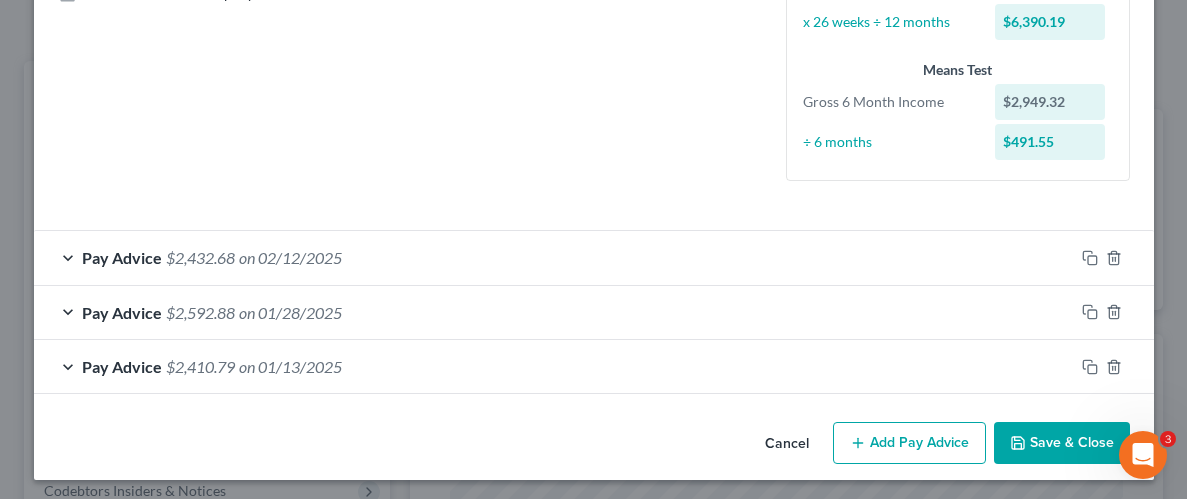 scroll, scrollTop: 488, scrollLeft: 0, axis: vertical 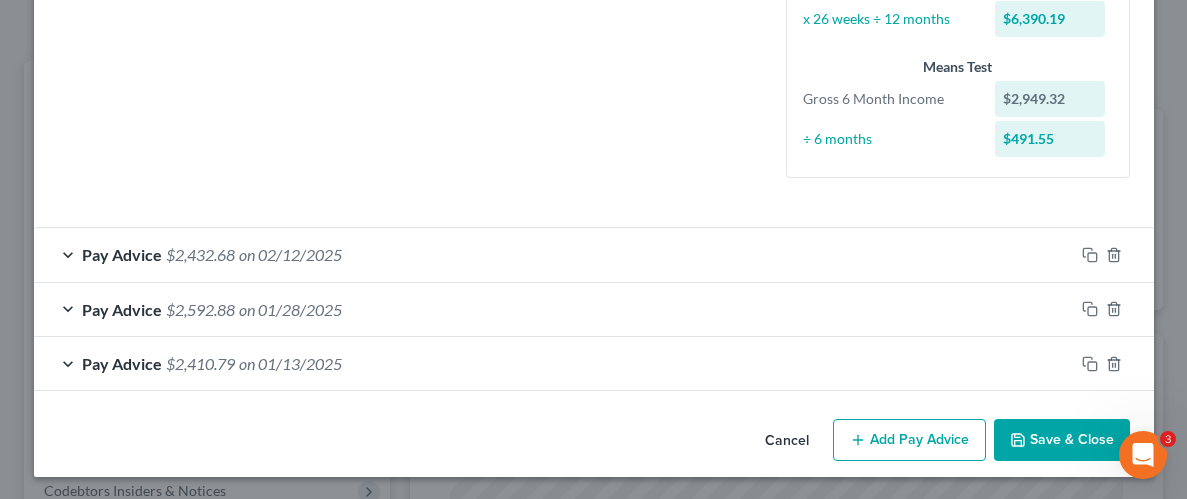 click on "Add Pay Advice" at bounding box center (909, 440) 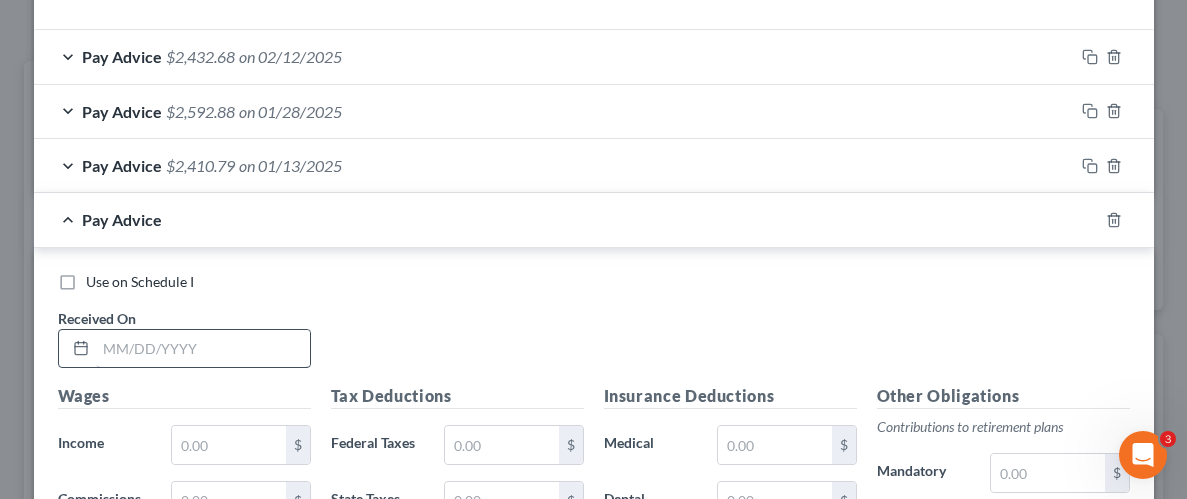 scroll, scrollTop: 715, scrollLeft: 0, axis: vertical 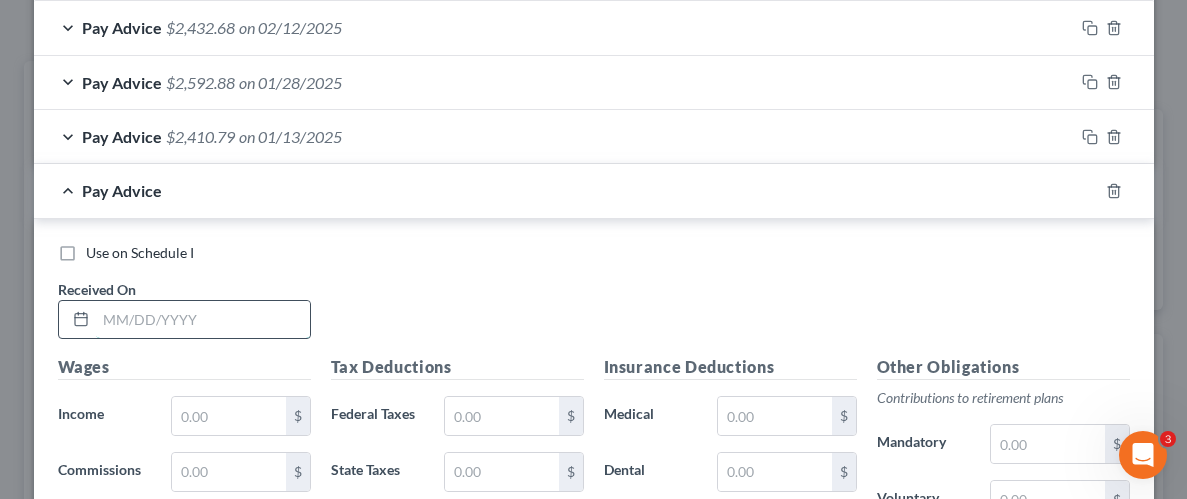click at bounding box center [203, 320] 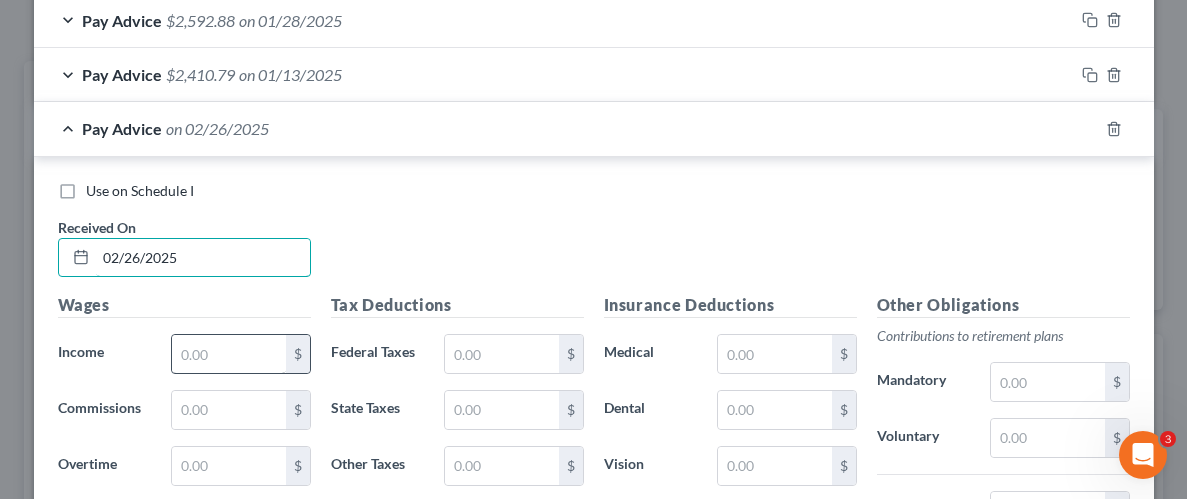 scroll, scrollTop: 787, scrollLeft: 0, axis: vertical 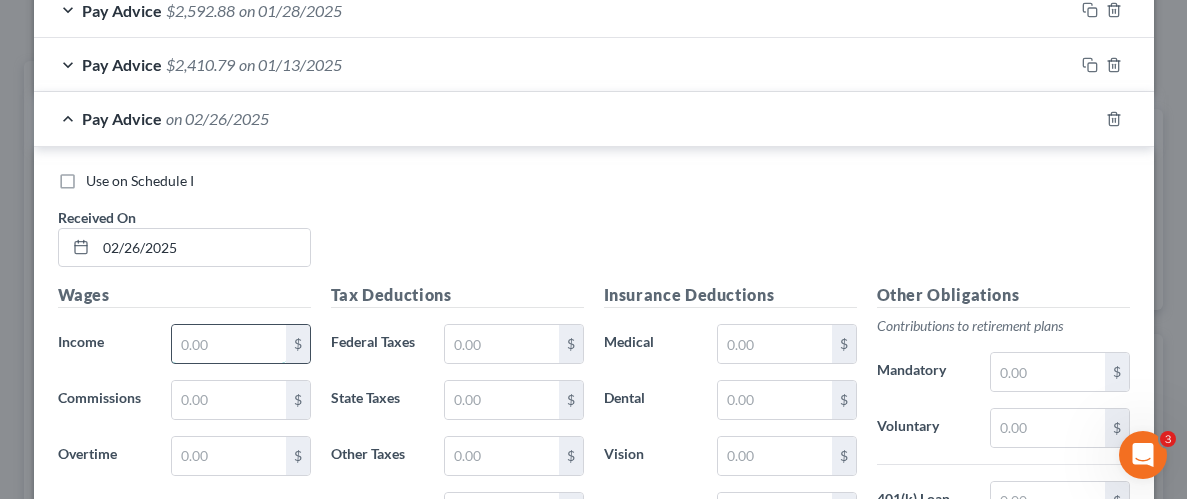 click at bounding box center [228, 344] 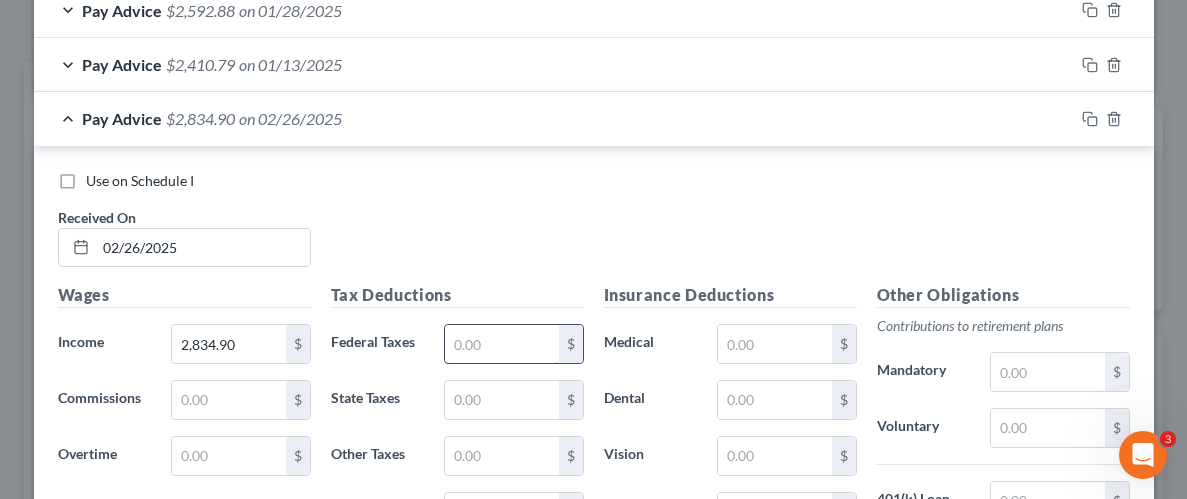 click at bounding box center [501, 344] 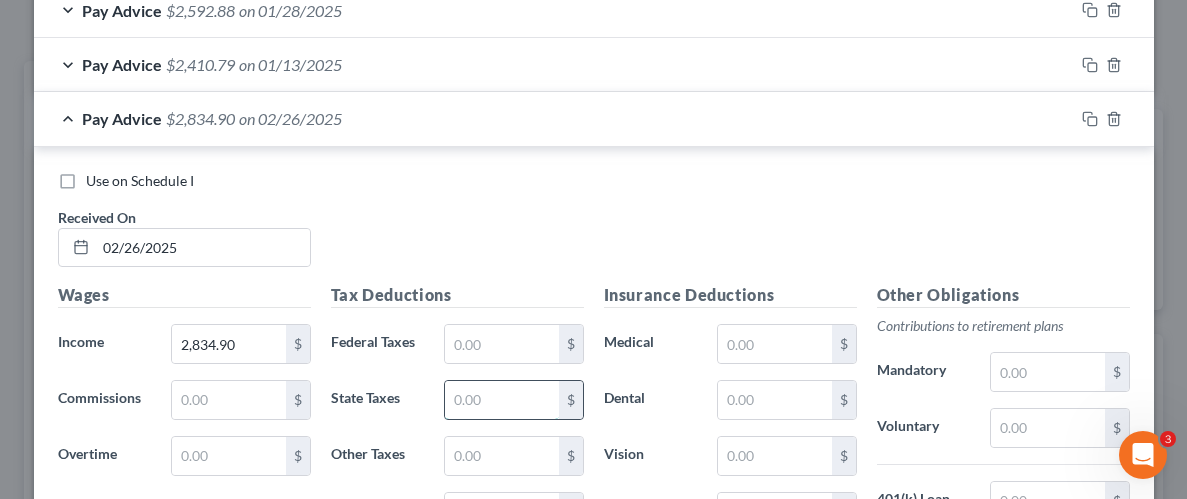 click at bounding box center (501, 400) 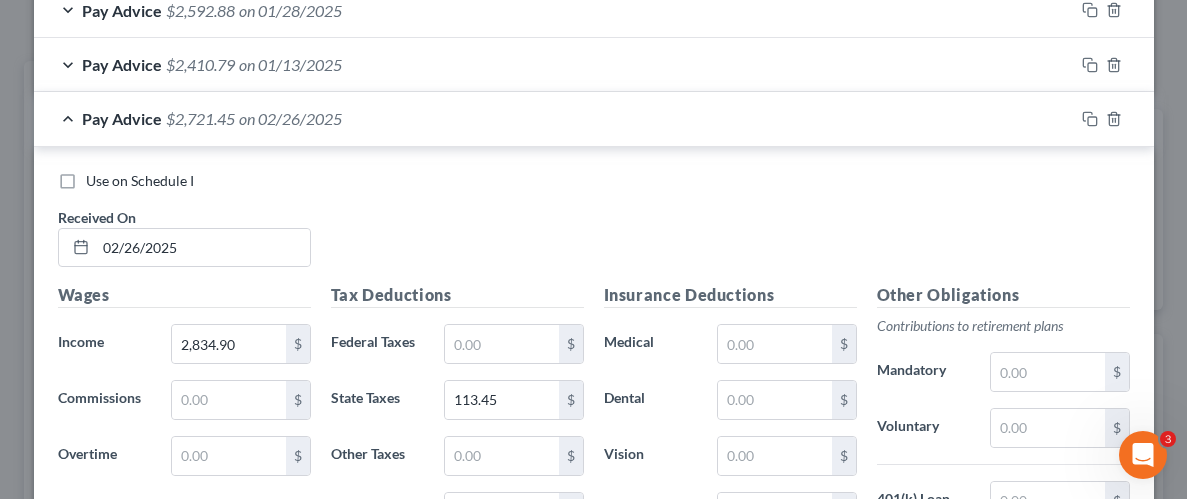 click on "113.45 $" at bounding box center [513, 400] 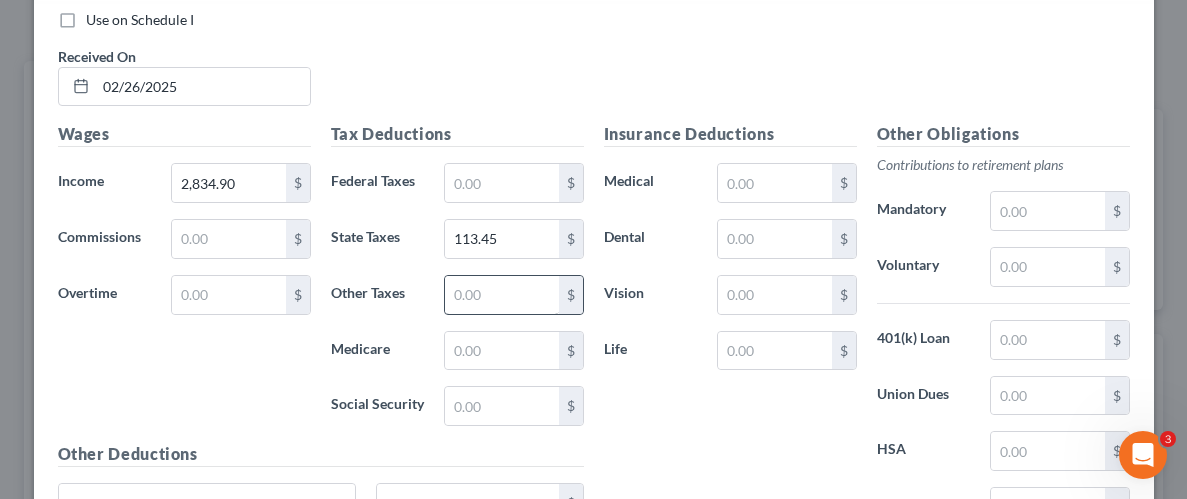 scroll, scrollTop: 950, scrollLeft: 0, axis: vertical 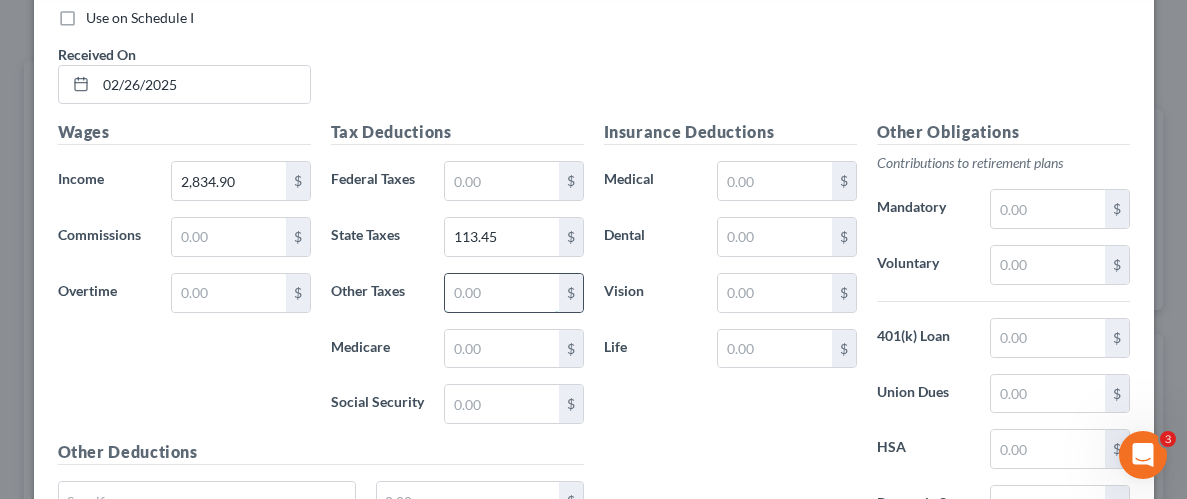 click at bounding box center [501, 293] 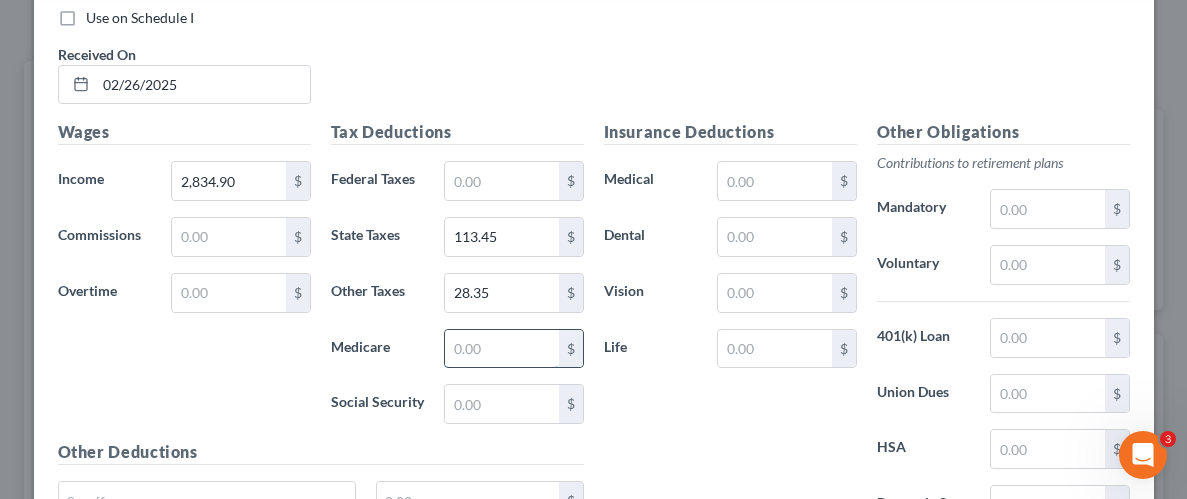 click at bounding box center (501, 349) 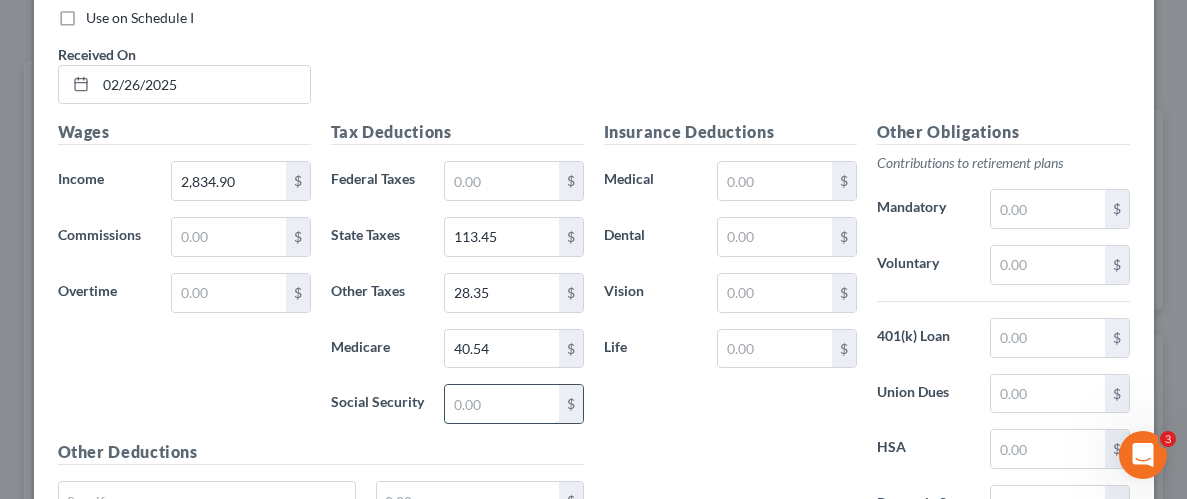 click at bounding box center (501, 404) 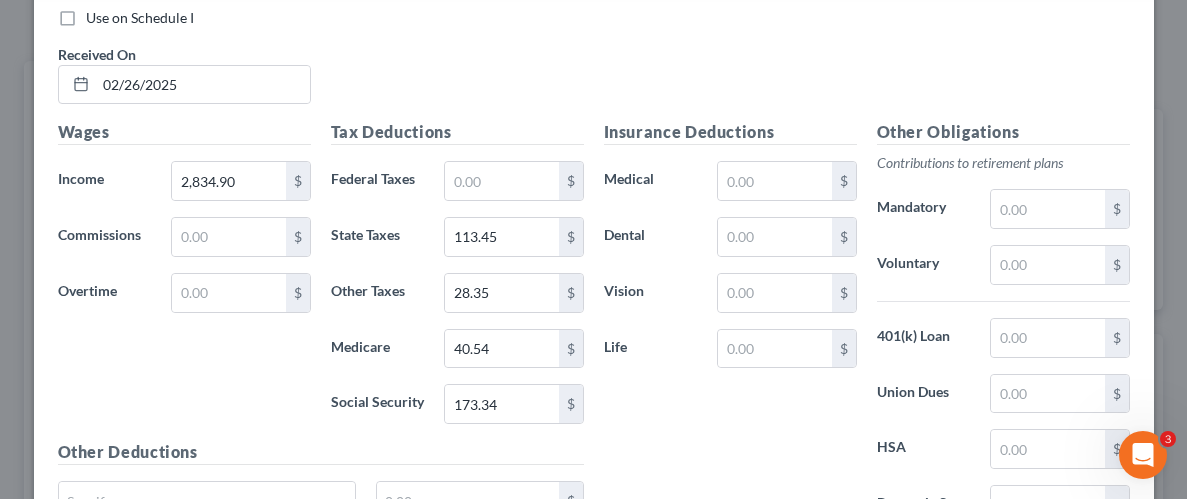 click on "Insurance Deductions Medical $ Dental $ Vision $ Life $" at bounding box center [730, 330] 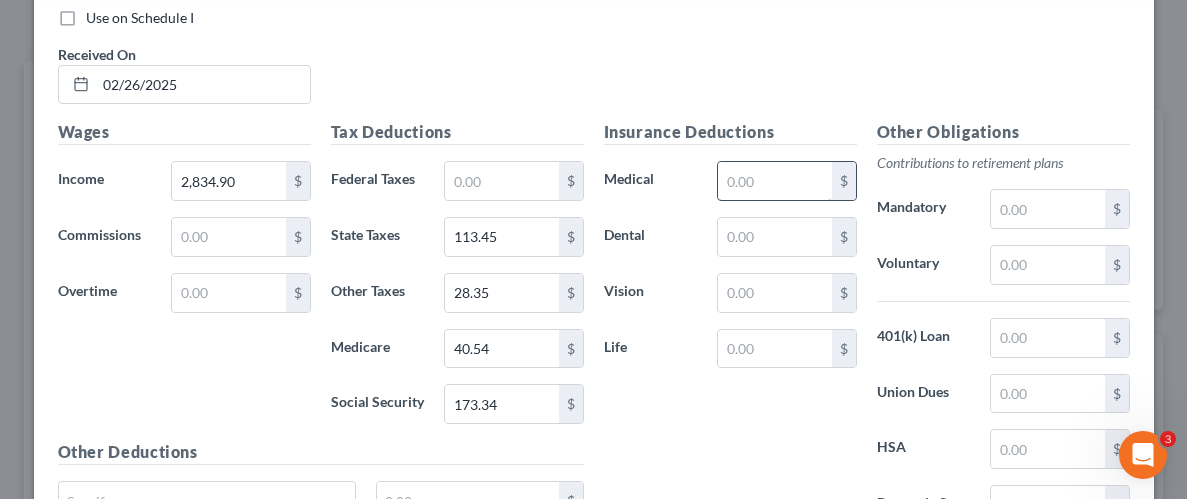 click at bounding box center (774, 181) 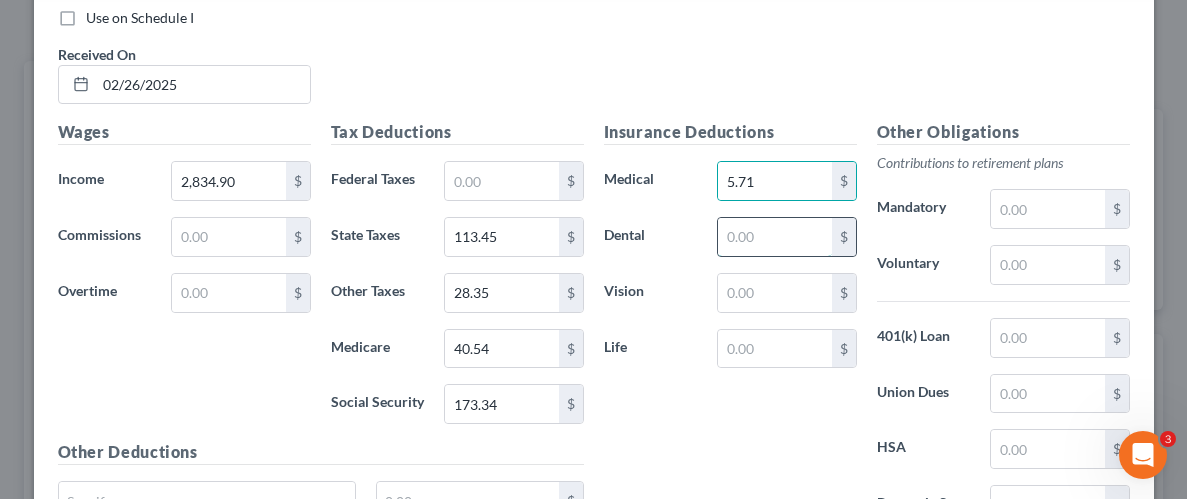 click at bounding box center (774, 237) 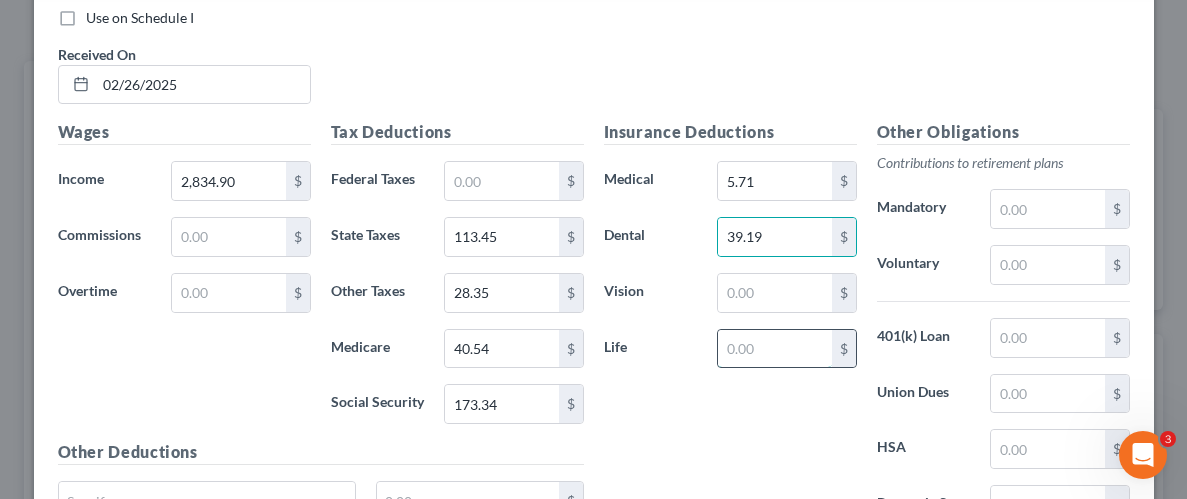 click at bounding box center (774, 349) 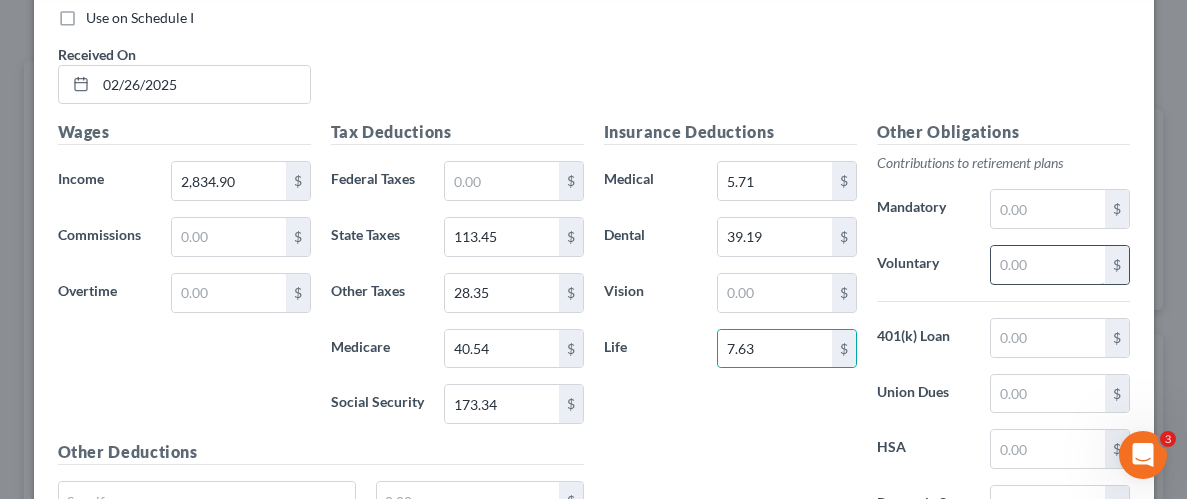 click at bounding box center (1047, 265) 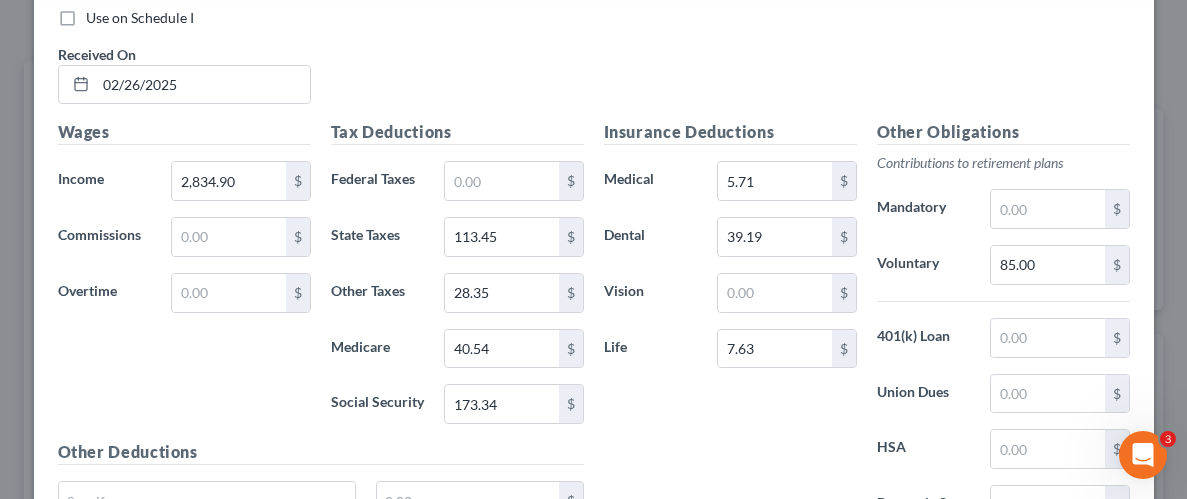 click on "Insurance Deductions Medical 5.71 $ Dental 39.19 $ Vision $ Life 7.63 $" at bounding box center (730, 330) 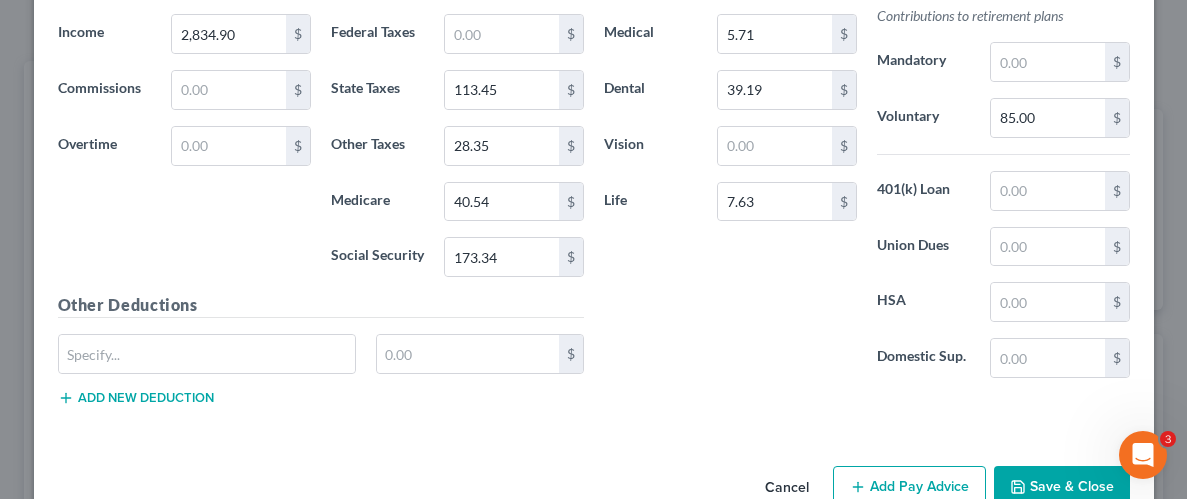 scroll, scrollTop: 1105, scrollLeft: 0, axis: vertical 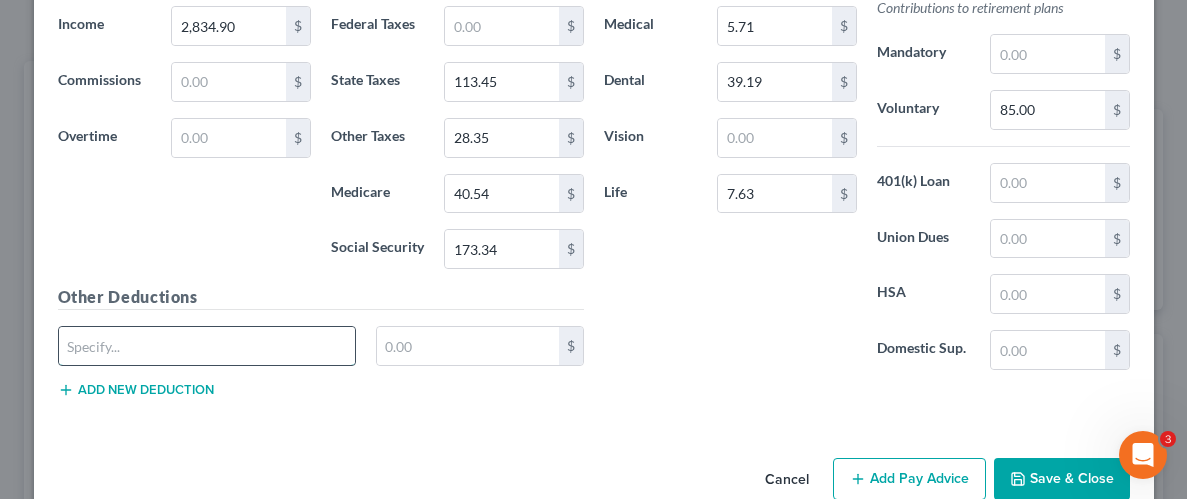 click at bounding box center (207, 346) 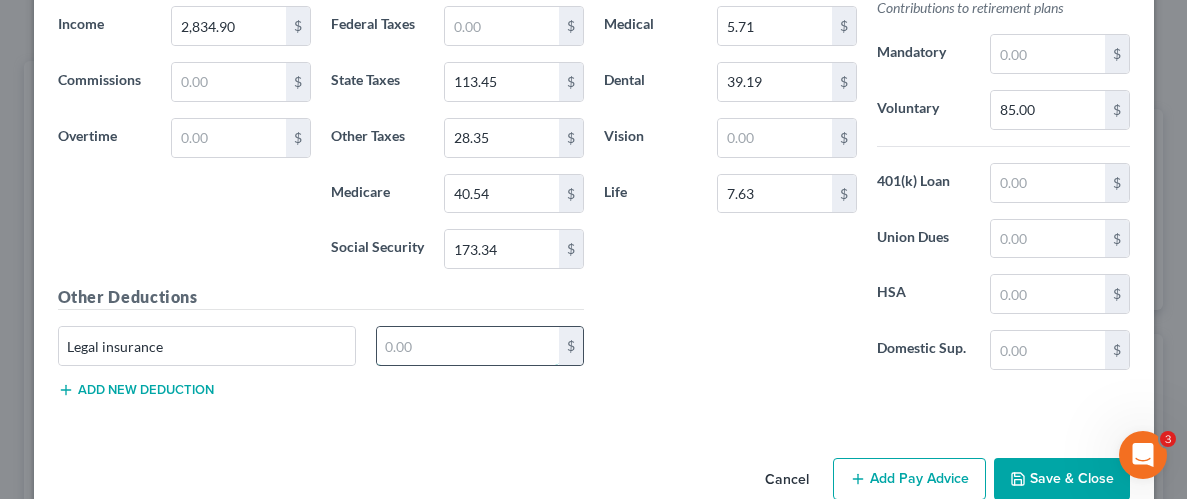 click at bounding box center (468, 346) 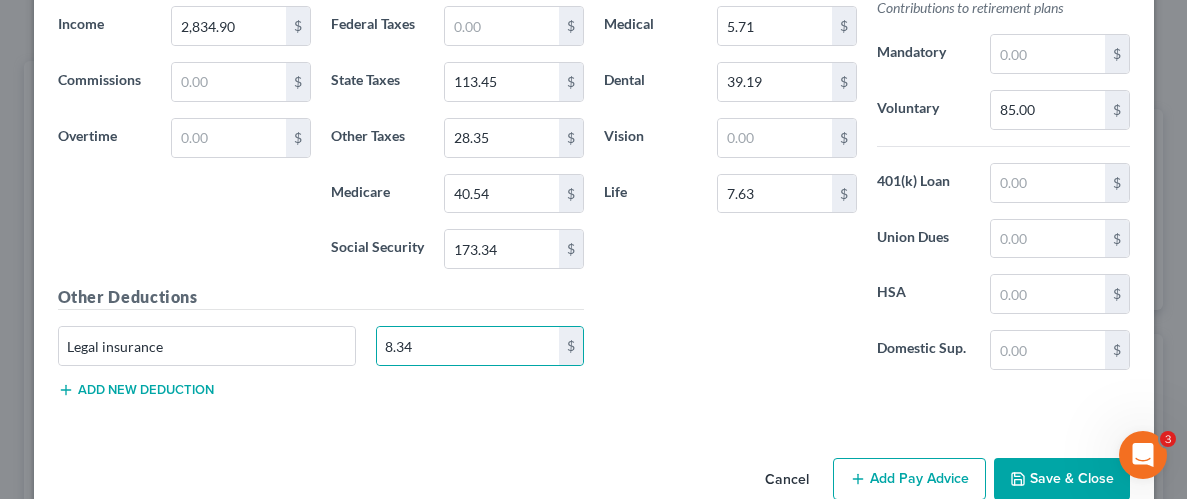 click on "Insurance Deductions Medical 5.71 $ Dental 39.19 $ Vision $ Life 7.63 $" at bounding box center [730, 175] 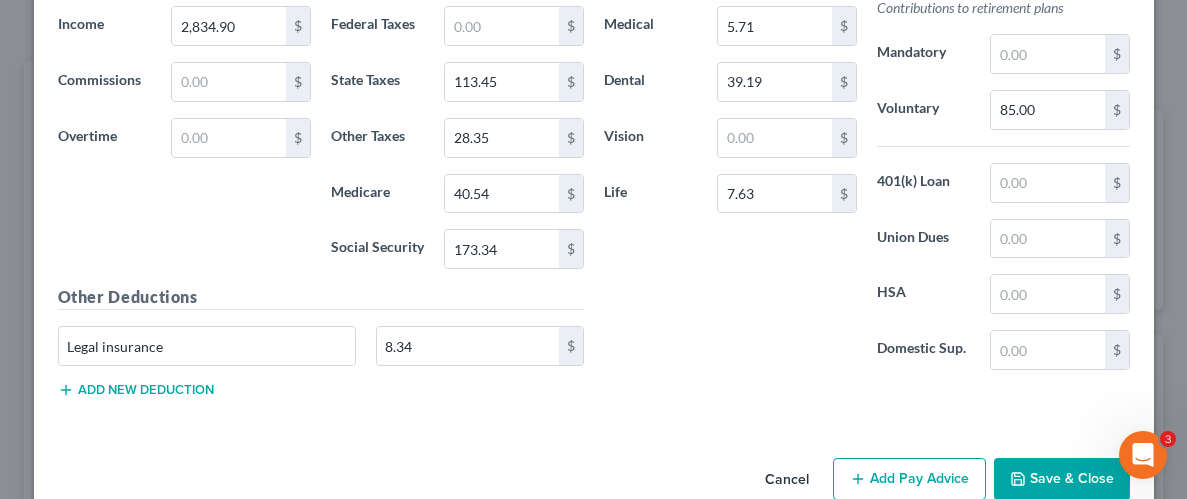 click on "Save & Close" at bounding box center [1062, 479] 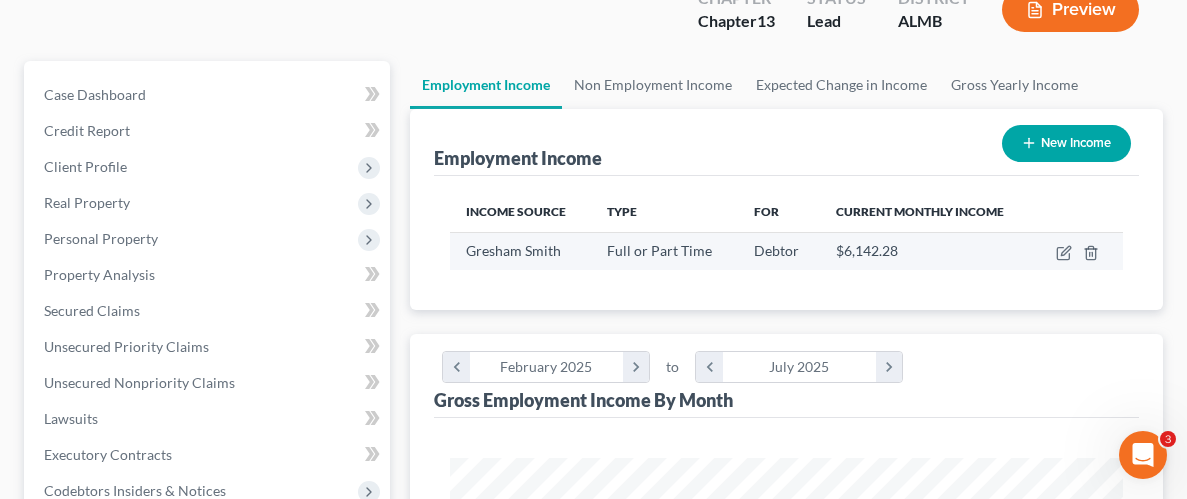 click at bounding box center [1078, 251] 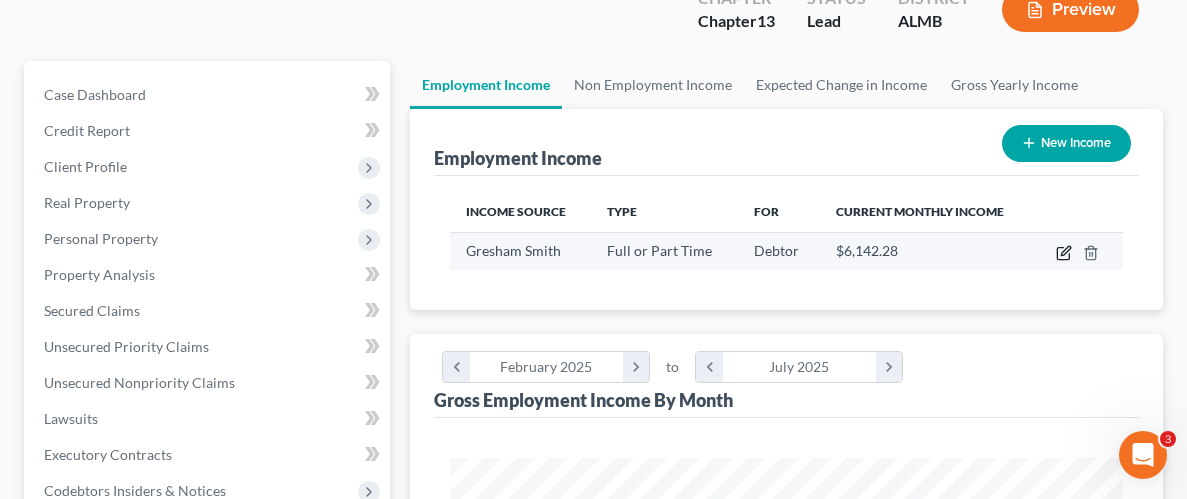 click 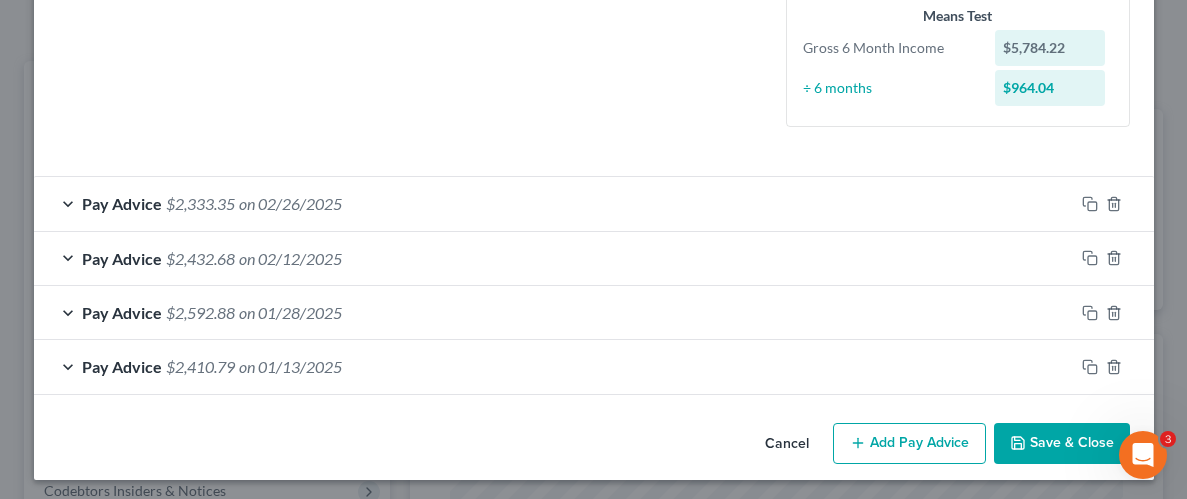 scroll, scrollTop: 543, scrollLeft: 0, axis: vertical 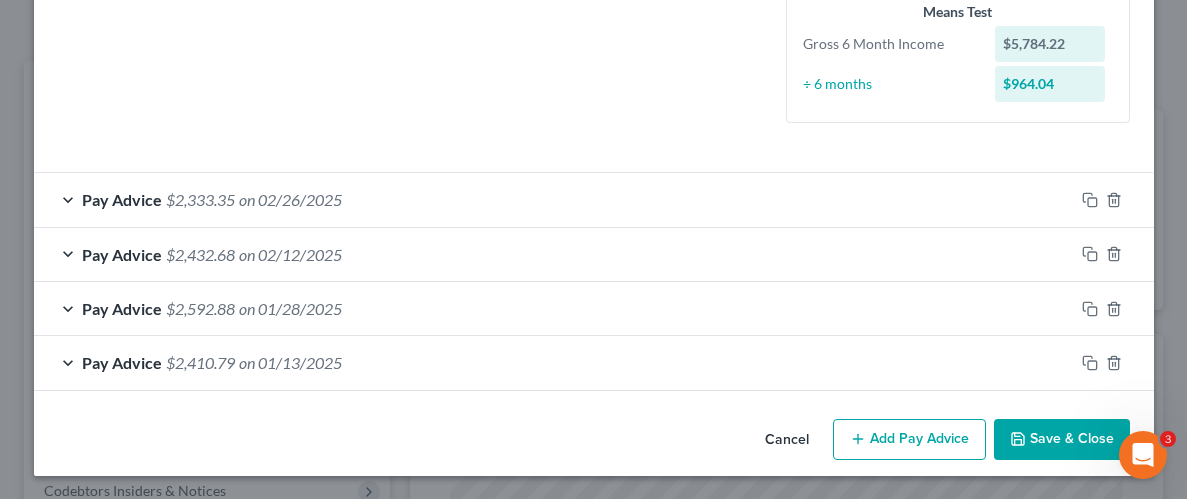 click on "Add Pay Advice" at bounding box center (909, 440) 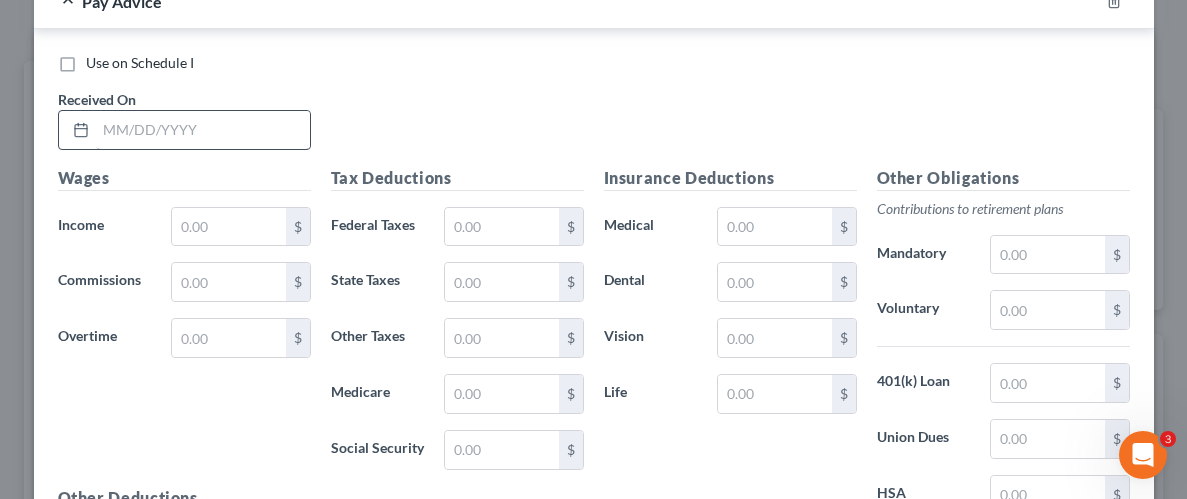 scroll, scrollTop: 961, scrollLeft: 0, axis: vertical 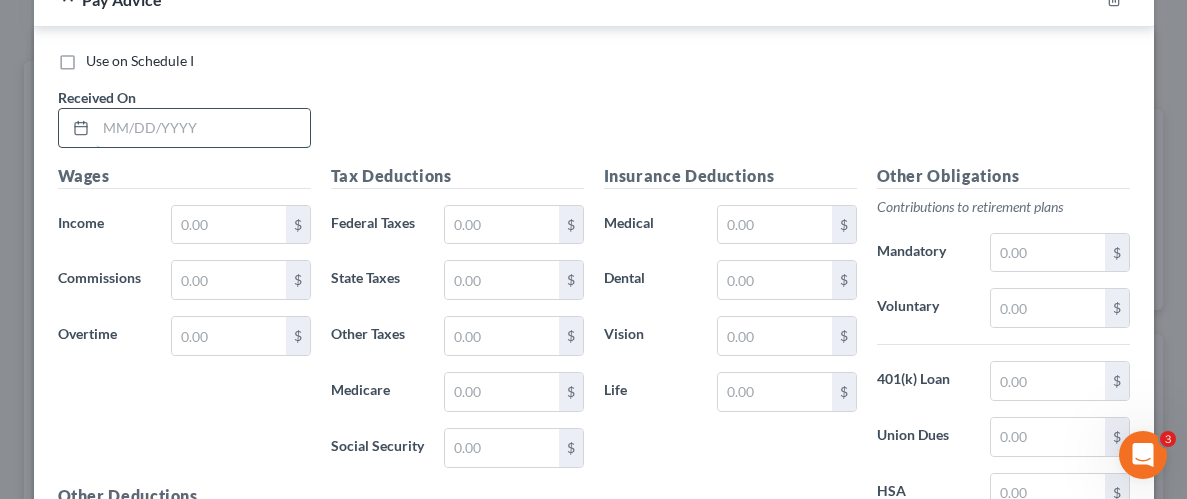 click at bounding box center [203, 128] 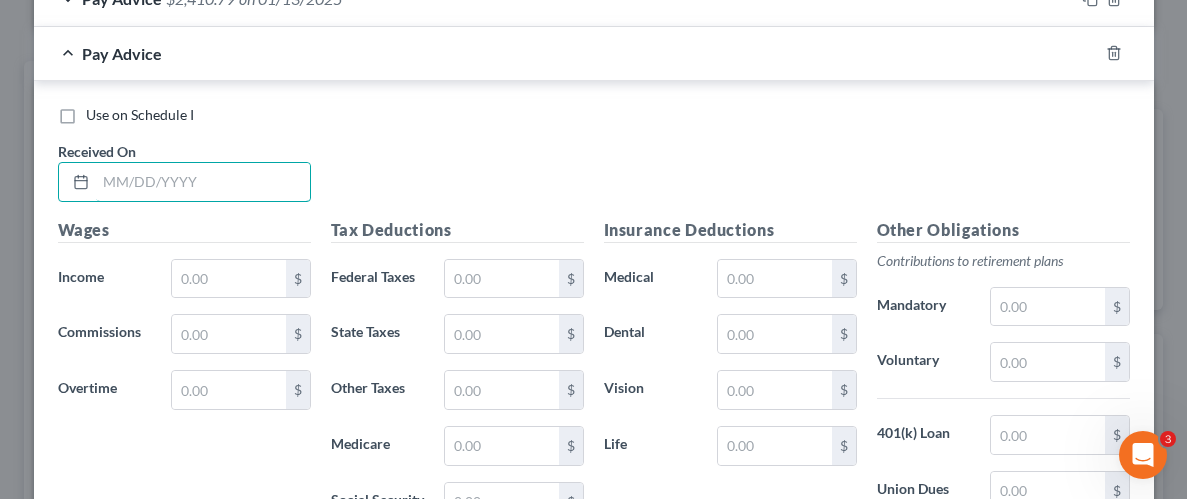 scroll, scrollTop: 938, scrollLeft: 0, axis: vertical 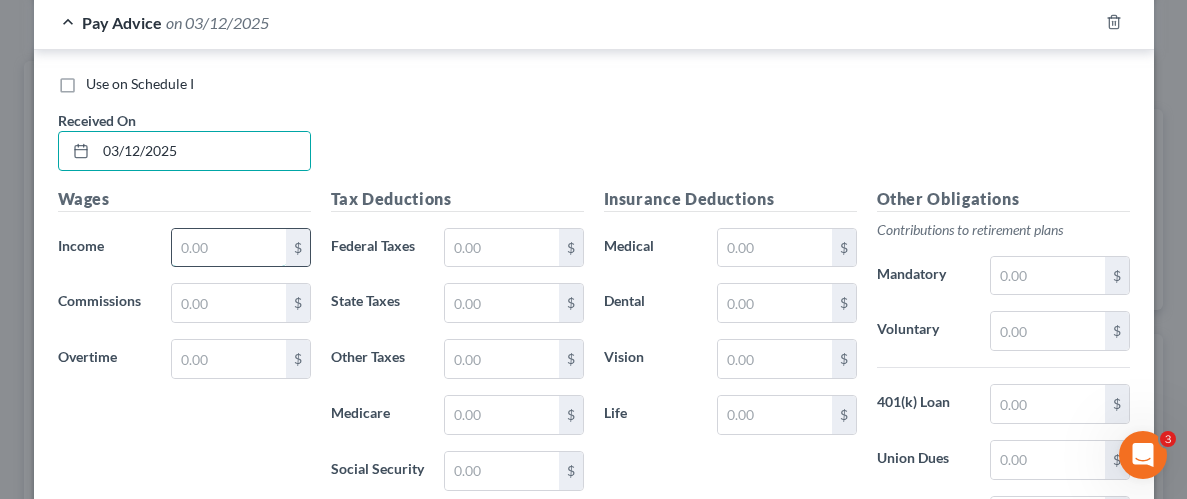 click at bounding box center [228, 248] 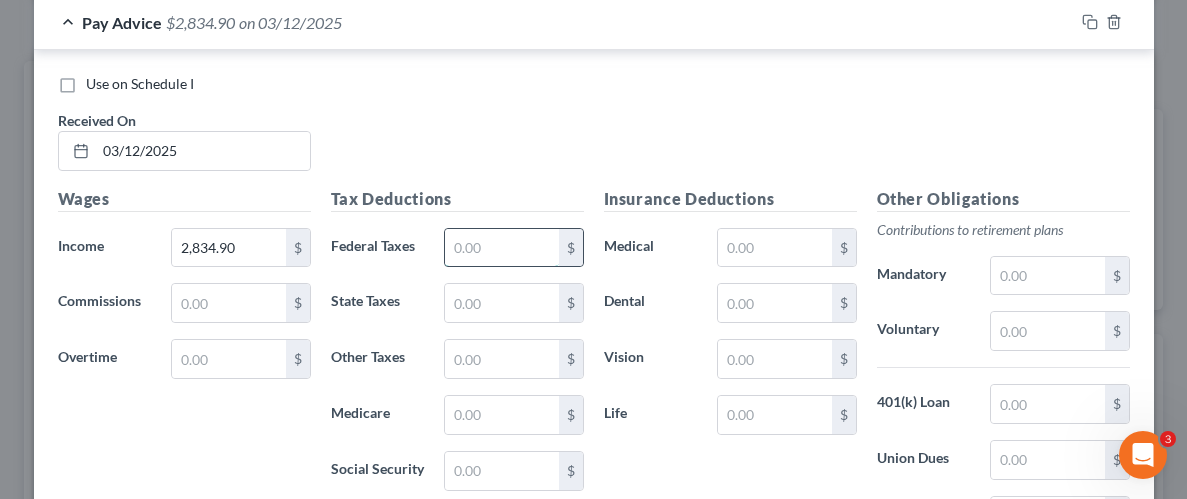 click at bounding box center [501, 248] 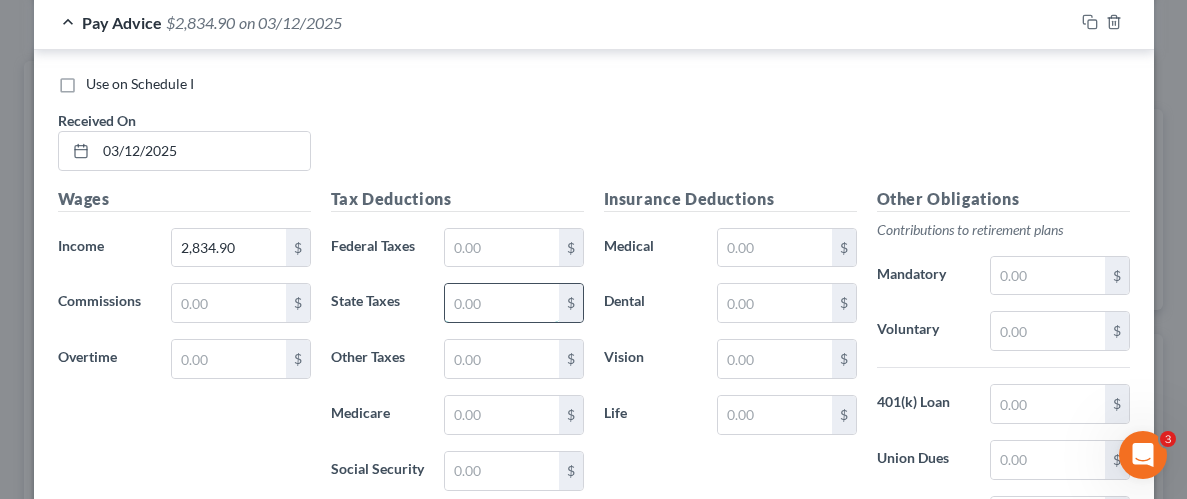 click at bounding box center [501, 303] 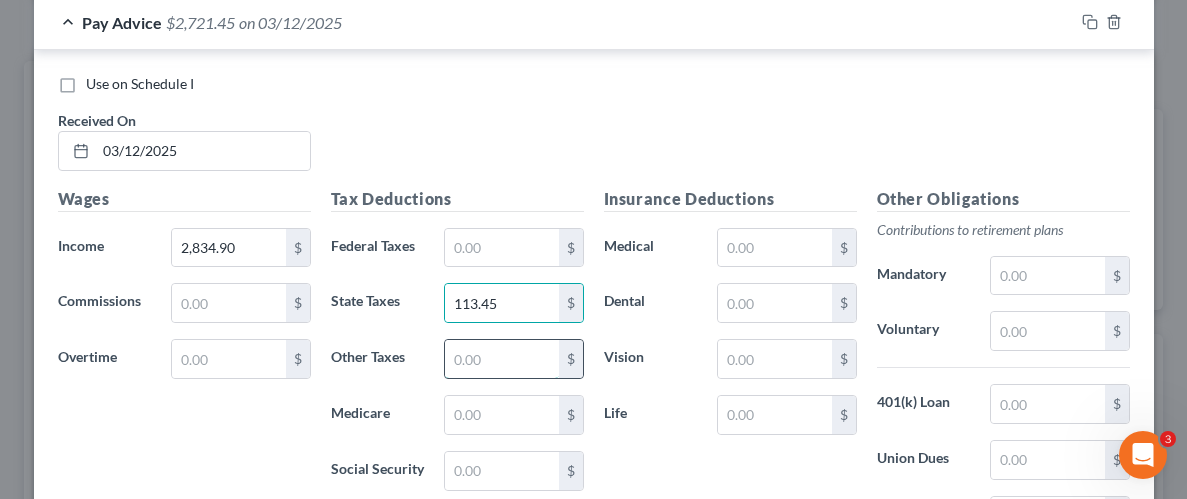 click at bounding box center [501, 359] 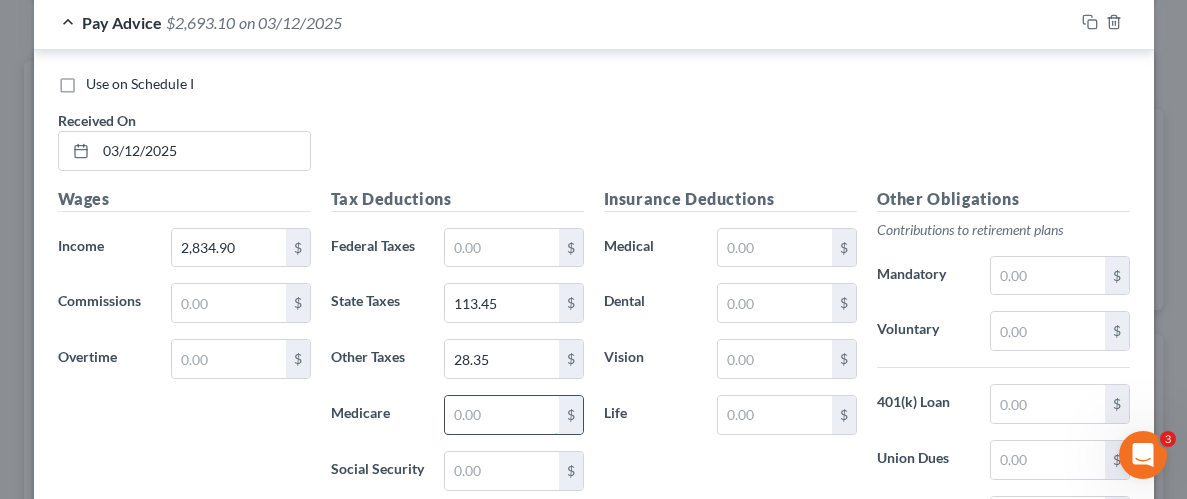 click at bounding box center (501, 415) 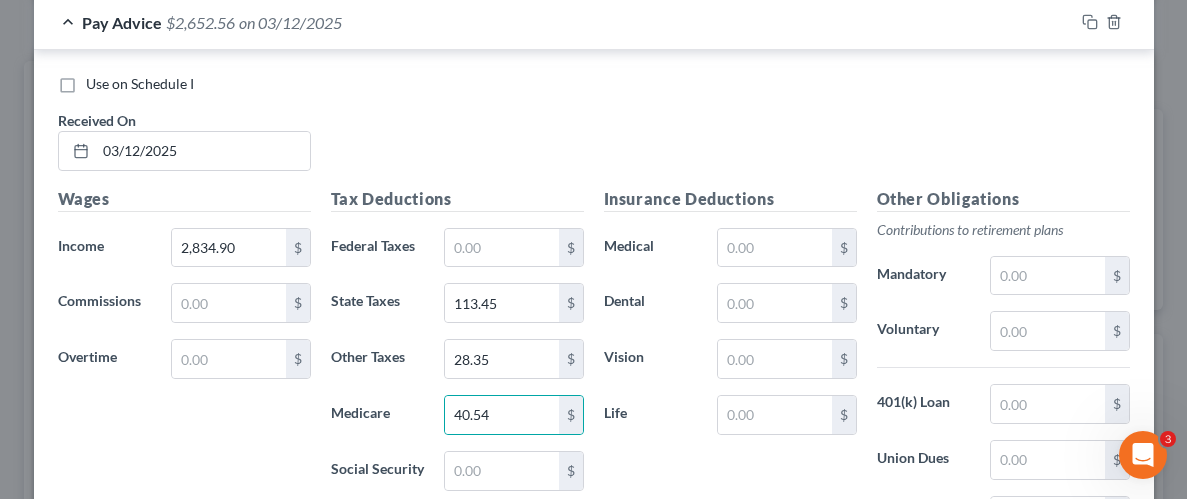 click on "Insurance Deductions Medical $ Dental $ Vision $ Life $" at bounding box center (730, 397) 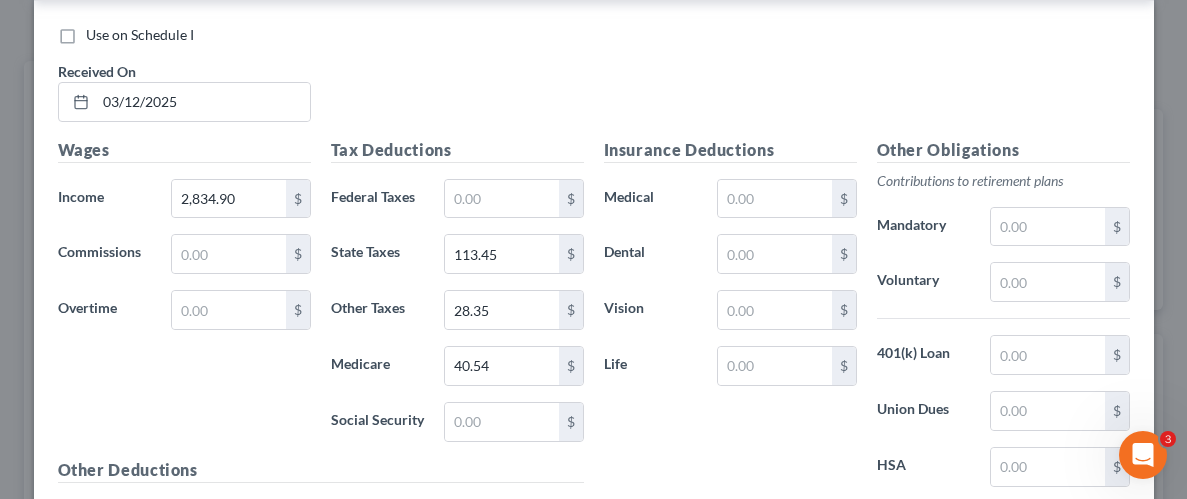 scroll, scrollTop: 1089, scrollLeft: 0, axis: vertical 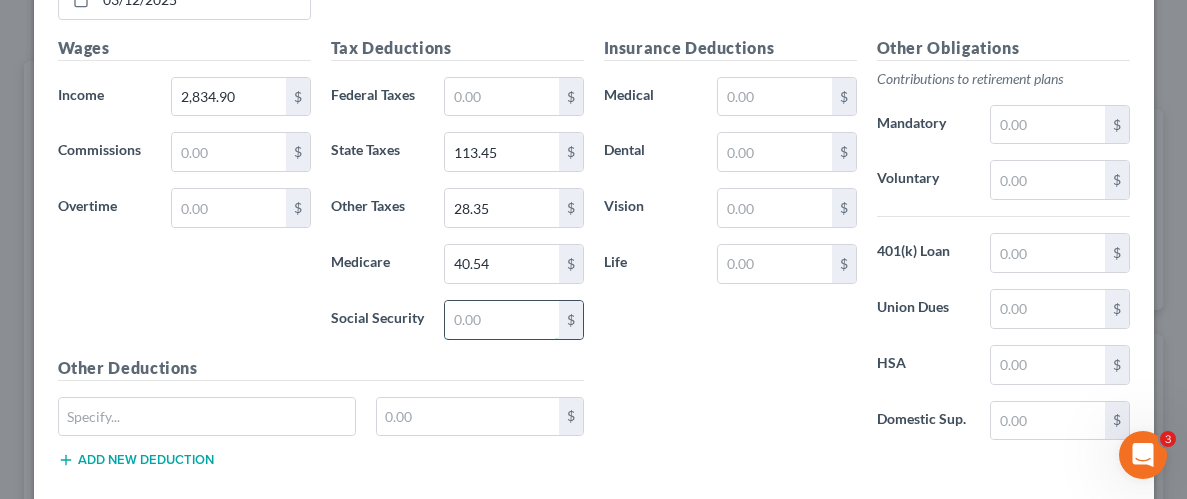 click at bounding box center [501, 320] 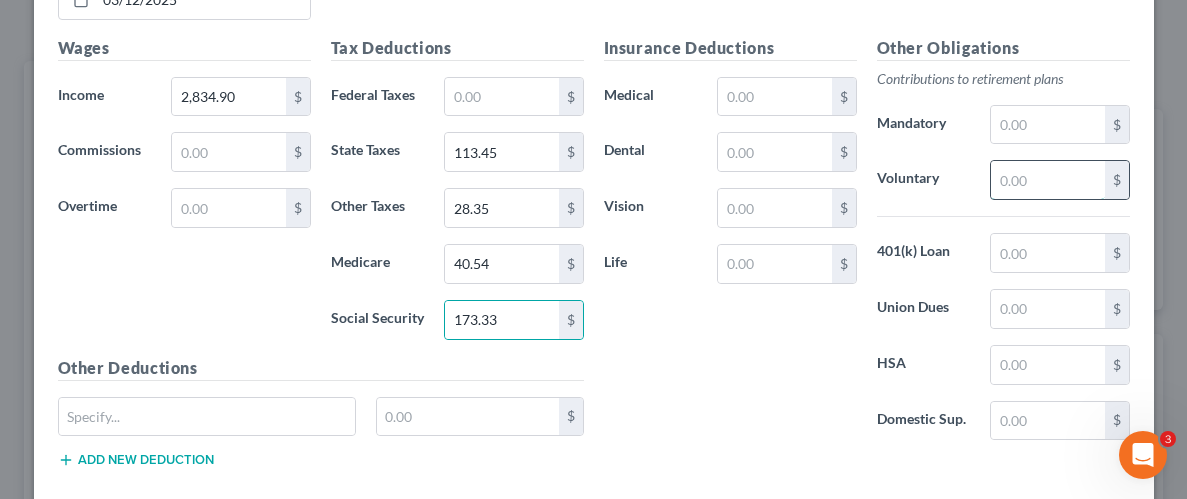 click at bounding box center [1047, 180] 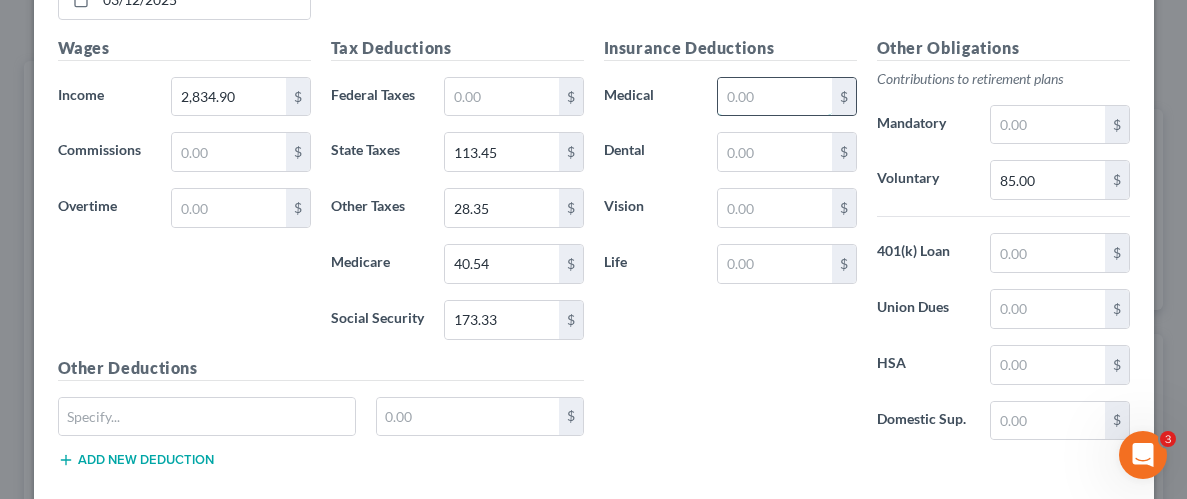 click at bounding box center (774, 97) 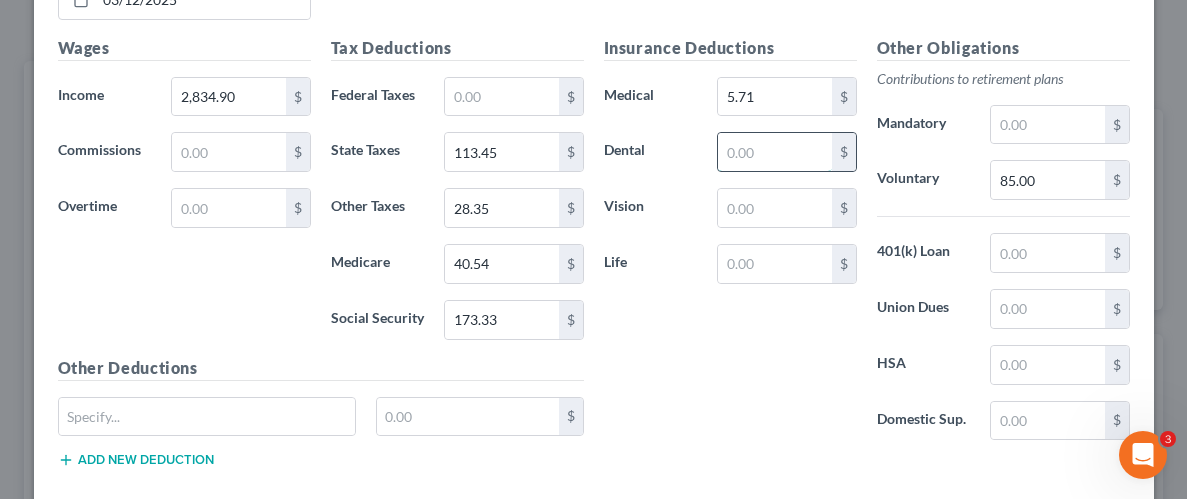 click at bounding box center [774, 152] 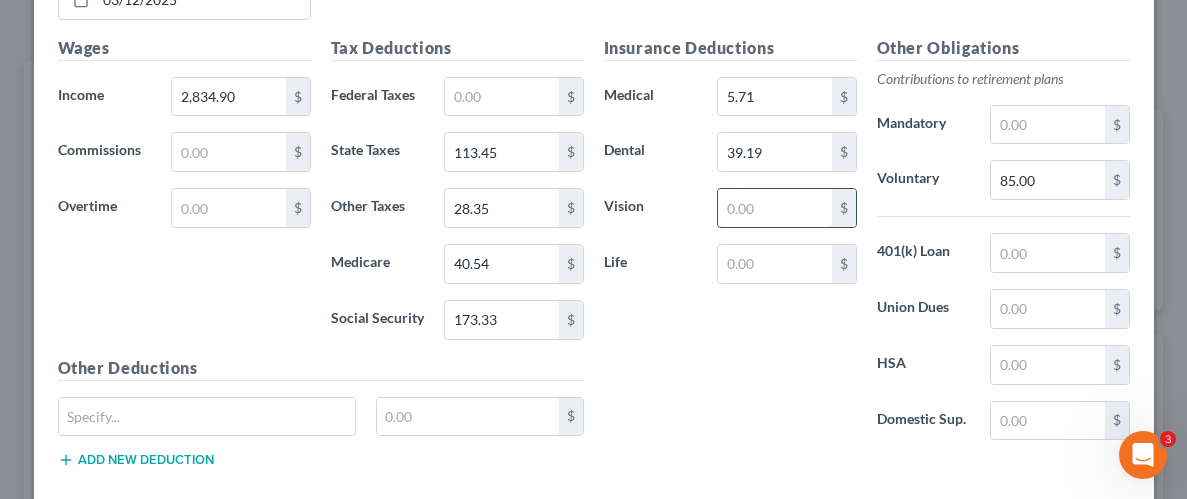 click at bounding box center (774, 208) 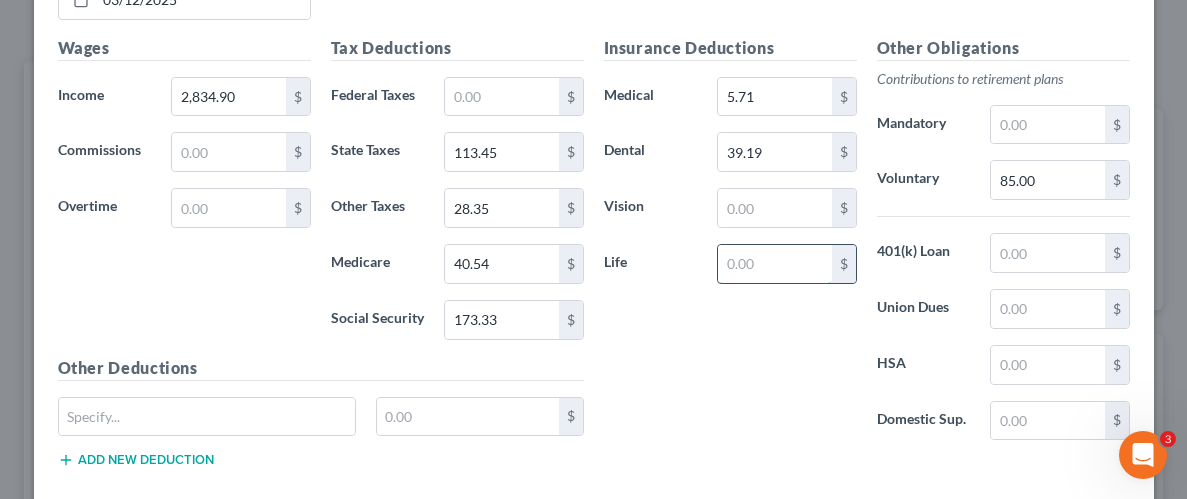 click at bounding box center [774, 264] 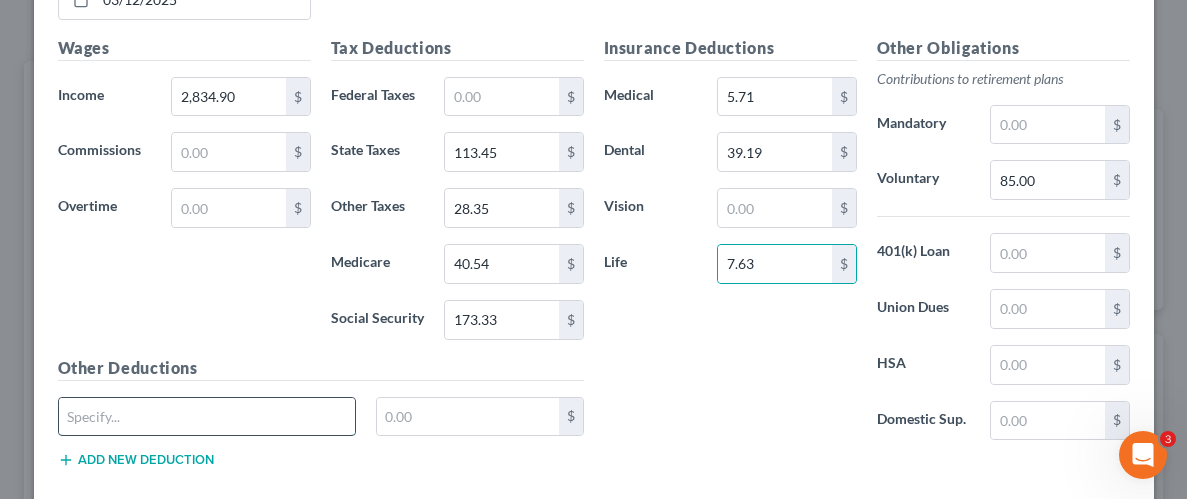 click at bounding box center (207, 417) 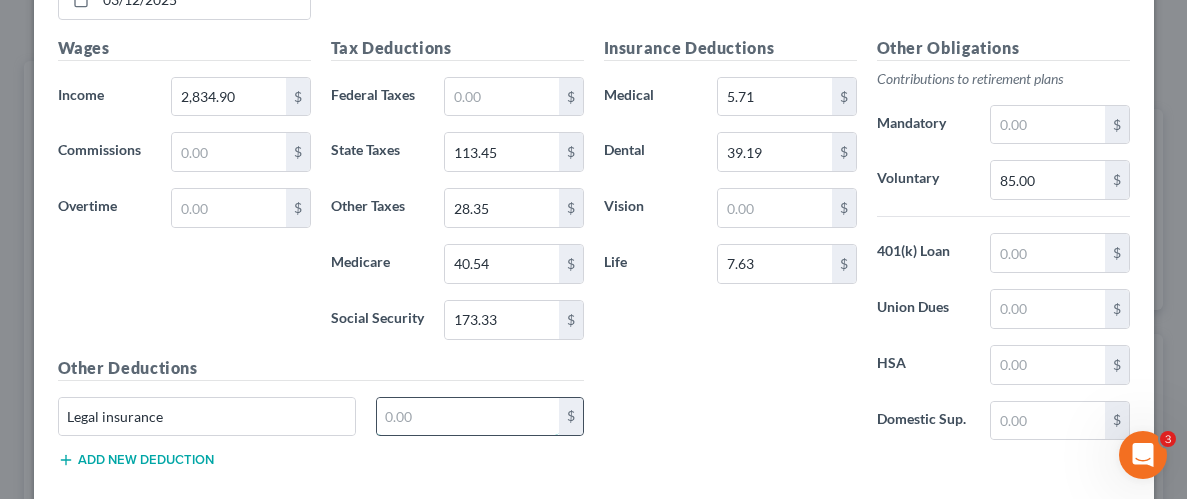 click at bounding box center [468, 417] 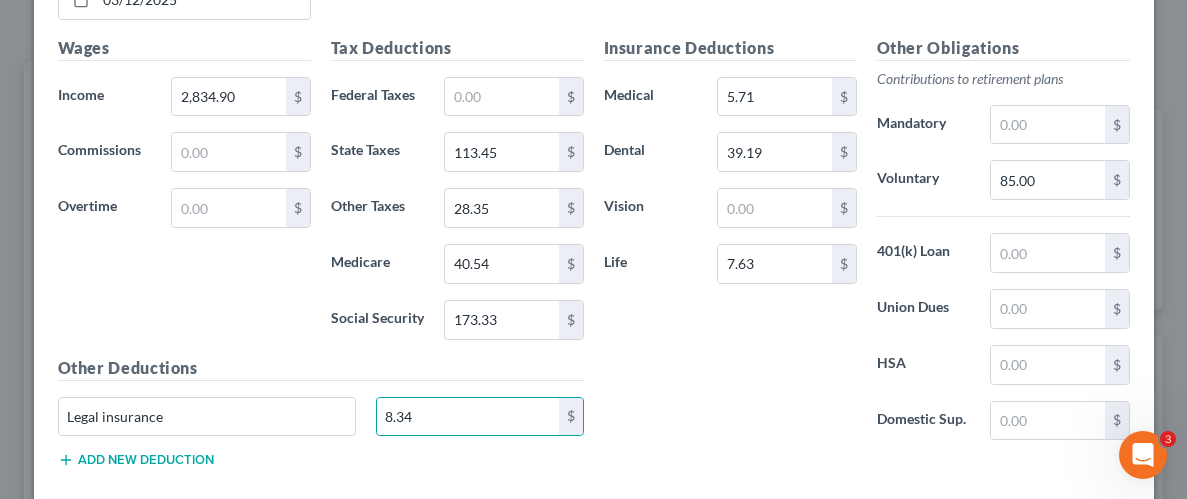 click on "Insurance Deductions Medical 5.71 $ Dental 39.19 $ Vision $ Life 7.63 $" at bounding box center (730, 246) 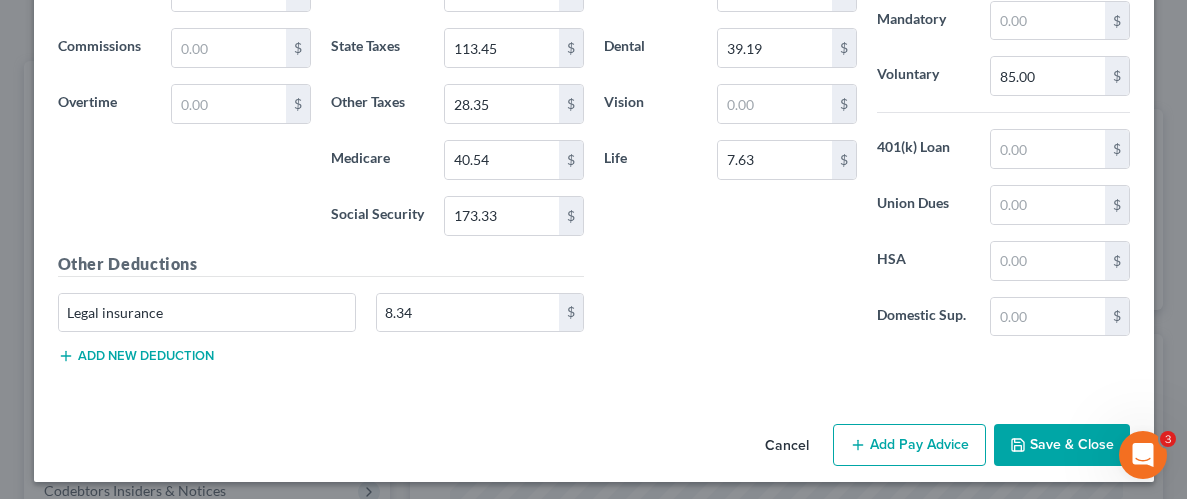 scroll, scrollTop: 1196, scrollLeft: 0, axis: vertical 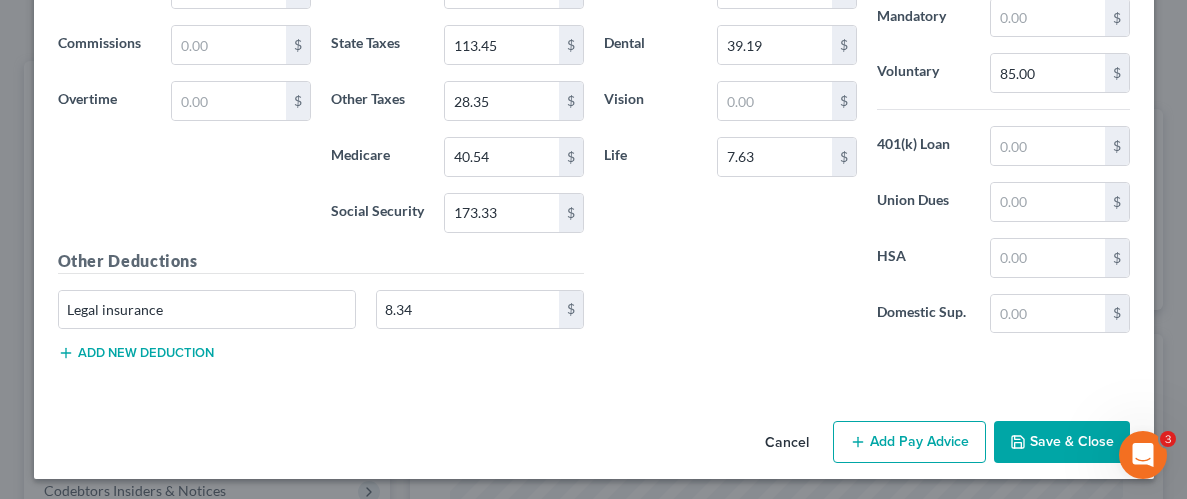 click on "Save & Close" at bounding box center [1062, 442] 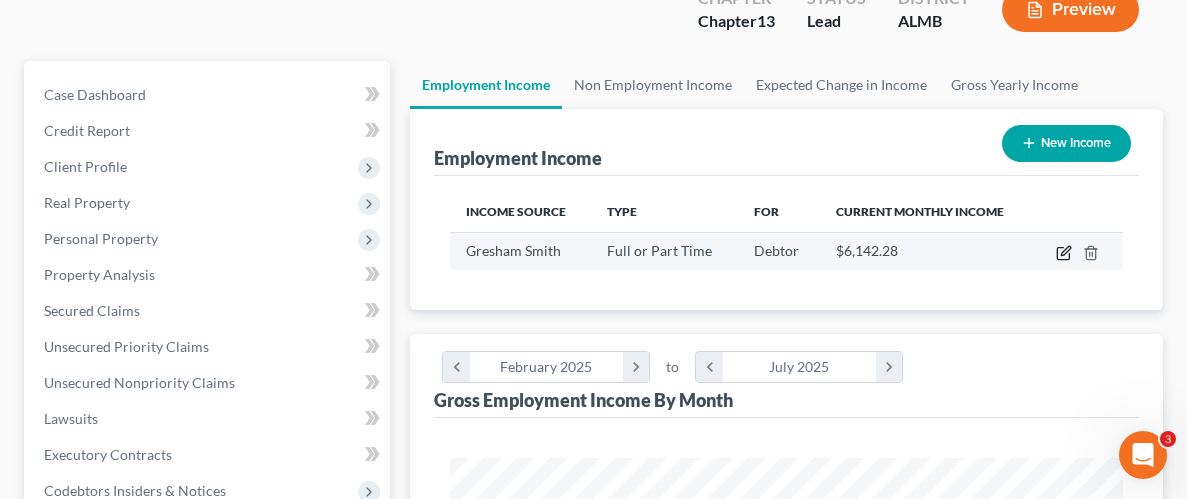 click 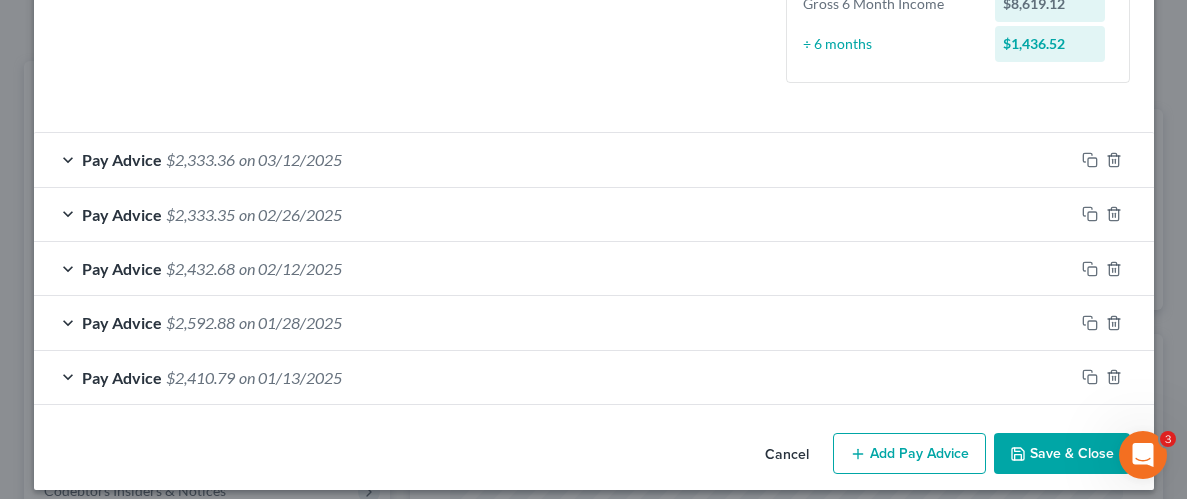 scroll, scrollTop: 596, scrollLeft: 0, axis: vertical 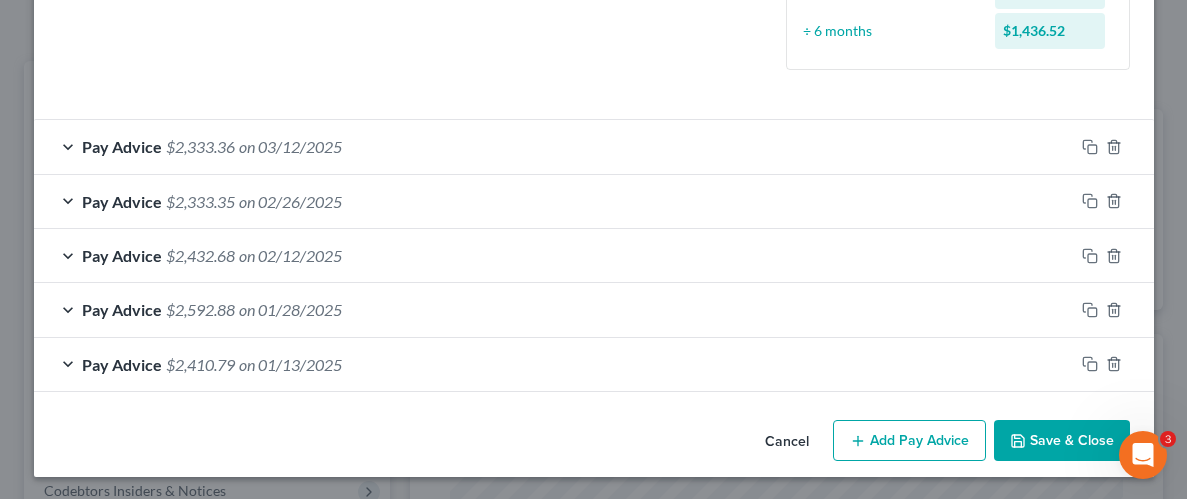 click on "Add Pay Advice" at bounding box center (909, 441) 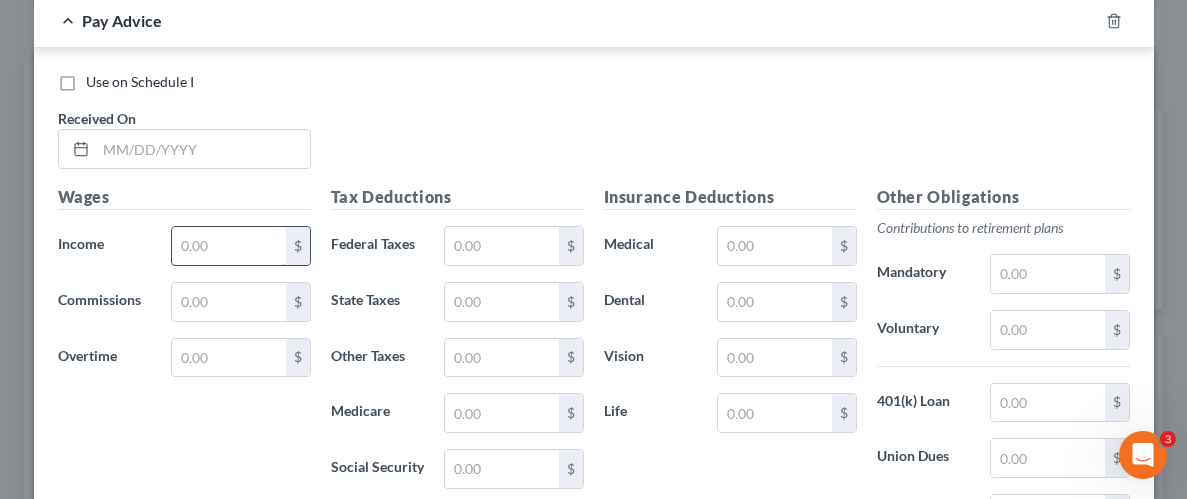 scroll, scrollTop: 995, scrollLeft: 0, axis: vertical 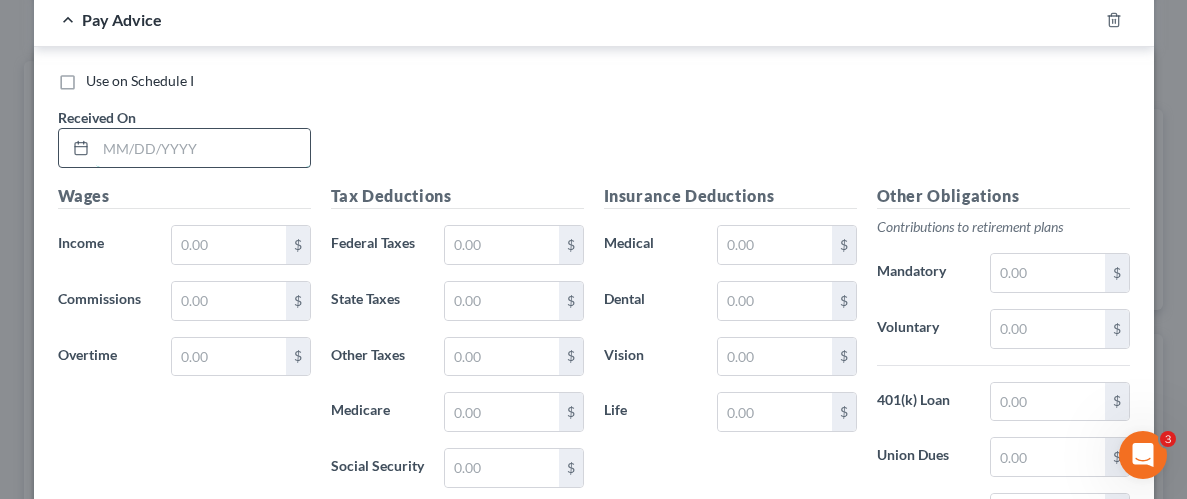 click at bounding box center (203, 148) 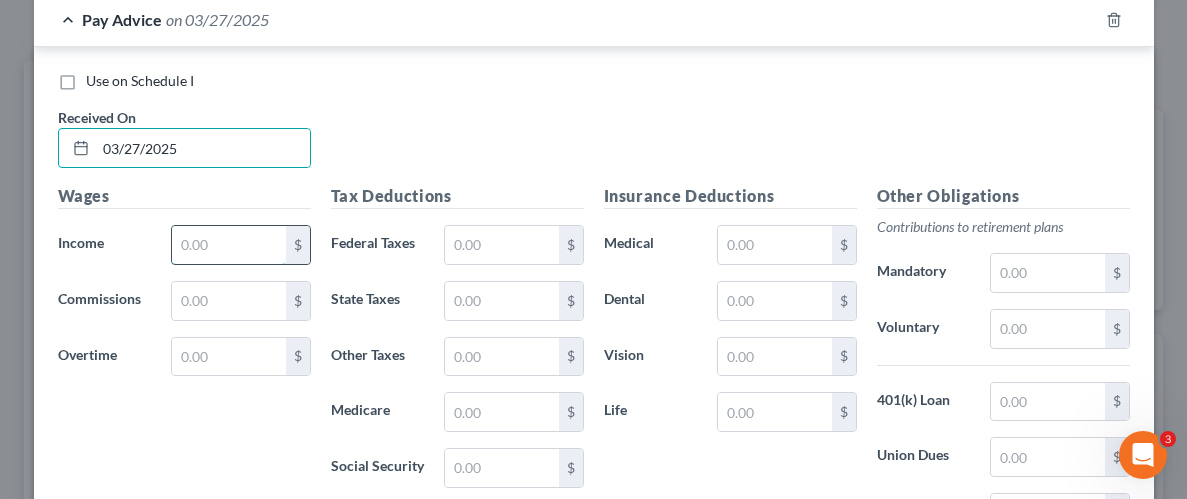 click at bounding box center (228, 245) 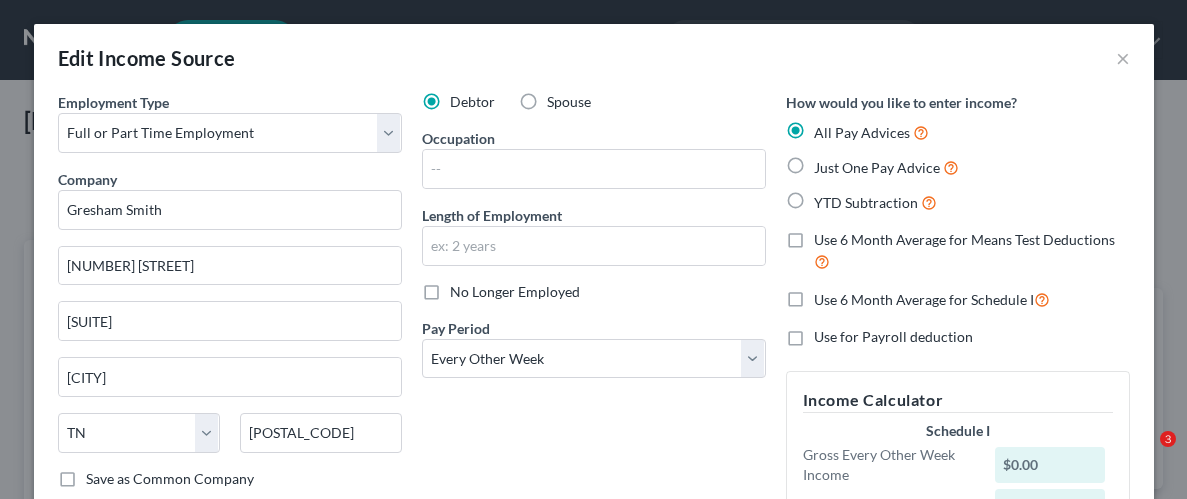 select on "0" 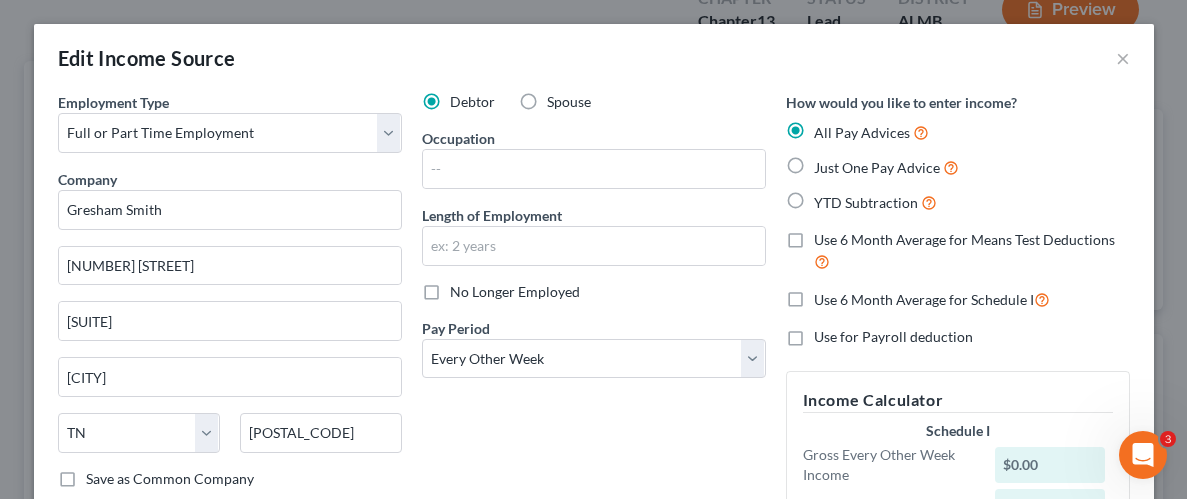 scroll, scrollTop: 179, scrollLeft: 0, axis: vertical 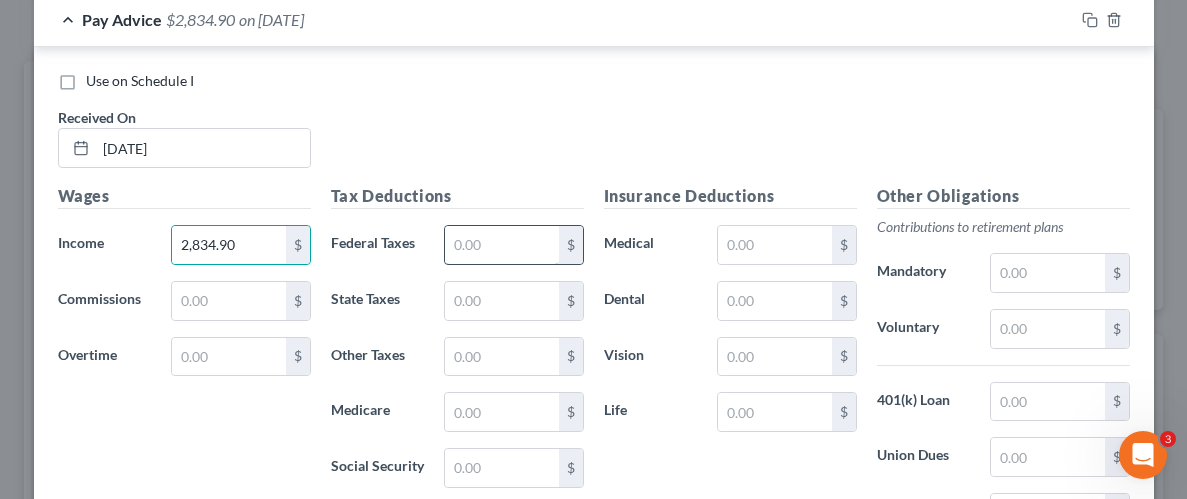 type on "2,834.90" 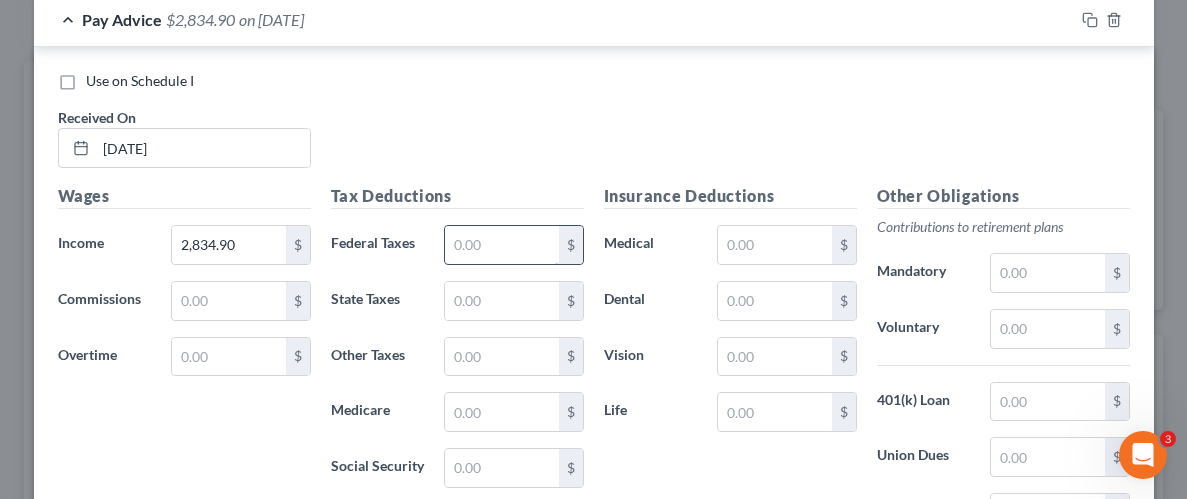 click at bounding box center (501, 245) 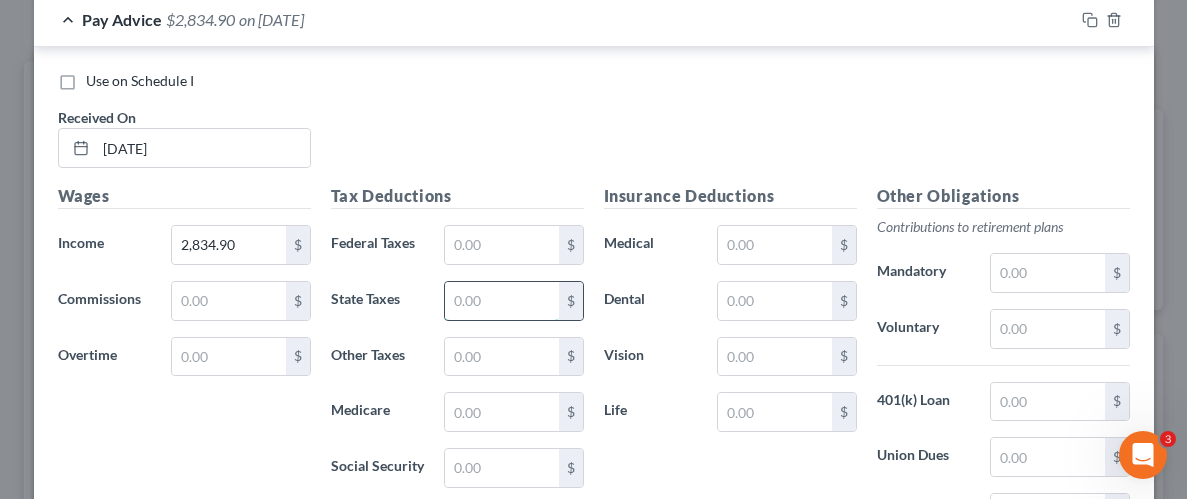 click at bounding box center (501, 301) 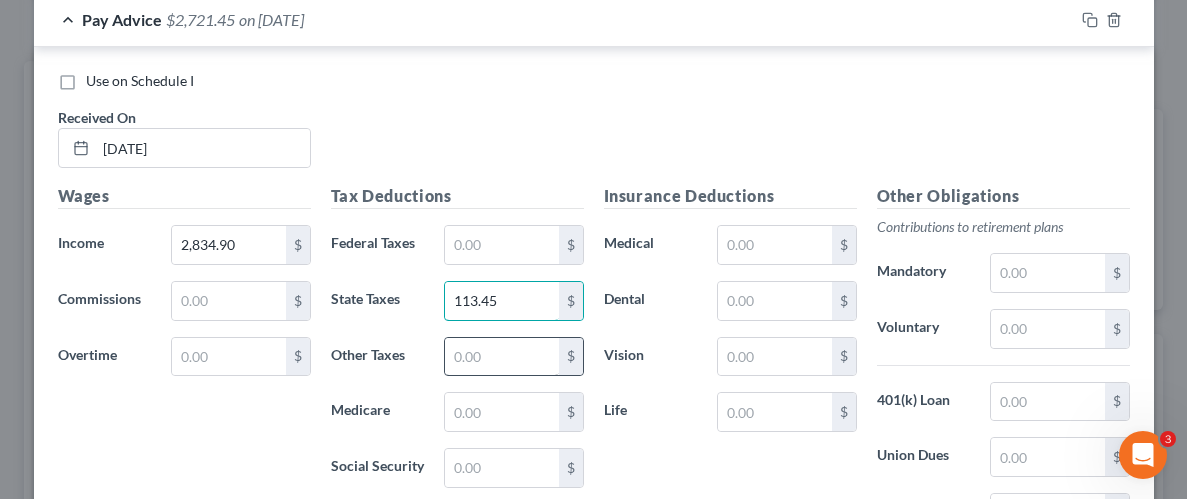 type on "113.45" 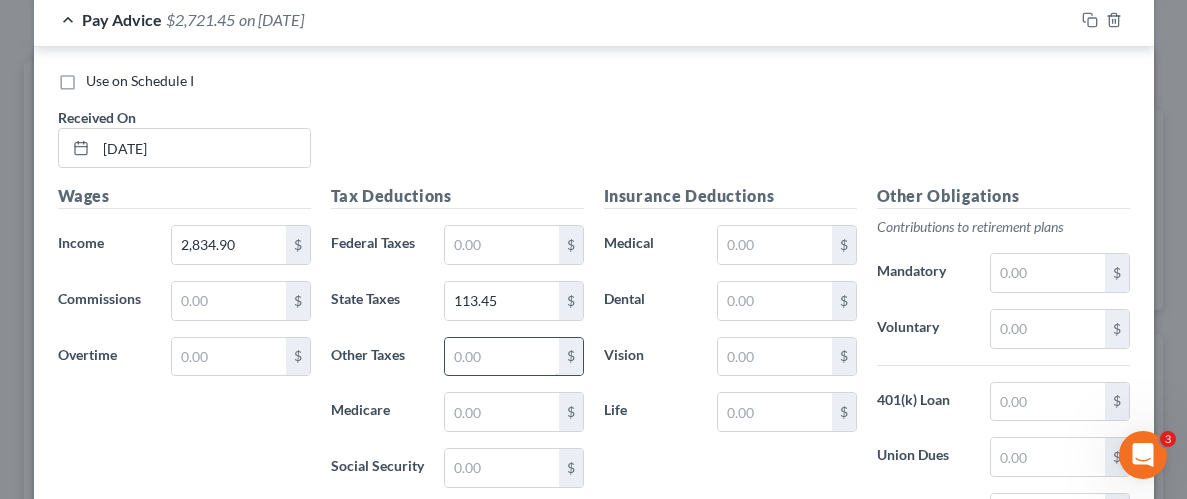 click at bounding box center [501, 357] 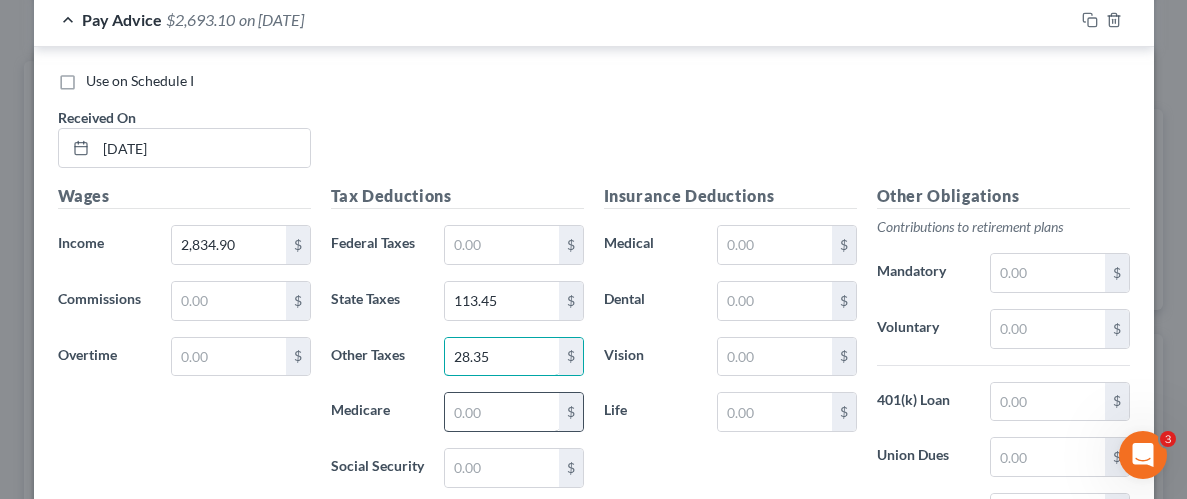 type on "28.35" 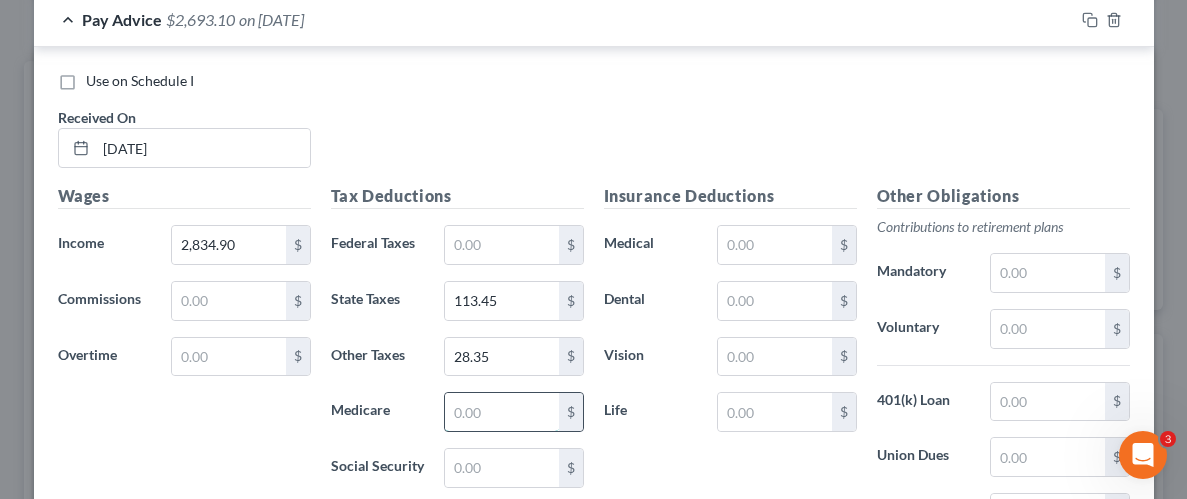 click at bounding box center [501, 412] 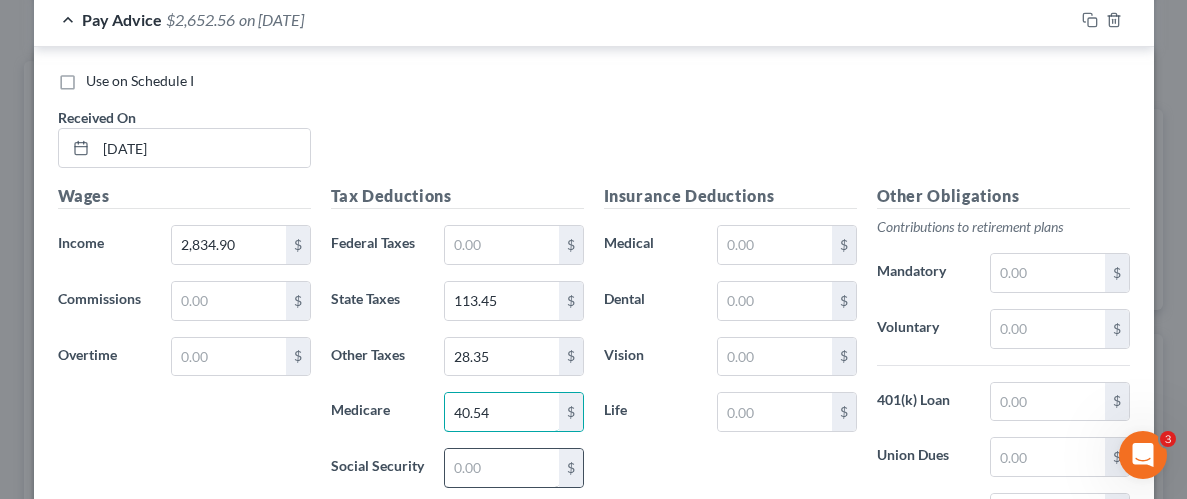type on "40.54" 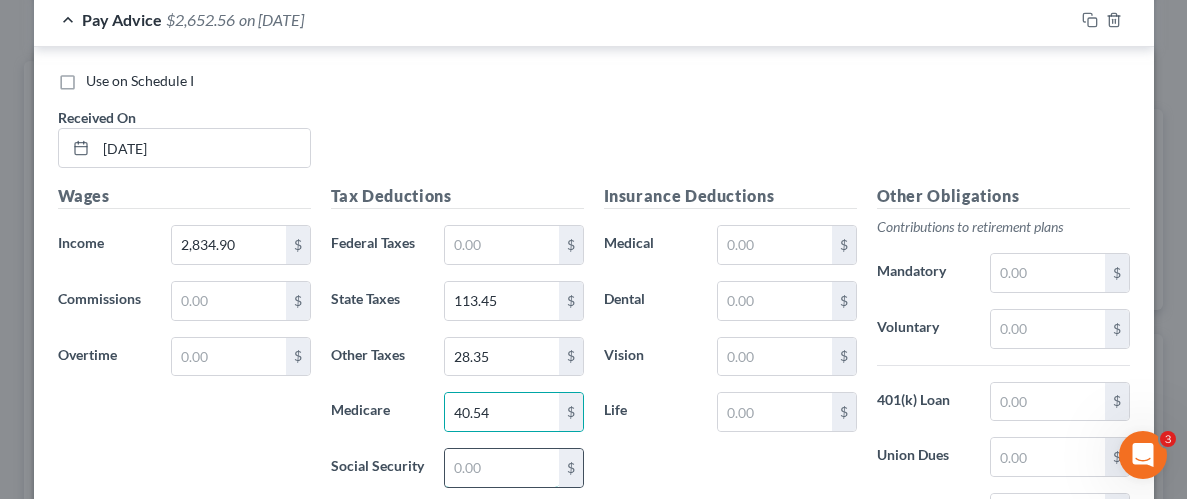 click at bounding box center [501, 468] 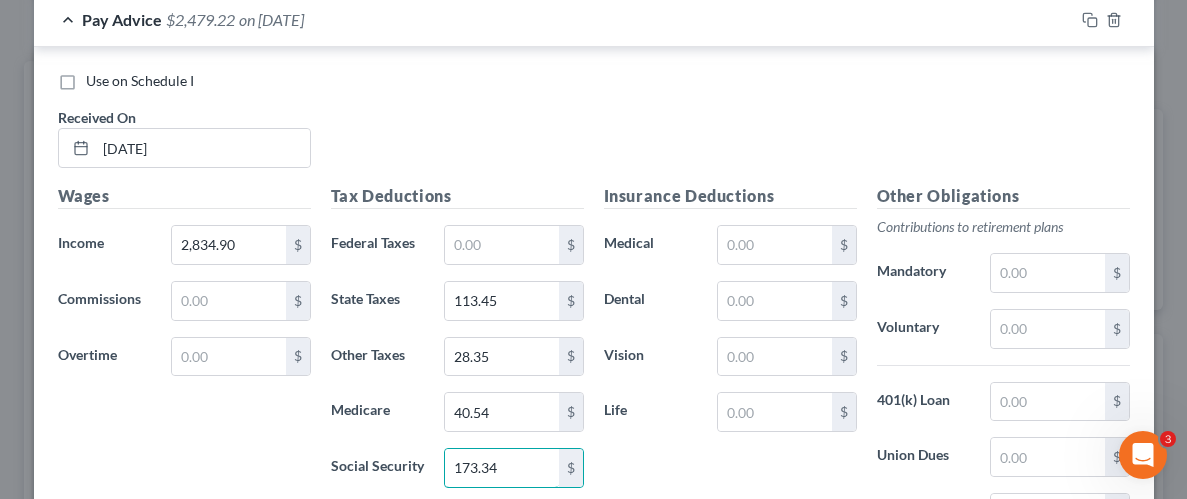 type on "173.34" 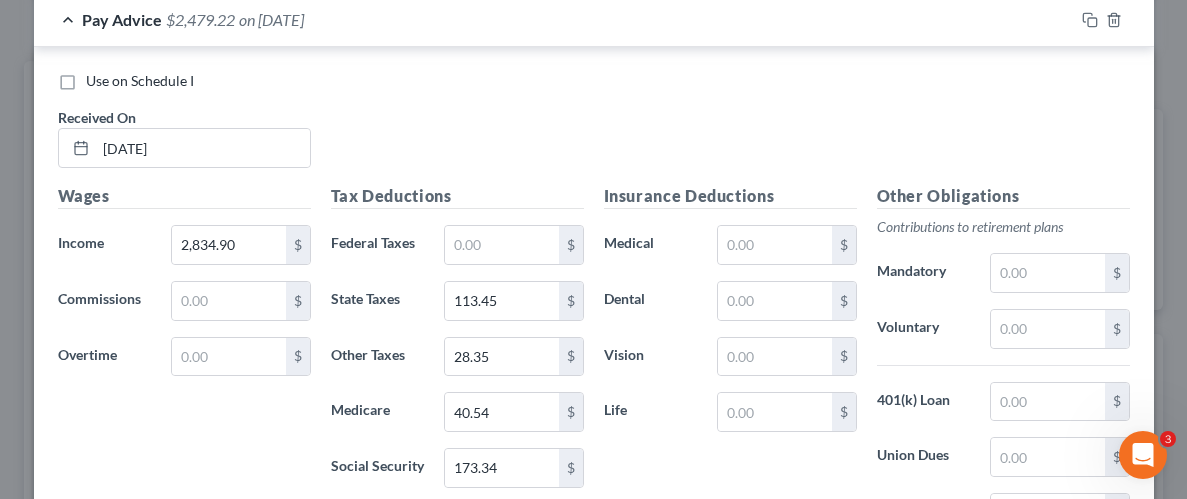 click on "Insurance Deductions Medical $ Dental $ Vision $ Life $" at bounding box center (730, 394) 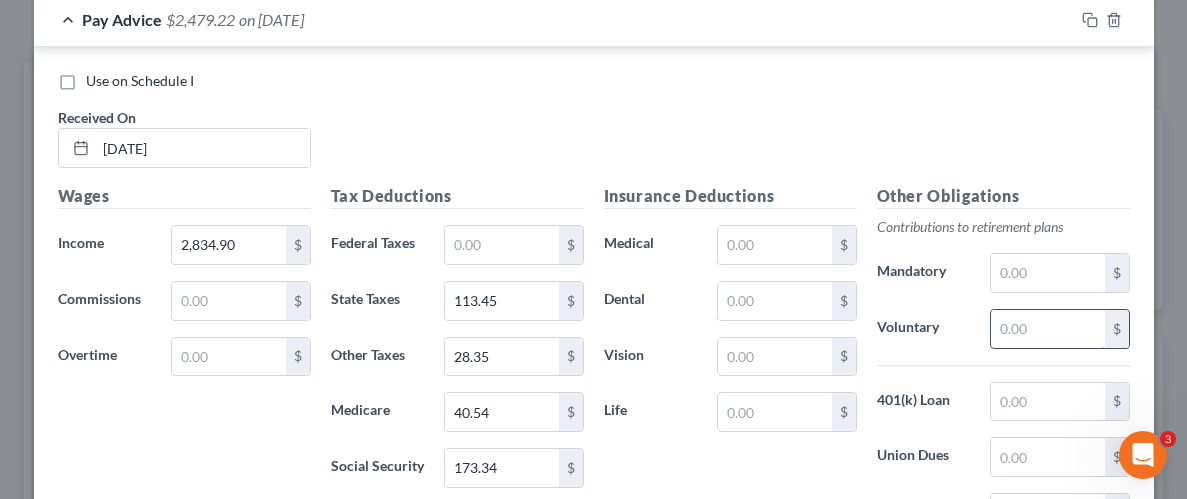 click at bounding box center [1047, 329] 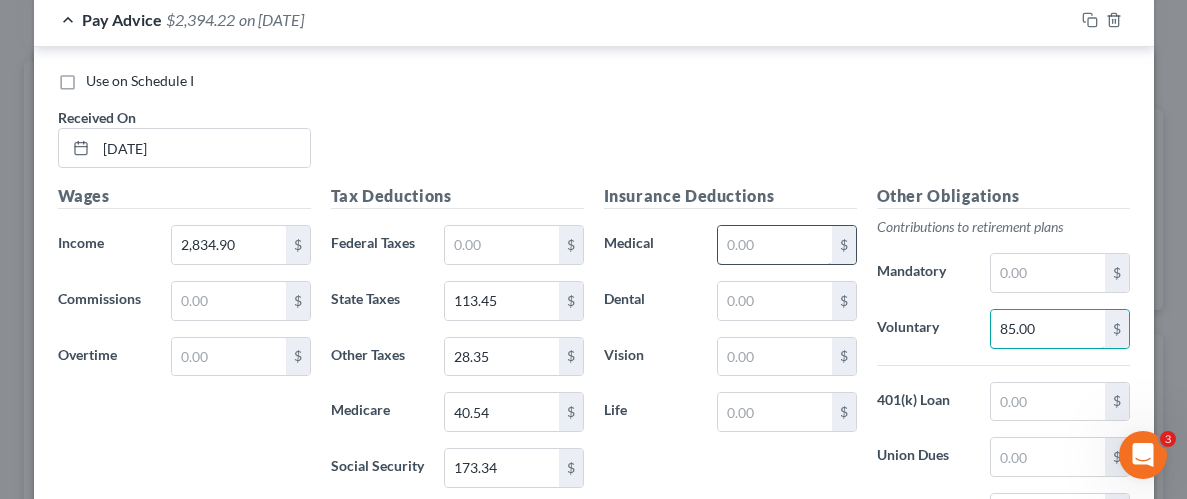 type on "85.00" 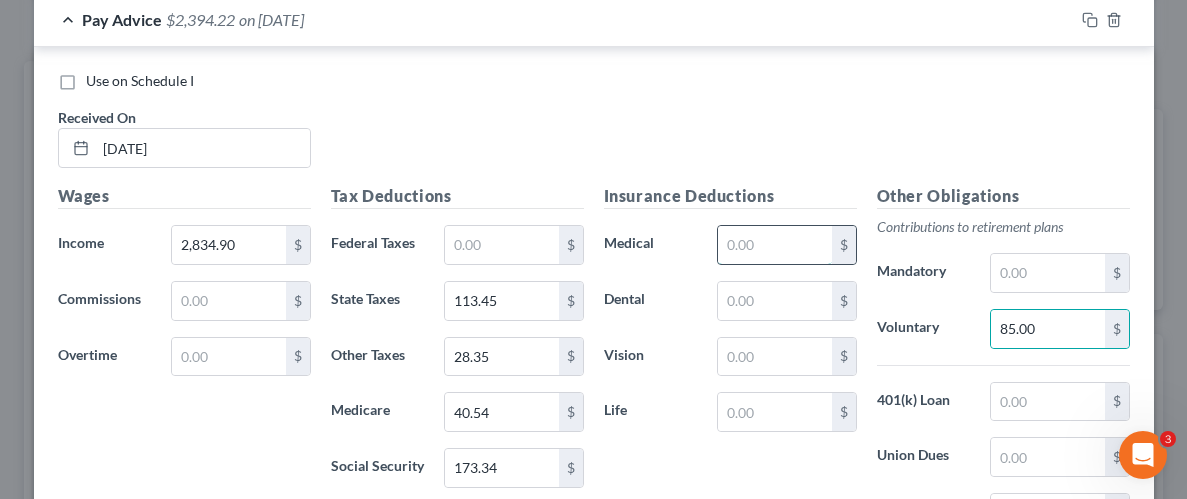 click at bounding box center (774, 245) 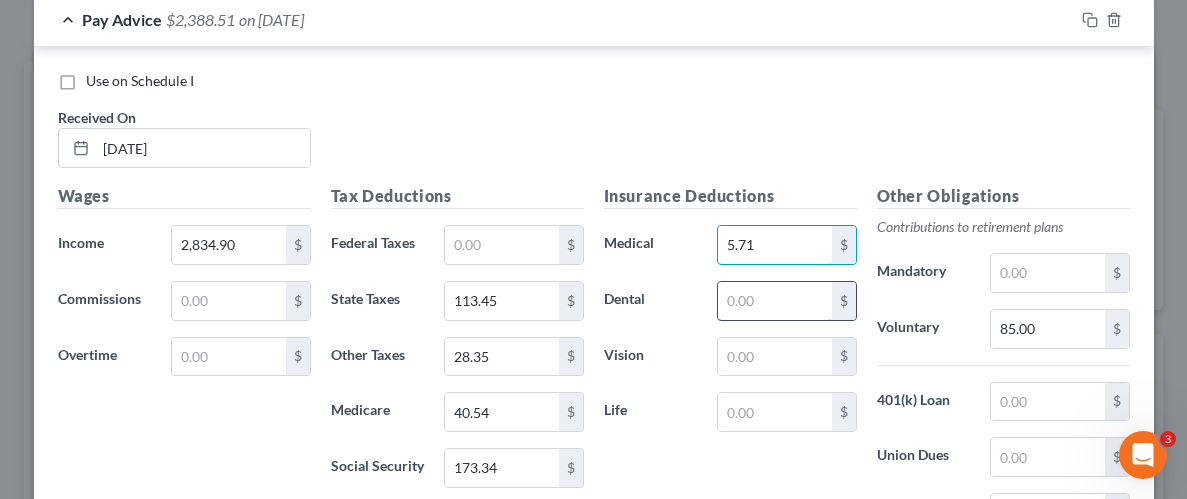 type on "5.71" 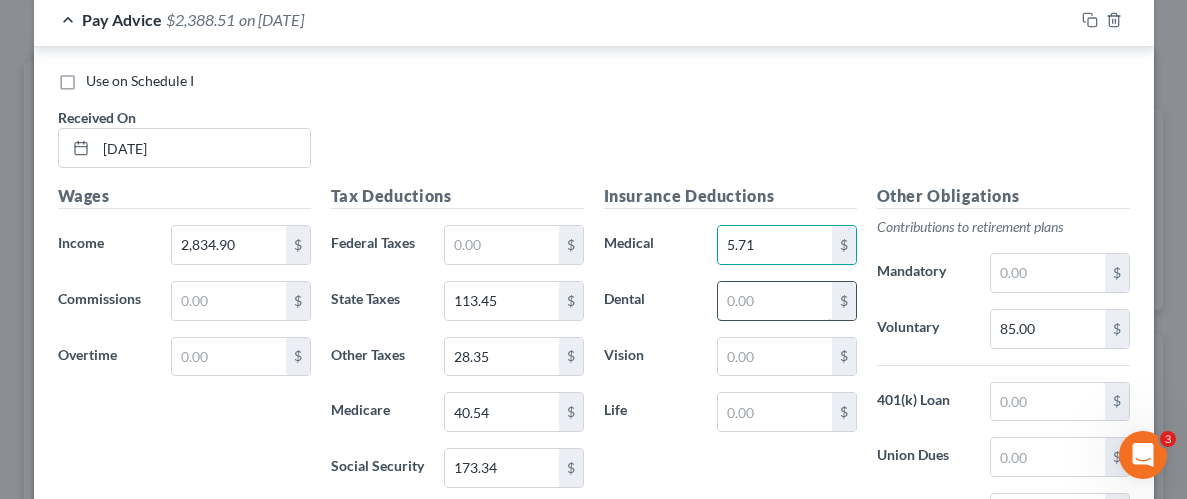 click at bounding box center [774, 301] 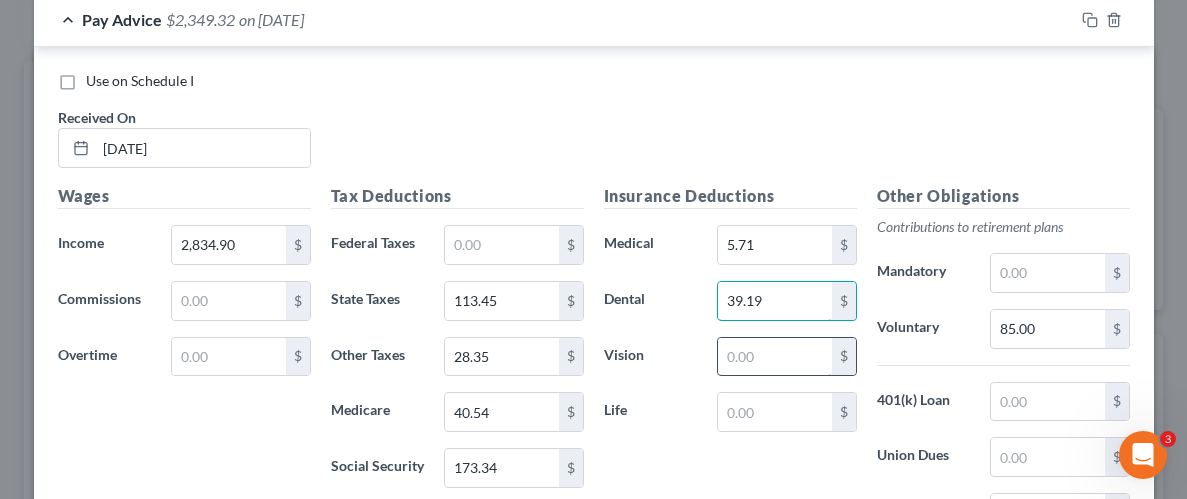 type on "39.19" 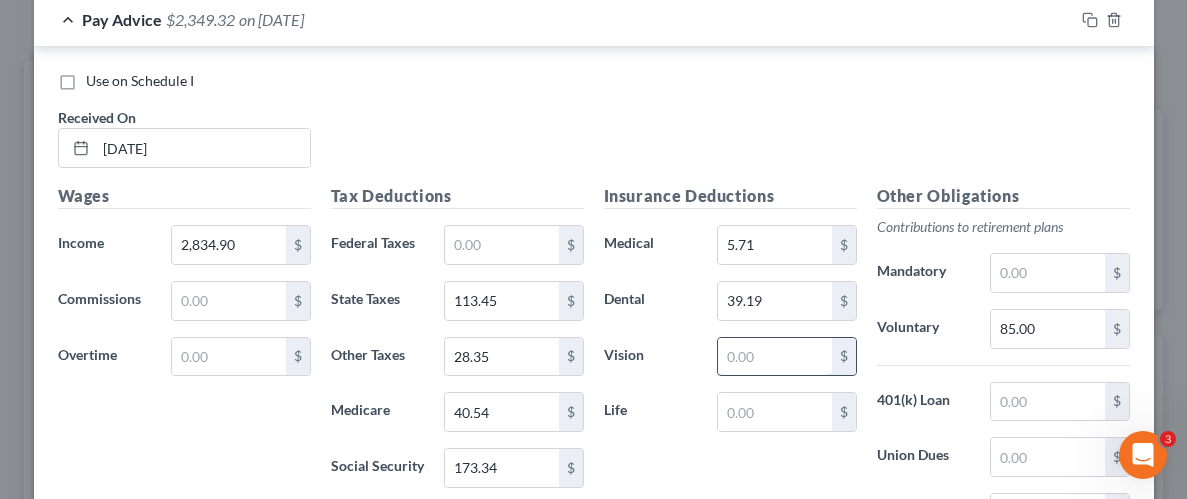 click at bounding box center (774, 357) 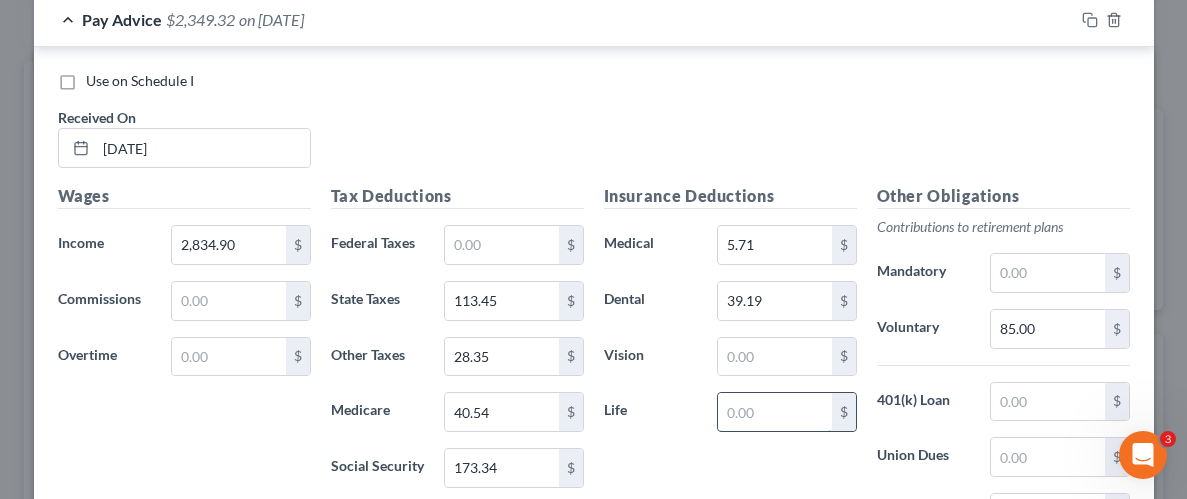 click at bounding box center (774, 412) 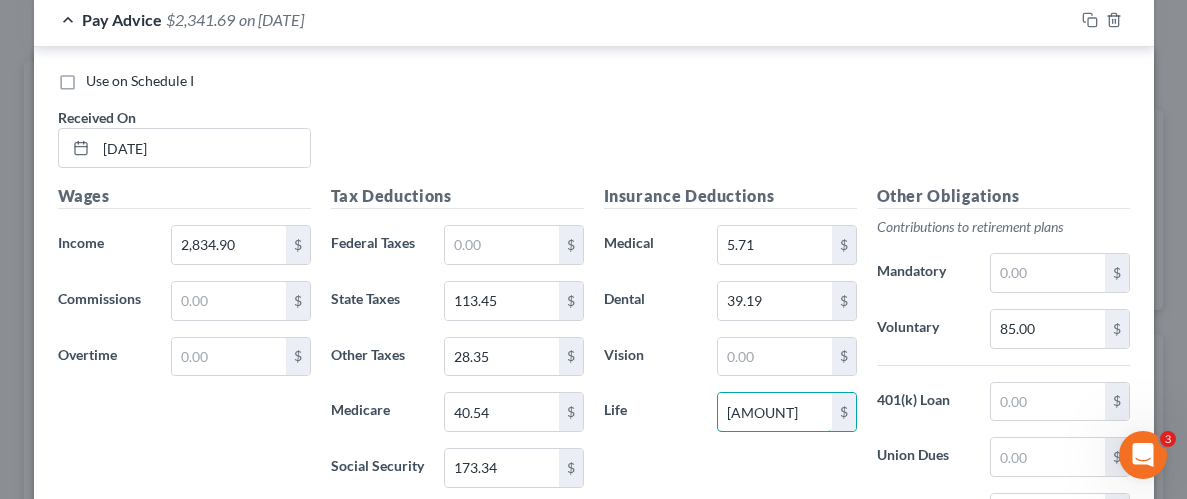 type on "7.63" 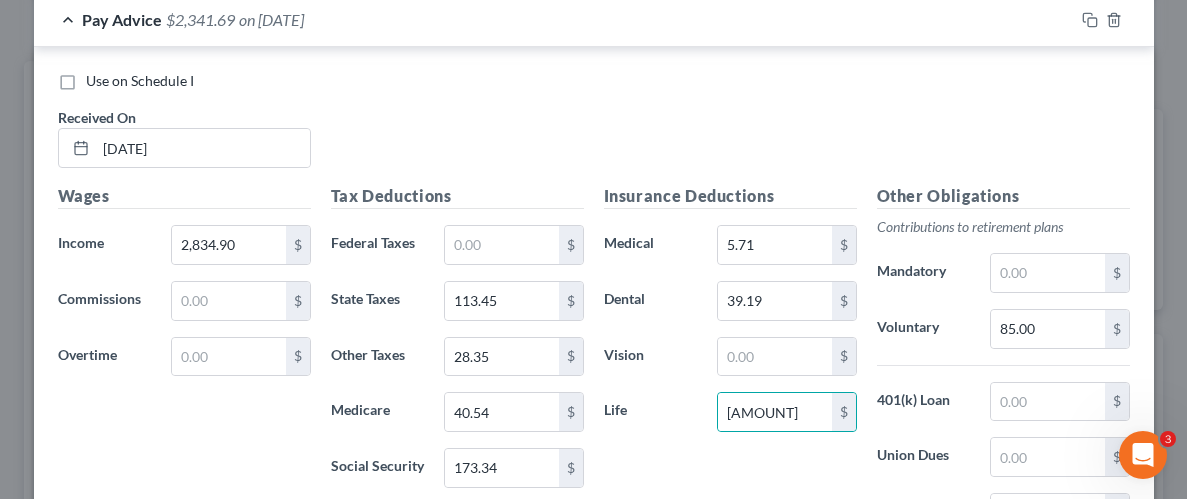 click on "Insurance Deductions Medical 5.71 $ Dental 39.19 $ Vision $ Life 7.63 $" at bounding box center (730, 394) 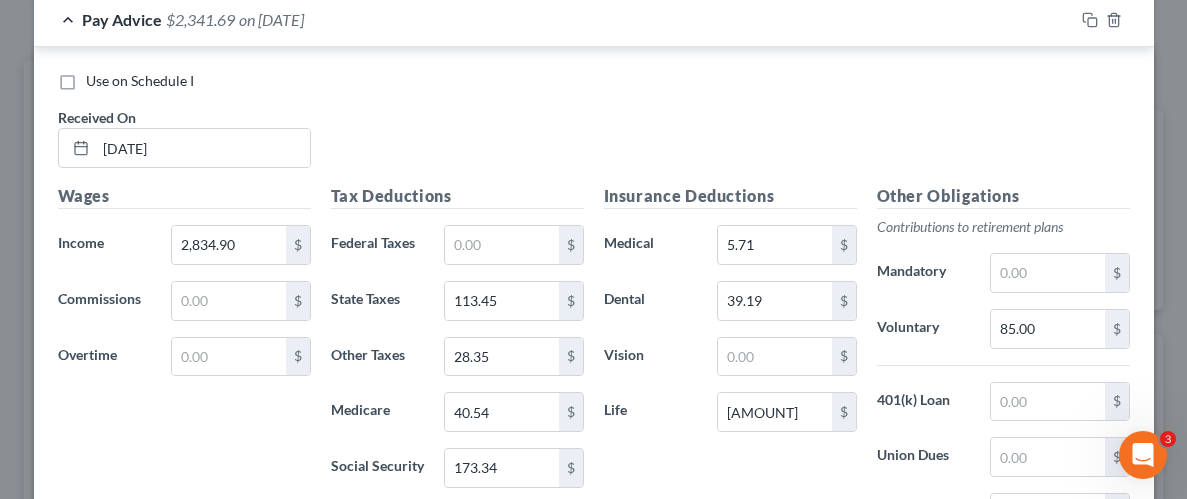 scroll, scrollTop: 1250, scrollLeft: 0, axis: vertical 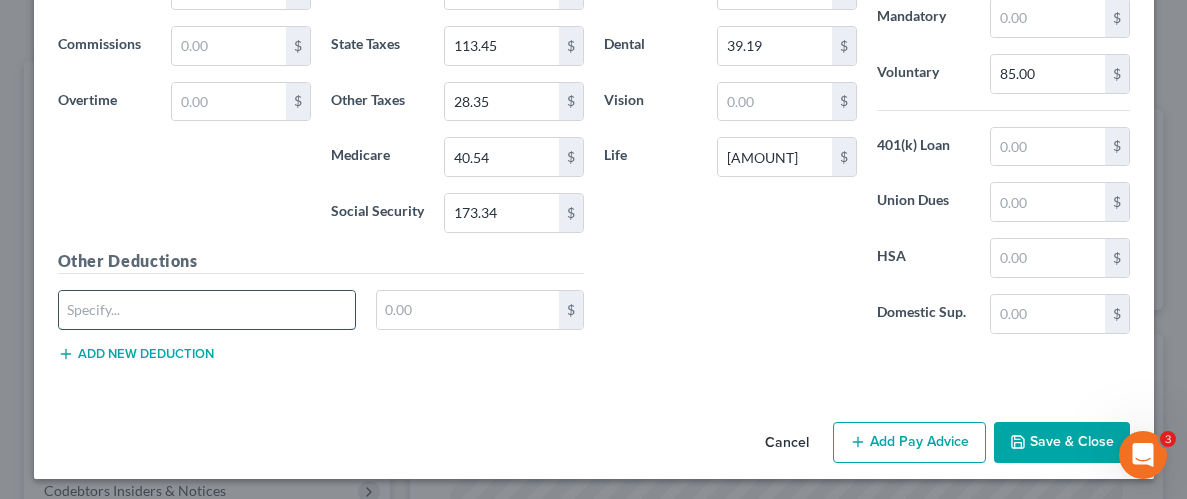 click at bounding box center [207, 310] 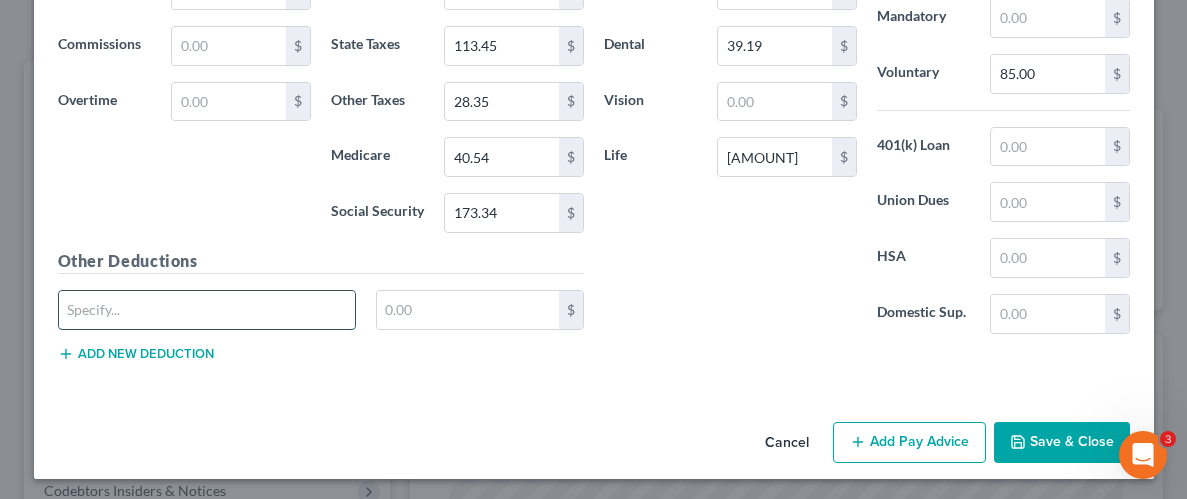type on "Legal insurance" 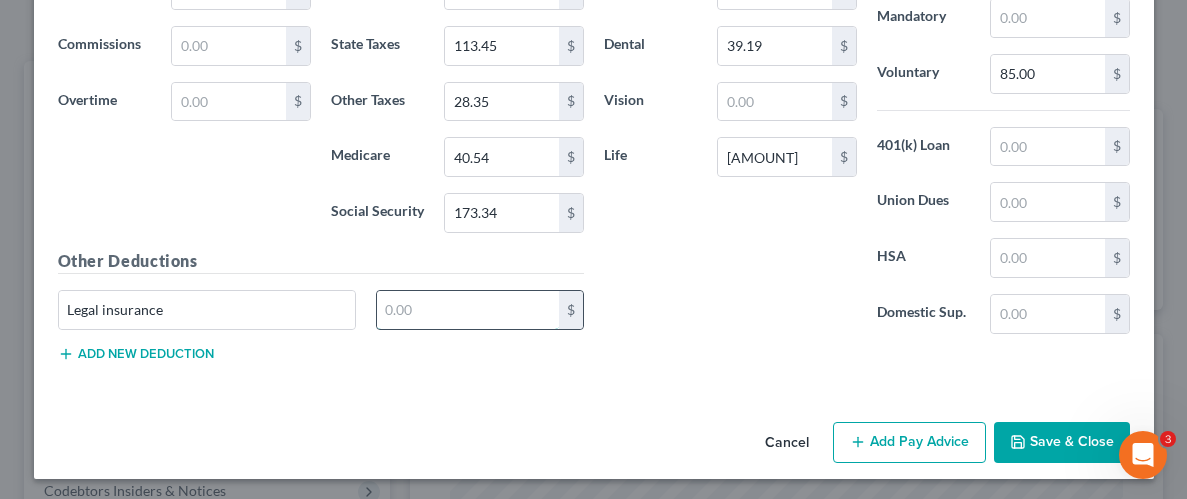 click at bounding box center (468, 310) 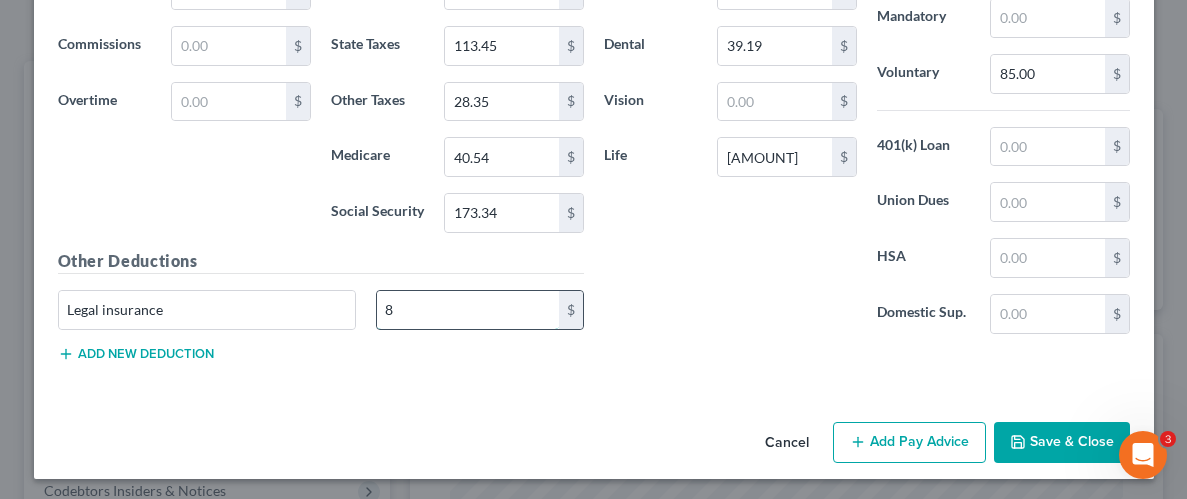 type on "8.34" 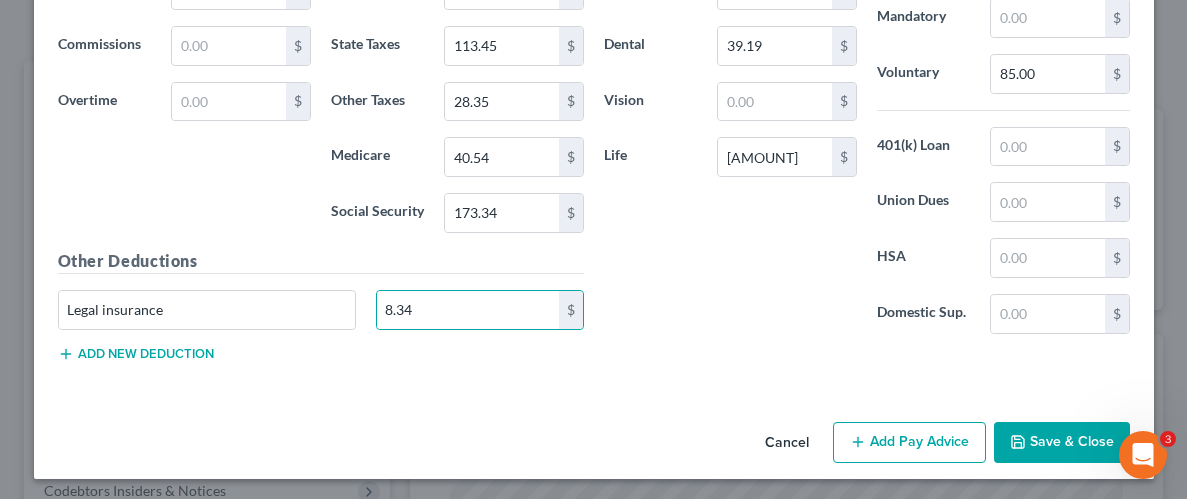 click on "Save & Close" at bounding box center [1062, 443] 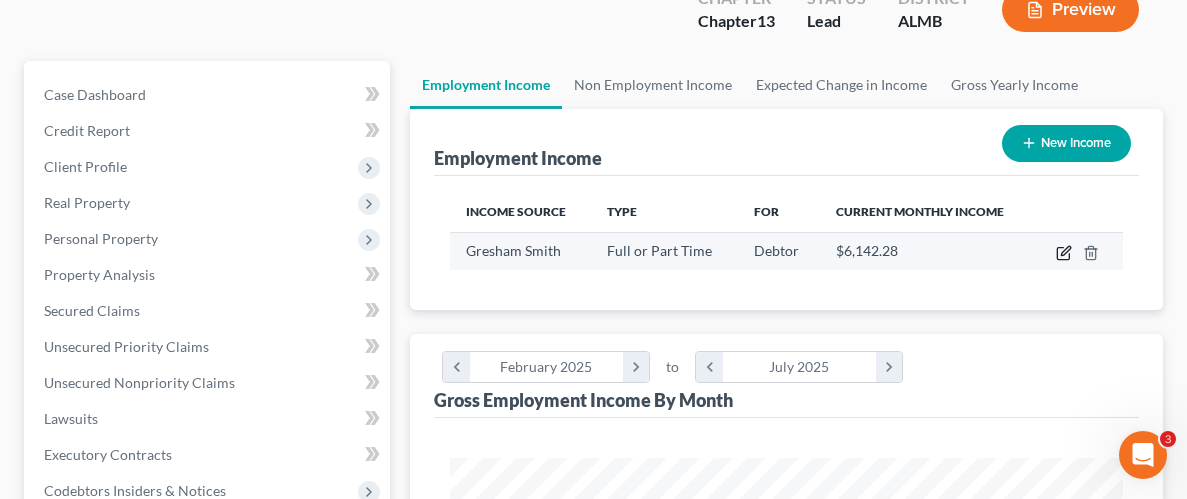 click 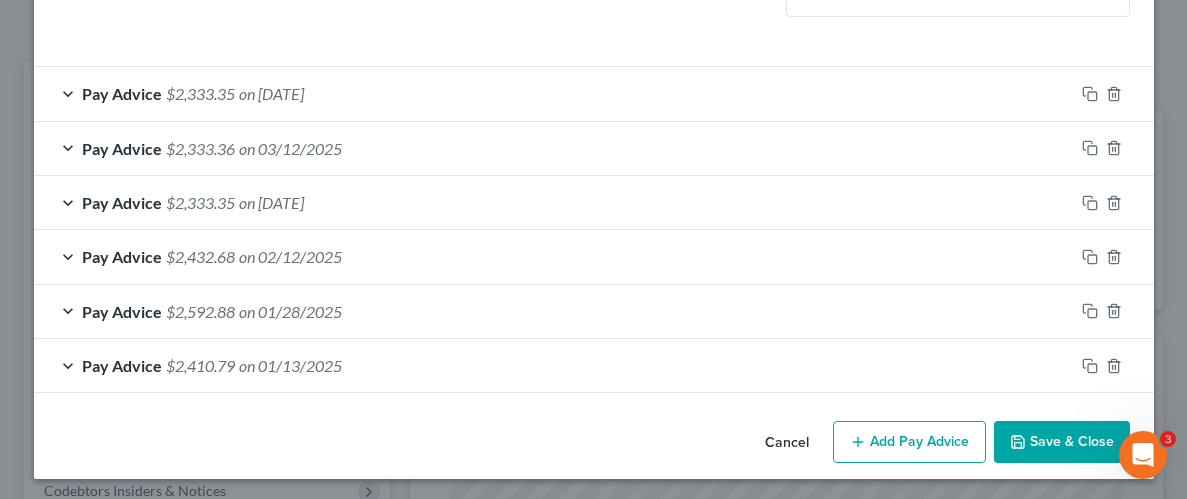 scroll, scrollTop: 650, scrollLeft: 0, axis: vertical 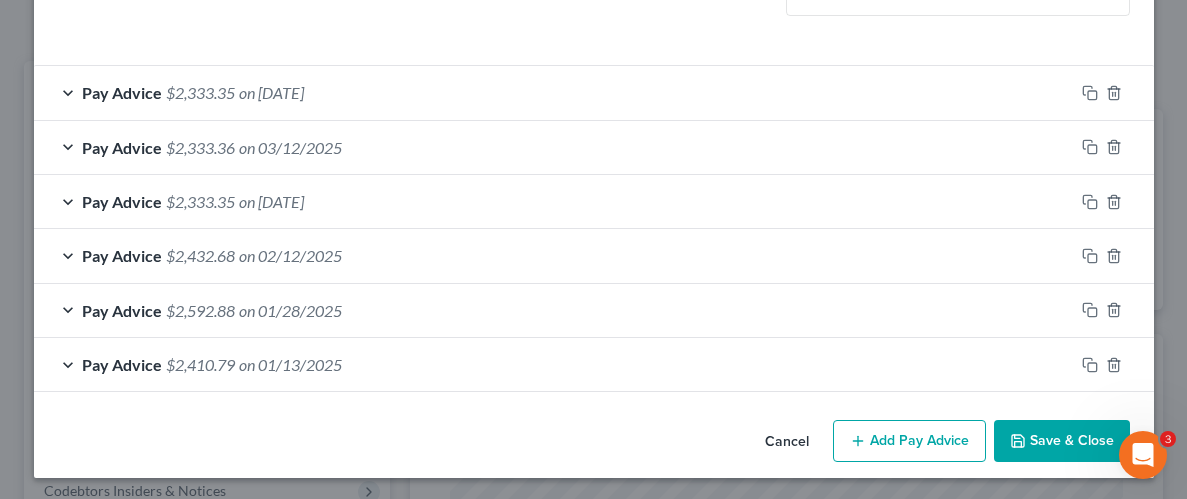 click on "Add Pay Advice" at bounding box center [909, 441] 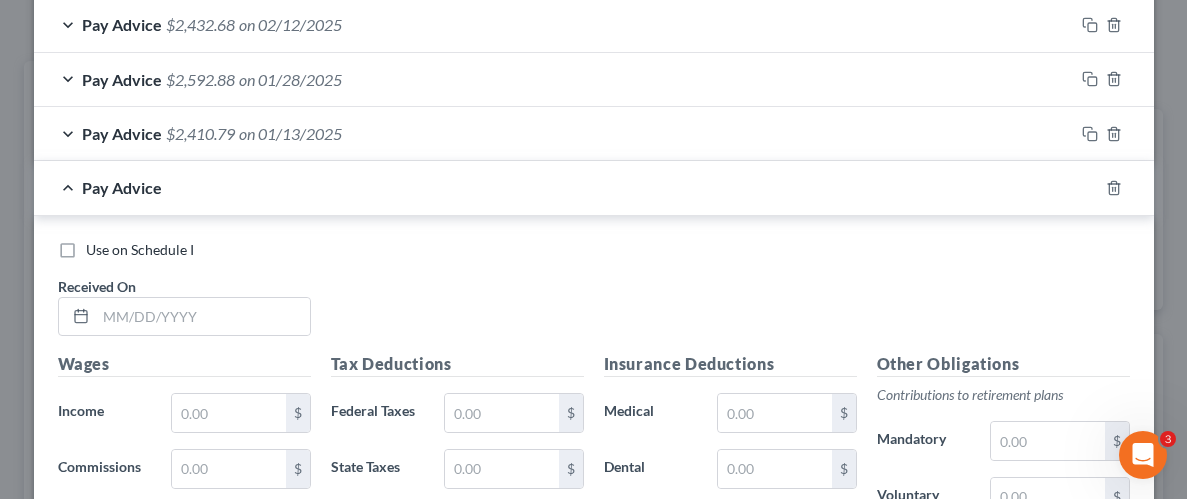 scroll, scrollTop: 913, scrollLeft: 0, axis: vertical 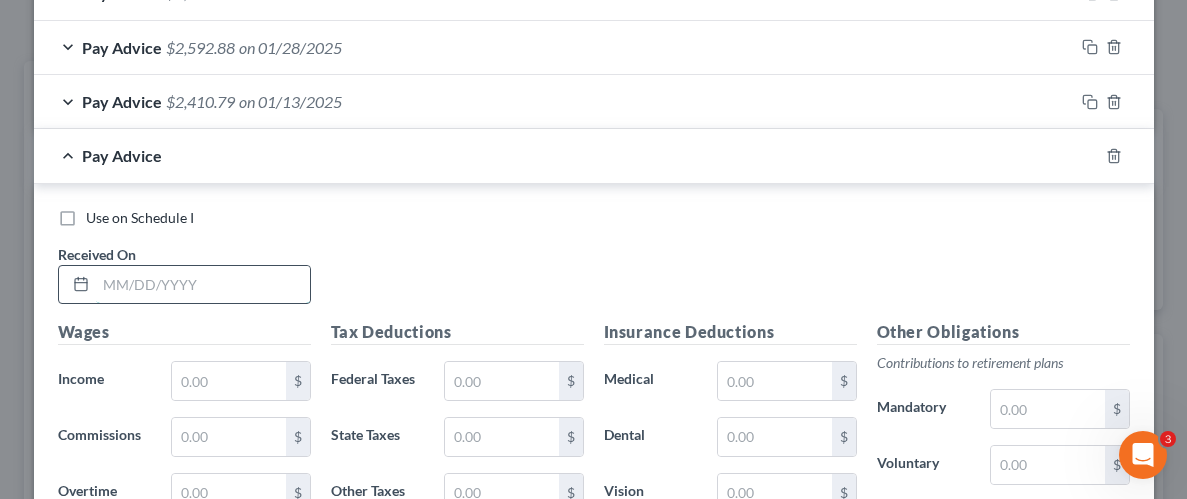 click at bounding box center (203, 285) 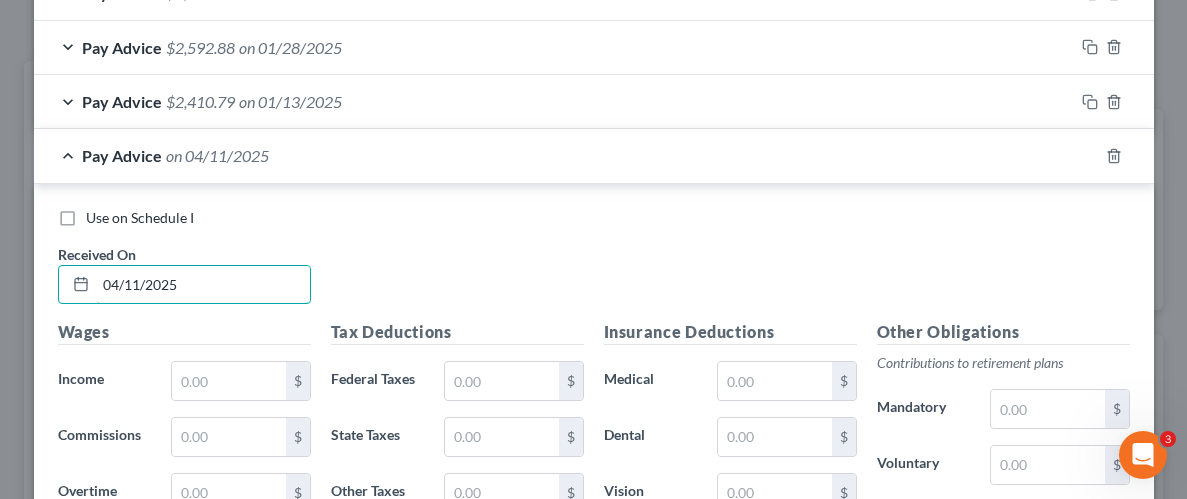 type on "04/11/2025" 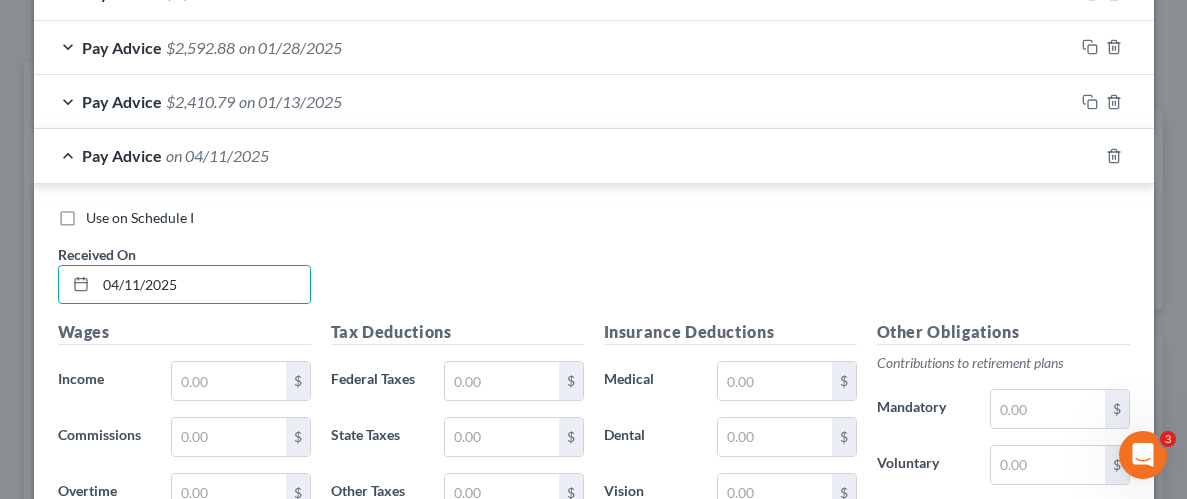 click on "Use on Schedule I" at bounding box center [594, 218] 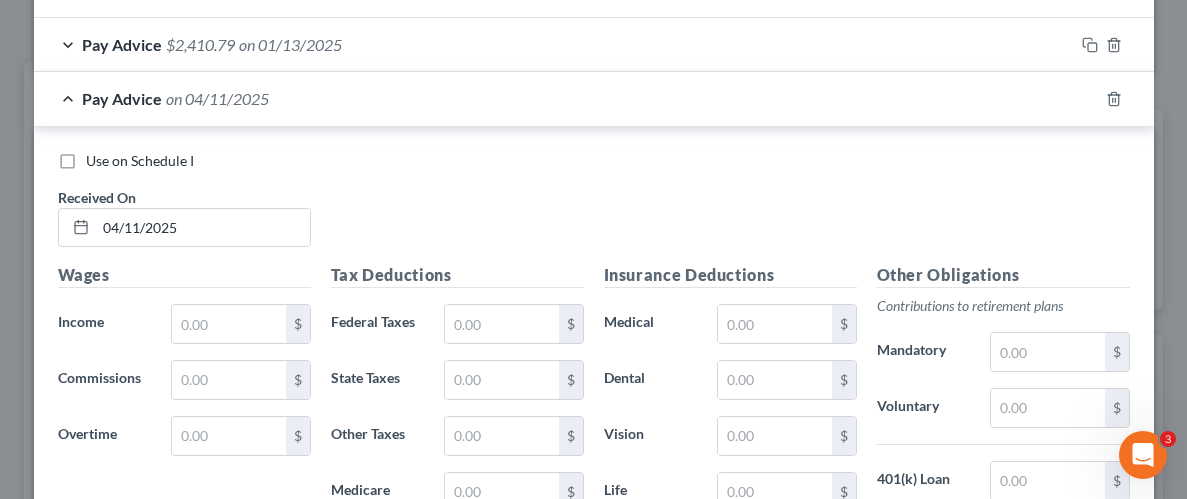scroll, scrollTop: 1036, scrollLeft: 0, axis: vertical 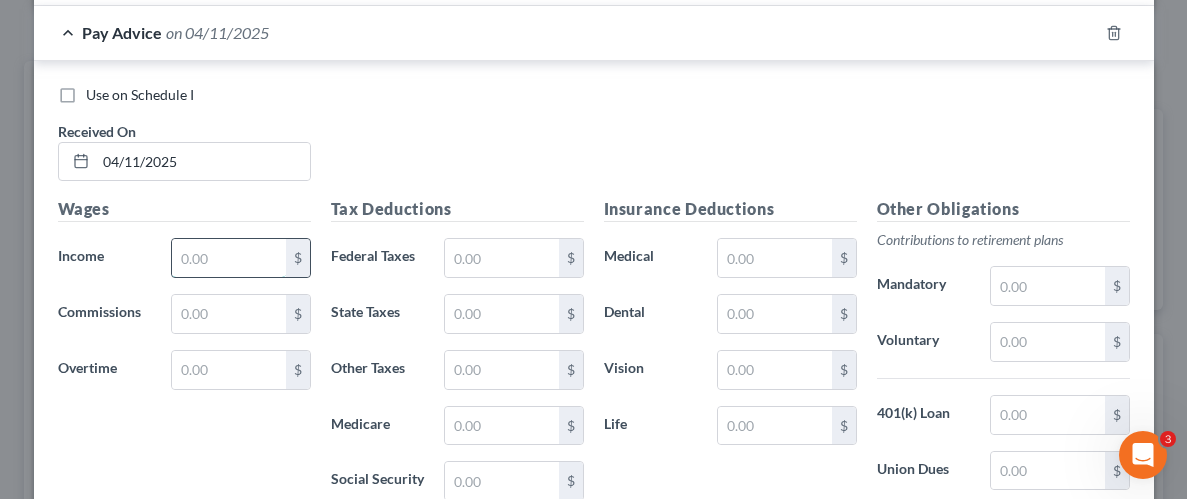 click at bounding box center [228, 258] 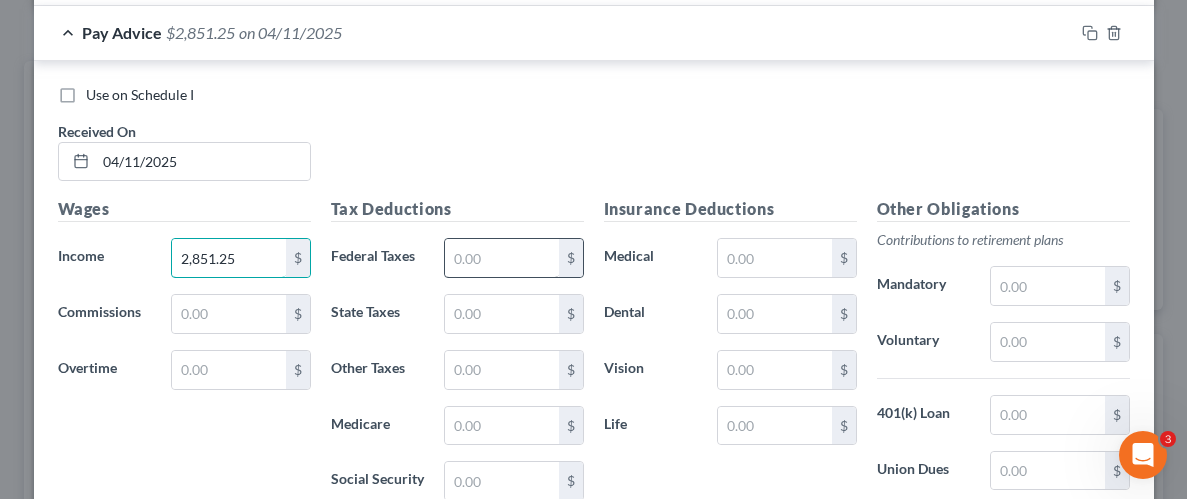 type on "2,851.25" 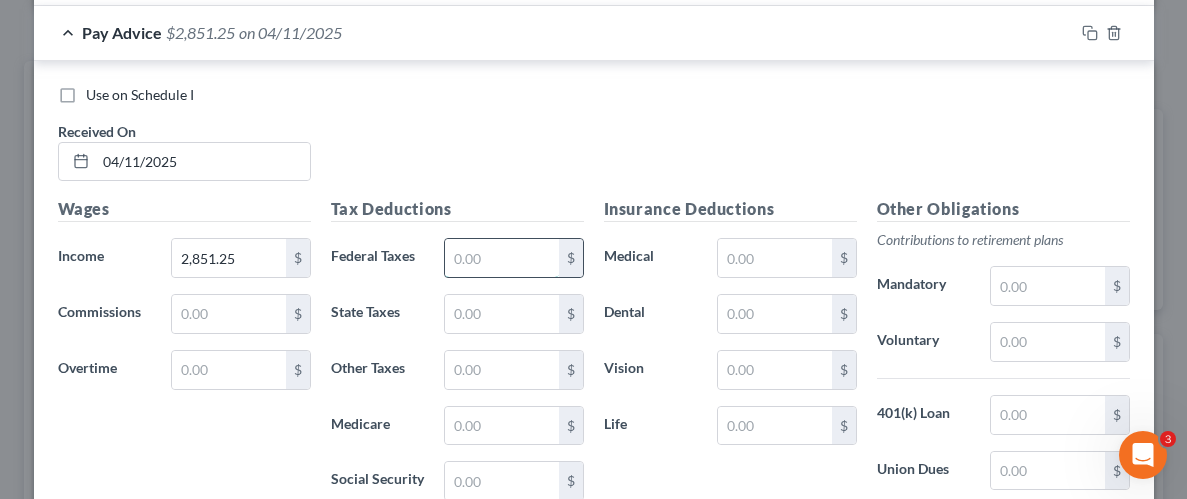 click at bounding box center [501, 258] 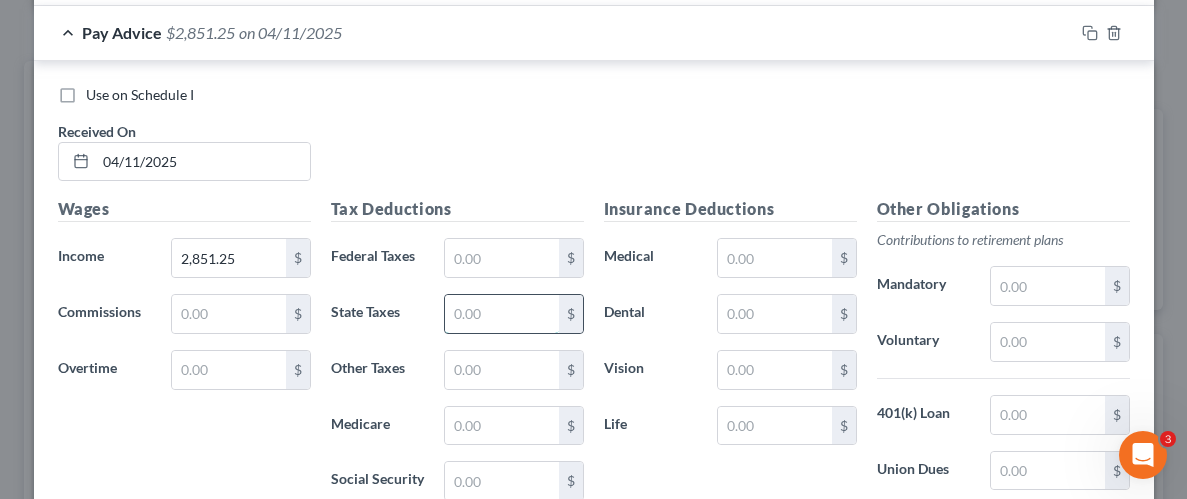 click at bounding box center (501, 314) 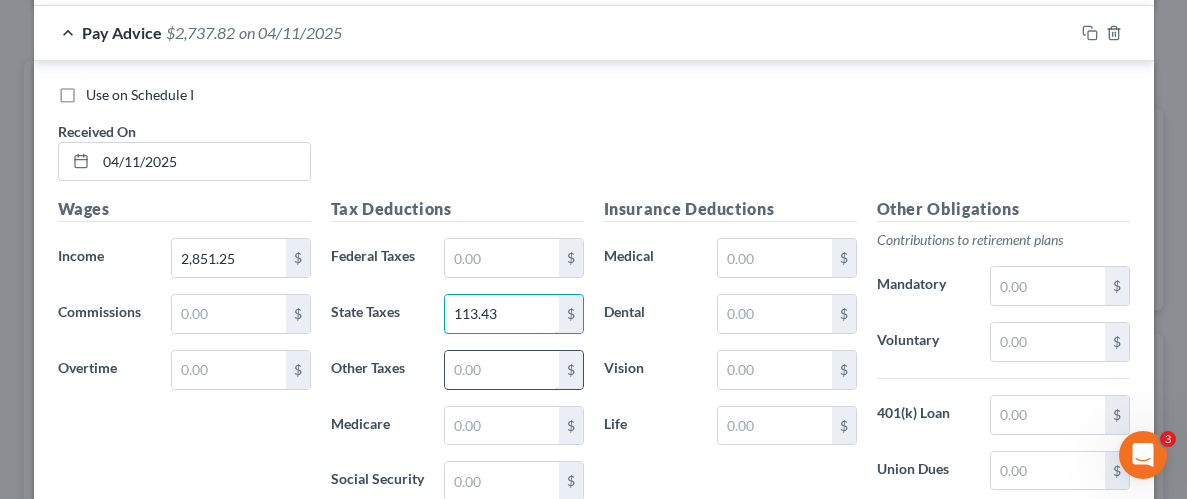 type on "113.43" 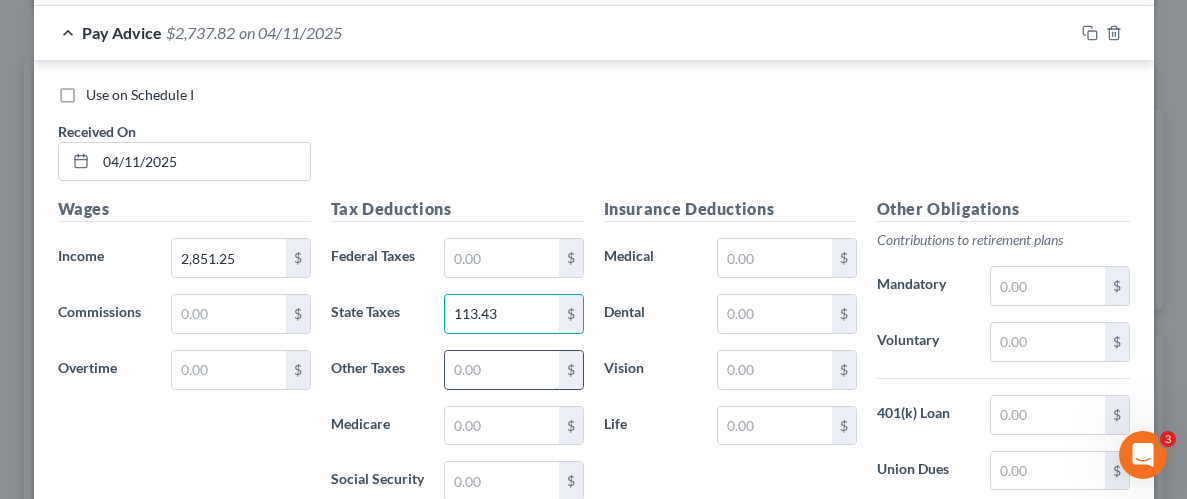 click at bounding box center [501, 370] 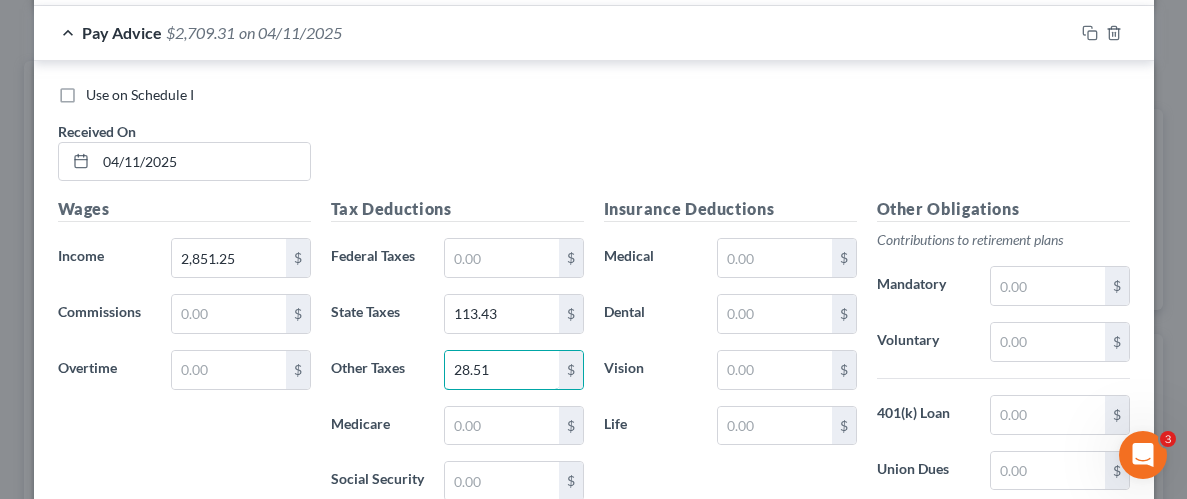type on "28.51" 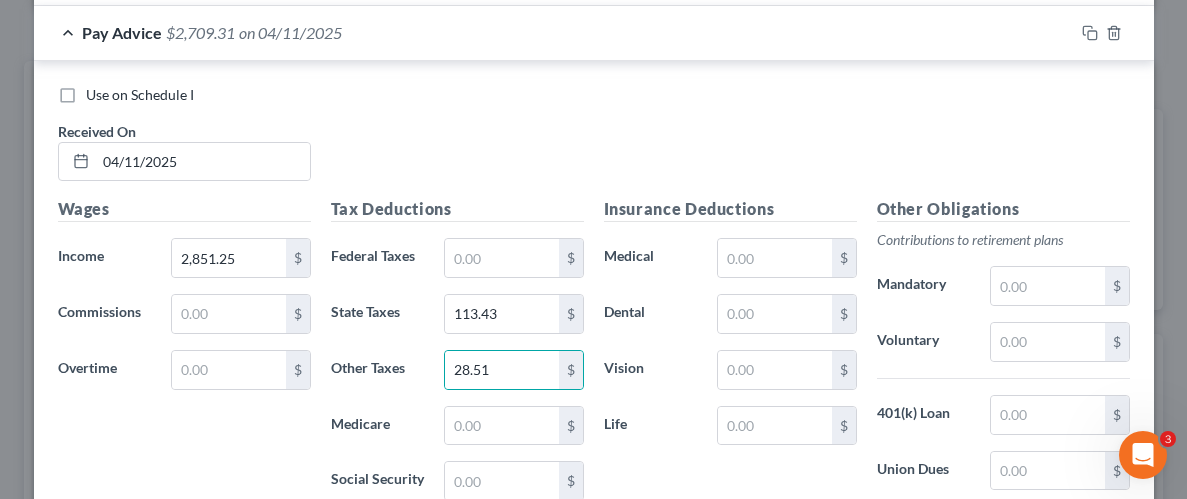 click on "Insurance Deductions Medical $ Dental $ Vision $ Life $" at bounding box center [730, 407] 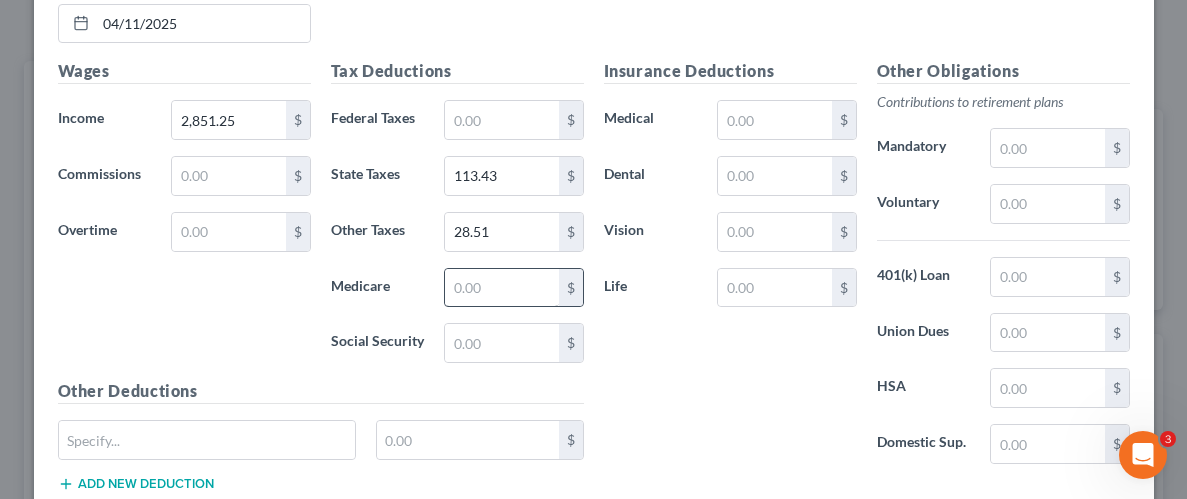 scroll, scrollTop: 1177, scrollLeft: 0, axis: vertical 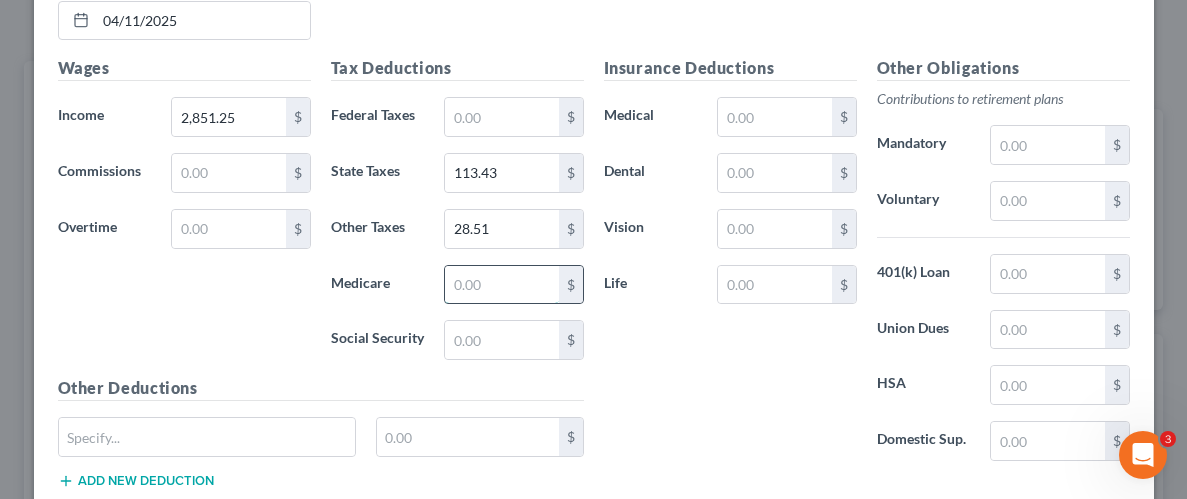 click at bounding box center (501, 285) 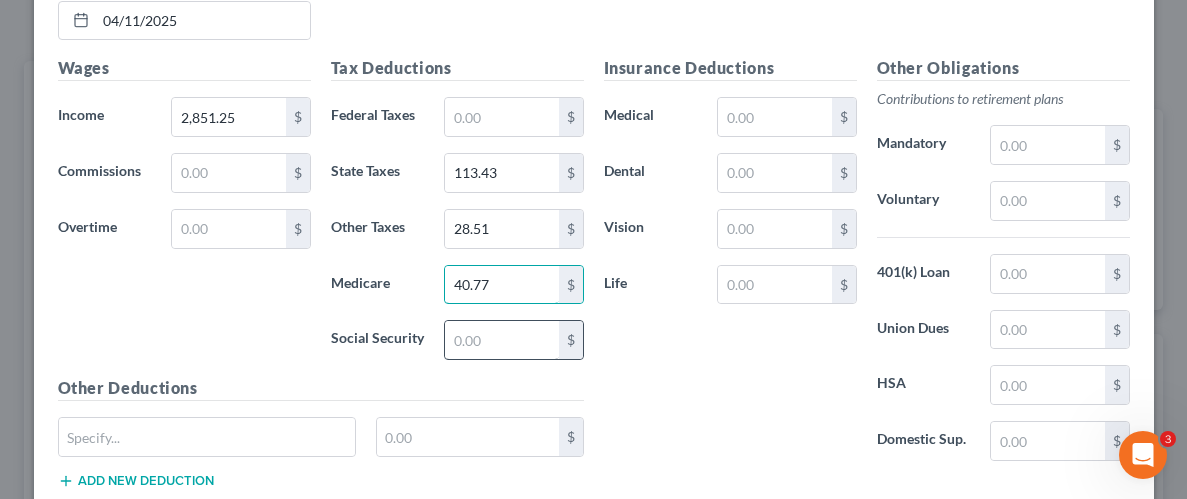 type on "40.77" 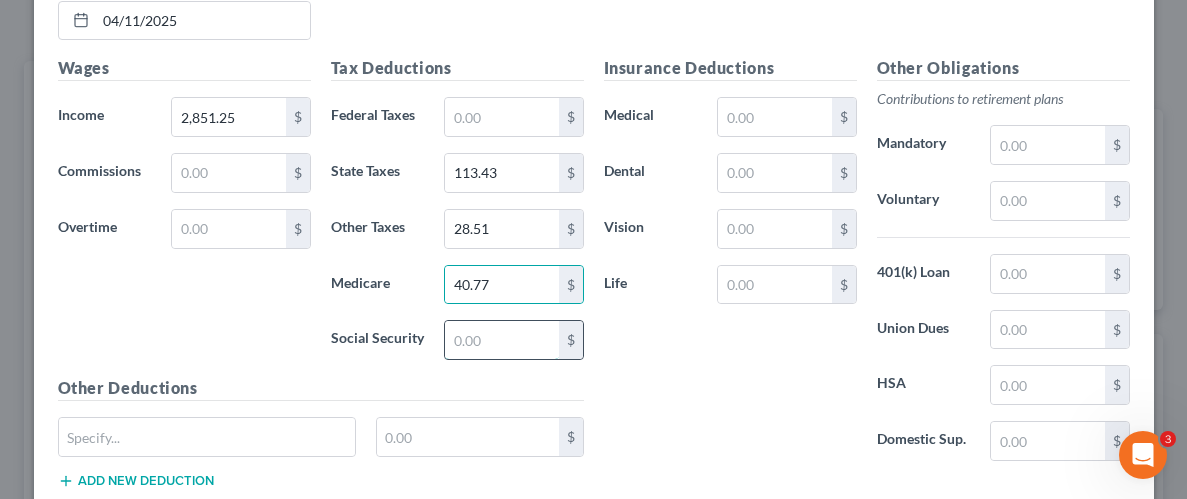 click at bounding box center [501, 340] 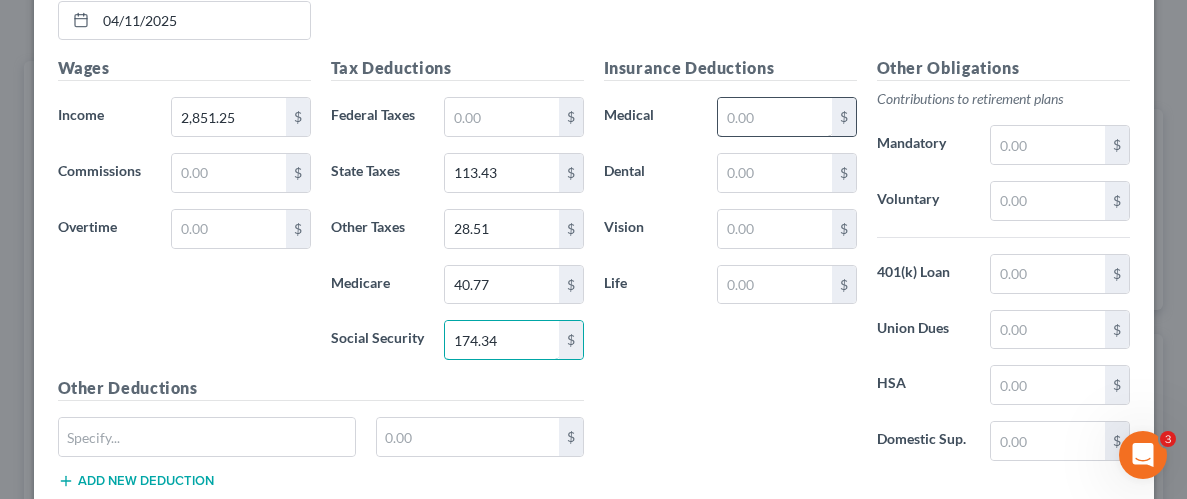 type on "174.34" 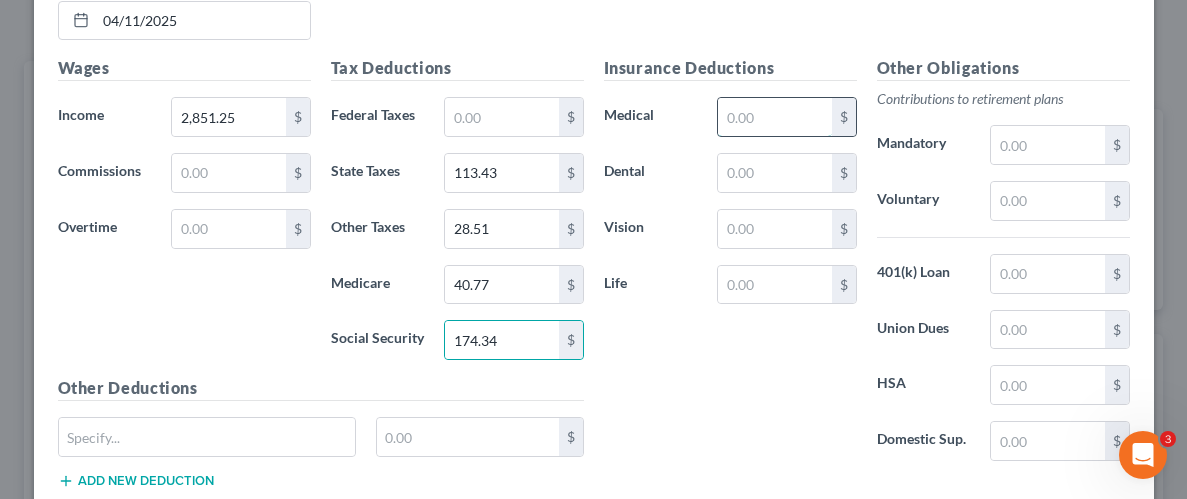click at bounding box center (774, 117) 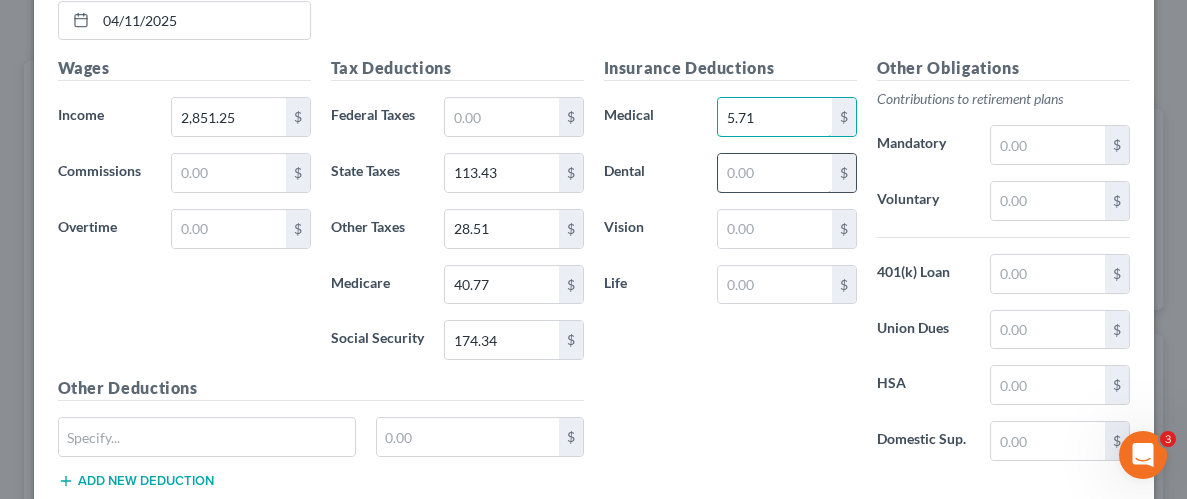 type on "5.71" 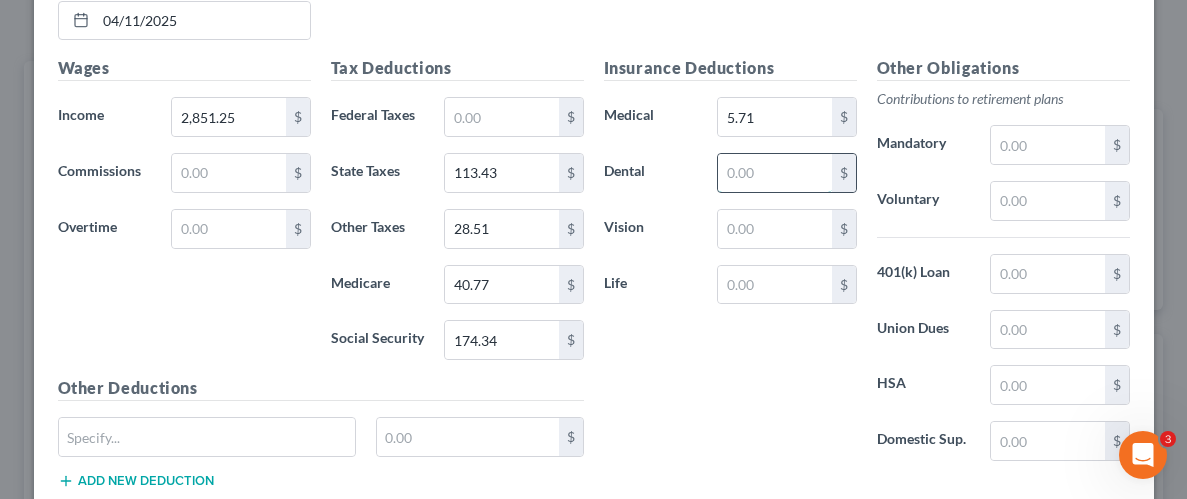 click at bounding box center [774, 173] 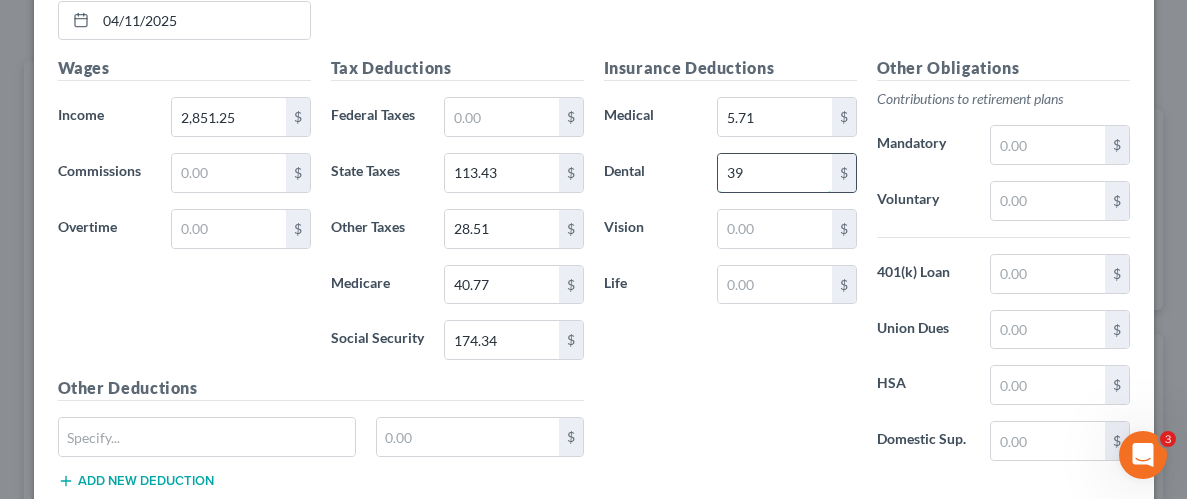 type on "39.19" 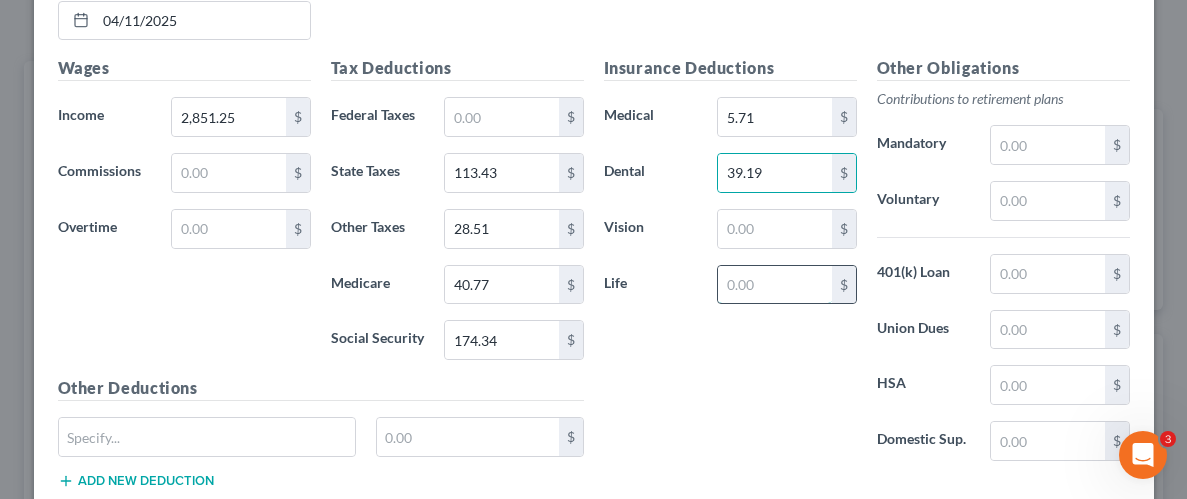 click at bounding box center [774, 285] 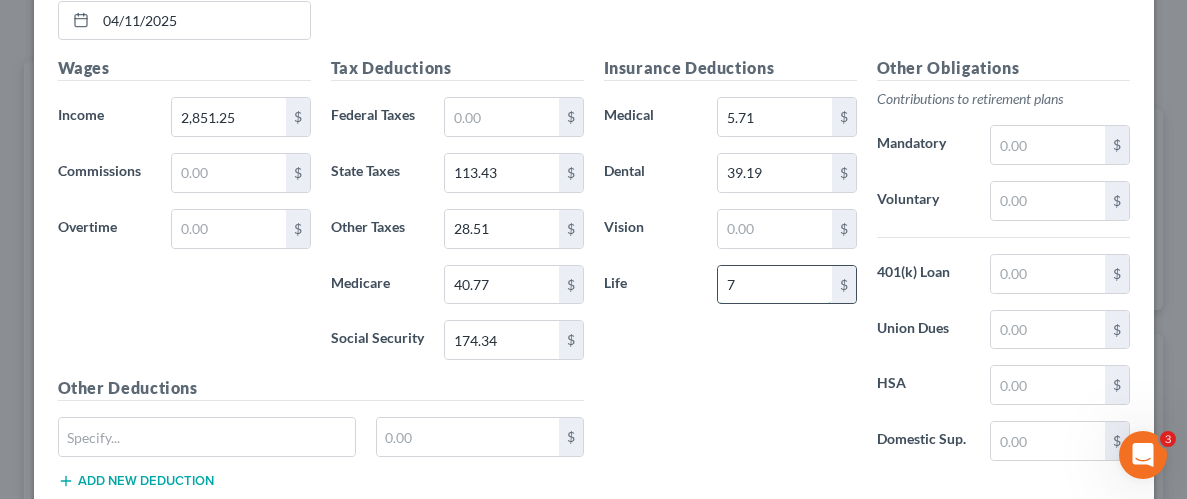 type on "7.63" 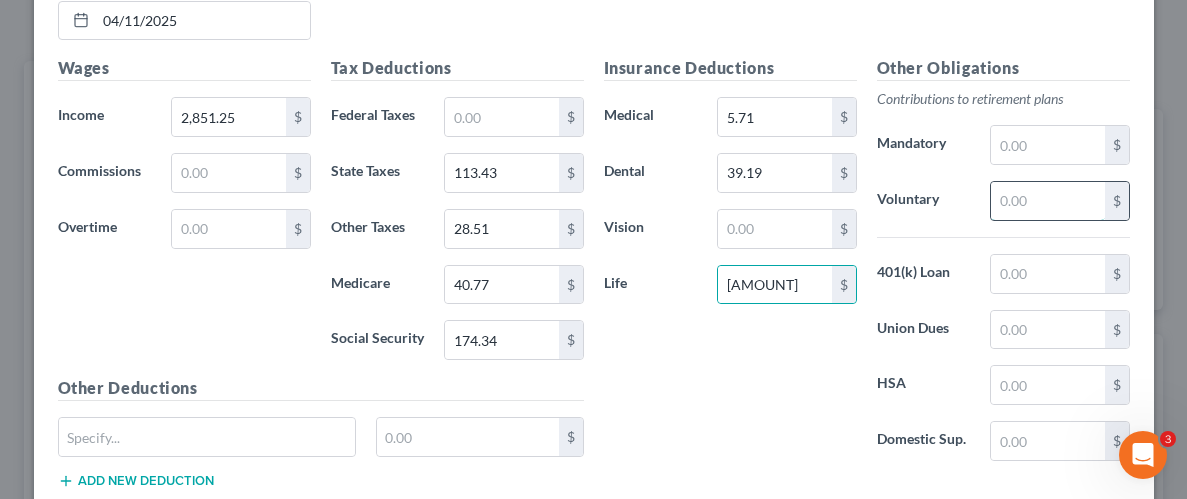 click at bounding box center (1047, 201) 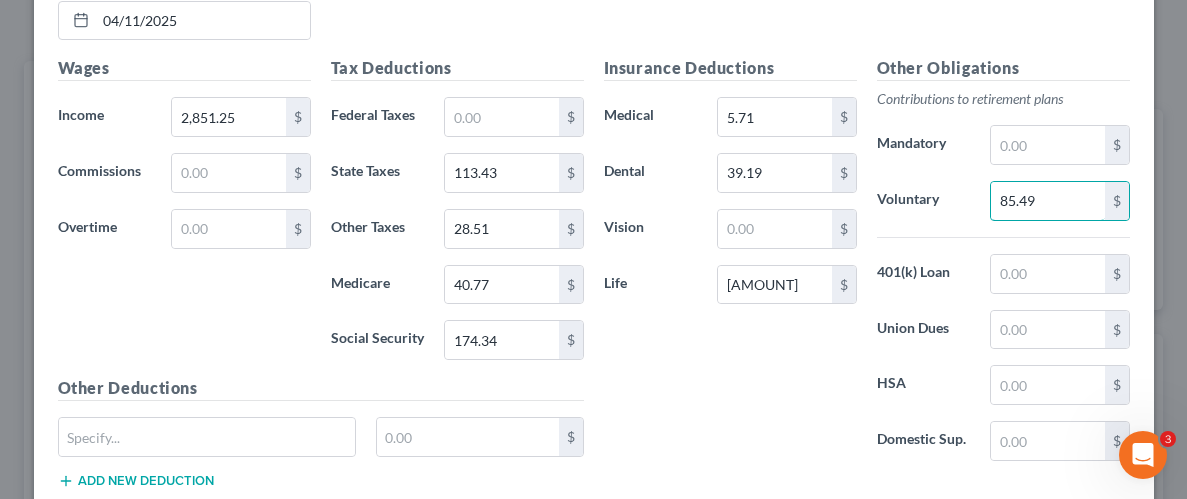 type on "85.49" 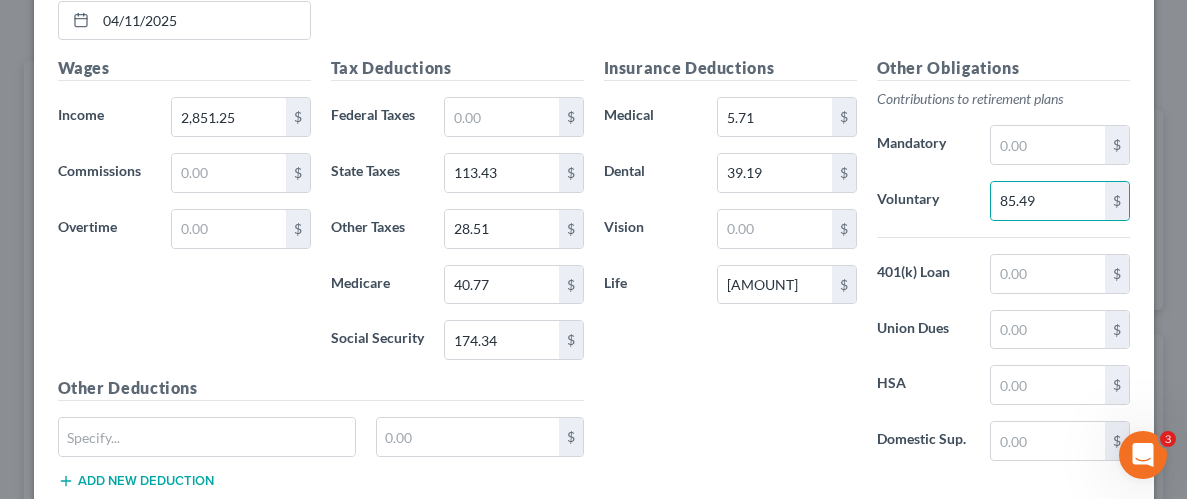 click on "Insurance Deductions Medical 5.71 $ Dental 39.19 $ Vision $ Life 7.63 $" at bounding box center [730, 266] 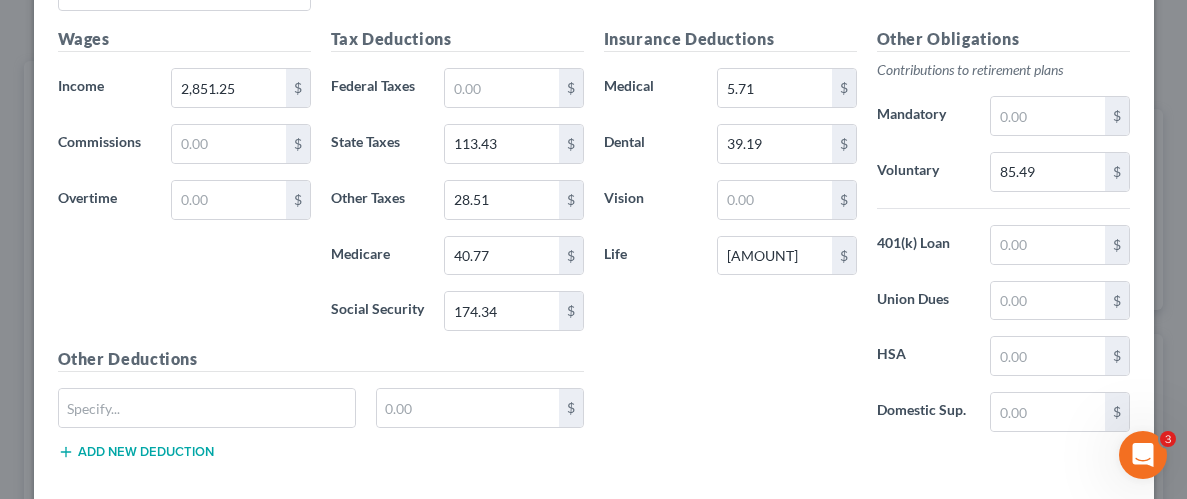 scroll, scrollTop: 1208, scrollLeft: 0, axis: vertical 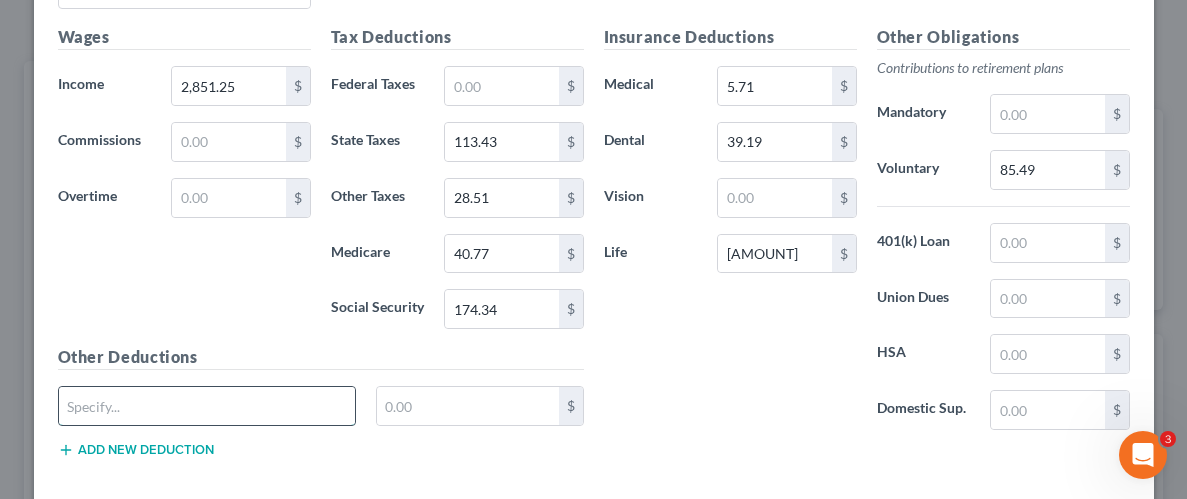 click at bounding box center (207, 406) 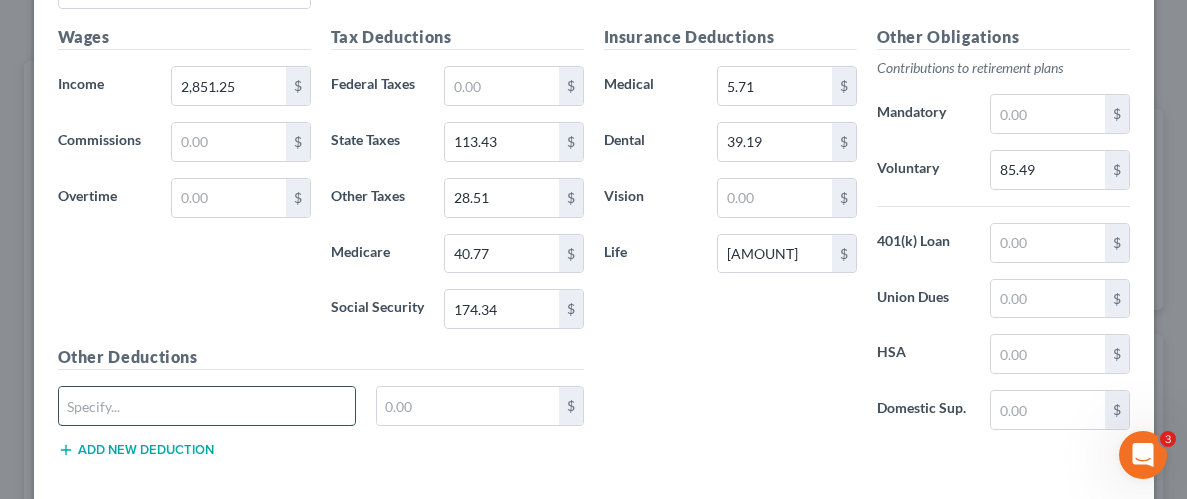 type on "Legal insurance" 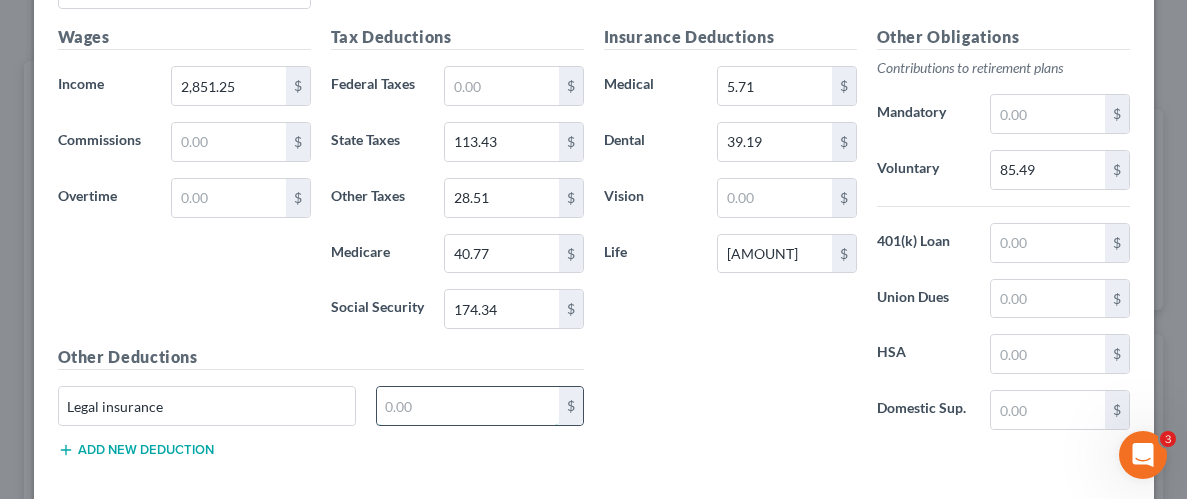 click at bounding box center [468, 406] 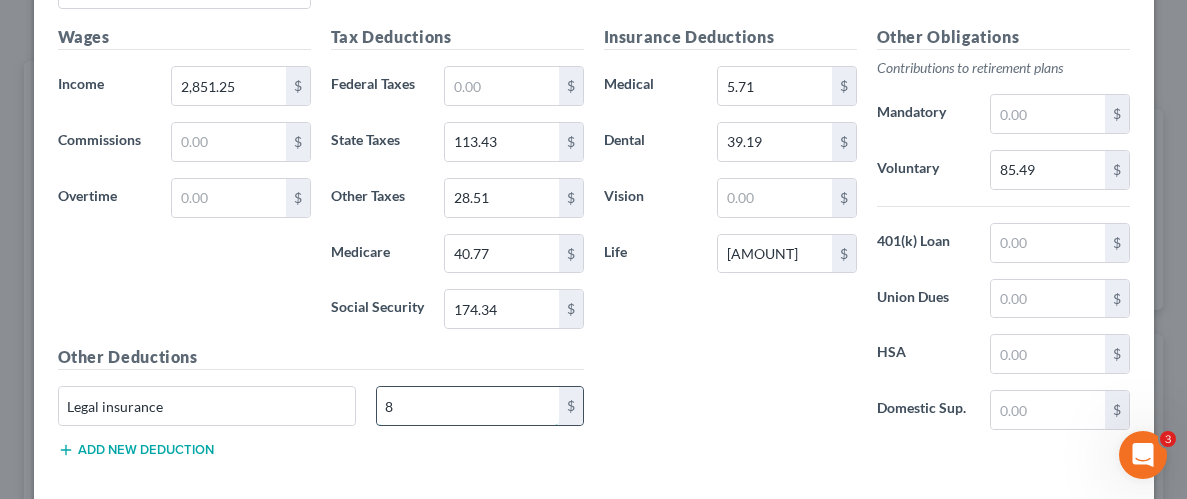 type on "8.34" 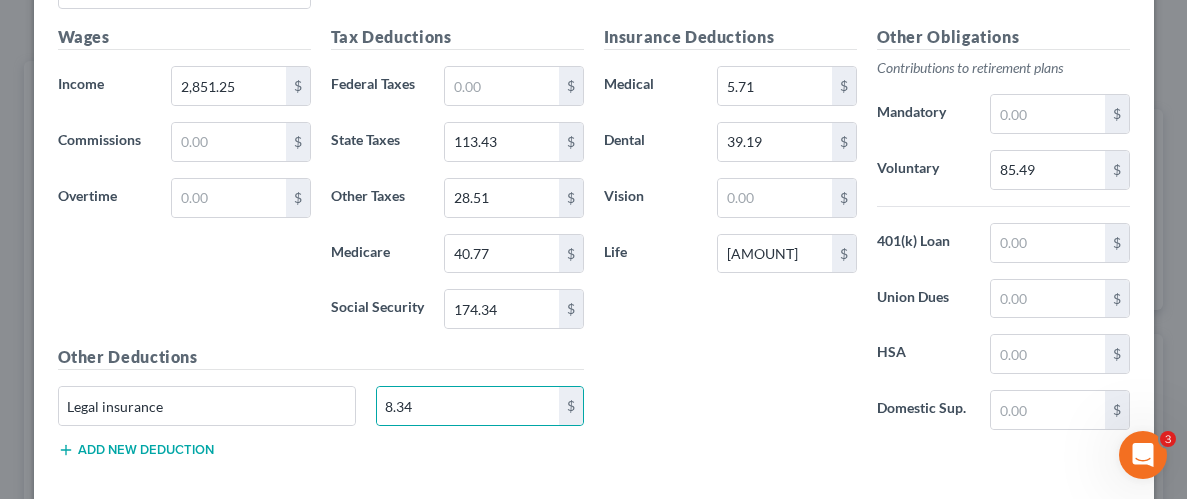 click on "Insurance Deductions Medical 5.71 $ Dental 39.19 $ Vision $ Life 7.63 $" at bounding box center (730, 235) 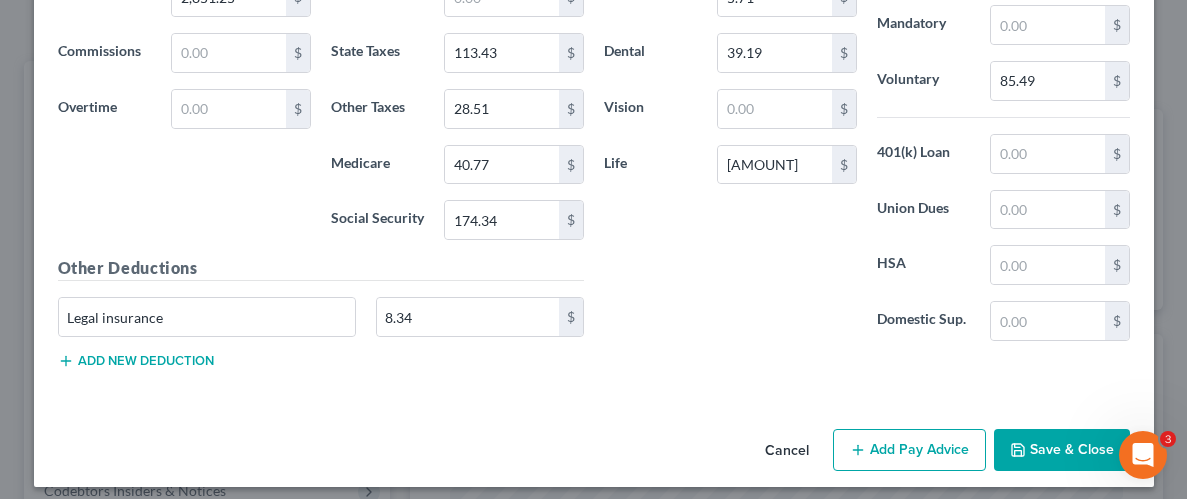 scroll, scrollTop: 1304, scrollLeft: 0, axis: vertical 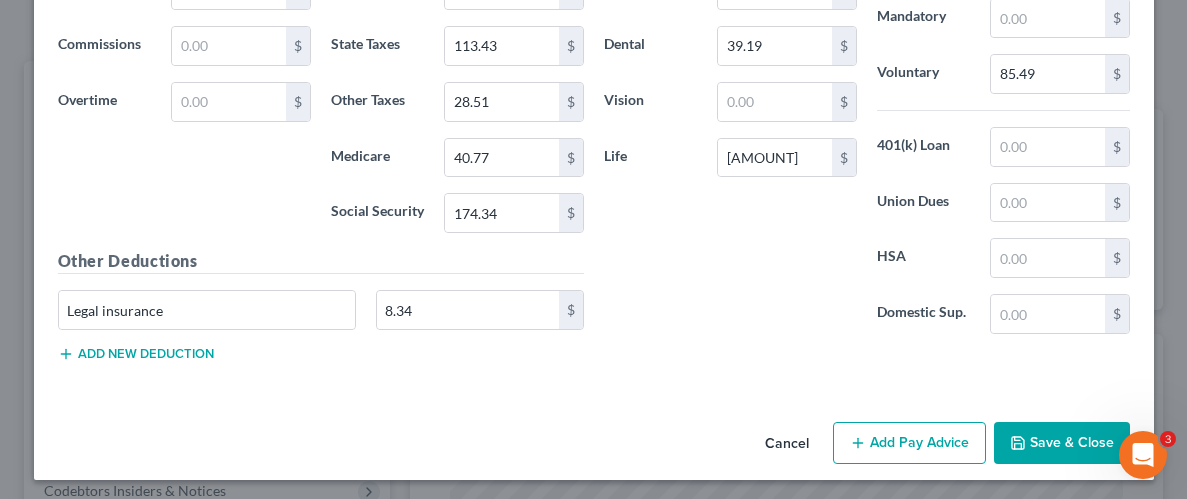 click on "Save & Close" at bounding box center [1062, 443] 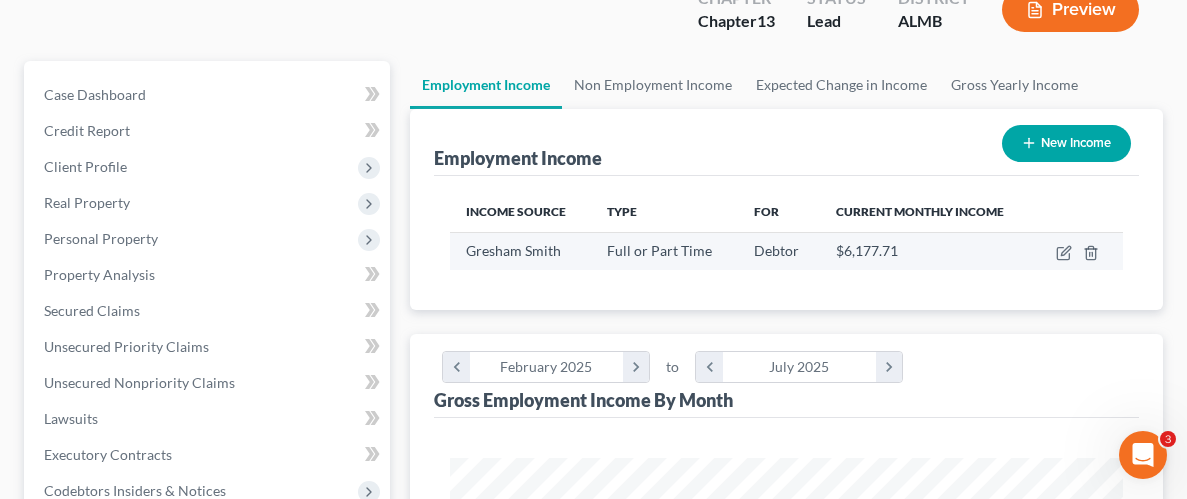 click at bounding box center (1078, 203) 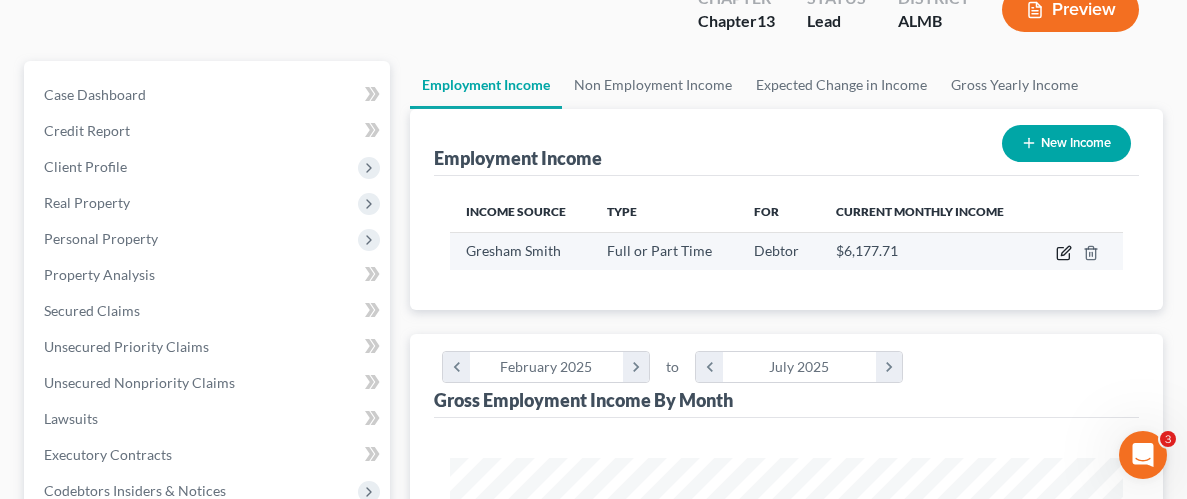 click 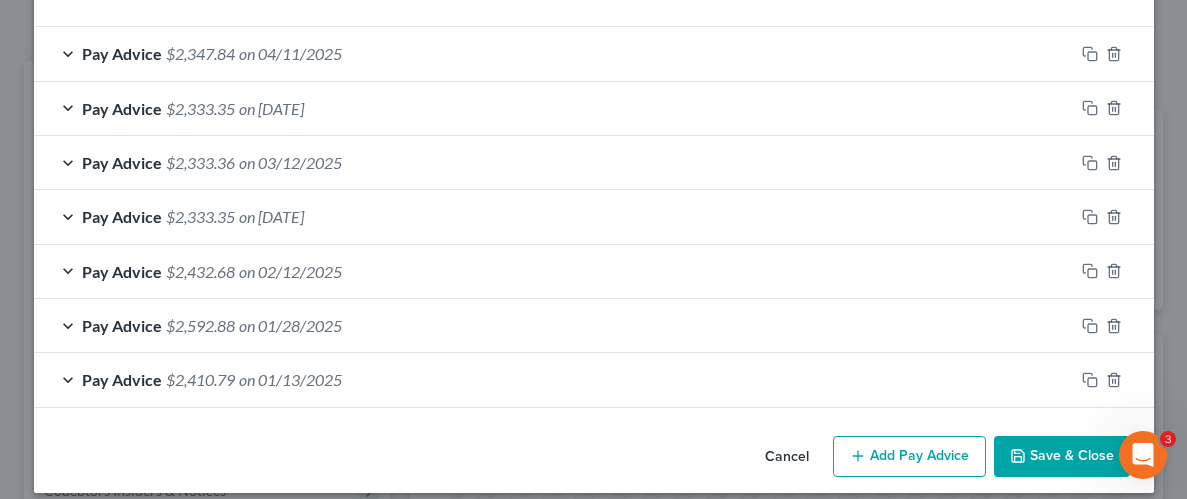 scroll, scrollTop: 705, scrollLeft: 0, axis: vertical 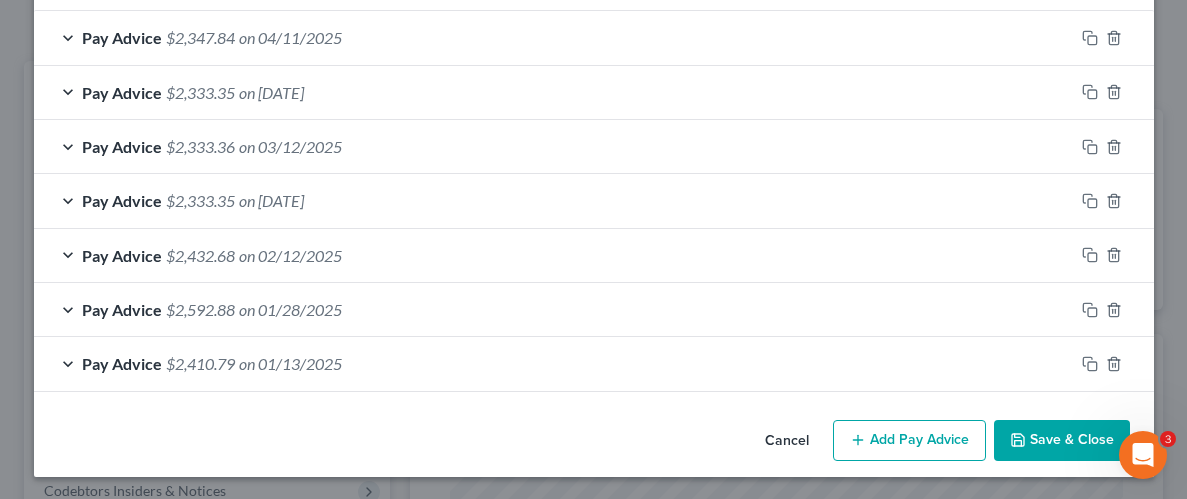 click on "Add Pay Advice" at bounding box center (909, 441) 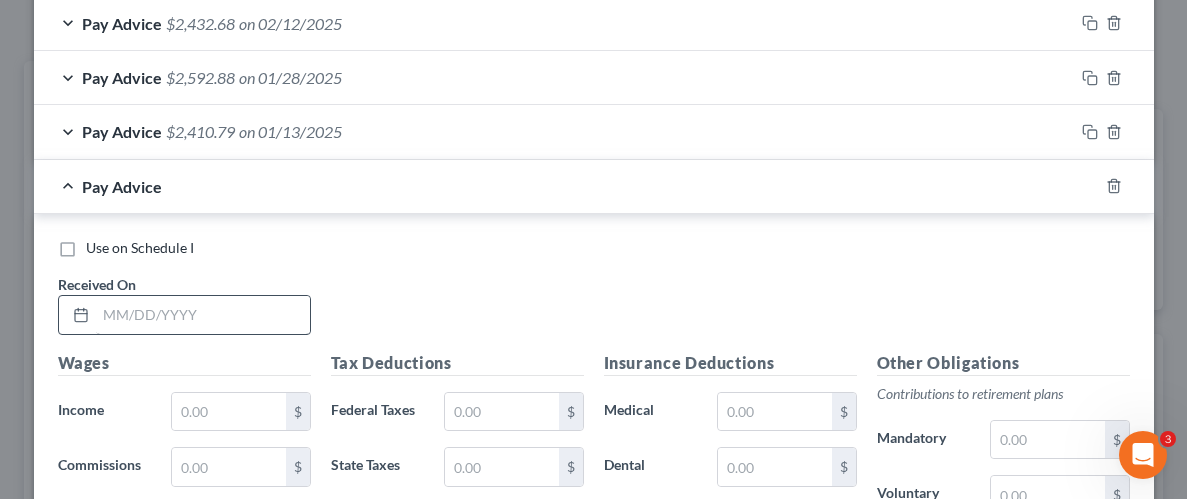 scroll, scrollTop: 941, scrollLeft: 0, axis: vertical 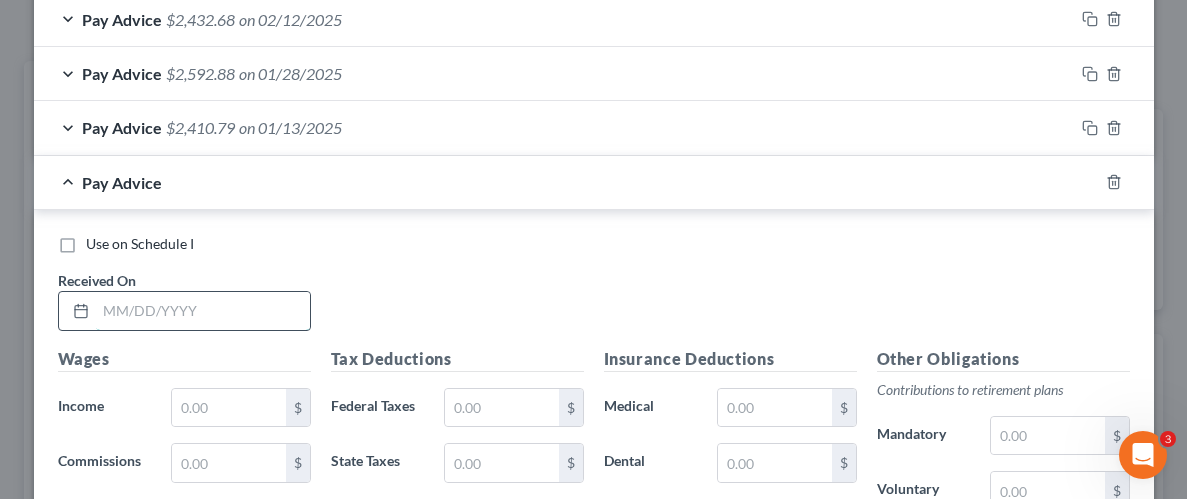 click at bounding box center [203, 311] 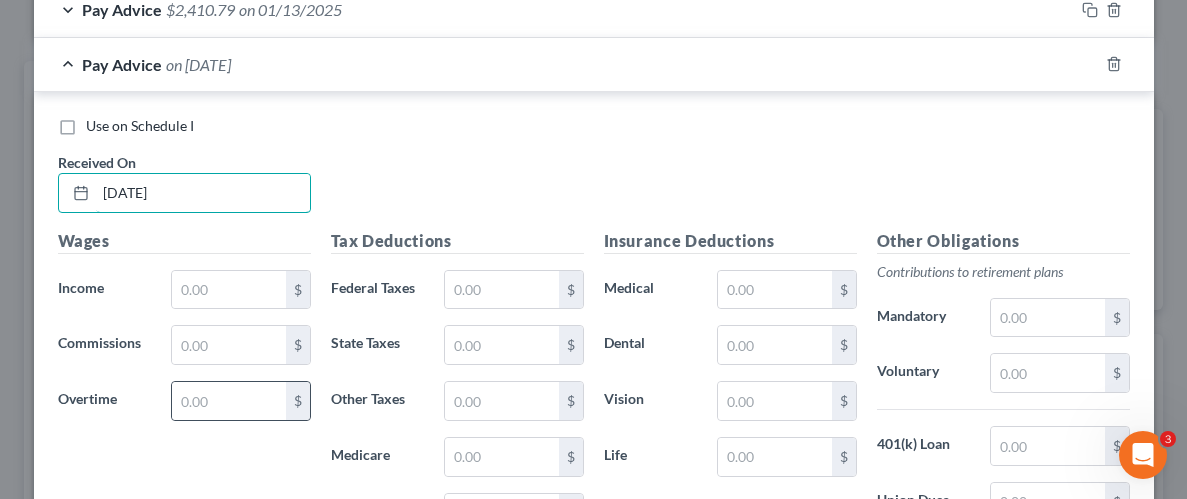 scroll, scrollTop: 1106, scrollLeft: 0, axis: vertical 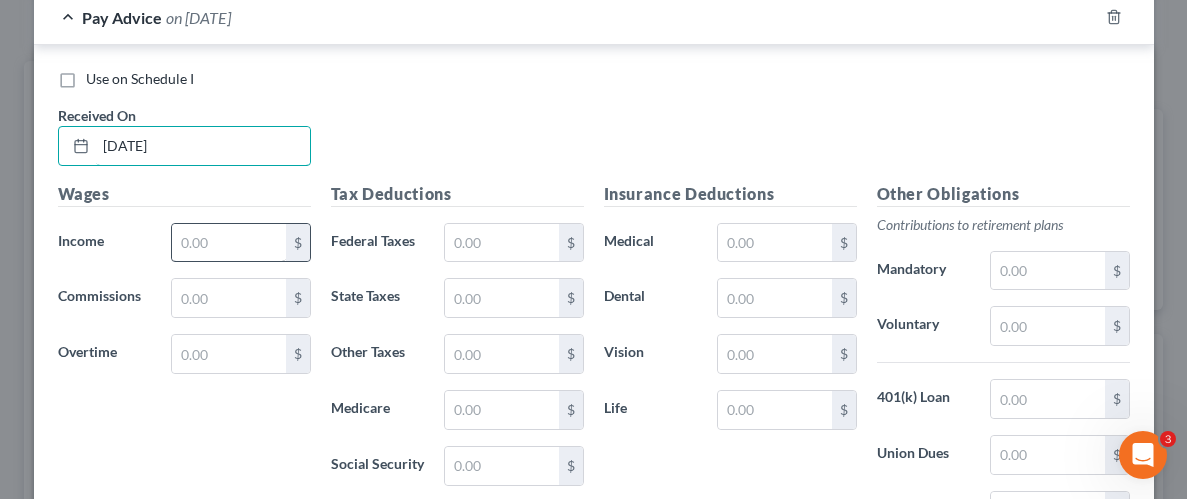 type on "04/28/2025" 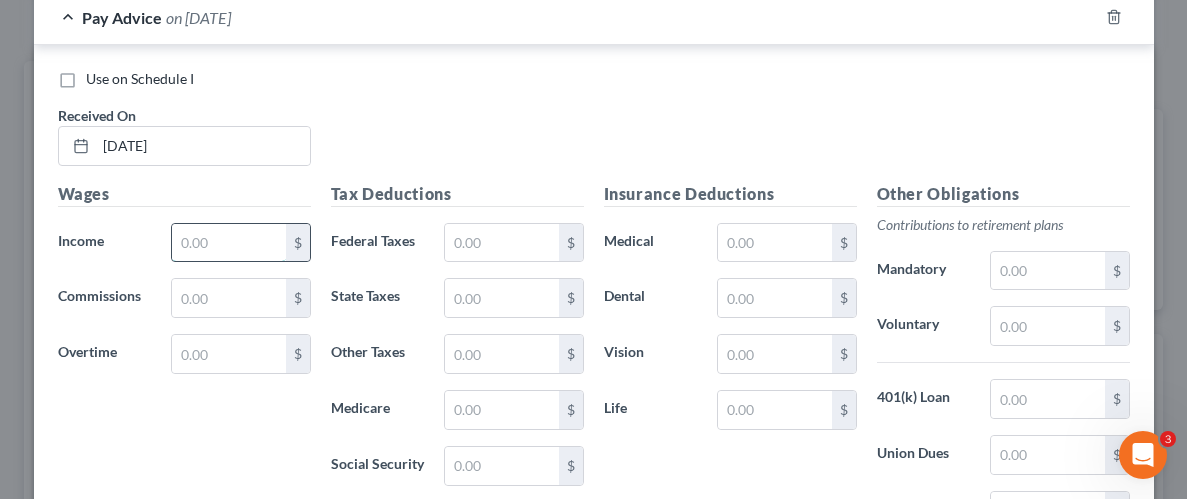 click at bounding box center [228, 243] 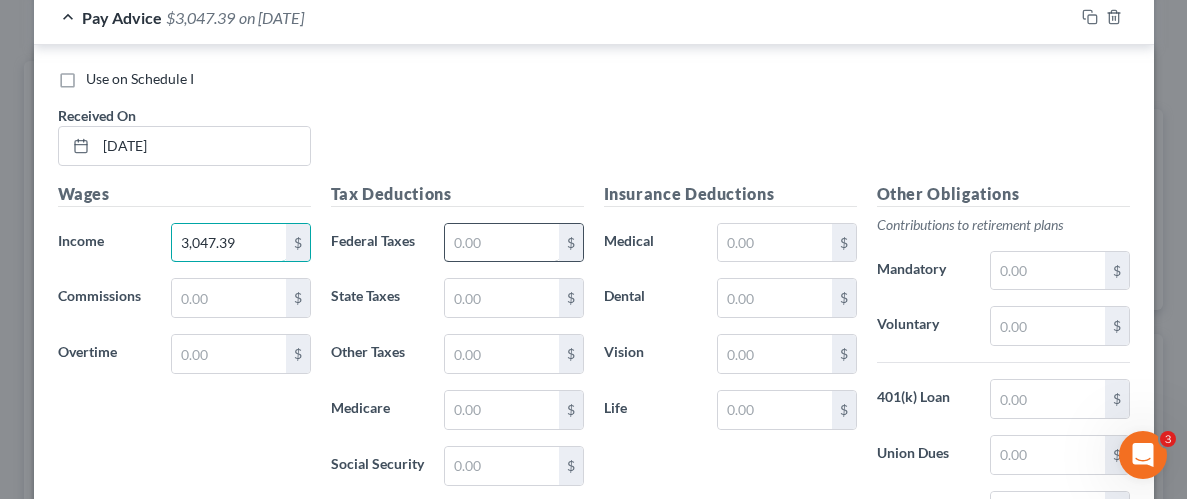 type on "3,047.39" 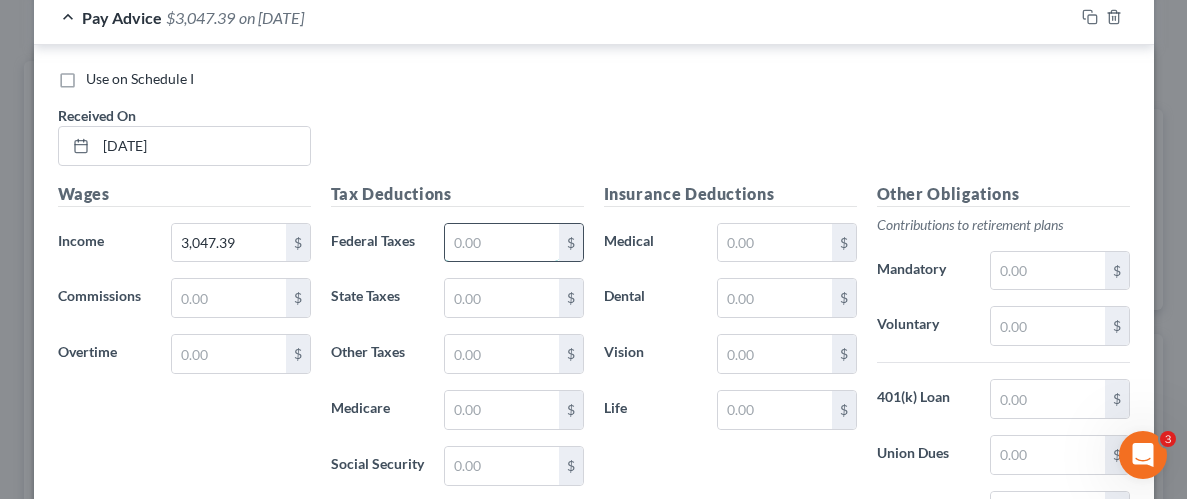 click at bounding box center [501, 243] 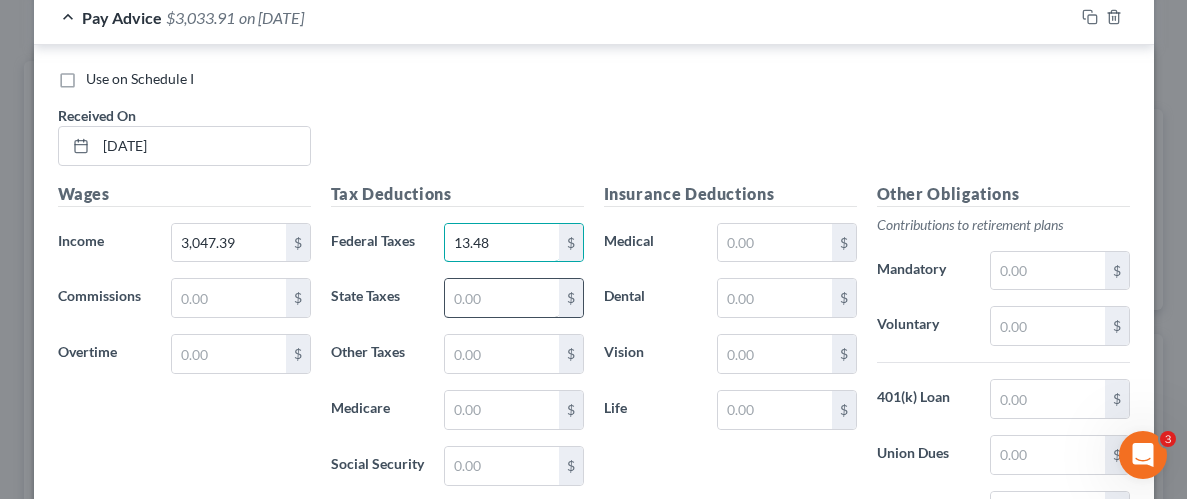 type on "13.48" 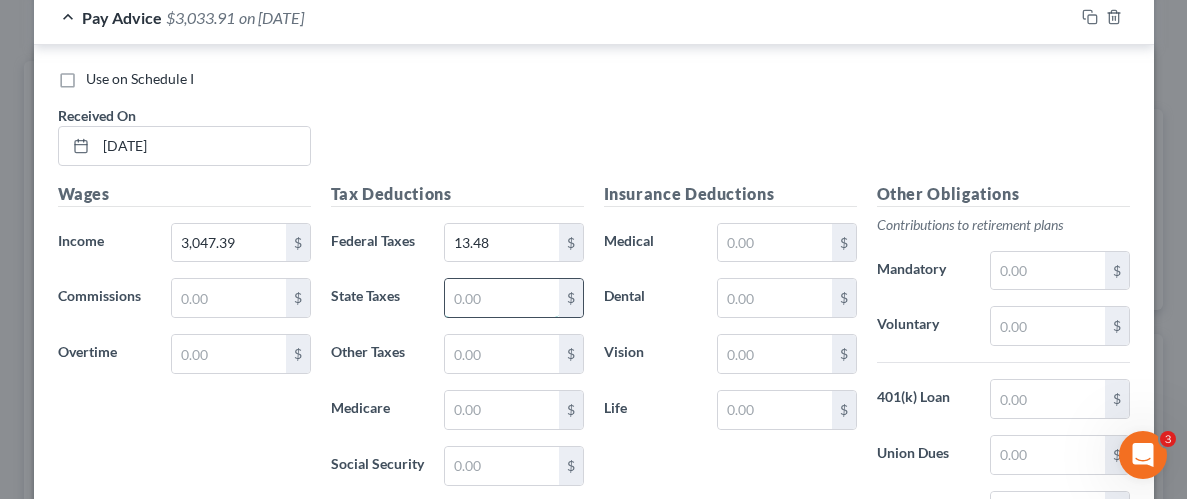click at bounding box center (501, 298) 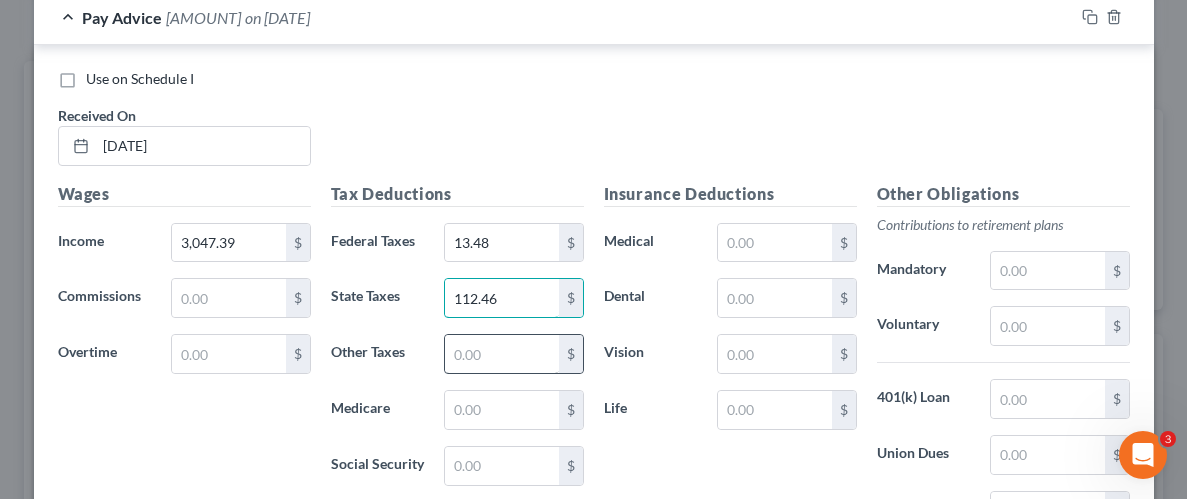 type on "112.46" 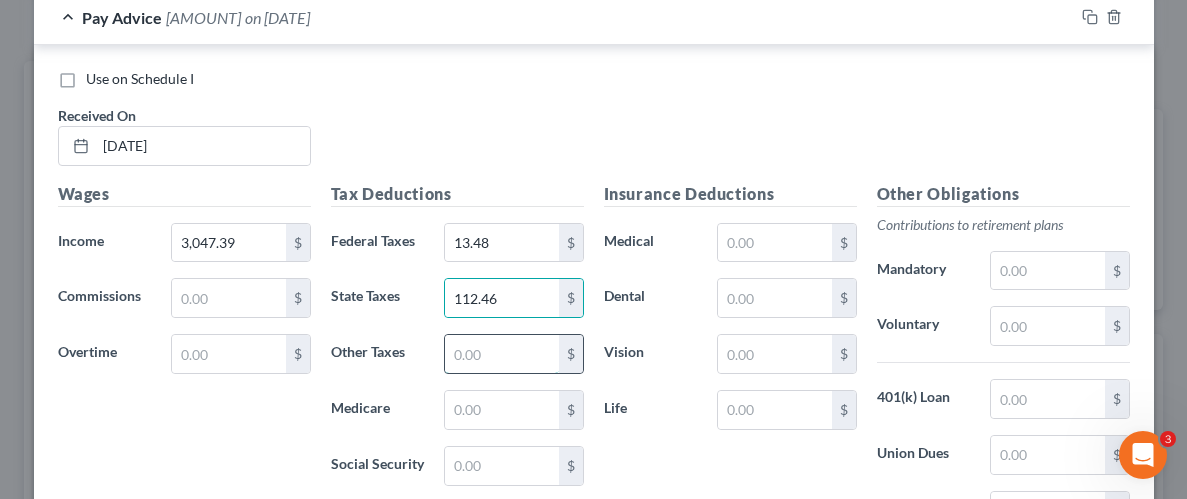 click at bounding box center [501, 354] 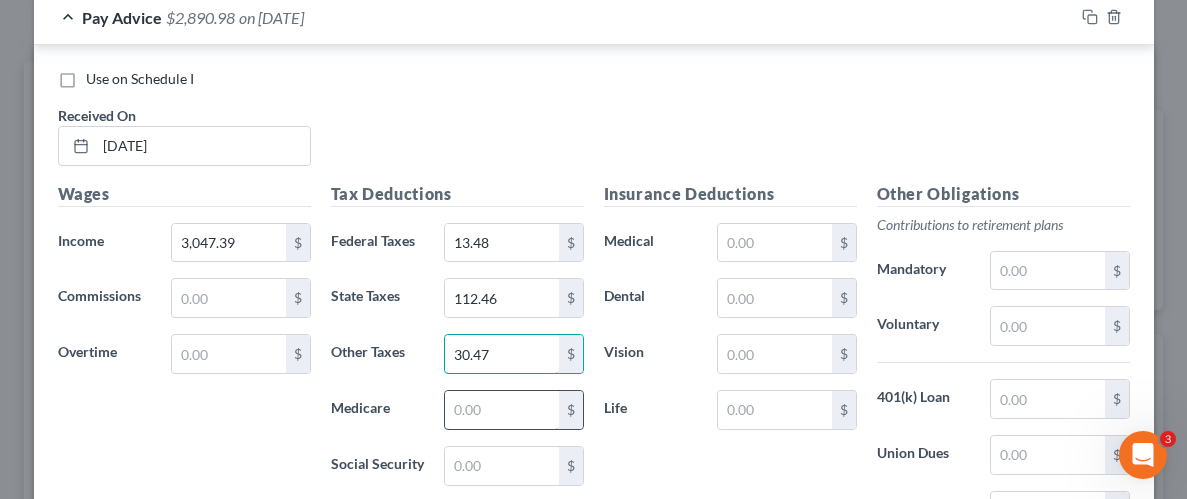 type on "30.47" 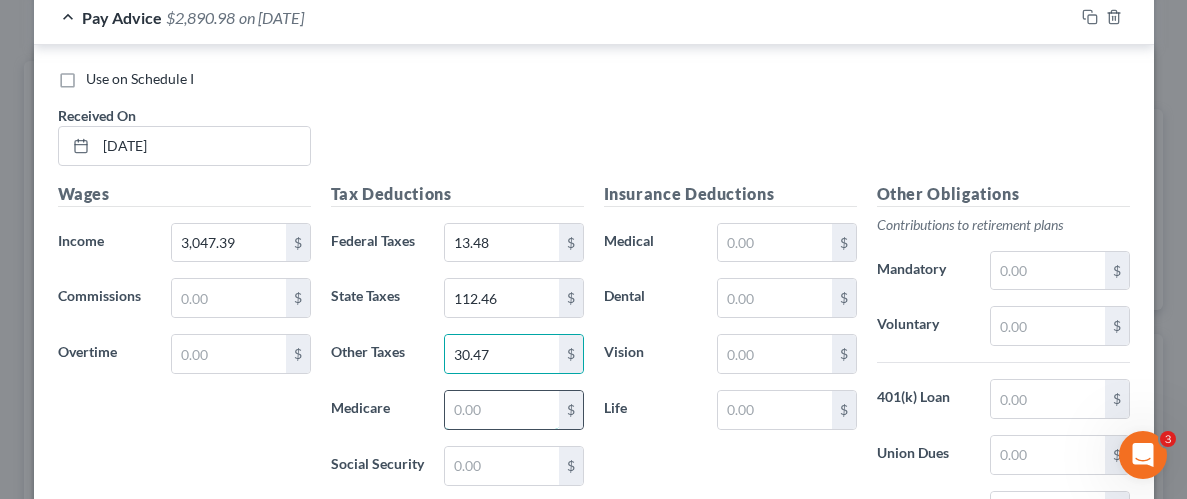 click at bounding box center (501, 410) 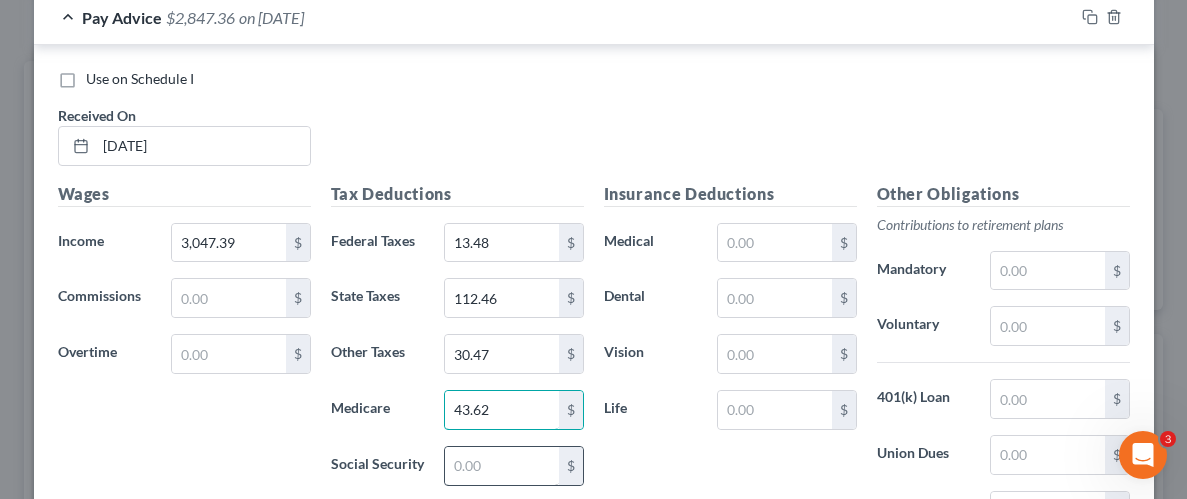 type on "43.62" 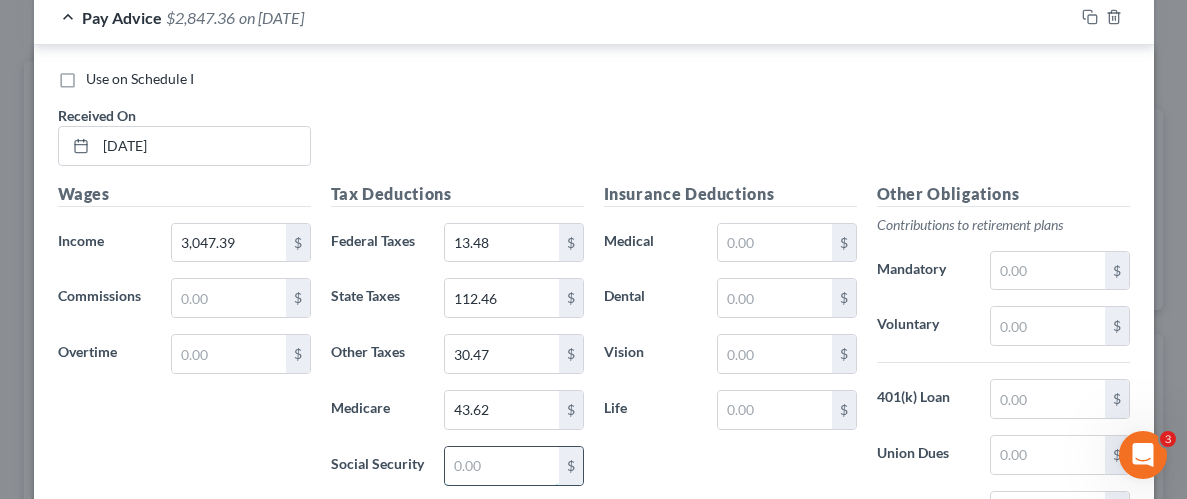 click at bounding box center [501, 466] 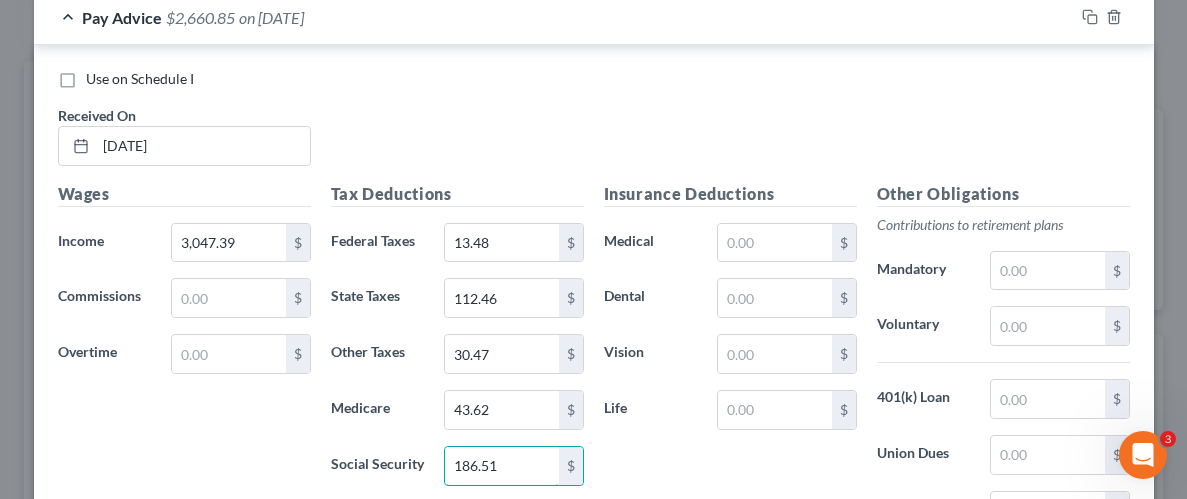 type on "186.51" 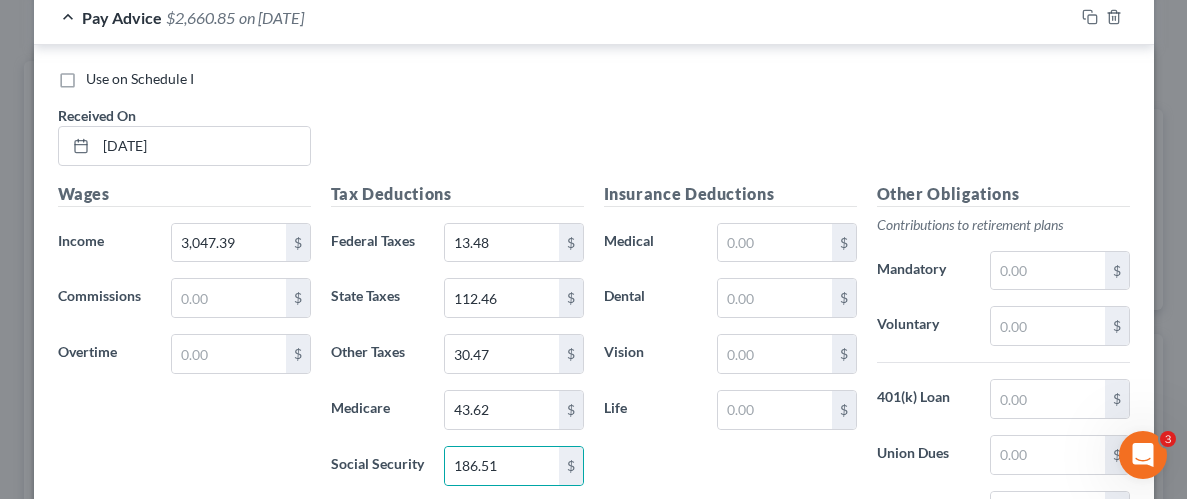 click on "Insurance Deductions Medical $ Dental $ Vision $ Life $" at bounding box center [730, 392] 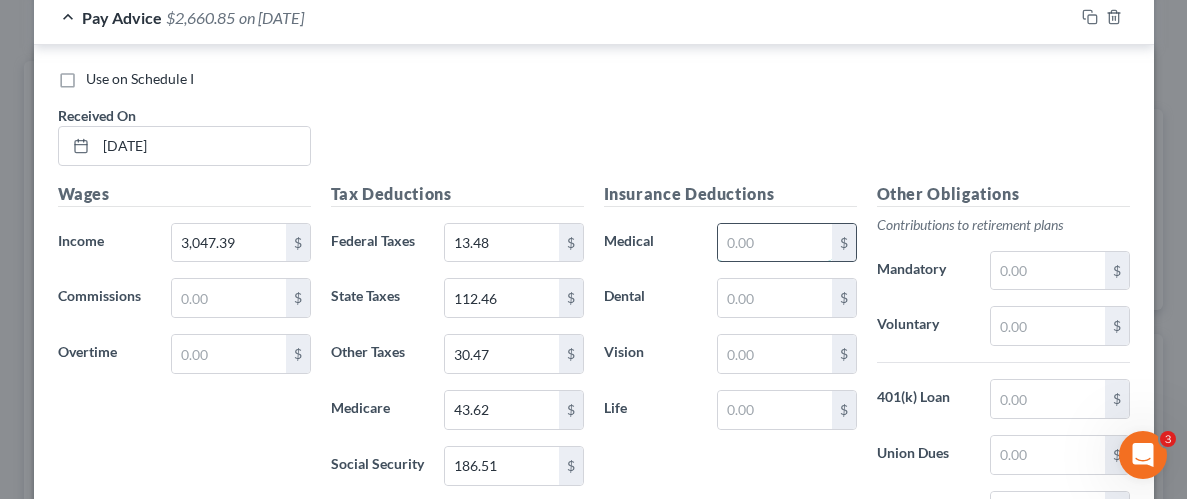 click at bounding box center (774, 243) 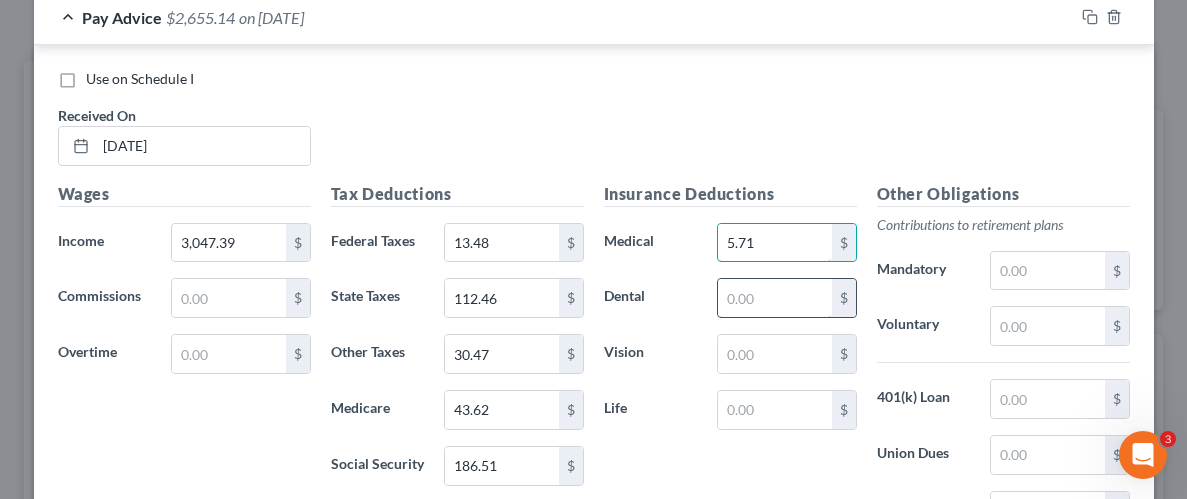 type on "5.71" 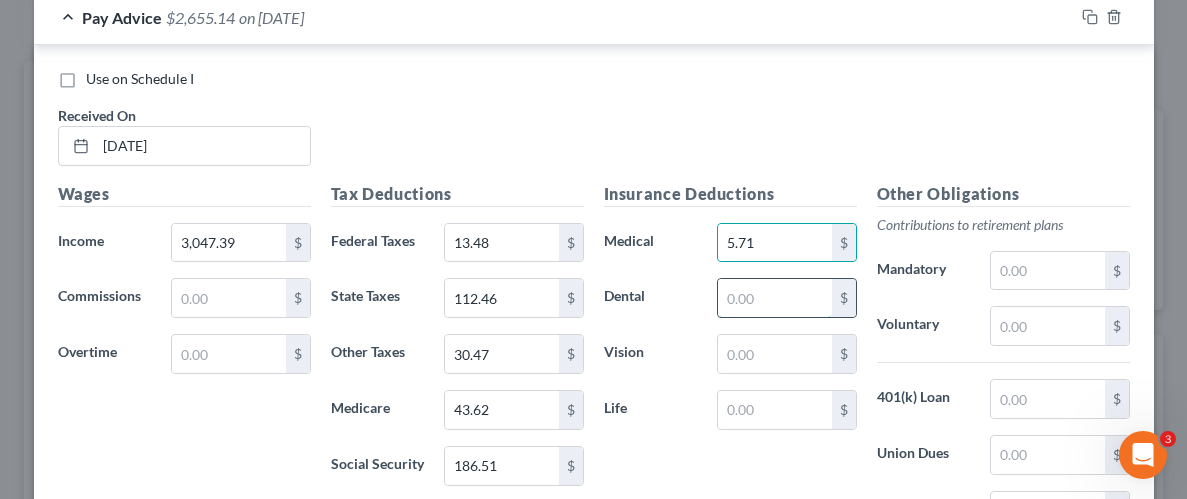 click at bounding box center (774, 298) 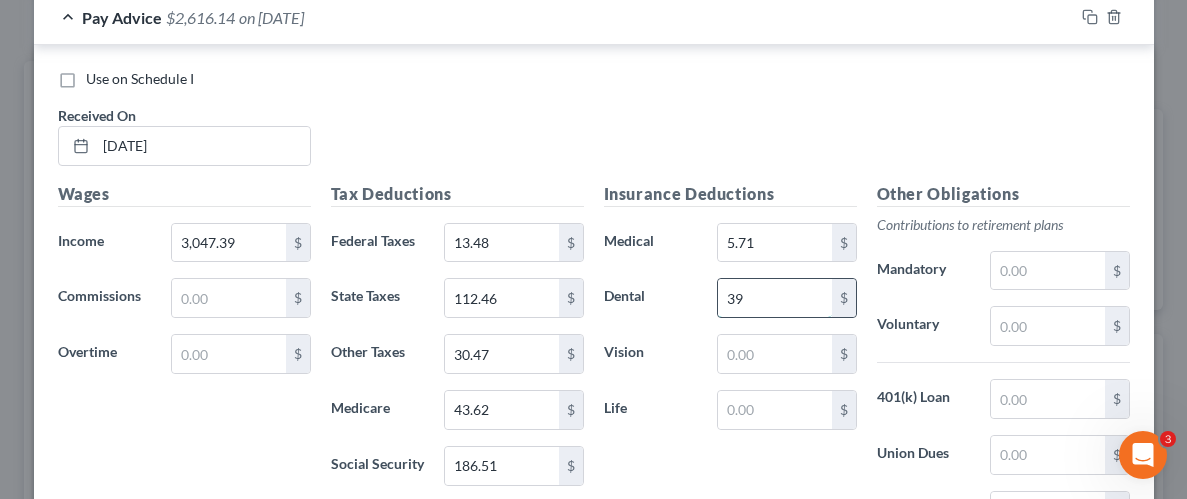 type on "39.19" 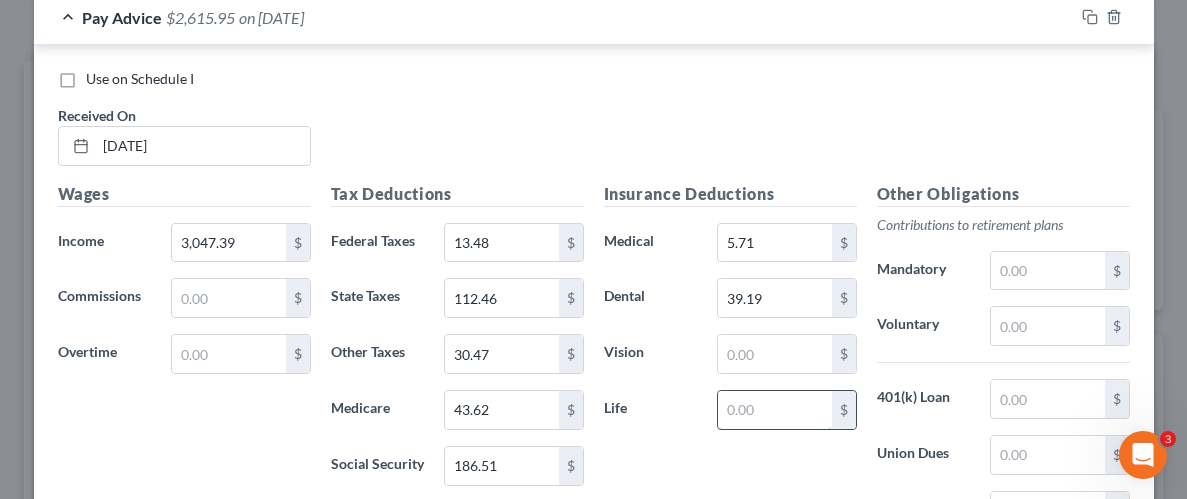 click at bounding box center (774, 410) 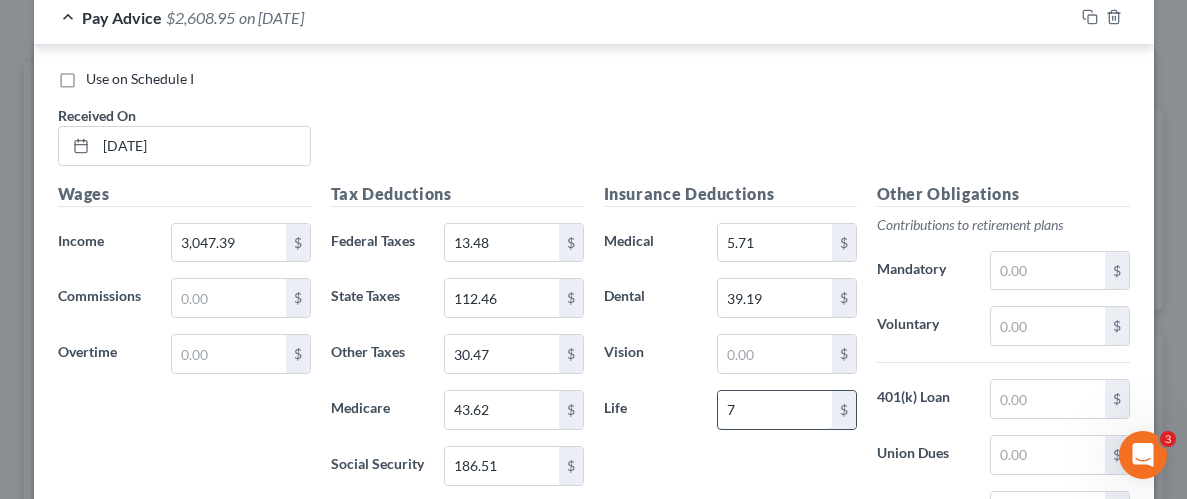 type on "7.63" 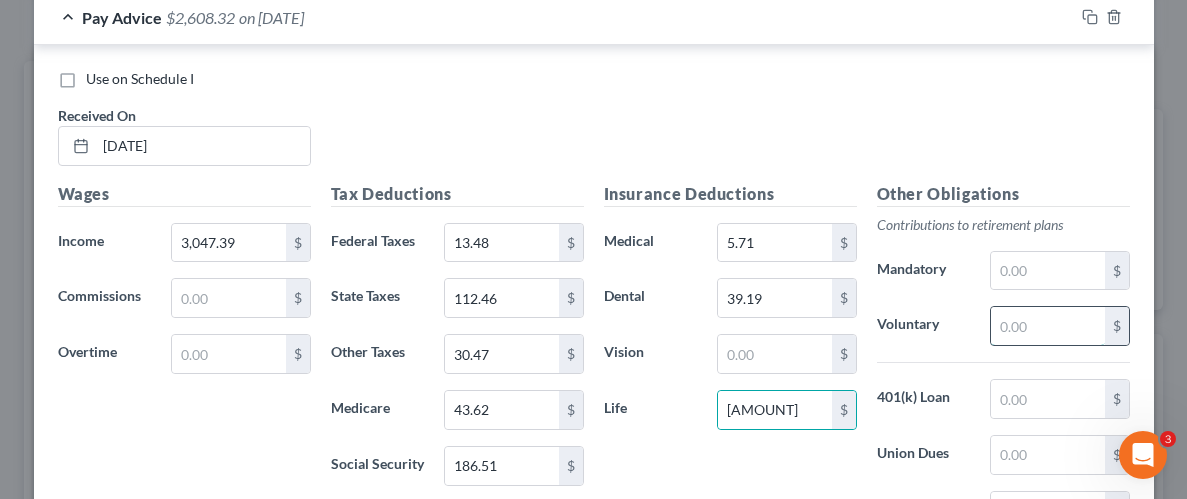 click at bounding box center (1047, 326) 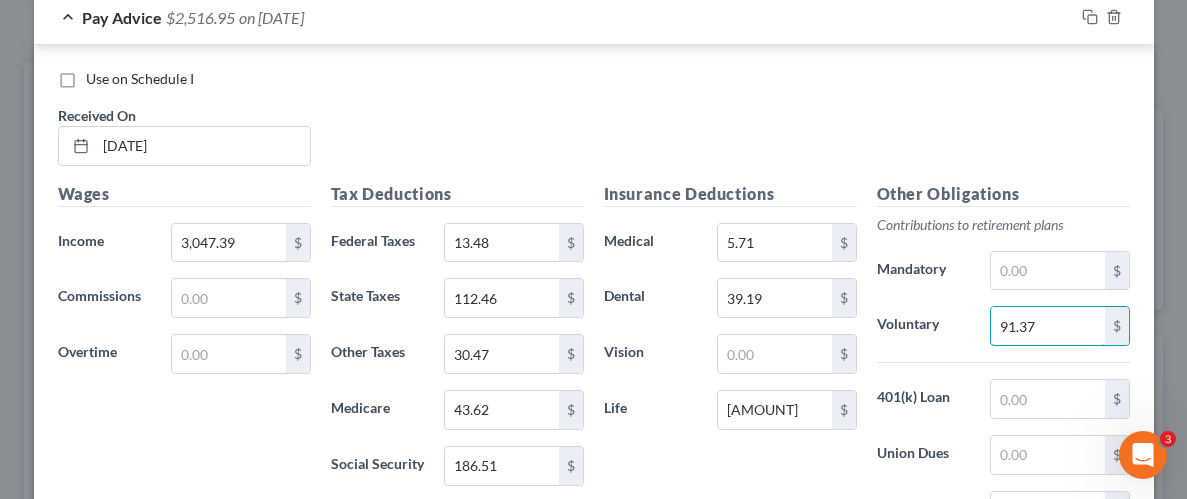 type on "91.37" 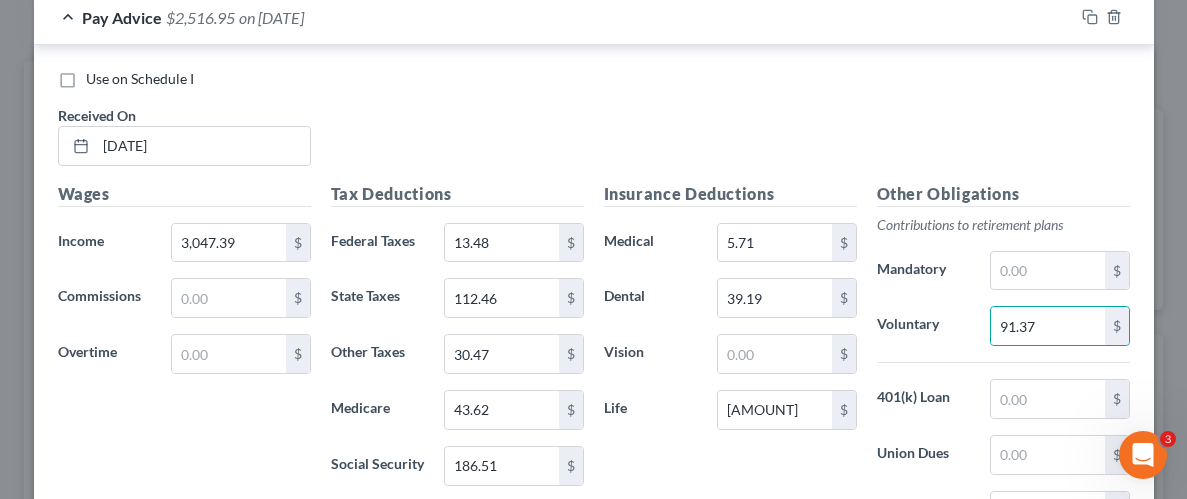 click on "Insurance Deductions Medical 5.71 $ Dental 39.19 $ Vision $ Life 7.63 $" at bounding box center (730, 392) 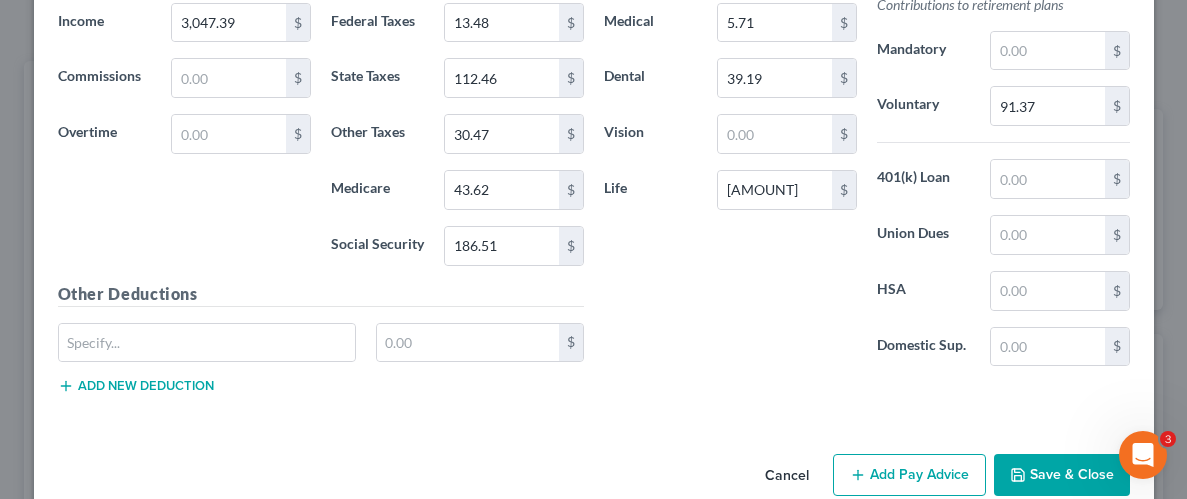 scroll, scrollTop: 1353, scrollLeft: 0, axis: vertical 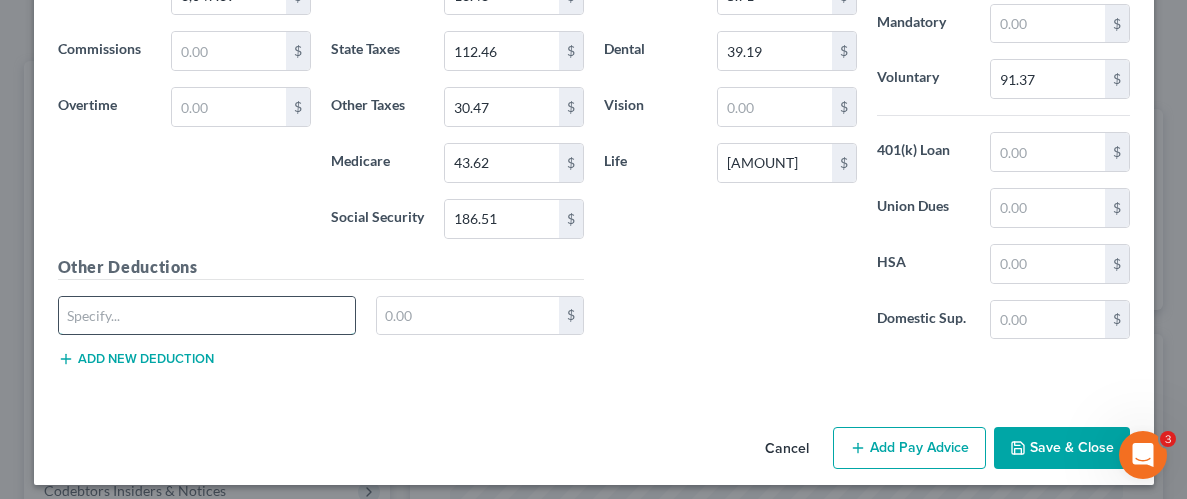 click at bounding box center [207, 316] 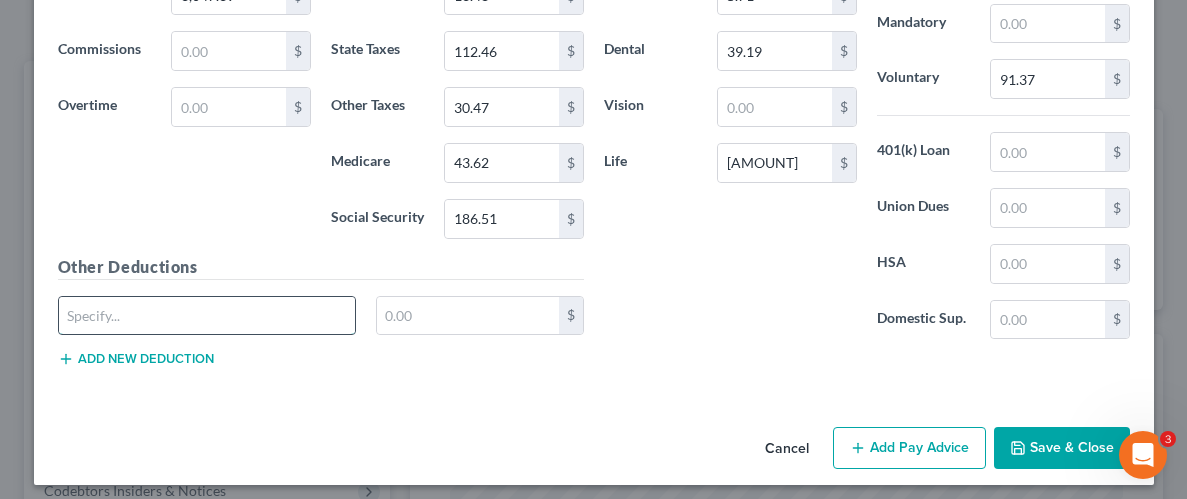 type on "Legal insurance" 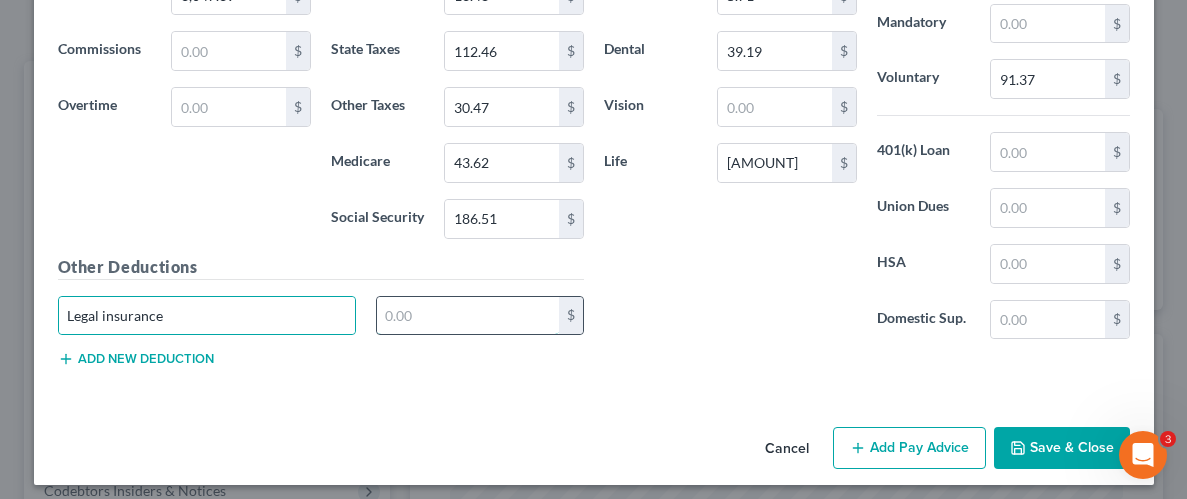 click at bounding box center (468, 316) 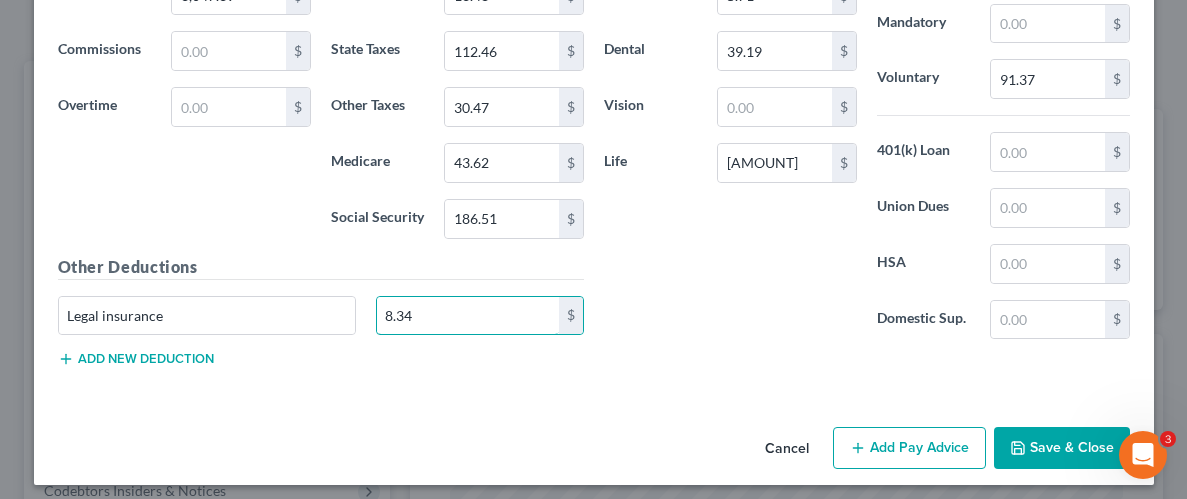 type on "8.34" 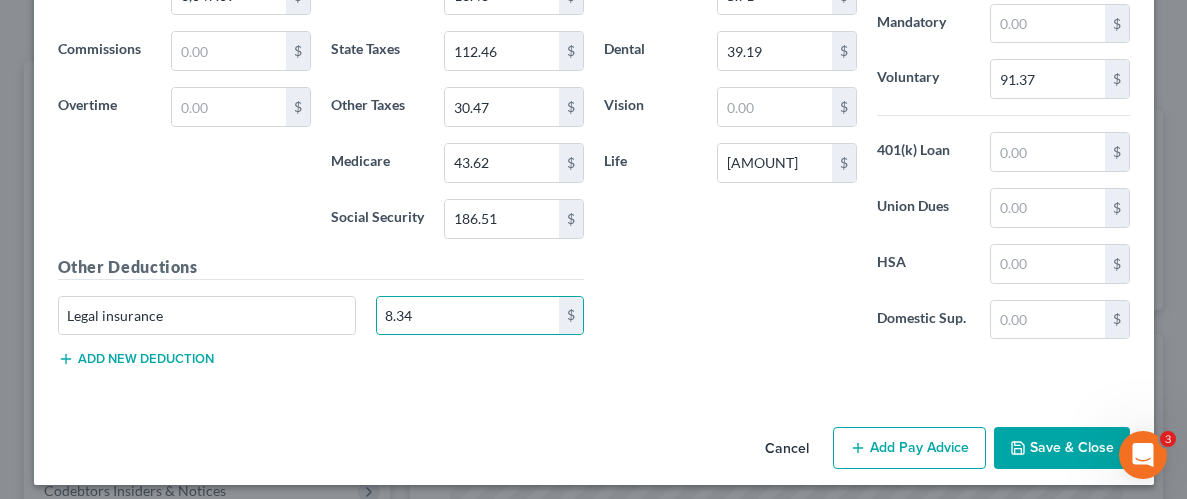 click on "Insurance Deductions Medical 5.71 $ Dental 39.19 $ Vision $ Life 7.63 $" at bounding box center [730, 145] 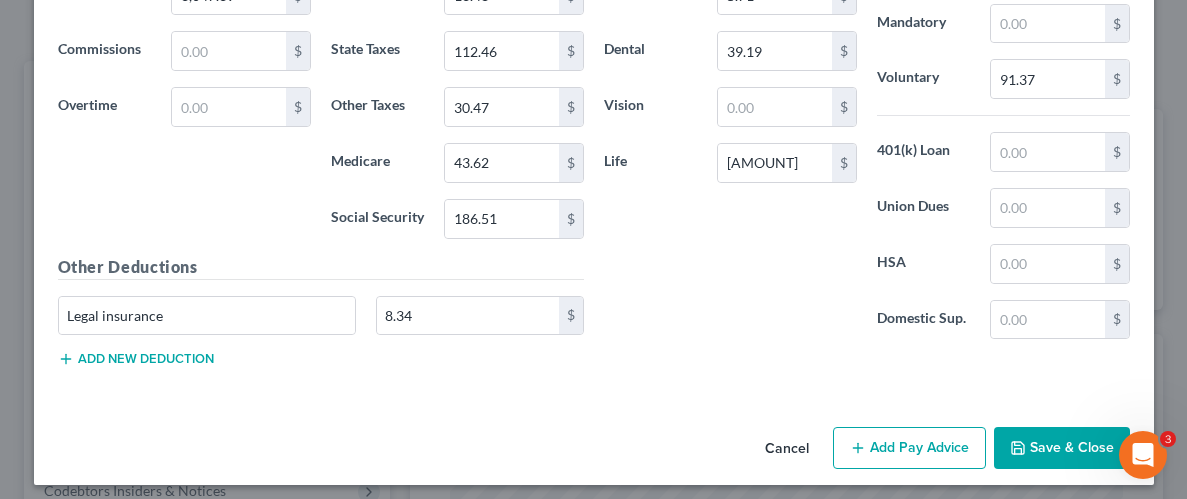click on "Save & Close" at bounding box center [1062, 448] 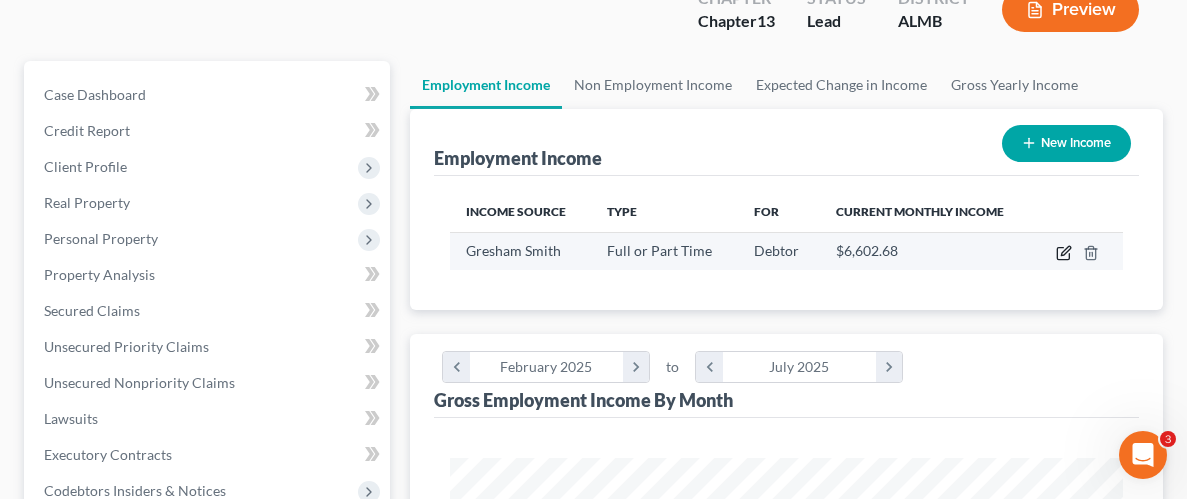 click 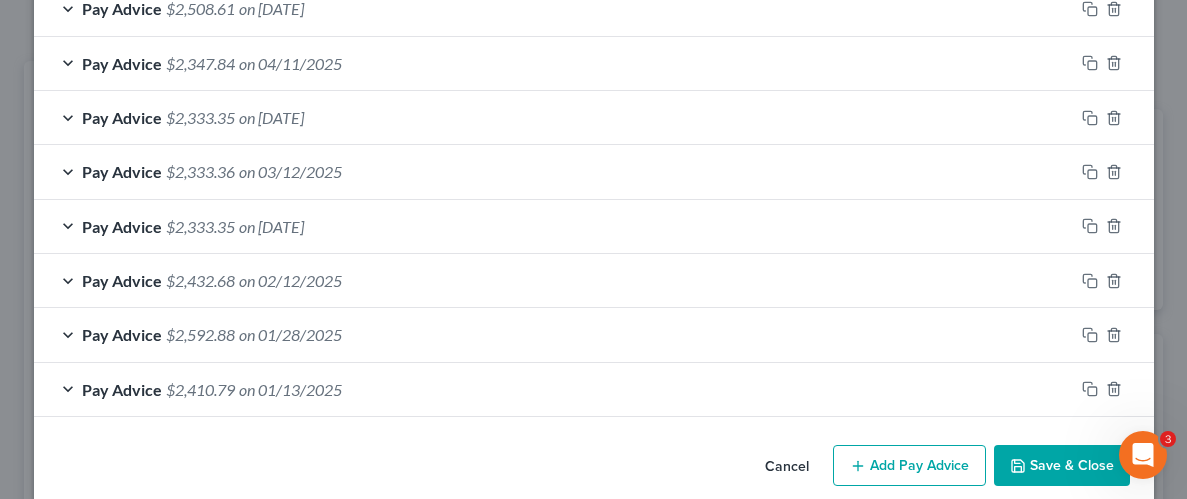 scroll, scrollTop: 759, scrollLeft: 0, axis: vertical 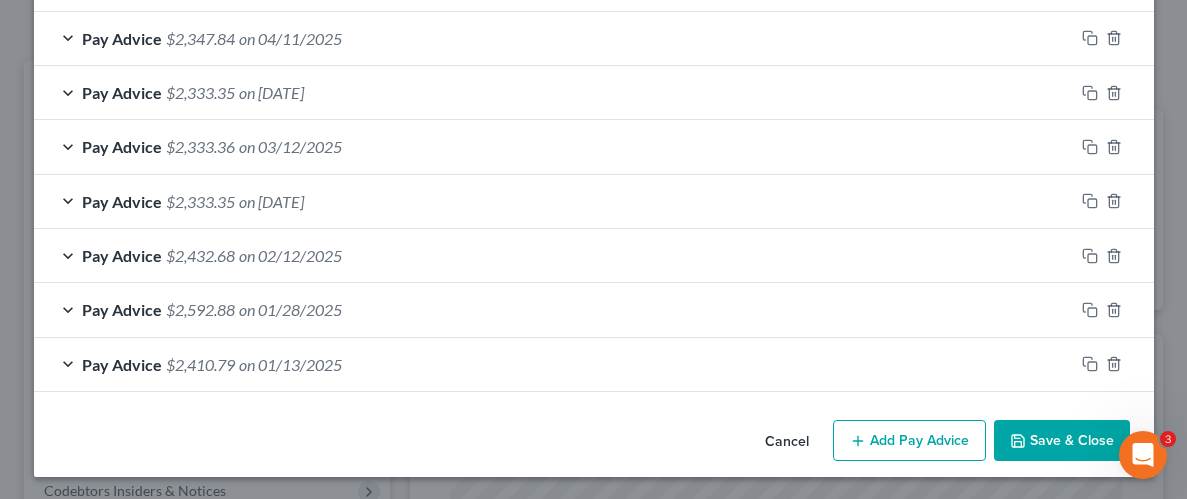 click on "Add Pay Advice" at bounding box center [909, 441] 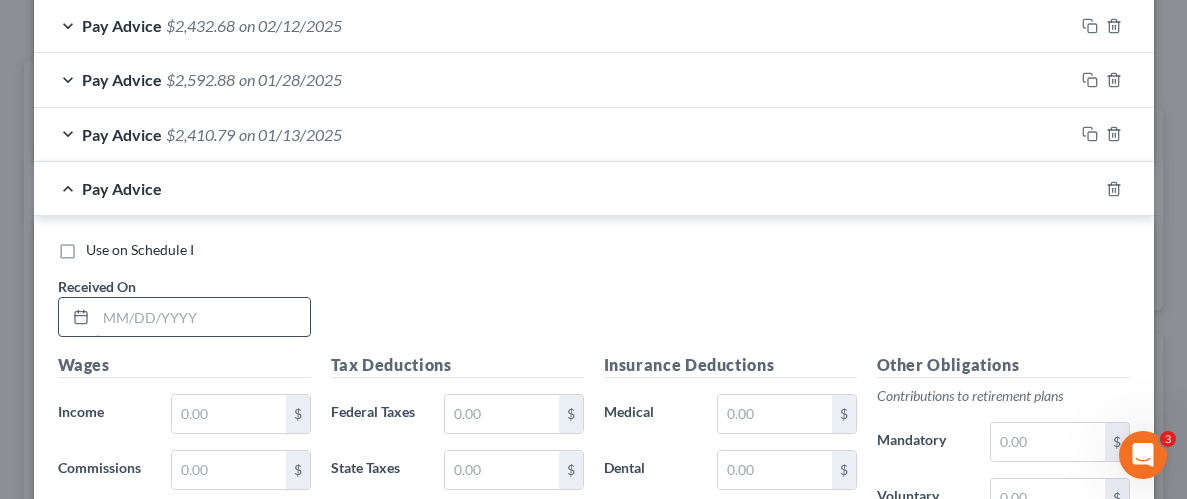 scroll, scrollTop: 993, scrollLeft: 0, axis: vertical 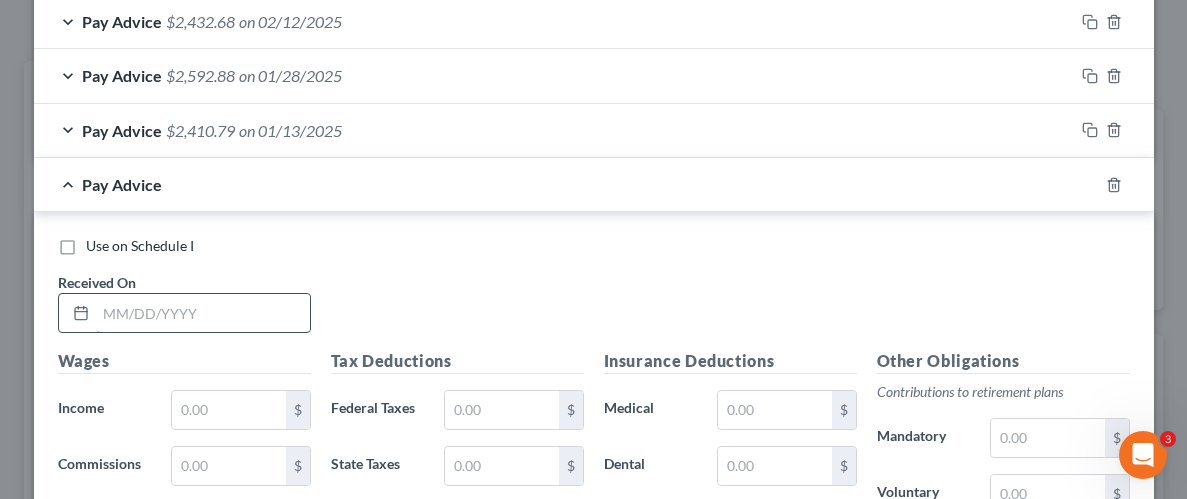 click at bounding box center (203, 313) 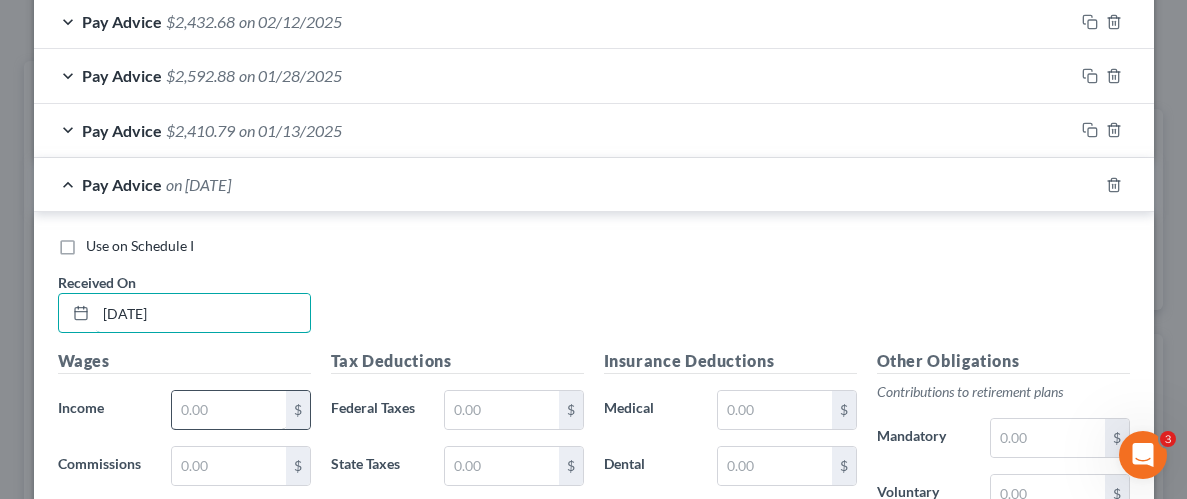type on "05/13/2025" 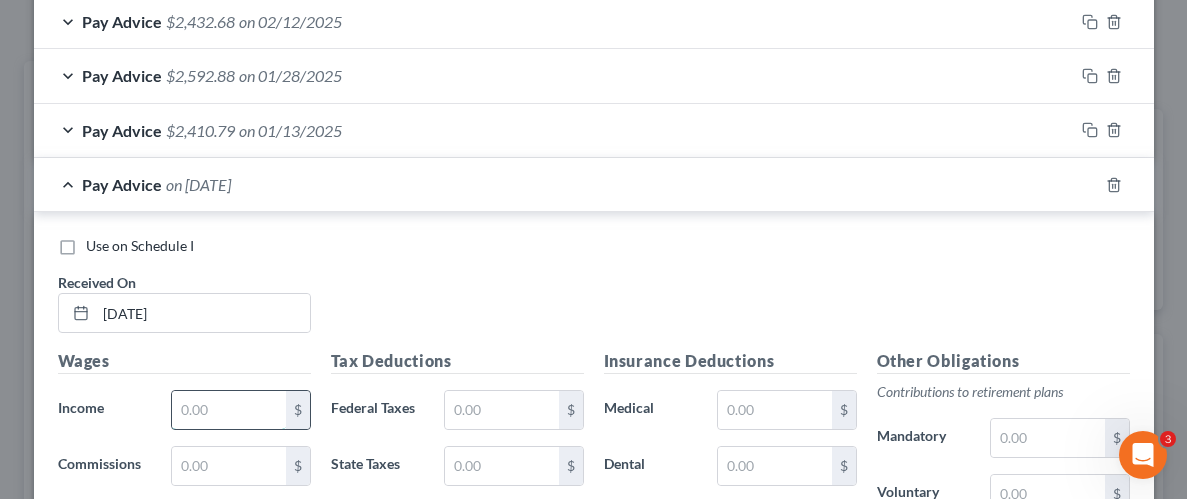 click at bounding box center [228, 410] 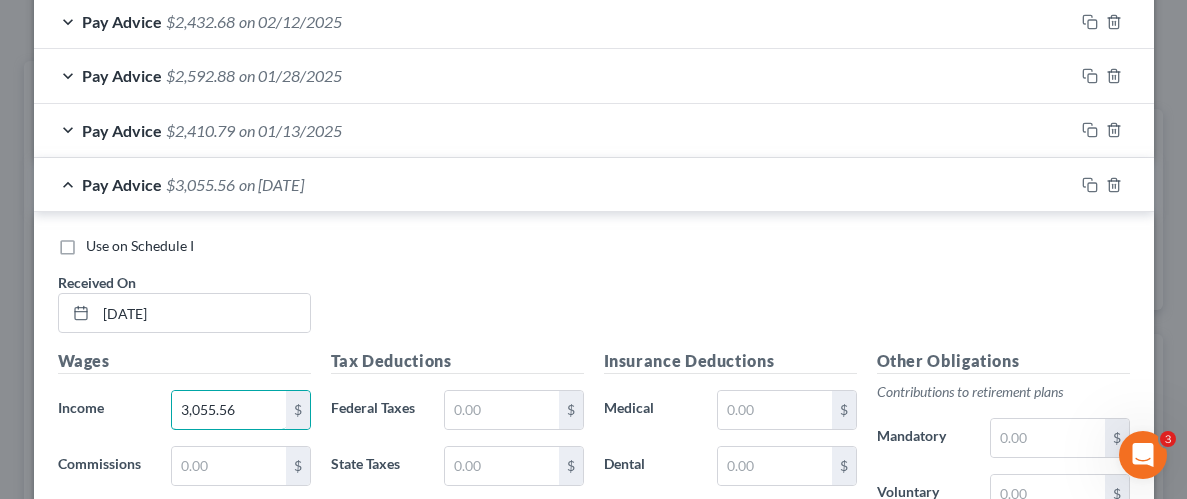 type on "3,055.56" 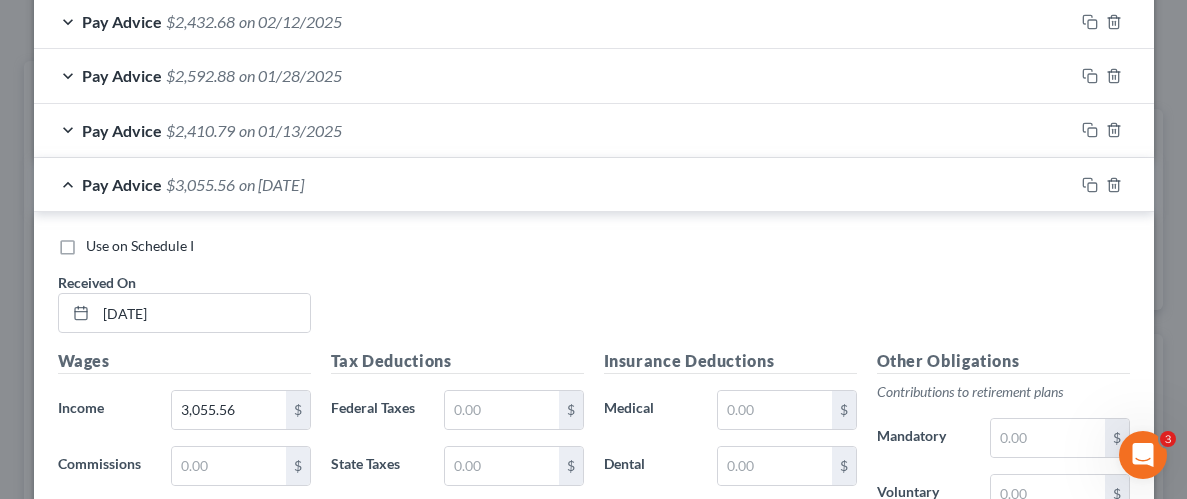 click on "Use on Schedule I
Received On
*
05/13/2025" at bounding box center (594, 292) 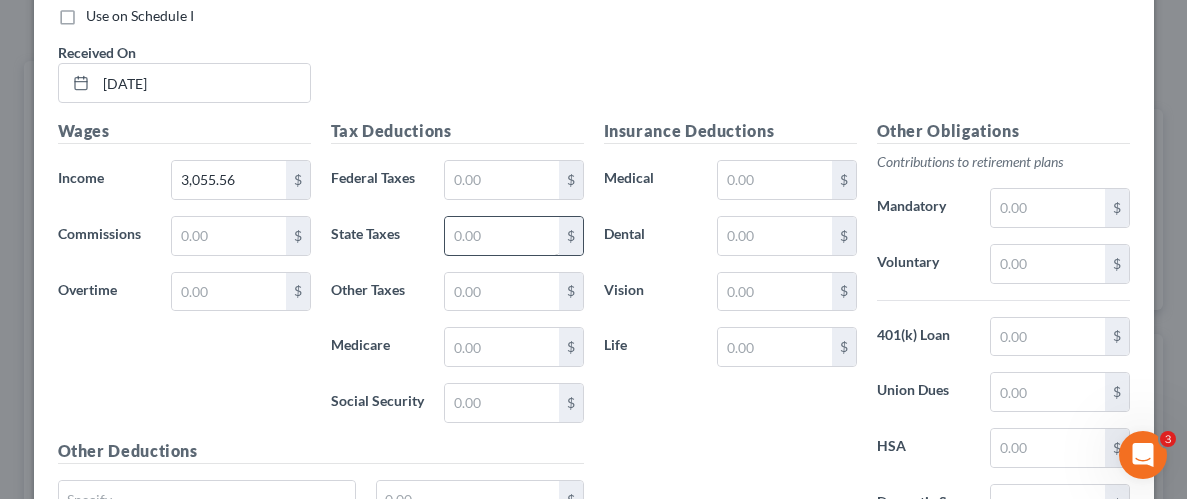 scroll, scrollTop: 1226, scrollLeft: 0, axis: vertical 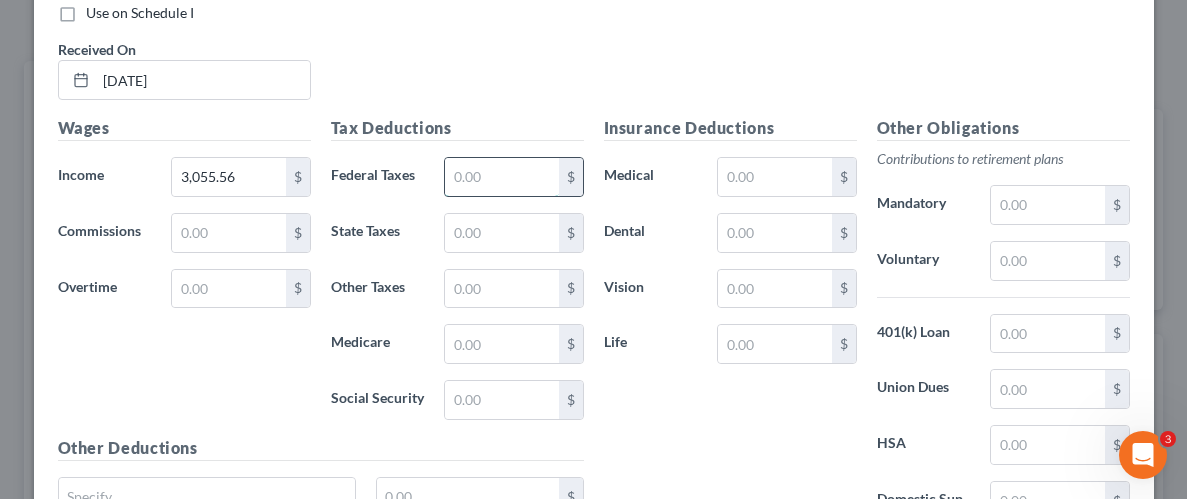 click at bounding box center (501, 177) 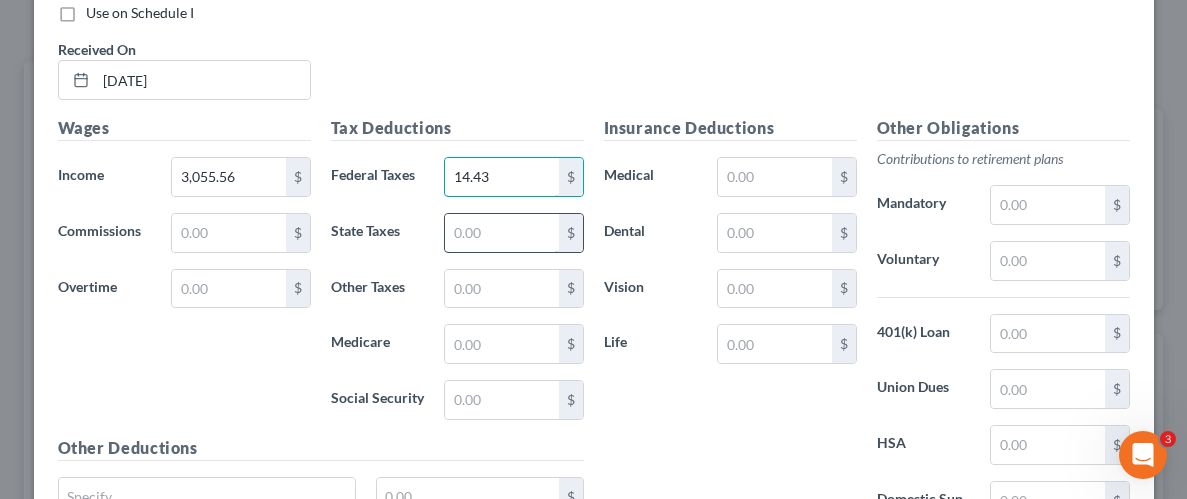type on "14.43" 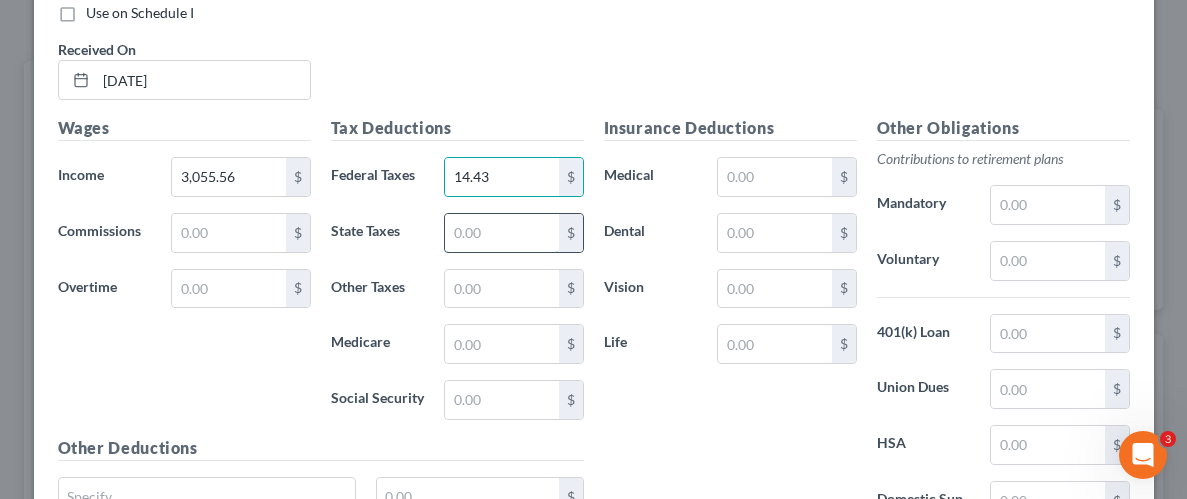 click at bounding box center [501, 233] 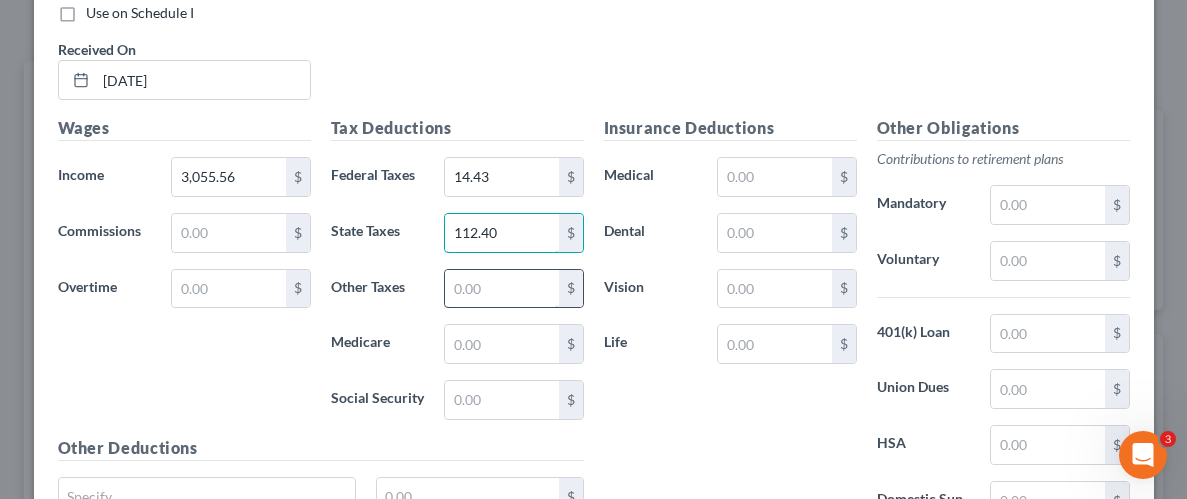 type on "112.40" 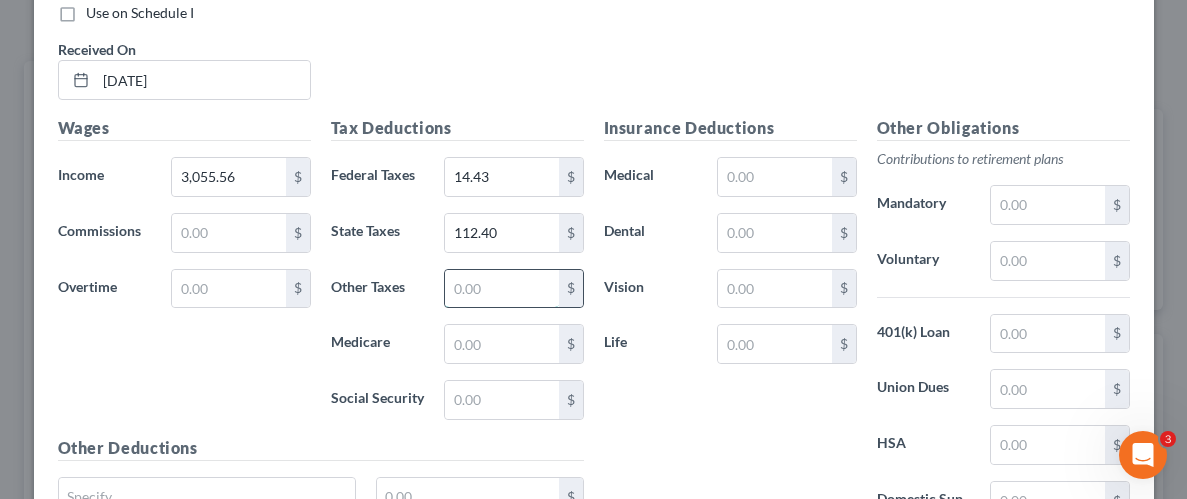 click at bounding box center (501, 289) 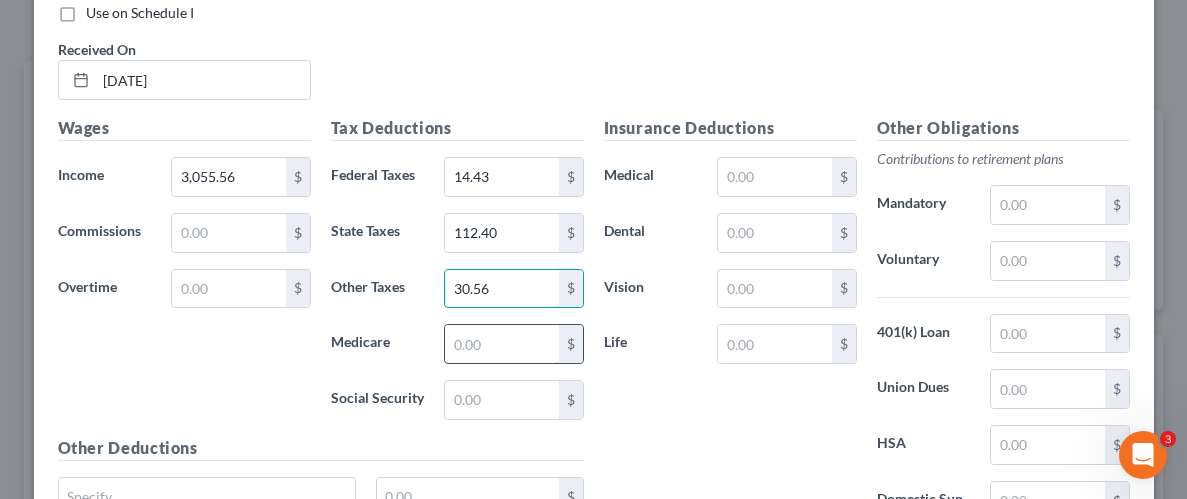 type on "30.56" 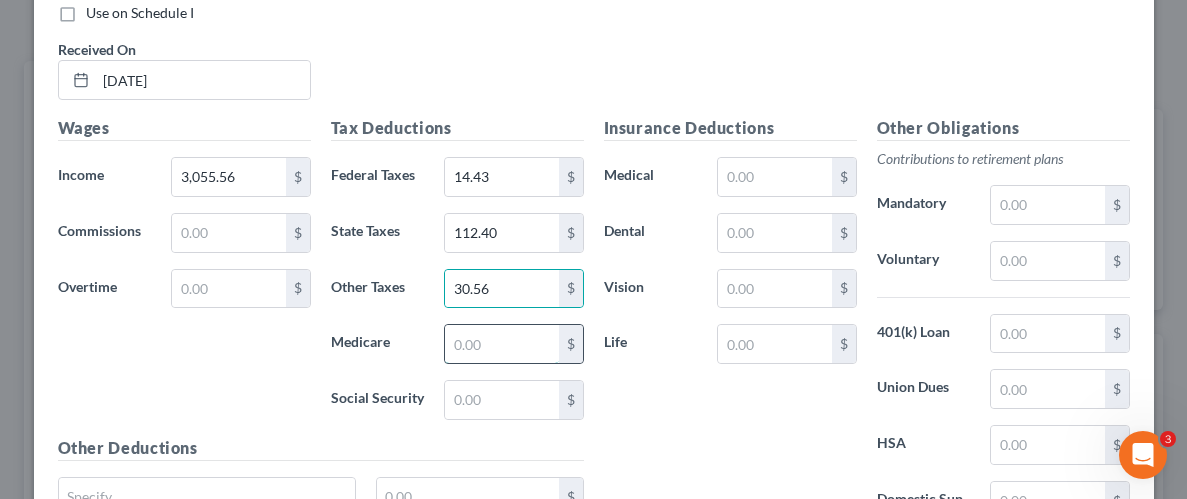 click at bounding box center (501, 344) 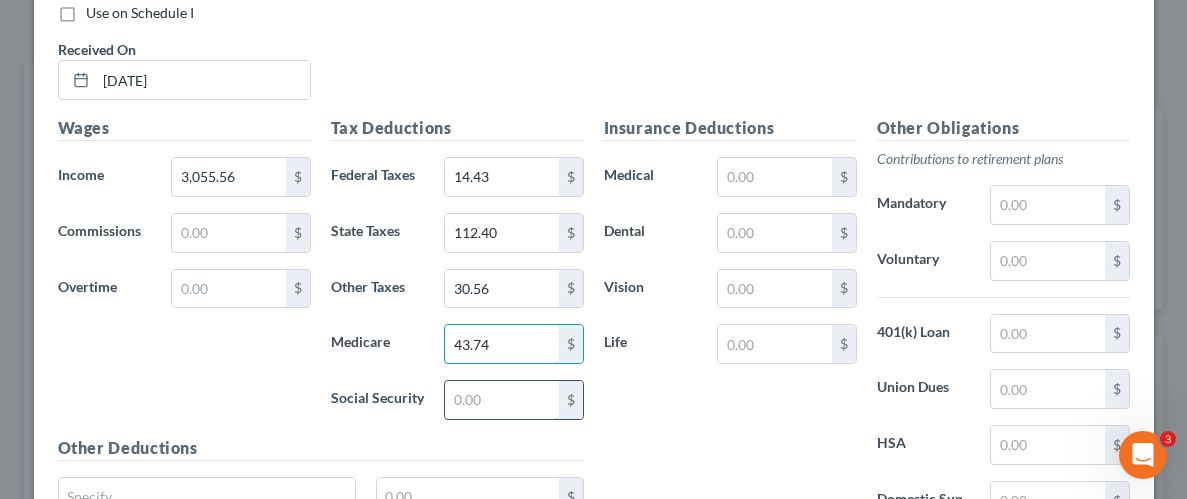 type on "43.74" 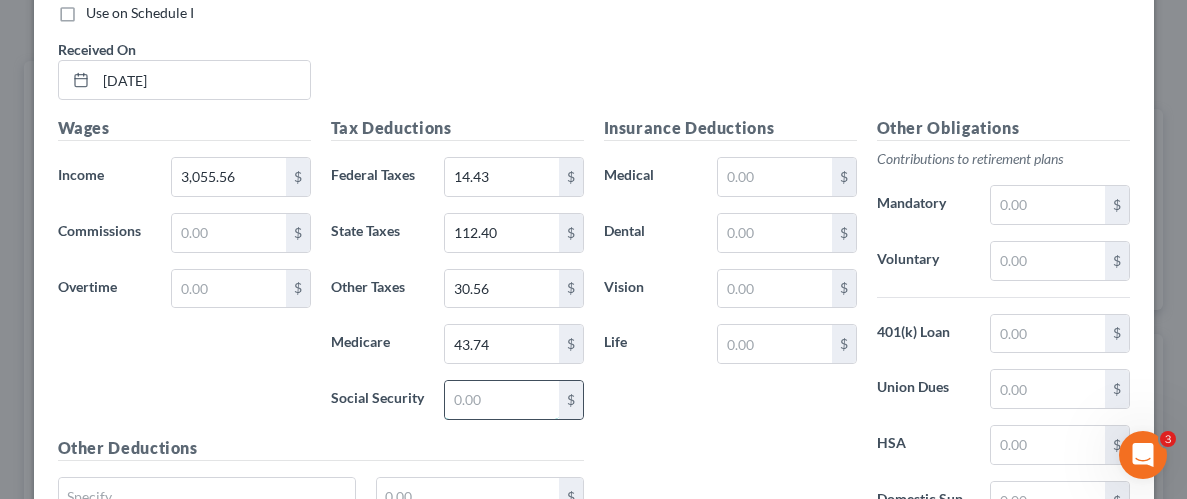 click at bounding box center (501, 400) 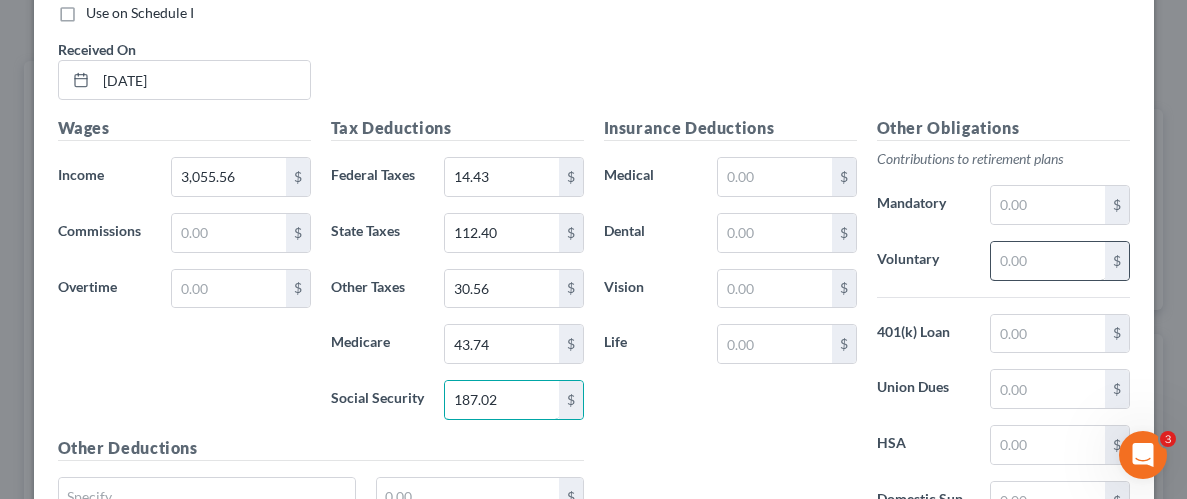 type on "187.02" 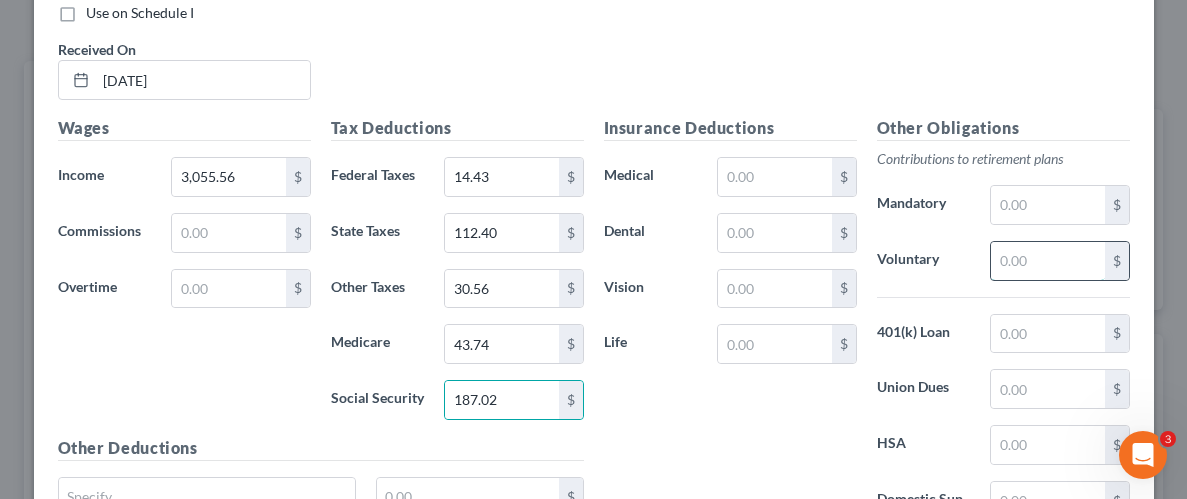 click at bounding box center (1047, 261) 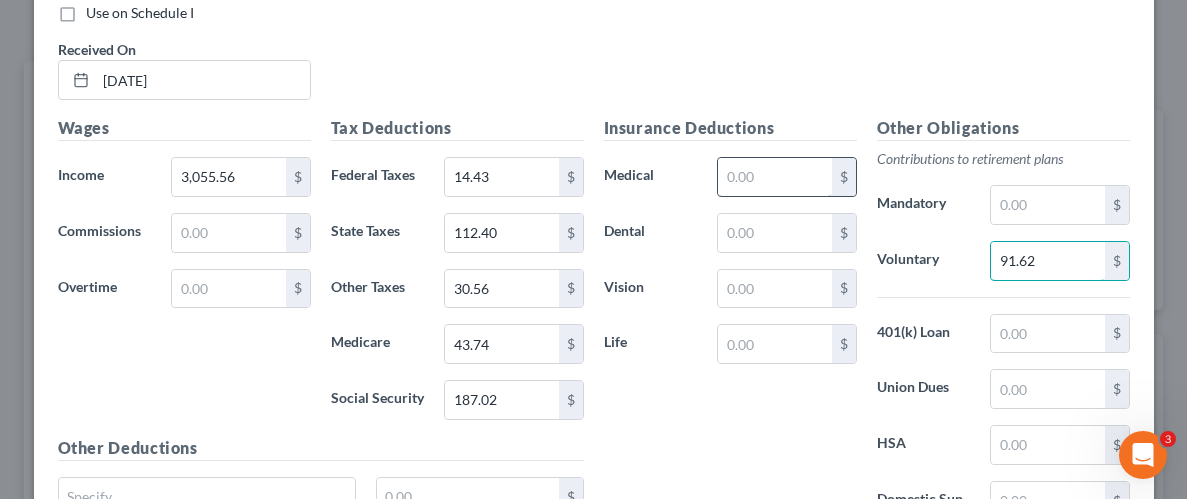 type on "91.62" 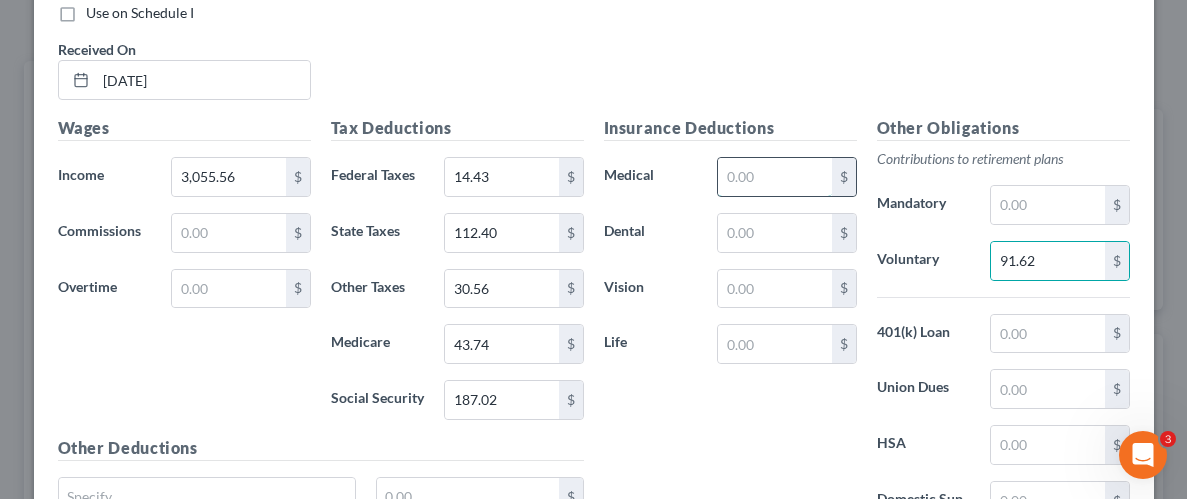 click at bounding box center (774, 177) 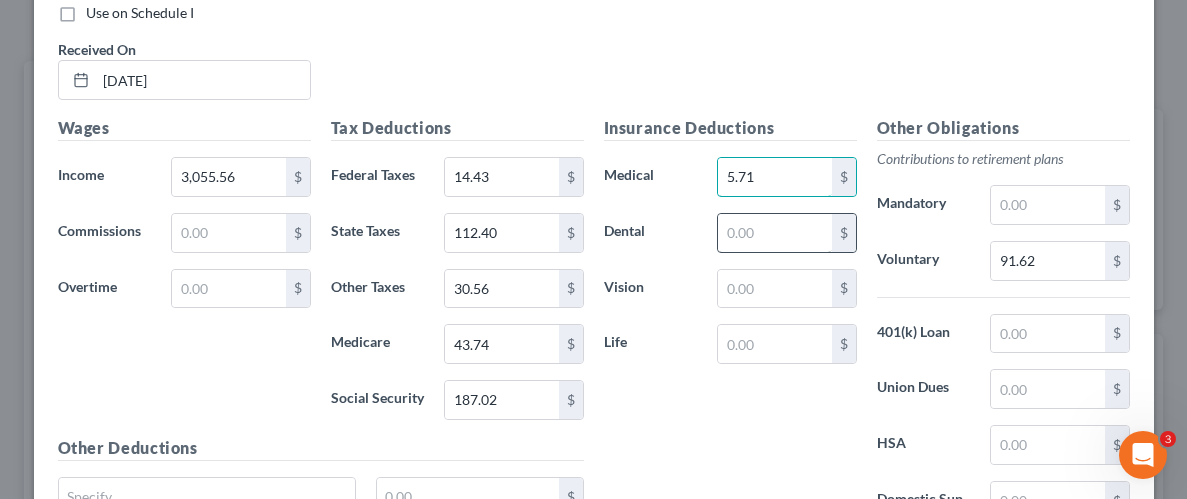 type on "5.71" 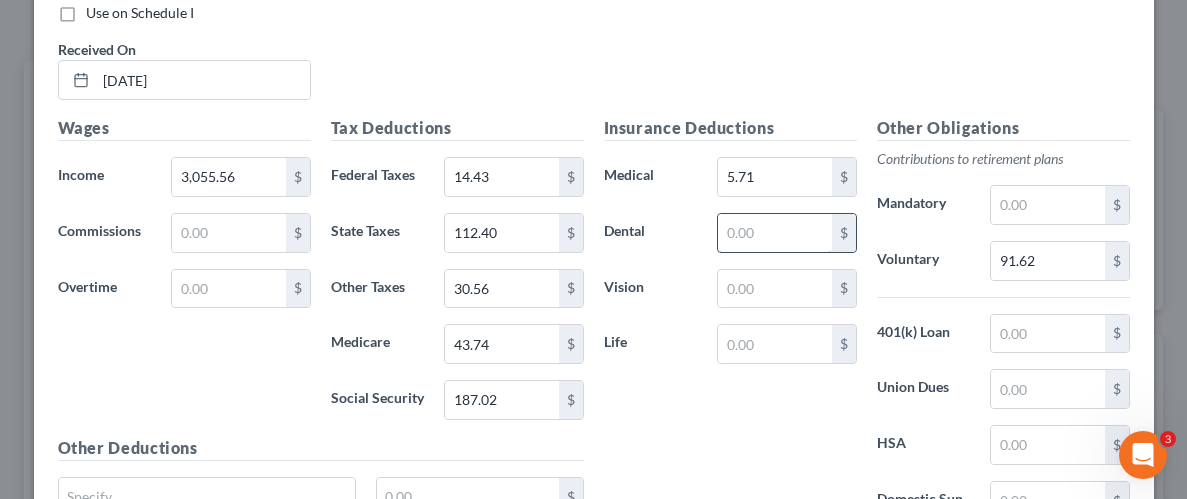 click at bounding box center (774, 233) 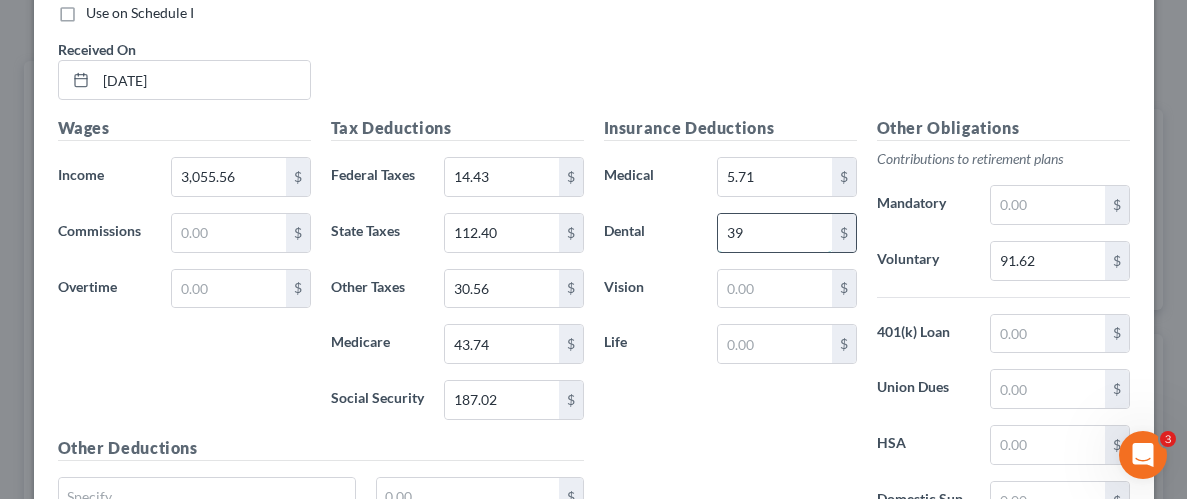 type on "39.19" 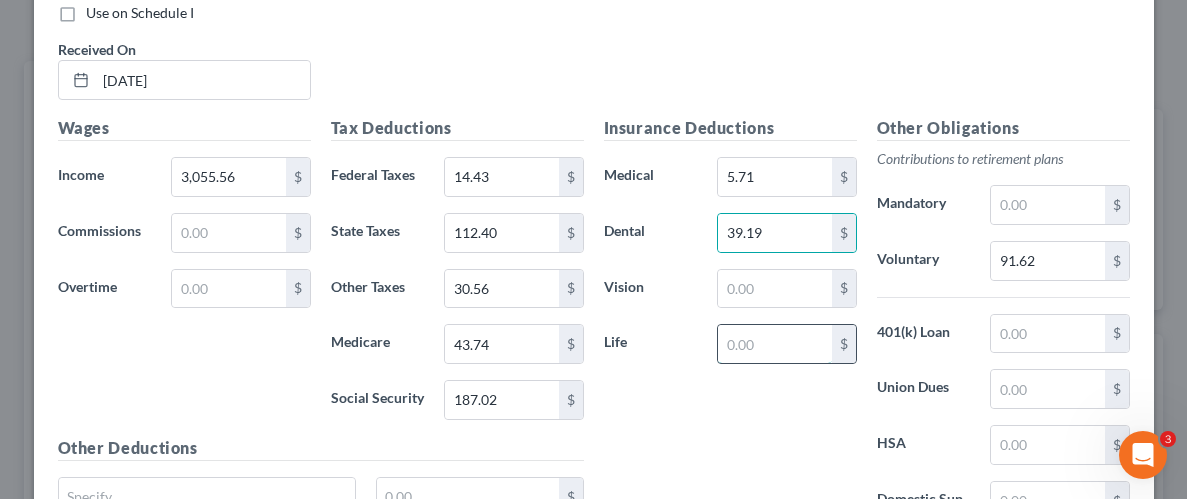 click at bounding box center (774, 344) 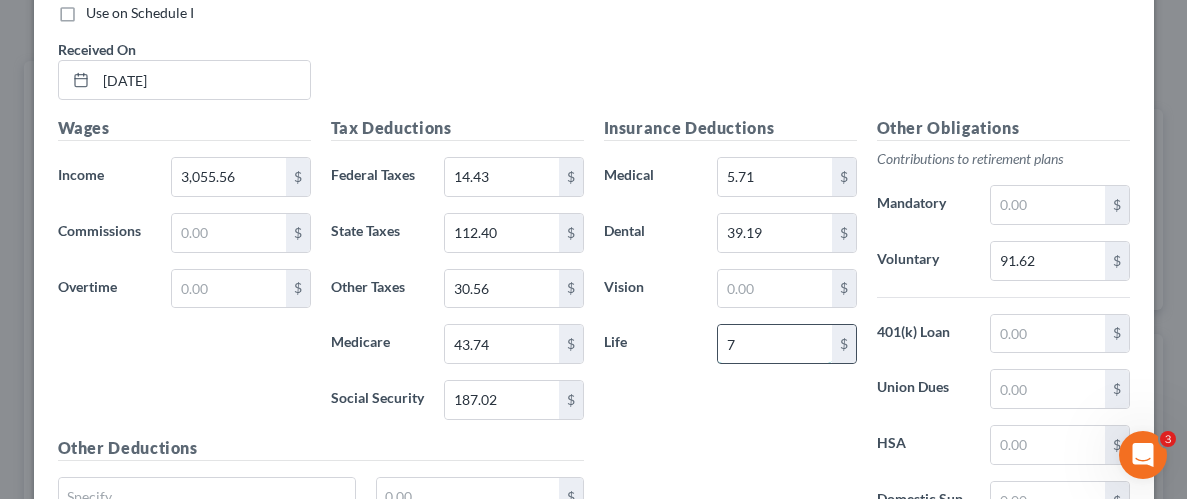 type on "7.63" 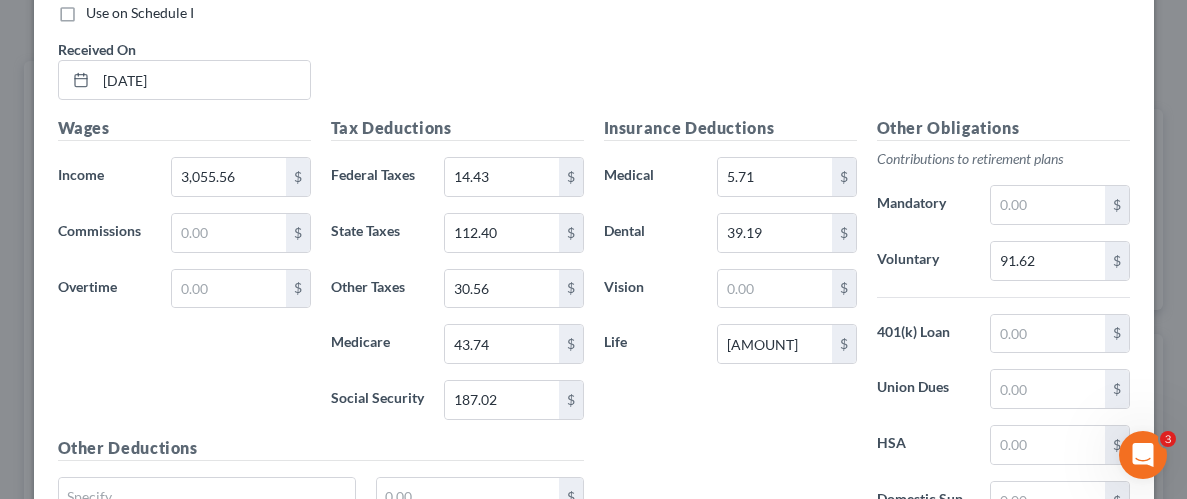 click on "Insurance Deductions Medical 5.71 $ Dental 39.19 $ Vision $ Life 7.63 $" at bounding box center (730, 326) 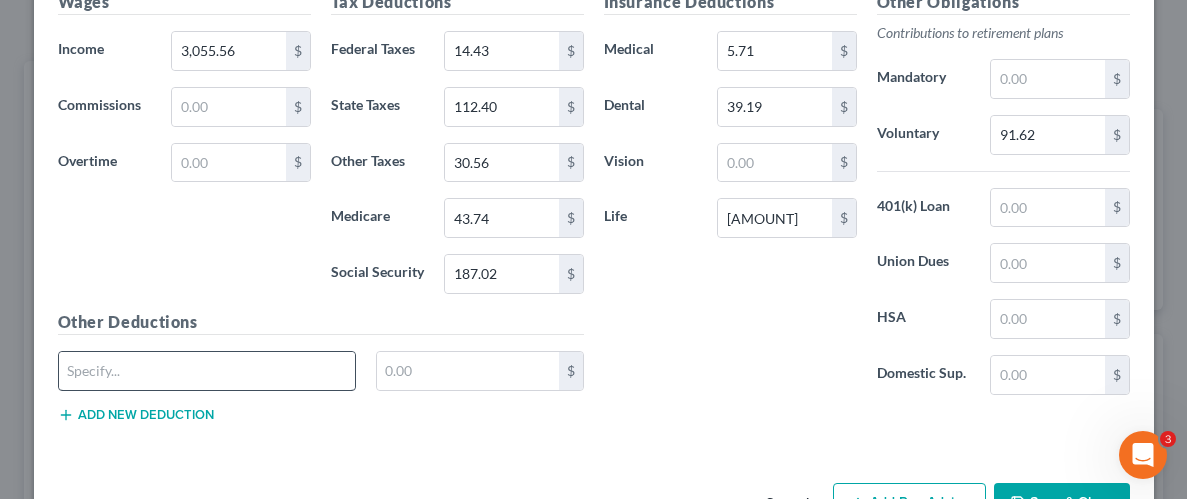 scroll, scrollTop: 1357, scrollLeft: 0, axis: vertical 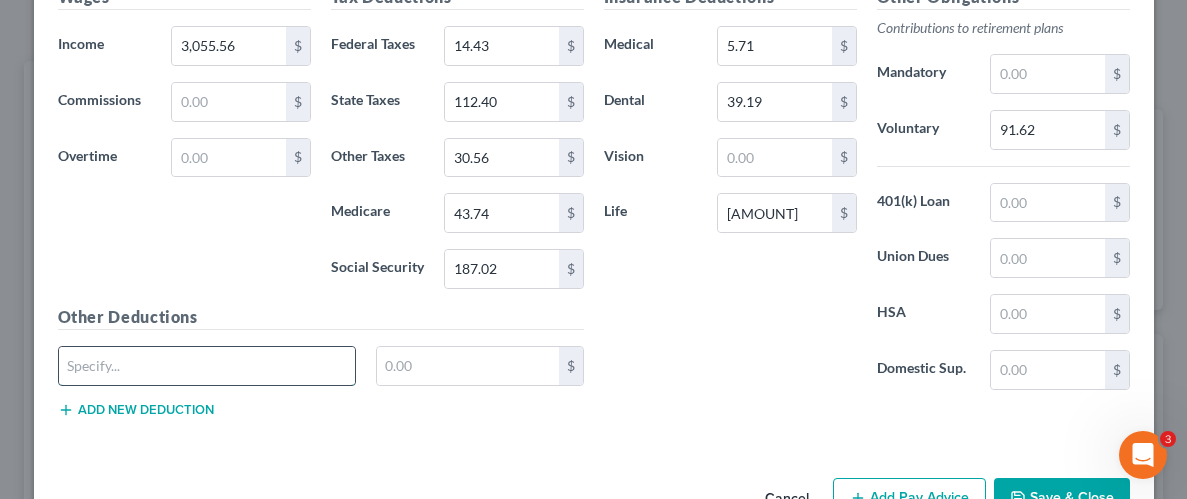 click at bounding box center (207, 366) 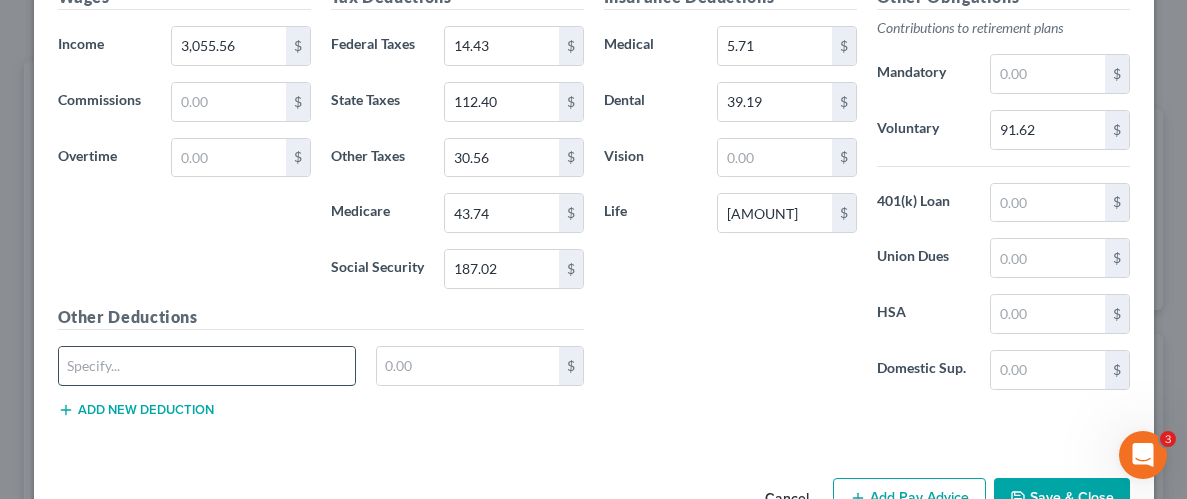 type on "Legal insurance" 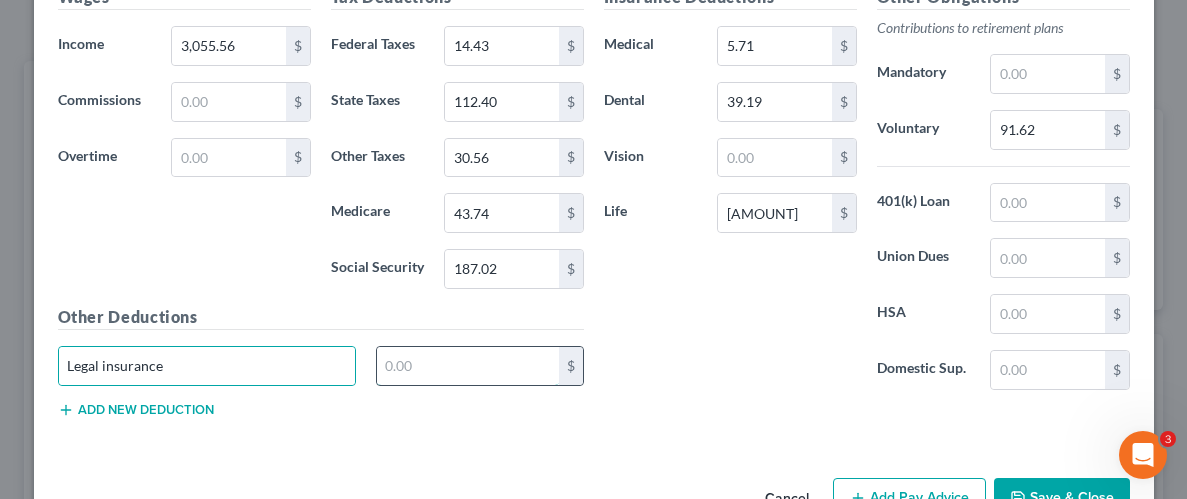 click at bounding box center (468, 366) 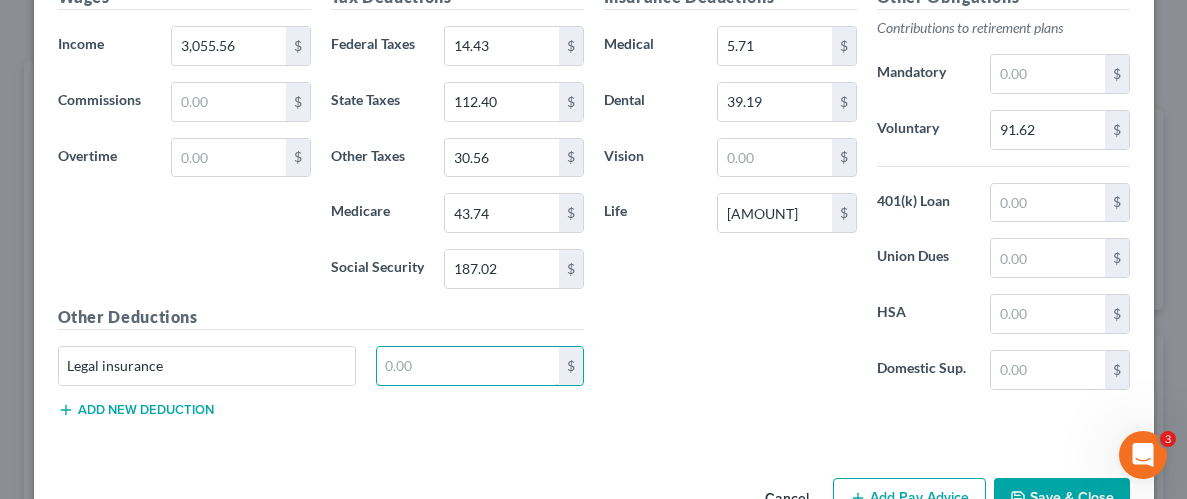 type on "8.34" 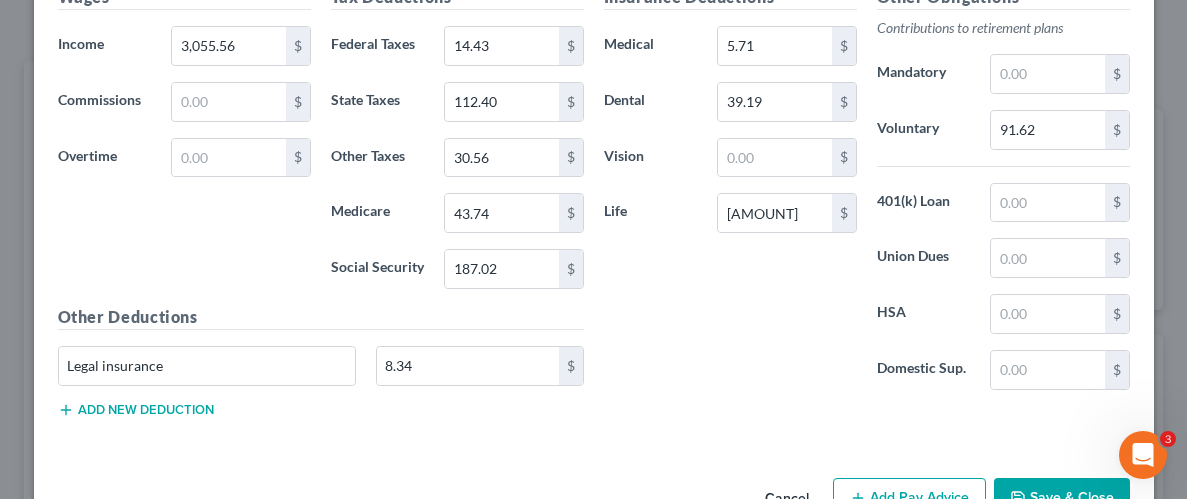 click on "Insurance Deductions Medical 5.71 $ Dental 39.19 $ Vision $ Life 7.63 $" at bounding box center (730, 195) 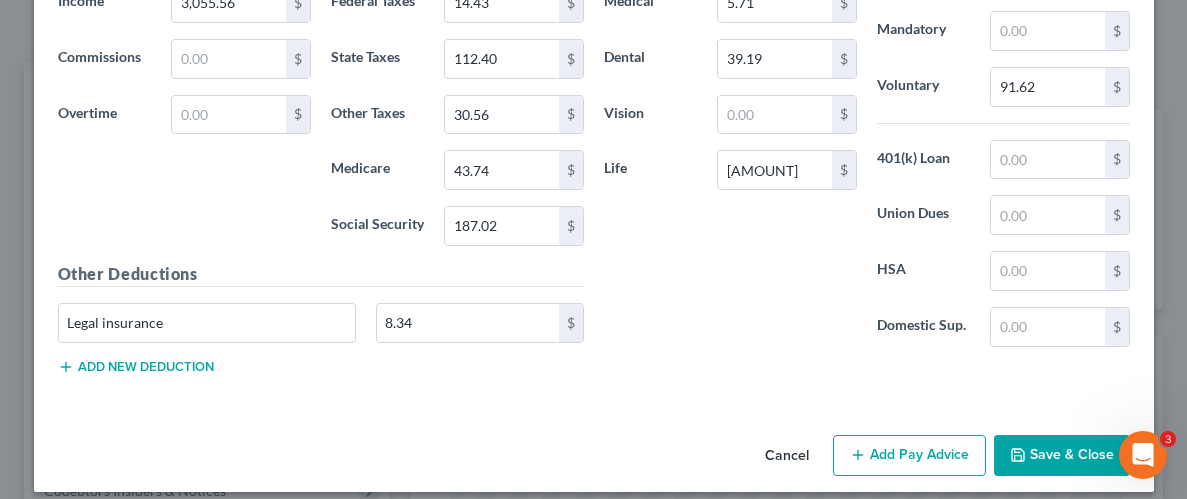 scroll, scrollTop: 1412, scrollLeft: 0, axis: vertical 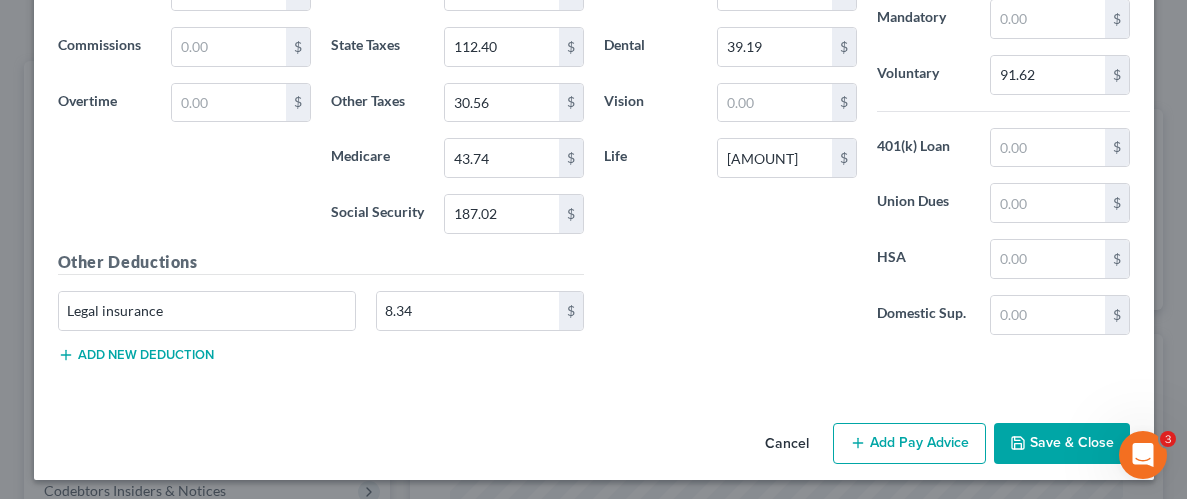click on "Save & Close" at bounding box center (1062, 444) 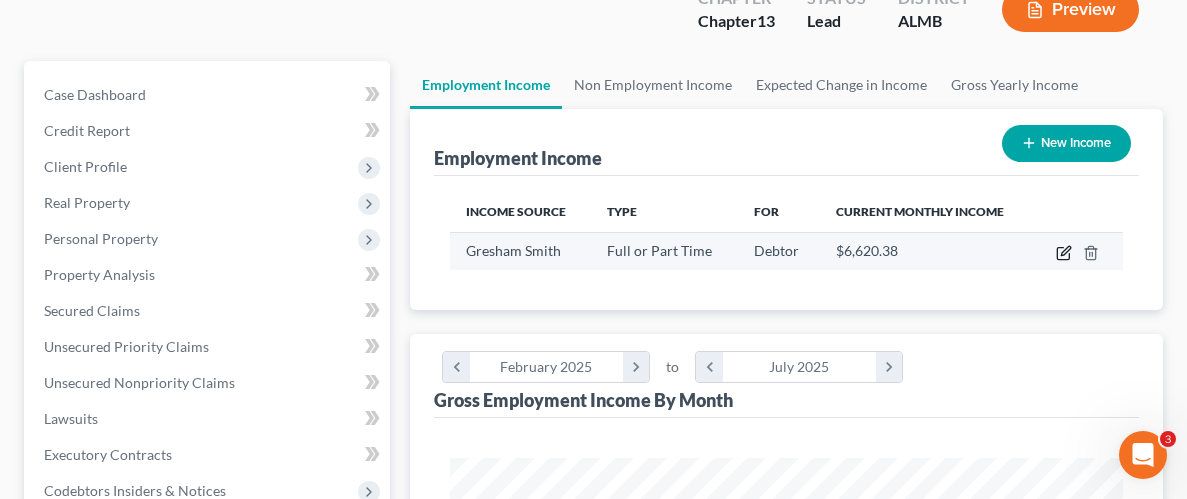 click 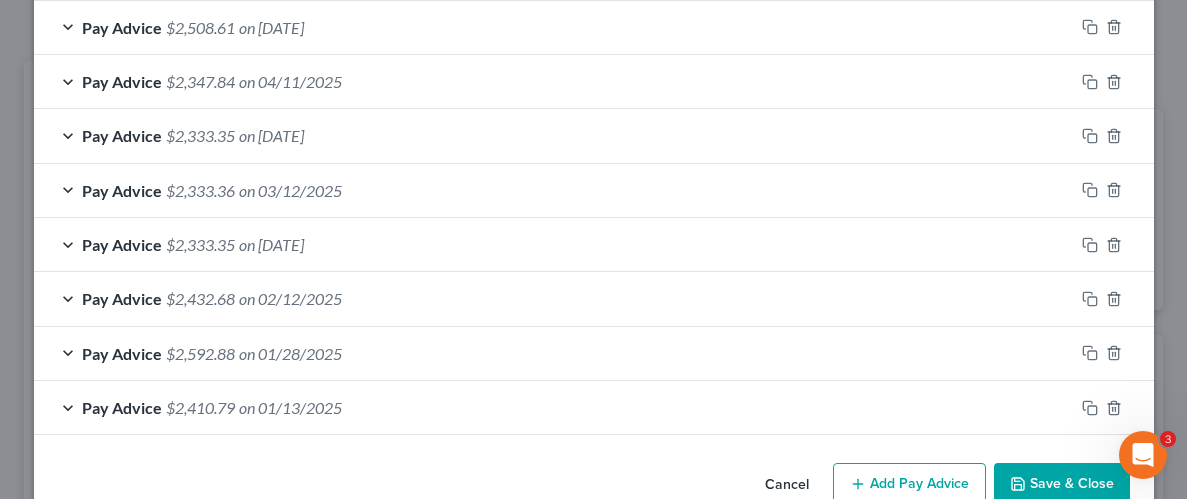 scroll, scrollTop: 813, scrollLeft: 0, axis: vertical 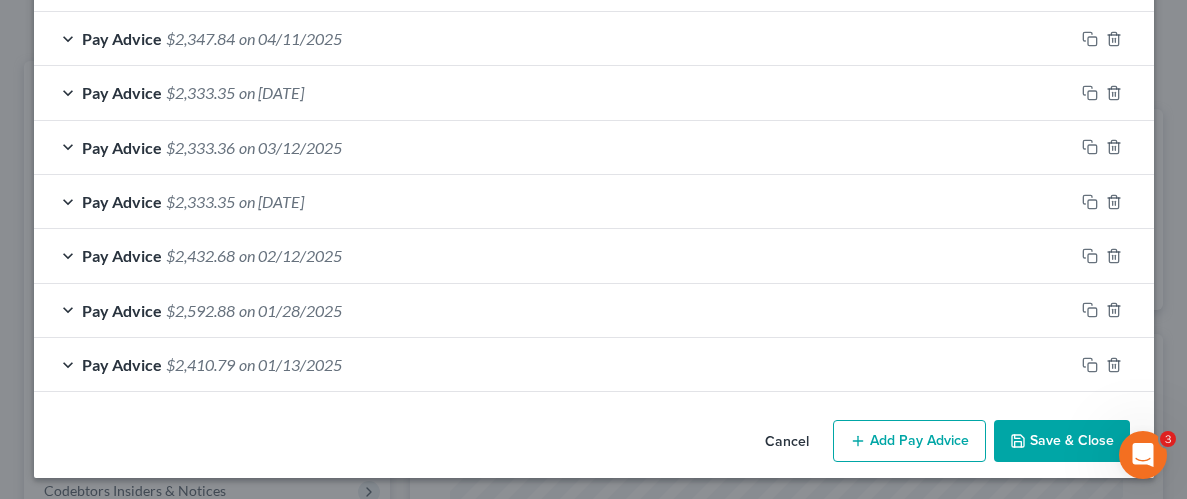 click on "Add Pay Advice" at bounding box center (909, 441) 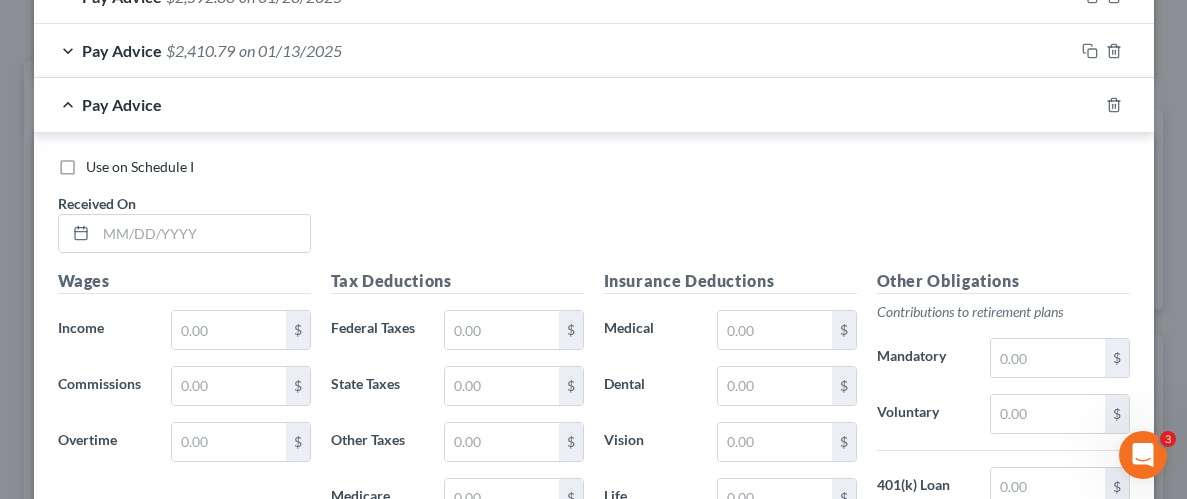 scroll, scrollTop: 1142, scrollLeft: 0, axis: vertical 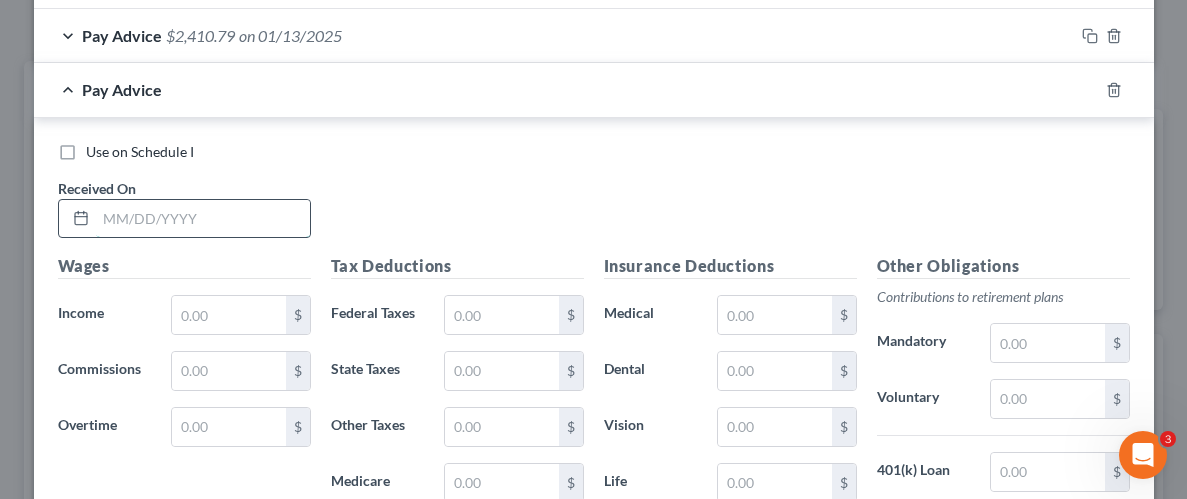 click at bounding box center (203, 219) 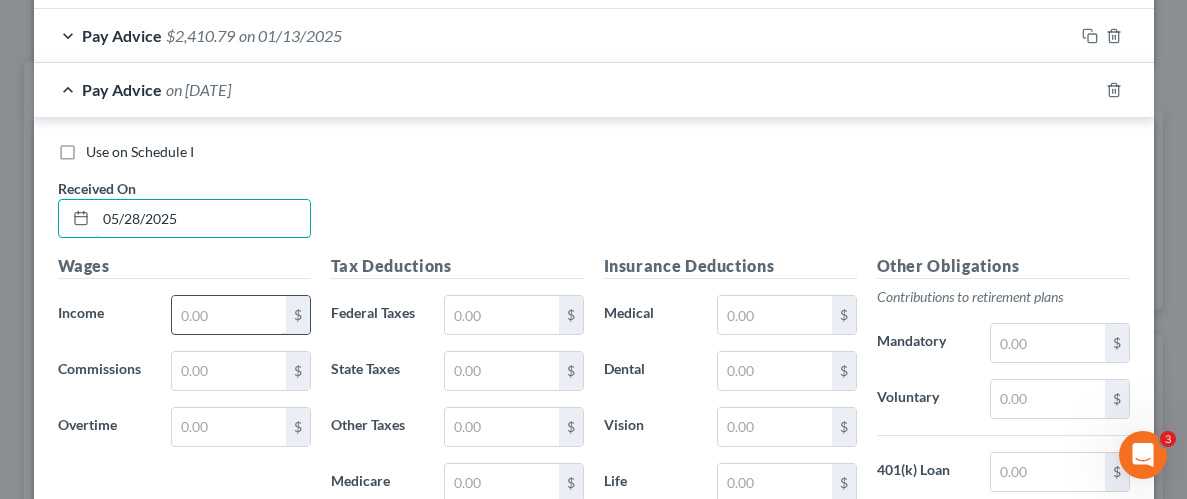 type on "05/28/2025" 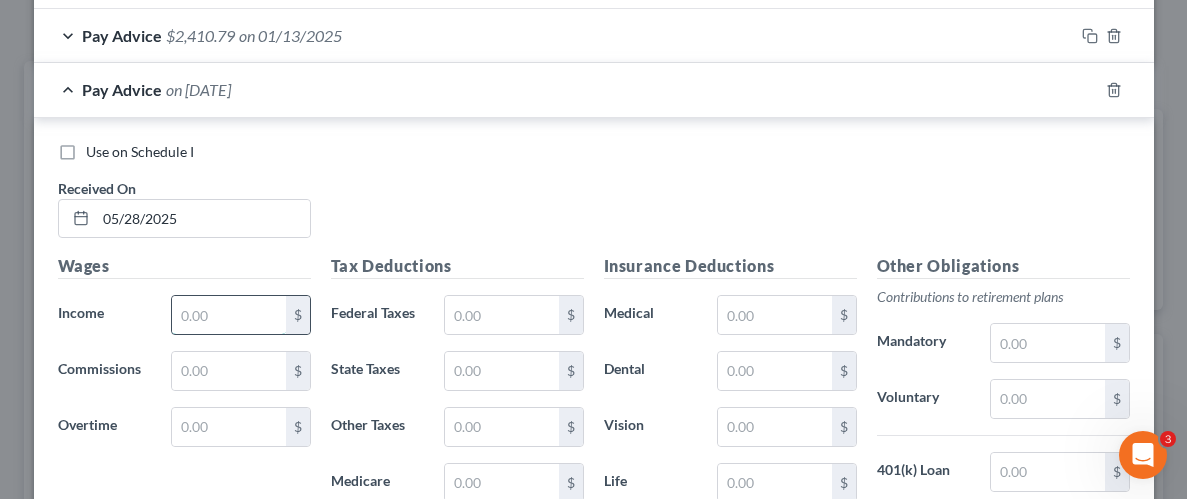 click at bounding box center (228, 315) 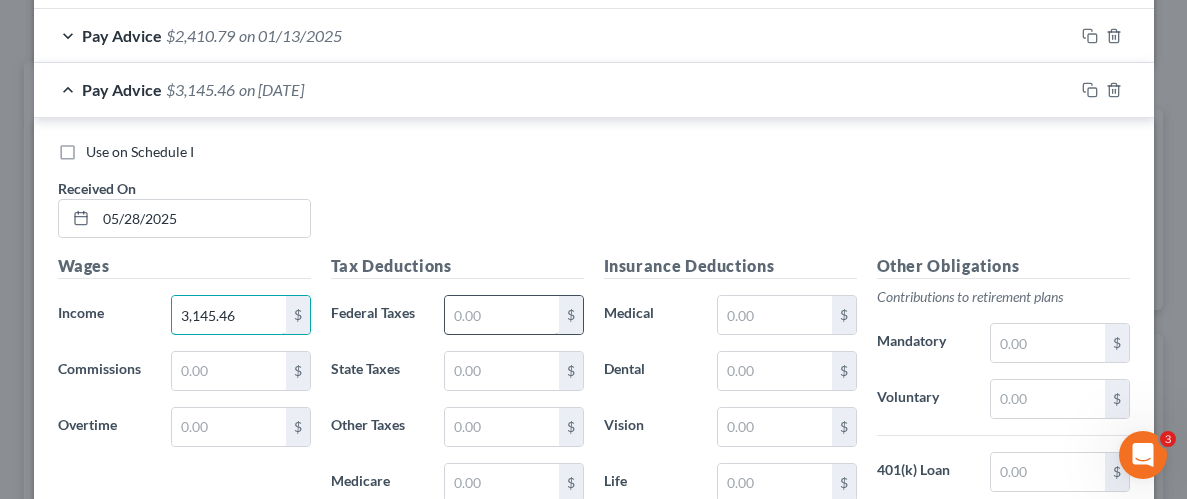 type on "3,145.46" 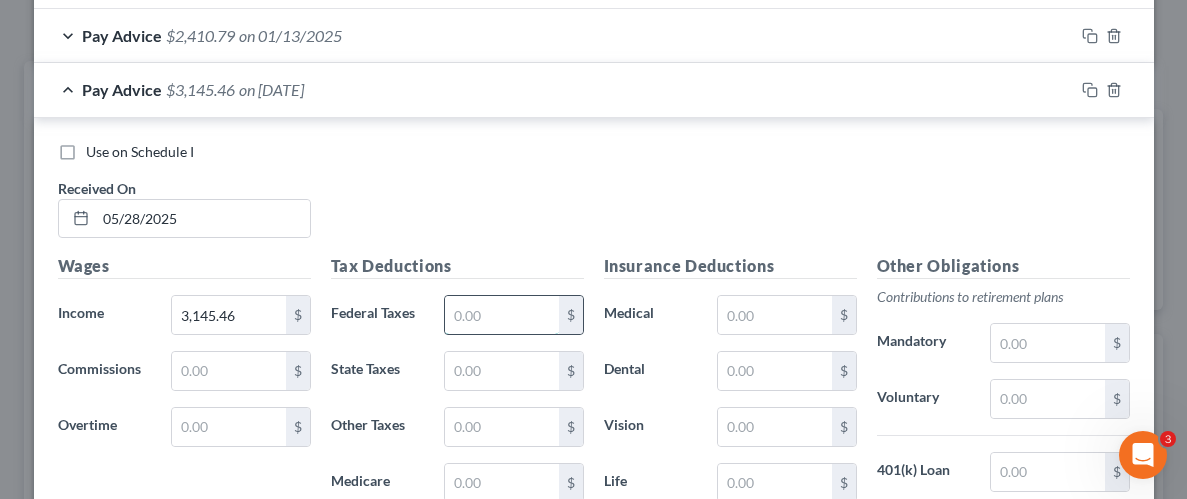 click at bounding box center (501, 315) 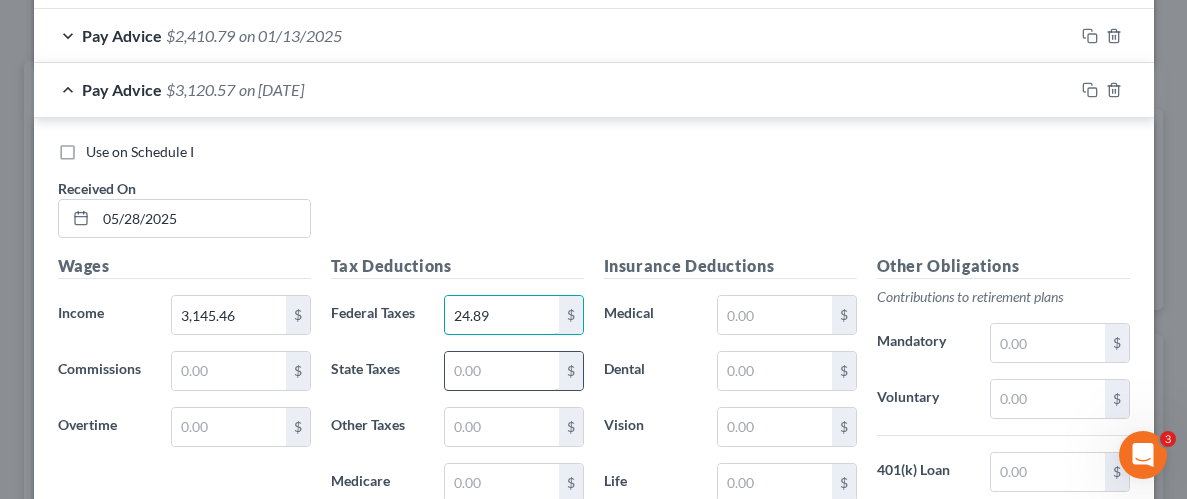 type on "24.89" 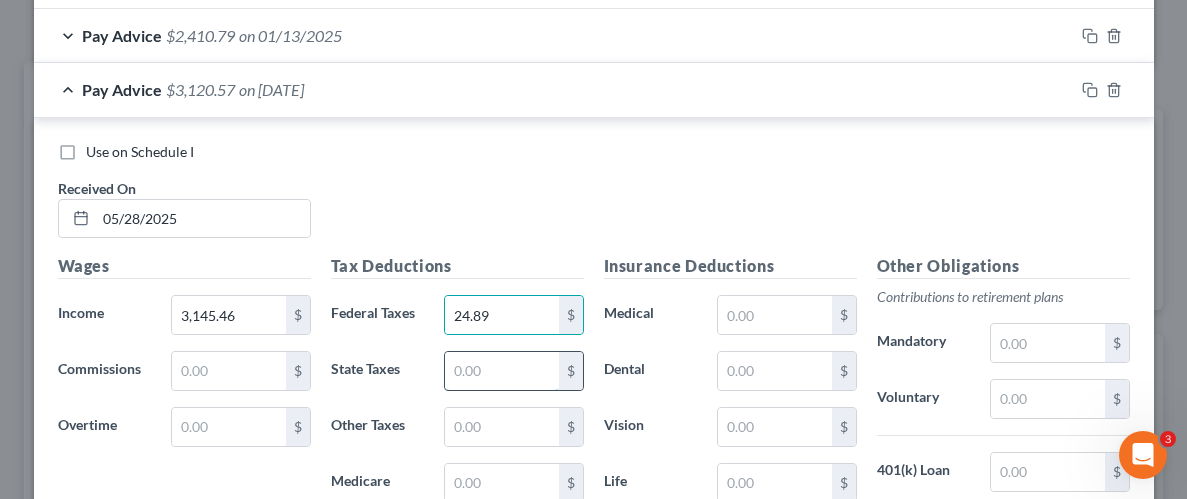 click at bounding box center [501, 371] 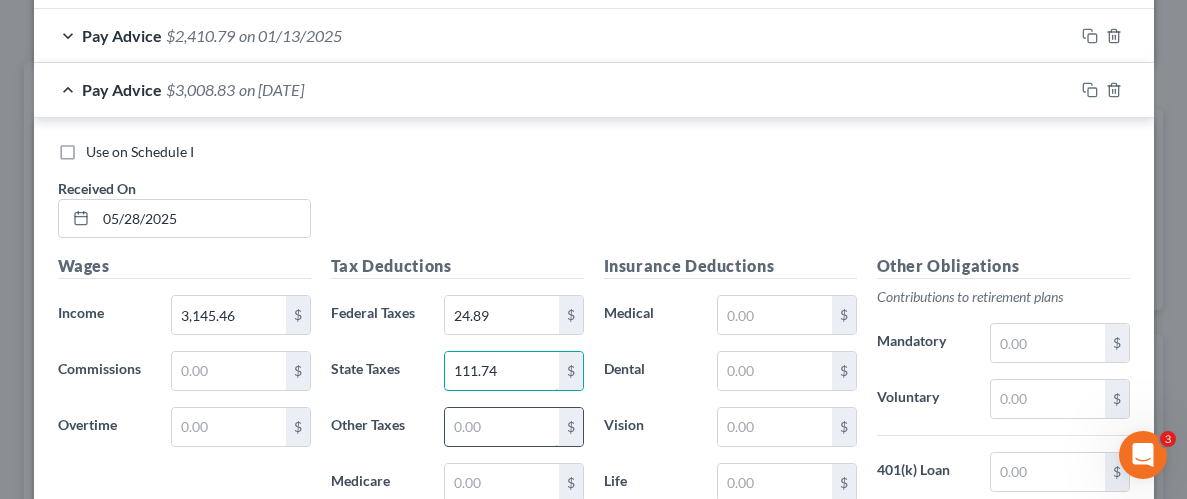 type on "111.74" 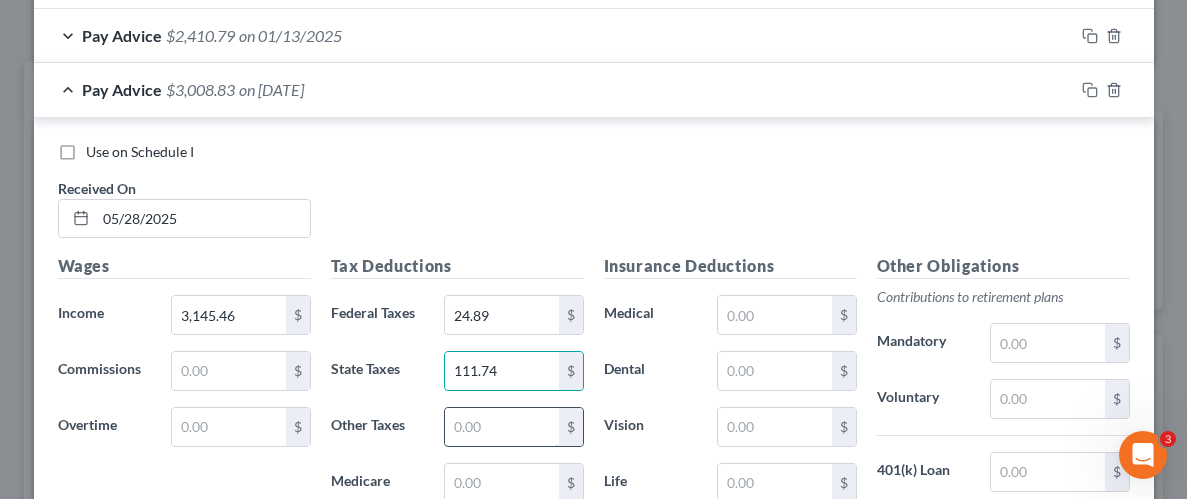 click at bounding box center [501, 427] 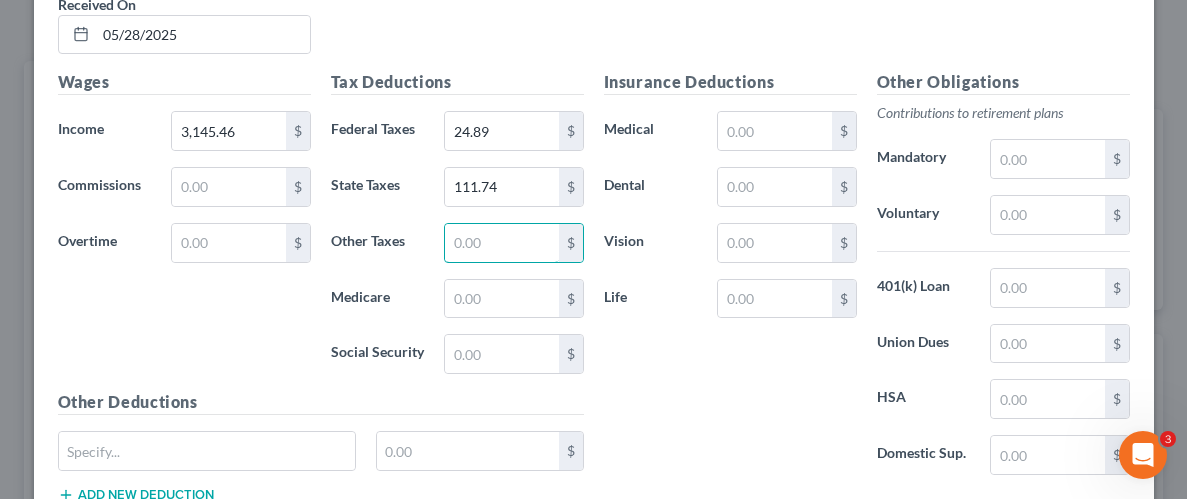 scroll, scrollTop: 1357, scrollLeft: 0, axis: vertical 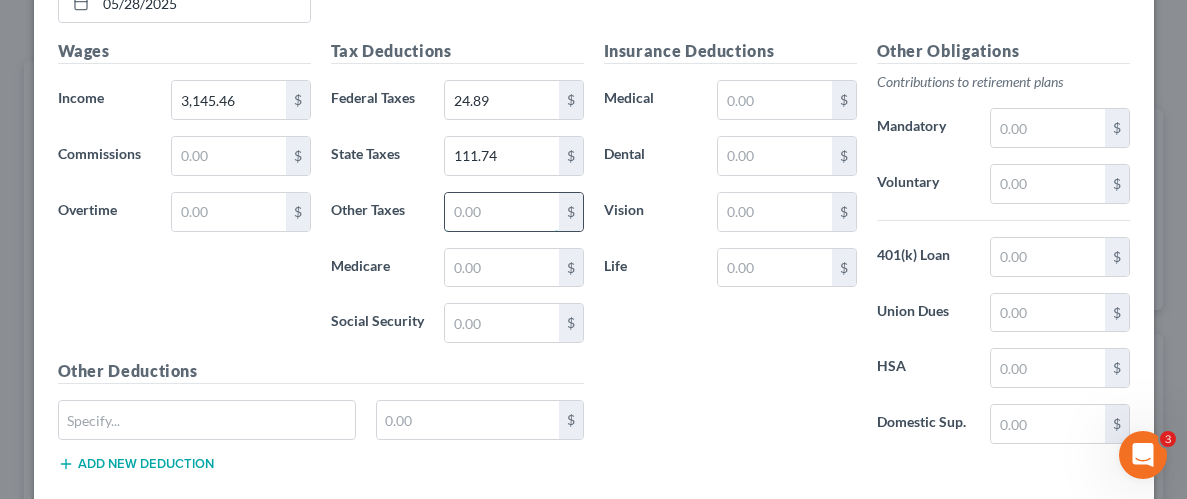 click at bounding box center (501, 212) 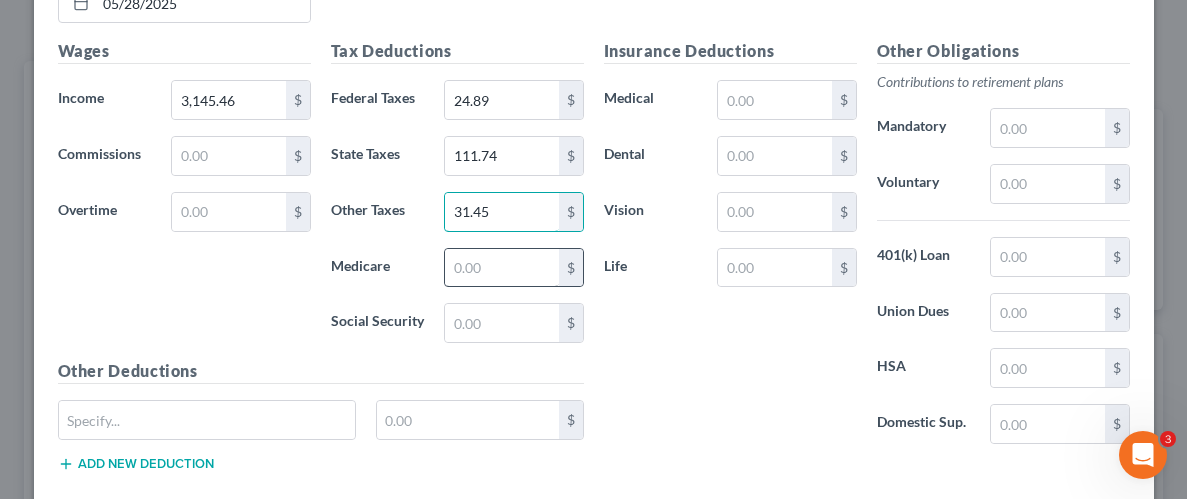 type on "31.45" 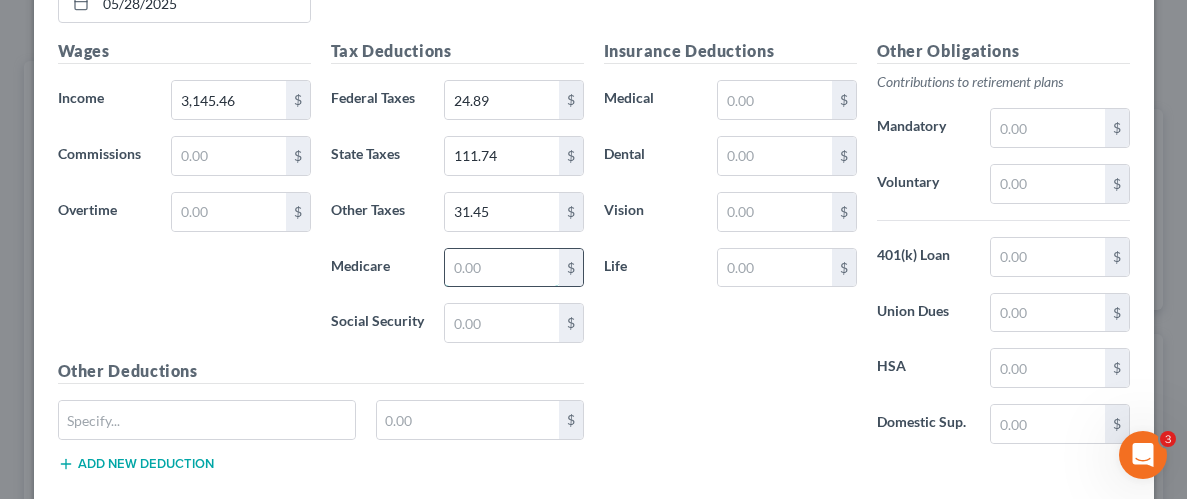 click at bounding box center (501, 268) 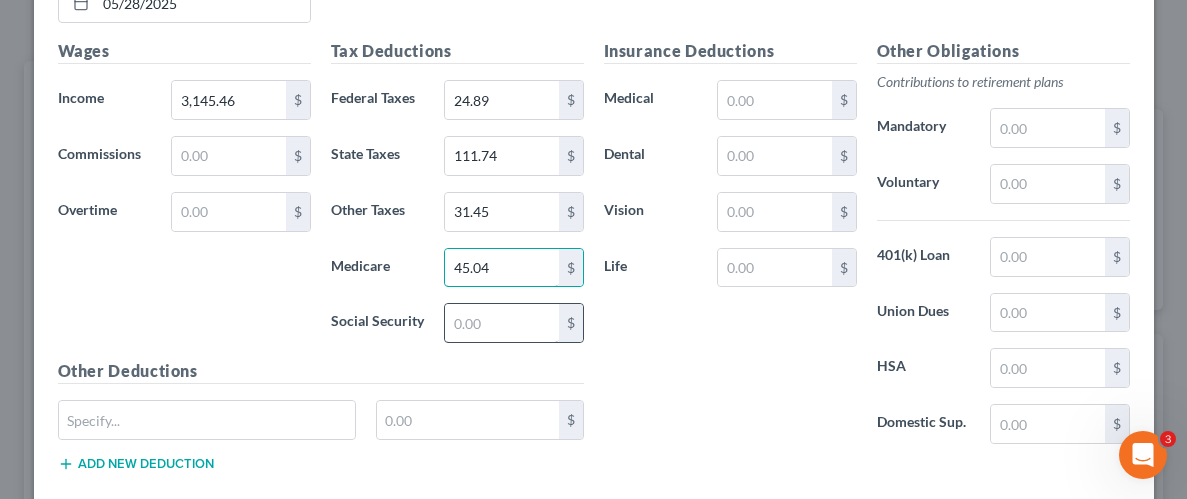 type on "45.04" 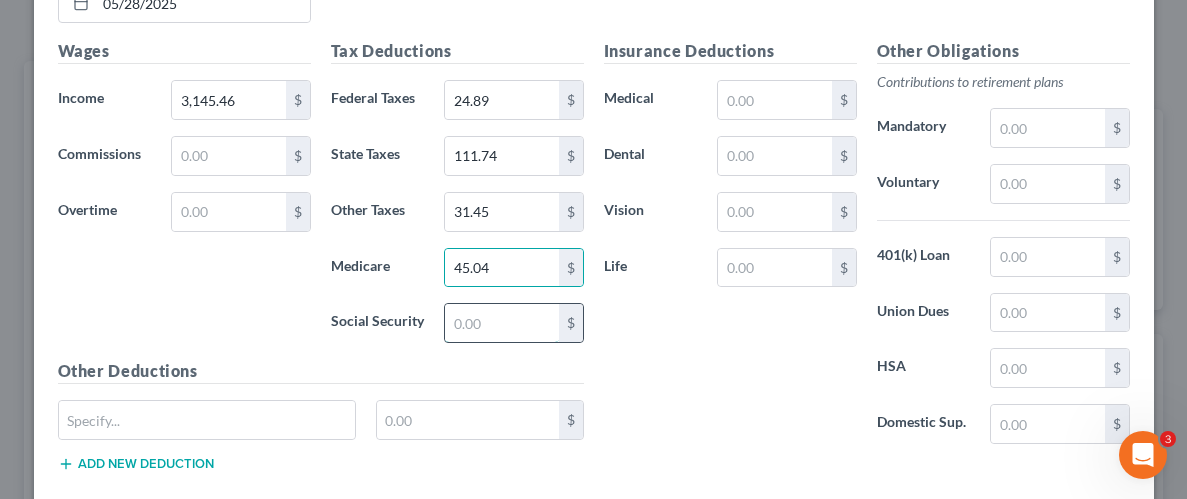 click at bounding box center (501, 323) 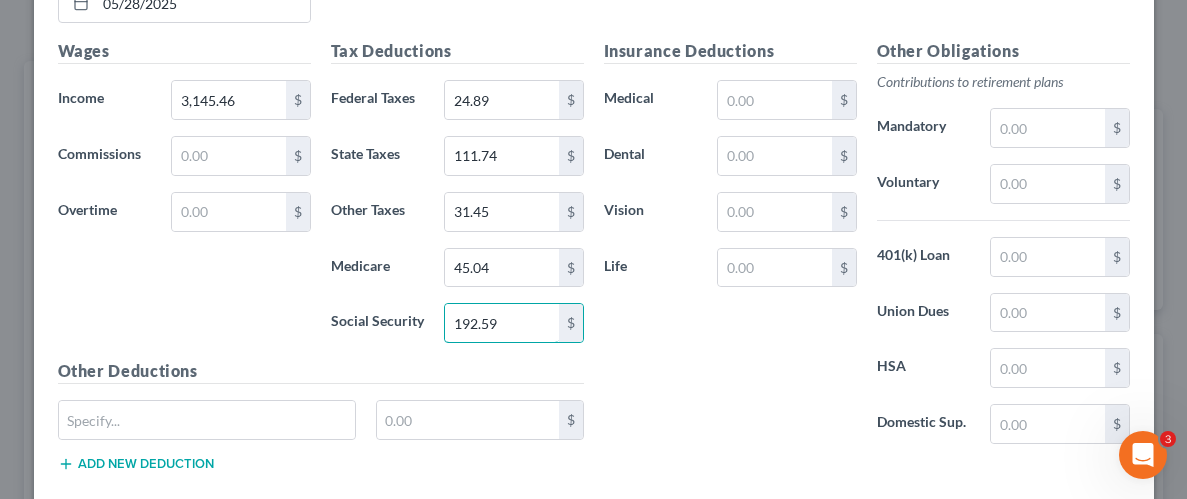 type on "192.59" 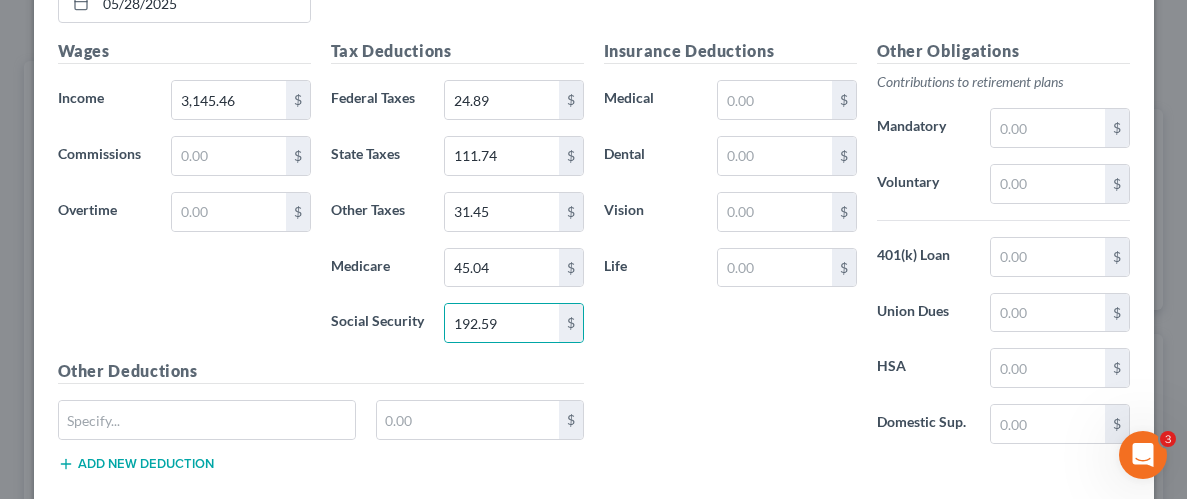 click on "Insurance Deductions Medical $ Dental $ Vision $ Life $" at bounding box center [730, 249] 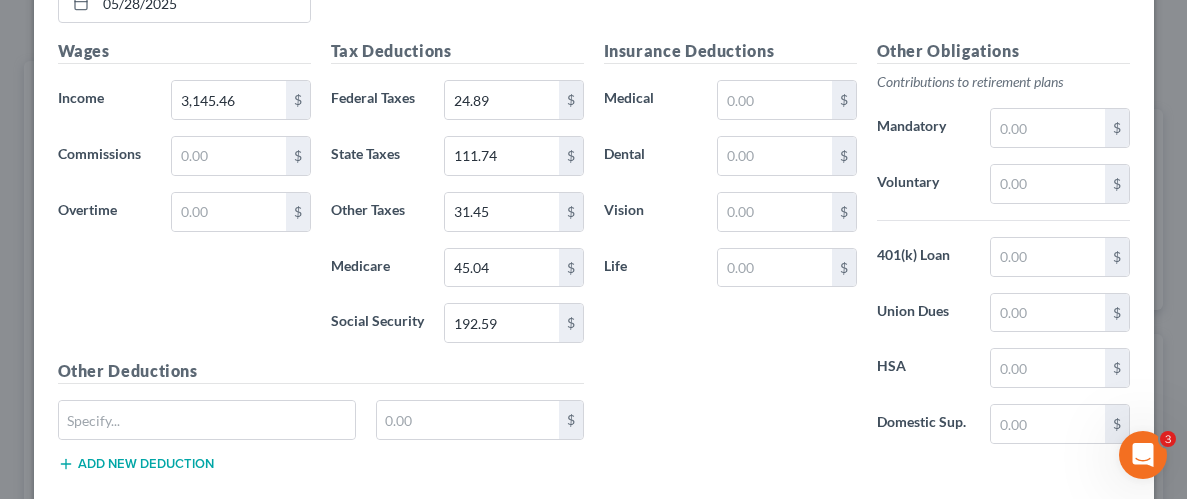 click on "Insurance Deductions Medical $ Dental $ Vision $ Life $" at bounding box center [730, 249] 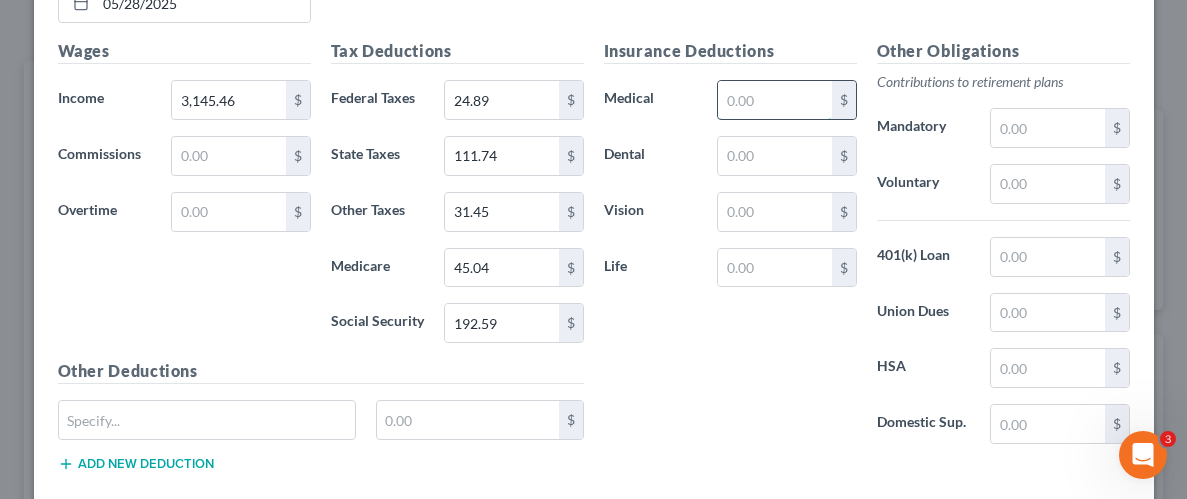 click at bounding box center (774, 100) 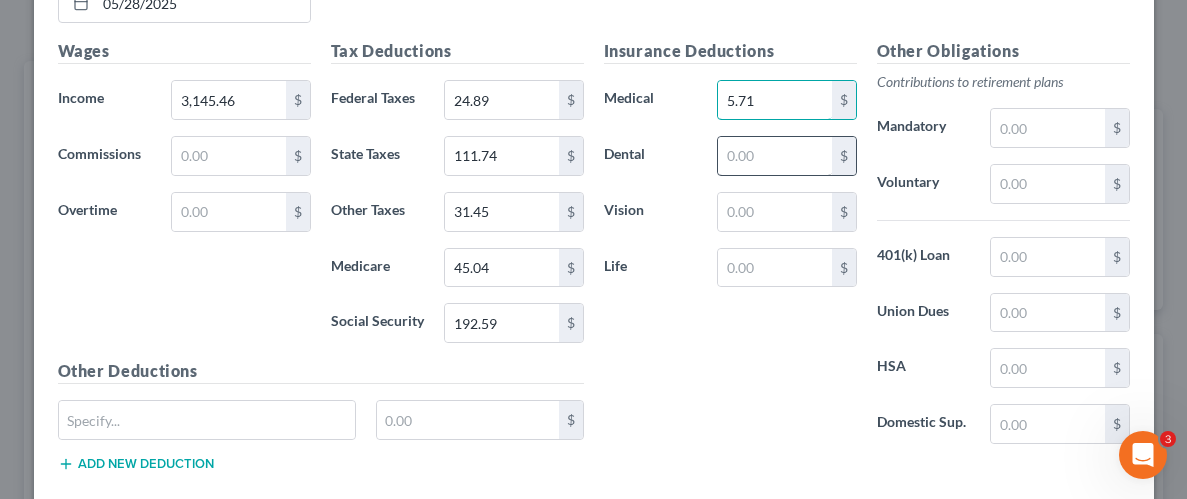 type on "5.71" 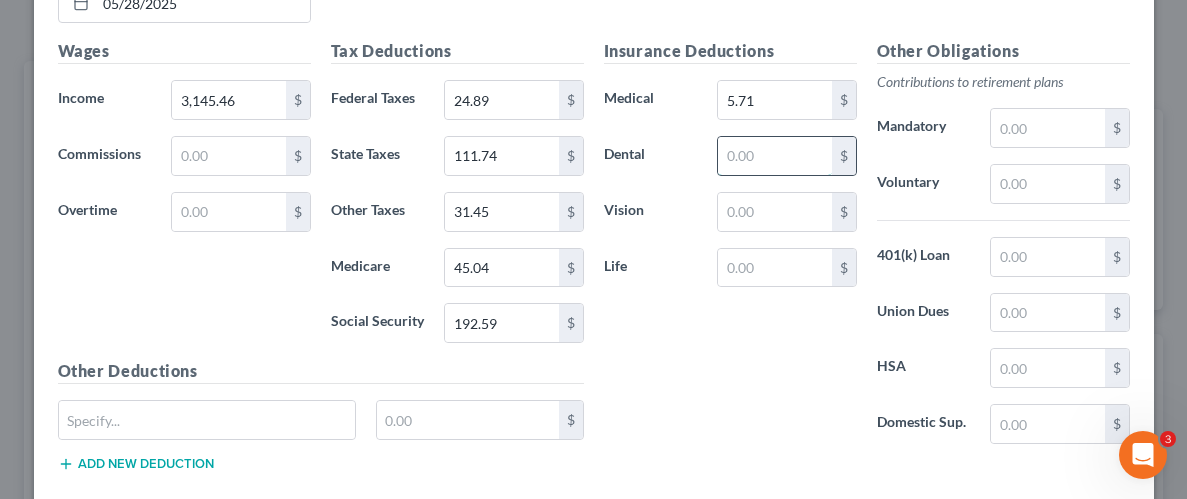 click at bounding box center (774, 156) 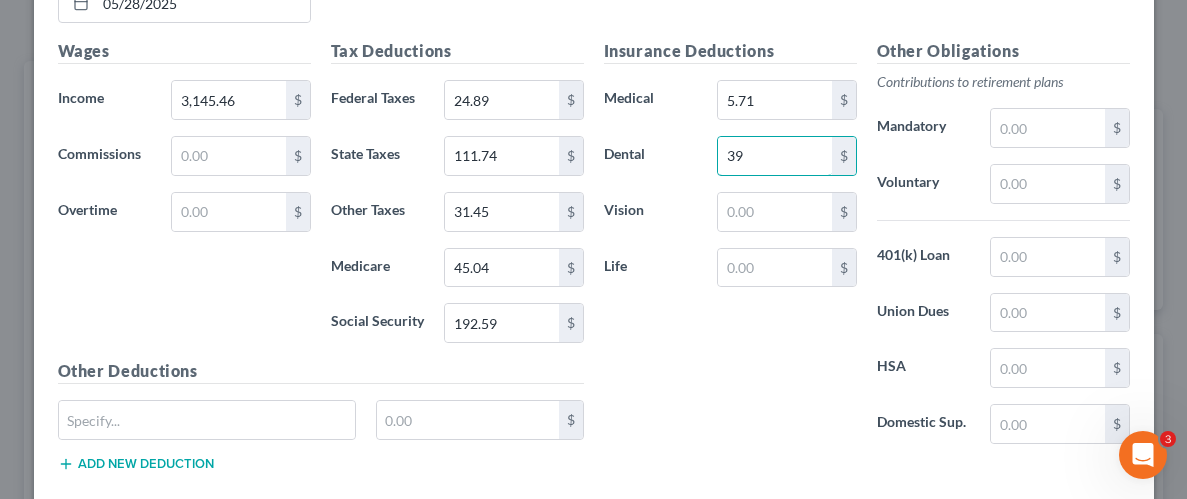 type on "39.19" 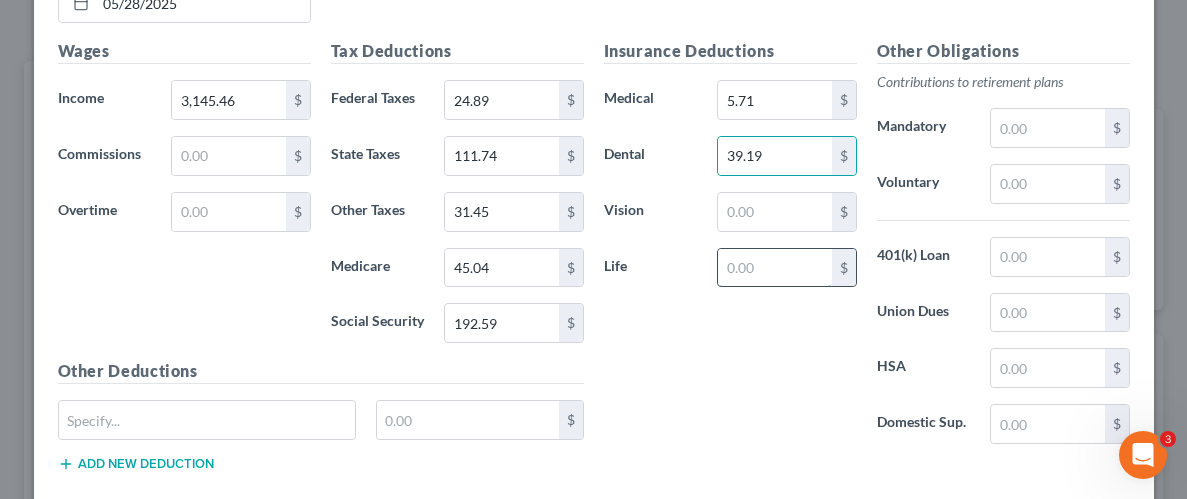 click at bounding box center (774, 268) 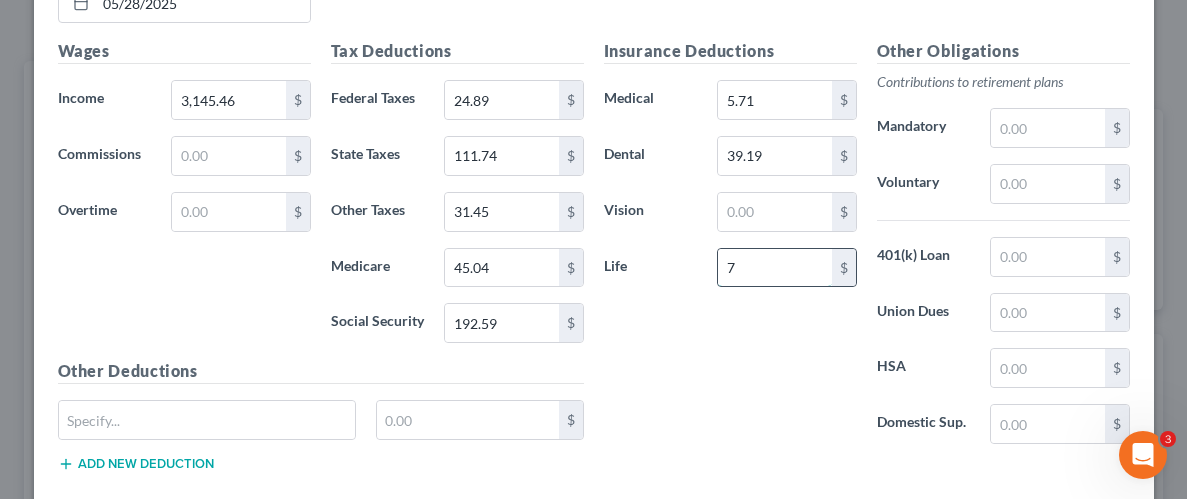 type on "7.63" 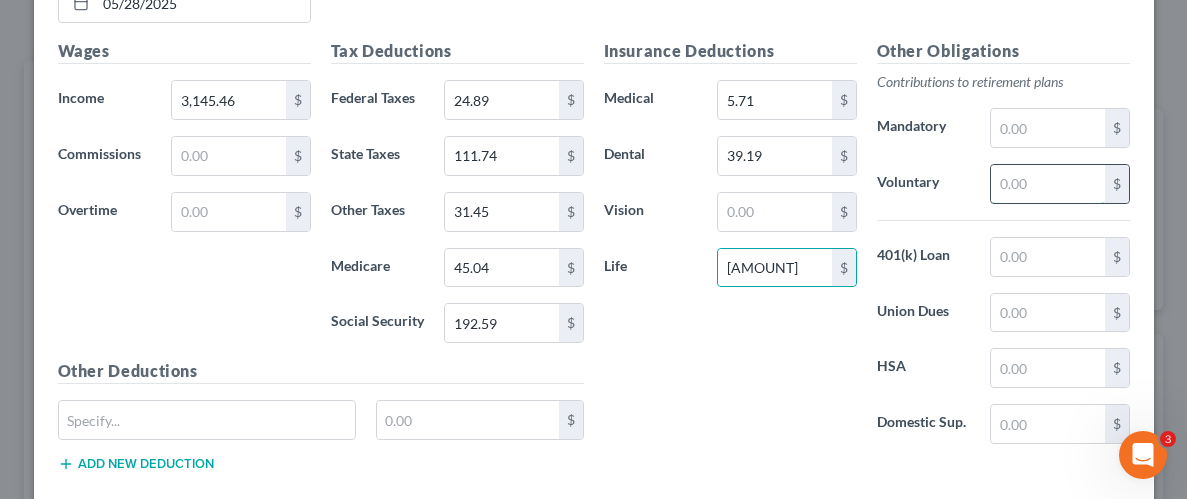 click at bounding box center [1047, 184] 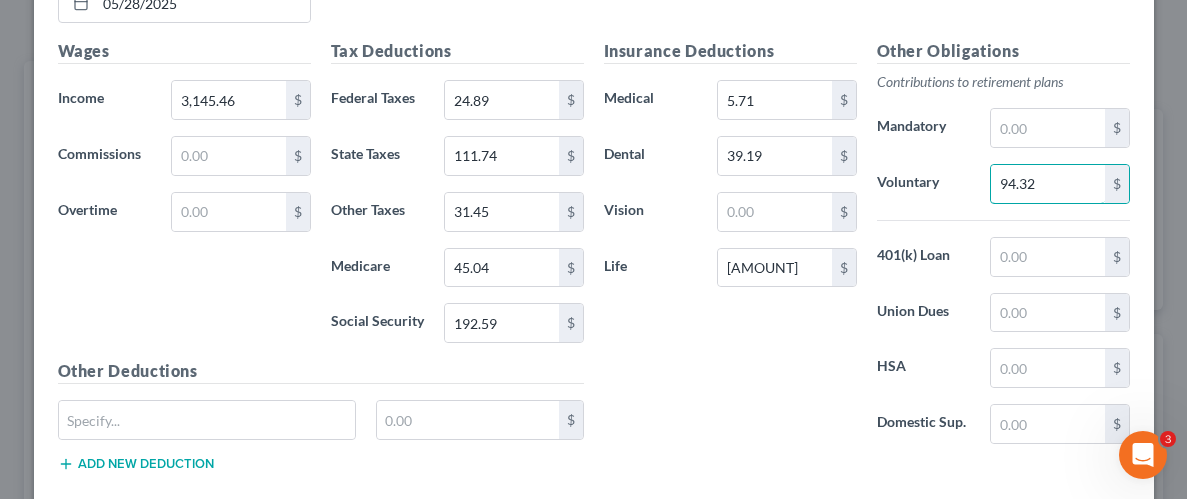 type on "94.32" 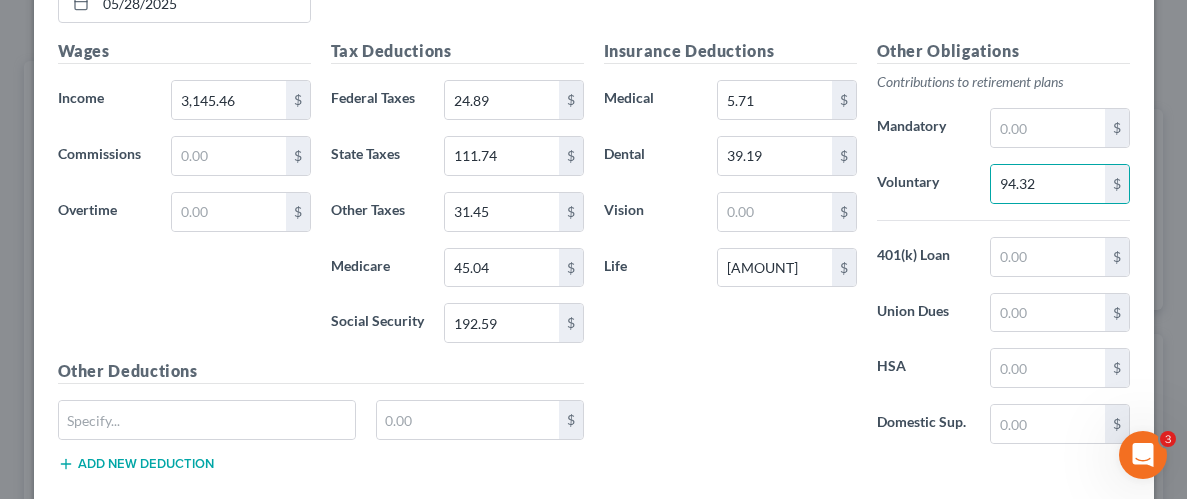 click on "Insurance Deductions Medical 5.71 $ Dental 39.19 $ Vision $ Life 7.63 $" at bounding box center [730, 249] 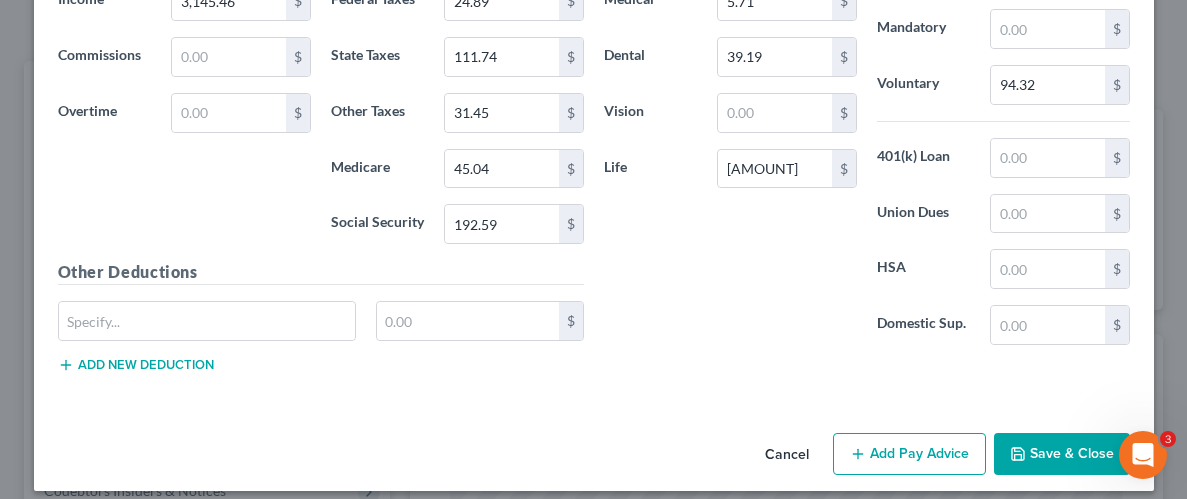 scroll, scrollTop: 1466, scrollLeft: 0, axis: vertical 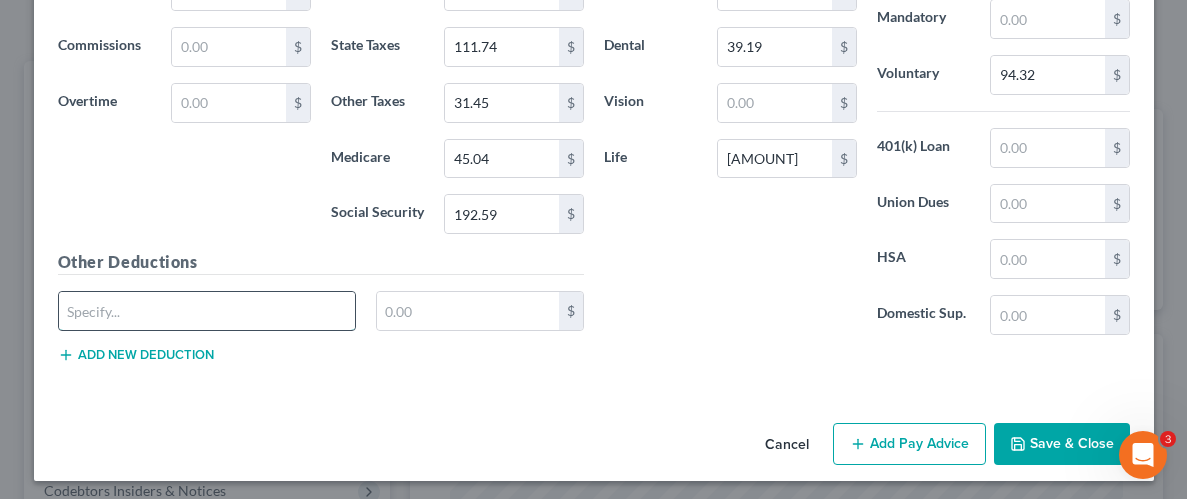 click at bounding box center [207, 311] 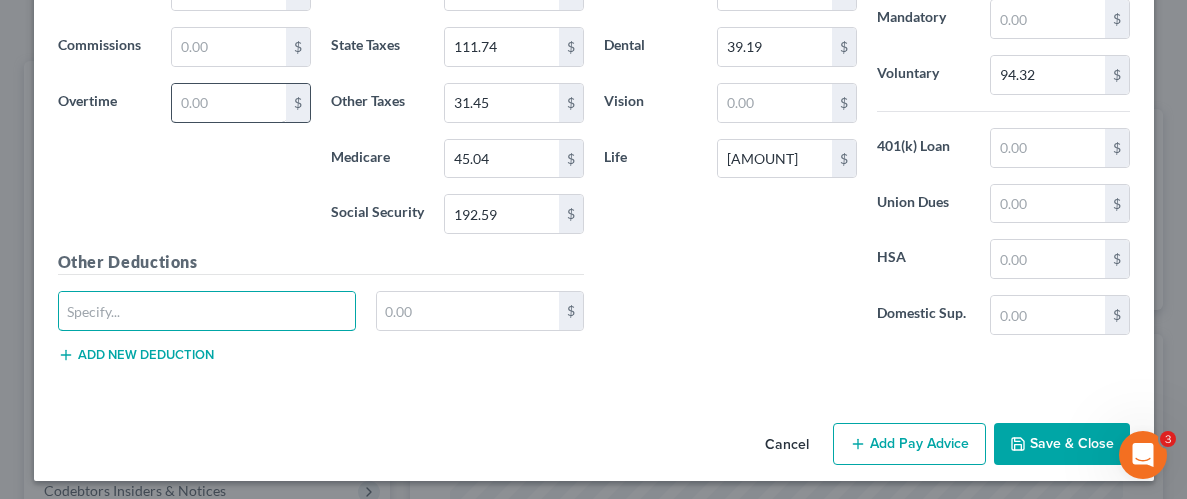 type on "Legal insurance" 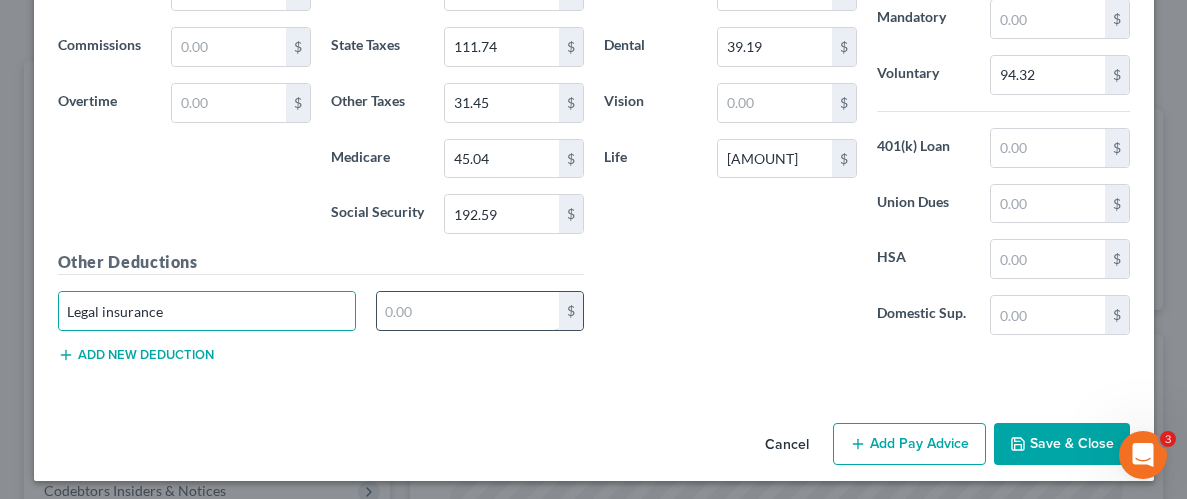 click at bounding box center [468, 311] 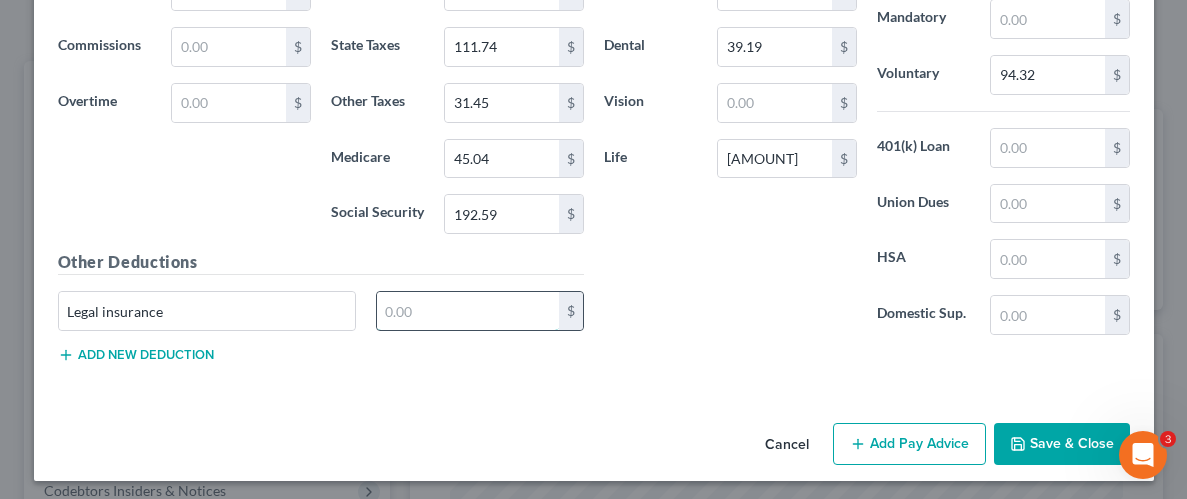 type on "8.34" 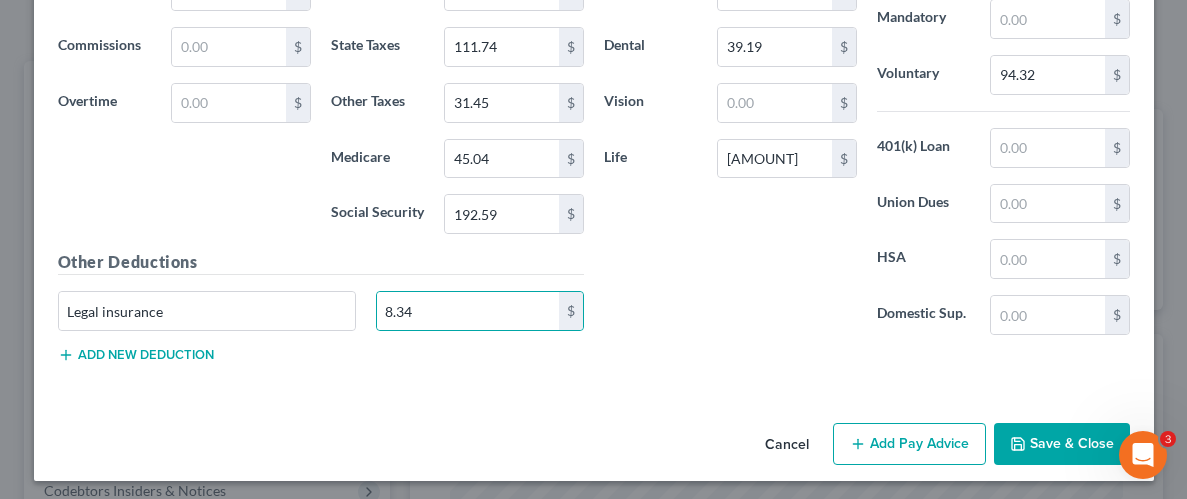 click on "Save & Close" at bounding box center [1062, 444] 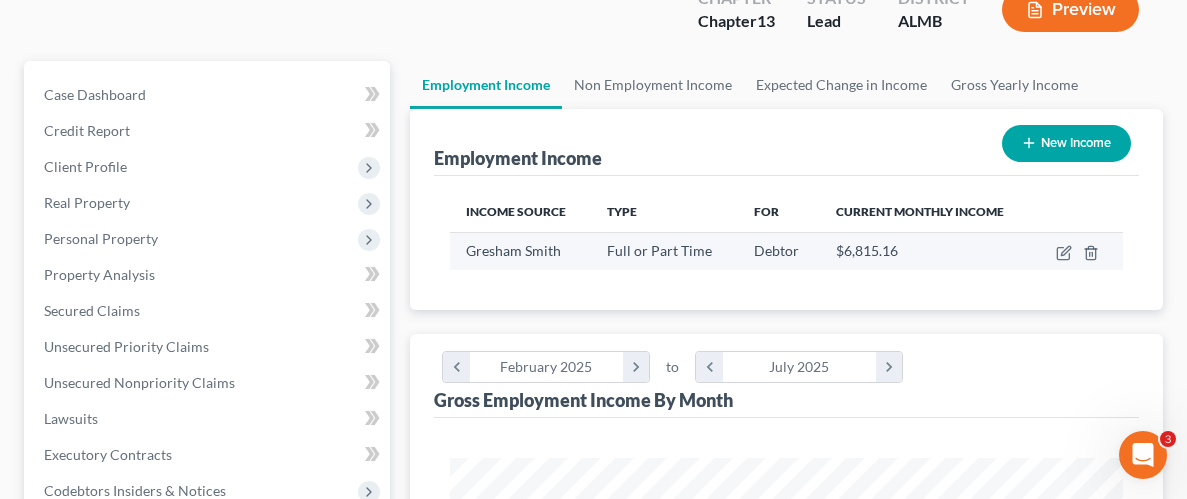 click at bounding box center [1078, 203] 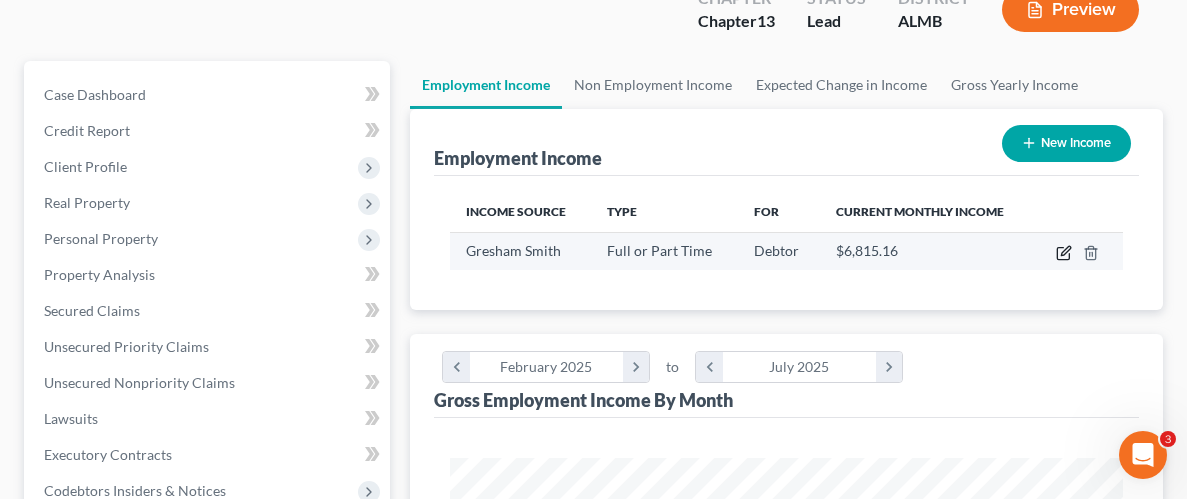 click 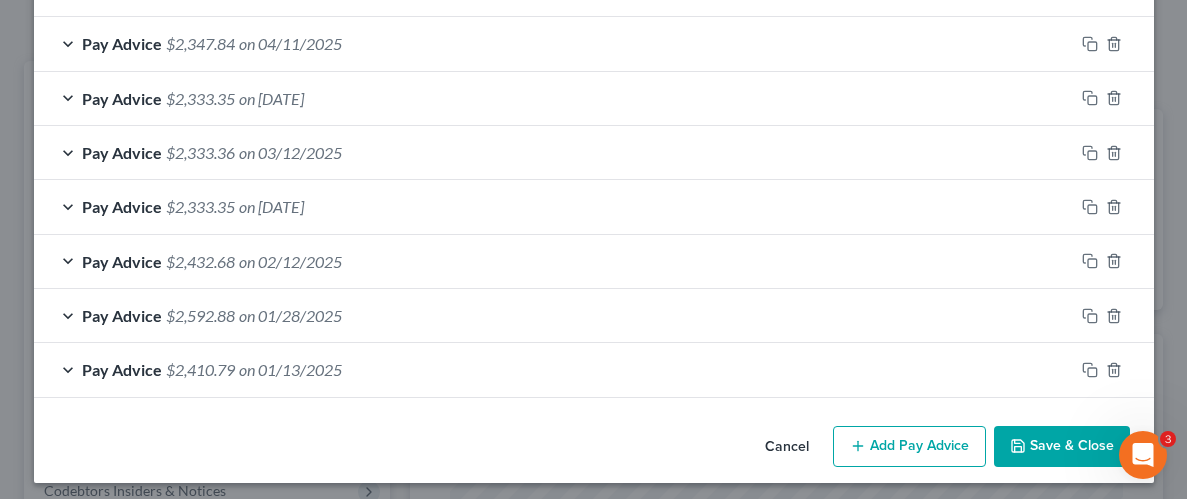 scroll, scrollTop: 868, scrollLeft: 0, axis: vertical 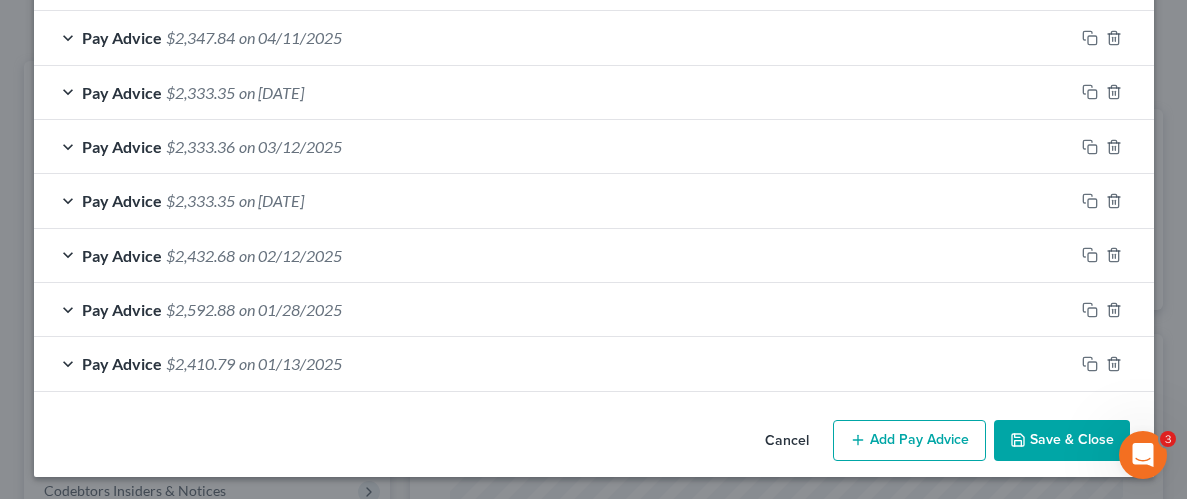 click on "Add Pay Advice" at bounding box center [909, 441] 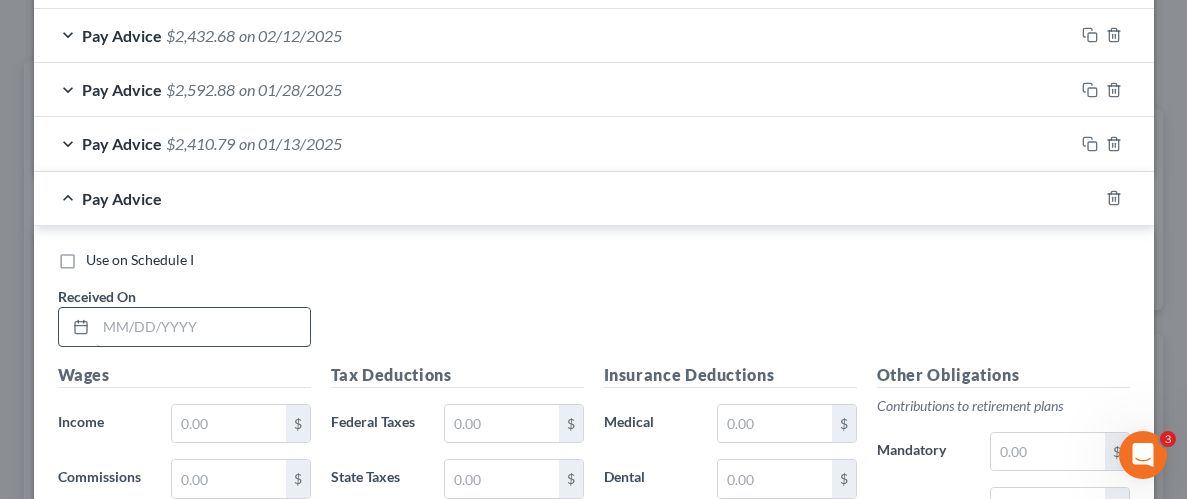 scroll, scrollTop: 1089, scrollLeft: 0, axis: vertical 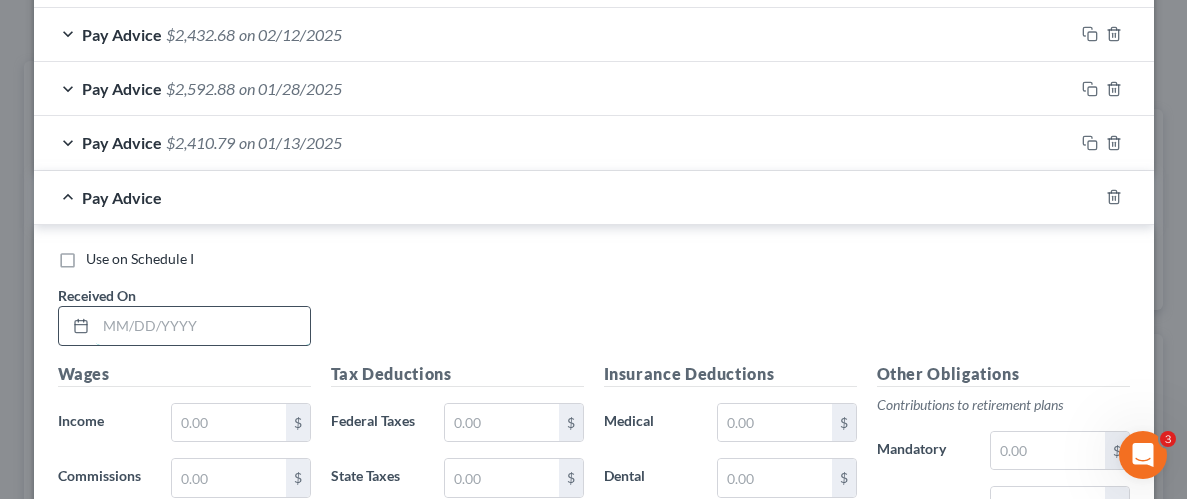 click at bounding box center [203, 326] 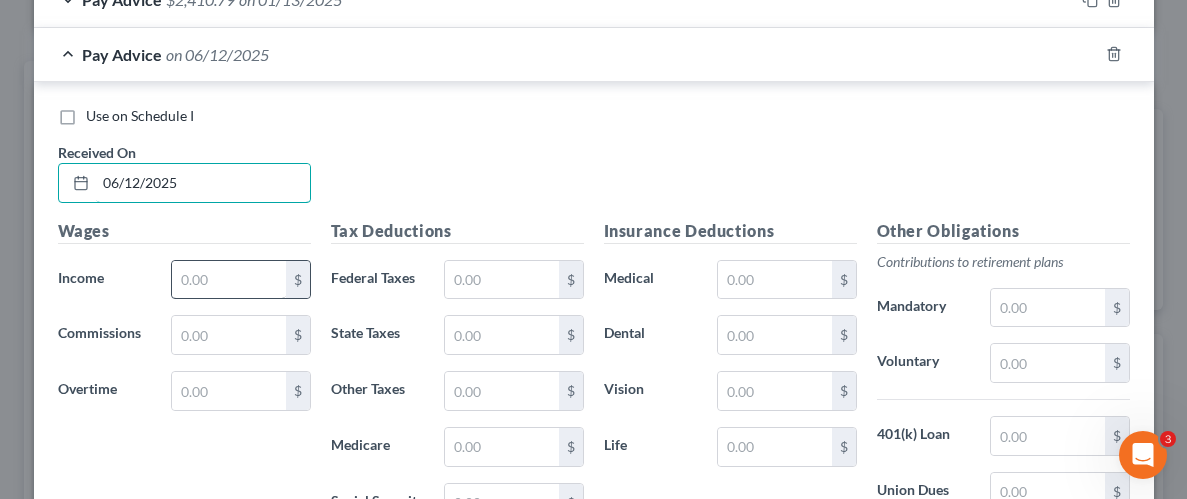 scroll, scrollTop: 1240, scrollLeft: 0, axis: vertical 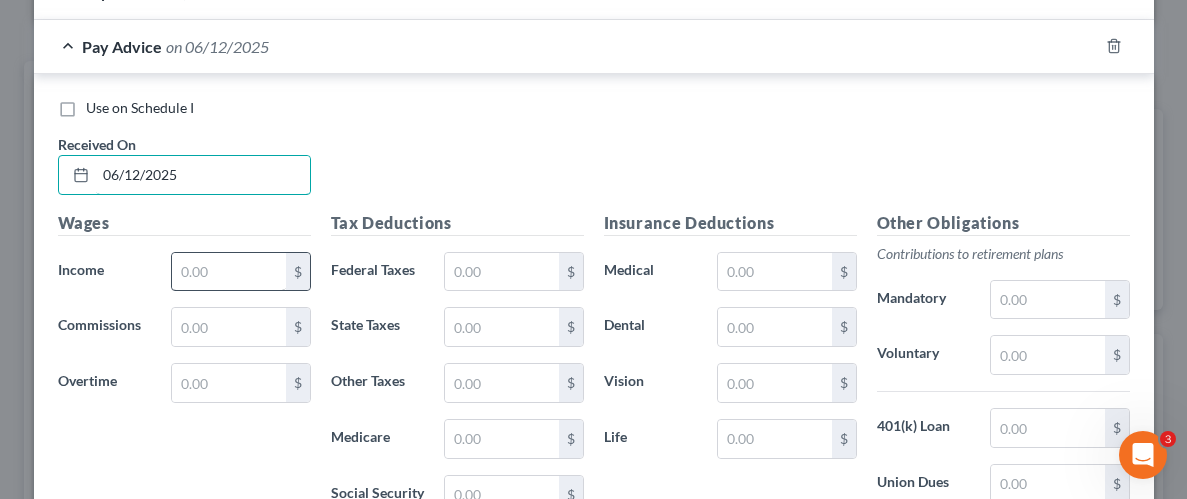 type on "06/12/2025" 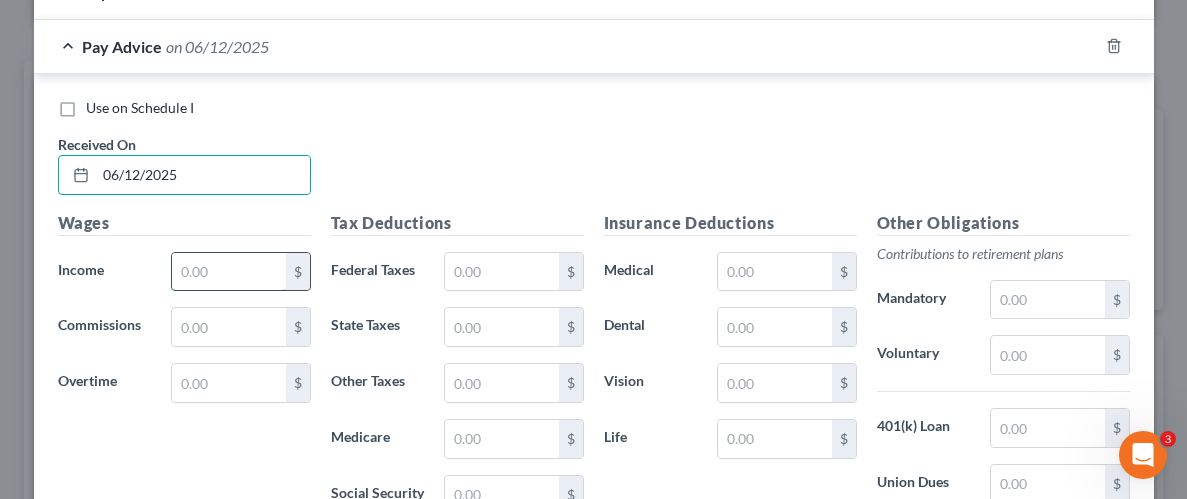 click at bounding box center [228, 272] 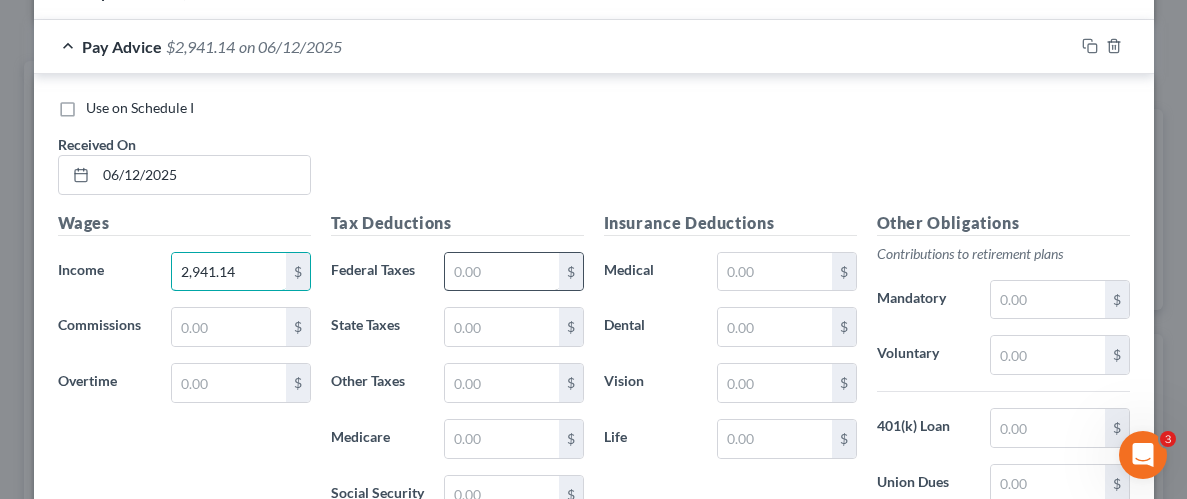 type on "2,941.14" 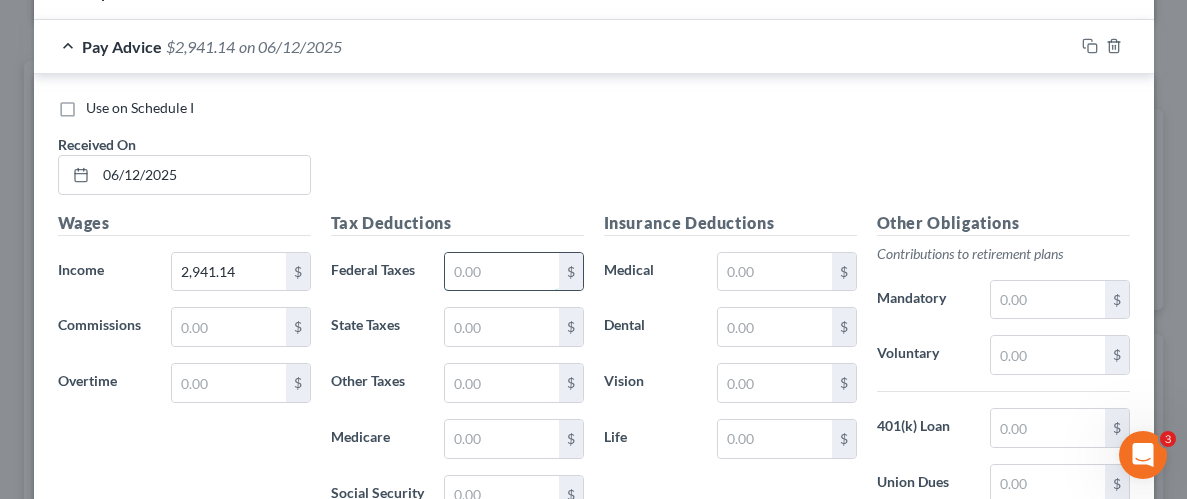 click at bounding box center (501, 272) 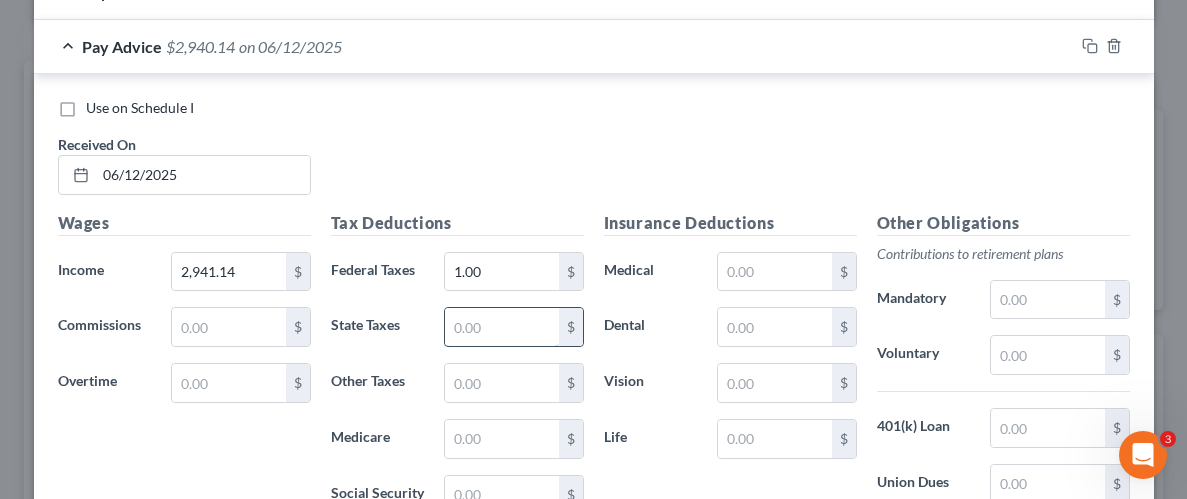 click at bounding box center [501, 327] 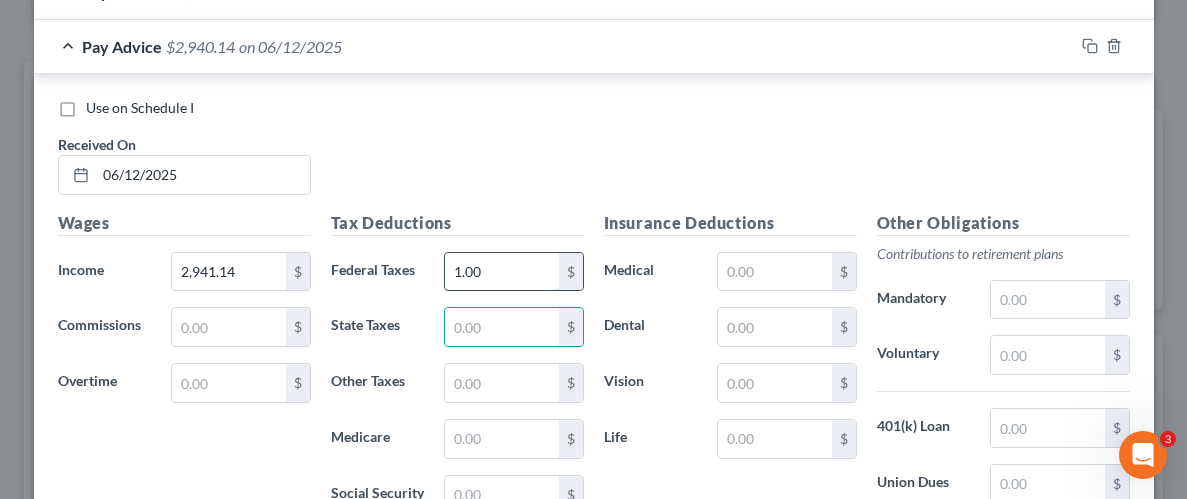 click on "1.00" at bounding box center (501, 272) 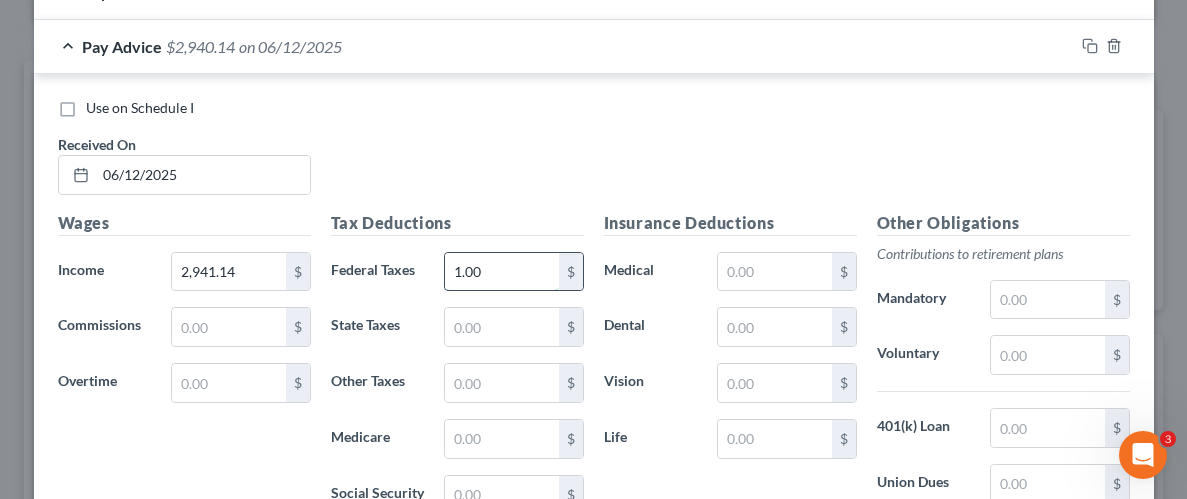 click on "1.00" at bounding box center (501, 272) 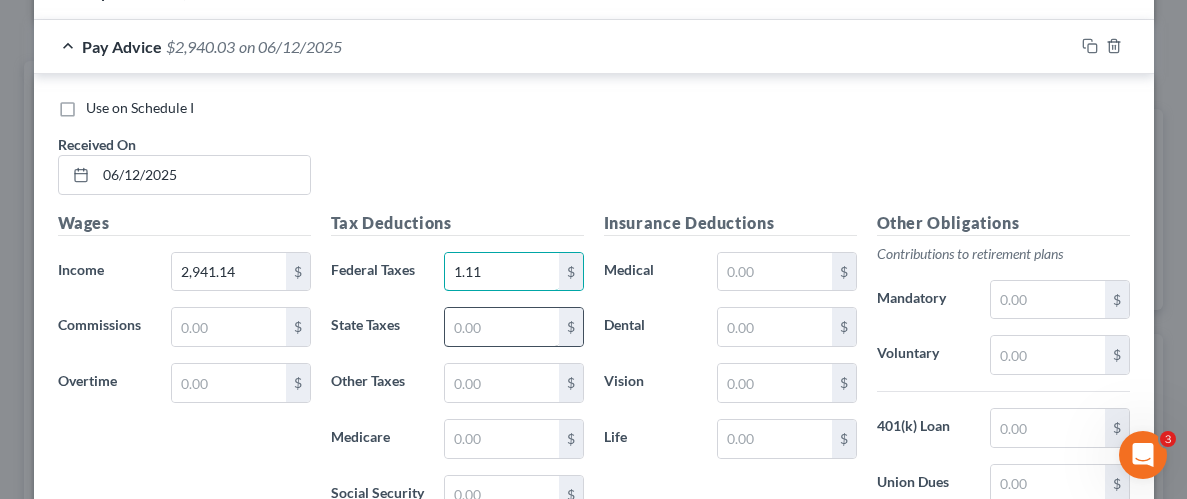 type on "1.11" 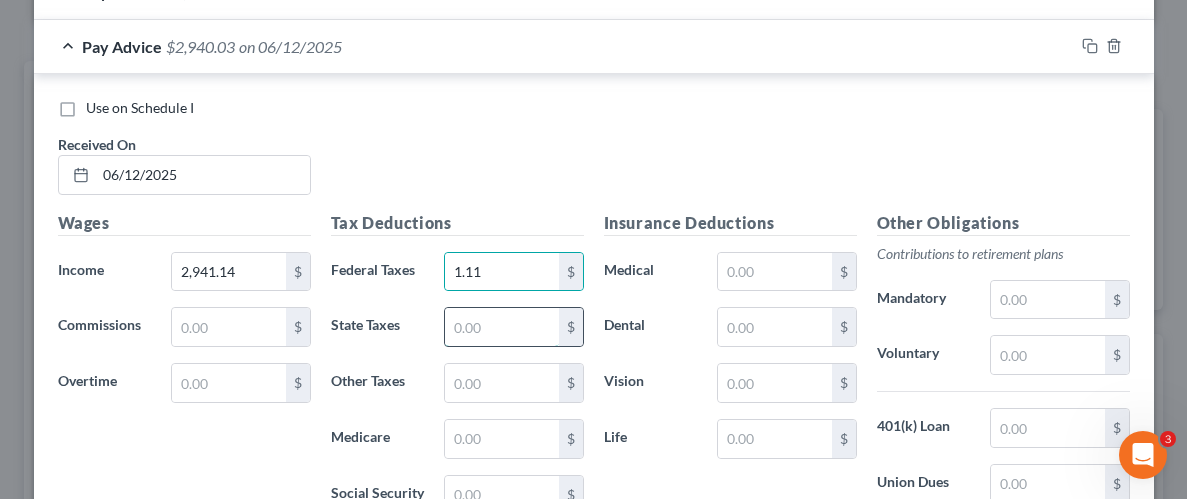click at bounding box center [501, 327] 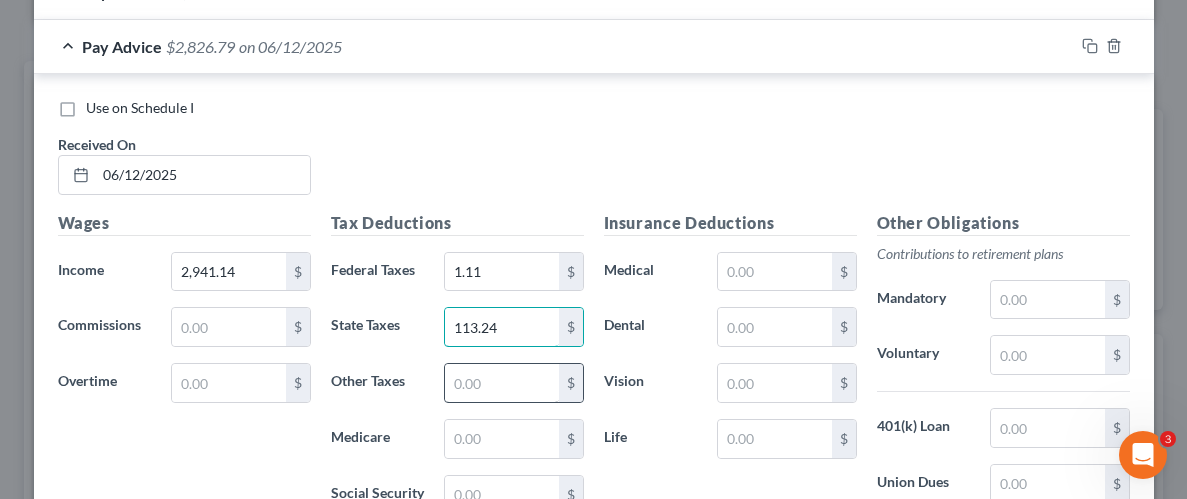 type on "113.24" 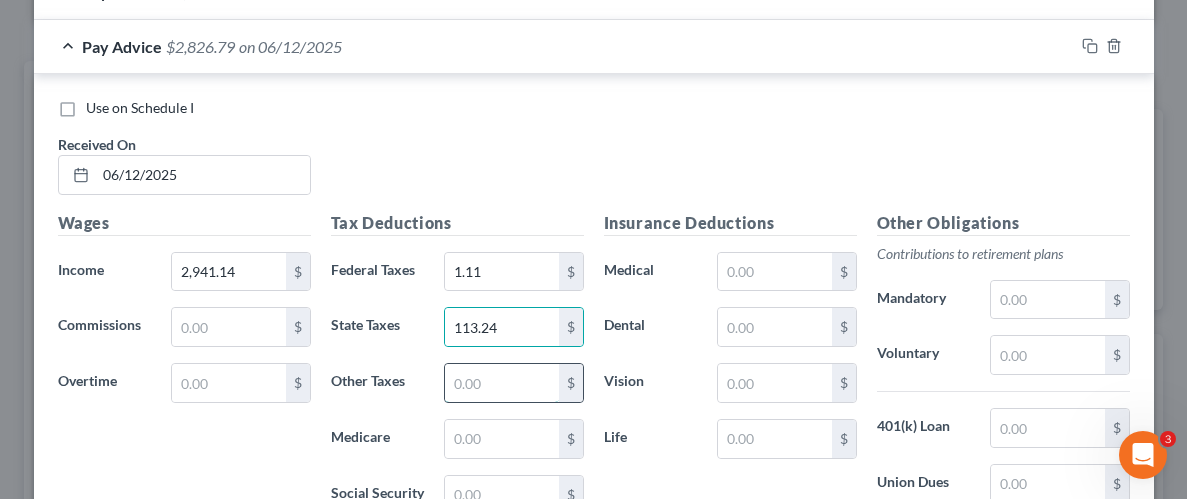 click at bounding box center [501, 383] 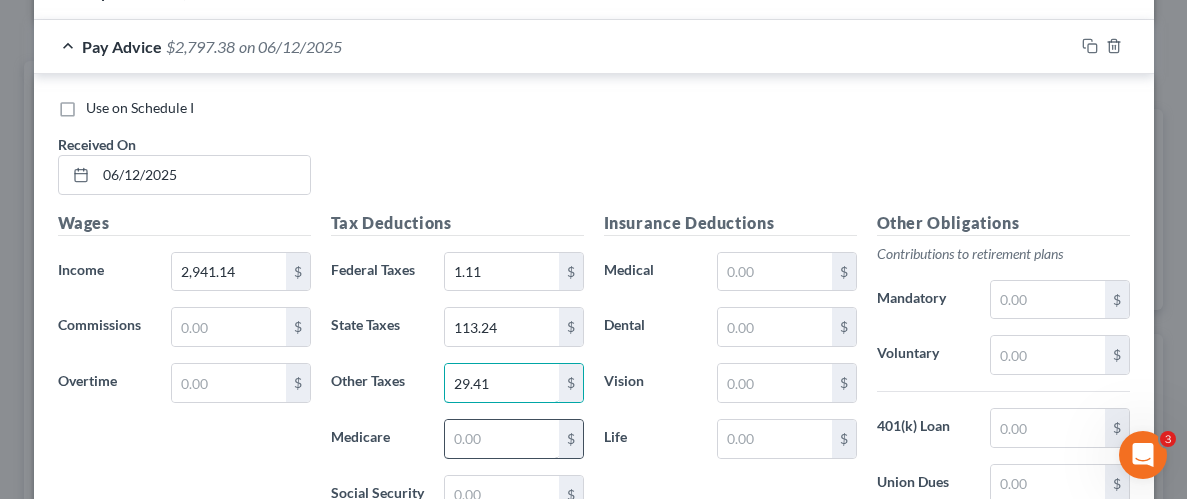 type on "29.41" 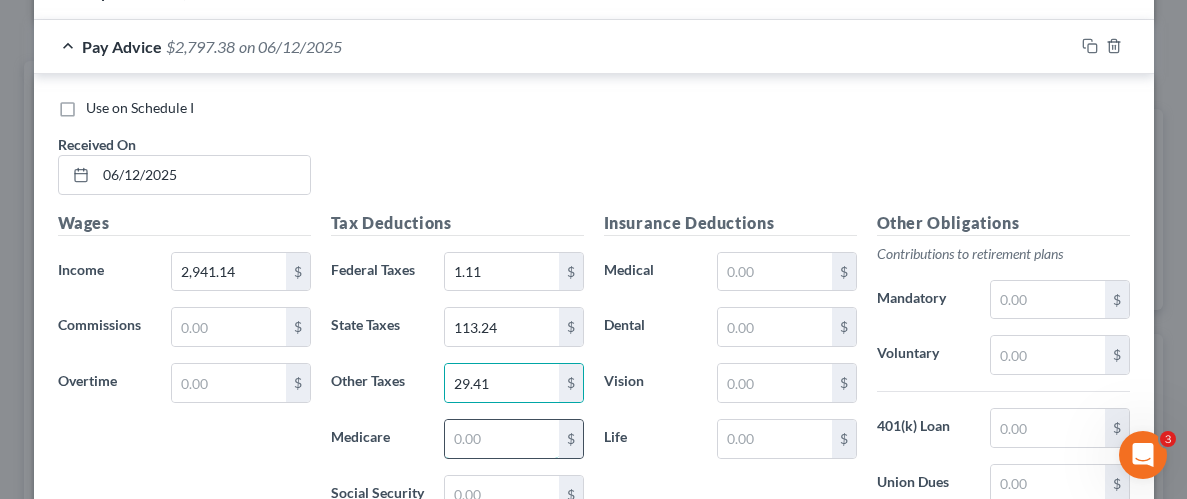 click at bounding box center (501, 439) 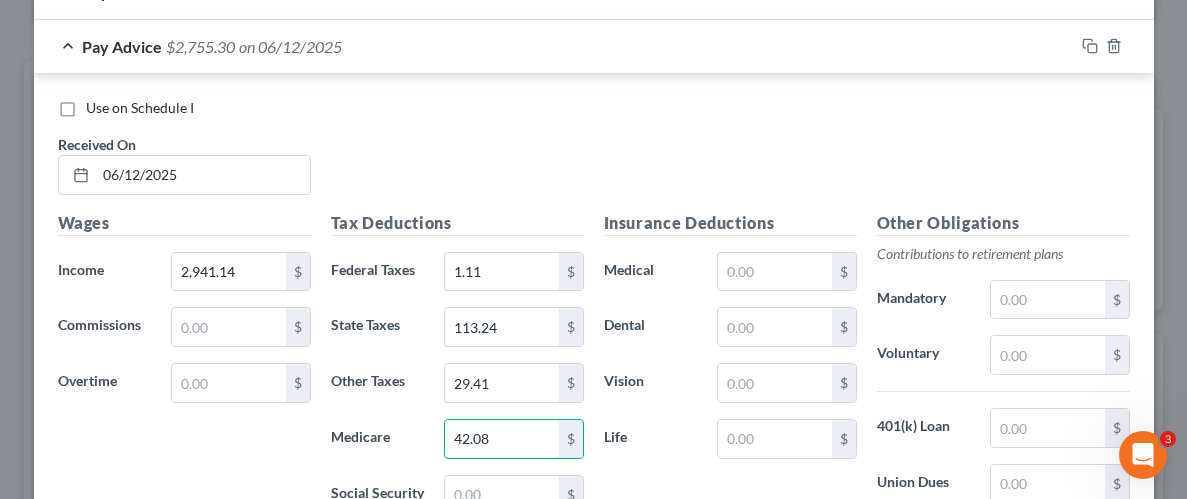 type on "42.08" 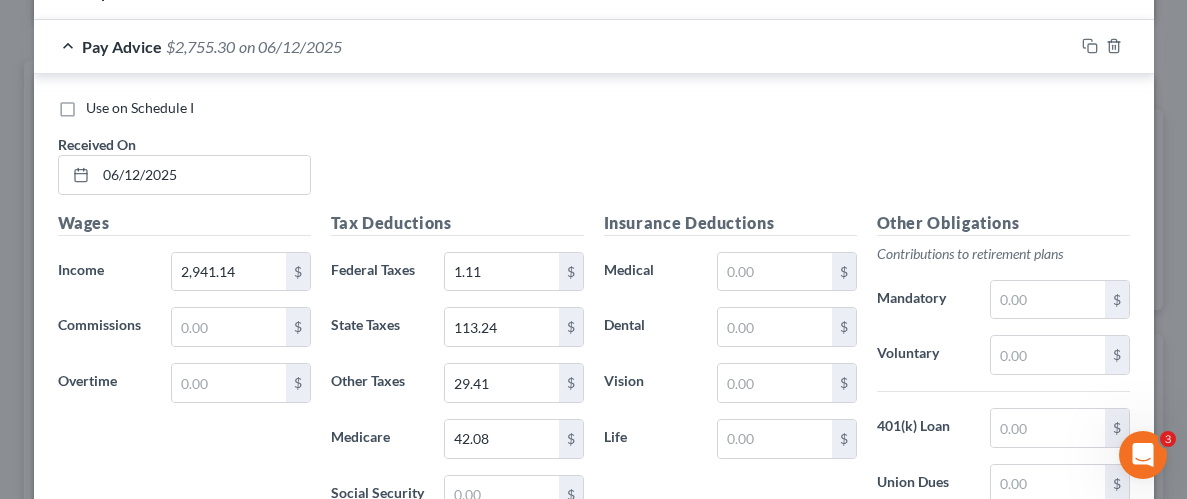 click on "Insurance Deductions Medical $ Dental $ Vision $ Life $" at bounding box center (730, 421) 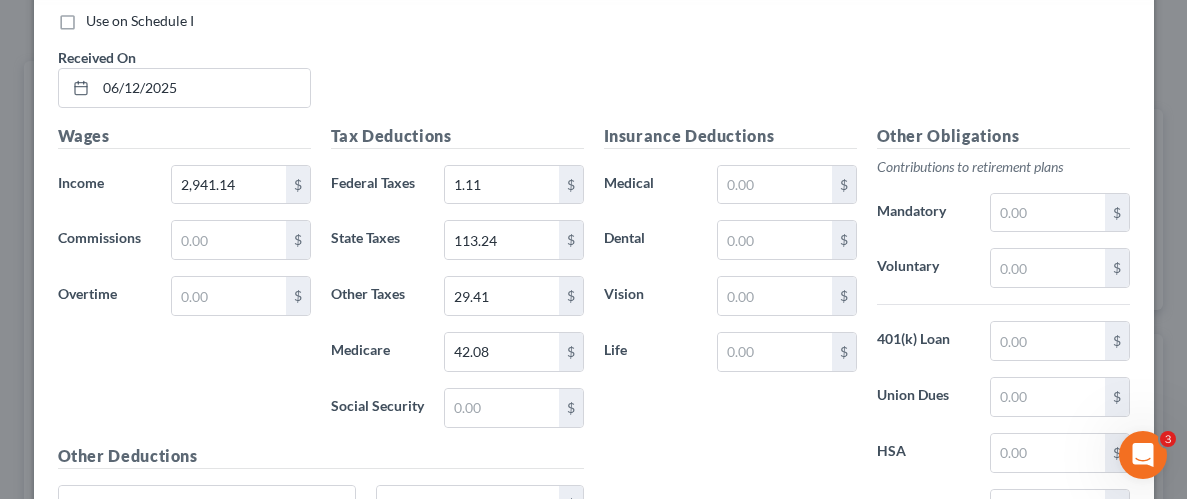 scroll, scrollTop: 1333, scrollLeft: 0, axis: vertical 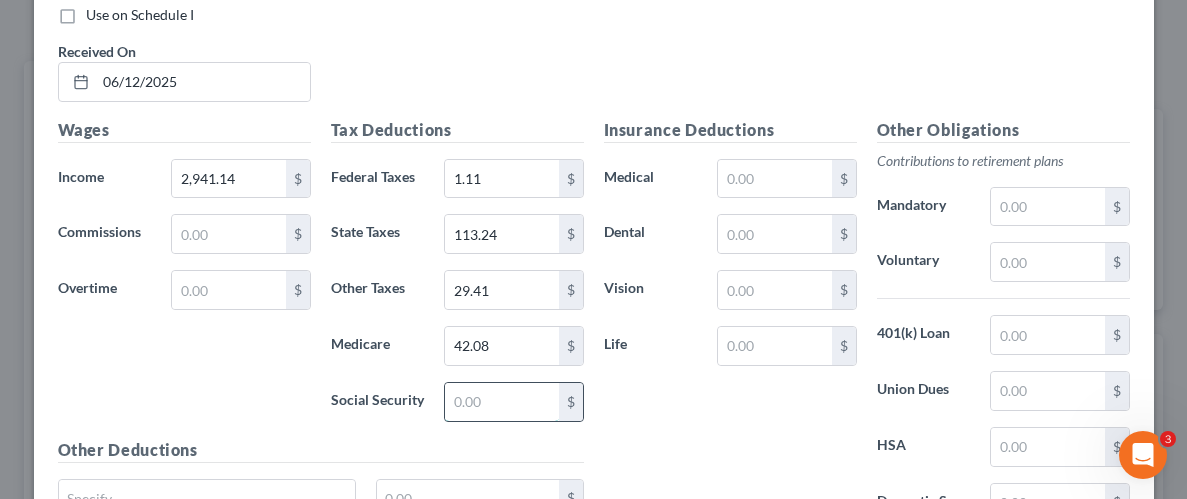 click at bounding box center [501, 402] 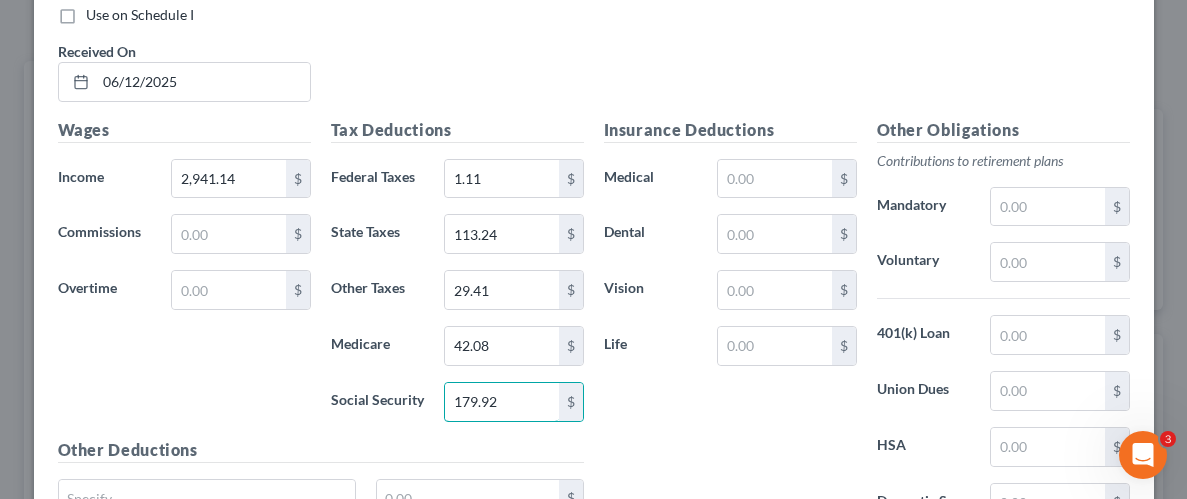 type on "179.92" 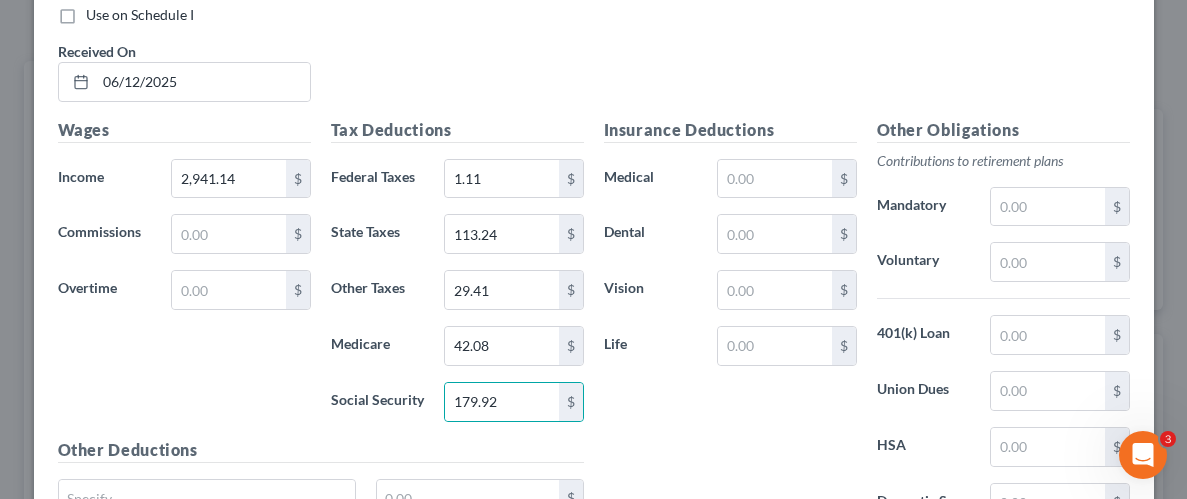 drag, startPoint x: 647, startPoint y: 402, endPoint x: 660, endPoint y: 385, distance: 21.400934 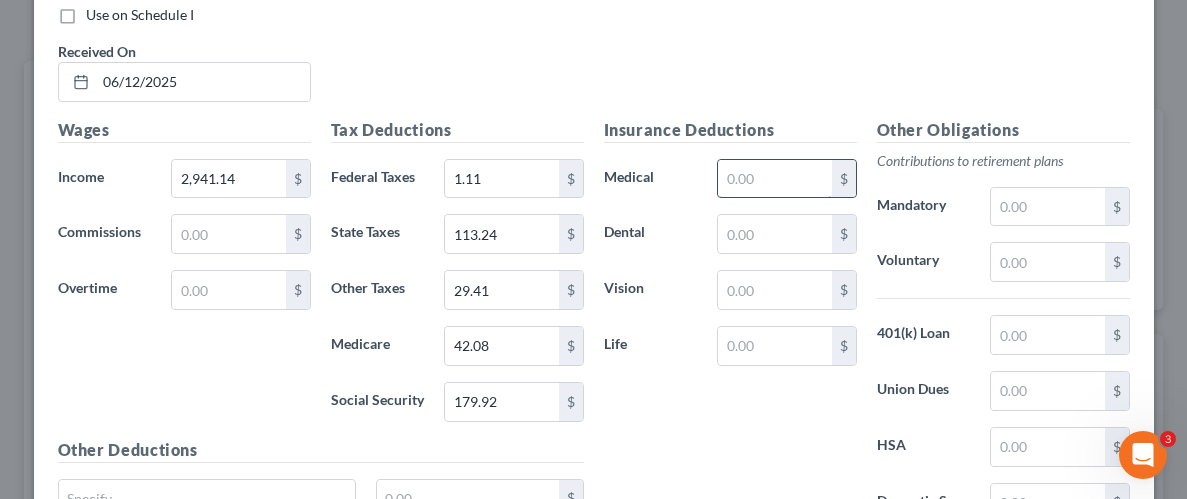 click at bounding box center (774, 179) 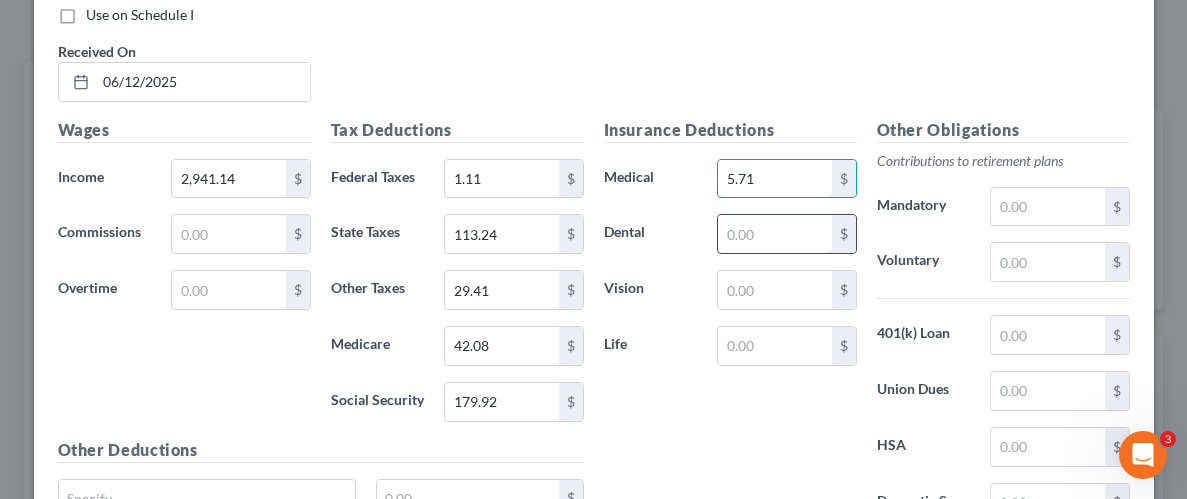 type on "5.71" 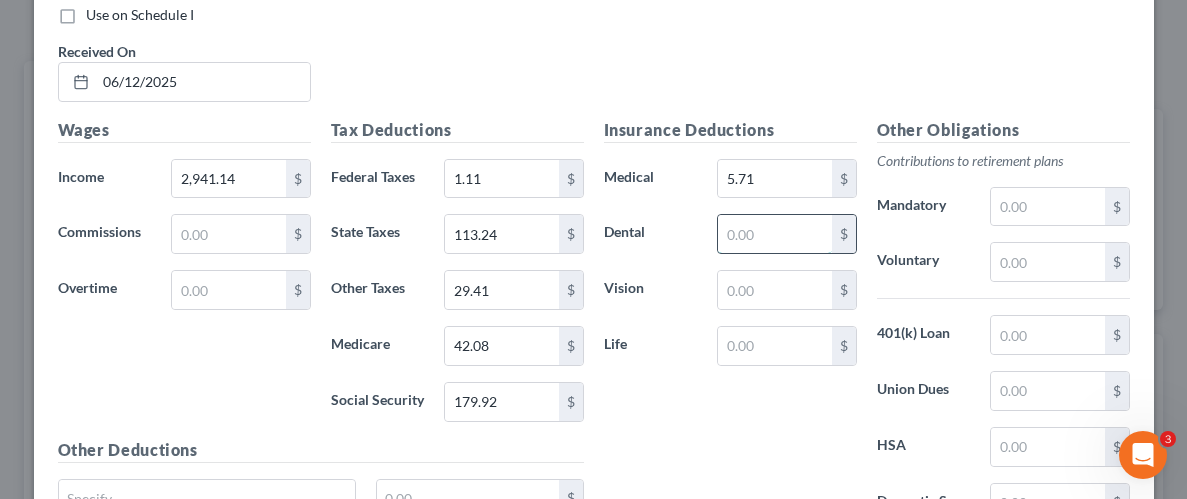click at bounding box center (774, 234) 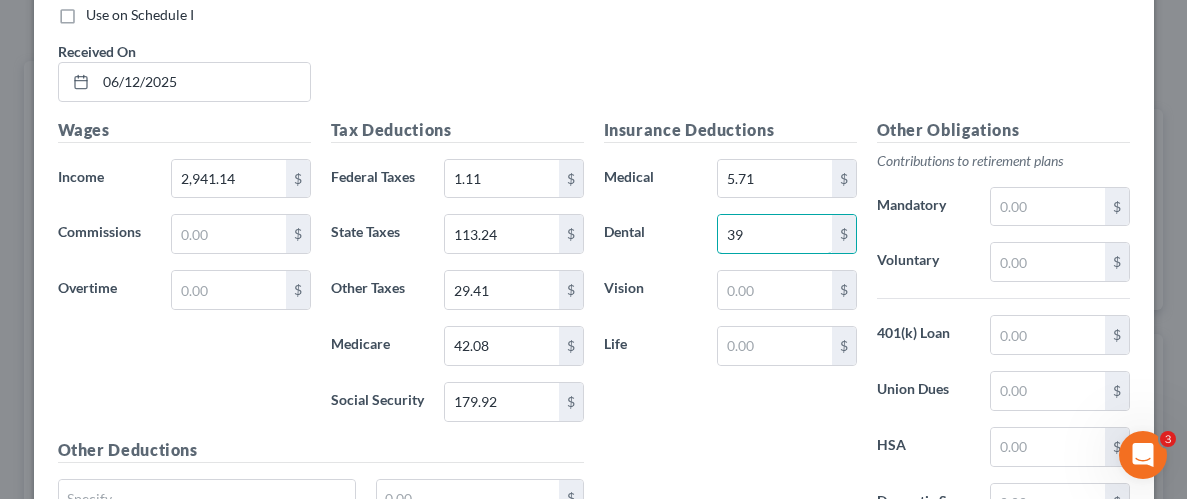 type on "39.19" 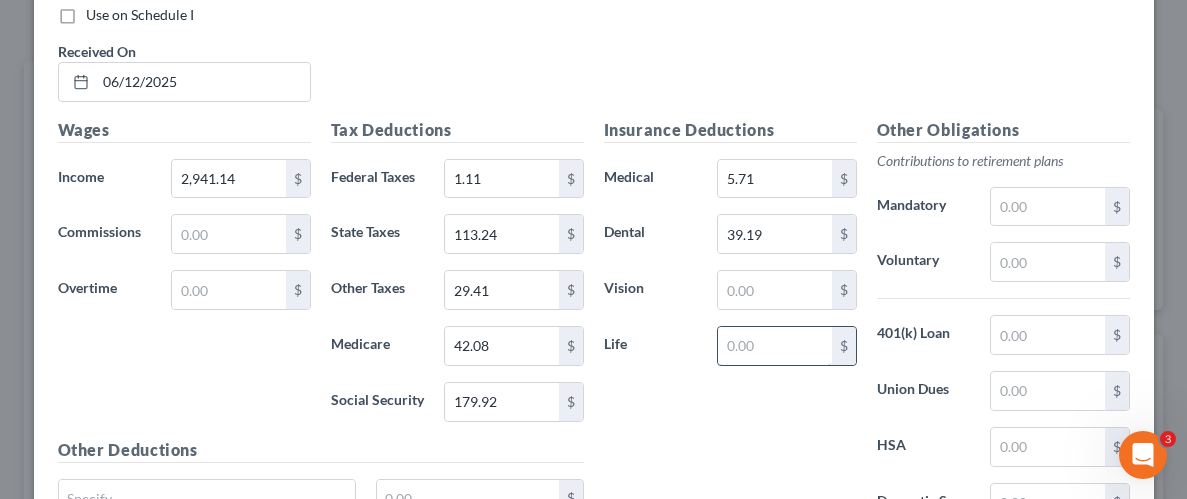 click at bounding box center [774, 346] 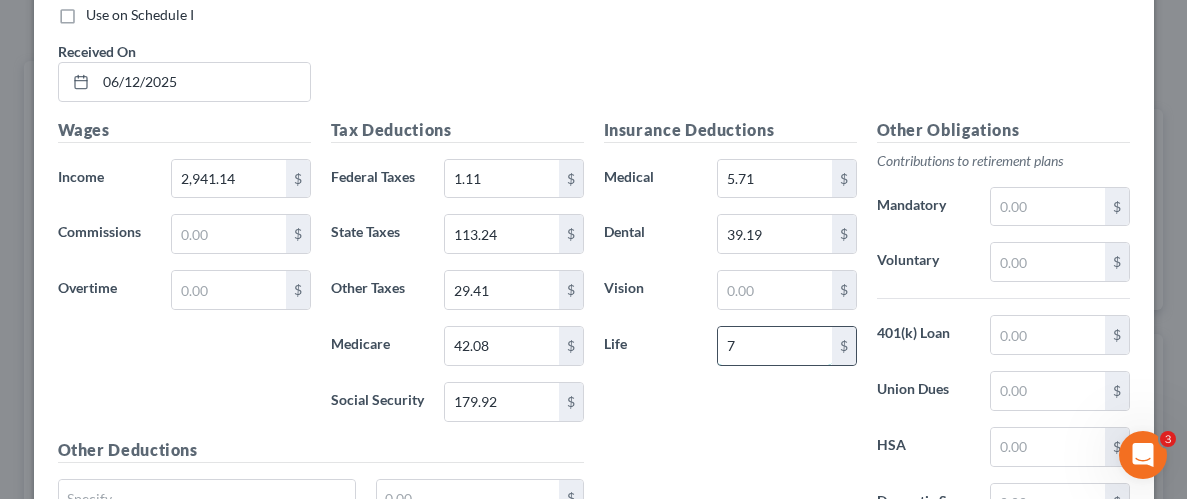 type on "7.63" 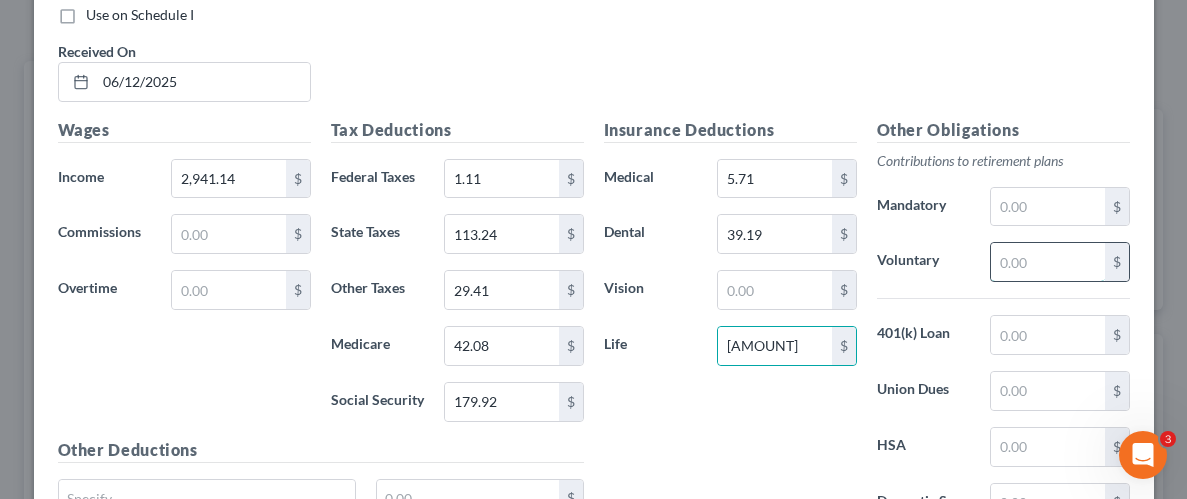 click at bounding box center [1047, 262] 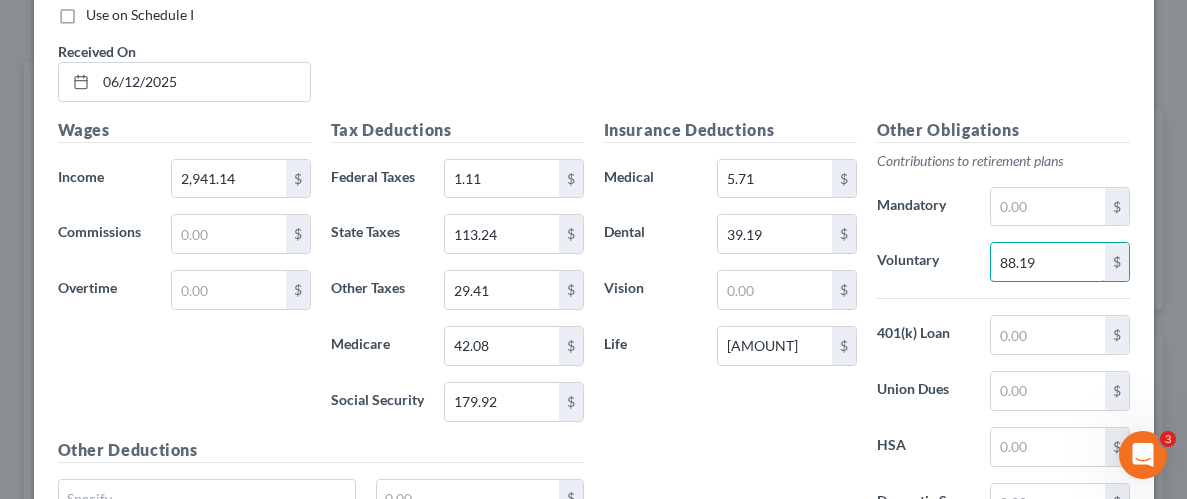 type on "88.19" 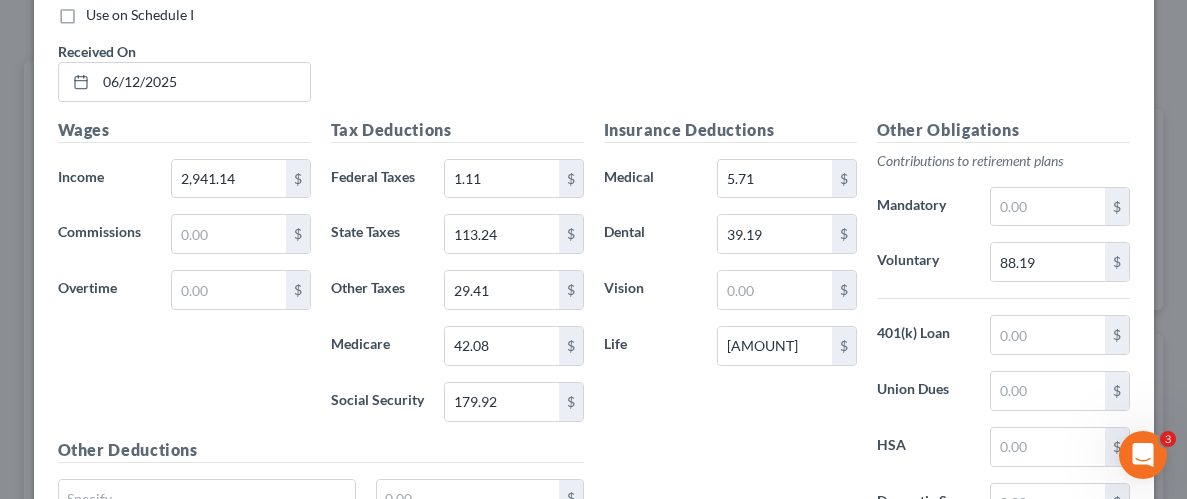 click on "Insurance Deductions Medical 5.71 $ Dental 39.19 $ Vision $ Life 7.63 $" at bounding box center [730, 328] 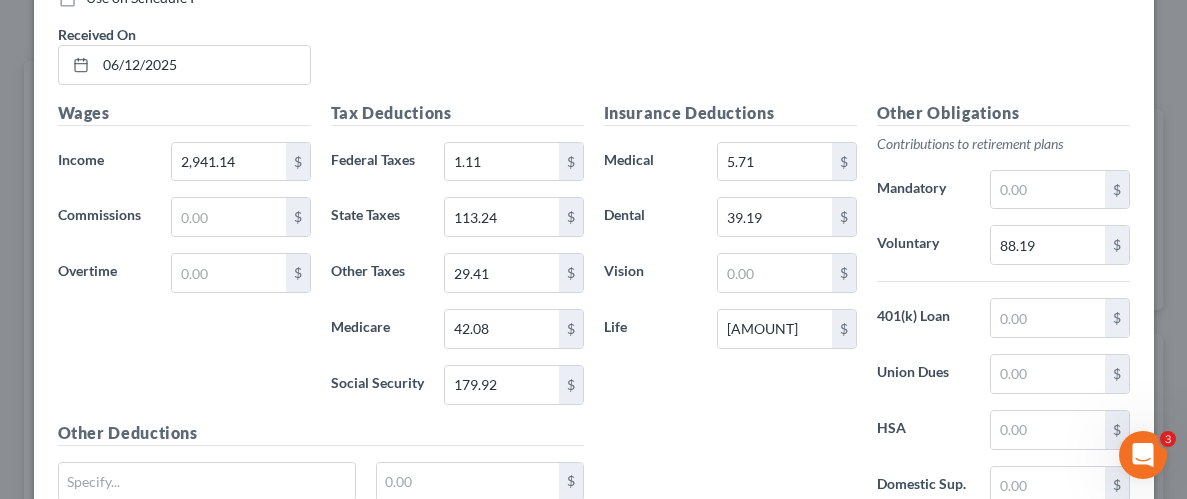 scroll, scrollTop: 1374, scrollLeft: 0, axis: vertical 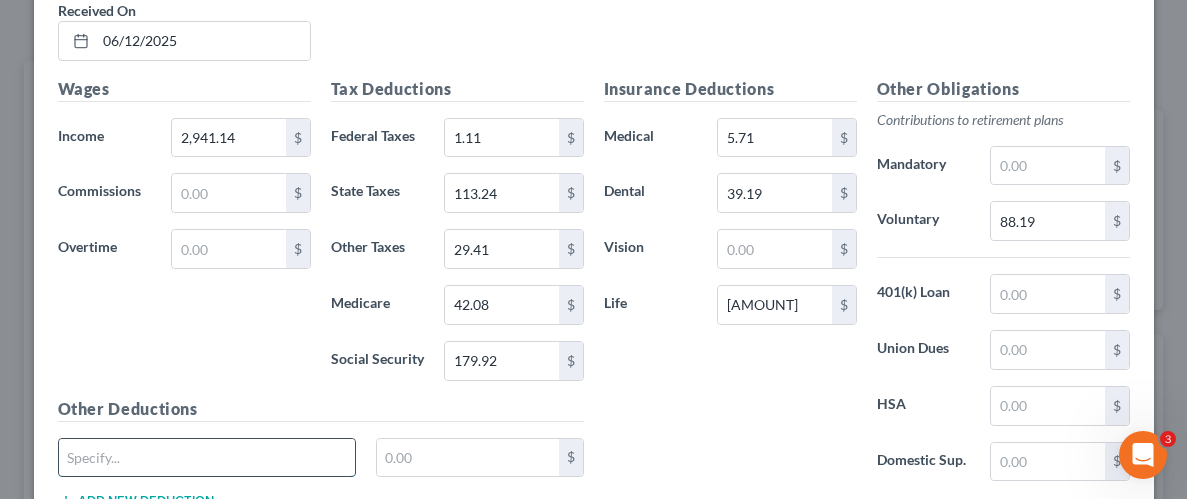 click at bounding box center (207, 458) 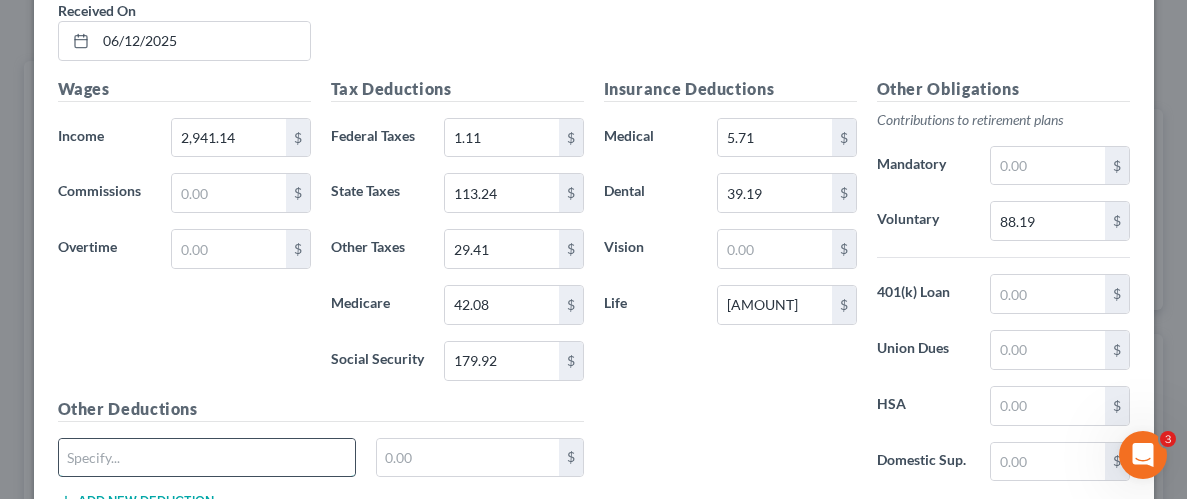 type on "Legal insurance" 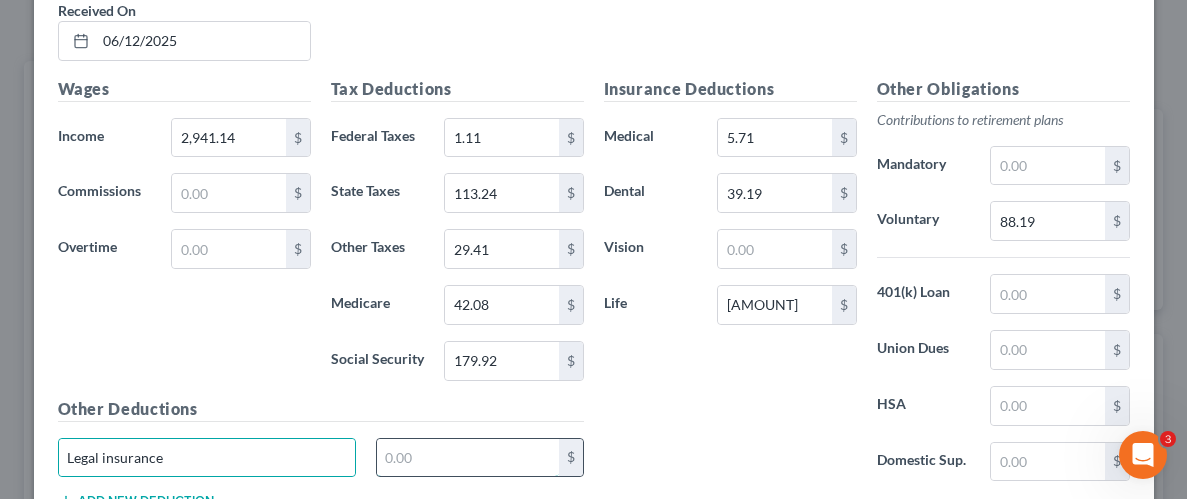 click at bounding box center [468, 458] 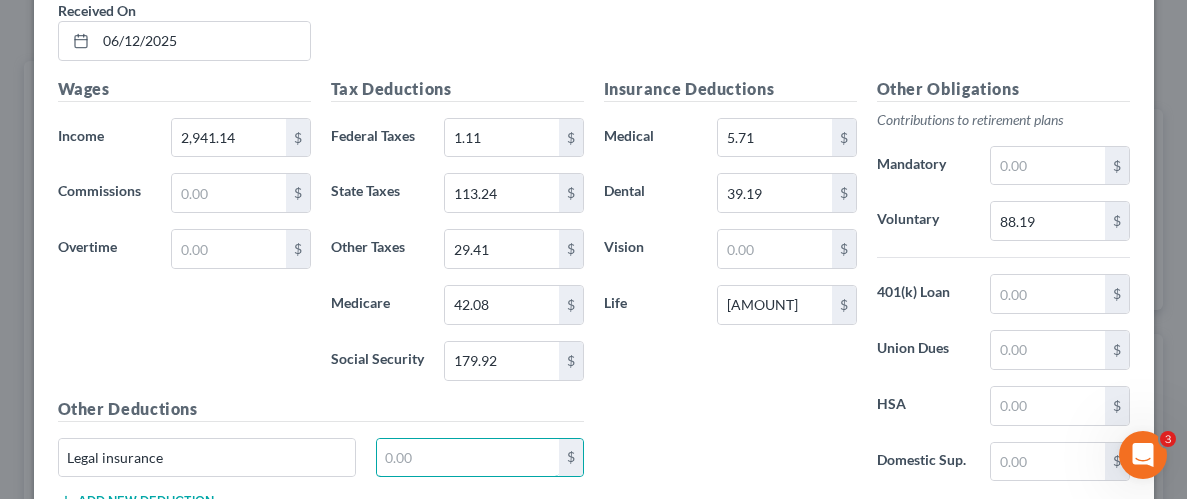 type on "8.34" 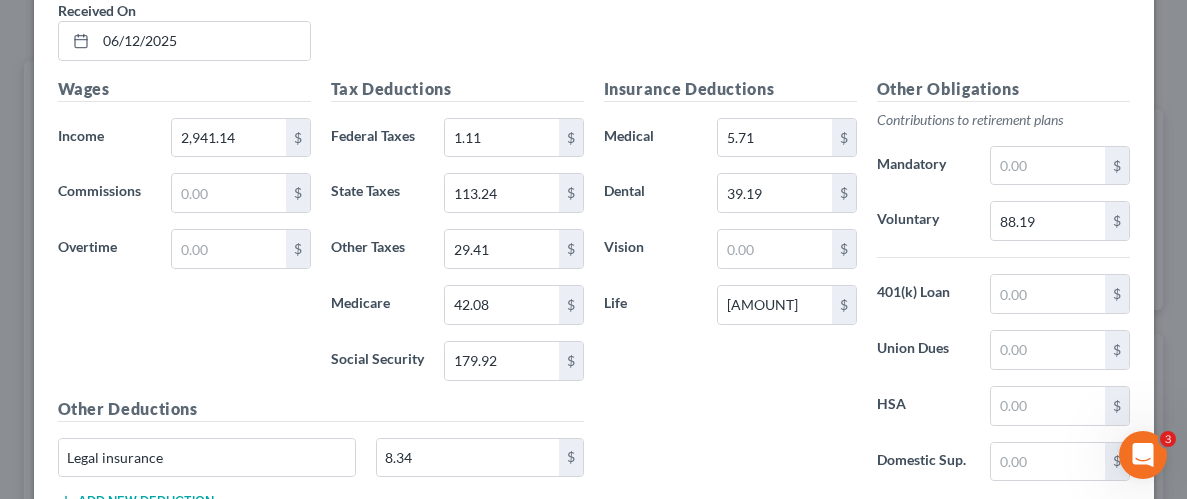 click on "Insurance Deductions Medical 5.71 $ Dental 39.19 $ Vision $ Life 7.63 $" at bounding box center (730, 287) 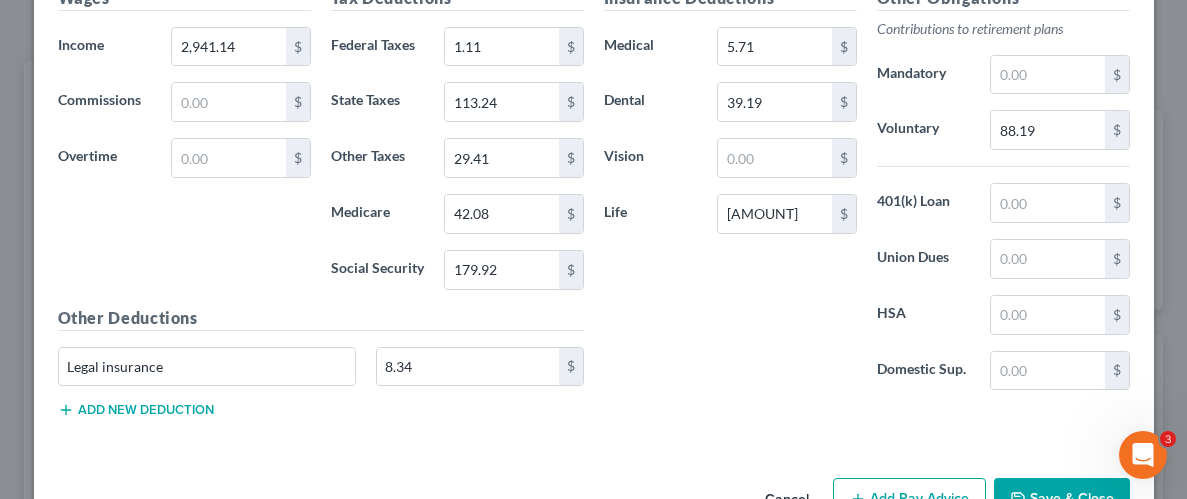 scroll, scrollTop: 1521, scrollLeft: 0, axis: vertical 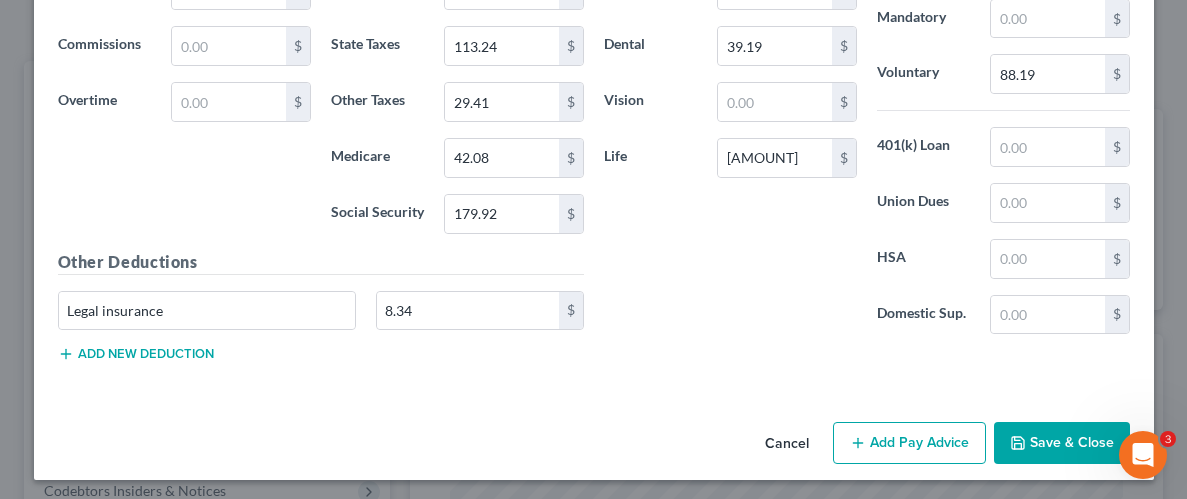 click on "Save & Close" at bounding box center (1062, 443) 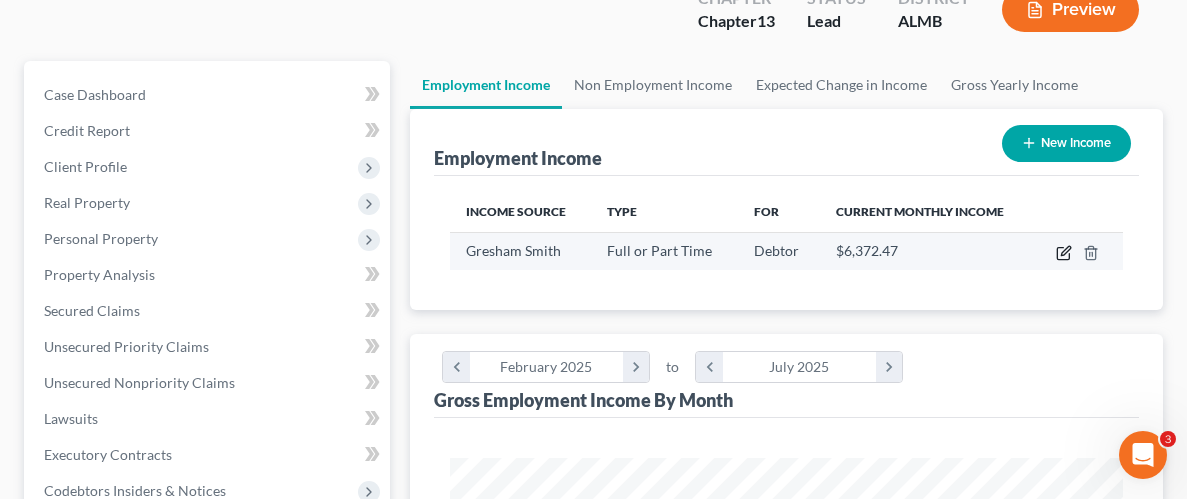 click 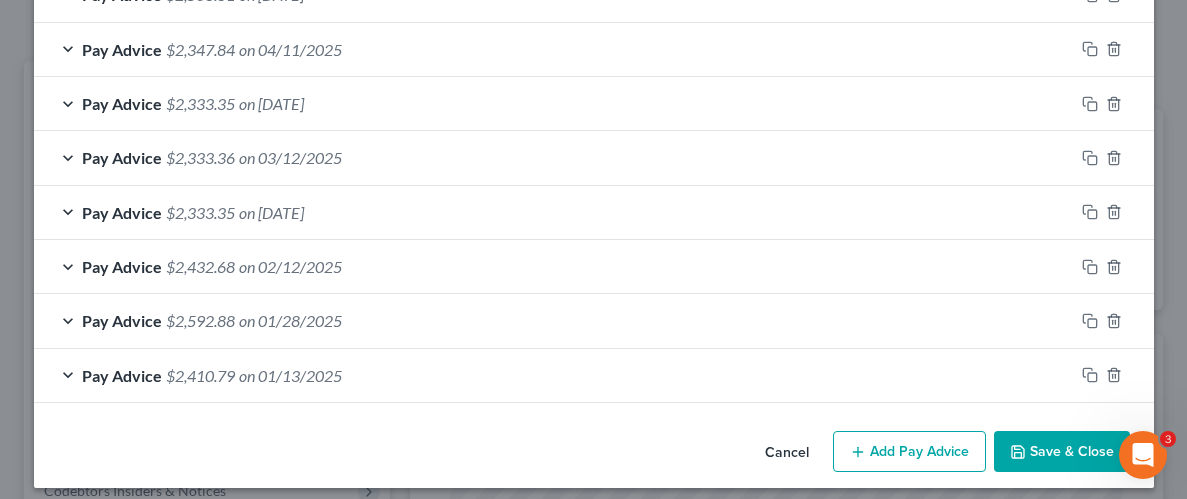 scroll, scrollTop: 921, scrollLeft: 0, axis: vertical 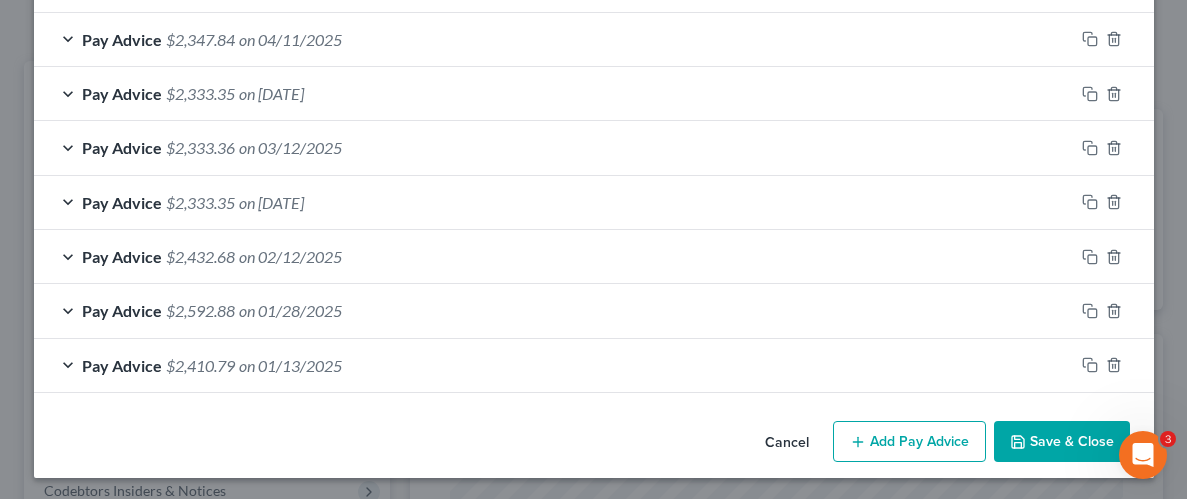 click on "Add Pay Advice" at bounding box center [909, 442] 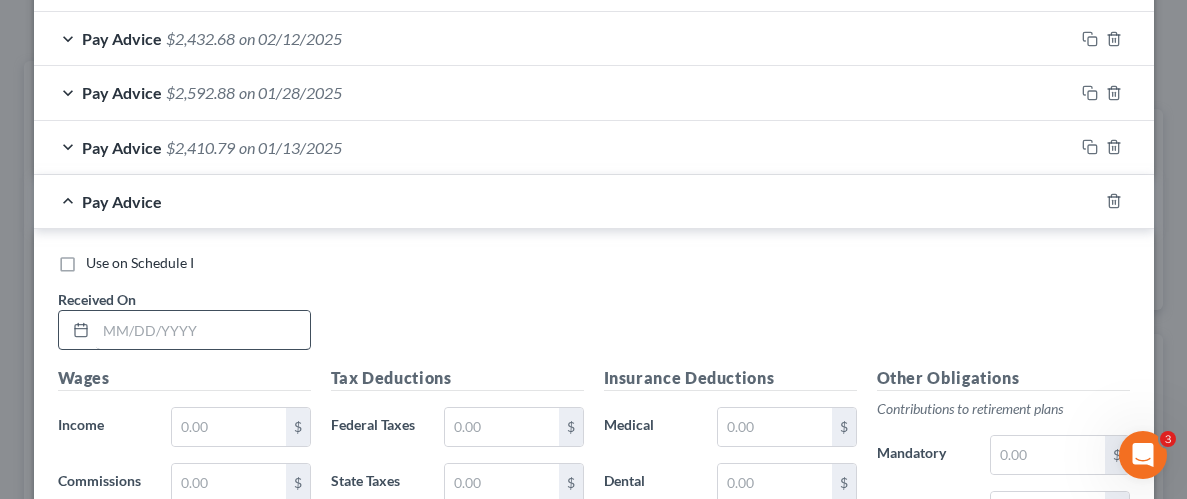 scroll, scrollTop: 1140, scrollLeft: 0, axis: vertical 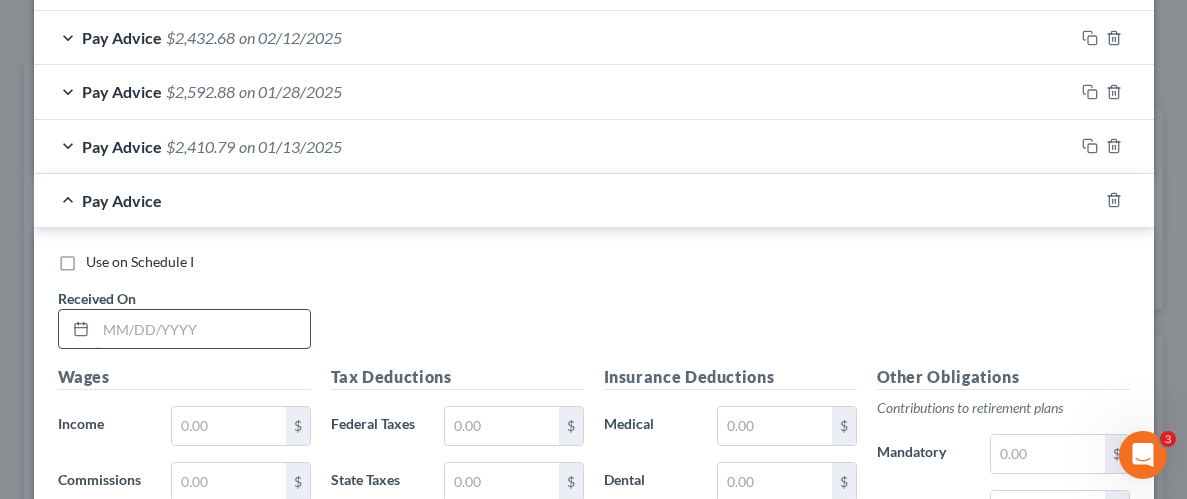 click at bounding box center [203, 329] 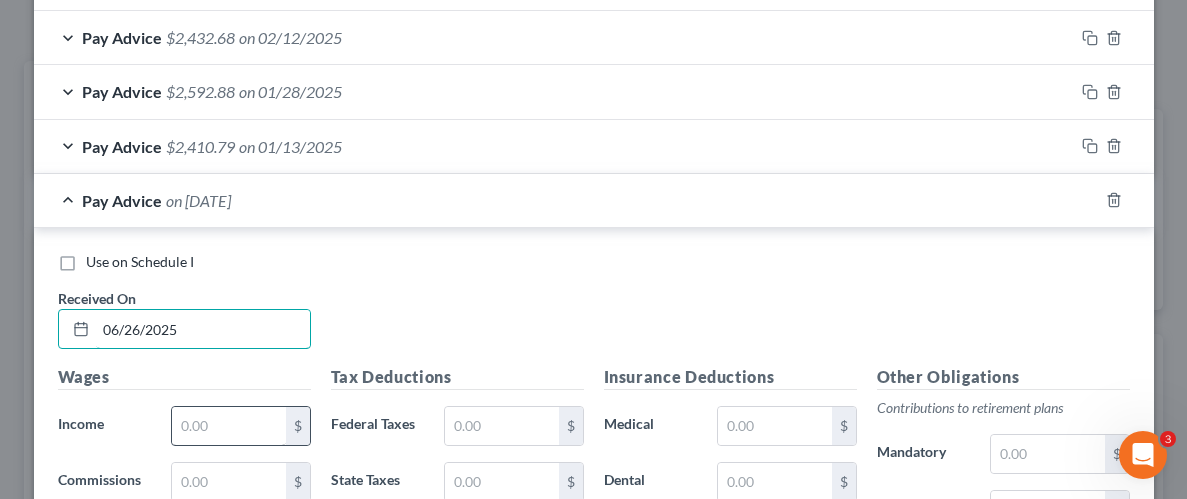 type on "06/26/2025" 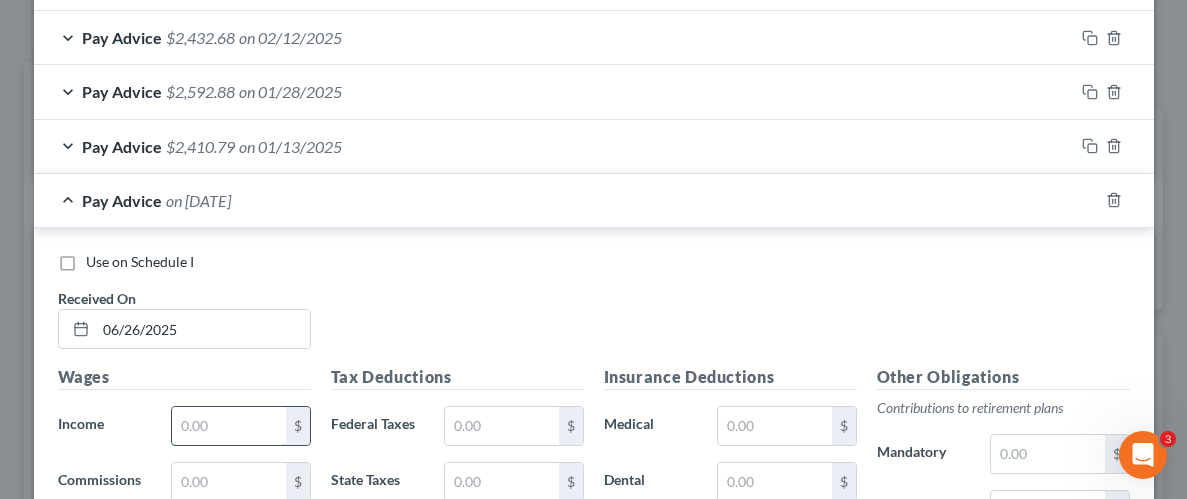 click at bounding box center [228, 426] 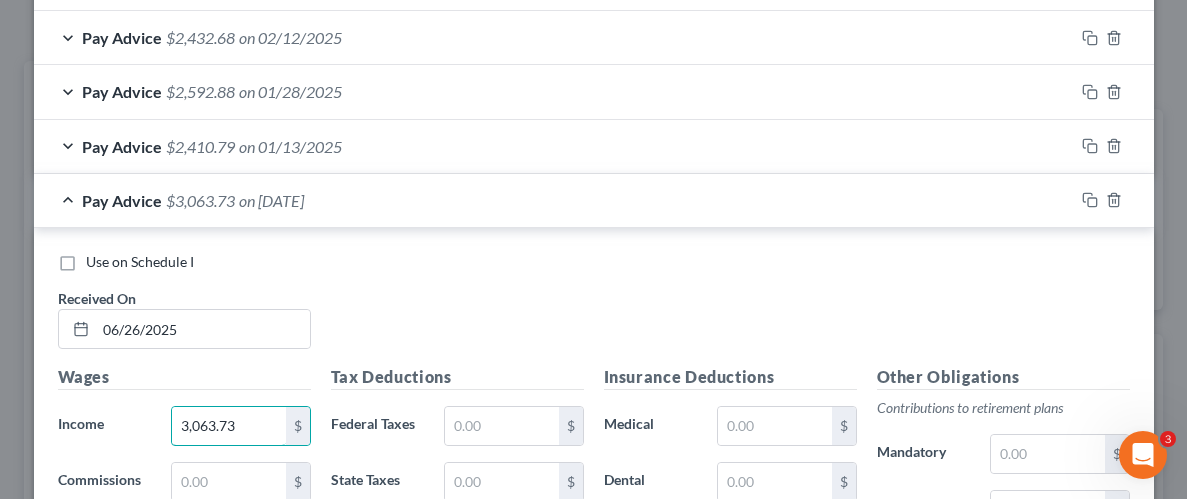 type on "3,063.73" 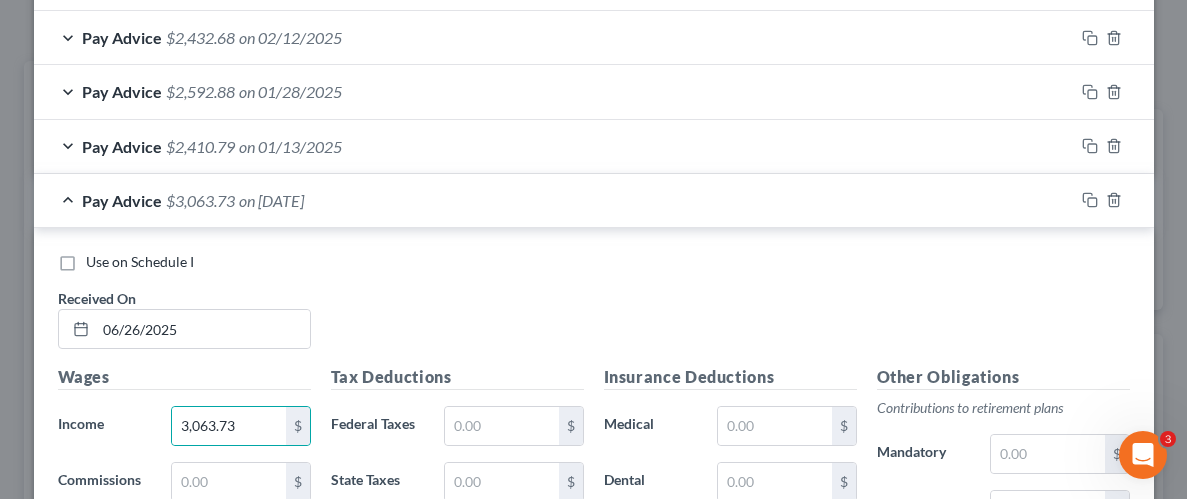 click on "Use on Schedule I
Received On
*
06/26/2025" at bounding box center [594, 308] 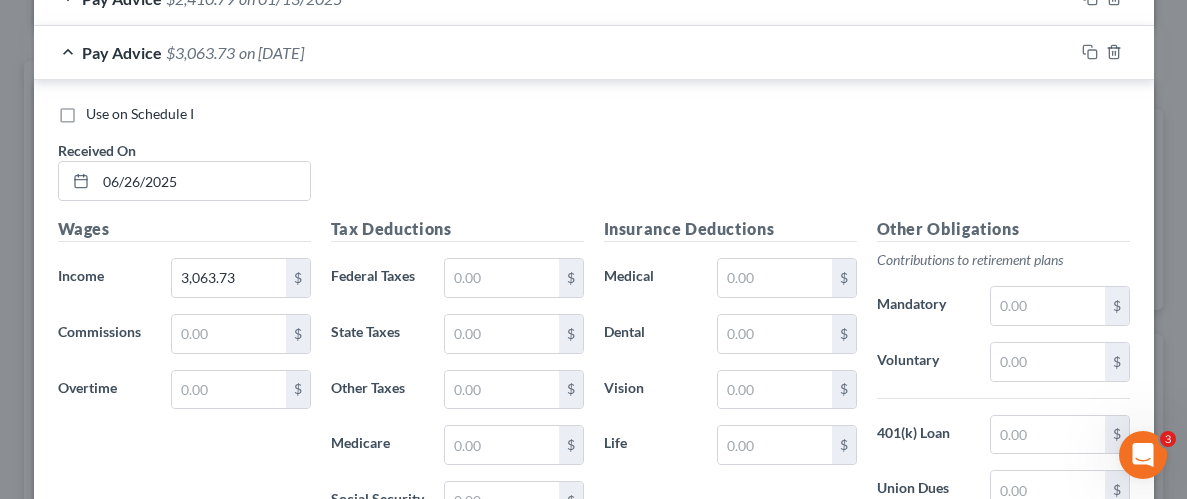 scroll, scrollTop: 1293, scrollLeft: 0, axis: vertical 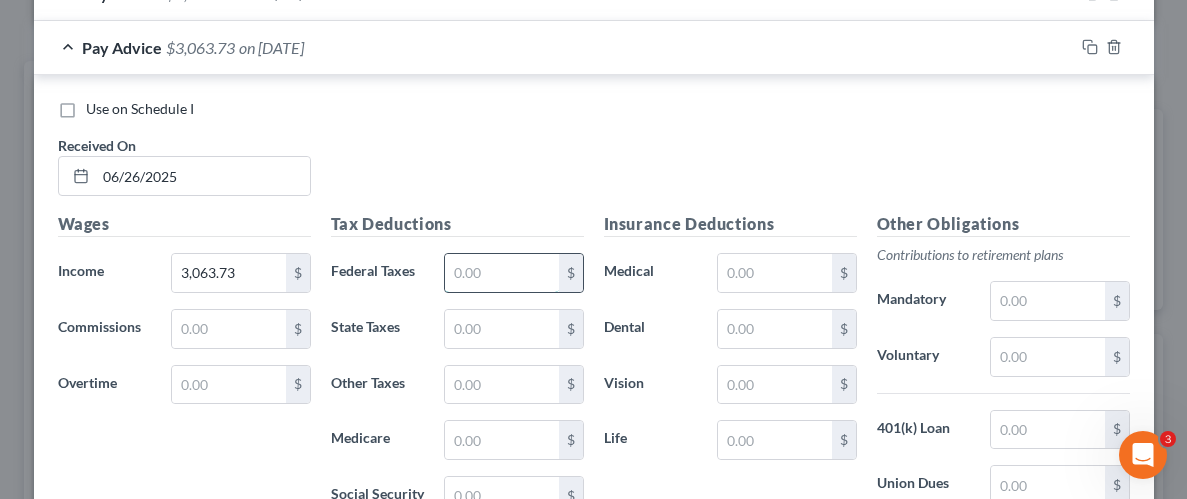 click at bounding box center (501, 273) 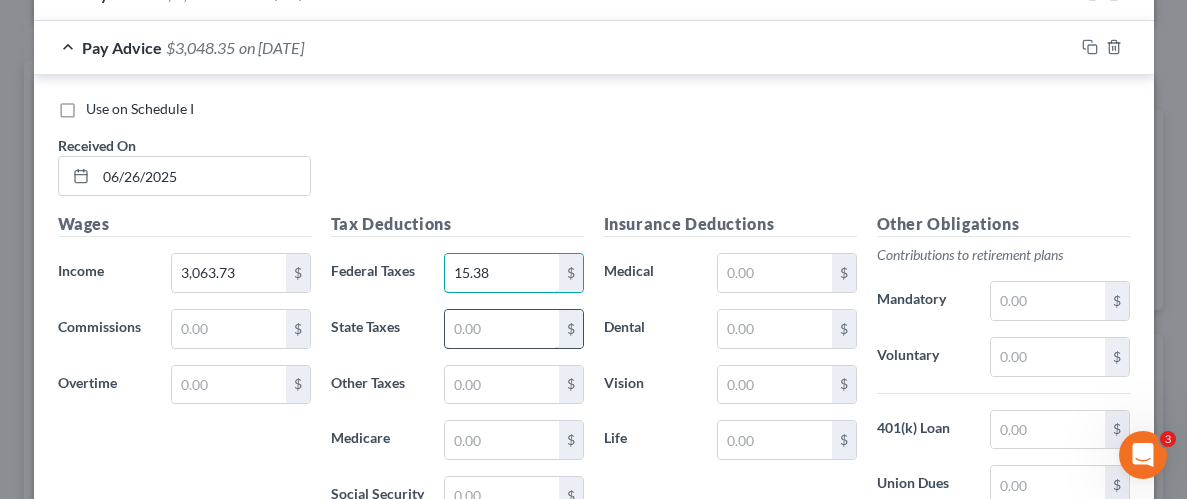 type on "15.38" 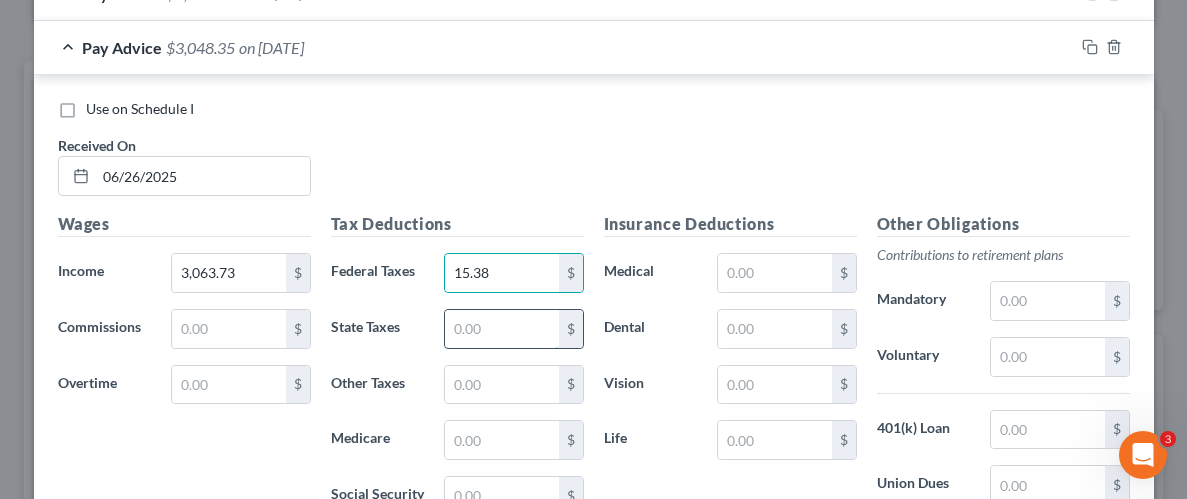 click at bounding box center [501, 329] 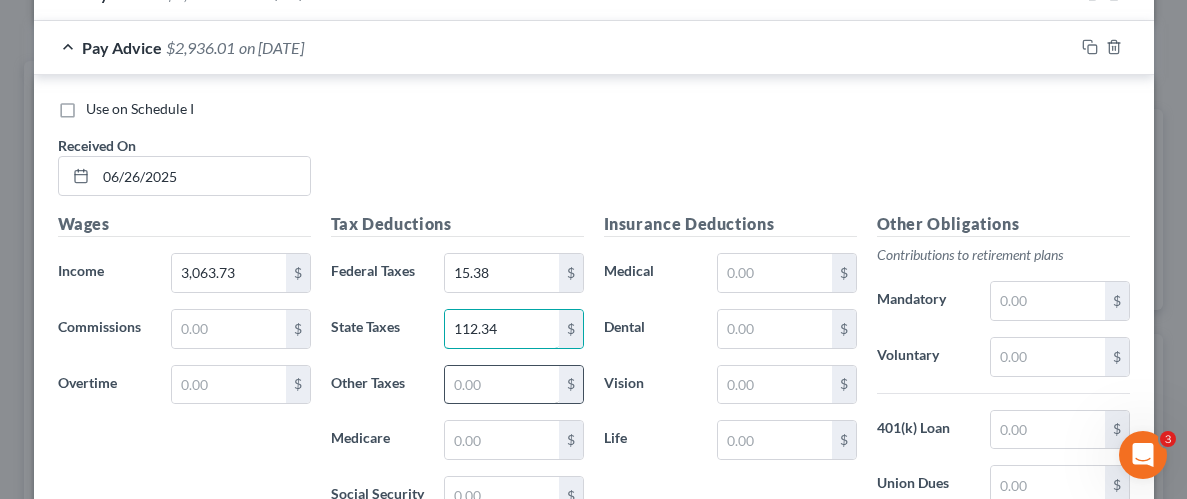 type on "112.34" 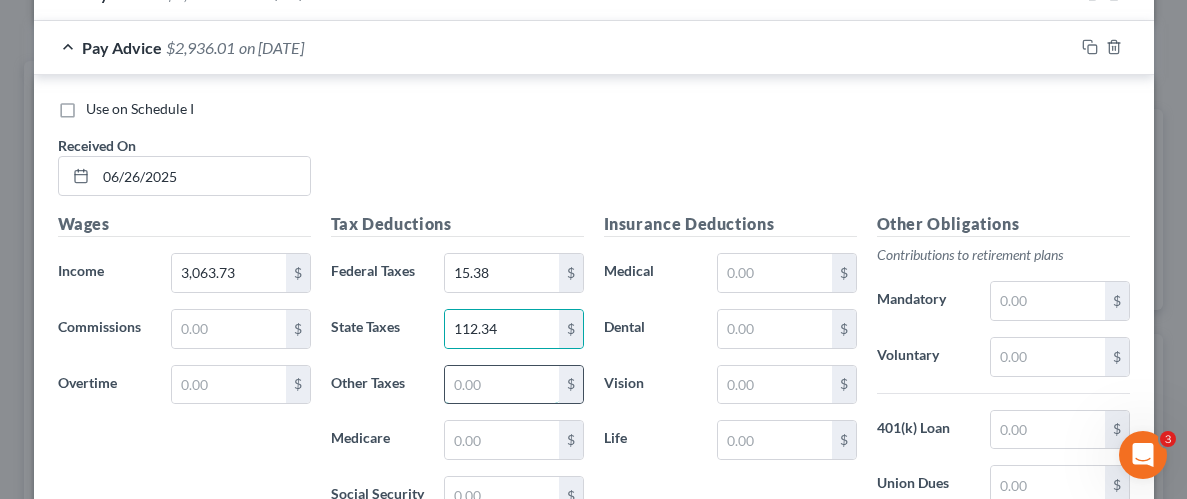 click at bounding box center (501, 385) 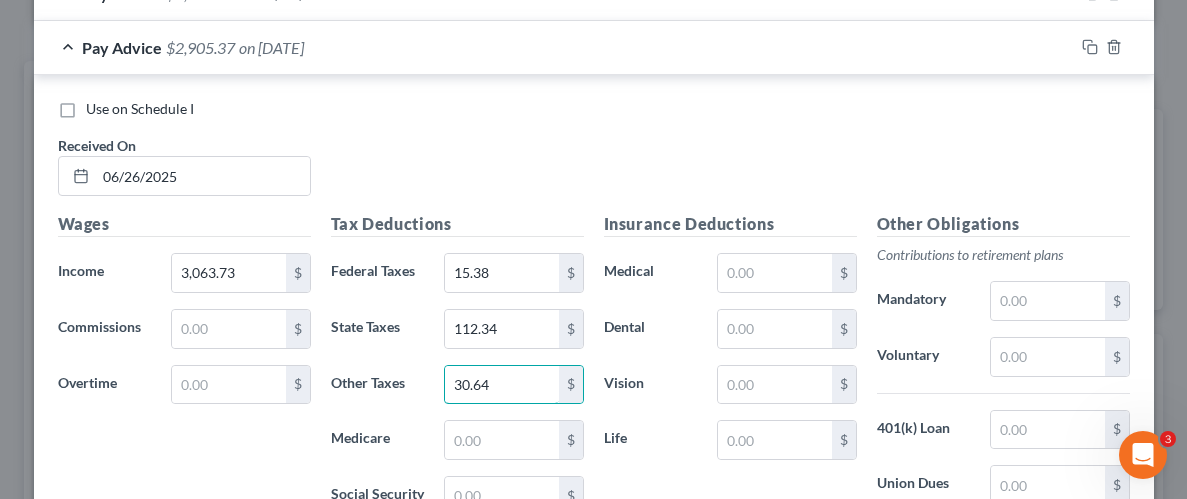 type on "30.64" 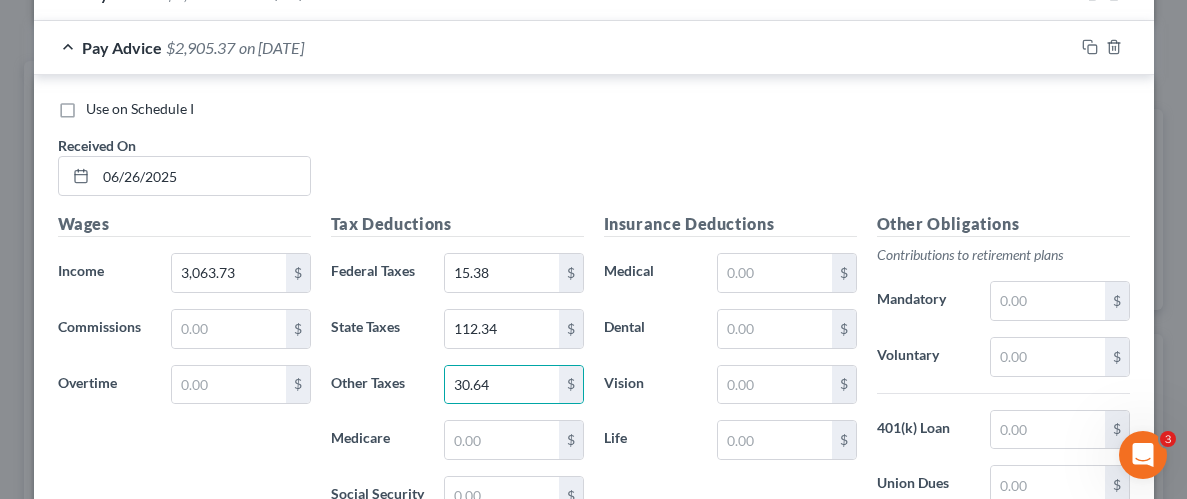 click on "Insurance Deductions Medical $ Dental $ Vision $ Life $" at bounding box center (730, 422) 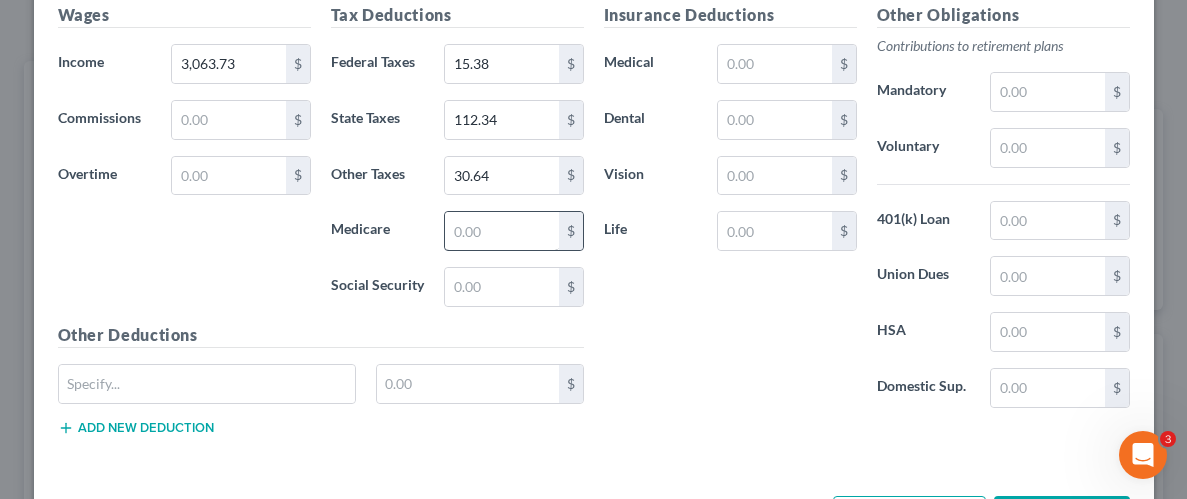 scroll, scrollTop: 1504, scrollLeft: 0, axis: vertical 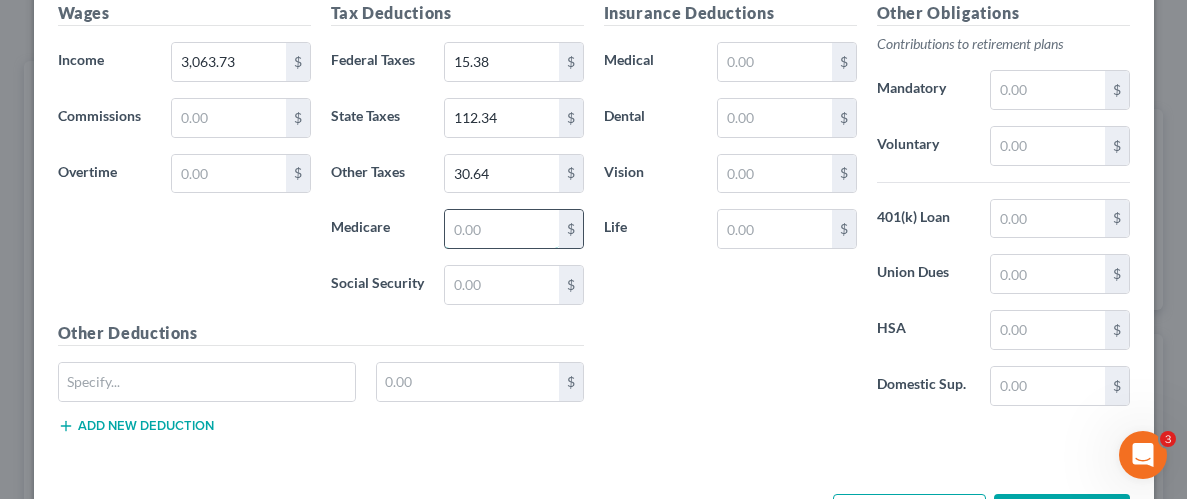 click at bounding box center [501, 229] 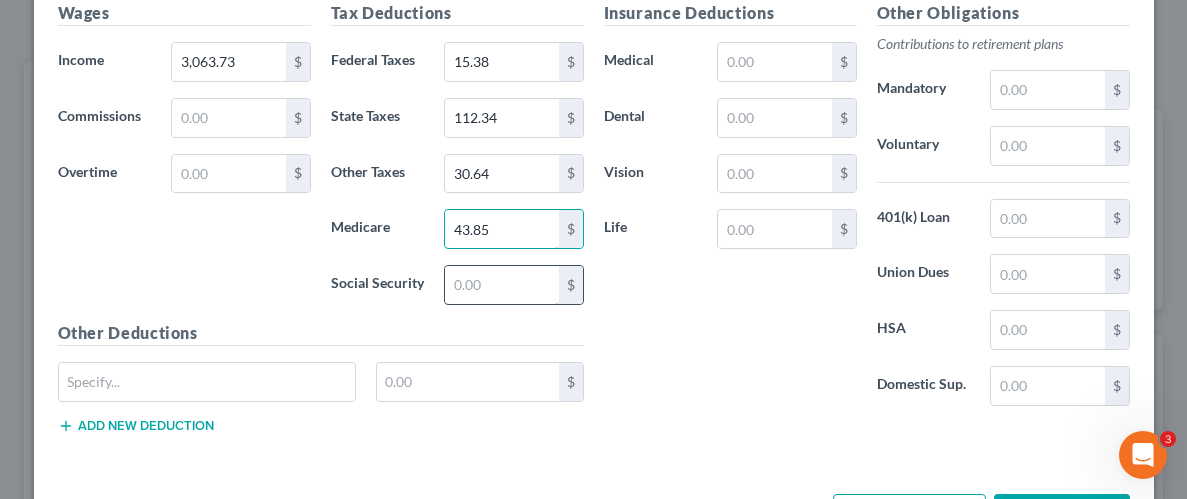 type on "43.85" 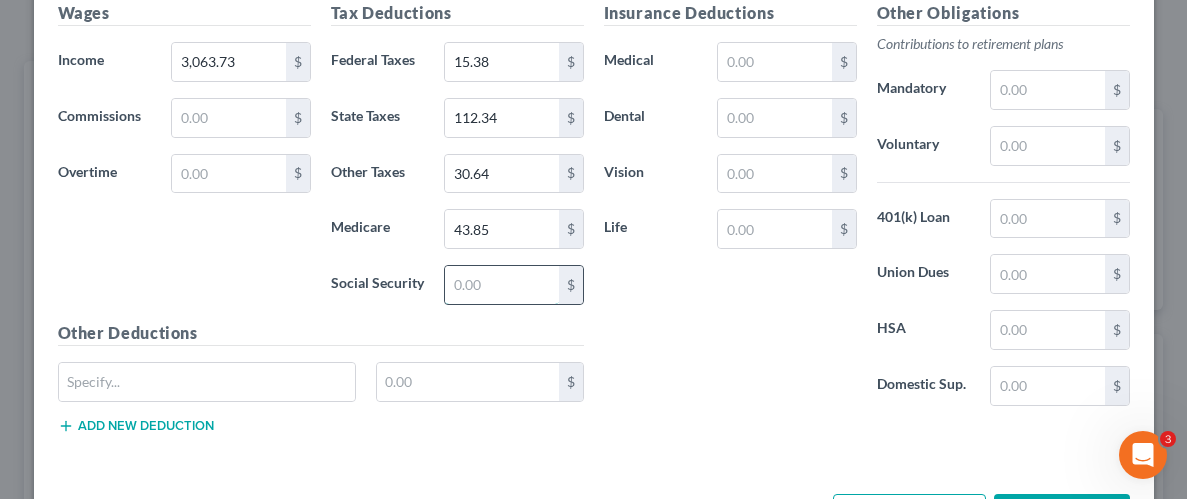 click at bounding box center (501, 285) 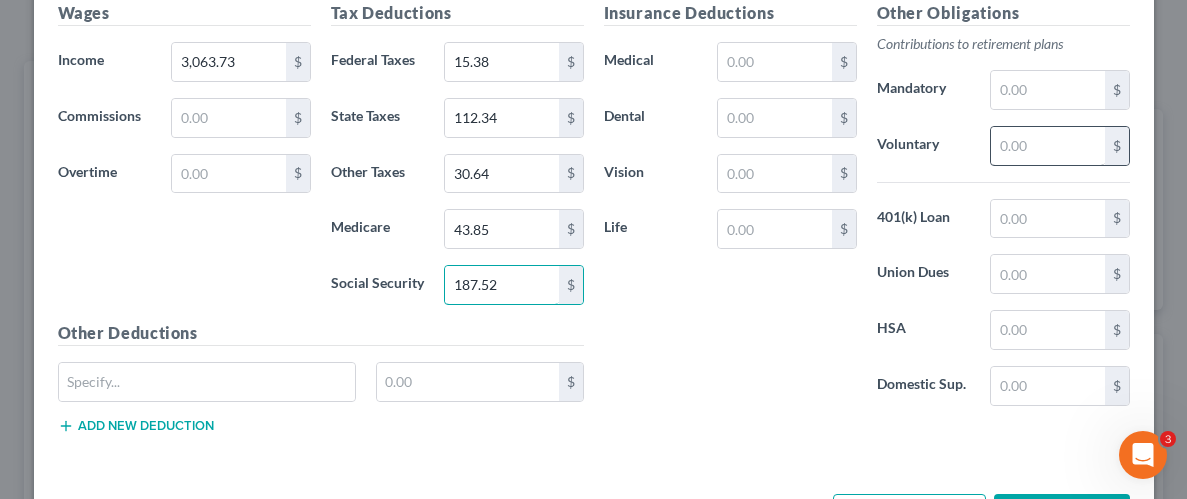 type on "187.52" 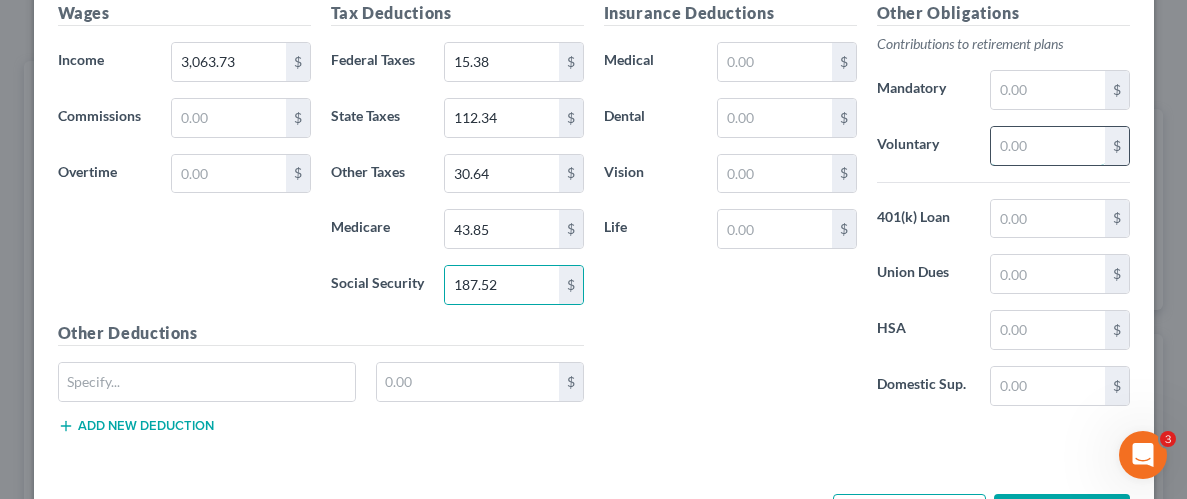 click at bounding box center [1047, 146] 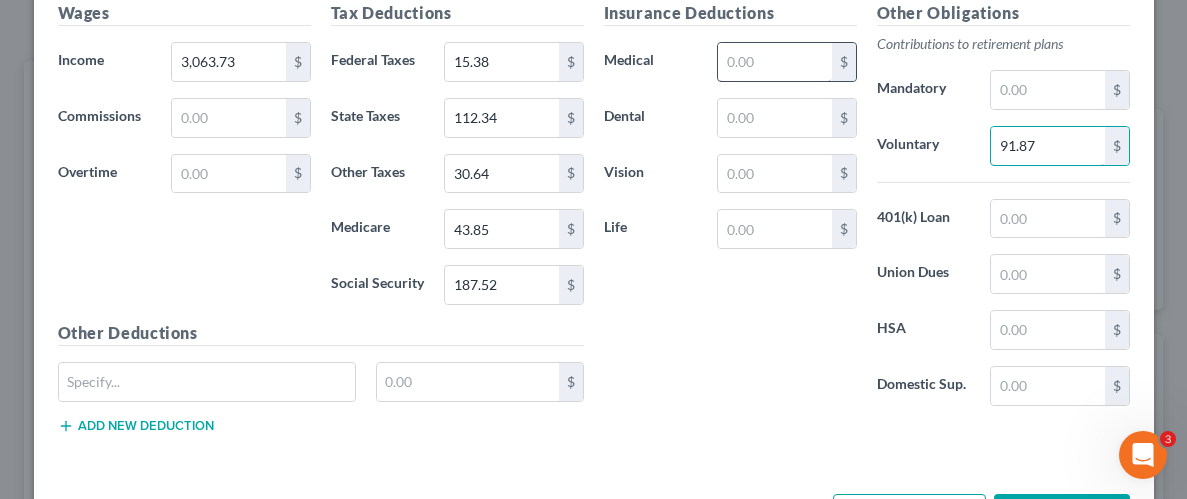type on "91.87" 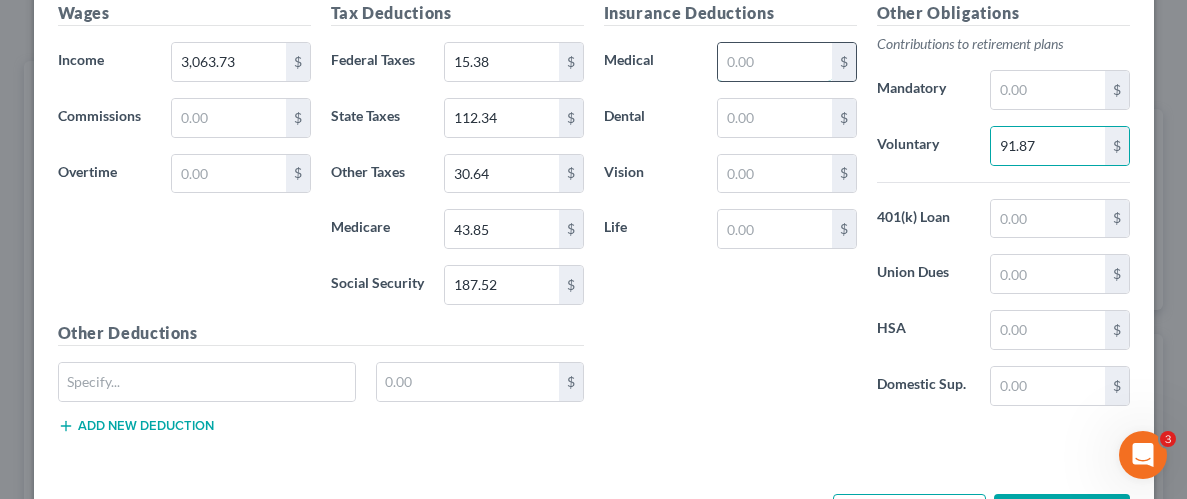 click at bounding box center (774, 62) 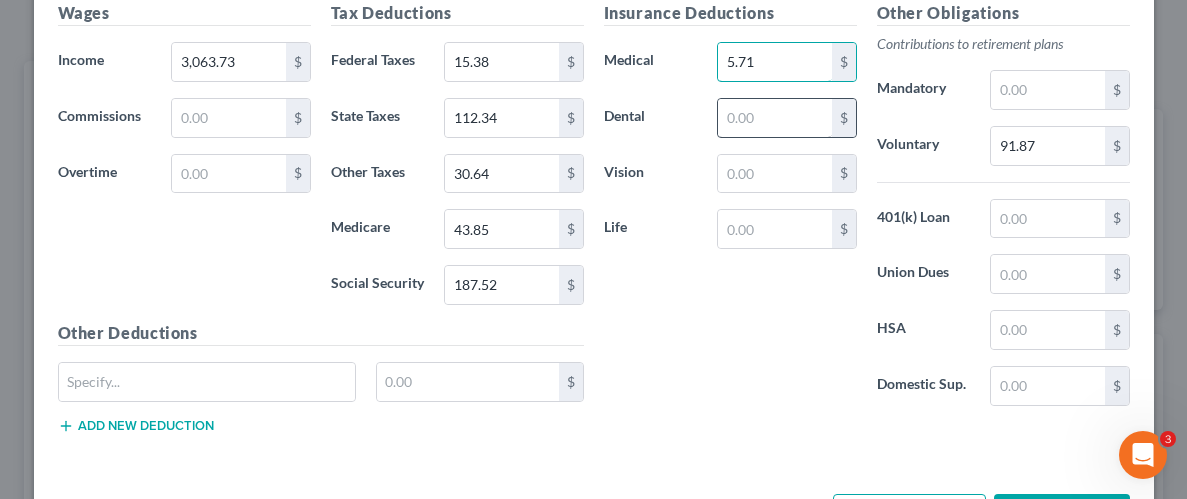 type on "5.71" 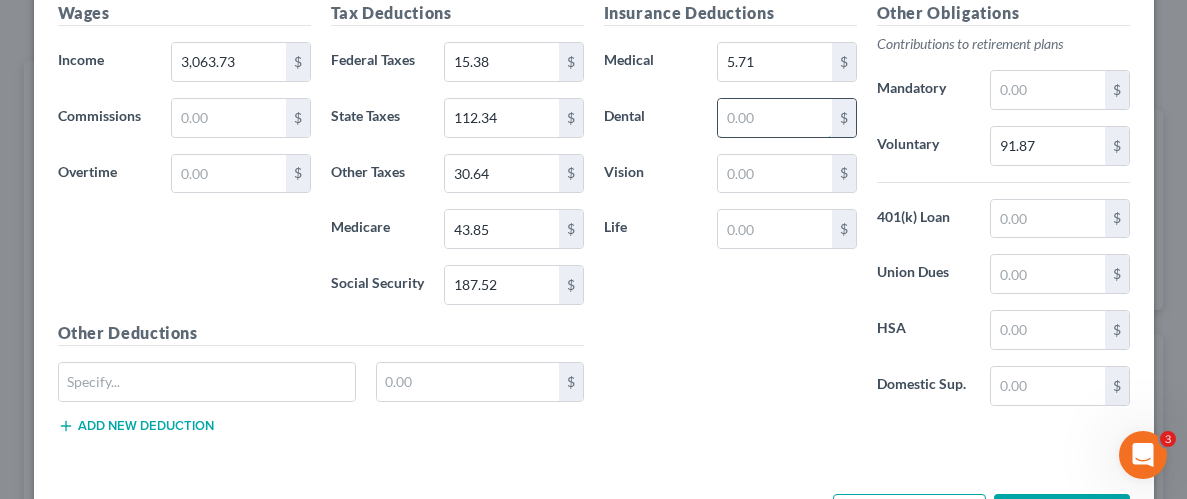 click at bounding box center [774, 118] 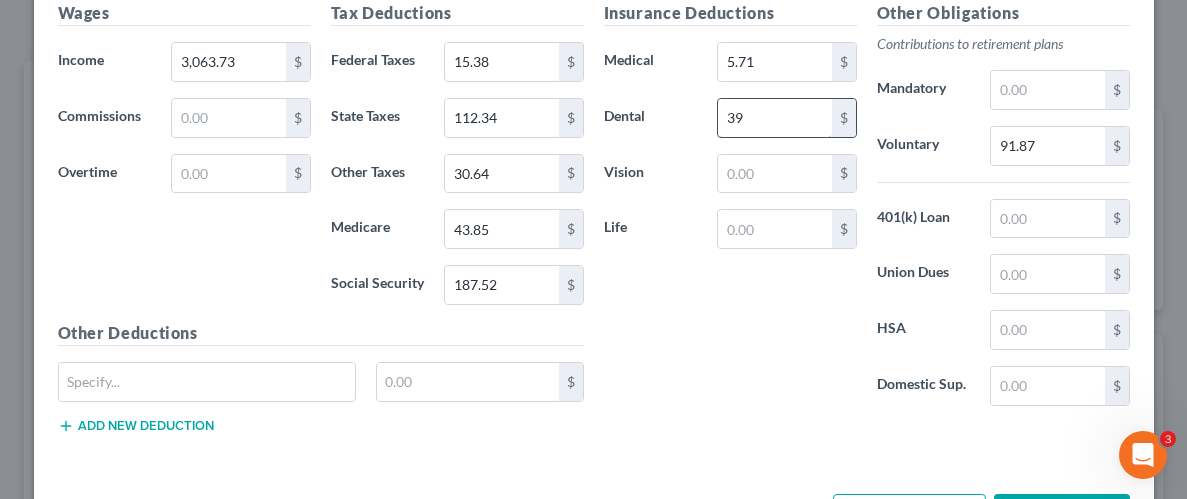 type on "39.19" 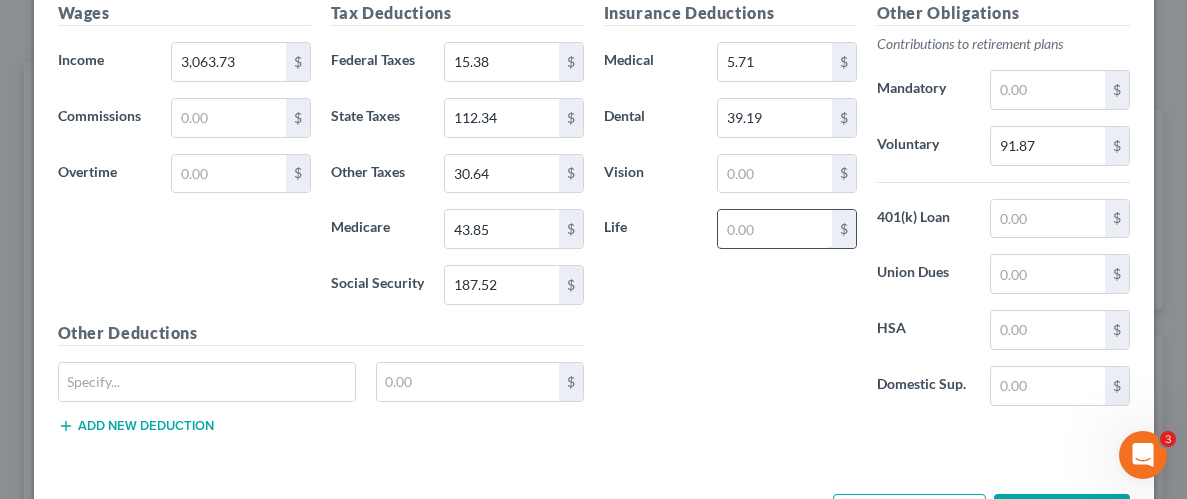 click at bounding box center (774, 229) 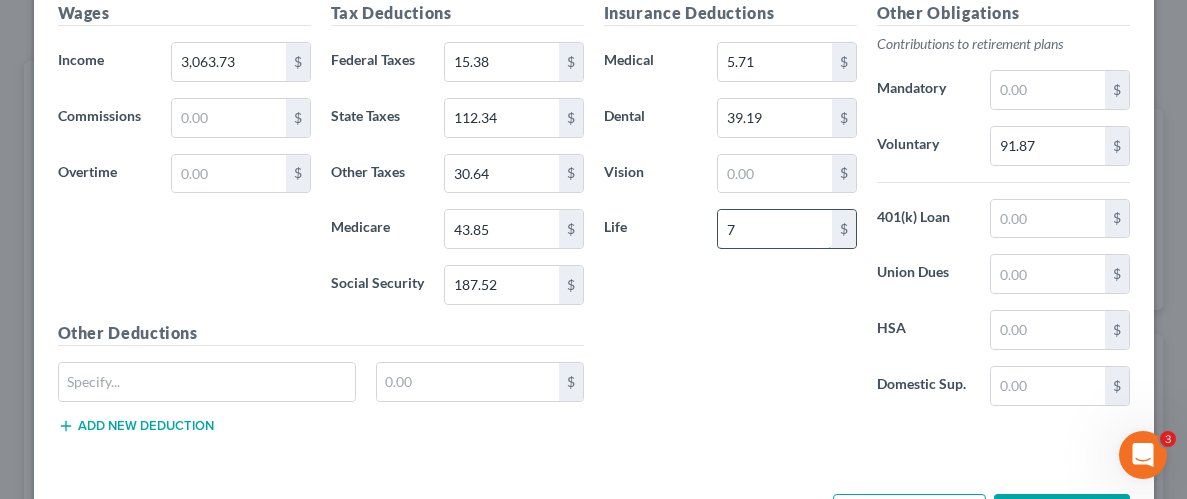 type on "7.63" 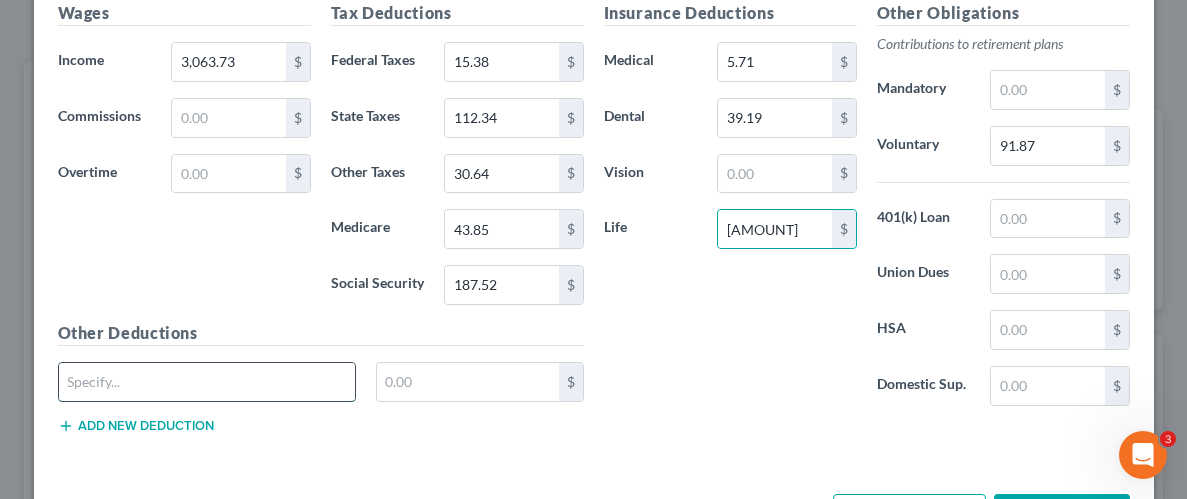 click at bounding box center (207, 382) 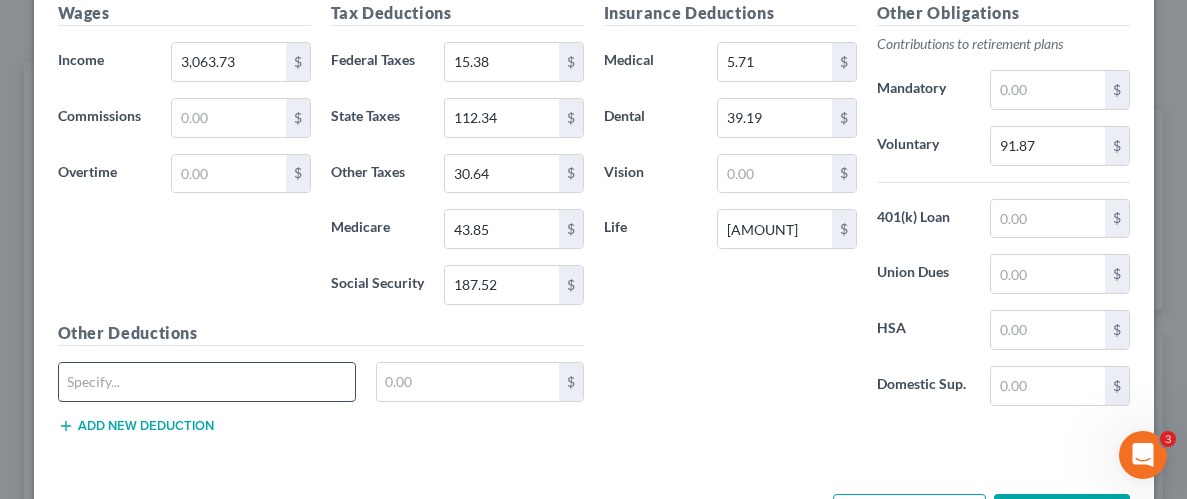type on "Legal insurance" 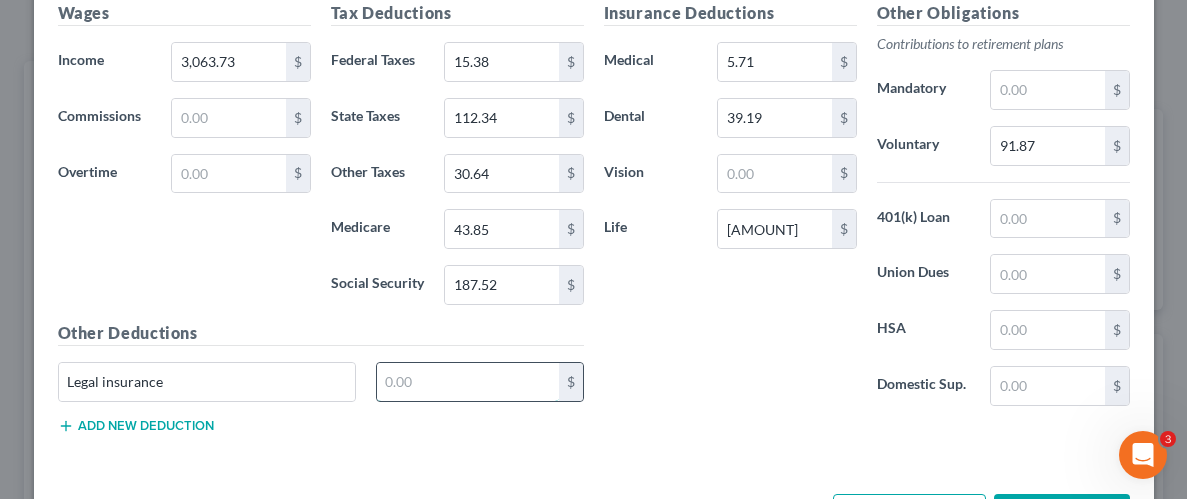 click at bounding box center (468, 382) 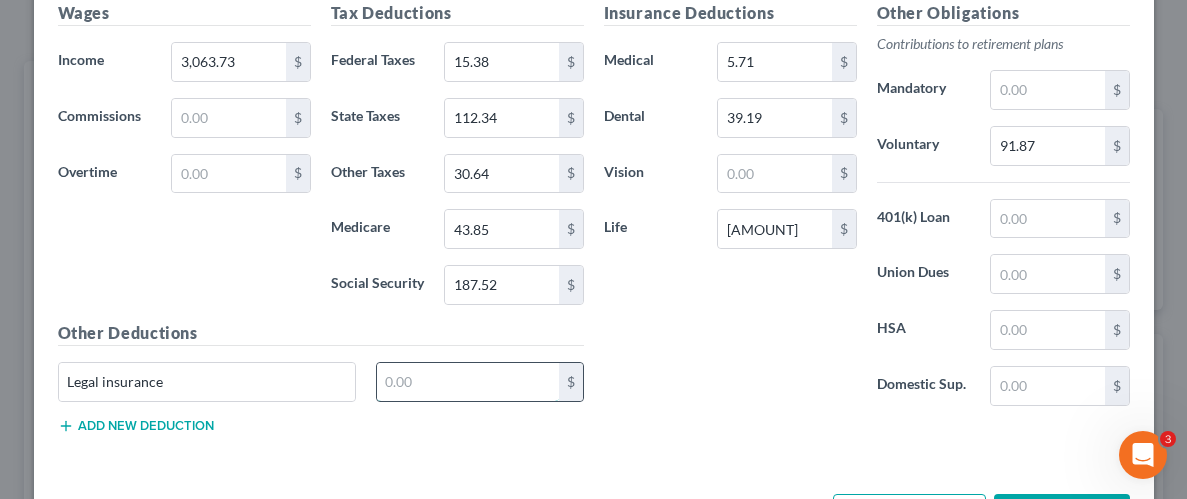 type on "8.34" 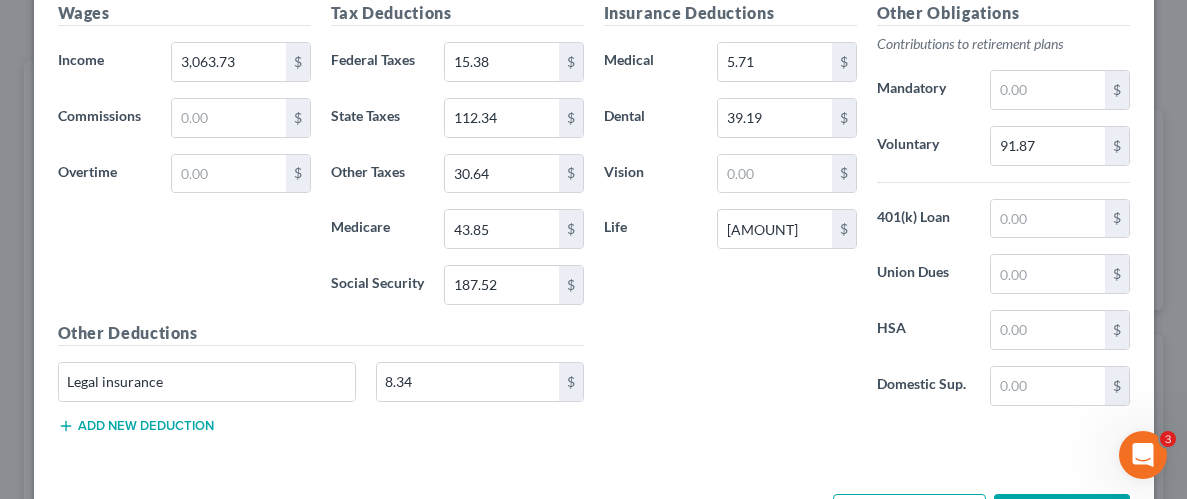 click on "Domestic Sup." at bounding box center [924, 386] 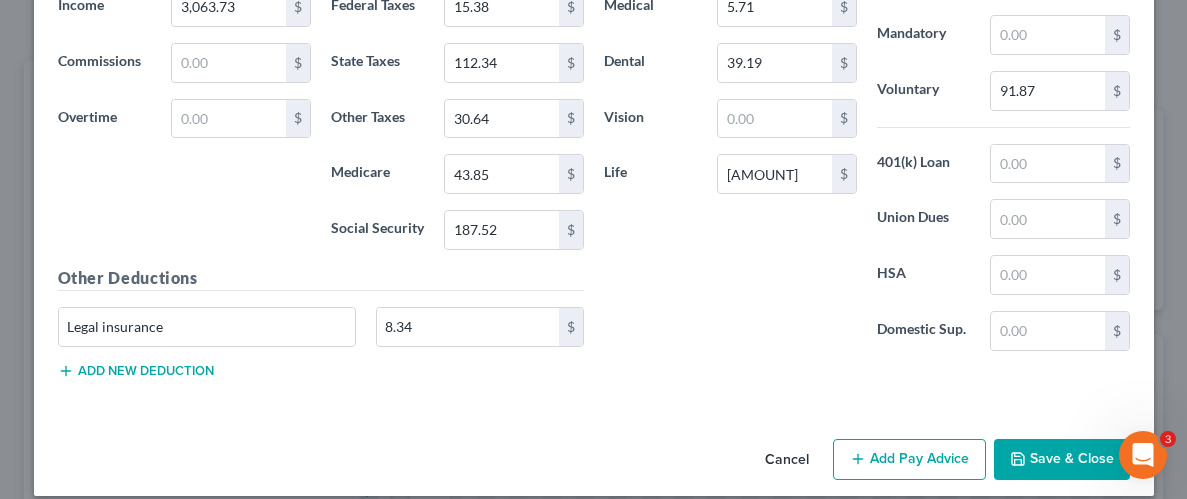 scroll, scrollTop: 1575, scrollLeft: 0, axis: vertical 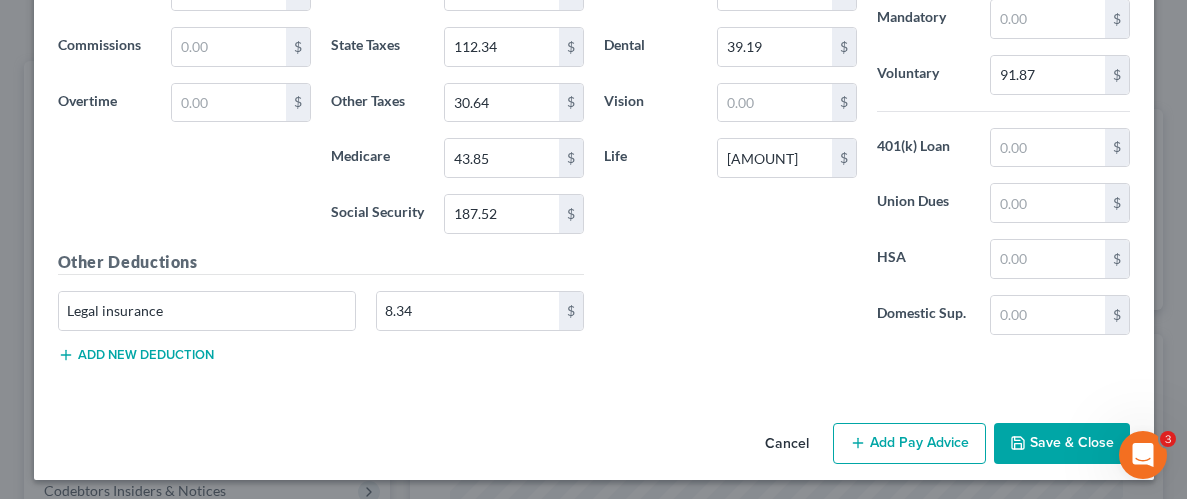 click on "Save & Close" at bounding box center [1062, 444] 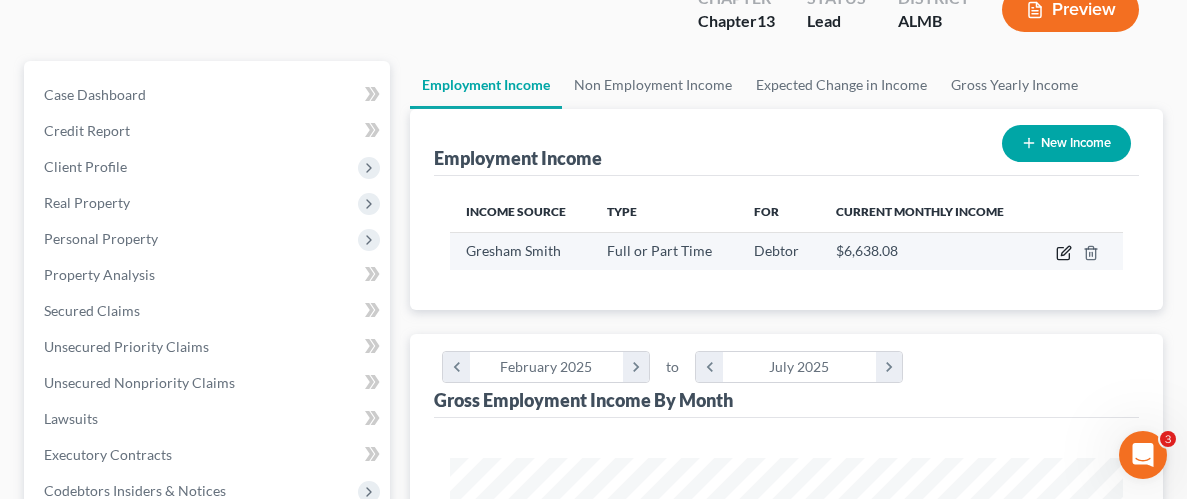 click 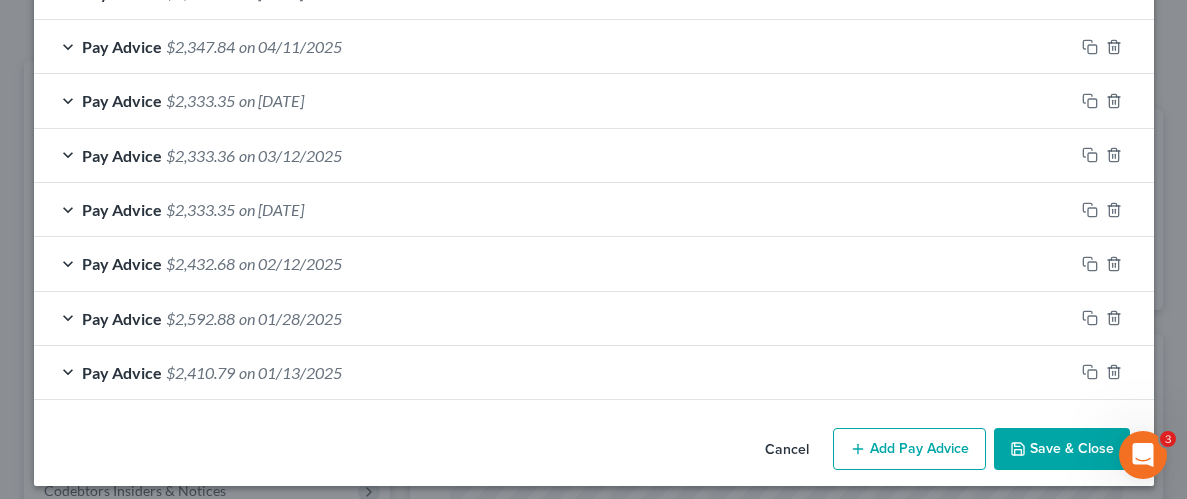 scroll, scrollTop: 975, scrollLeft: 0, axis: vertical 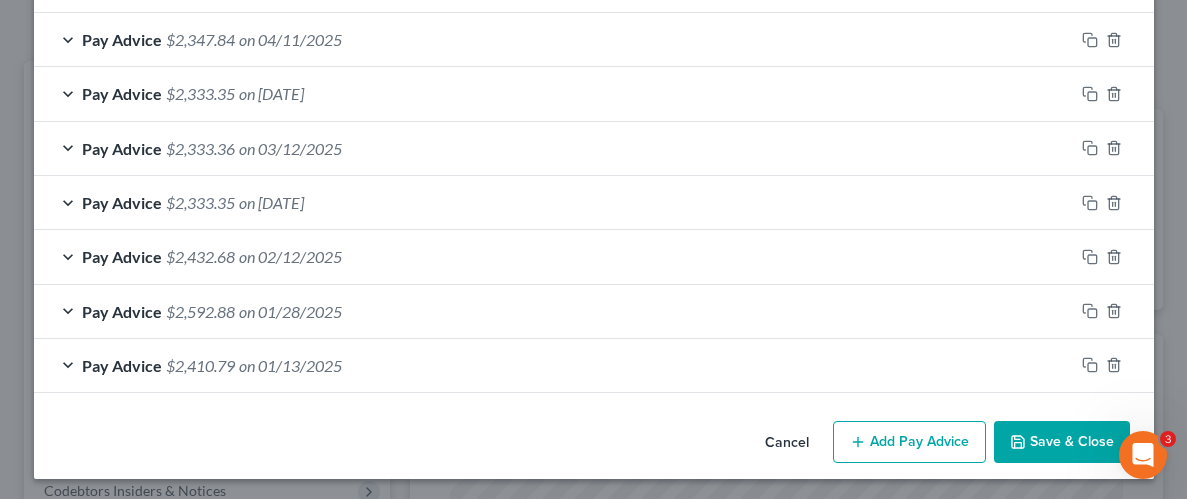 click on "Add Pay Advice" at bounding box center [909, 442] 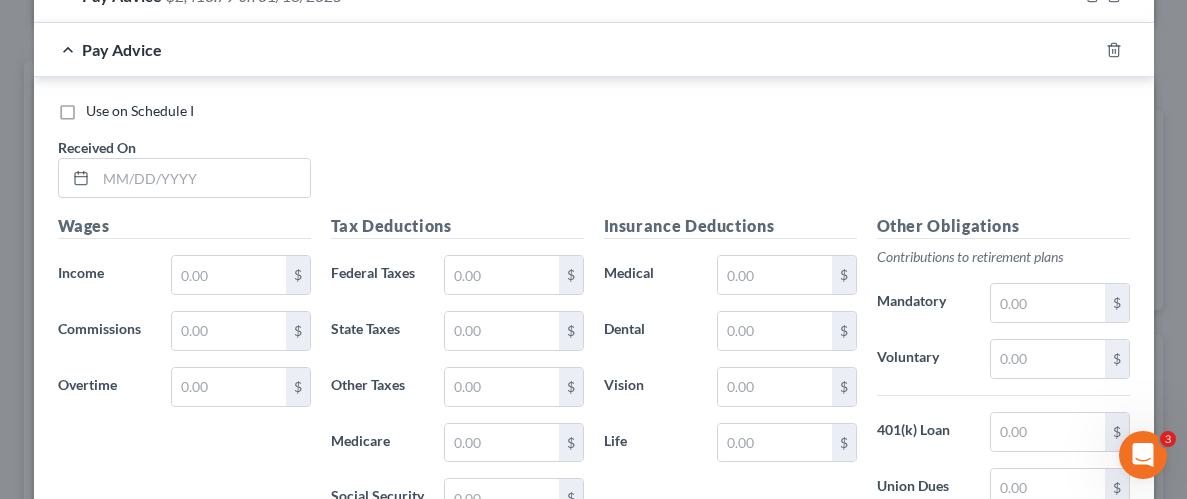 scroll, scrollTop: 1349, scrollLeft: 0, axis: vertical 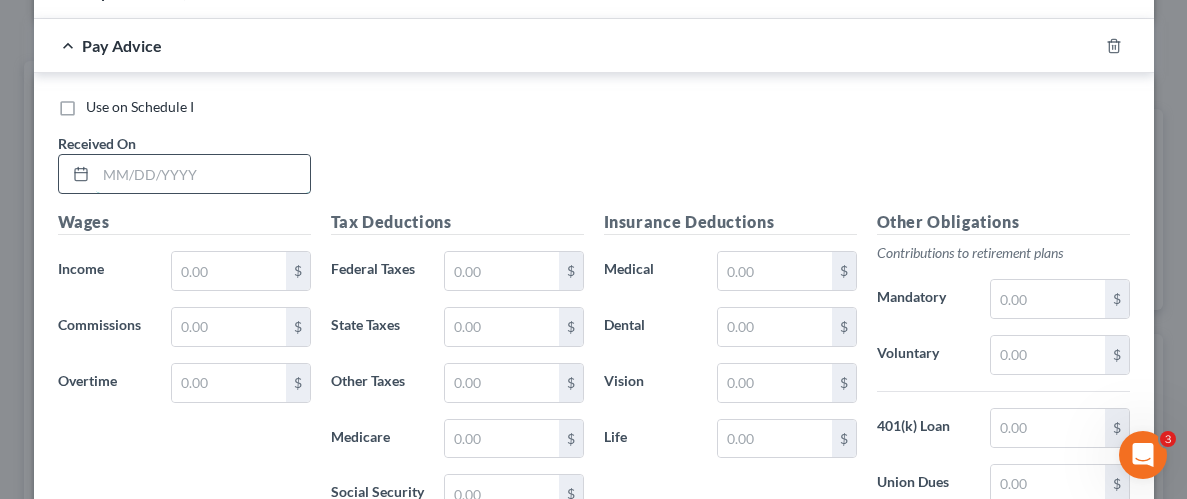 click at bounding box center [203, 174] 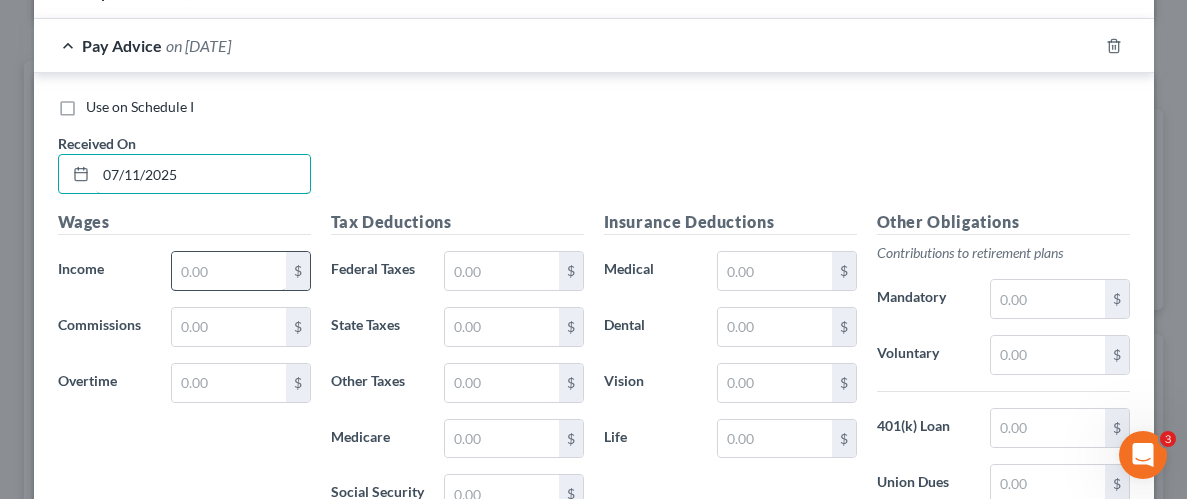 type on "07/11/2025" 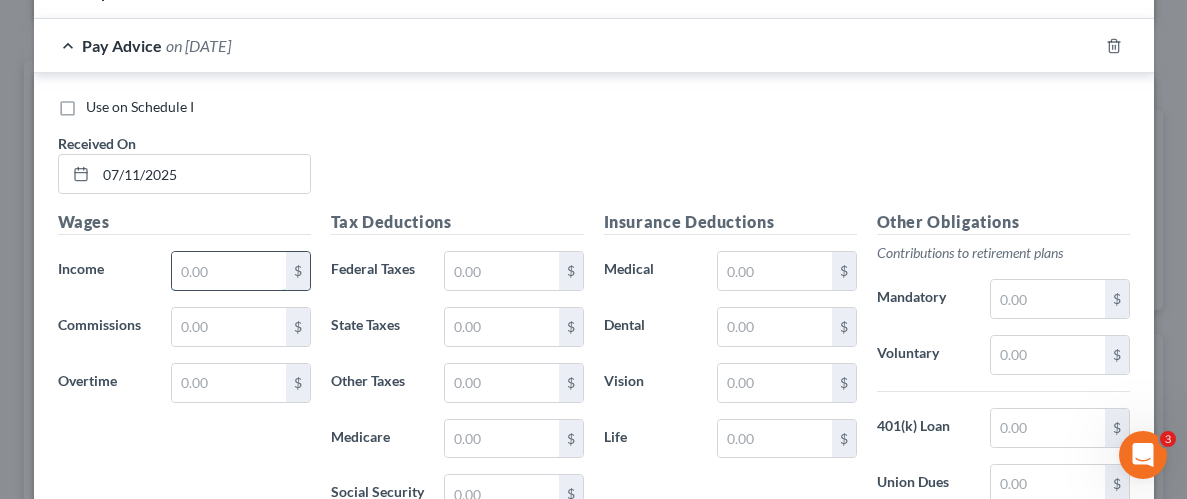 click at bounding box center (228, 271) 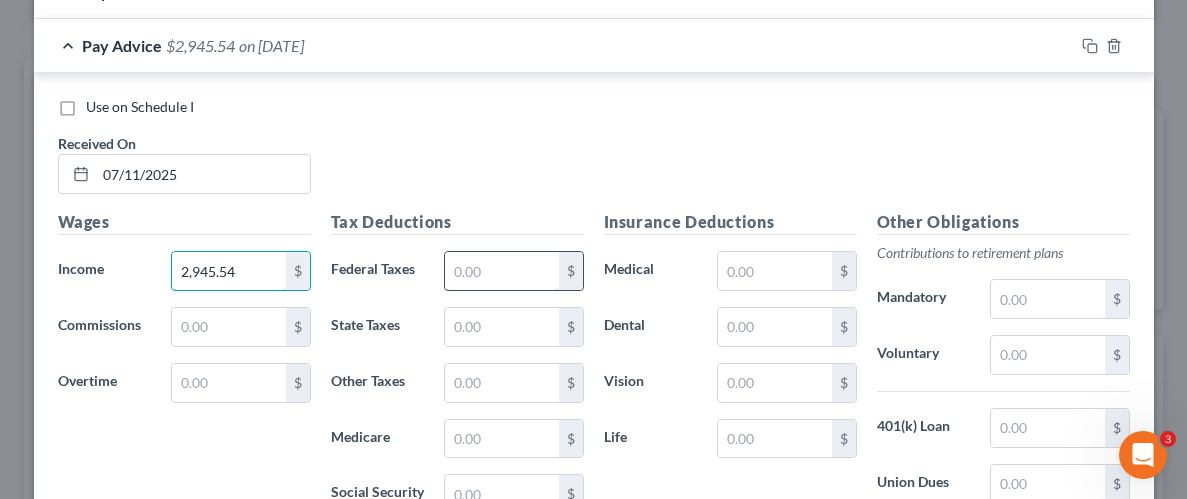 type on "2,945.54" 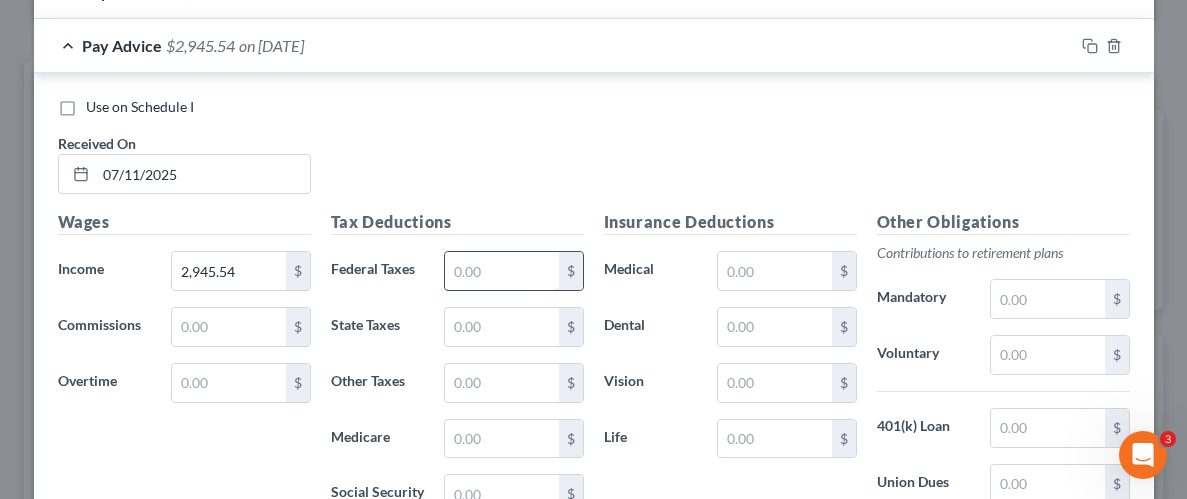 click at bounding box center (501, 271) 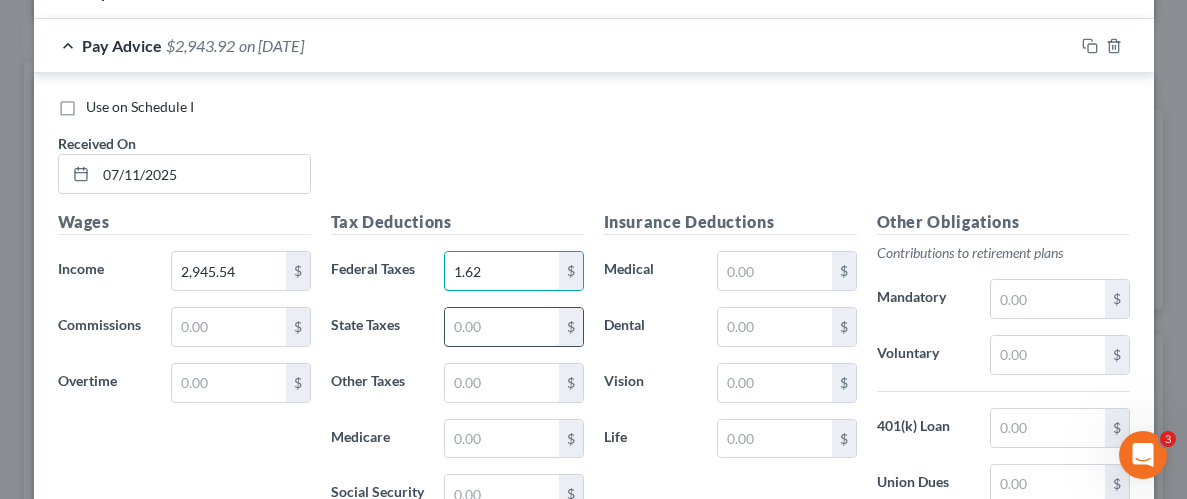 type on "1.62" 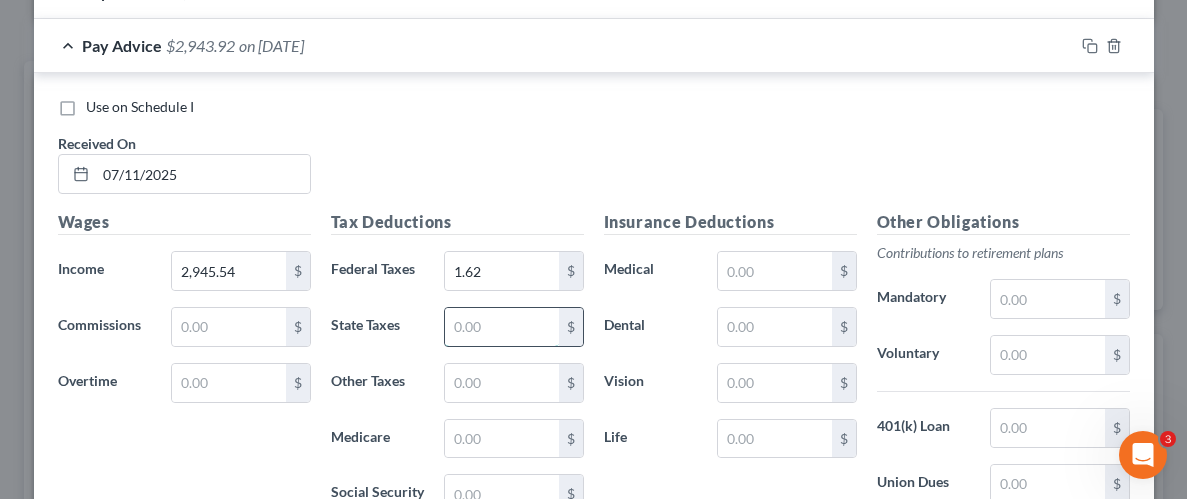 click at bounding box center (501, 327) 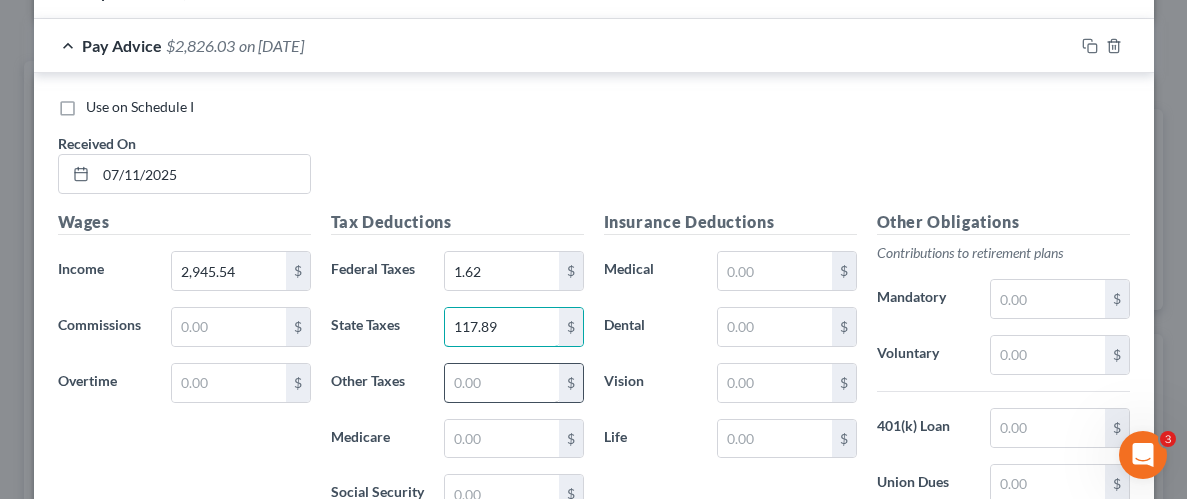 type on "117.89" 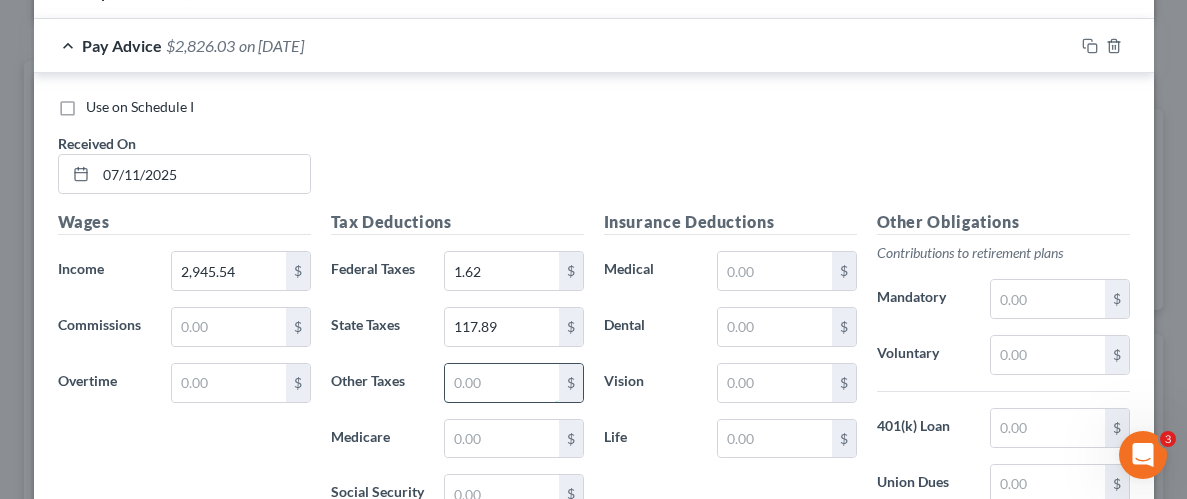 click at bounding box center (501, 383) 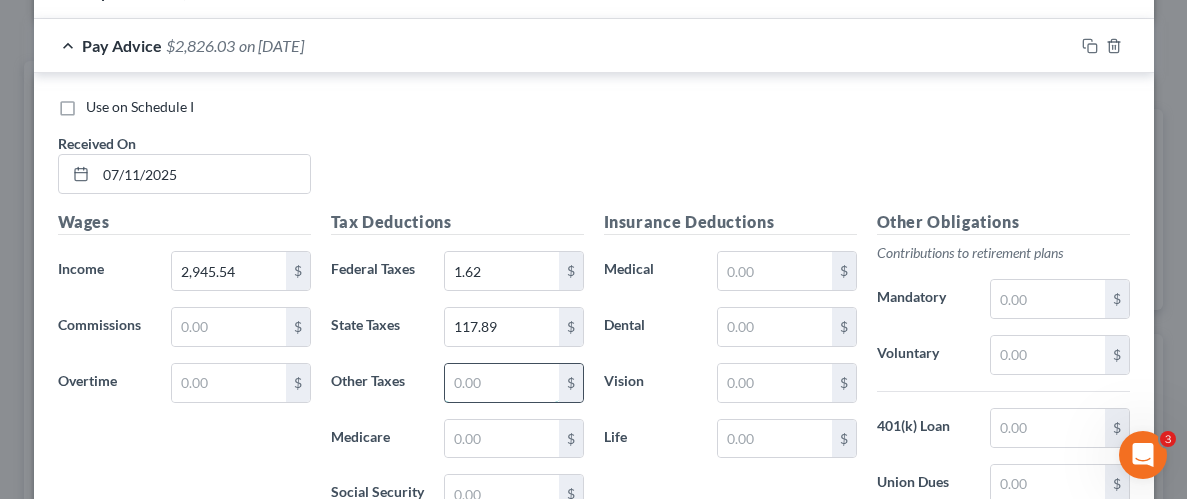click at bounding box center (501, 383) 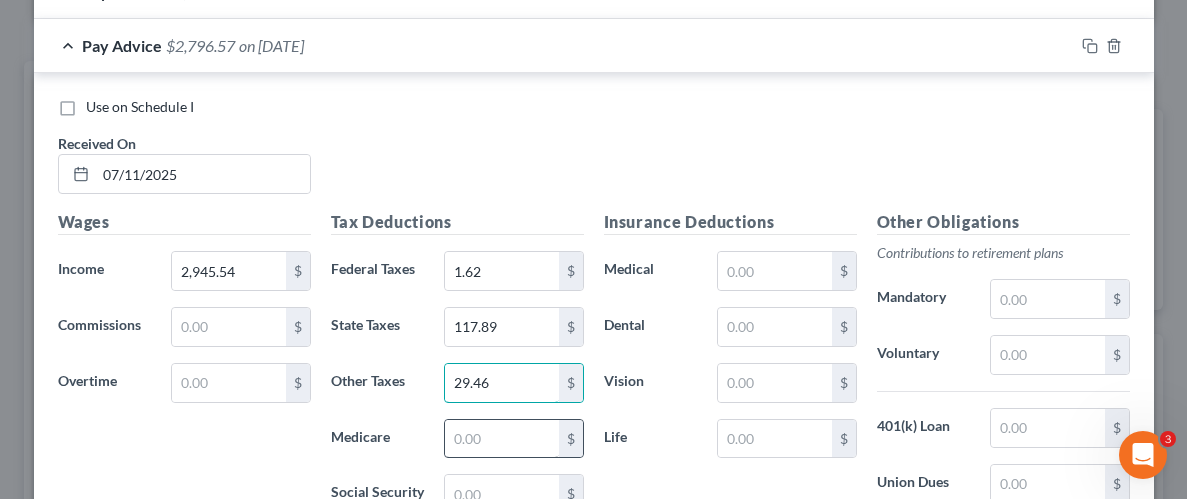type on "29.46" 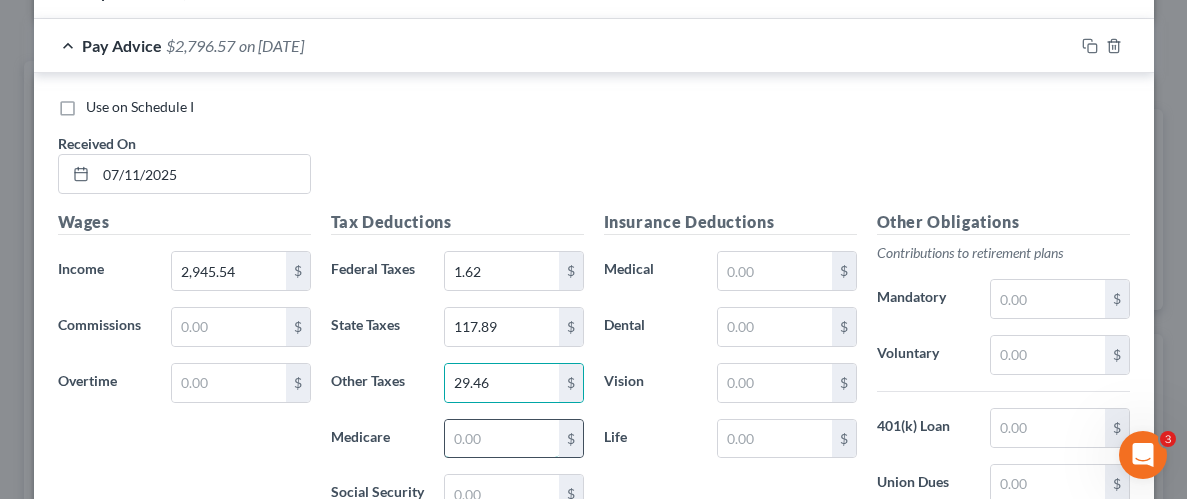 click at bounding box center [501, 439] 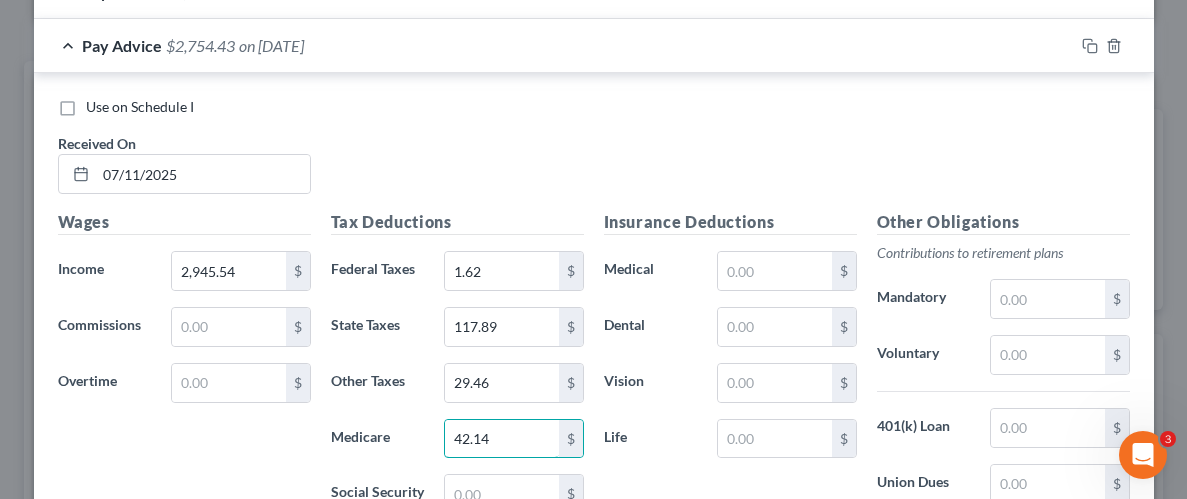 type on "42.14" 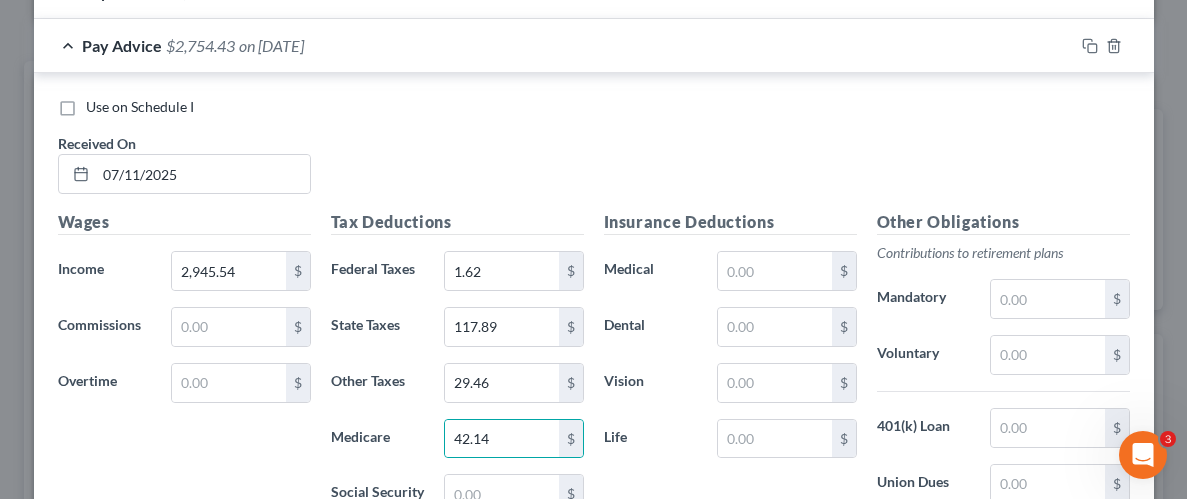 click on "Life" at bounding box center (651, 439) 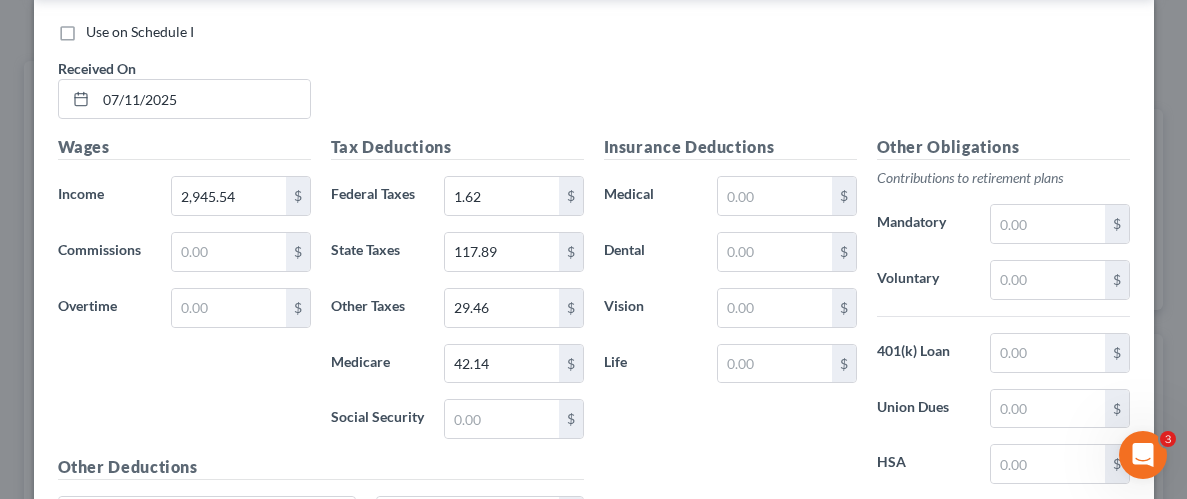 scroll, scrollTop: 1452, scrollLeft: 0, axis: vertical 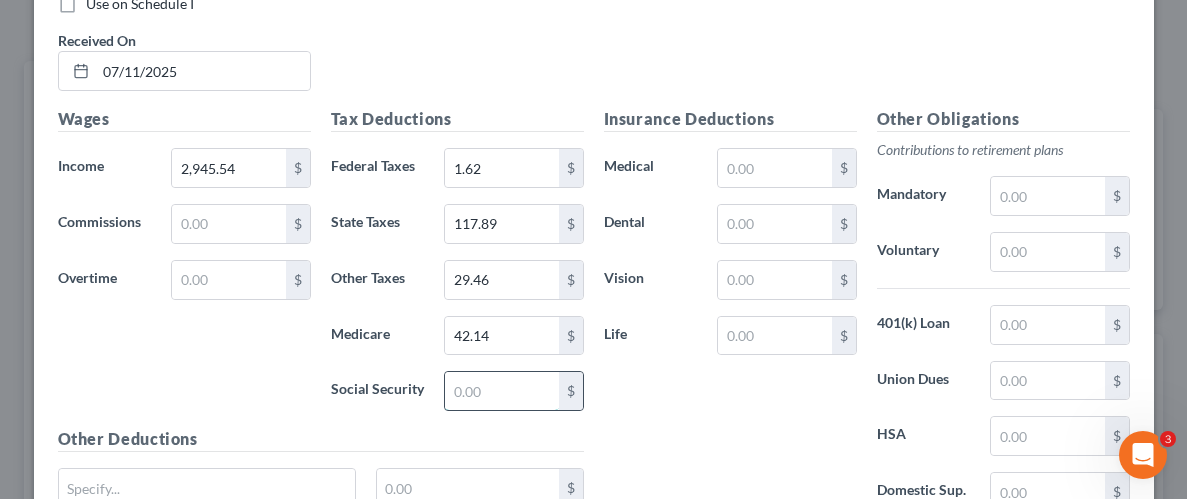 click at bounding box center (501, 391) 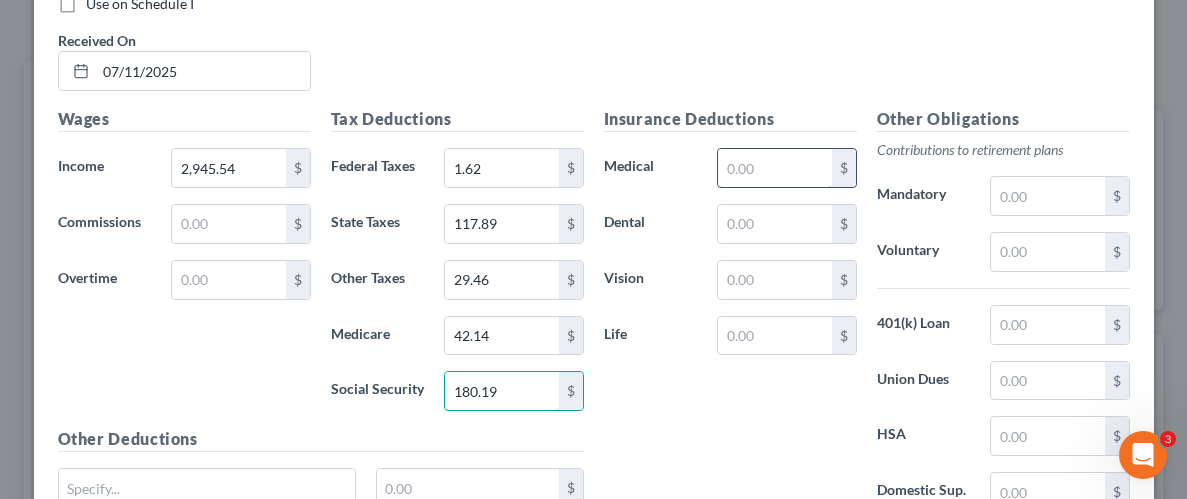 type on "180.19" 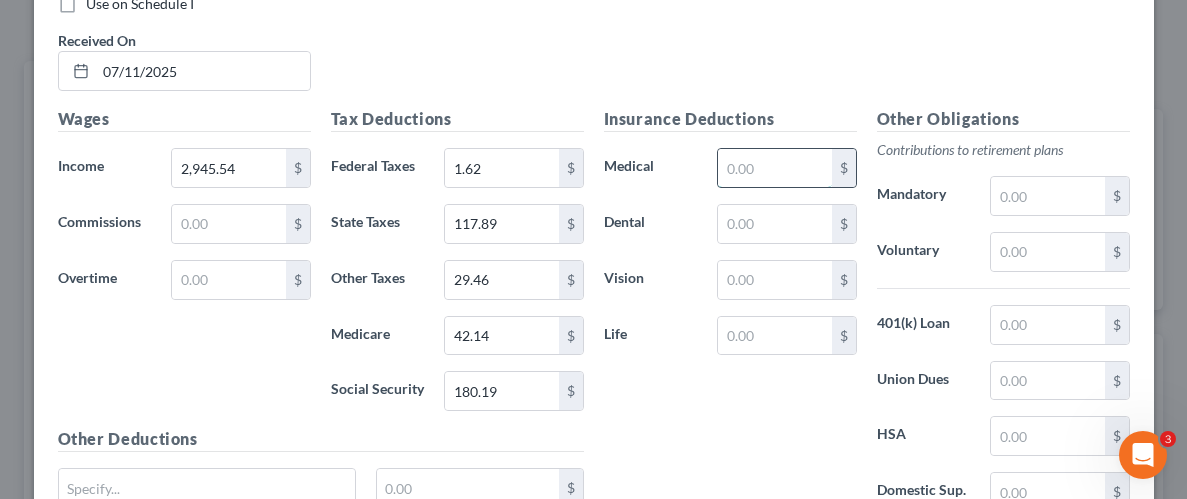 click at bounding box center (774, 168) 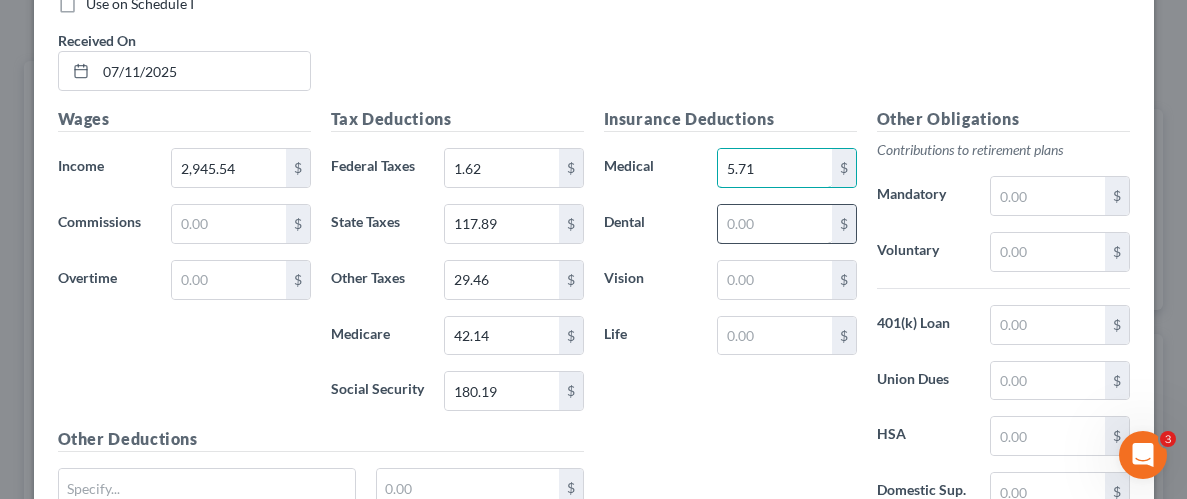 type on "5.71" 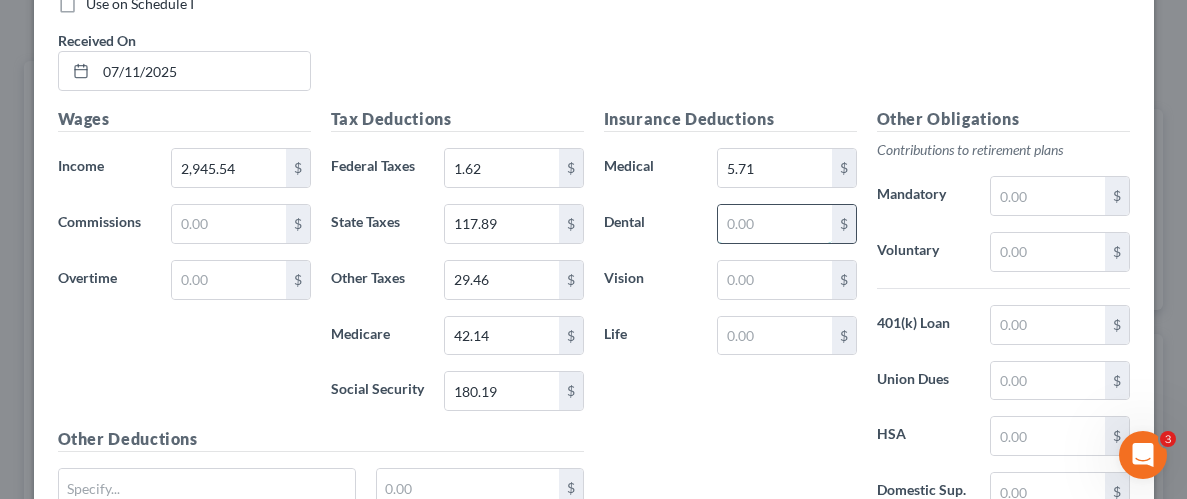 click at bounding box center (774, 224) 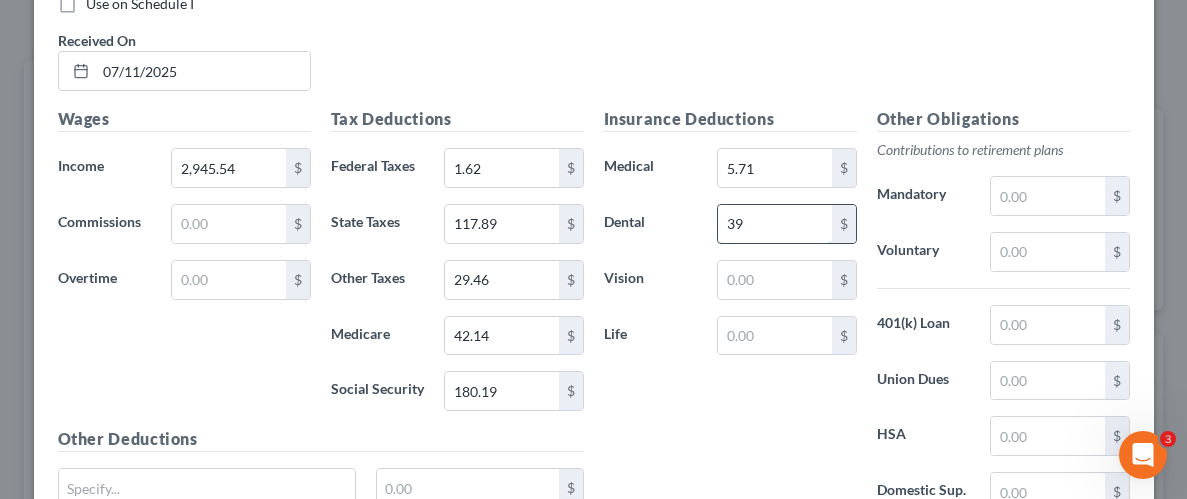 type on "39.19" 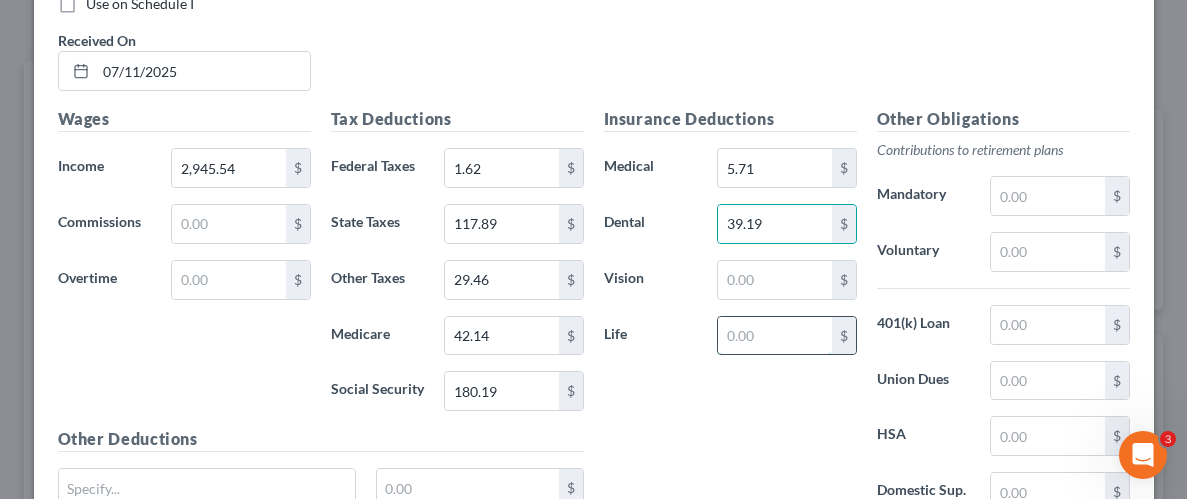 click at bounding box center (774, 336) 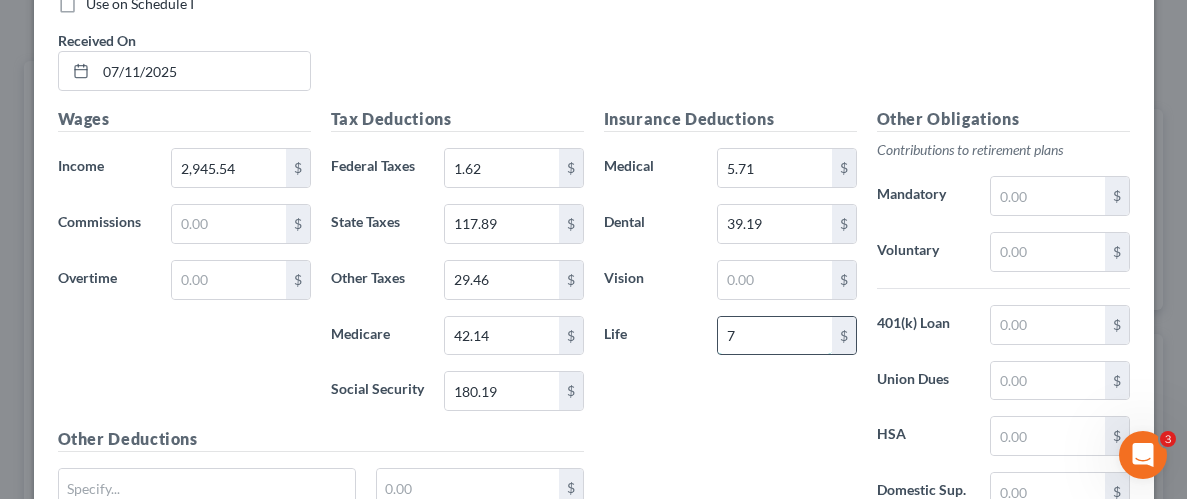 type on "7.63" 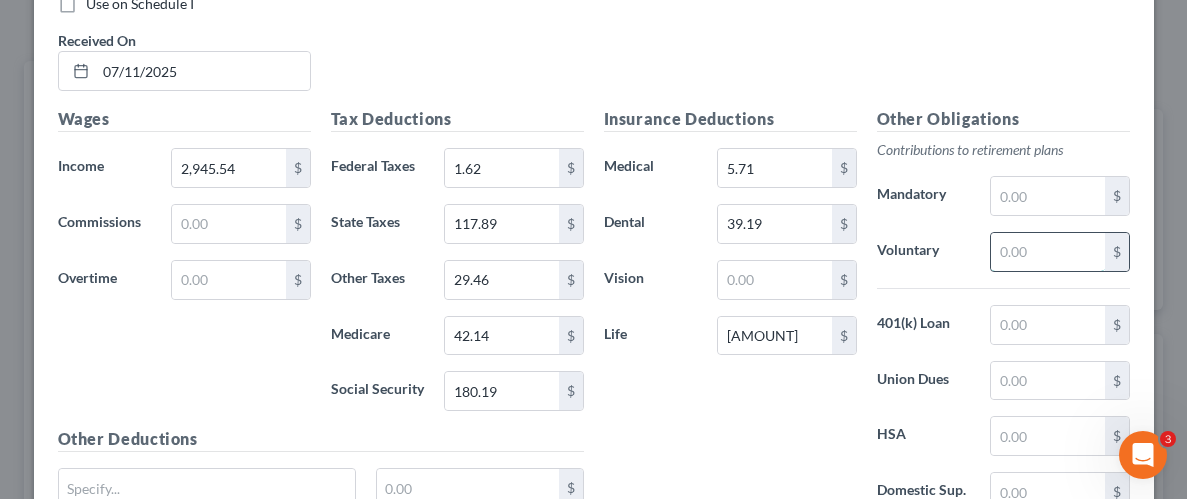 click at bounding box center (1047, 252) 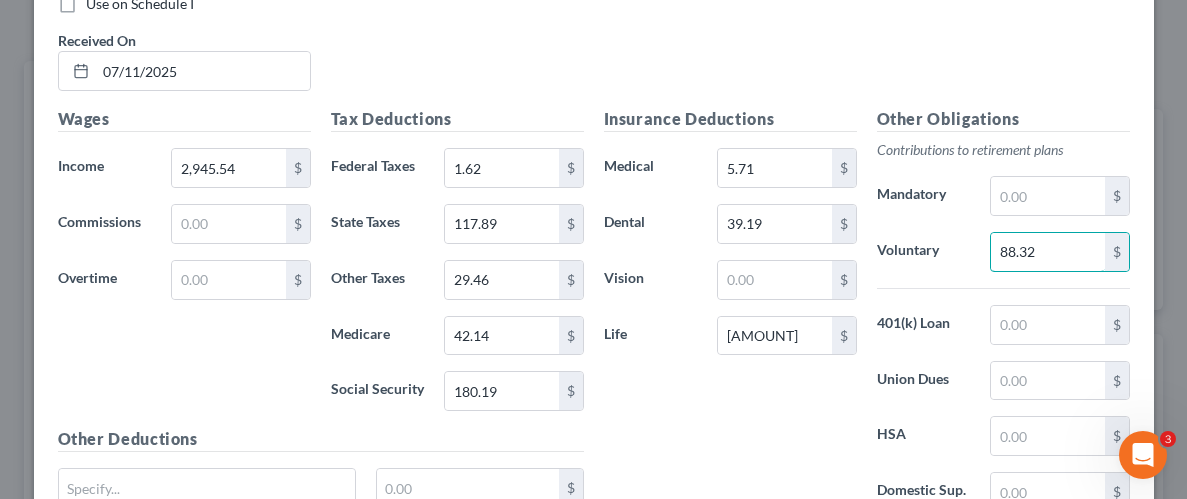 type on "88.32" 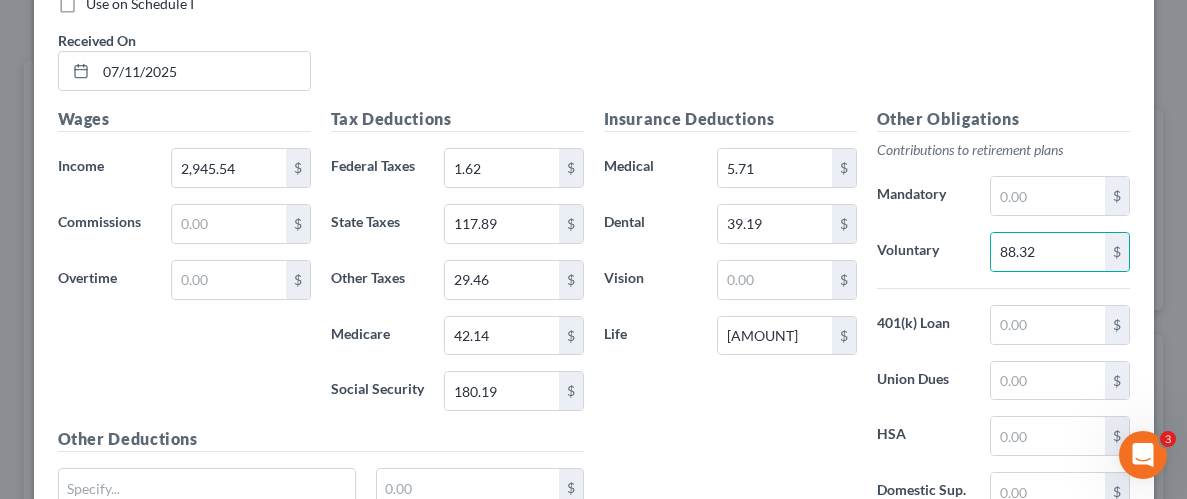 click on "Insurance Deductions Medical 5.71 $ Dental 39.19 $ Vision $ Life 7.63 $" at bounding box center [730, 317] 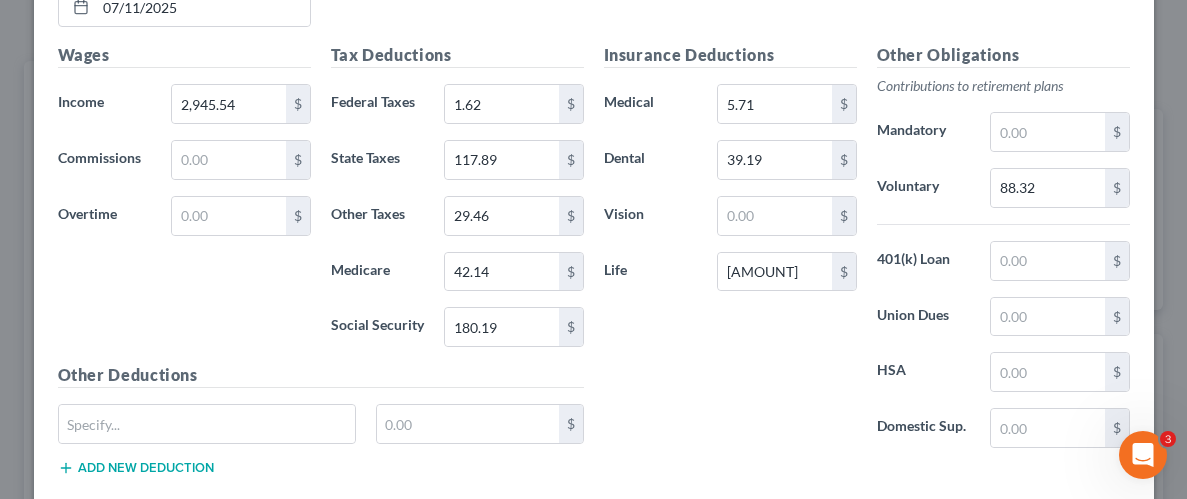 scroll, scrollTop: 1583, scrollLeft: 0, axis: vertical 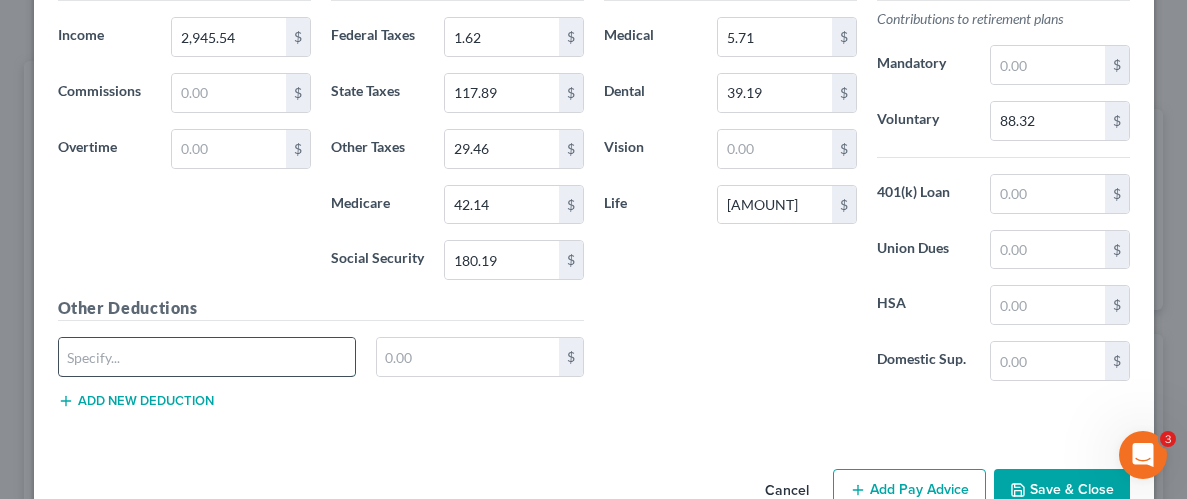 click at bounding box center [207, 357] 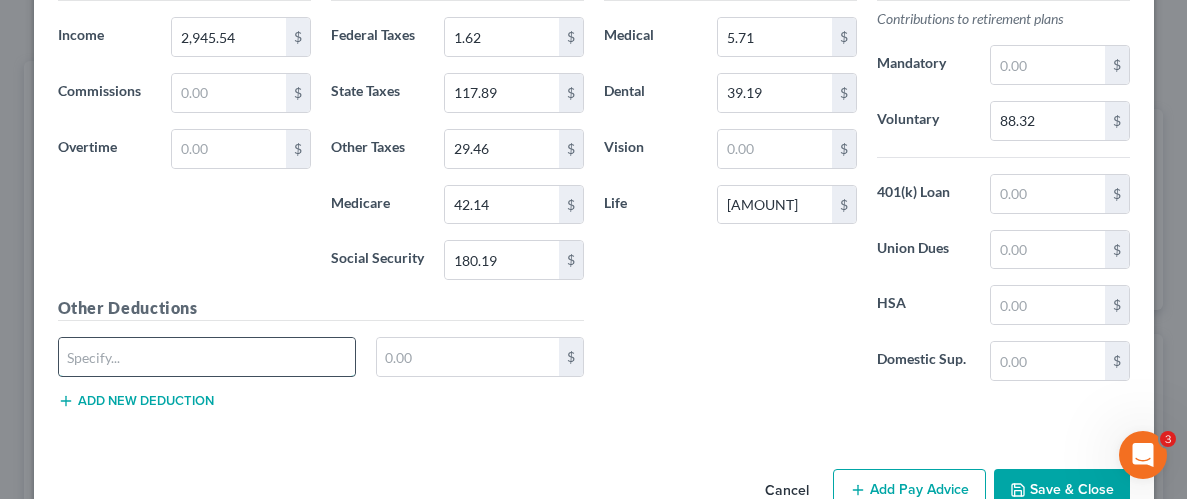 type on "Legal insurance" 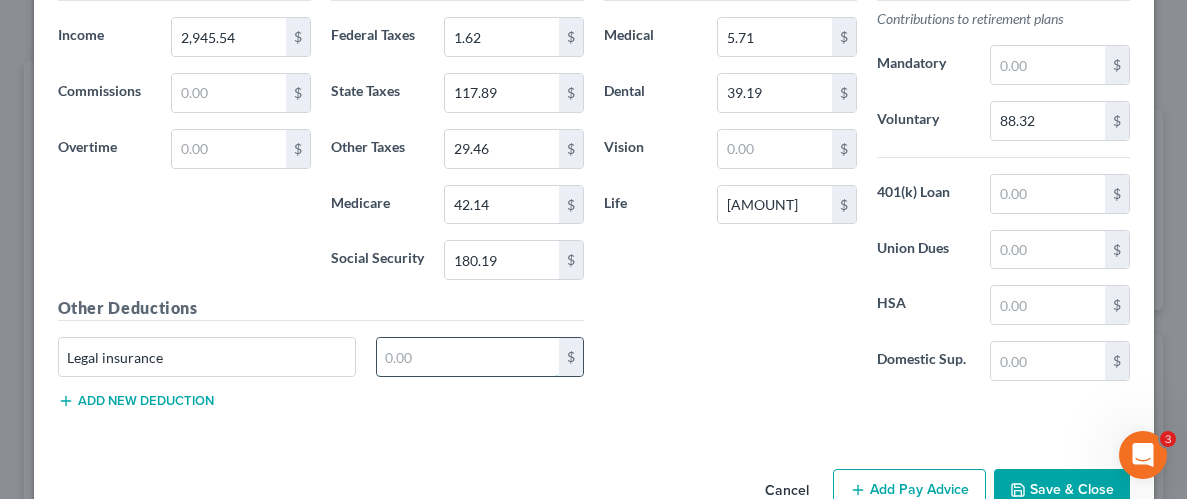 click at bounding box center [468, 357] 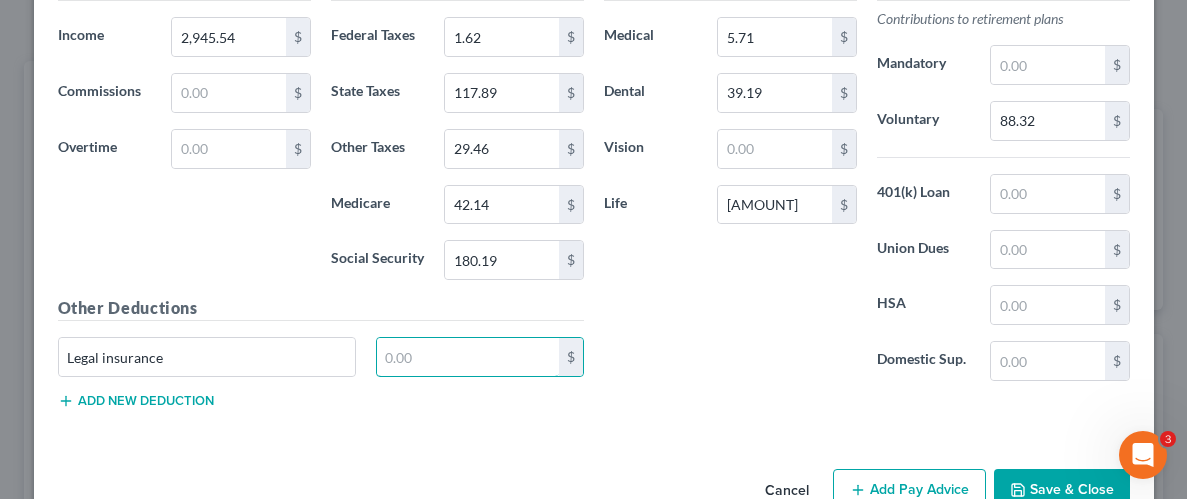 type on "8.34" 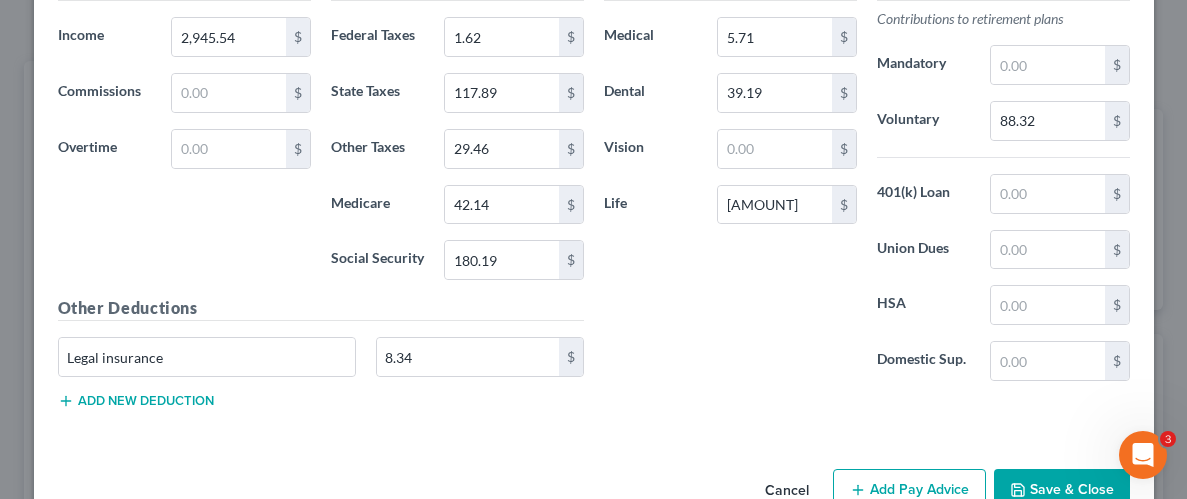 click on "Save & Close" at bounding box center [1062, 490] 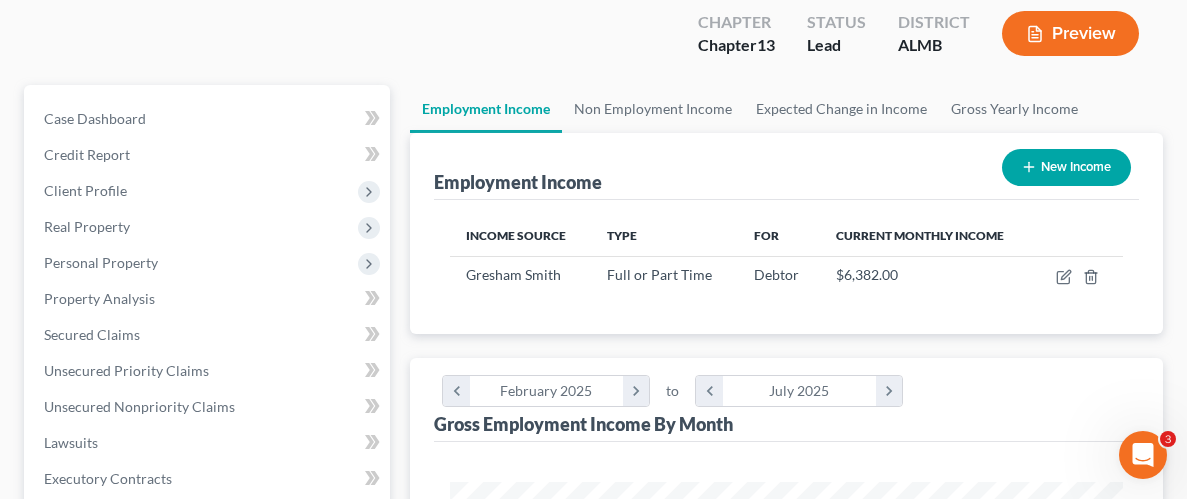 scroll, scrollTop: 140, scrollLeft: 0, axis: vertical 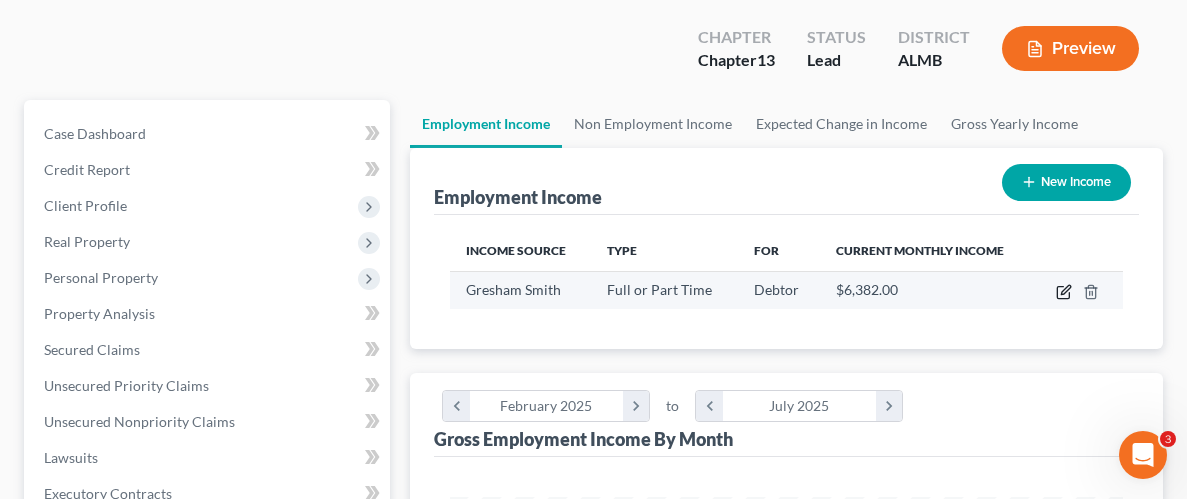 click 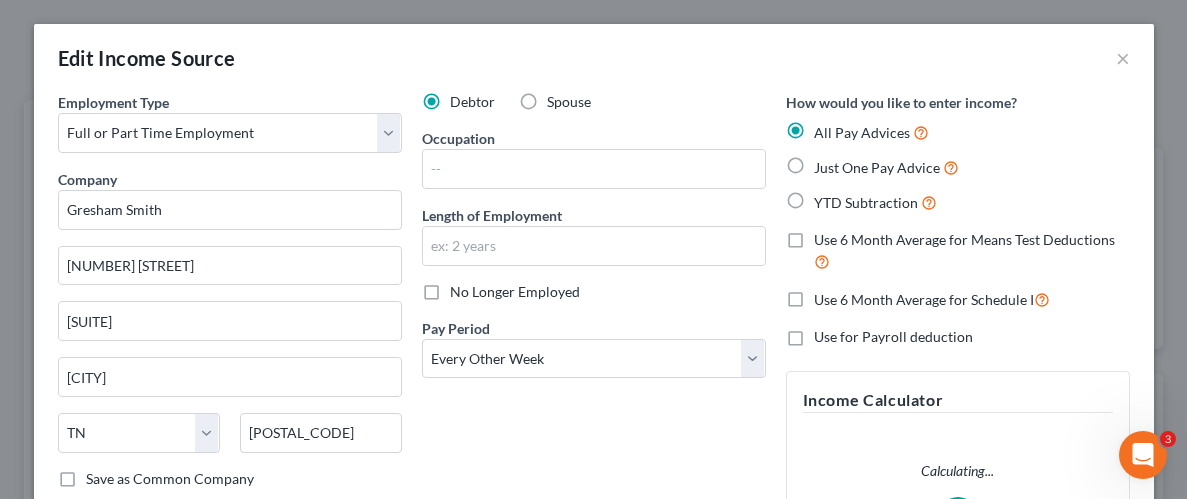 click on "Debtor Spouse Occupation Length of Employment No Longer Employed
Pay Period
*
Select Monthly Twice Monthly Every Other Week Weekly" at bounding box center [594, 355] 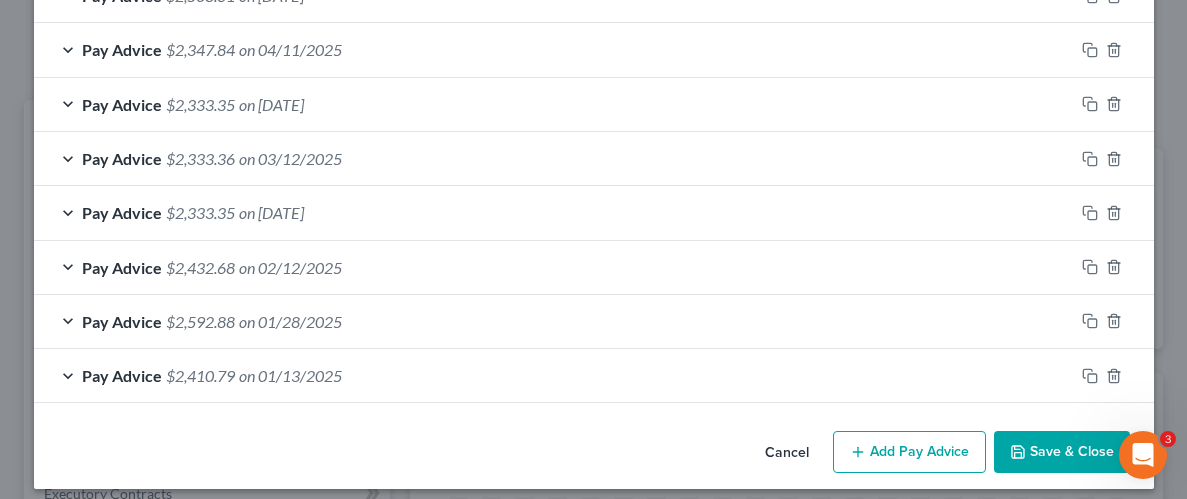 scroll, scrollTop: 1030, scrollLeft: 0, axis: vertical 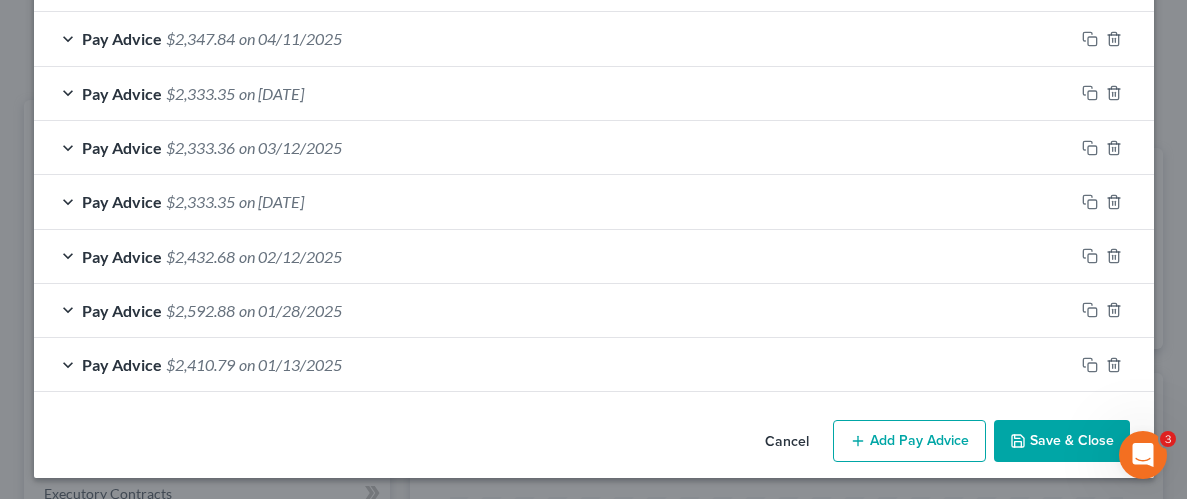 click on "Add Pay Advice" at bounding box center (909, 441) 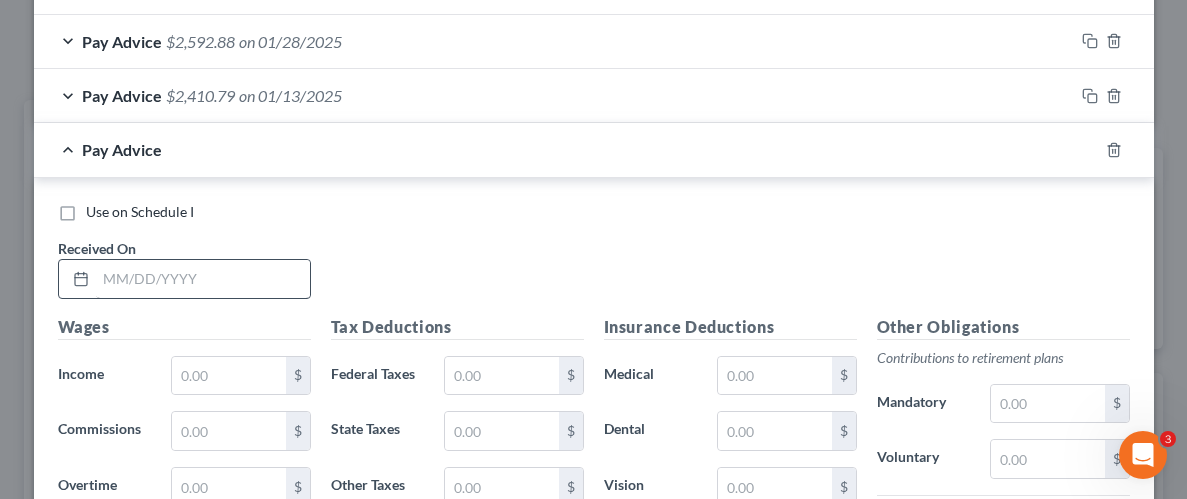 scroll, scrollTop: 1315, scrollLeft: 0, axis: vertical 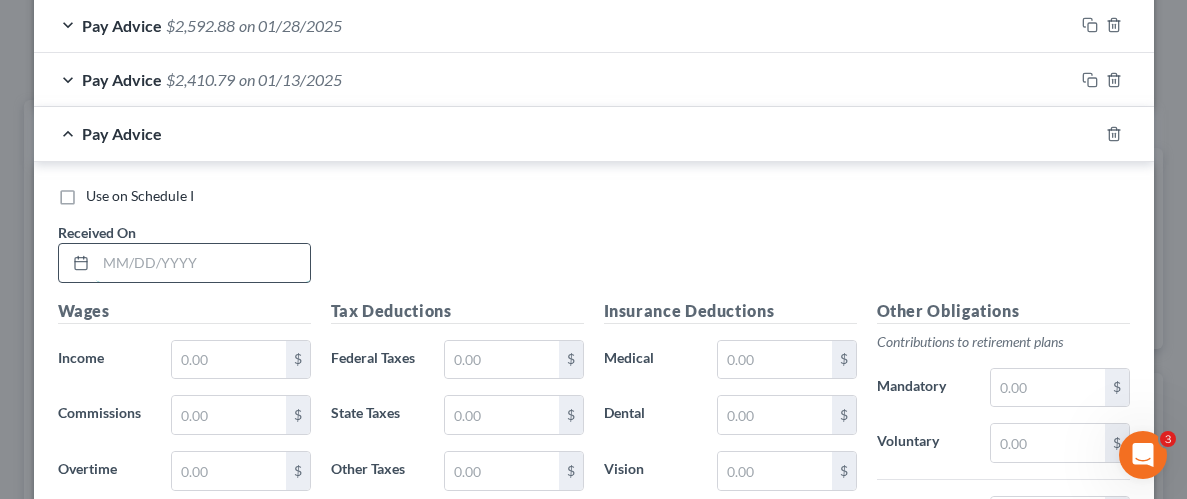 click at bounding box center (203, 263) 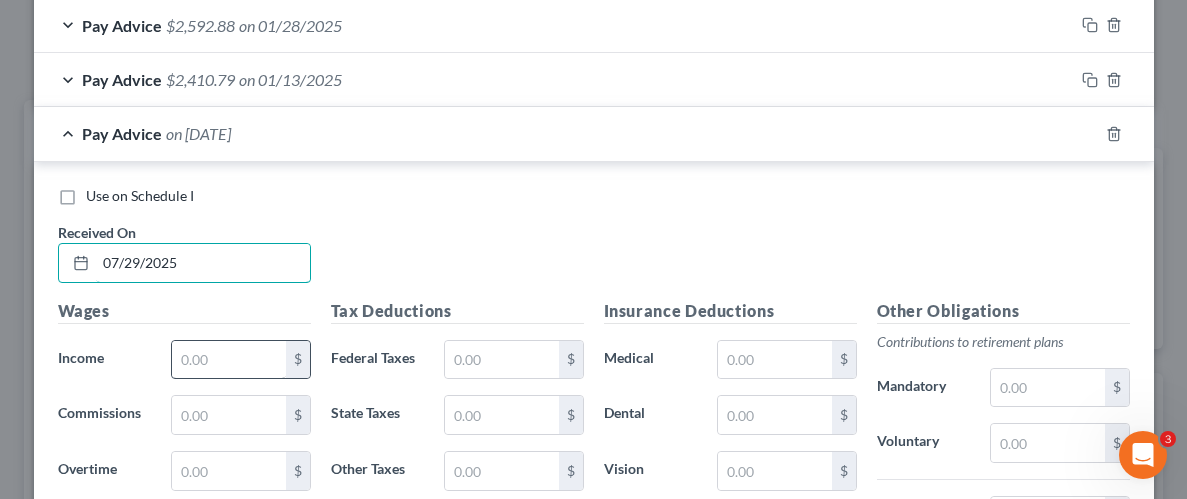 type on "07/29/2025" 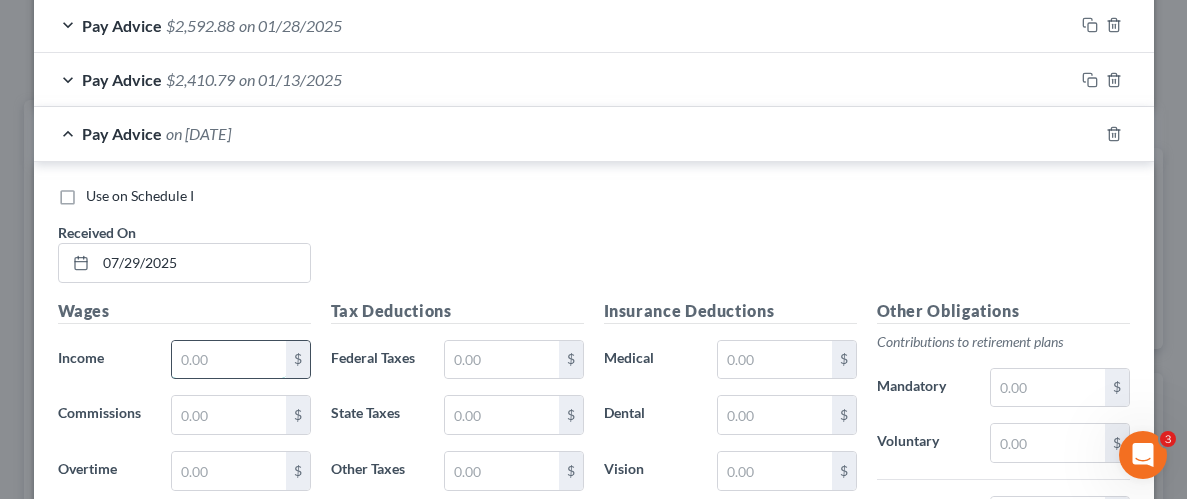 click at bounding box center (228, 360) 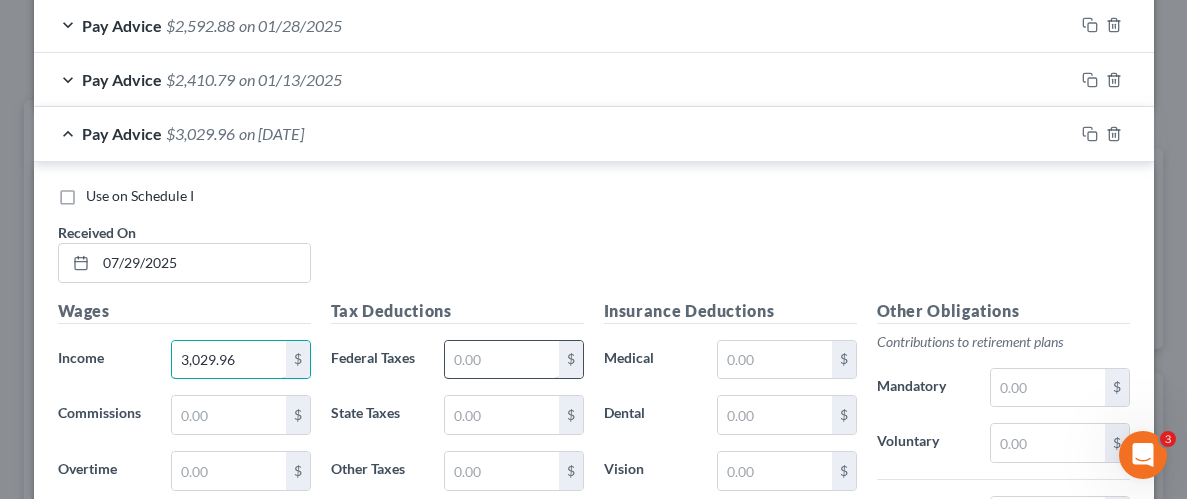 type on "3,029.96" 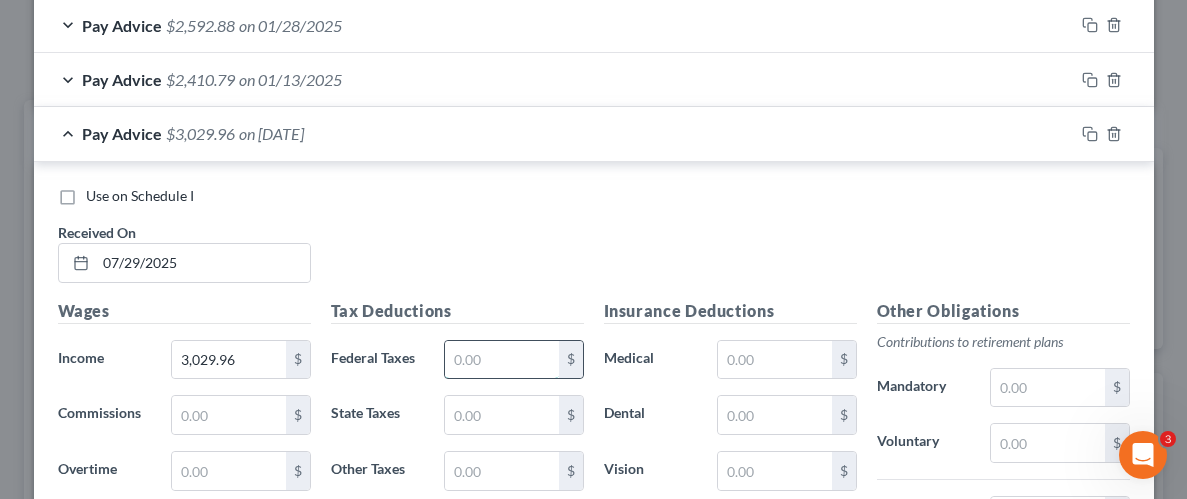click at bounding box center (501, 360) 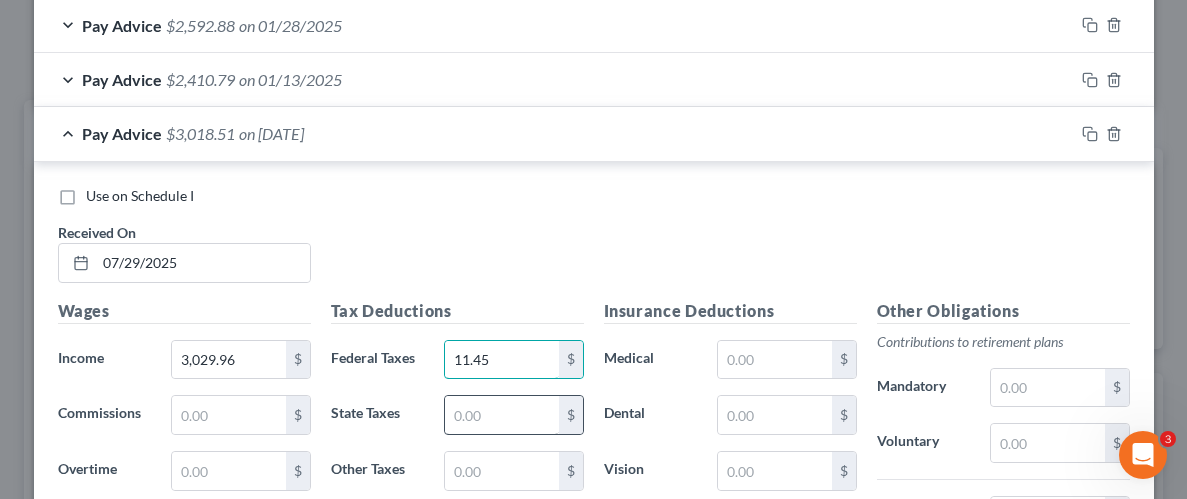 type on "11.45" 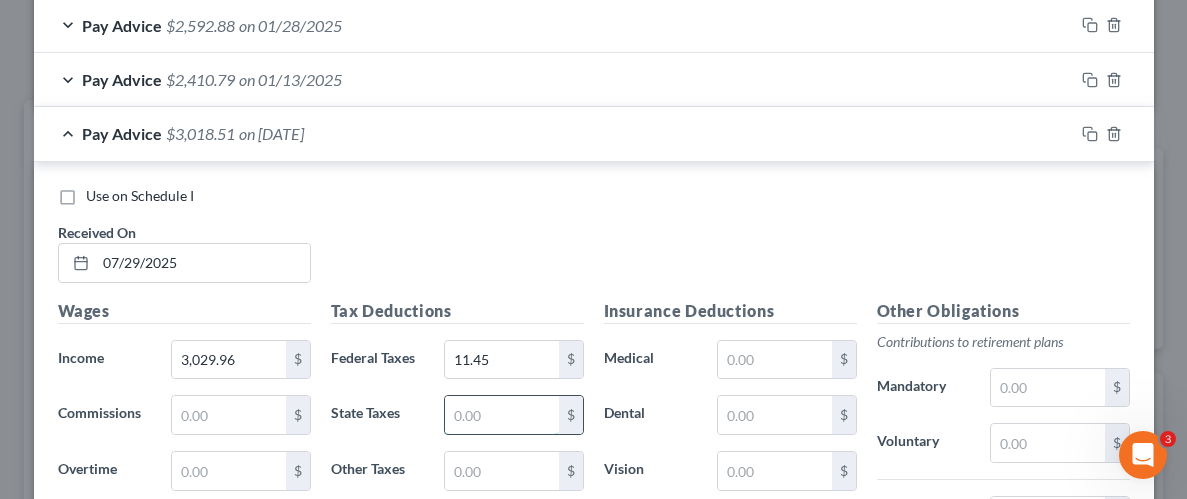 click at bounding box center (501, 415) 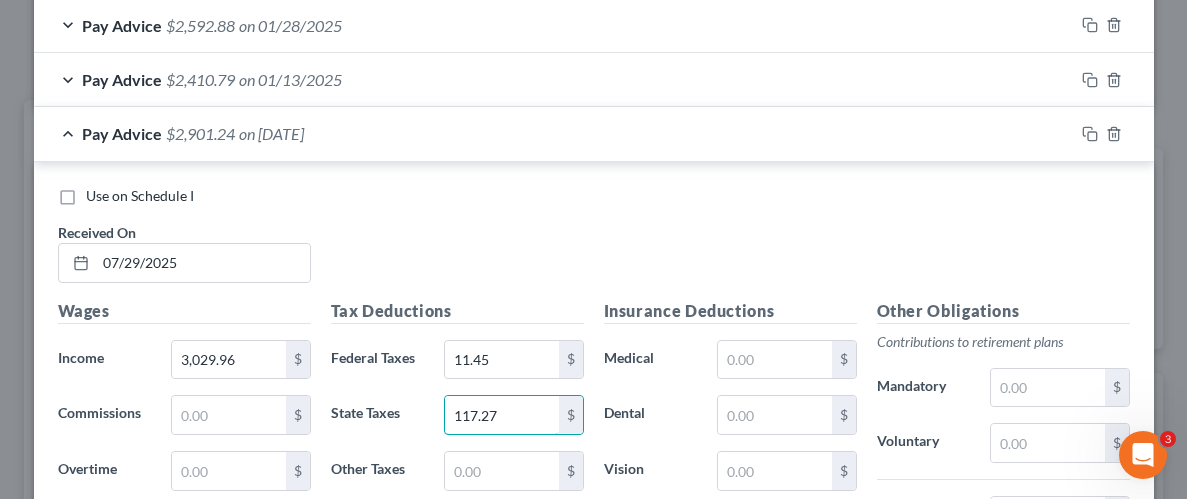type on "117.27" 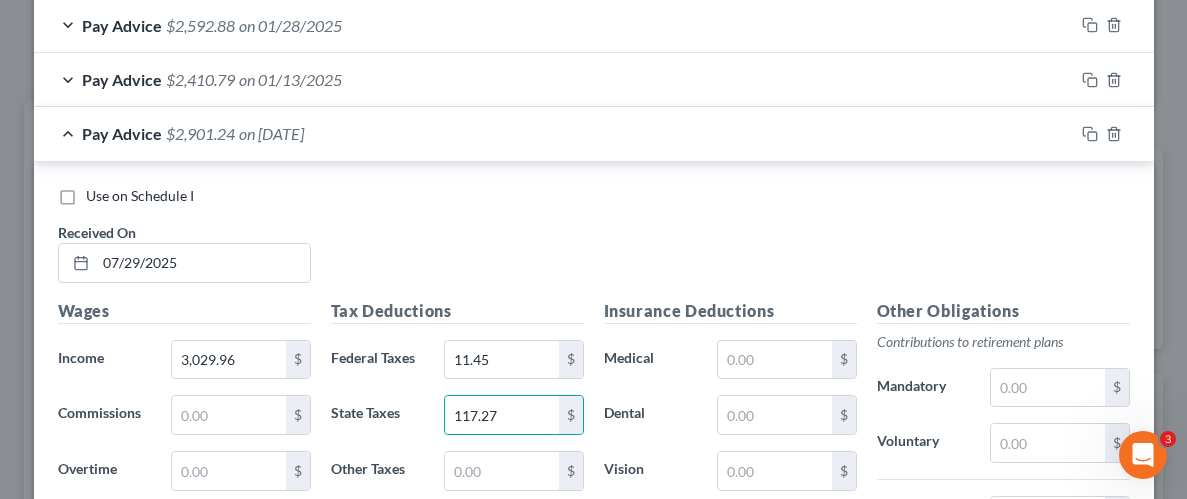 click on "Insurance Deductions Medical $ Dental $ Vision $ Life $" at bounding box center (730, 509) 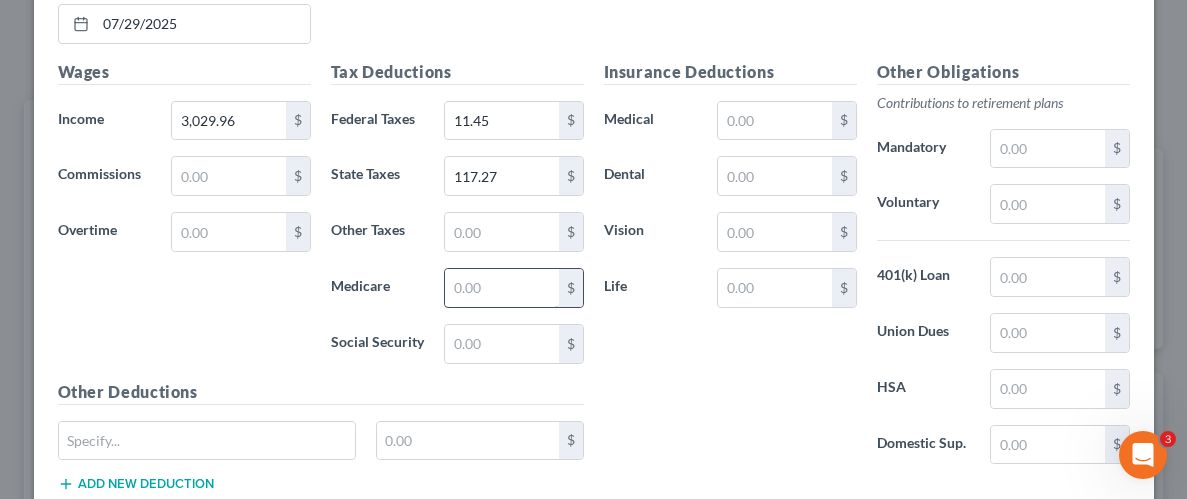 scroll, scrollTop: 1555, scrollLeft: 0, axis: vertical 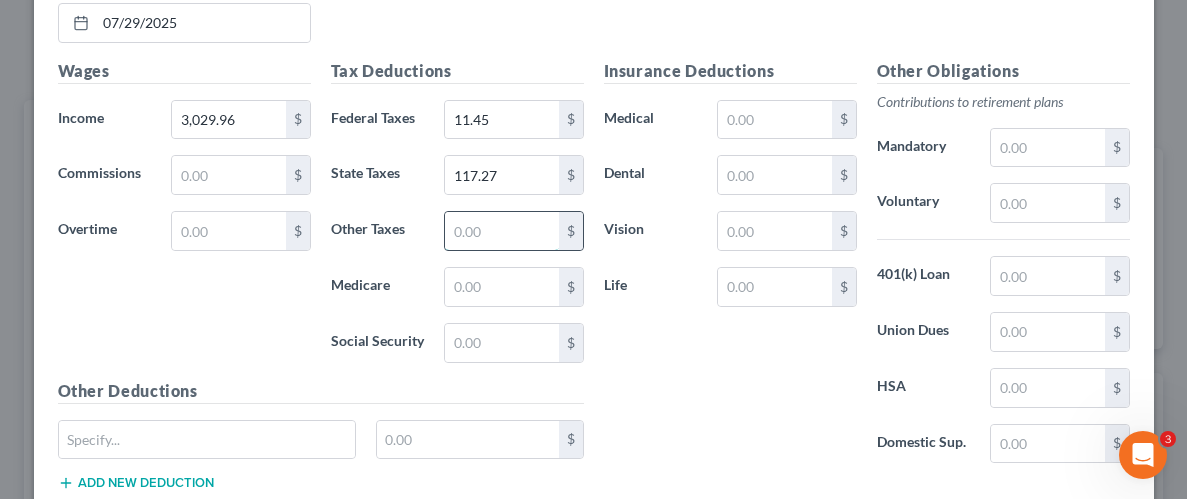 click at bounding box center (501, 231) 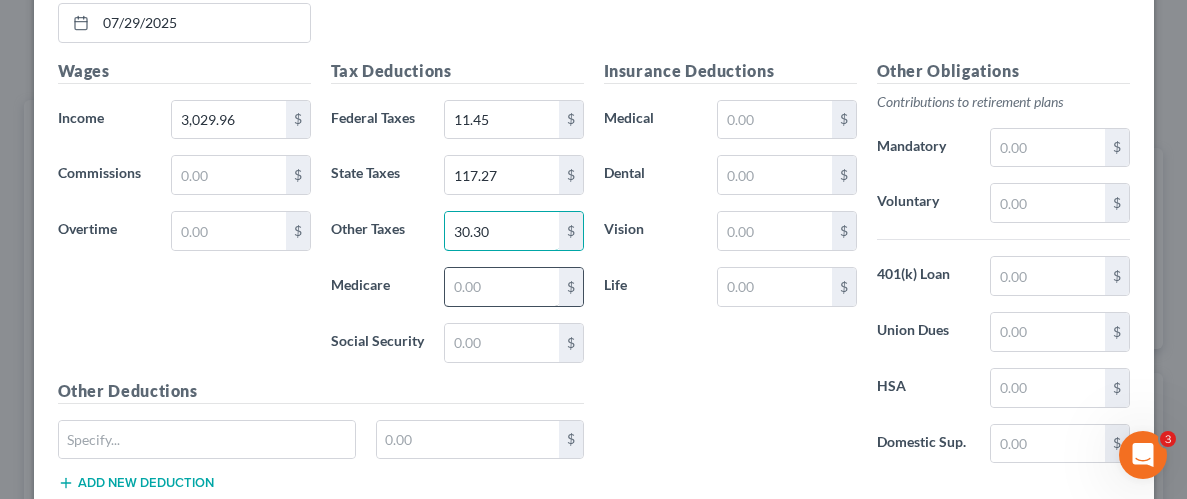 type on "30.30" 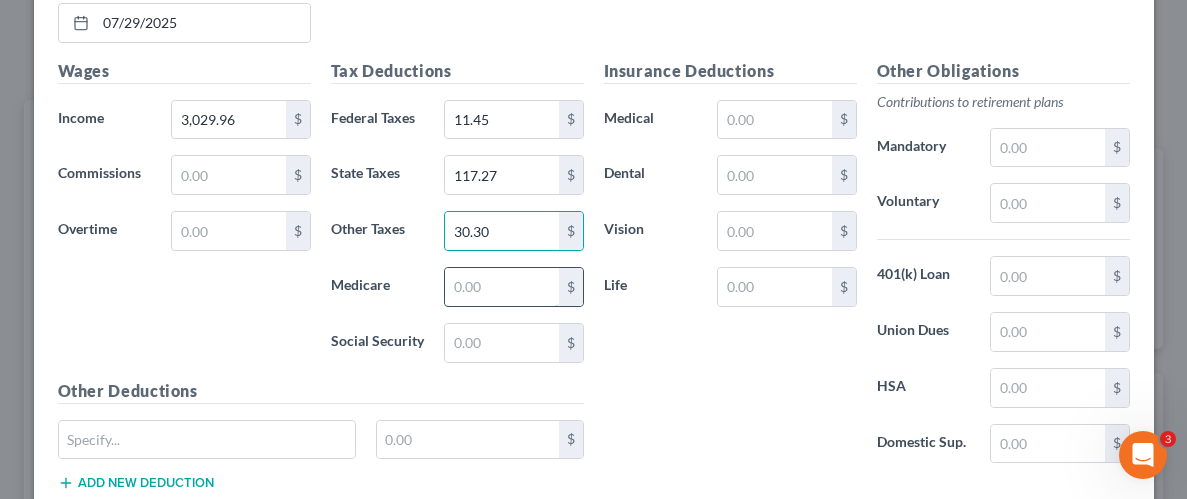 click at bounding box center [501, 287] 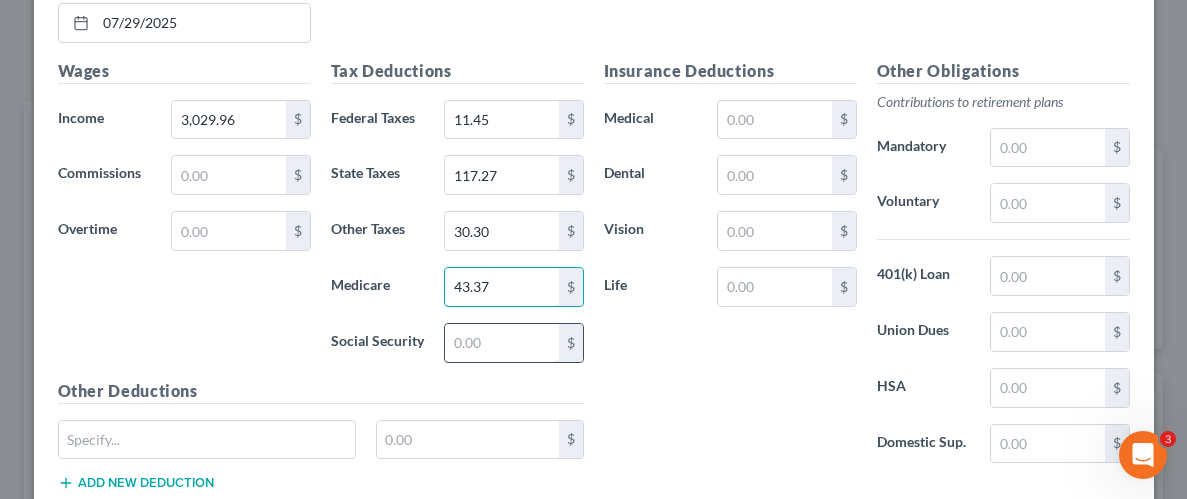 type on "43.37" 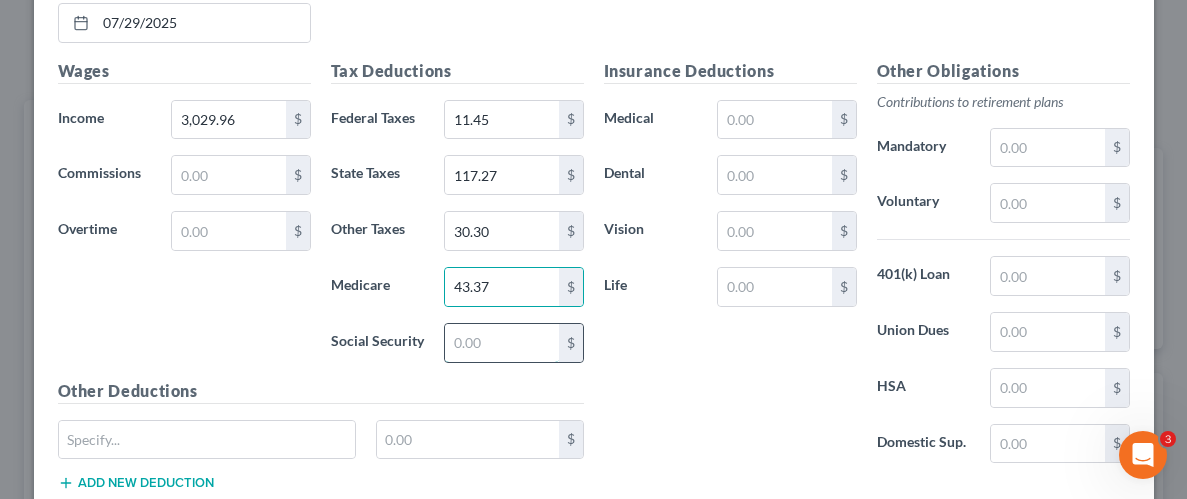 click at bounding box center (501, 343) 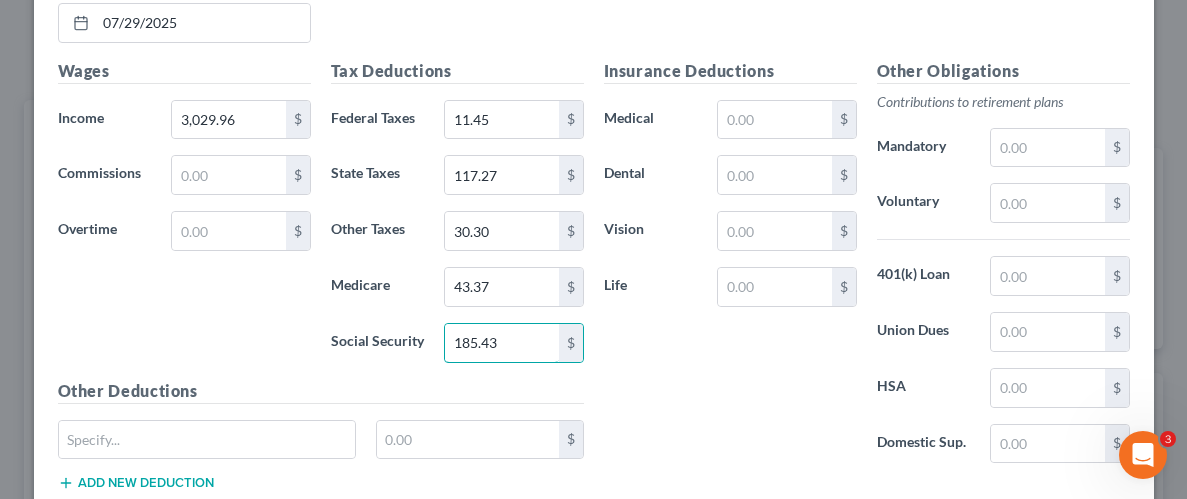 type on "185.43" 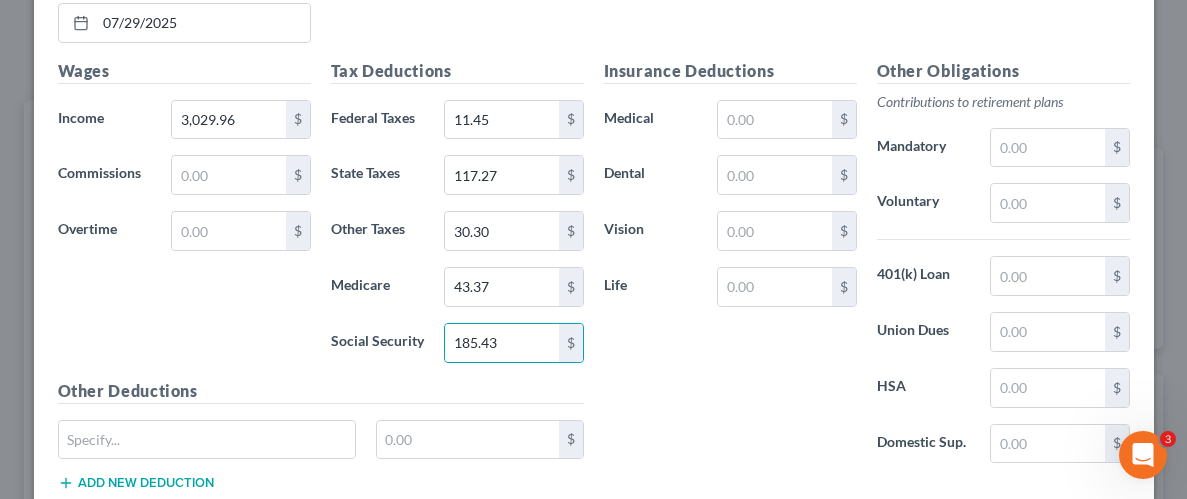 click on "Insurance Deductions Medical $ Dental $ Vision $ Life $" at bounding box center (730, 269) 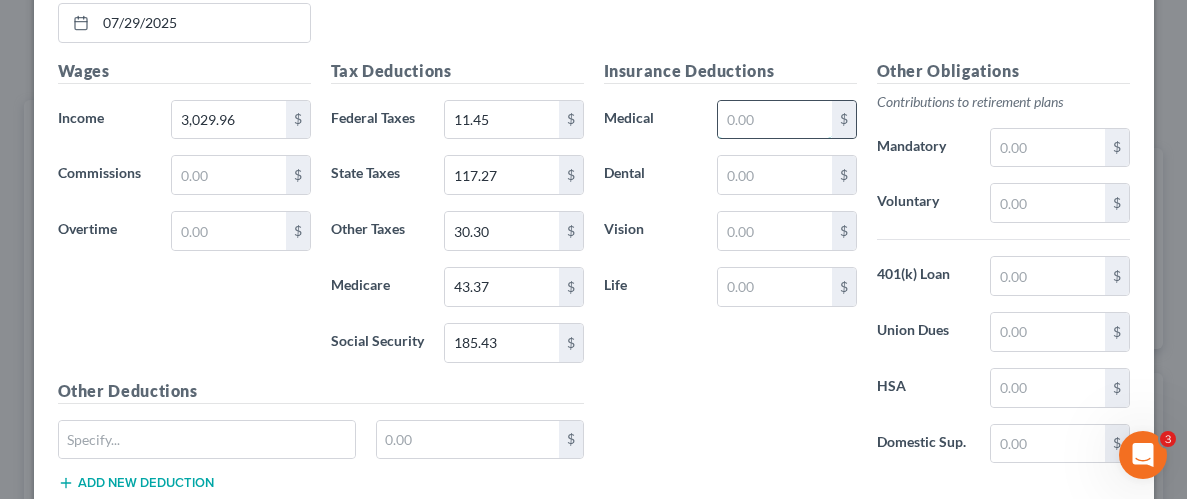click at bounding box center [774, 120] 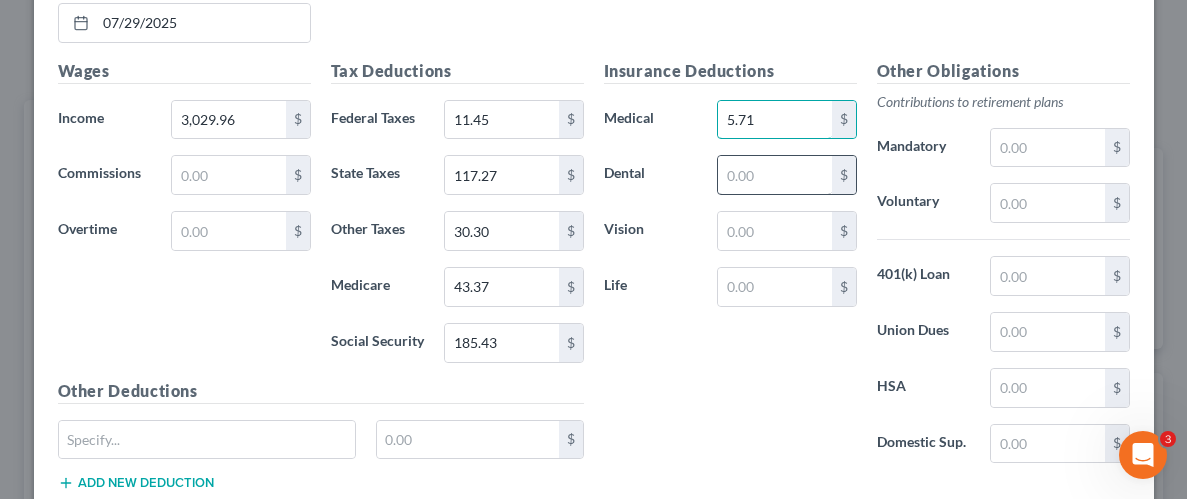 type on "5.71" 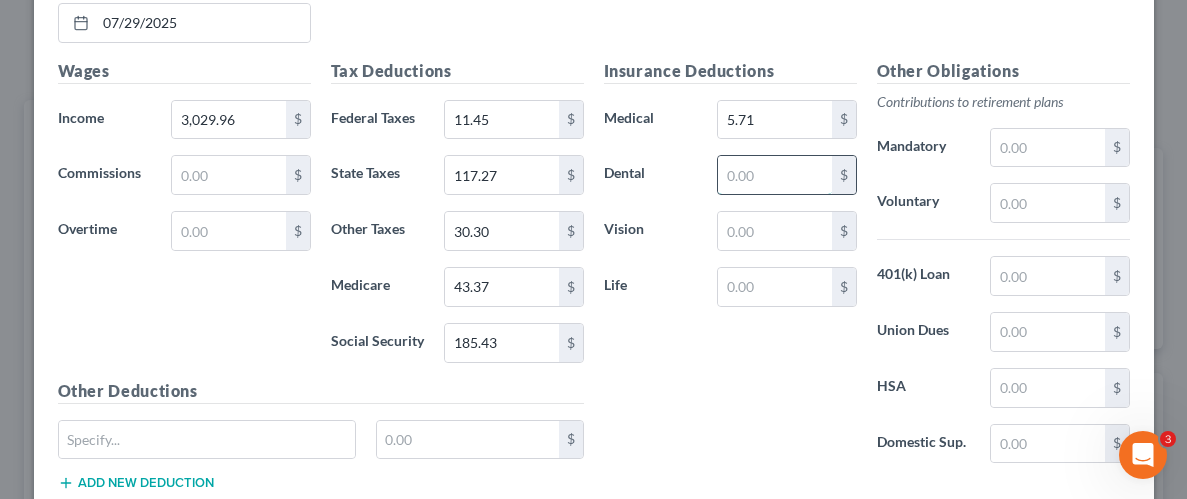 click at bounding box center (774, 175) 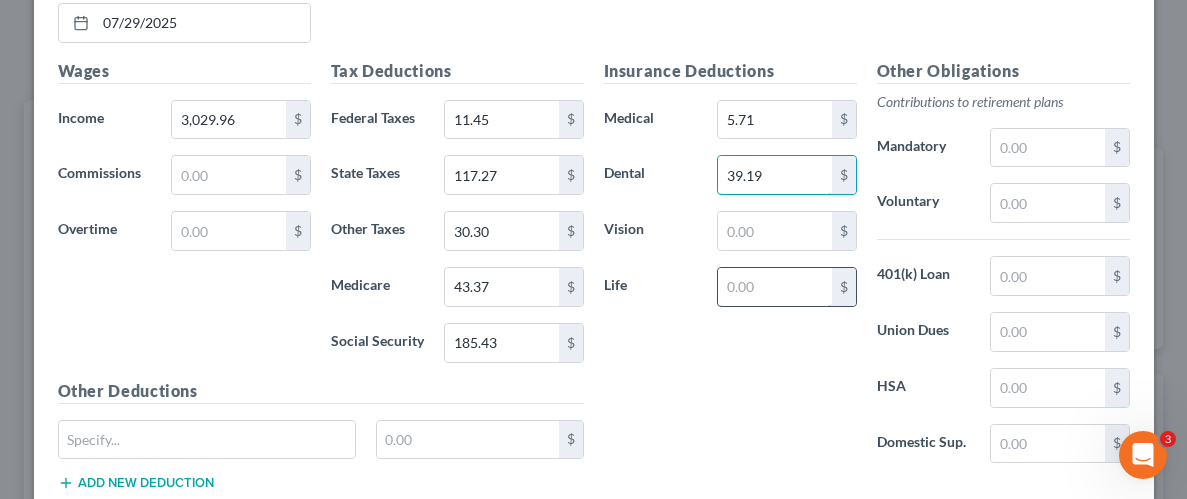 type on "39.19" 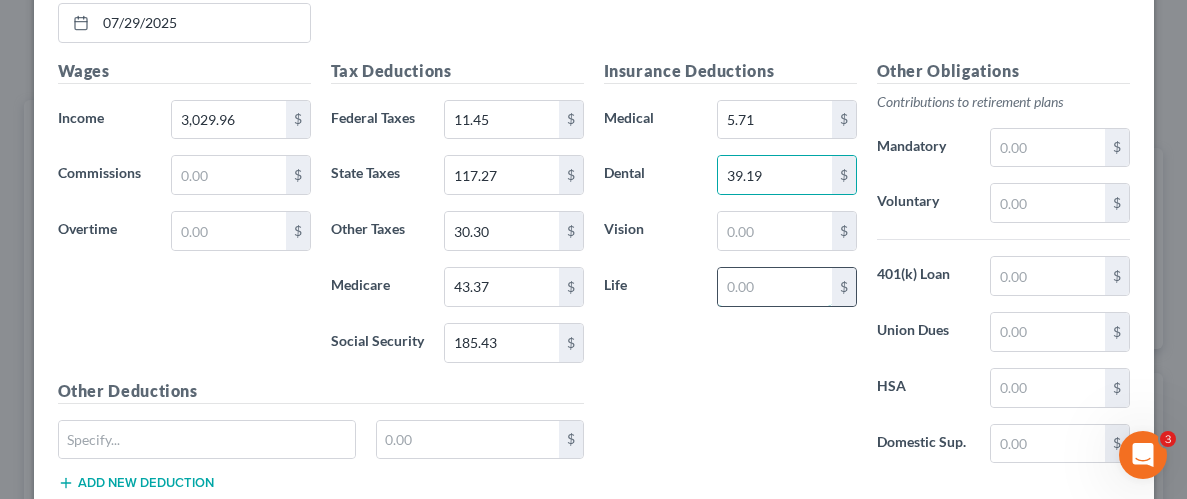 click at bounding box center (774, 287) 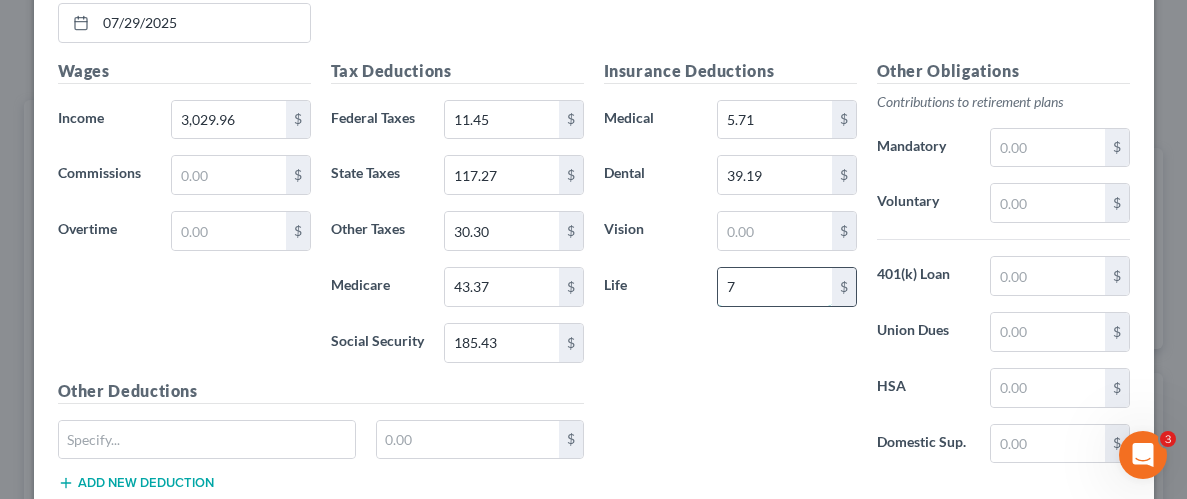 type on "7.63" 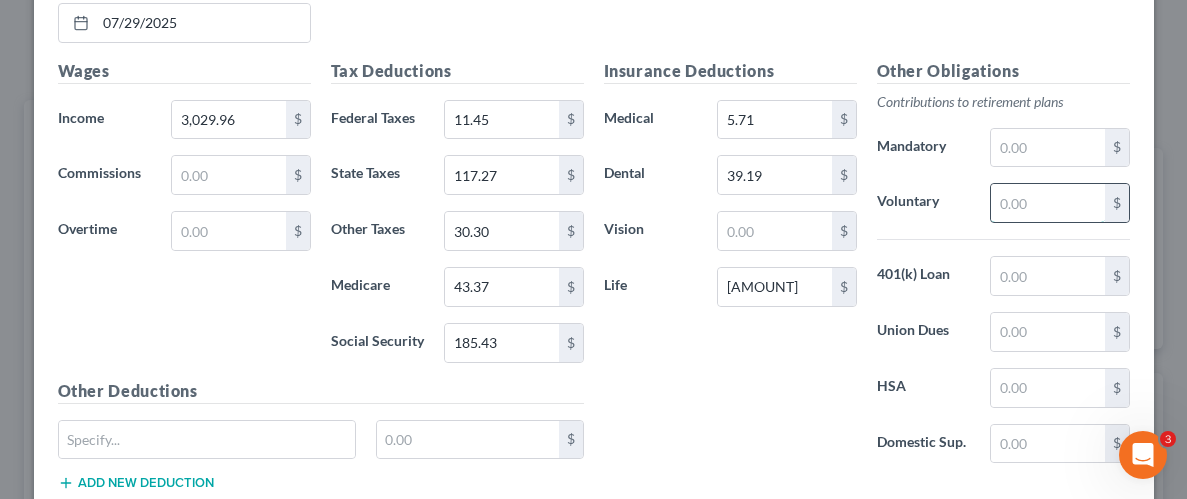 click at bounding box center (1047, 203) 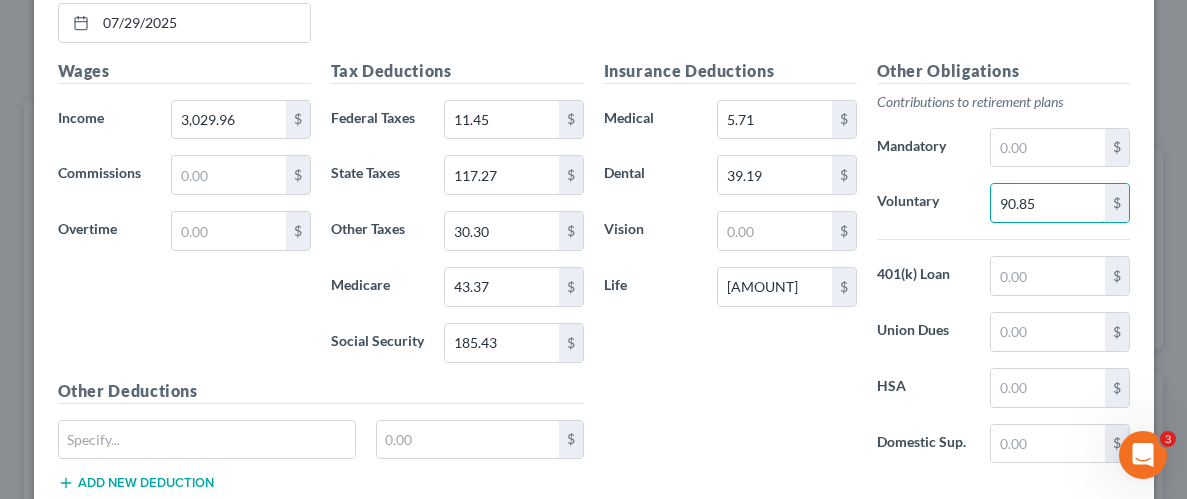 type on "90.85" 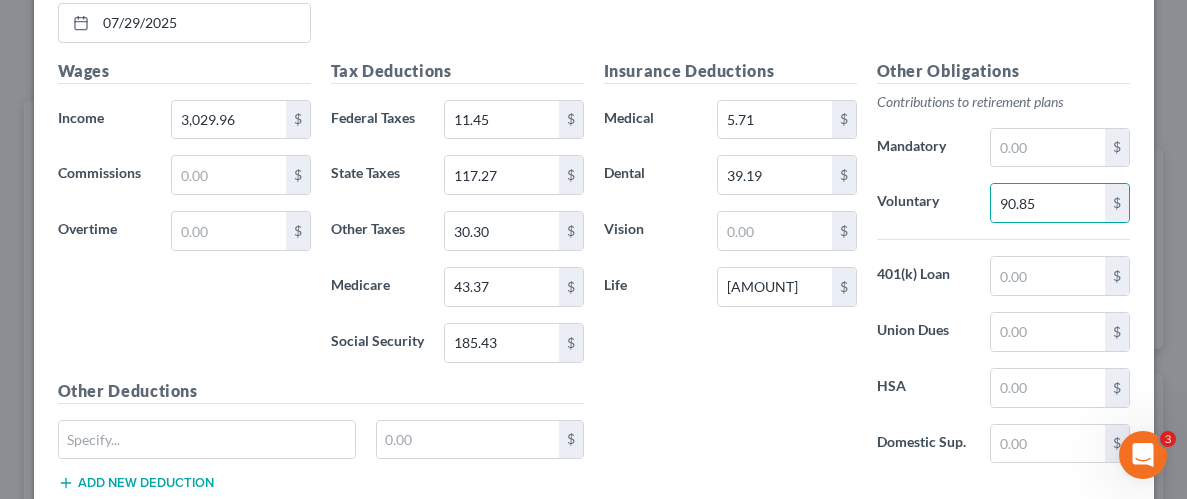 click on "Insurance Deductions Medical 5.71 $ Dental 39.19 $ Vision $ Life 7.63 $" at bounding box center [730, 269] 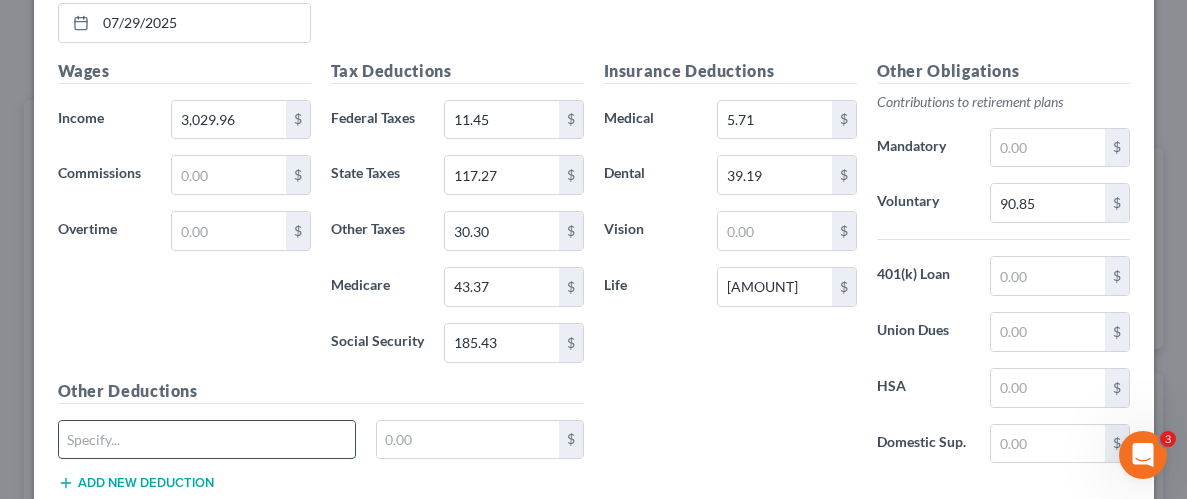 click at bounding box center (207, 440) 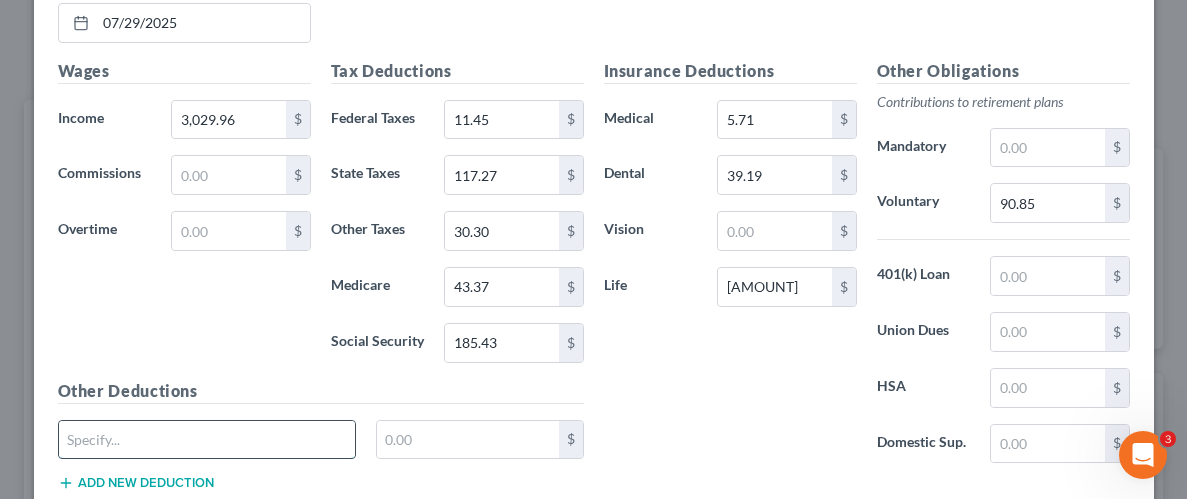 type on "Legal insurance" 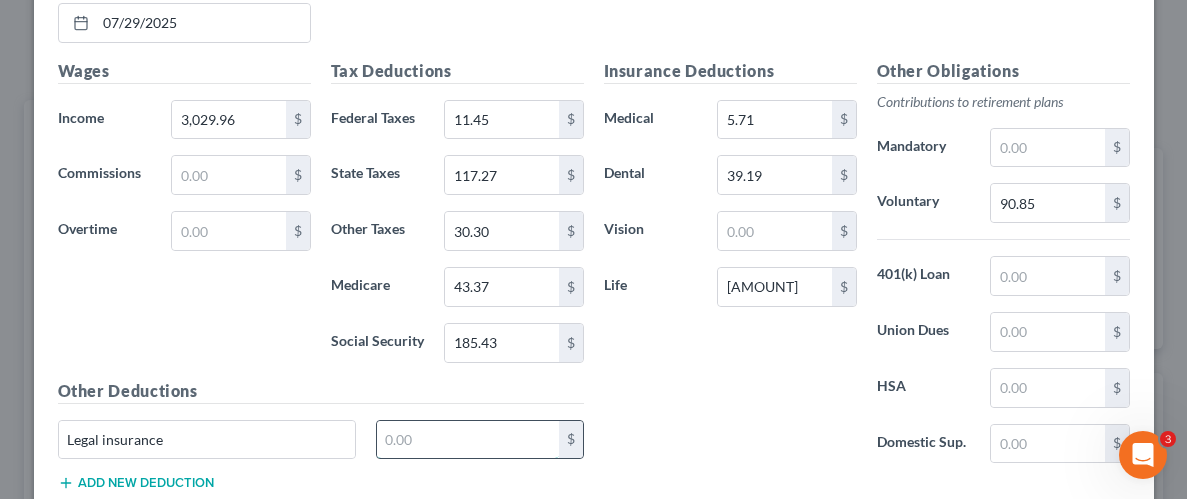 click at bounding box center [468, 440] 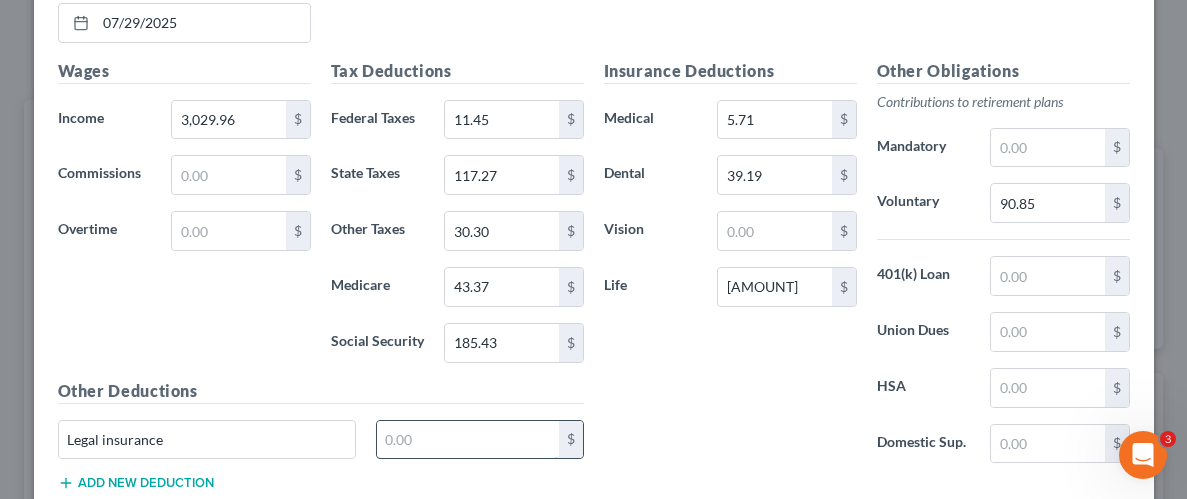 type on "8.34" 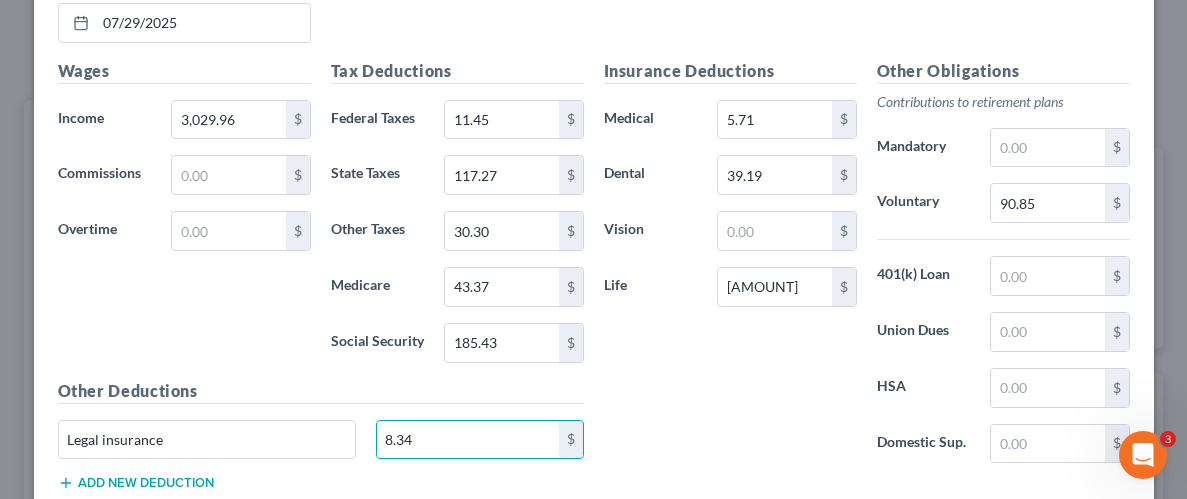 click on "Insurance Deductions Medical 5.71 $ Dental 39.19 $ Vision $ Life 7.63 $" at bounding box center (730, 269) 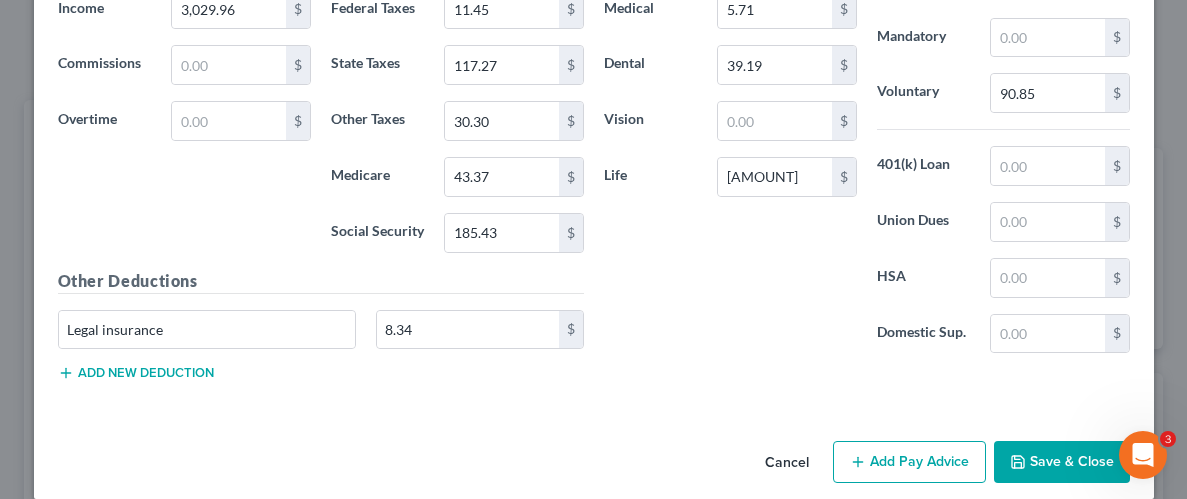 scroll, scrollTop: 1684, scrollLeft: 0, axis: vertical 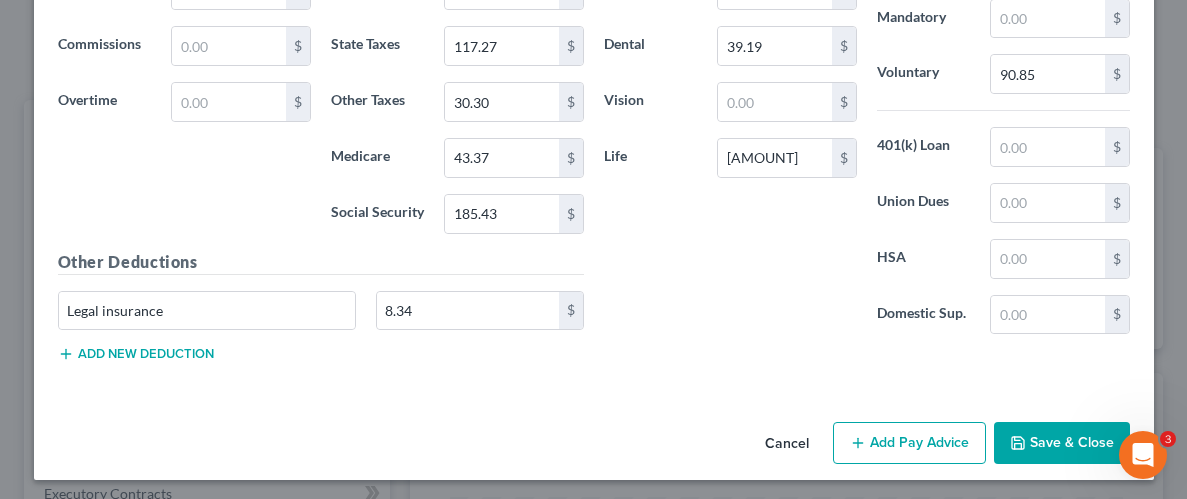 click on "Save & Close" at bounding box center (1062, 443) 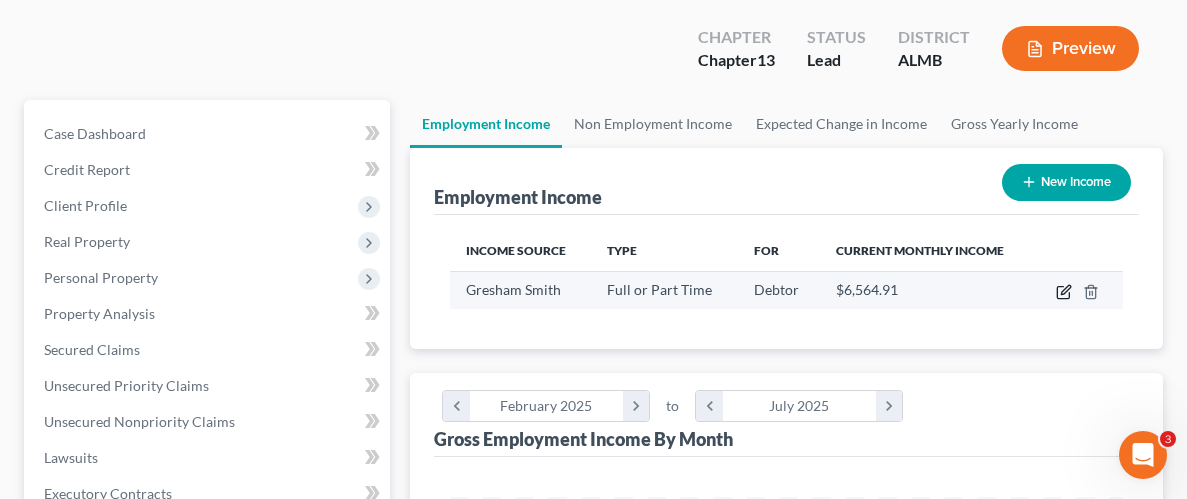 click 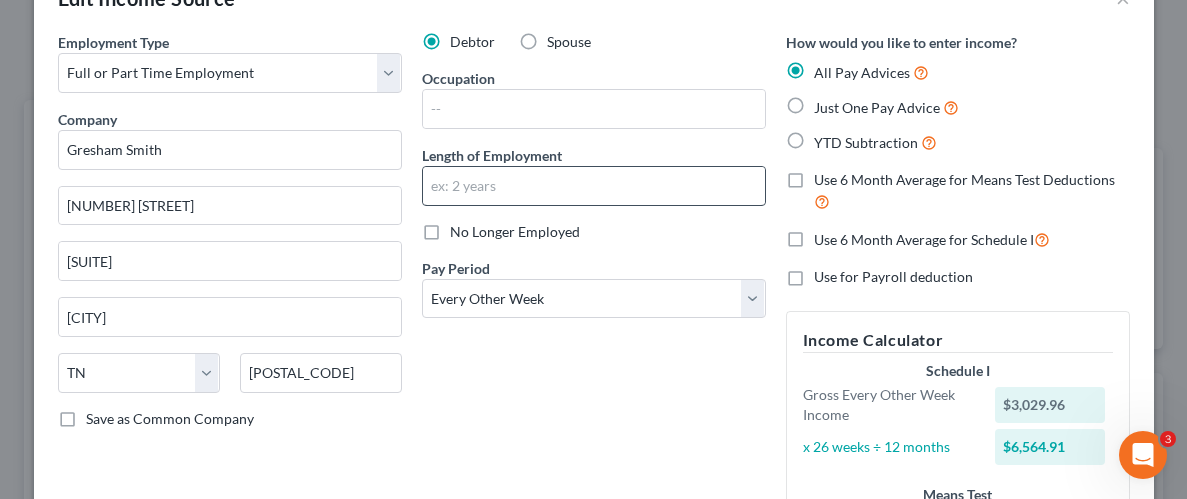 scroll, scrollTop: 0, scrollLeft: 0, axis: both 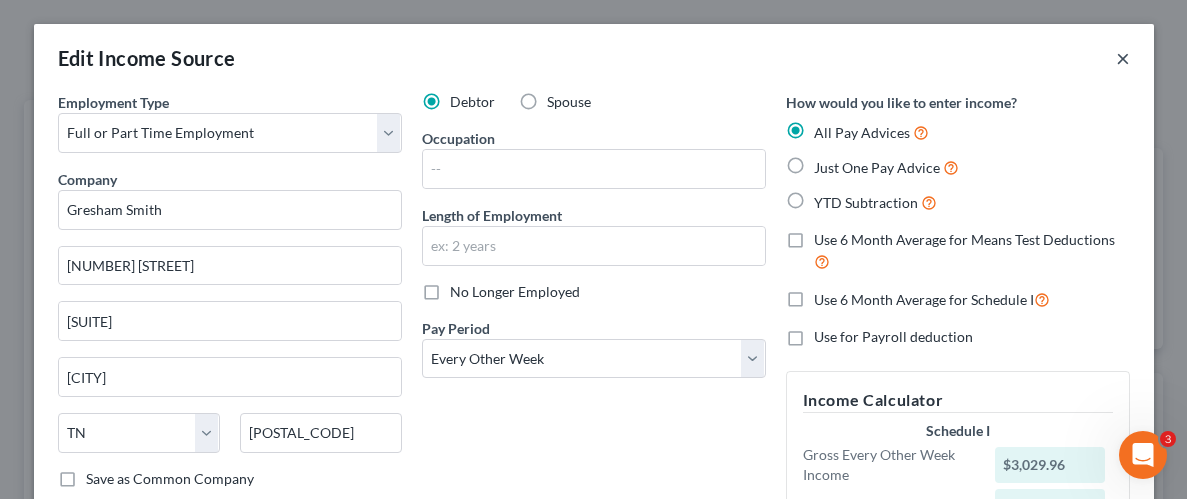 click on "×" at bounding box center [1123, 58] 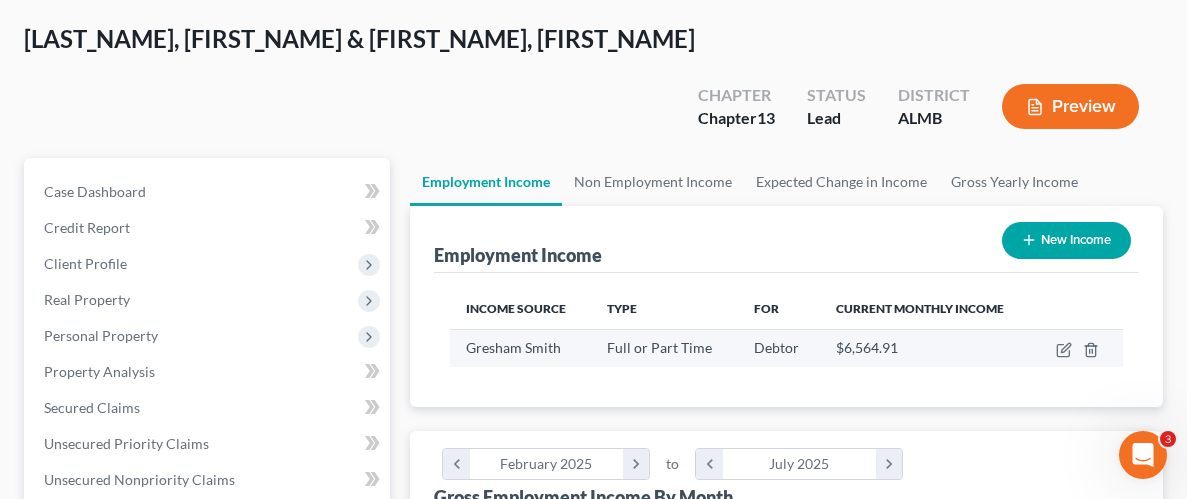 scroll, scrollTop: 81, scrollLeft: 0, axis: vertical 